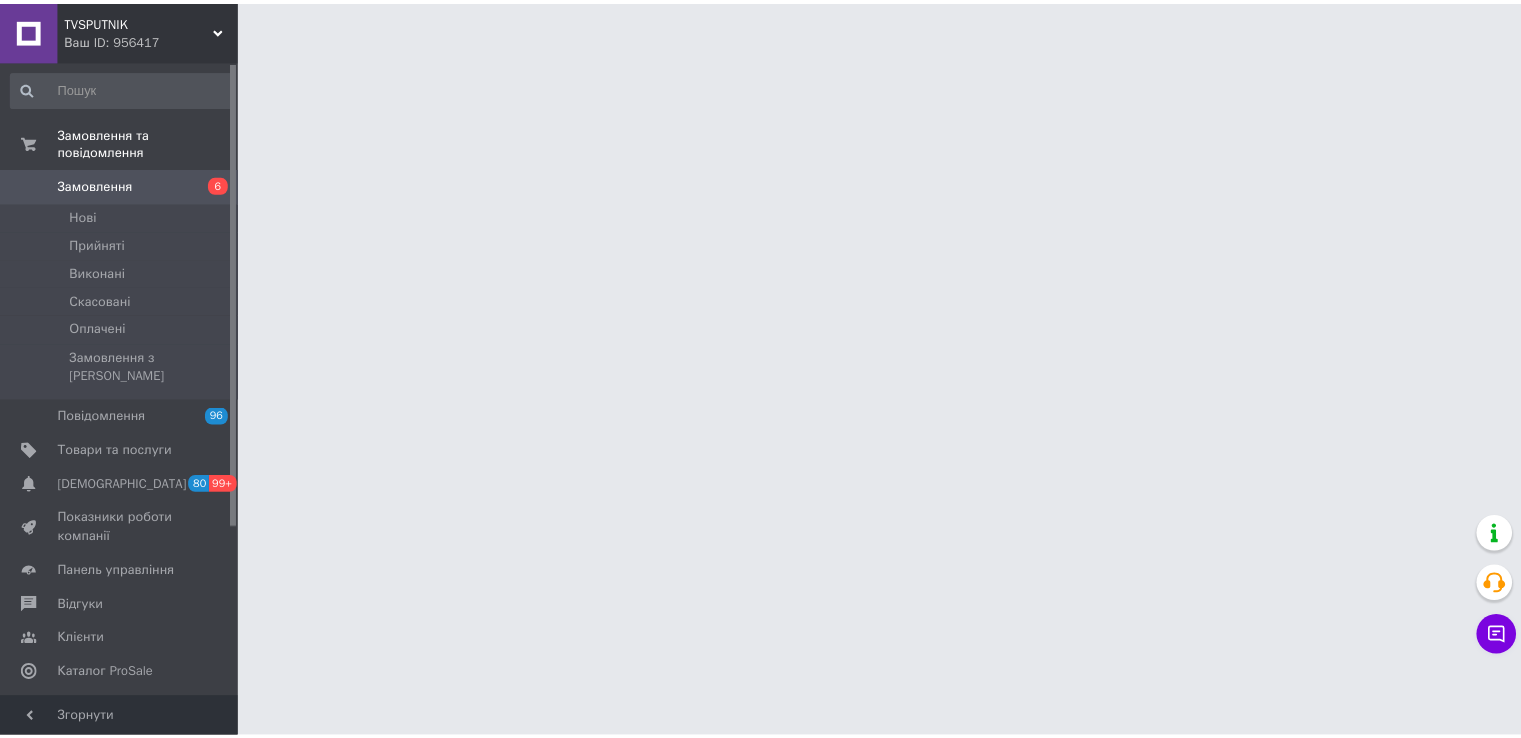 scroll, scrollTop: 0, scrollLeft: 0, axis: both 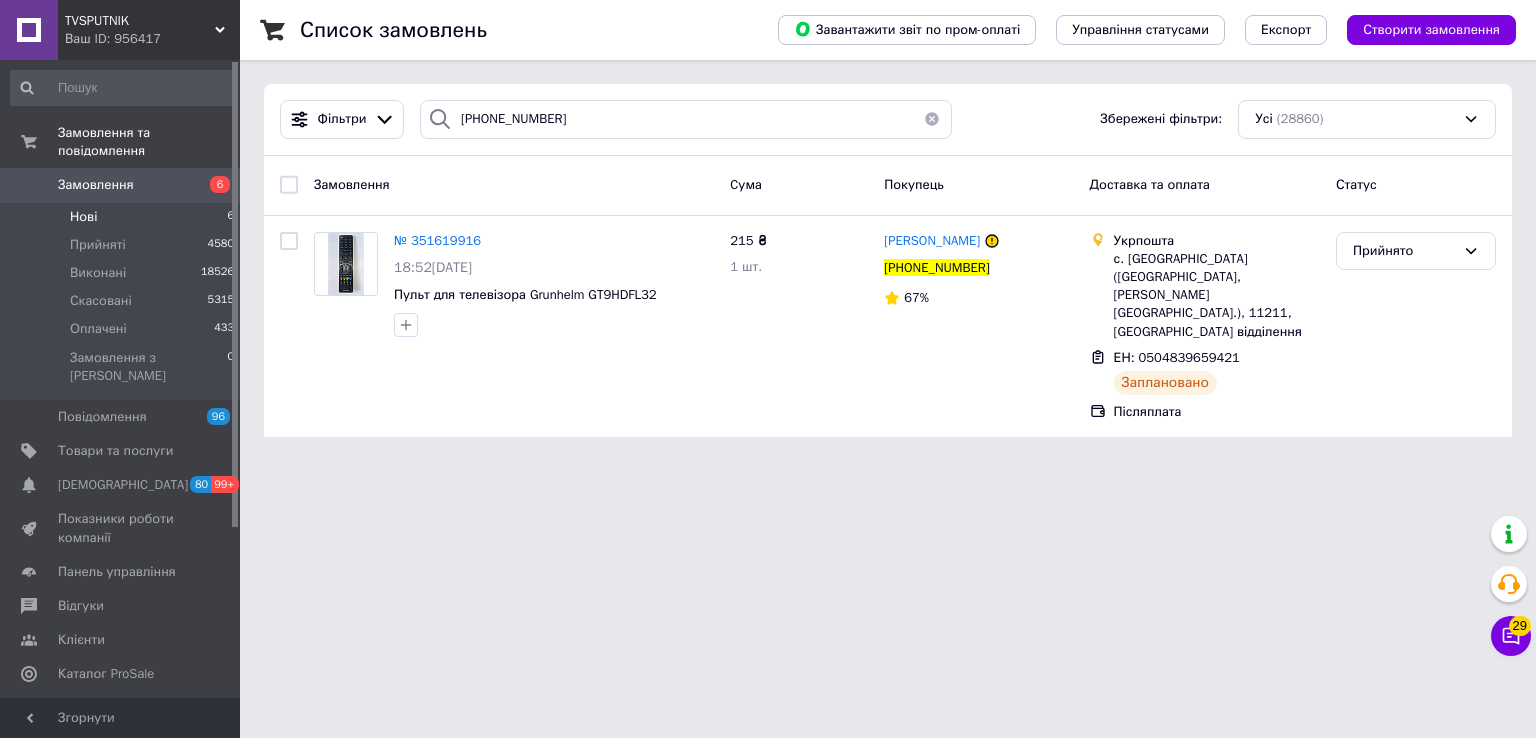 click on "Нові 6" at bounding box center [123, 217] 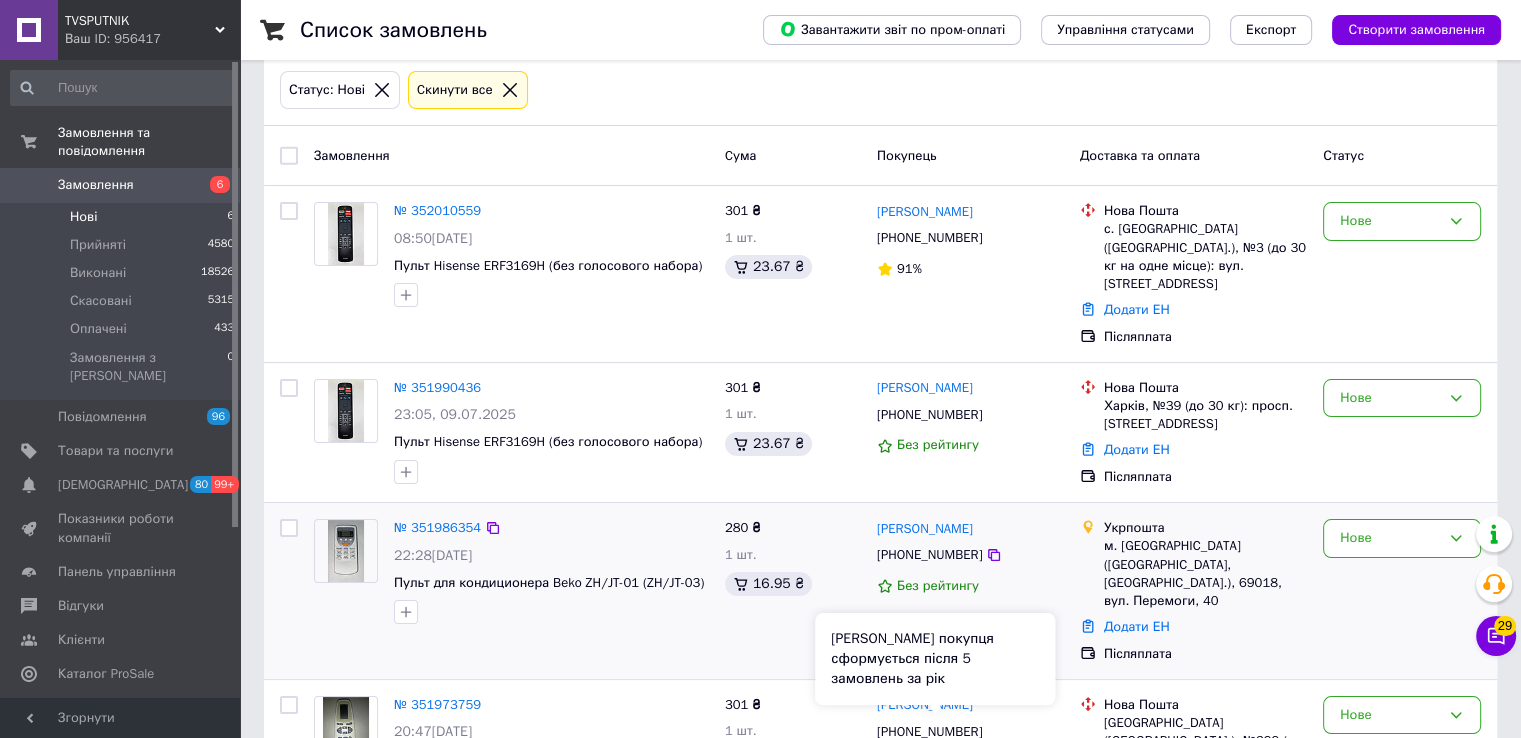scroll, scrollTop: 0, scrollLeft: 0, axis: both 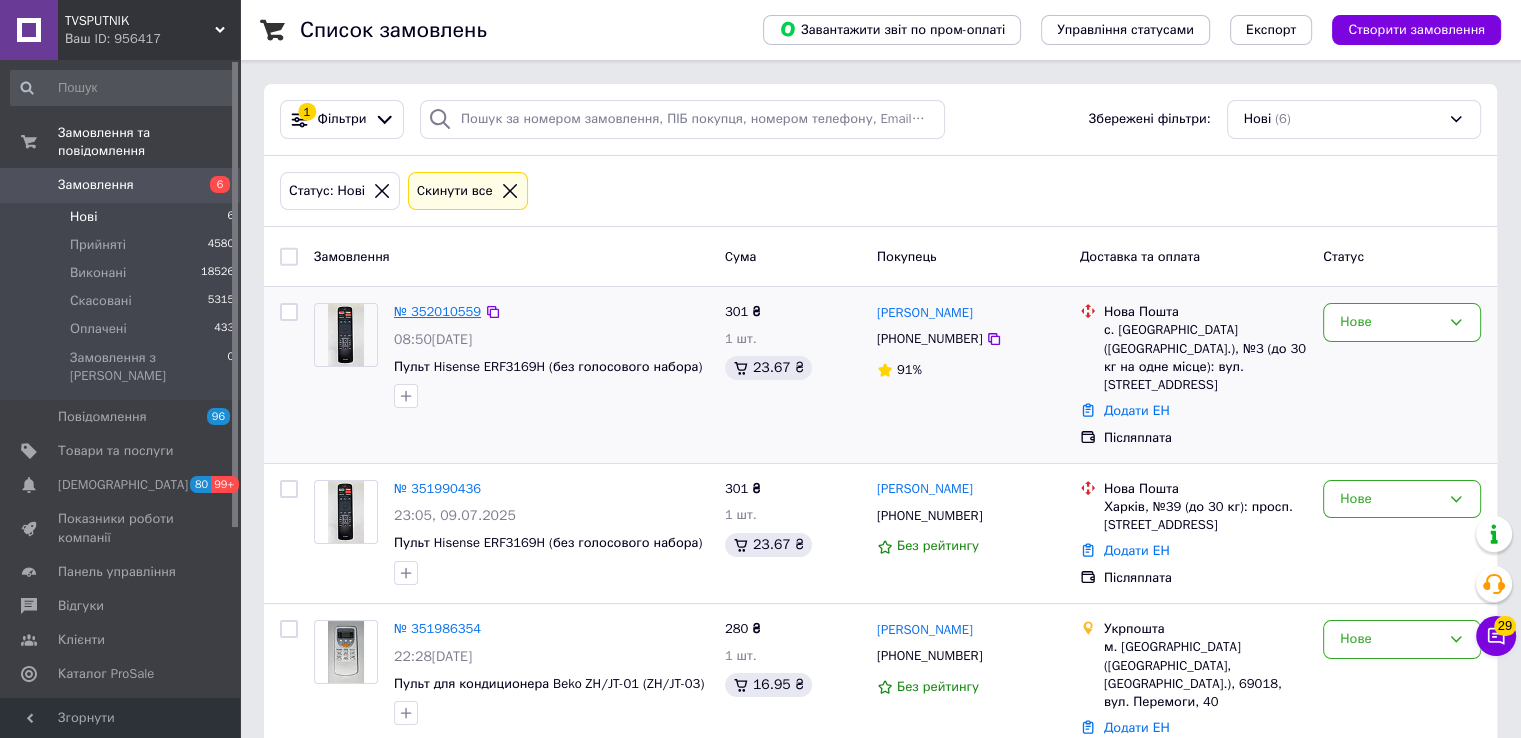 click on "№ 352010559" at bounding box center [437, 311] 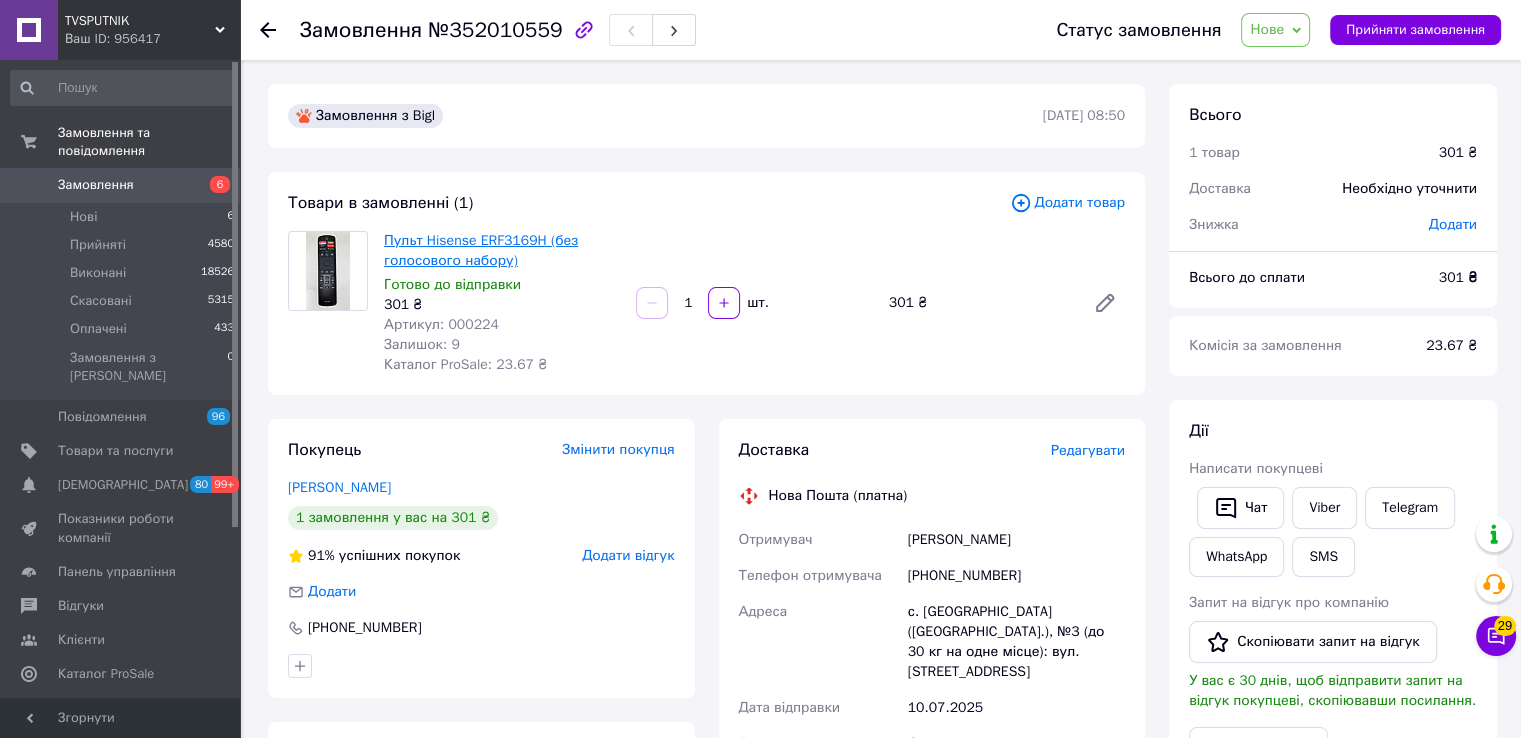click on "Пульт Hisense ERF3169H (без голосового набору)" at bounding box center (481, 250) 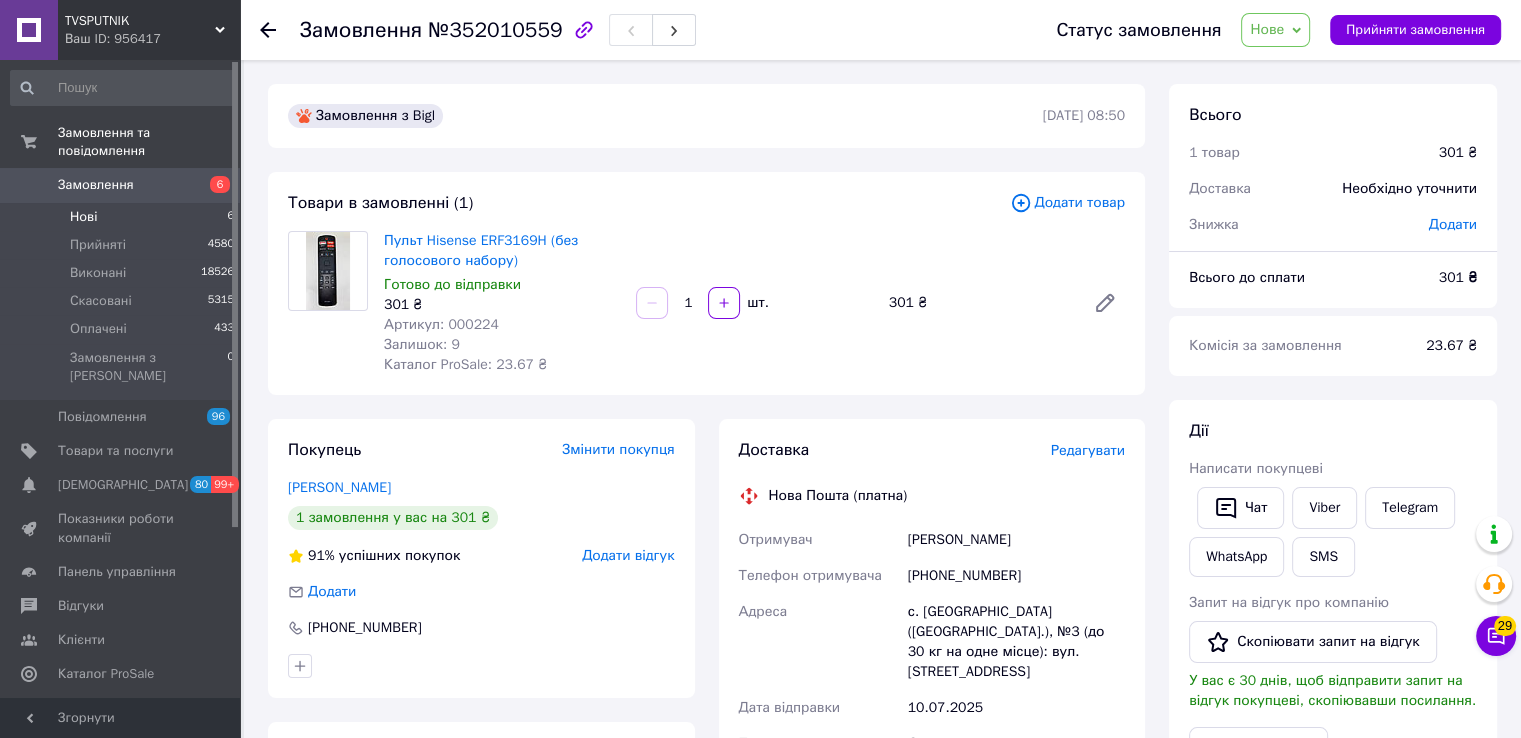 click on "Нові 6" at bounding box center [123, 217] 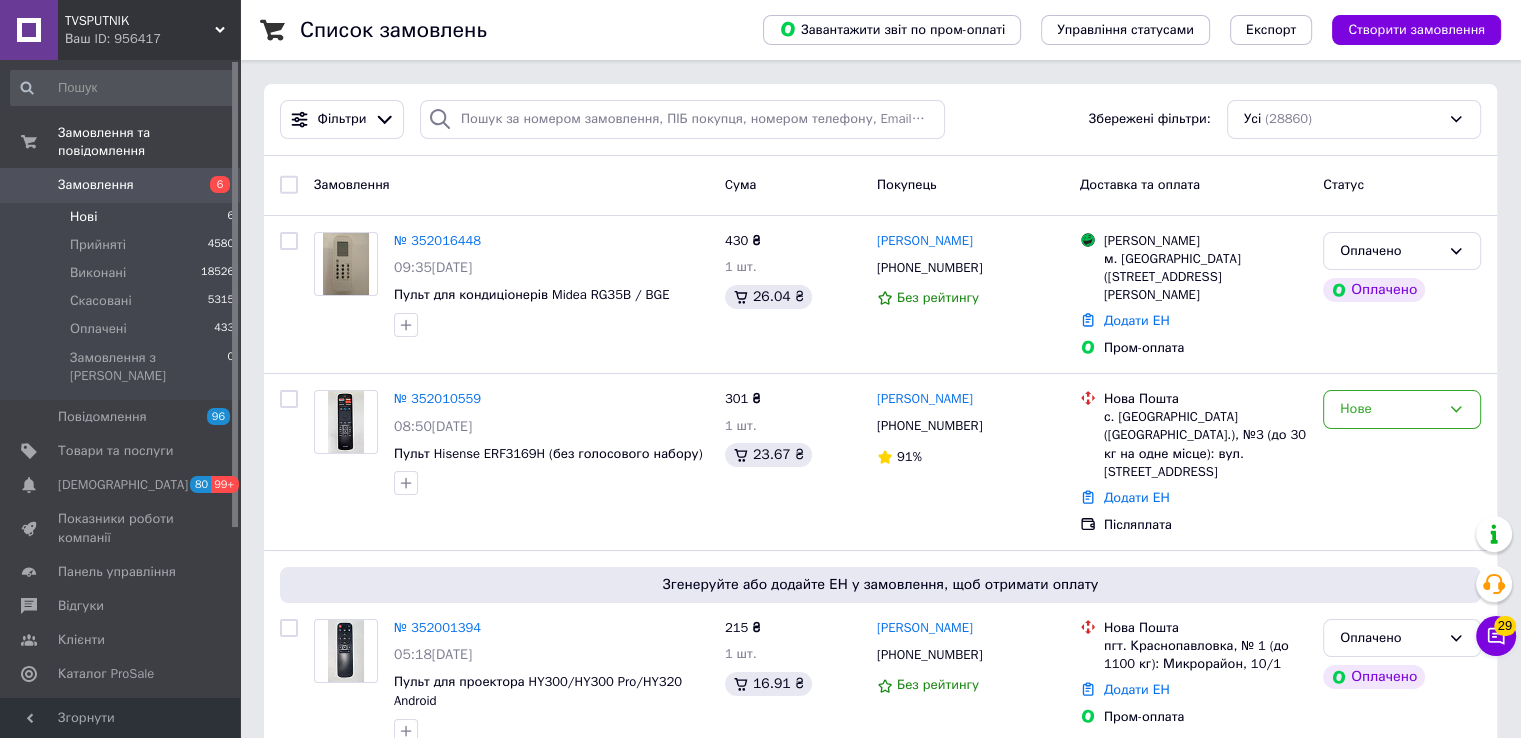 click on "Нові" at bounding box center [83, 217] 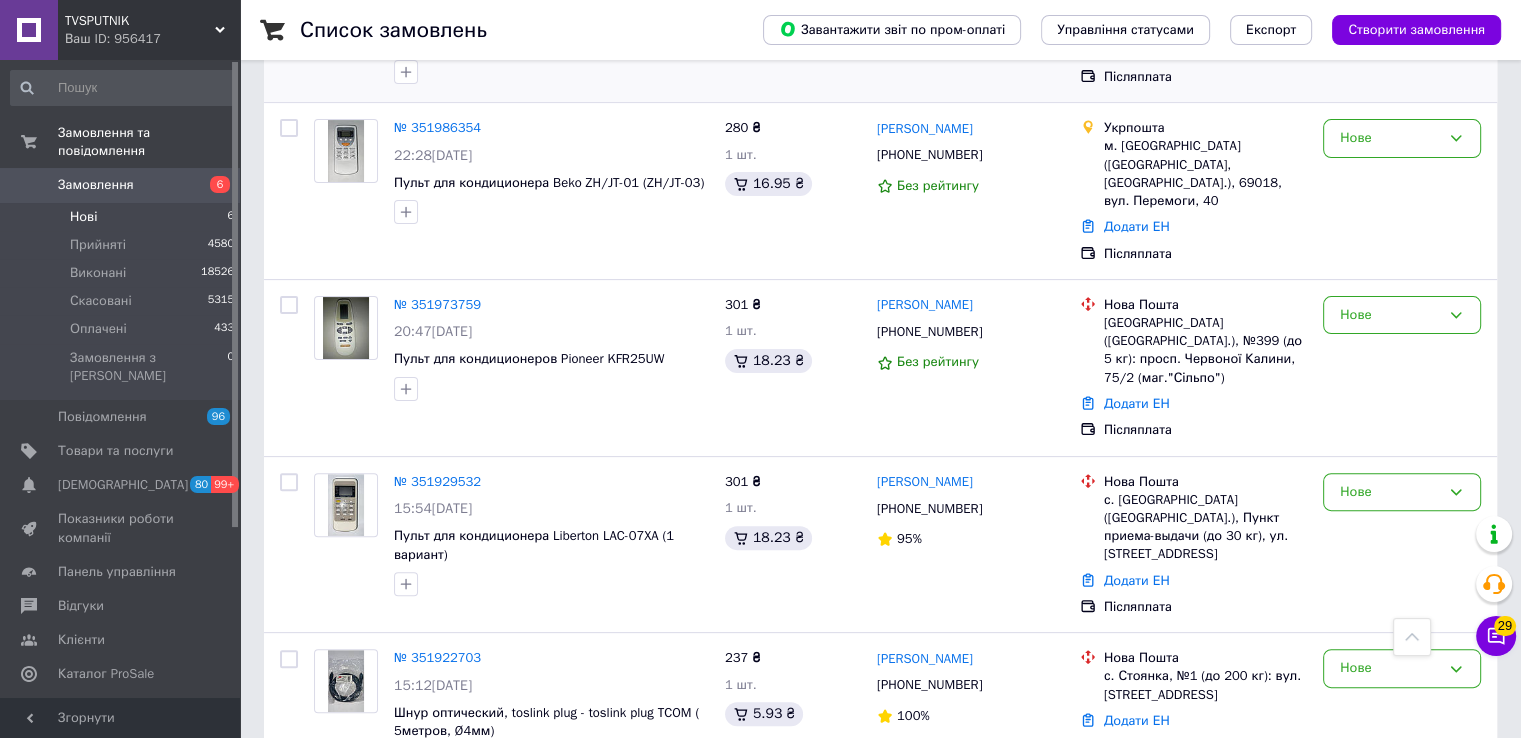 scroll, scrollTop: 301, scrollLeft: 0, axis: vertical 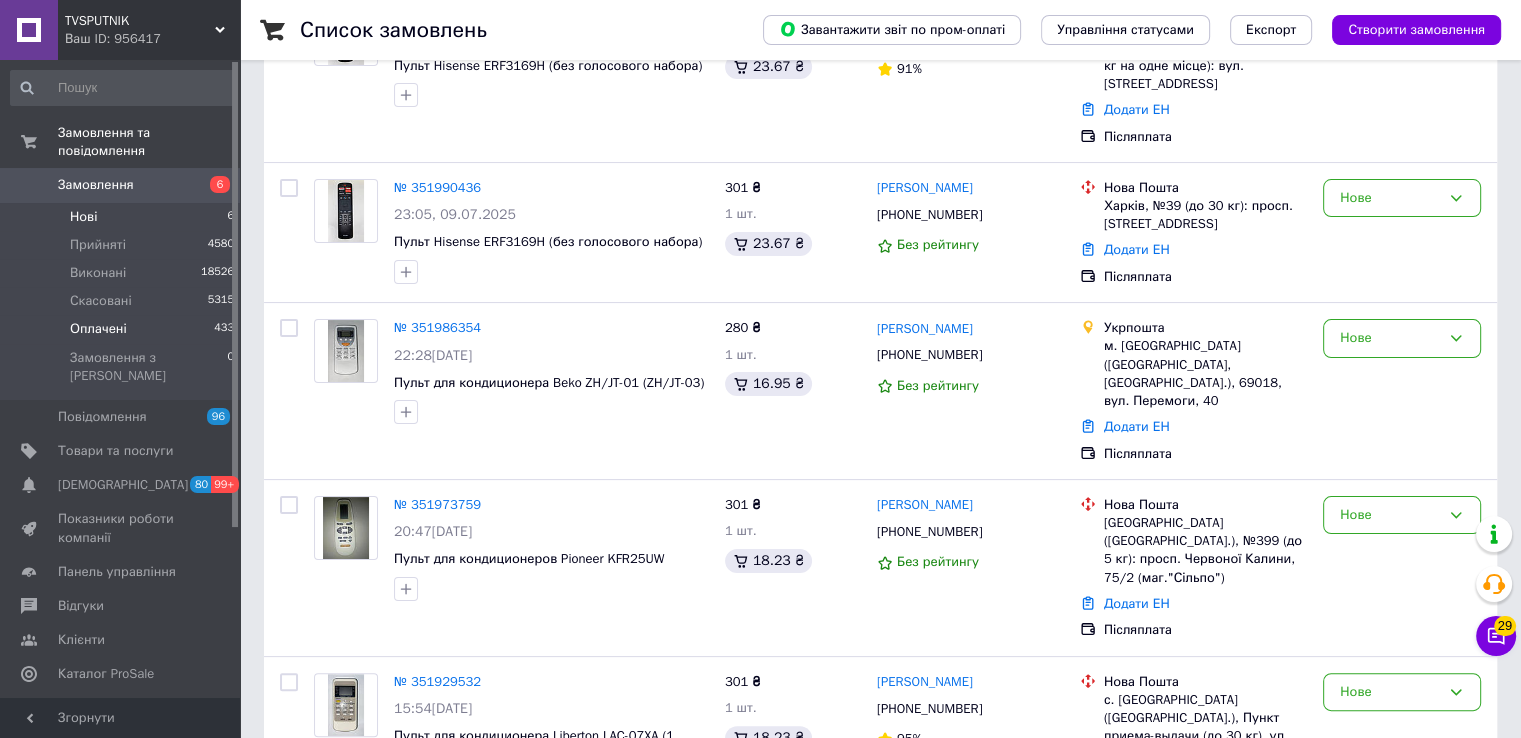 click on "Оплачені 433" at bounding box center (123, 329) 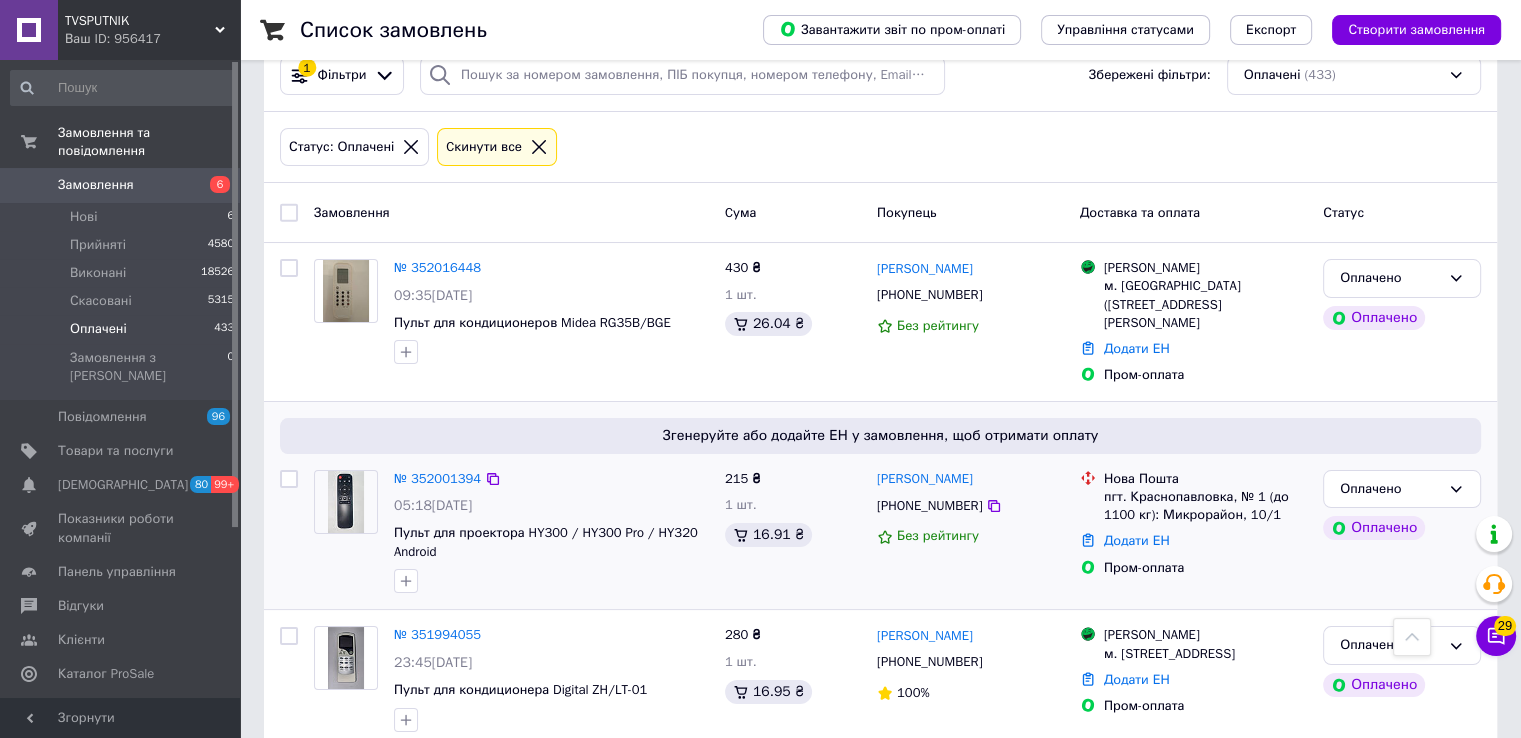 scroll, scrollTop: 0, scrollLeft: 0, axis: both 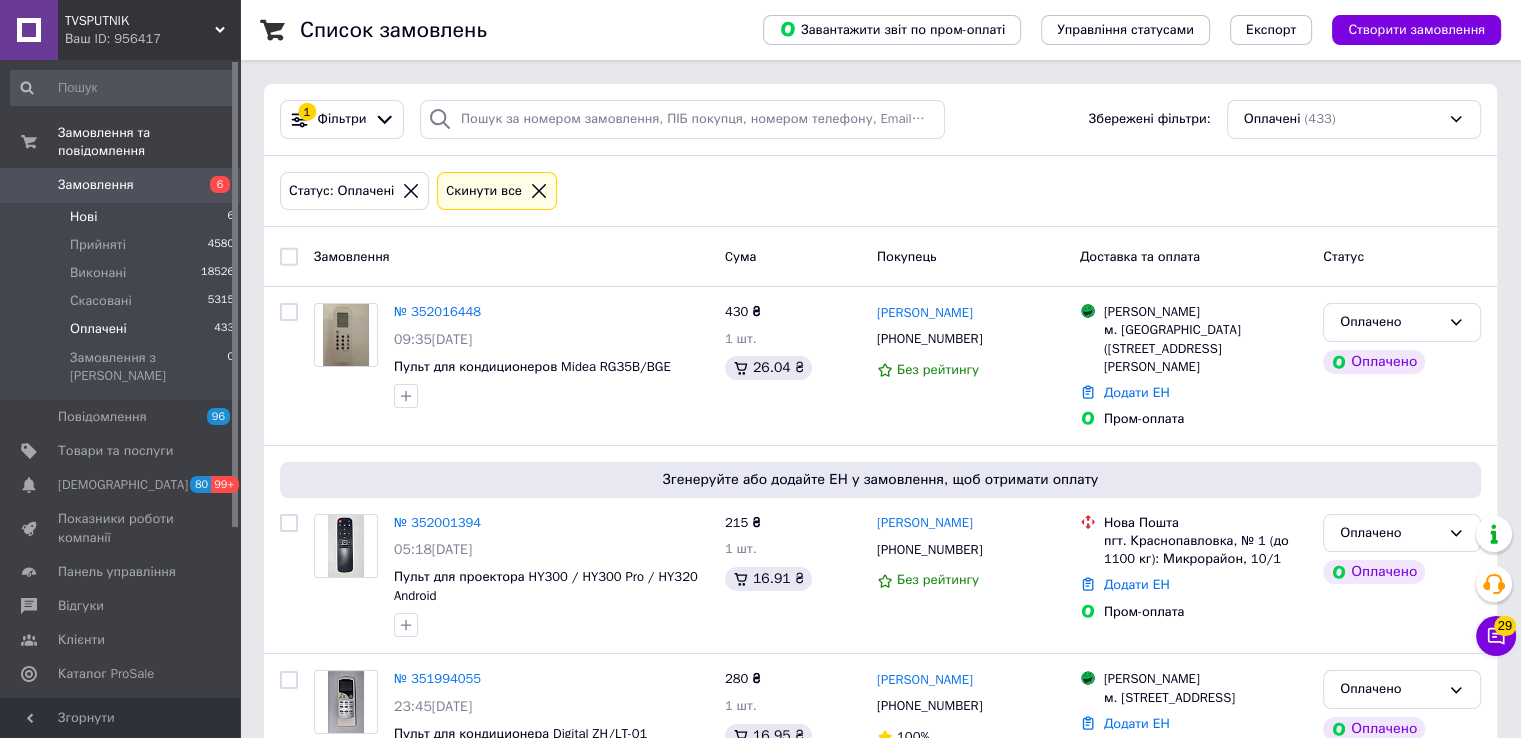 click on "Нові 6" at bounding box center (123, 217) 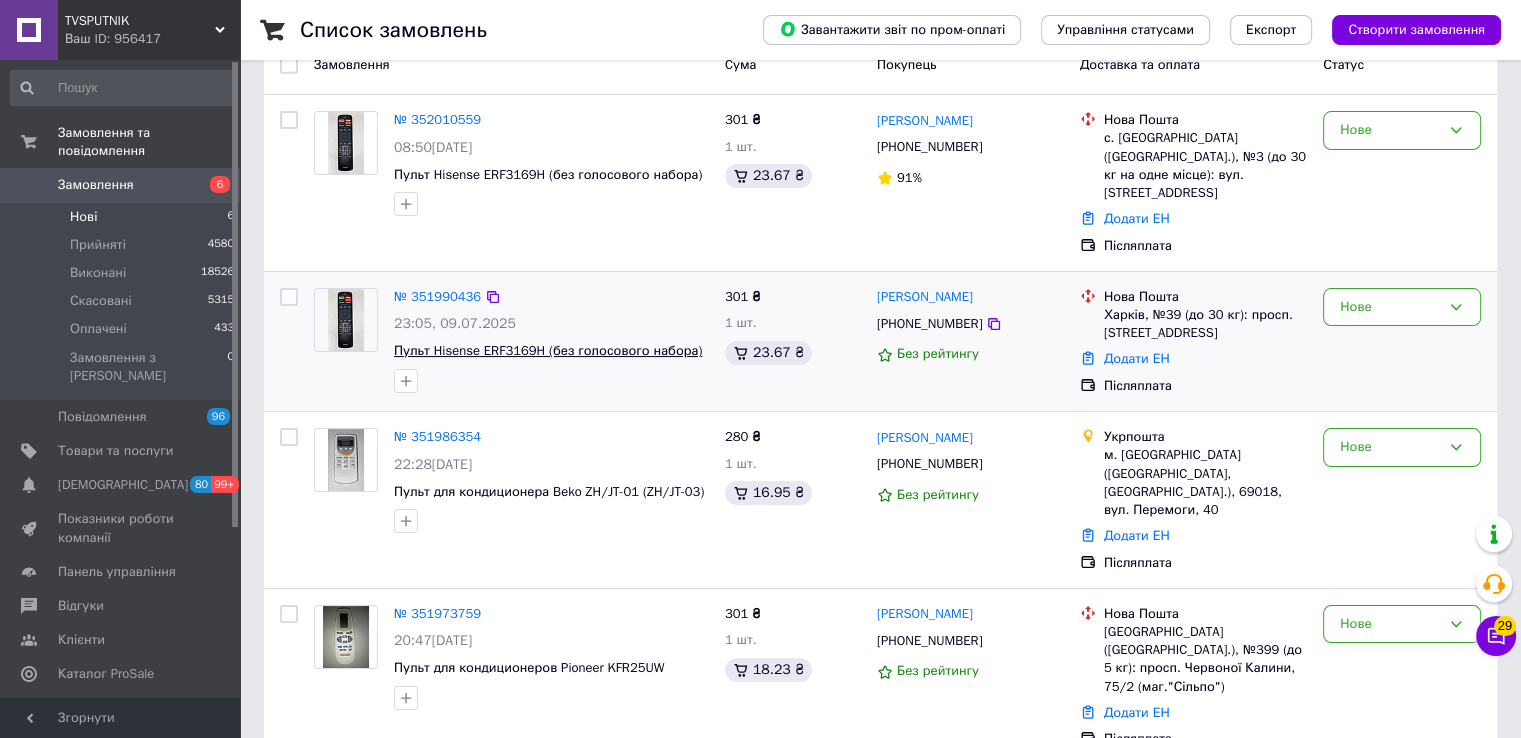 scroll, scrollTop: 200, scrollLeft: 0, axis: vertical 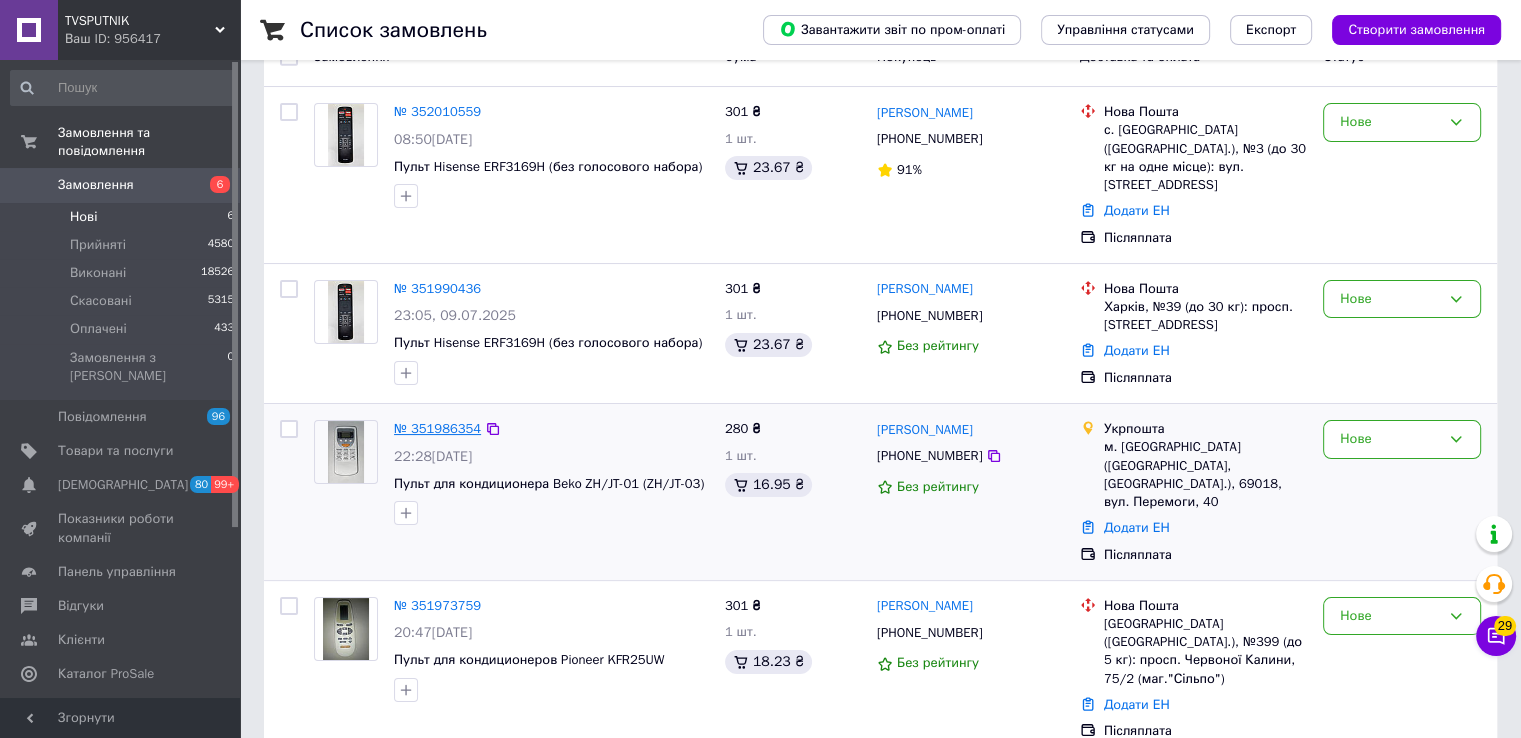 click on "№ 351986354" at bounding box center [437, 428] 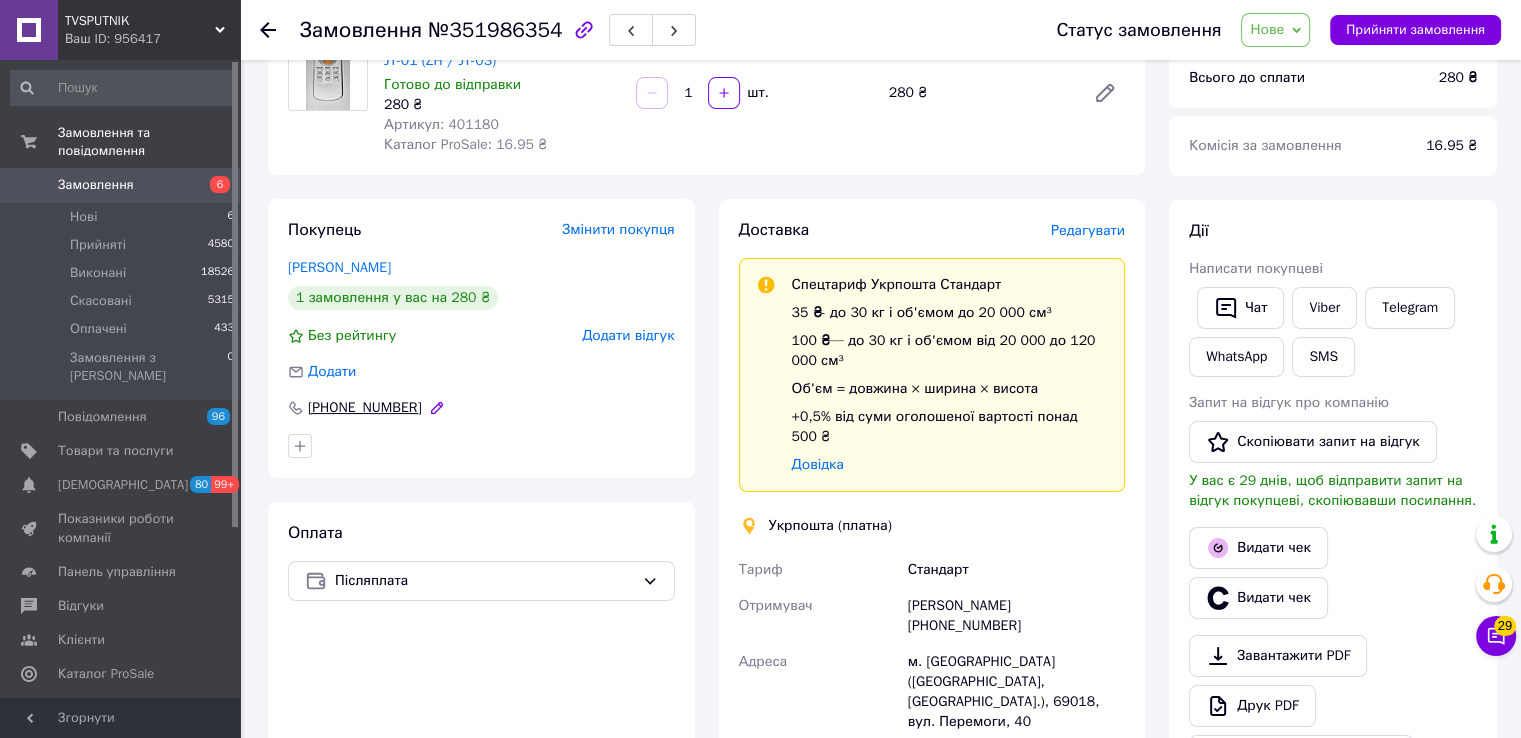 scroll, scrollTop: 0, scrollLeft: 0, axis: both 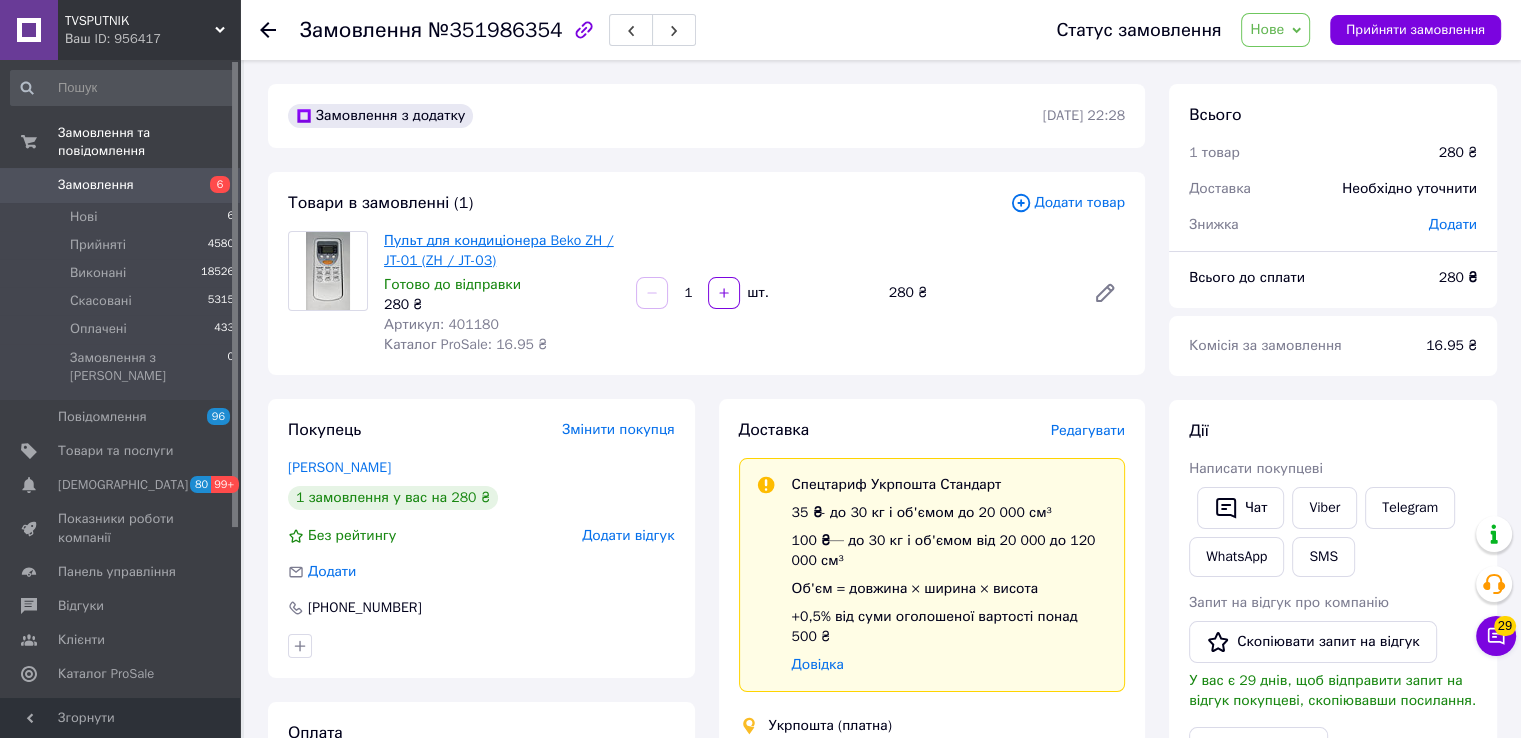 click on "Пульт для кондиціонера Beko ZH / JT-01 (ZH / JT-03)" at bounding box center (499, 250) 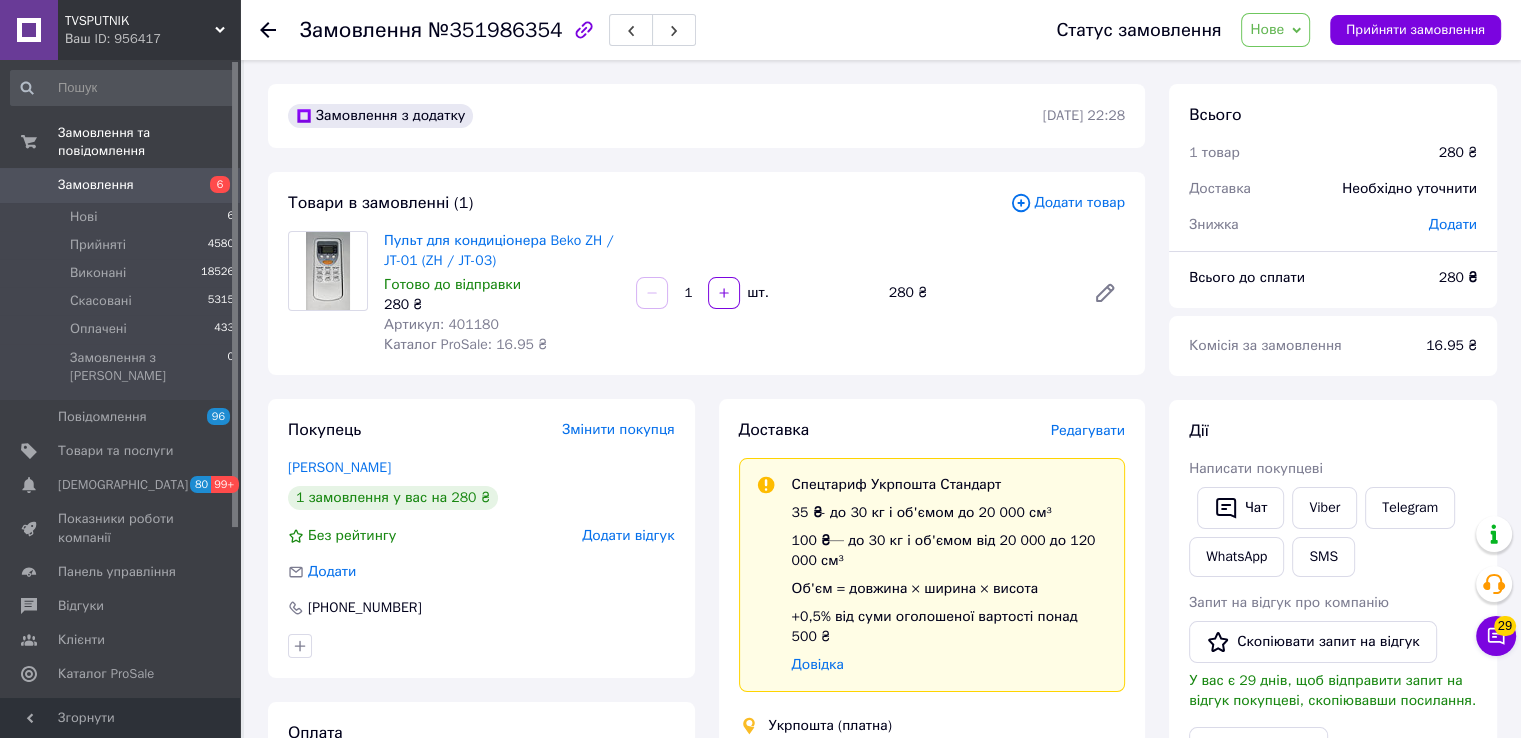 click at bounding box center [280, 30] 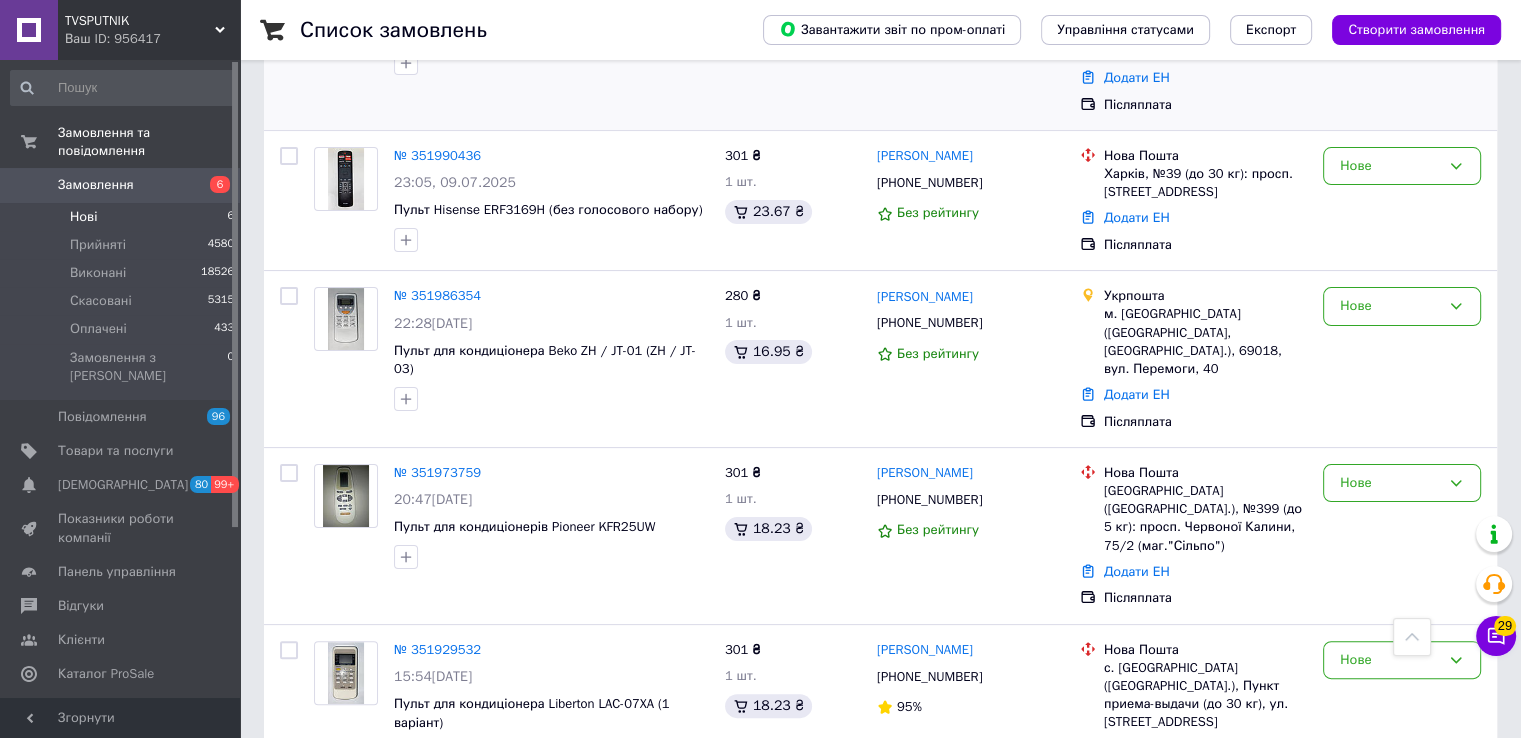 scroll, scrollTop: 300, scrollLeft: 0, axis: vertical 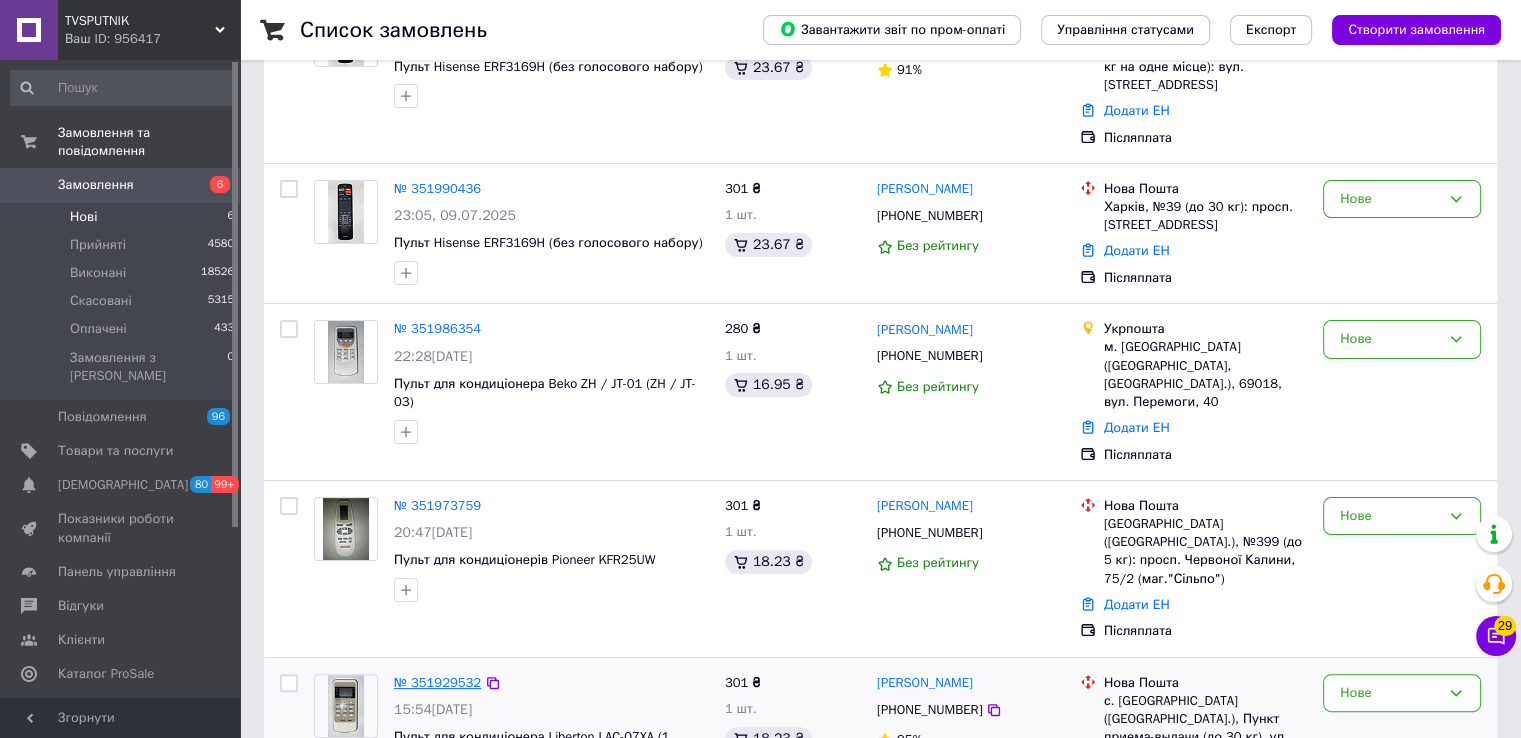 click on "№ 351929532" at bounding box center [437, 682] 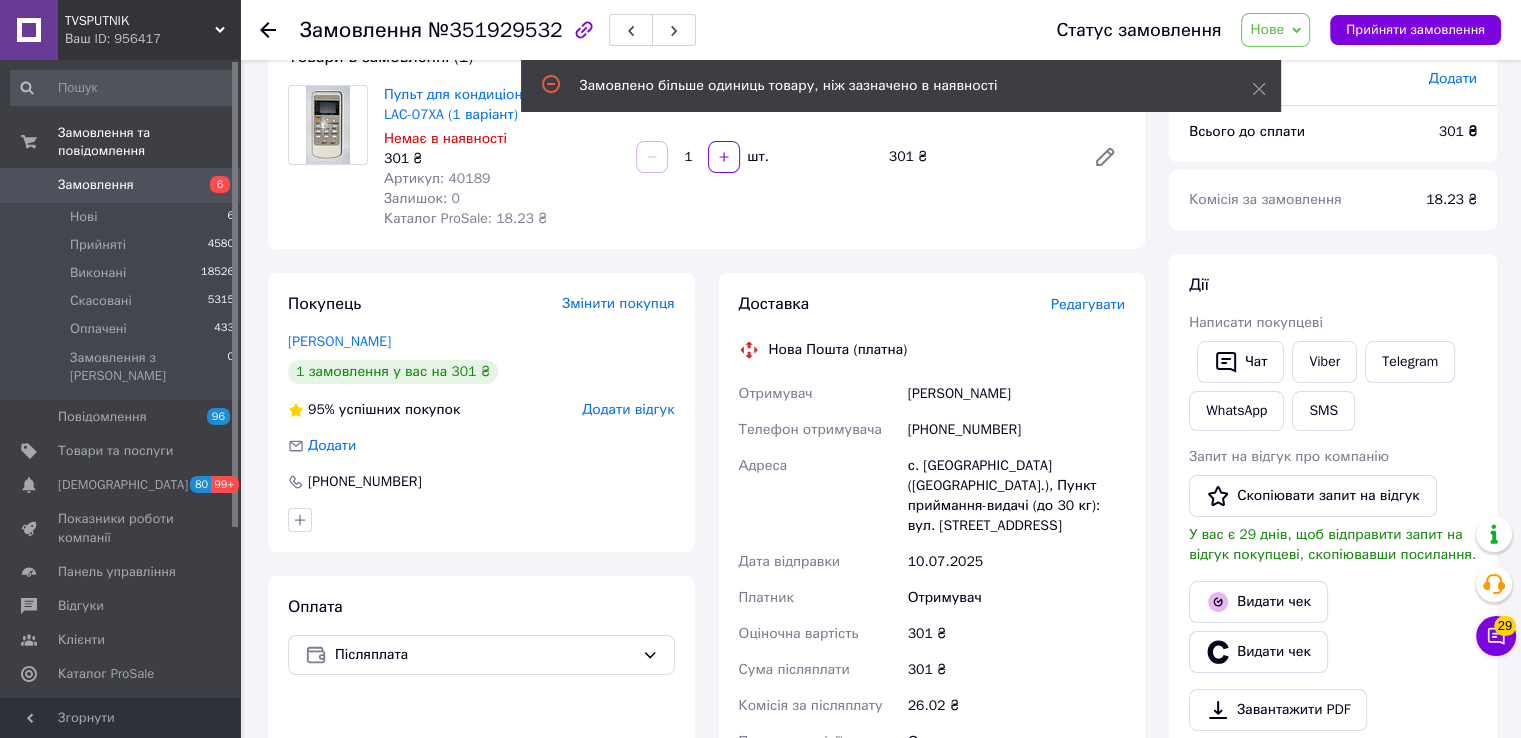 scroll, scrollTop: 0, scrollLeft: 0, axis: both 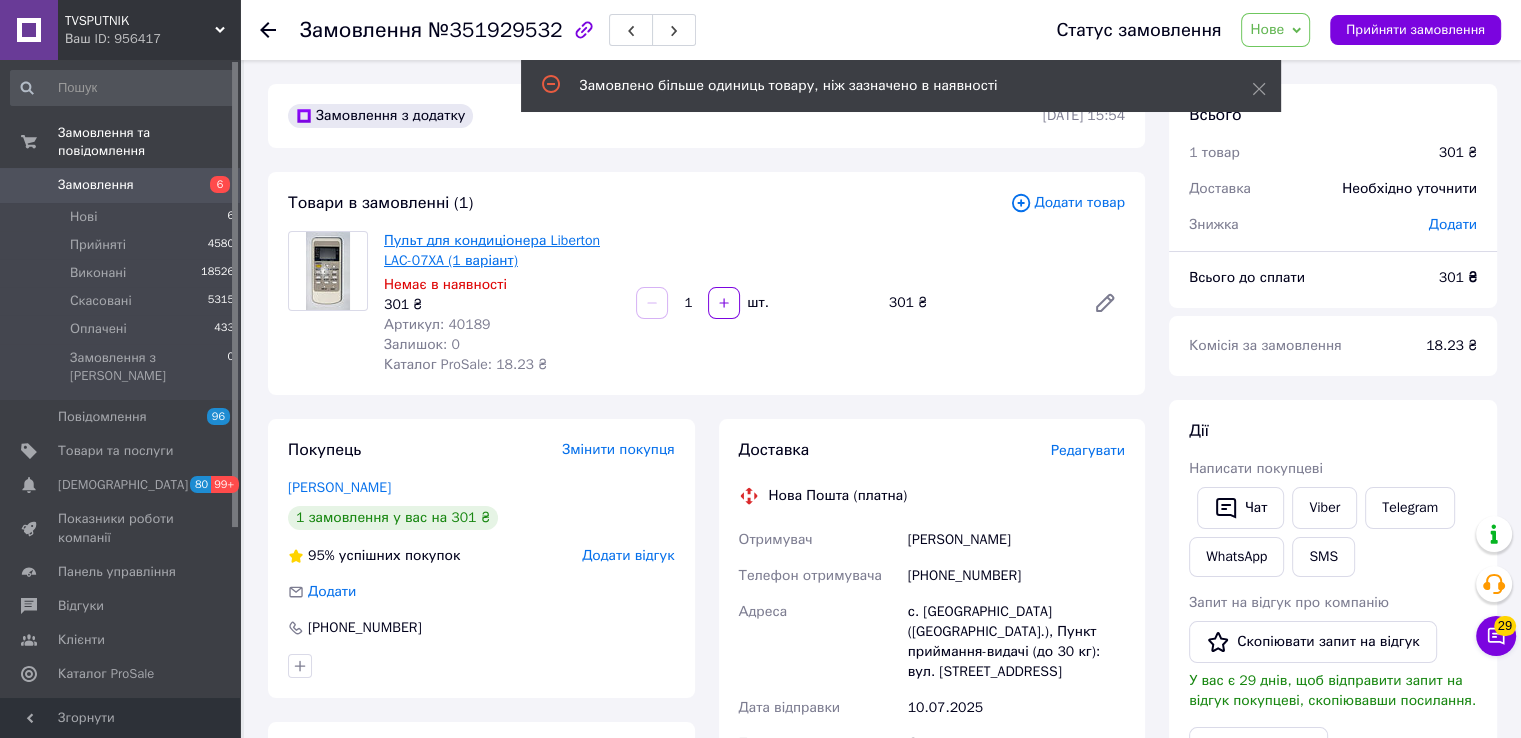 click on "Пульт для кондиціонера Liberton LAC-07XA (1 варіант)" at bounding box center (492, 250) 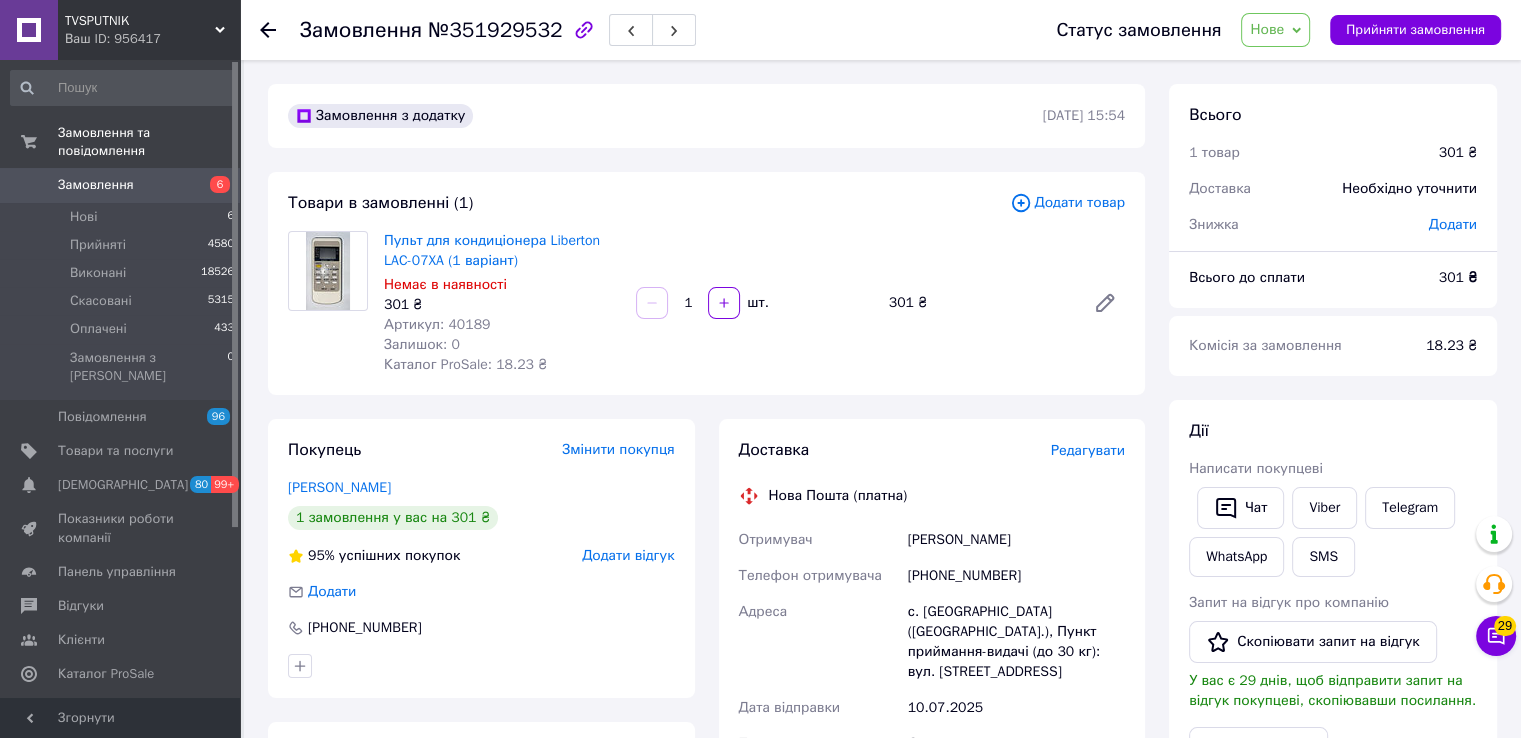 click 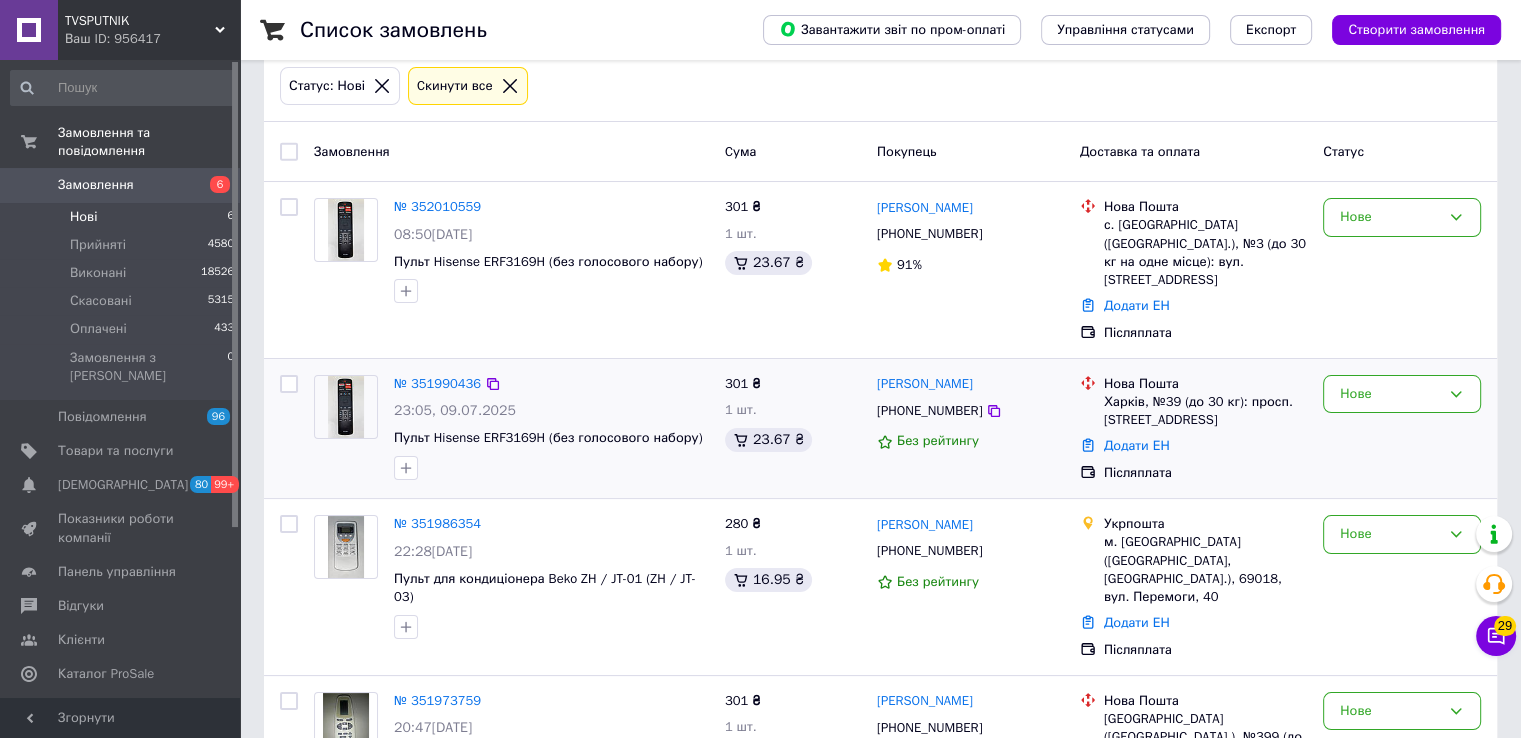 scroll, scrollTop: 200, scrollLeft: 0, axis: vertical 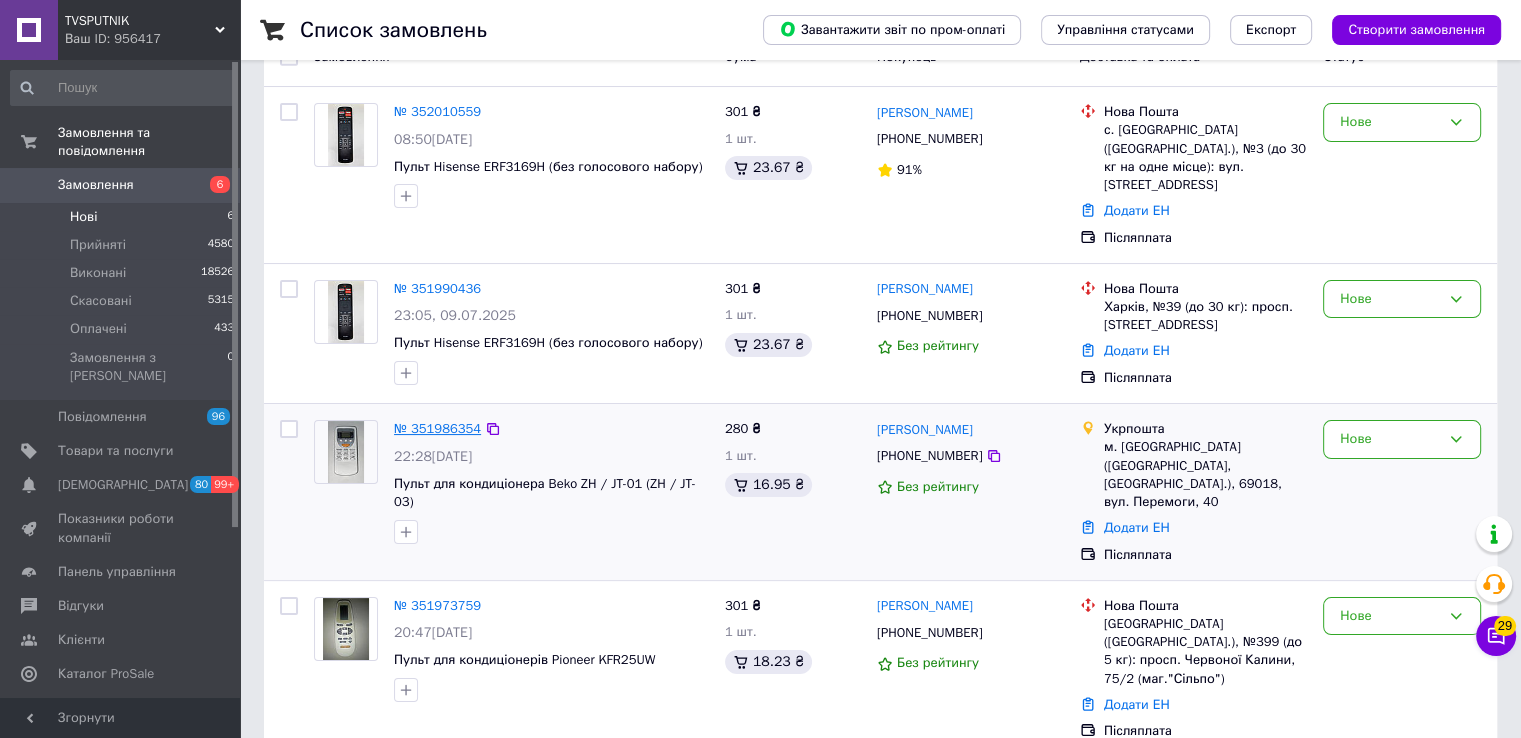 click on "№ 351986354" at bounding box center [437, 428] 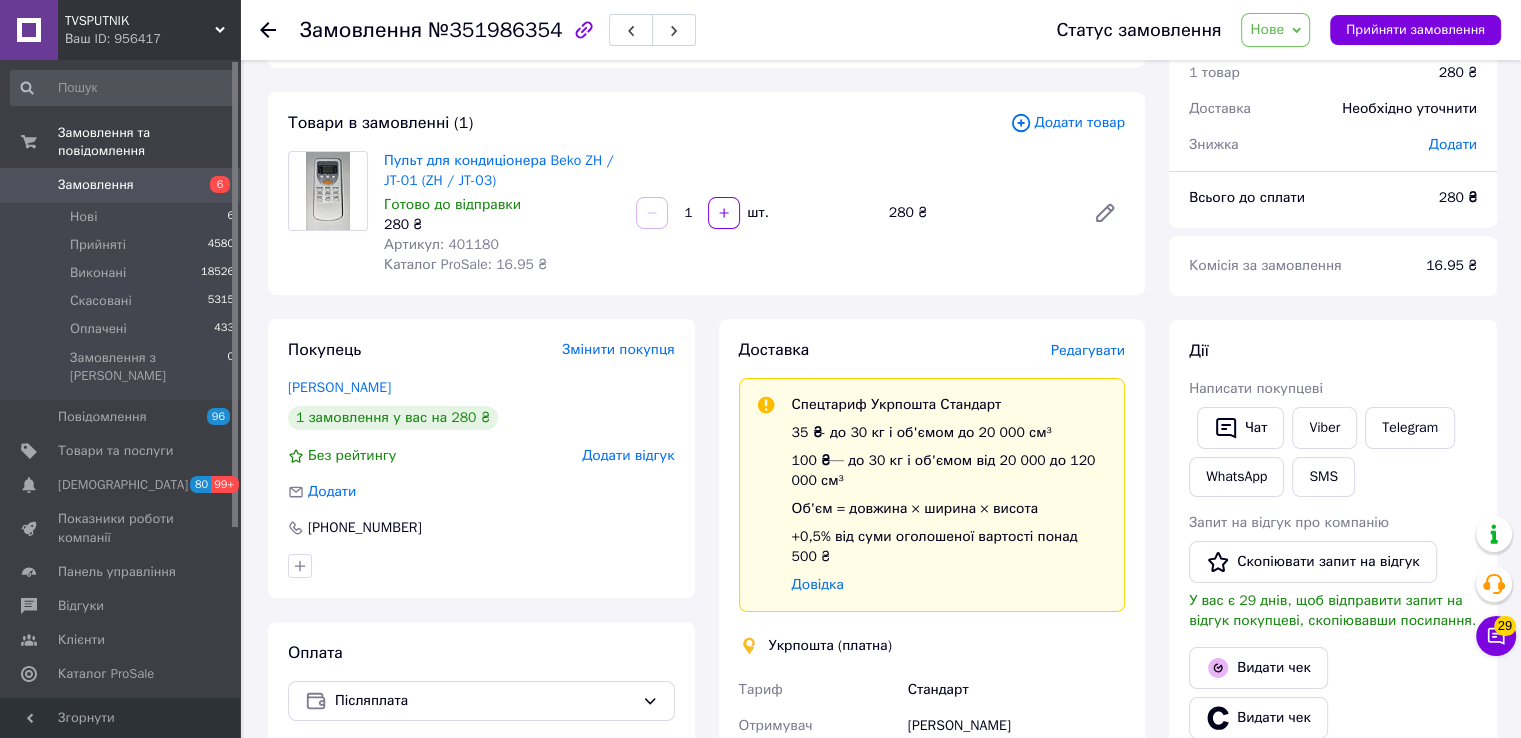 scroll, scrollTop: 0, scrollLeft: 0, axis: both 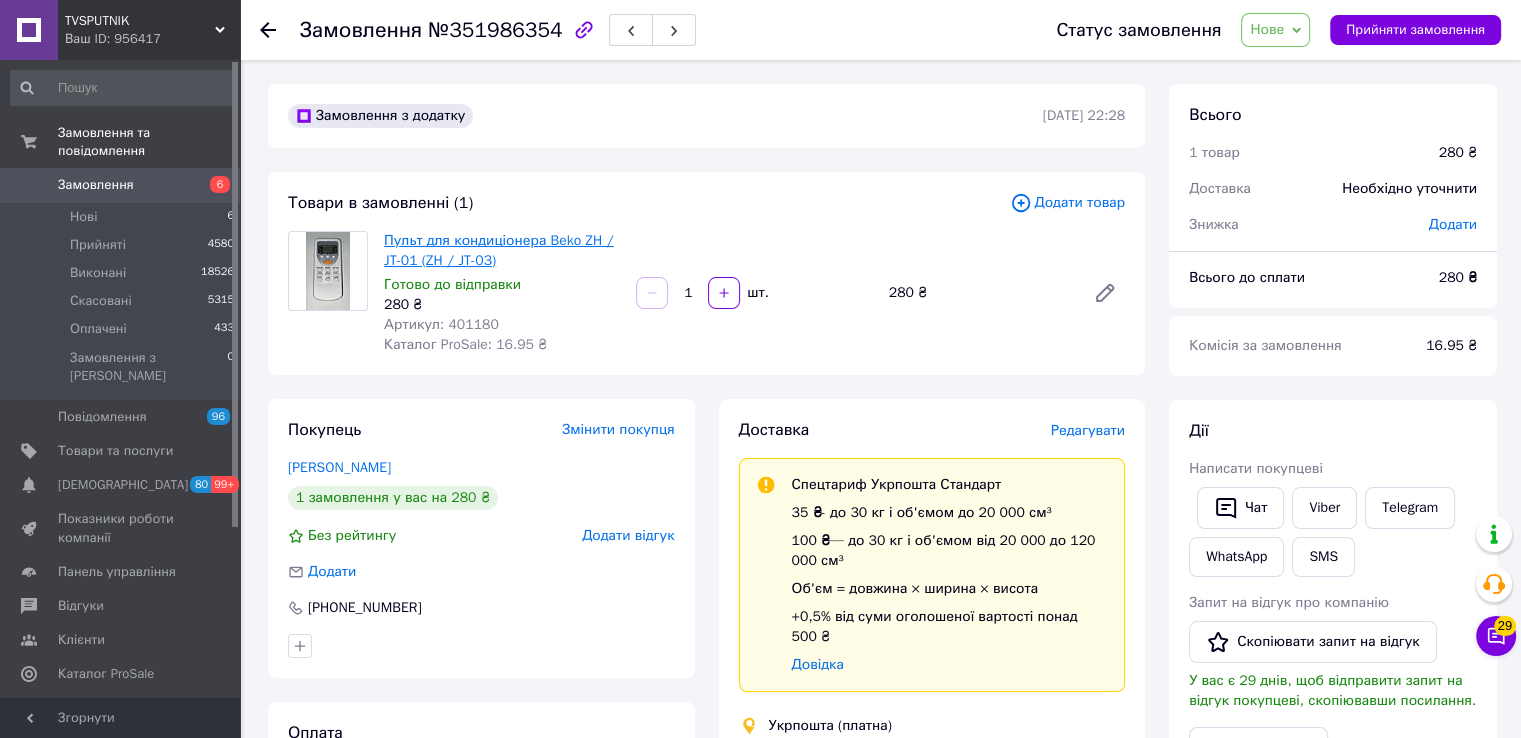 click on "Пульт для кондиціонера Beko ZH / JT-01 (ZH / JT-03)" at bounding box center (499, 250) 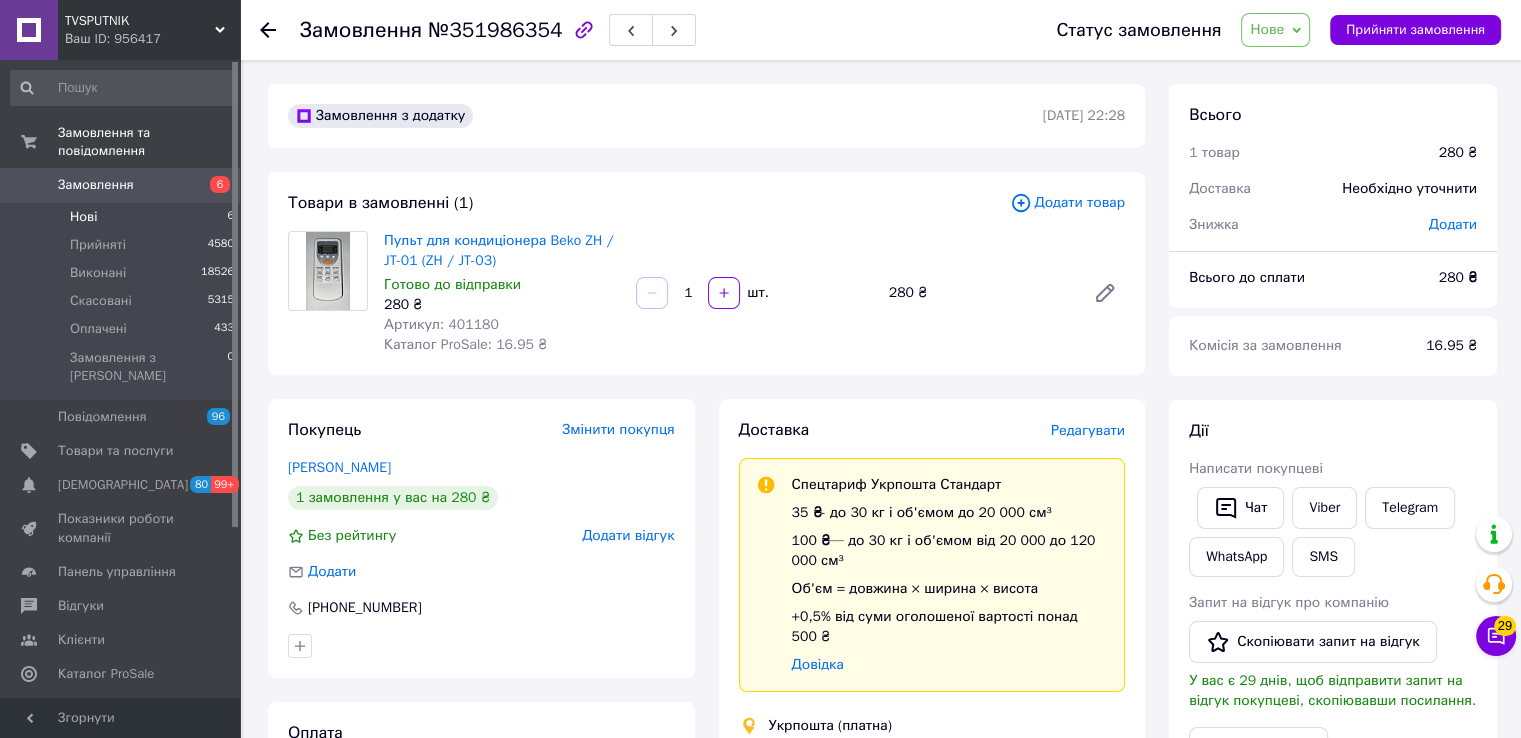 click on "Нові" at bounding box center (83, 217) 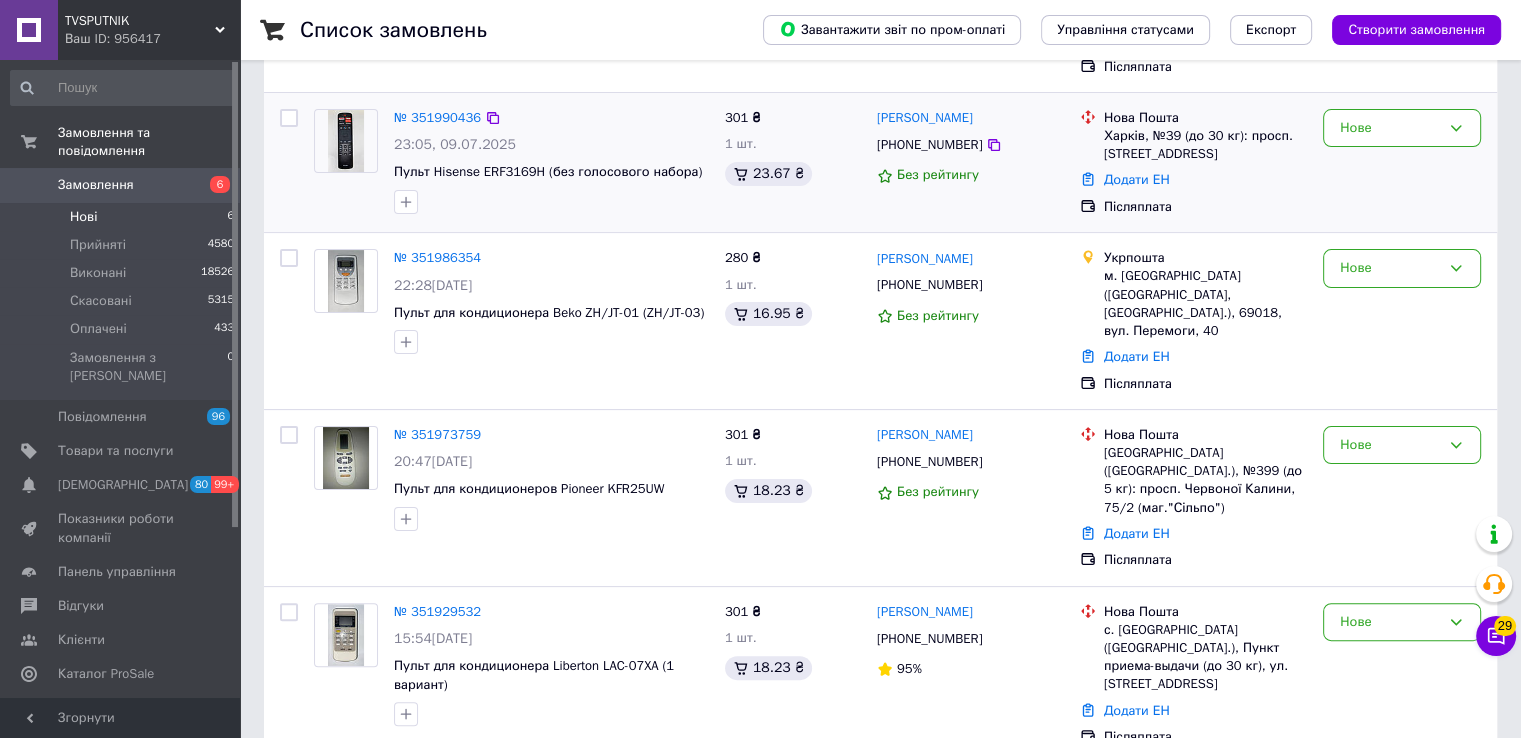 scroll, scrollTop: 400, scrollLeft: 0, axis: vertical 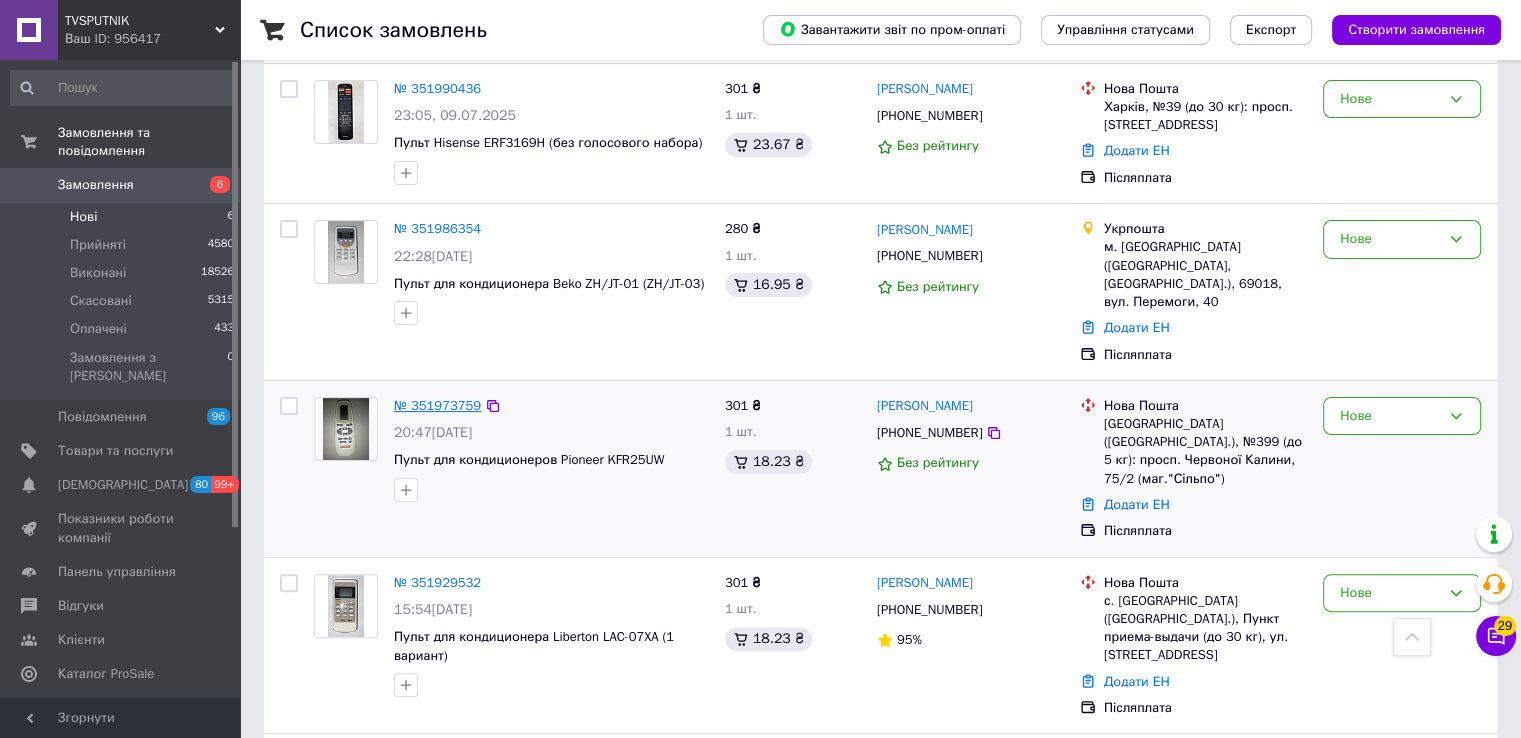 click on "№ 351973759" at bounding box center (437, 405) 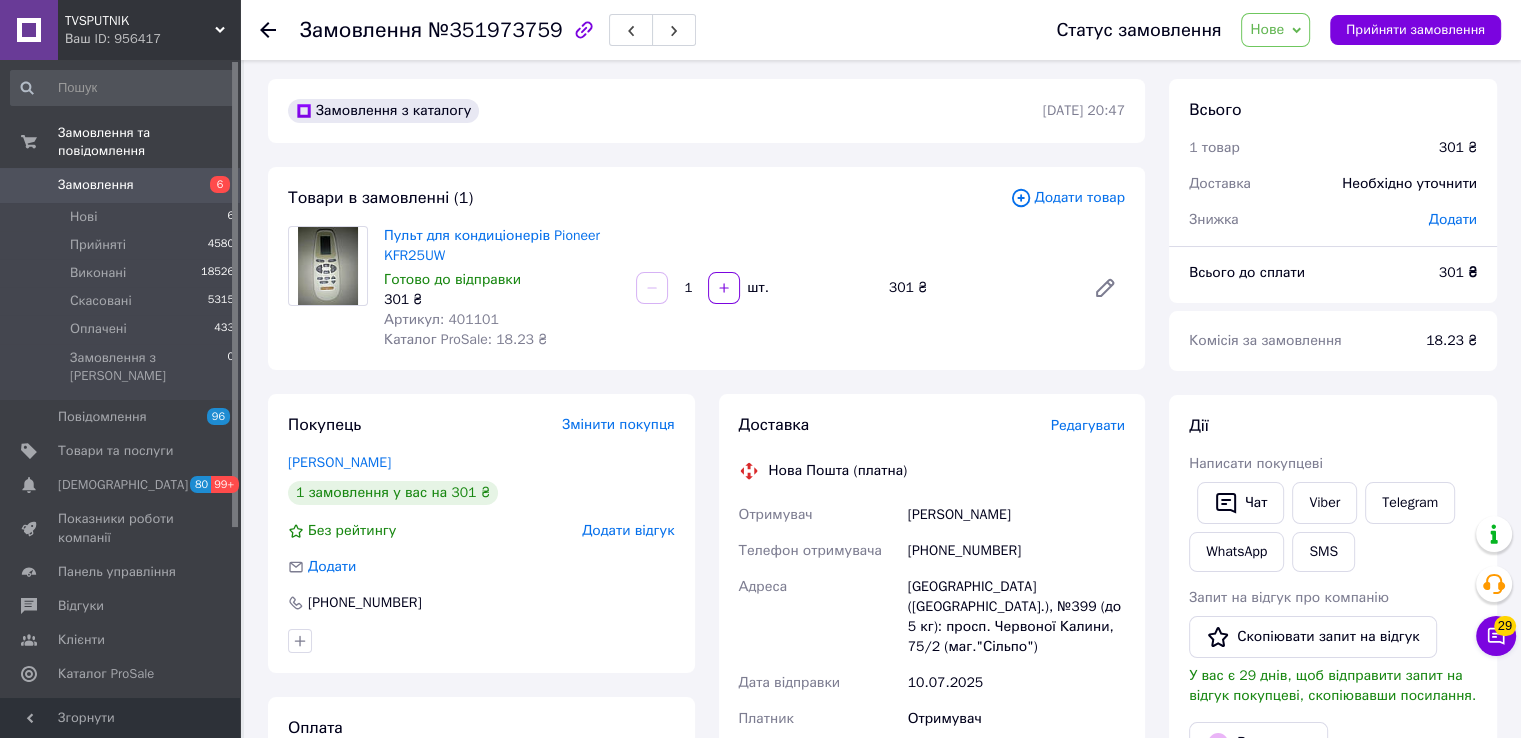 scroll, scrollTop: 0, scrollLeft: 0, axis: both 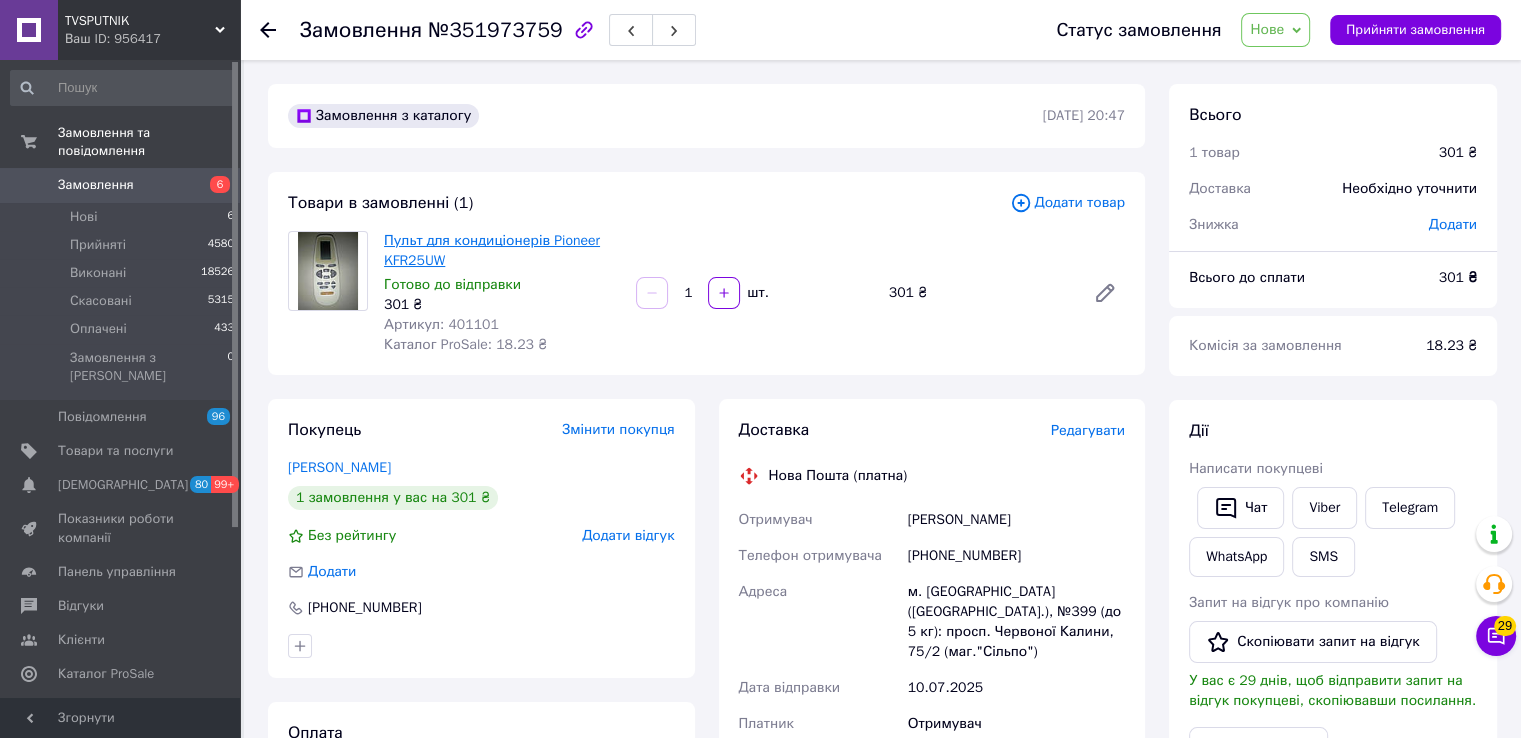 click on "Пульт для кондиціонерів Pioneer KFR25UW" at bounding box center [492, 250] 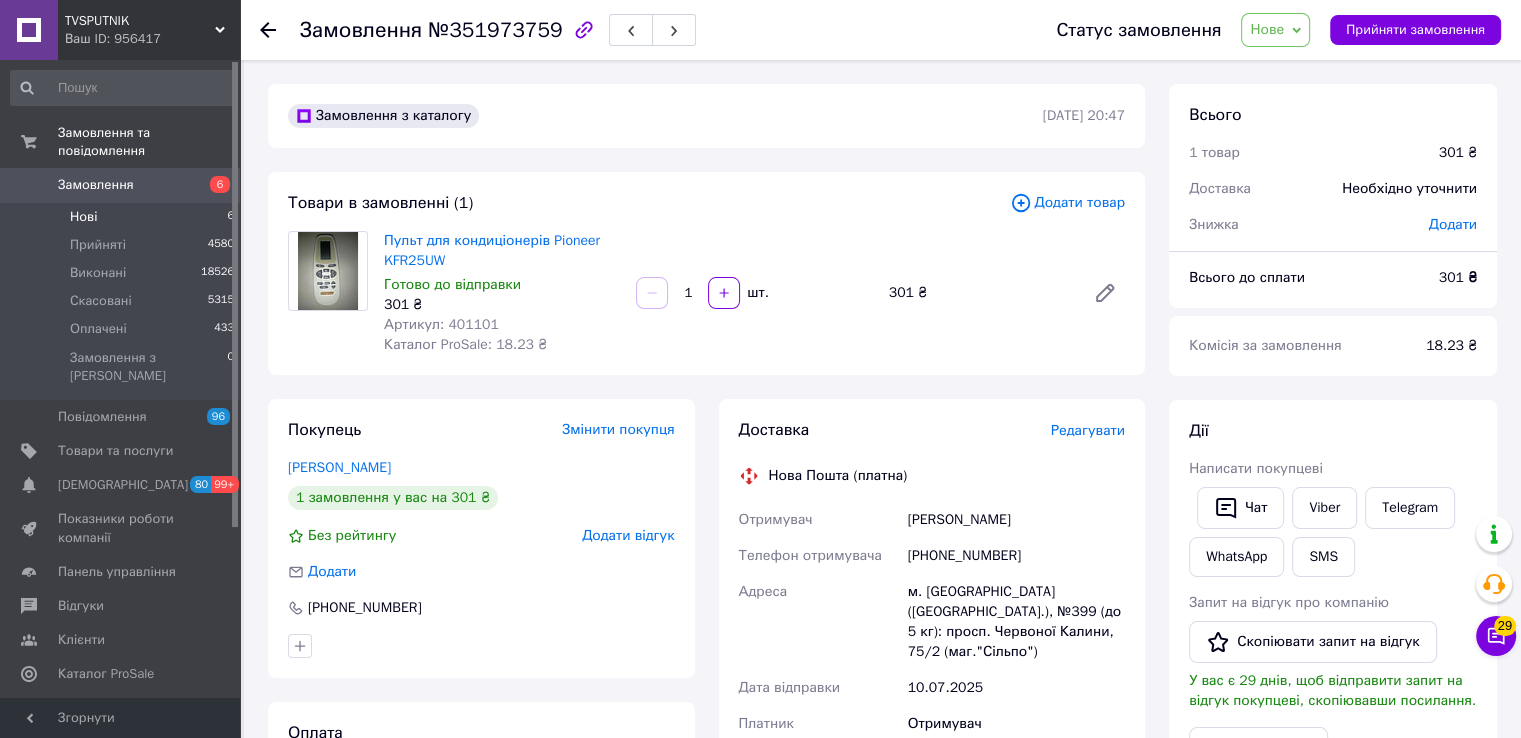 click on "Нові 6" at bounding box center [123, 217] 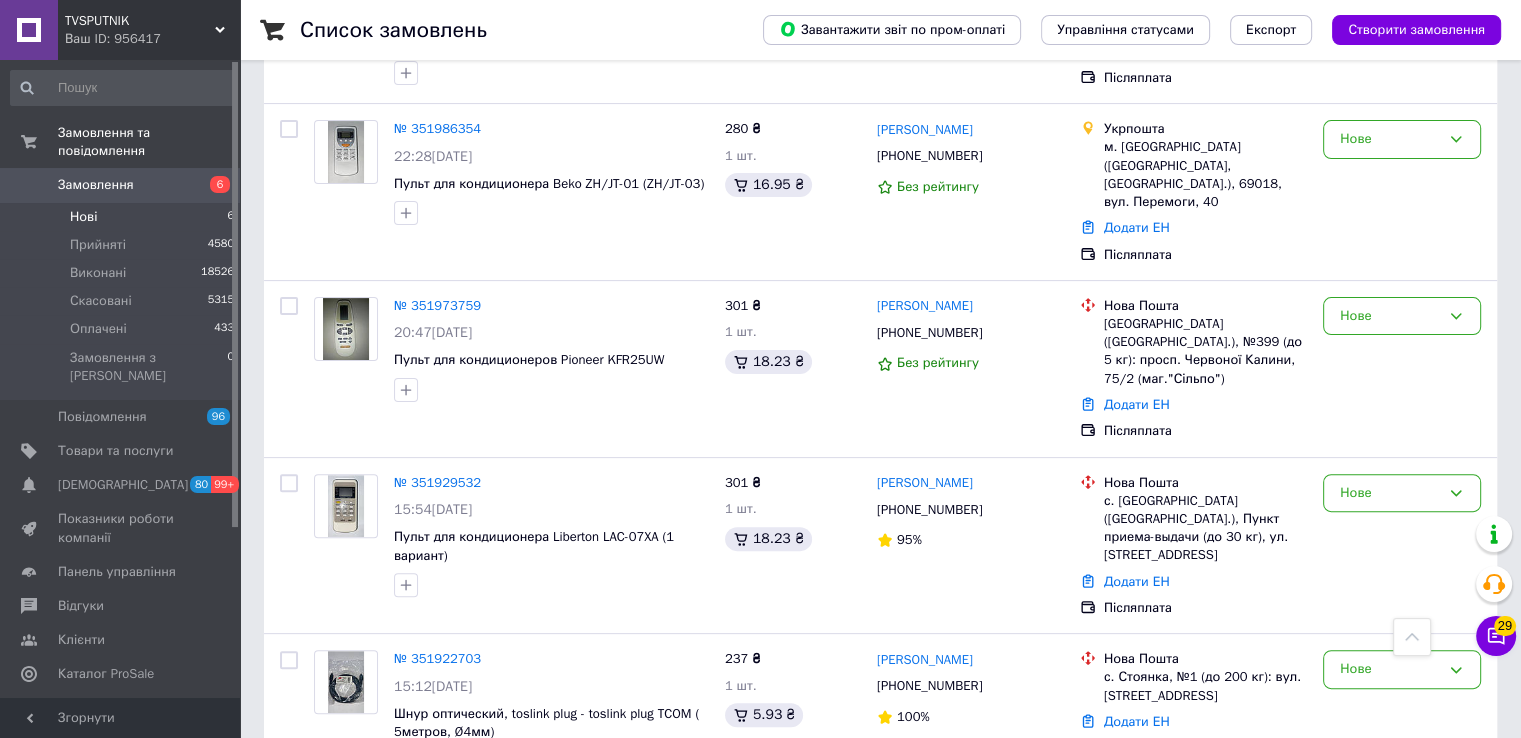 scroll, scrollTop: 501, scrollLeft: 0, axis: vertical 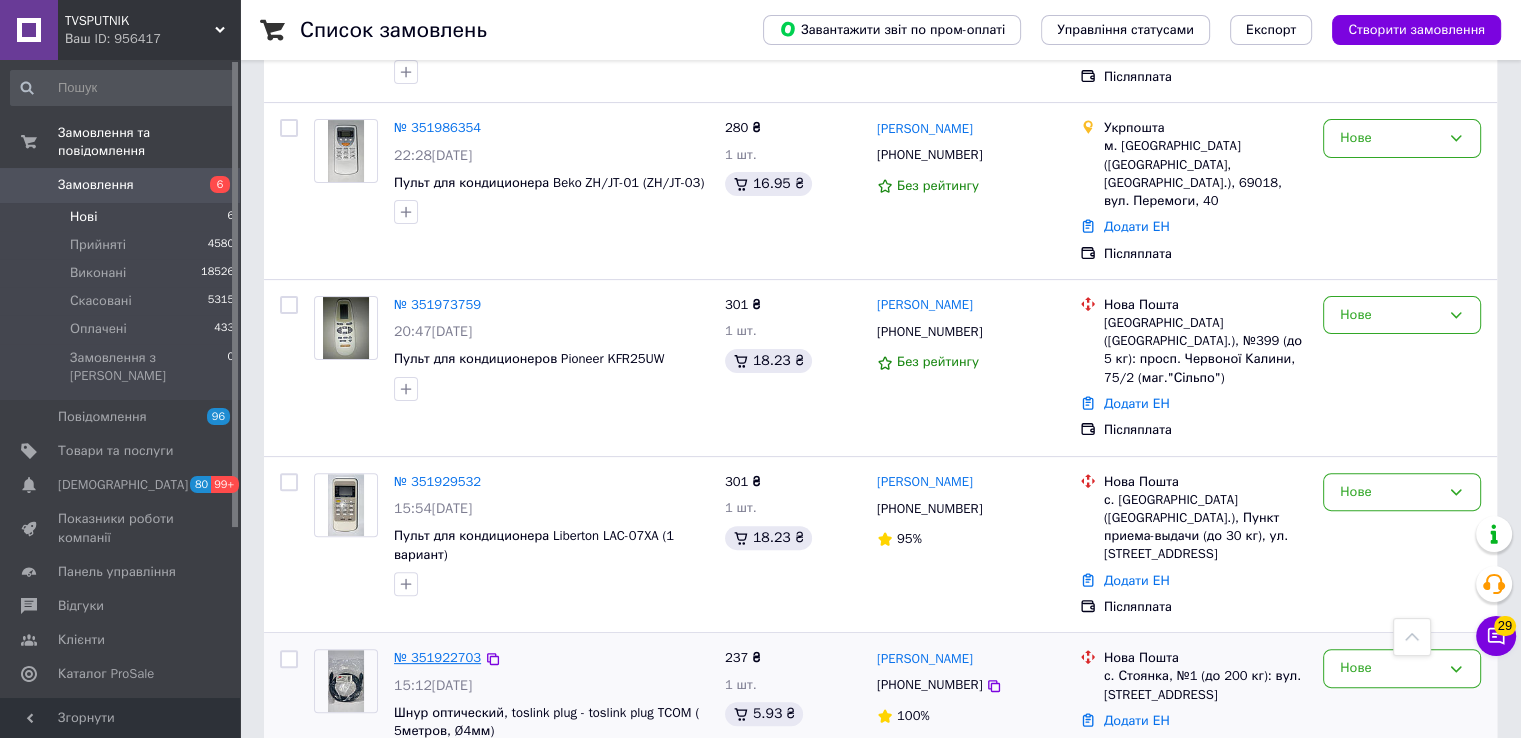 click on "№ 351922703" at bounding box center [437, 657] 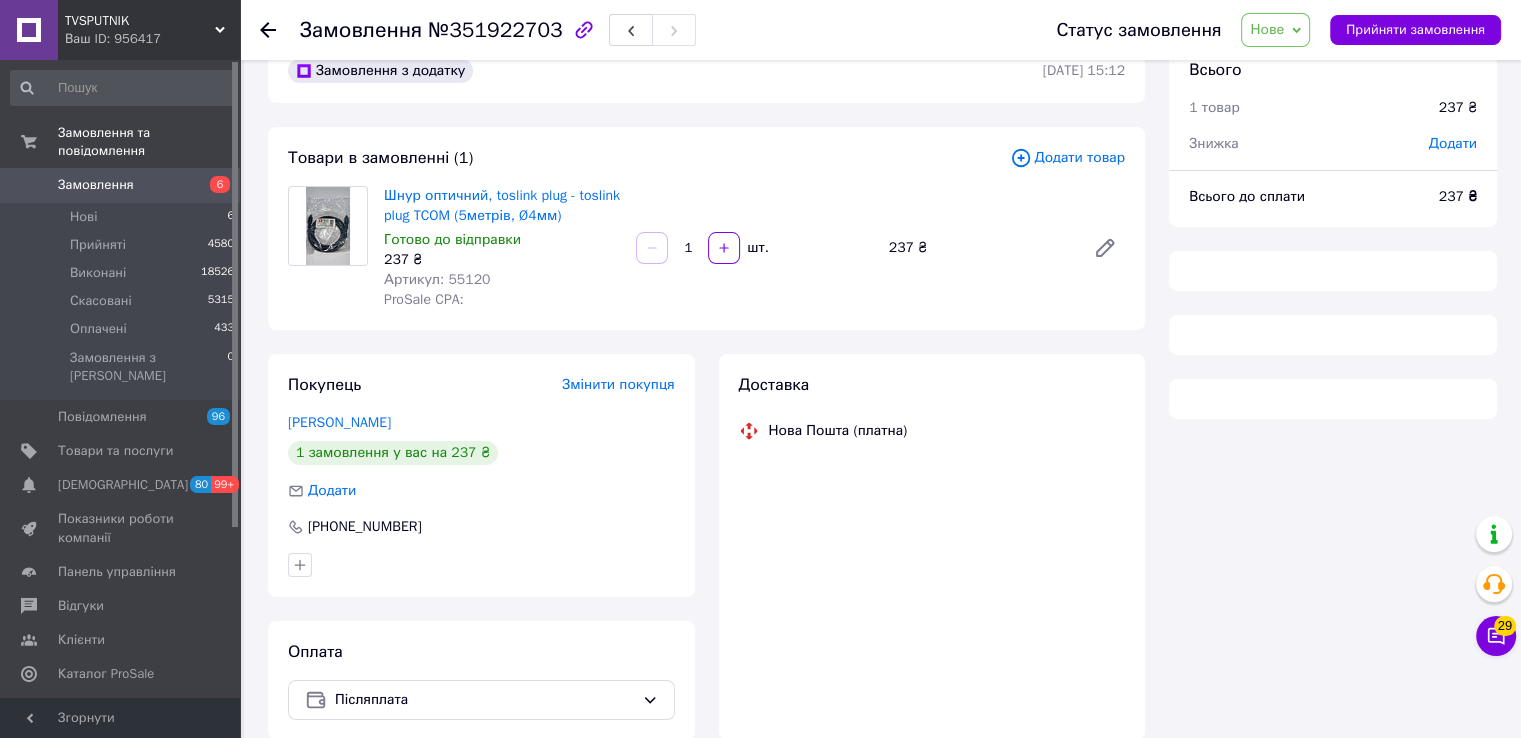 scroll, scrollTop: 0, scrollLeft: 0, axis: both 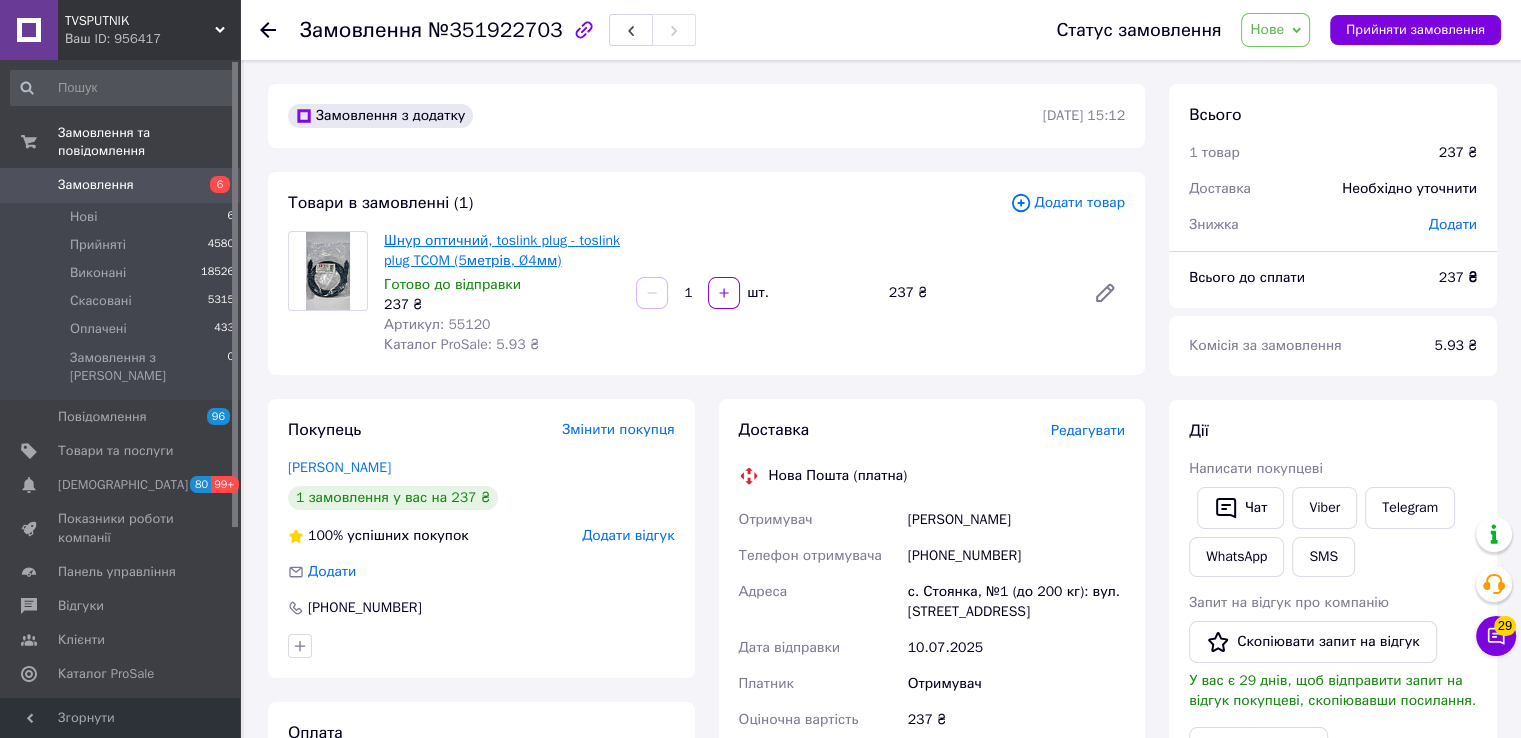 click on "Шнур оптичний, toslink plug - toslink plug TCOM (5метрів, Ø4мм)" at bounding box center (502, 250) 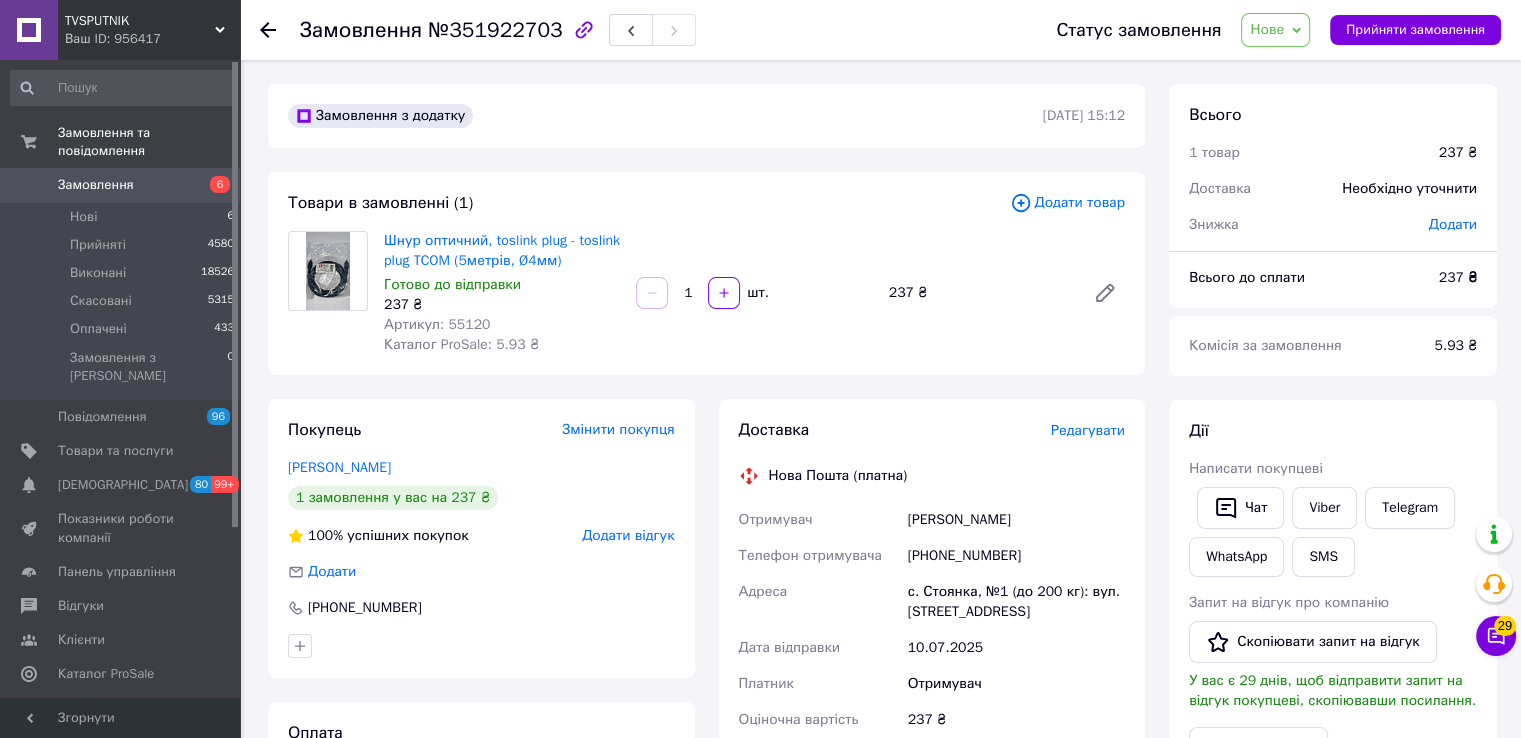 click at bounding box center [280, 30] 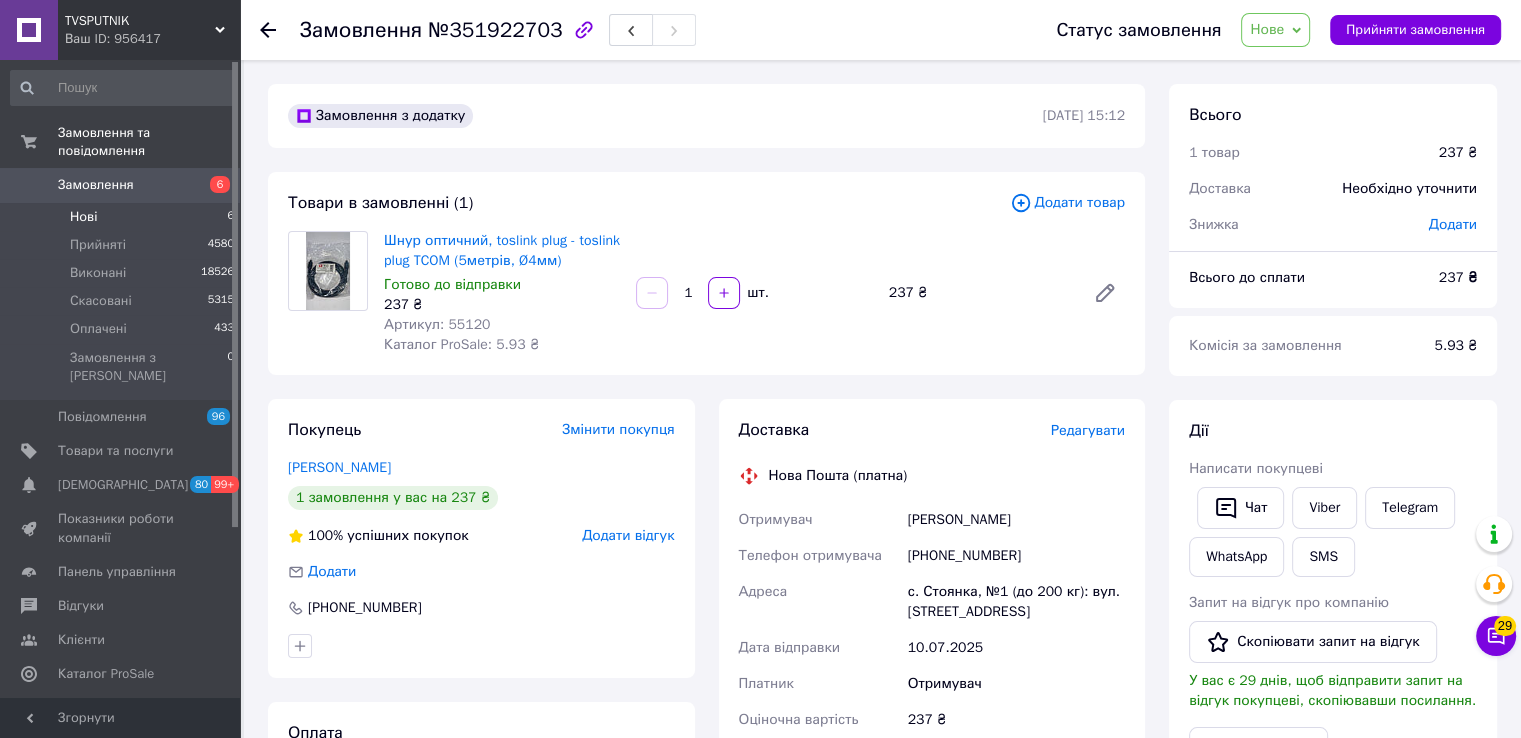click on "Нові 6" at bounding box center (123, 217) 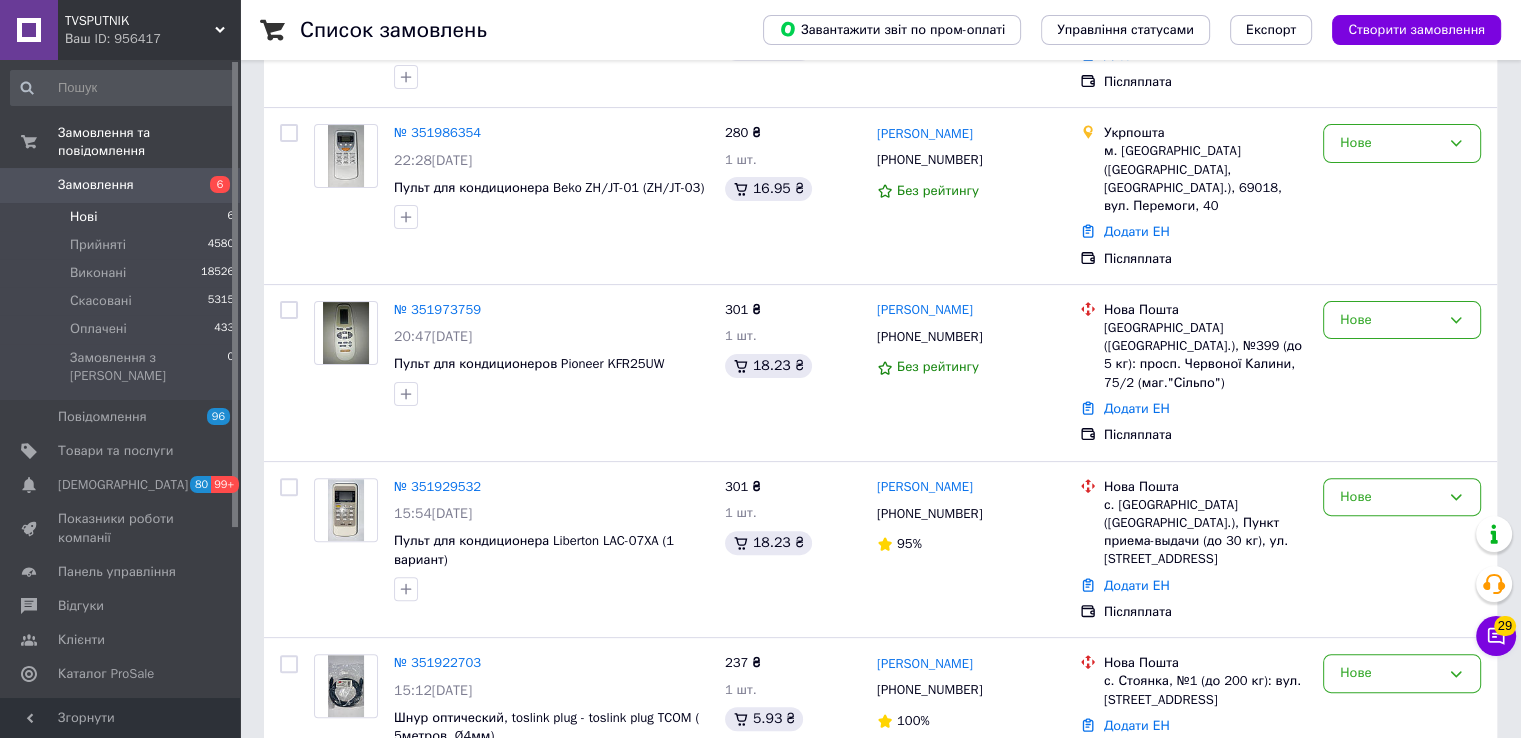 scroll, scrollTop: 500, scrollLeft: 0, axis: vertical 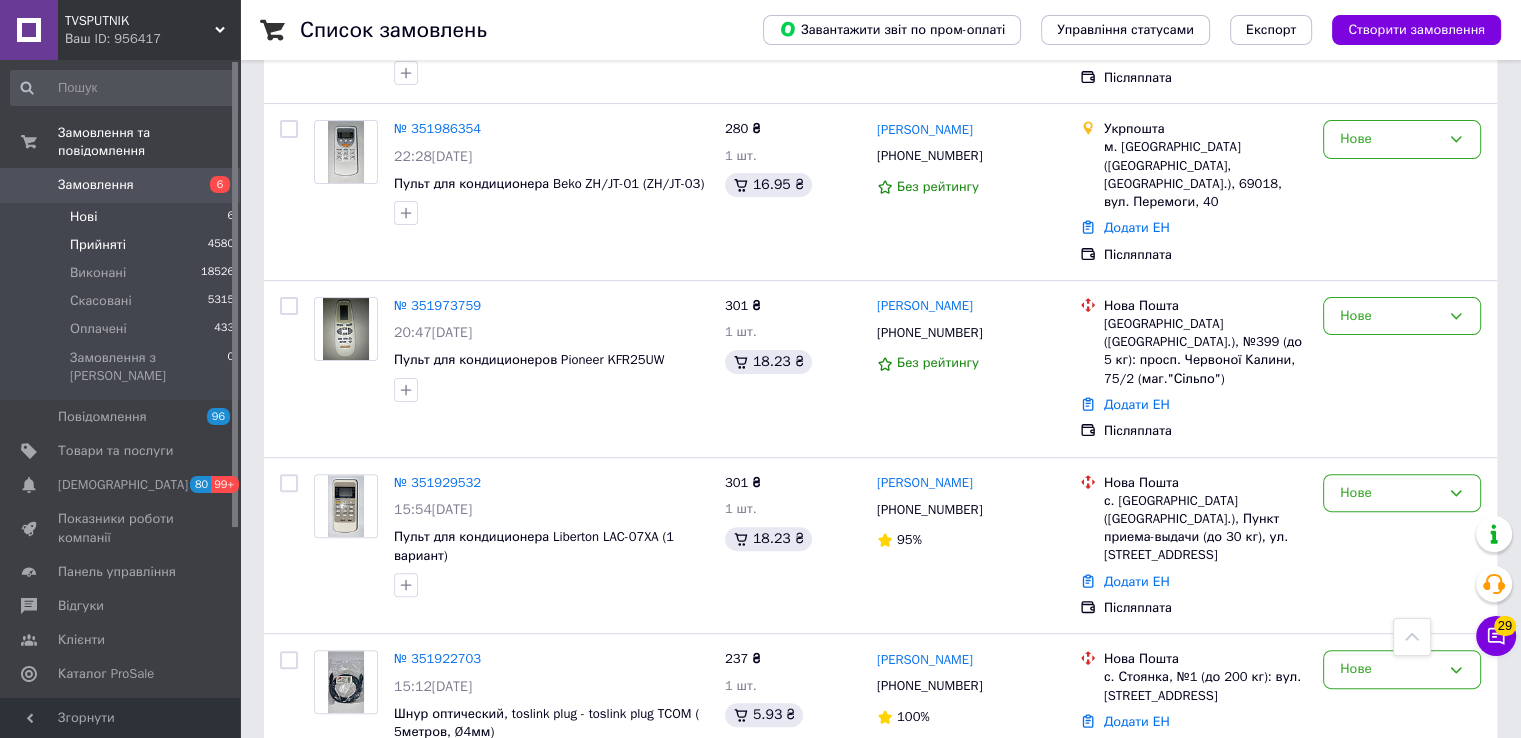 click on "Прийняті 4580" at bounding box center (123, 245) 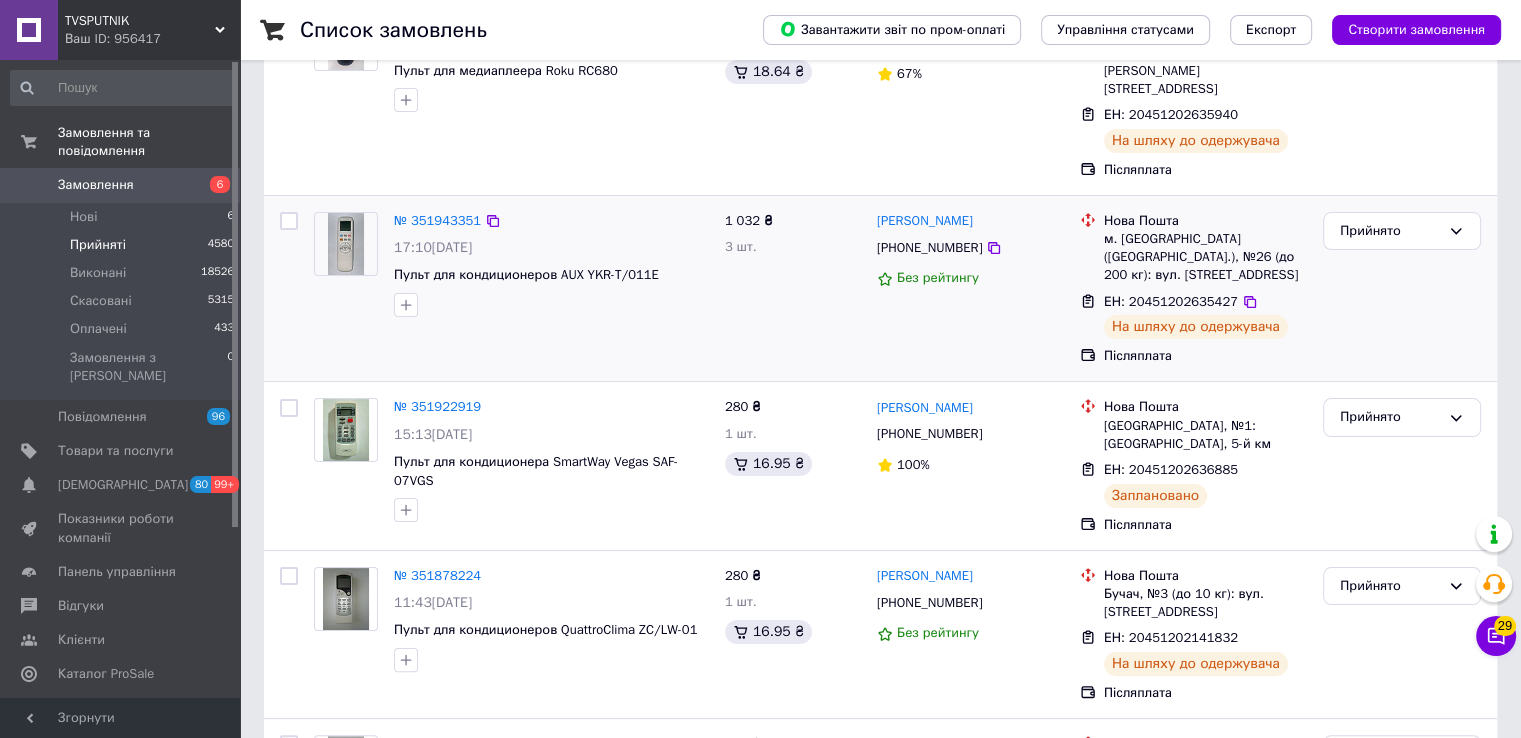 scroll, scrollTop: 300, scrollLeft: 0, axis: vertical 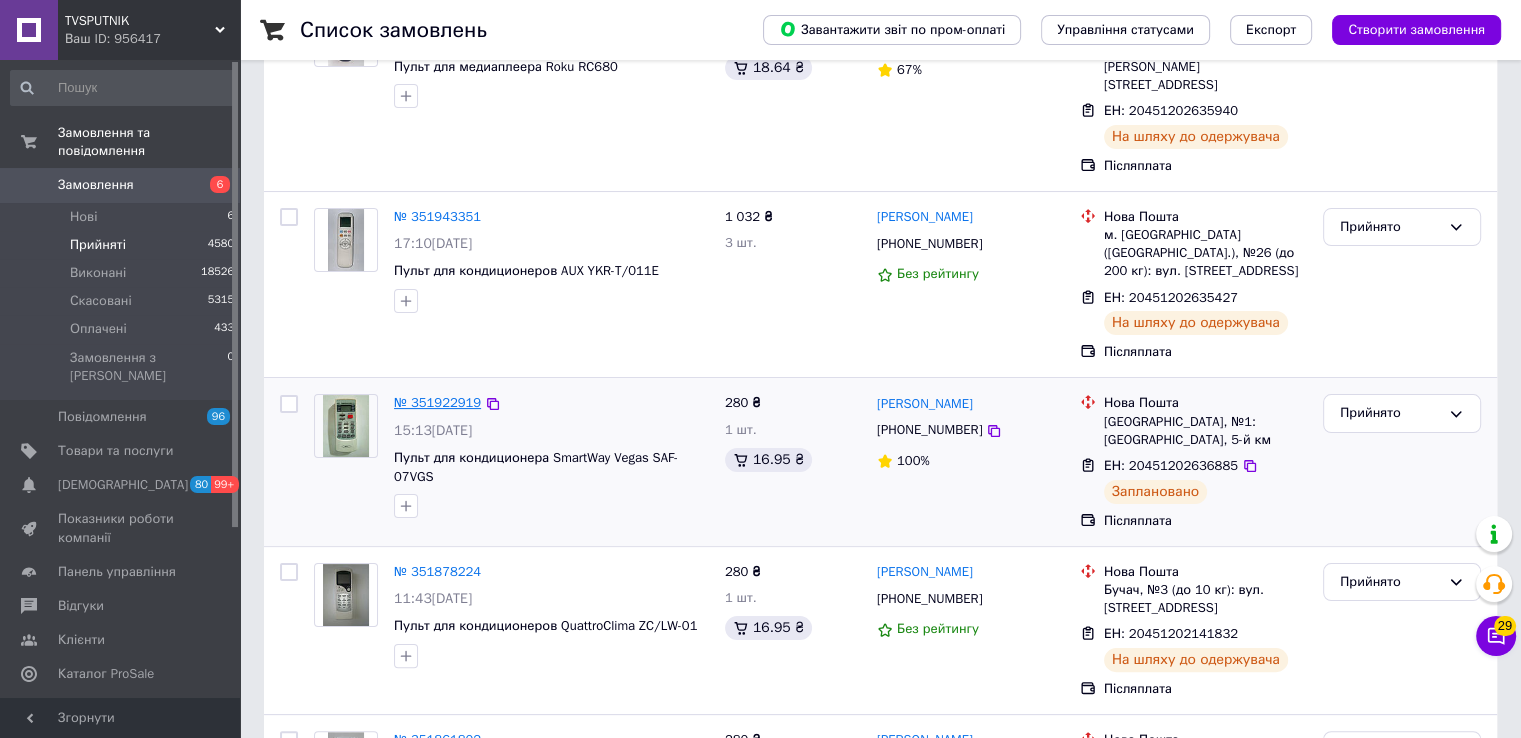 click on "№ 351922919" at bounding box center [437, 402] 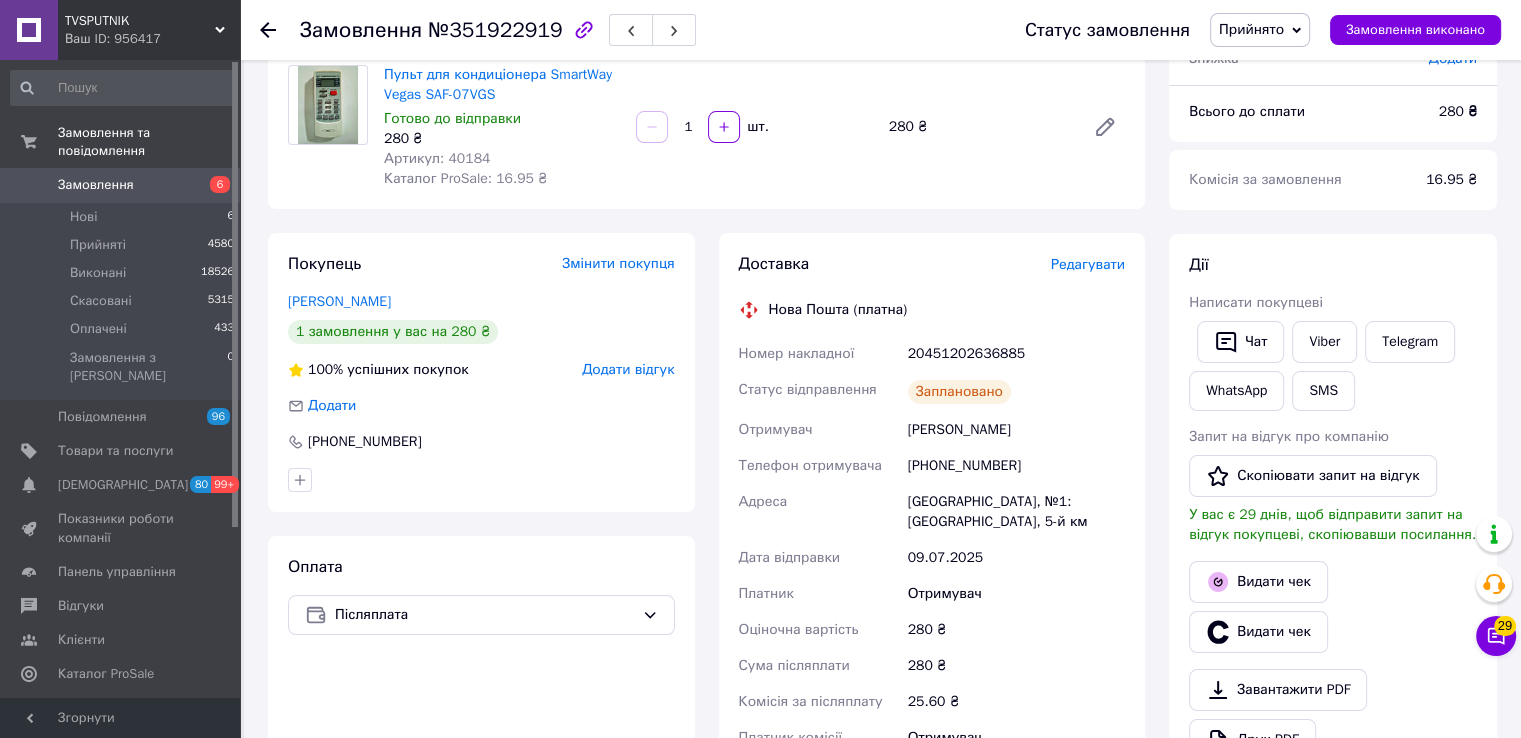 scroll, scrollTop: 0, scrollLeft: 0, axis: both 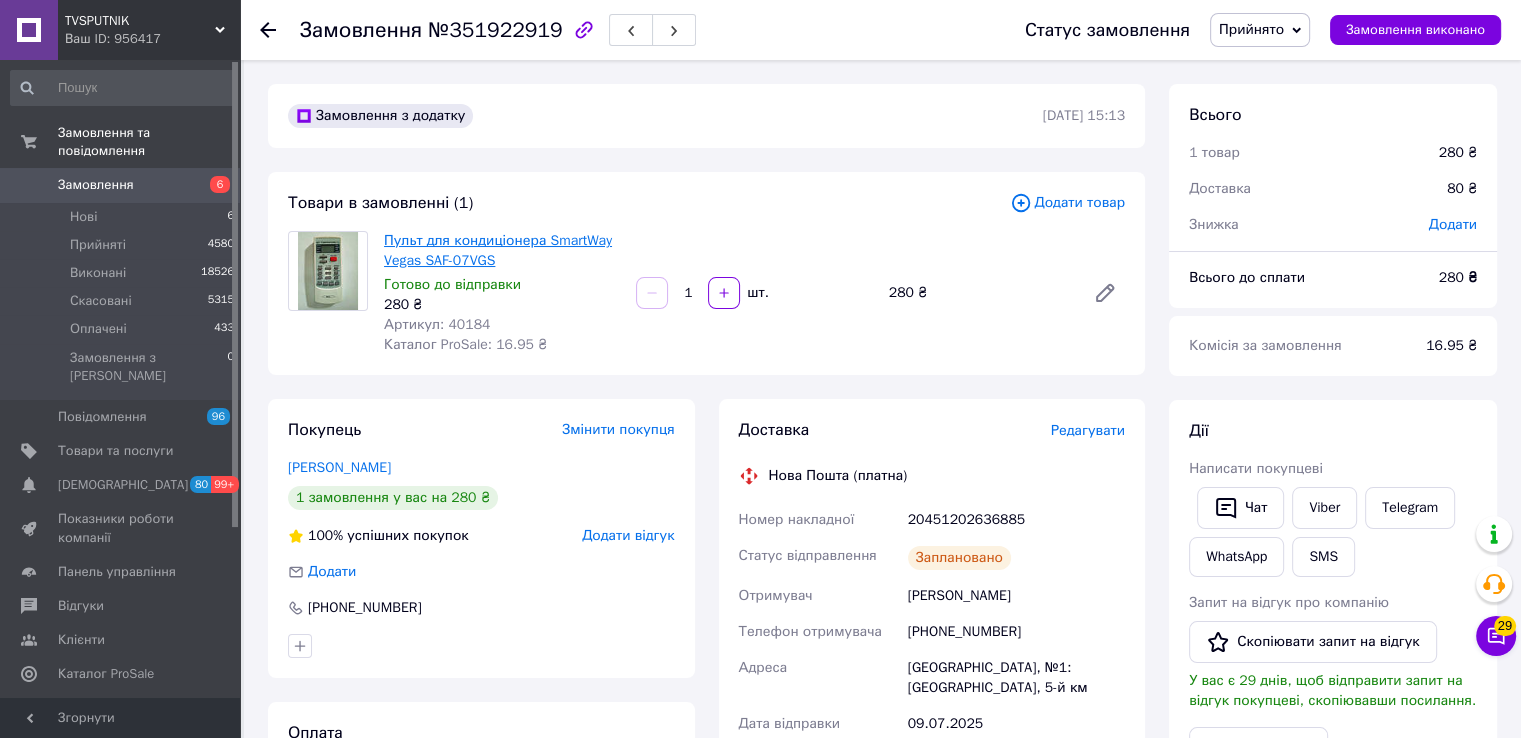 click on "Пульт для кондиціонера SmartWay Vegas SAF-07VGS" at bounding box center (498, 250) 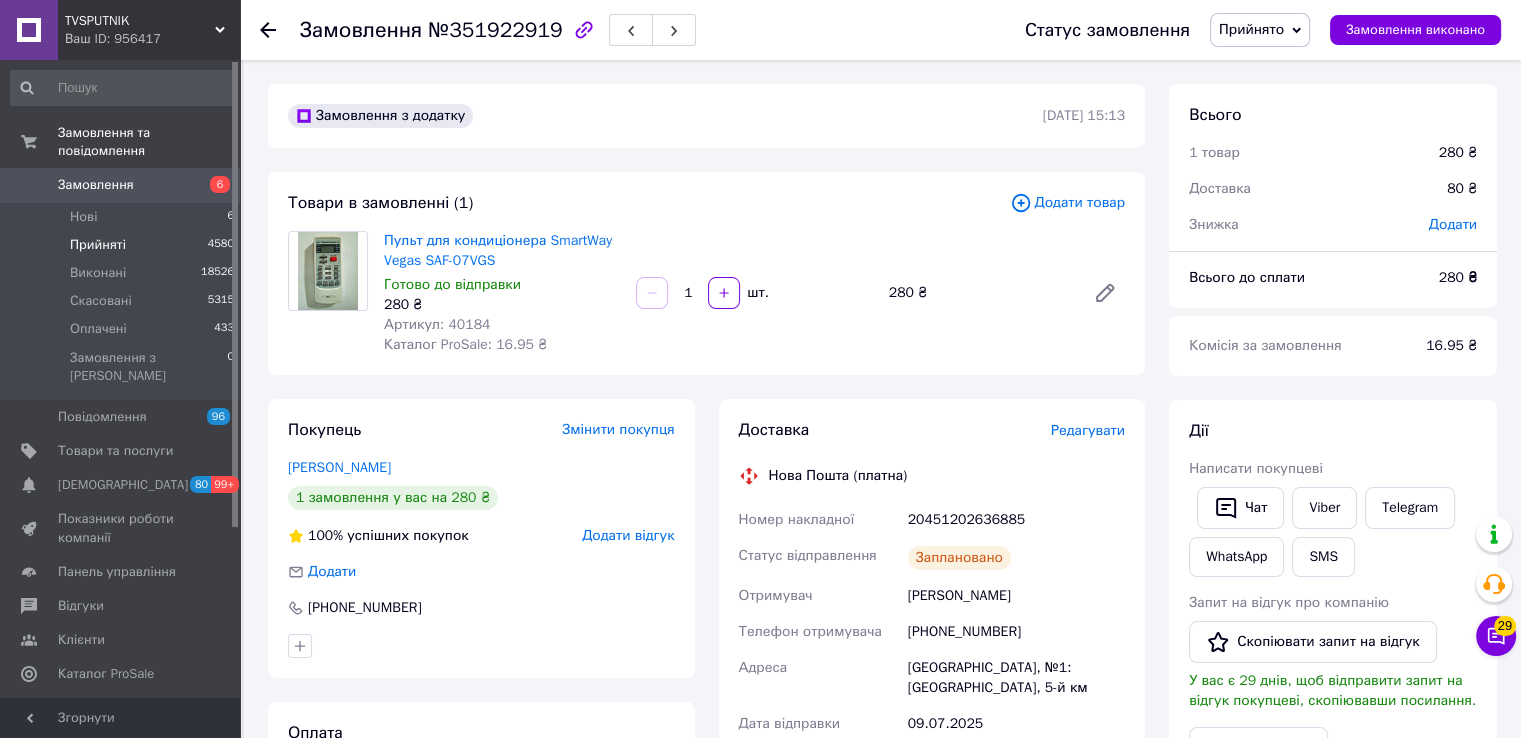 click on "Прийняті" at bounding box center [98, 245] 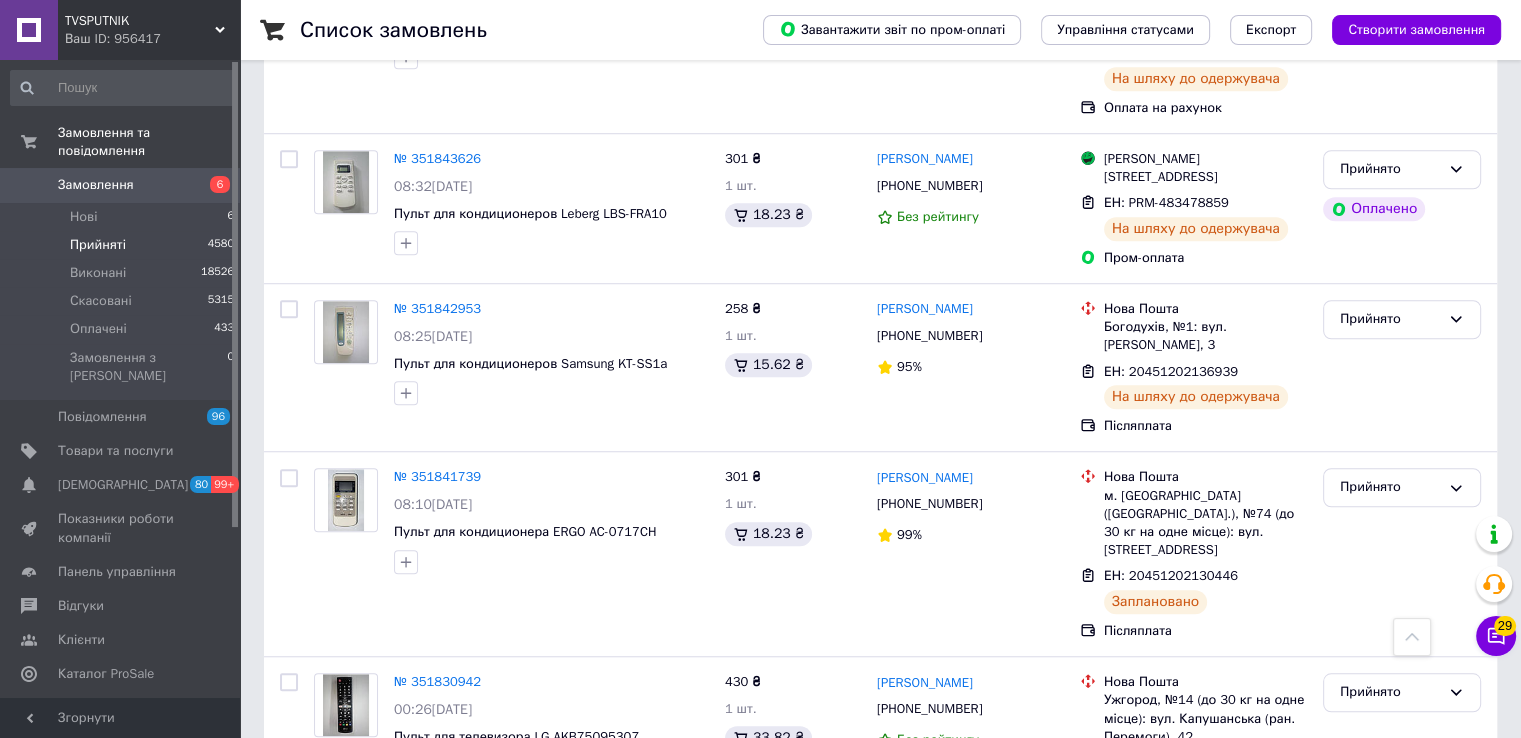 scroll, scrollTop: 1500, scrollLeft: 0, axis: vertical 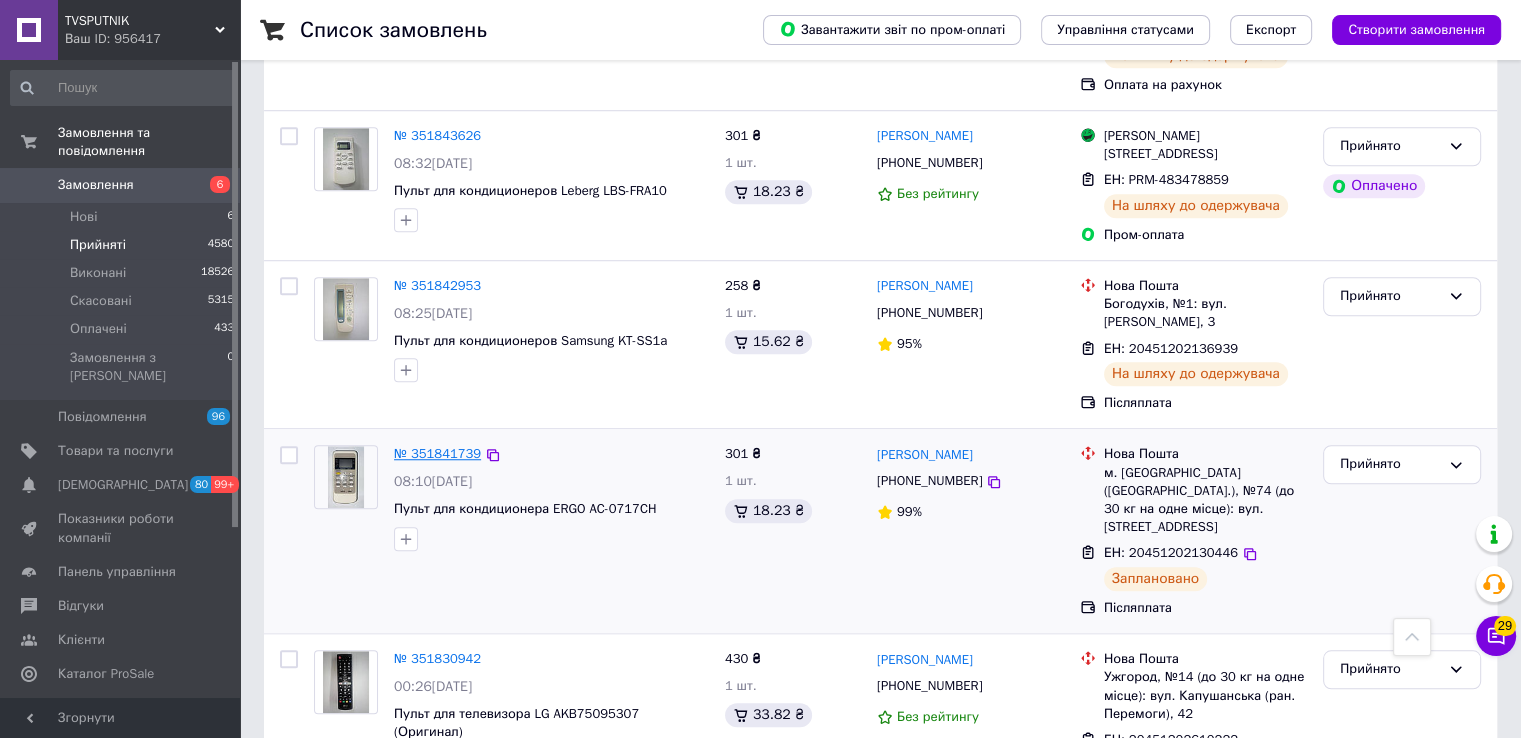 click on "№ 351841739" at bounding box center [437, 453] 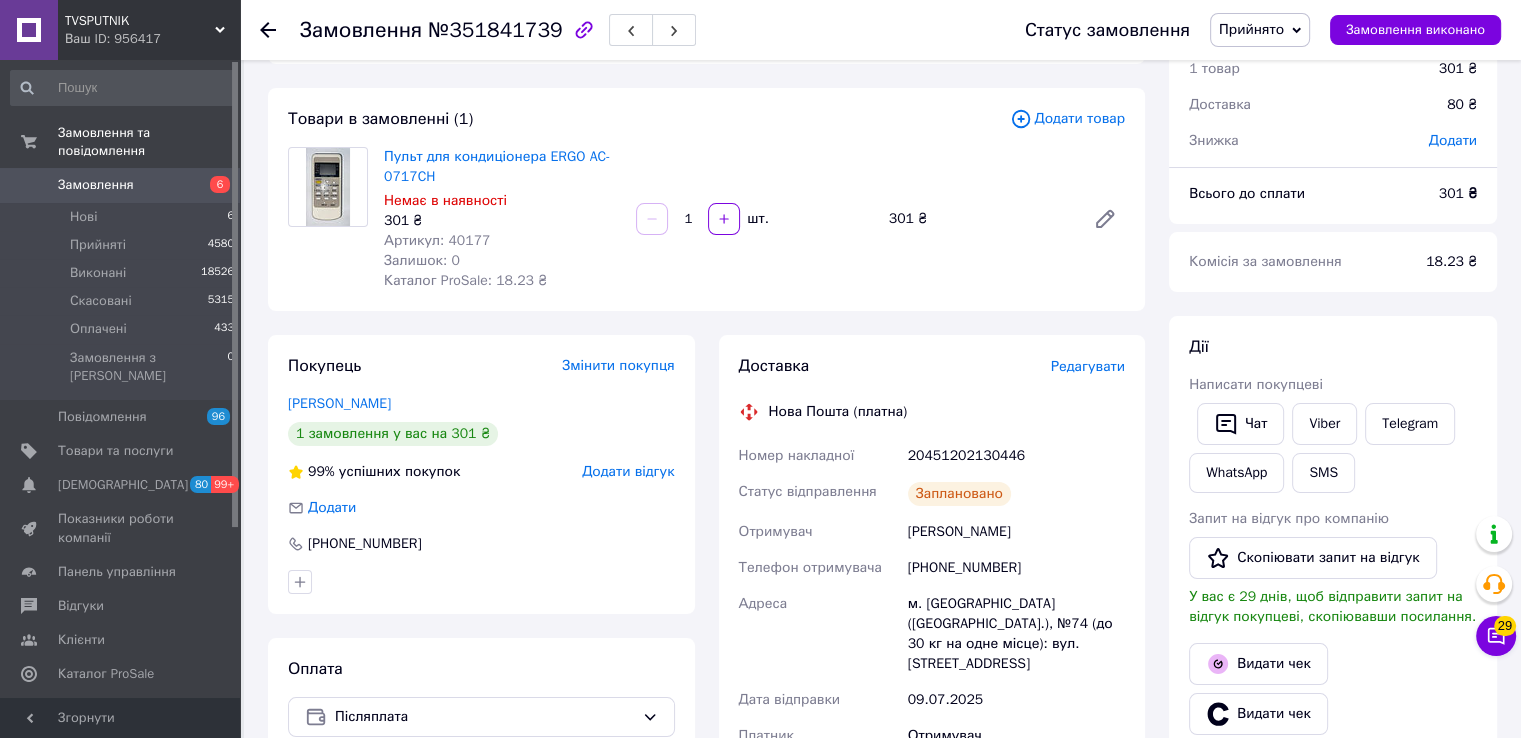 scroll, scrollTop: 0, scrollLeft: 0, axis: both 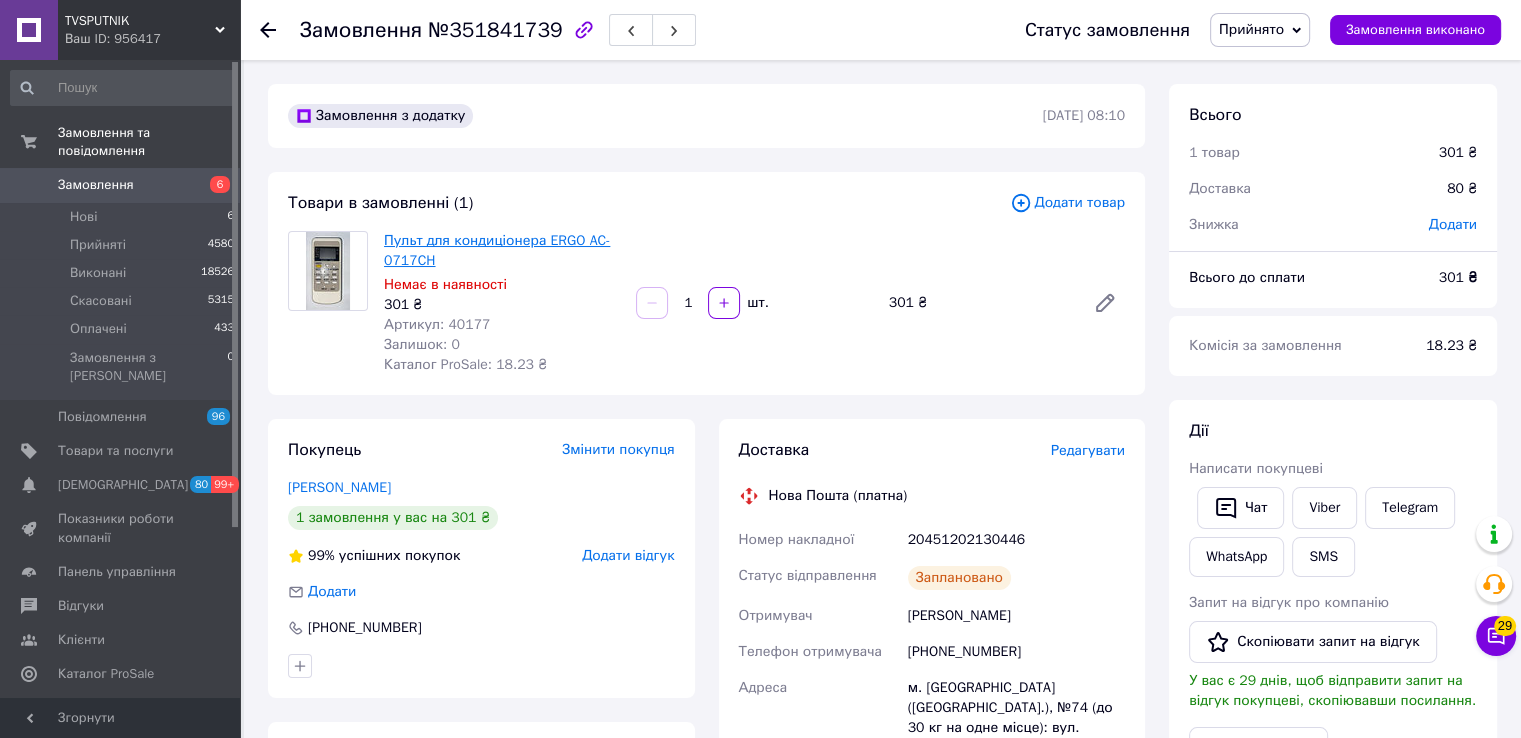 click on "Пульт для кондиціонера ERGO AC-0717CH" at bounding box center [497, 250] 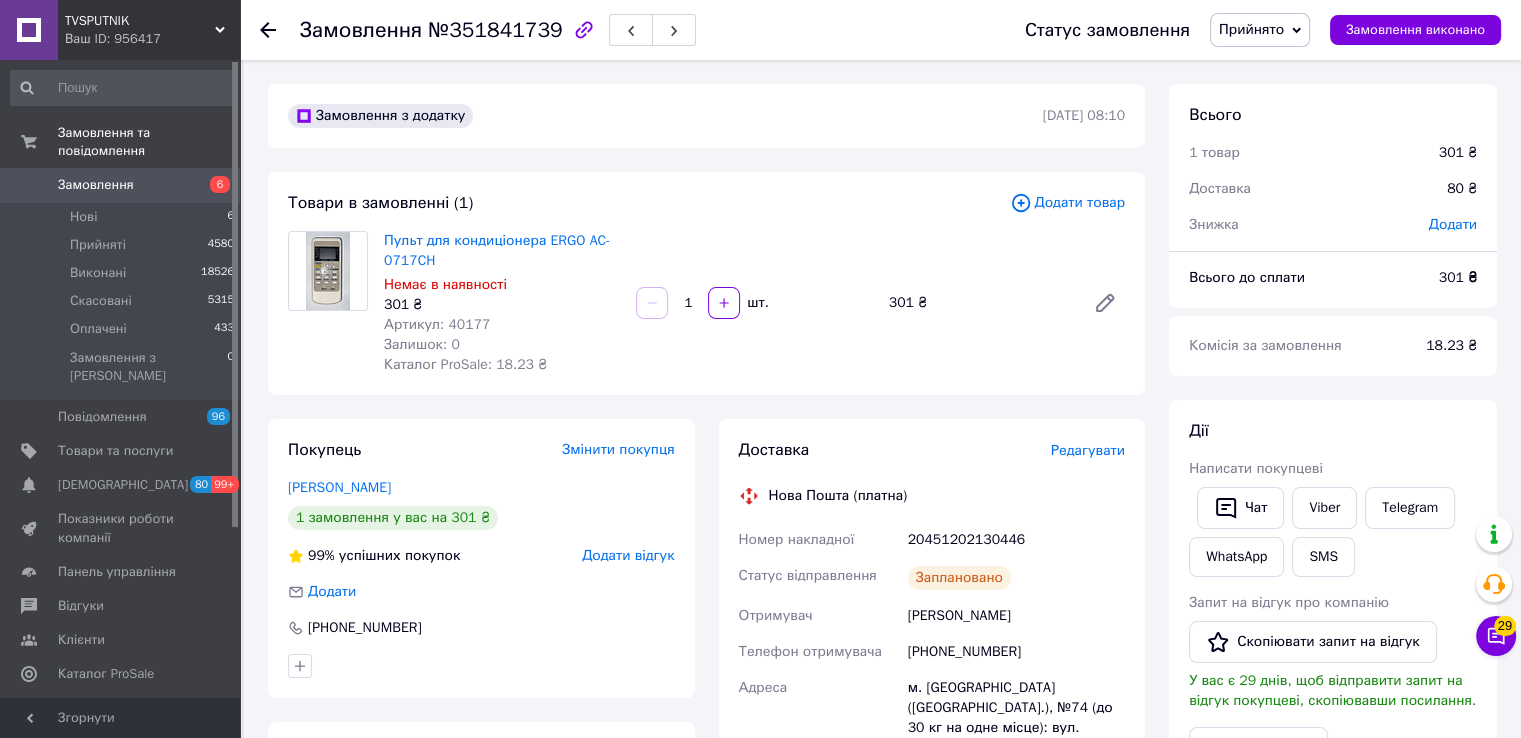 click 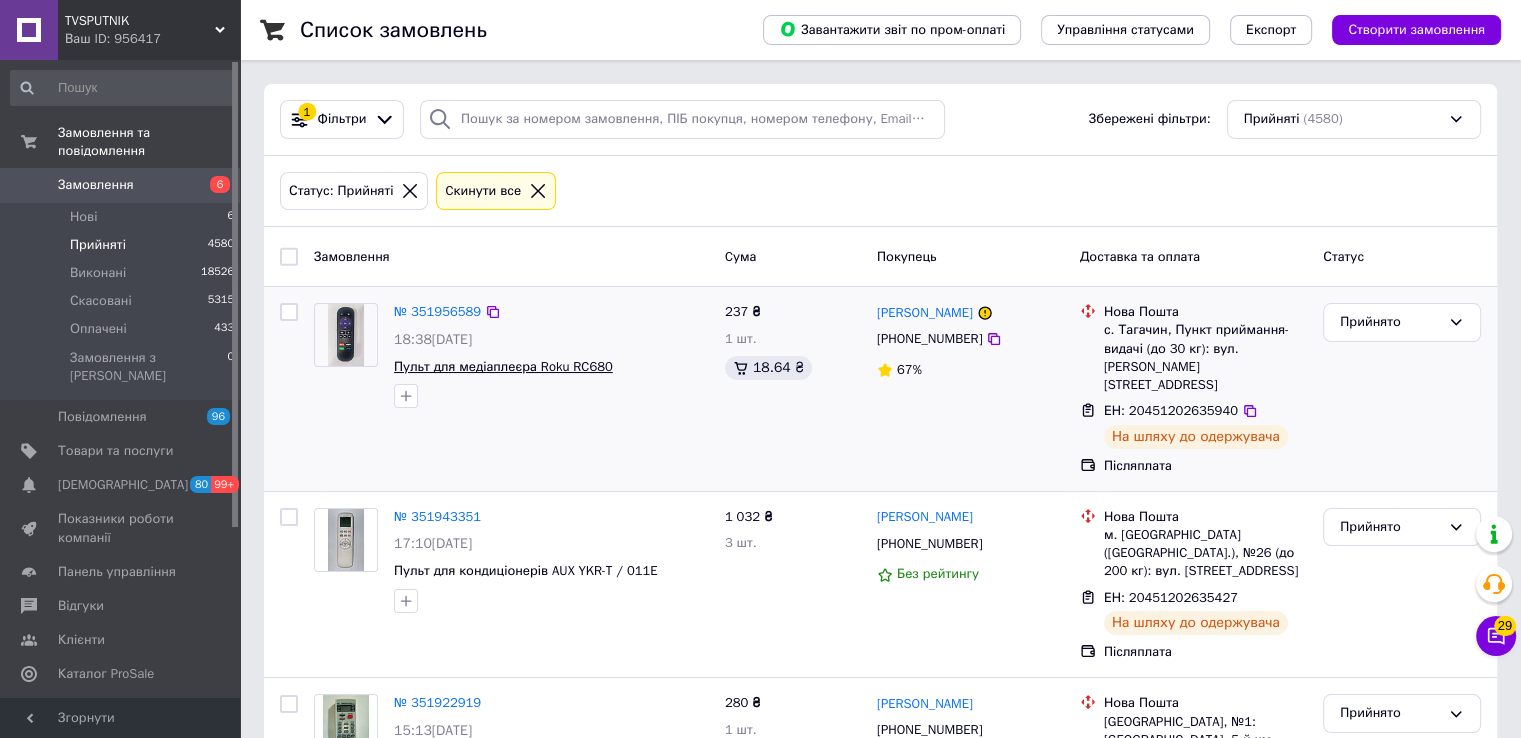 scroll, scrollTop: 0, scrollLeft: 0, axis: both 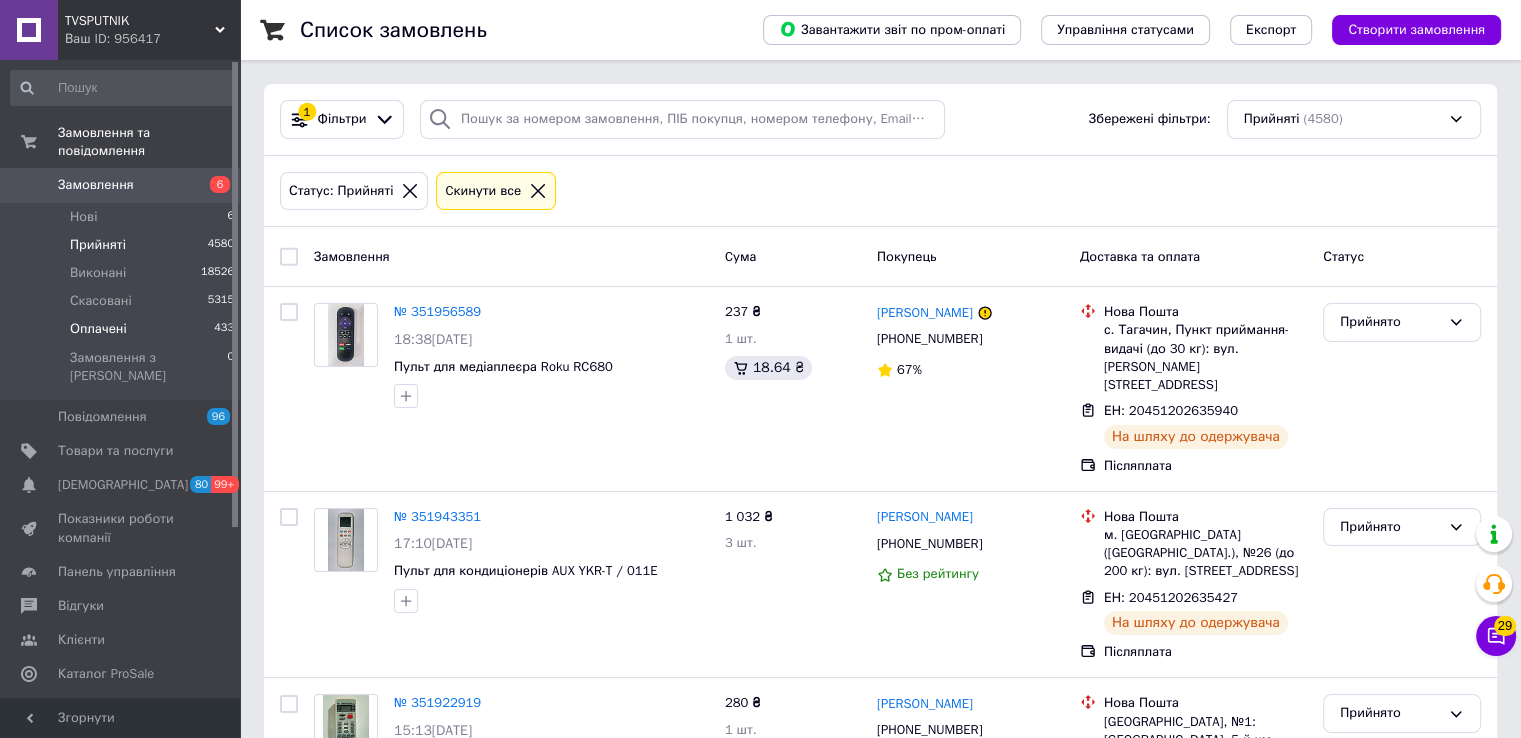 click on "Оплачені" at bounding box center (98, 329) 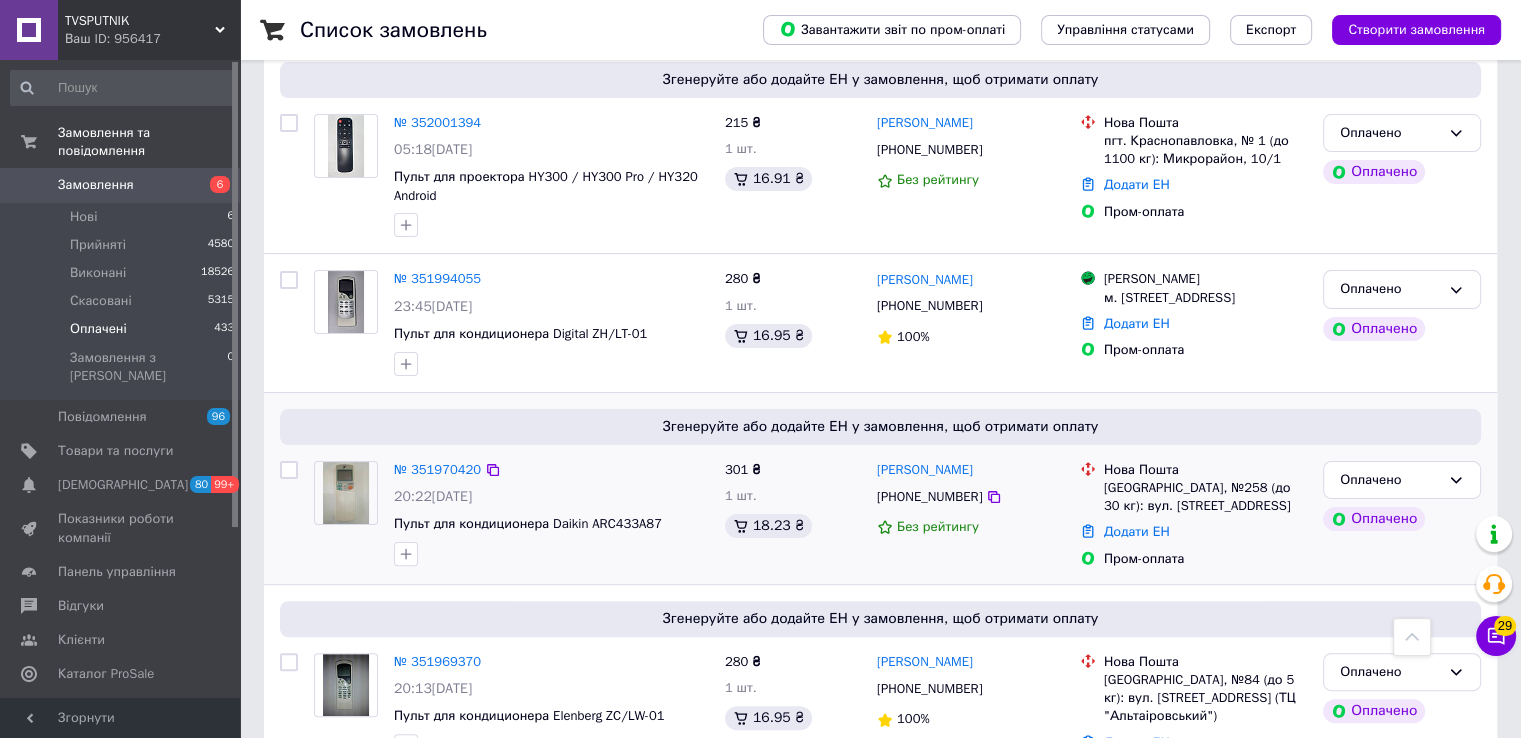 scroll, scrollTop: 200, scrollLeft: 0, axis: vertical 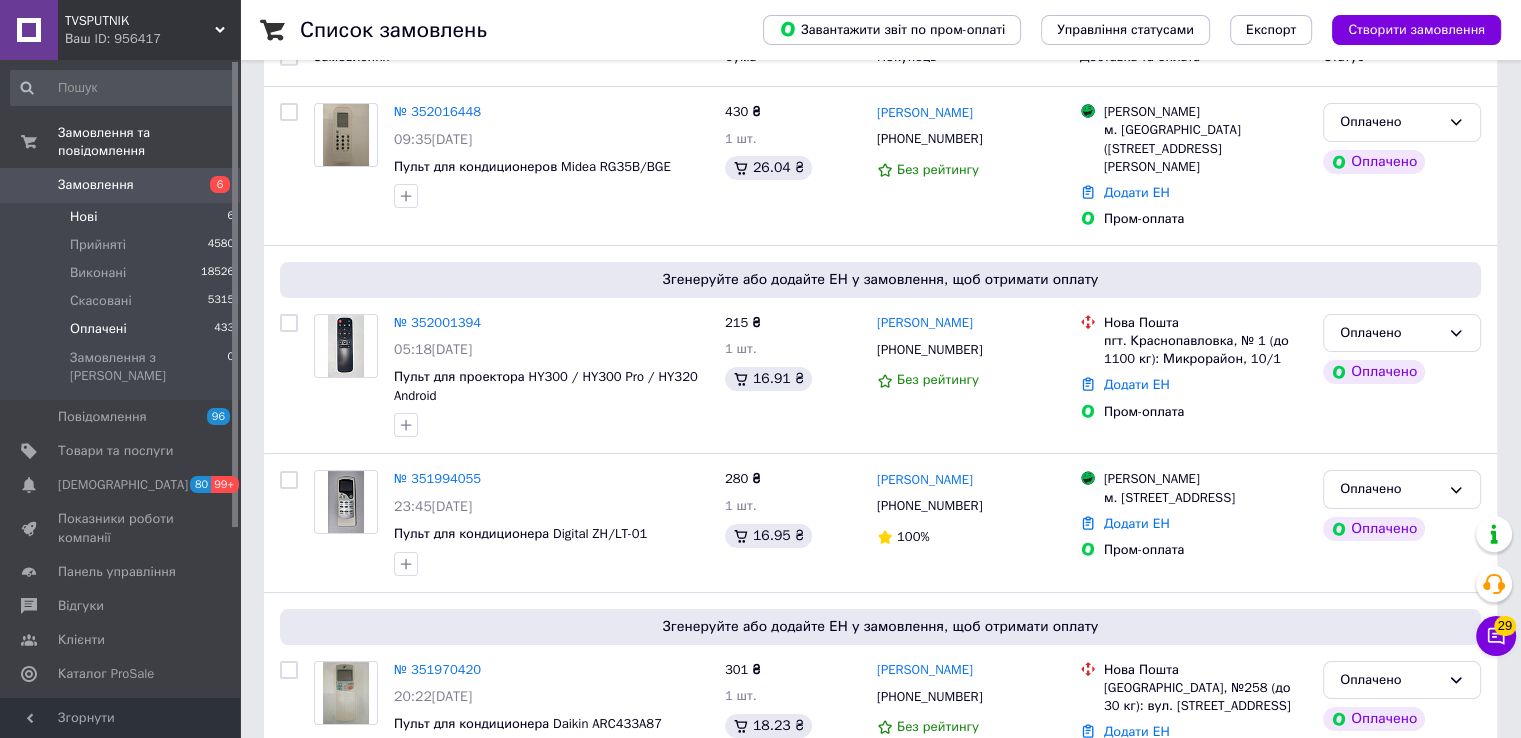 click on "Нові 6" at bounding box center (123, 217) 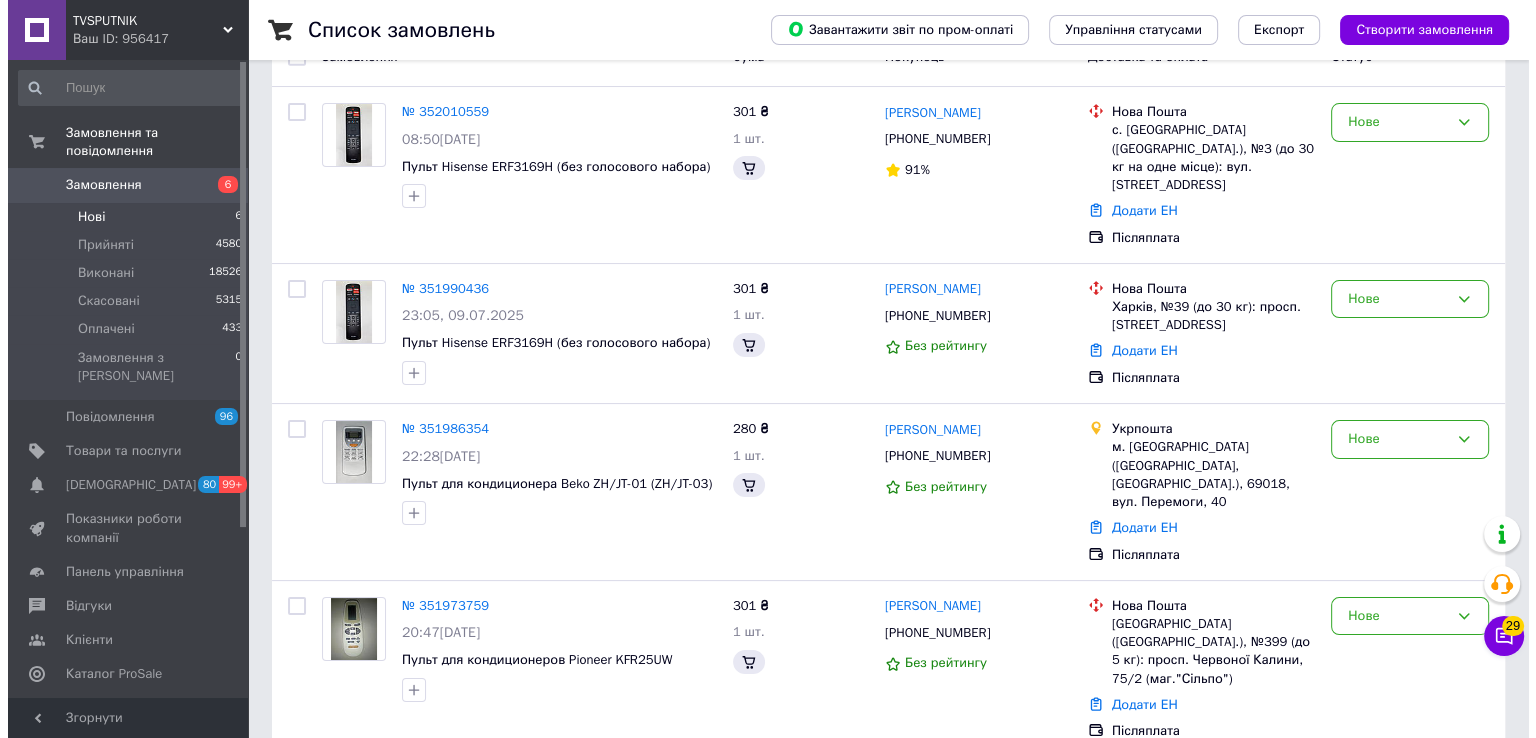 scroll, scrollTop: 0, scrollLeft: 0, axis: both 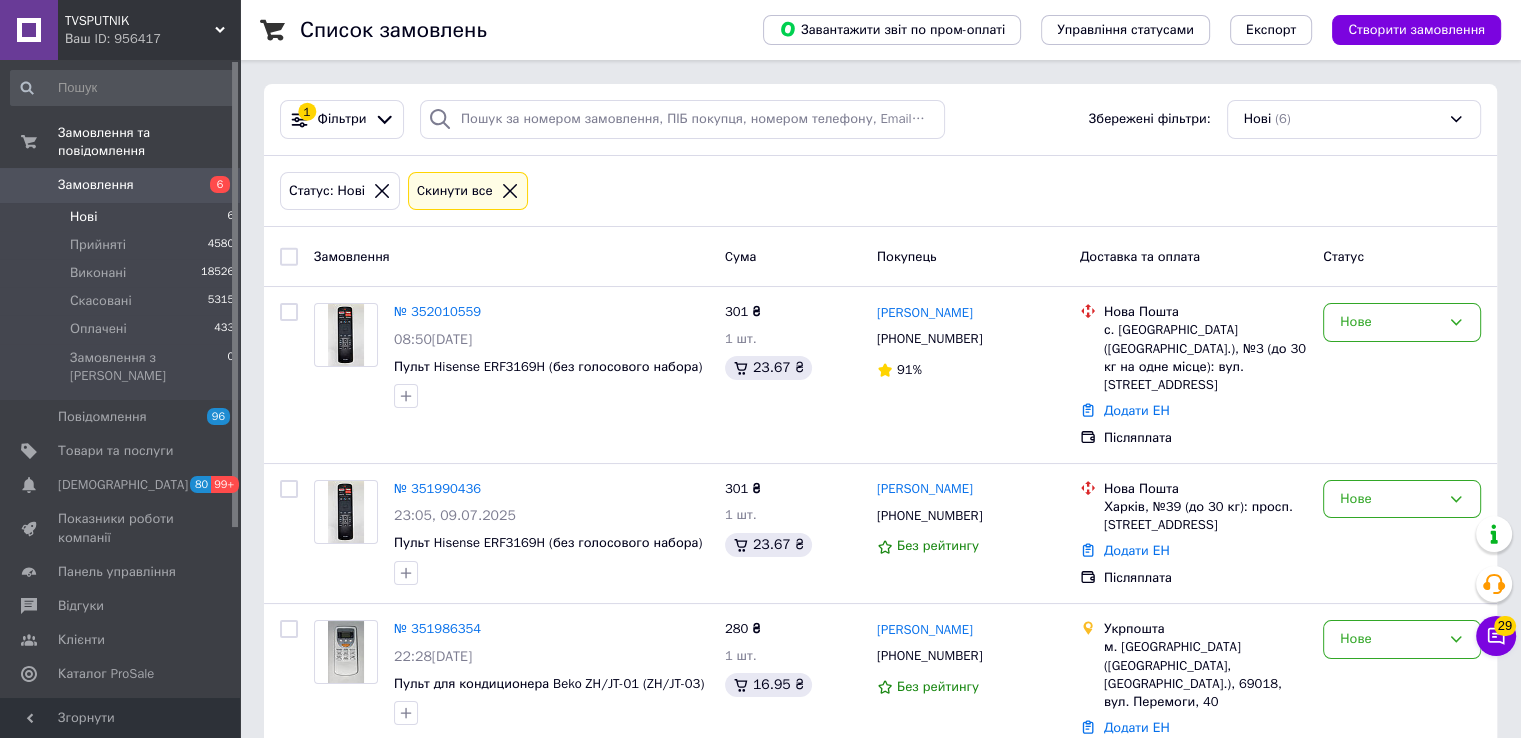 click on "Нові 6" at bounding box center [123, 217] 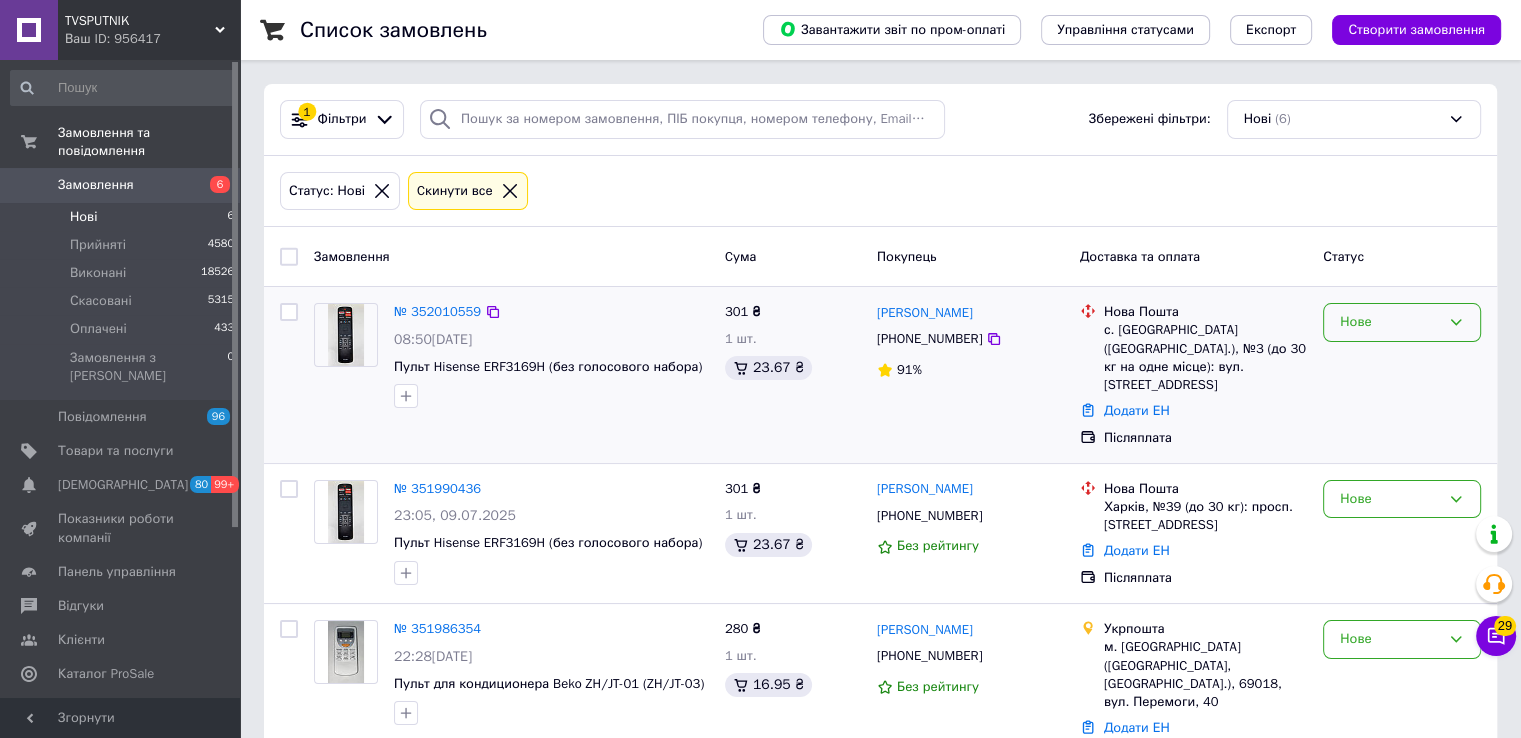click on "Нове" at bounding box center [1390, 322] 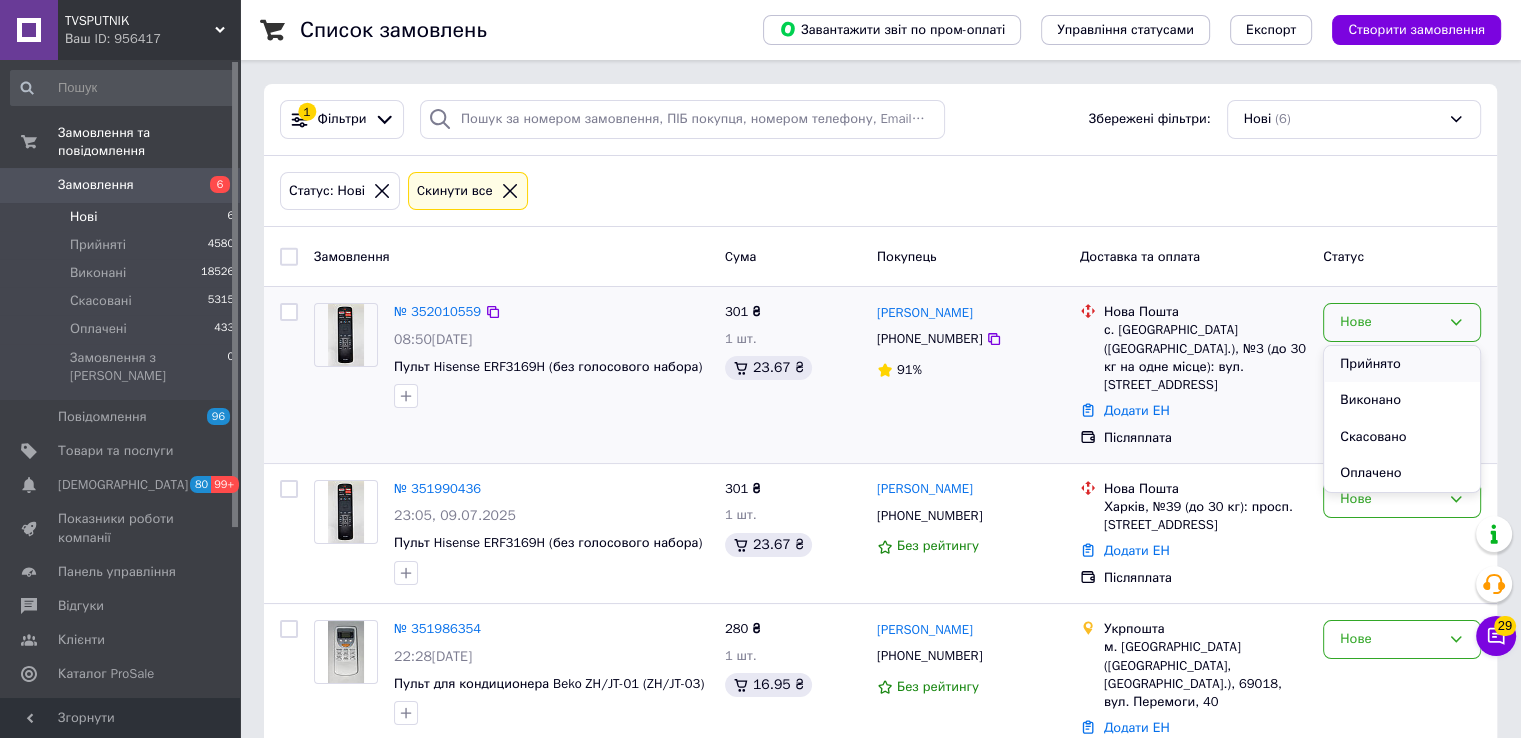 click on "Прийнято" at bounding box center [1402, 364] 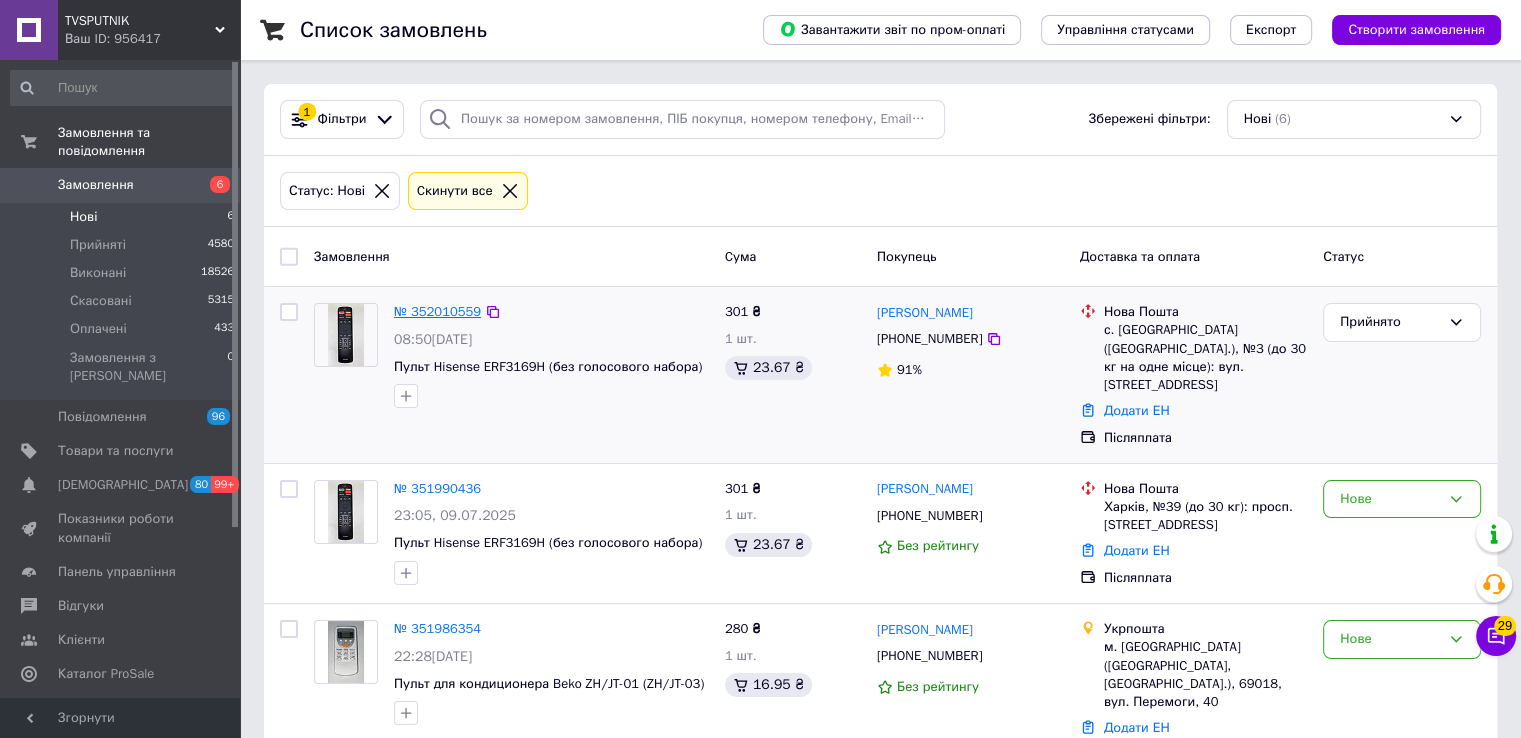 click on "№ 352010559" at bounding box center (437, 311) 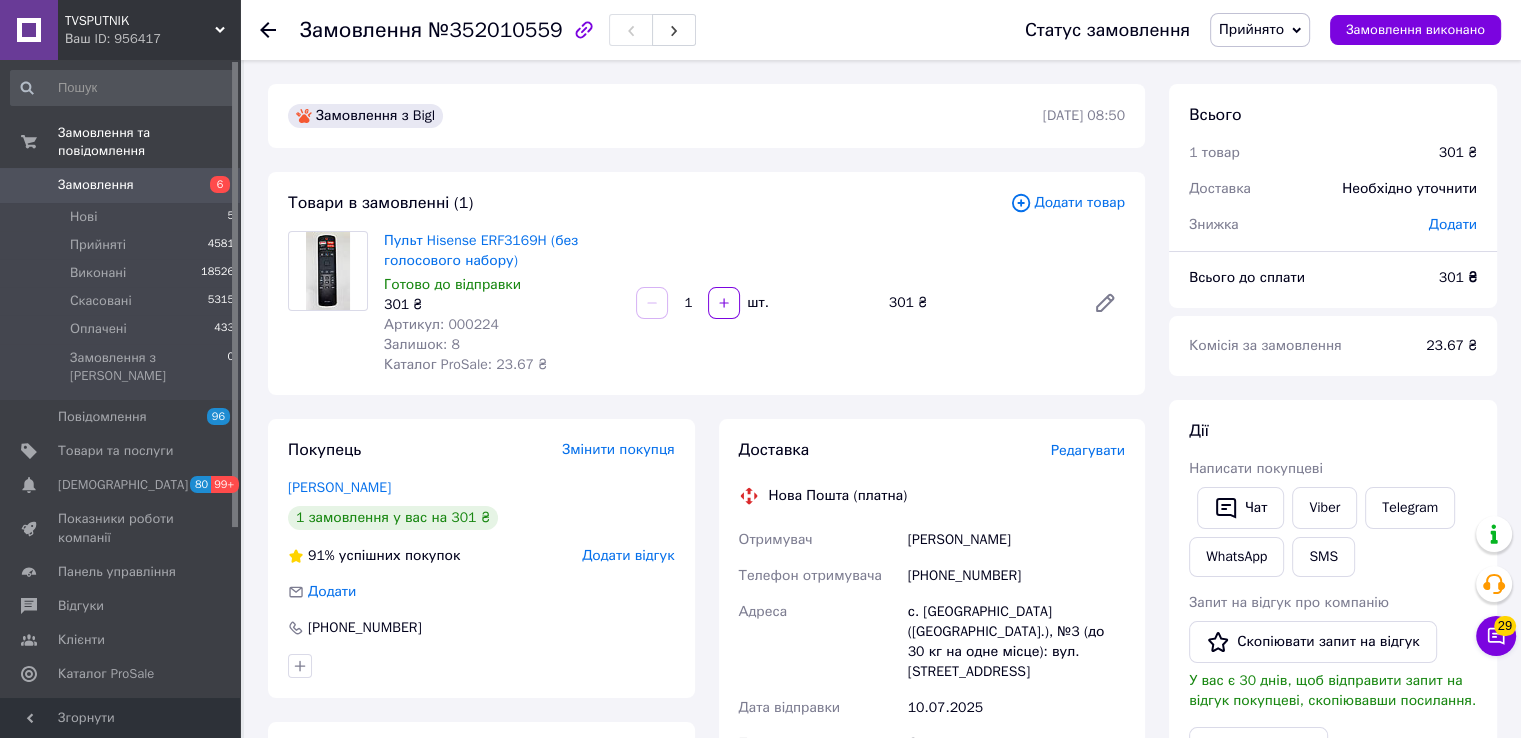 click on "Редагувати" at bounding box center (1088, 450) 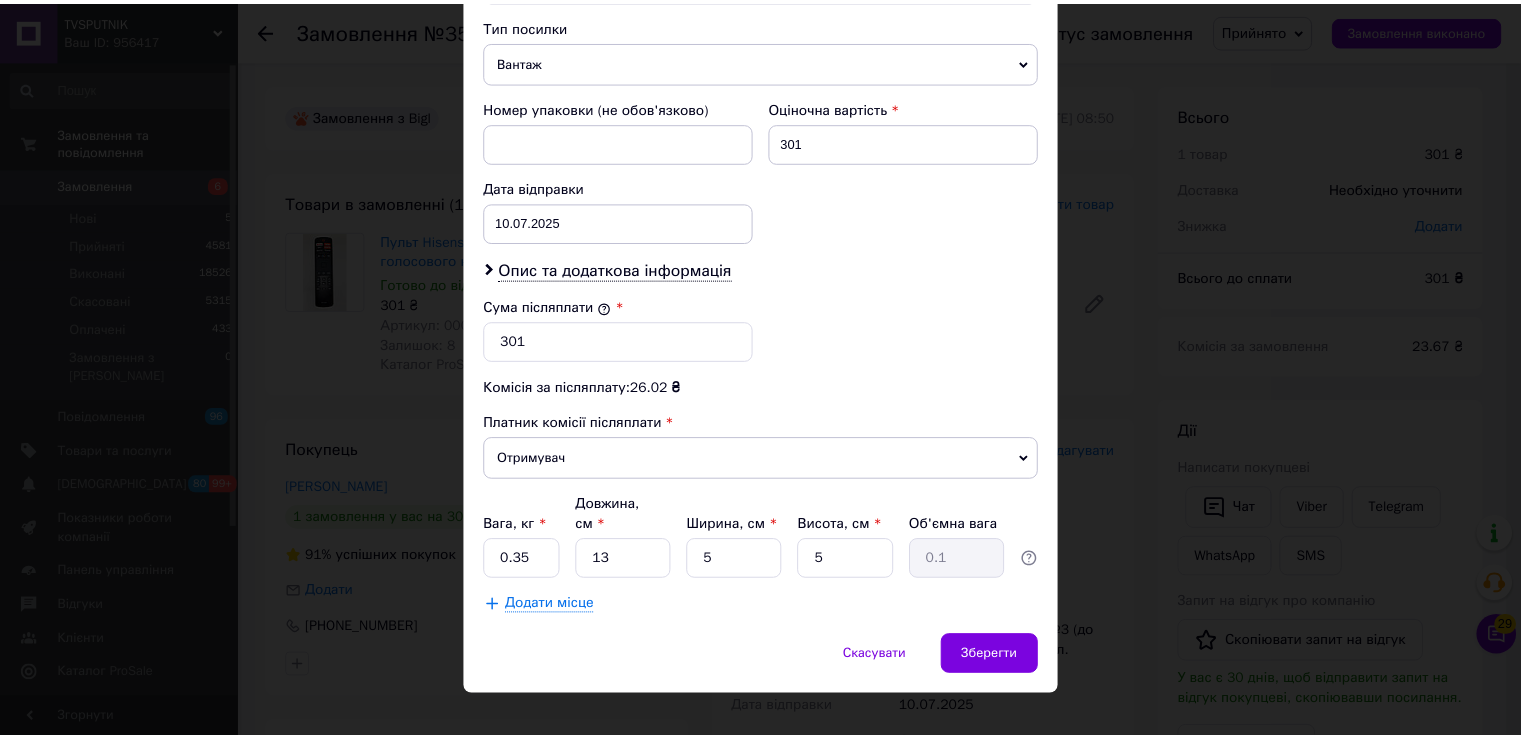 scroll, scrollTop: 782, scrollLeft: 0, axis: vertical 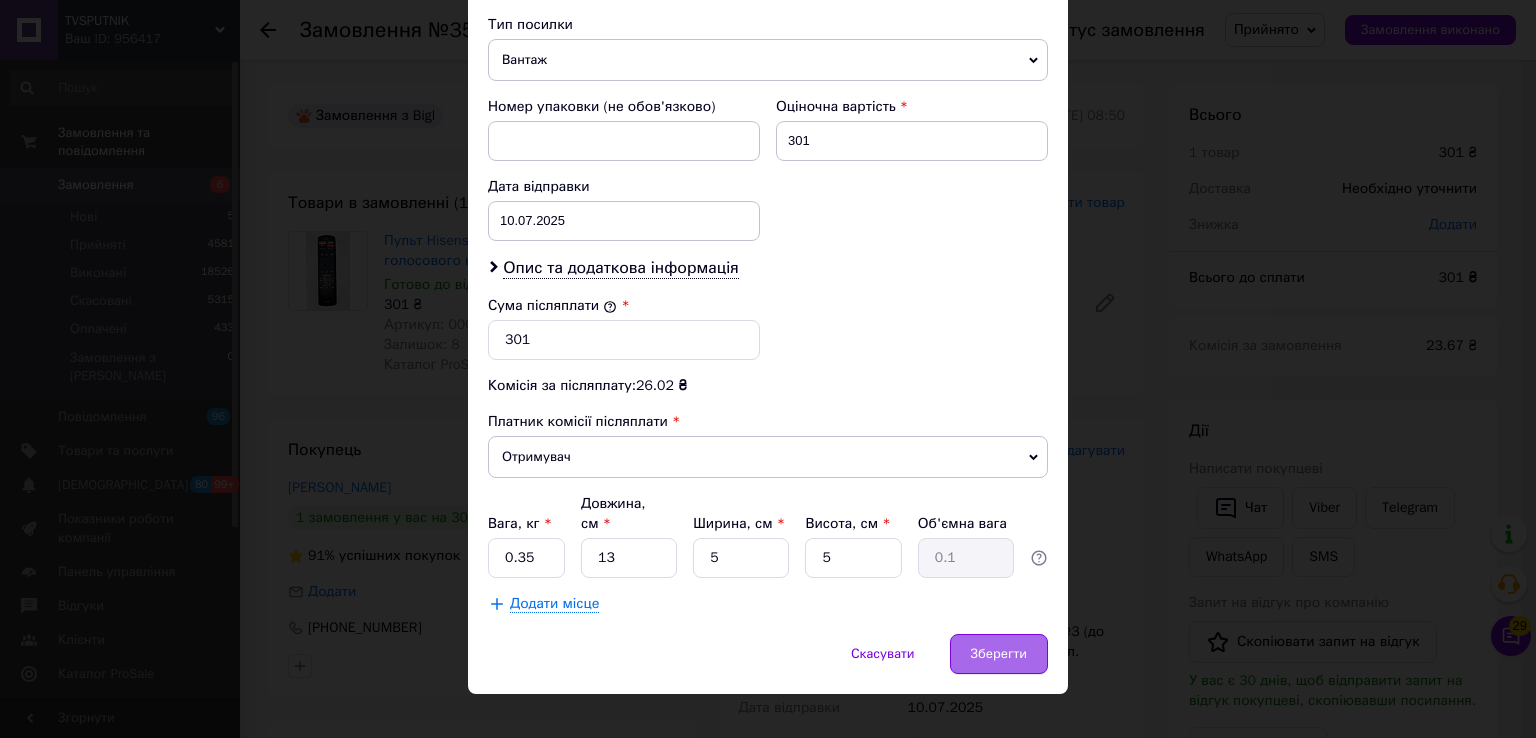 click on "Зберегти" at bounding box center (999, 654) 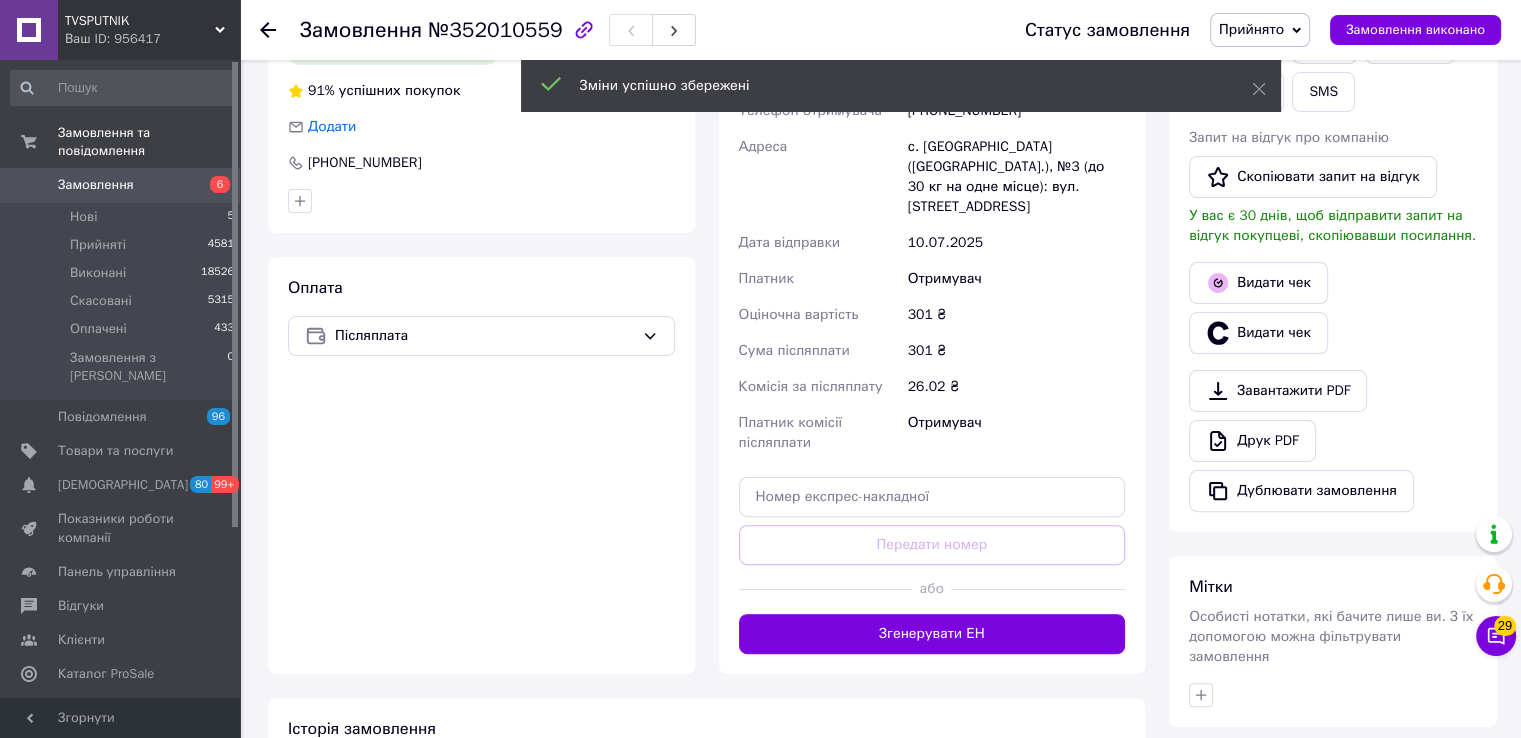 scroll, scrollTop: 500, scrollLeft: 0, axis: vertical 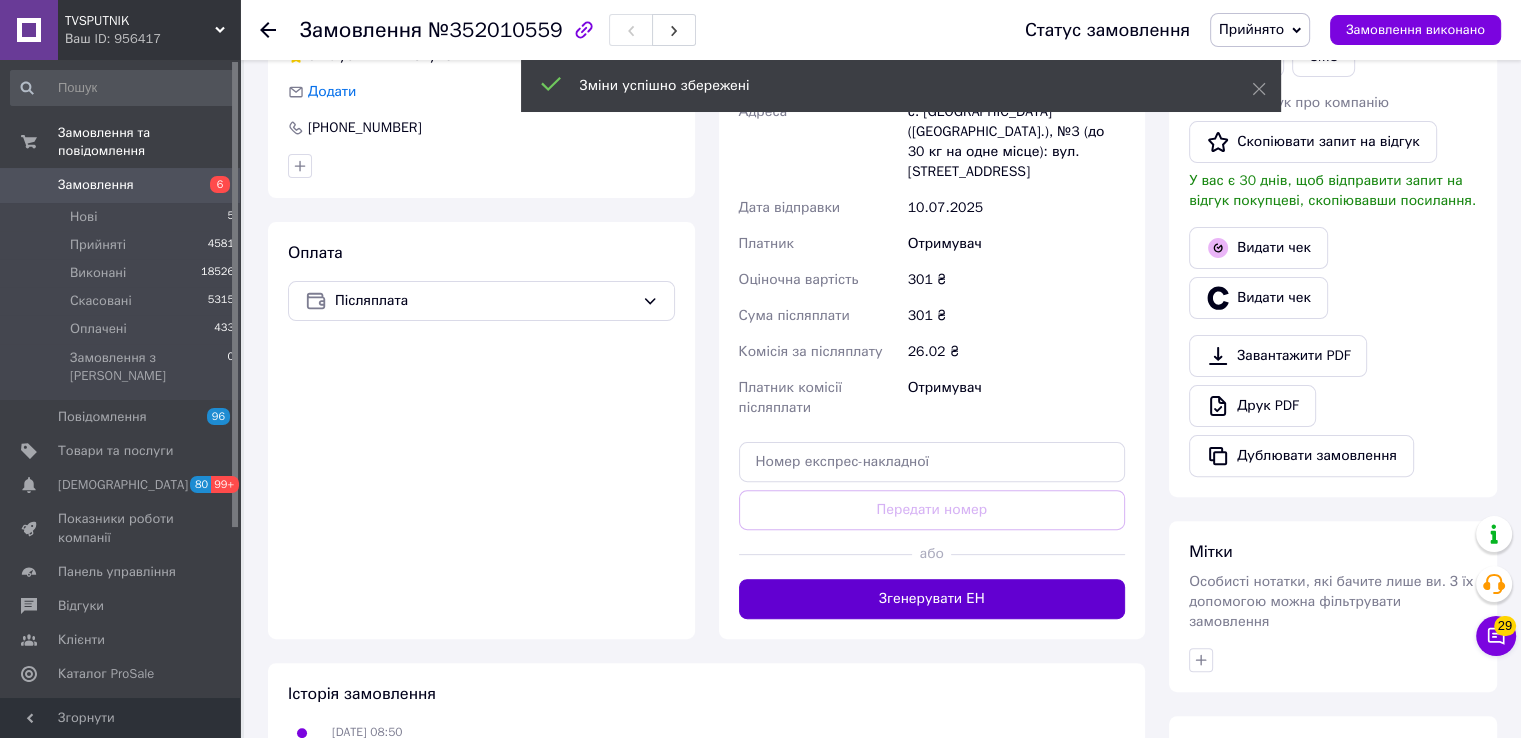 click on "Згенерувати ЕН" at bounding box center (932, 599) 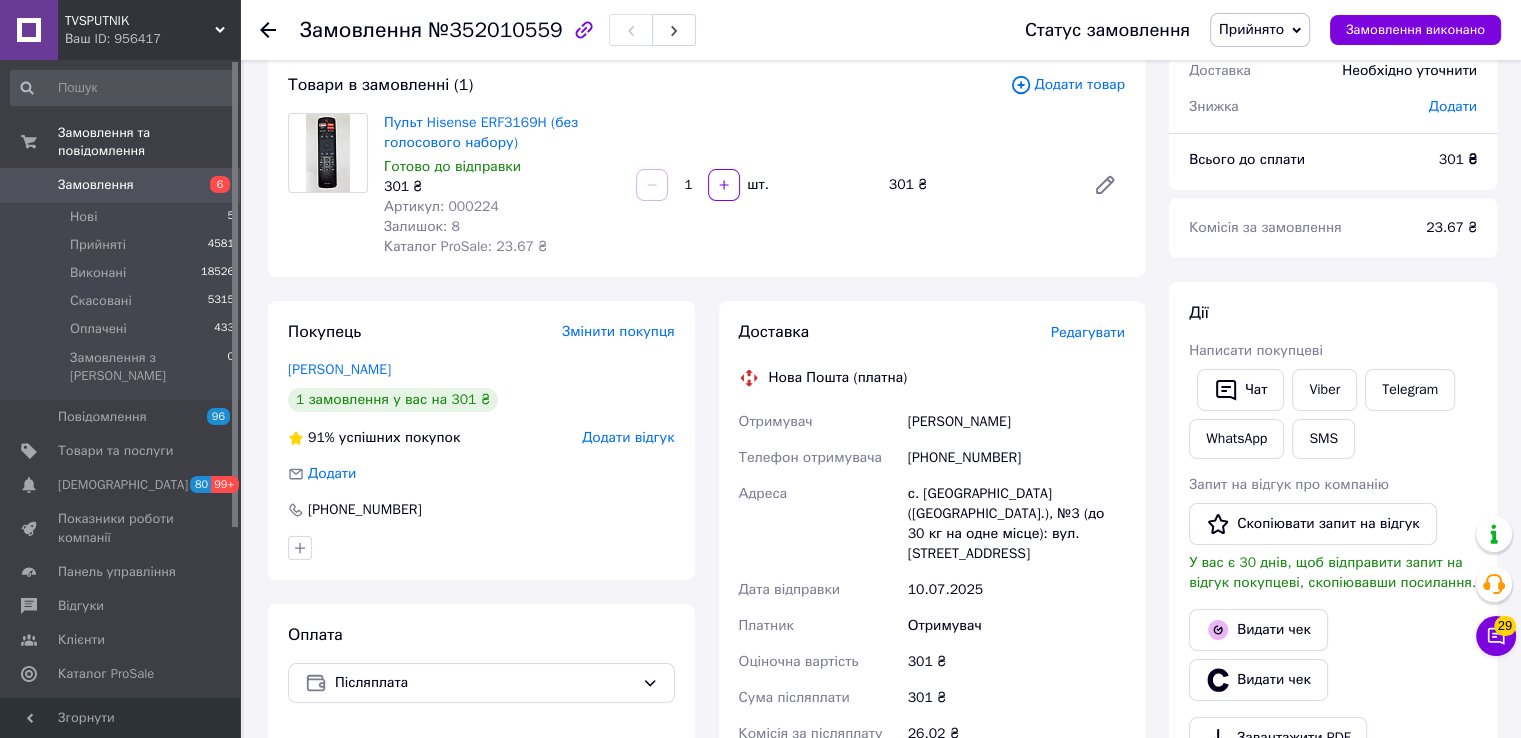 scroll, scrollTop: 100, scrollLeft: 0, axis: vertical 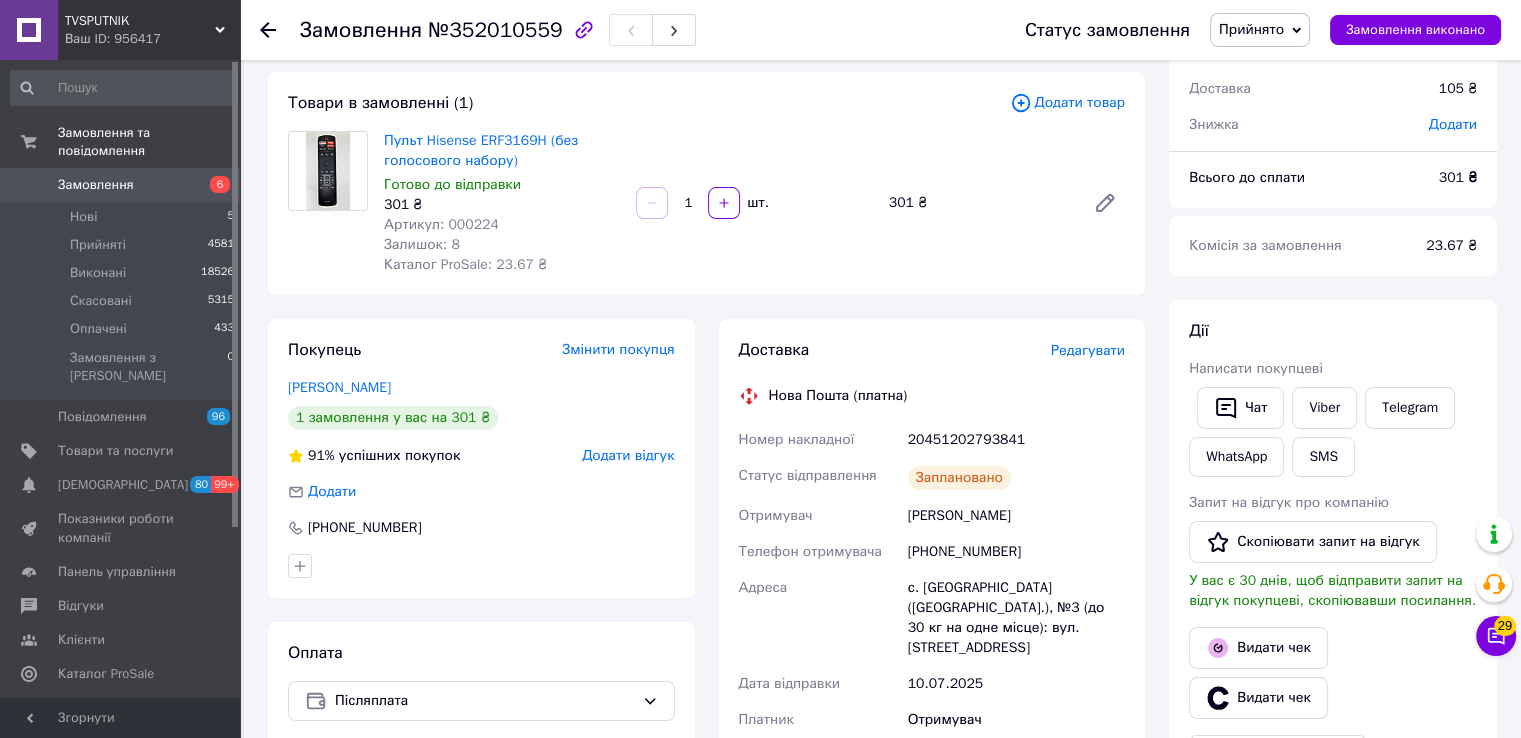 click on "20451202793841" at bounding box center [1016, 440] 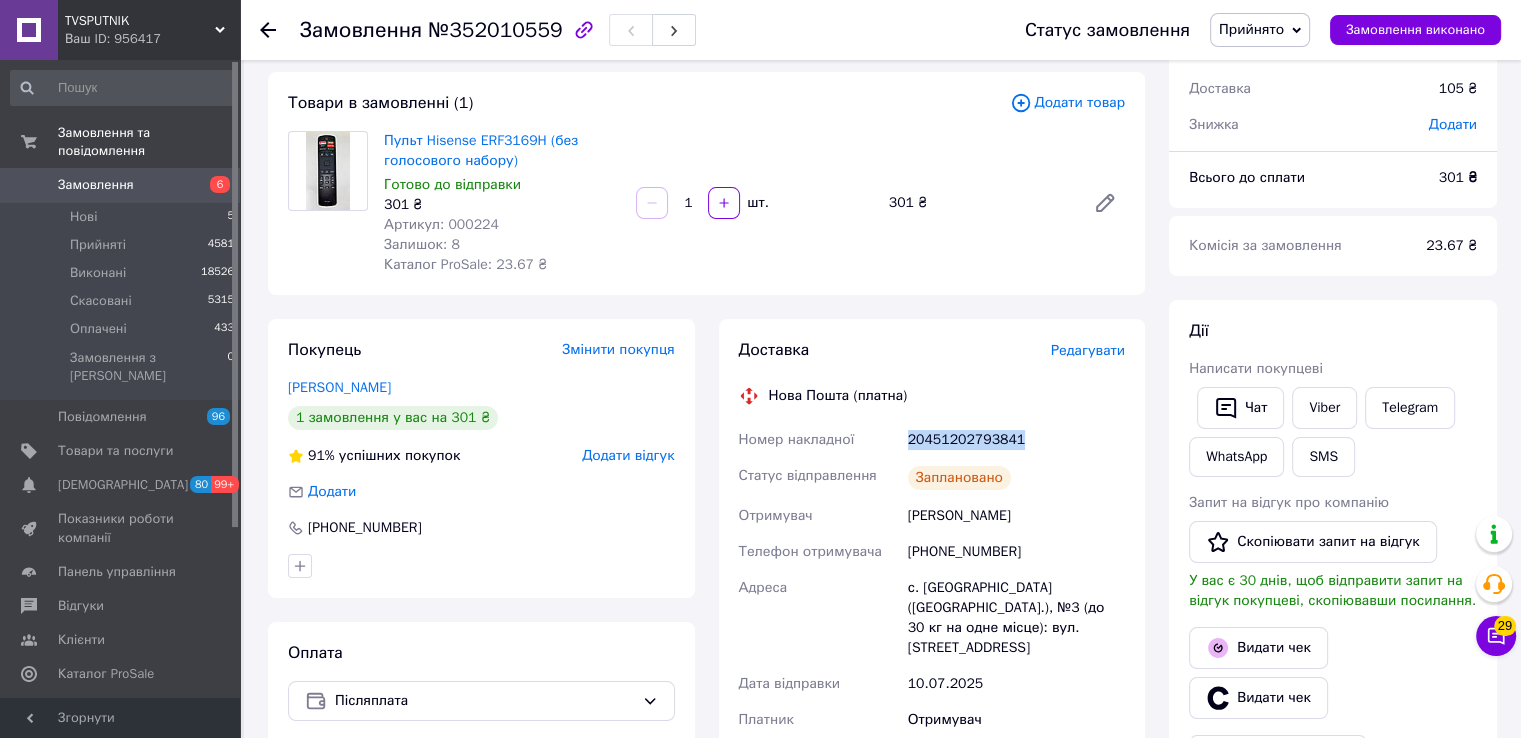 click on "20451202793841" at bounding box center (1016, 440) 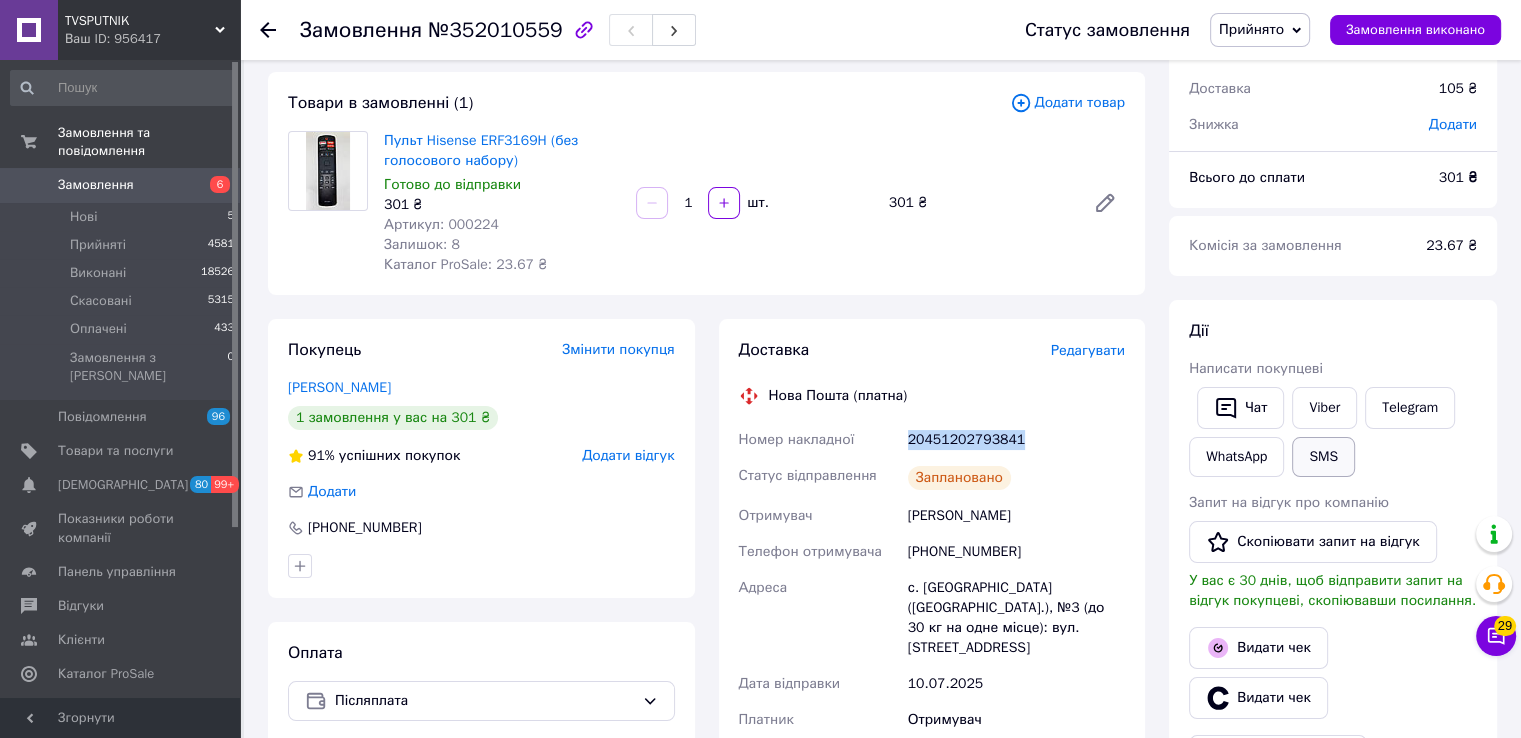 click on "SMS" at bounding box center [1323, 457] 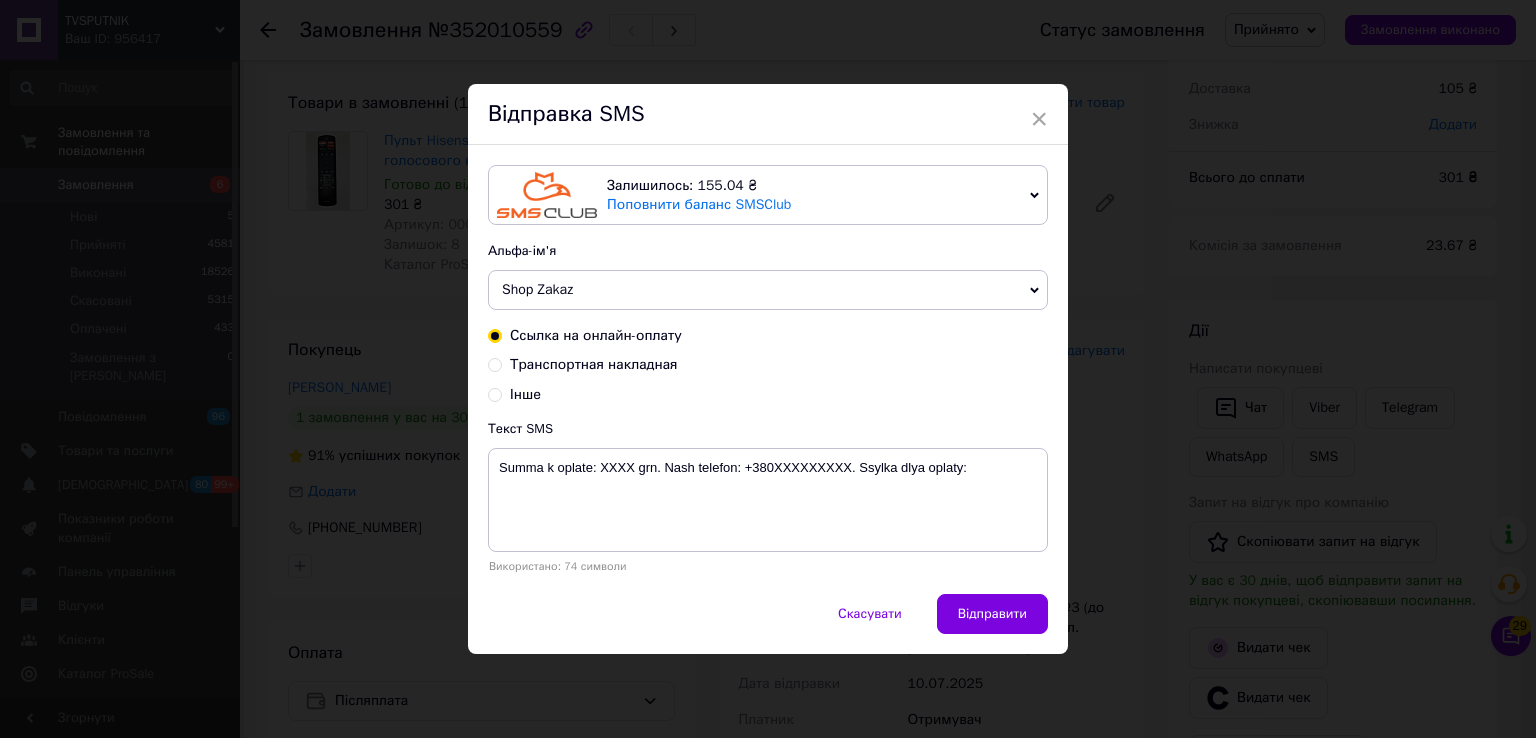 click on "Транспортная накладная" at bounding box center [594, 364] 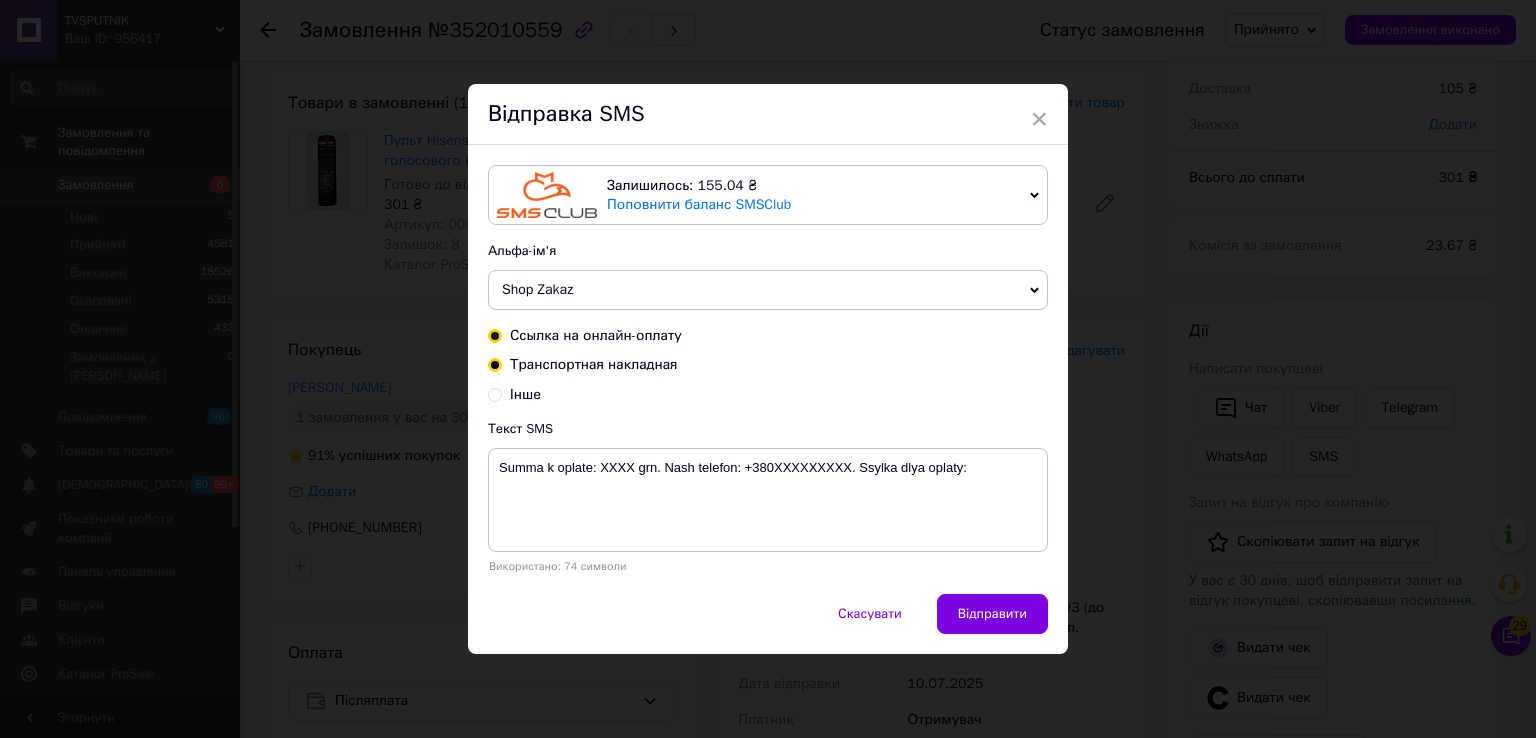 radio on "true" 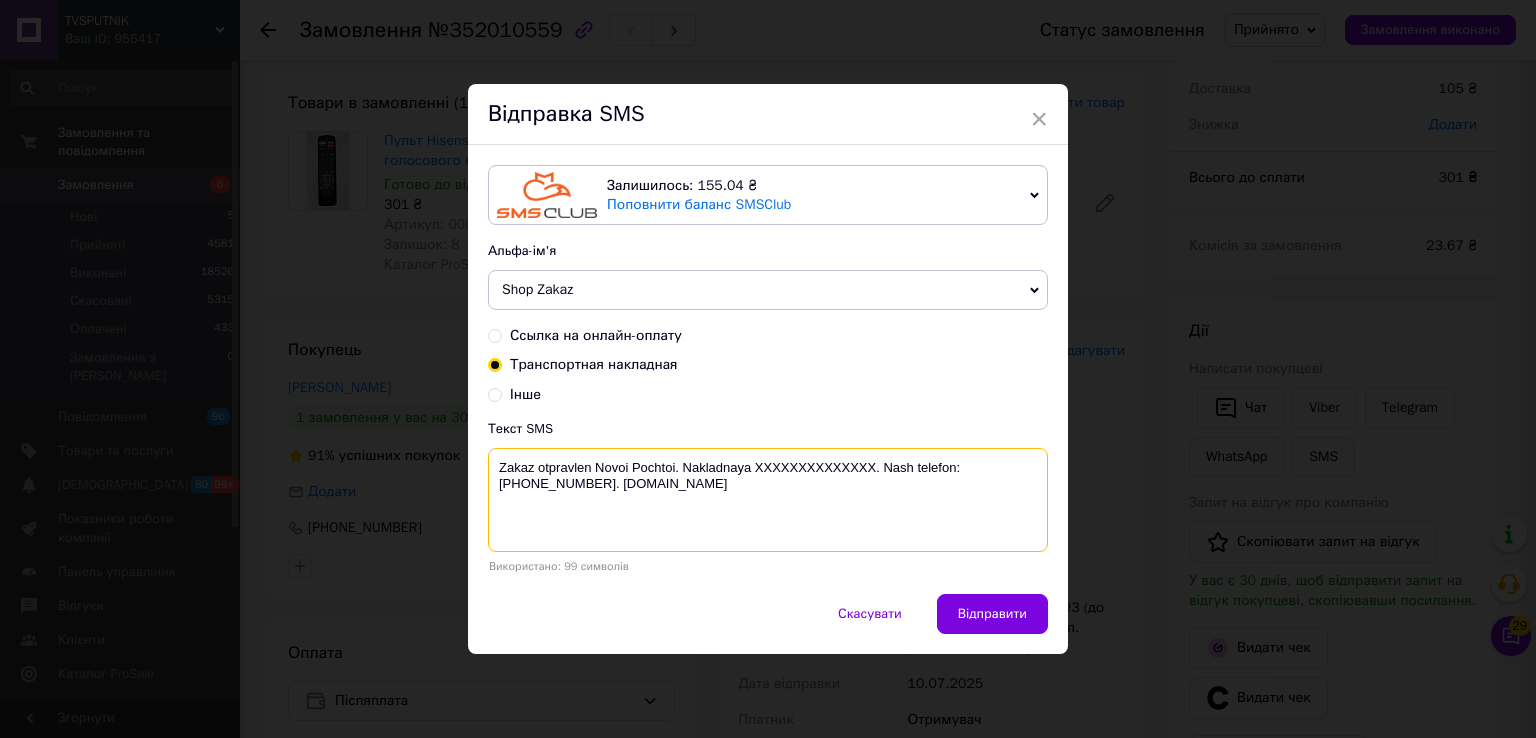 click on "Zakaz otpravlen Novoi Pochtoi. Nakladnaya XXXXXXXXXXXXXX. Nash telefon:[PHONE_NUMBER]. [DOMAIN_NAME]" at bounding box center (768, 500) 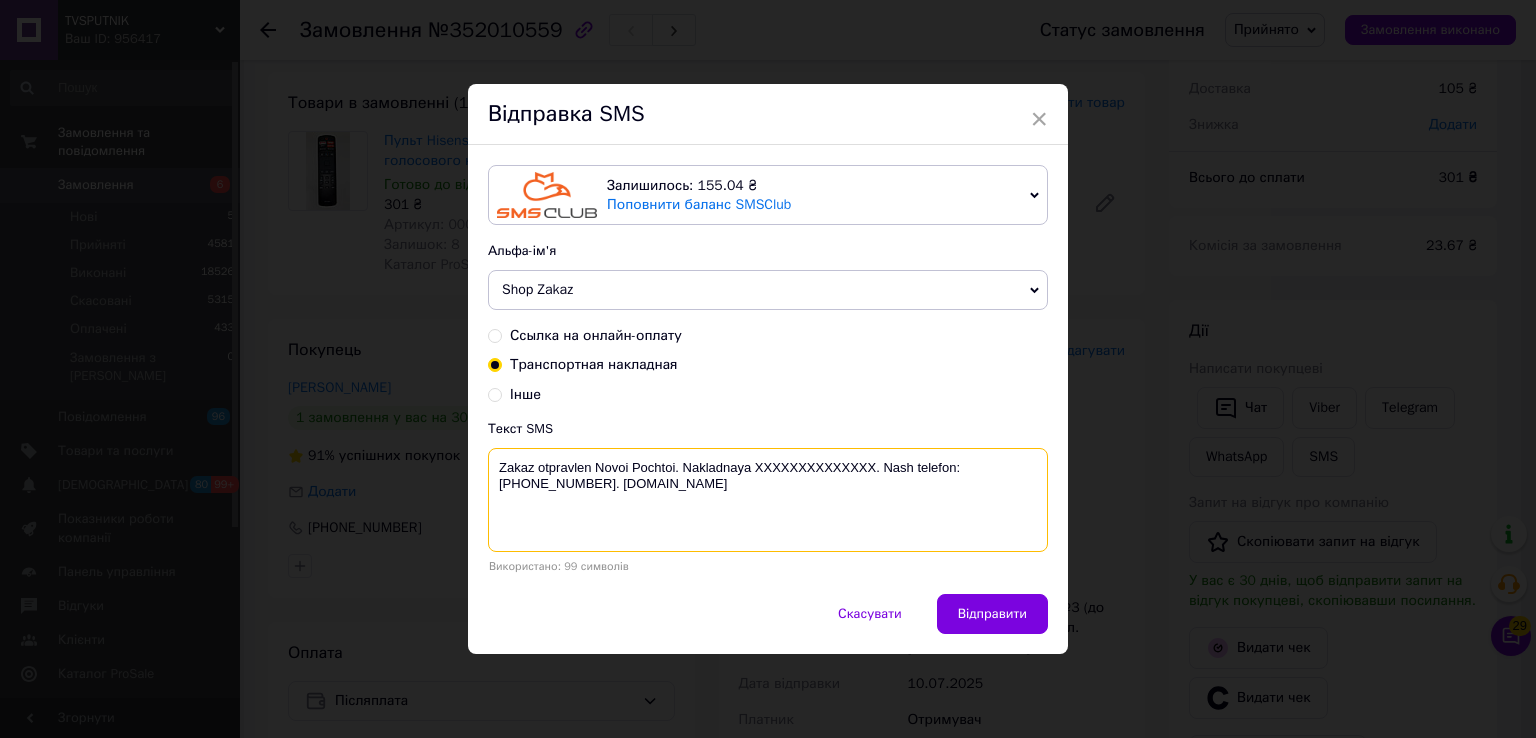 paste on "20451202793841" 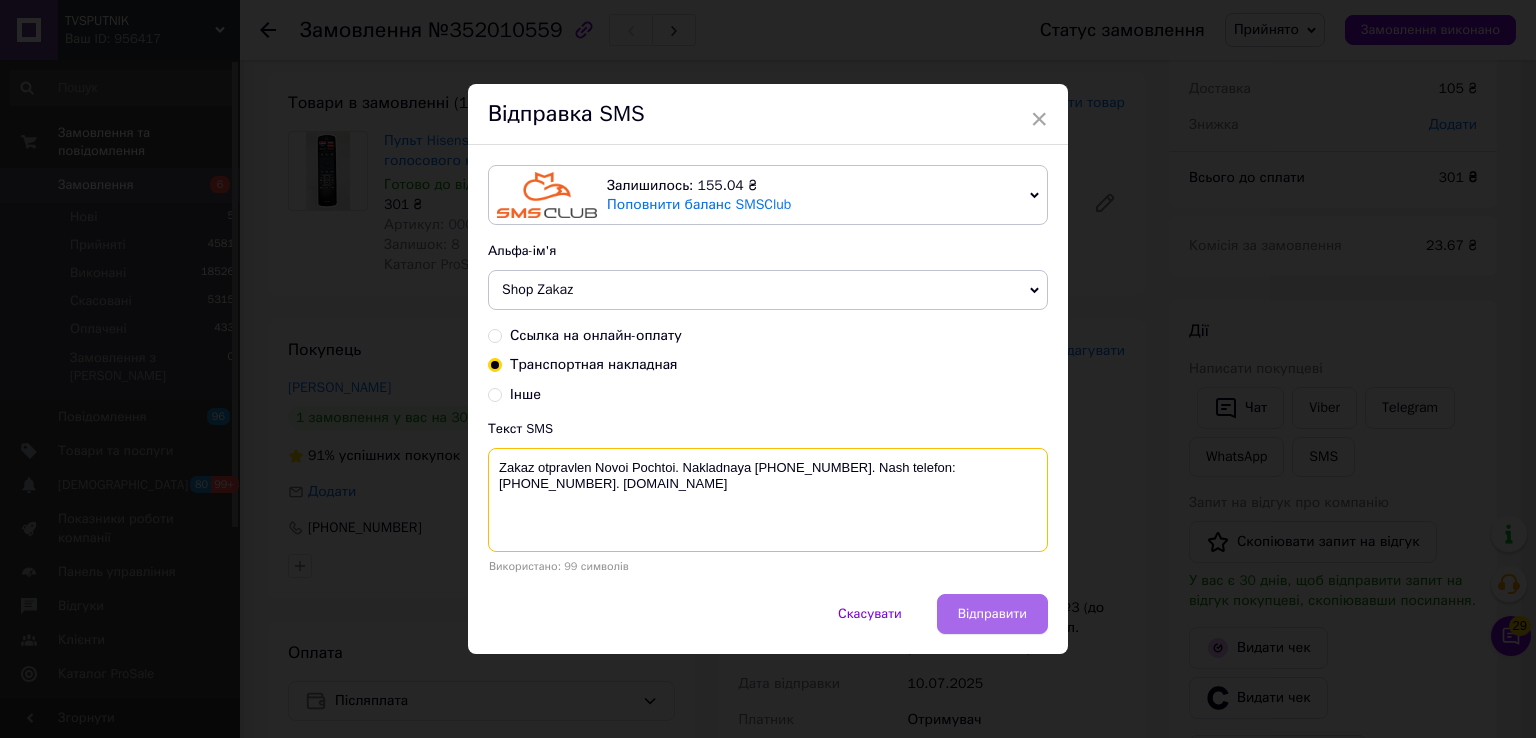 type on "Zakaz otpravlen Novoi Pochtoi. Nakladnaya 20451202793841. Nash telefon:+380500194515. Tvsputnik.net" 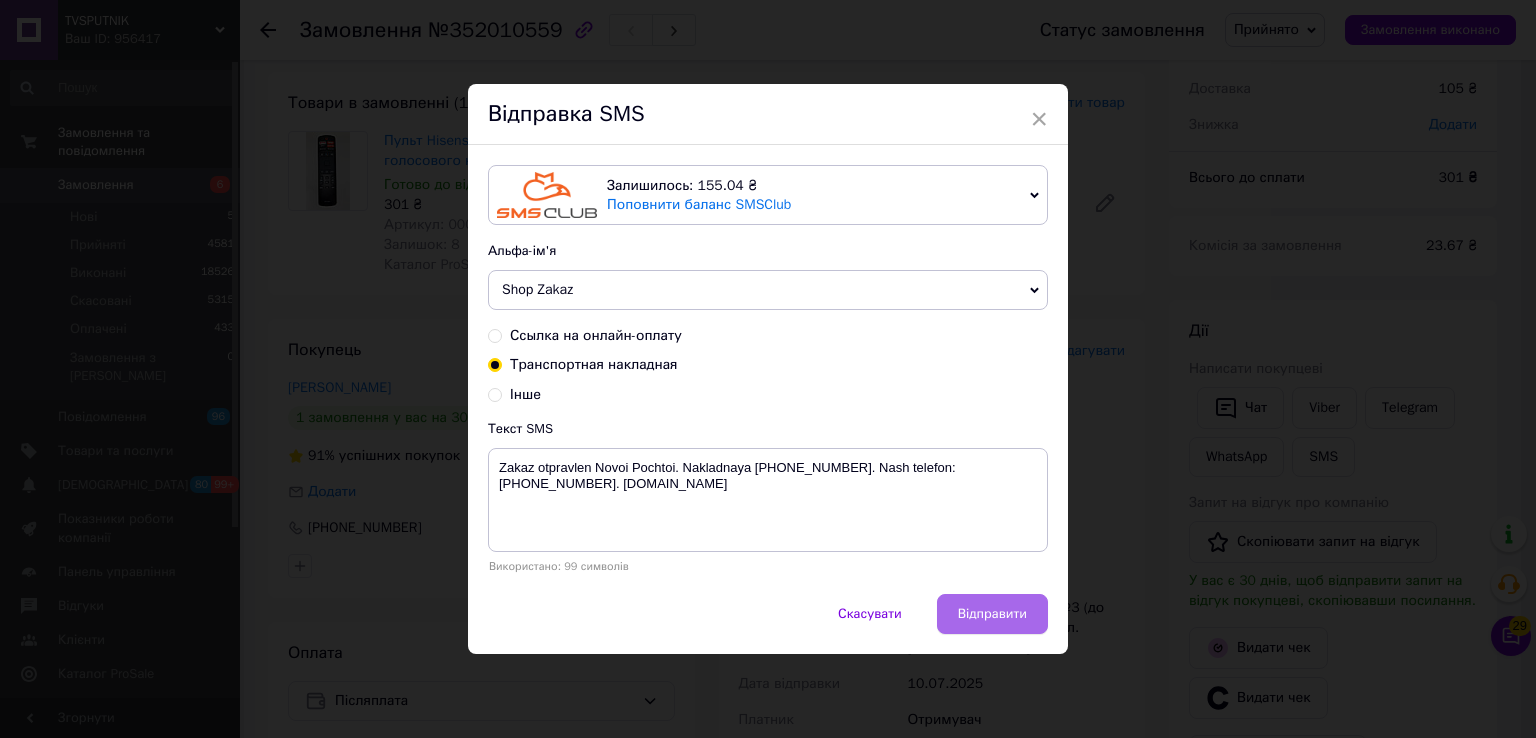 click on "Відправити" at bounding box center [992, 614] 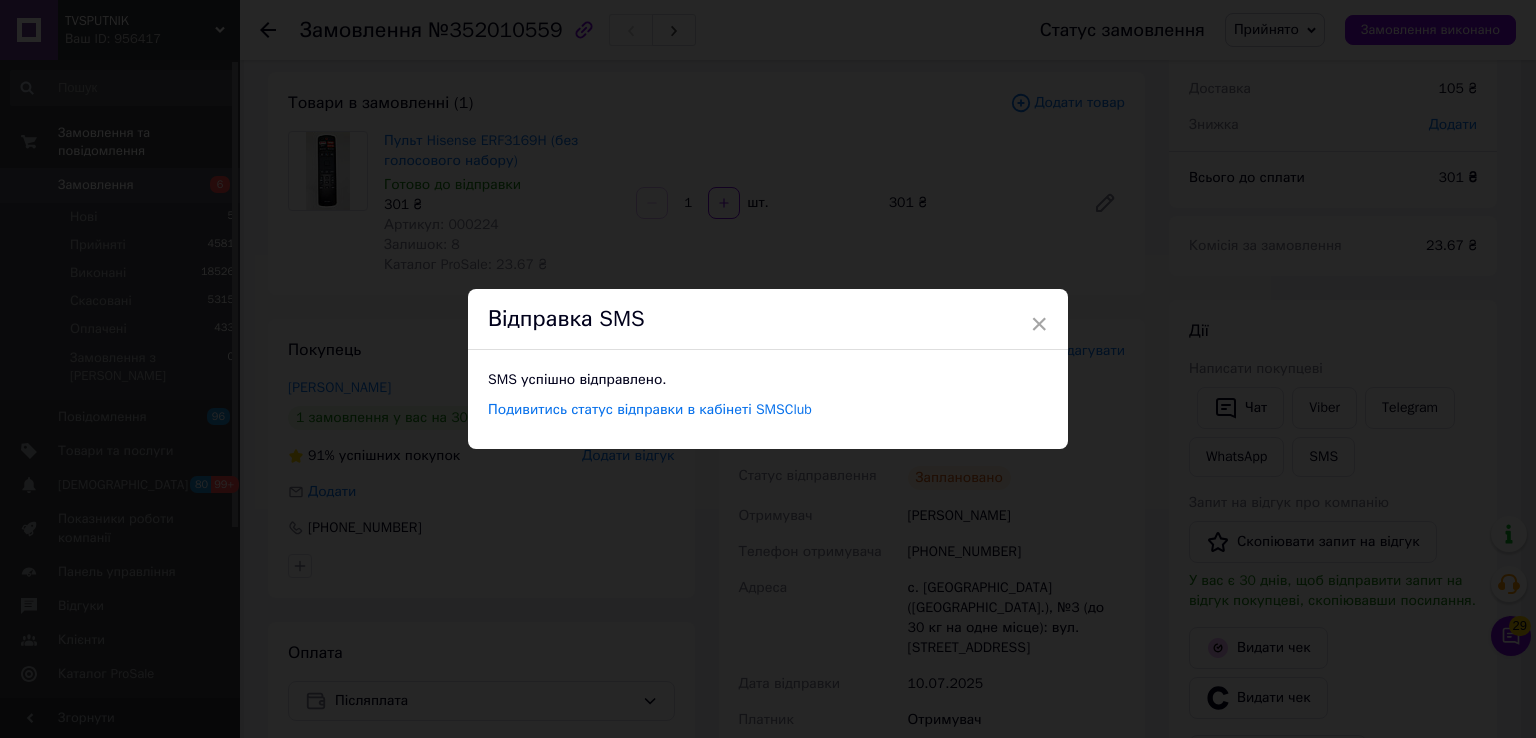click on "× Відправка SMS SMS успішно відправлено. Подивитись статус відправки в кабінеті SMSClub" at bounding box center [768, 369] 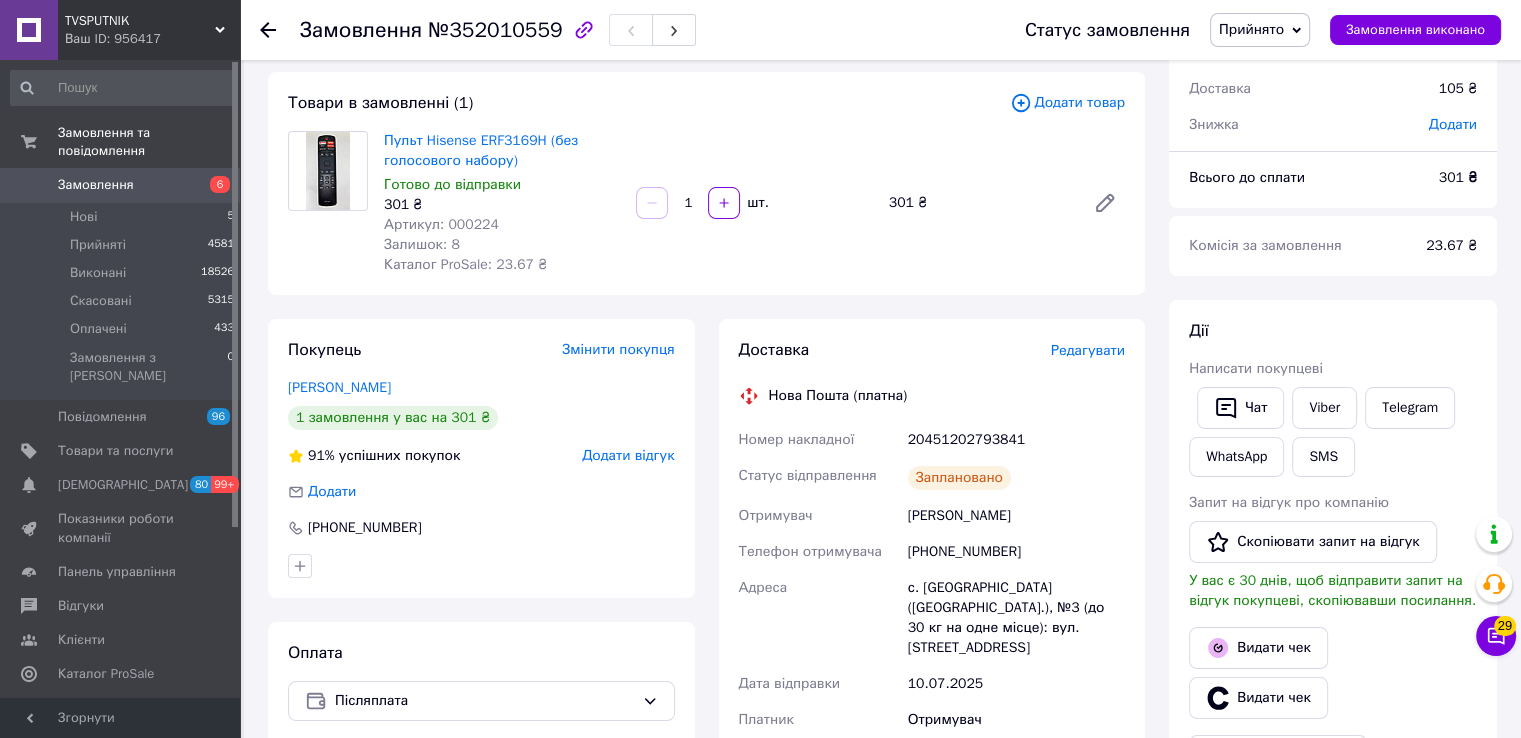 click 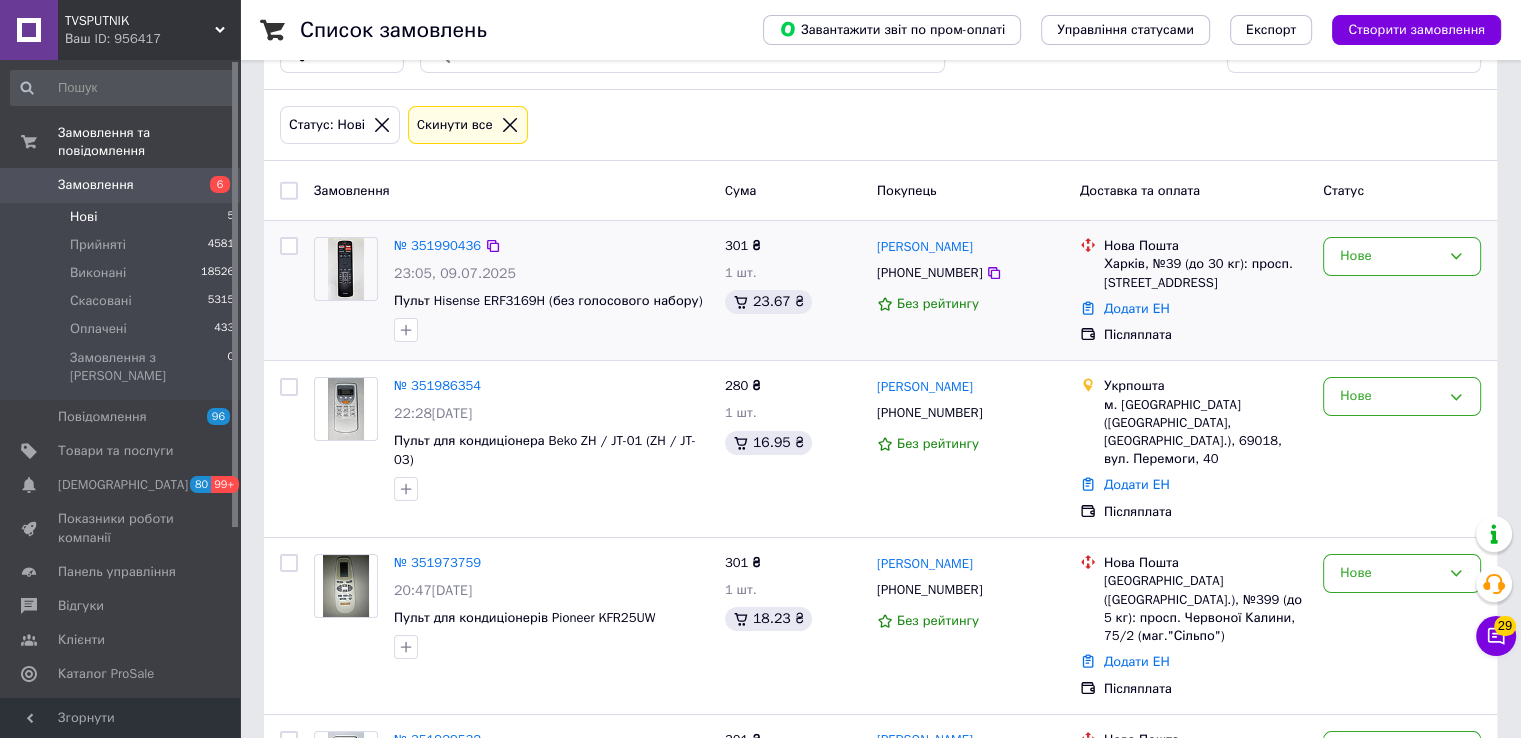 scroll, scrollTop: 100, scrollLeft: 0, axis: vertical 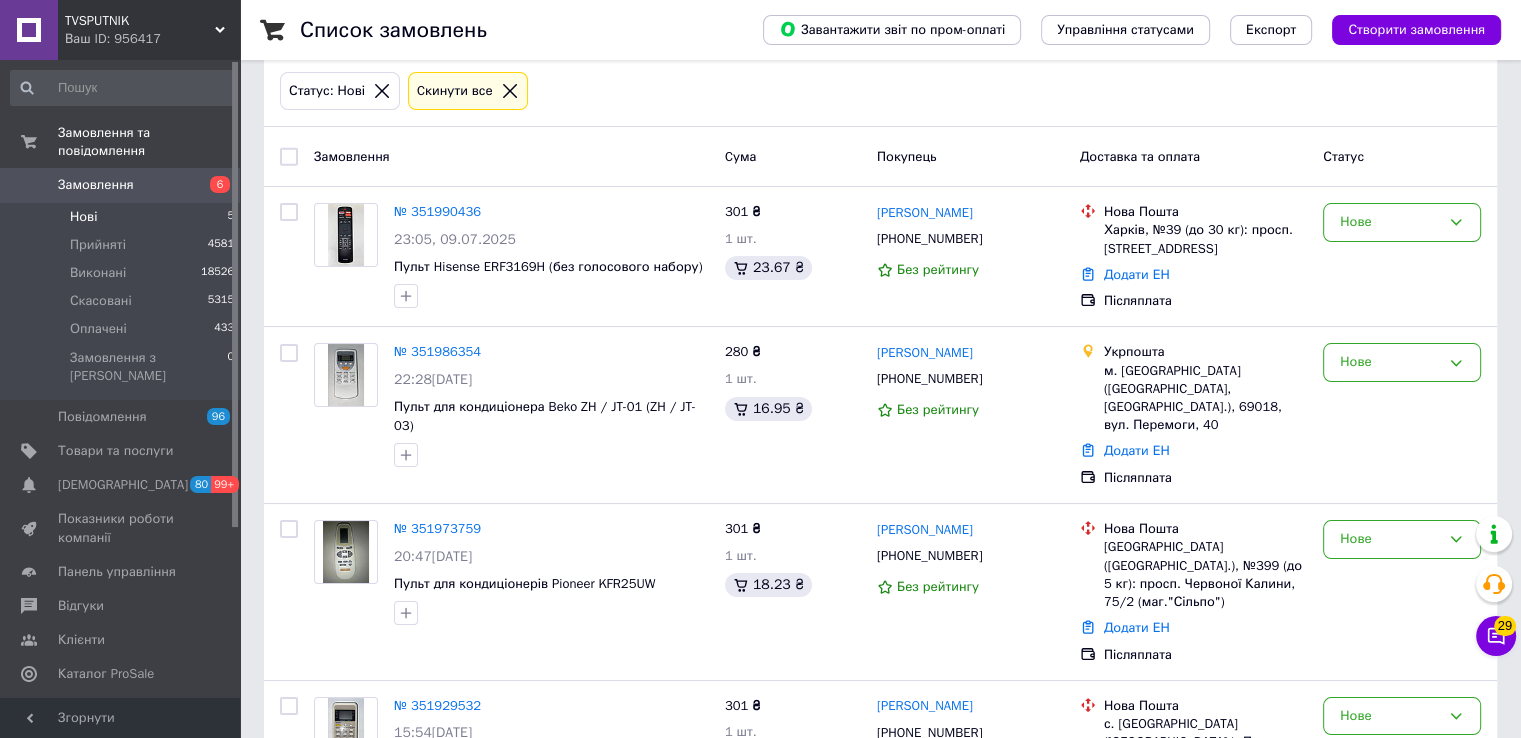 click on "Список замовлень   Завантажити звіт по пром-оплаті Управління статусами Експорт Створити замовлення 1 Фільтри Збережені фільтри: Нові (5) Статус: Нові Cкинути все Замовлення Cума Покупець Доставка та оплата Статус № 351990436 23:05, 09.07.2025 Пульт Hisense ERF3169H (без голосового набору) 301 ₴ 1 шт. 23.67 ₴ Анастасія Соловйова +380680804363 Без рейтингу Нова Пошта Харків, №39 (до 30 кг): просп. Аерокосмічний, 54А Додати ЕН Післяплата Нове № 351986354 22:28, 09.07.2025 Пульт для кондиціонера Beko ZH / JT-01 (ZH / JT-03) 280 ₴ 1 шт. 16.95 ₴ Анастасія Зуб +380979709091 Без рейтингу Укрпошта Додати ЕН Післяплата Нове № 351973759 95%" at bounding box center [880, 468] 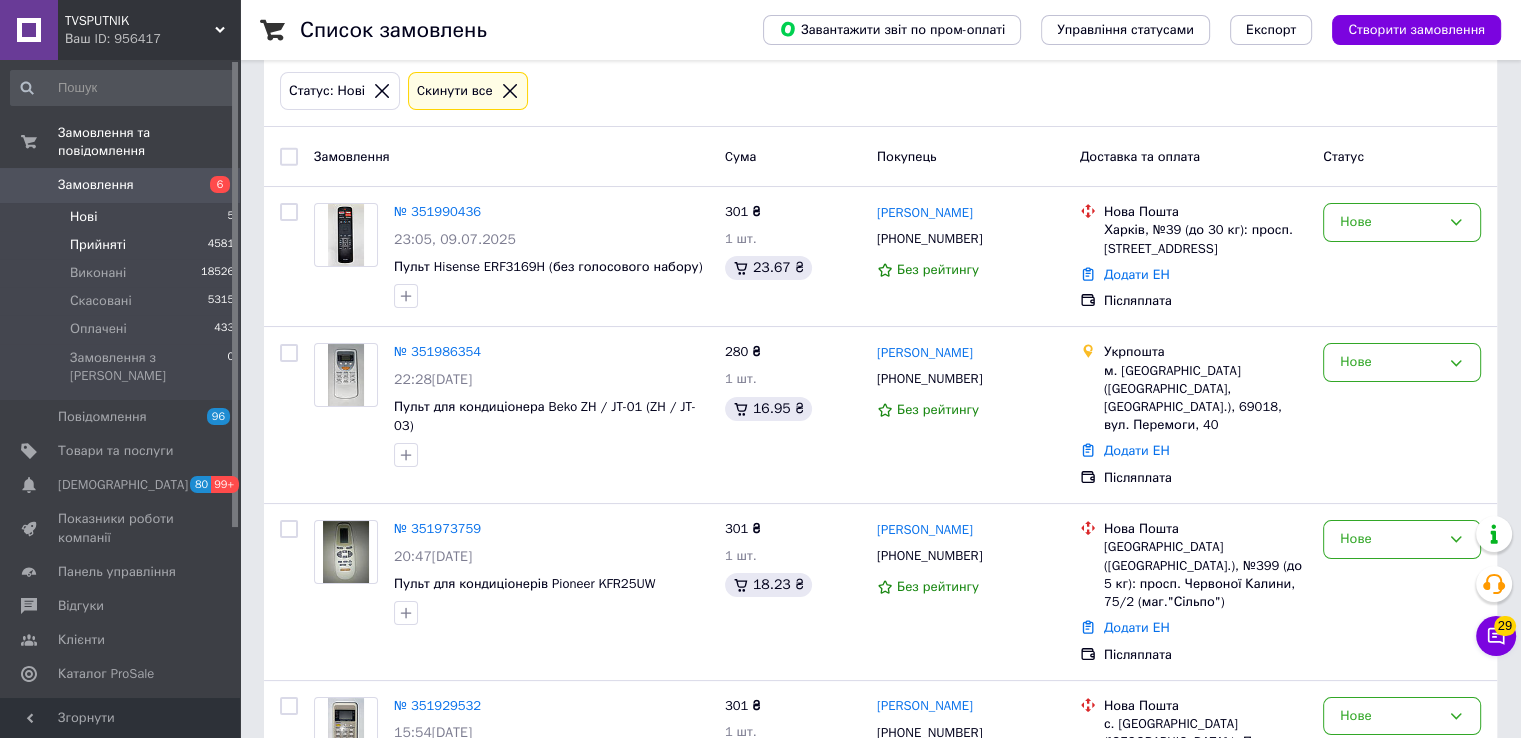 click on "Прийняті" at bounding box center (98, 245) 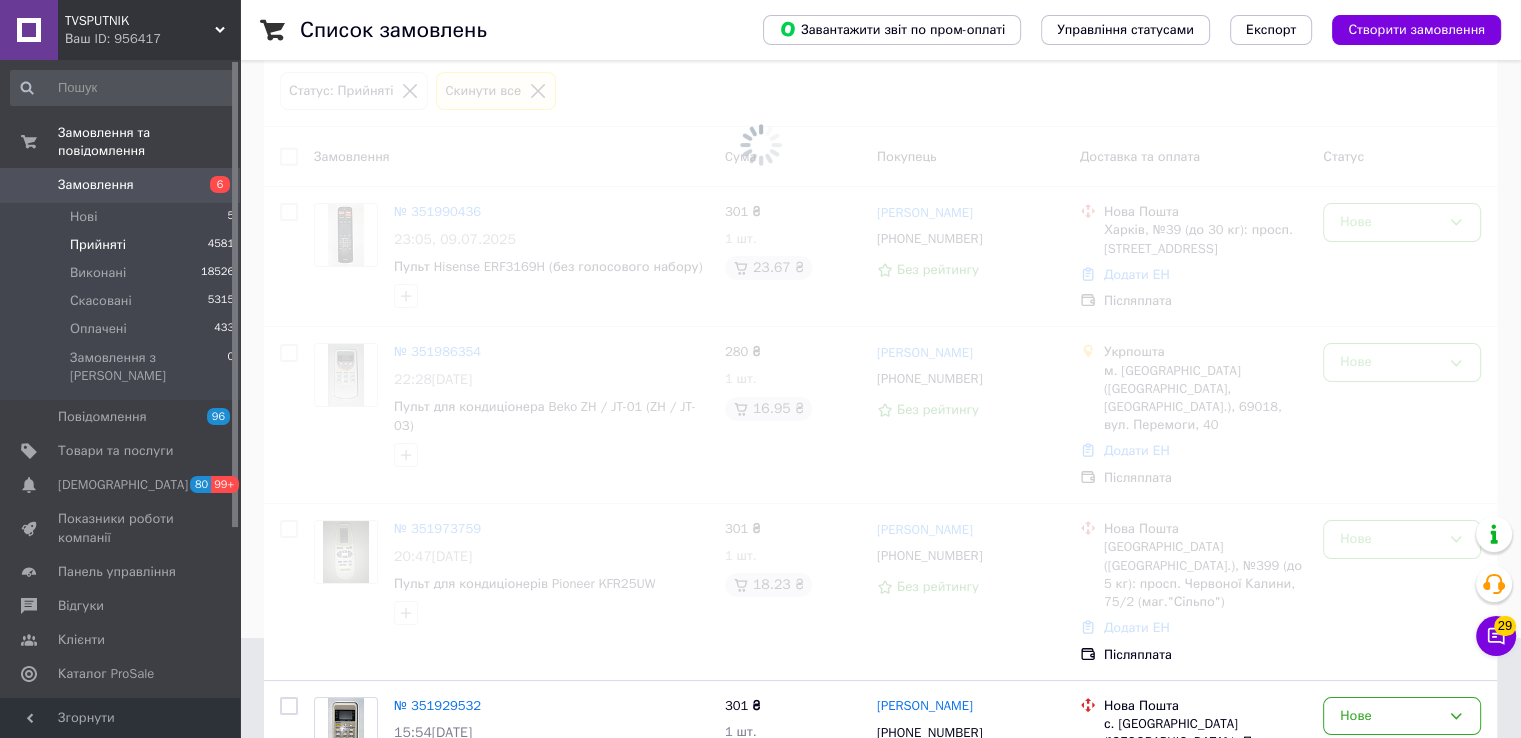 scroll, scrollTop: 0, scrollLeft: 0, axis: both 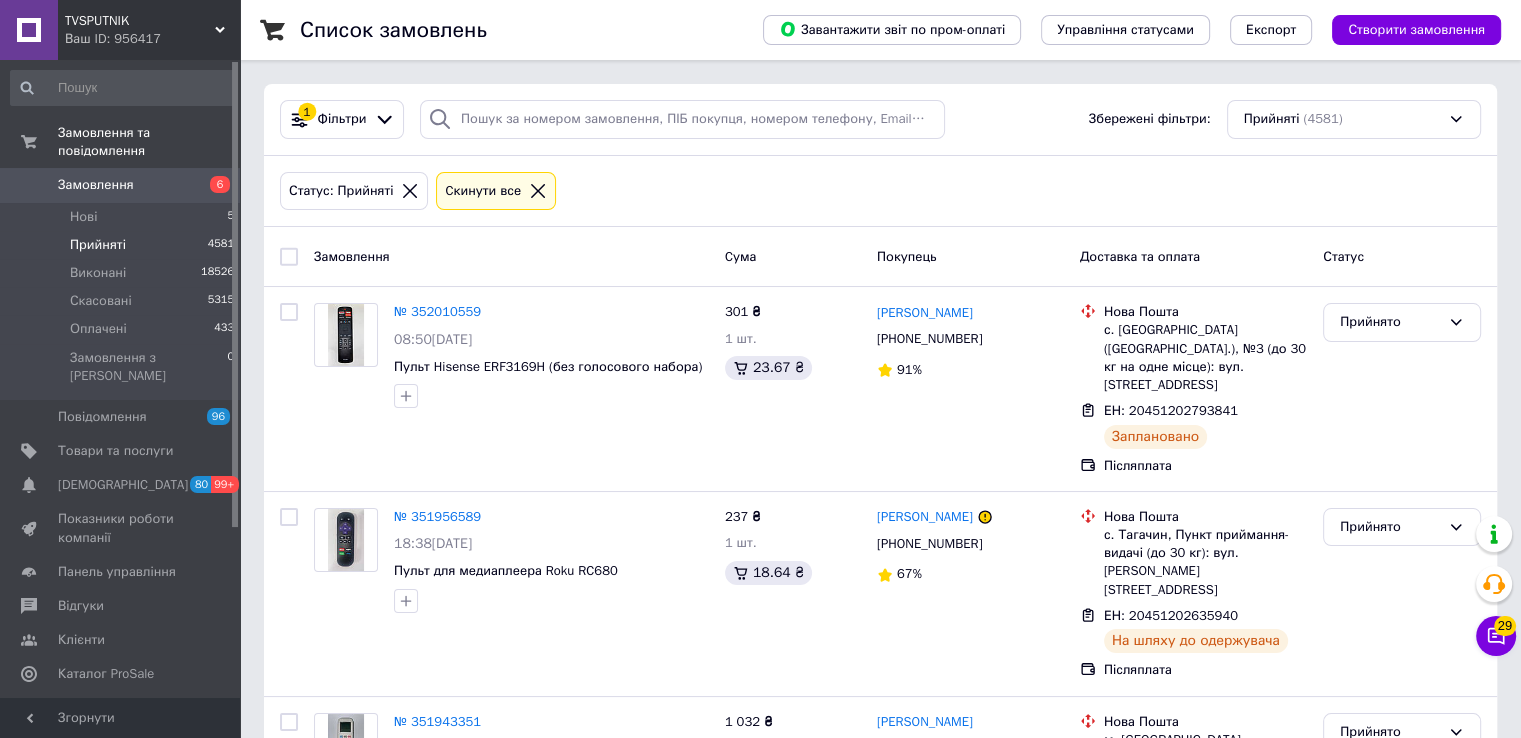 click 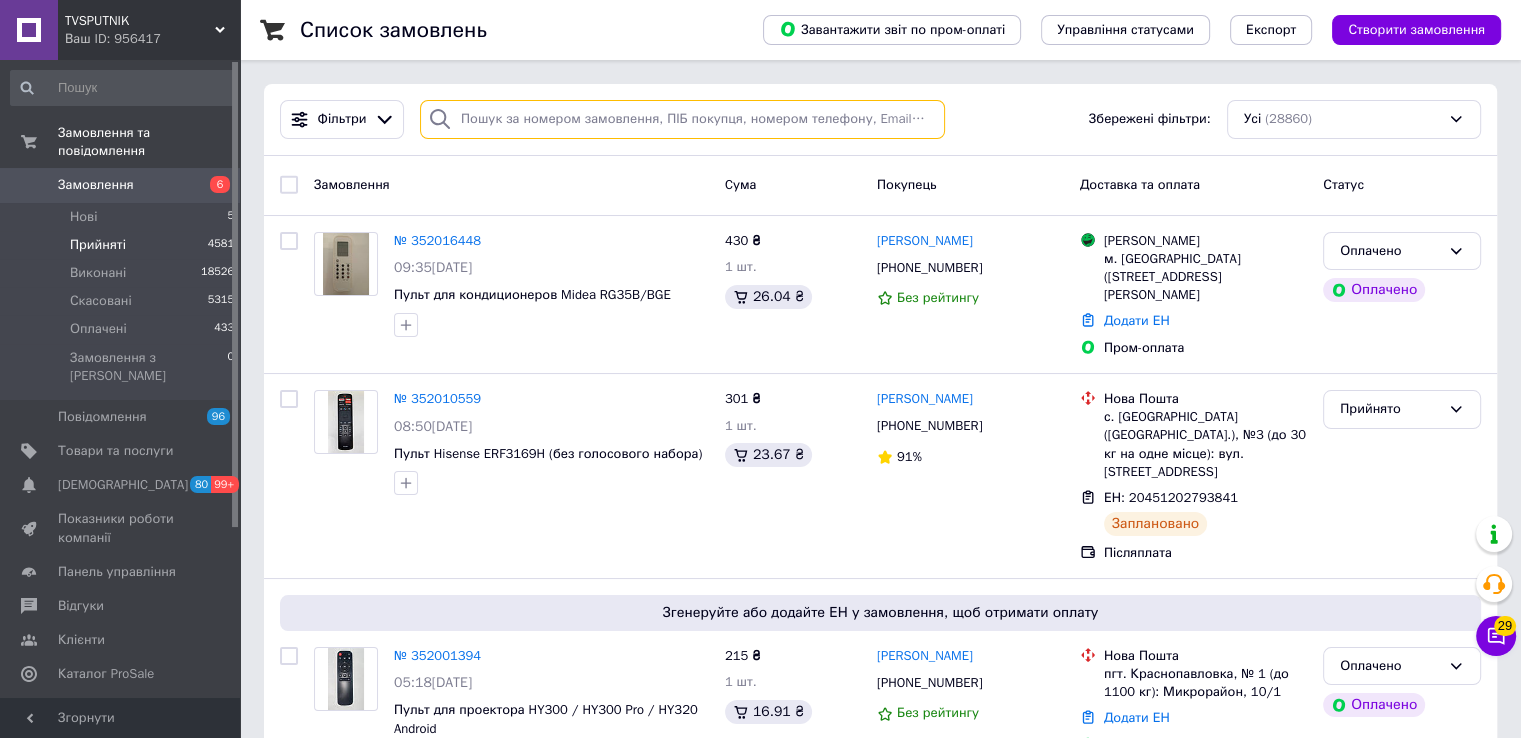 click at bounding box center [682, 119] 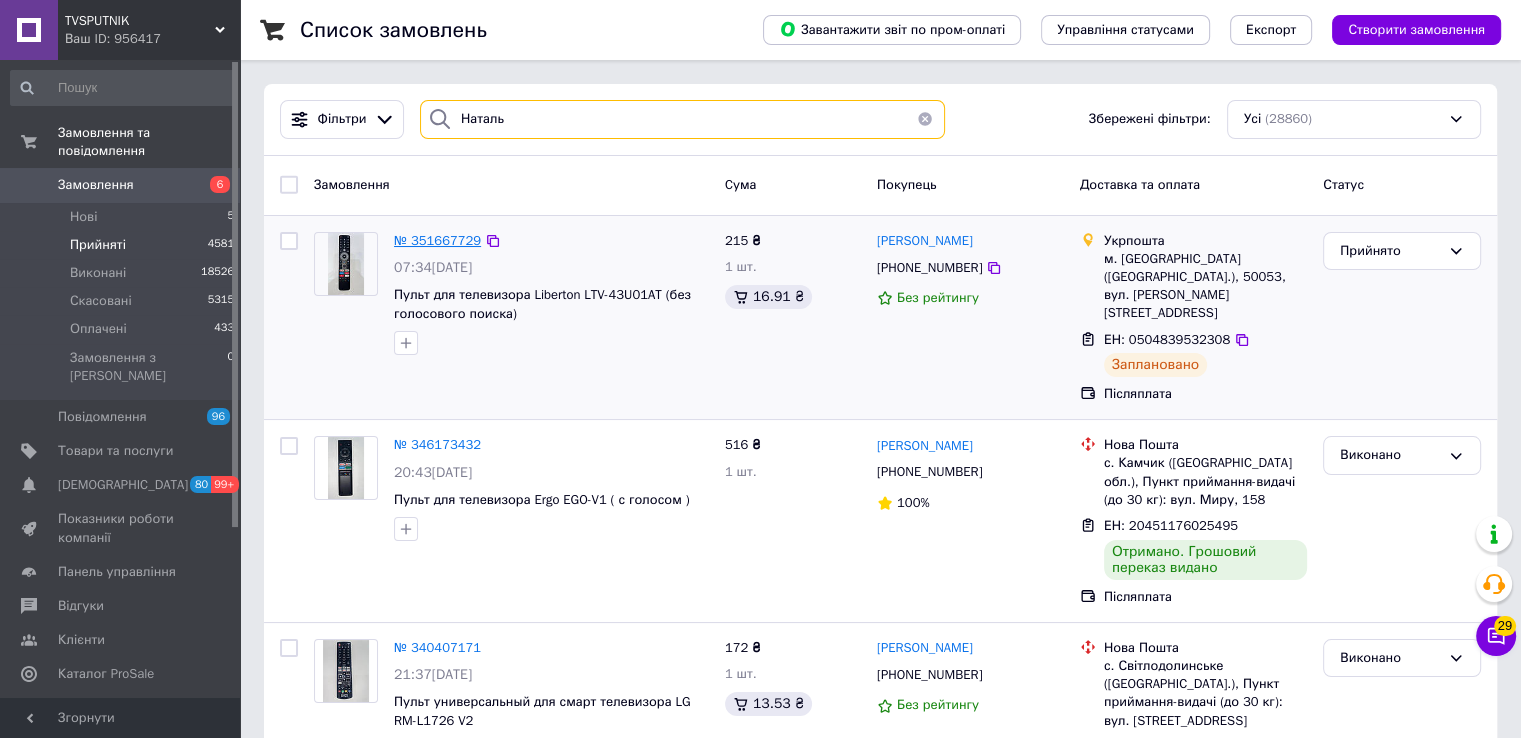 type on "Наталь" 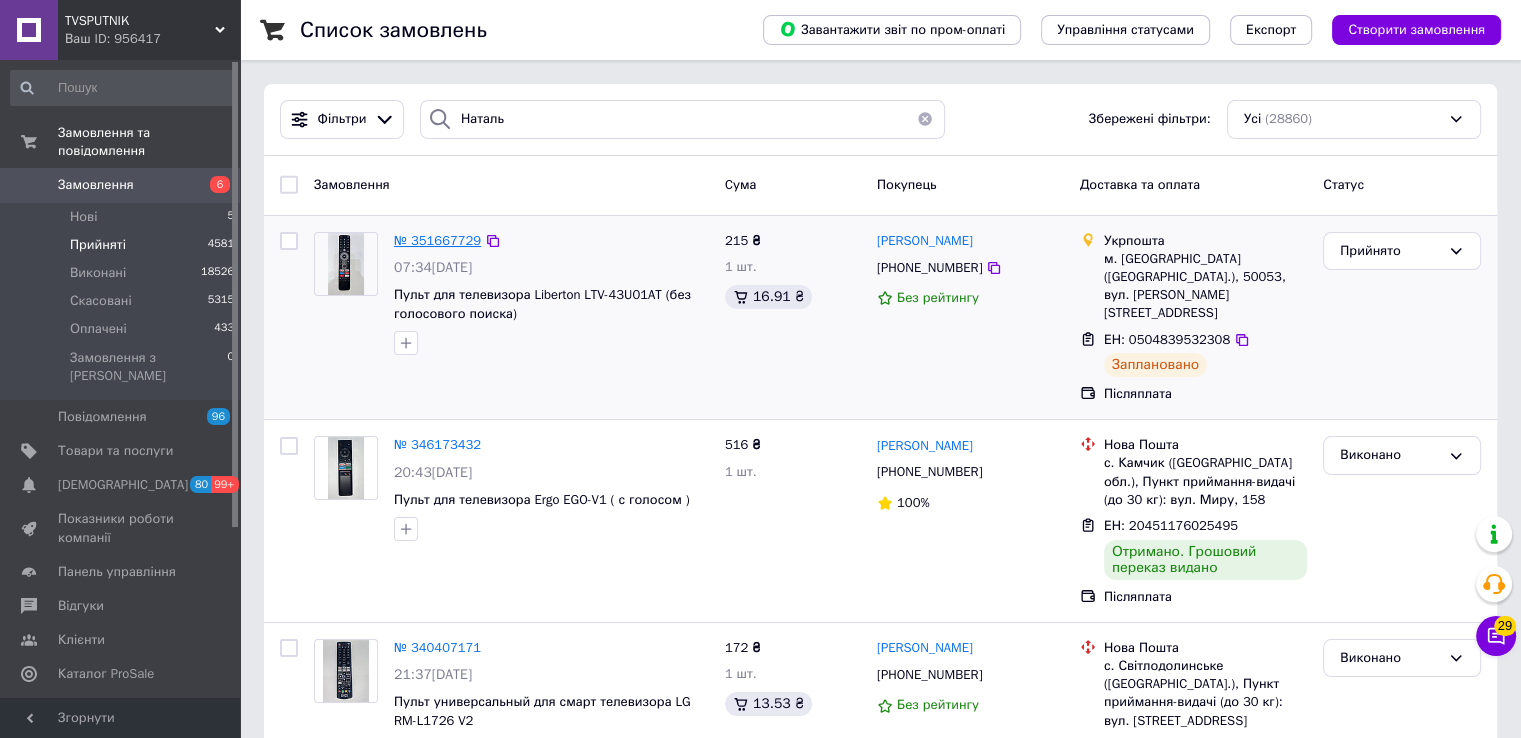 click on "№ 351667729" at bounding box center [437, 240] 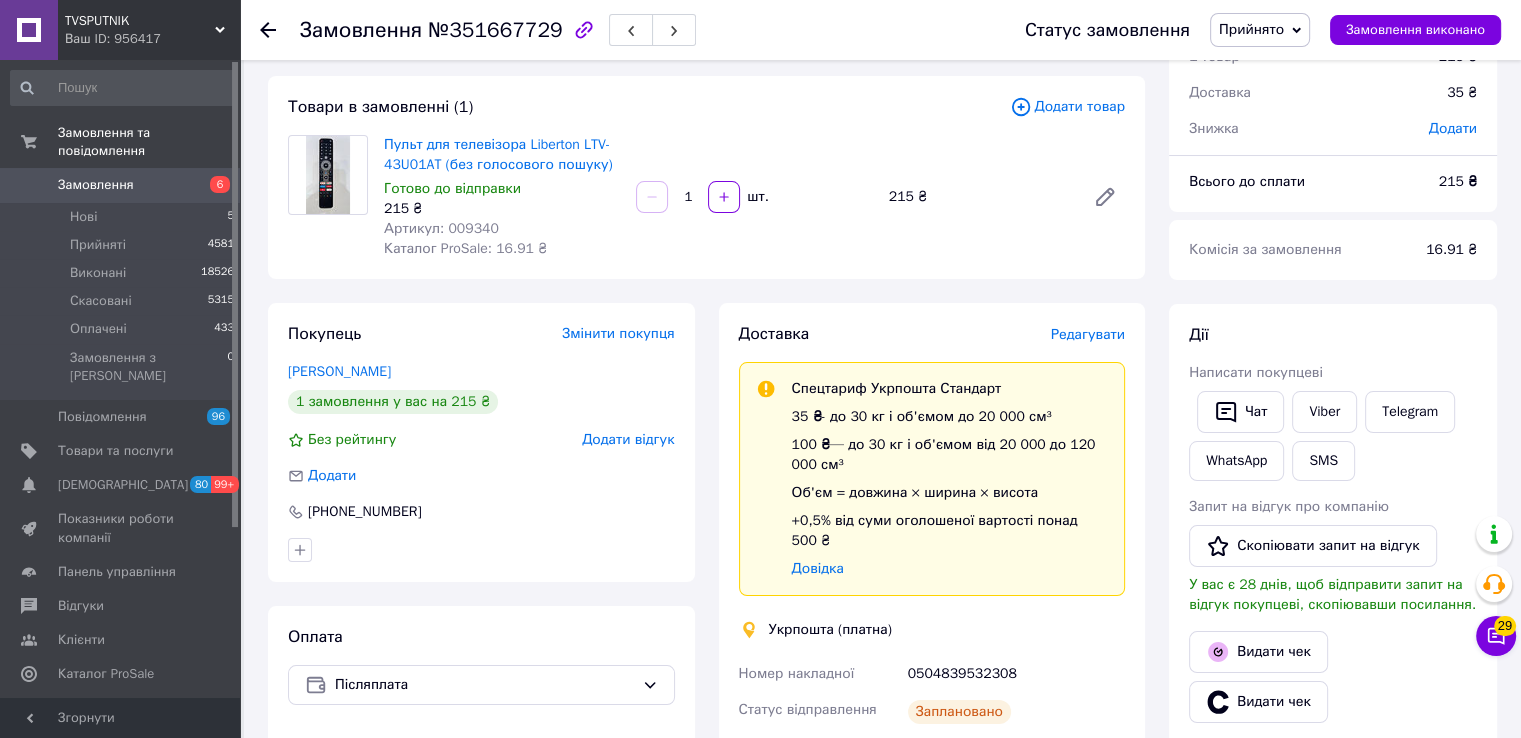 scroll, scrollTop: 200, scrollLeft: 0, axis: vertical 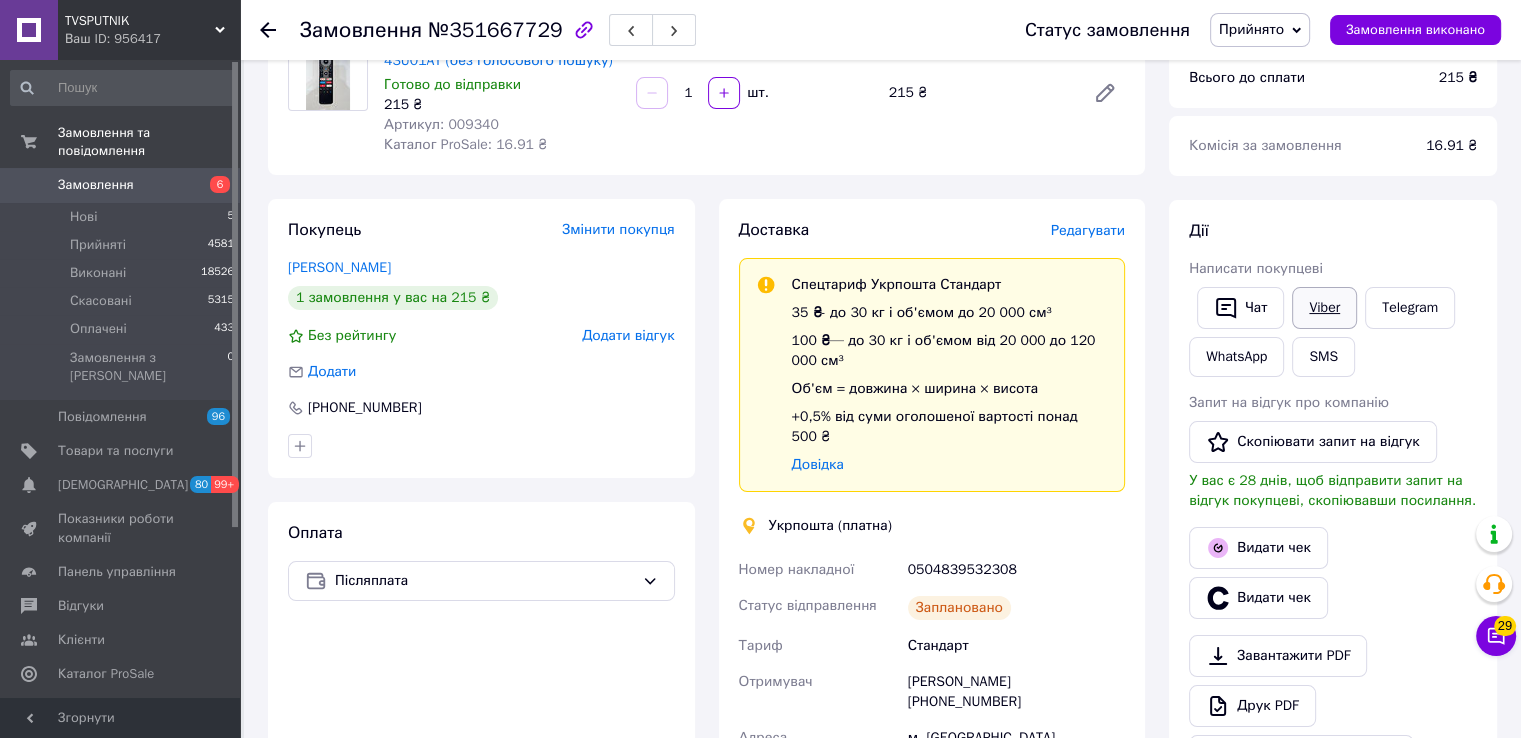 click on "Viber" at bounding box center [1324, 308] 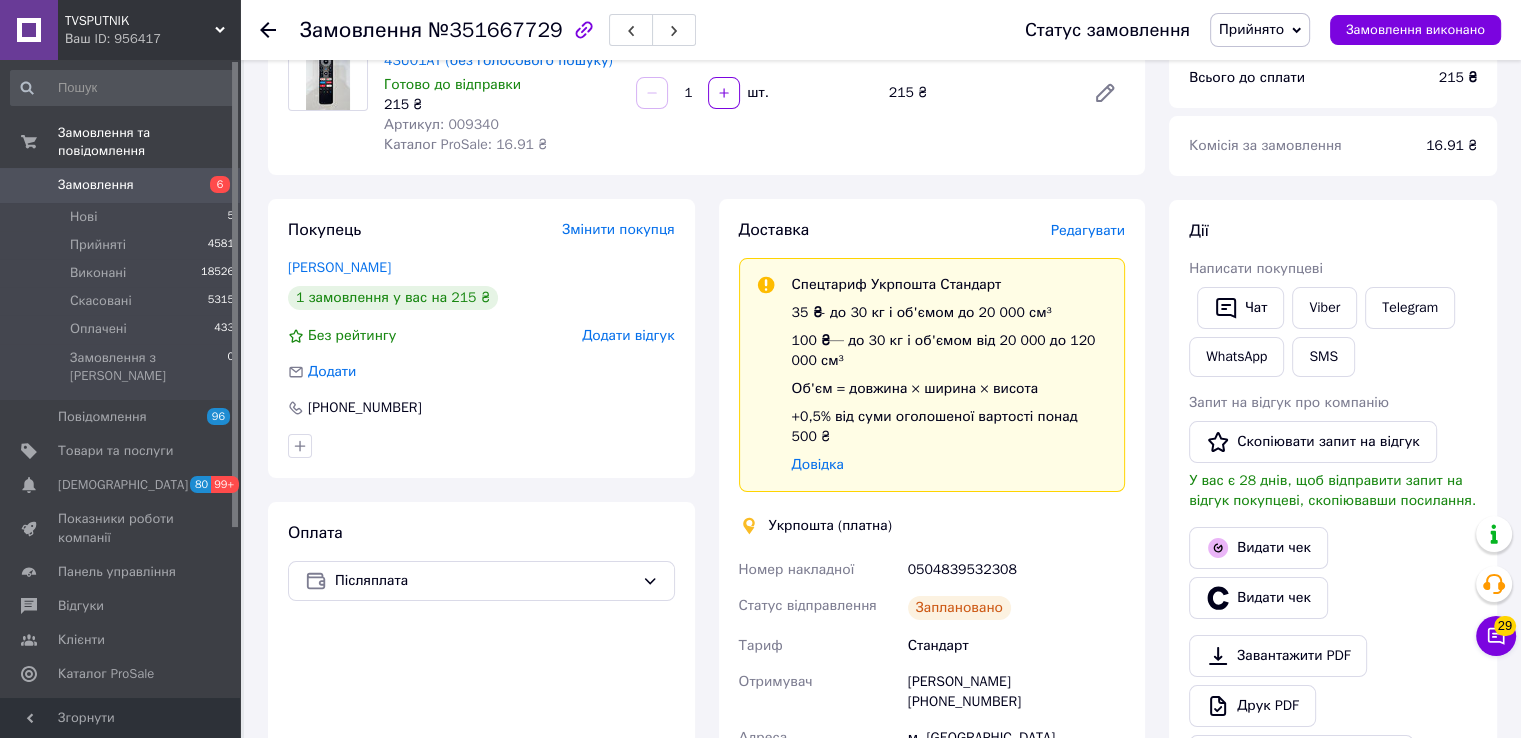 click on "Дії Написати покупцеві   Чат Viber Telegram WhatsApp SMS Запит на відгук про компанію   Скопіювати запит на відгук У вас є 28 днів, щоб відправити запит на відгук покупцеві, скопіювавши посилання.   Видати чек   Видати чек   Завантажити PDF   Друк PDF   Дублювати замовлення" at bounding box center [1333, 498] 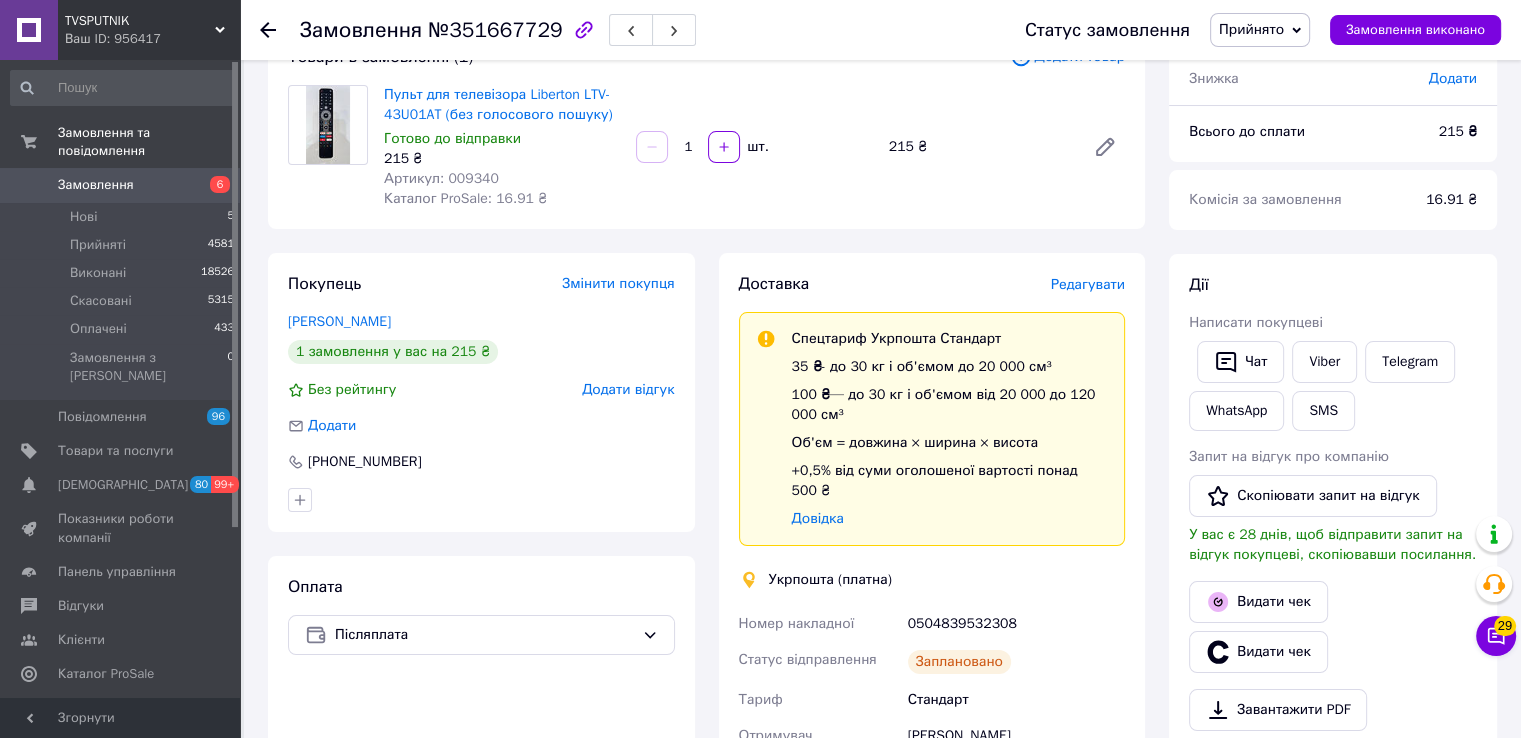 scroll, scrollTop: 100, scrollLeft: 0, axis: vertical 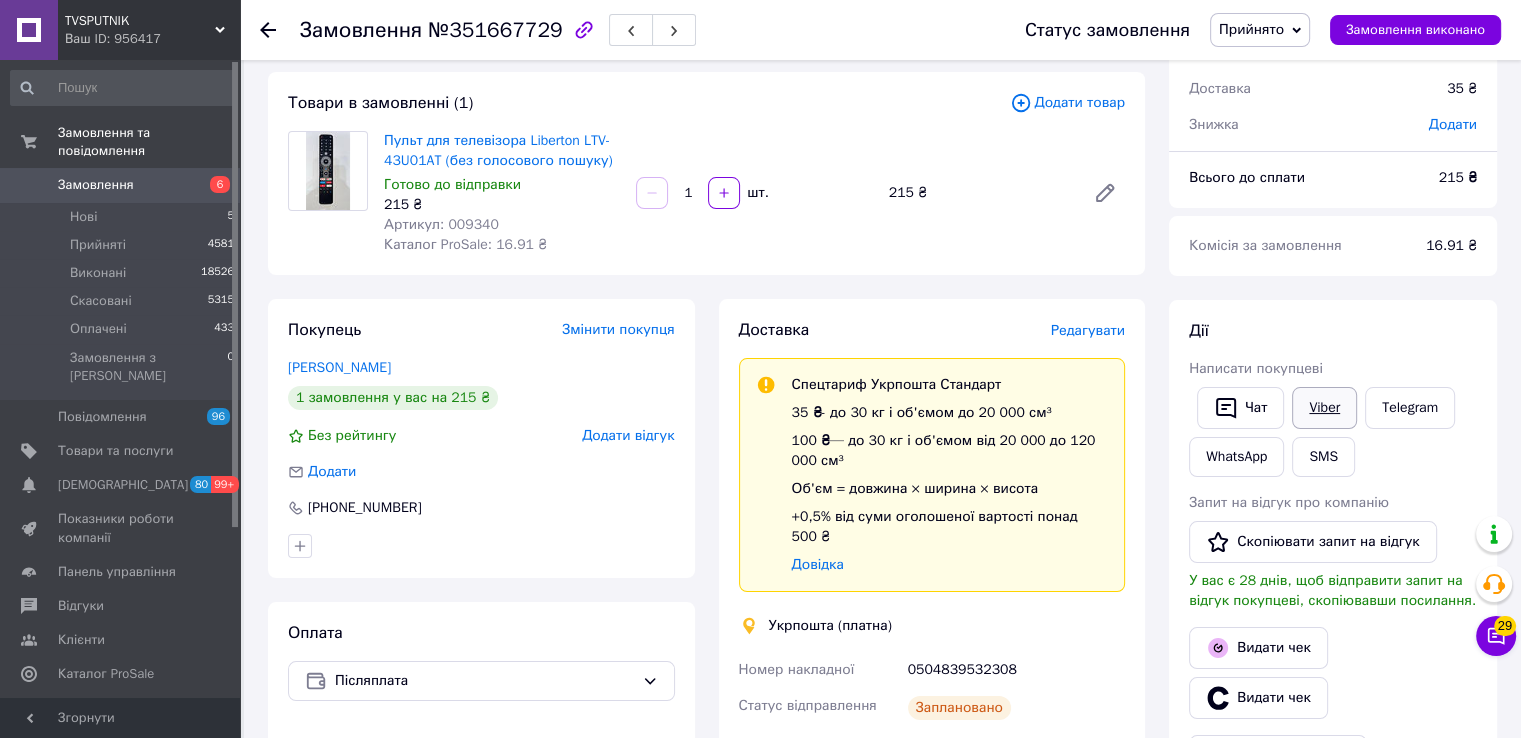 click on "Viber" at bounding box center (1324, 408) 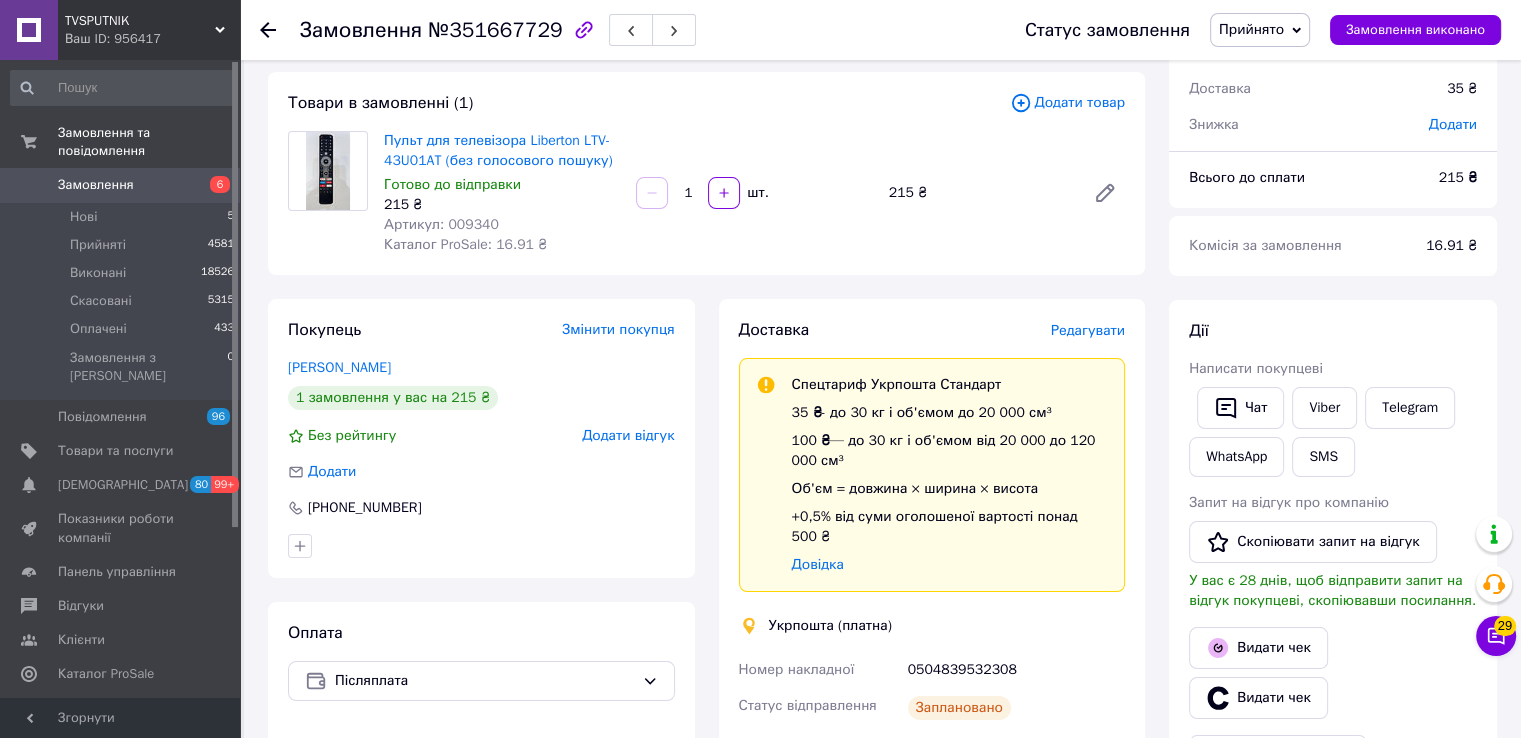 click on "Всього 1 товар 215 ₴ Доставка 35 ₴ Знижка Додати Всього до сплати 215 ₴ Комісія за замовлення 16.91 ₴ Дії Написати покупцеві   Чат Viber Telegram WhatsApp SMS Запит на відгук про компанію   Скопіювати запит на відгук У вас є 28 днів, щоб відправити запит на відгук покупцеві, скопіювавши посилання.   Видати чек   Видати чек   Завантажити PDF   Друк PDF   Дублювати замовлення Мітки Особисті нотатки, які бачите лише ви. З їх допомогою можна фільтрувати замовлення Примітки Залишилося 300 символів Очистити Зберегти" at bounding box center [1333, 682] 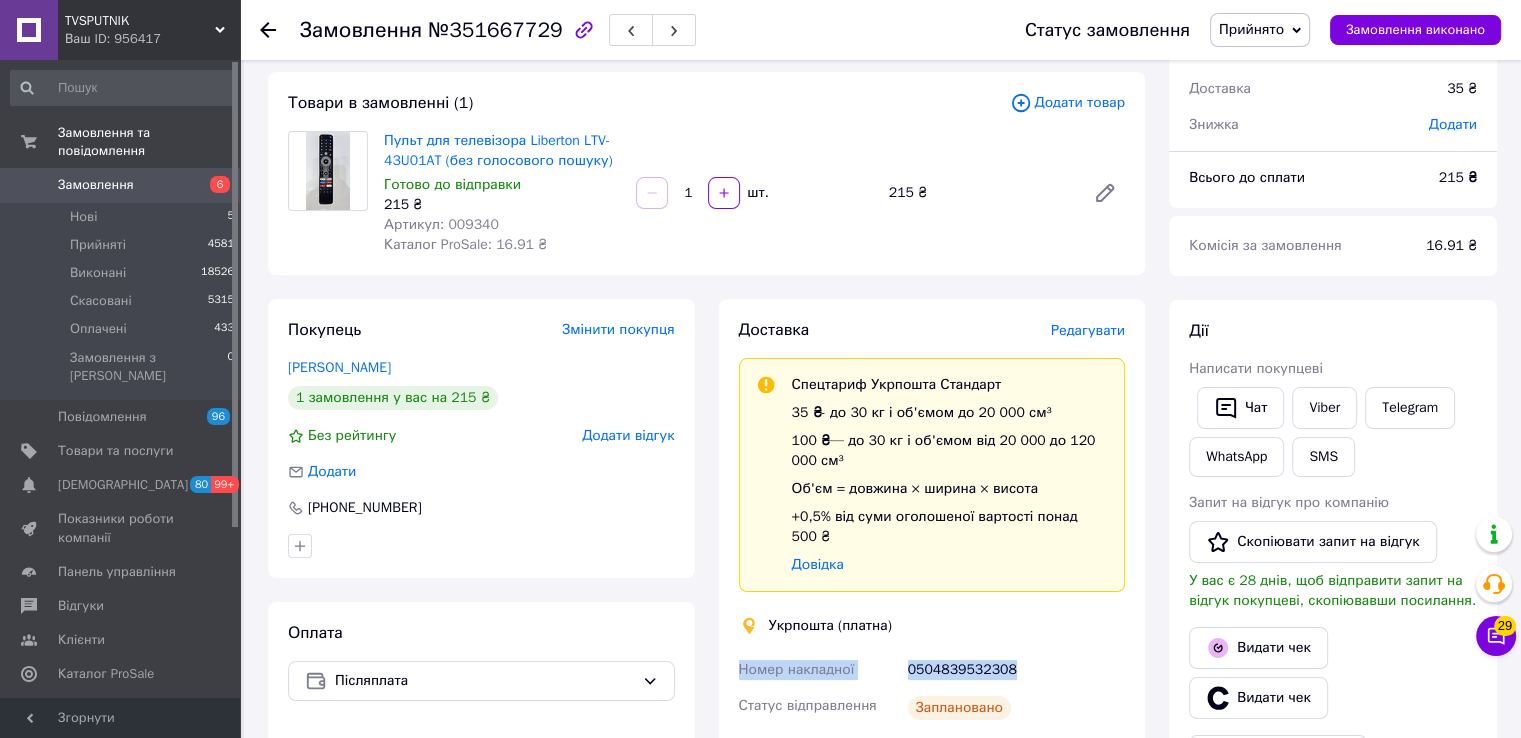 drag, startPoint x: 734, startPoint y: 648, endPoint x: 1029, endPoint y: 618, distance: 296.5215 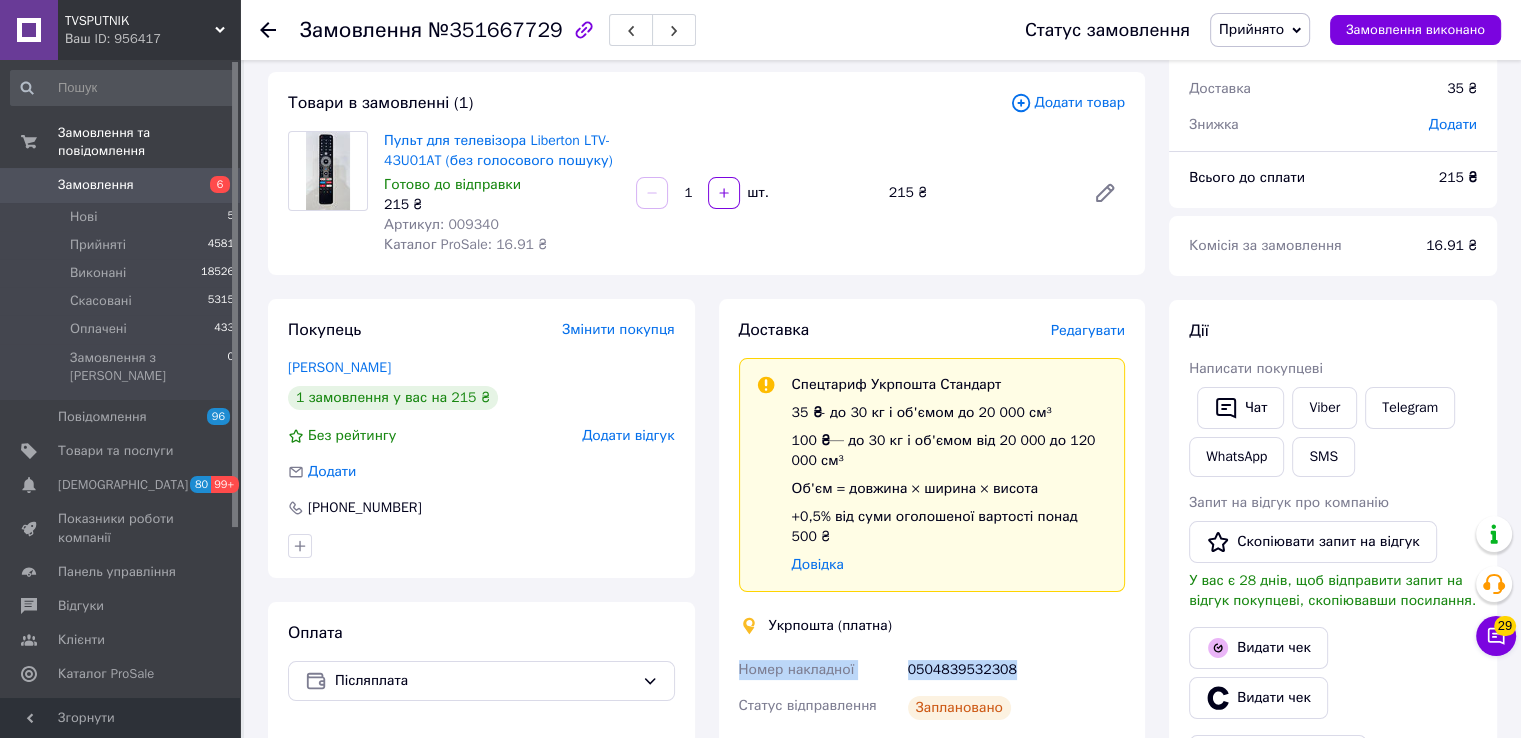 click on "Доставка Редагувати Спецтариф Укрпошта Стандарт 35 ₴  - до 30 кг і об'ємом до 20 000 см³ 100 ₴  — до 30 кг і об'ємом від 20 000 до 120 000 см³ Об'єм = довжина × ширина × висота +0,5% від суми оголошеної вартості понад 500 ₴ Довідка Укрпошта (платна) Номер накладної 0504839532308 Статус відправлення Заплановано Тариф Стандарт Отримувач Наталя Овсюк +380980609625 Адреса м. Кривий Ріг (Дніпропетровська обл.), 50053, вул. Романа Шухевича, 11 Платник Отримувач Сповіщення отримувача SMS повідомлення відправнику (3 ₴) Сума післяплати 215 ₴ Платник комісії післяплати Отримувач Оціночна вартість 215 ₴" at bounding box center (932, 773) 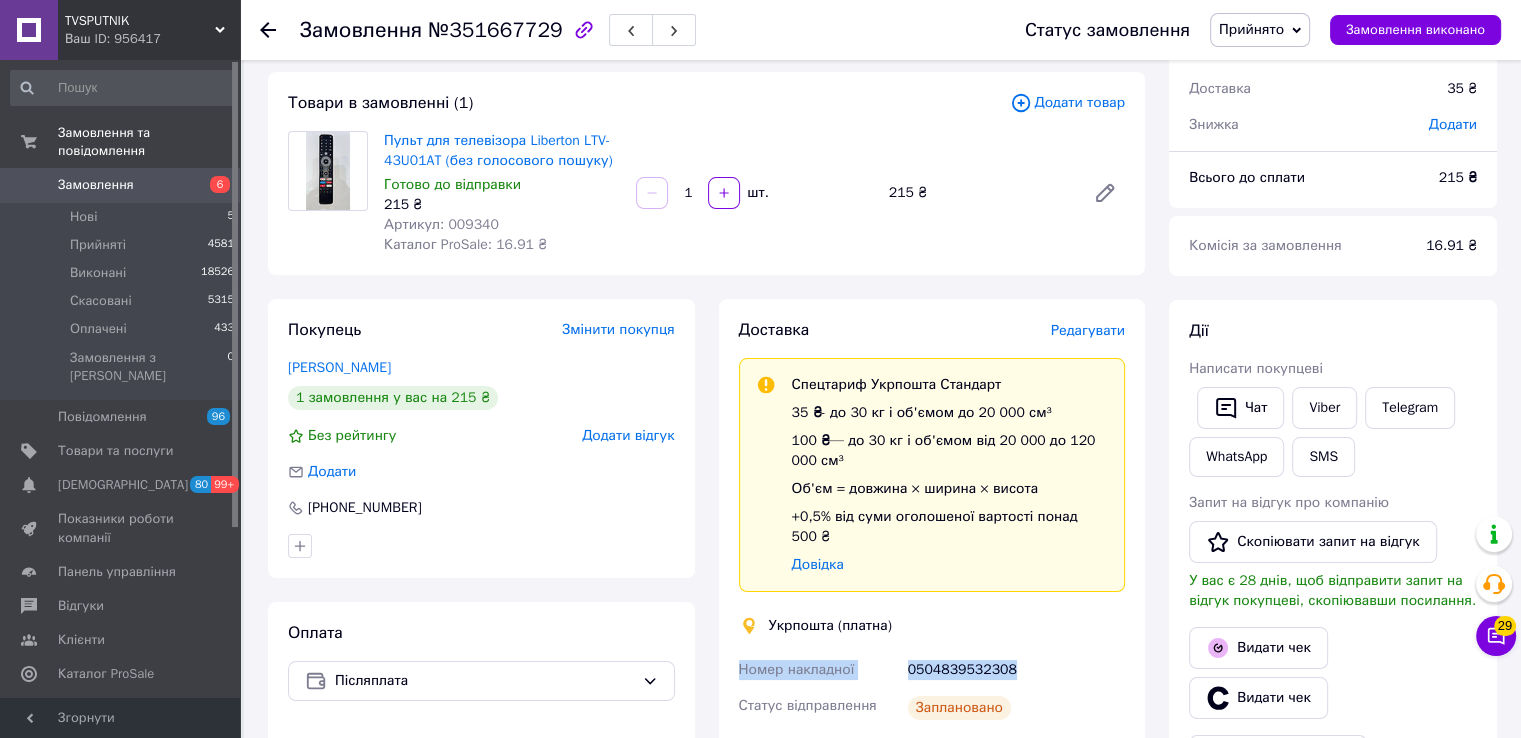copy on "Номер накладної 0504839532308" 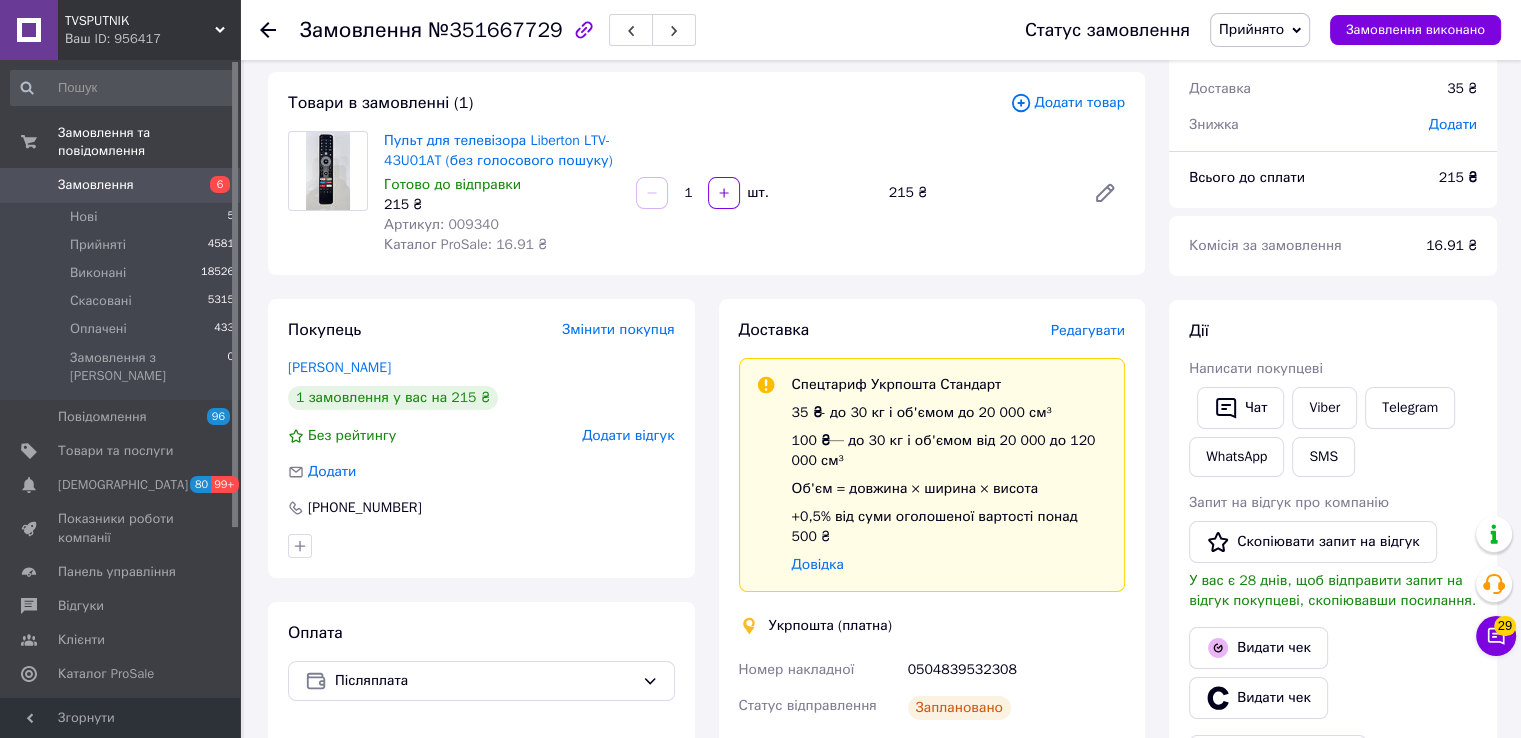 click on "Дії Написати покупцеві   Чат Viber Telegram WhatsApp SMS Запит на відгук про компанію   Скопіювати запит на відгук У вас є 28 днів, щоб відправити запит на відгук покупцеві, скопіювавши посилання.   Видати чек   Видати чек   Завантажити PDF   Друк PDF   Дублювати замовлення" at bounding box center (1333, 598) 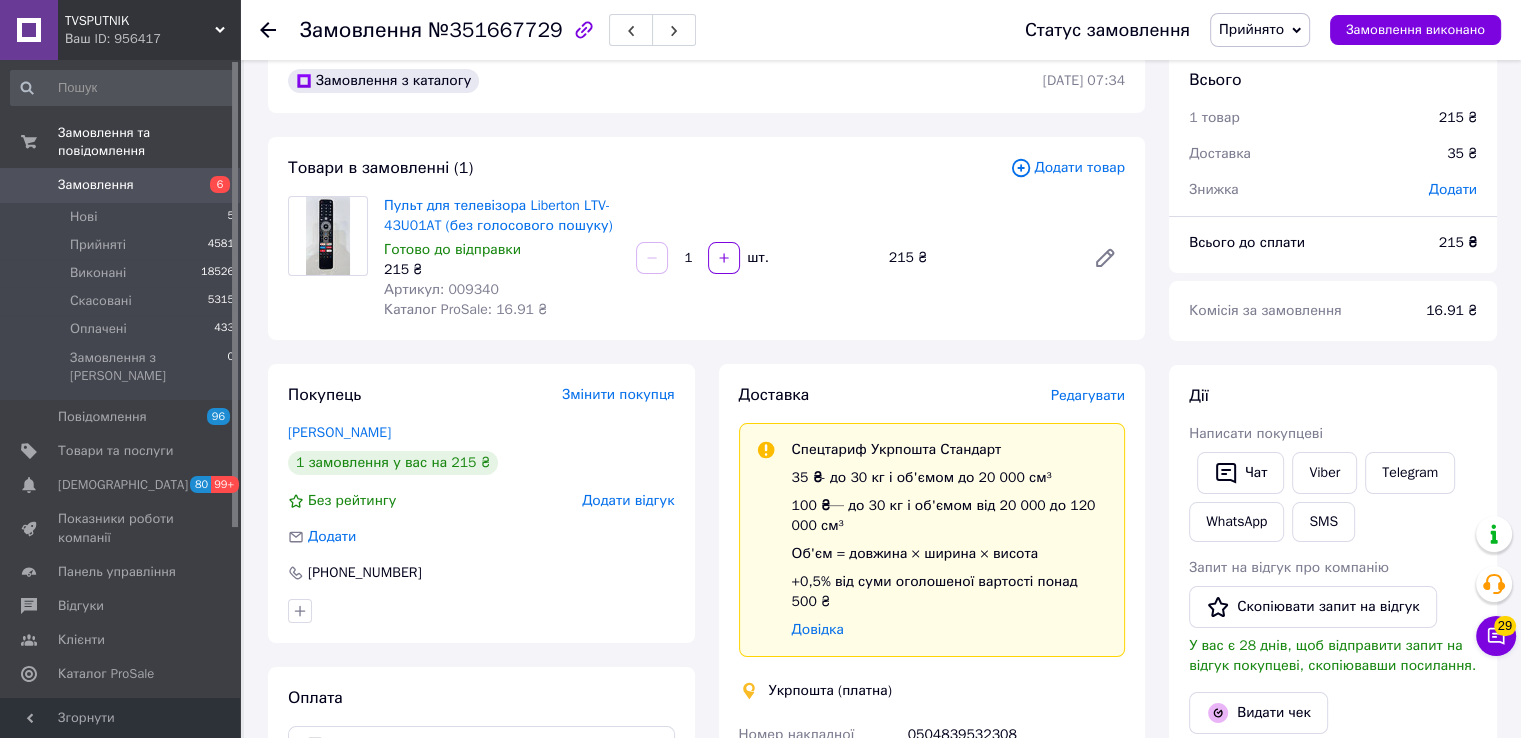 scroll, scrollTop: 0, scrollLeft: 0, axis: both 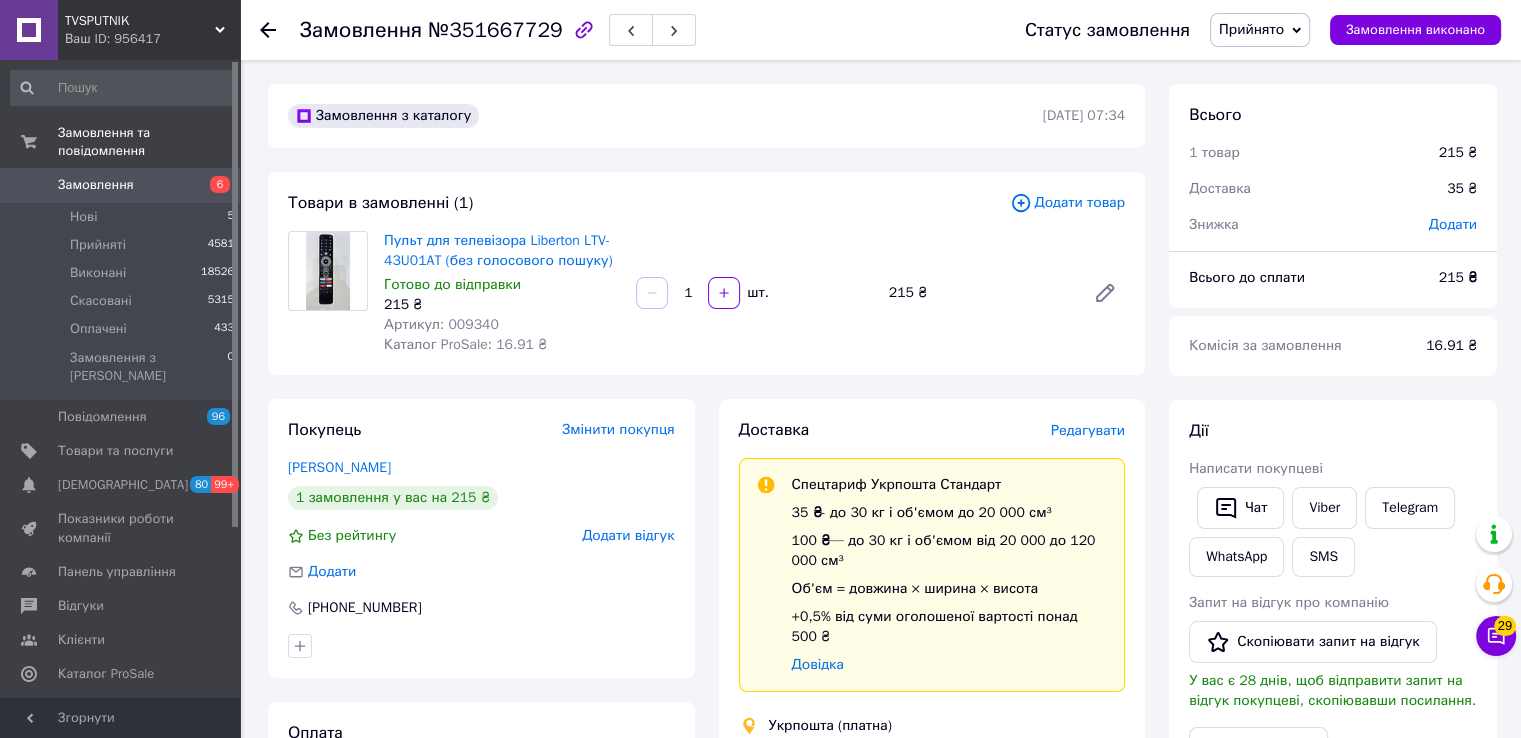 click on "Дії" at bounding box center [1333, 431] 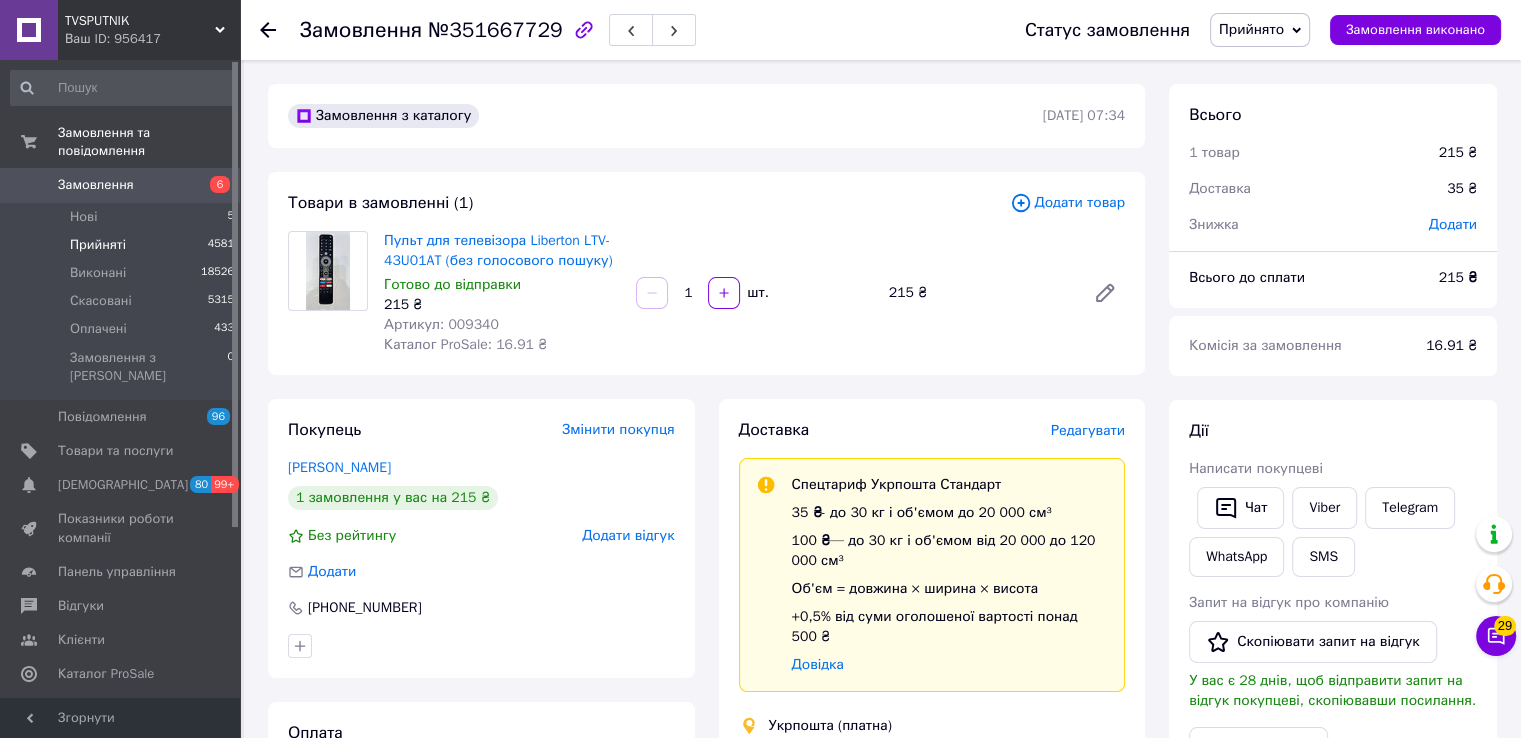 click on "Прийняті 4581" at bounding box center [123, 245] 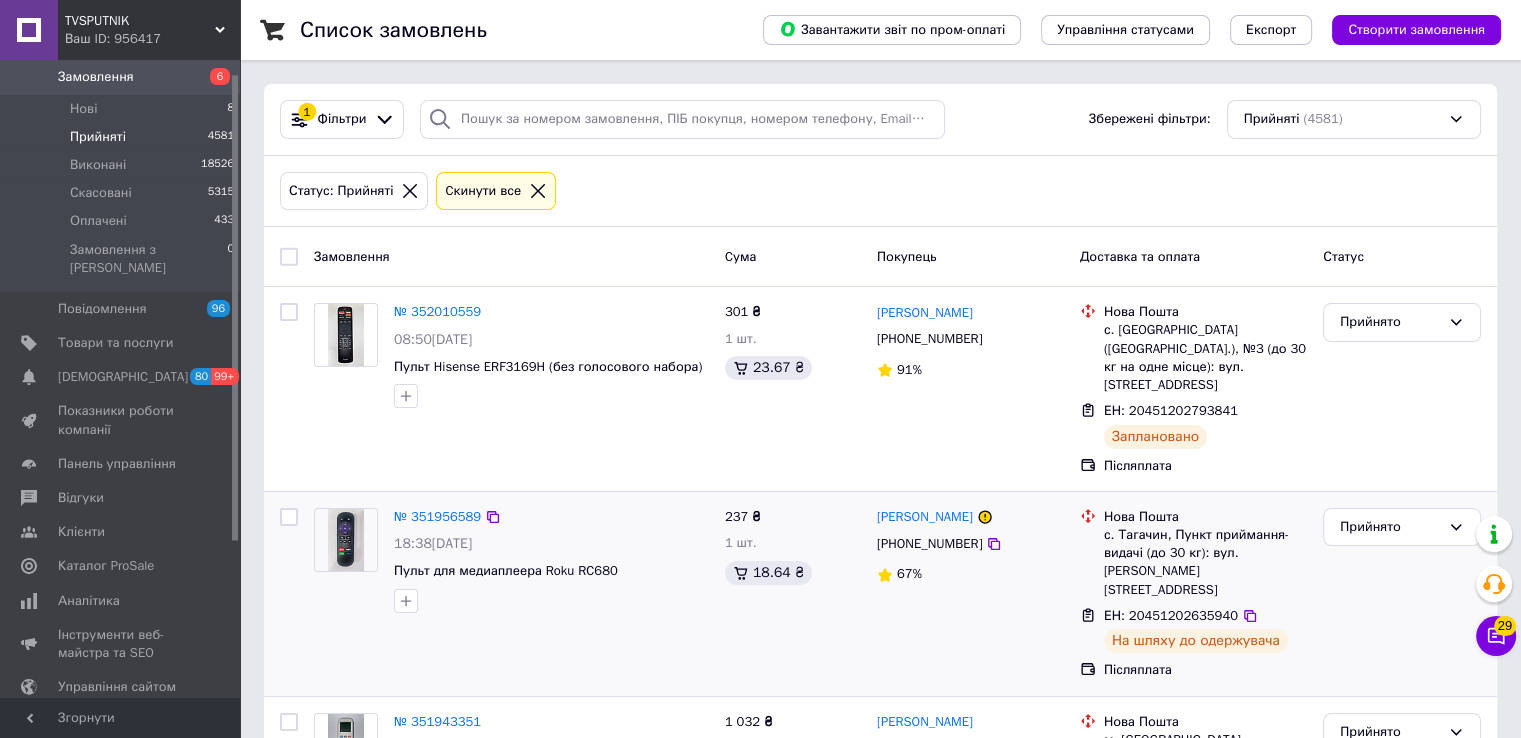 scroll, scrollTop: 232, scrollLeft: 0, axis: vertical 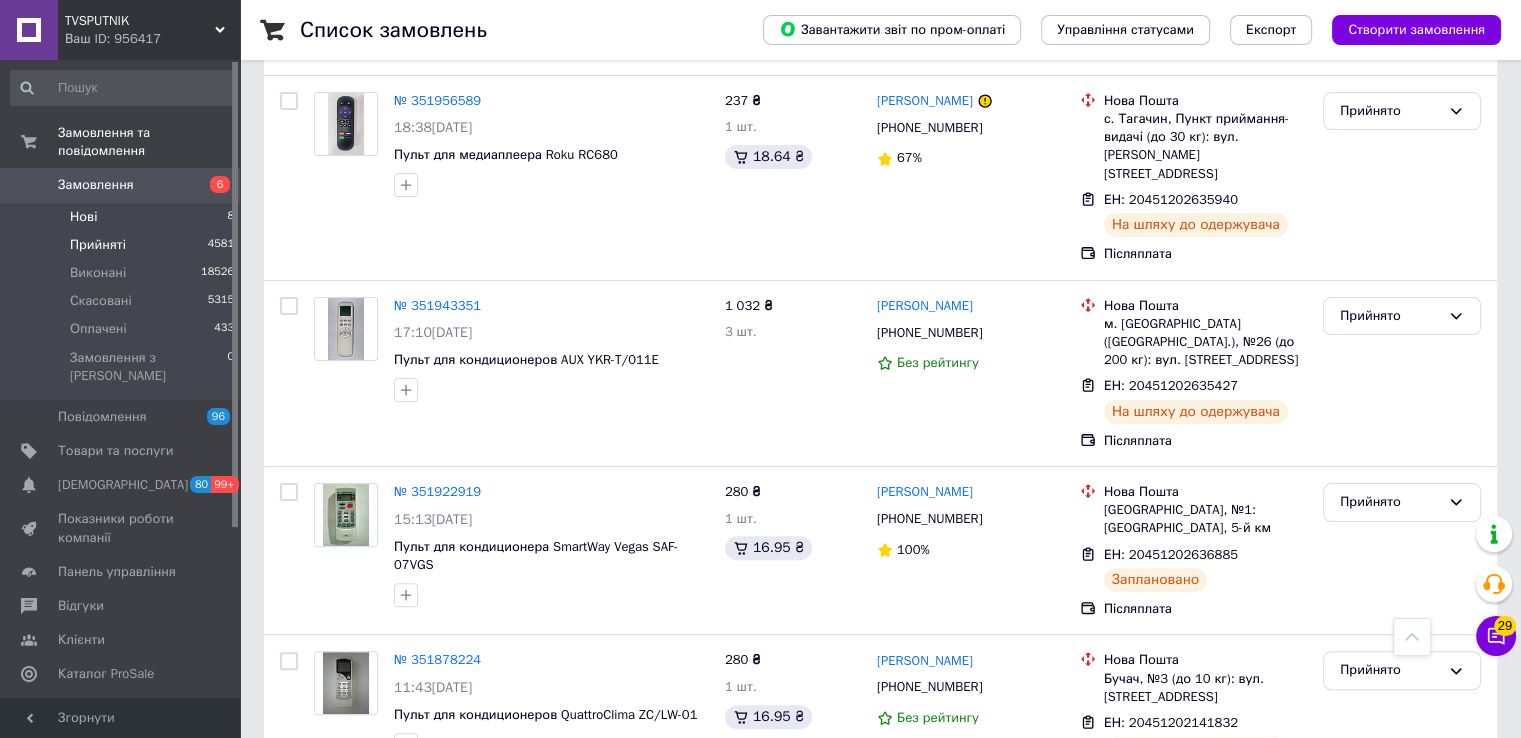 click on "Нові 8" at bounding box center (123, 217) 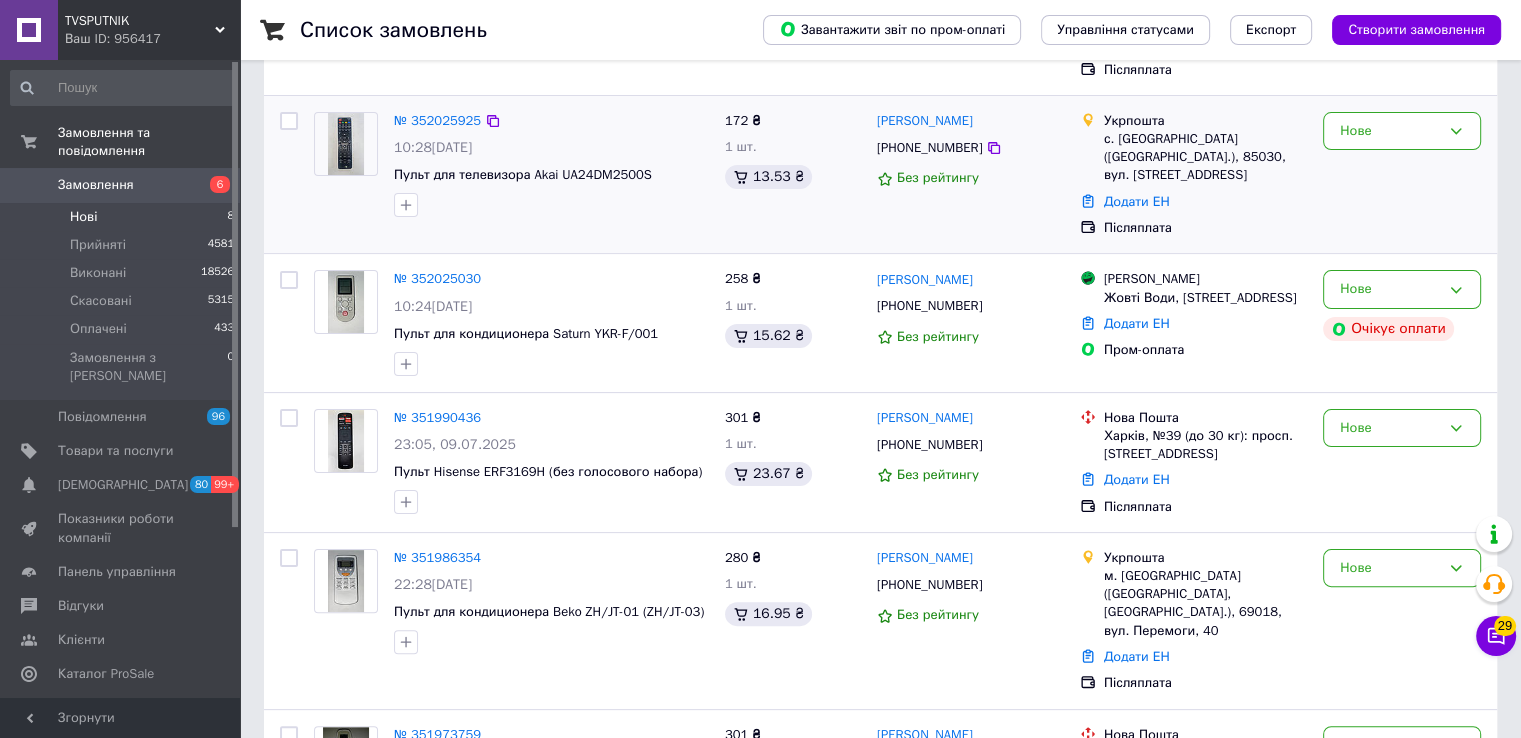 scroll, scrollTop: 400, scrollLeft: 0, axis: vertical 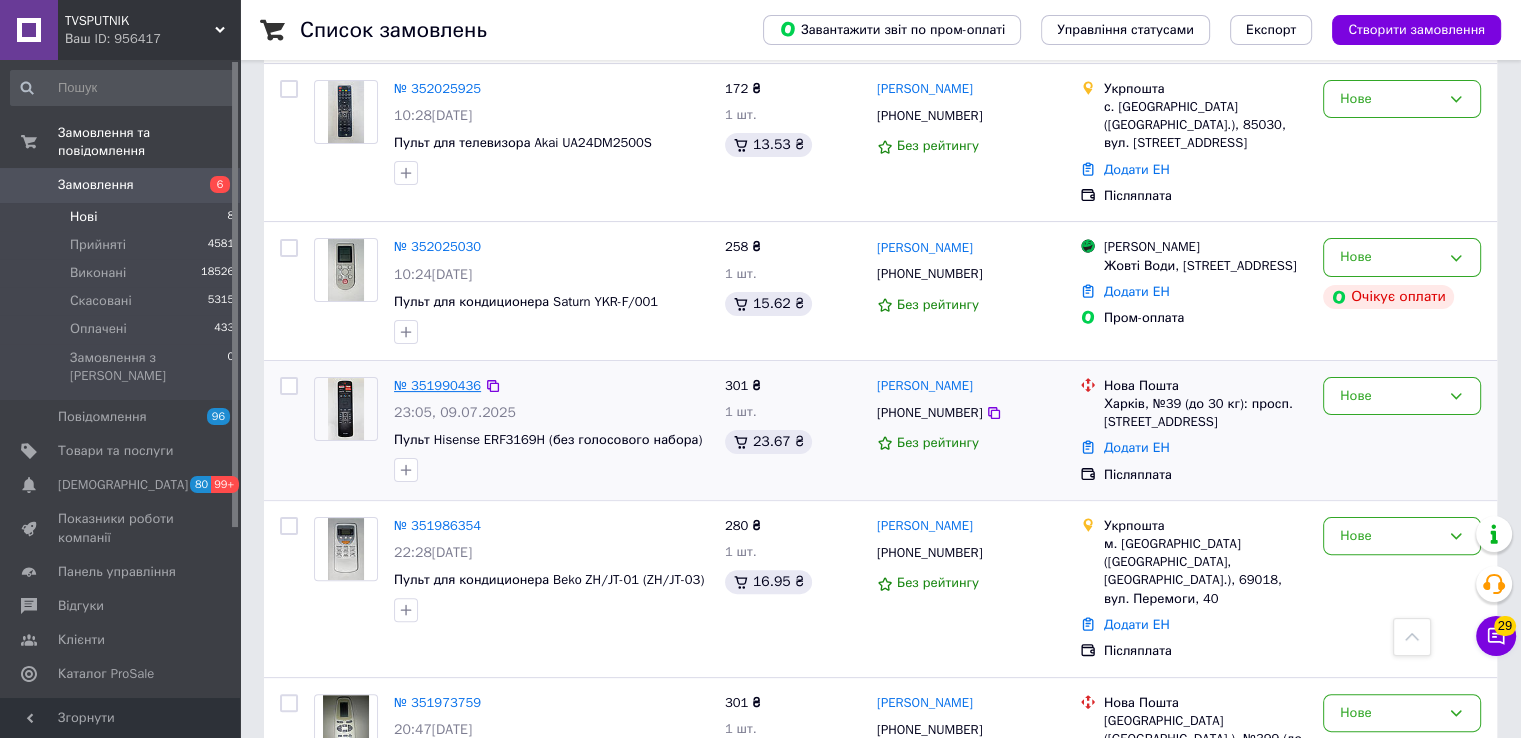 click on "№ 351990436" at bounding box center [437, 385] 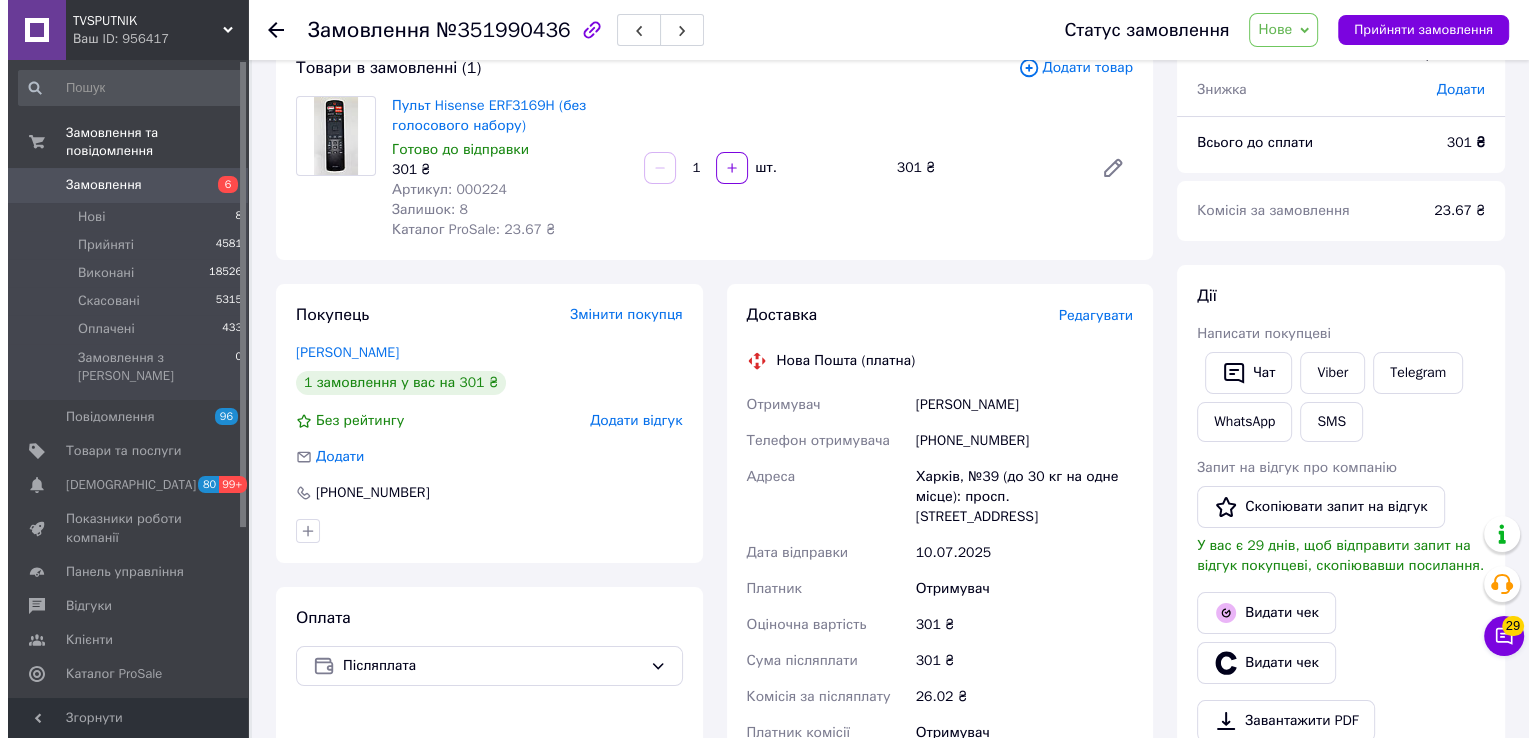 scroll, scrollTop: 100, scrollLeft: 0, axis: vertical 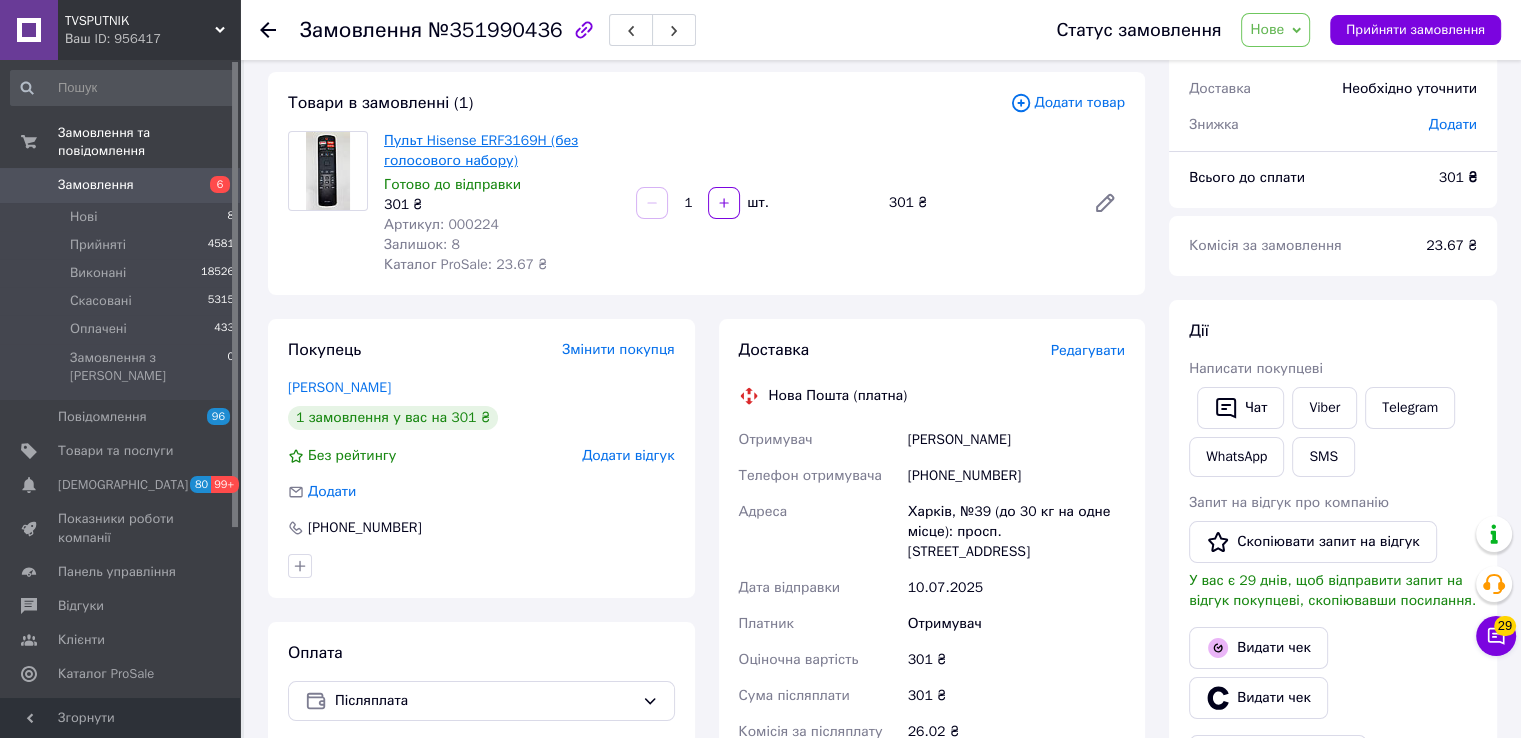 click on "Пульт Hisense ERF3169H (без голосового набору)" at bounding box center (481, 150) 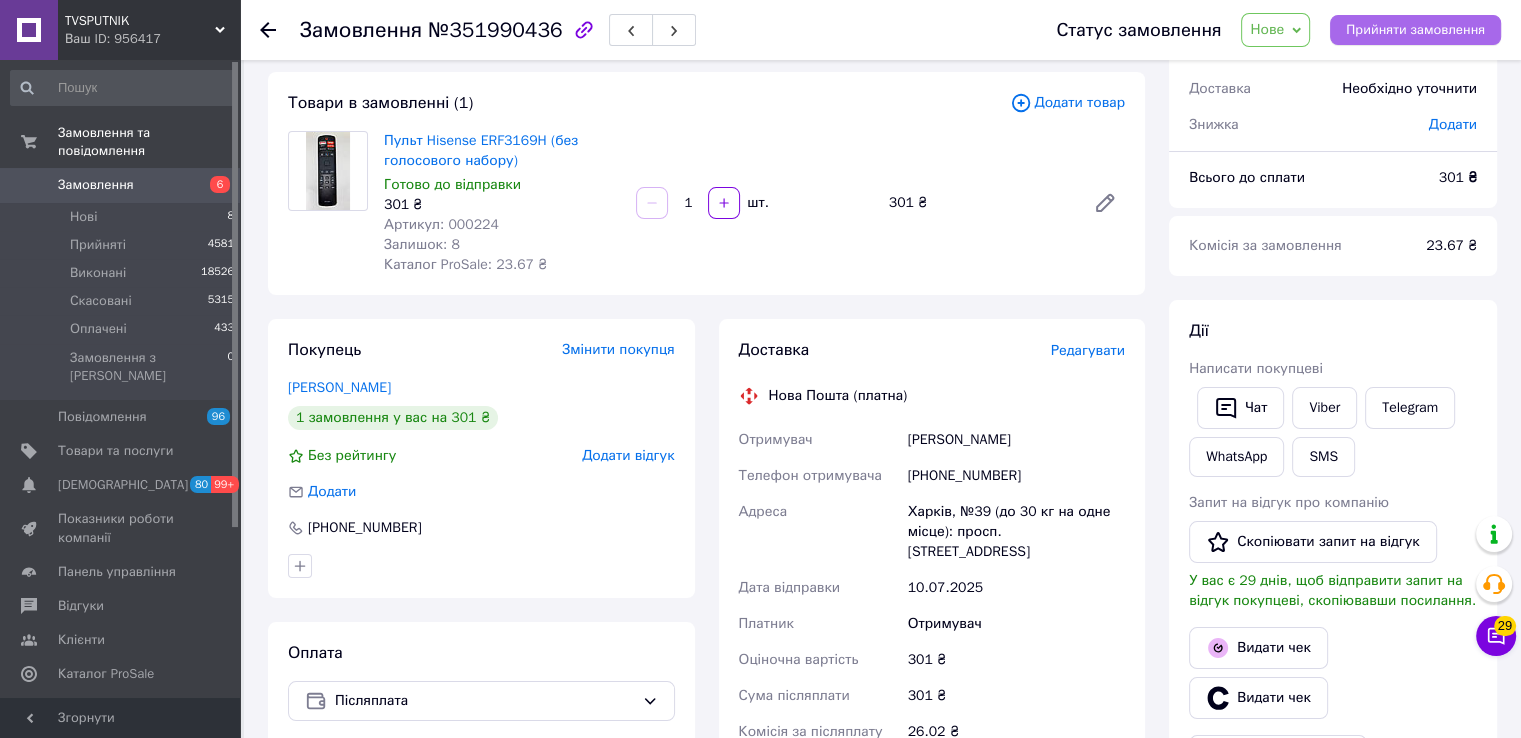 click on "Прийняти замовлення" at bounding box center (1415, 30) 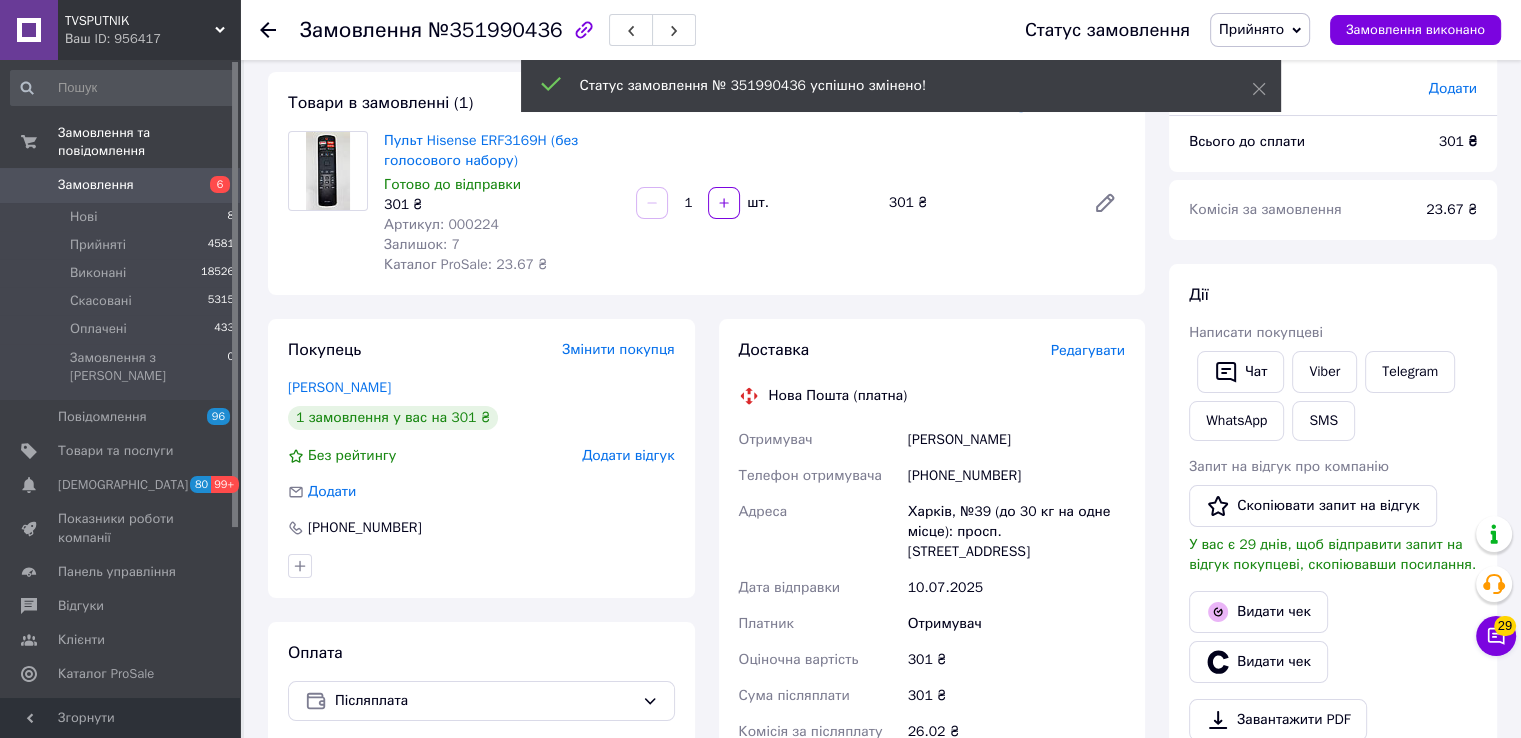click on "Редагувати" at bounding box center (1088, 350) 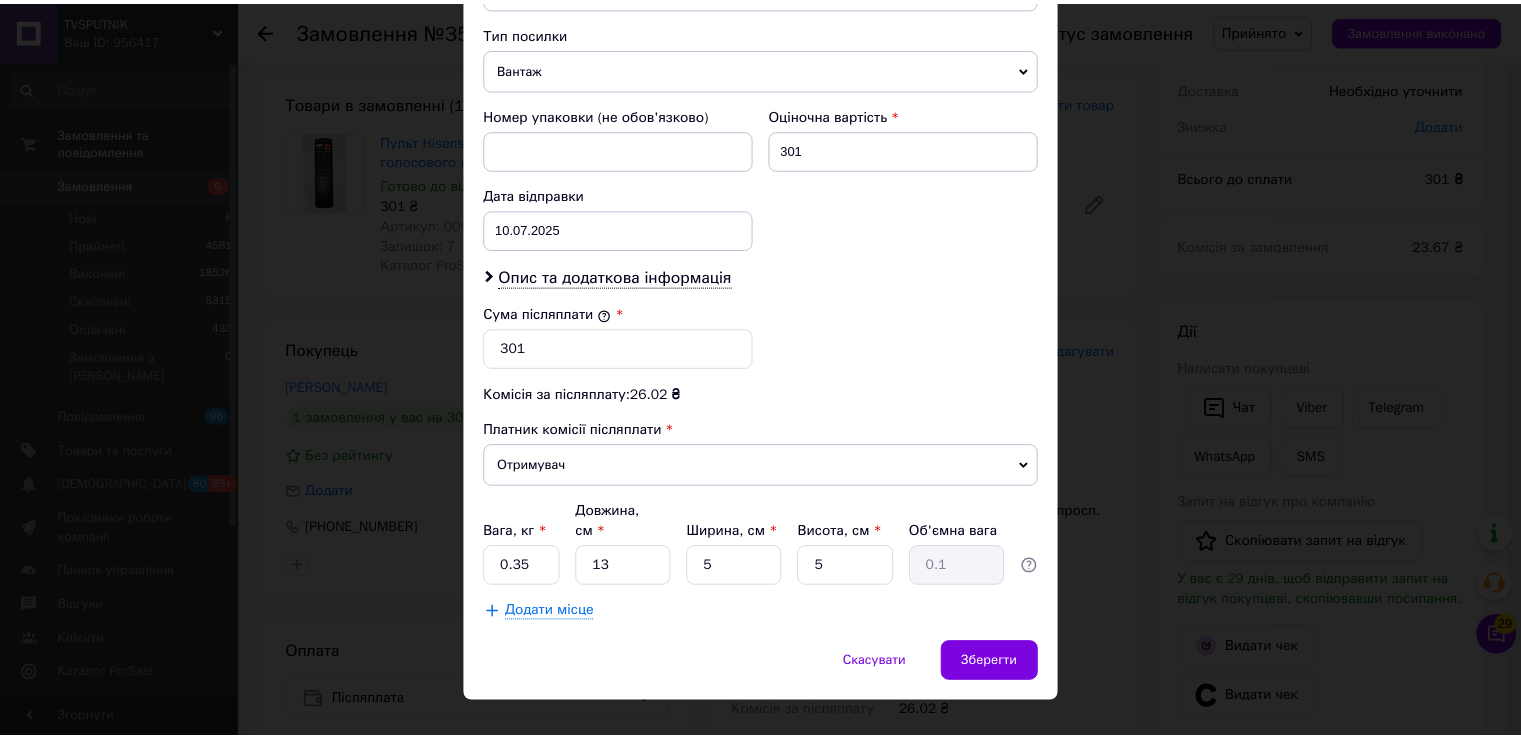 scroll, scrollTop: 782, scrollLeft: 0, axis: vertical 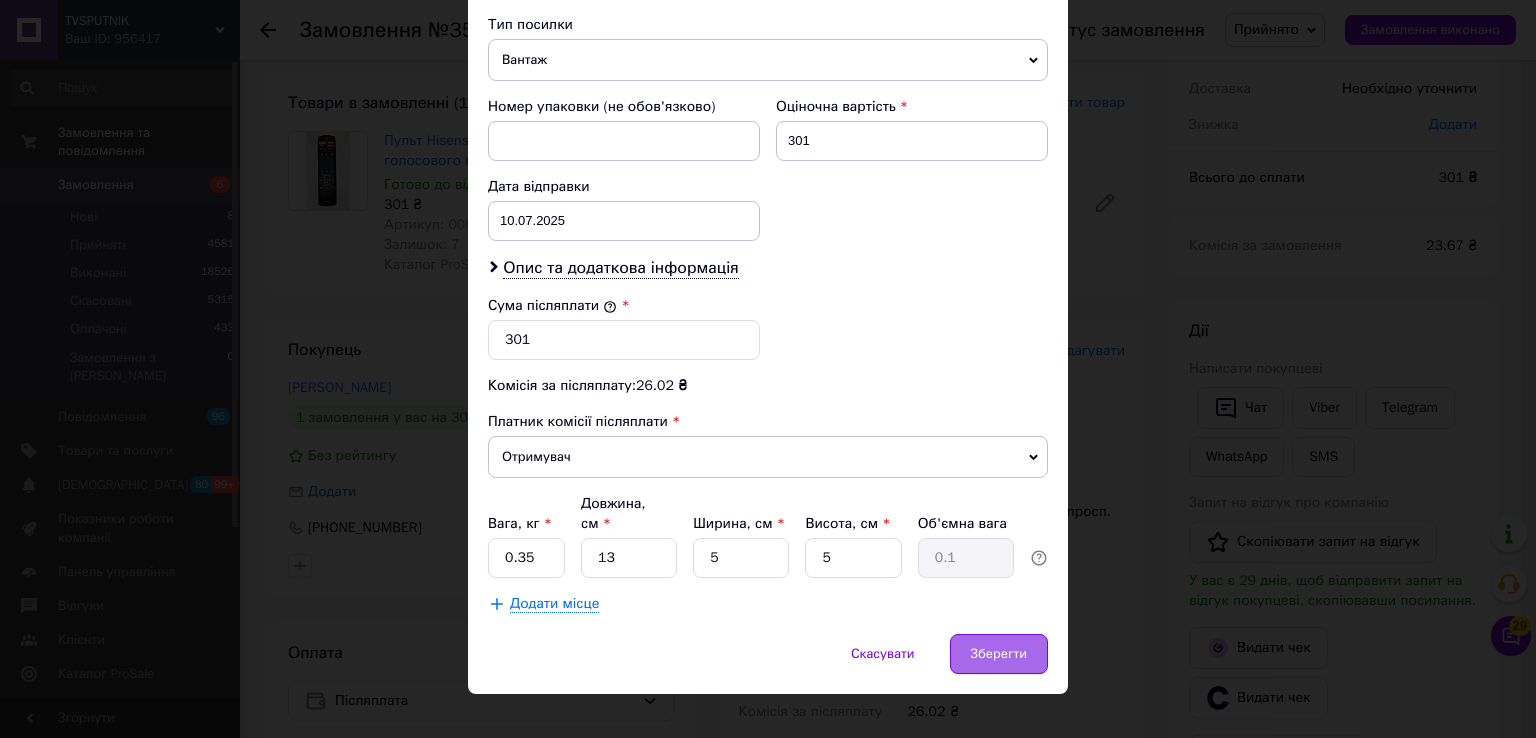 click on "Зберегти" at bounding box center [999, 654] 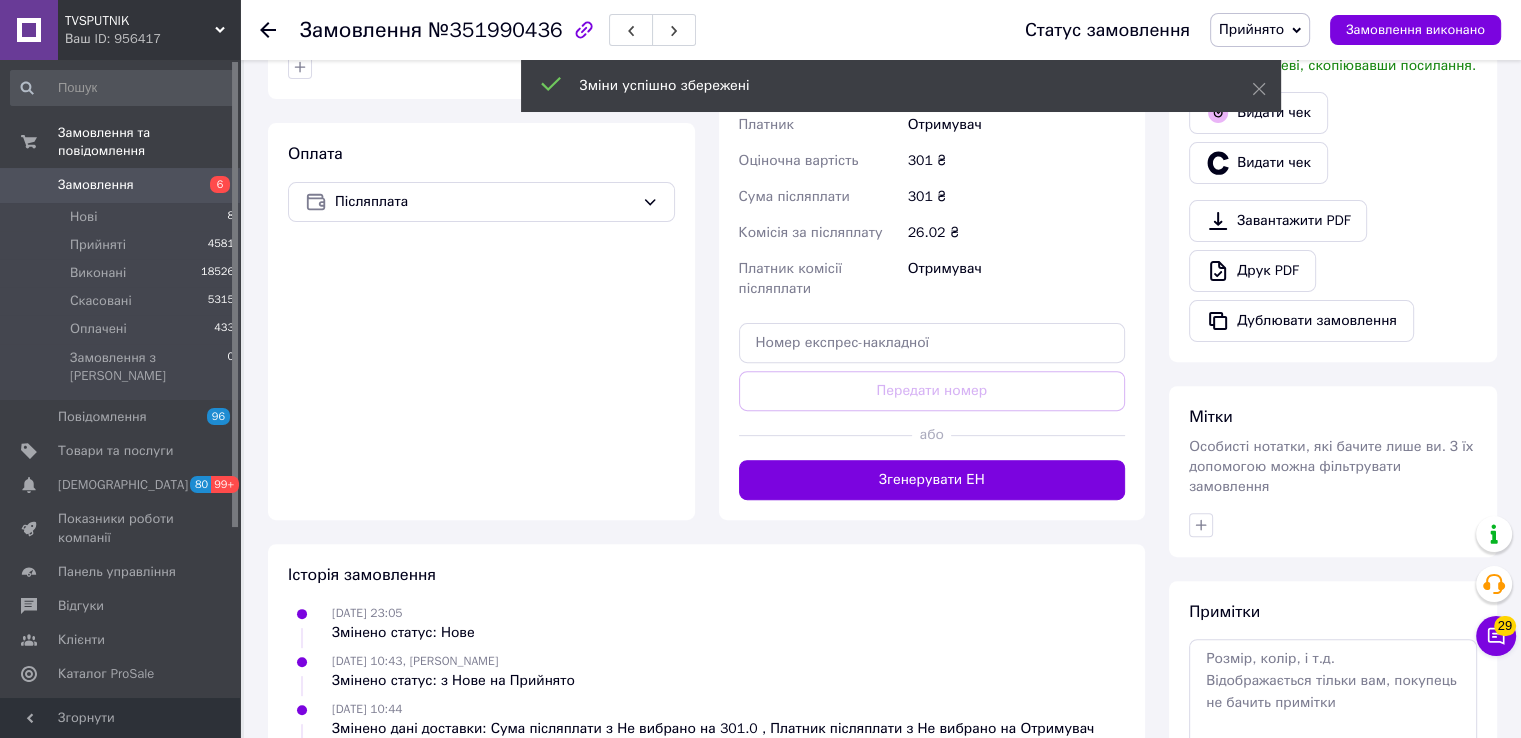 scroll, scrollTop: 600, scrollLeft: 0, axis: vertical 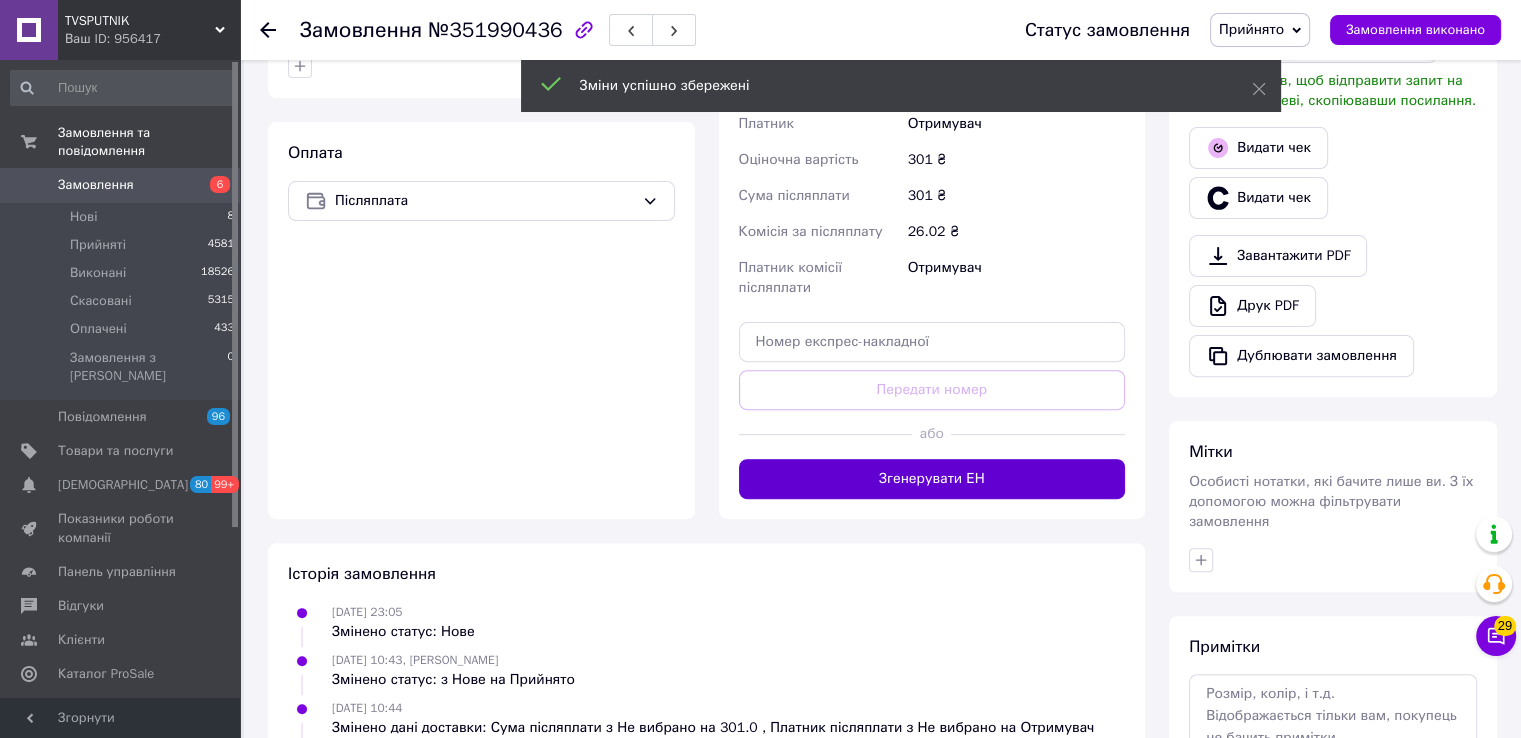 click on "Згенерувати ЕН" at bounding box center (932, 479) 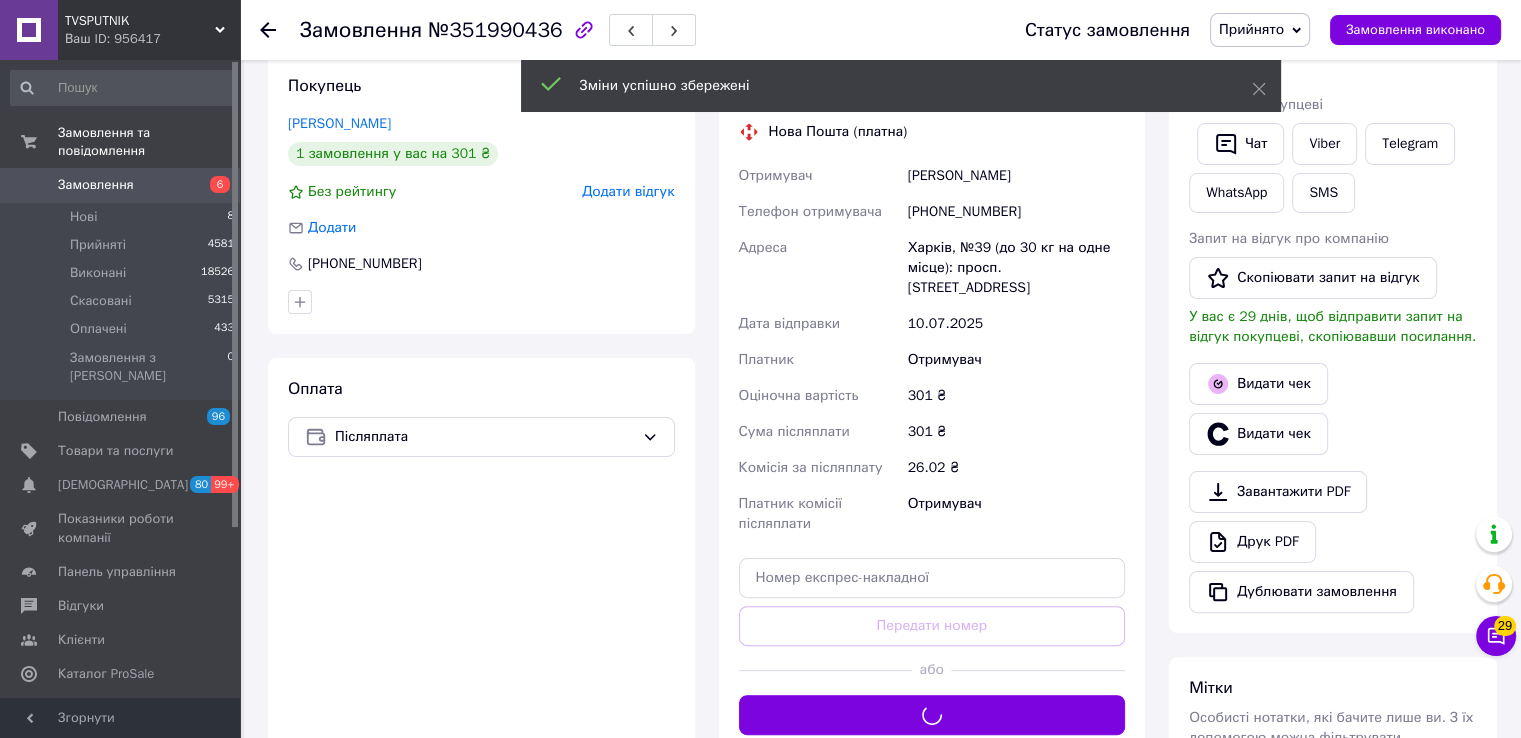 scroll, scrollTop: 200, scrollLeft: 0, axis: vertical 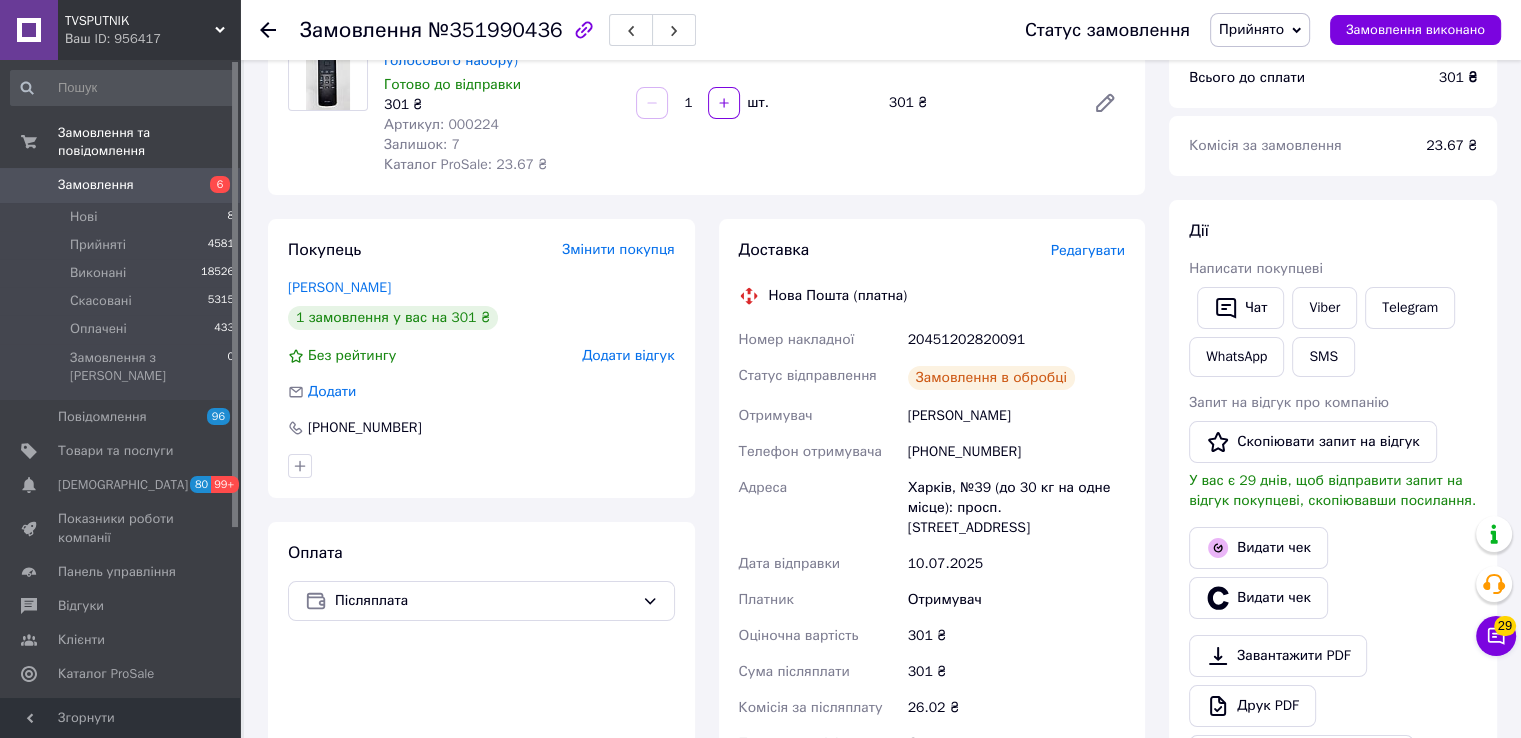 click on "20451202820091" at bounding box center [1016, 340] 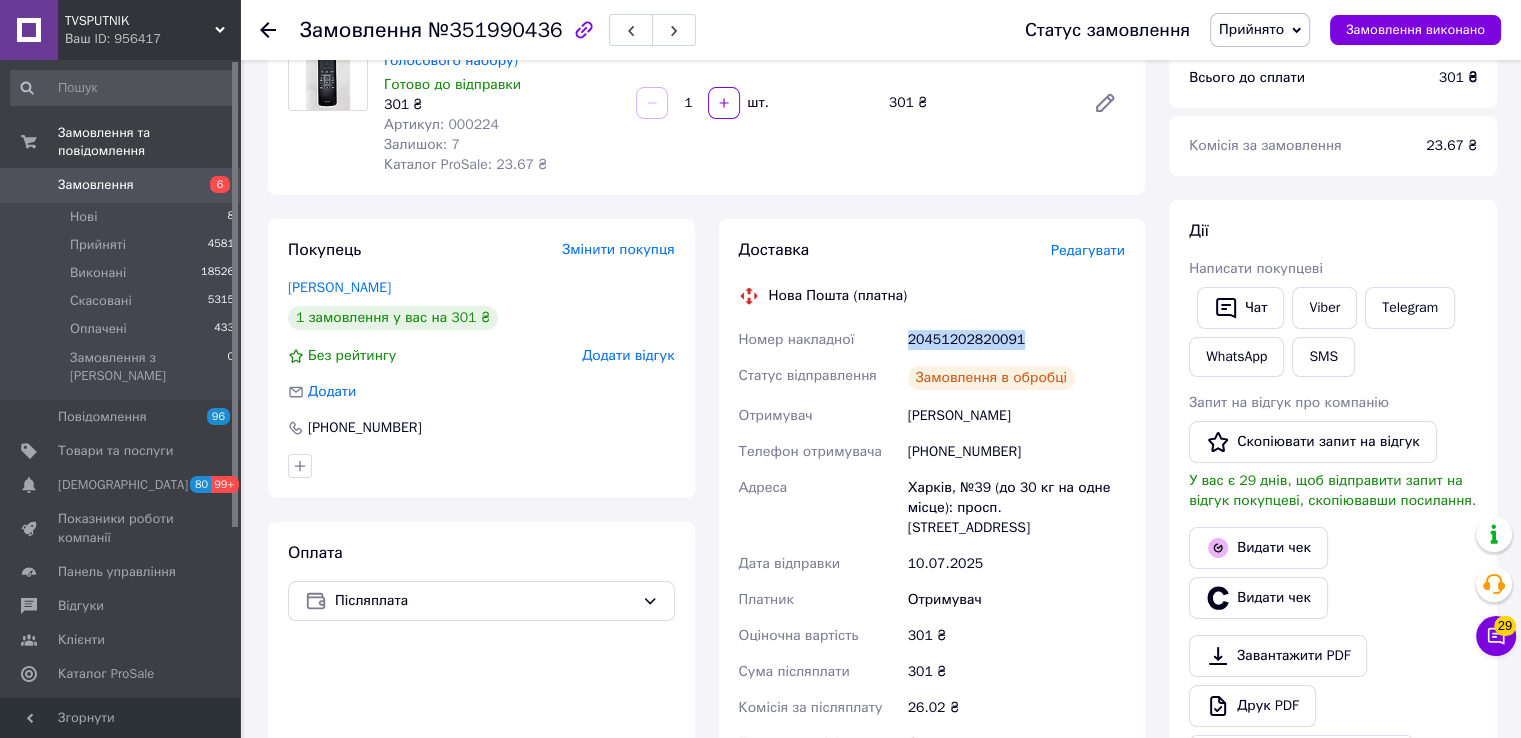click on "20451202820091" at bounding box center (1016, 340) 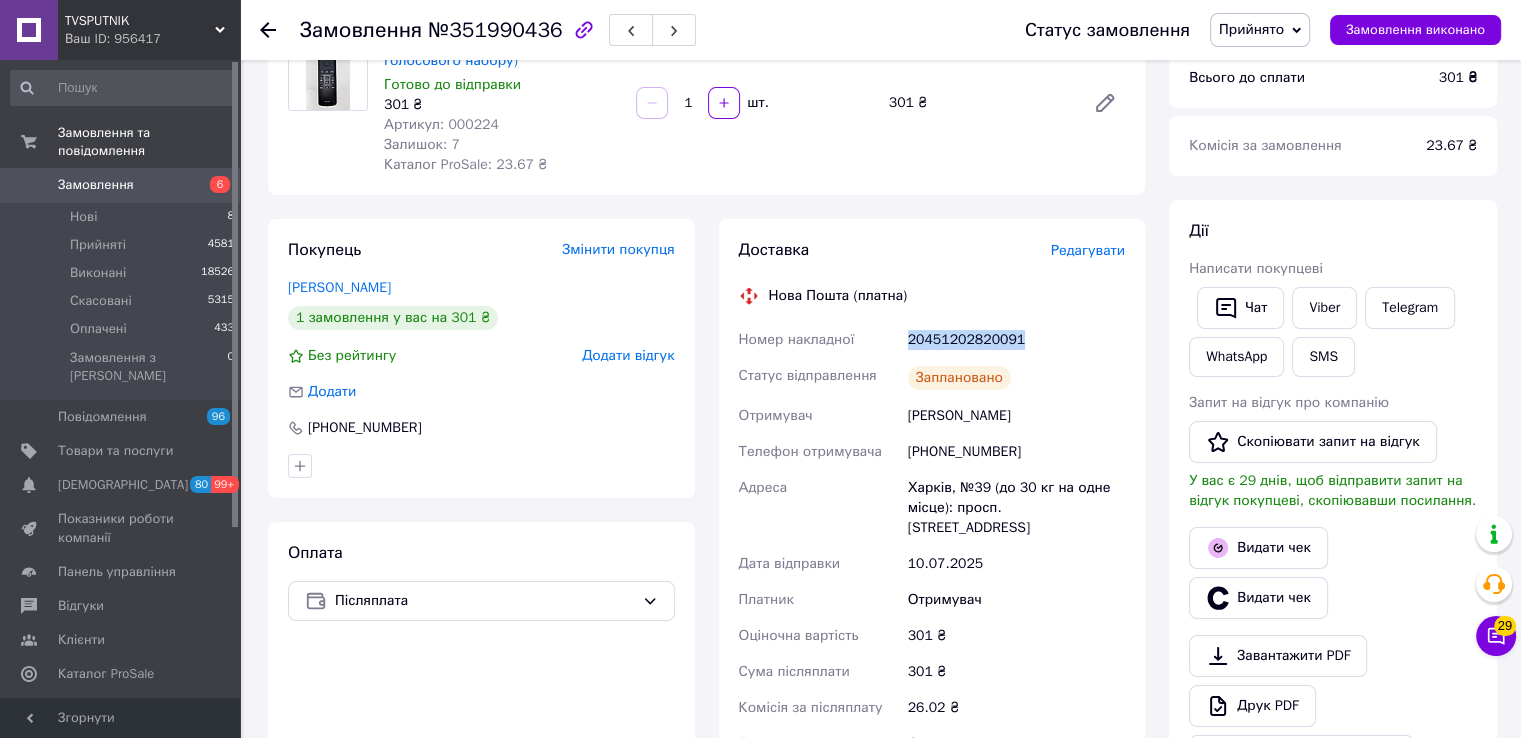 copy on "20451202820091" 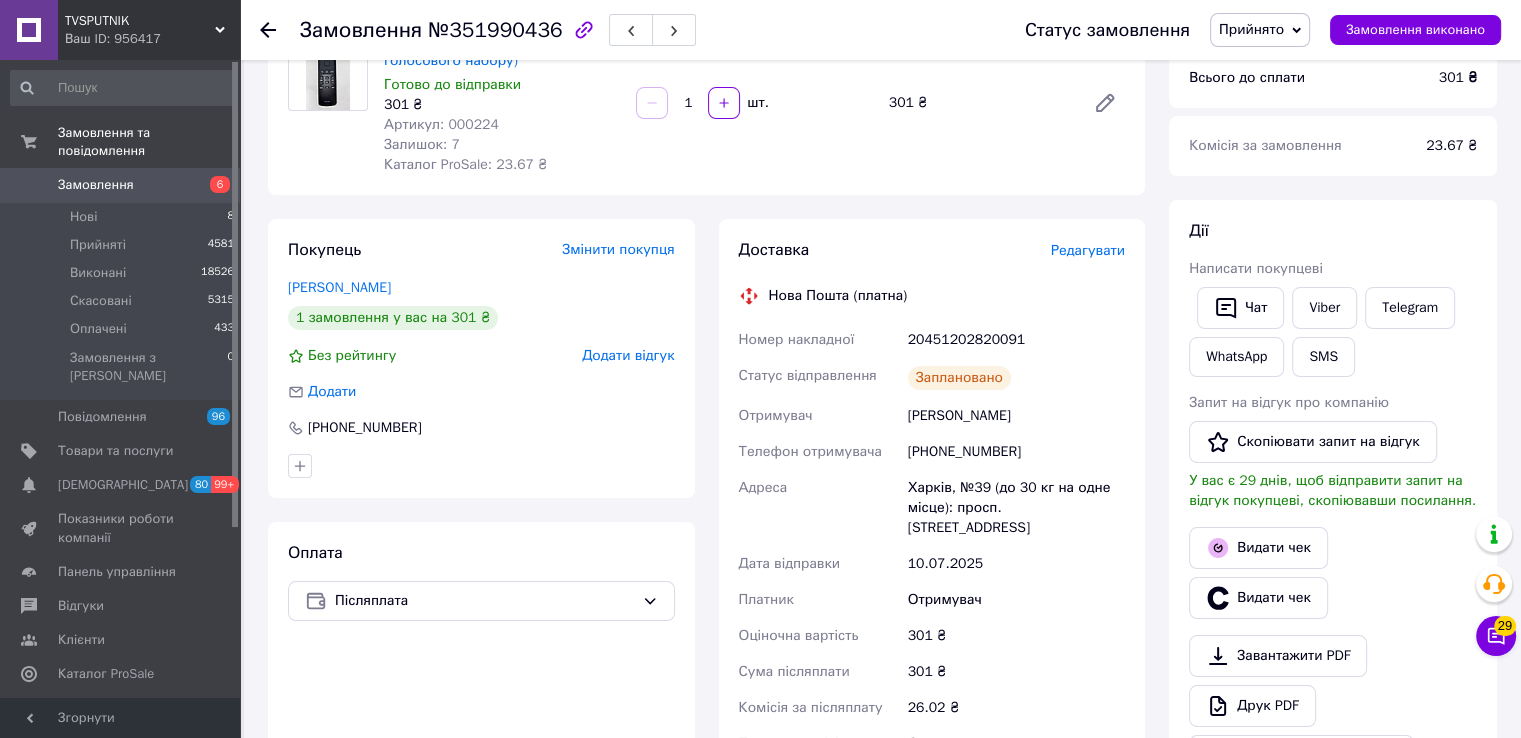 click on "SMS" at bounding box center (1323, 357) 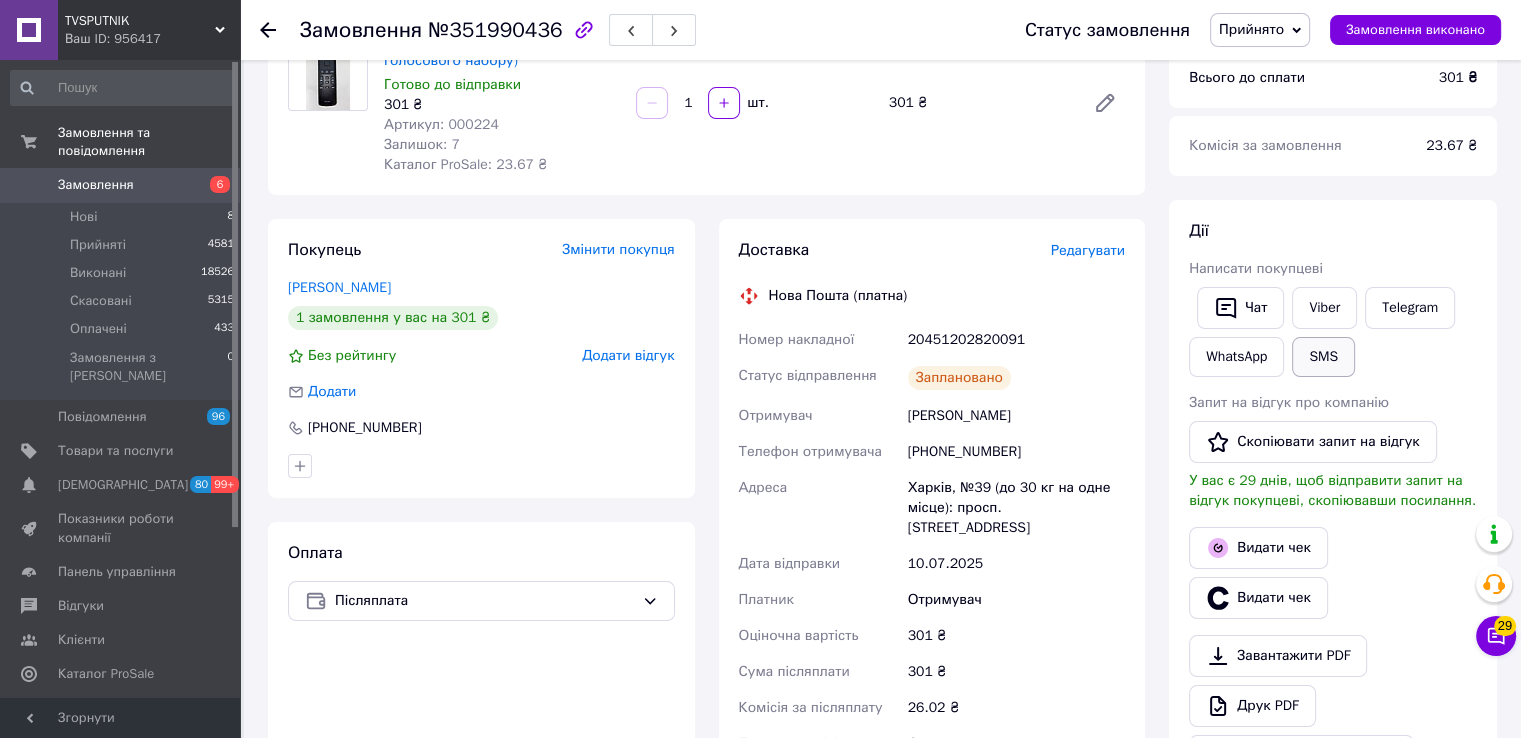 click on "SMS" at bounding box center (1323, 357) 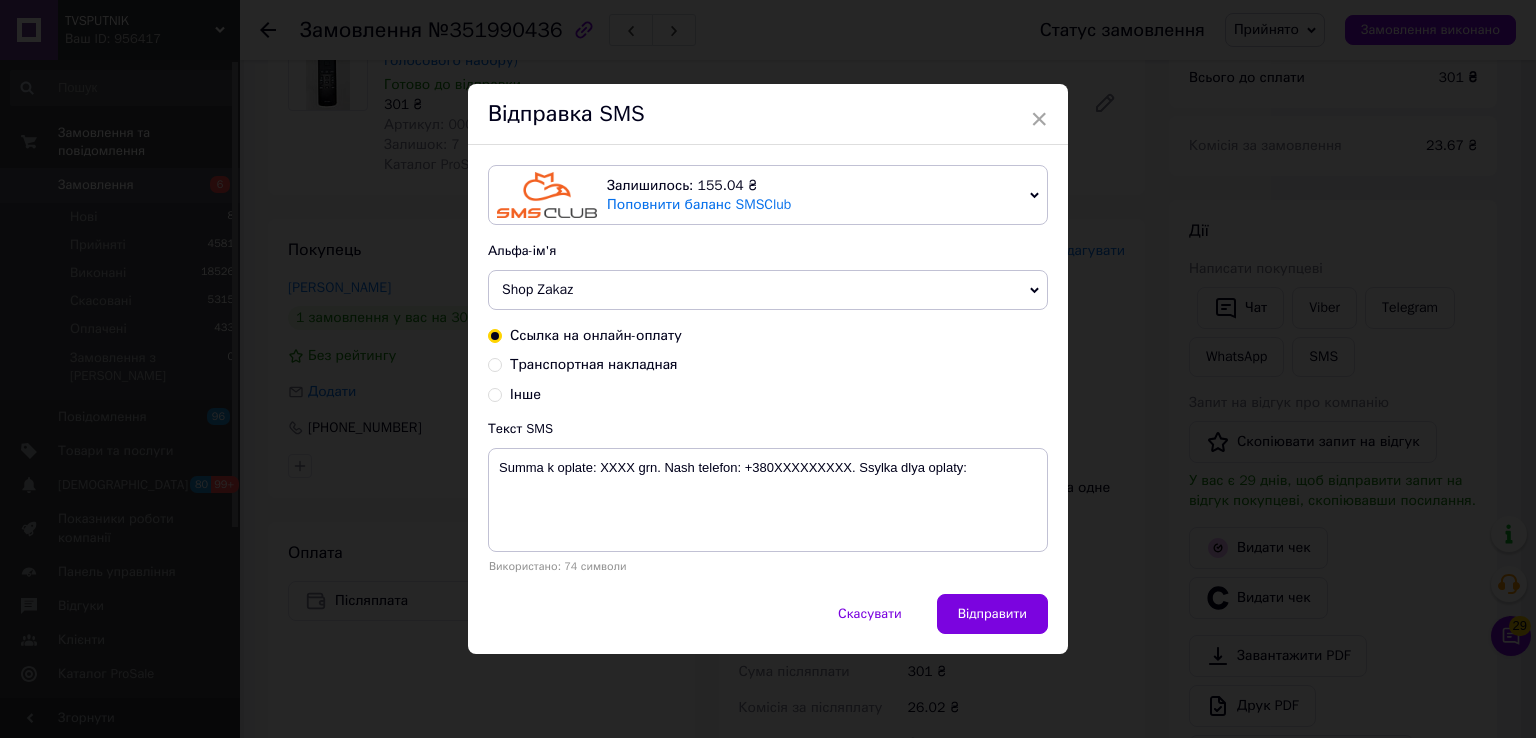 click on "Транспортная накладная" at bounding box center [594, 364] 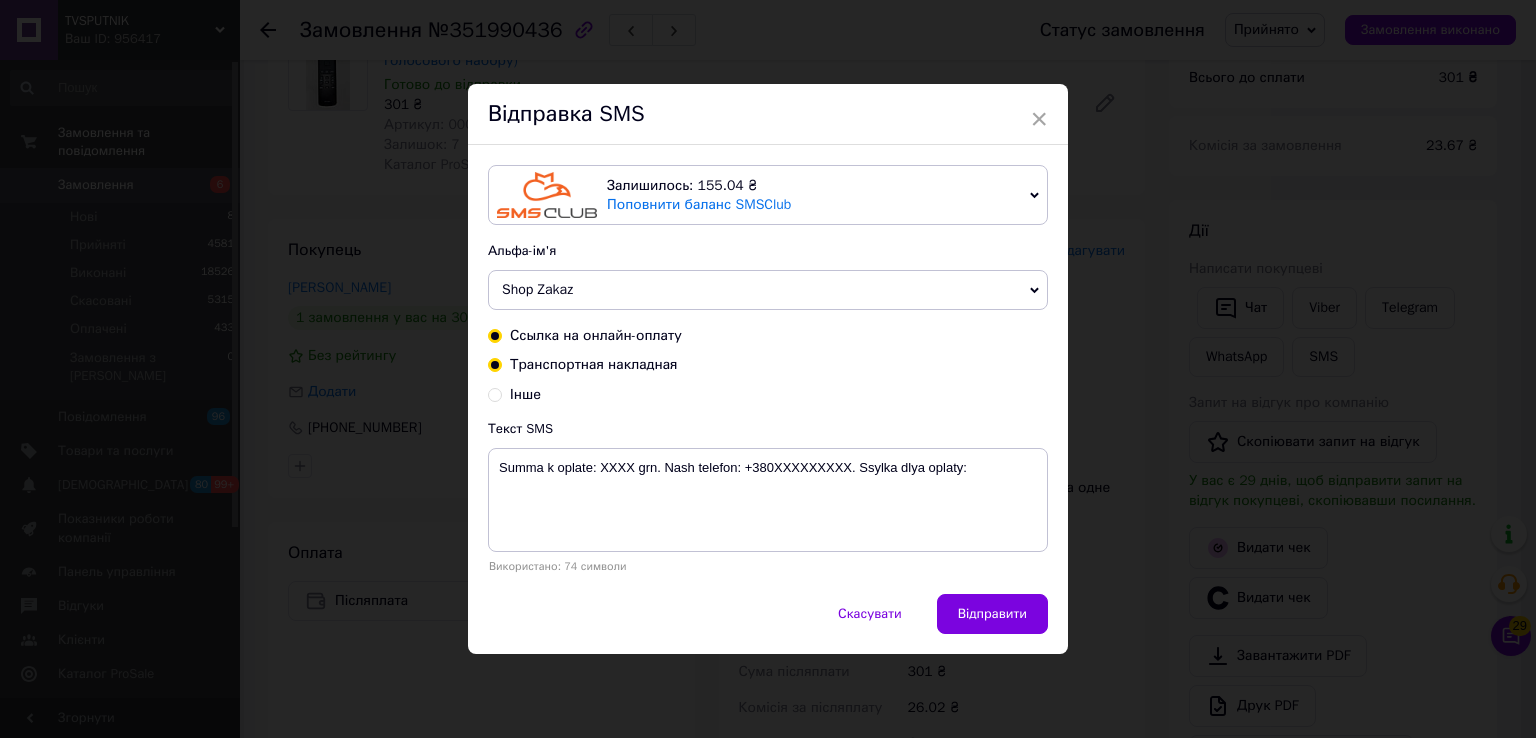 radio on "true" 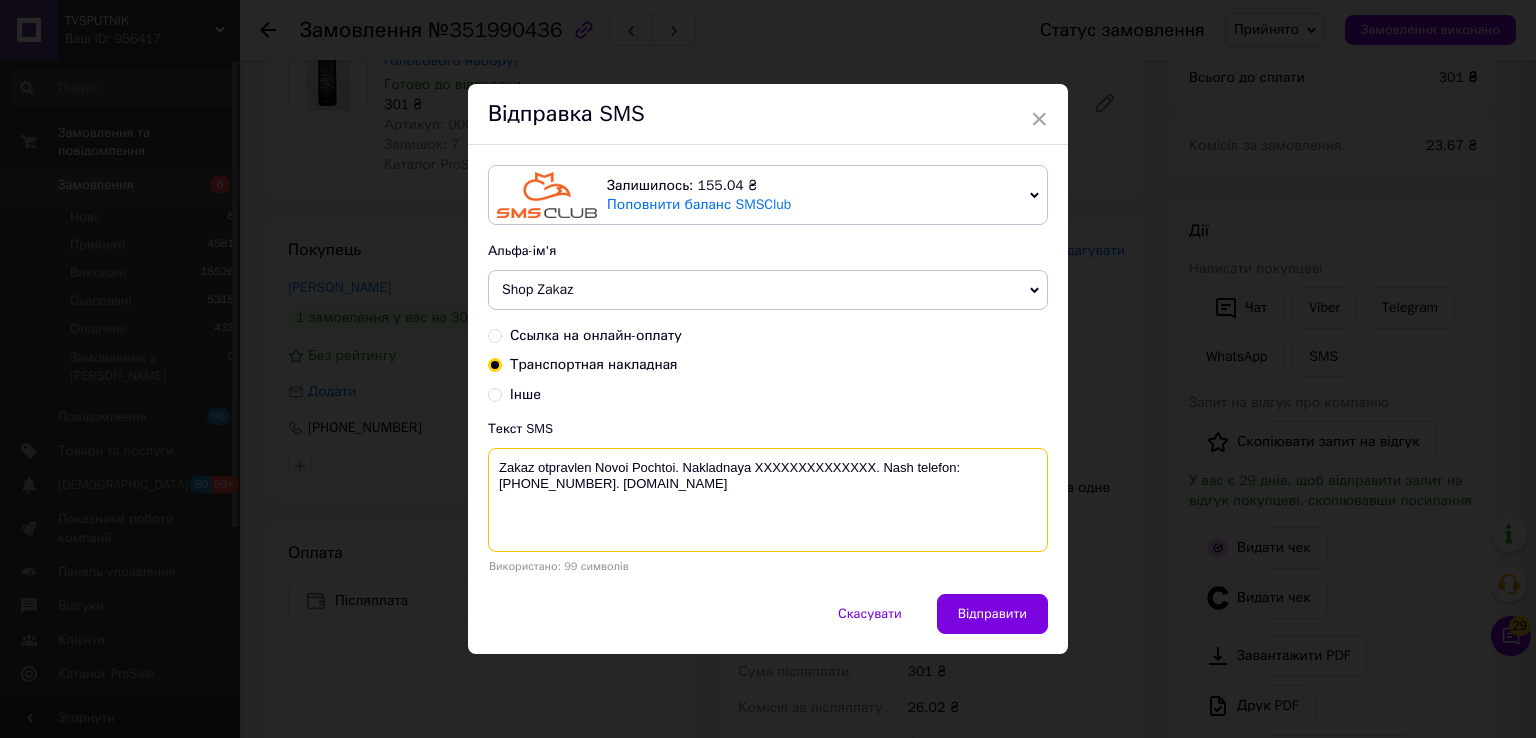 click on "Zakaz otpravlen Novoi Pochtoi. Nakladnaya XXXXXXXXXXXXXX. Nash telefon:+380500194515. Tvsputnik.net" at bounding box center (768, 500) 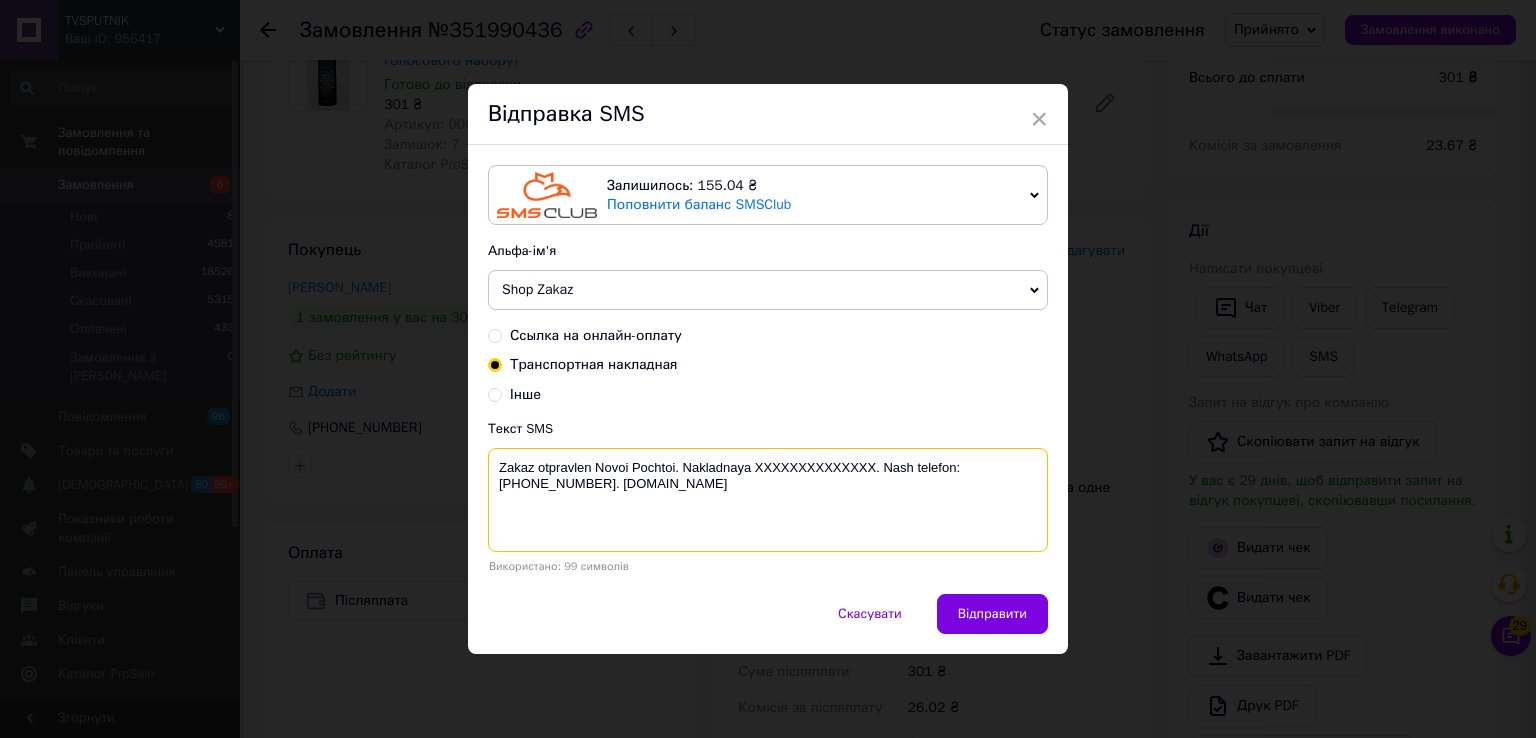 click on "Zakaz otpravlen Novoi Pochtoi. Nakladnaya XXXXXXXXXXXXXX. Nash telefon:+380500194515. Tvsputnik.net" at bounding box center [768, 500] 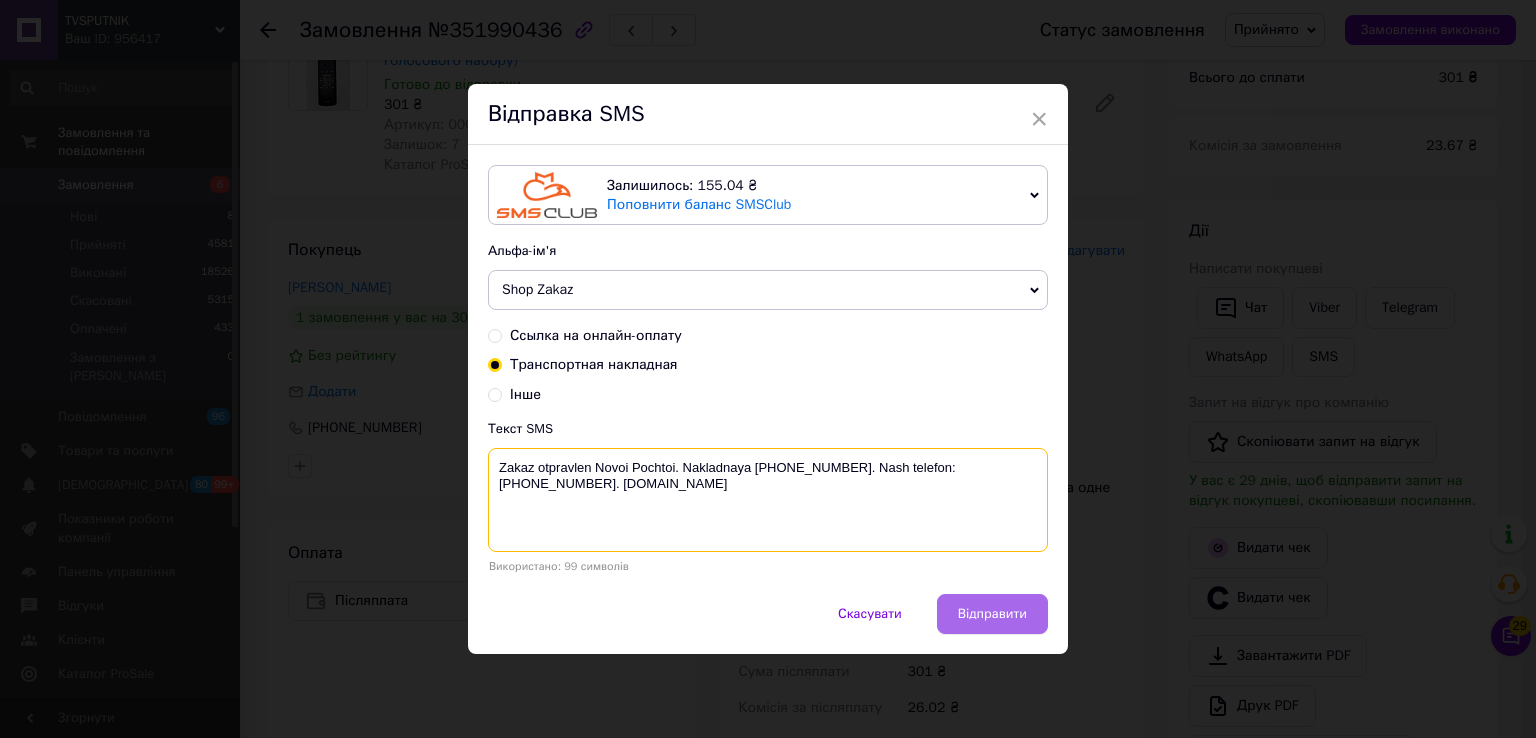 type on "Zakaz otpravlen Novoi Pochtoi. Nakladnaya 20451202820091. Nash telefon:+380500194515. Tvsputnik.net" 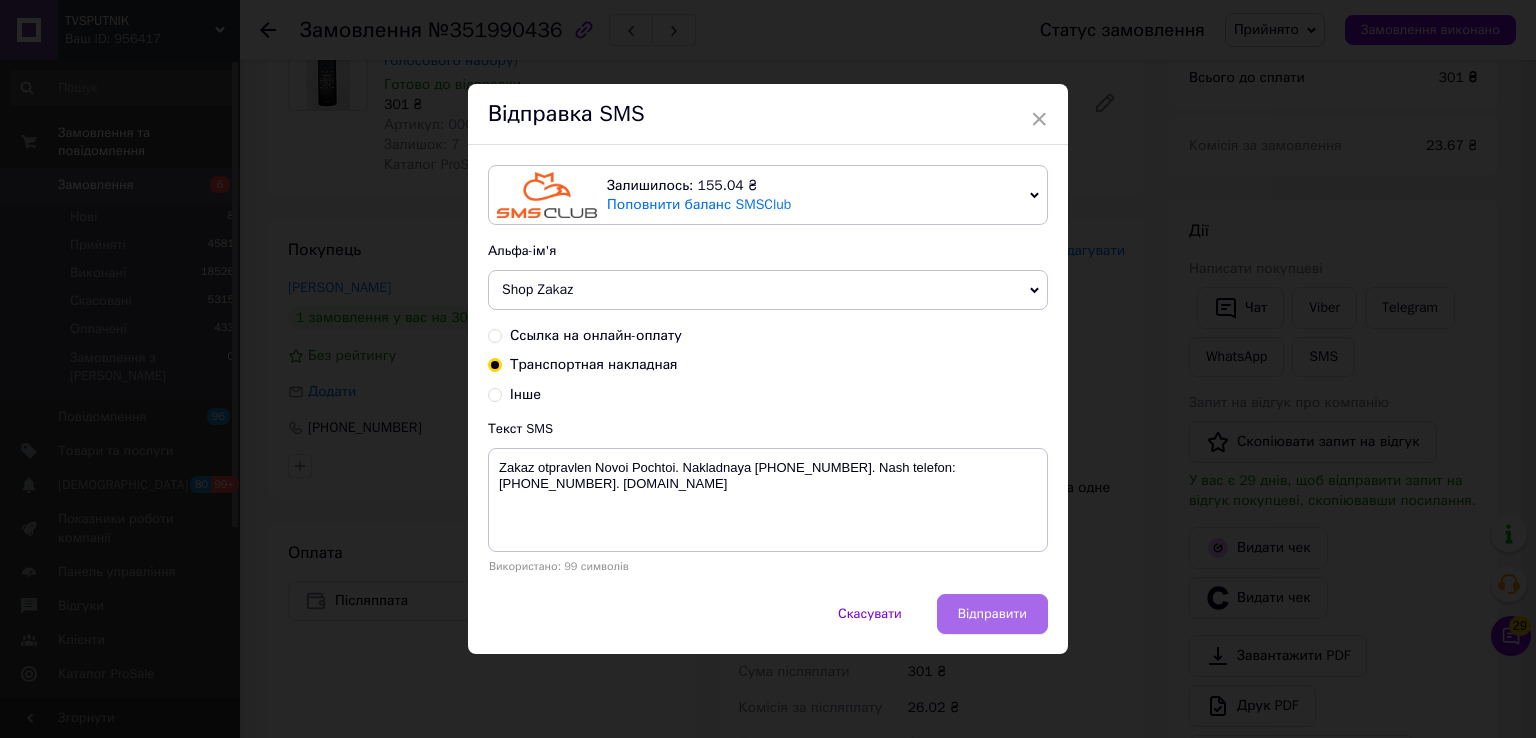 click on "Відправити" at bounding box center (992, 614) 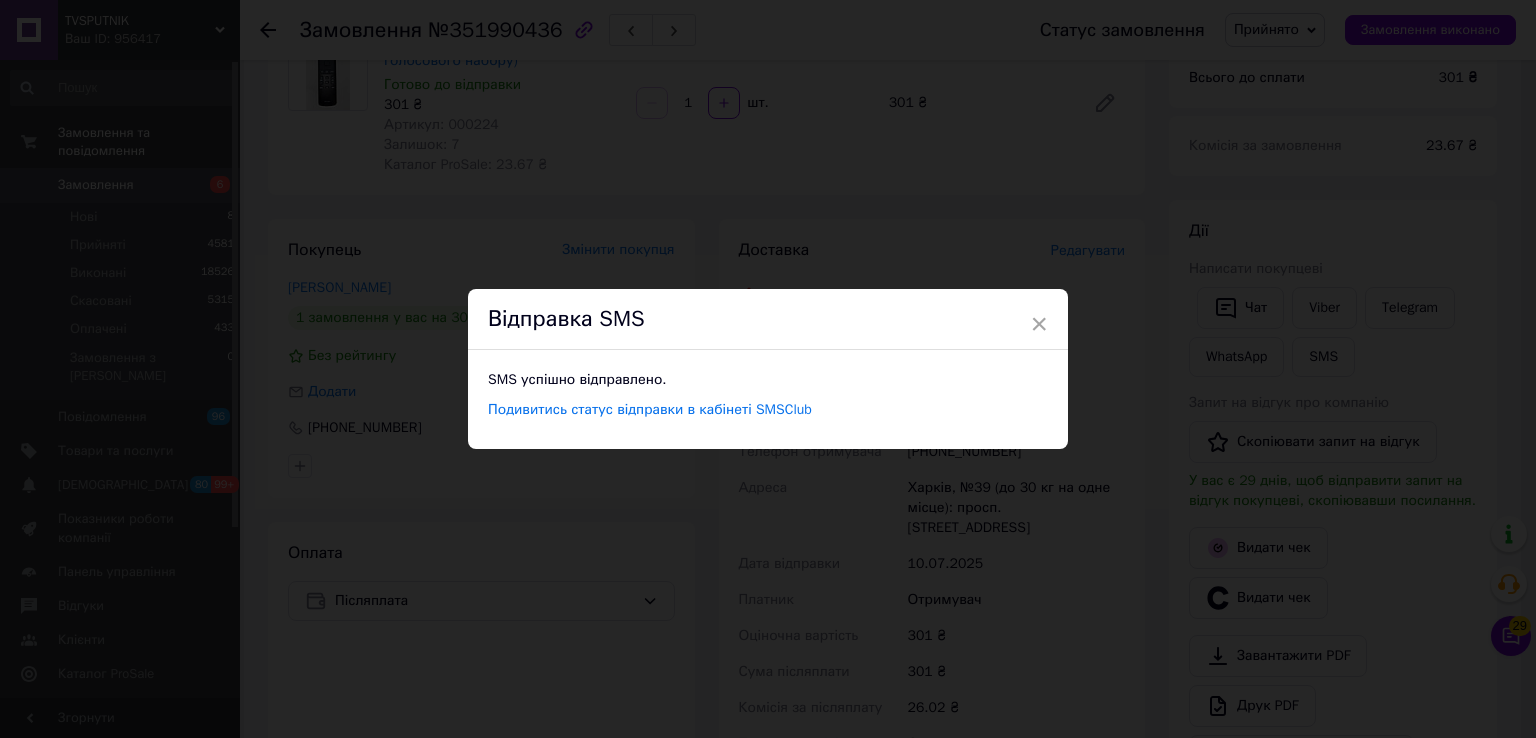 click on "× Відправка SMS SMS успішно відправлено. Подивитись статус відправки в кабінеті SMSClub" at bounding box center [768, 369] 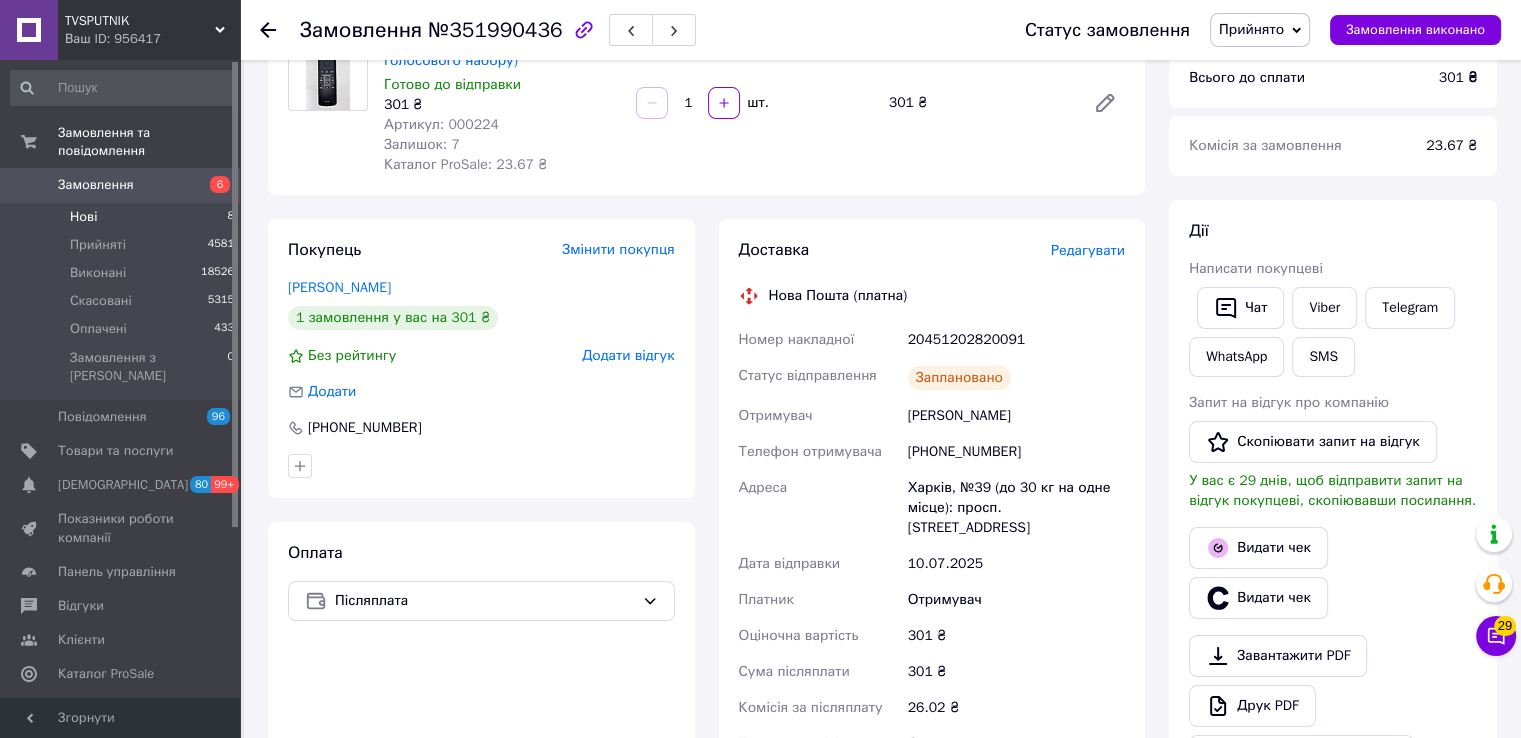 click on "Нові 8" at bounding box center [123, 217] 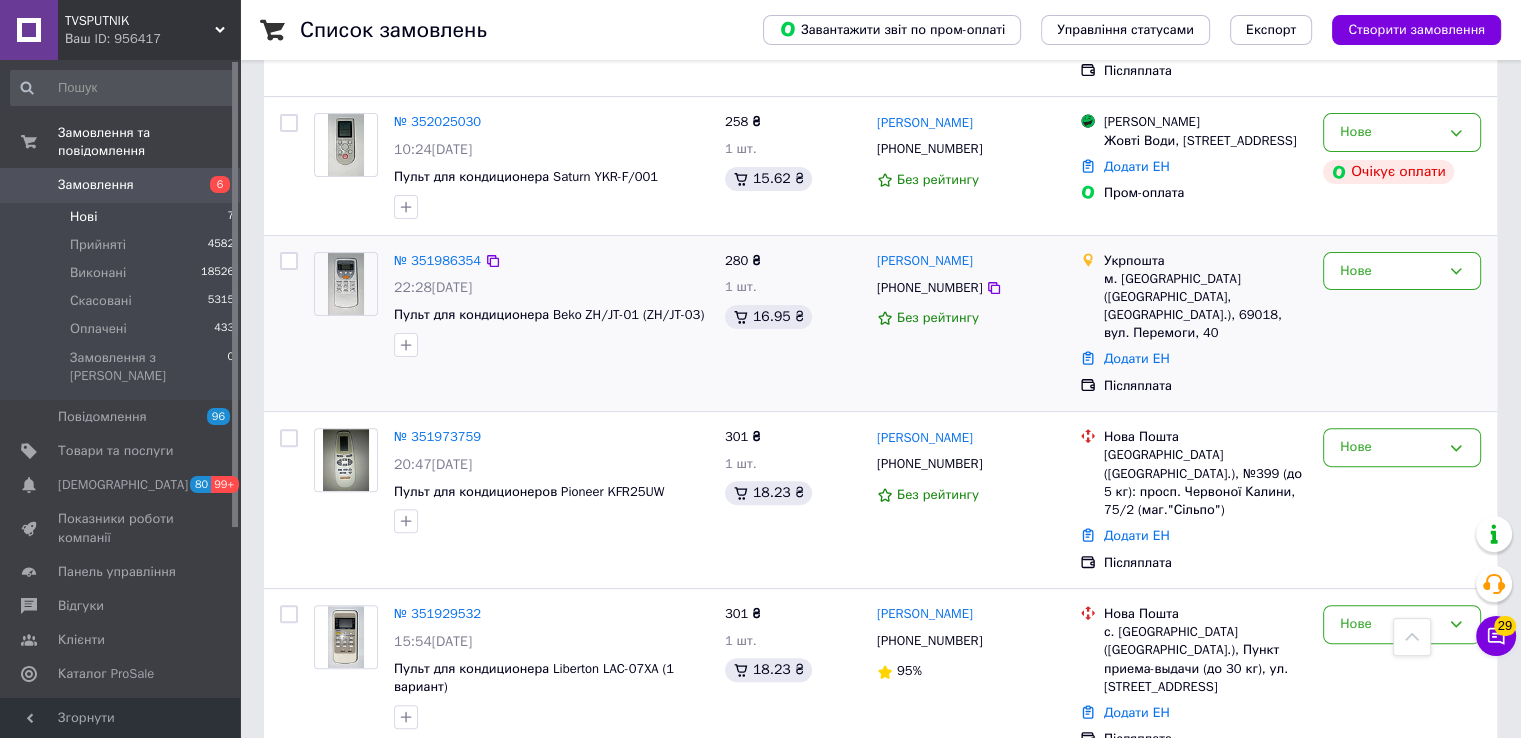 scroll, scrollTop: 440, scrollLeft: 0, axis: vertical 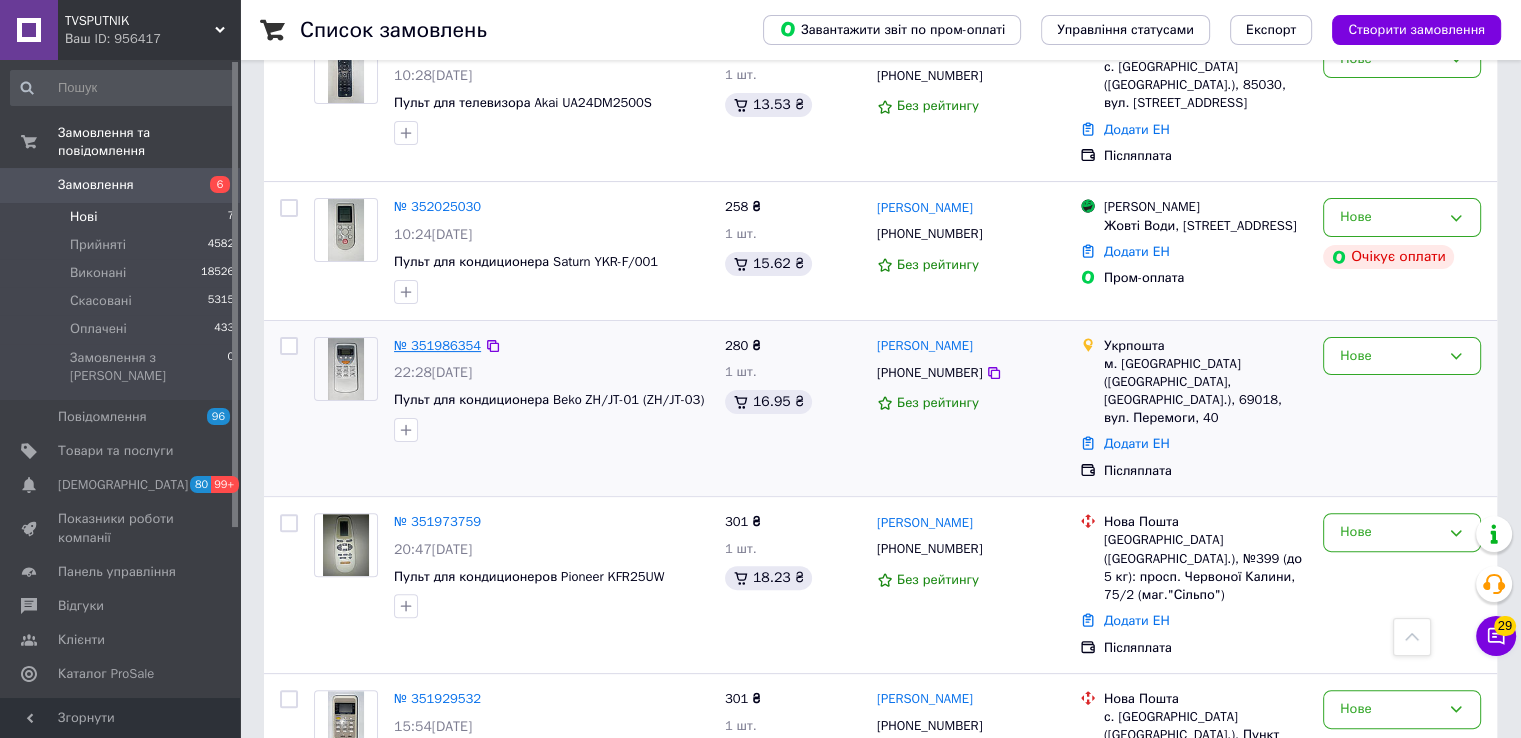 click on "№ 351986354" at bounding box center [437, 345] 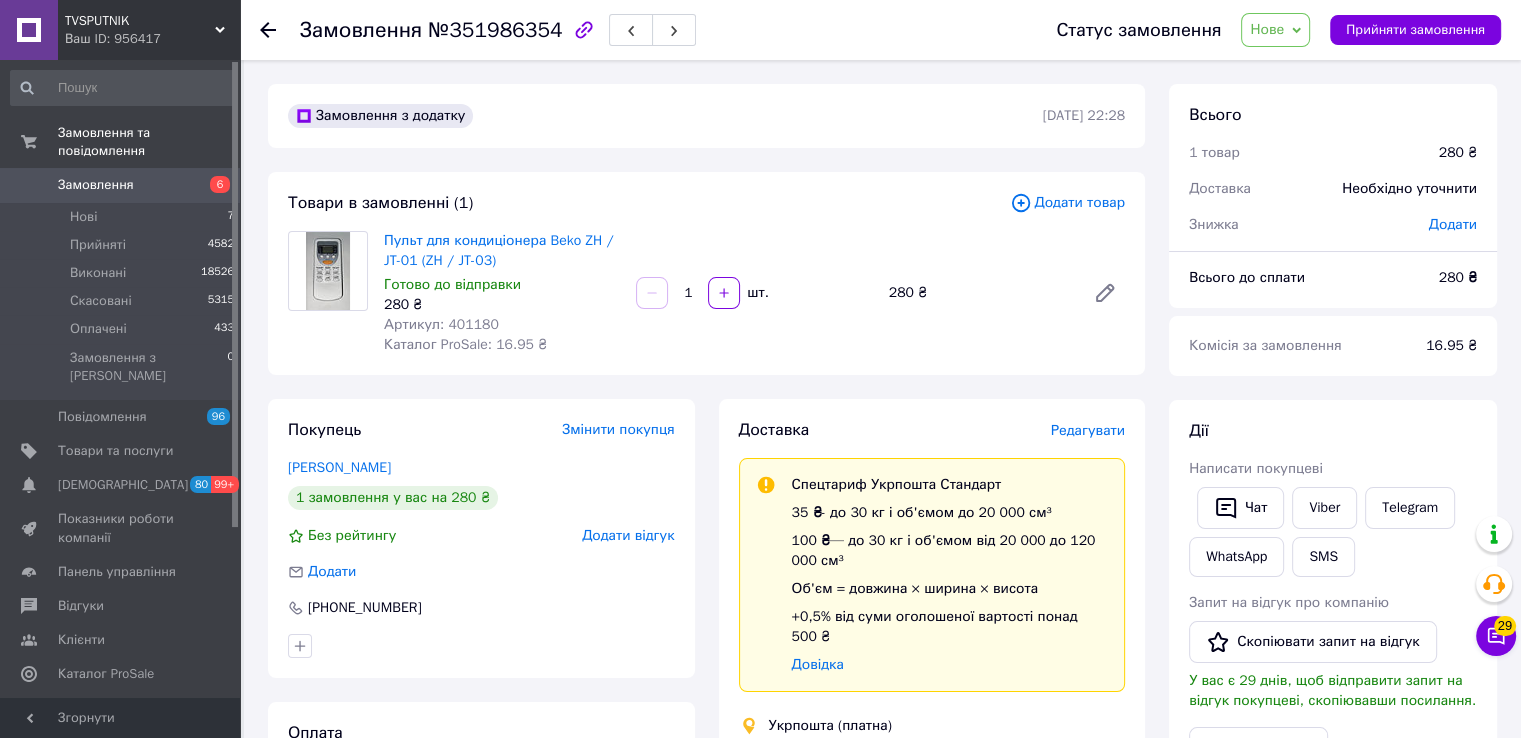 scroll, scrollTop: 0, scrollLeft: 0, axis: both 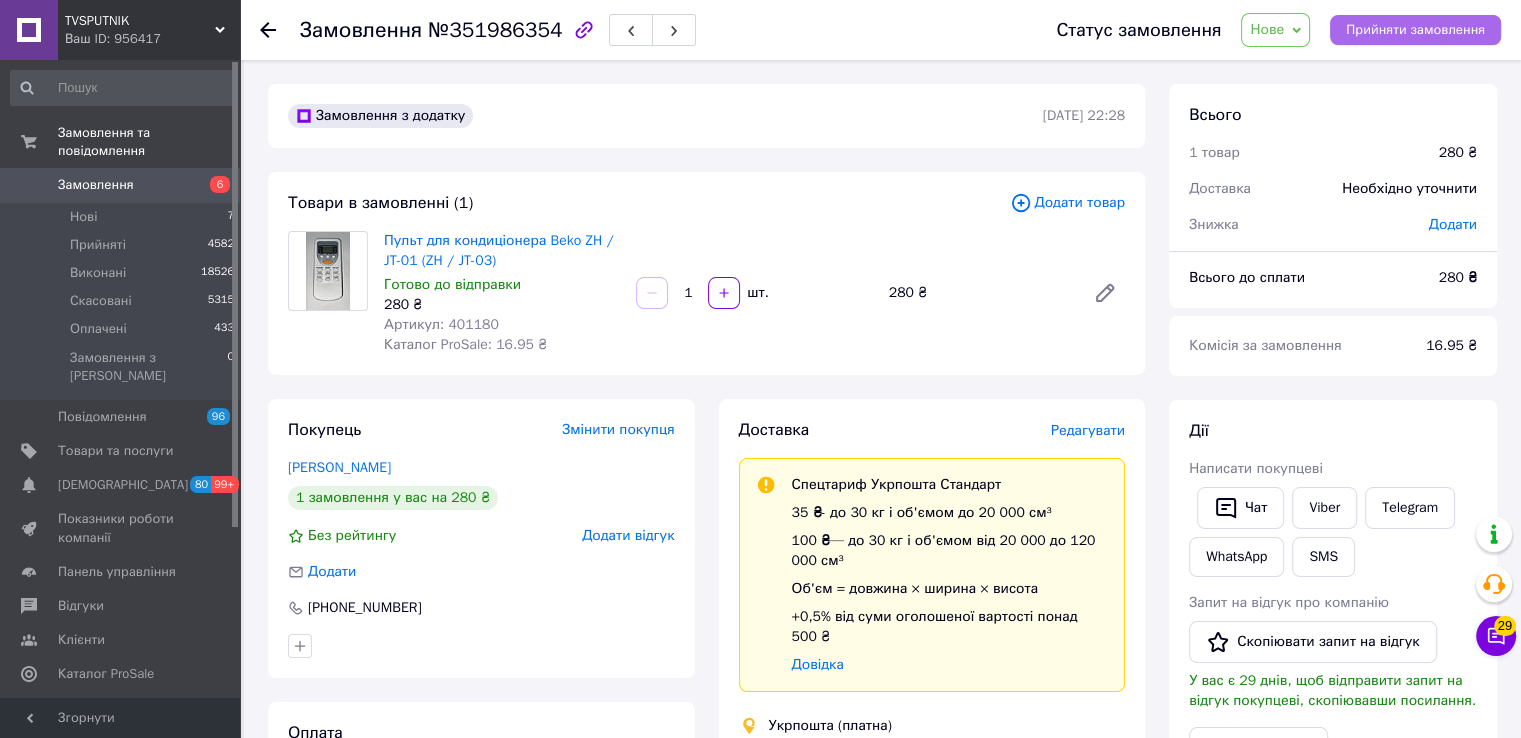 click on "Прийняти замовлення" at bounding box center [1415, 30] 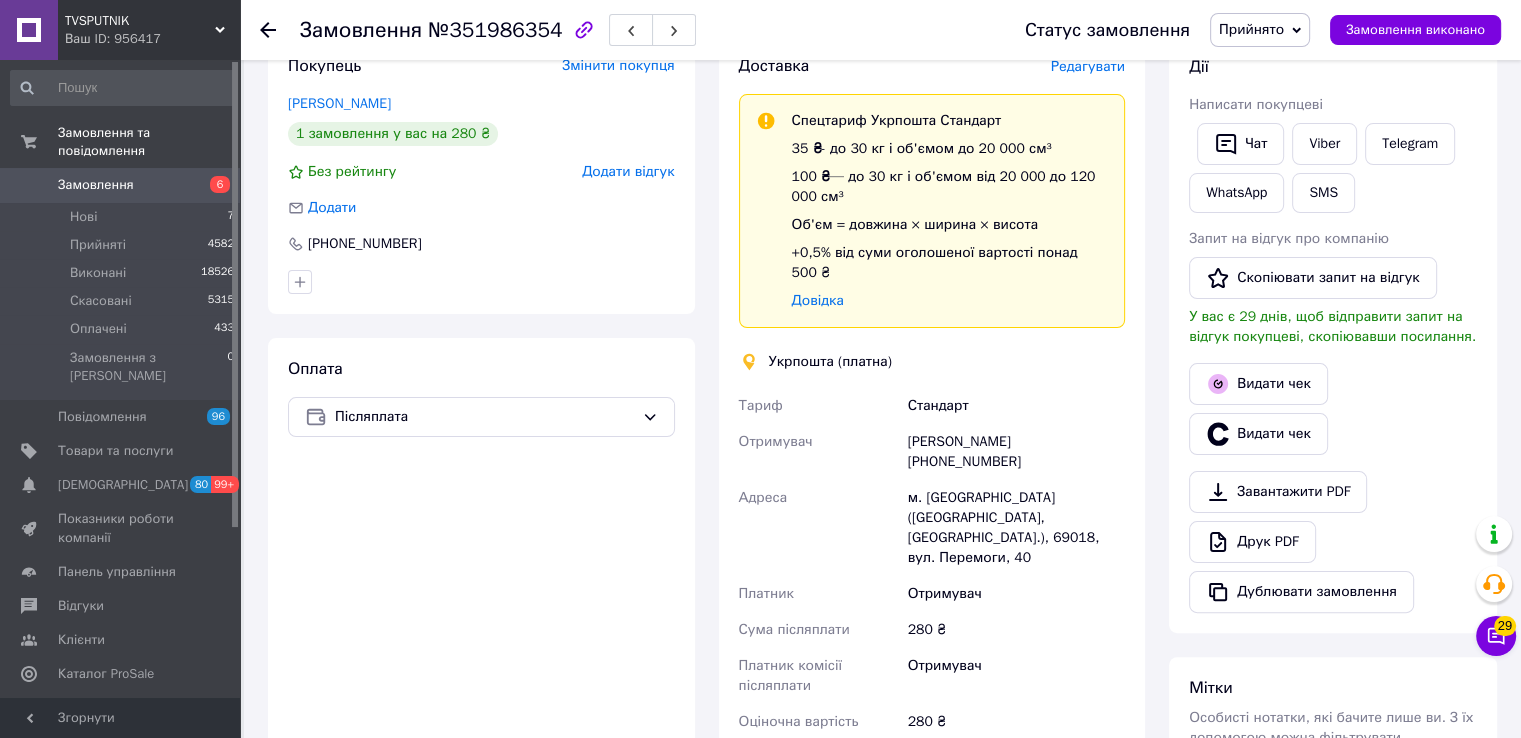 scroll, scrollTop: 100, scrollLeft: 0, axis: vertical 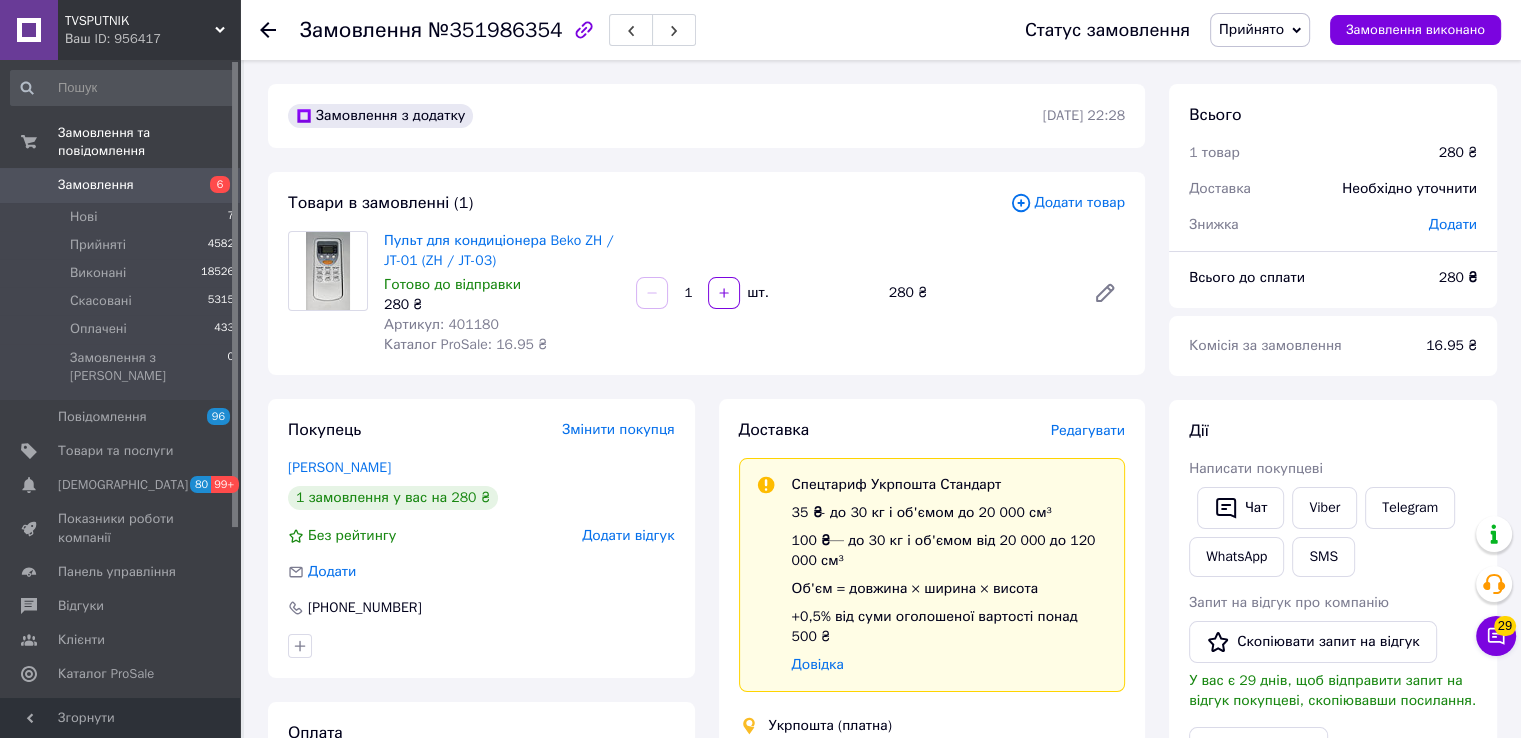 click on "Редагувати" at bounding box center (1088, 430) 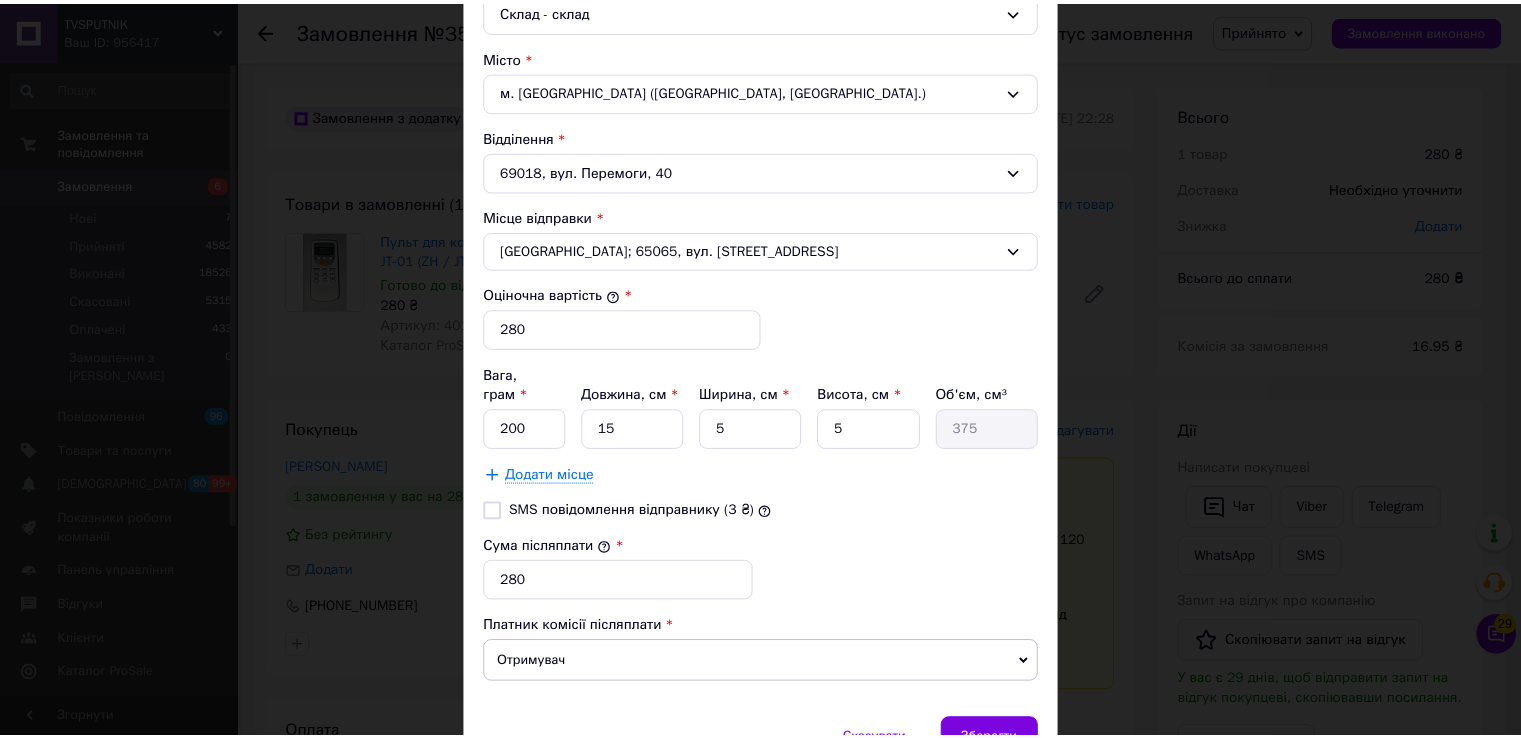 scroll, scrollTop: 669, scrollLeft: 0, axis: vertical 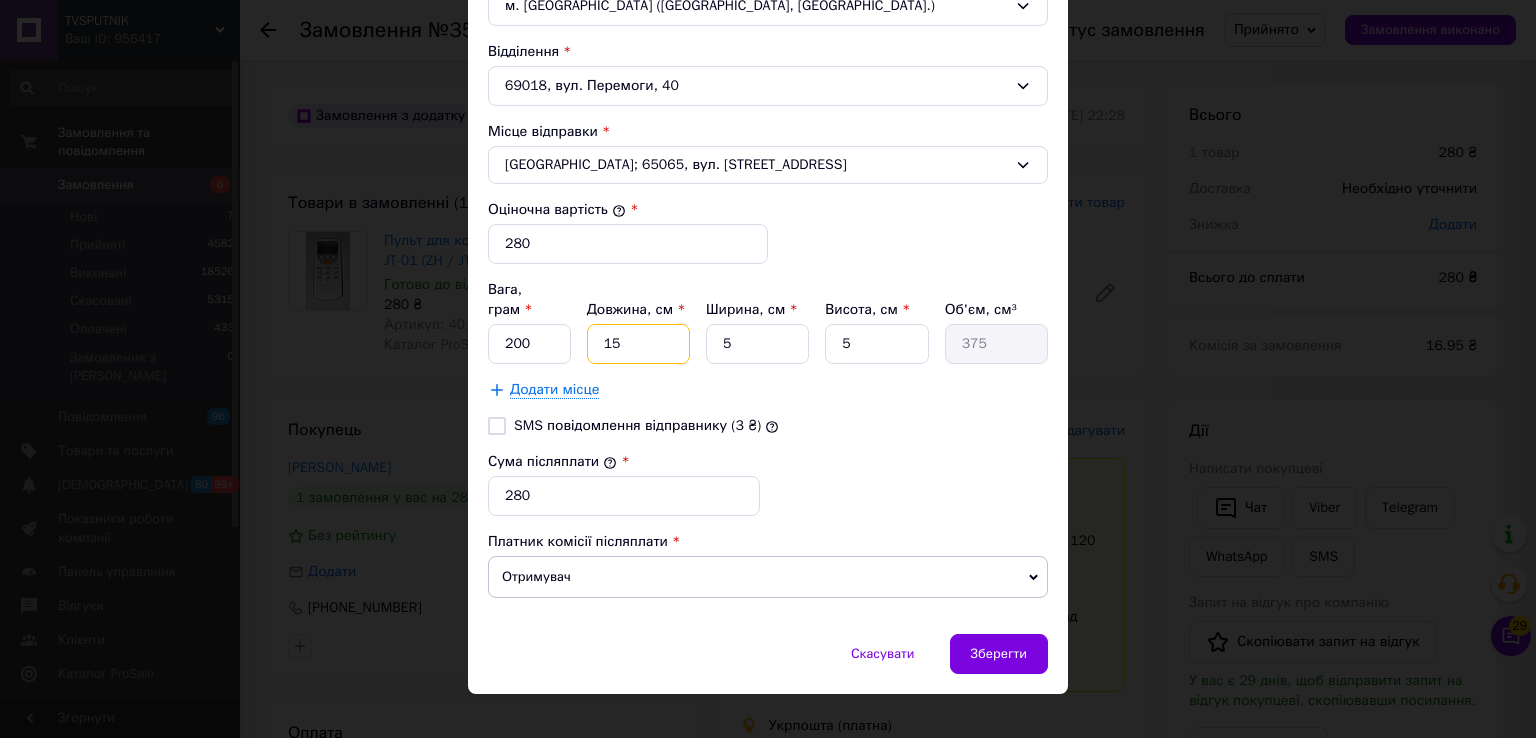 click on "15" at bounding box center (638, 344) 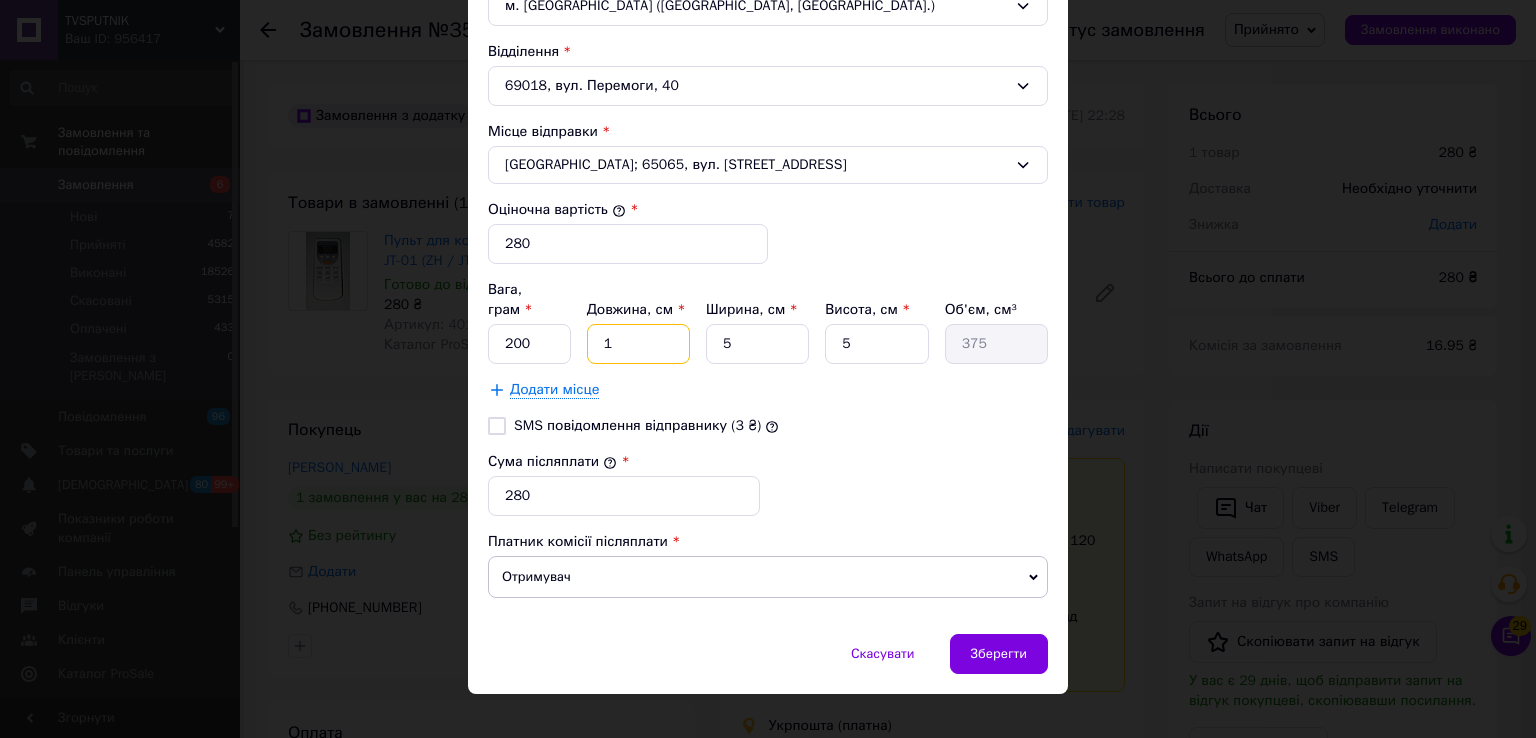 type on "25" 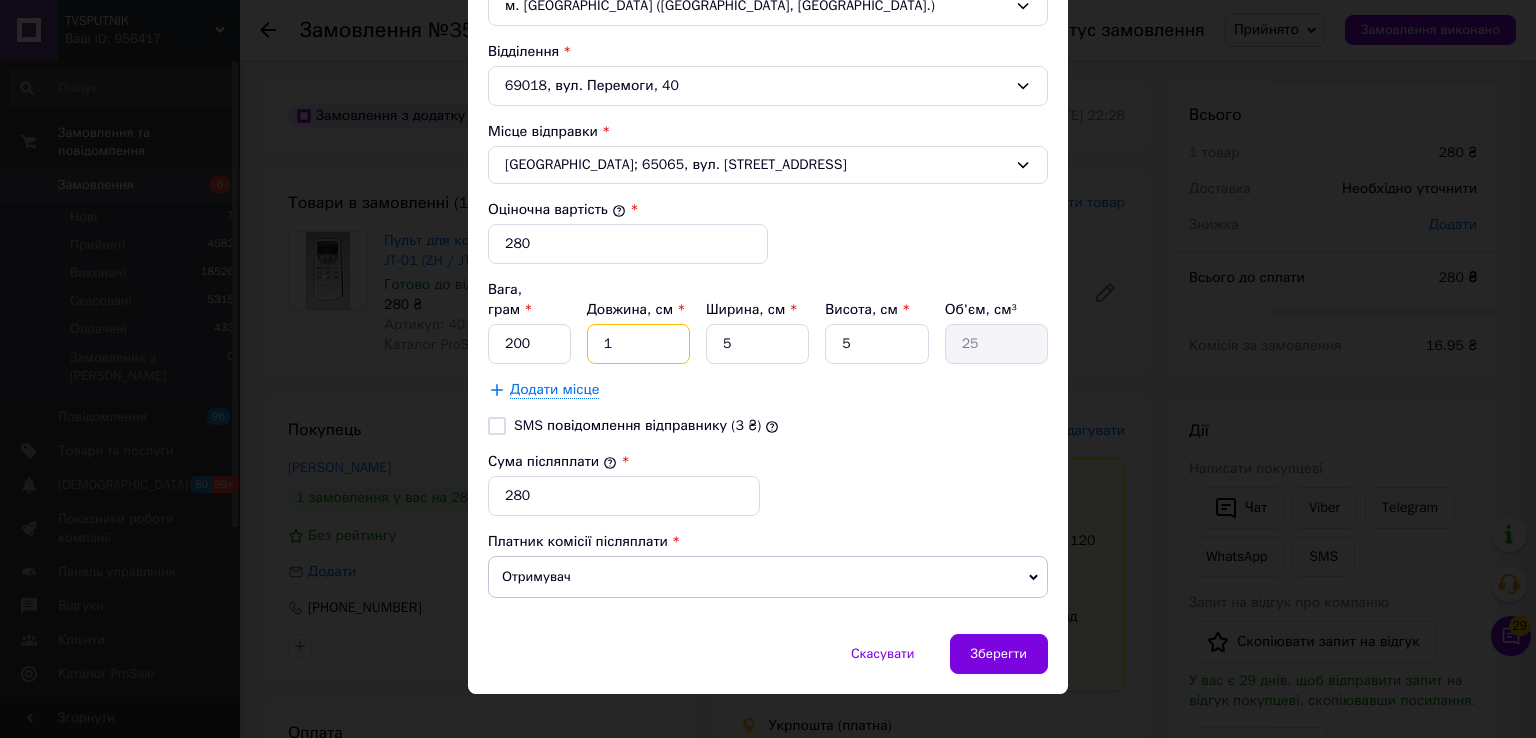type 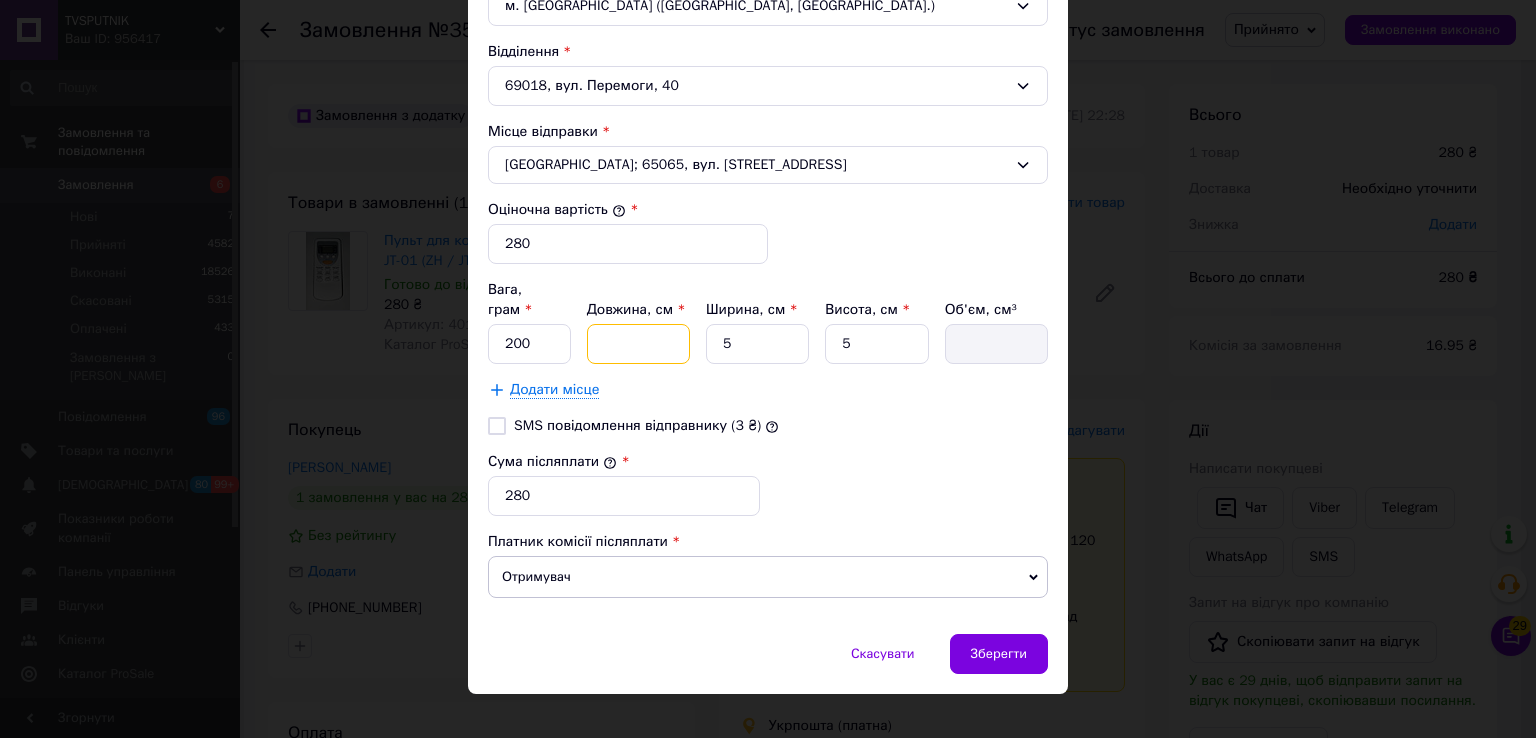 type on "2" 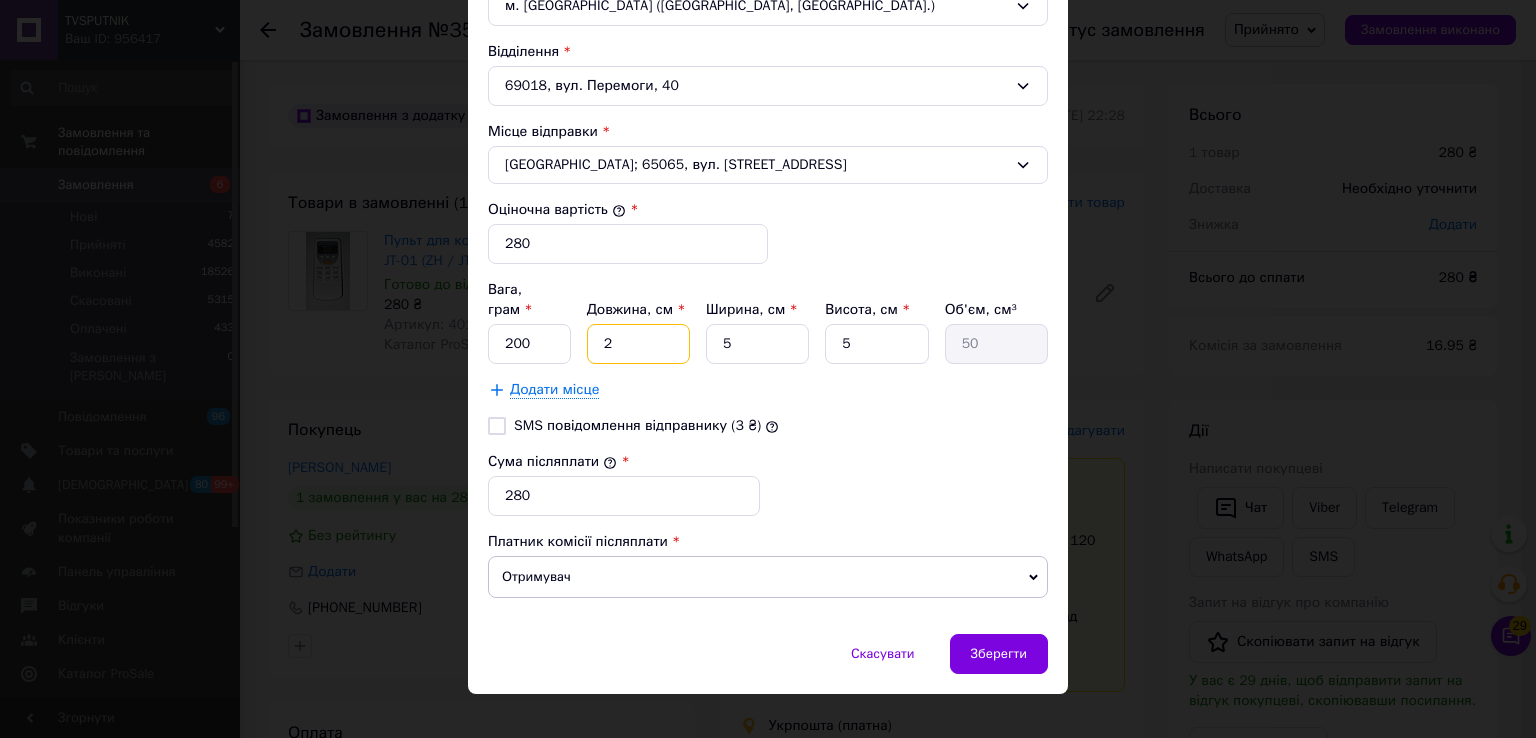type on "20" 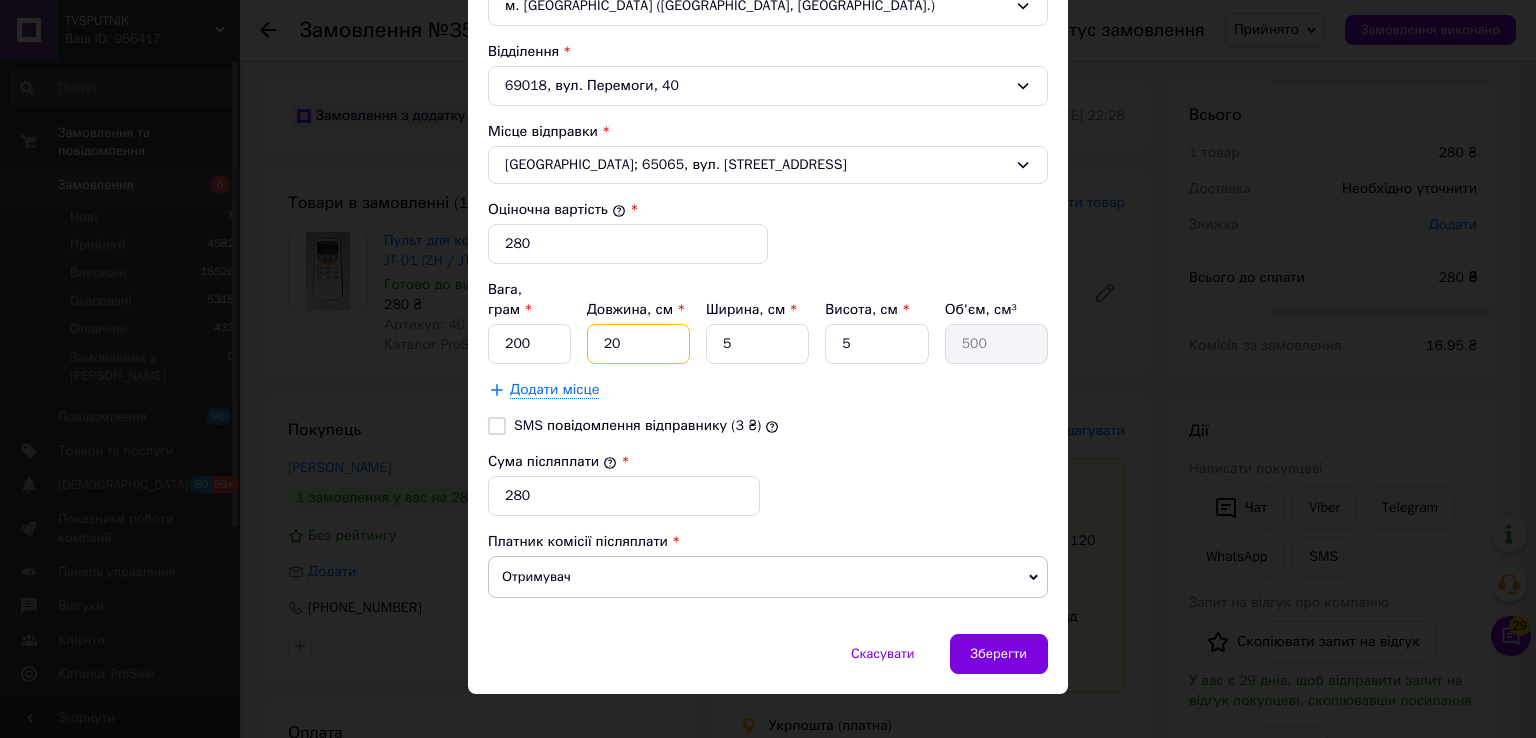 type on "20" 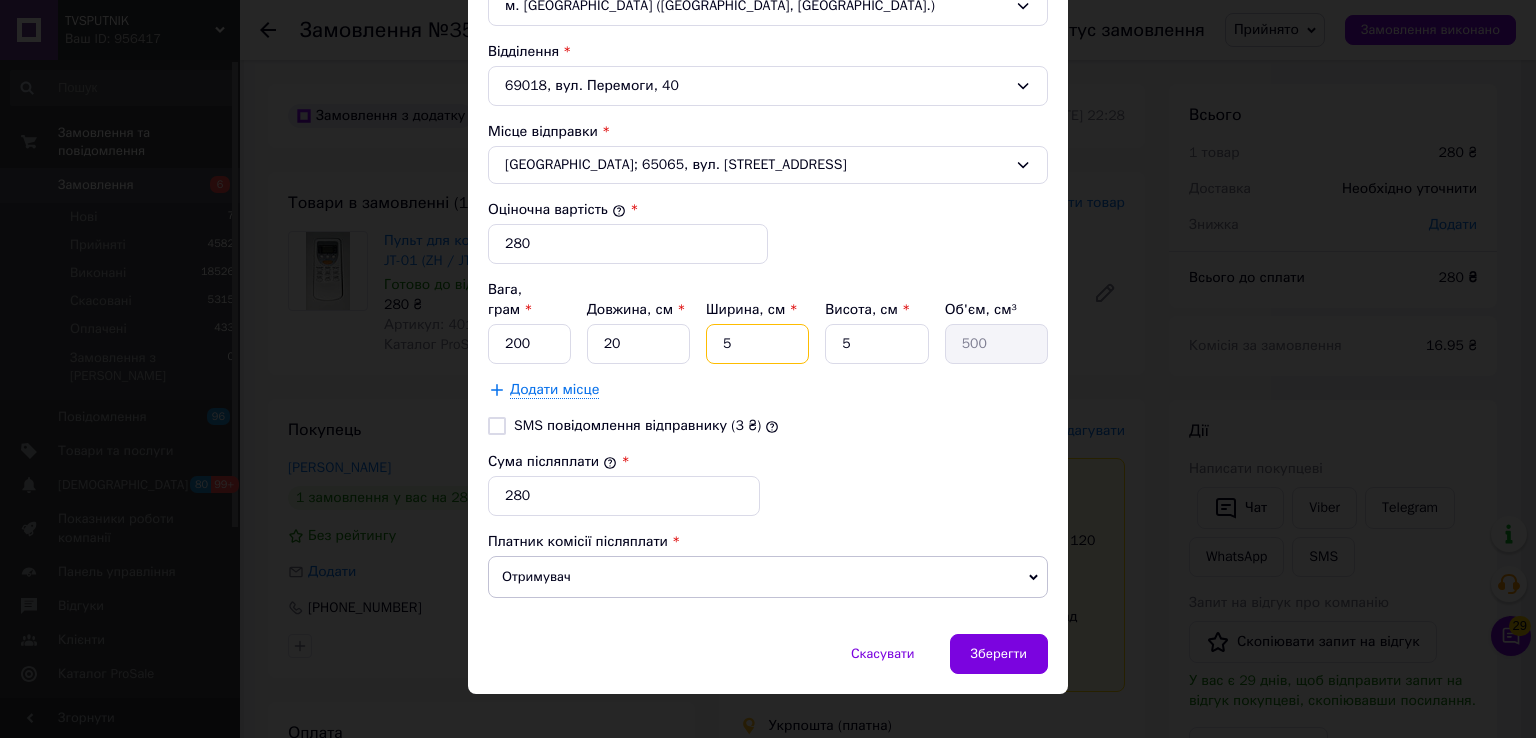 click on "5" at bounding box center (757, 344) 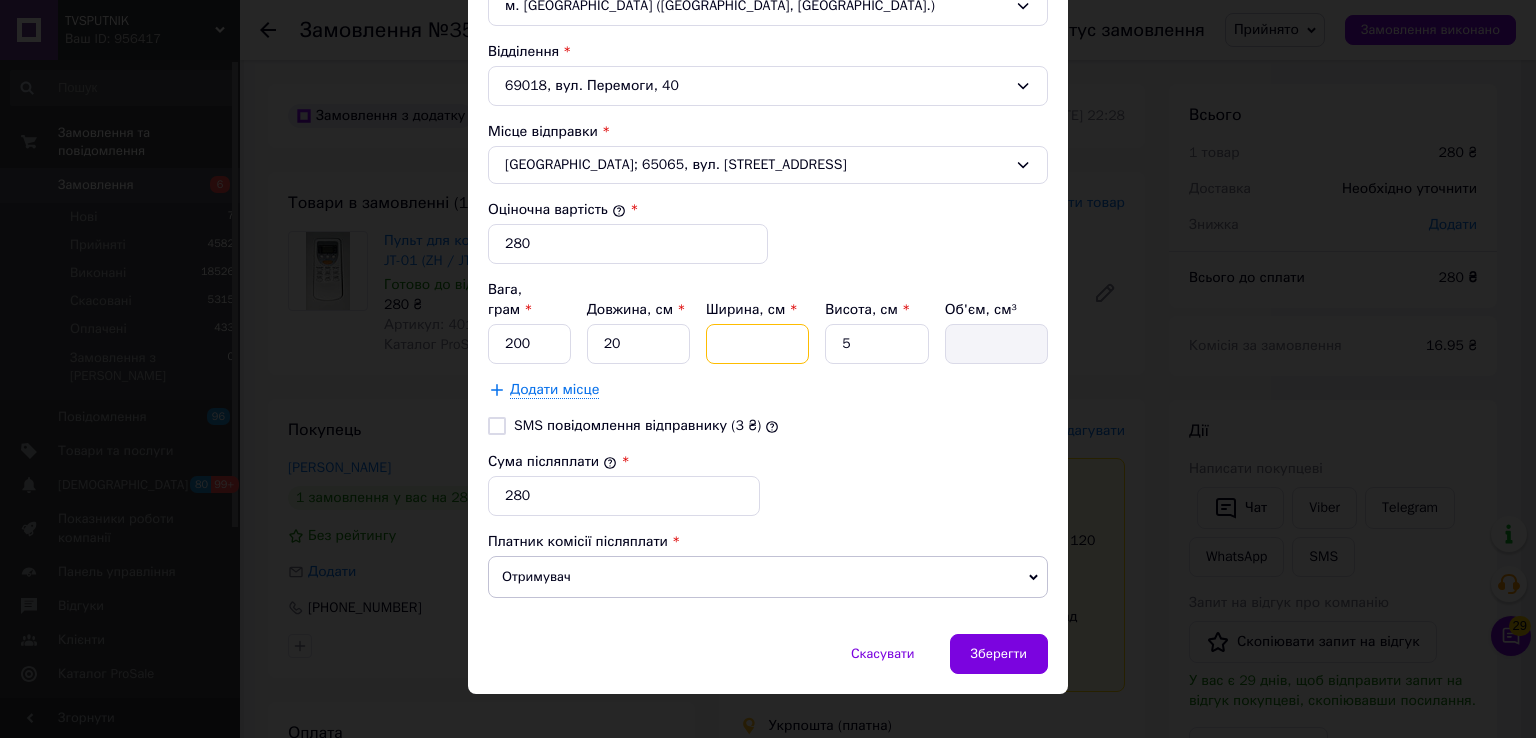 type on "2" 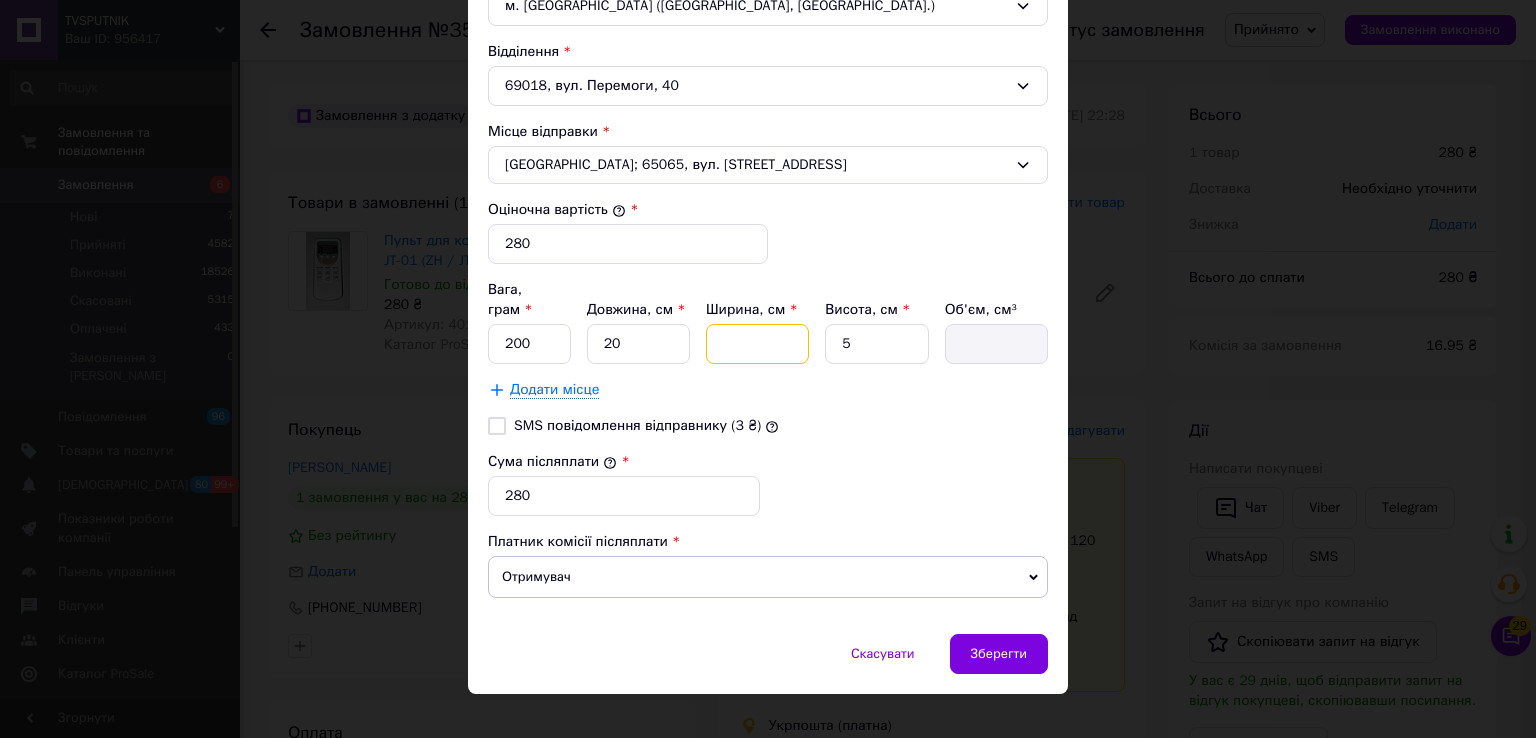 type on "200" 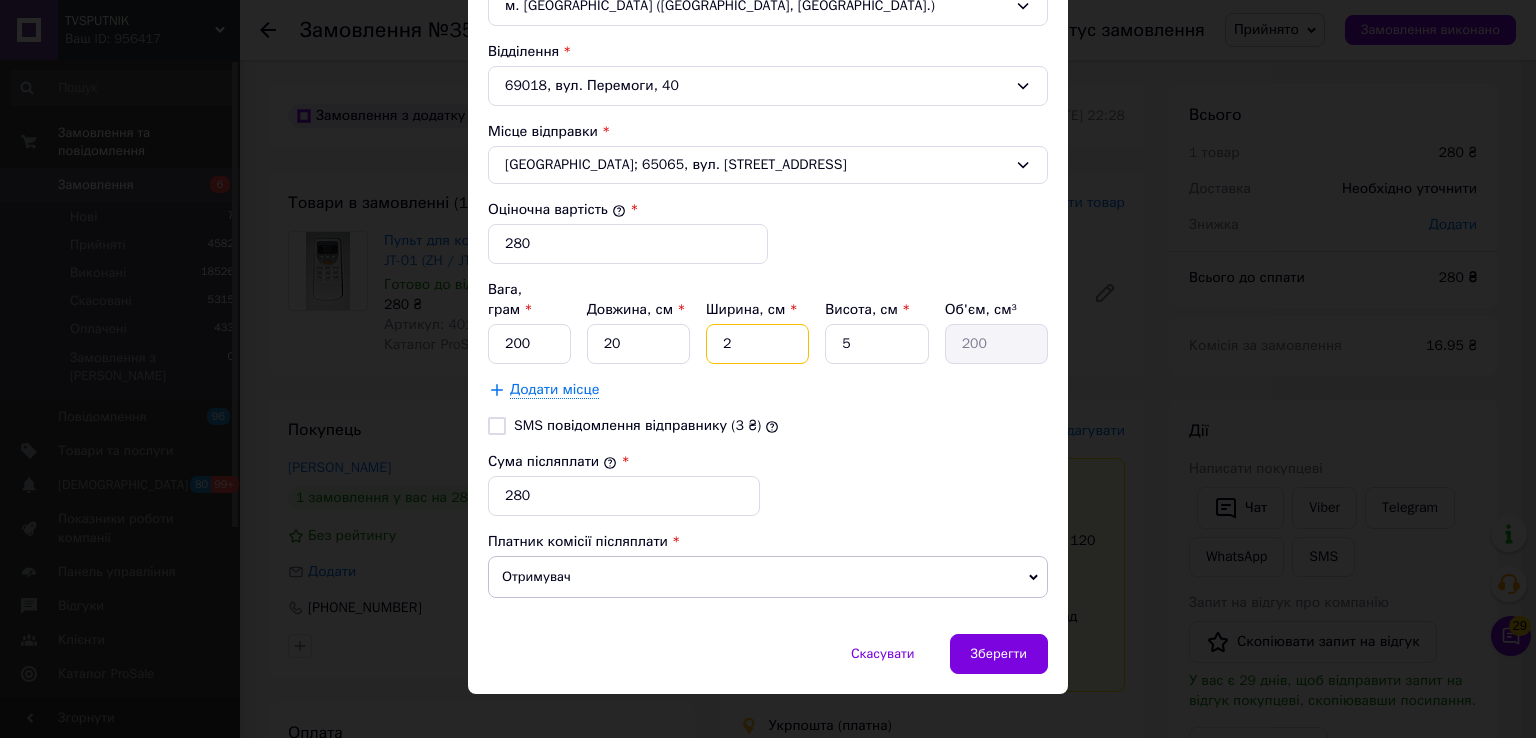 type on "20" 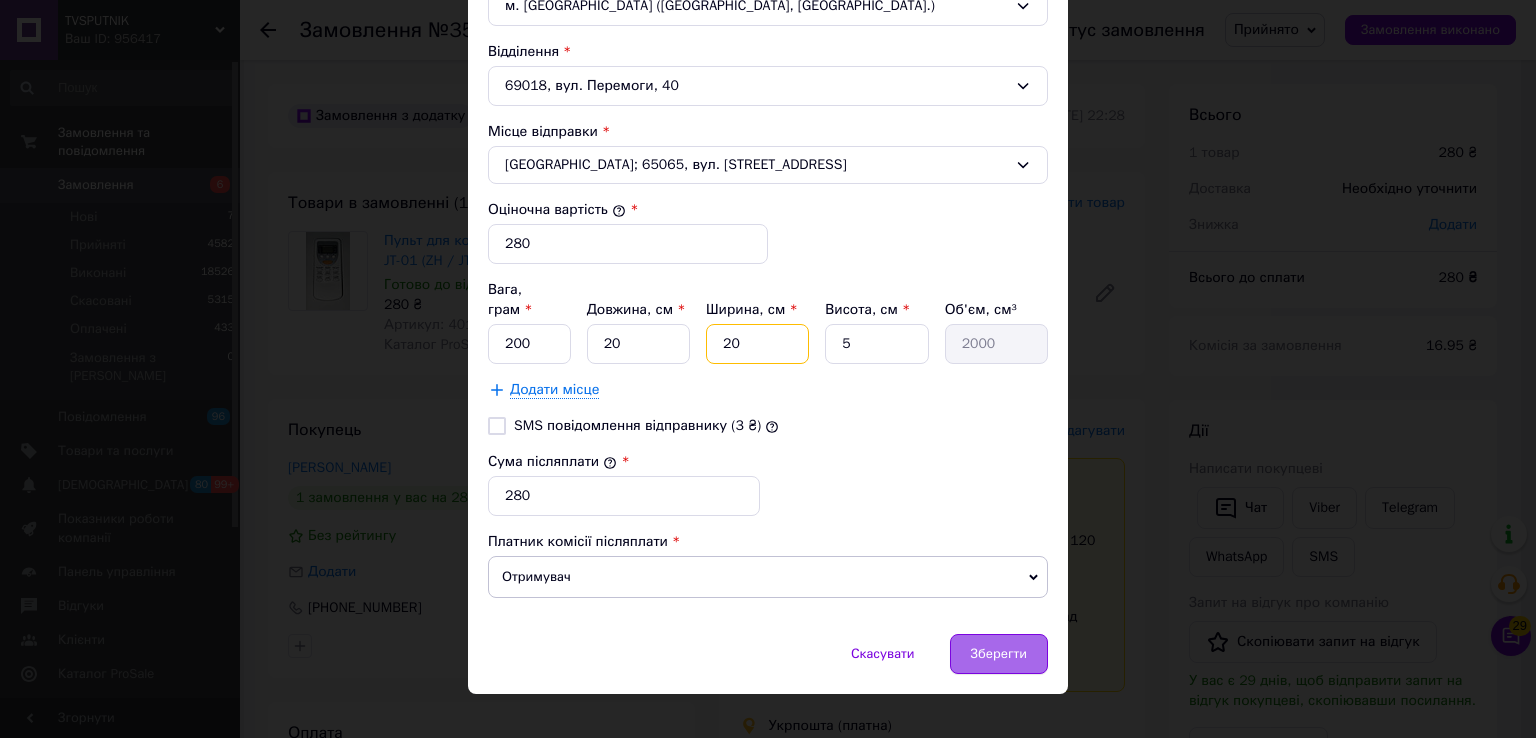 type on "20" 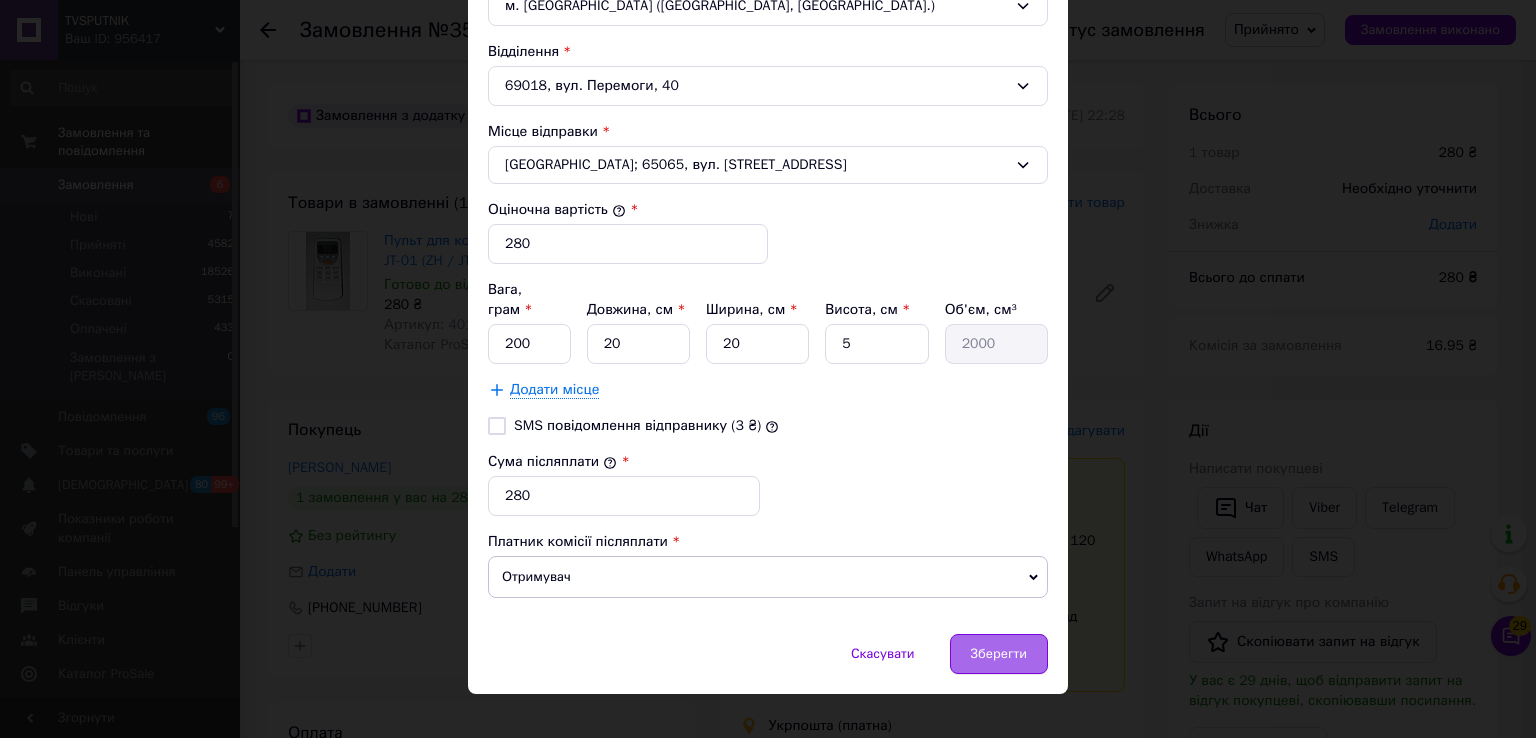 click on "Зберегти" at bounding box center (999, 654) 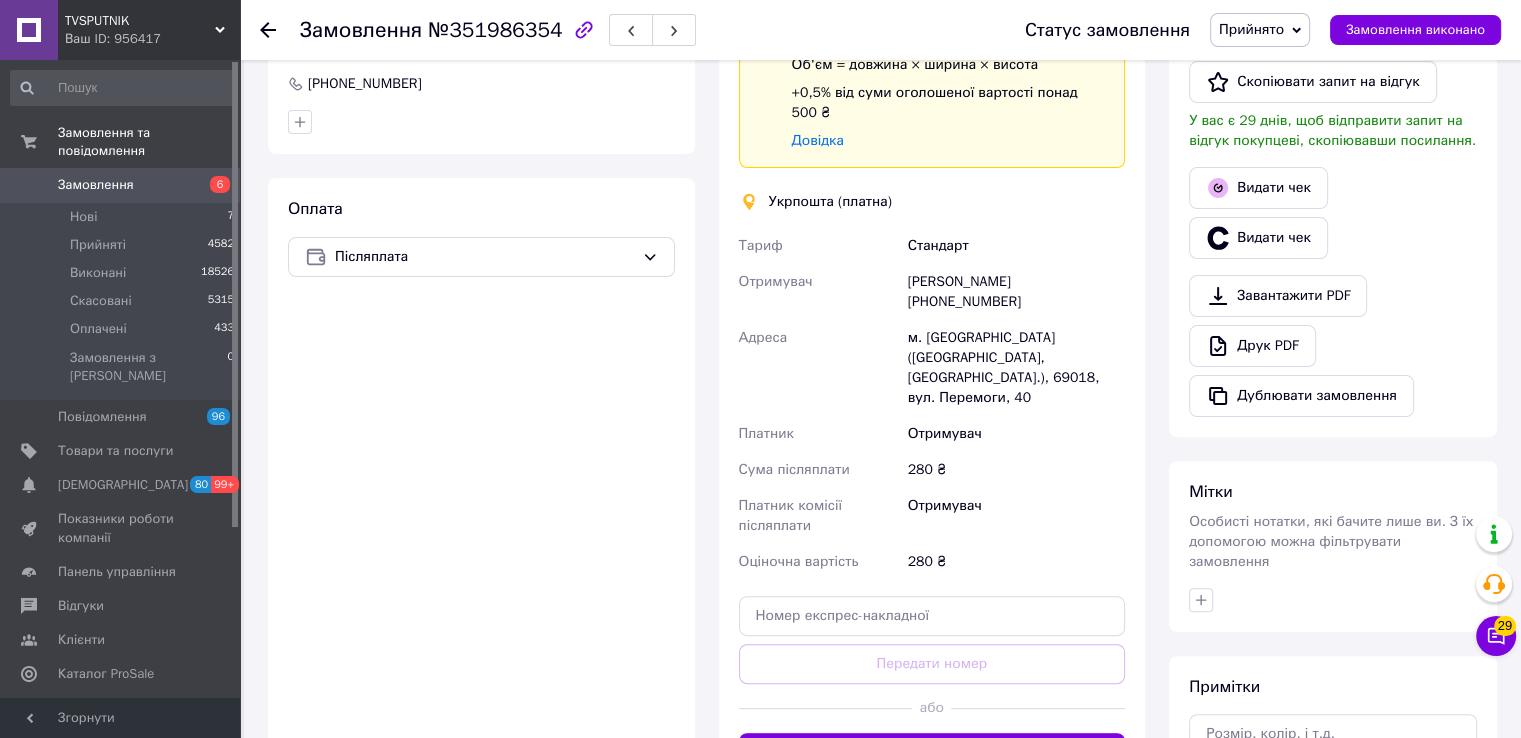 scroll, scrollTop: 600, scrollLeft: 0, axis: vertical 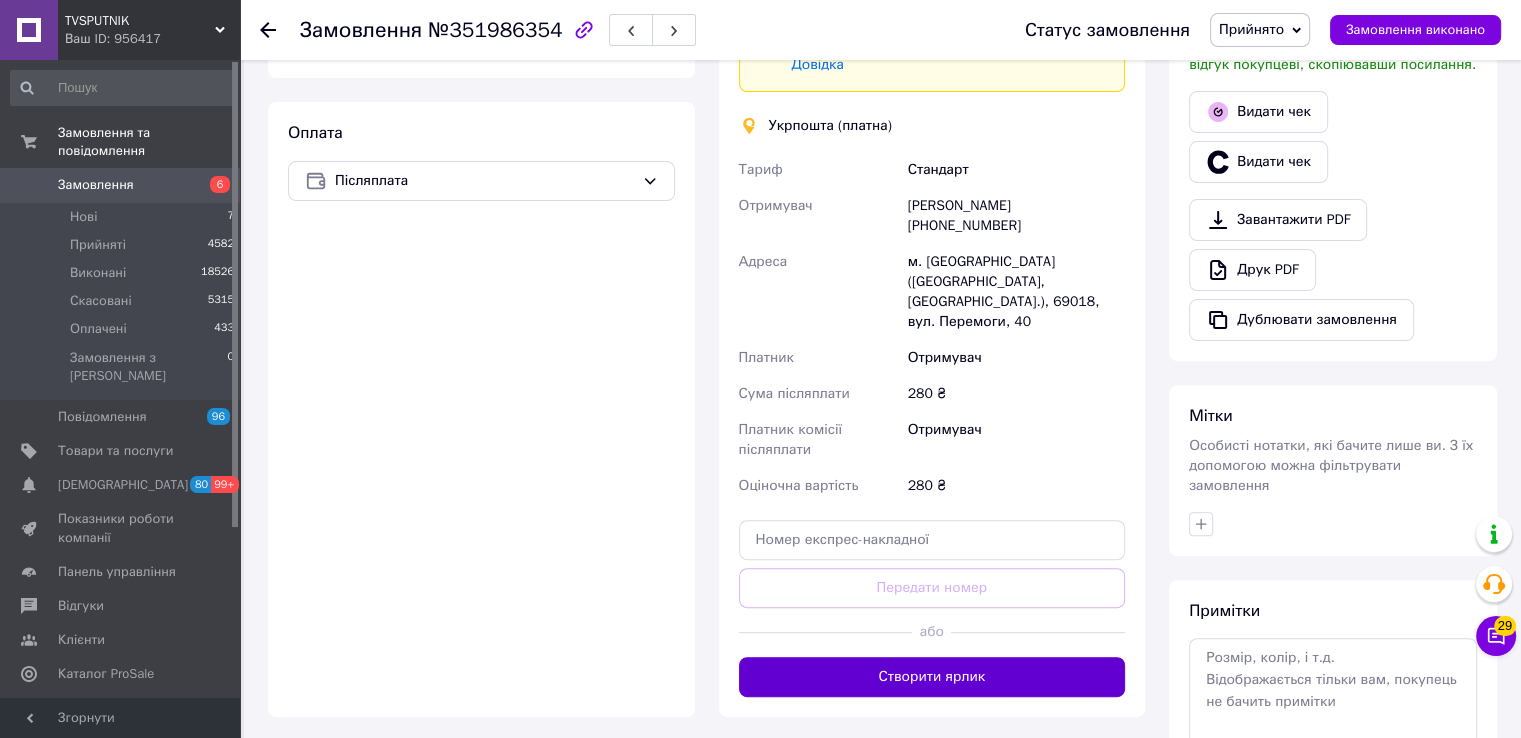 click on "Створити ярлик" at bounding box center [932, 677] 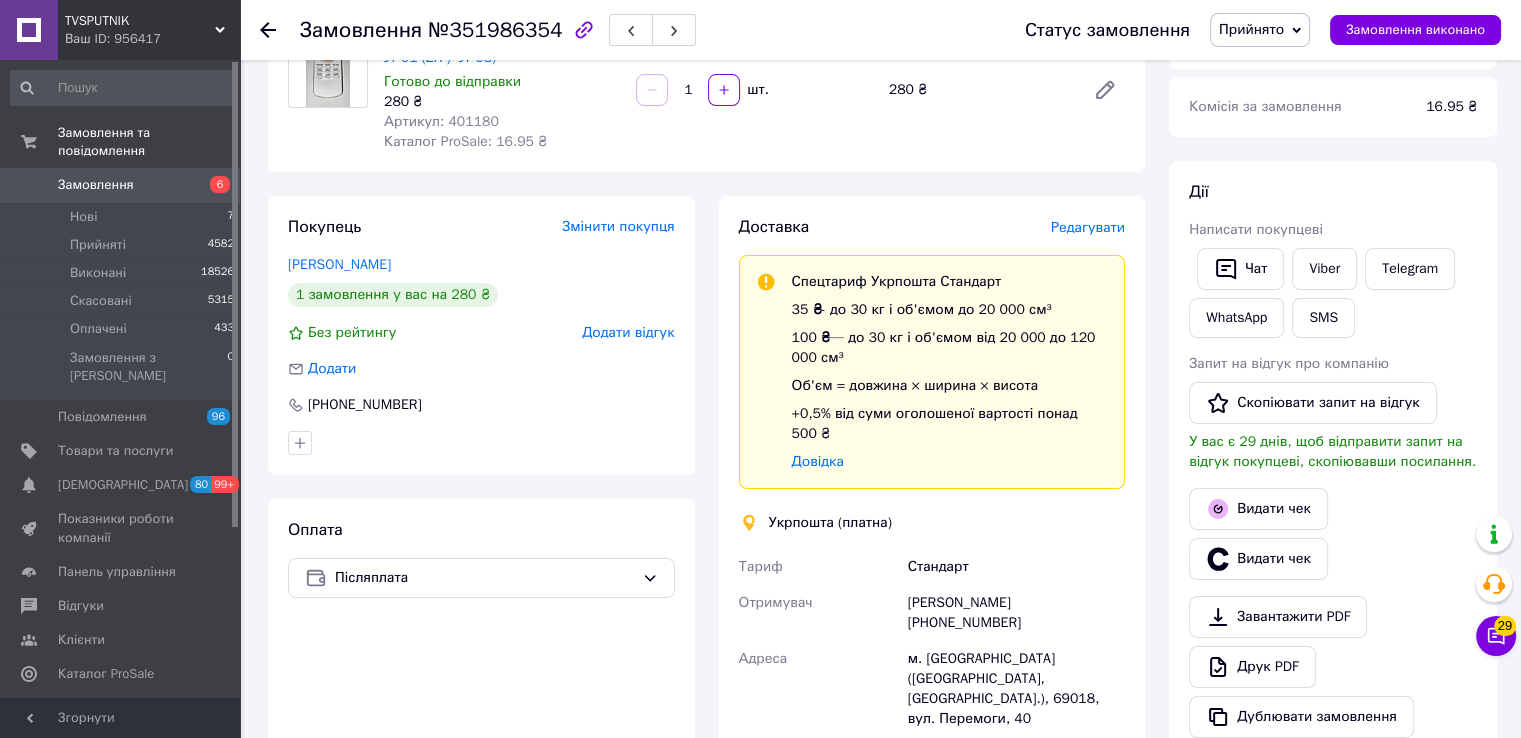 scroll, scrollTop: 100, scrollLeft: 0, axis: vertical 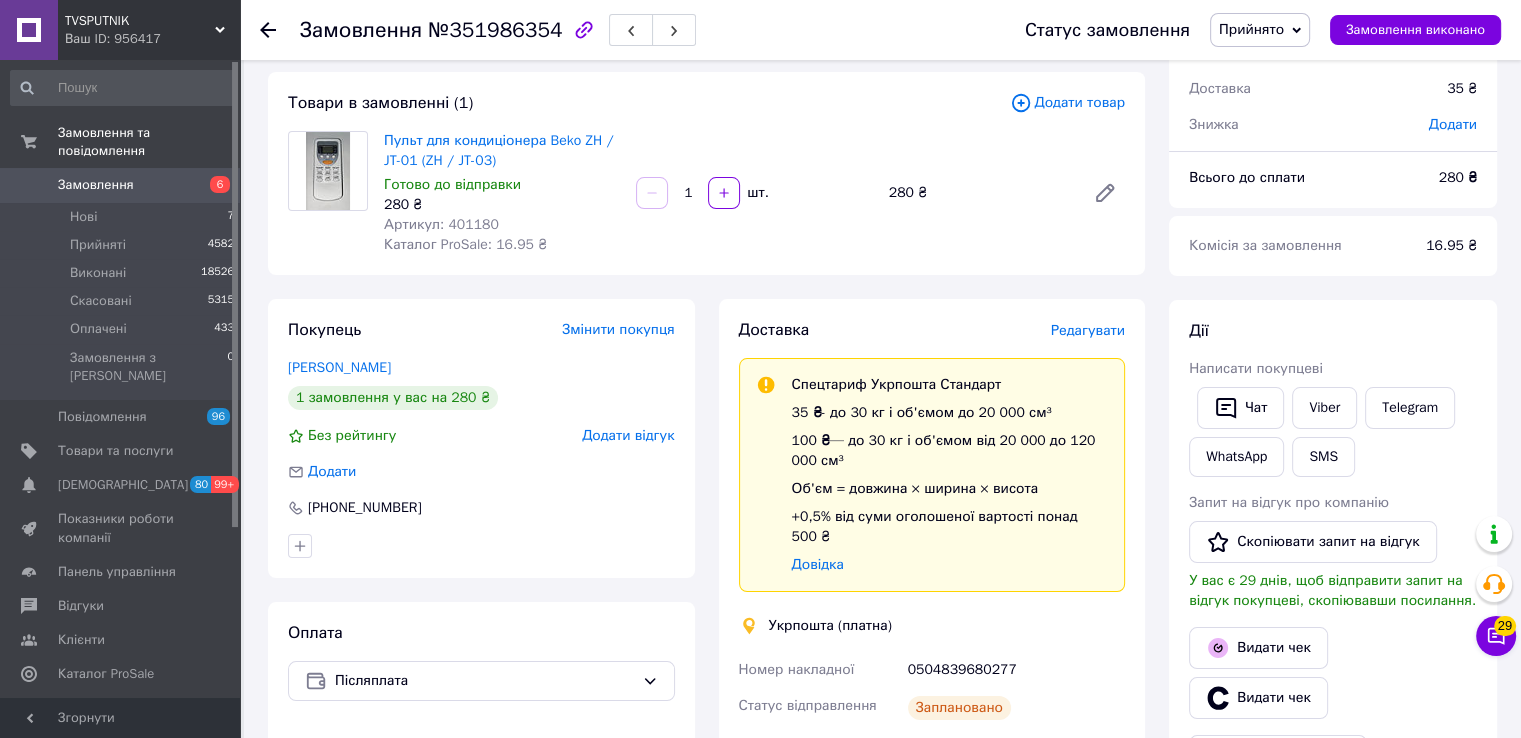 click on "0504839680277" at bounding box center (1016, 670) 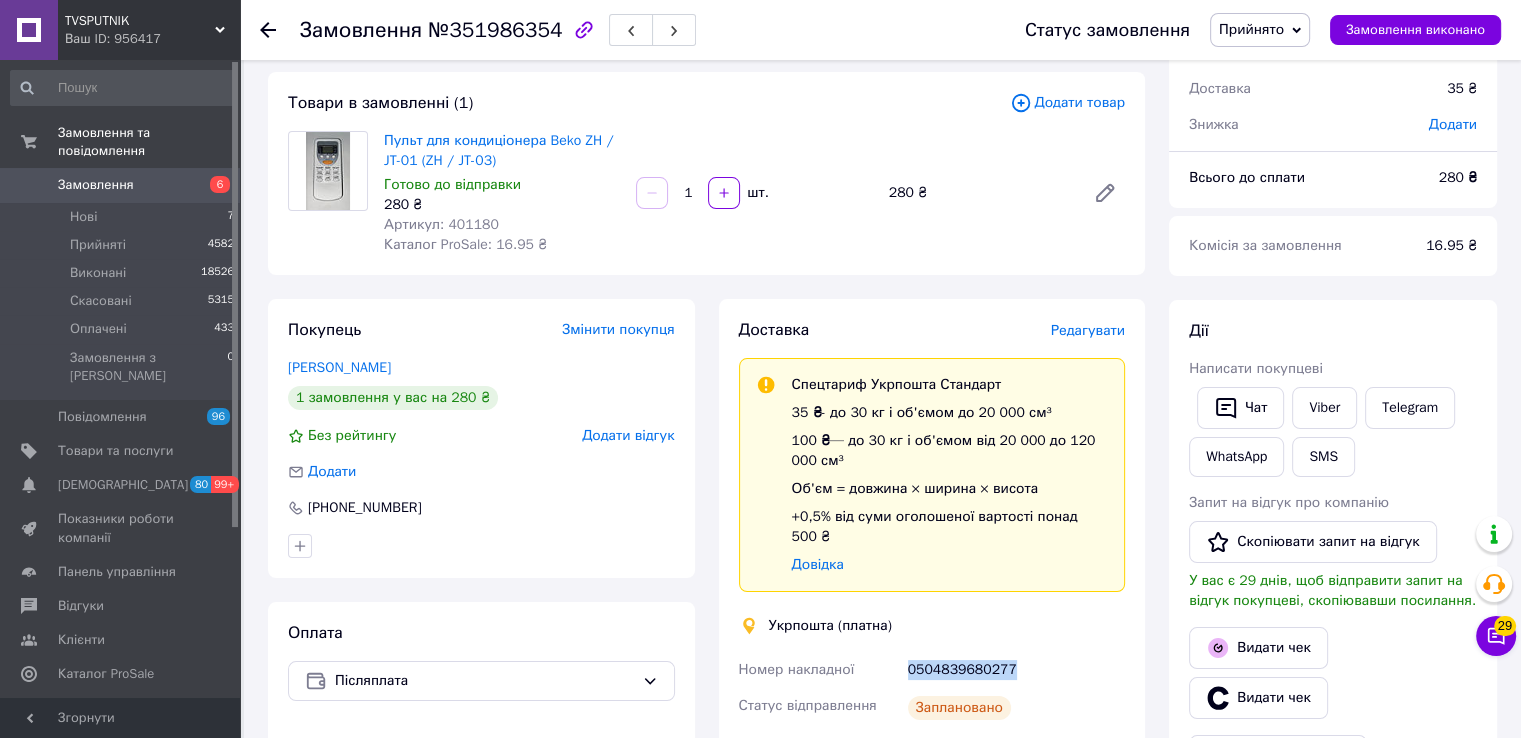 click on "0504839680277" at bounding box center [1016, 670] 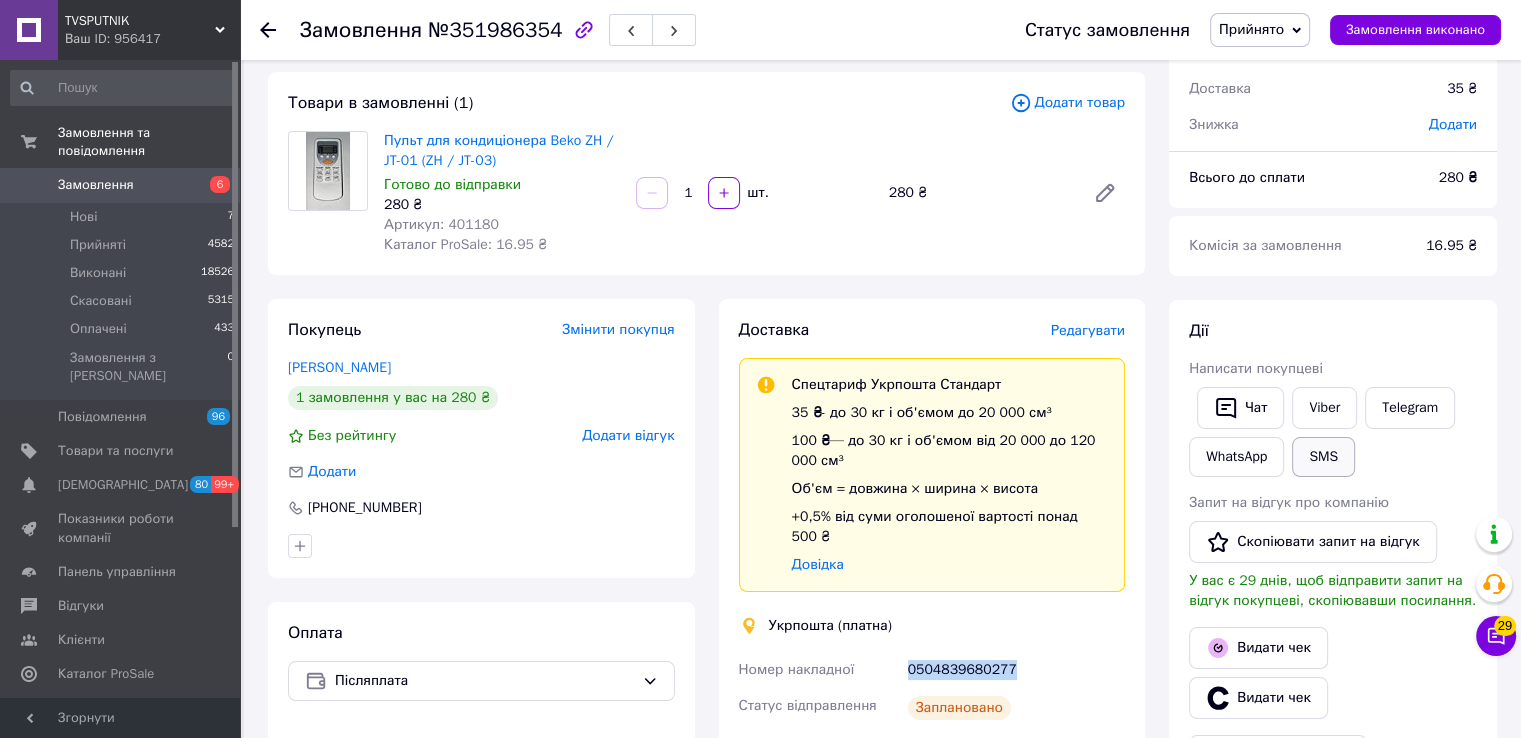 click on "SMS" at bounding box center (1323, 457) 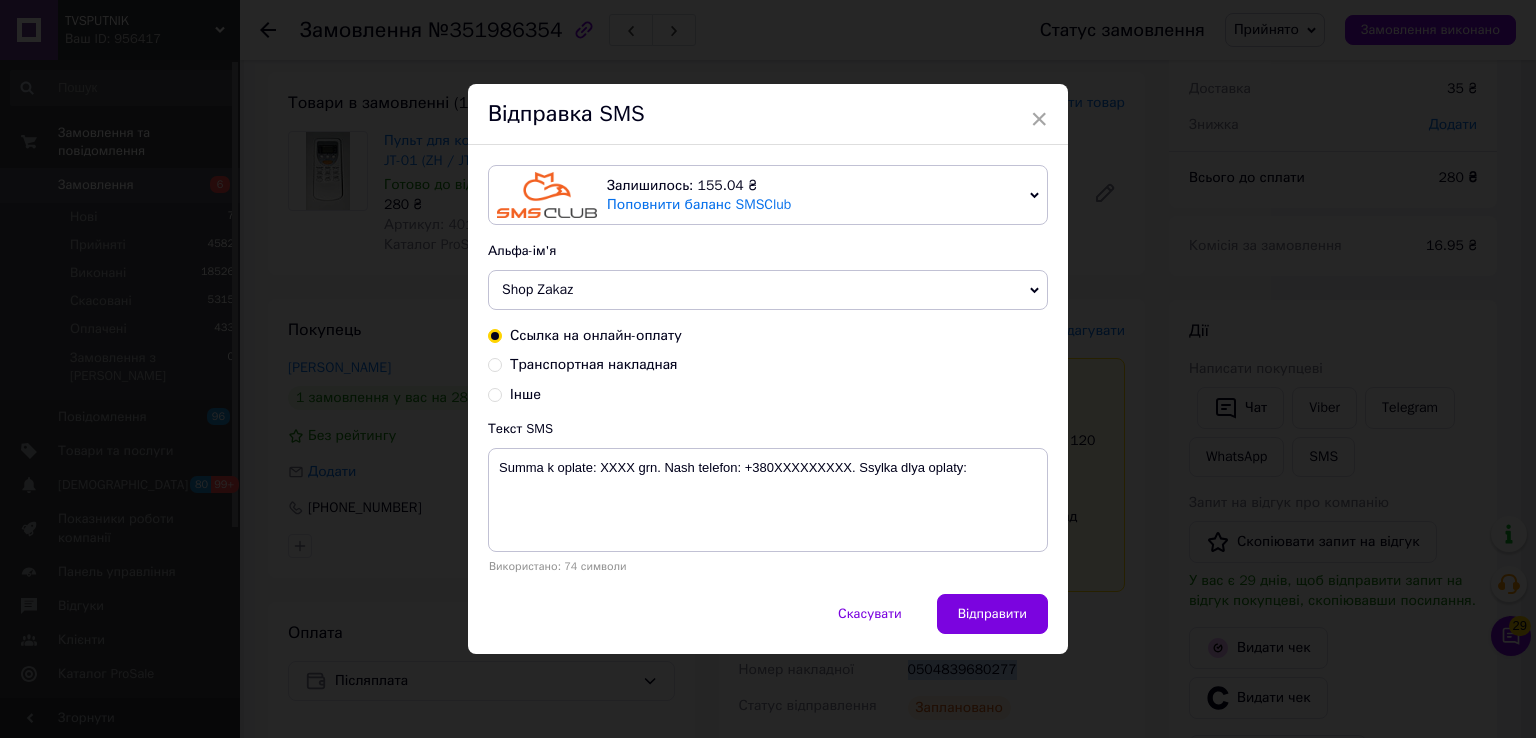click on "Транспортная накладная" at bounding box center [594, 364] 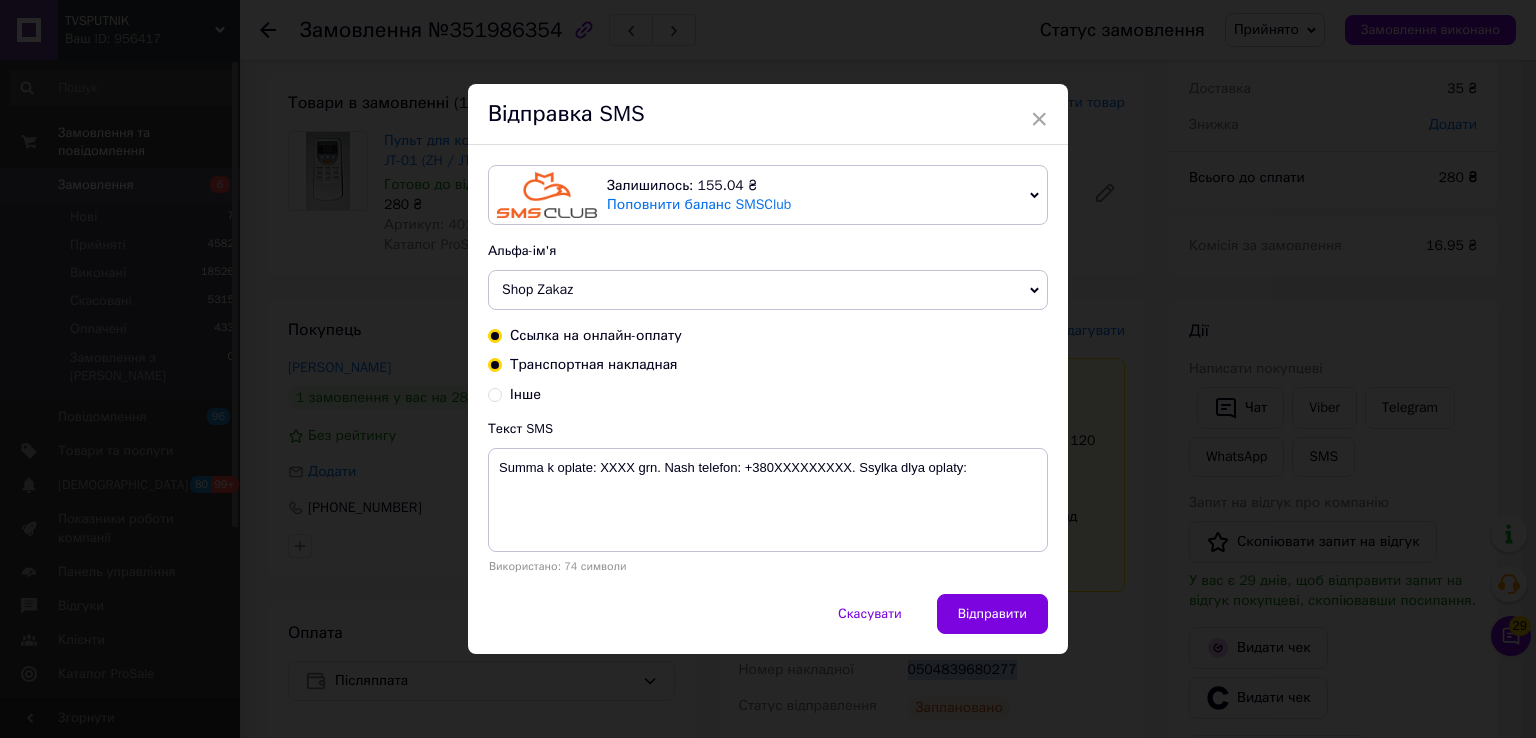 radio on "true" 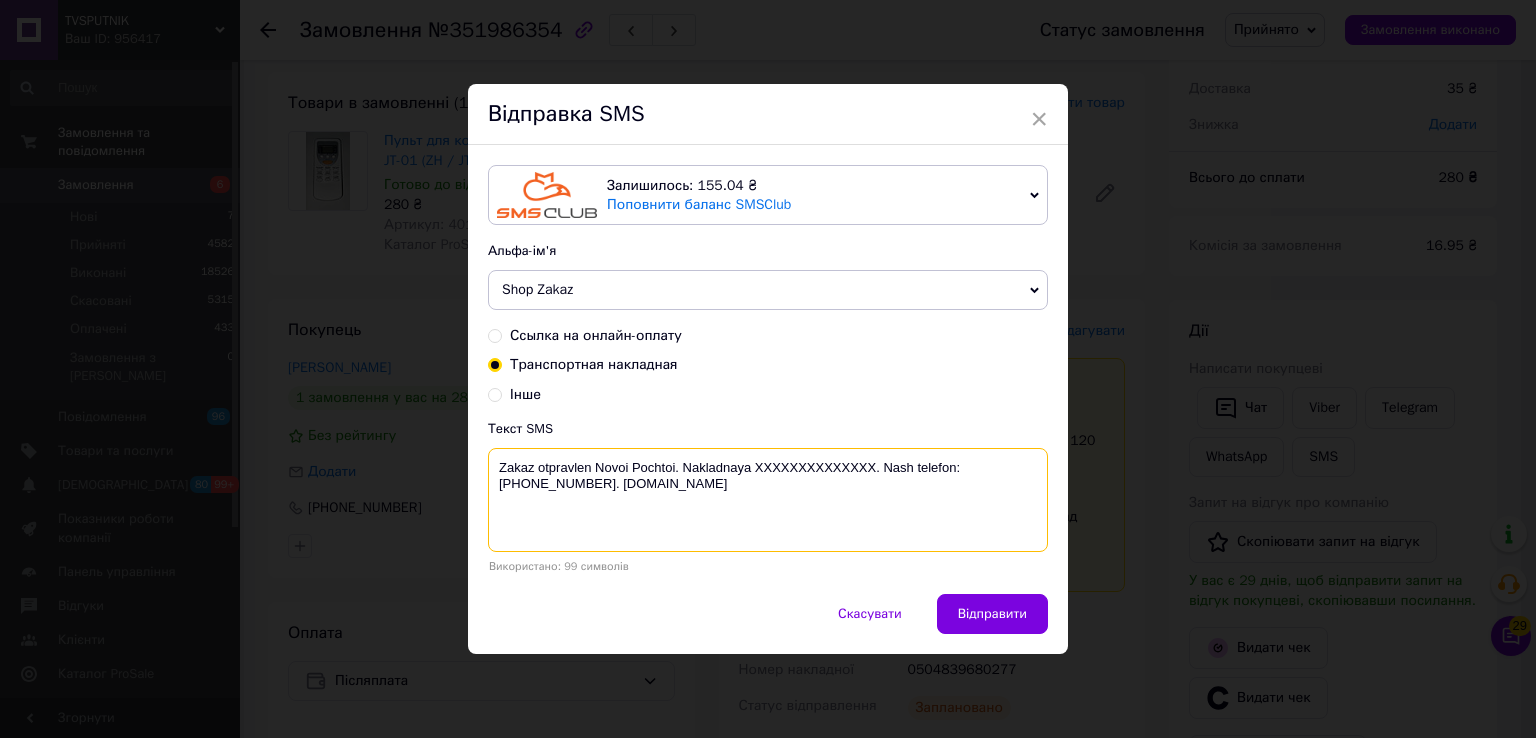 click on "Zakaz otpravlen Novoi Pochtoi. Nakladnaya XXXXXXXXXXXXXX. Nash telefon:+380500194515. Tvsputnik.net" at bounding box center (768, 500) 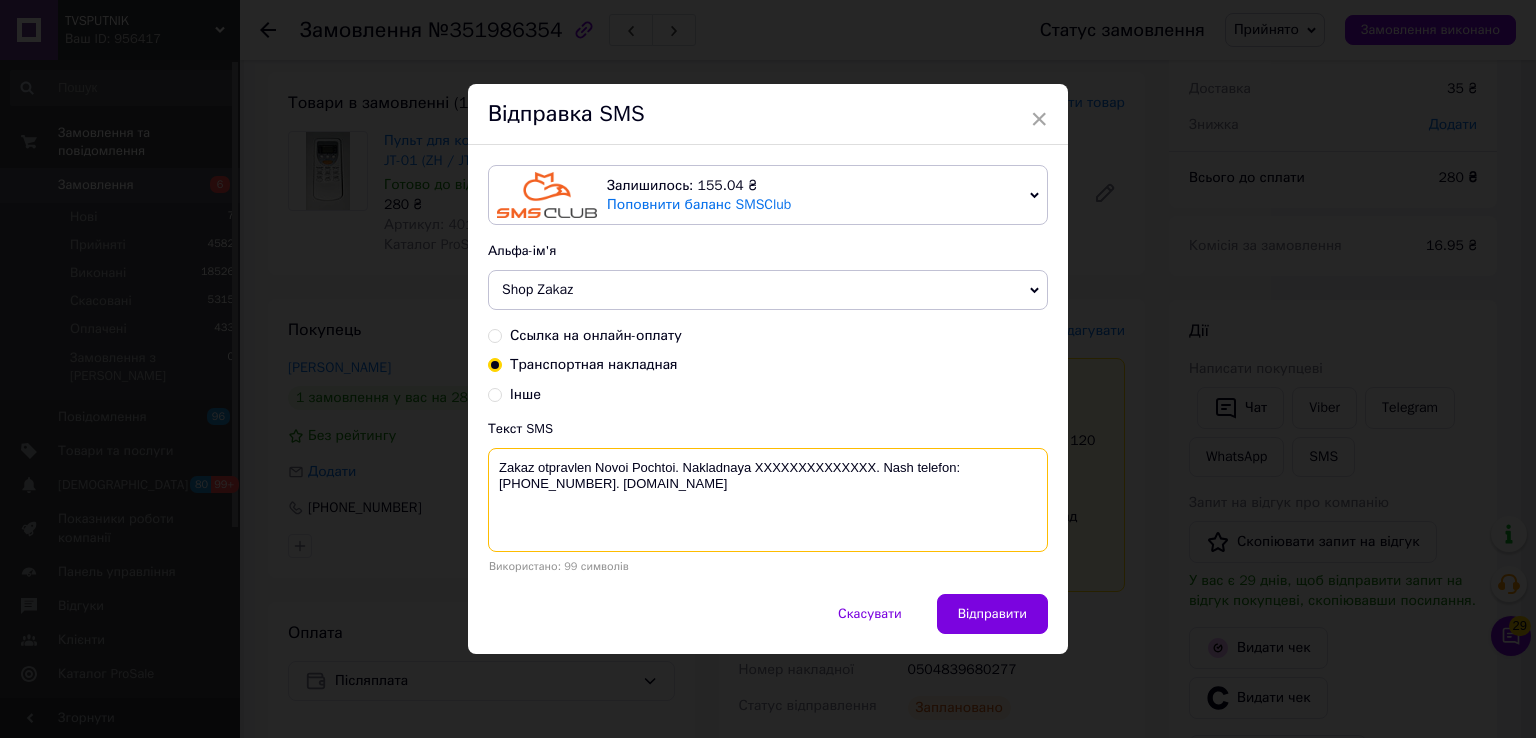 paste on "0504839680277" 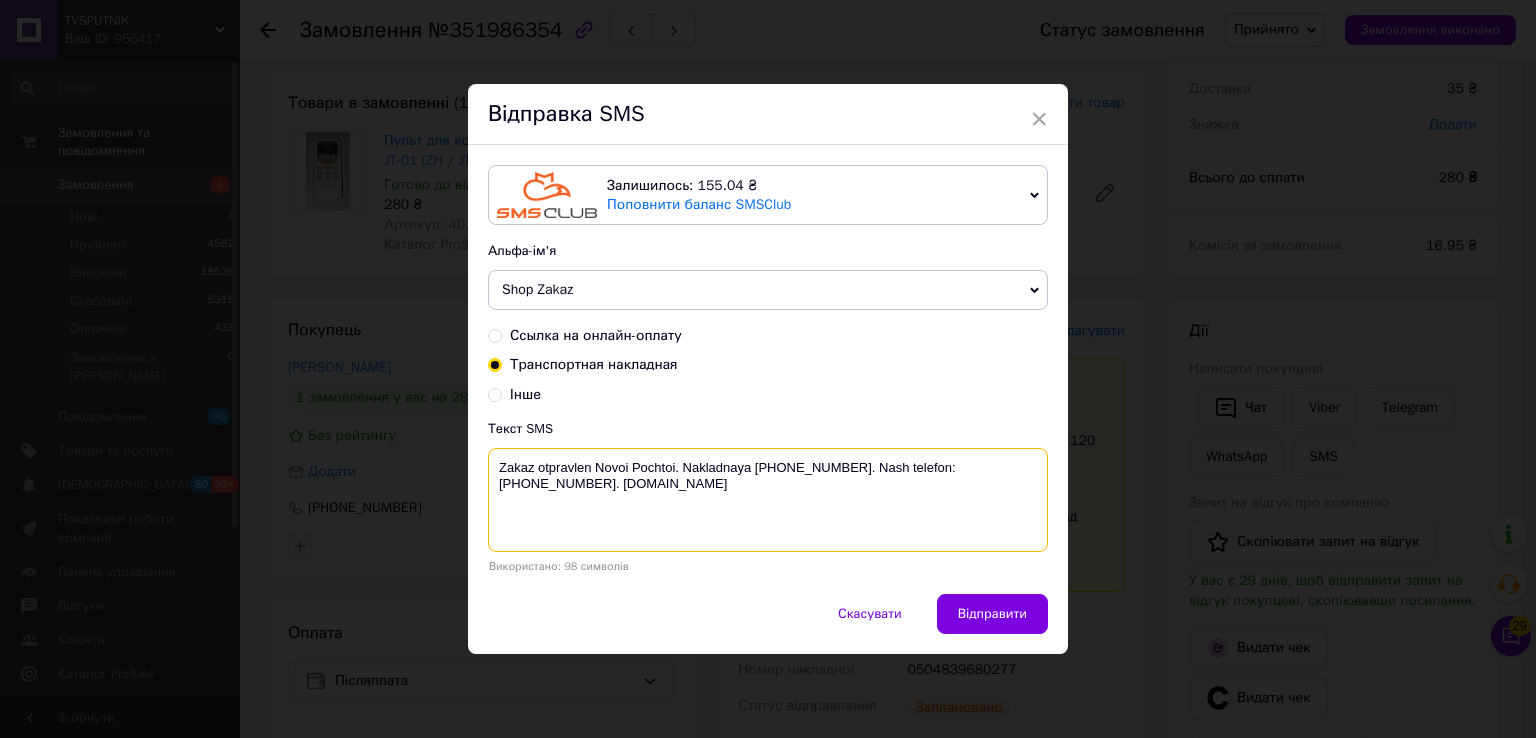 click on "Zakaz otpravlen Novoi Pochtoi. Nakladnaya 0504839680277. Nash telefon:+380500194515. Tvsputnik.net" at bounding box center [768, 500] 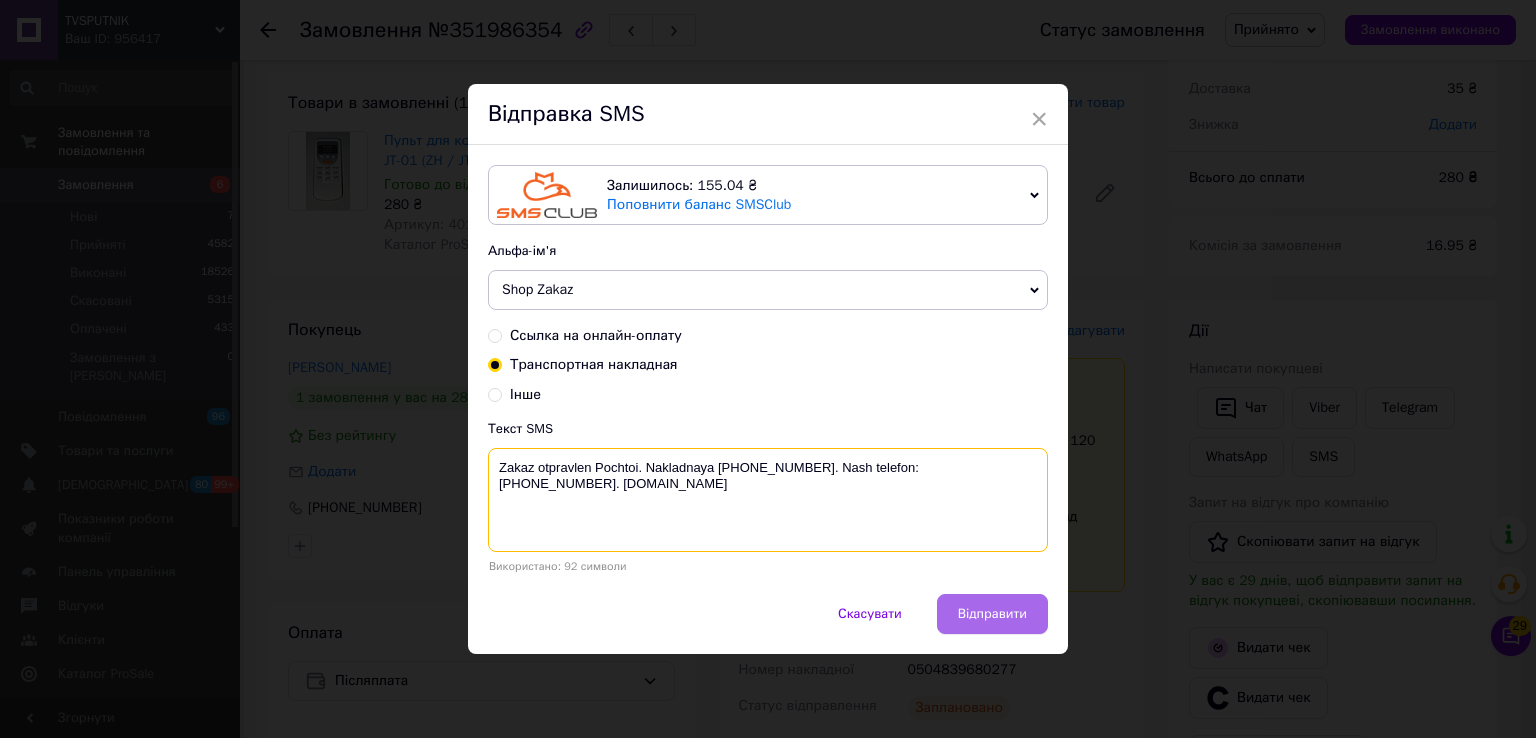 type on "Zakaz otpravlen Pochtoi. Nakladnaya 0504839680277. Nash telefon:+380500194515. Tvsputnik.net" 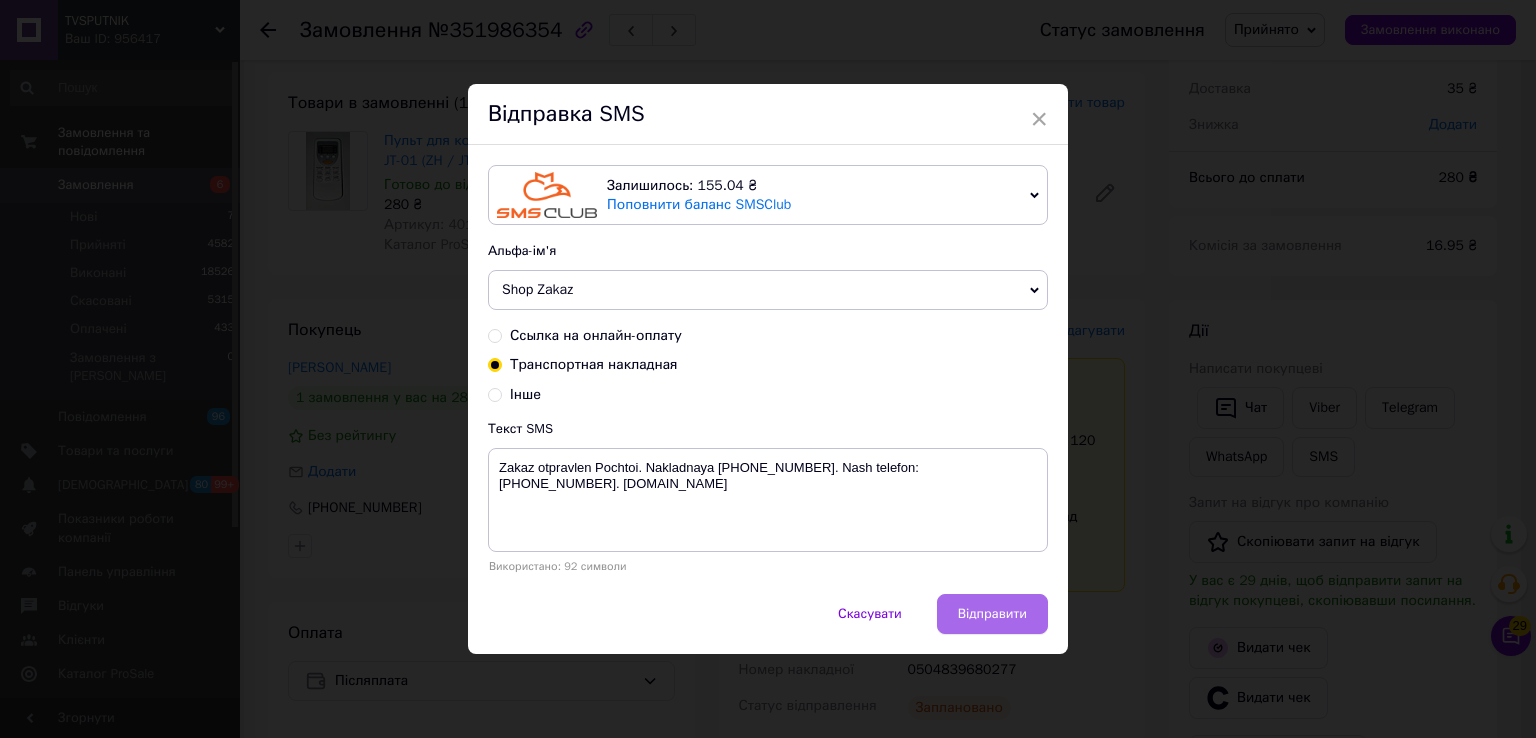 click on "Відправити" at bounding box center (992, 614) 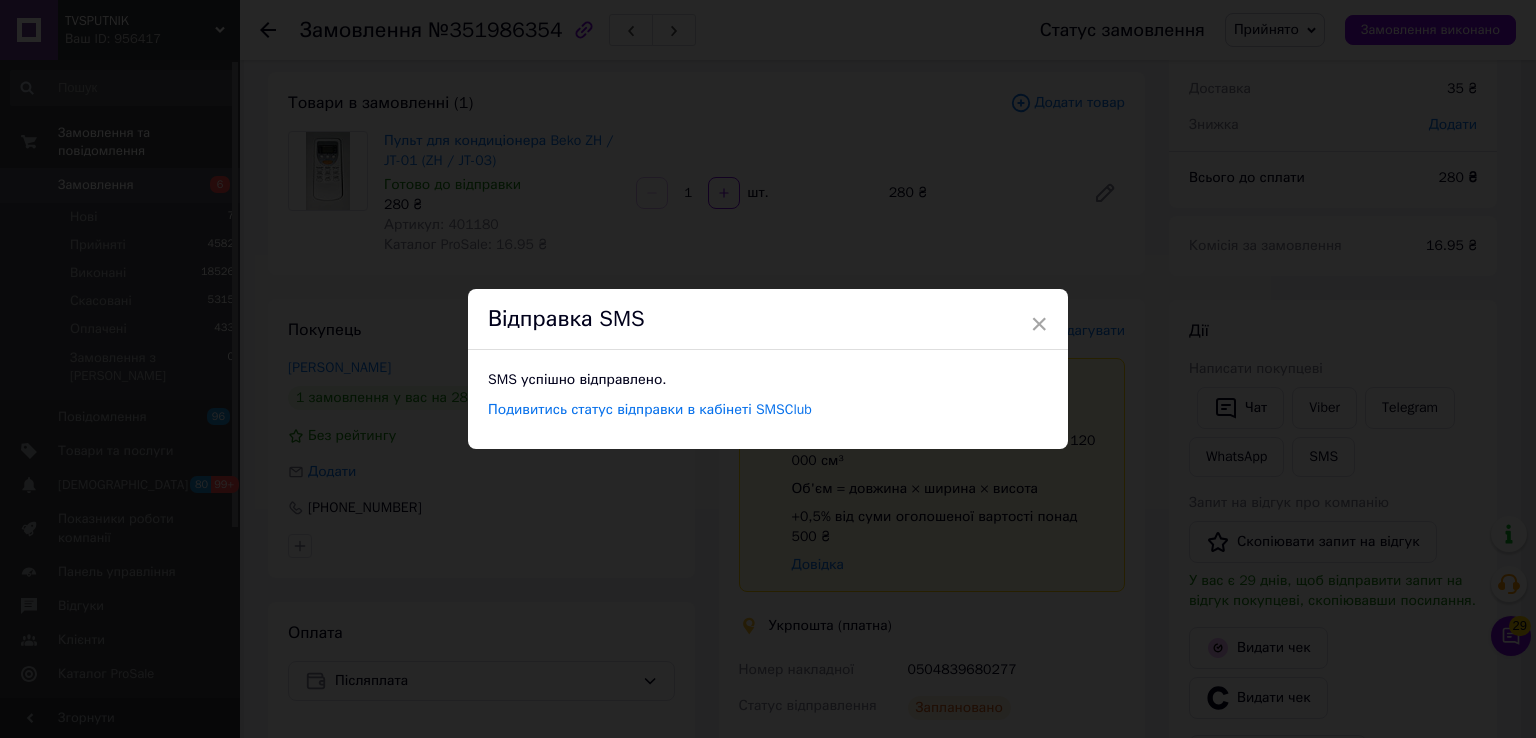 click on "× Відправка SMS SMS успішно відправлено. Подивитись статус відправки в кабінеті SMSClub" at bounding box center (768, 369) 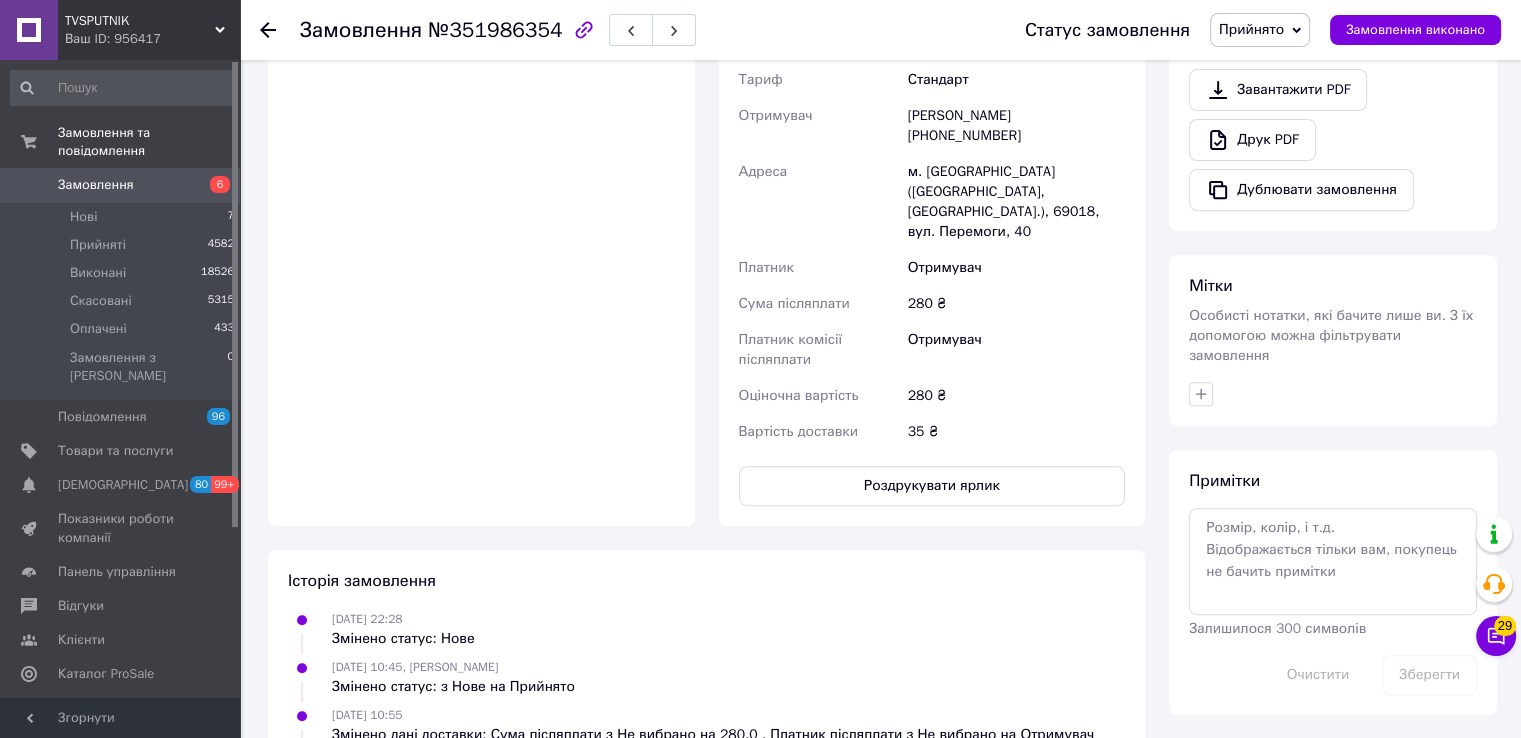 scroll, scrollTop: 800, scrollLeft: 0, axis: vertical 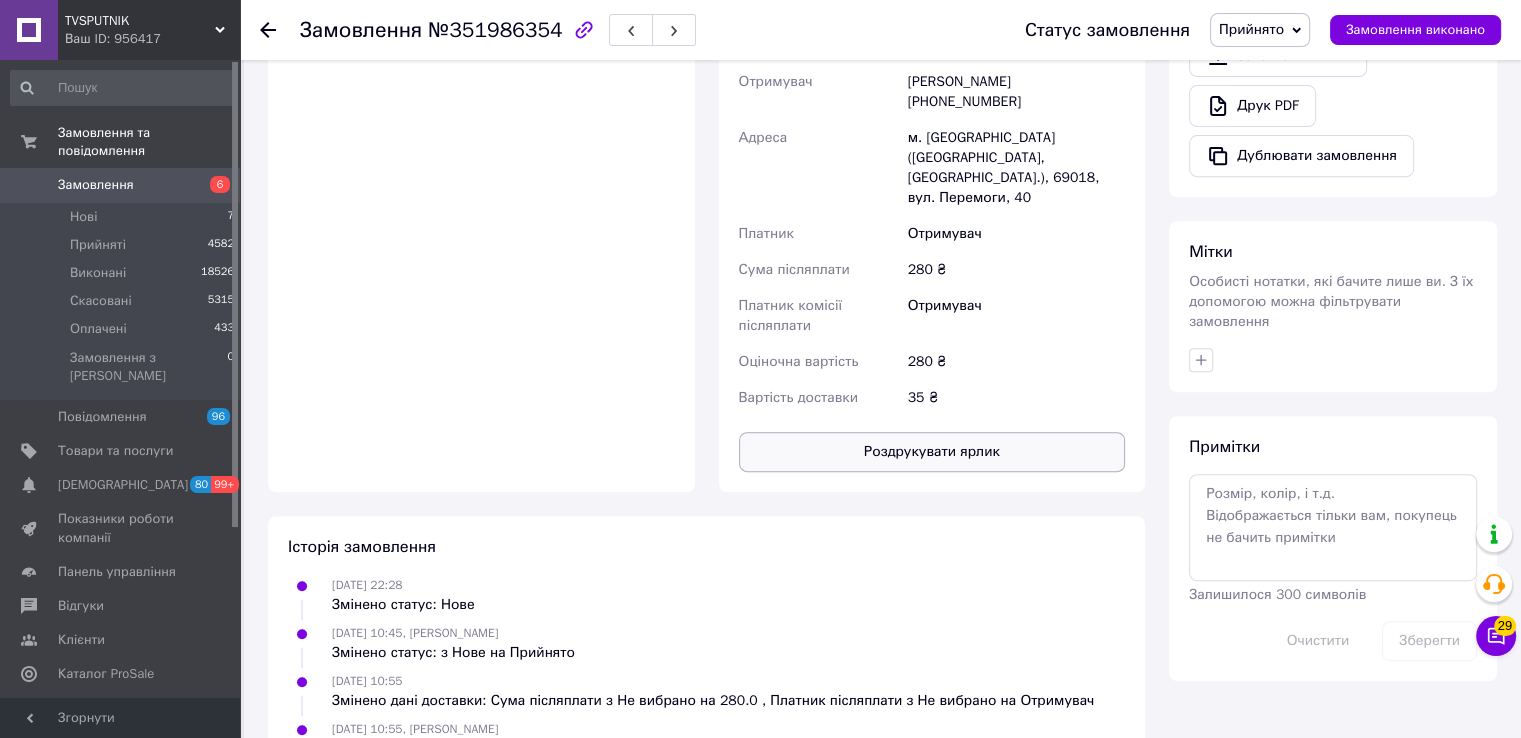 click on "Роздрукувати ярлик" at bounding box center (932, 452) 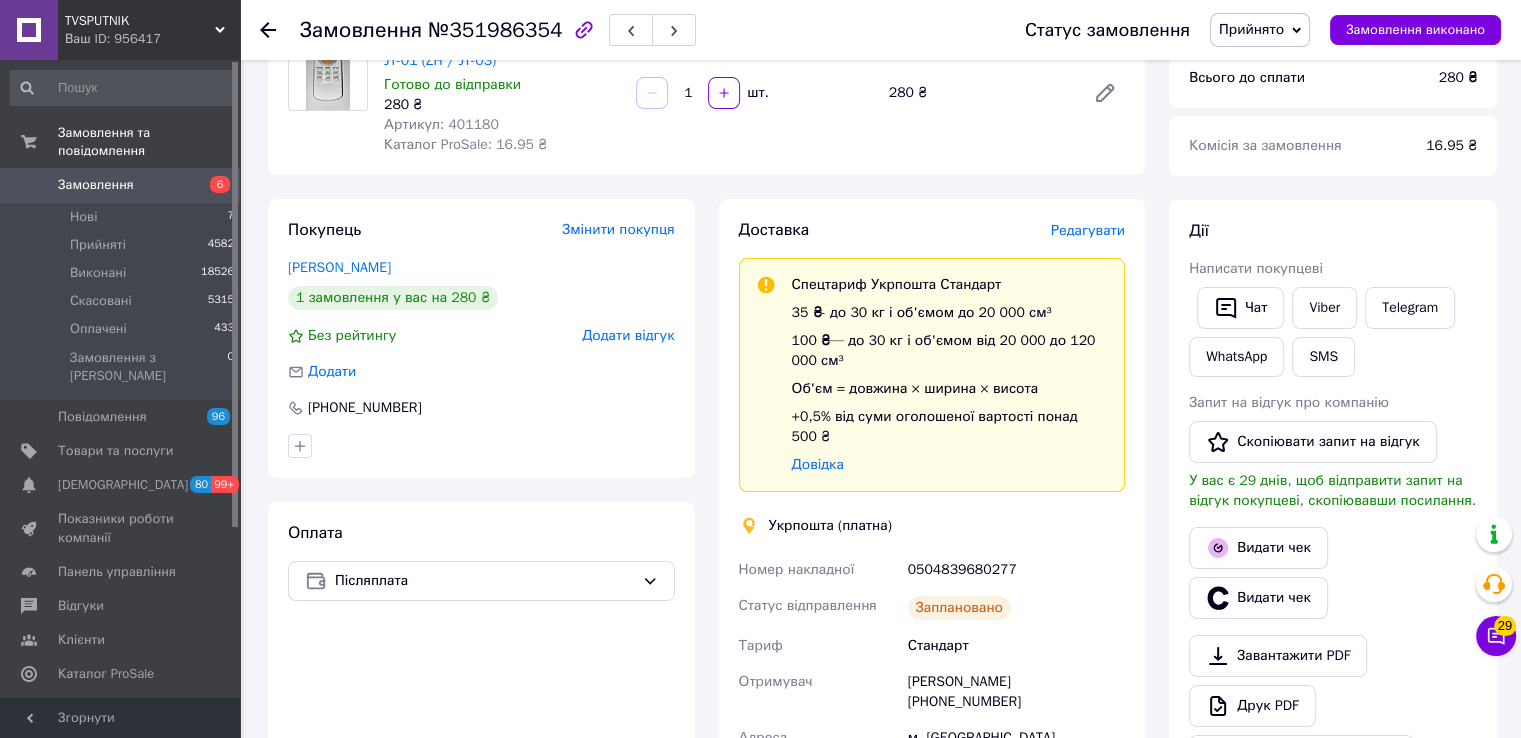 scroll, scrollTop: 0, scrollLeft: 0, axis: both 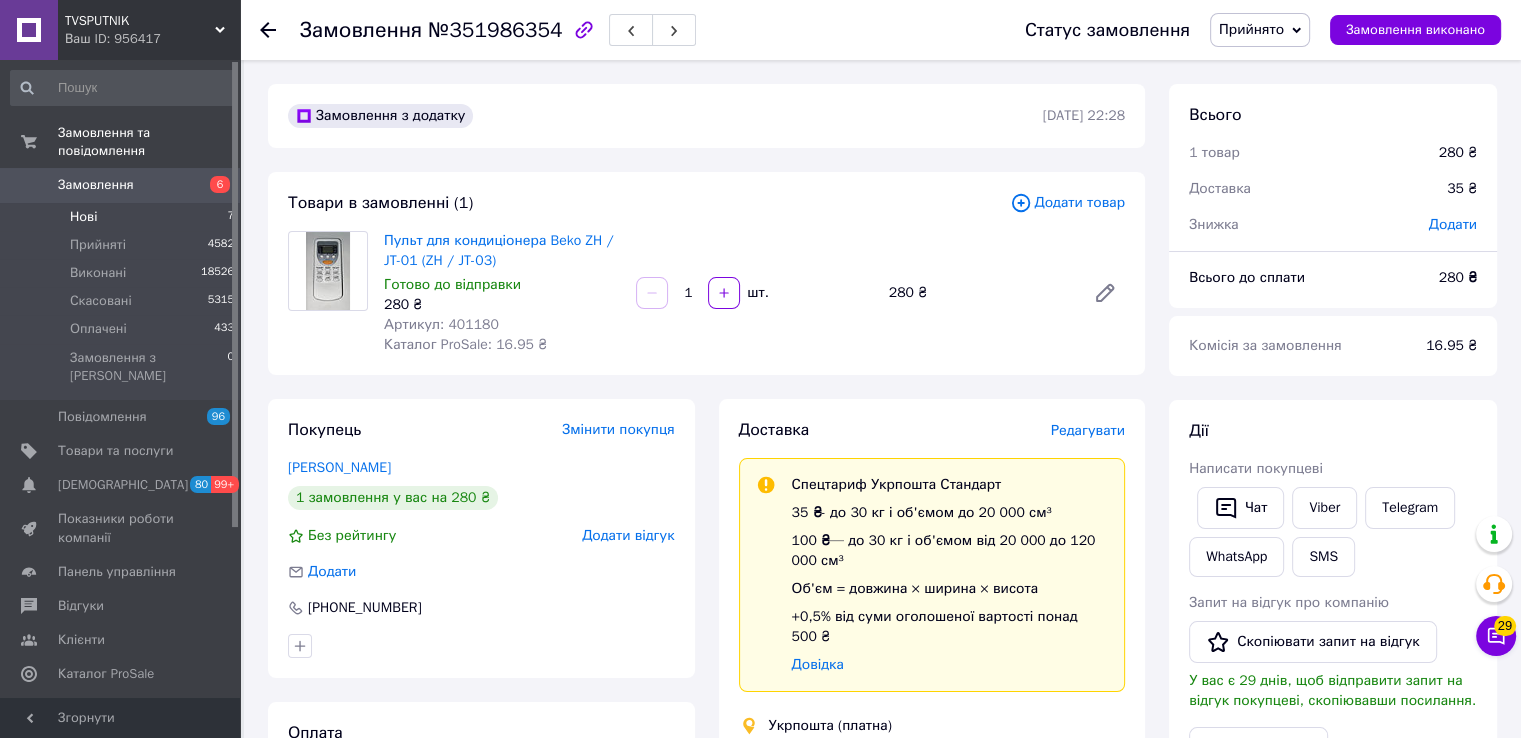 click on "Нові 7" at bounding box center [123, 217] 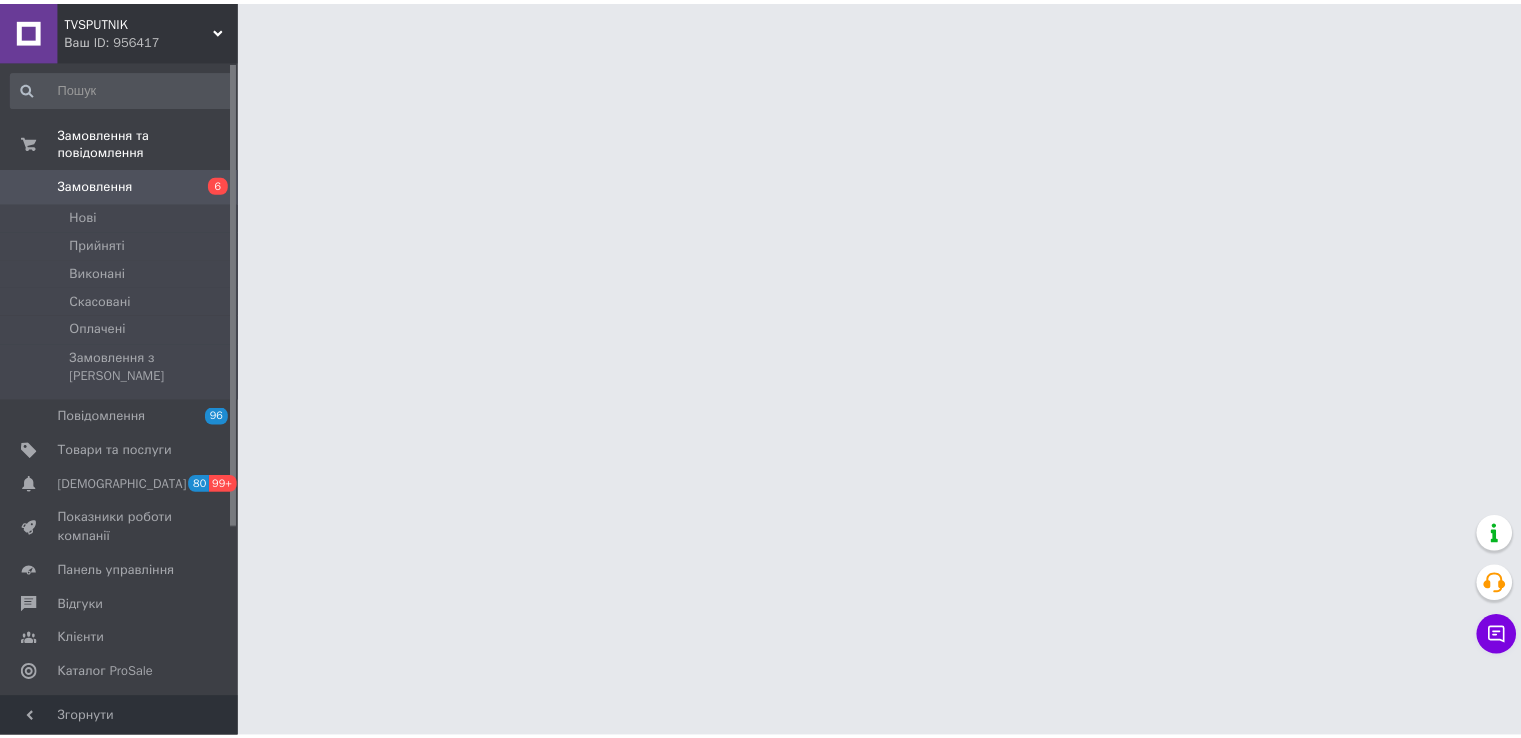 scroll, scrollTop: 0, scrollLeft: 0, axis: both 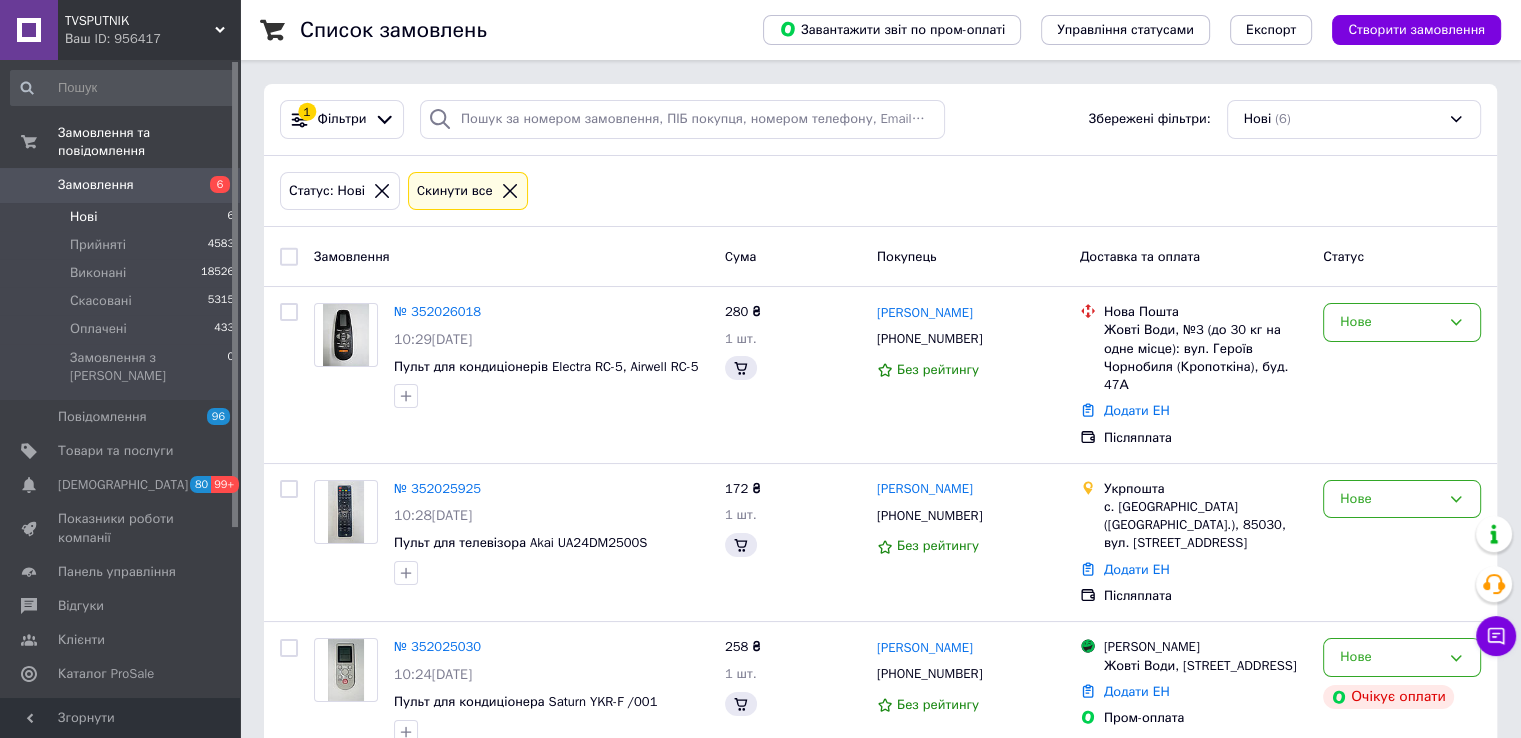 click on "Нові" at bounding box center [83, 217] 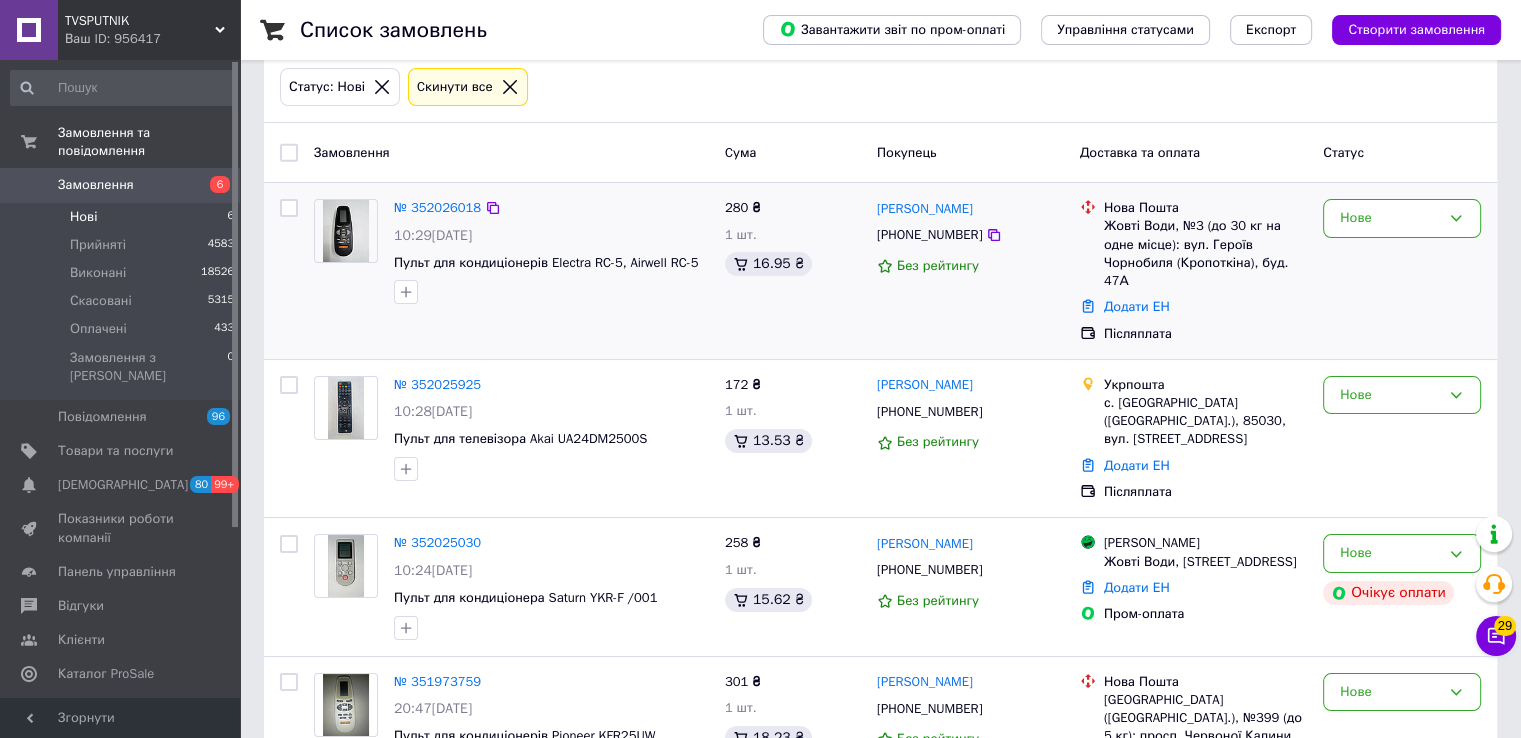 scroll, scrollTop: 81, scrollLeft: 0, axis: vertical 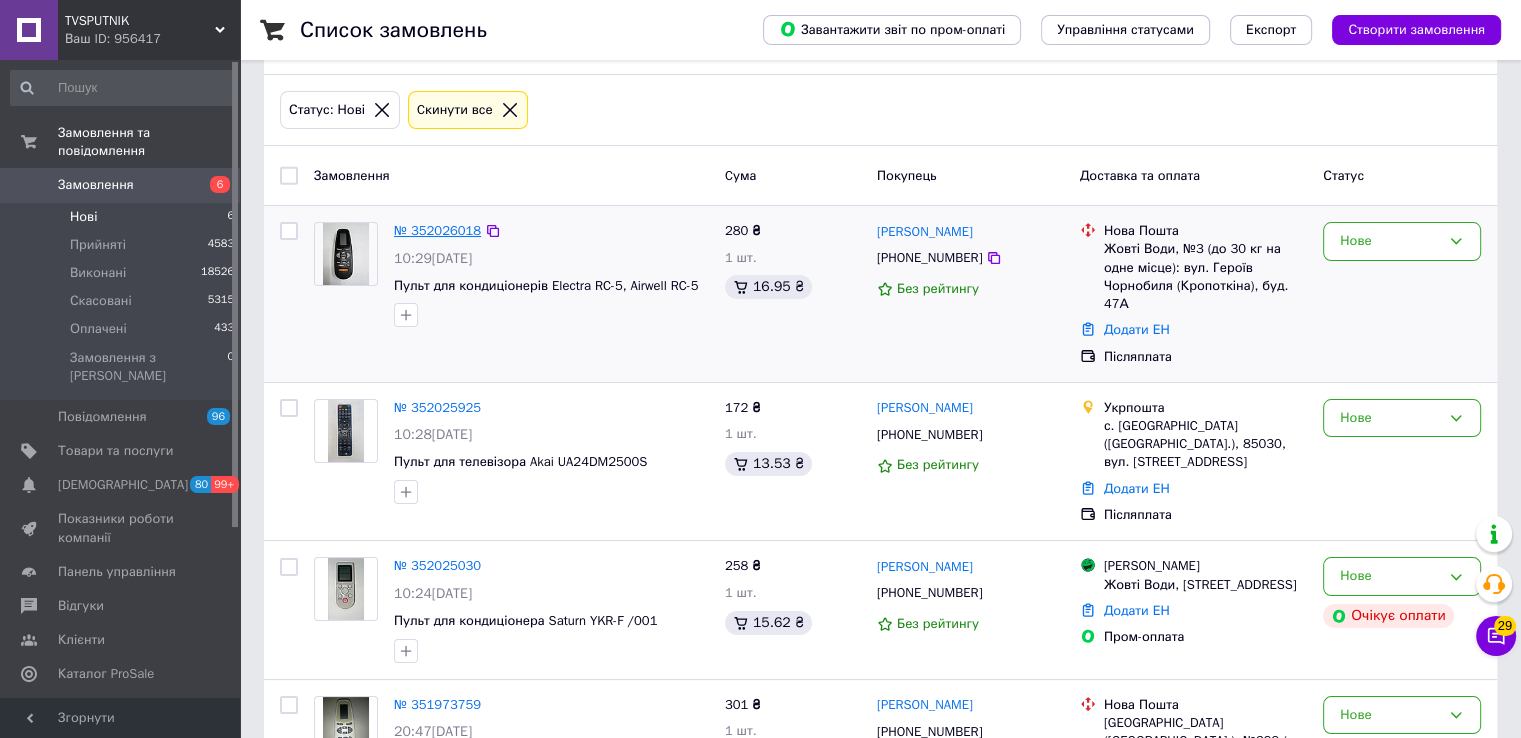 click on "№ 352026018" at bounding box center [437, 230] 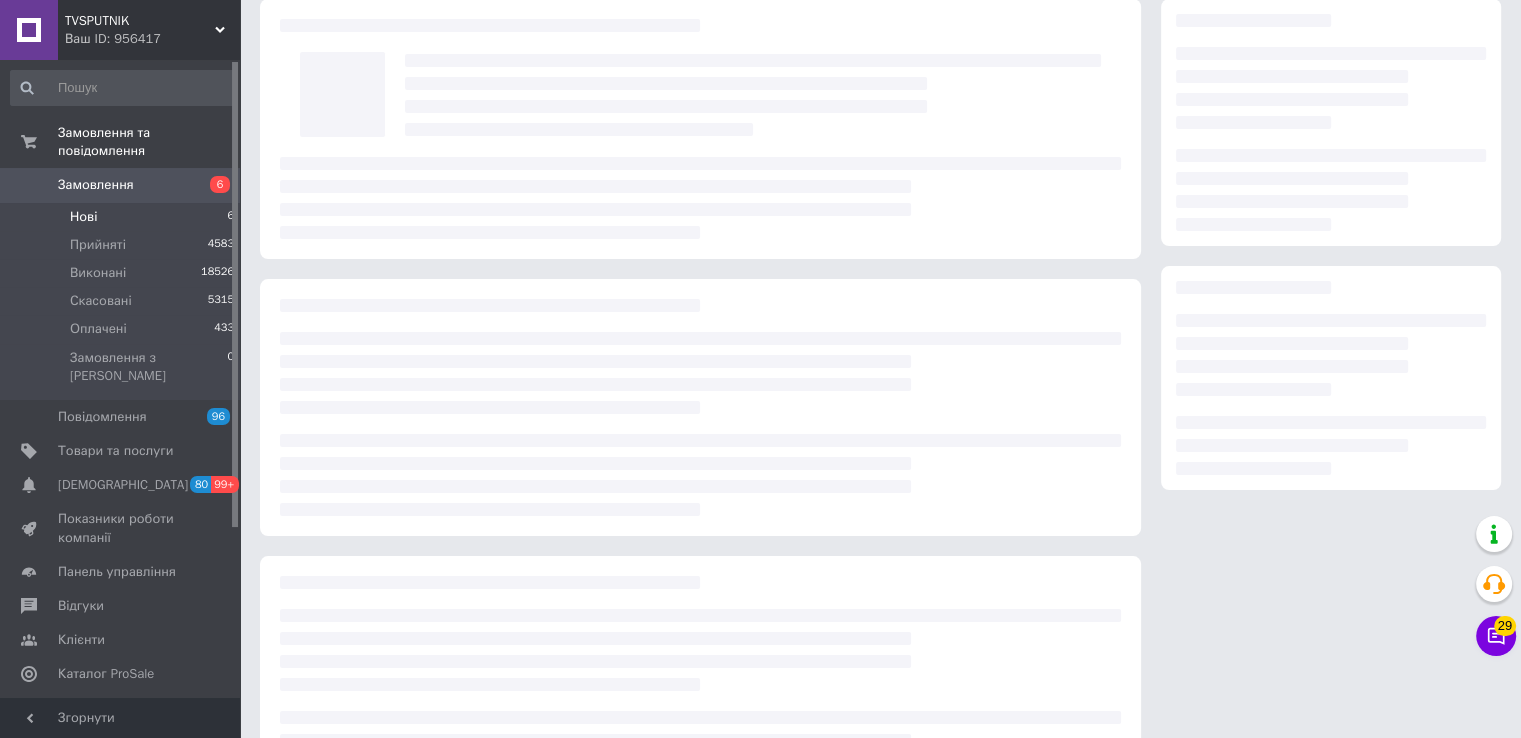 scroll, scrollTop: 0, scrollLeft: 0, axis: both 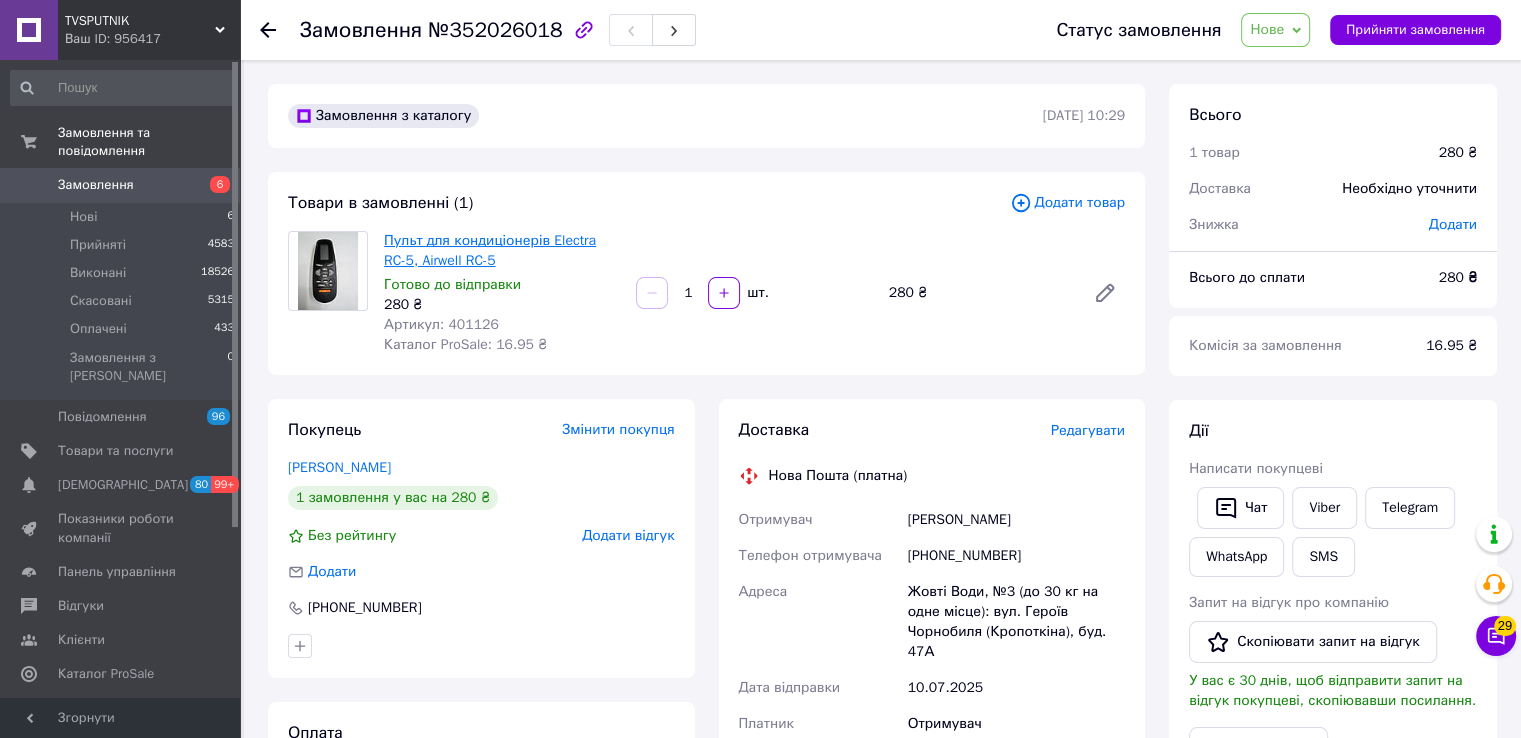 click on "Пульт для кондиціонерів Electra RC-5, Airwell RC-5" at bounding box center (490, 250) 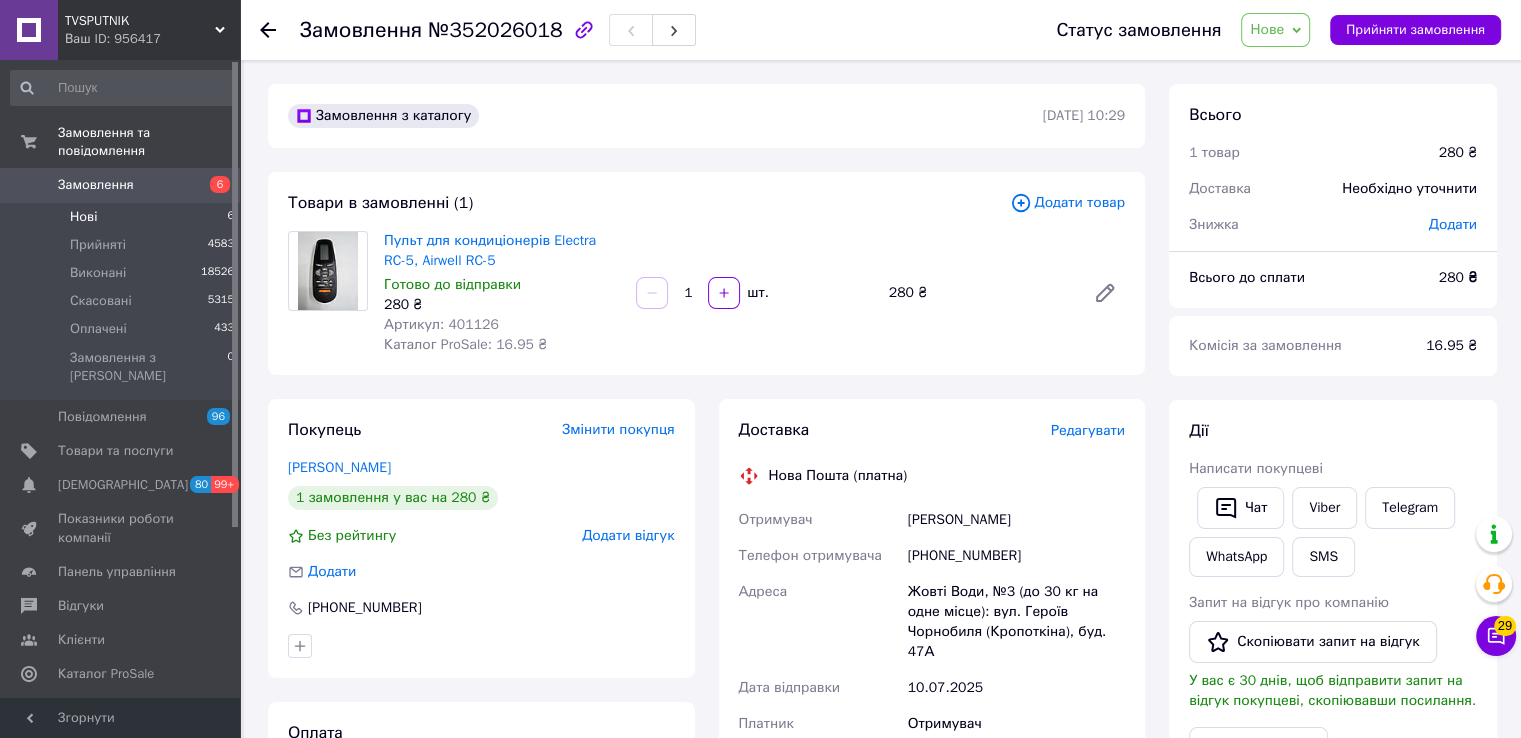click on "Нові 6" at bounding box center [123, 217] 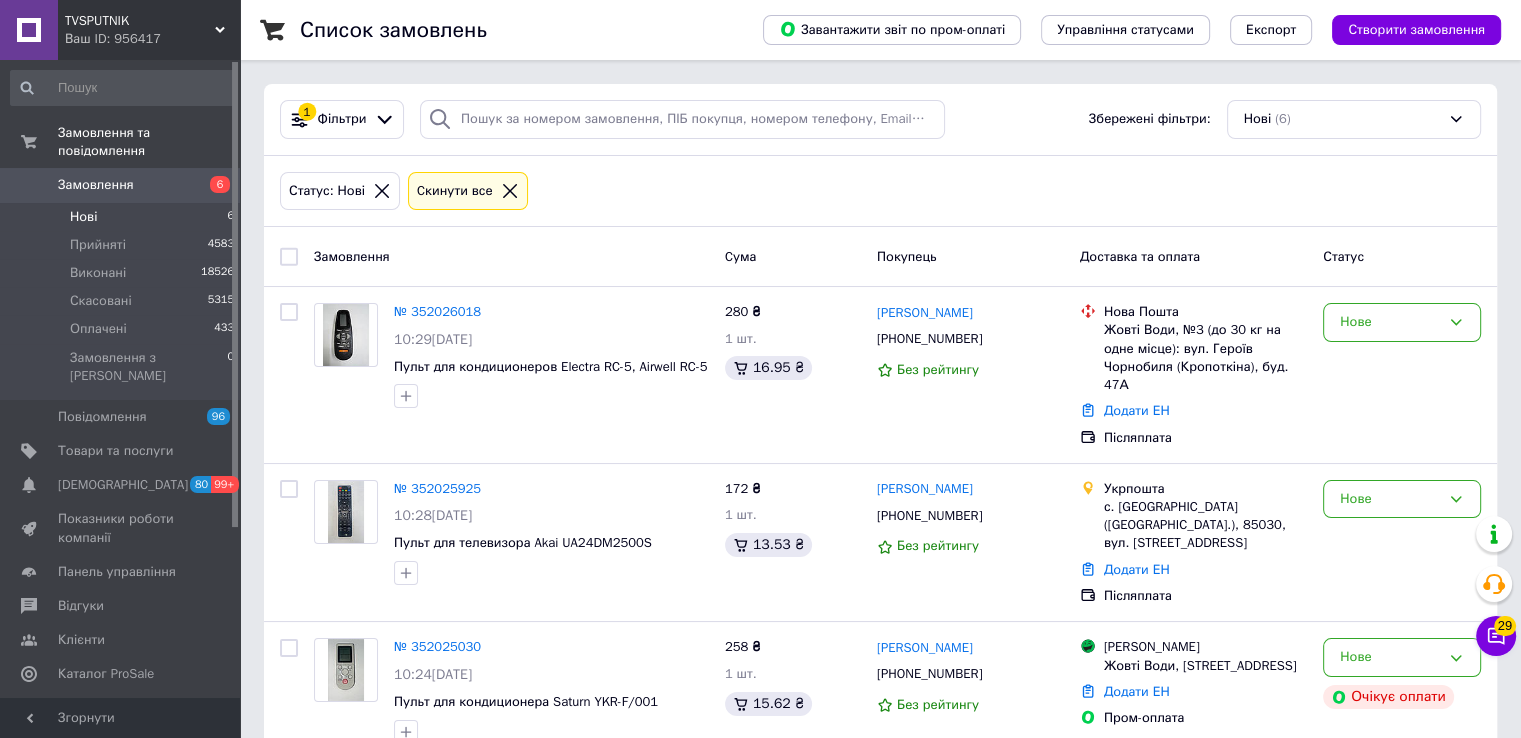 click on "Список замовлень   Завантажити звіт по пром-оплаті Управління статусами Експорт Створити замовлення 1 Фільтри Збережені фільтри: Нові (6) Статус: Нові Cкинути все Замовлення Cума Покупець Доставка та оплата Статус № 352026018 10:29, 10.07.2025 Пульт для кондиционеров Electra RC-5, Airwell RC-5 280 ₴ 1 шт. 16.95 ₴ Тетяна Білан +380660954373 Без рейтингу Нова Пошта Жовті Води, №3 (до 30 кг на одне місце): вул. Героїв Чорнобиля (Кропоткіна), буд. 47А Додати ЕН Післяплата Нове № 352025925 10:28, 10.07.2025 Пульт для телевизора Akai UA24DM2500S 172 ₴ 1 шт. 13.53 ₴ Олег Хромяк +380953047114 Без рейтингу Укрпошта Додати ЕН Нове 258 ₴" at bounding box center [880, 647] 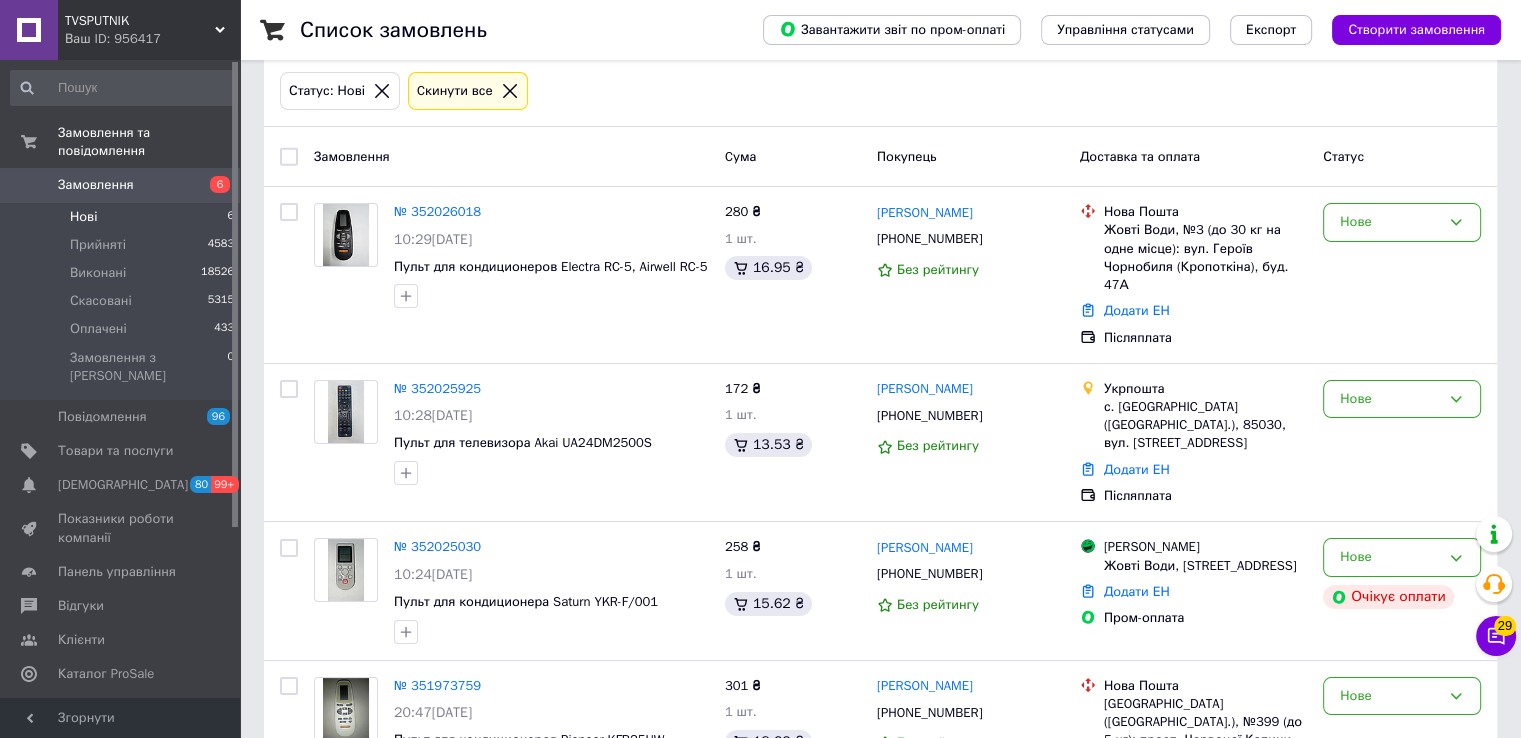 scroll, scrollTop: 400, scrollLeft: 0, axis: vertical 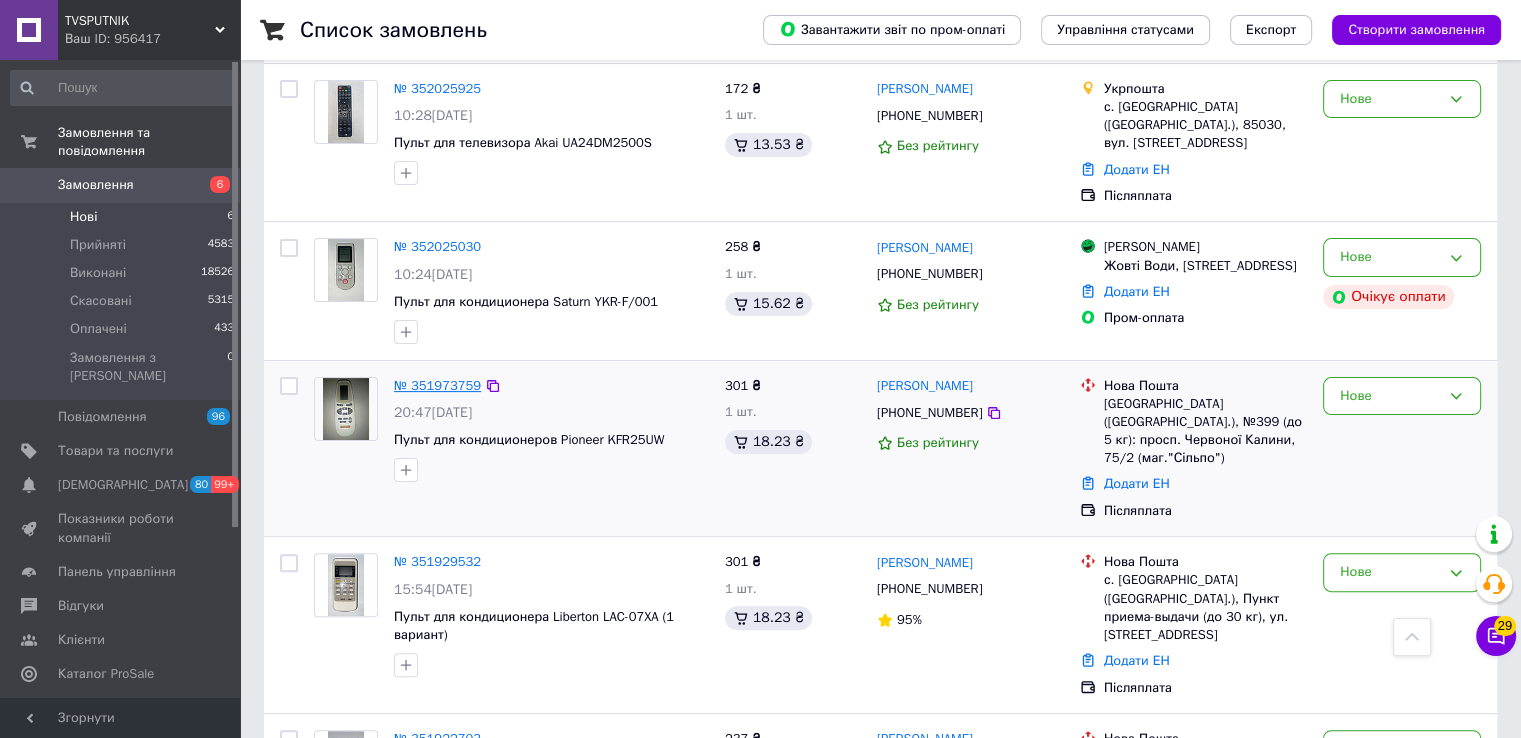 click on "№ 351973759" at bounding box center [437, 385] 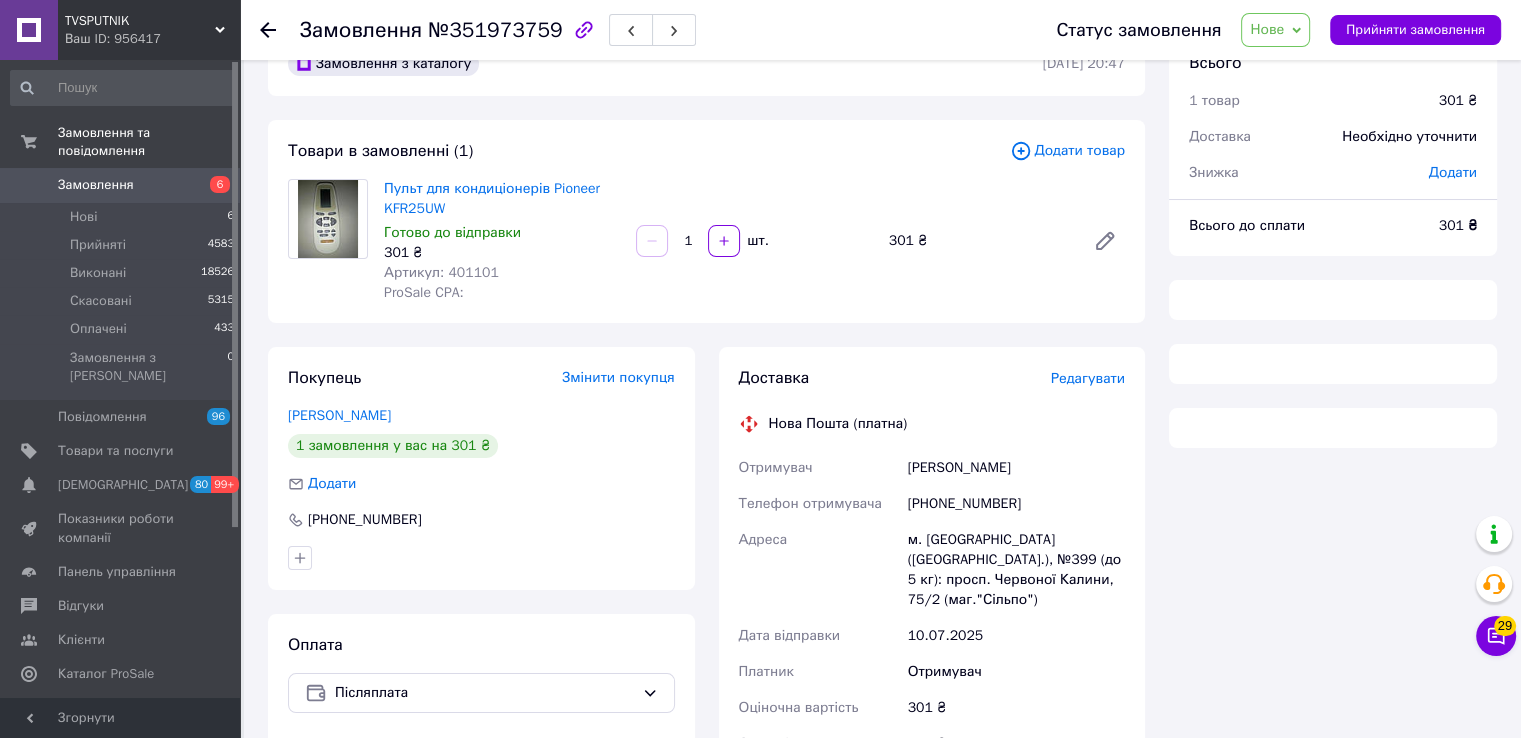 scroll, scrollTop: 0, scrollLeft: 0, axis: both 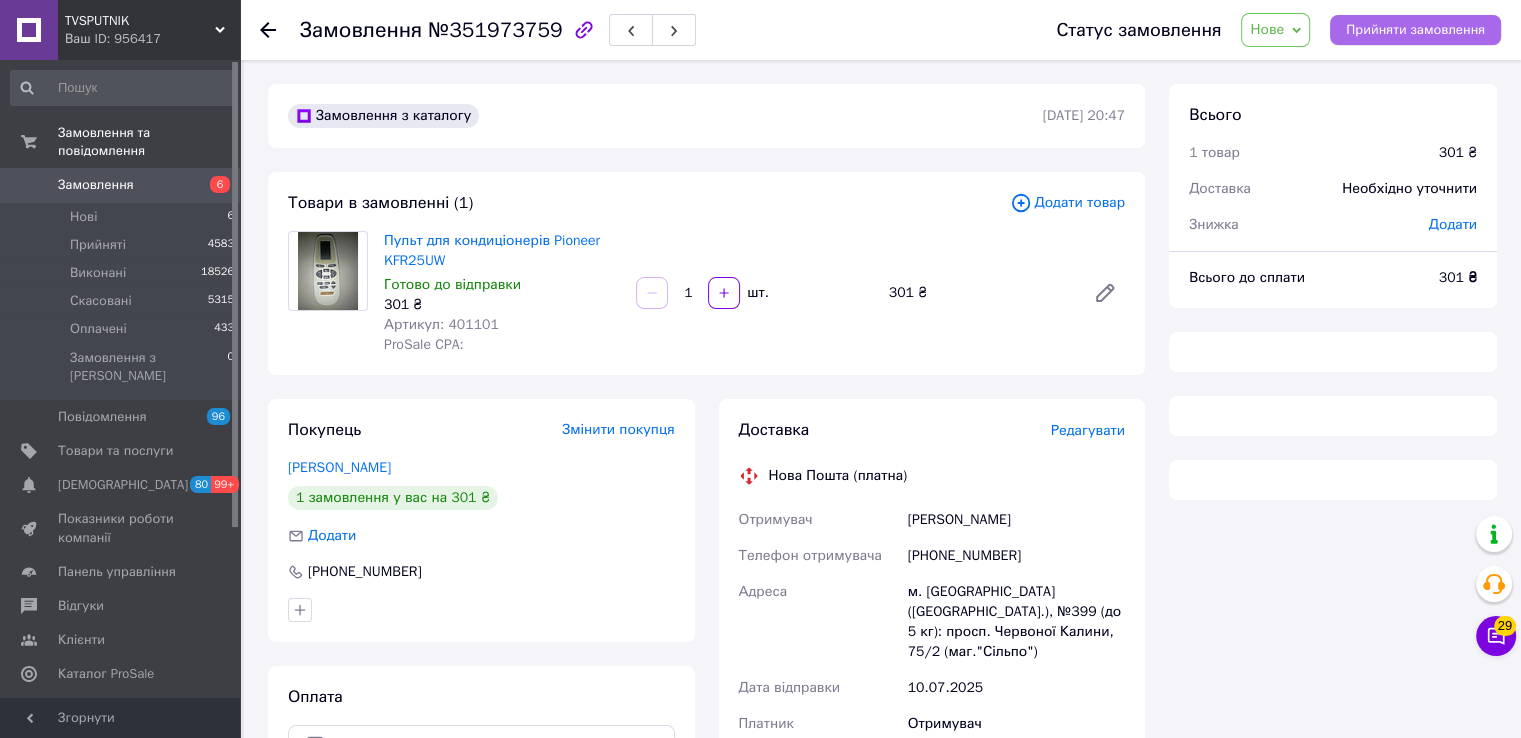 click on "Прийняти замовлення" at bounding box center [1415, 30] 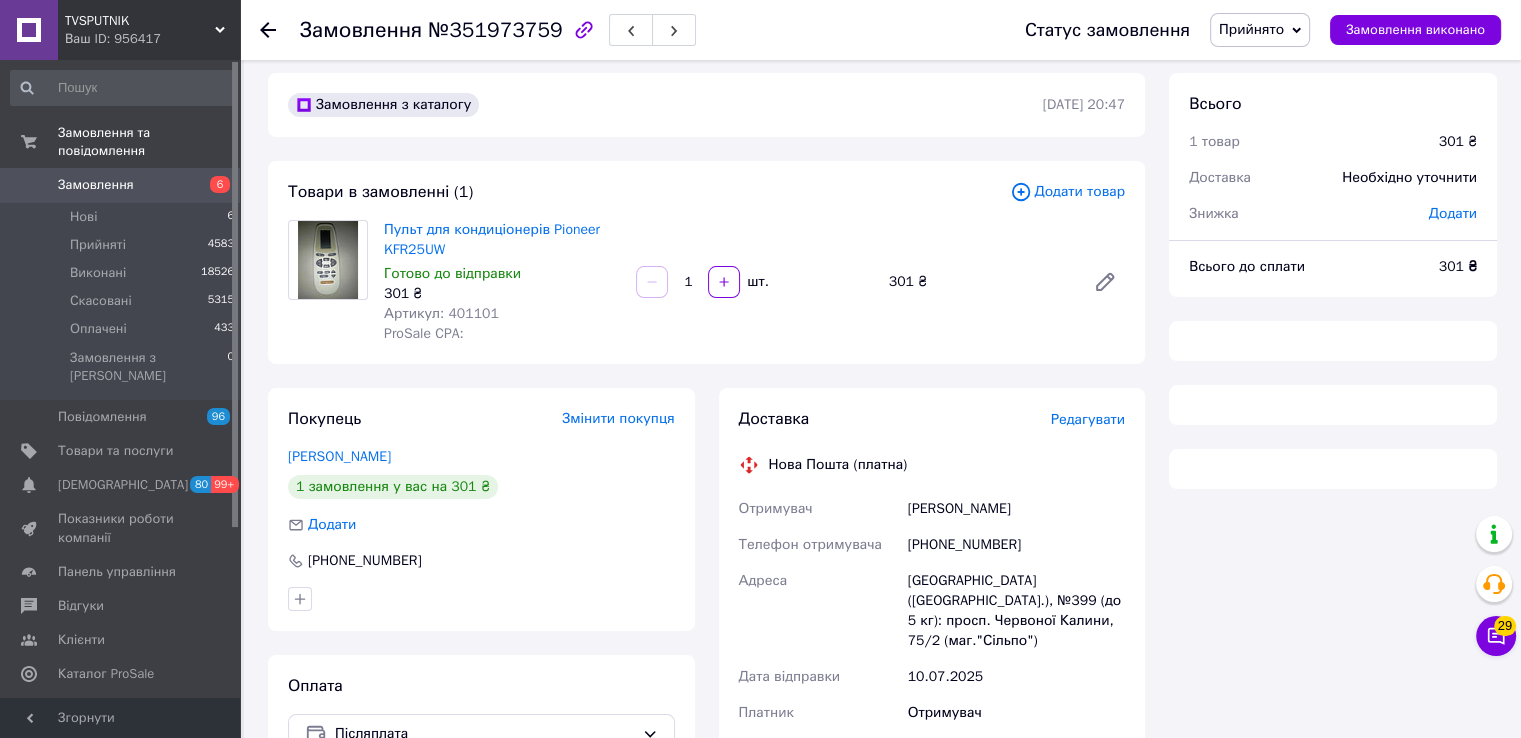 scroll, scrollTop: 0, scrollLeft: 0, axis: both 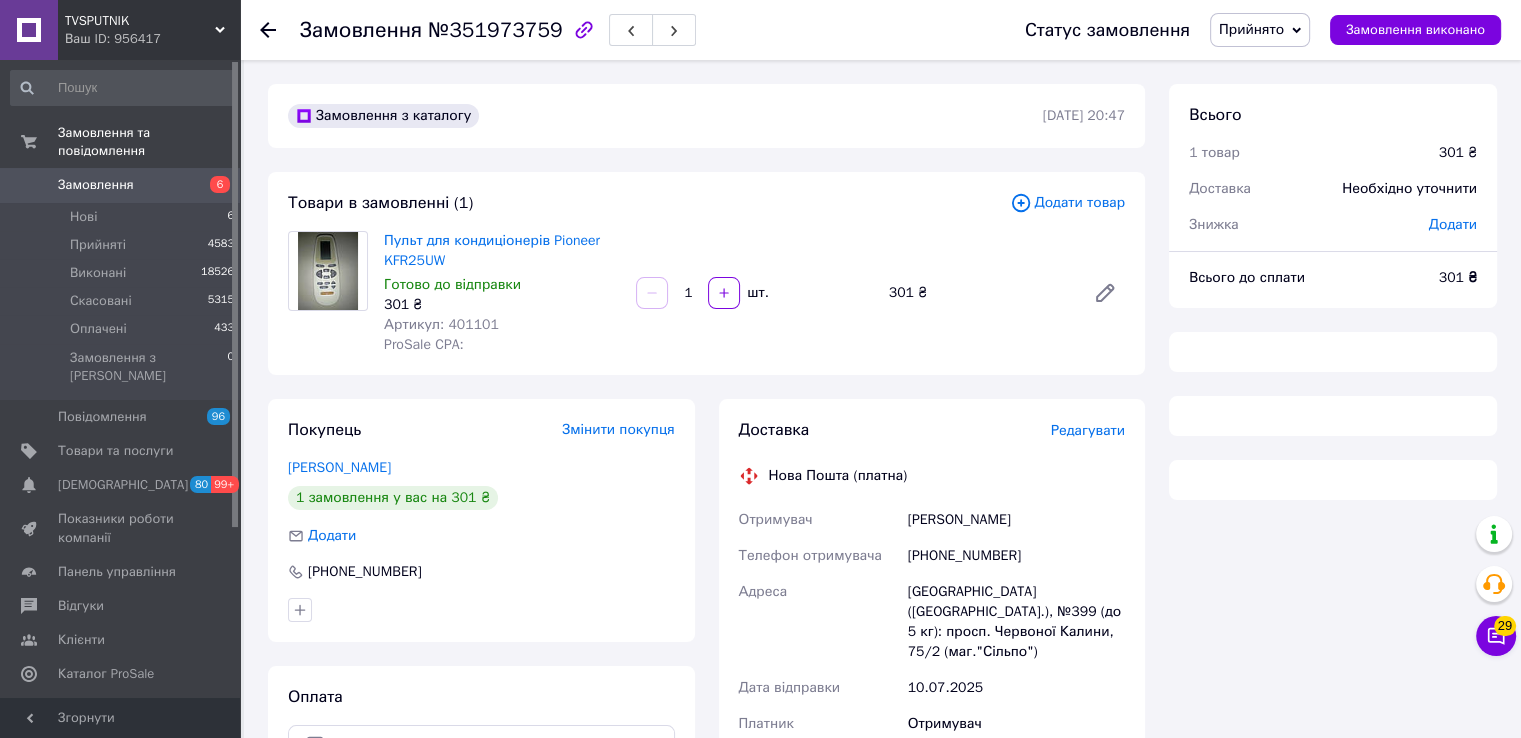 click 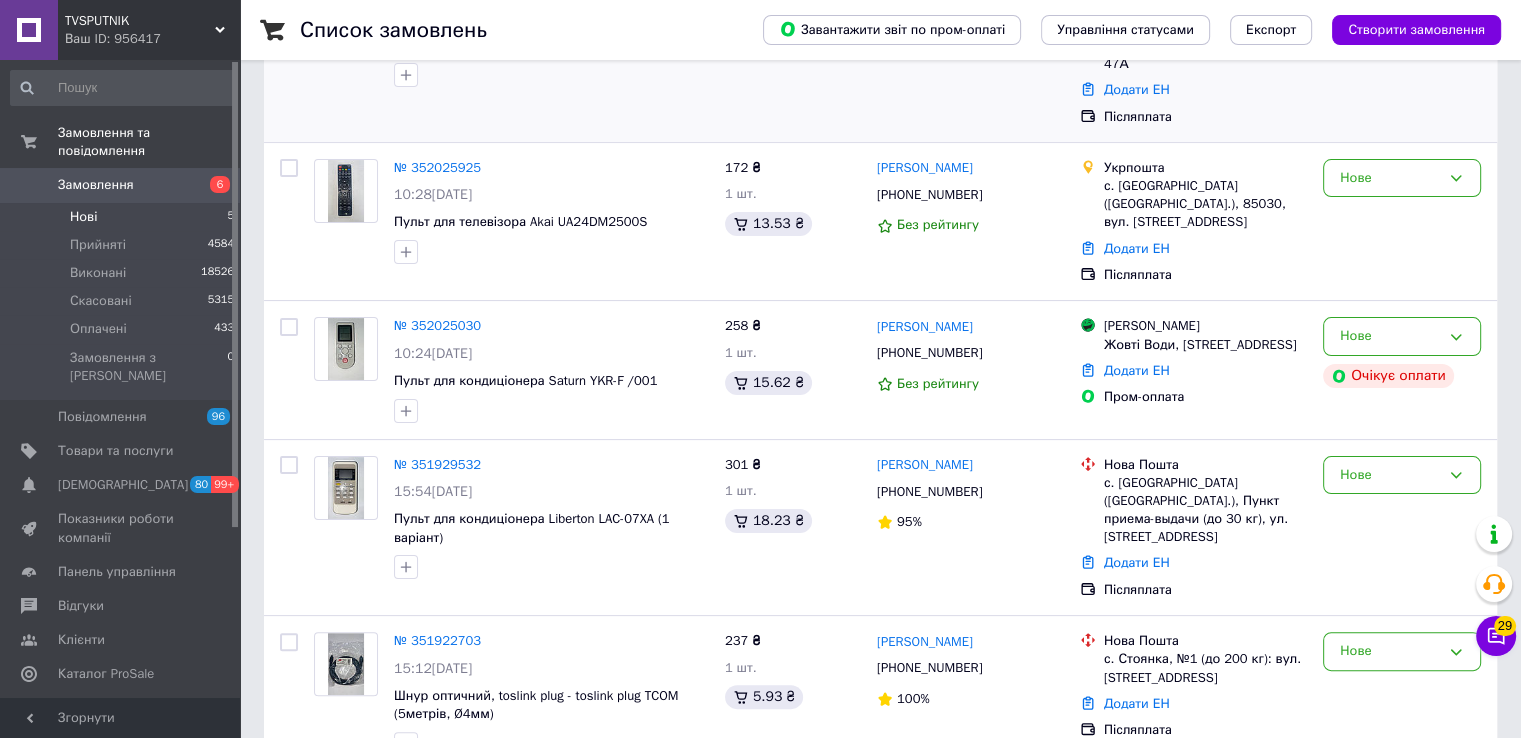 scroll, scrollTop: 323, scrollLeft: 0, axis: vertical 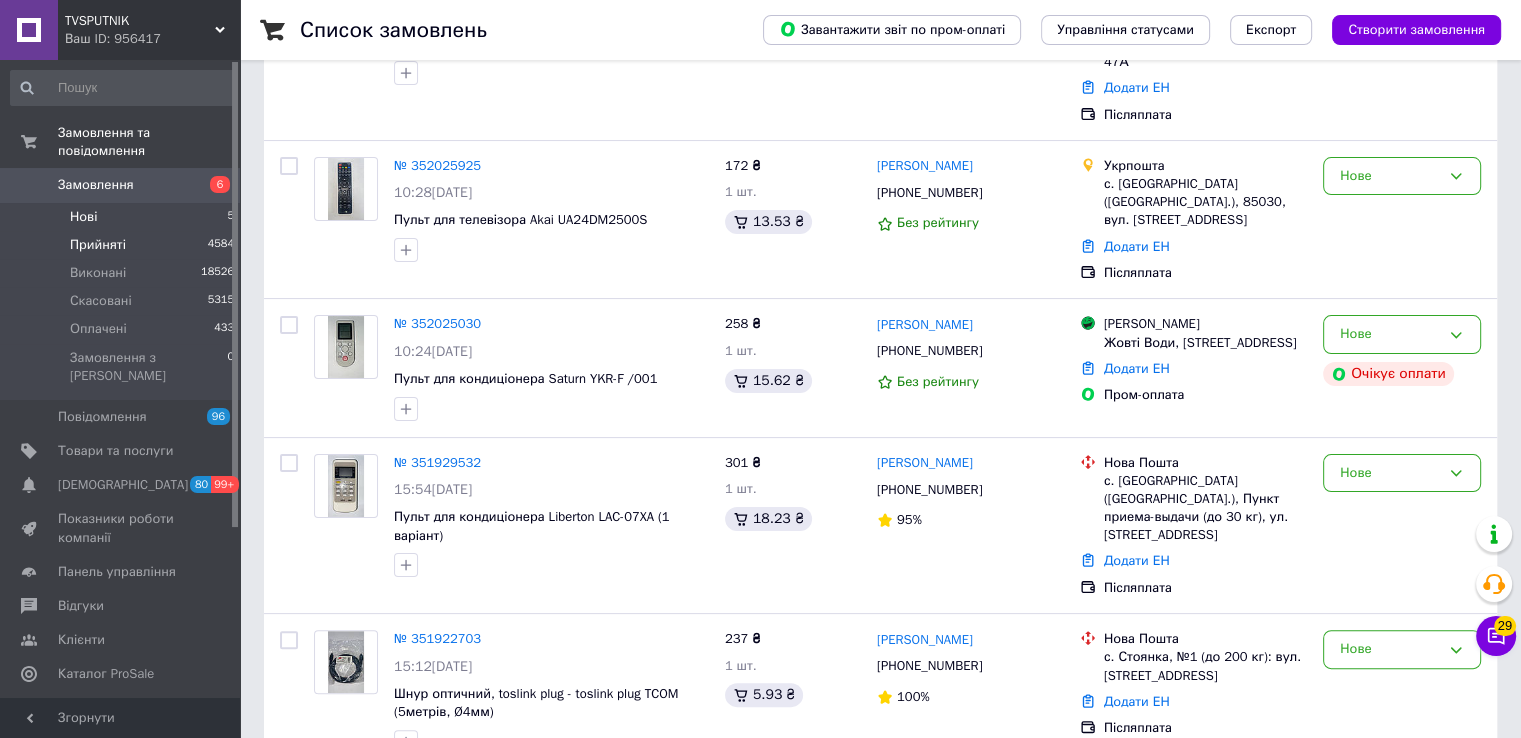 click on "Прийняті 4584" at bounding box center [123, 245] 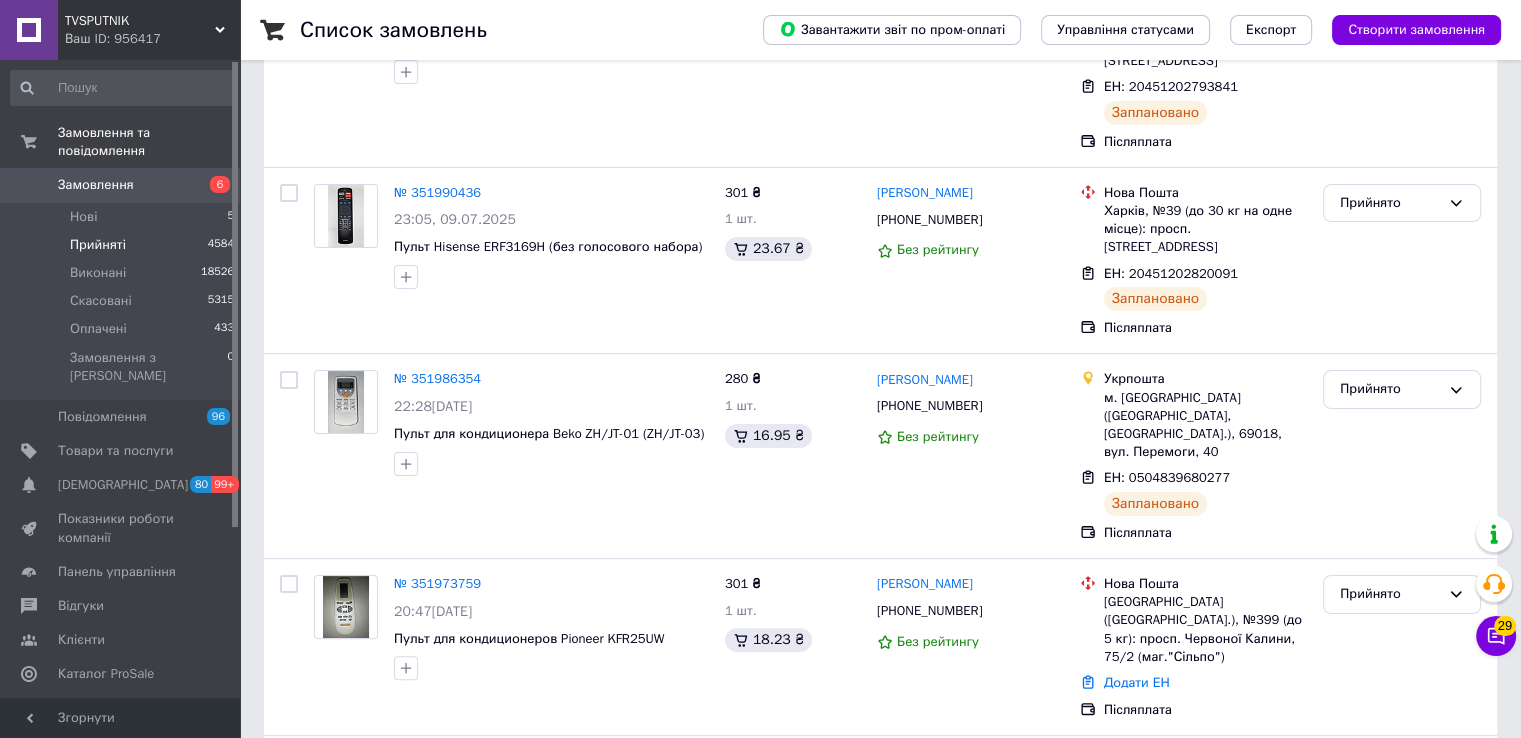 scroll, scrollTop: 351, scrollLeft: 0, axis: vertical 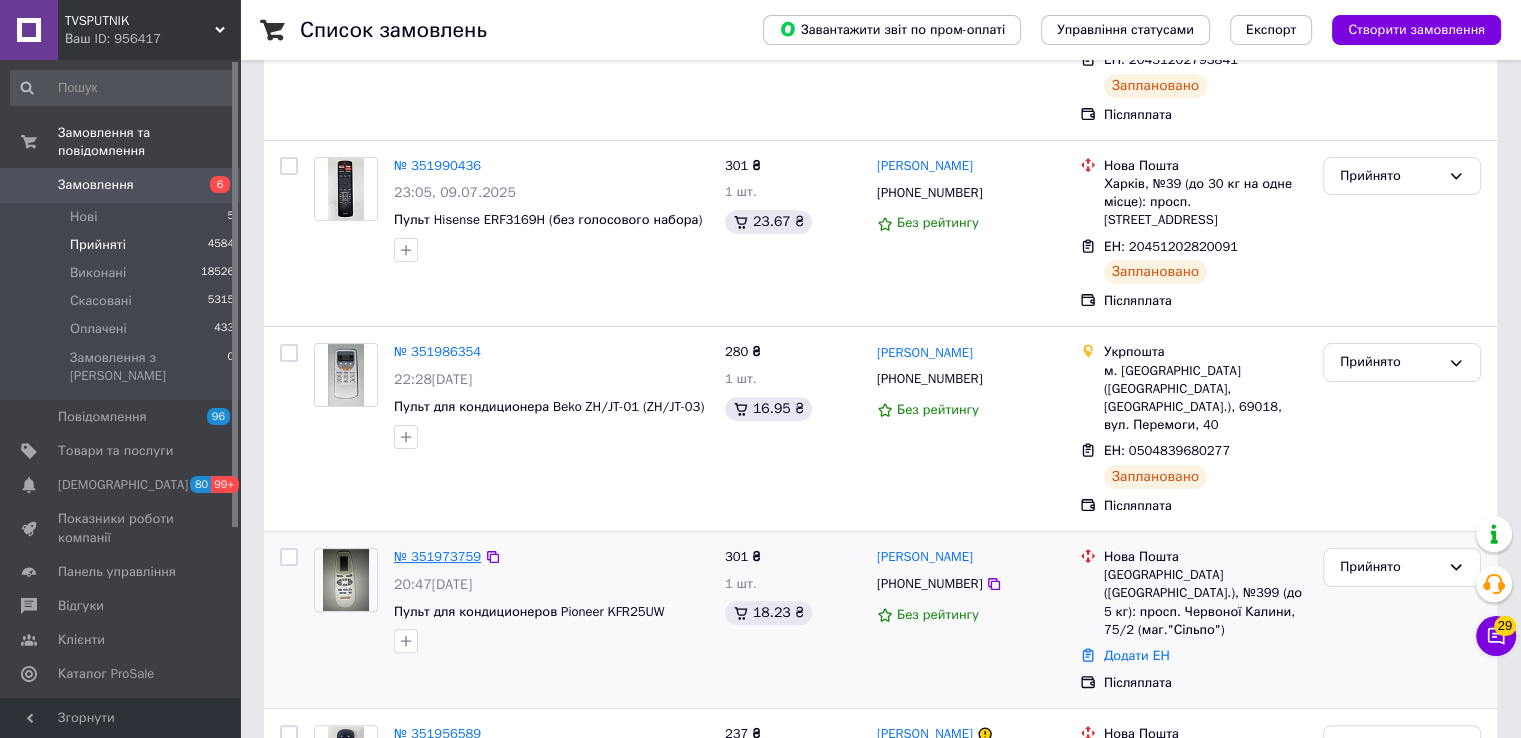 click on "№ 351973759" at bounding box center [437, 556] 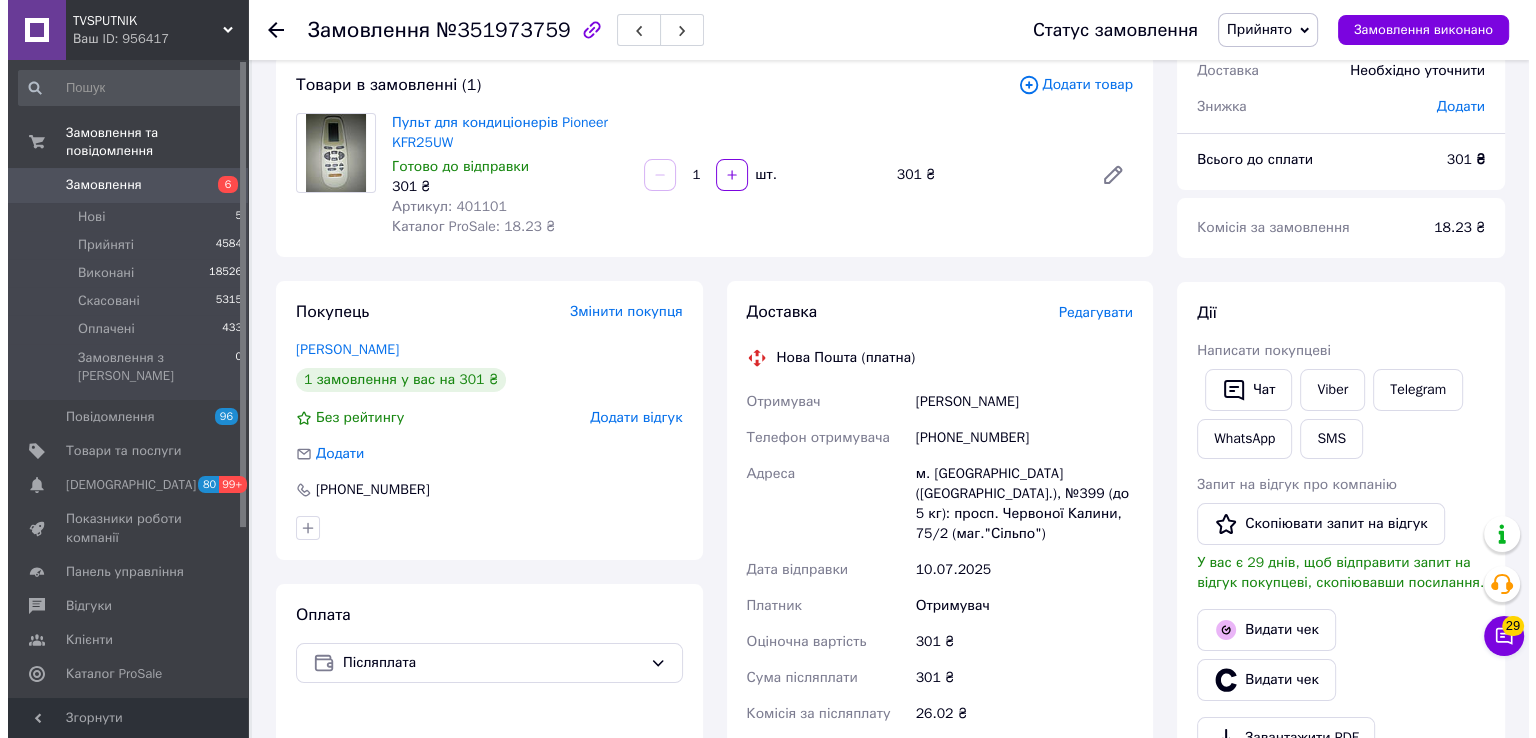 scroll, scrollTop: 100, scrollLeft: 0, axis: vertical 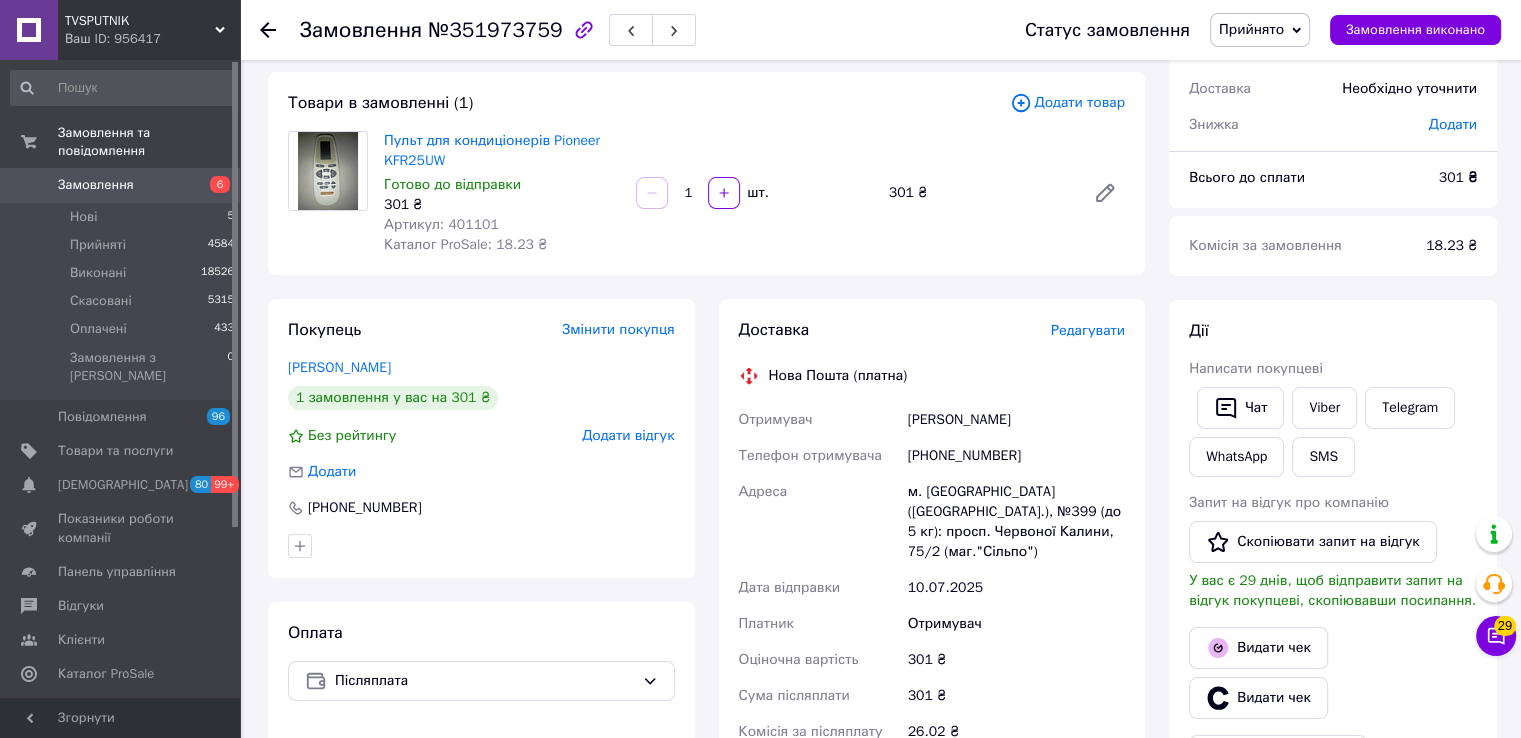 click on "Редагувати" at bounding box center [1088, 330] 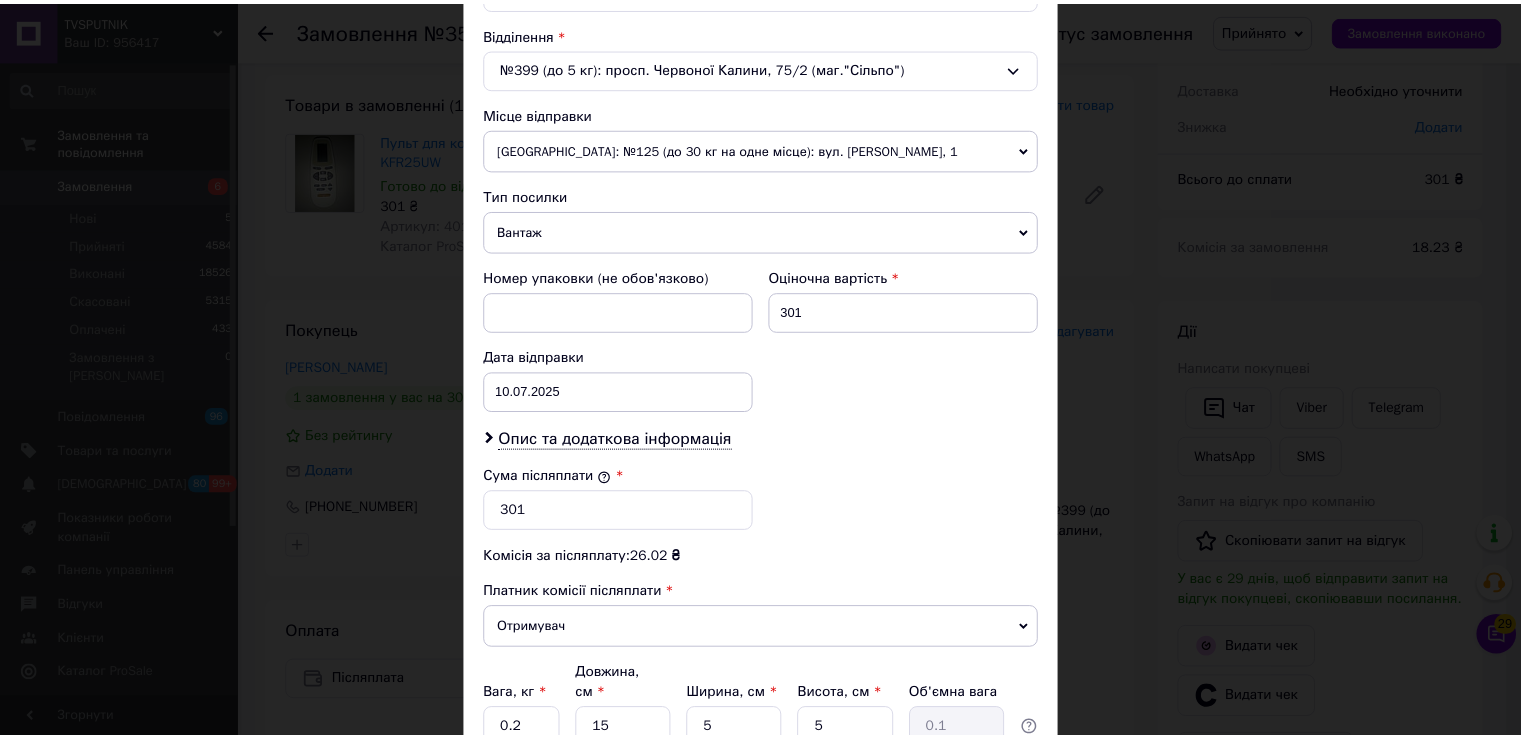scroll, scrollTop: 782, scrollLeft: 0, axis: vertical 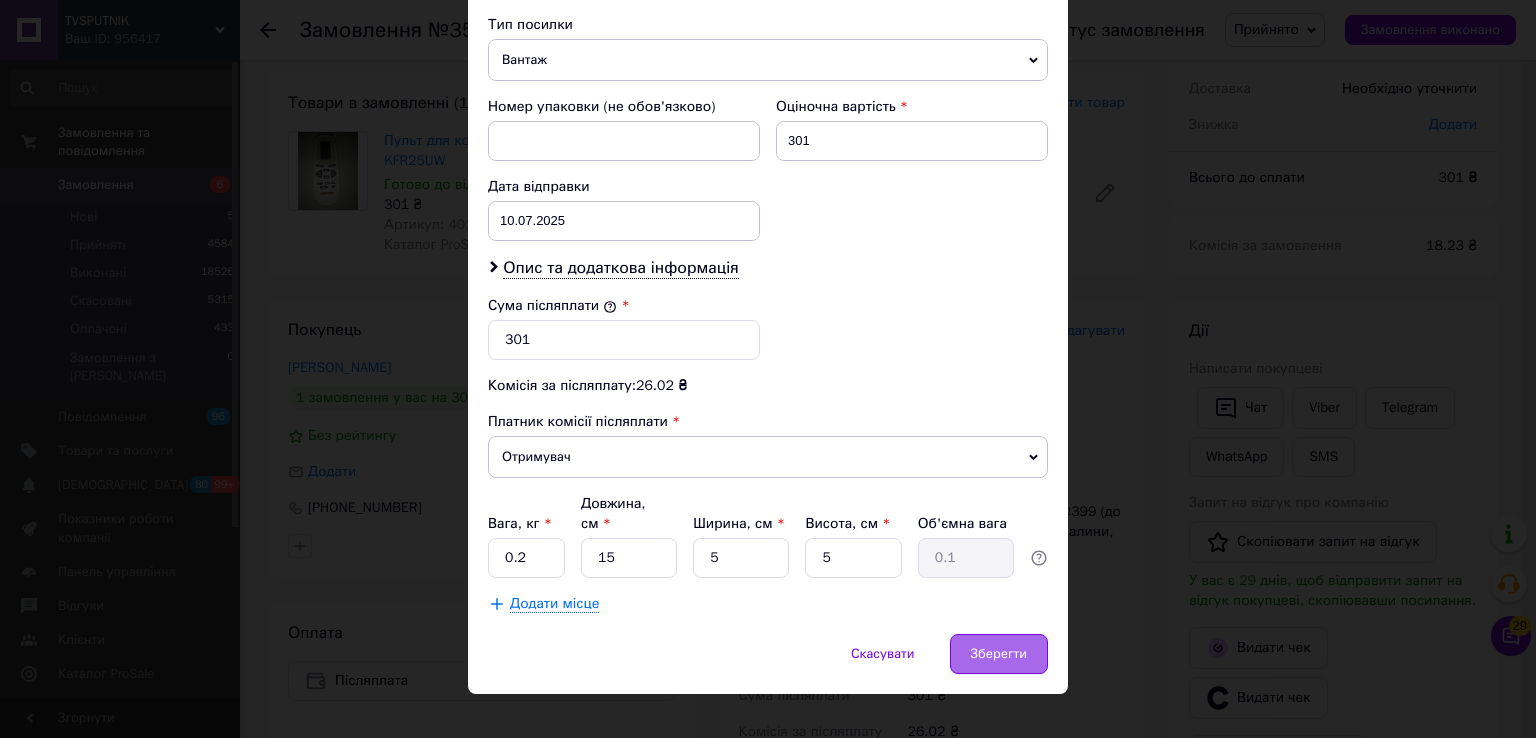 click on "Зберегти" at bounding box center [999, 654] 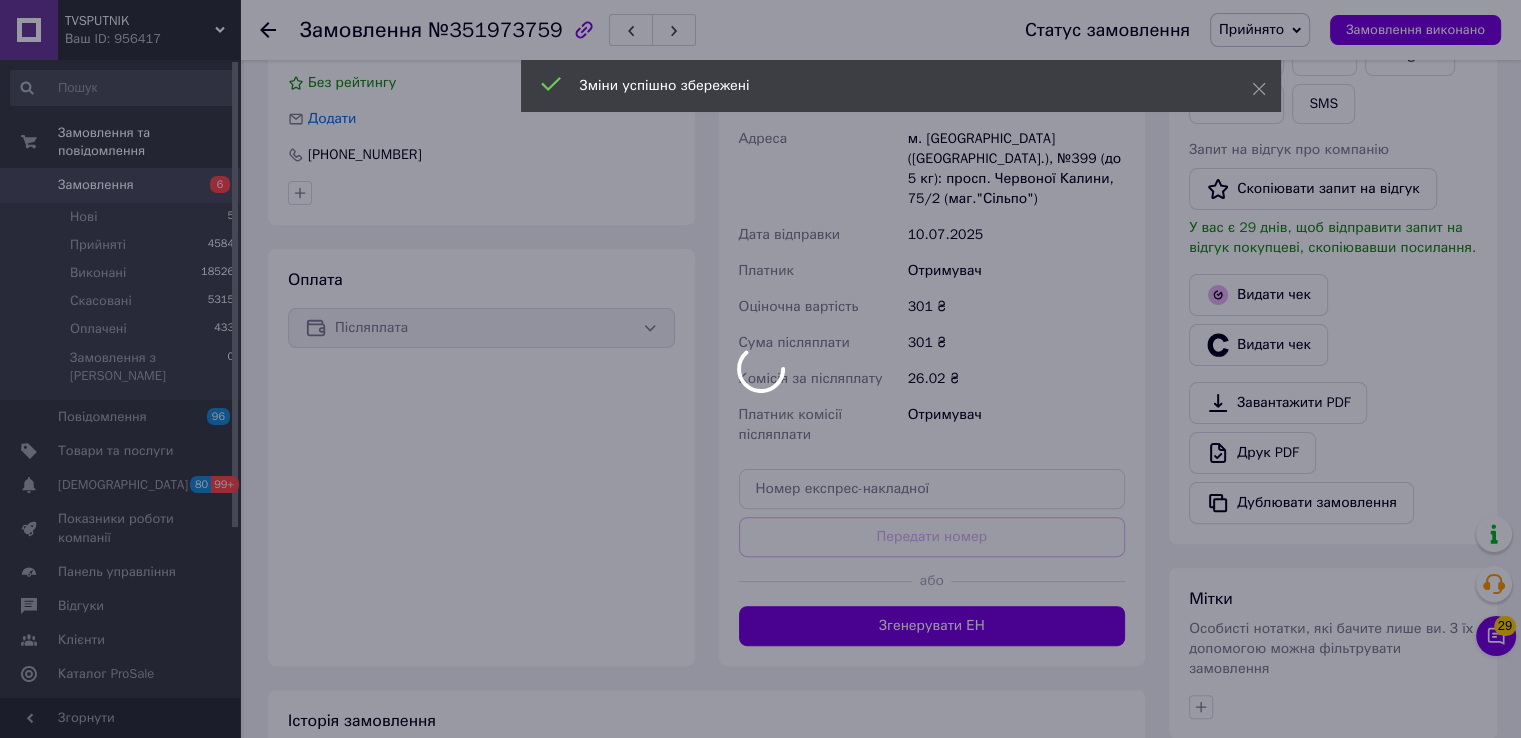 scroll, scrollTop: 500, scrollLeft: 0, axis: vertical 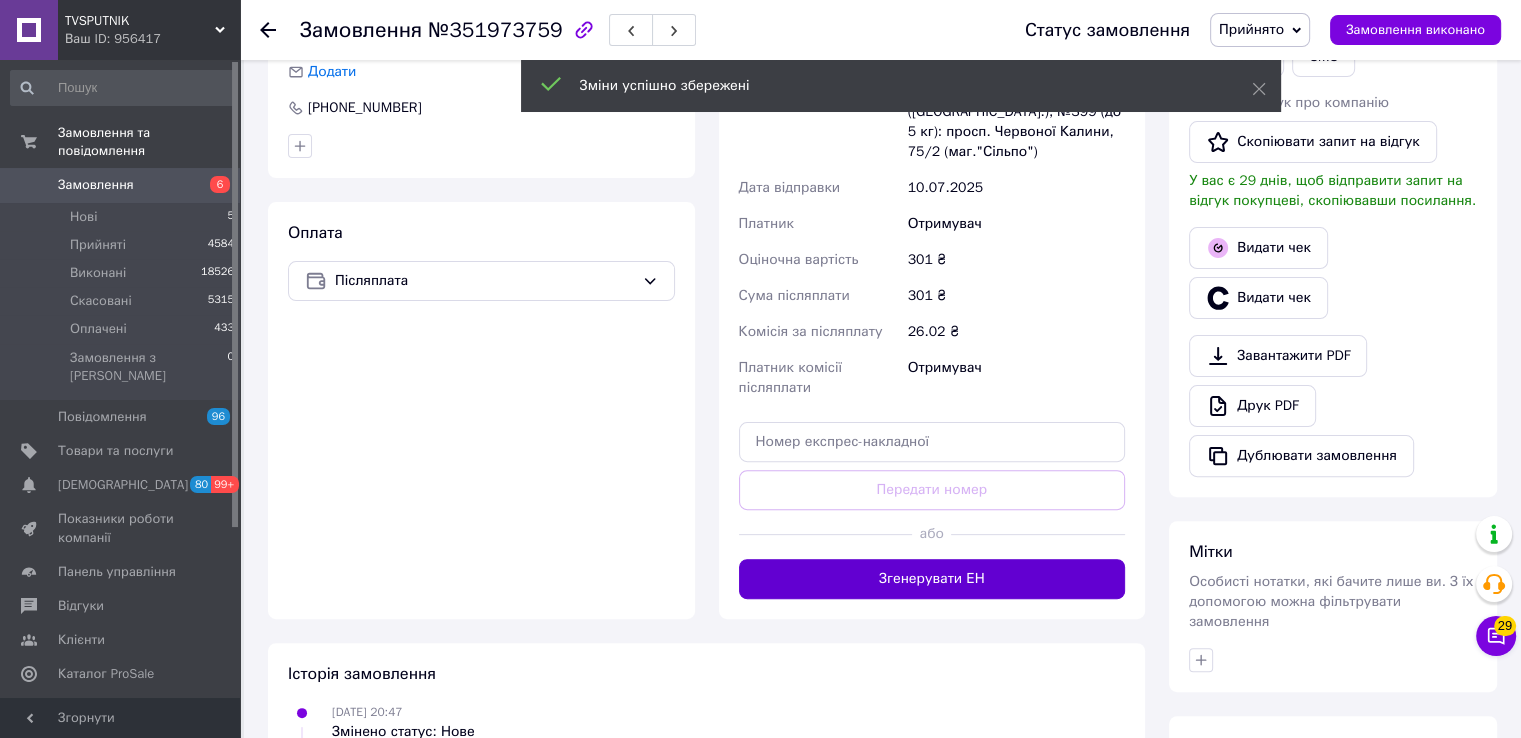 click on "Згенерувати ЕН" at bounding box center [932, 579] 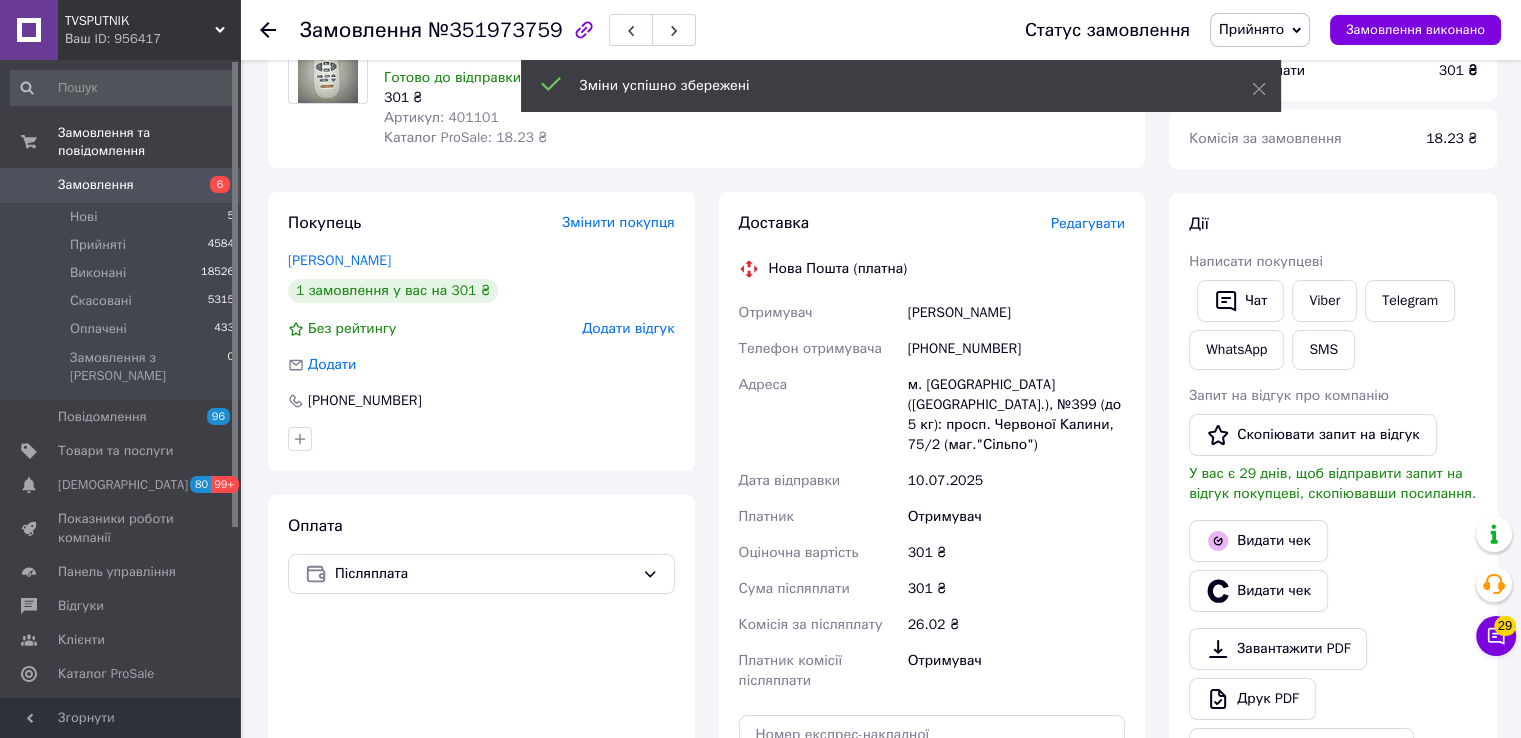 scroll, scrollTop: 100, scrollLeft: 0, axis: vertical 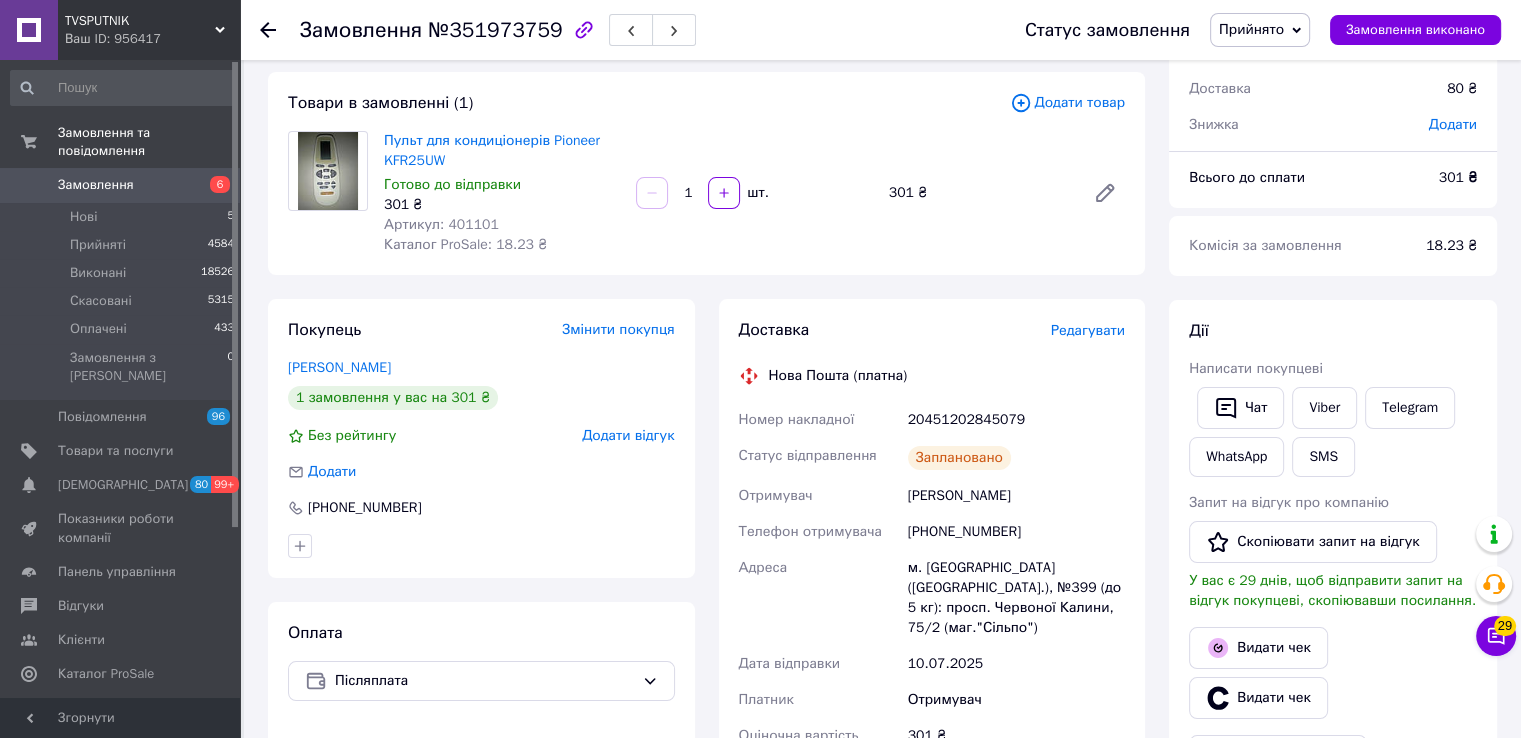 click on "20451202845079" at bounding box center [1016, 420] 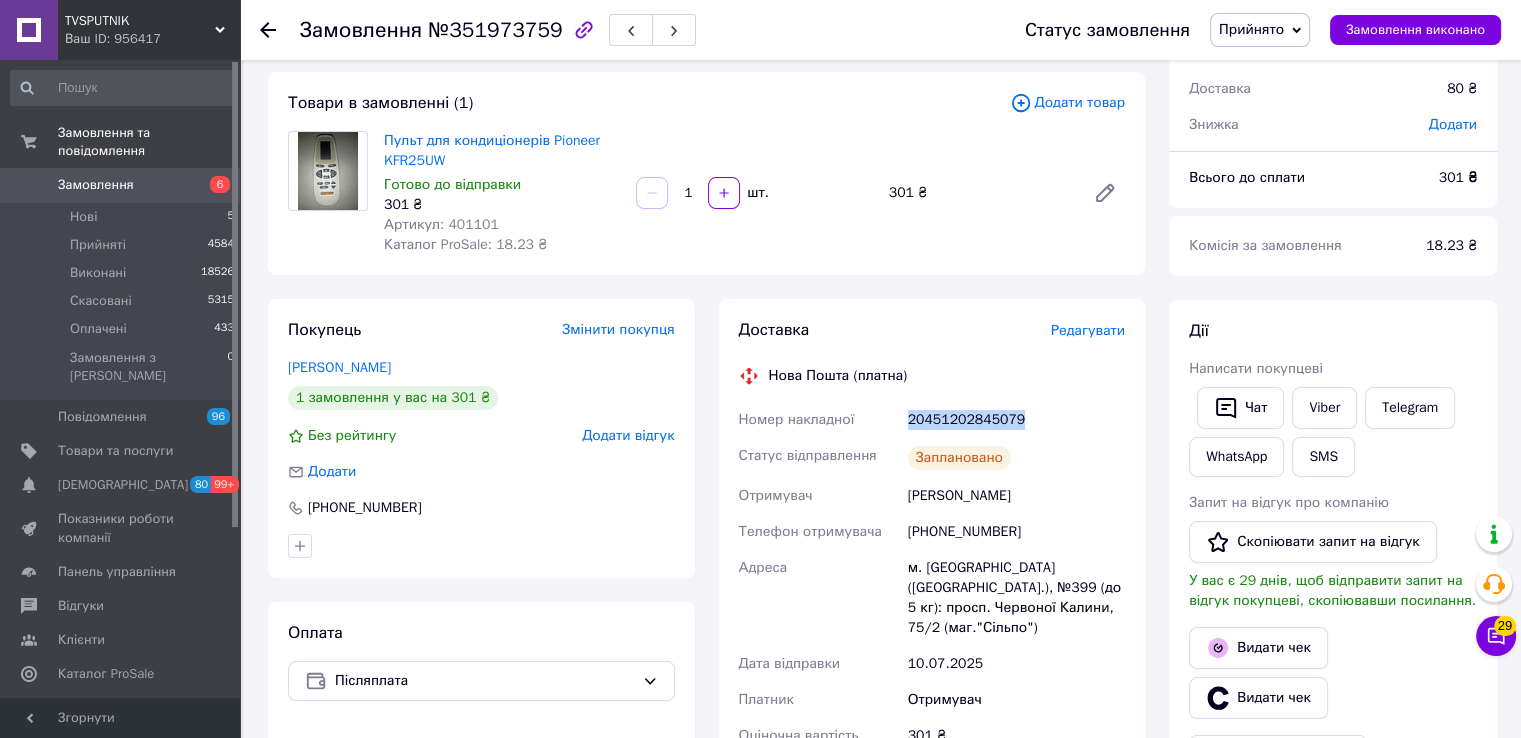 click on "20451202845079" at bounding box center [1016, 420] 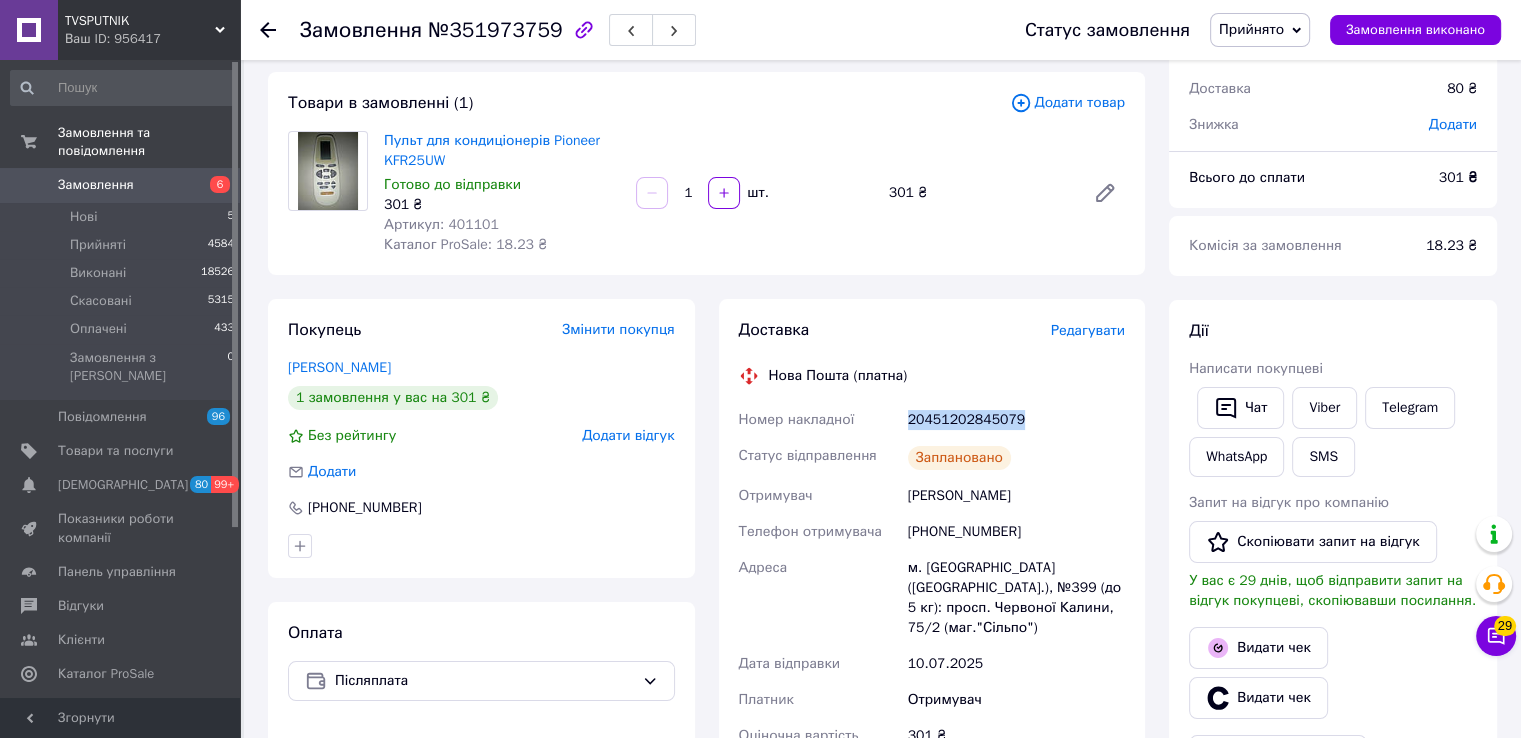 copy on "20451202845079" 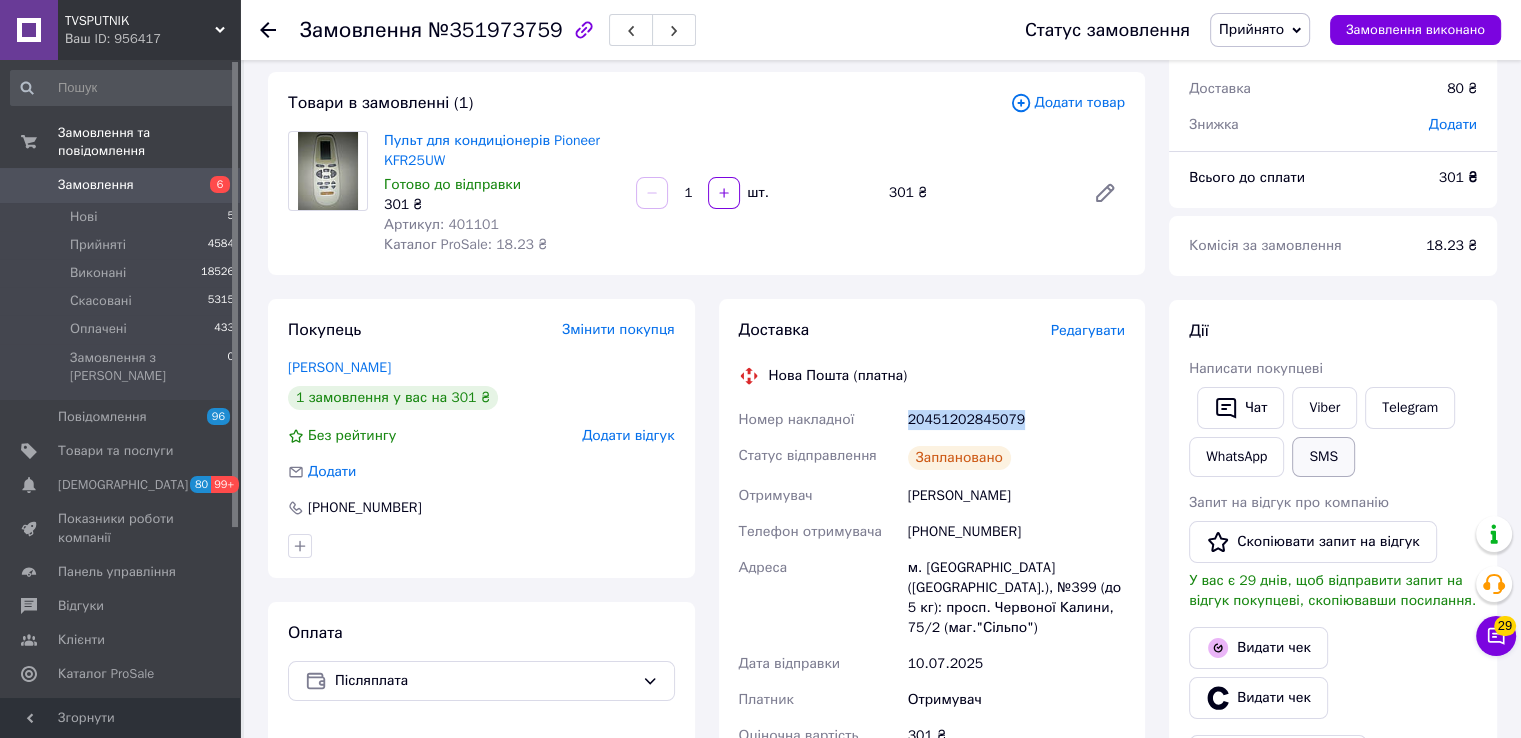click on "SMS" at bounding box center (1323, 457) 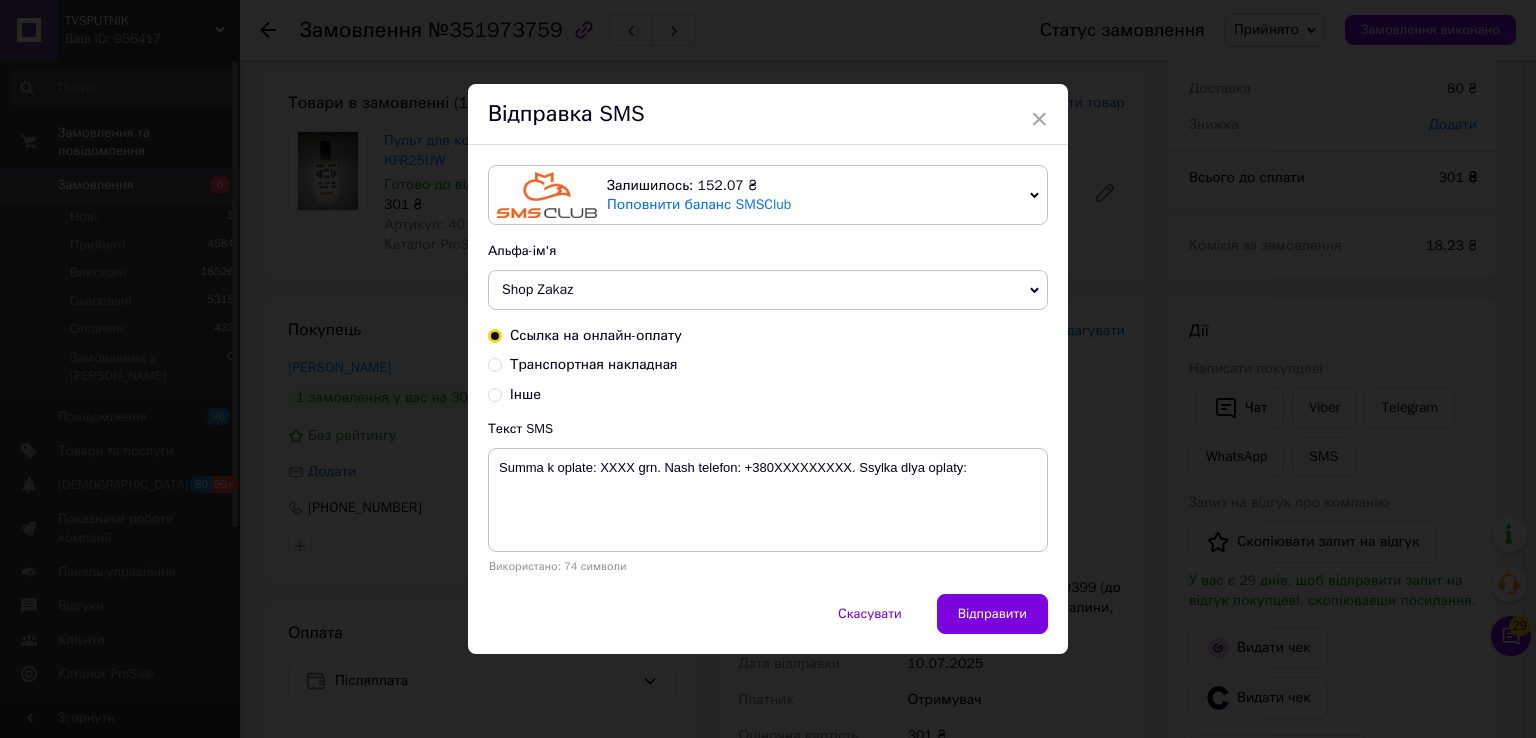 click on "Транспортная накладная" at bounding box center (594, 364) 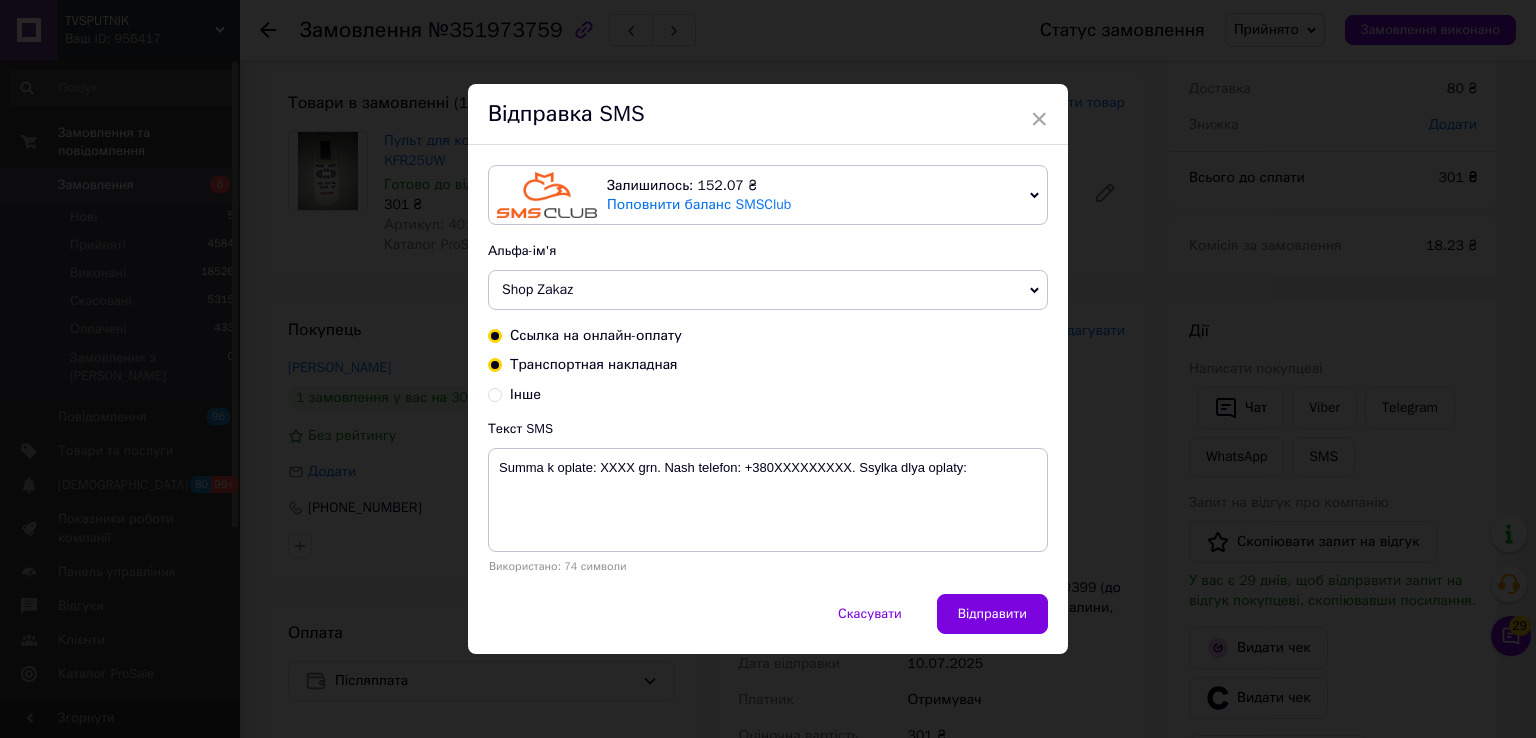 radio on "true" 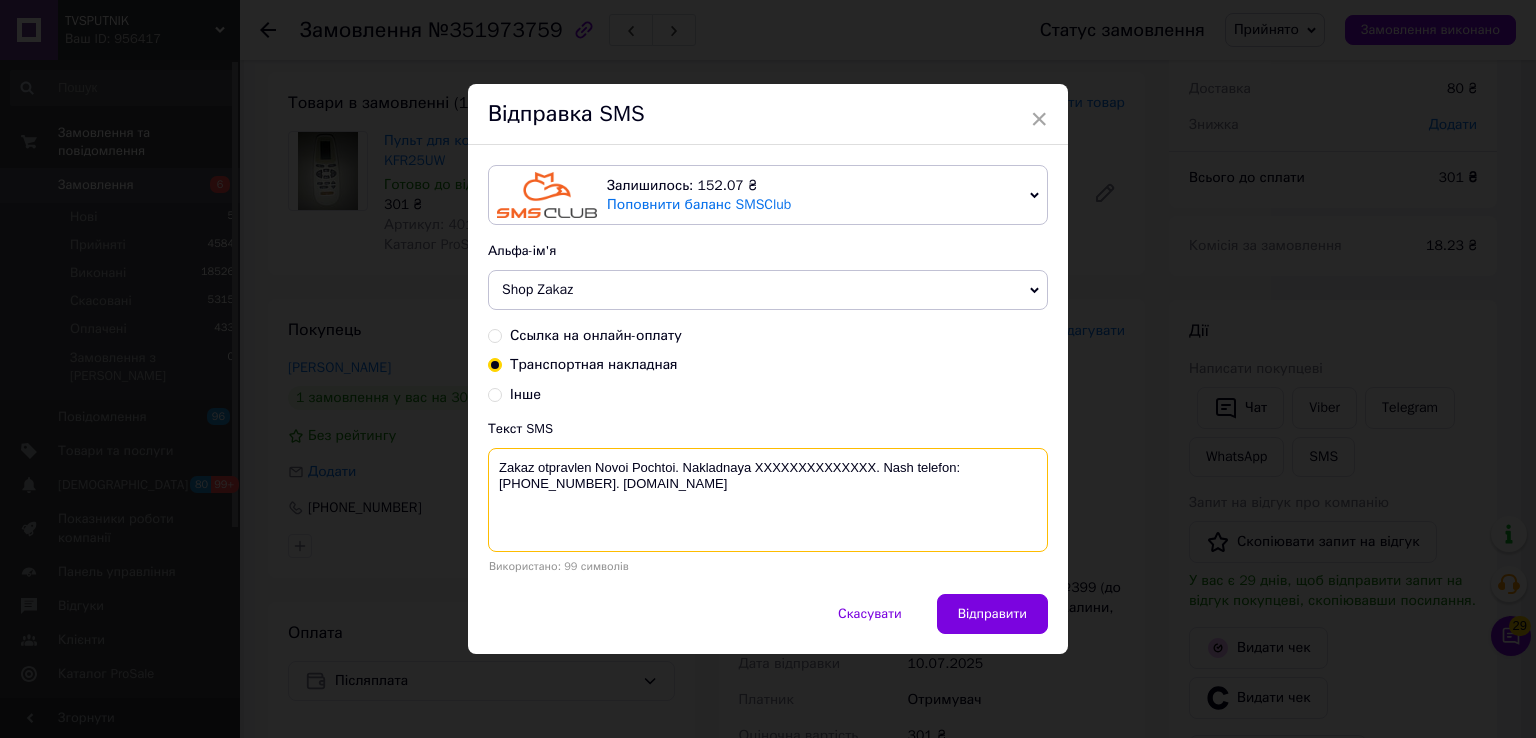click on "Zakaz otpravlen Novoi Pochtoi. Nakladnaya XXXXXXXXXXXXXX. Nash telefon:[PHONE_NUMBER]. [DOMAIN_NAME]" at bounding box center [768, 500] 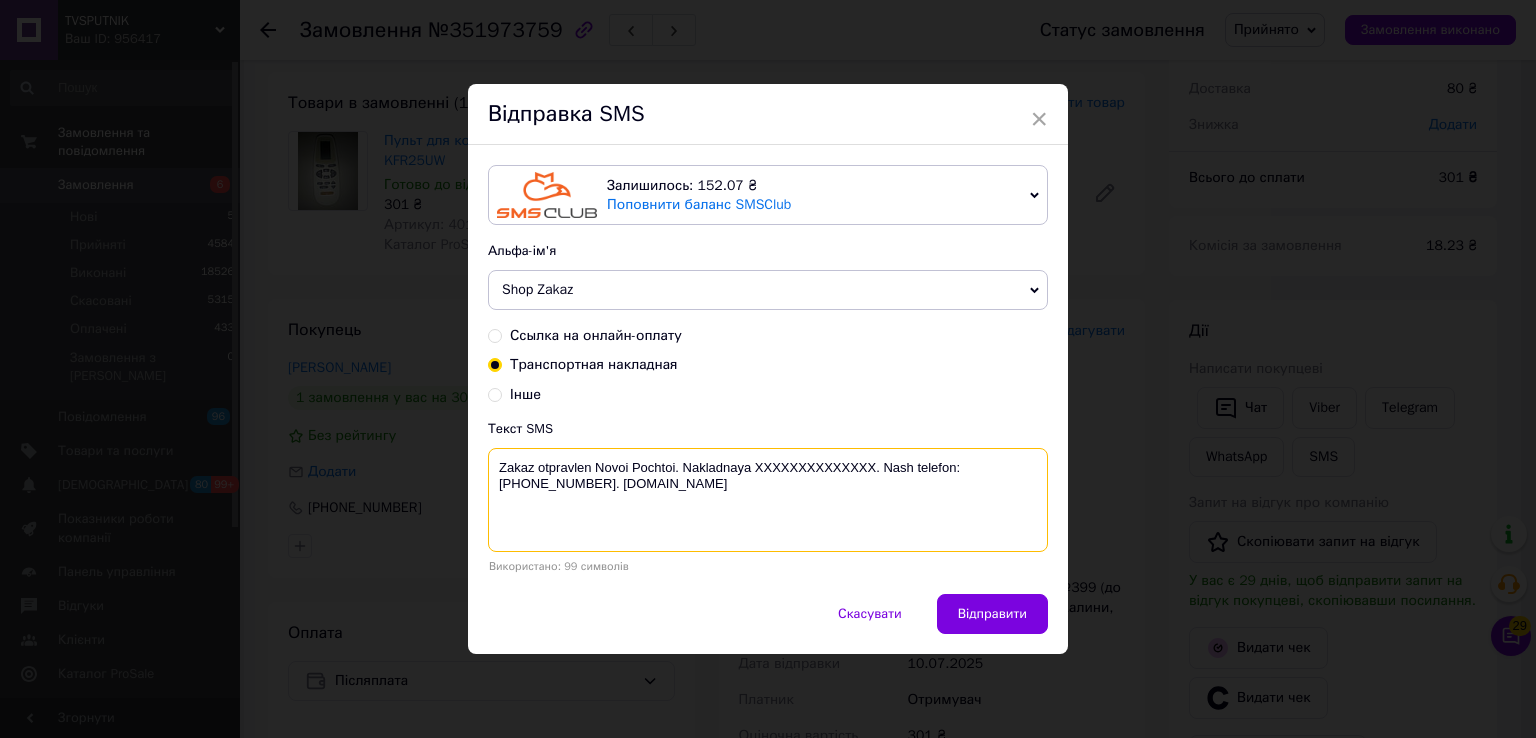 paste on "20451202845079" 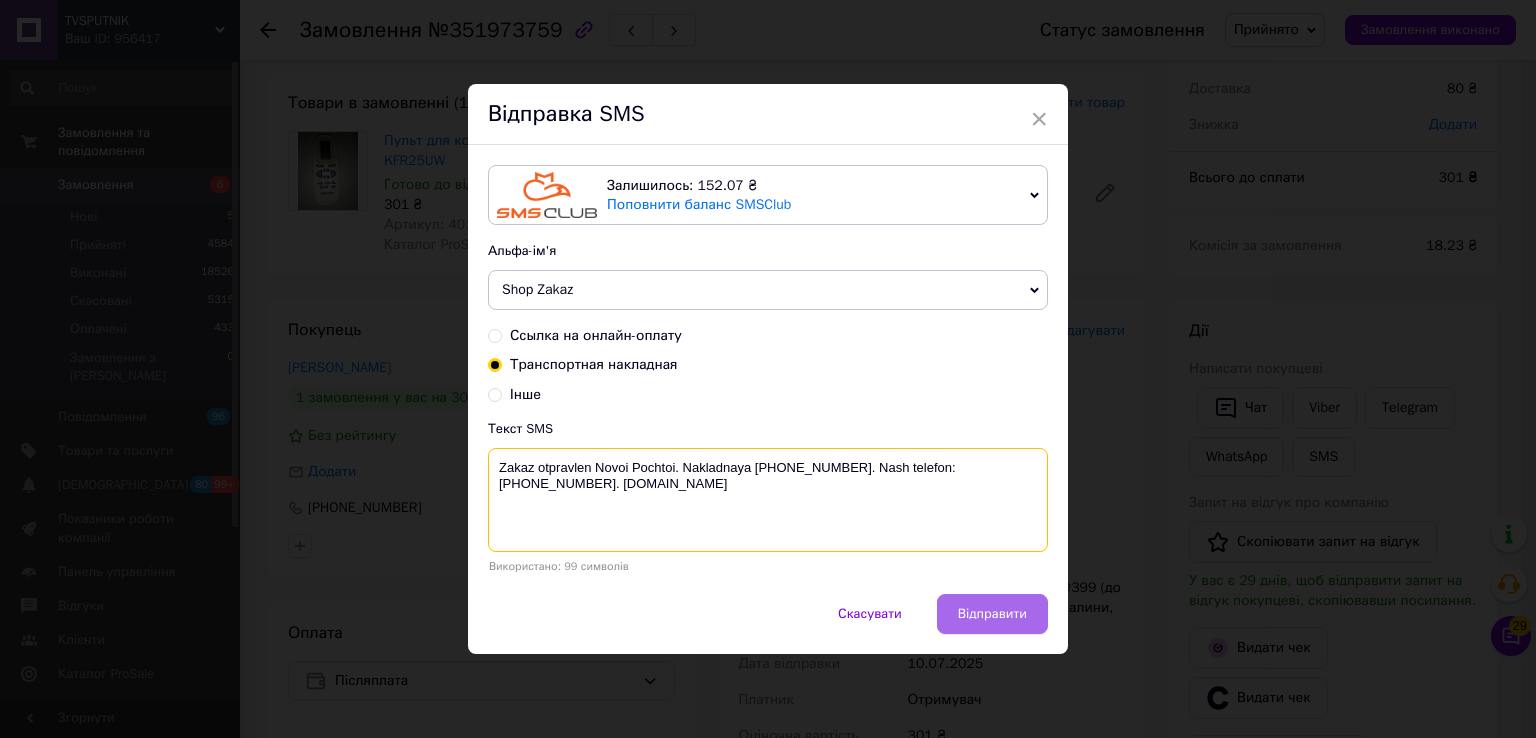 type on "Zakaz otpravlen Novoi Pochtoi. Nakladnaya 20451202845079. Nash telefon:+380500194515. Tvsputnik.net" 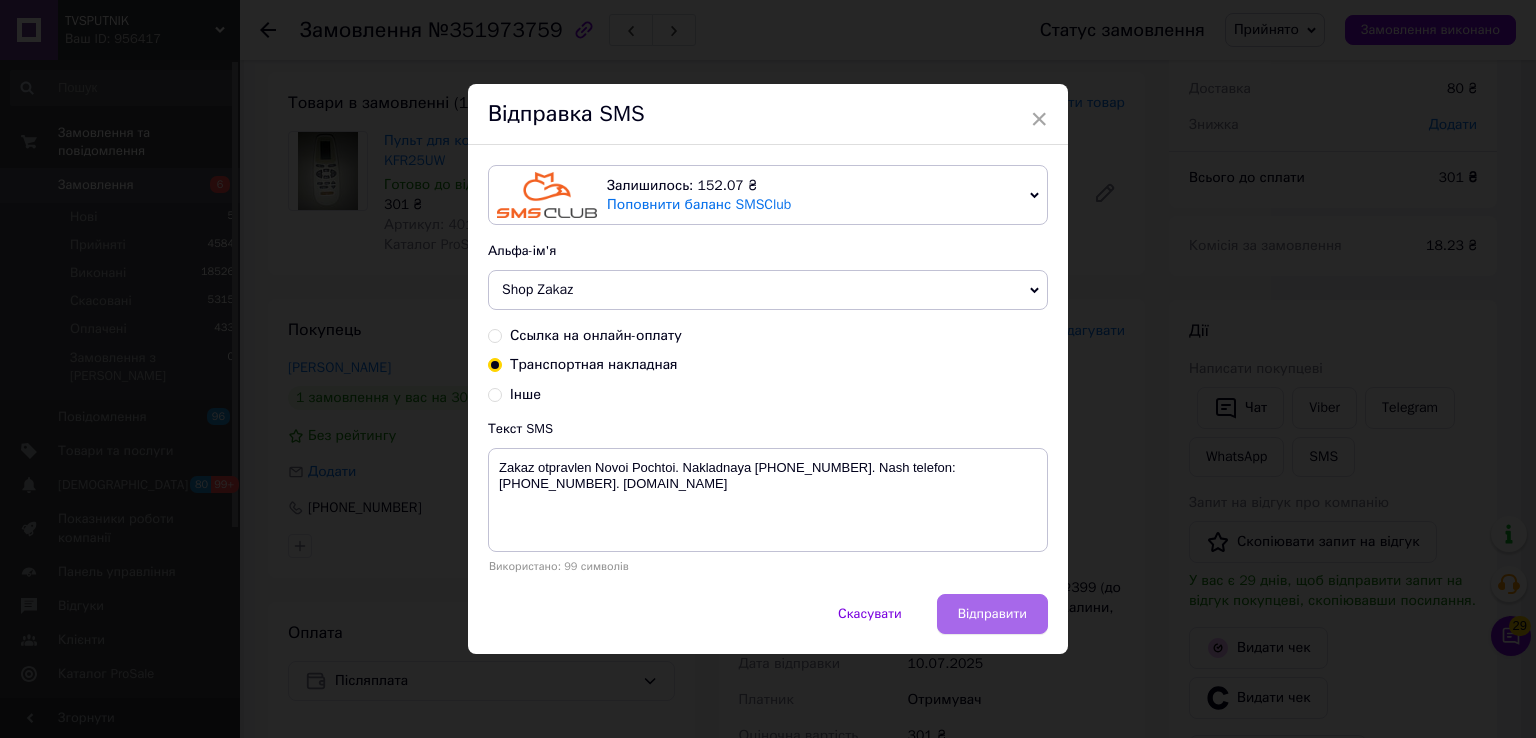 click on "Відправити" at bounding box center (992, 614) 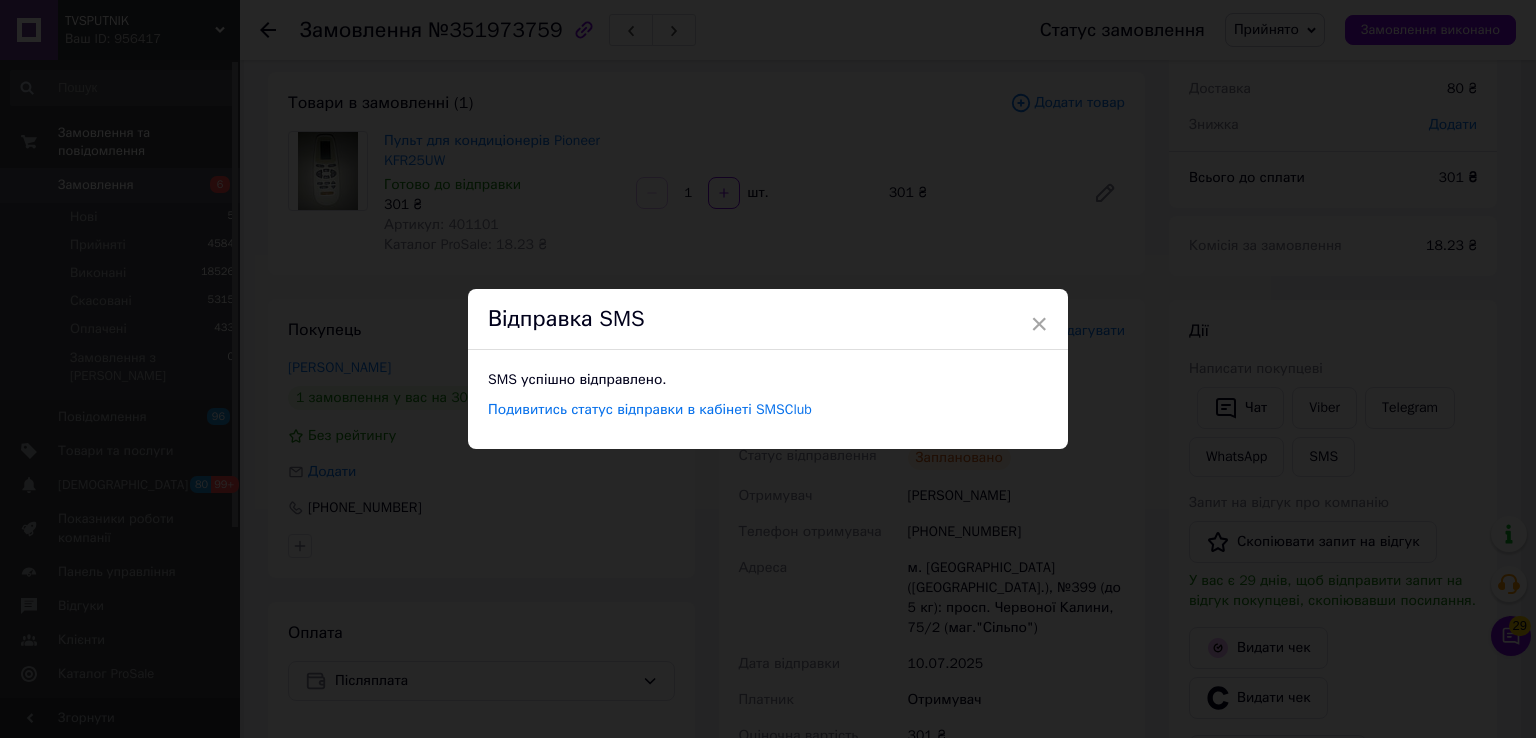 click on "× Відправка SMS SMS успішно відправлено. Подивитись статус відправки в кабінеті SMSClub" at bounding box center [768, 369] 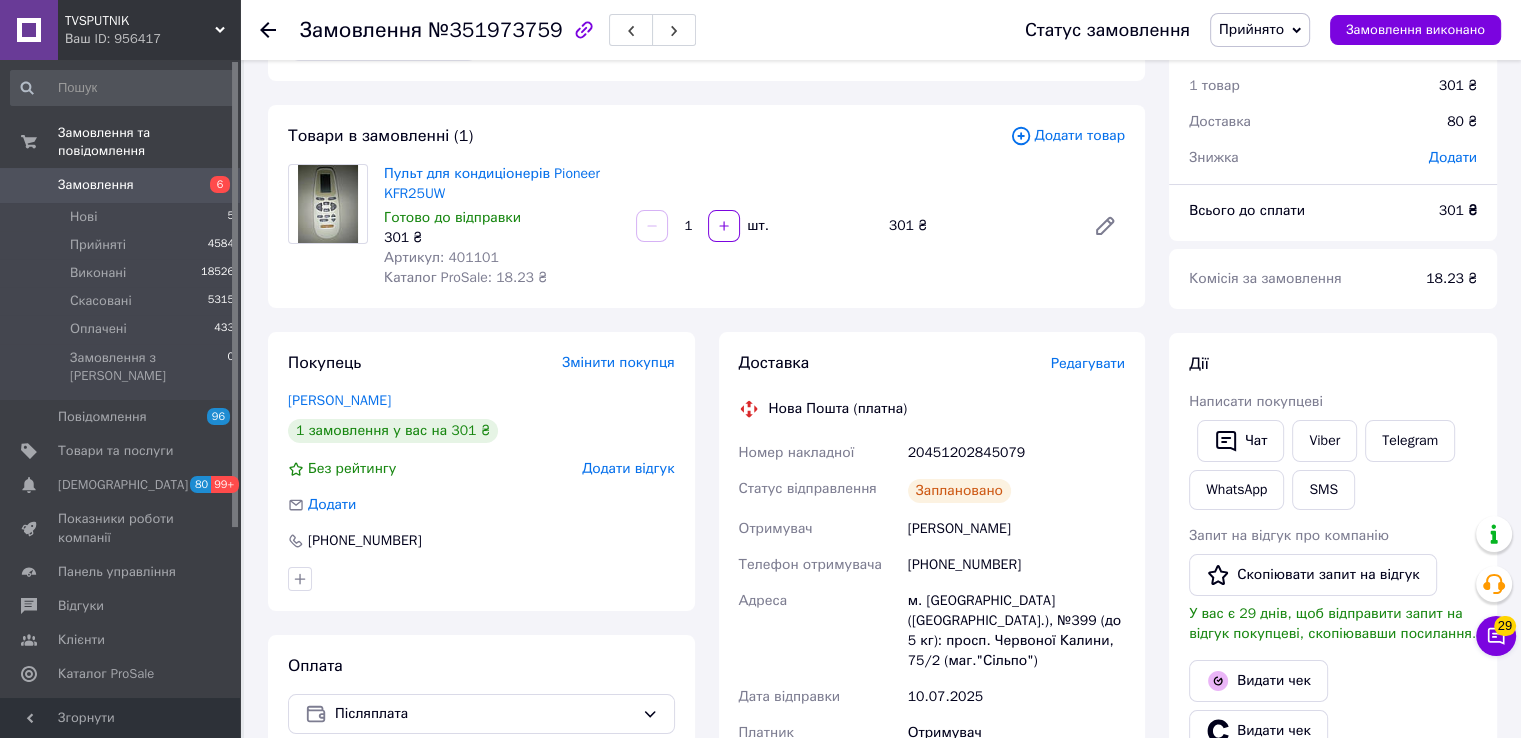 scroll, scrollTop: 0, scrollLeft: 0, axis: both 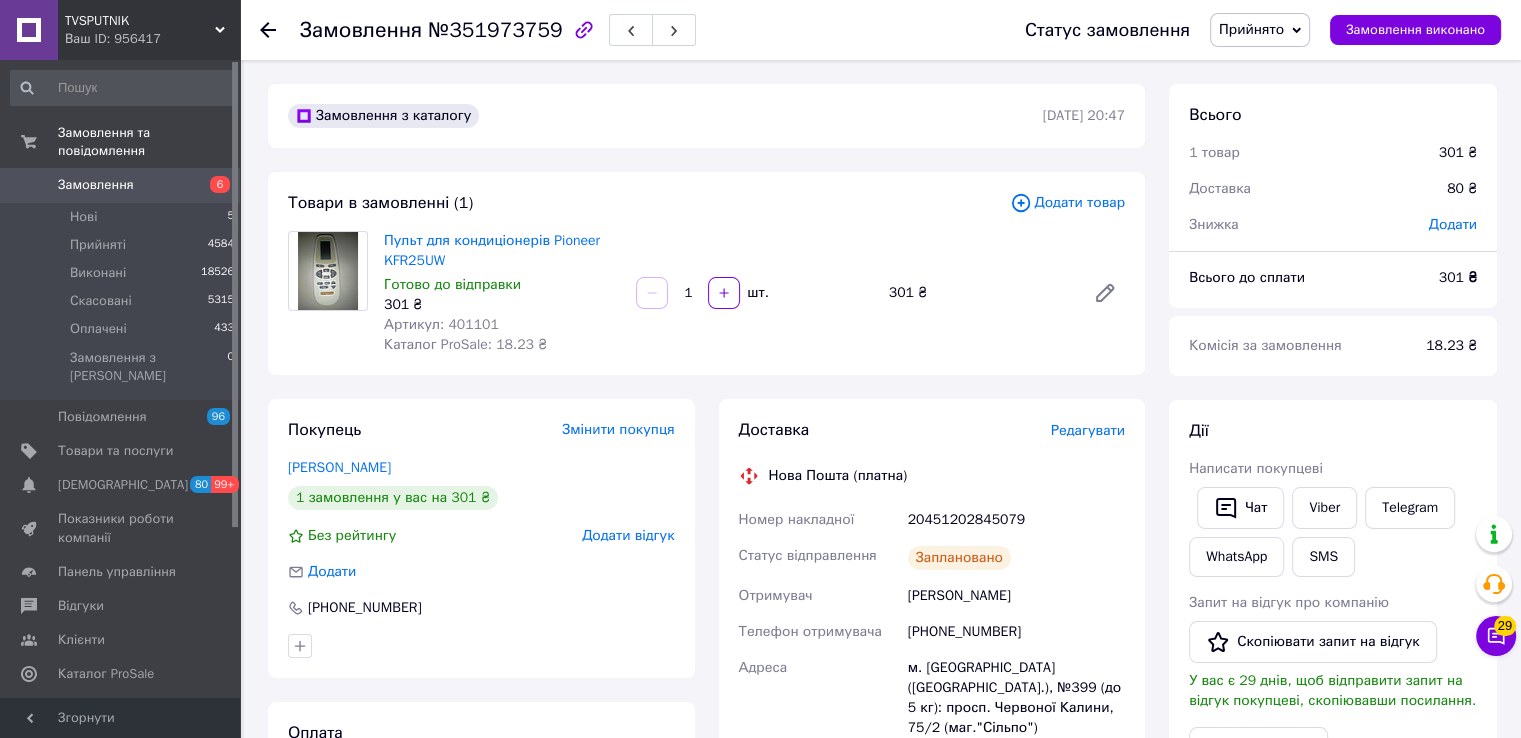 click 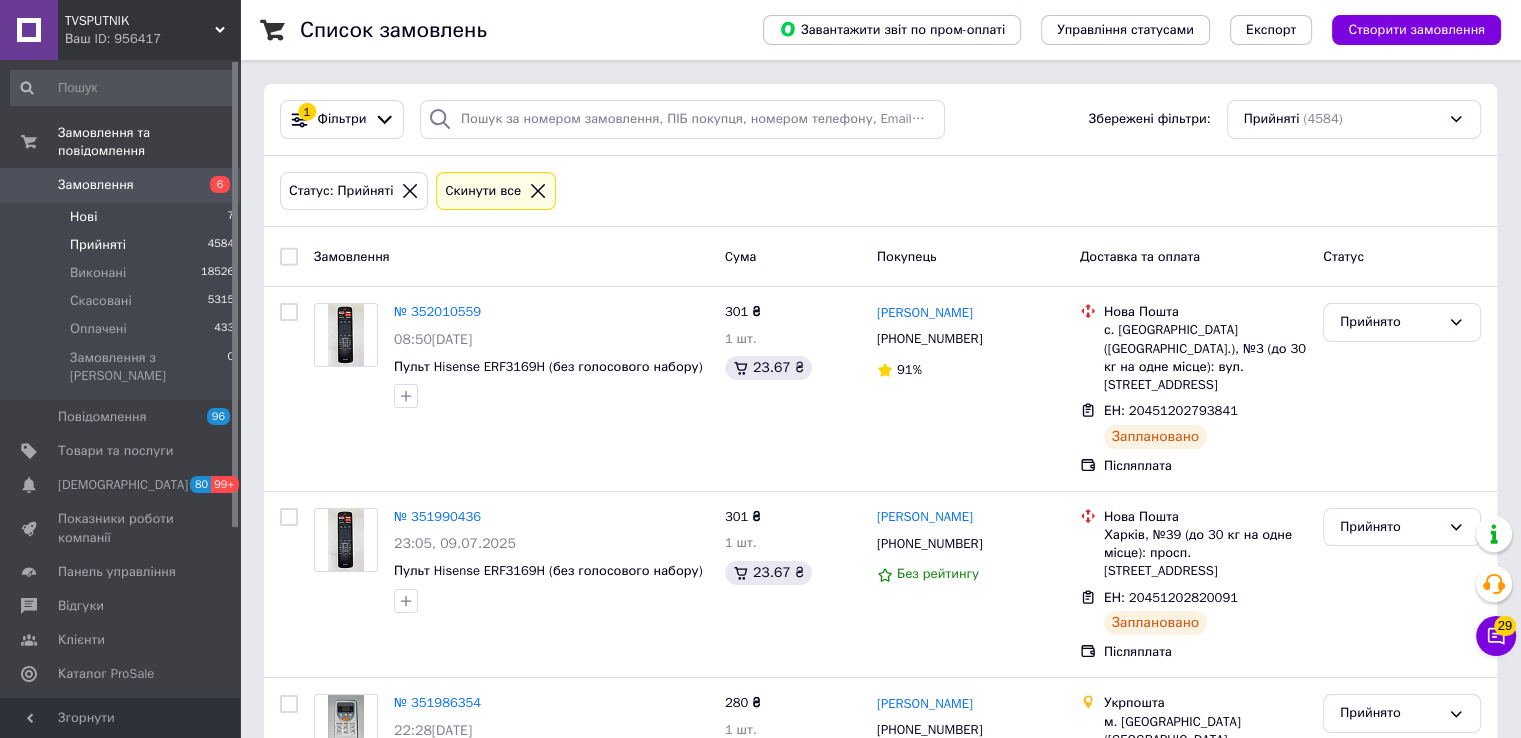 click on "Нові 7" at bounding box center (123, 217) 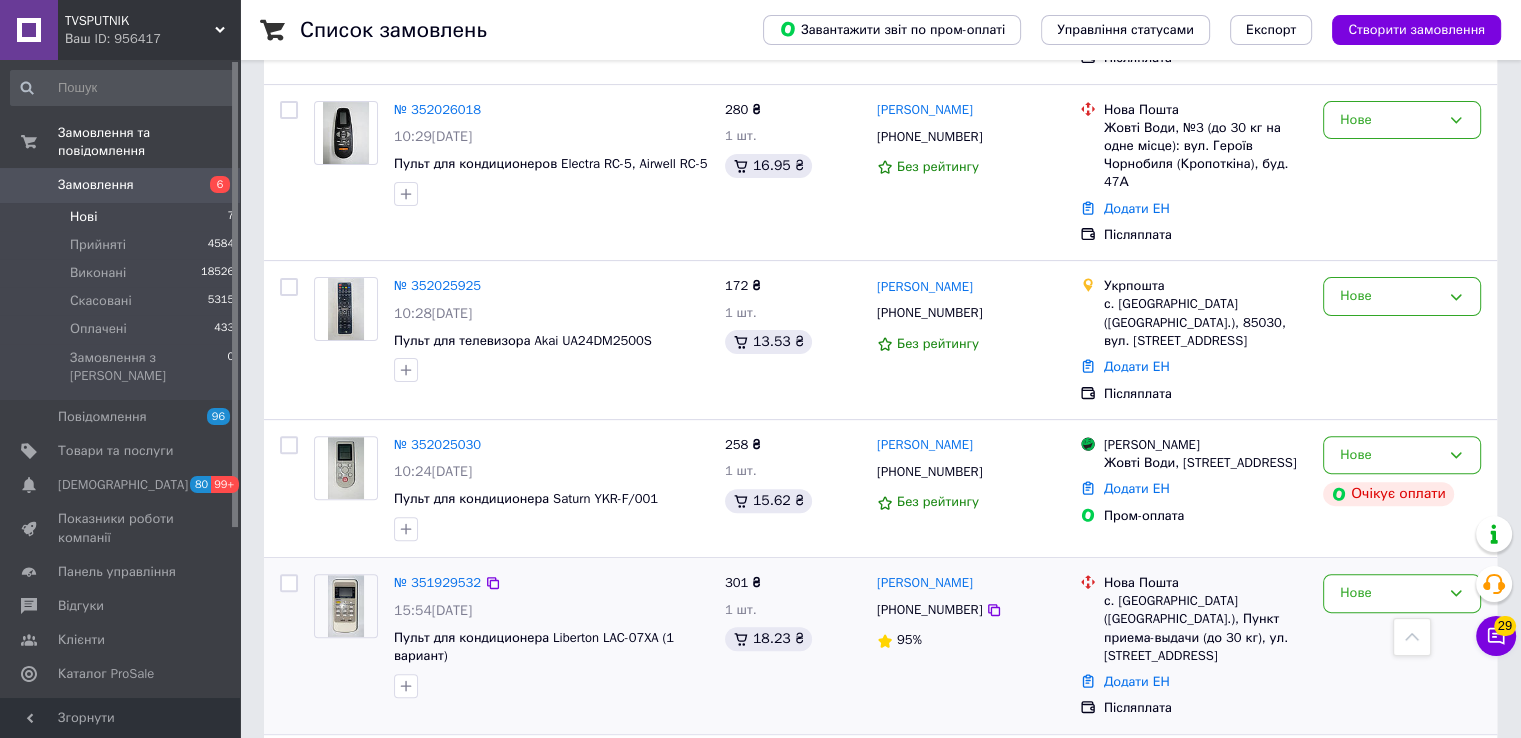 scroll, scrollTop: 521, scrollLeft: 0, axis: vertical 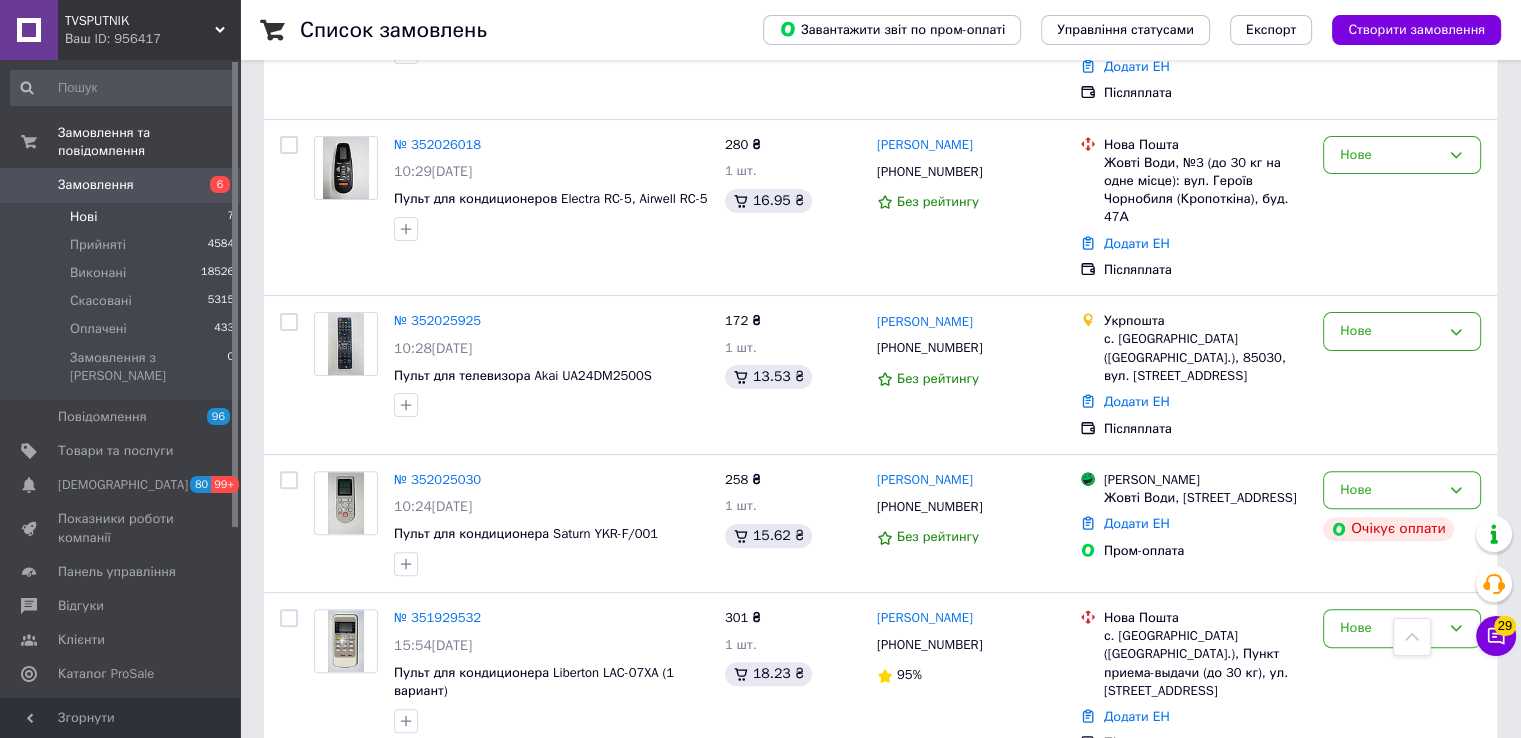click on "Список замовлень   Завантажити звіт по пром-оплаті Управління статусами Експорт Створити замовлення 1 Фільтри Збережені фільтри: Нові (6) Статус: Нові Cкинути все Замовлення Cума Покупець Доставка та оплата Статус № 352033450 11:06, 10.07.2025 Пульт для кондиционера Daikin ARC433A1 301 ₴ 1 шт. 18.23 ₴ Анастасия Токай +380683687543 Без рейтингу Нова Пошта Днепр, Почтомат №45147: ул. Новокрымская, 3а (Супермаркет "Сільпо") Додати ЕН Післяплата Нове № 352033183 11:04, 10.07.2025 Пульт для кондиционера Kentatsu KIC-72H 301 ₴ 1 шт. 18.23 ₴ Юрий Потешный  +380953169047 100% Нова Пошта Додати ЕН Післяплата Нове № 352026018 10:29, 10.07.2025" at bounding box center (880, 214) 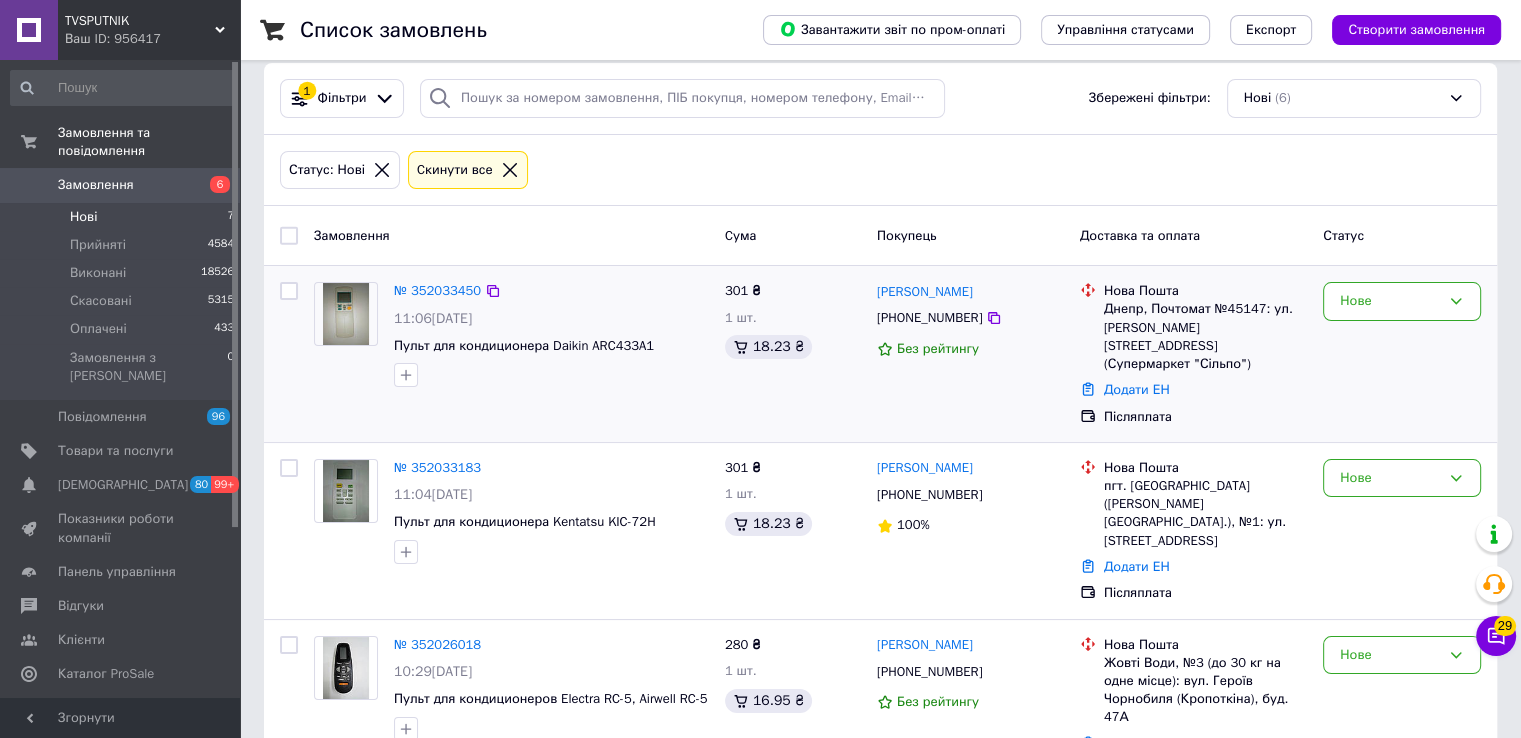 scroll, scrollTop: 0, scrollLeft: 0, axis: both 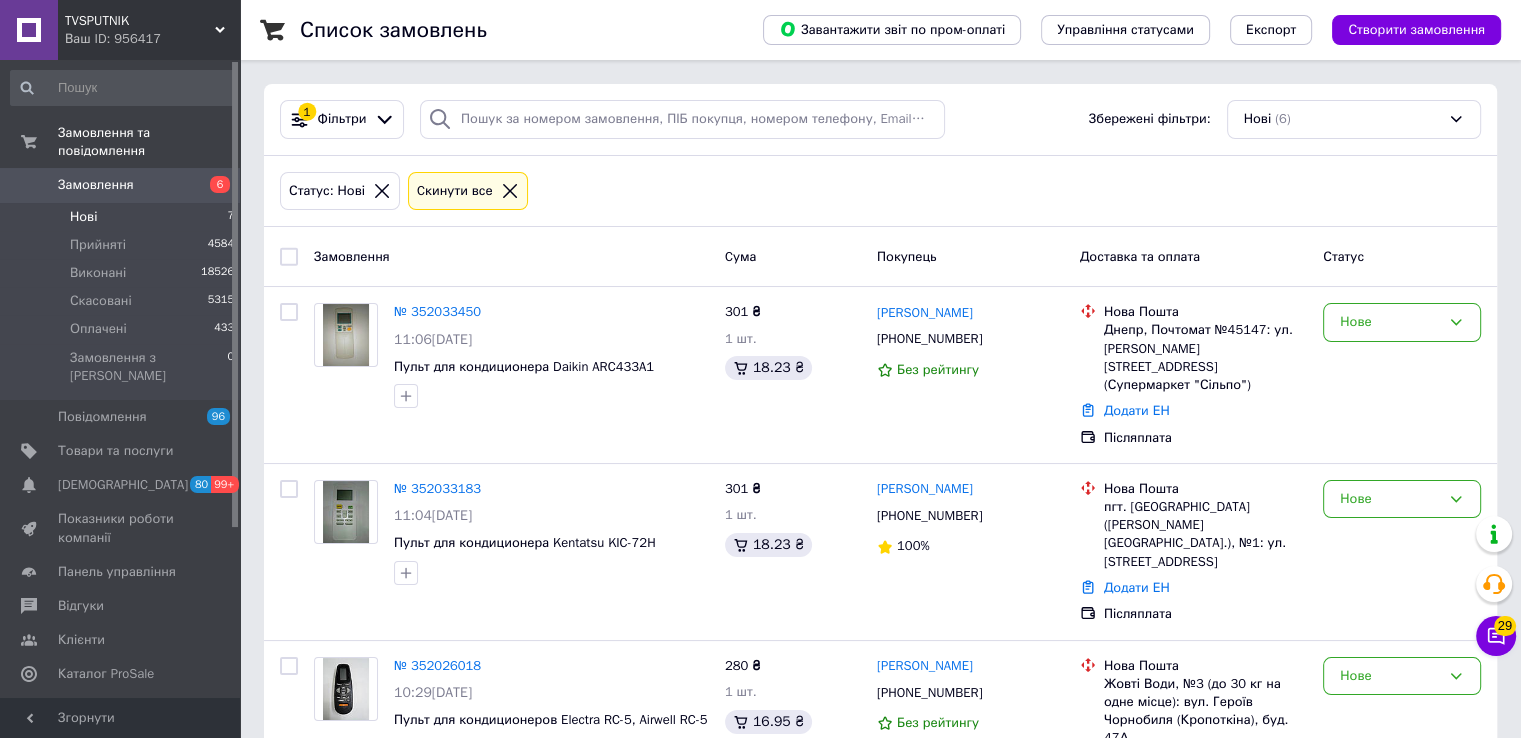 click on "Нові 7" at bounding box center [123, 217] 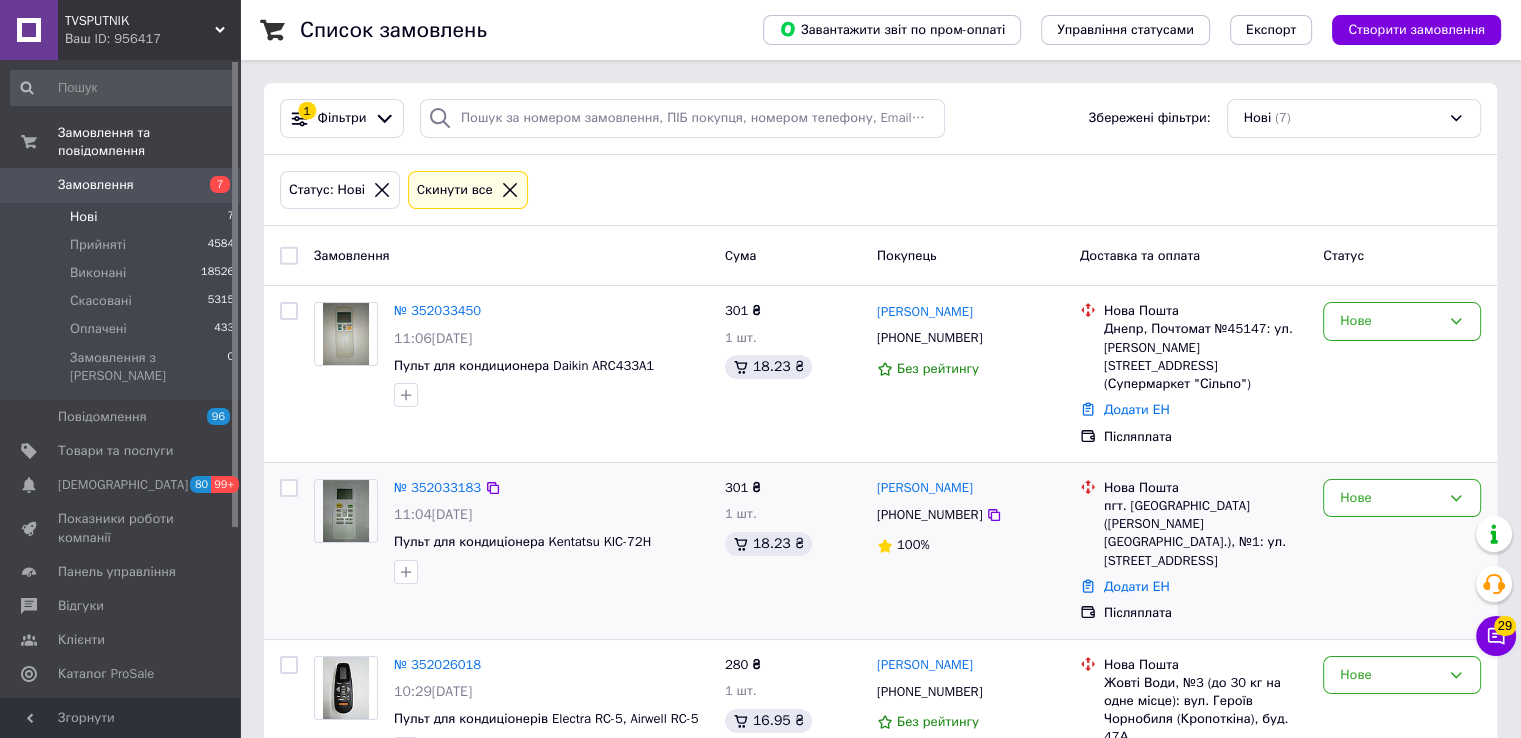 scroll, scrollTop: 0, scrollLeft: 0, axis: both 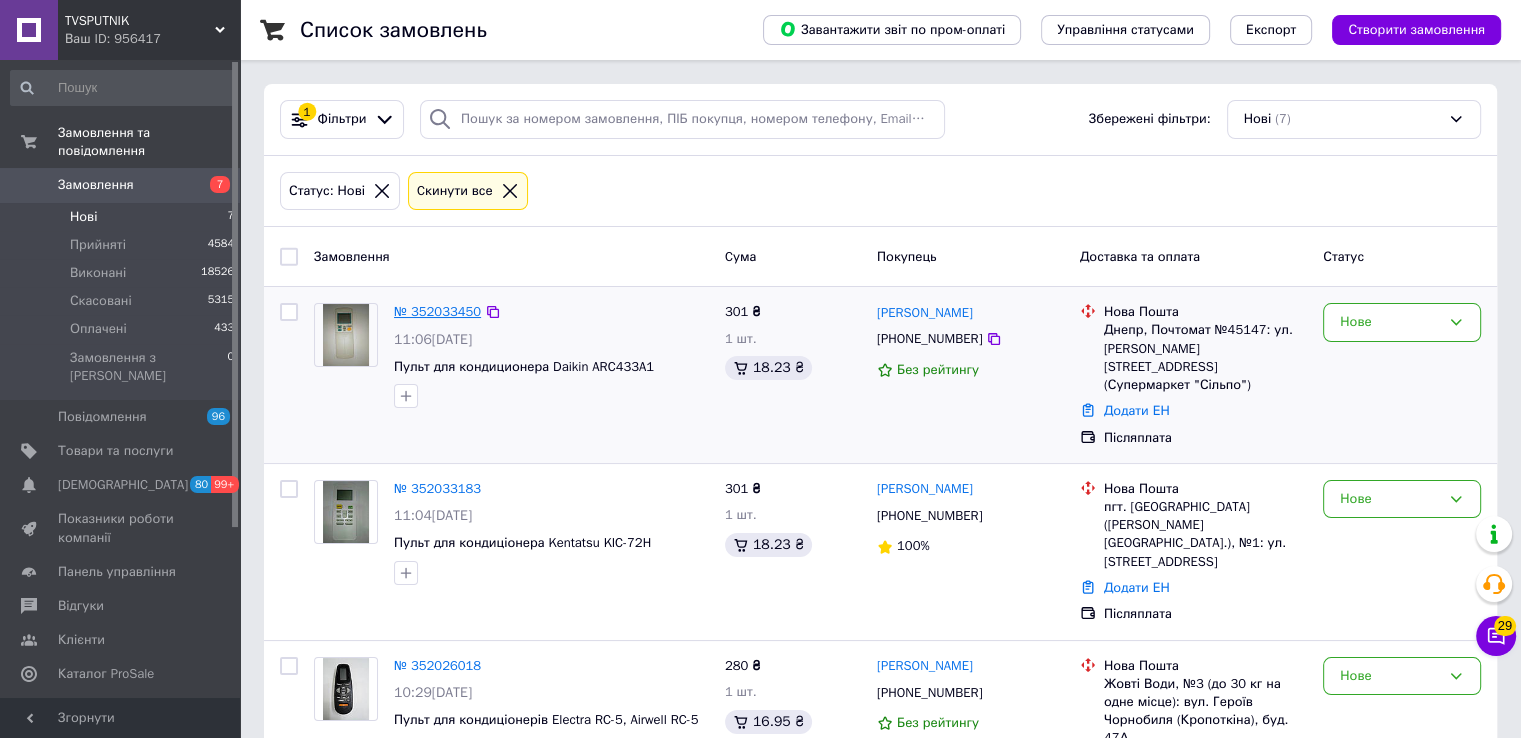 click on "№ 352033450" at bounding box center [437, 311] 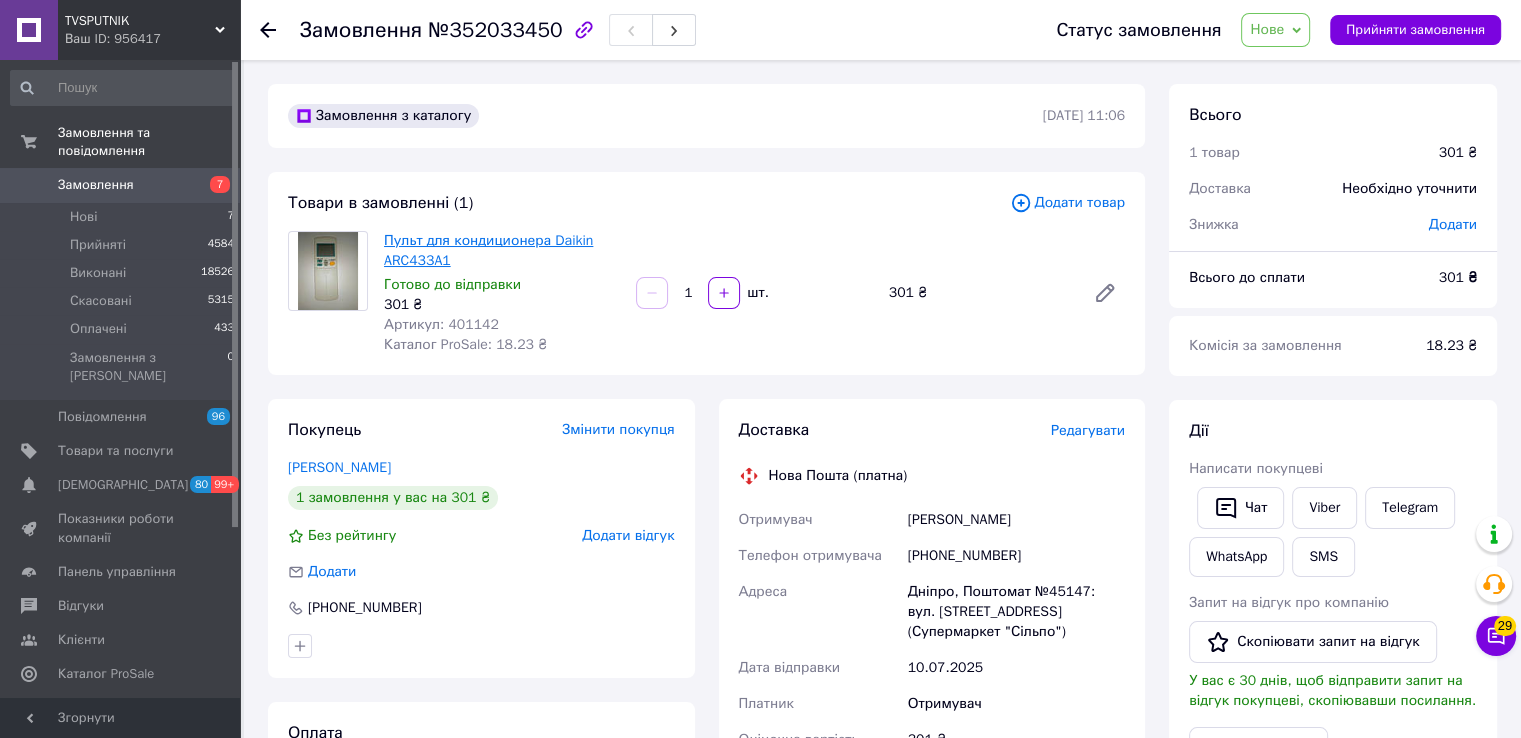 click on "Пульт для кондиционера Daikin ARC433A1" at bounding box center (488, 250) 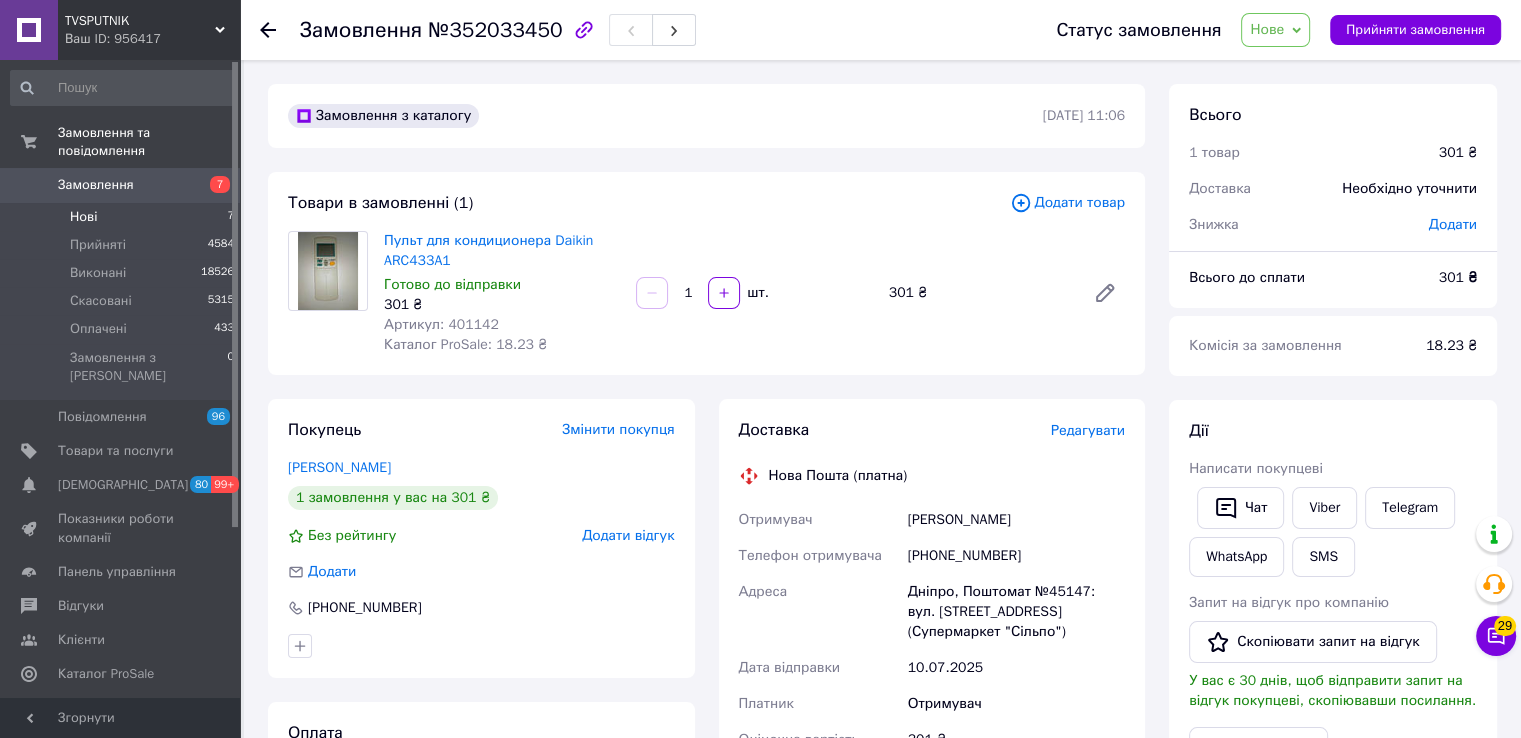 click on "Нові 7" at bounding box center [123, 217] 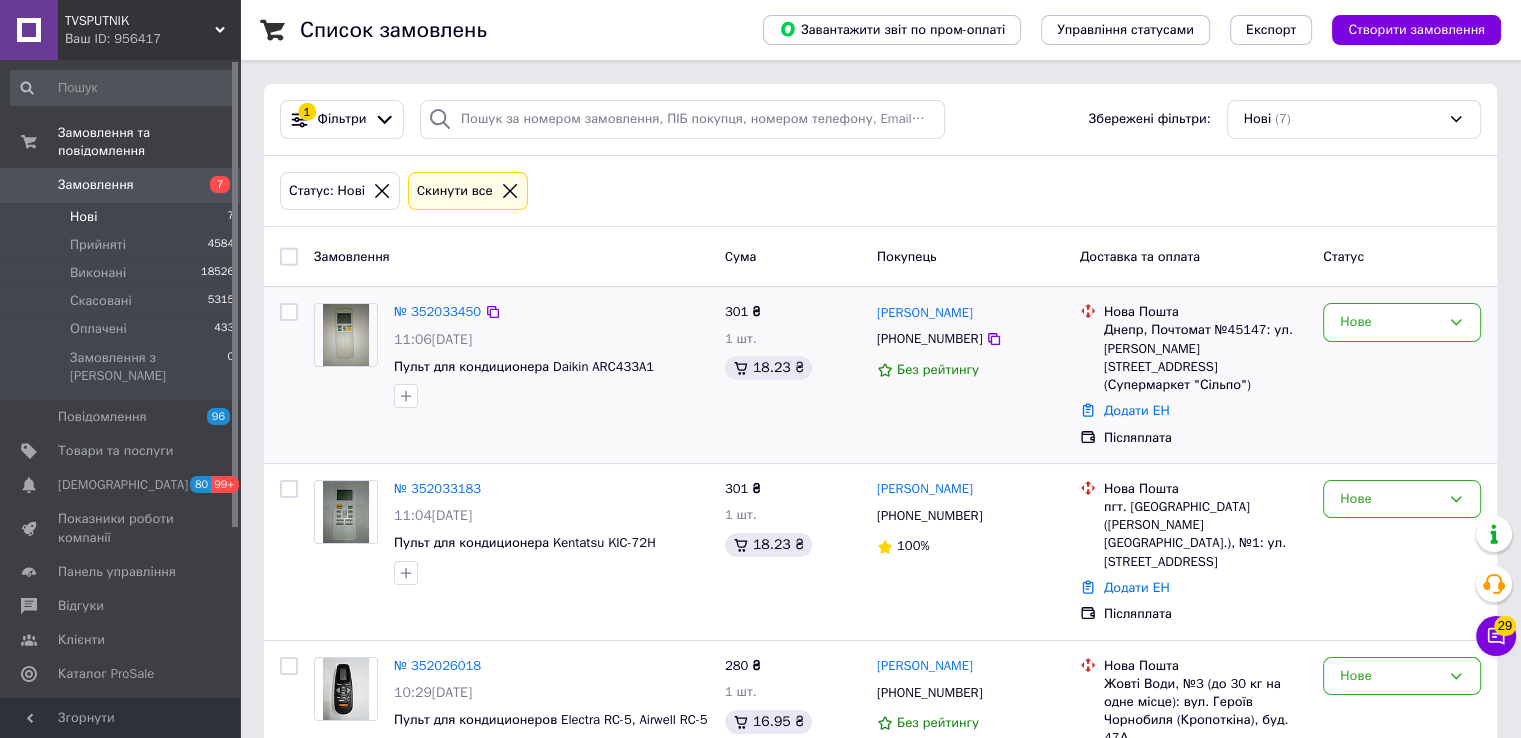 scroll, scrollTop: 100, scrollLeft: 0, axis: vertical 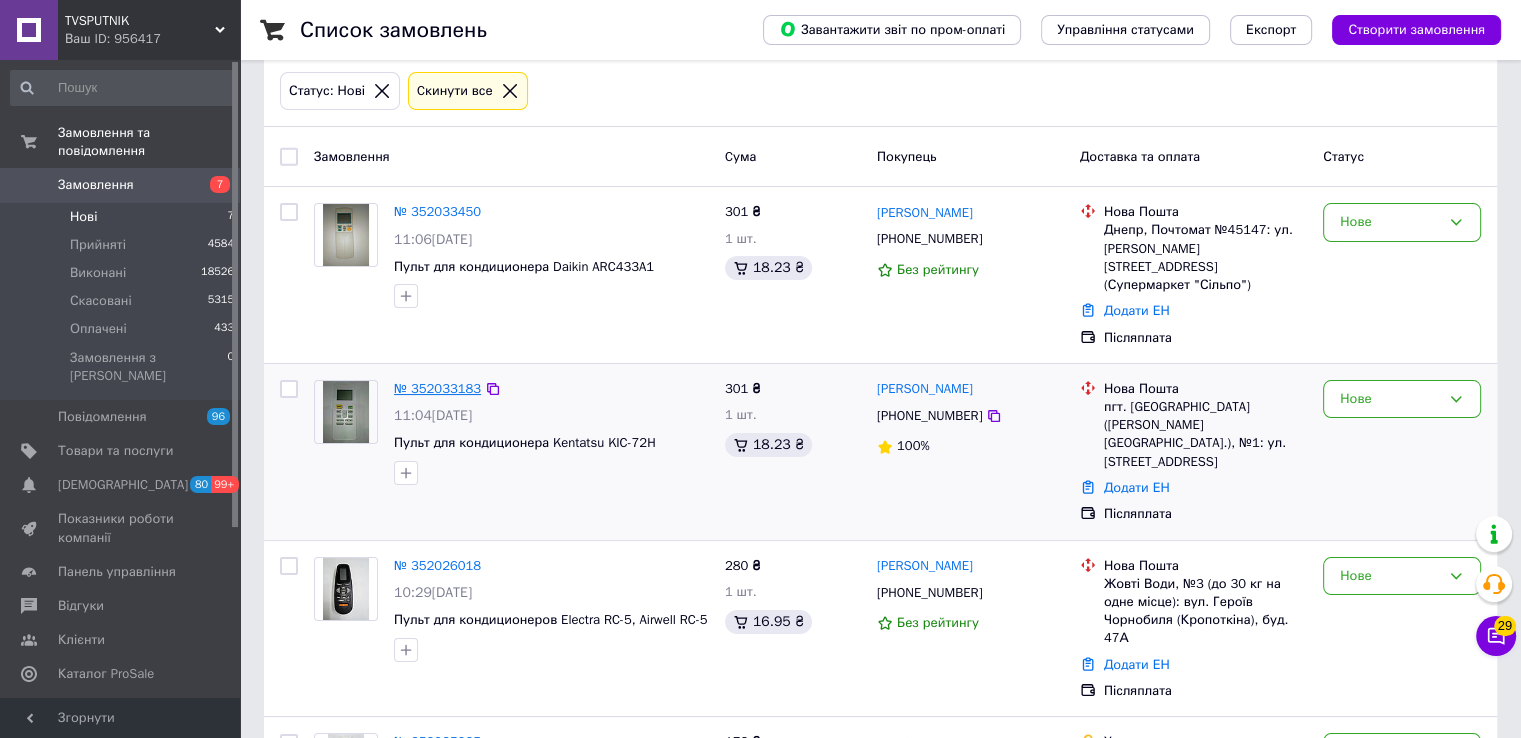 click on "№ 352033183" at bounding box center [437, 388] 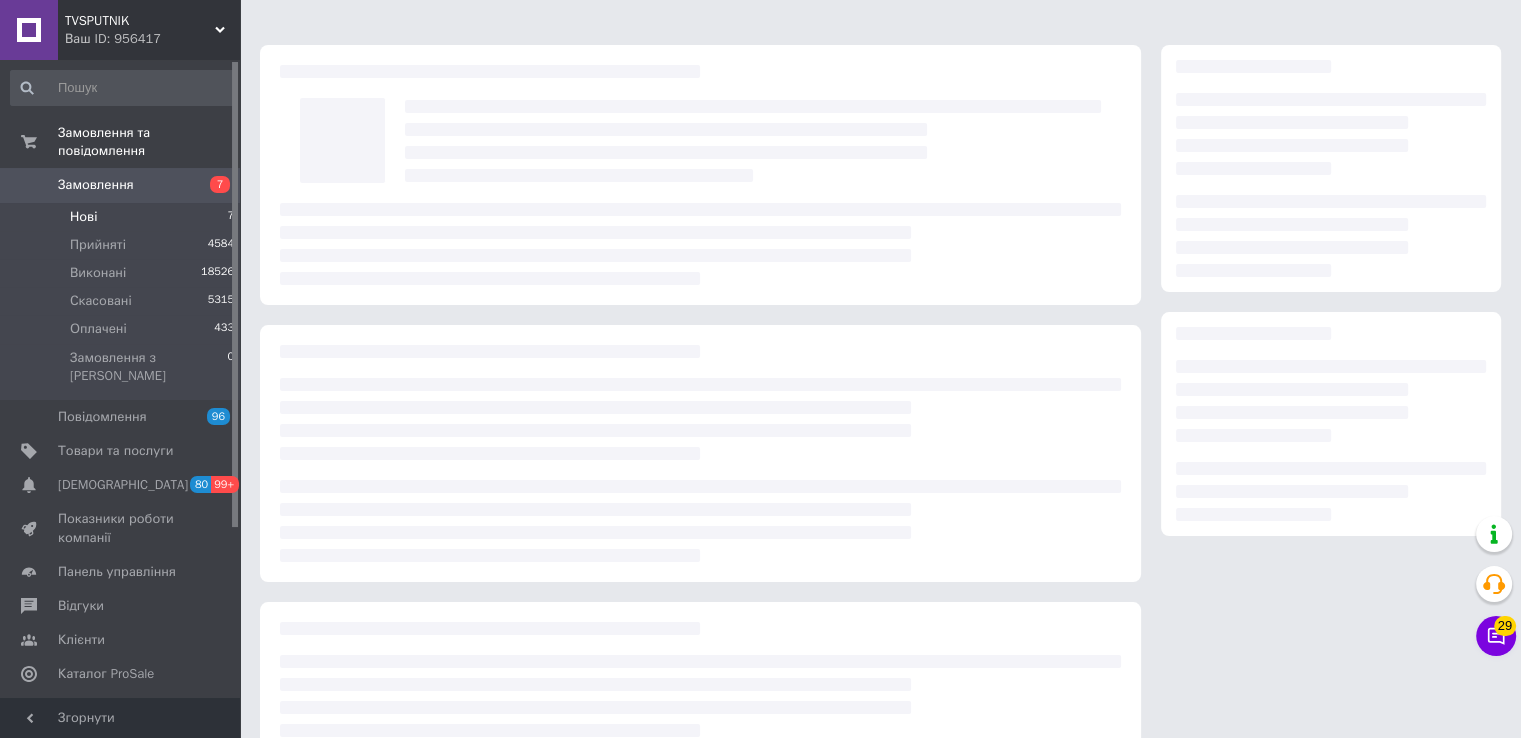 scroll, scrollTop: 0, scrollLeft: 0, axis: both 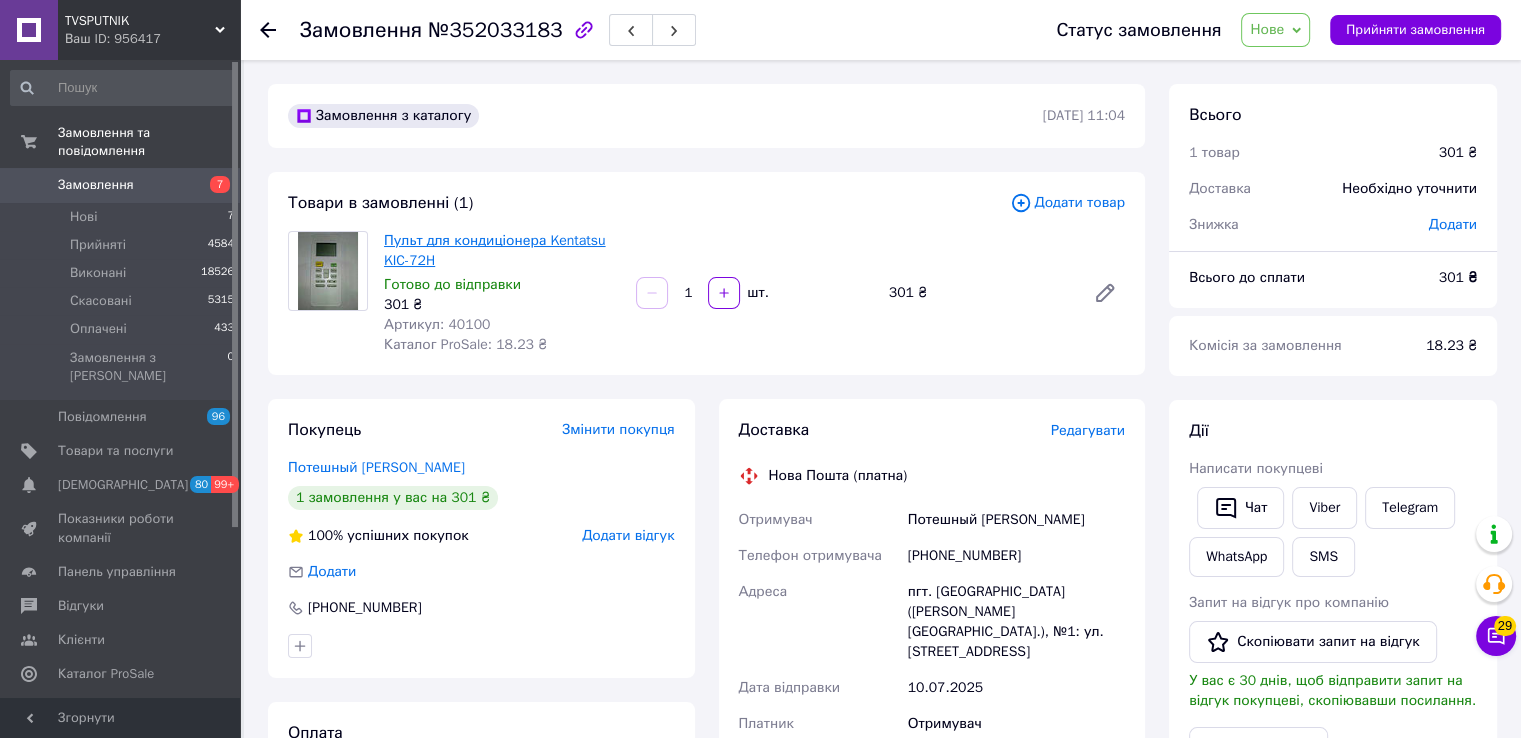click on "Пульт для кондиціонера Kentatsu KIC-72H" at bounding box center (495, 250) 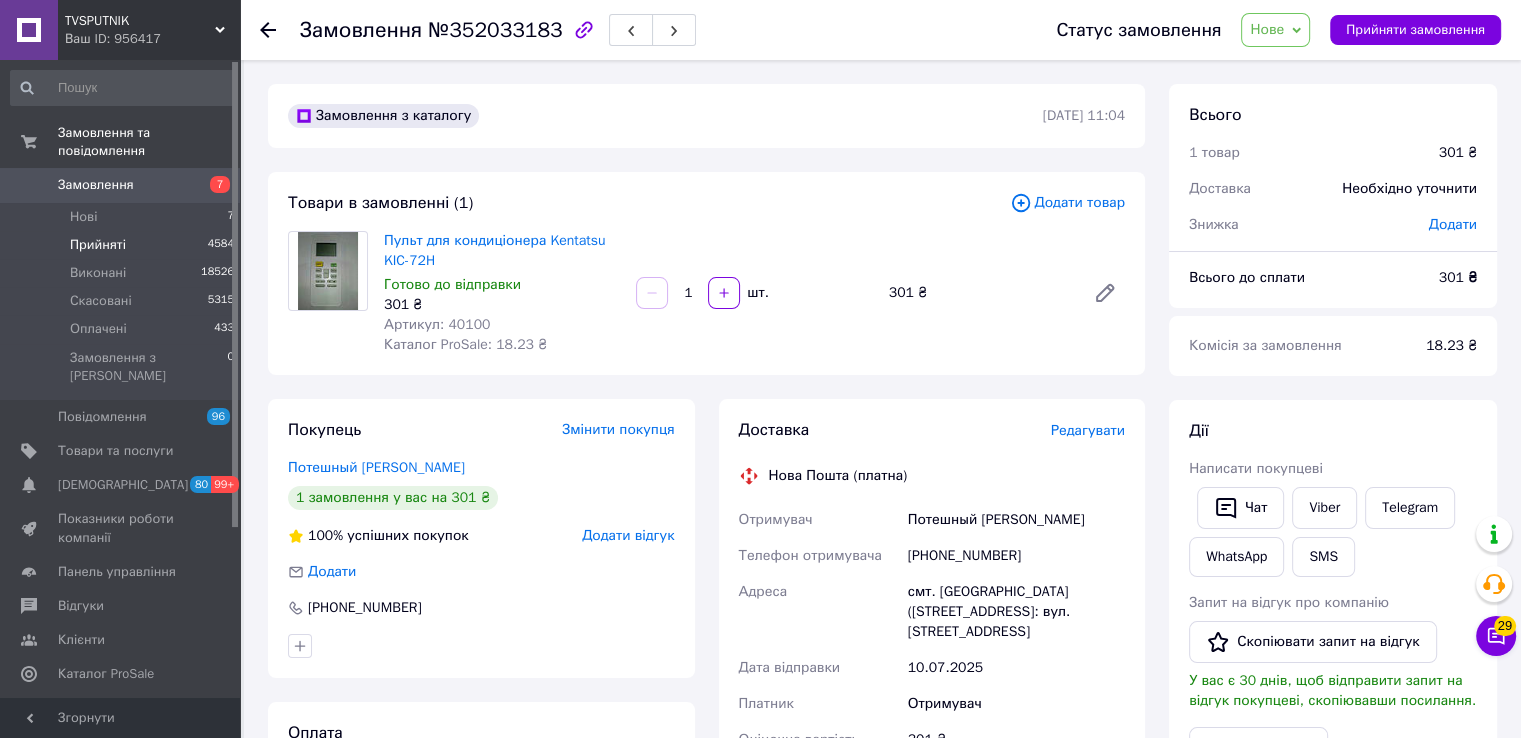 click on "Прийняті" at bounding box center [98, 245] 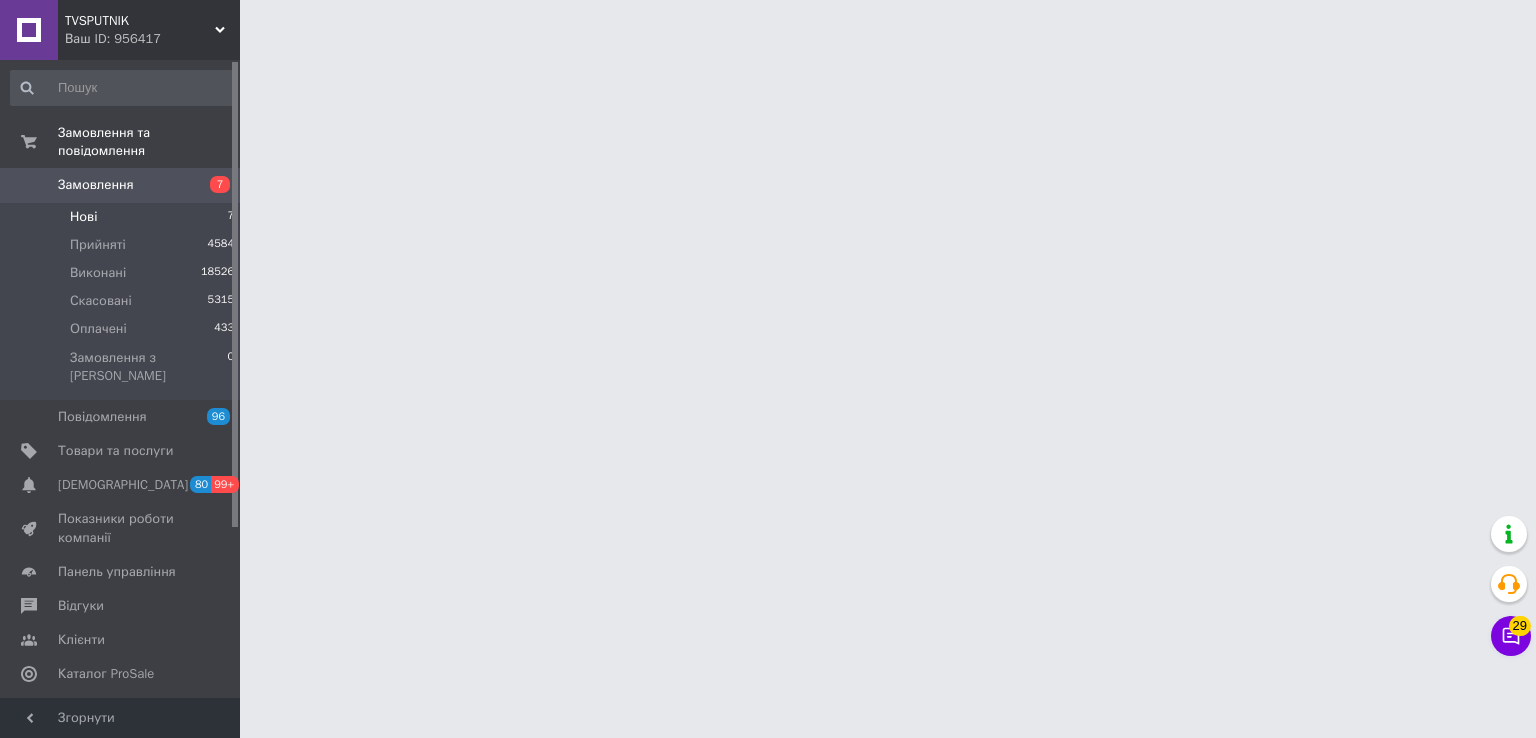 click on "Нові 7" at bounding box center (123, 217) 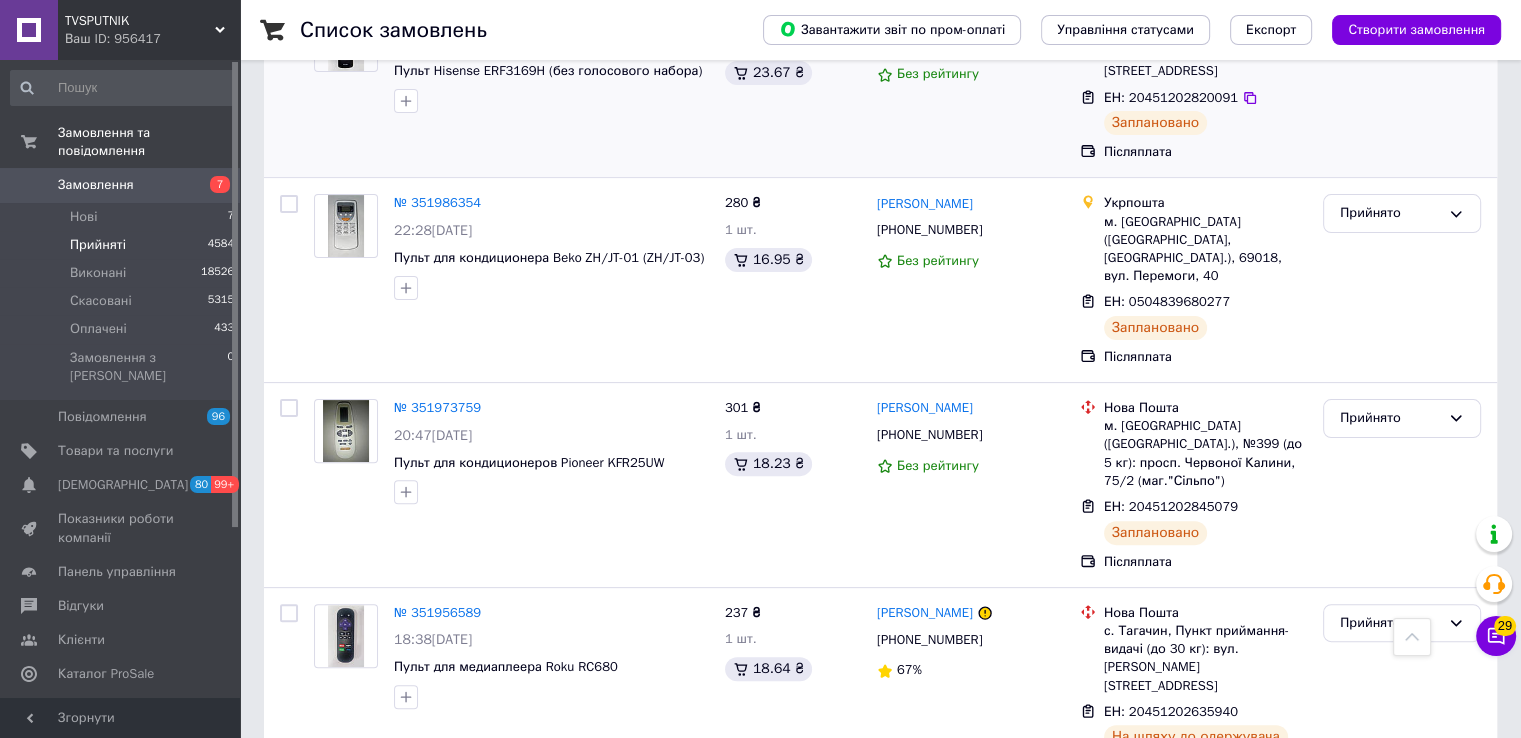 scroll, scrollTop: 100, scrollLeft: 0, axis: vertical 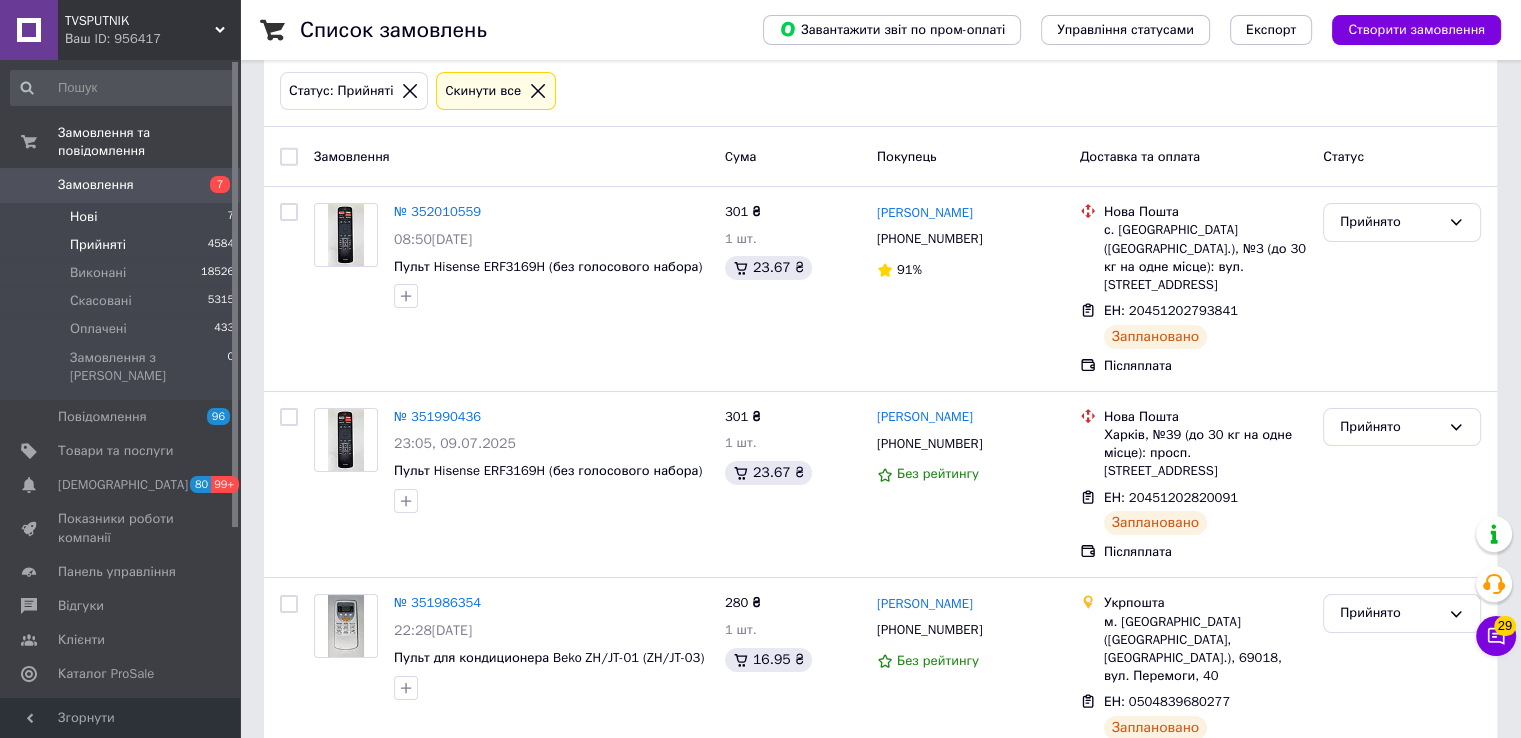click on "Нові 7" at bounding box center [123, 217] 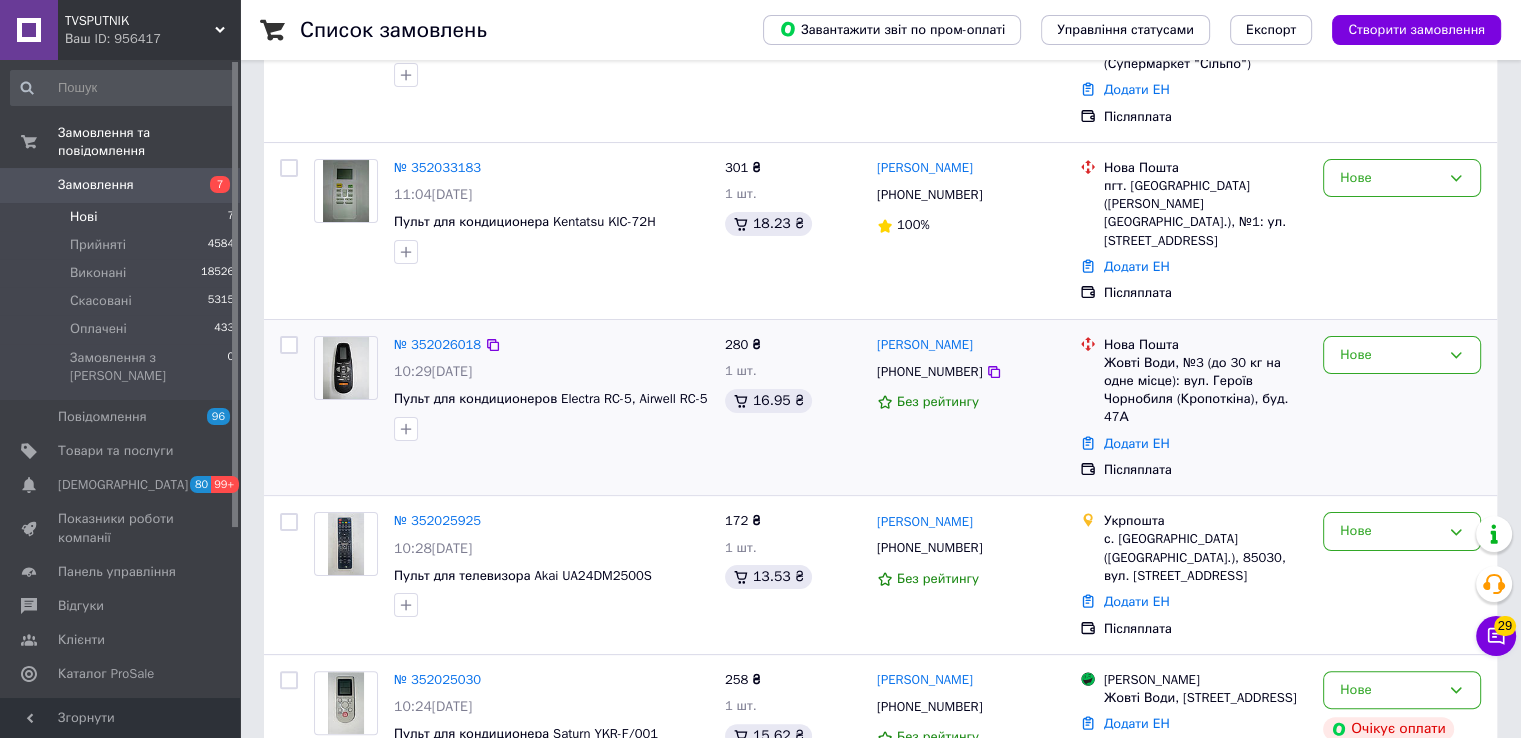 scroll, scrollTop: 0, scrollLeft: 0, axis: both 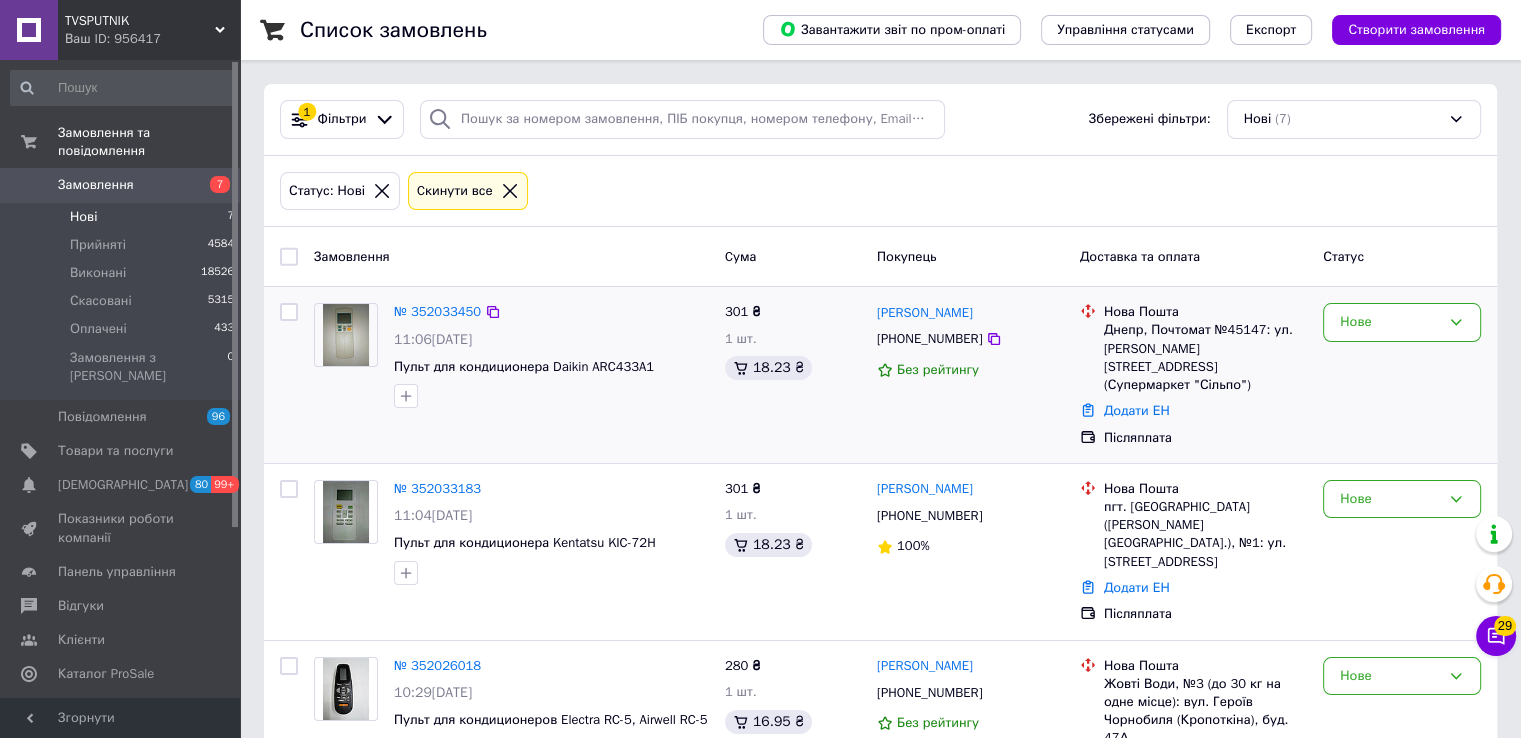 click on "№ 352033450" at bounding box center (437, 312) 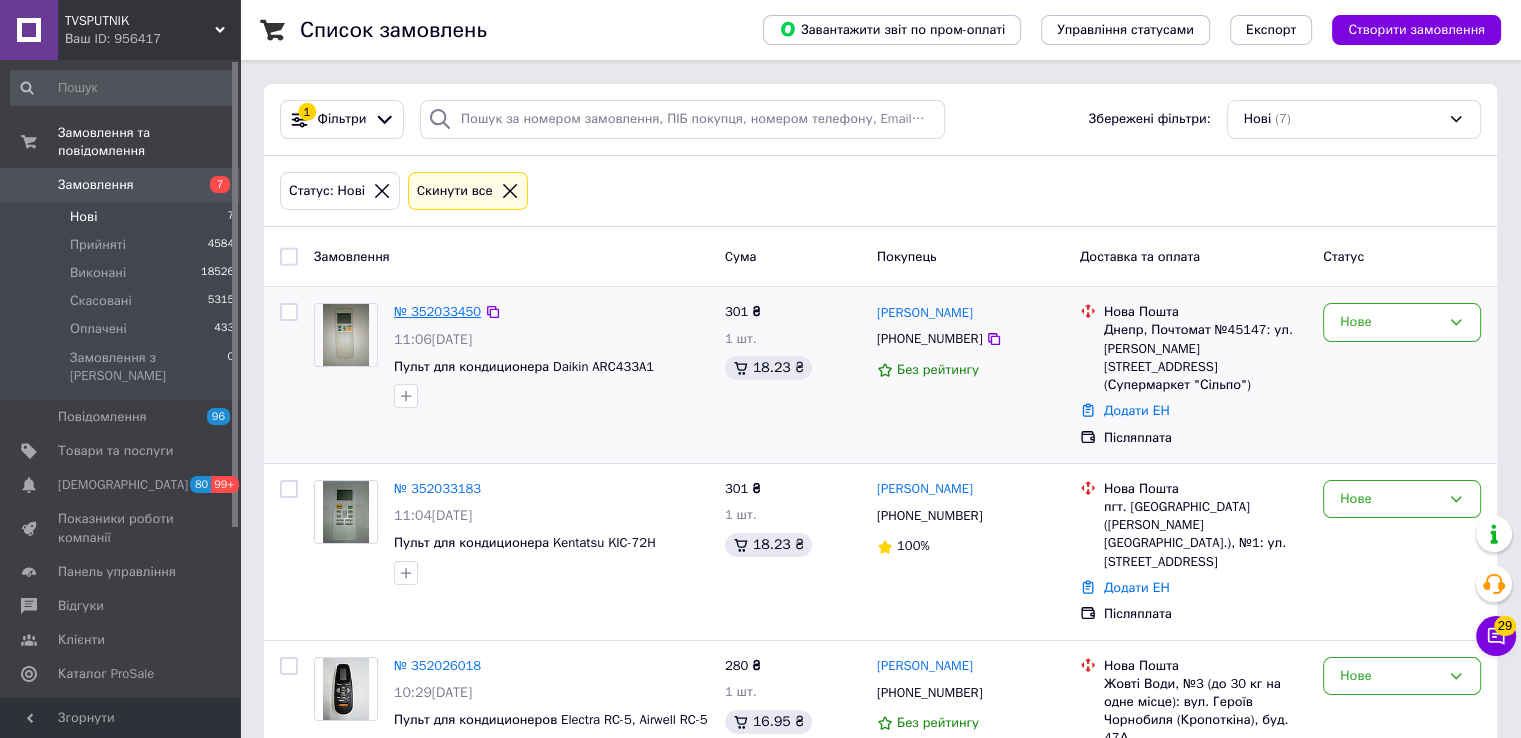 click on "№ 352033450" at bounding box center [437, 311] 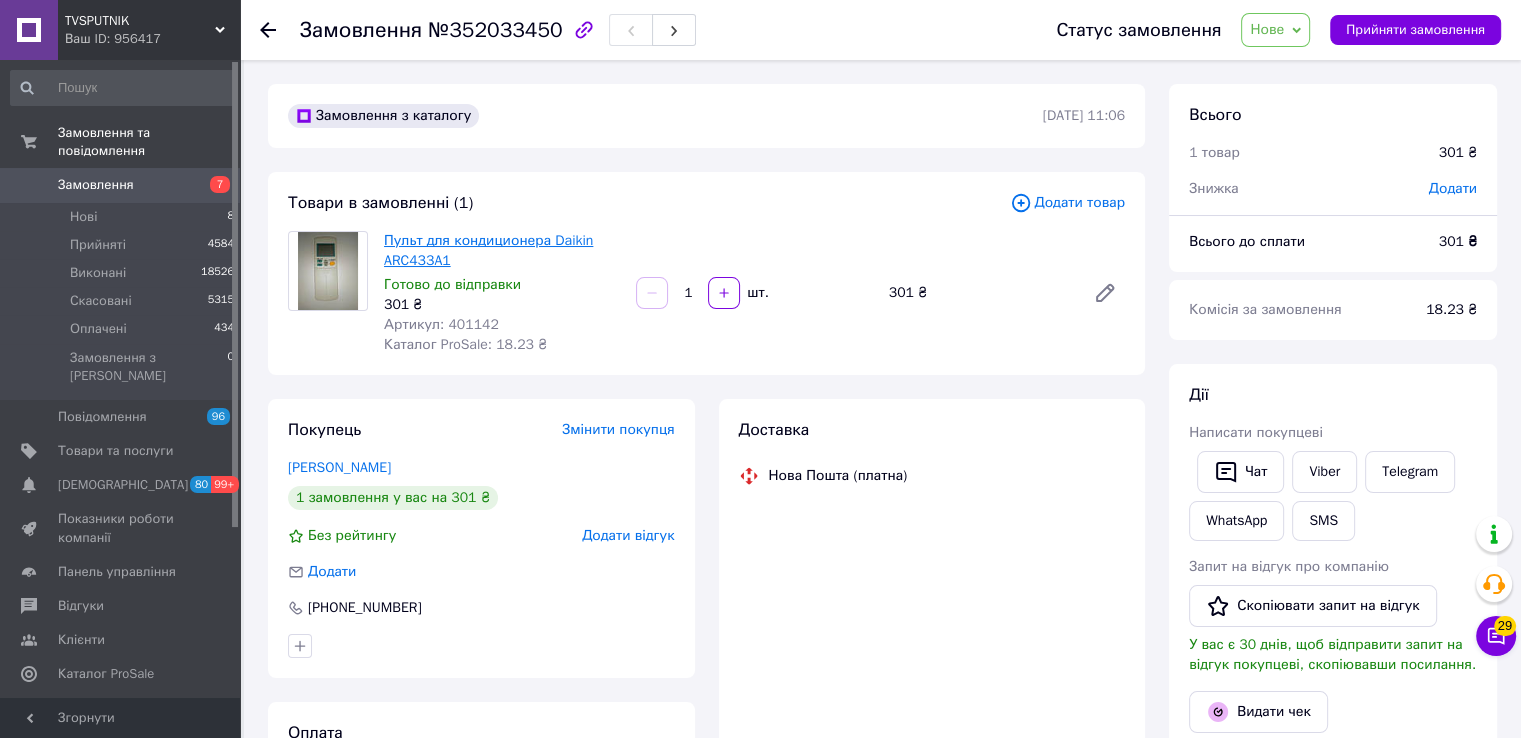click on "Пульт для кондиционера Daikin ARC433A1" at bounding box center (488, 250) 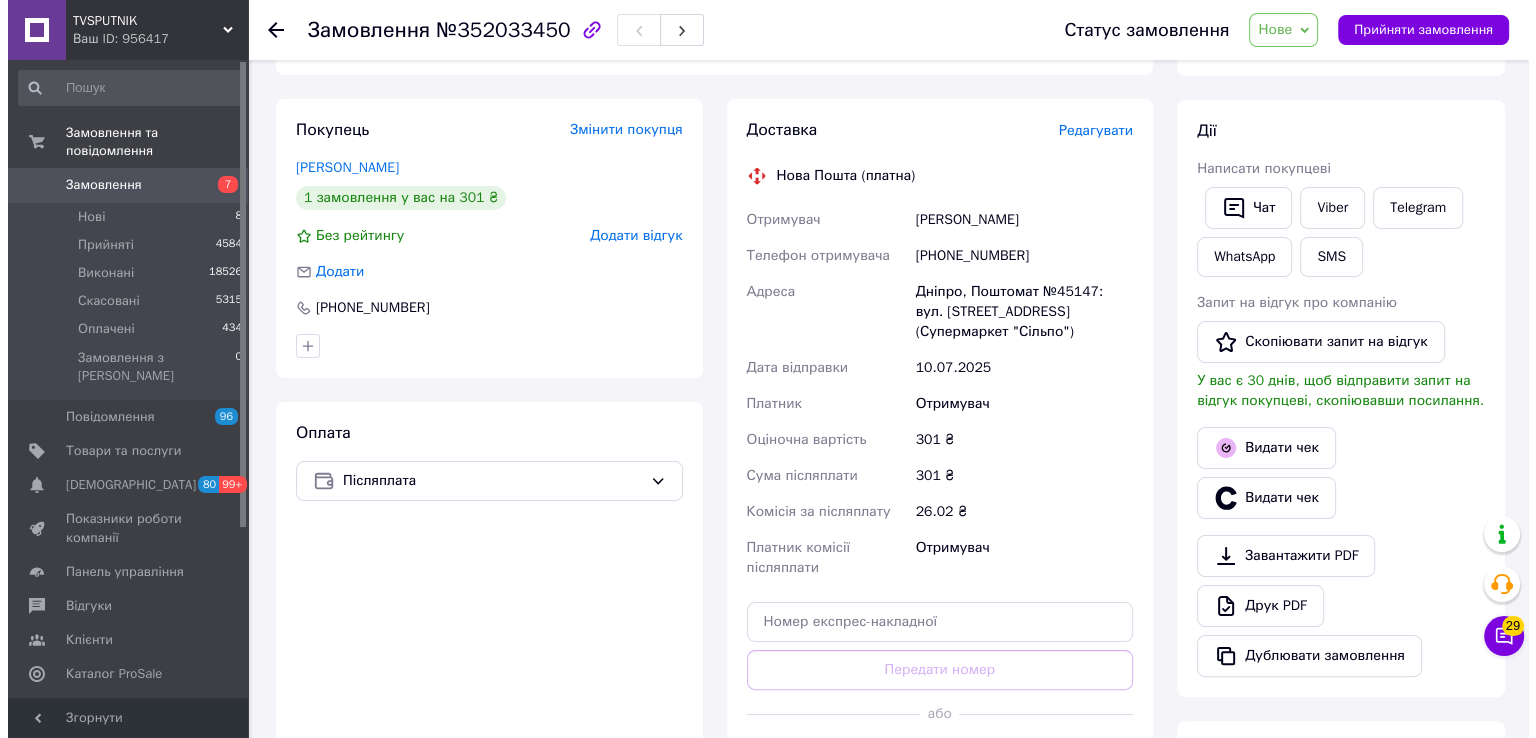scroll, scrollTop: 0, scrollLeft: 0, axis: both 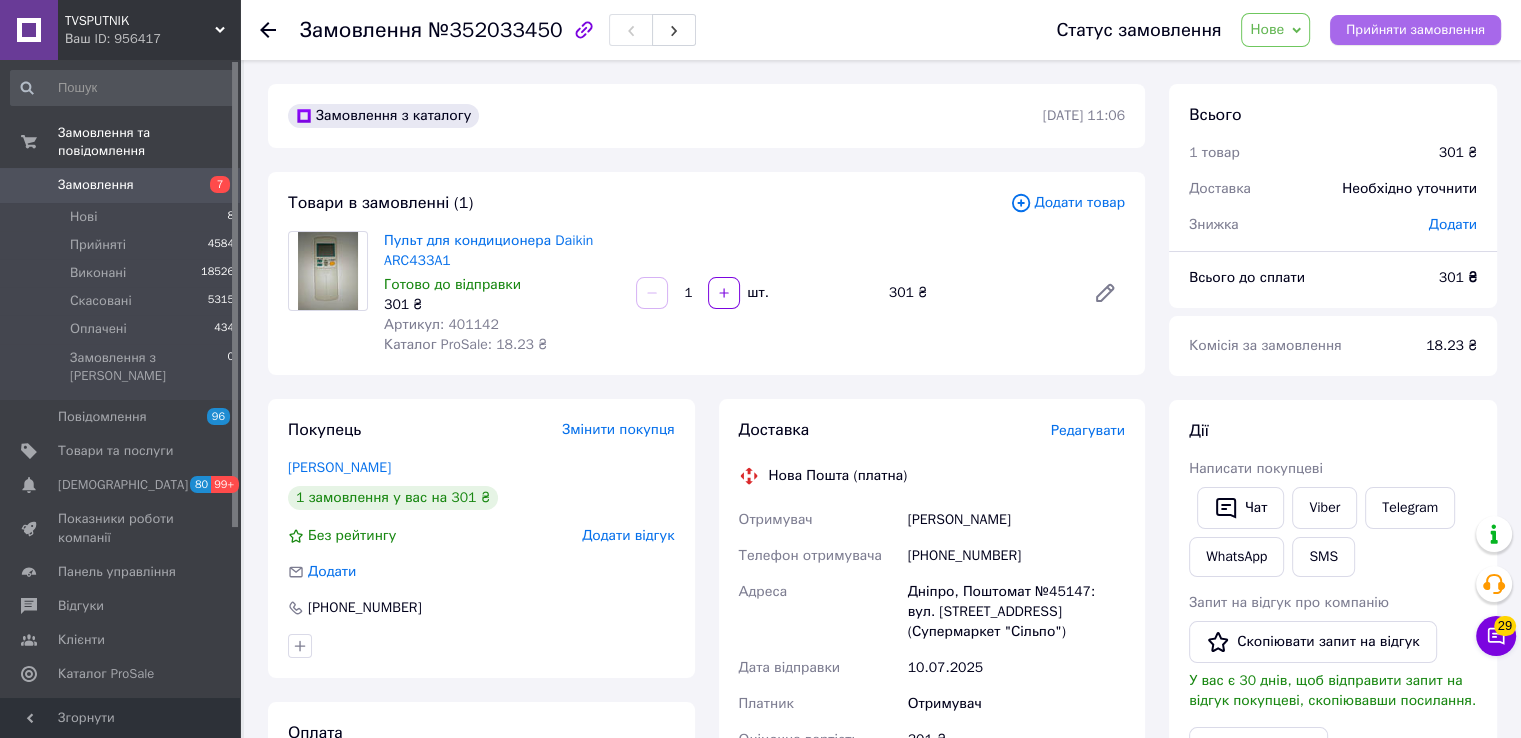 click on "Прийняти замовлення" at bounding box center (1415, 30) 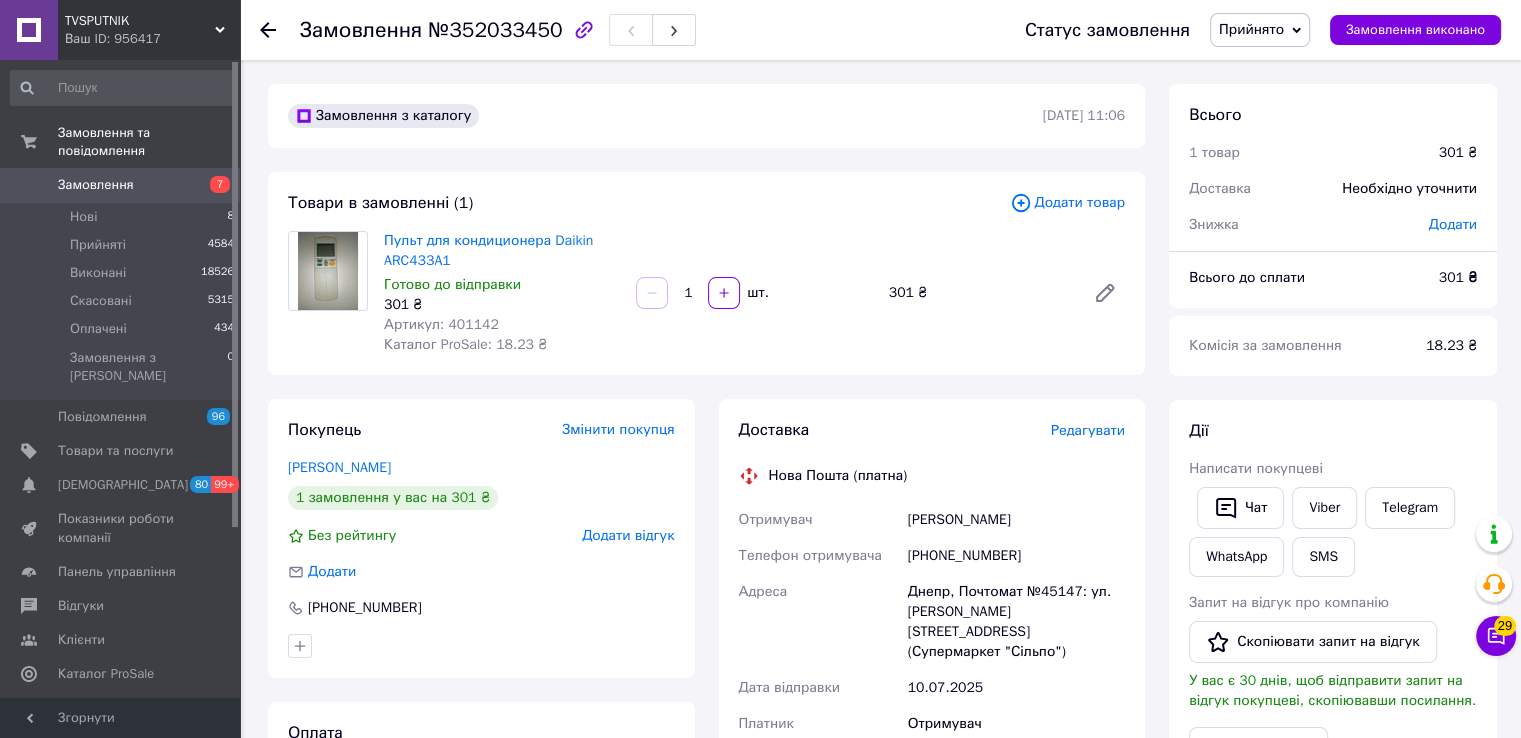 click on "Редагувати" at bounding box center (1088, 430) 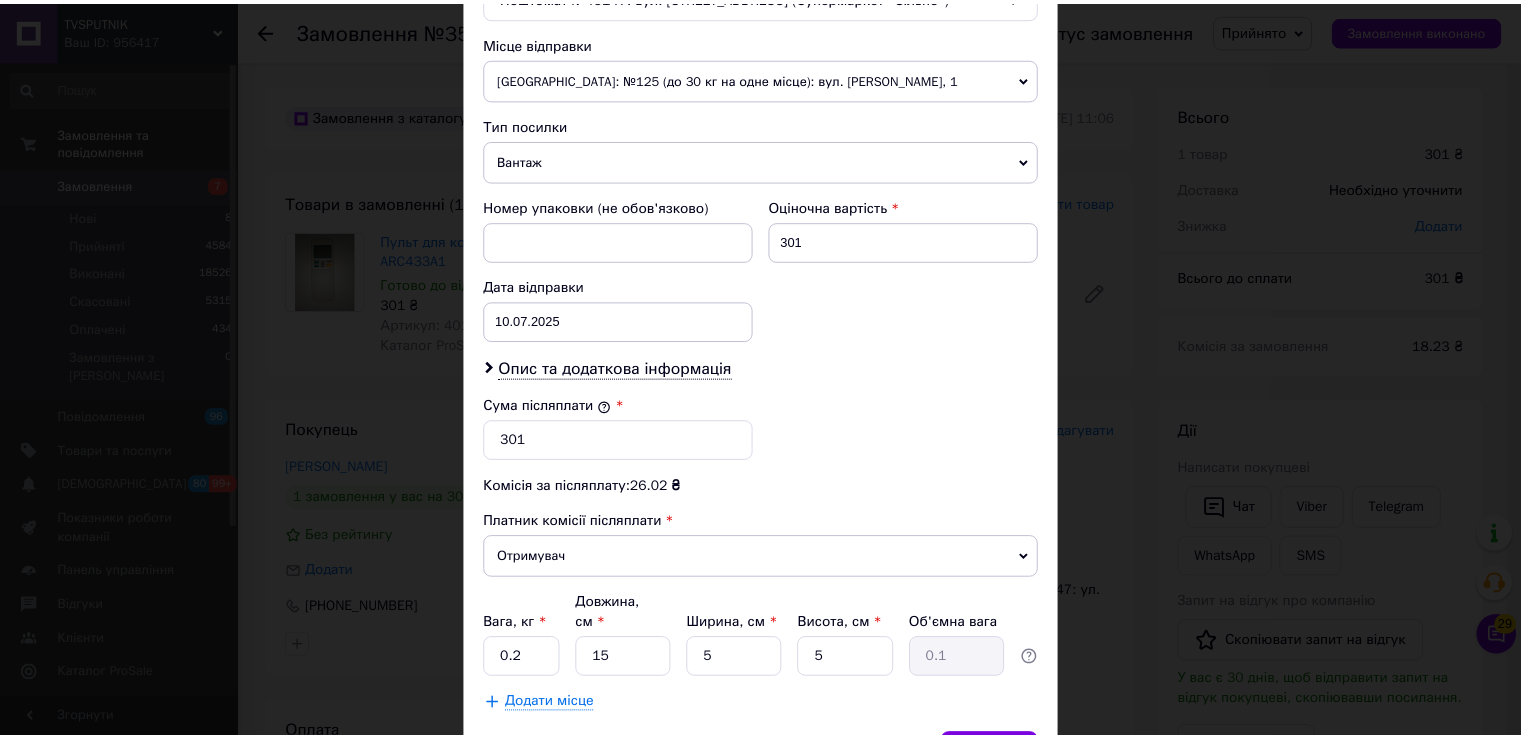 scroll, scrollTop: 782, scrollLeft: 0, axis: vertical 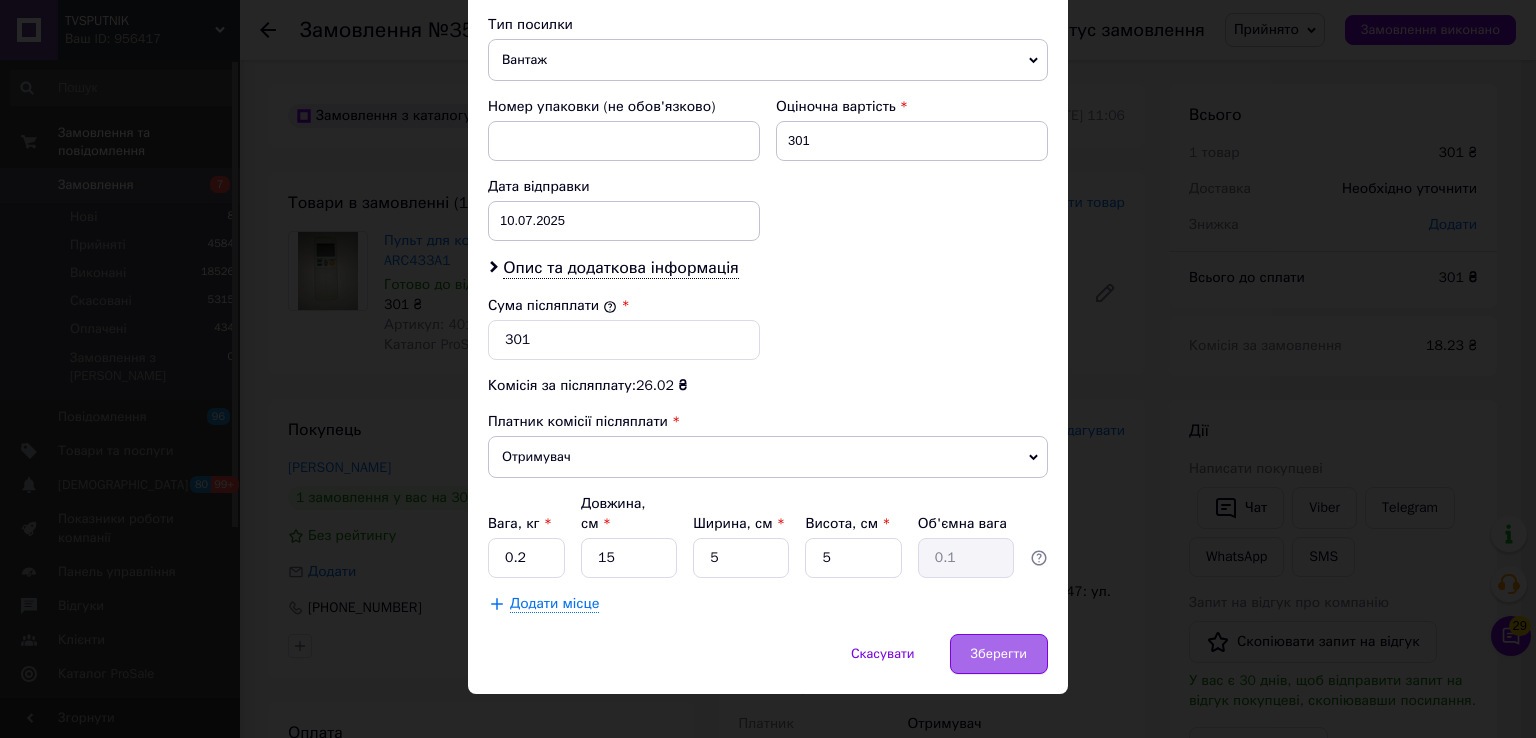 click on "Зберегти" at bounding box center [999, 654] 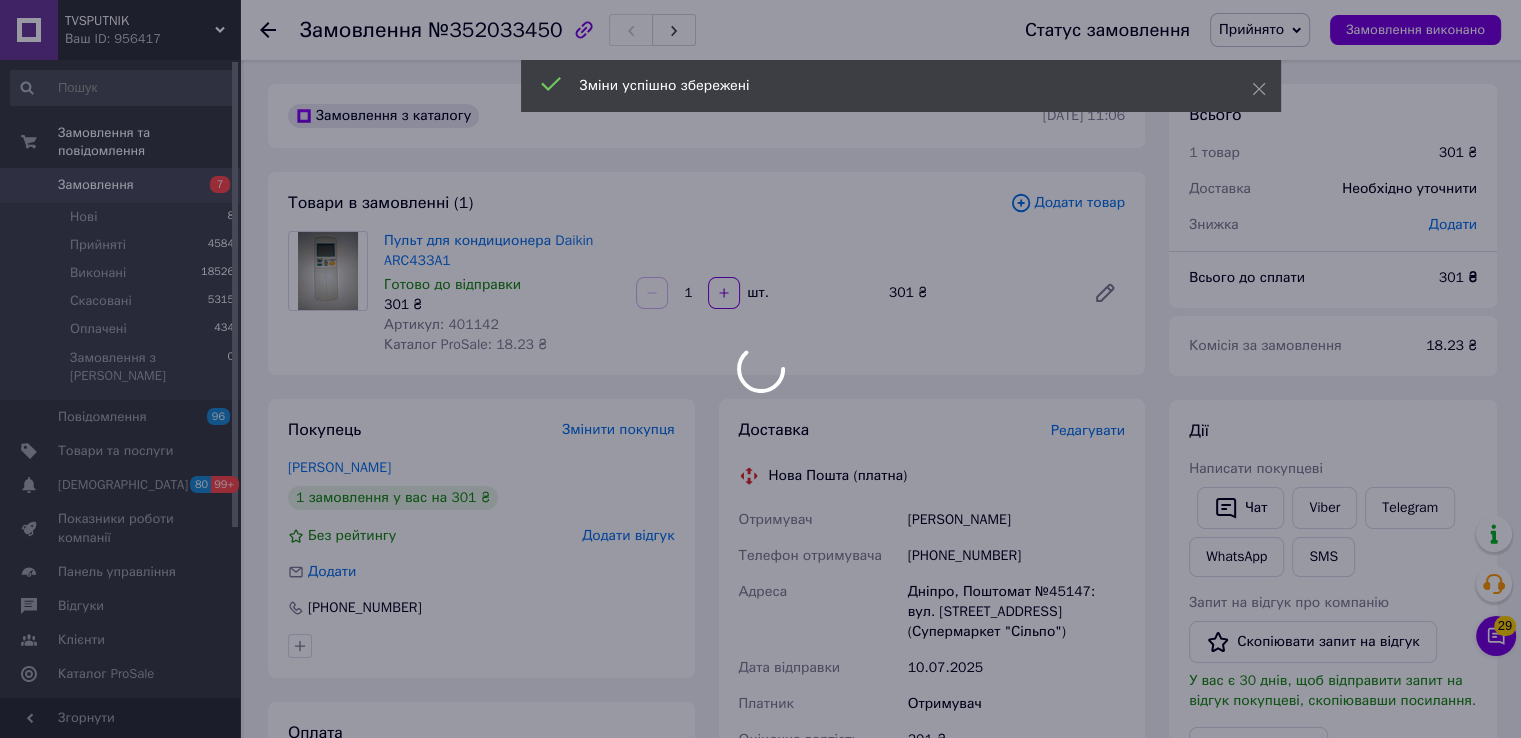 scroll, scrollTop: 500, scrollLeft: 0, axis: vertical 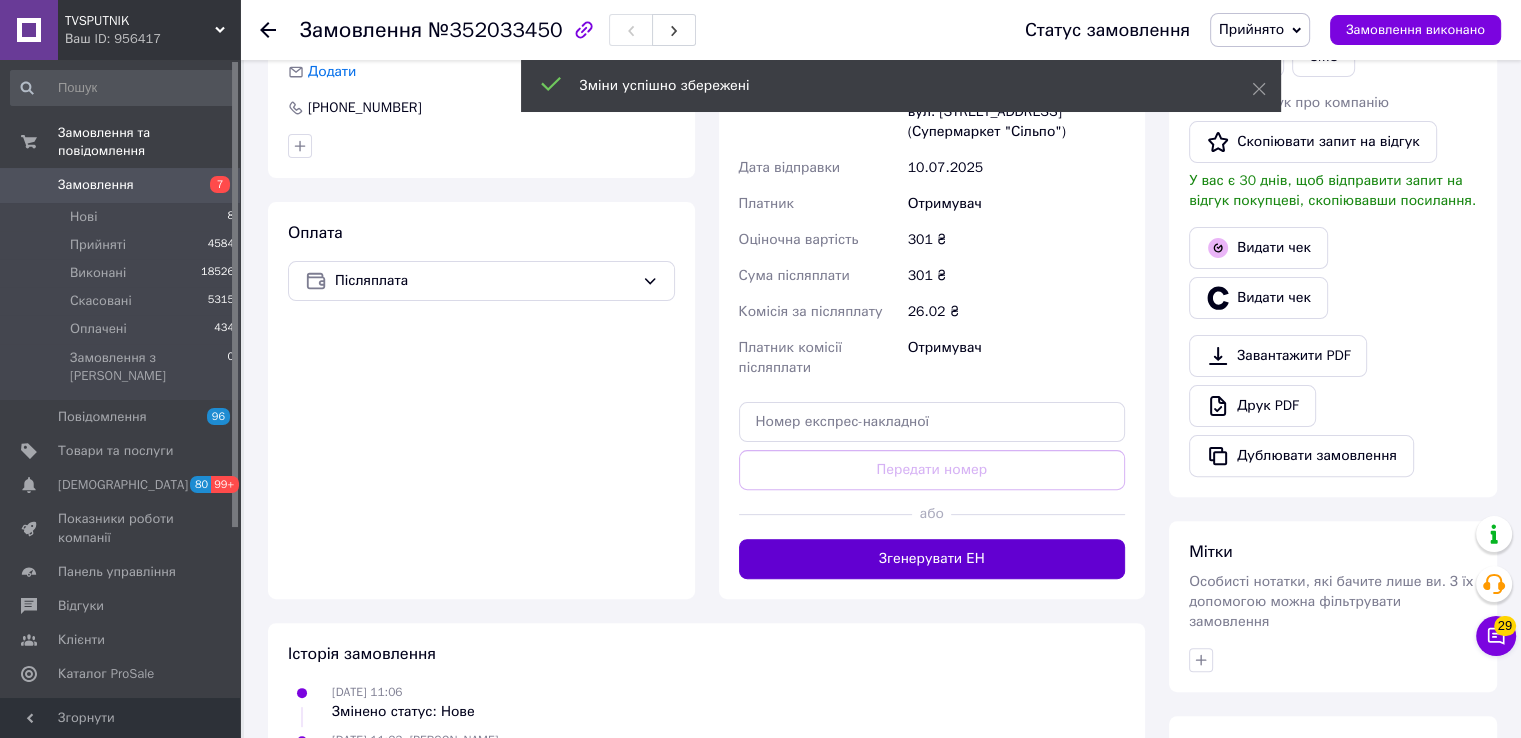 click on "Згенерувати ЕН" at bounding box center [932, 559] 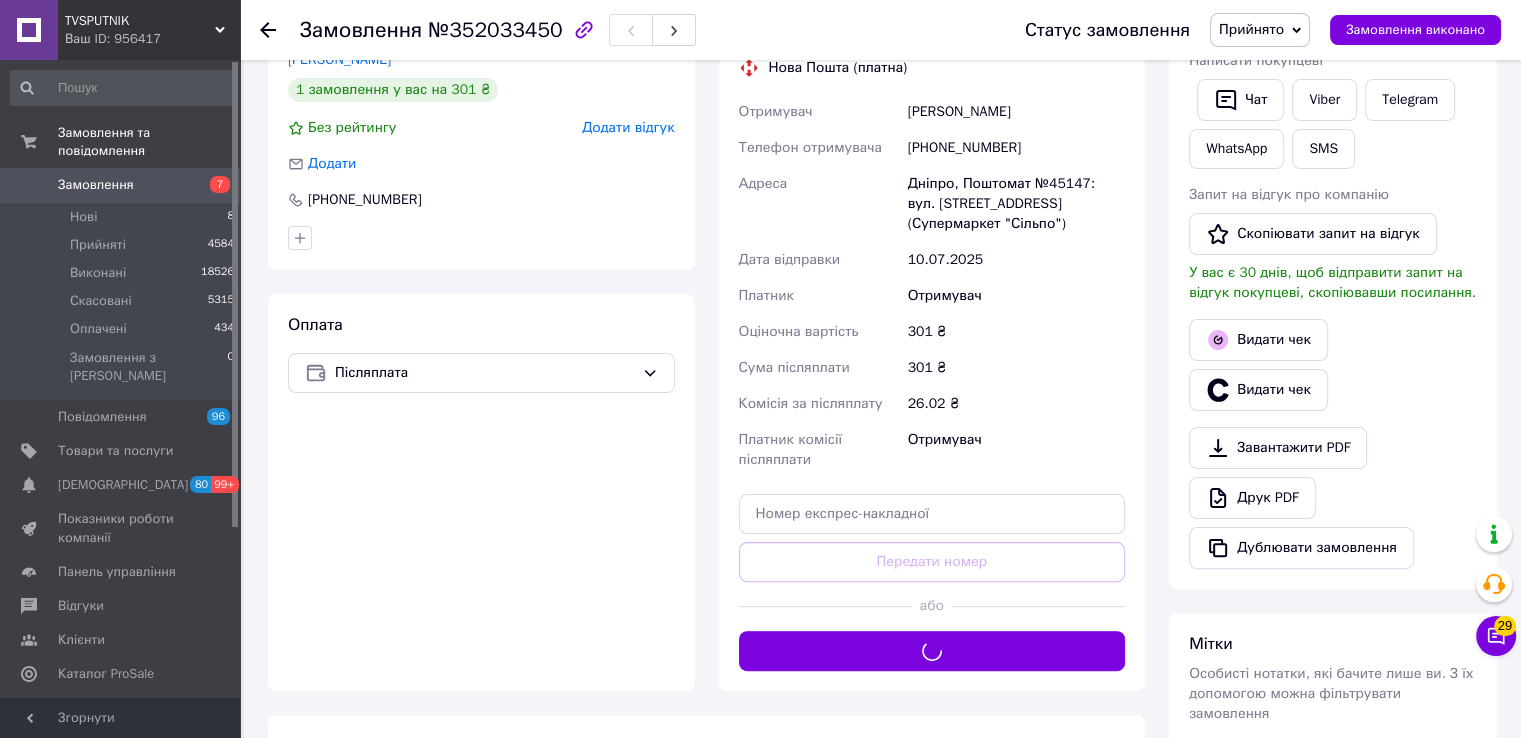 scroll, scrollTop: 292, scrollLeft: 0, axis: vertical 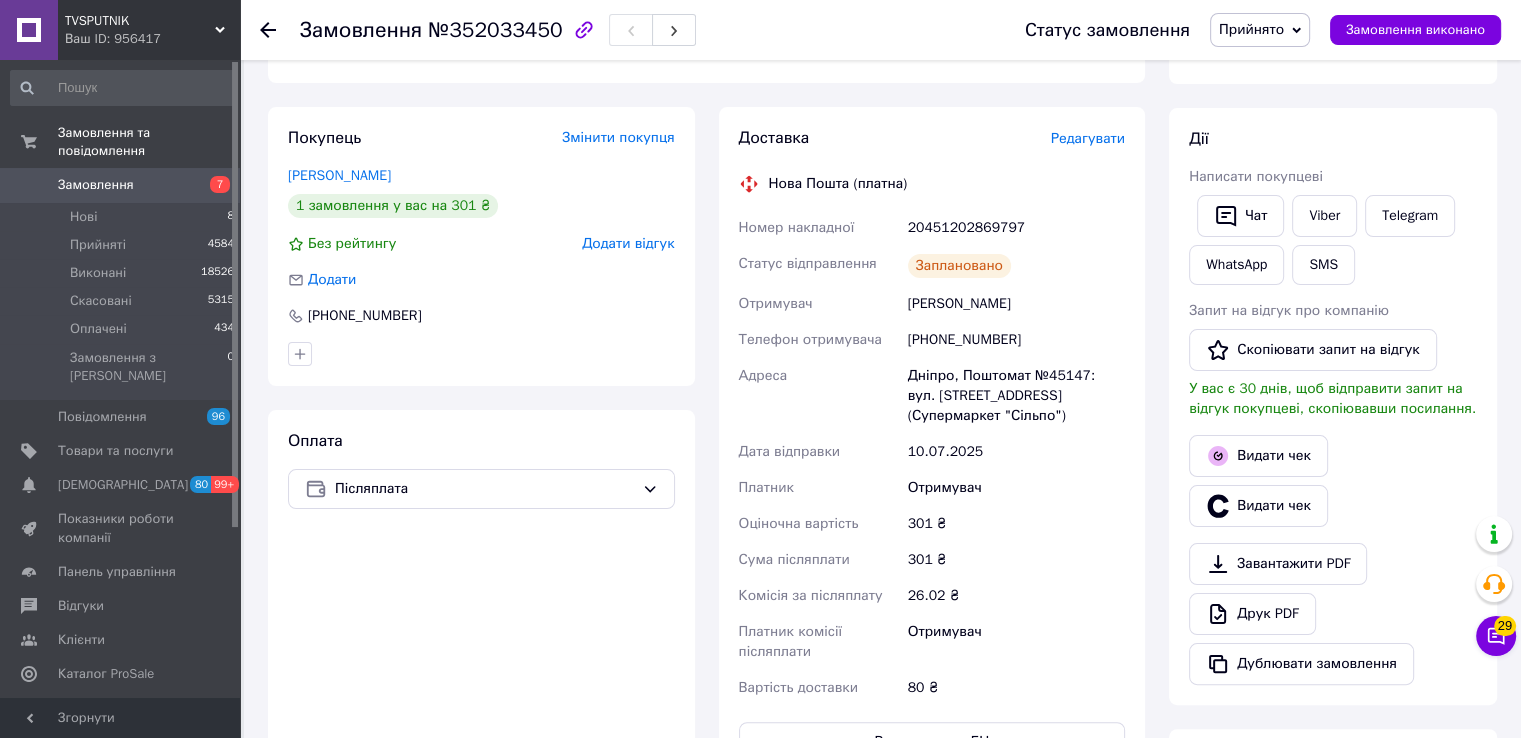 click on "20451202869797" at bounding box center (1016, 228) 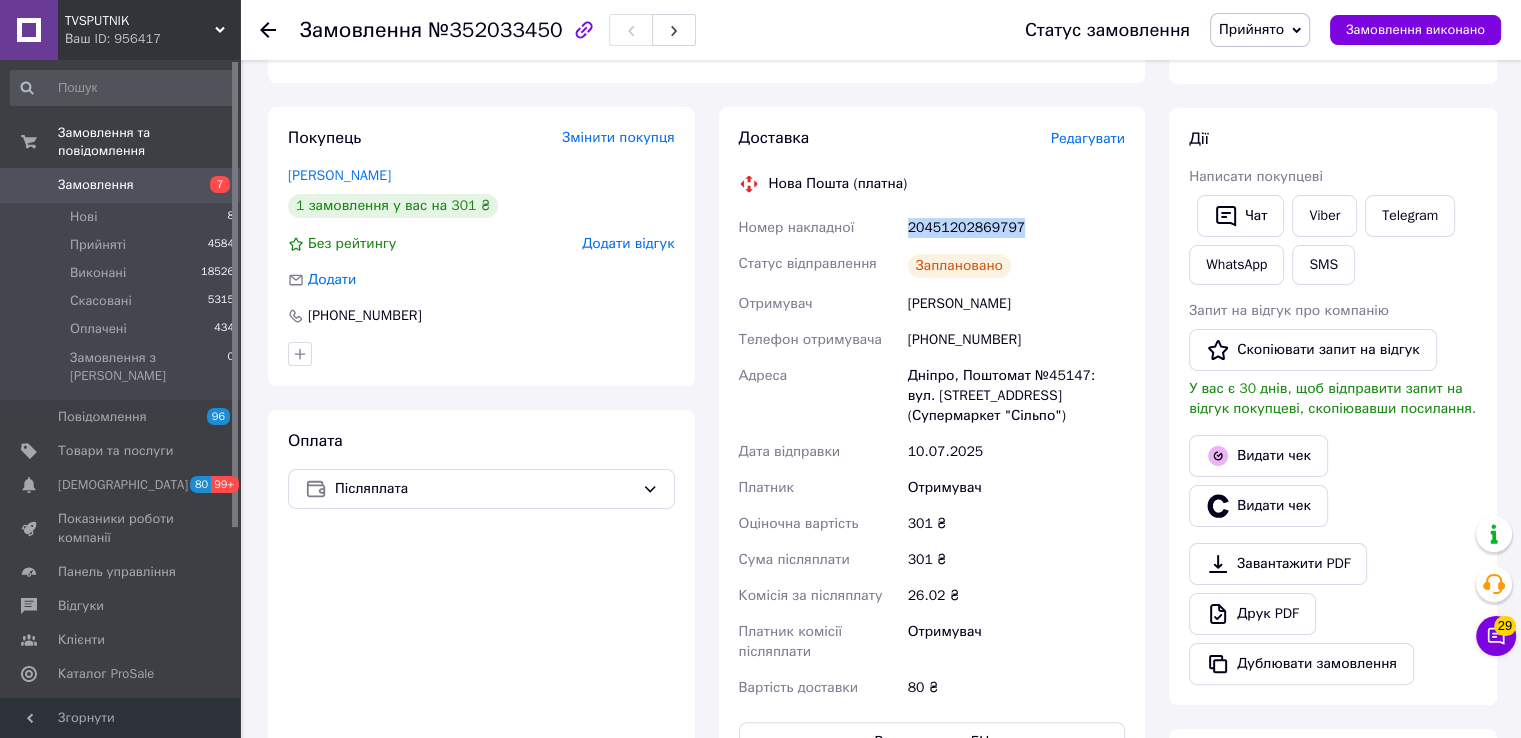 click on "20451202869797" at bounding box center (1016, 228) 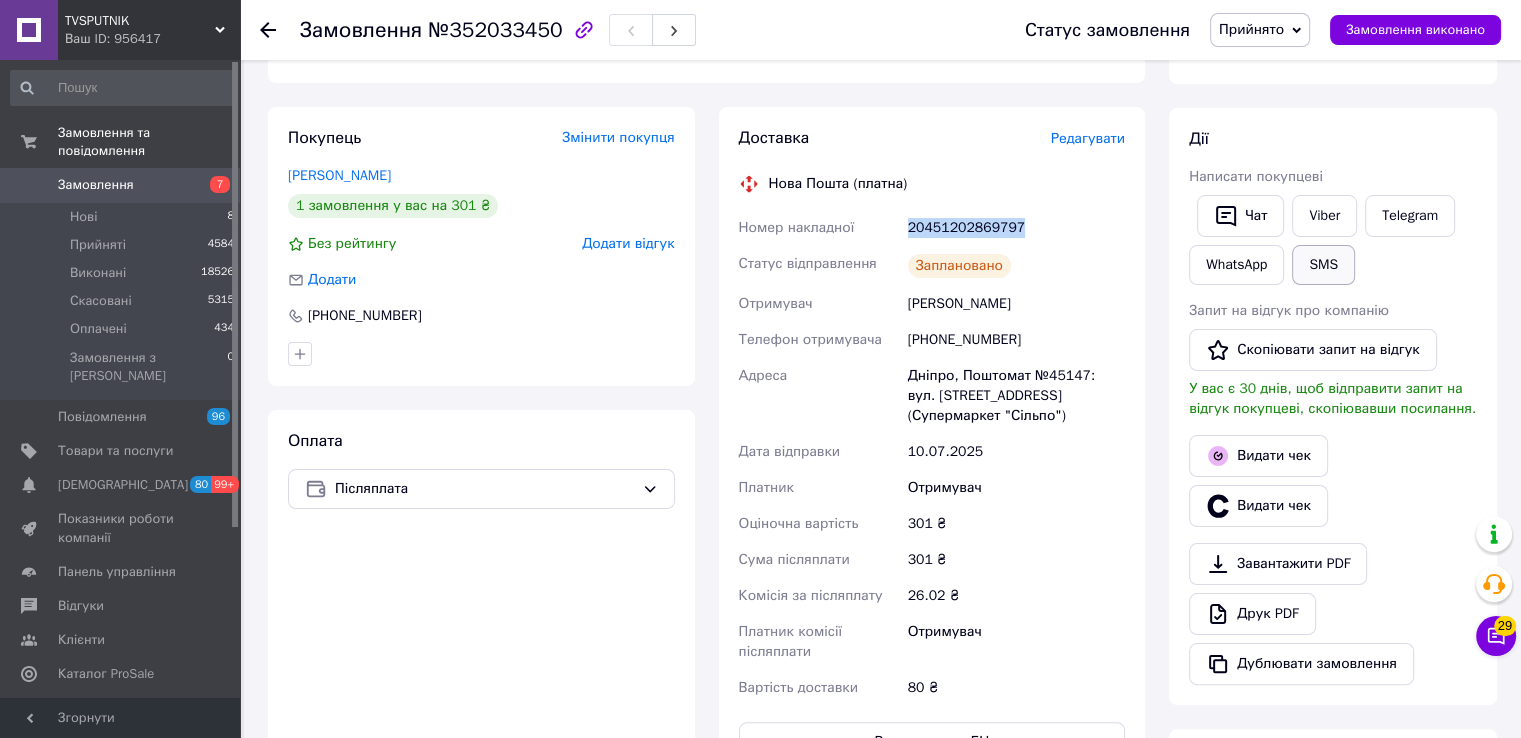 click on "SMS" at bounding box center [1323, 265] 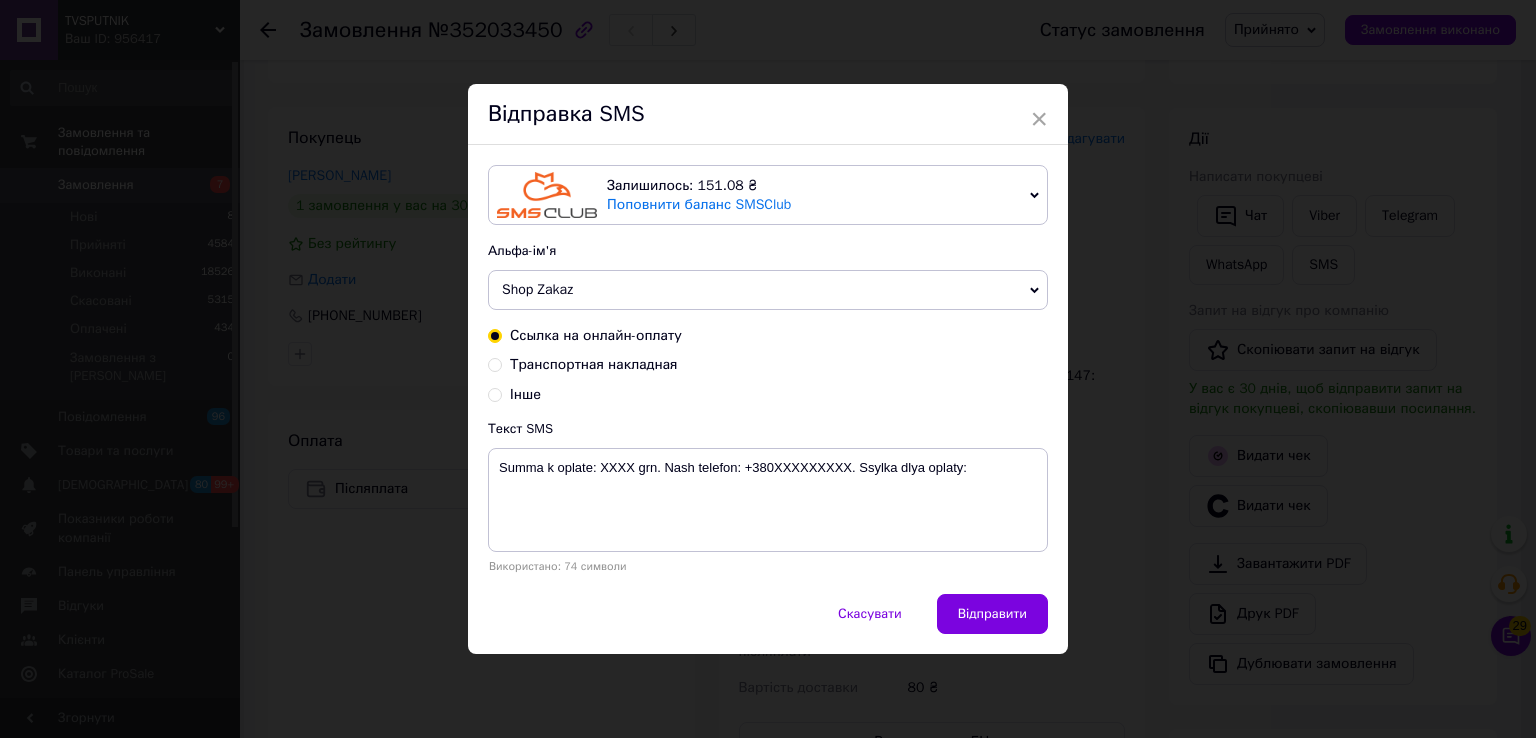 click on "Транспортная накладная" at bounding box center (594, 364) 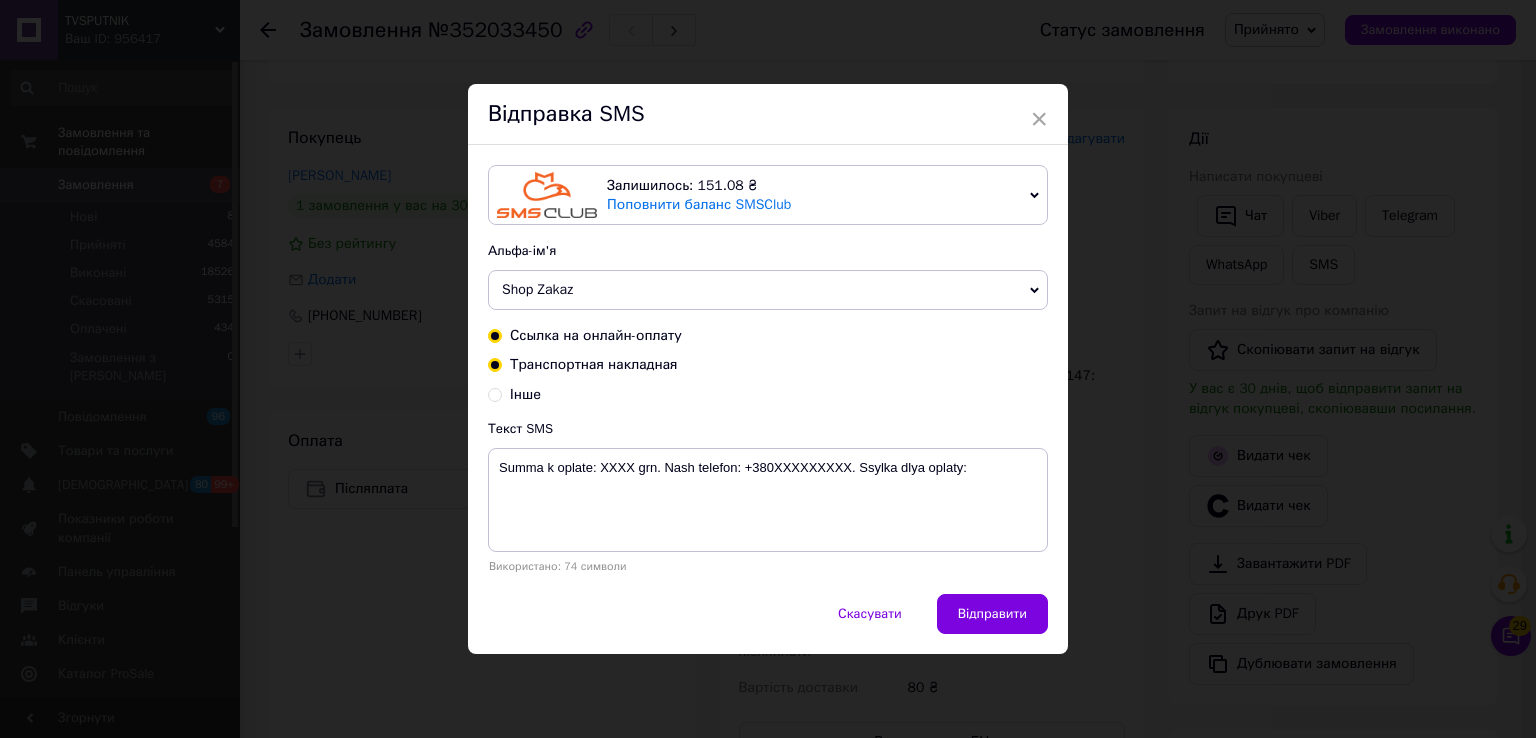 radio on "true" 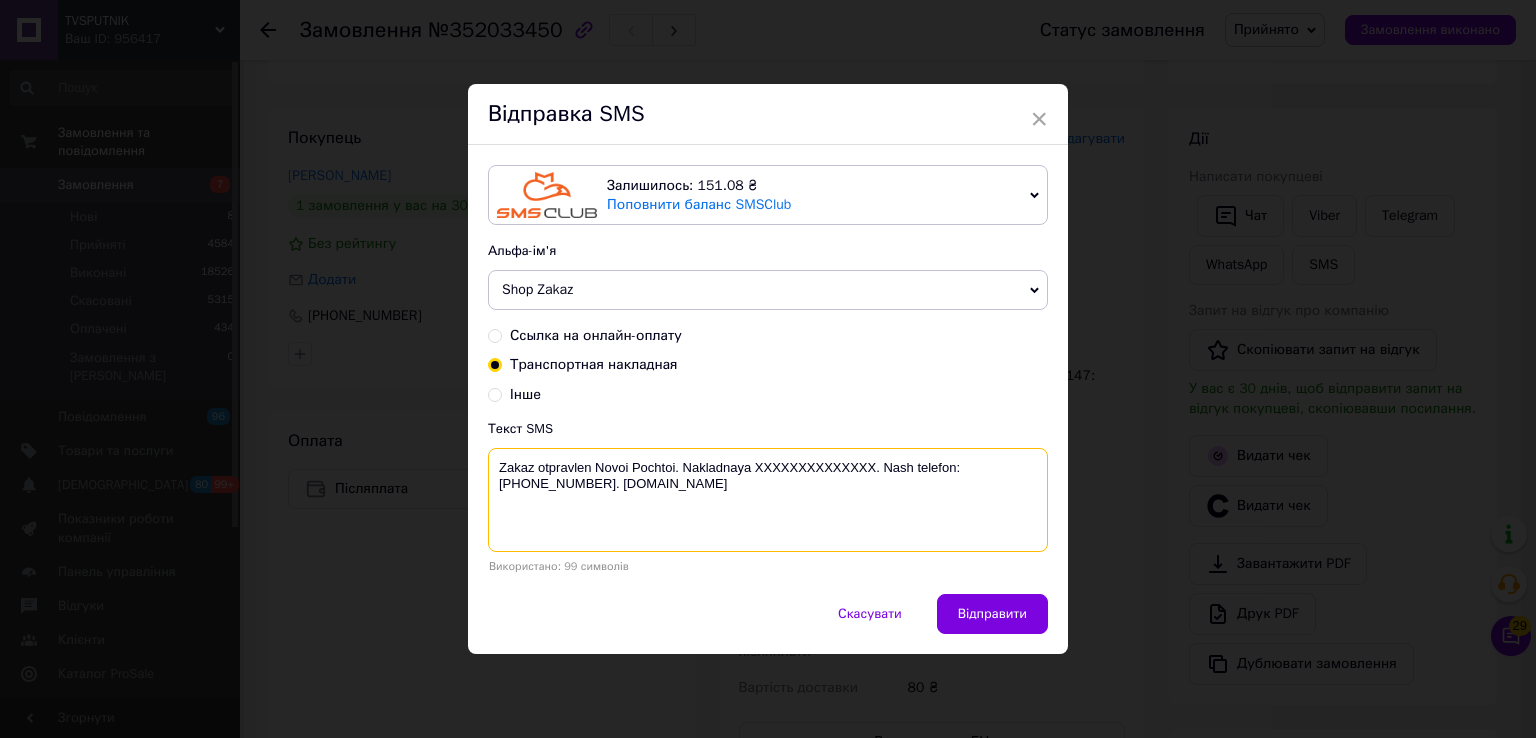 click on "Zakaz otpravlen Novoi Pochtoi. Nakladnaya XXXXXXXXXXXXXX. Nash telefon:[PHONE_NUMBER]. [DOMAIN_NAME]" at bounding box center [768, 500] 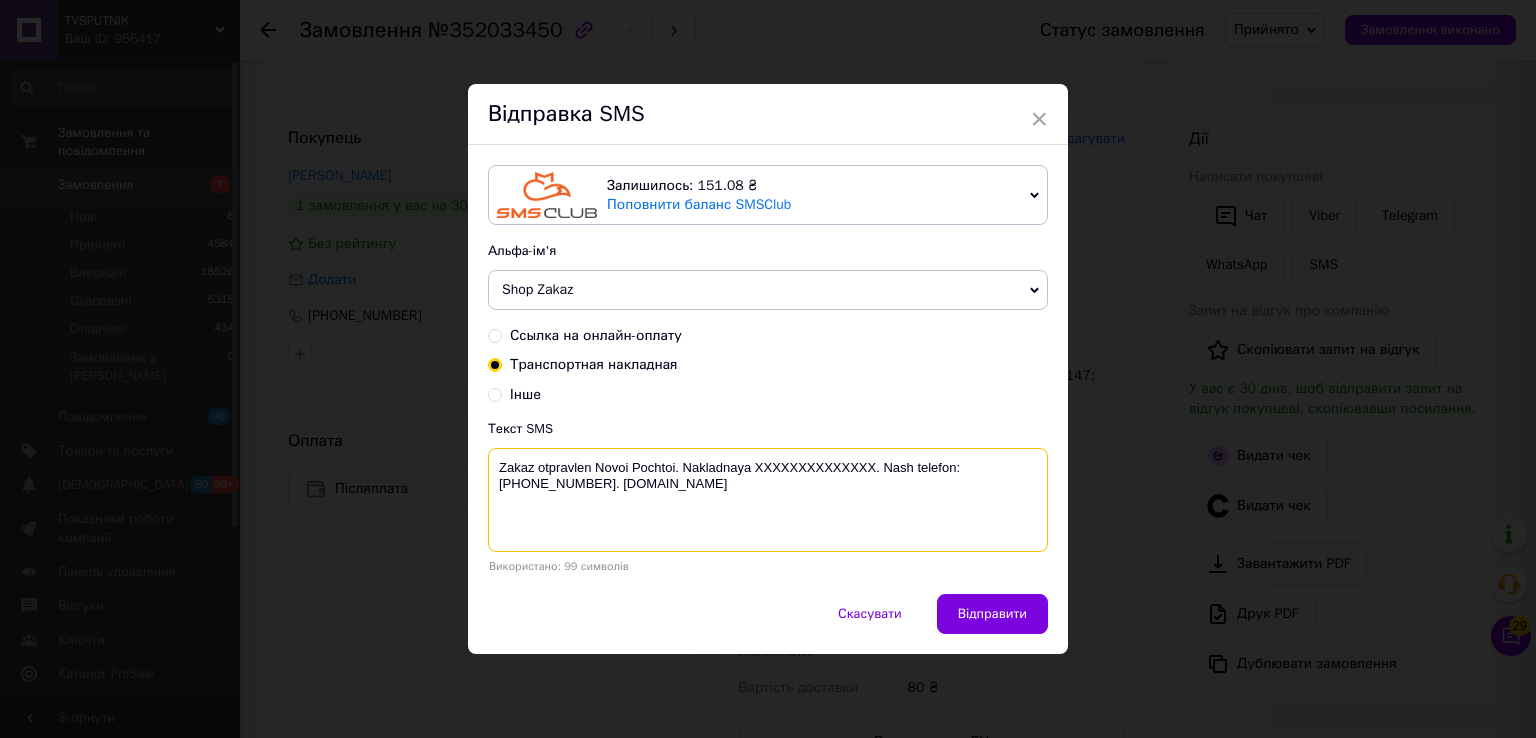paste on "20451202869797" 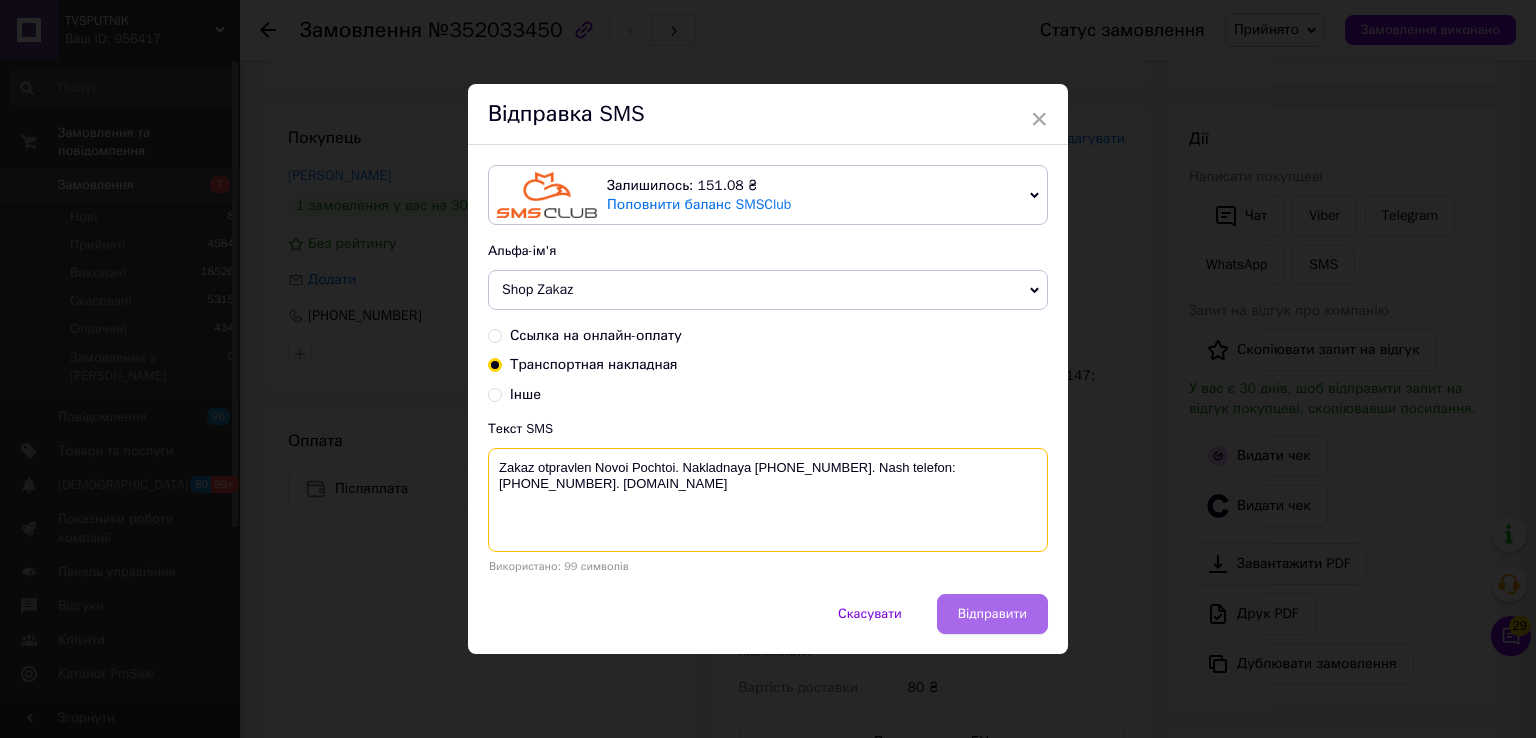 type on "Zakaz otpravlen Novoi Pochtoi. Nakladnaya 20451202869797. Nash telefon:+380500194515. Tvsputnik.net" 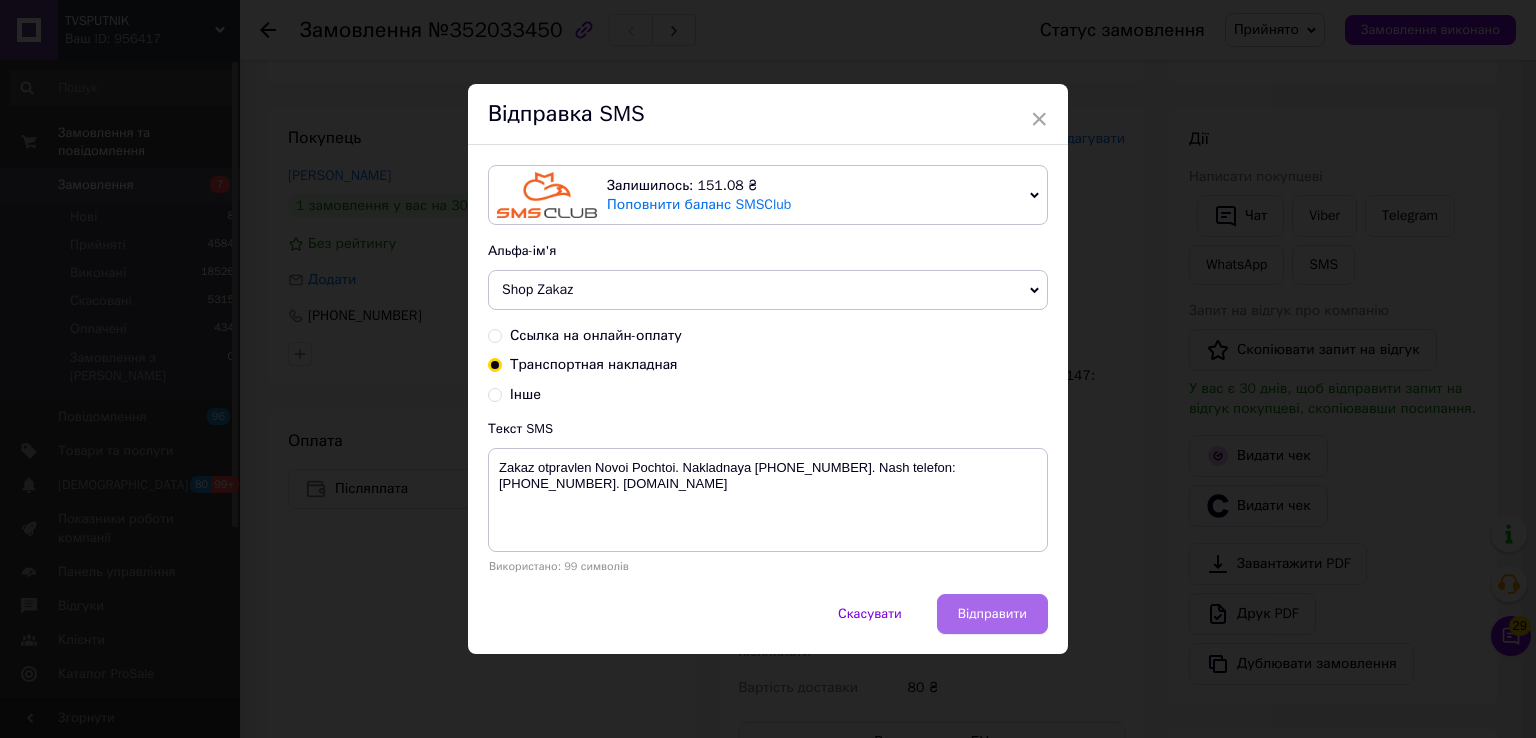 click on "Відправити" at bounding box center (992, 614) 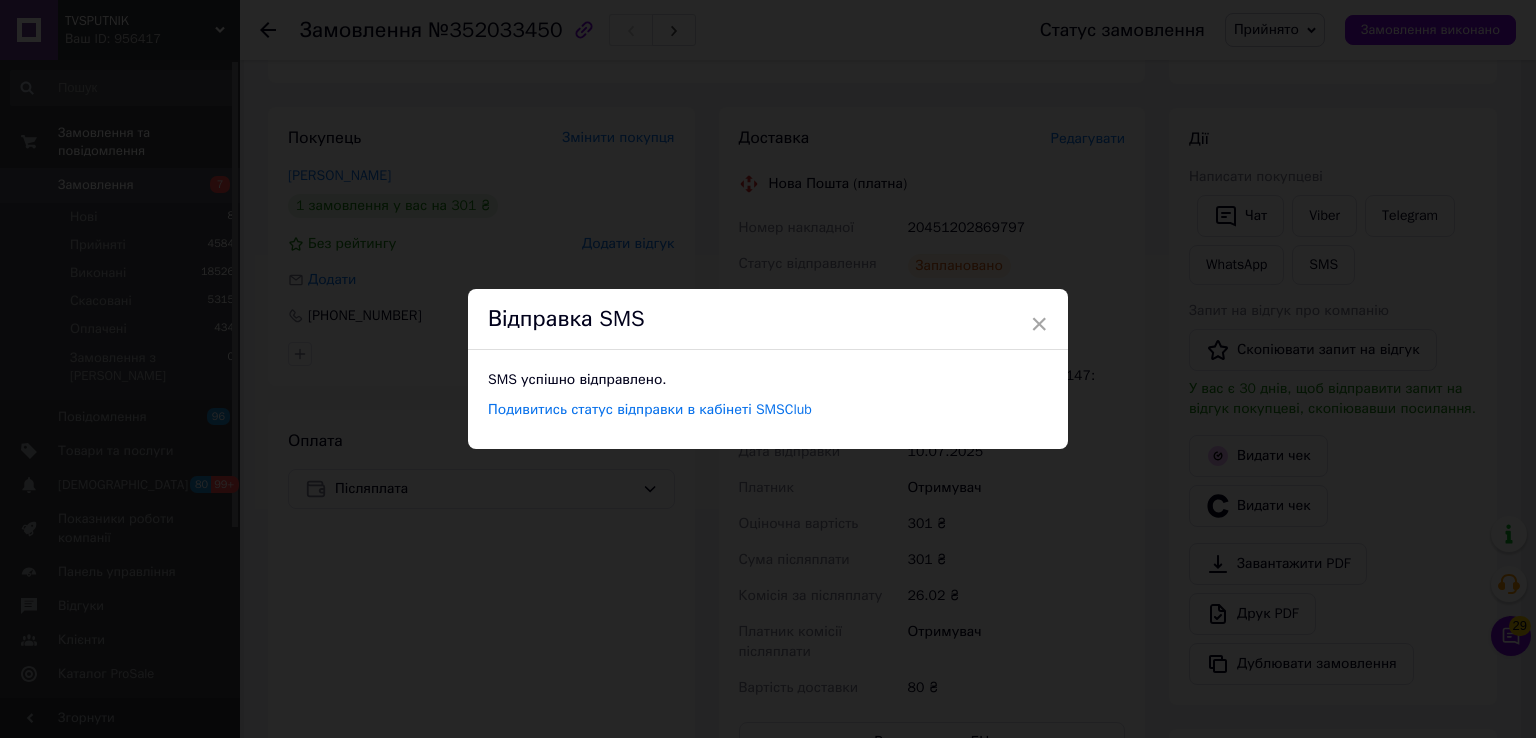 click on "× Відправка SMS SMS успішно відправлено. Подивитись статус відправки в кабінеті SMSClub" at bounding box center (768, 369) 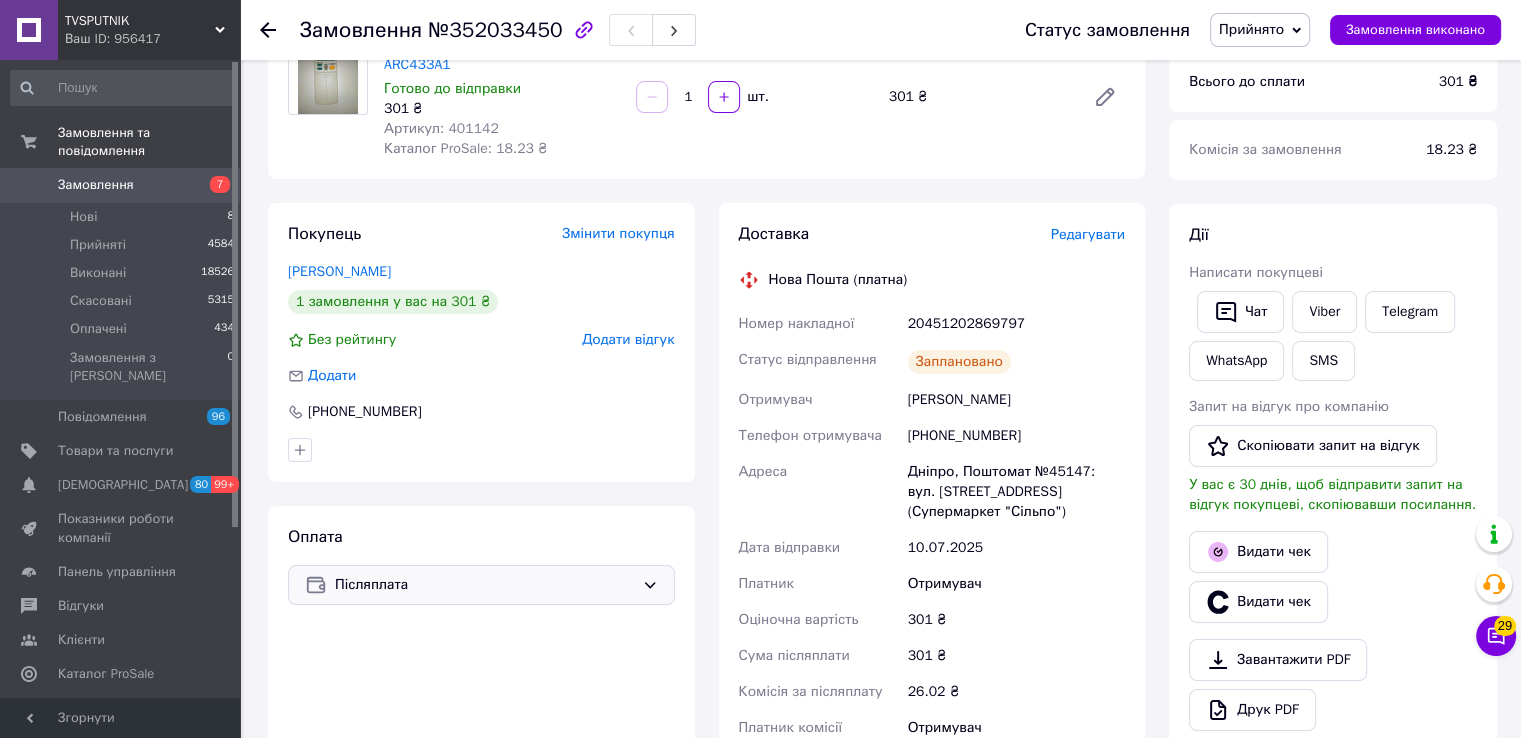 scroll, scrollTop: 92, scrollLeft: 0, axis: vertical 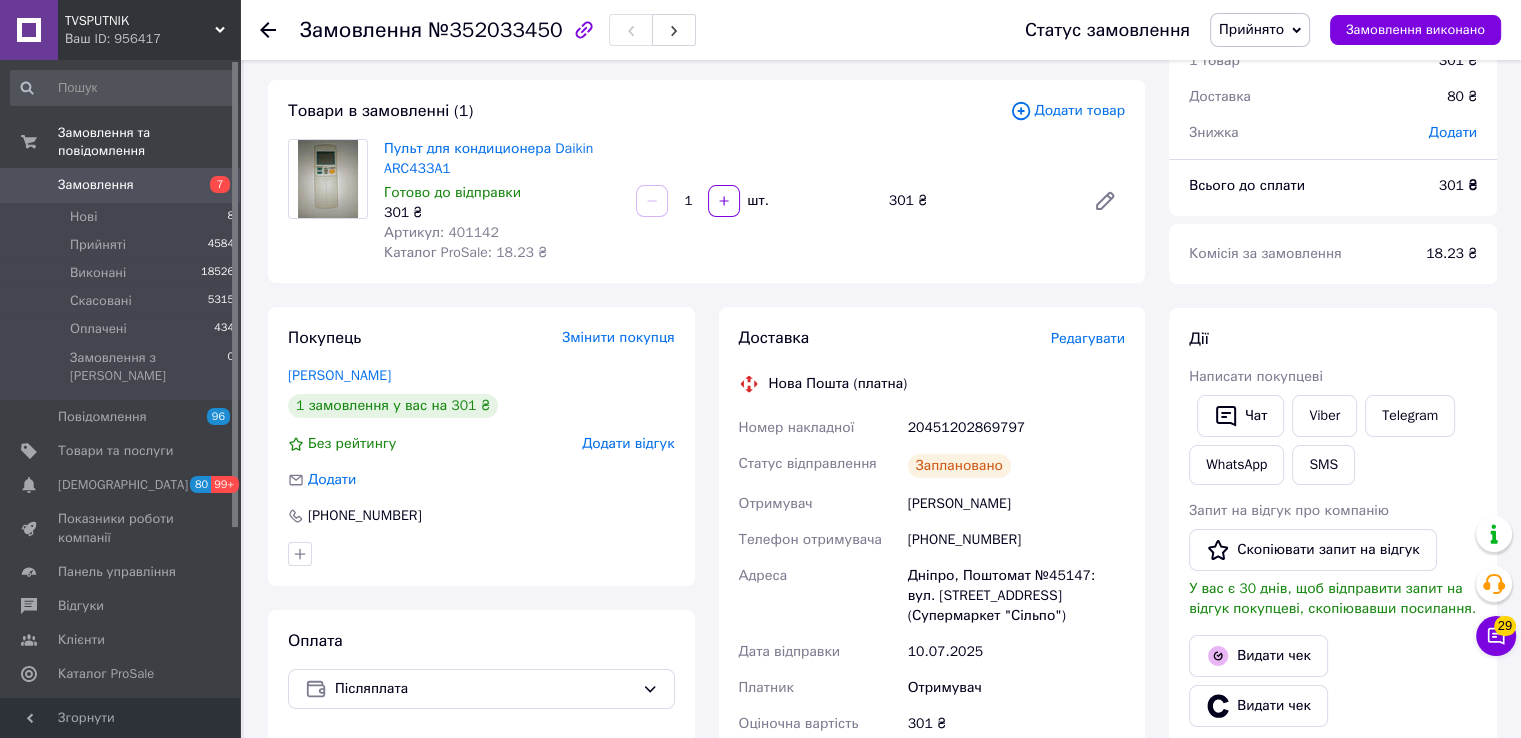 click 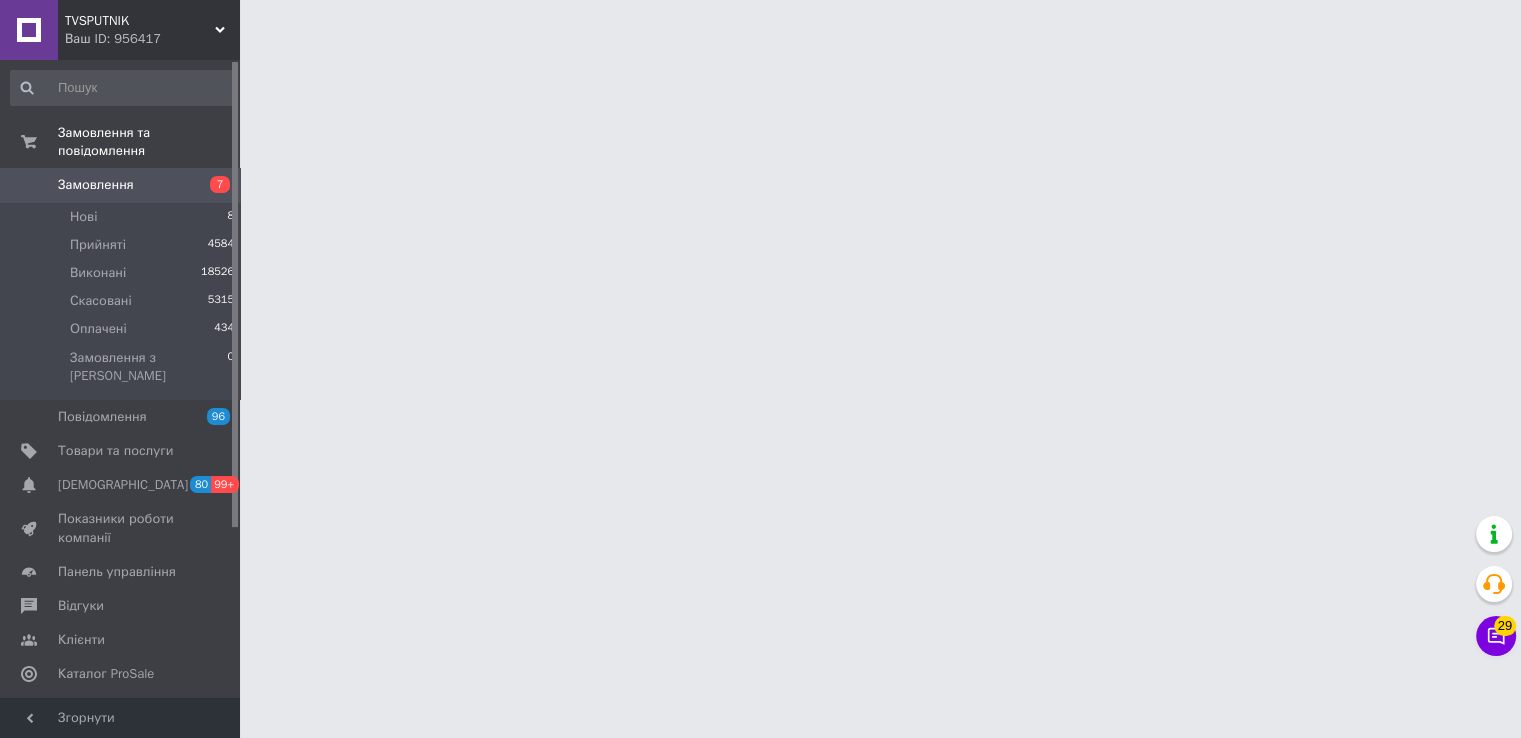 scroll, scrollTop: 0, scrollLeft: 0, axis: both 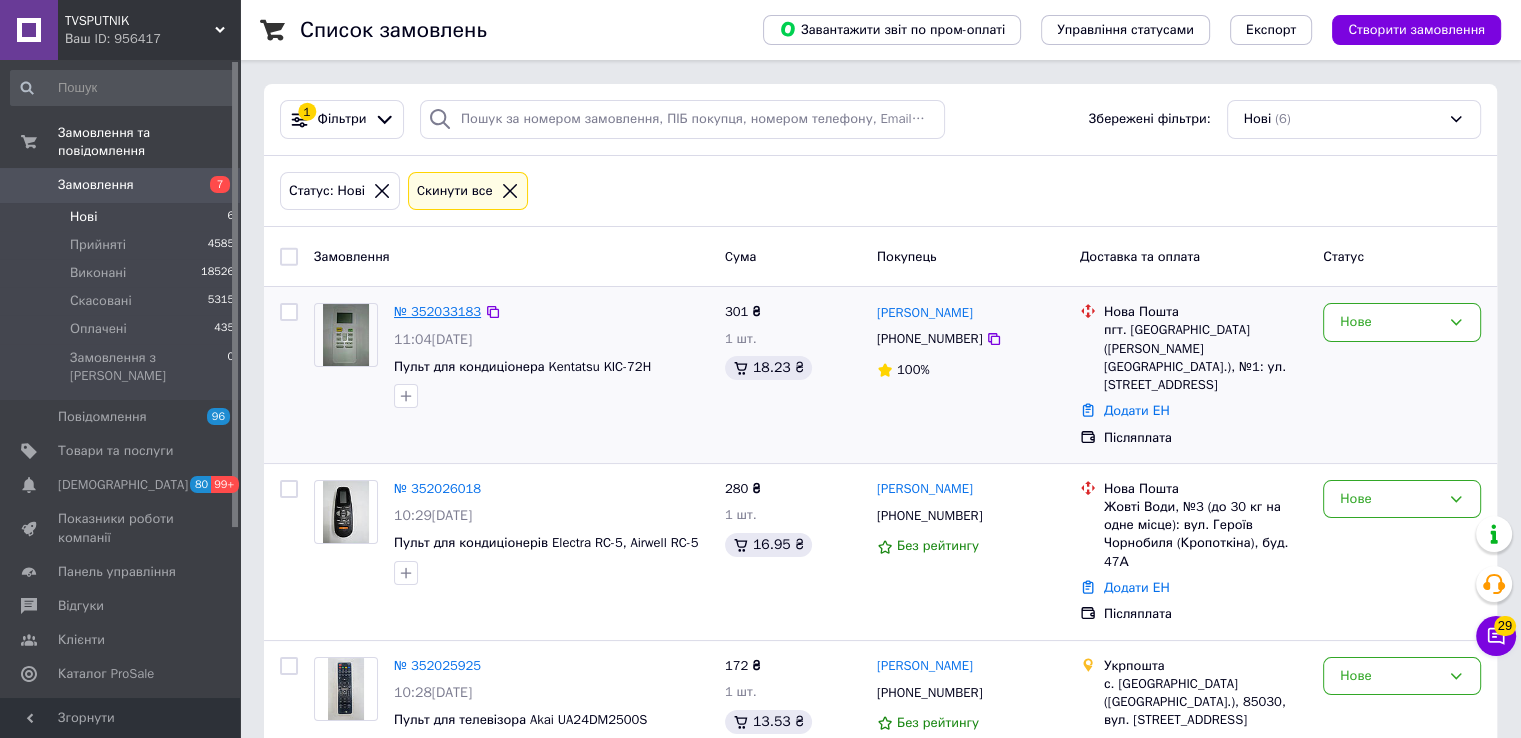 click on "№ 352033183" at bounding box center (437, 311) 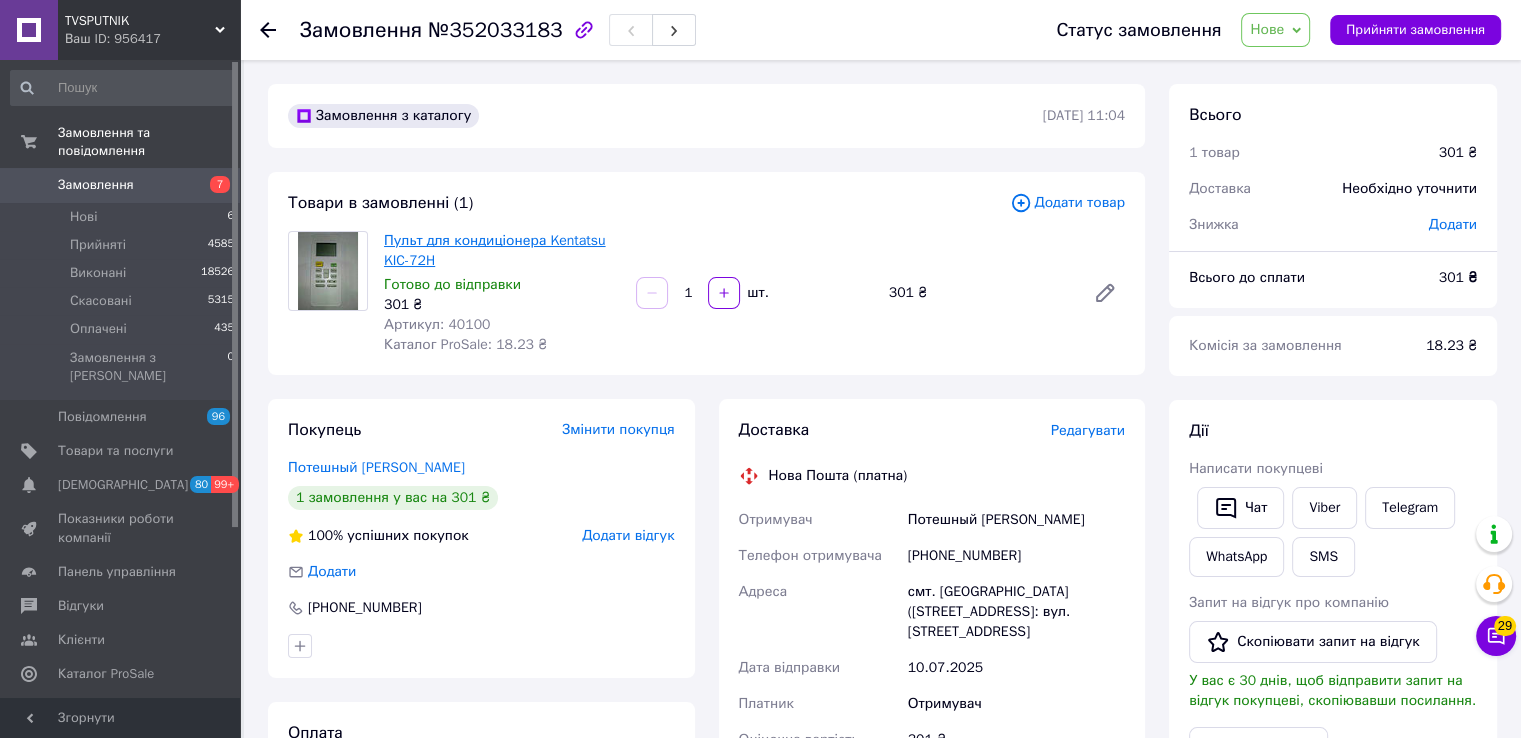 click on "Пульт для кондиціонера Kentatsu KIC-72H" at bounding box center [495, 250] 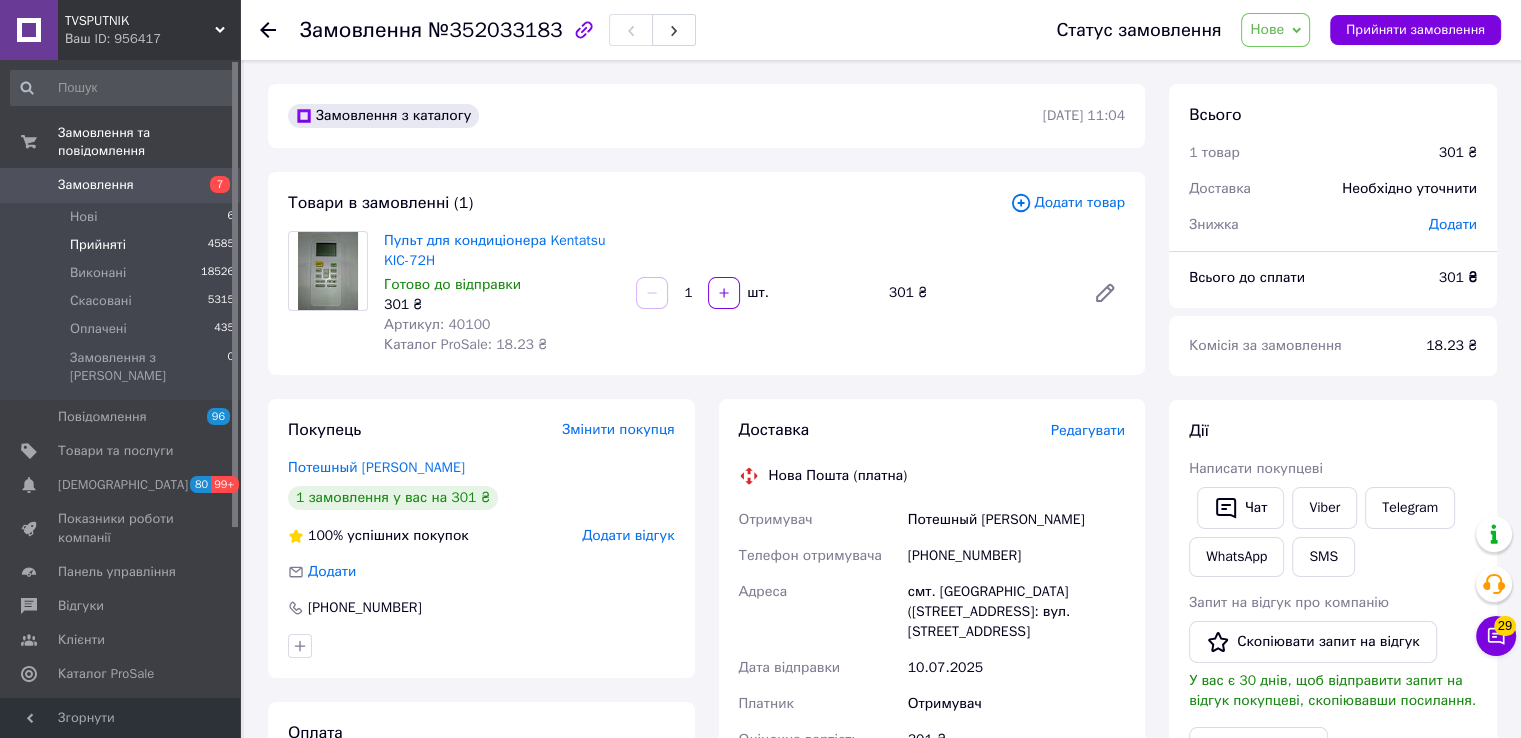 click on "Прийняті 4585" at bounding box center (123, 245) 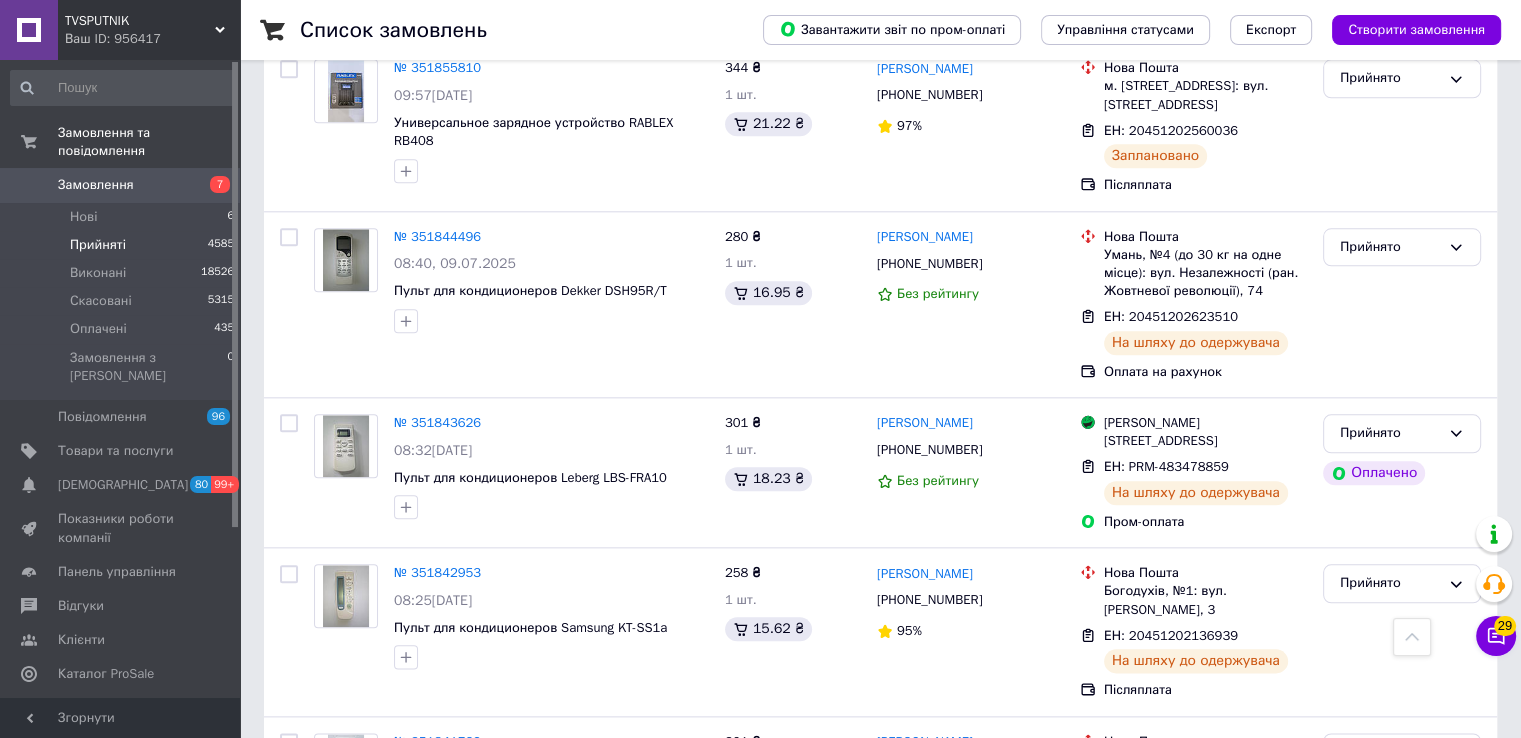 scroll, scrollTop: 2400, scrollLeft: 0, axis: vertical 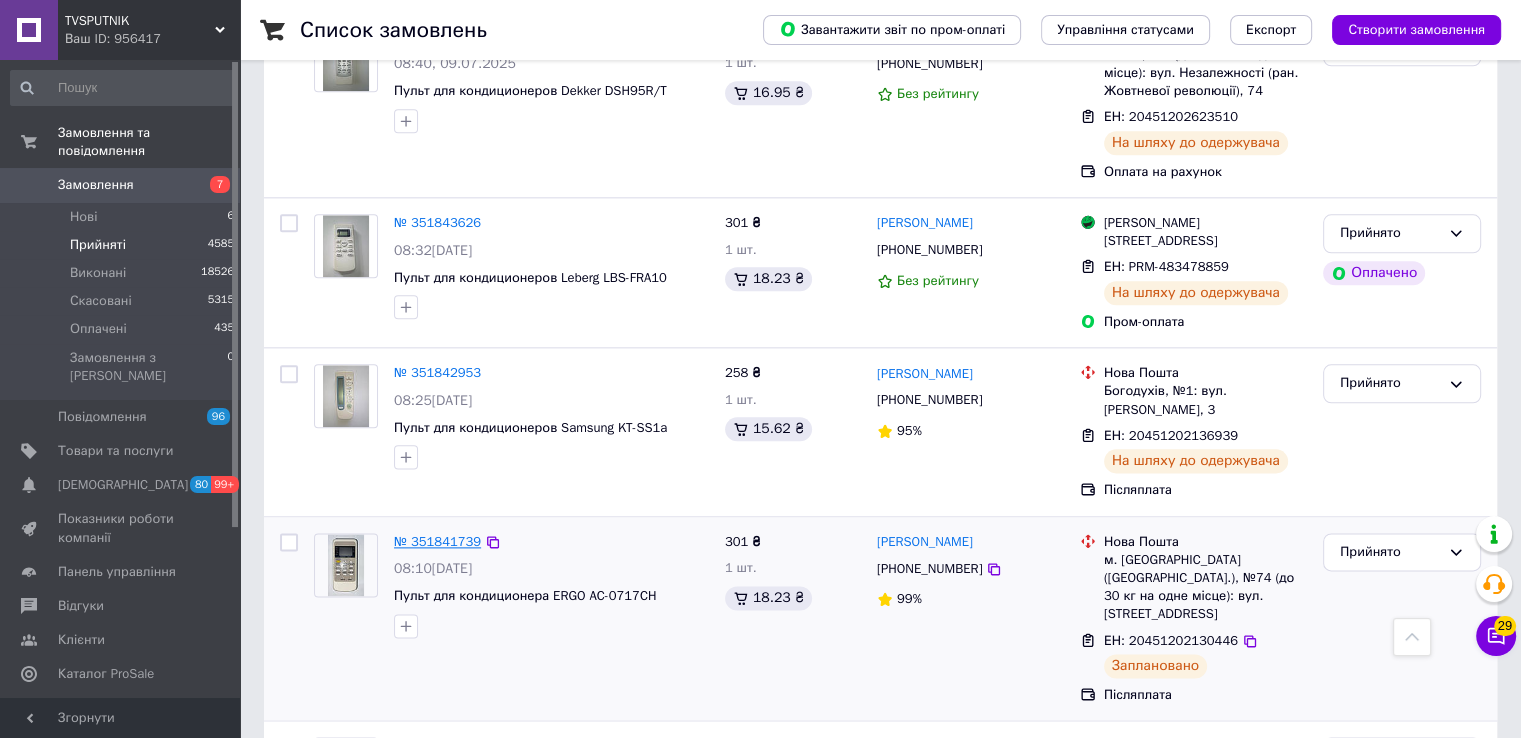 click on "№ 351841739" at bounding box center [437, 541] 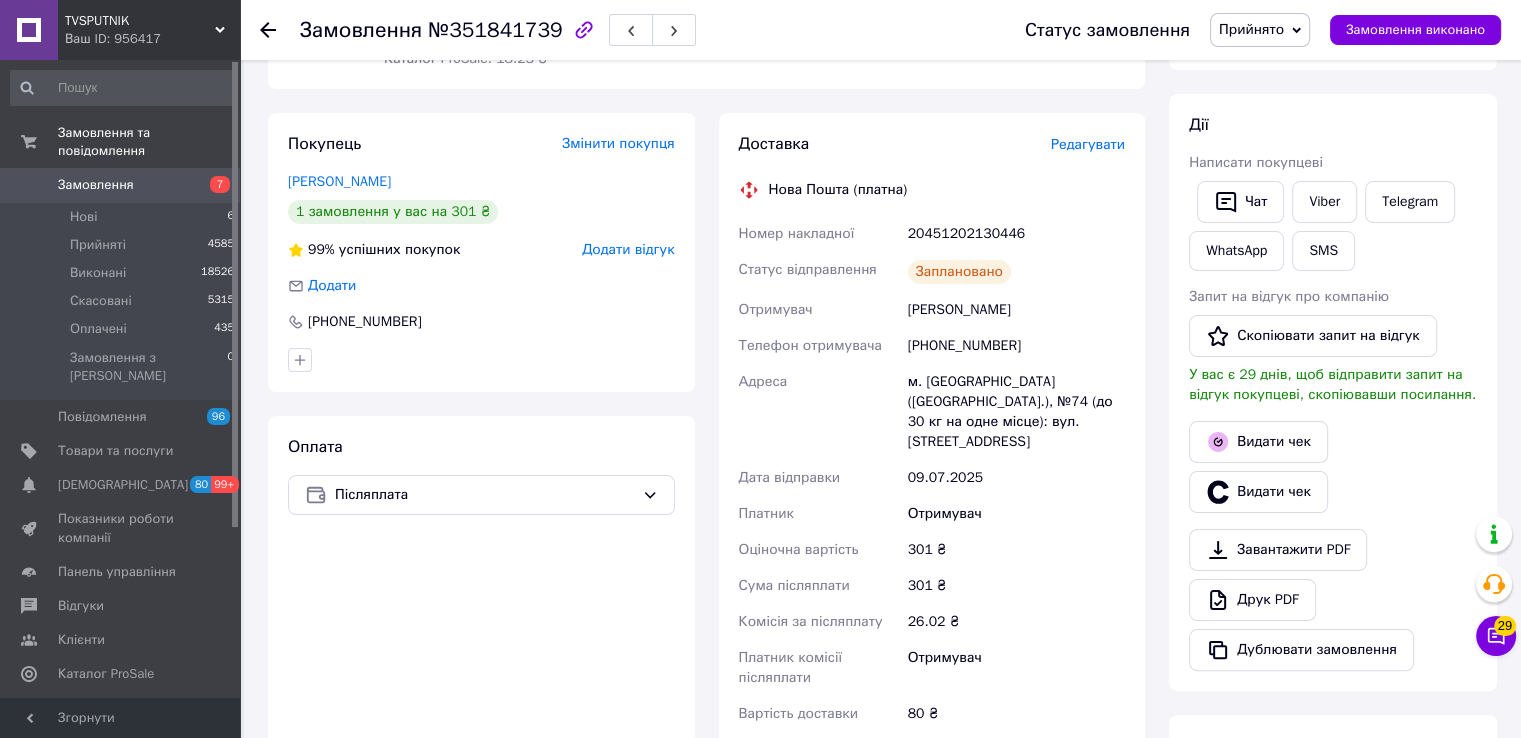 scroll, scrollTop: 144, scrollLeft: 0, axis: vertical 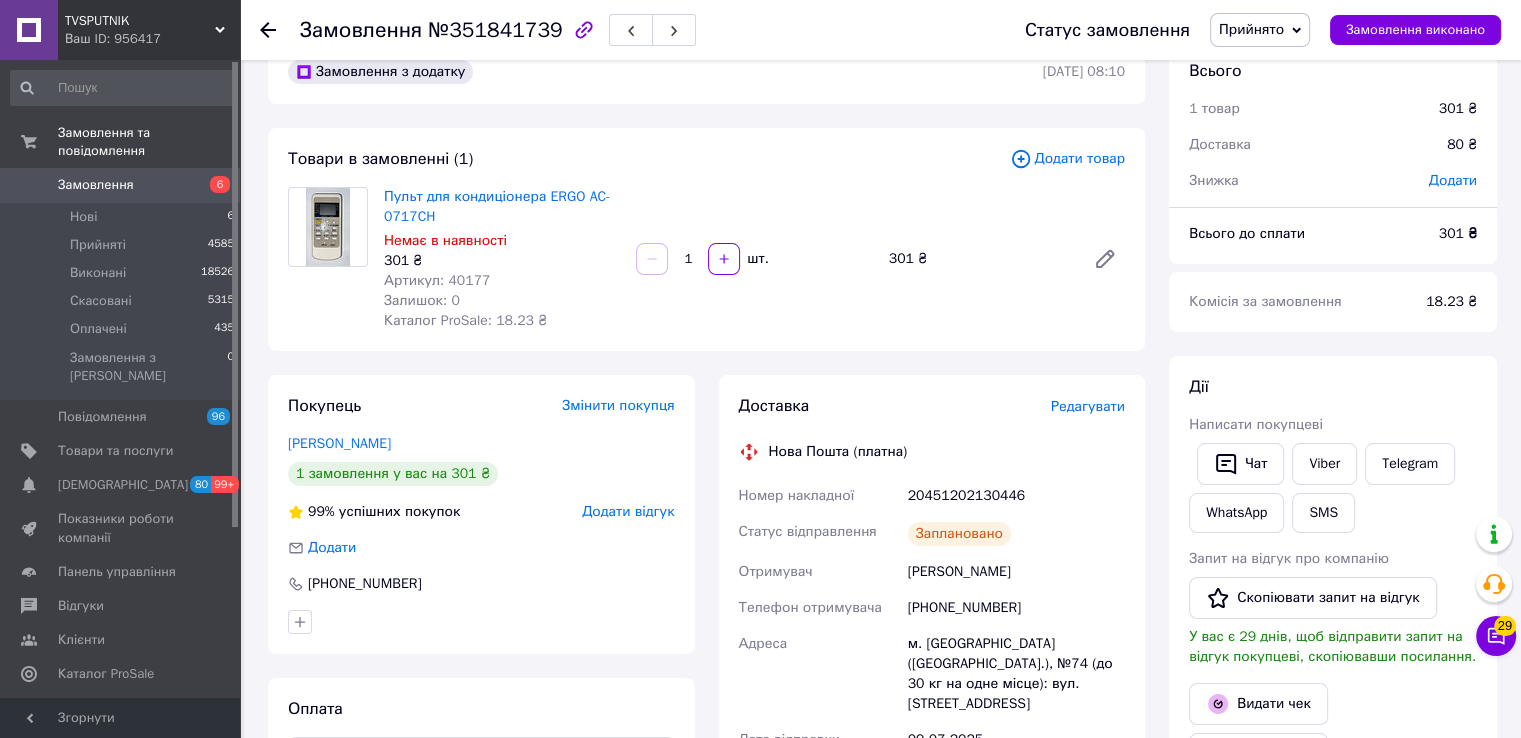 click on "Дії Написати покупцеві   Чат Viber Telegram WhatsApp SMS Запит на відгук про компанію   Скопіювати запит на відгук У вас є 29 днів, щоб відправити запит на відгук покупцеві, скопіювавши посилання.   Видати чек   Видати чек   Завантажити PDF   Друк PDF   Дублювати замовлення" at bounding box center (1333, 654) 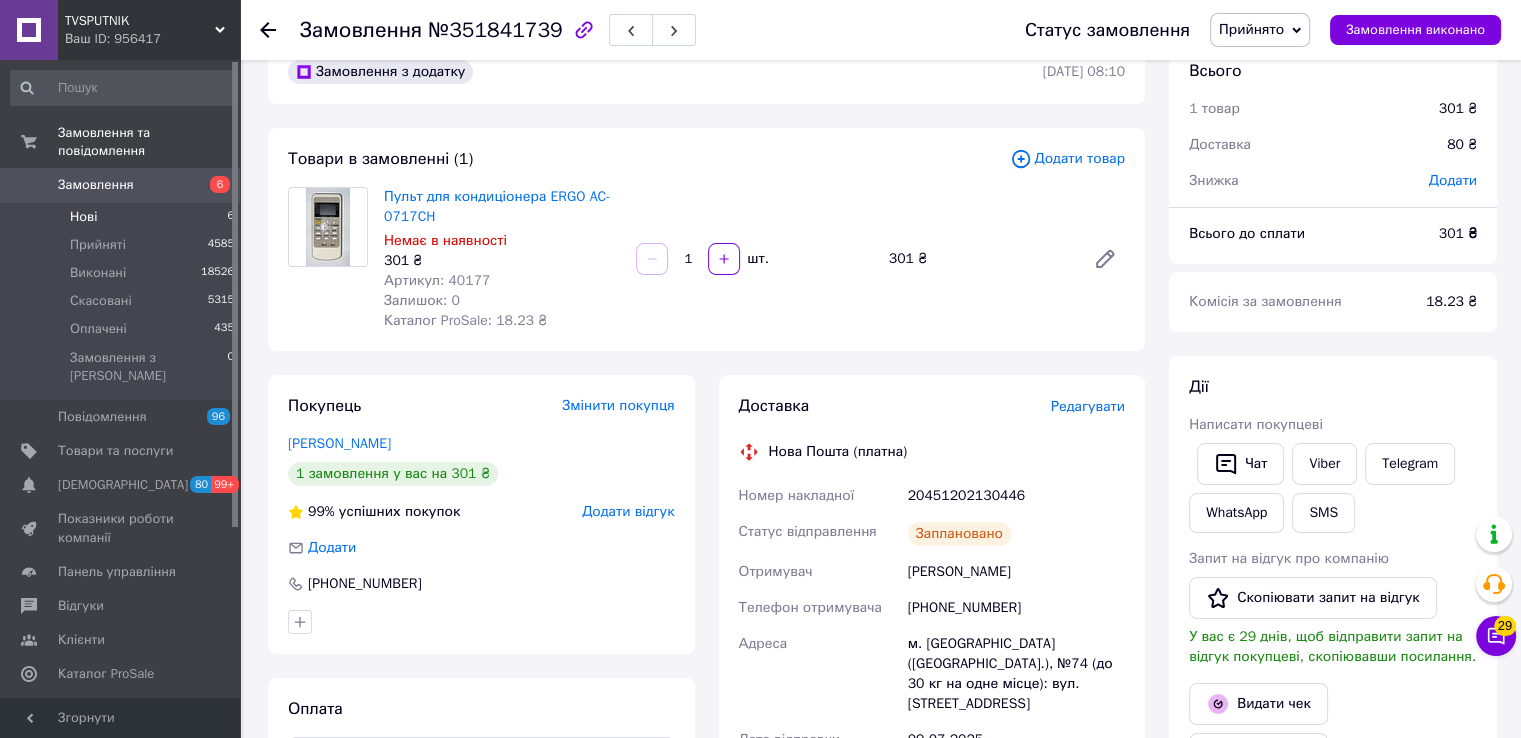 click on "Нові 6" at bounding box center [123, 217] 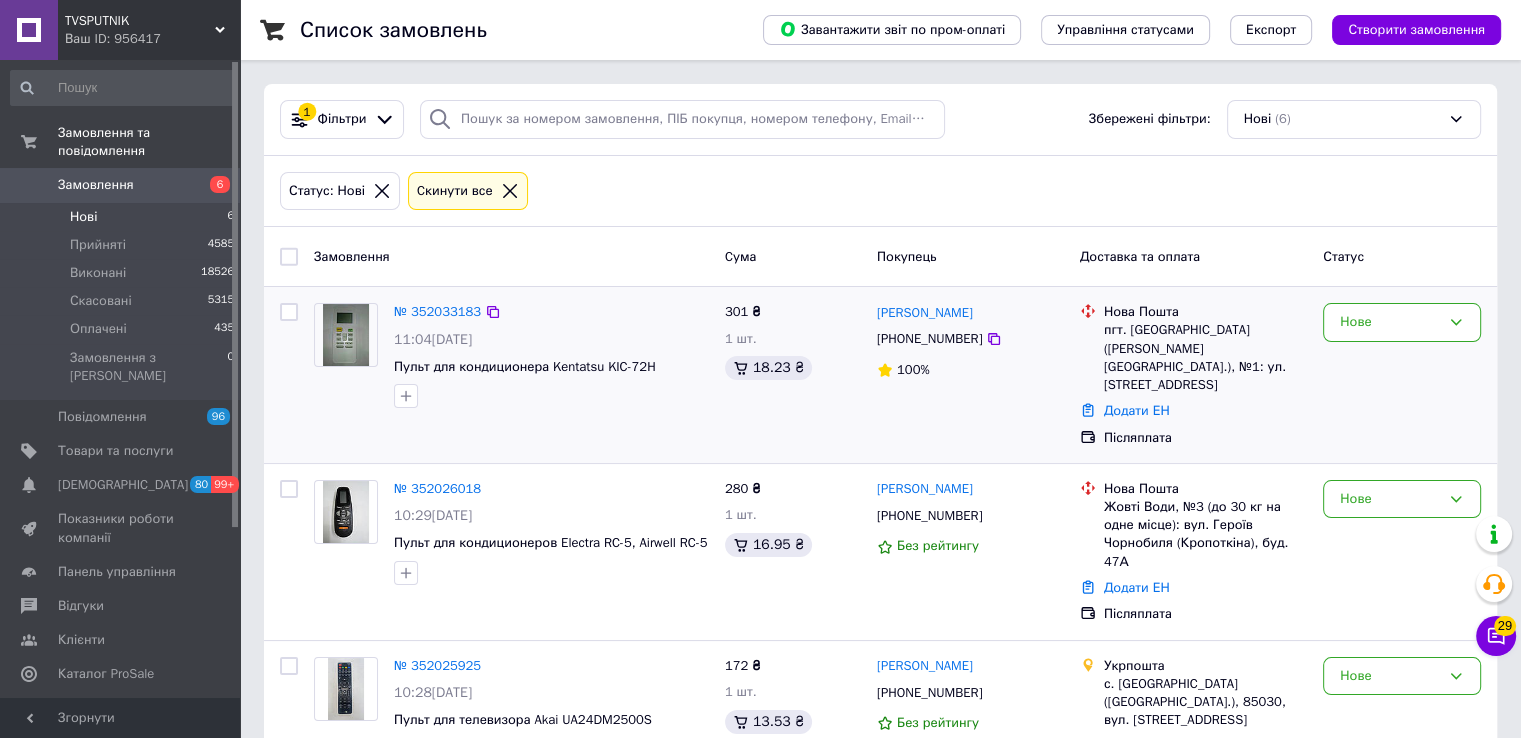 scroll, scrollTop: 463, scrollLeft: 0, axis: vertical 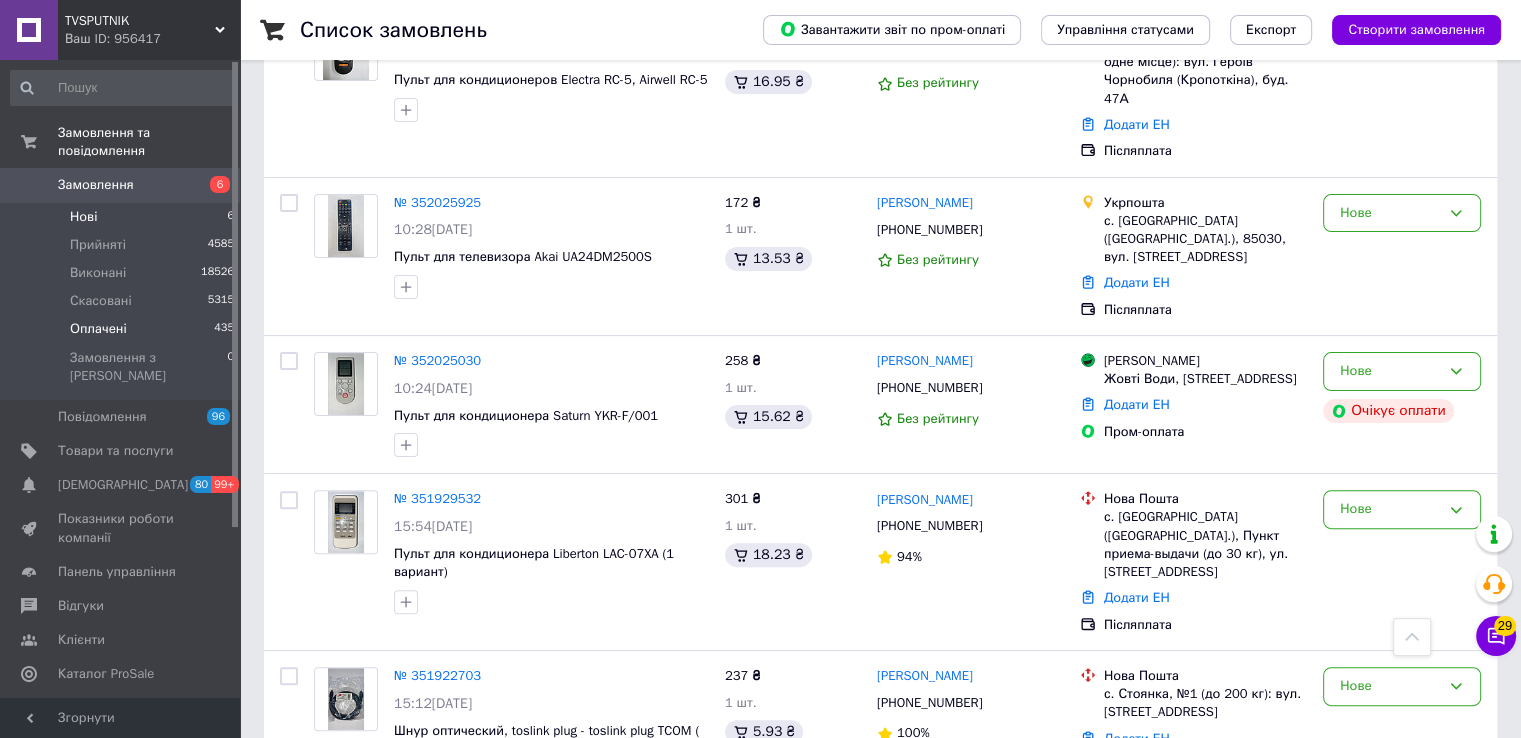 click on "Оплачені 435" at bounding box center (123, 329) 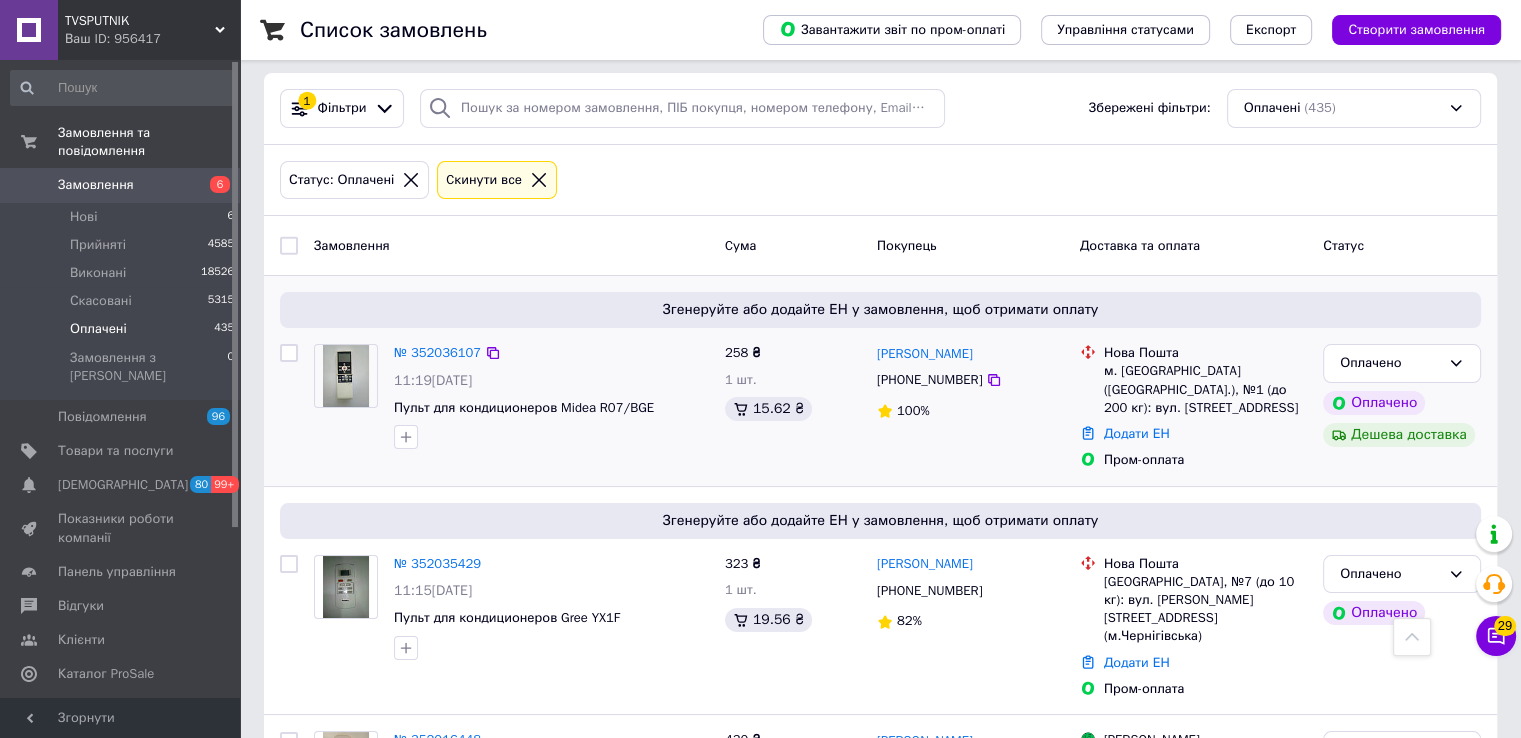 scroll, scrollTop: 0, scrollLeft: 0, axis: both 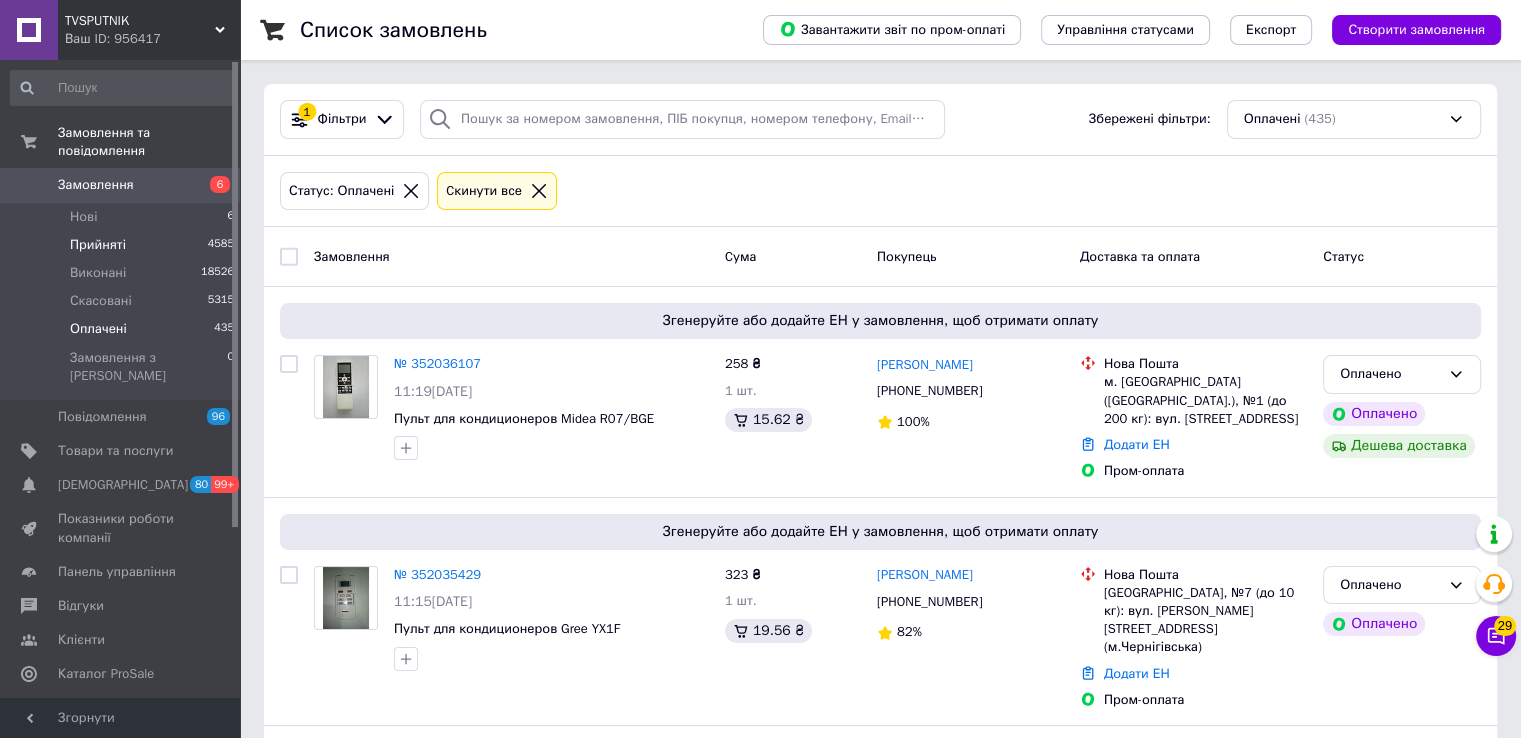 click on "Прийняті 4585" at bounding box center [123, 245] 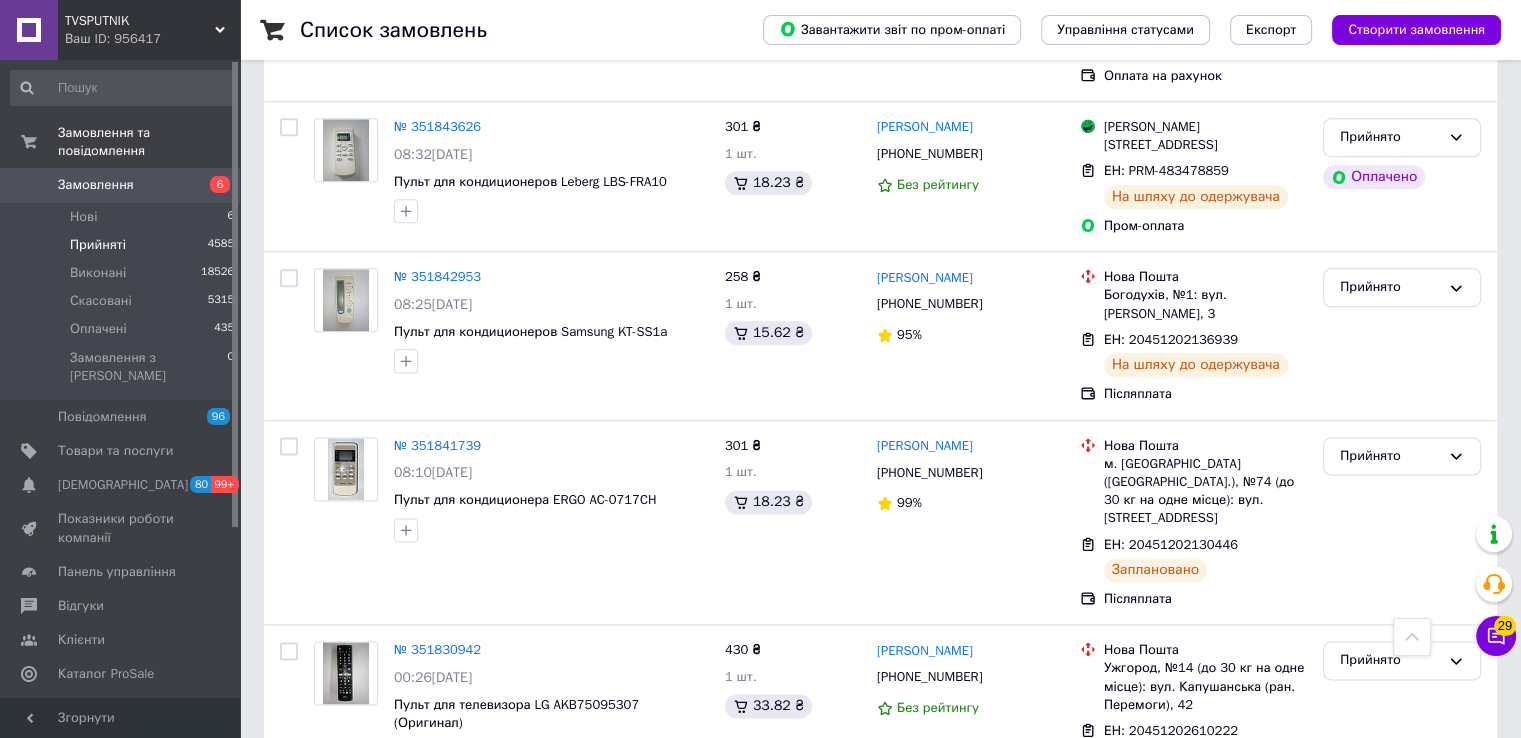 scroll, scrollTop: 2500, scrollLeft: 0, axis: vertical 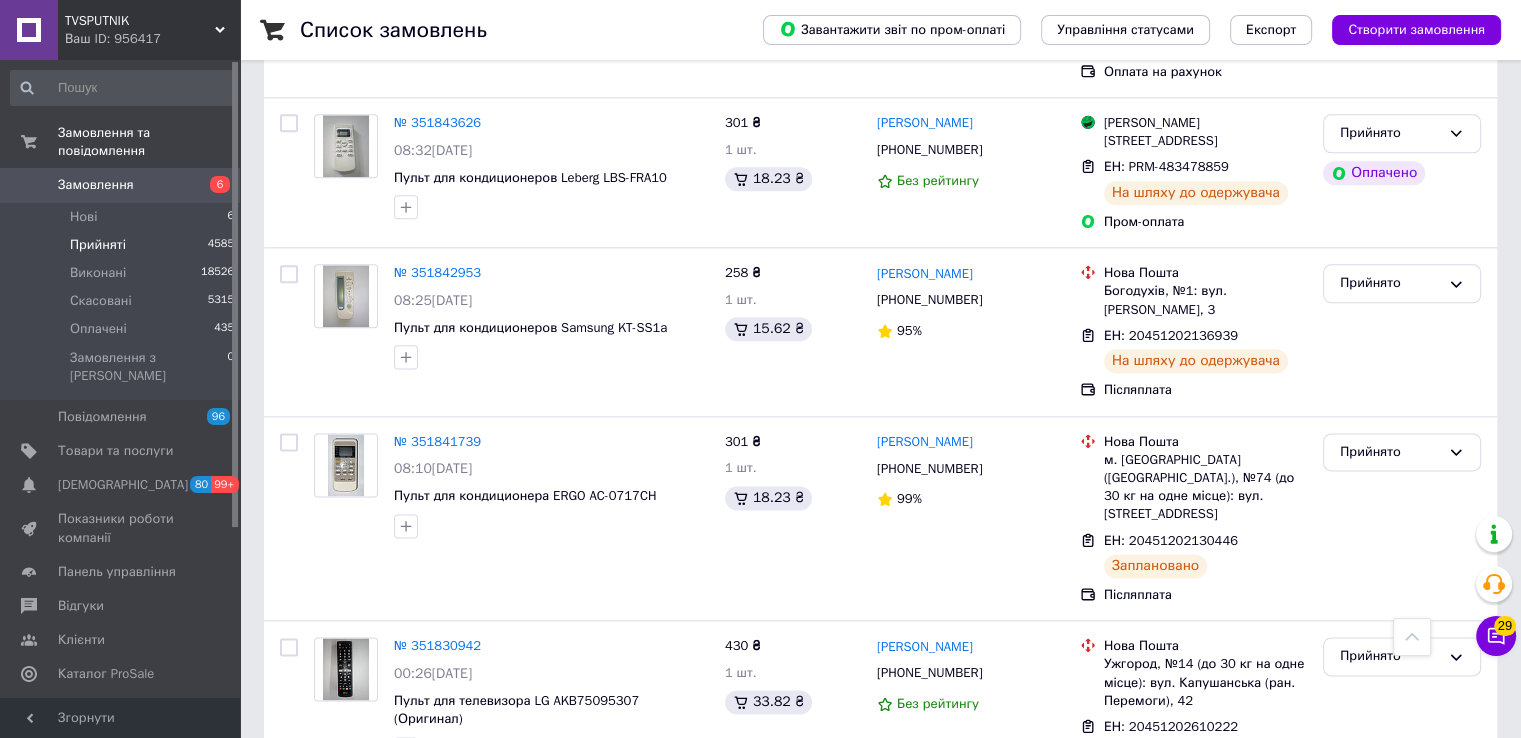 click on "Список замовлень   Завантажити звіт по пром-оплаті Управління статусами Експорт Створити замовлення 1 Фільтри Збережені фільтри: Прийняті (4585) Статус: Прийняті Cкинути все Замовлення Cума Покупець Доставка та оплата Статус № 352033450 11:06, 10.07.2025 Пульт для кондиционера Daikin ARC433A1 301 ₴ 1 шт. 18.23 ₴ Анастасия Токай +380683687543 Без рейтингу Нова Пошта Дніпро, Поштомат №45147: вул. Новокримська, 3а (Супермаркет "Сільпо") ЕН: 20451202869797 Заплановано Післяплата Прийнято № 352010559 08:50, 10.07.2025 Пульт Hisense ERF3169H (без голосового набора) 301 ₴ 1 шт. 23.67 ₴ Дмитро Ясногородський +380637368679 91% Прийнято 1" at bounding box center (880, -381) 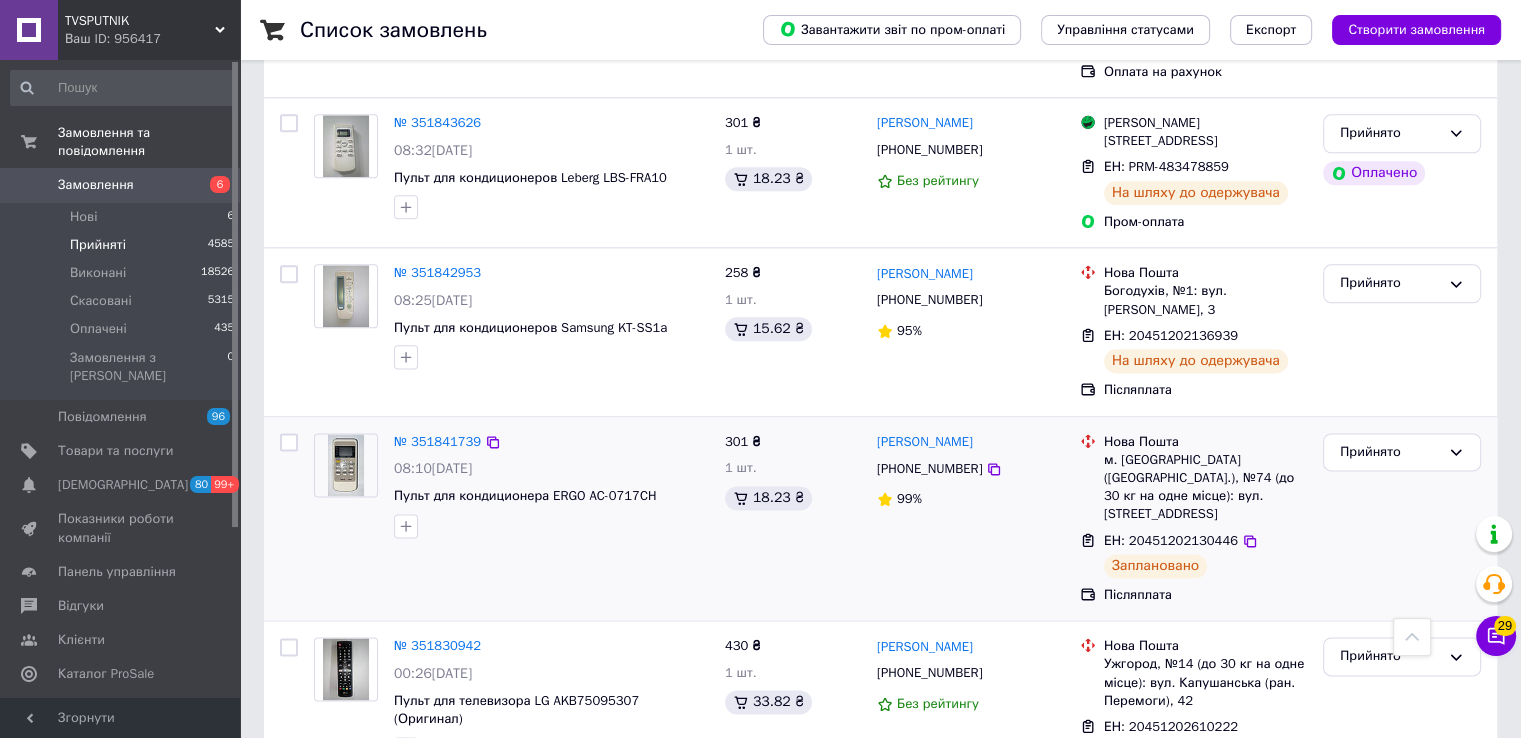 click on "Прийнято" at bounding box center [1402, 519] 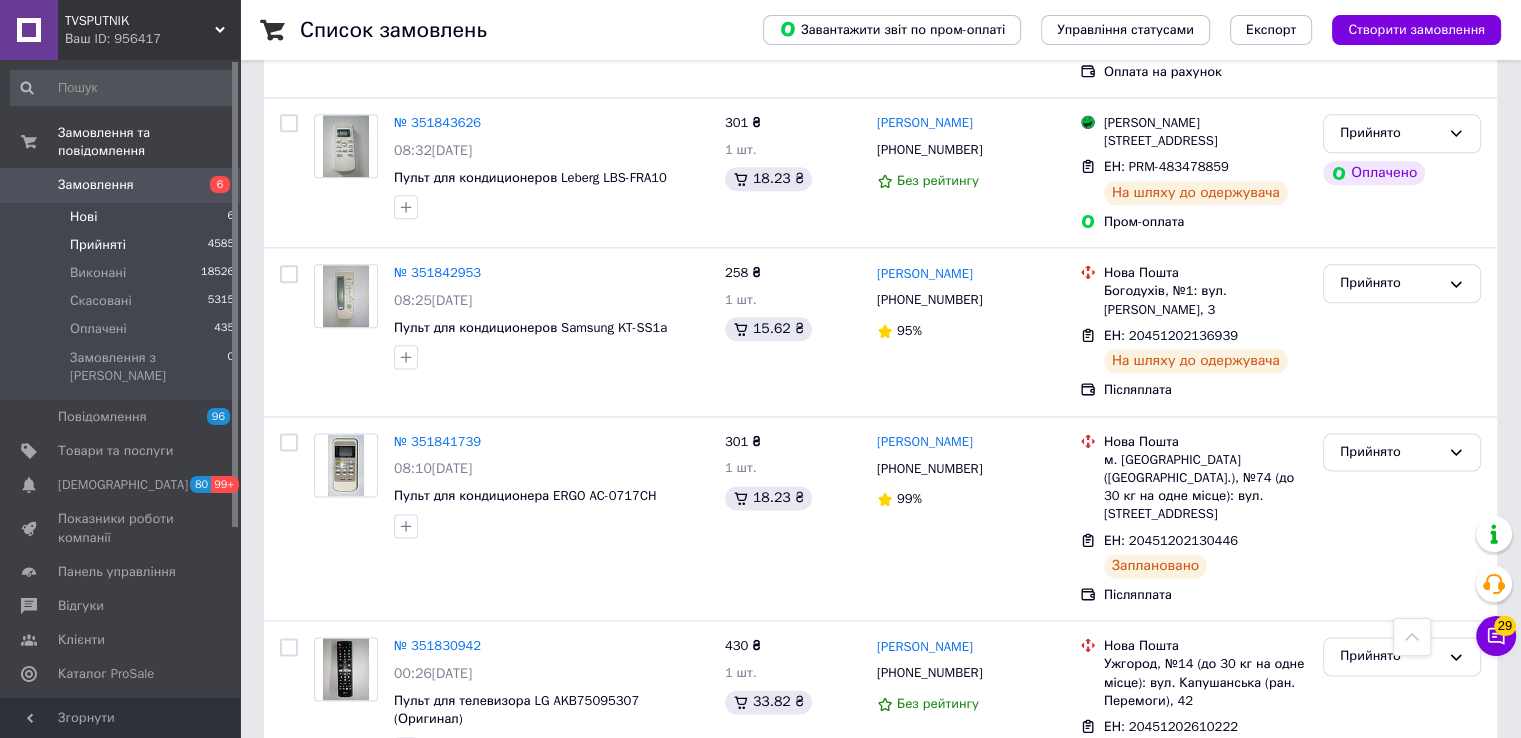 click on "Нові 6" at bounding box center [123, 217] 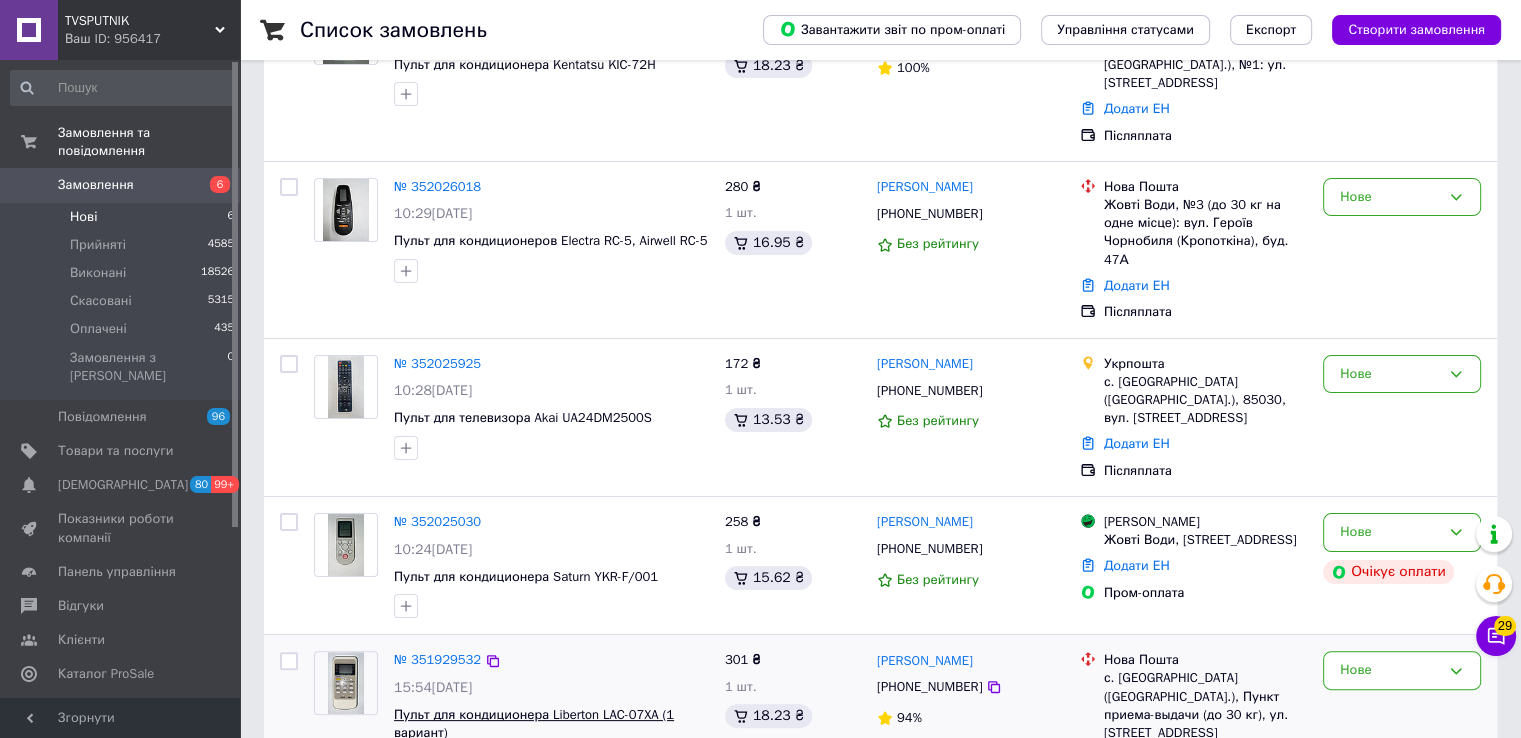 scroll, scrollTop: 400, scrollLeft: 0, axis: vertical 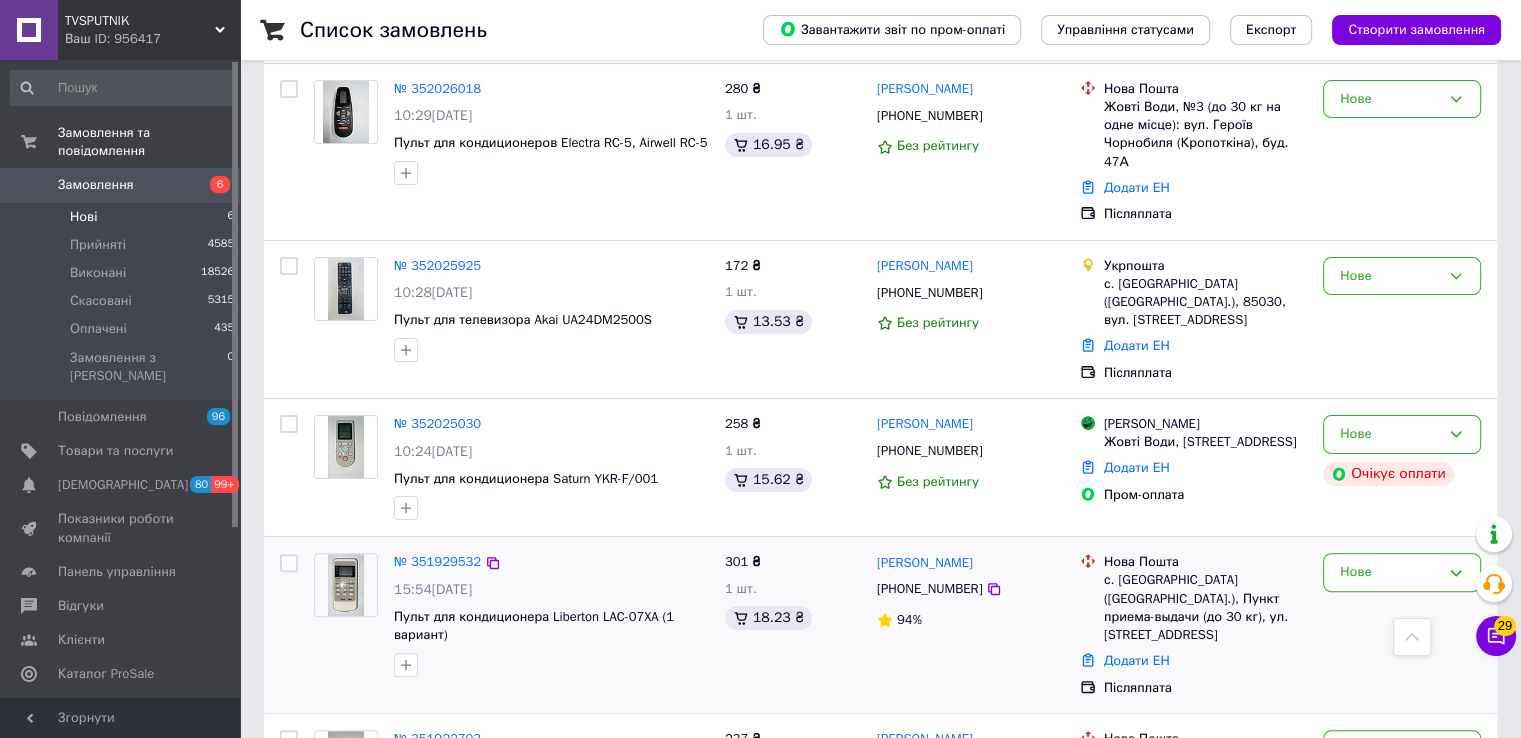 click on "№ 351929532" at bounding box center (437, 562) 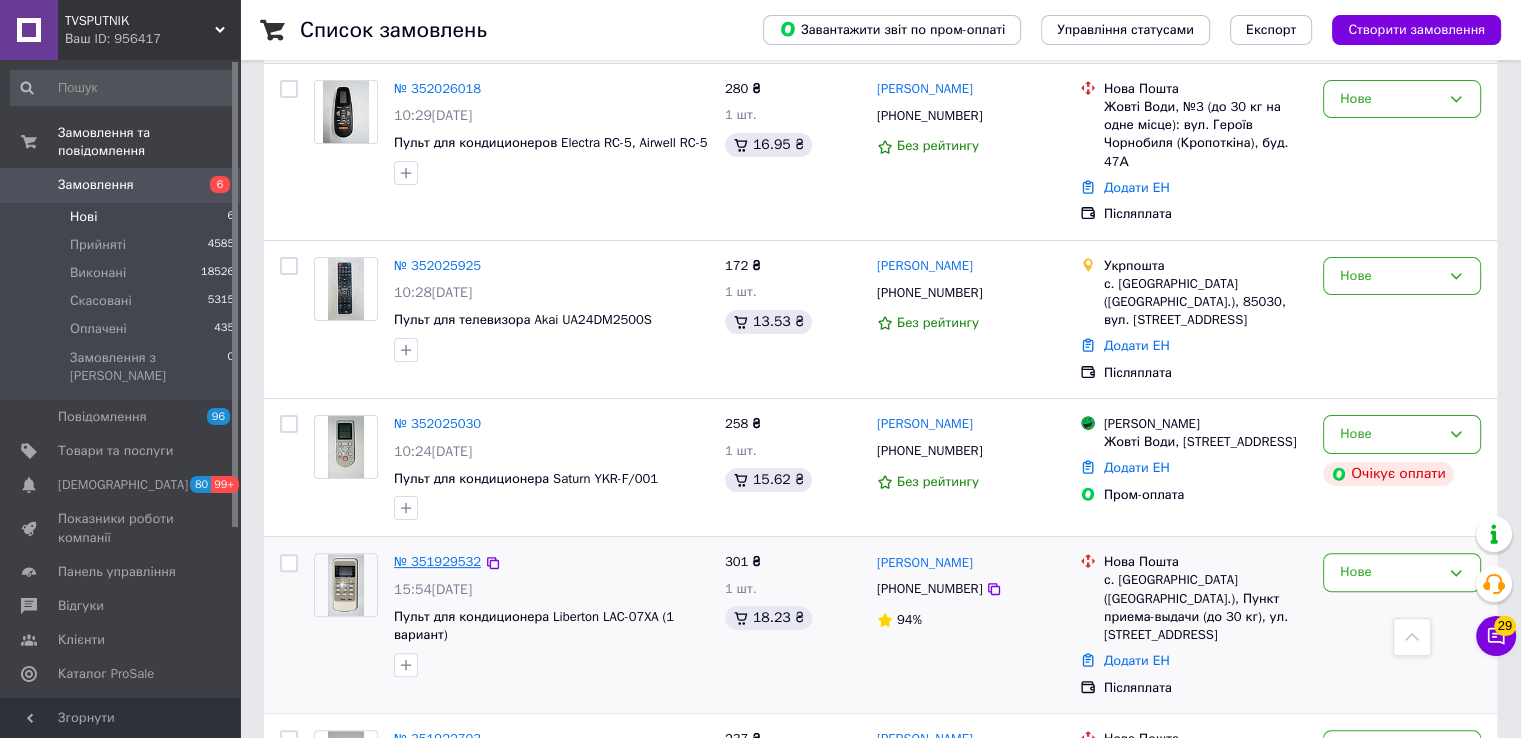 click on "№ 351929532" at bounding box center (437, 561) 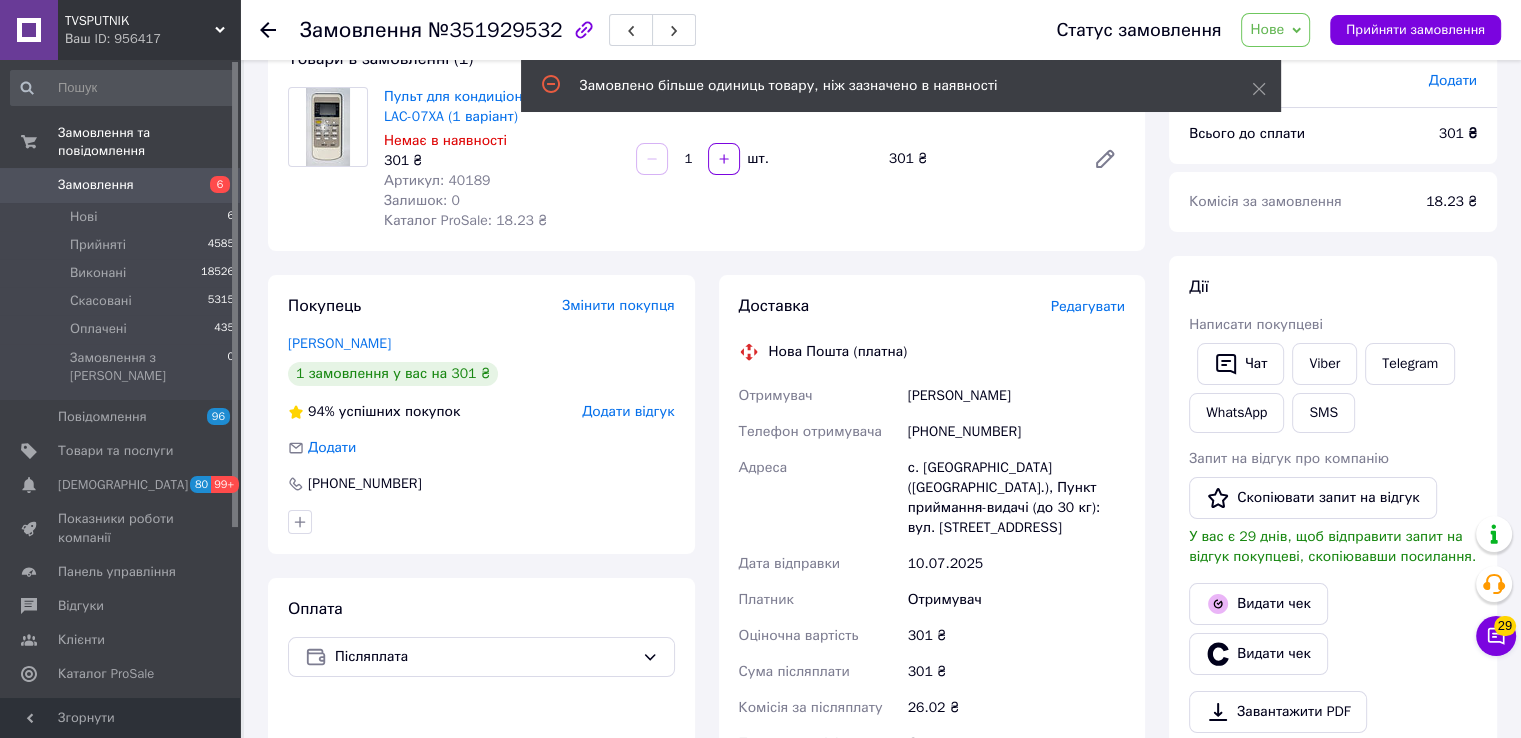 scroll, scrollTop: 100, scrollLeft: 0, axis: vertical 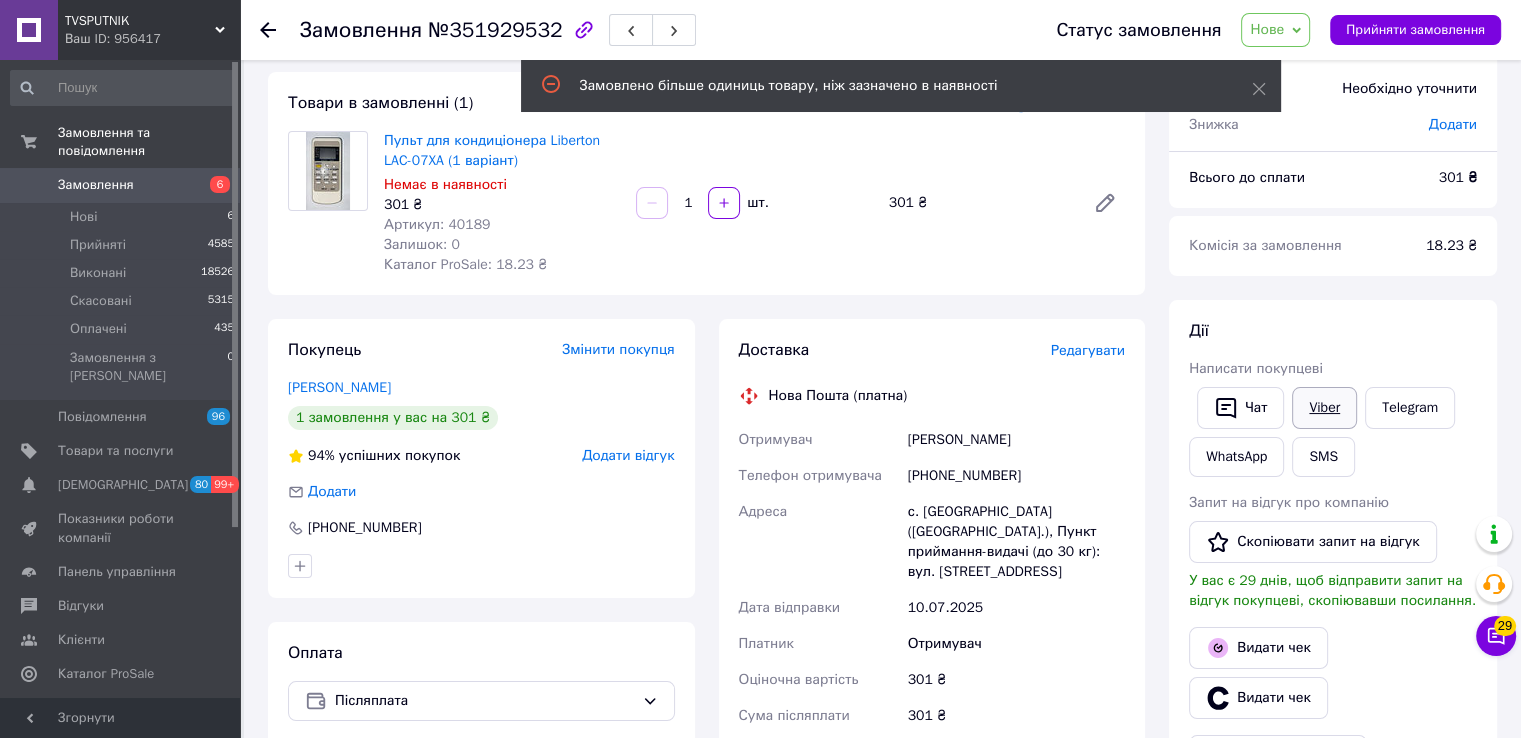 click on "Viber" at bounding box center (1324, 408) 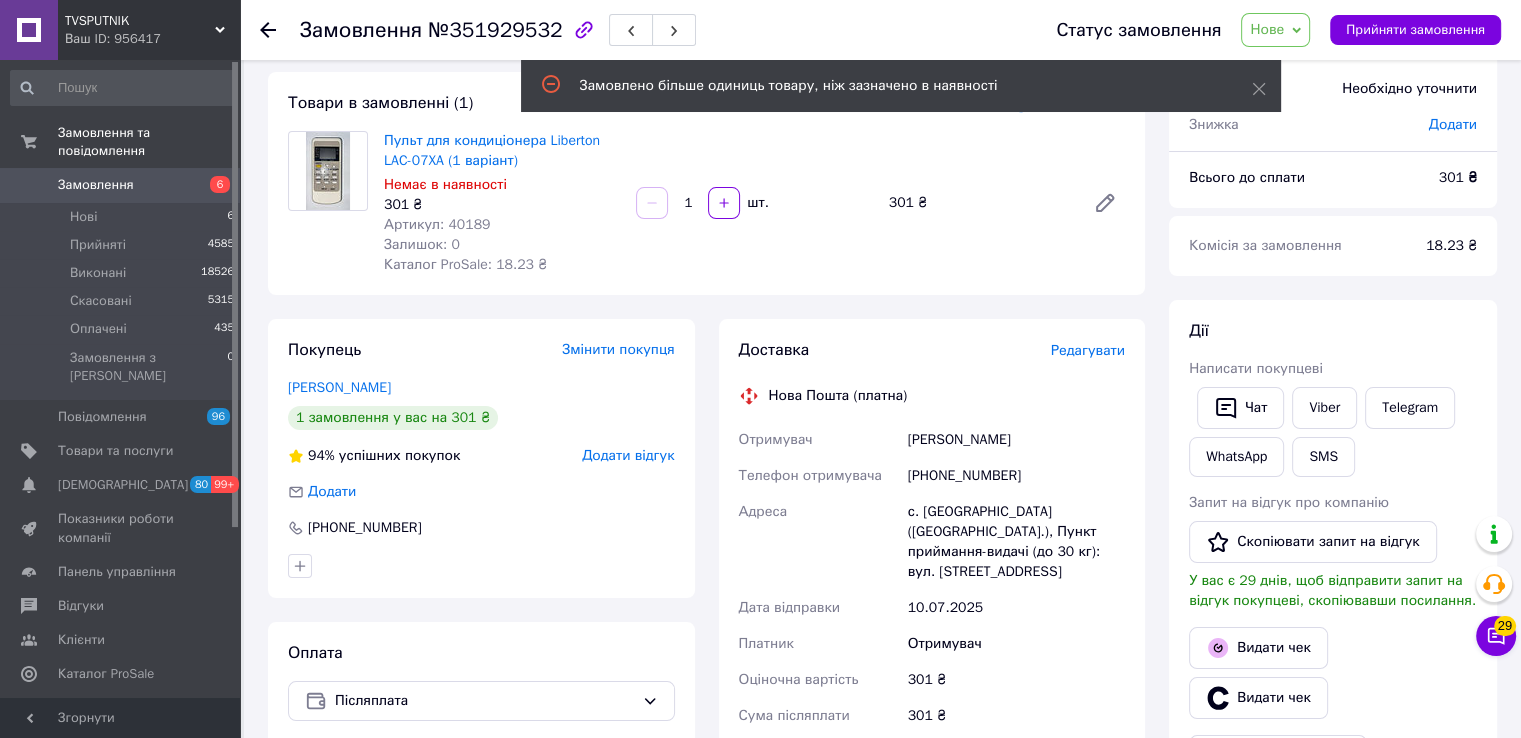 click on "Дії Написати покупцеві   Чат Viber Telegram WhatsApp SMS Запит на відгук про компанію   Скопіювати запит на відгук У вас є 29 днів, щоб відправити запит на відгук покупцеві, скопіювавши посилання.   Видати чек   Видати чек   Завантажити PDF   Друк PDF   Дублювати замовлення" at bounding box center [1333, 598] 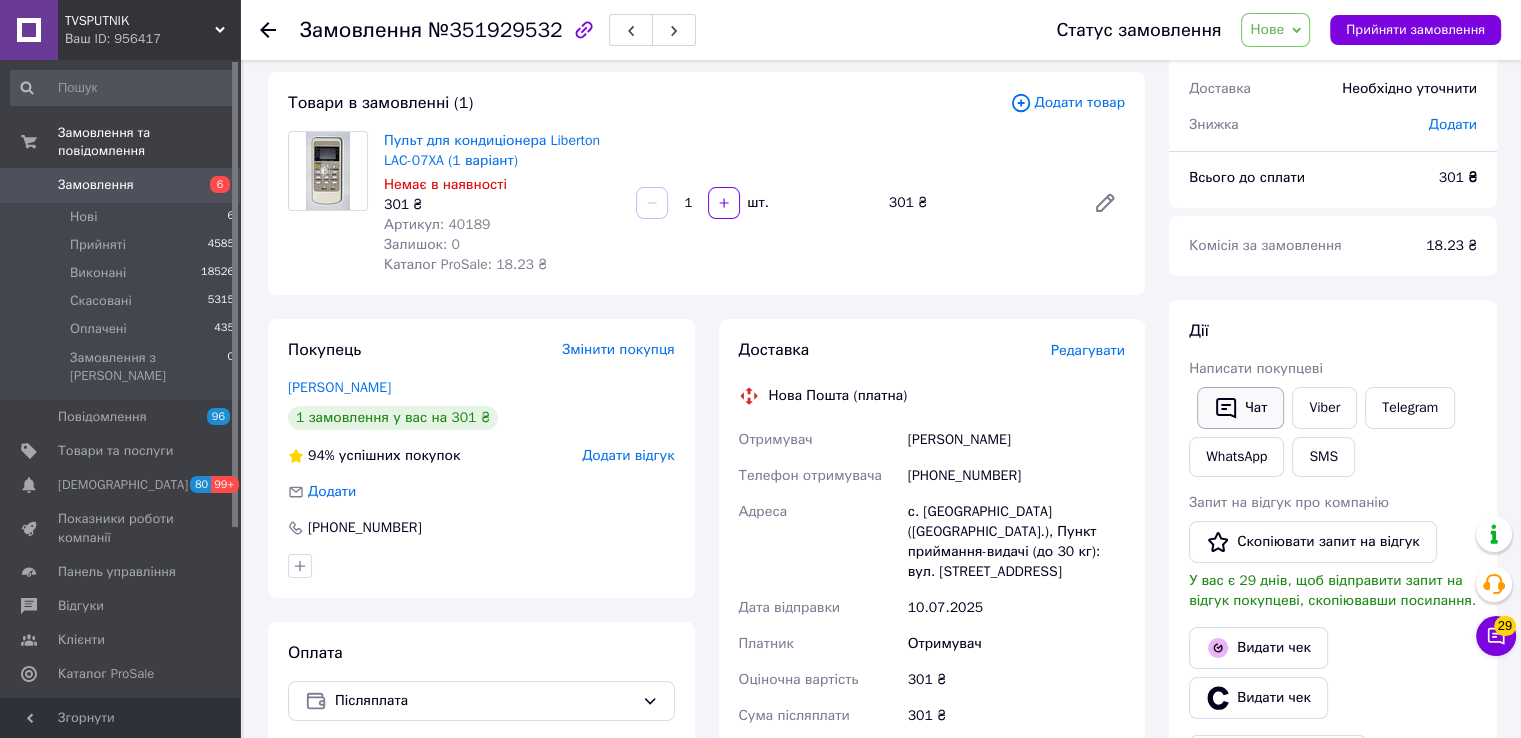 click 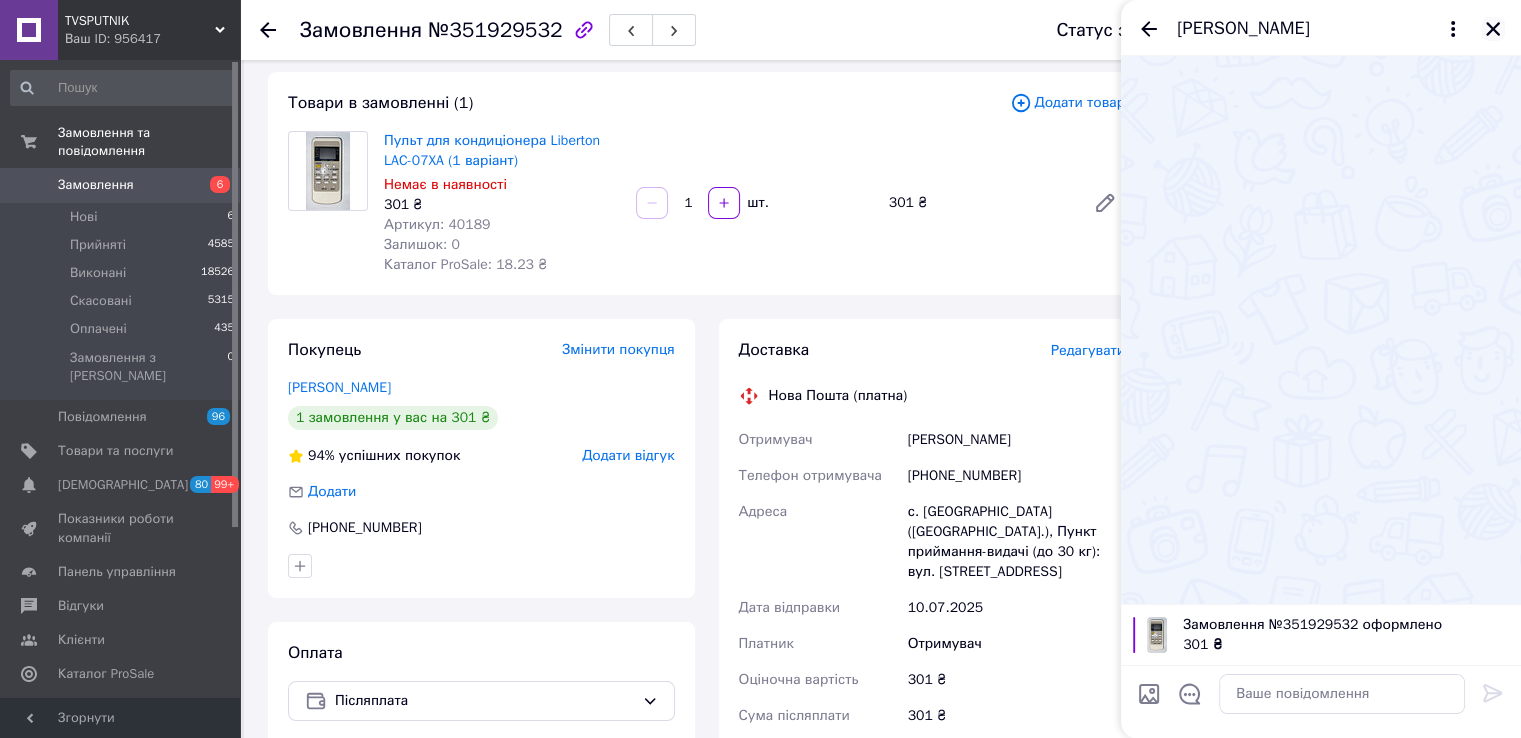 click 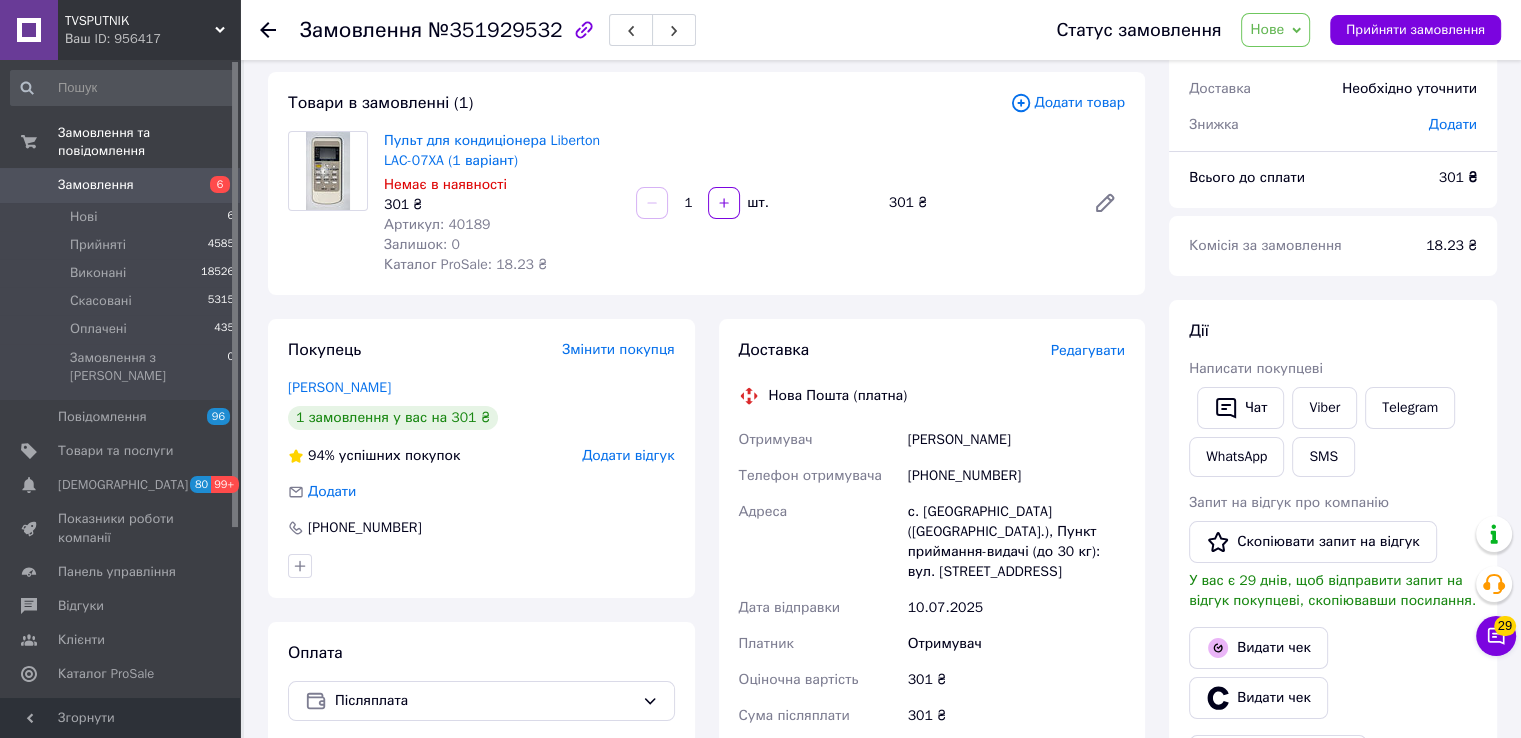 click on "Чат Viber Telegram WhatsApp SMS" at bounding box center (1333, 432) 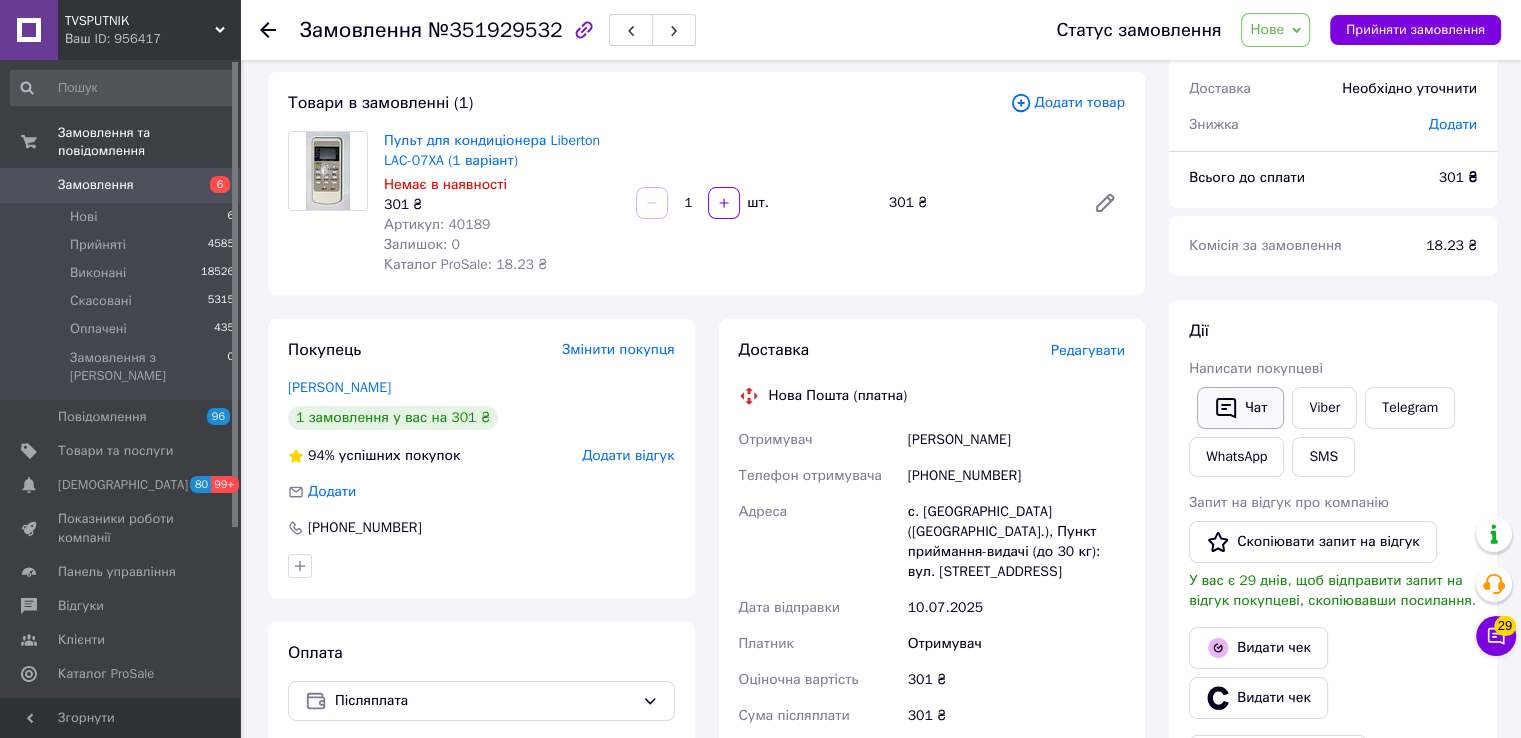 click 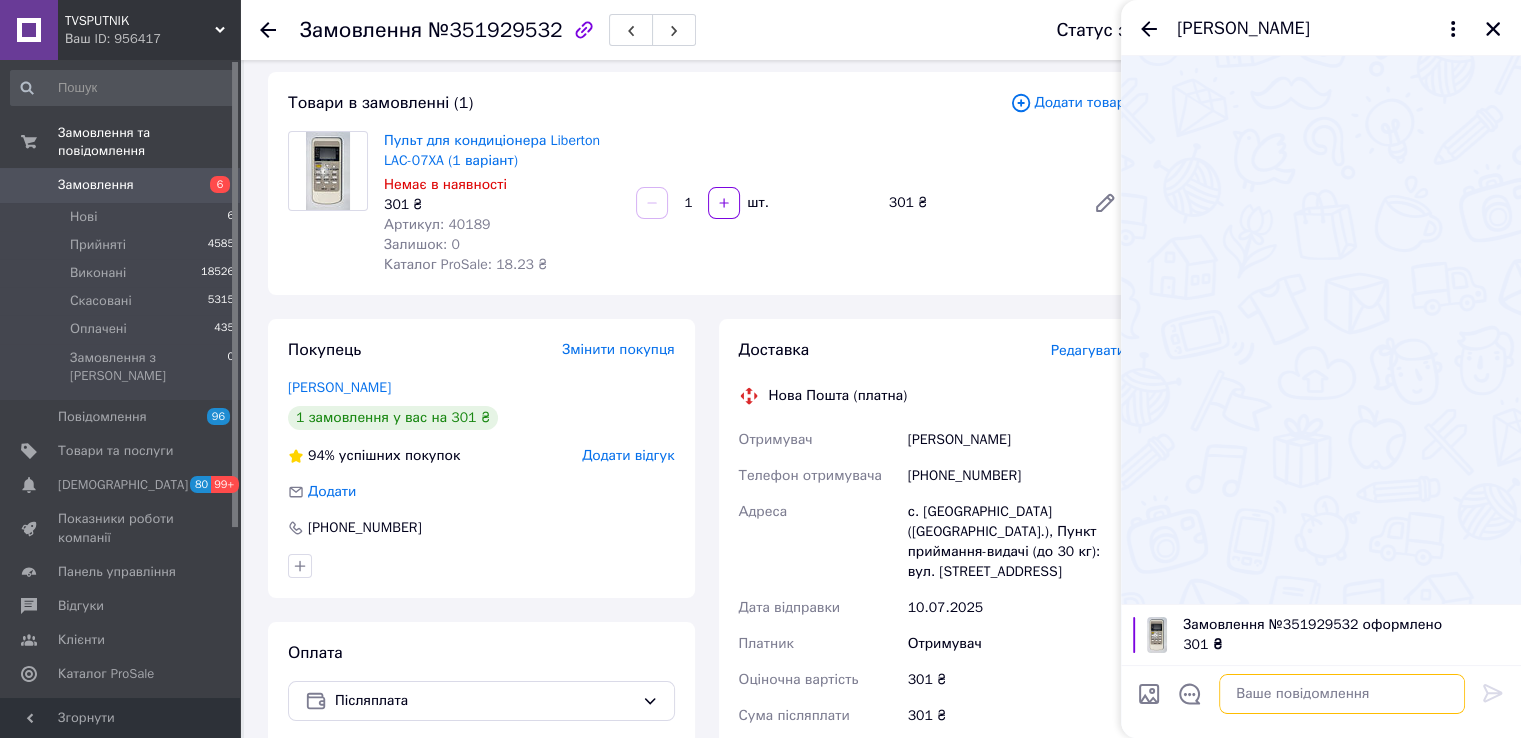 paste on "Доброго дня , Ви залишили замовлення на пульт
є в наявності 378 грн. Сплачувати будете при отриманні чи на карту ?" 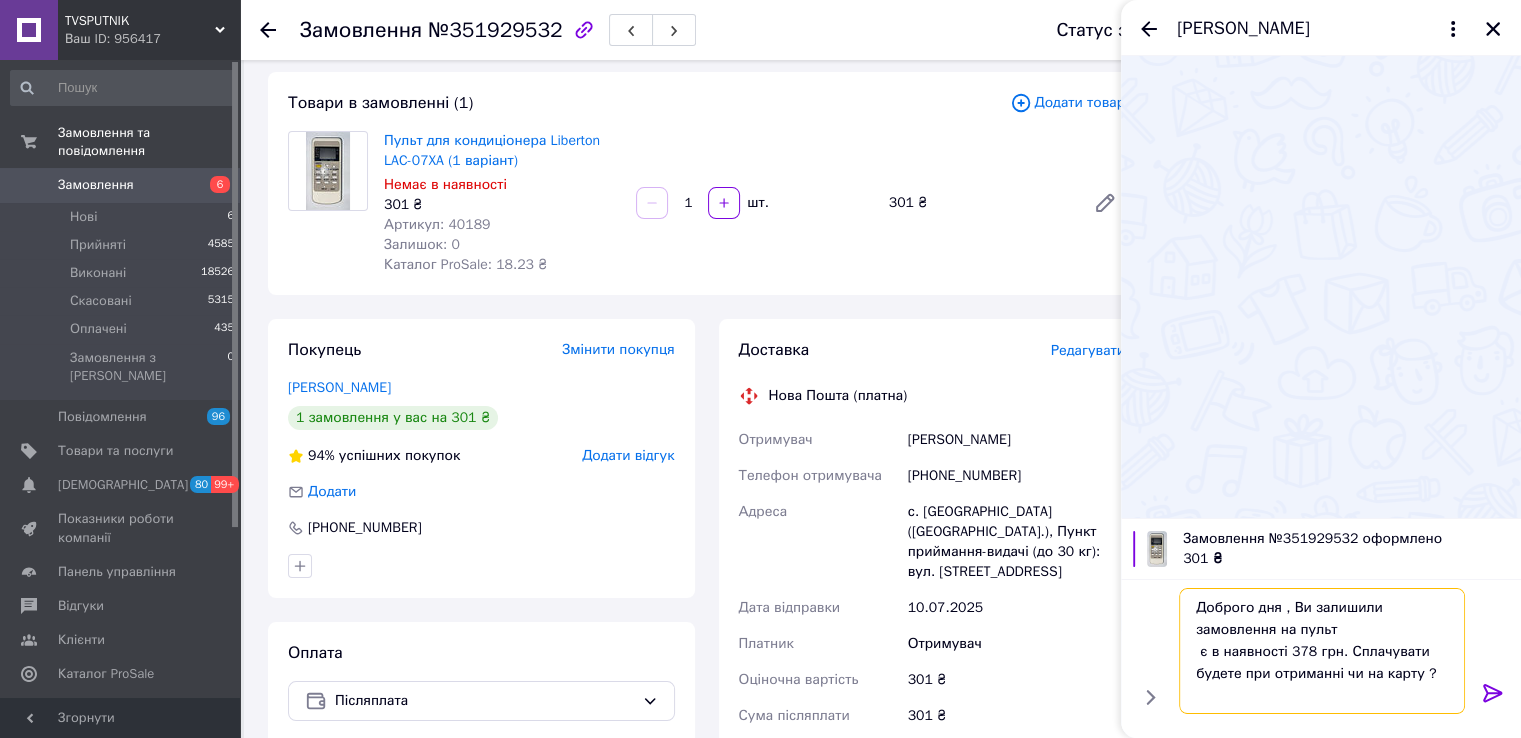 click on "Доброго дня , Ви залишили замовлення на пульт
є в наявності 378 грн. Сплачувати будете при отриманні чи на карту ?" at bounding box center [1322, 651] 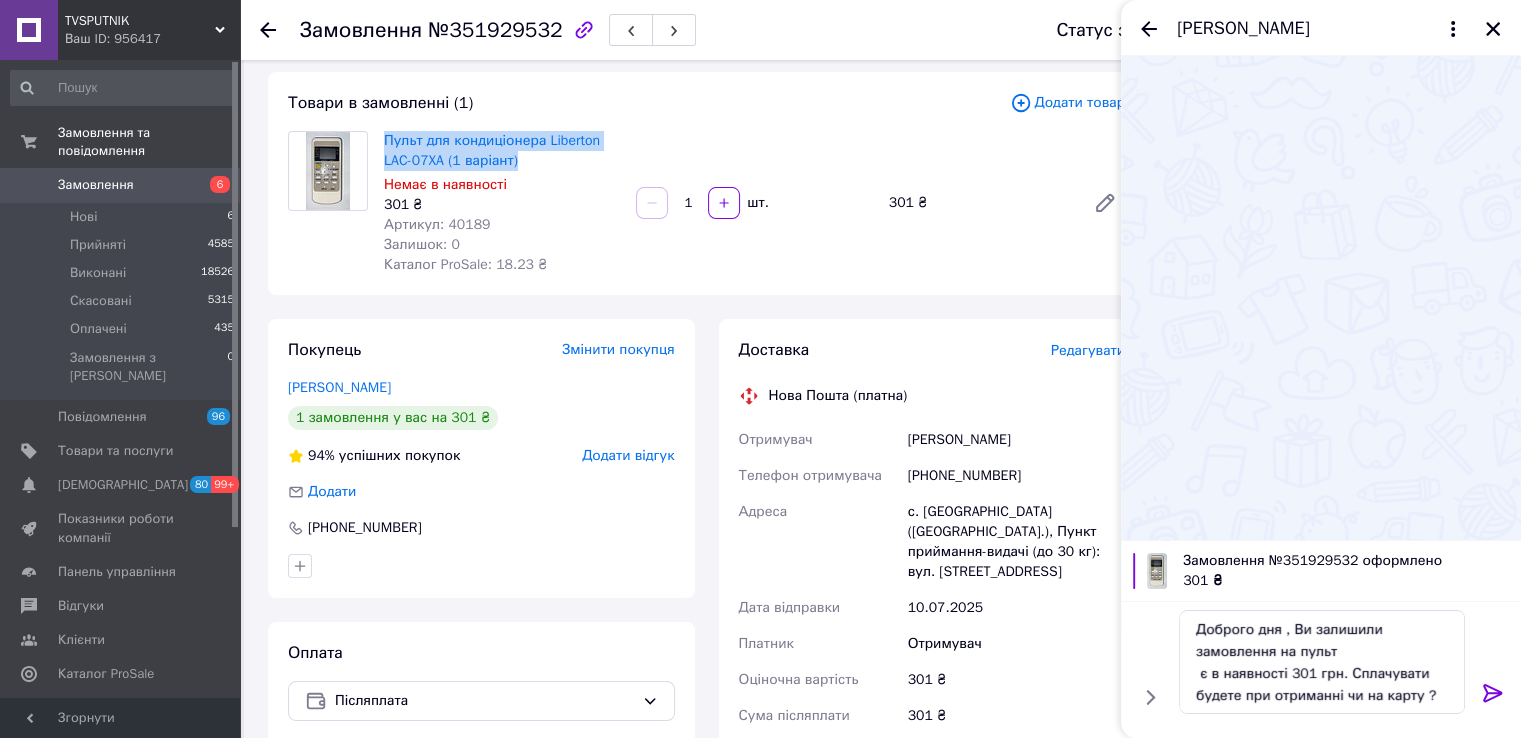drag, startPoint x: 379, startPoint y: 138, endPoint x: 595, endPoint y: 157, distance: 216.83405 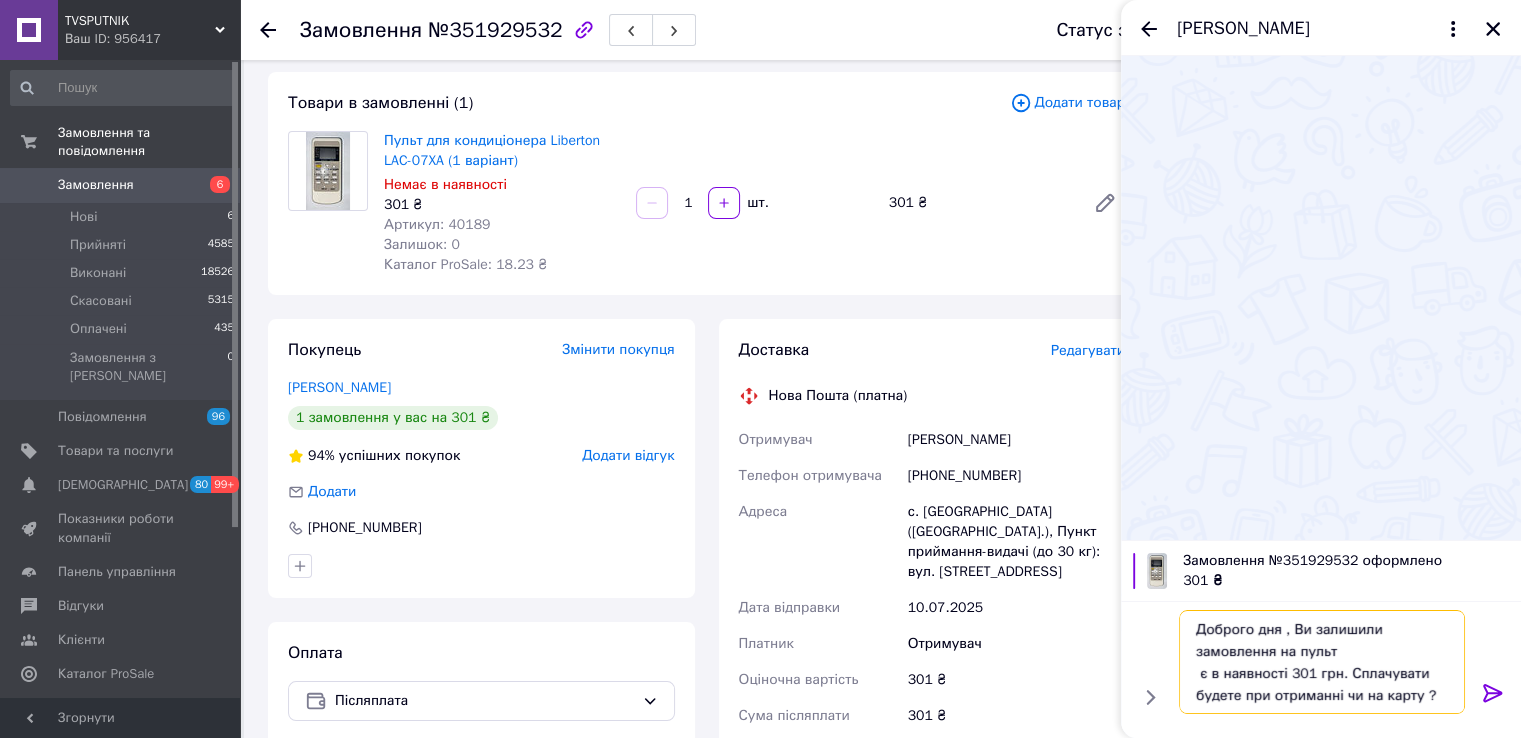 click on "Доброго дня , Ви залишили замовлення на пульт
є в наявності 301 грн. Сплачувати будете при отриманні чи на карту ?" at bounding box center (1322, 662) 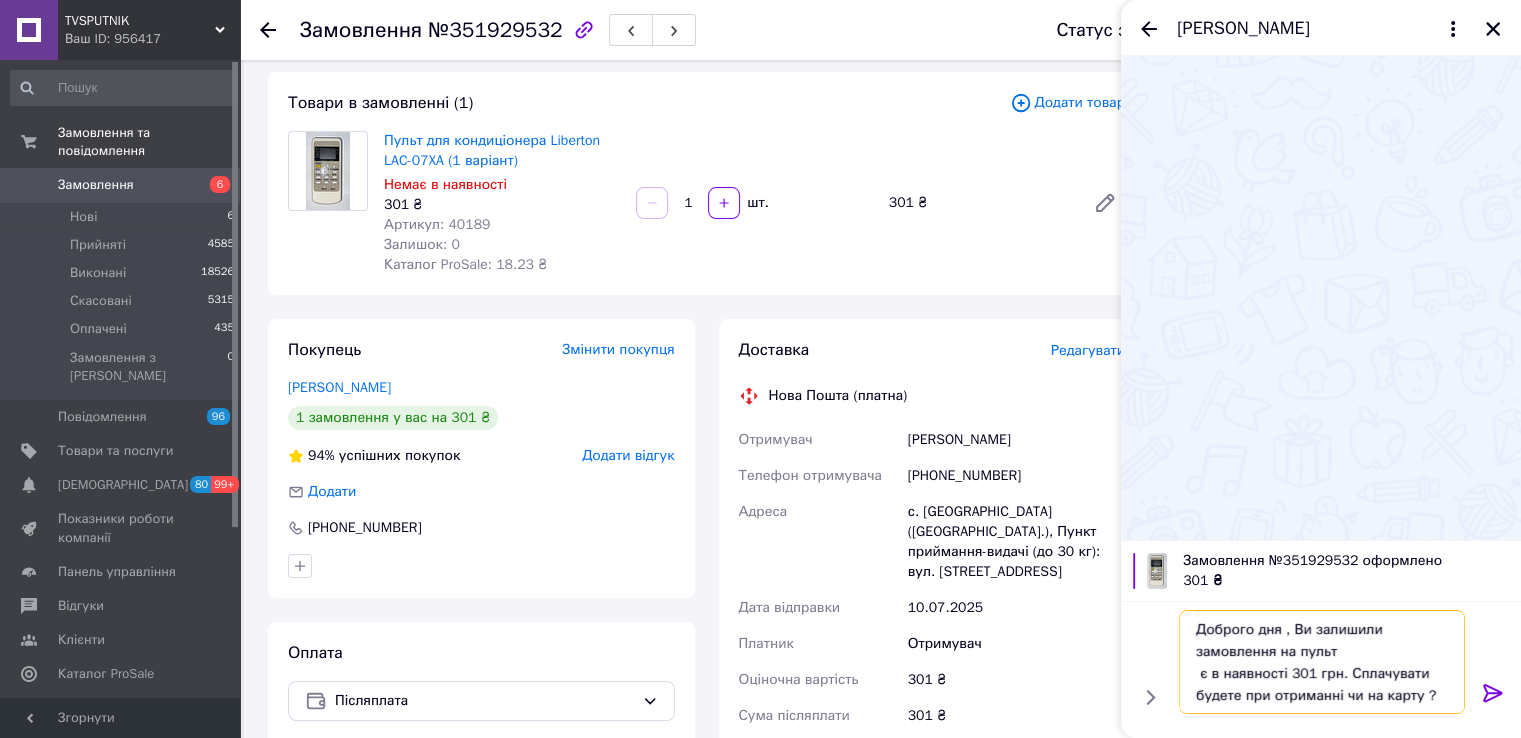 paste on "Пульт для кондиціонера Liberton LAC-07XA (1 варіант)" 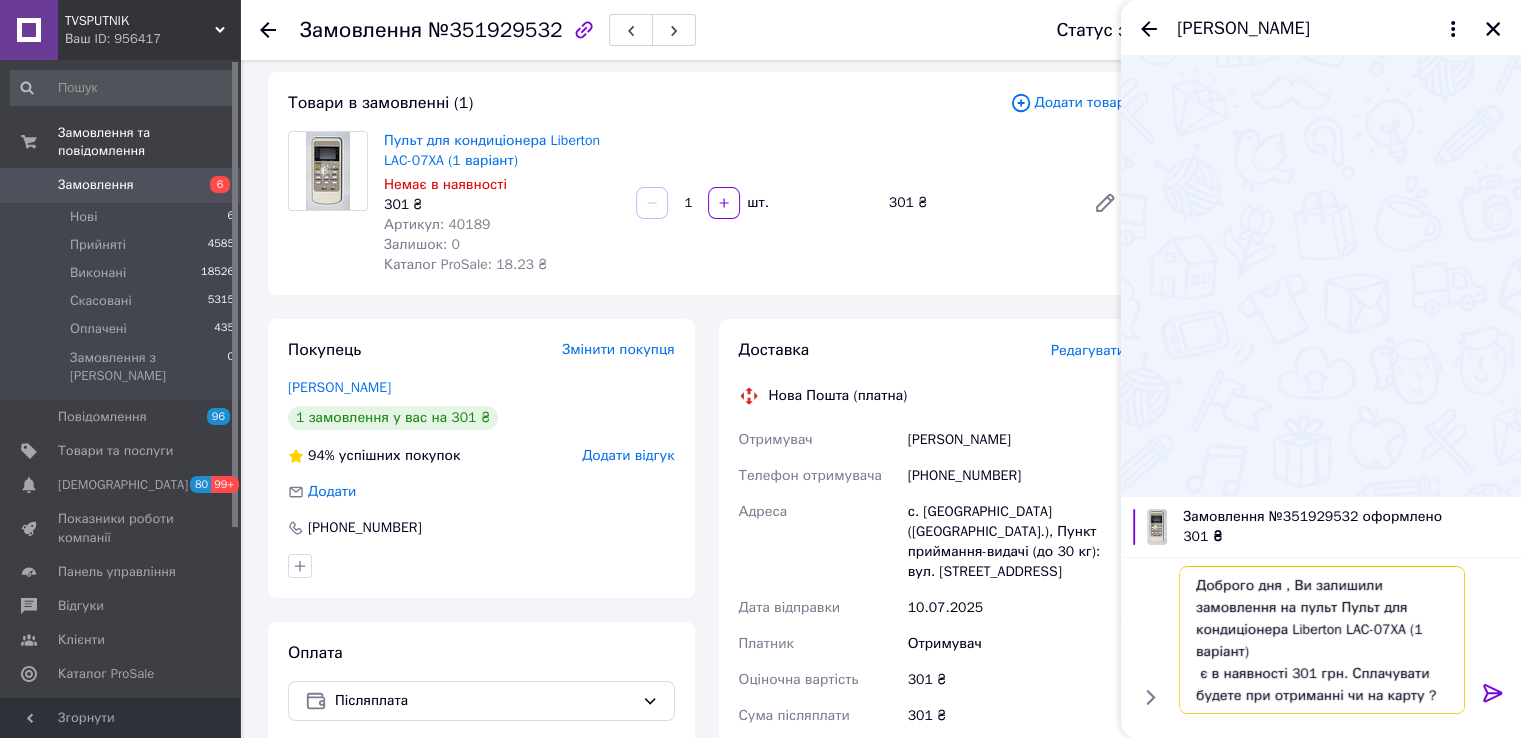 scroll, scrollTop: 1, scrollLeft: 0, axis: vertical 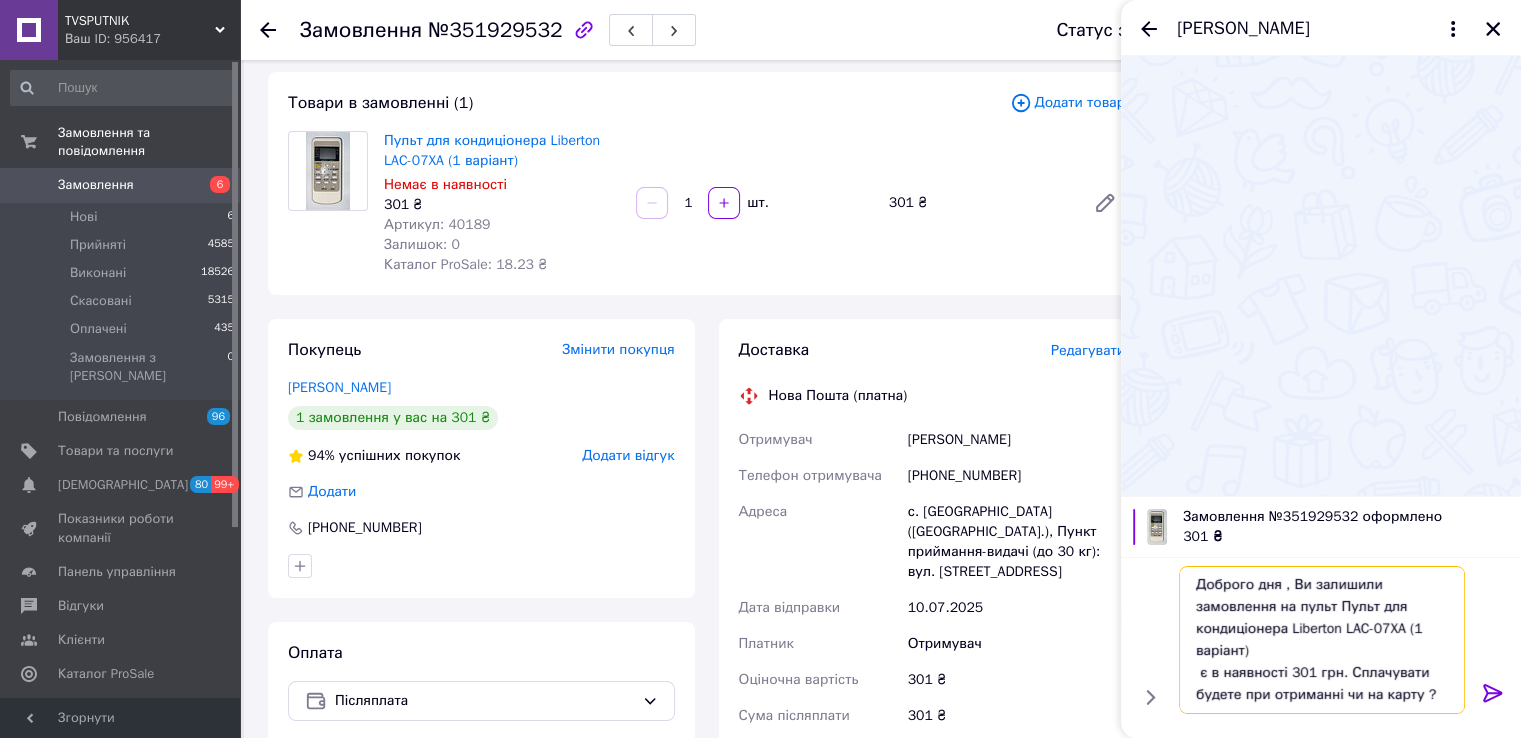 type on "Доброго дня , Ви залишили замовлення на пульт Пульт для кондиціонера Liberton LAC-07XA (1 варіант)
є в наявності 301 грн. Сплачувати будете при отриманні чи на карту ?" 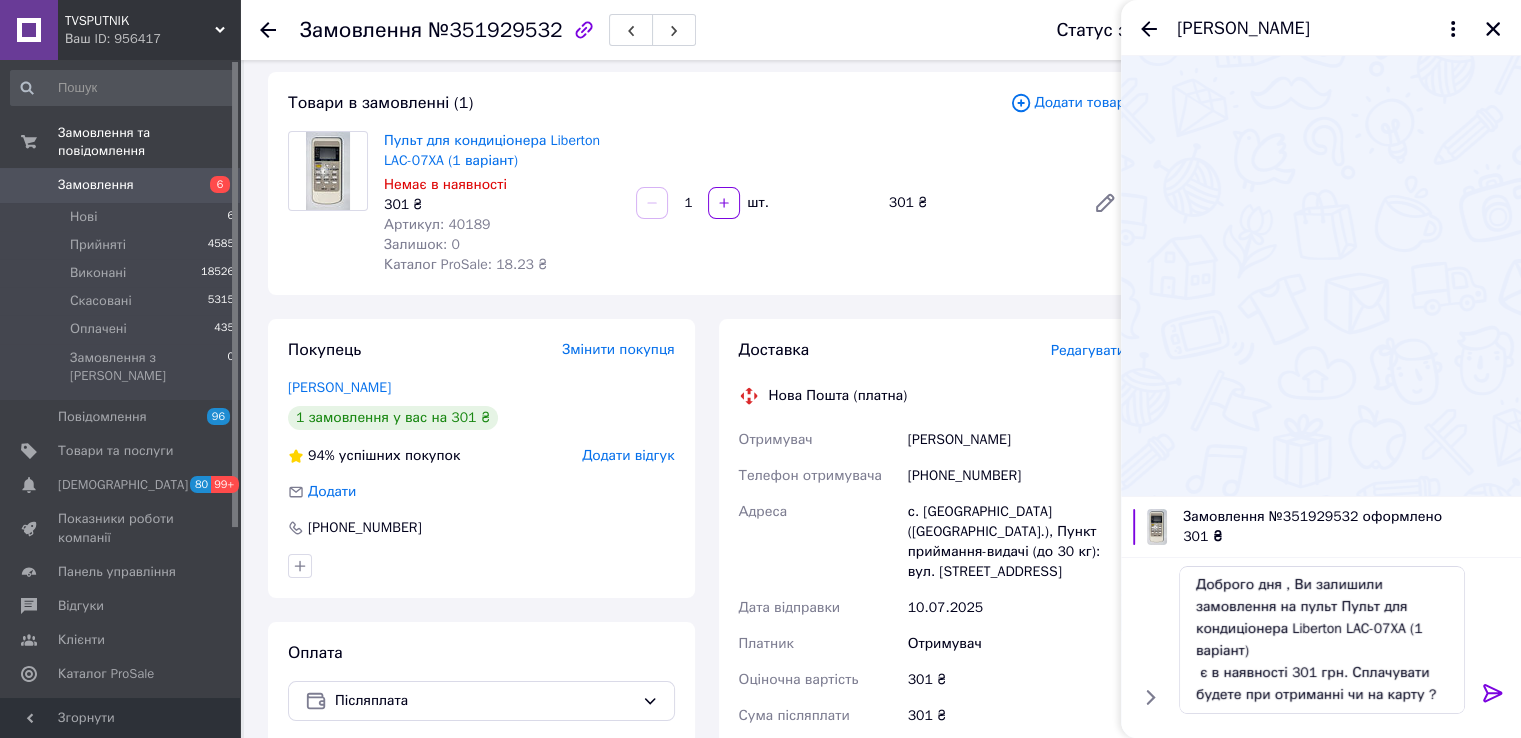 click 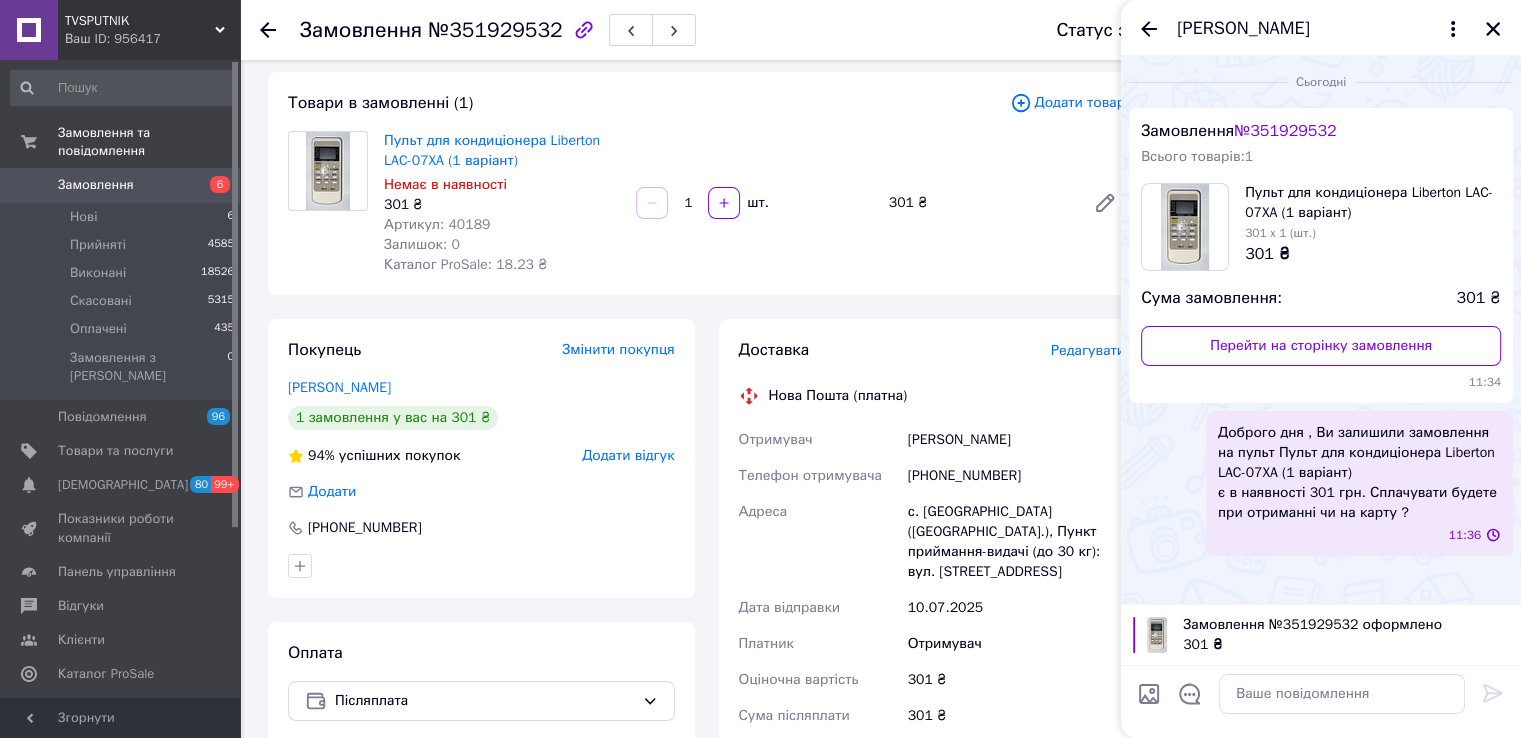 scroll, scrollTop: 0, scrollLeft: 0, axis: both 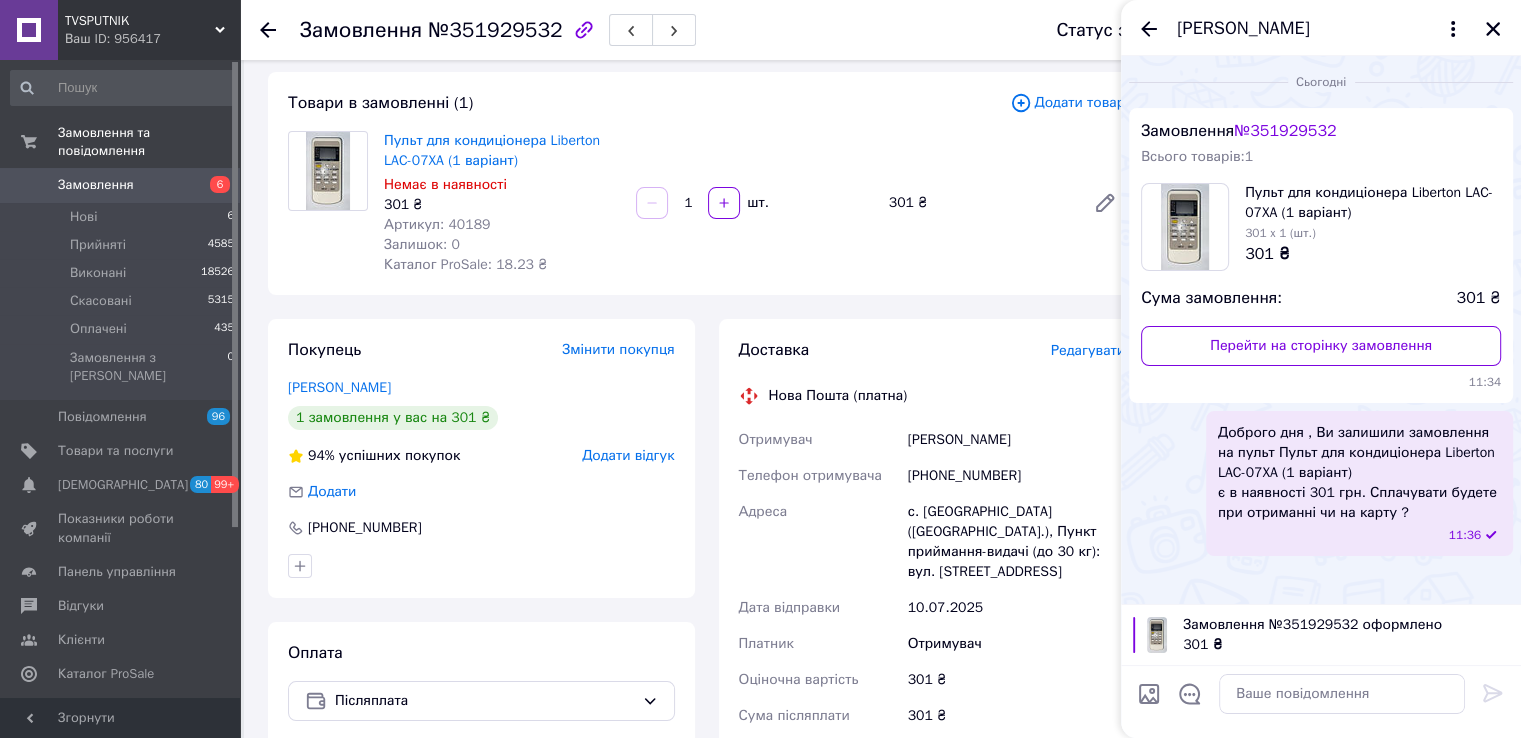 click on "Пульт для кондиціонера Liberton LAC-07XA (1 варіант) Немає в наявності 301 ₴ Артикул: 40189 Залишок: 0 Каталог ProSale: 18.23 ₴  1   шт. 301 ₴" at bounding box center [754, 203] 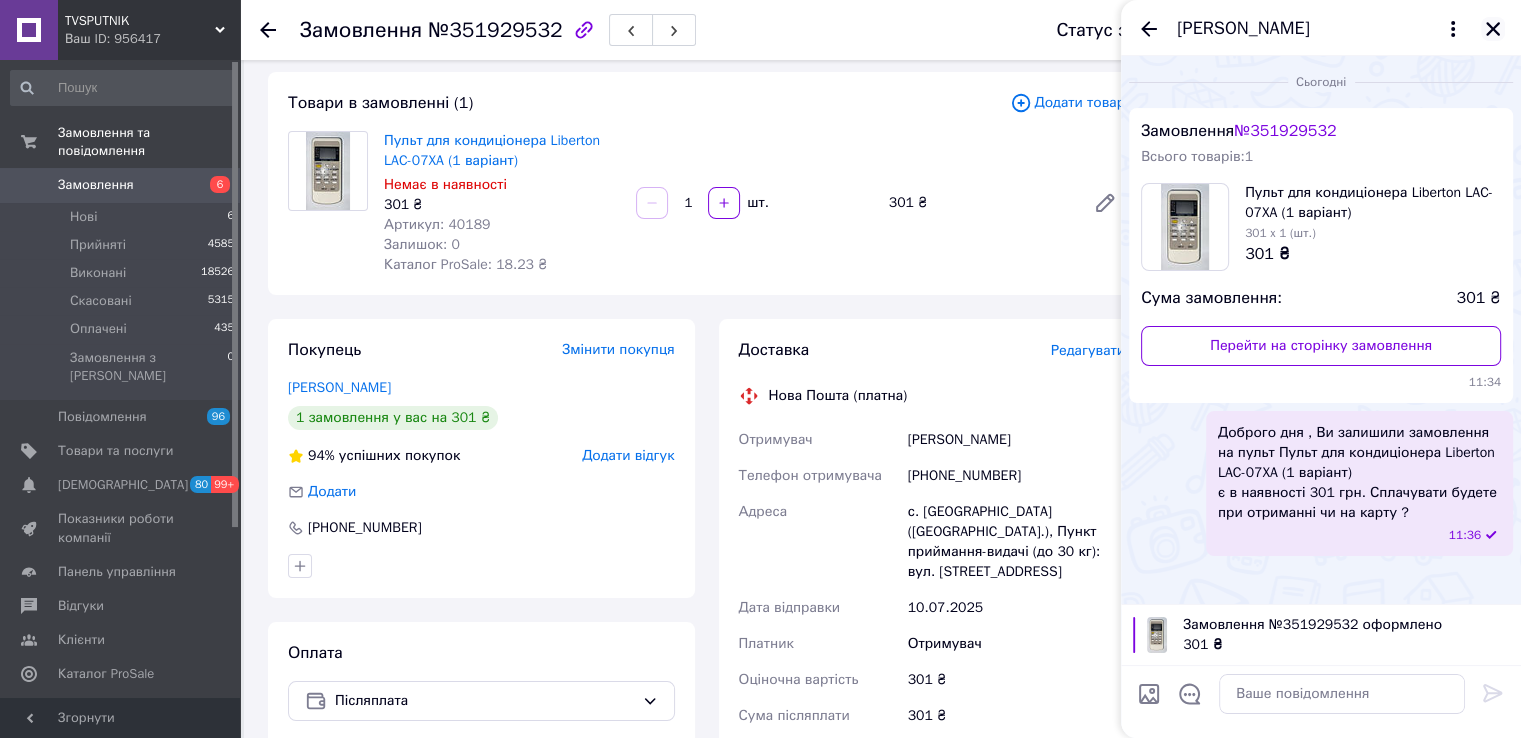 click 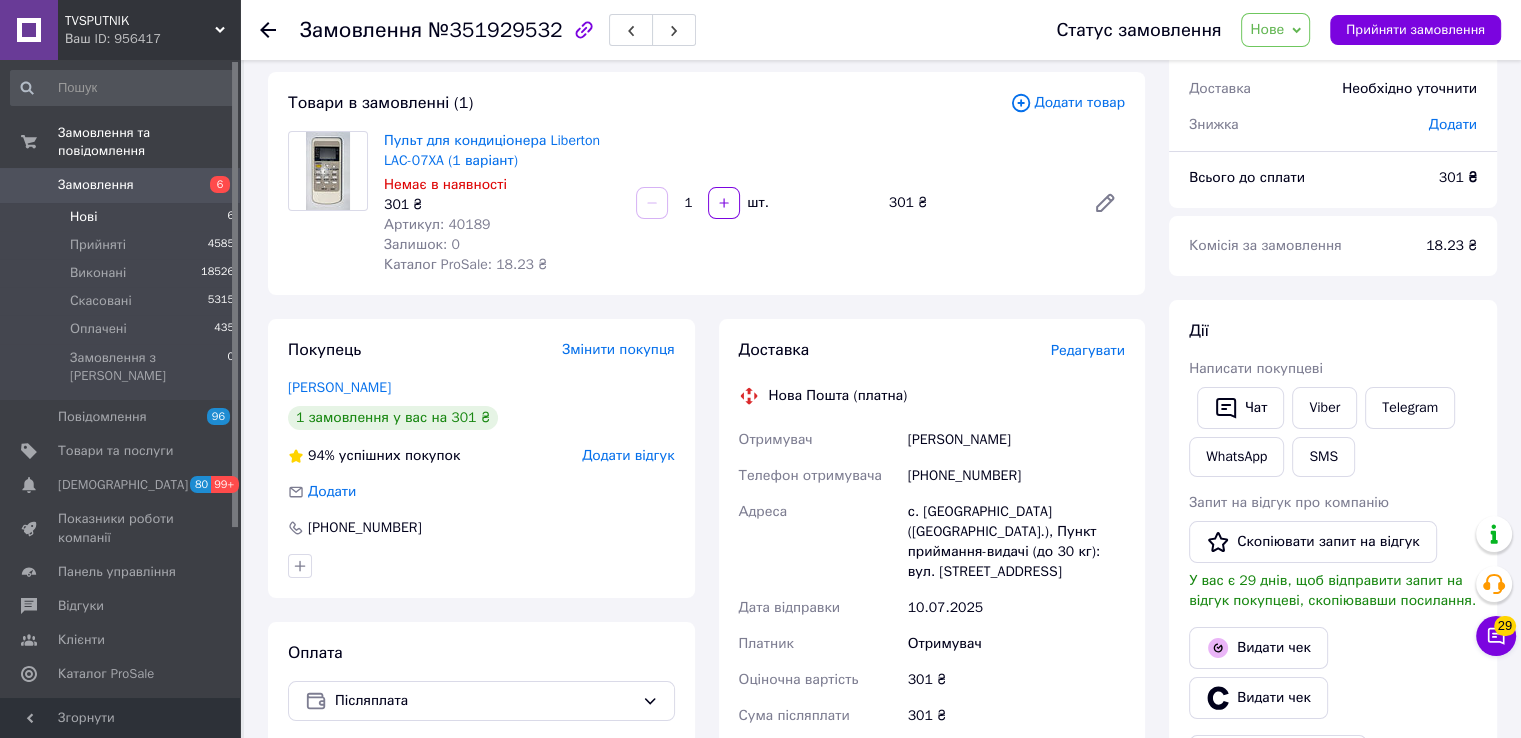 click on "Нові 6" at bounding box center (123, 217) 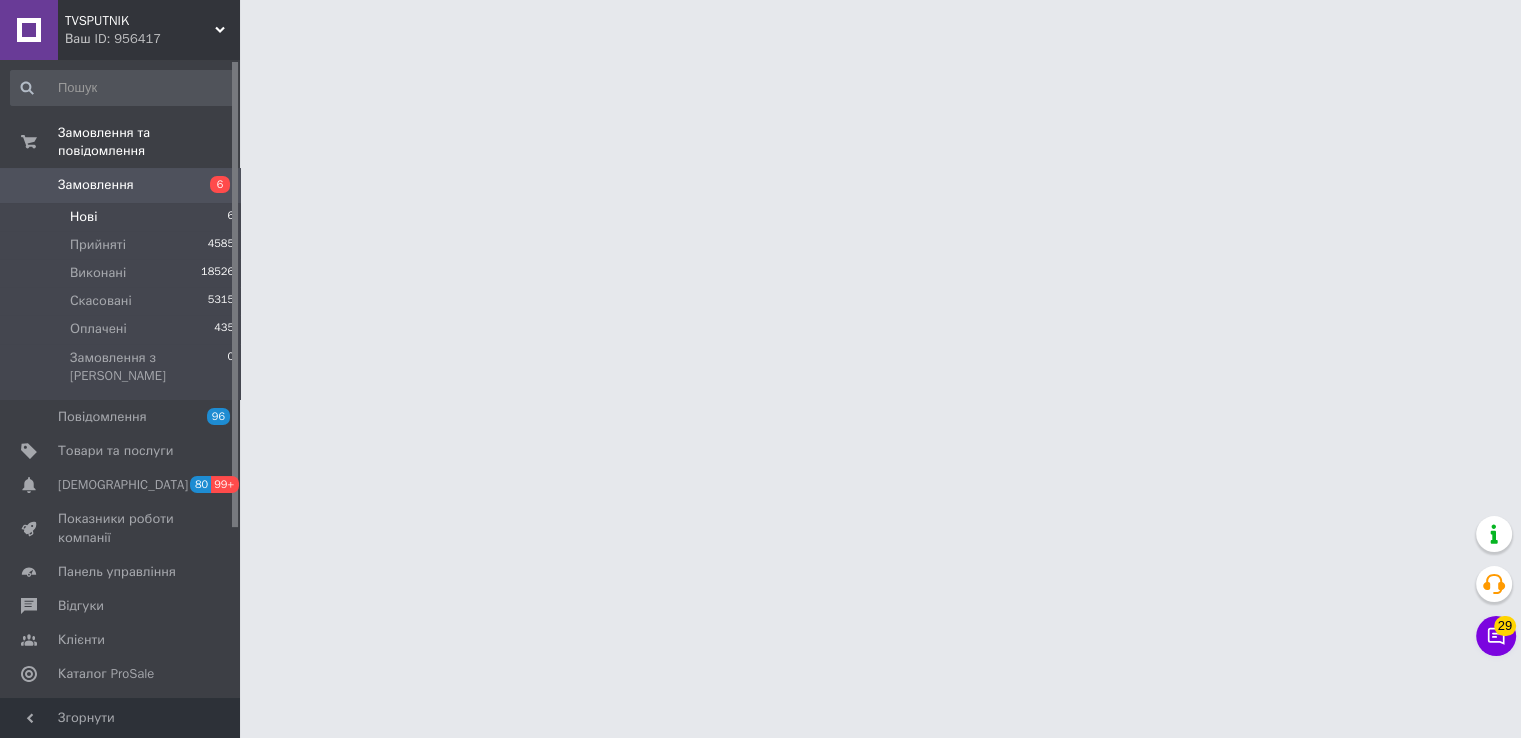 scroll, scrollTop: 0, scrollLeft: 0, axis: both 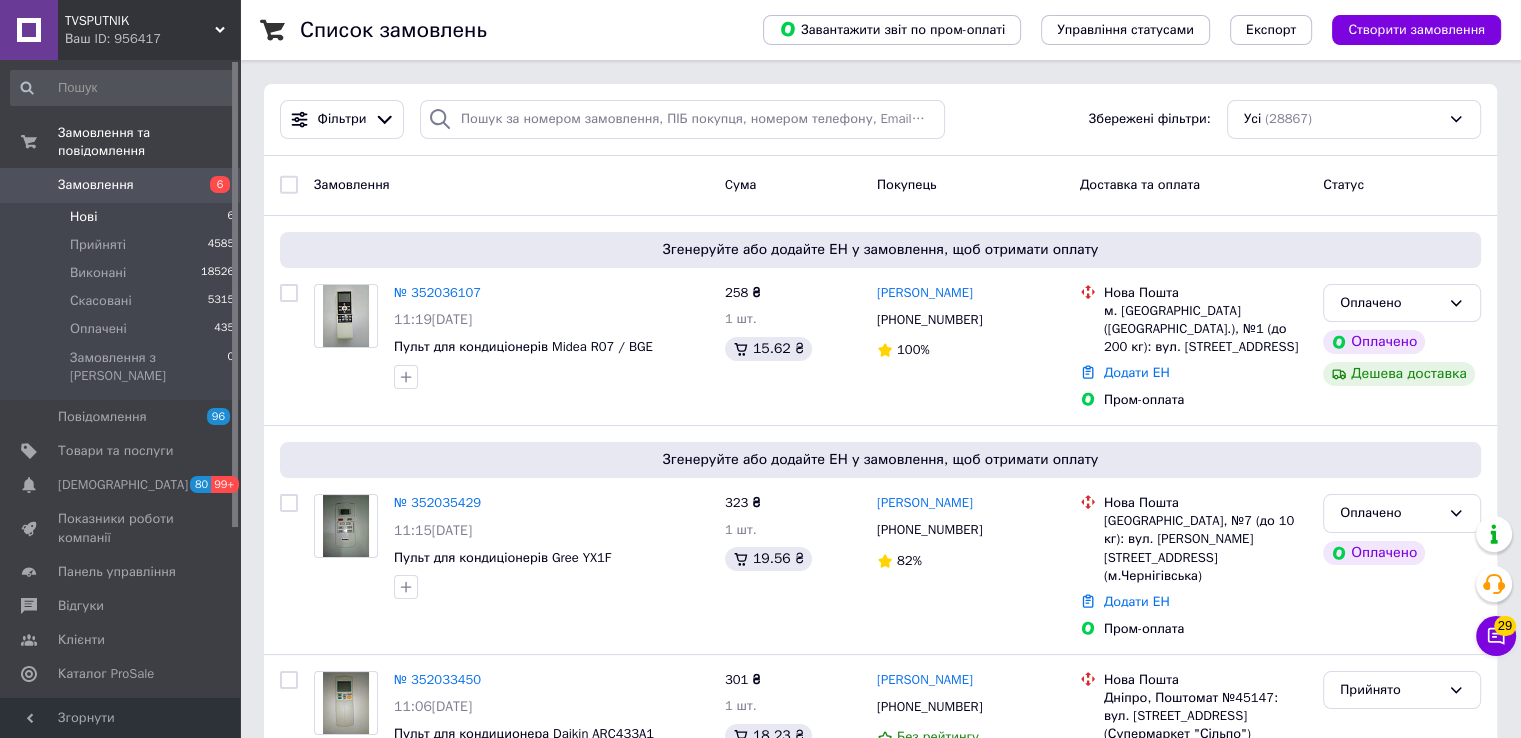click on "Нові 6" at bounding box center (123, 217) 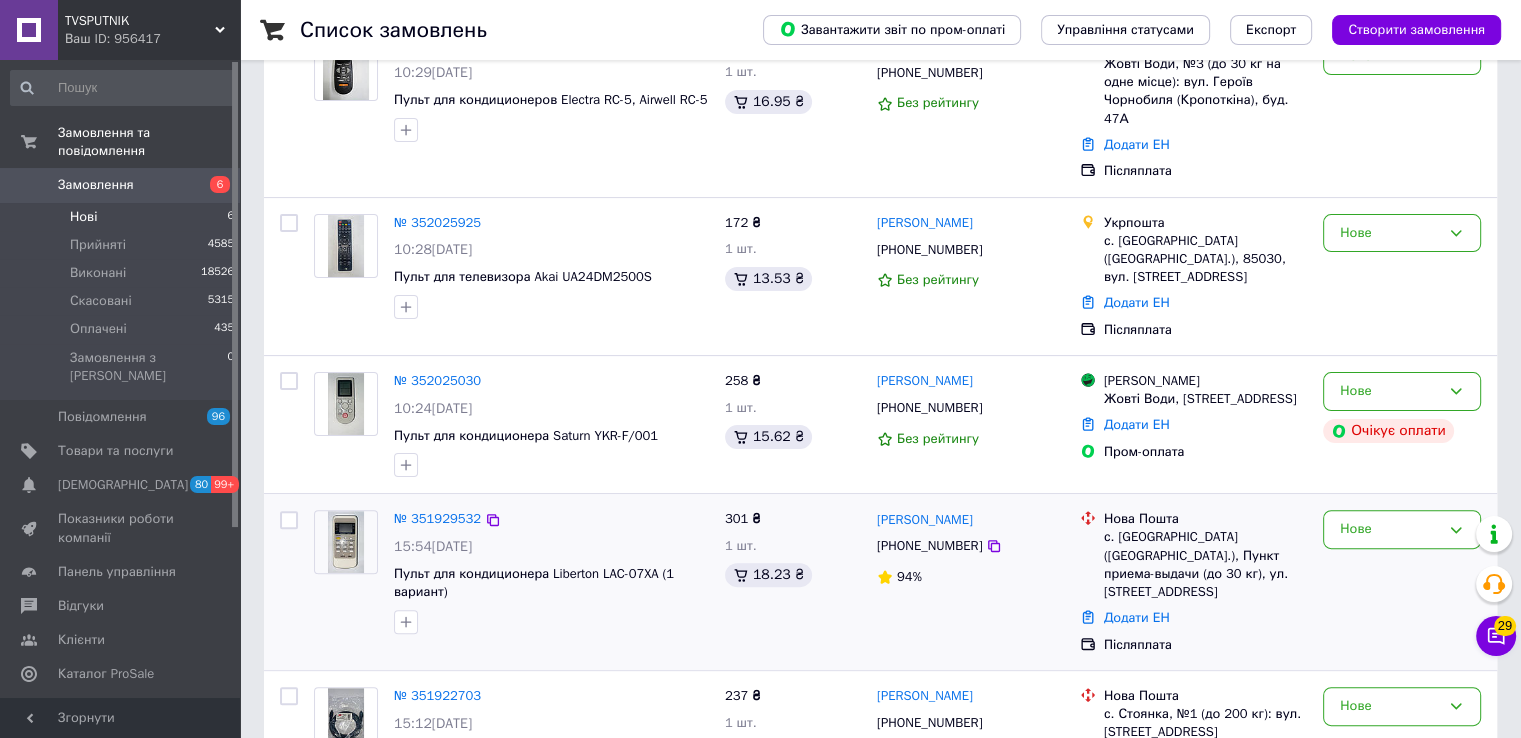 scroll, scrollTop: 463, scrollLeft: 0, axis: vertical 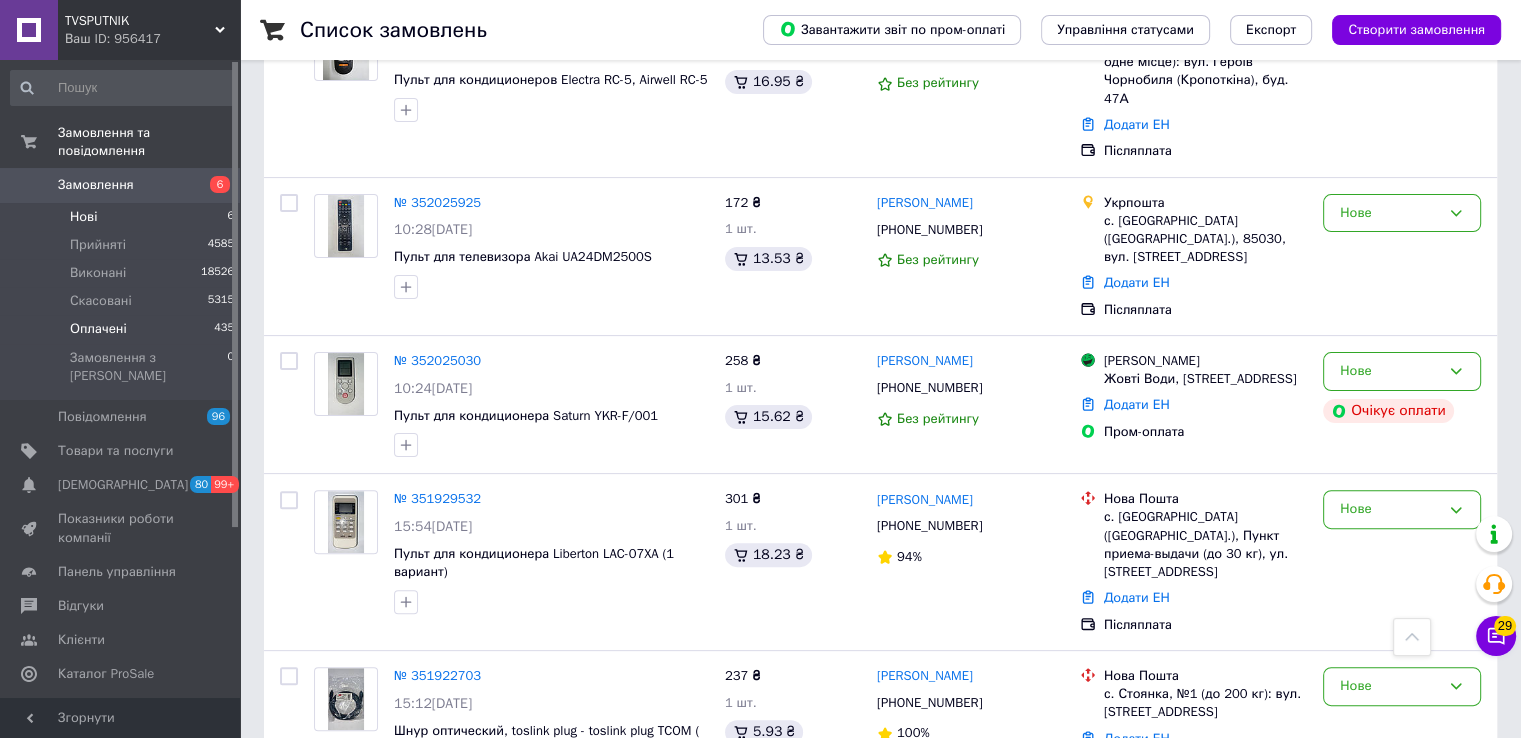 click on "Оплачені 435" at bounding box center [123, 329] 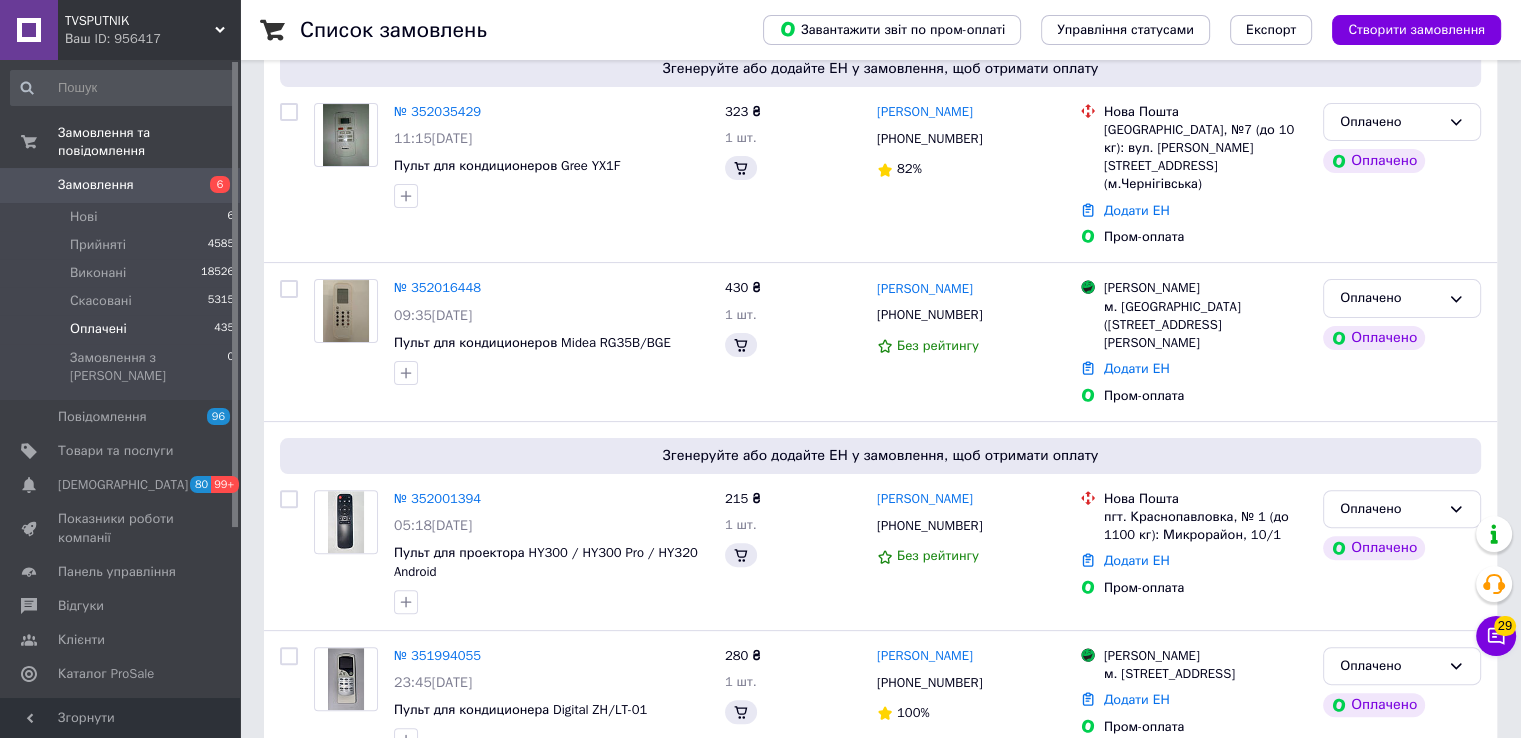 scroll, scrollTop: 0, scrollLeft: 0, axis: both 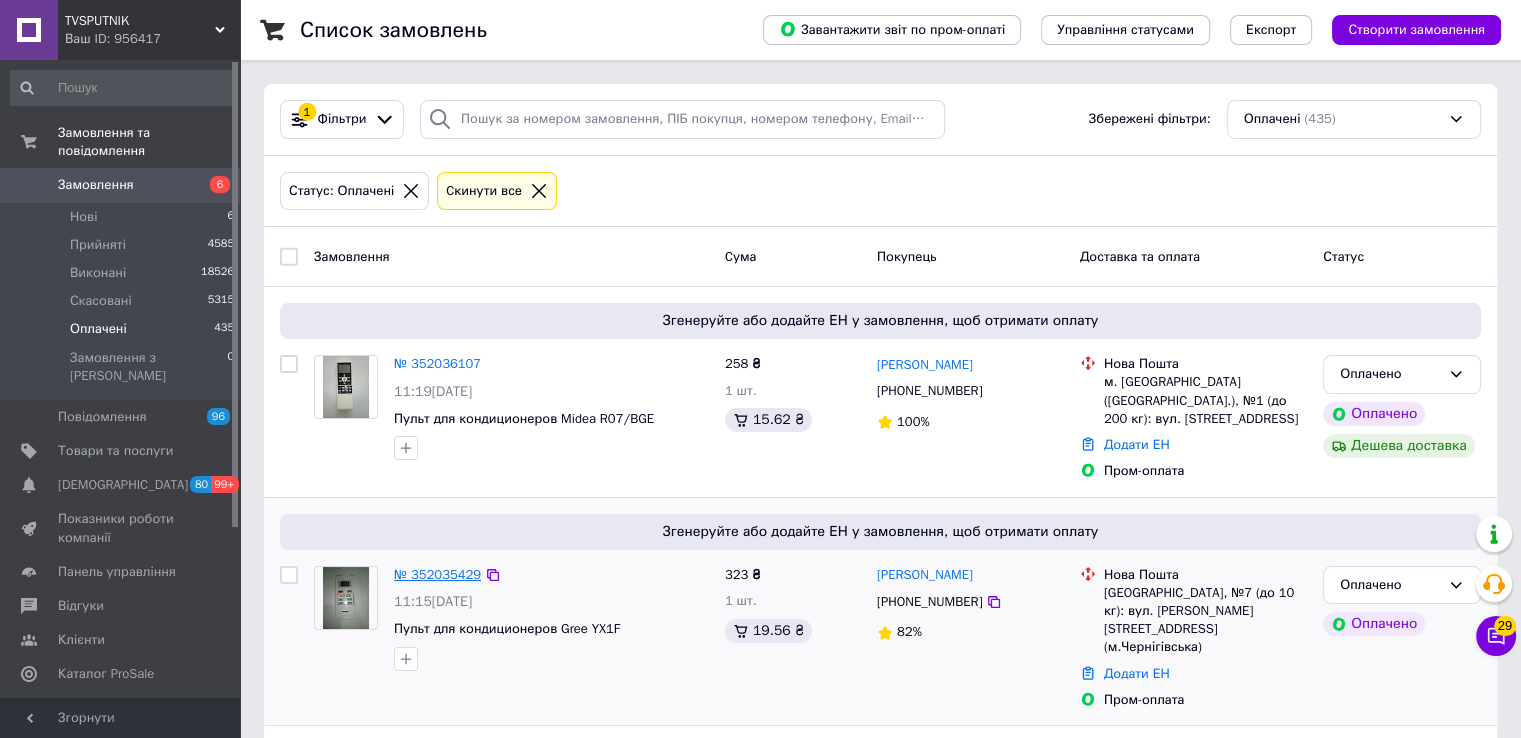 click on "№ 352035429" at bounding box center [437, 574] 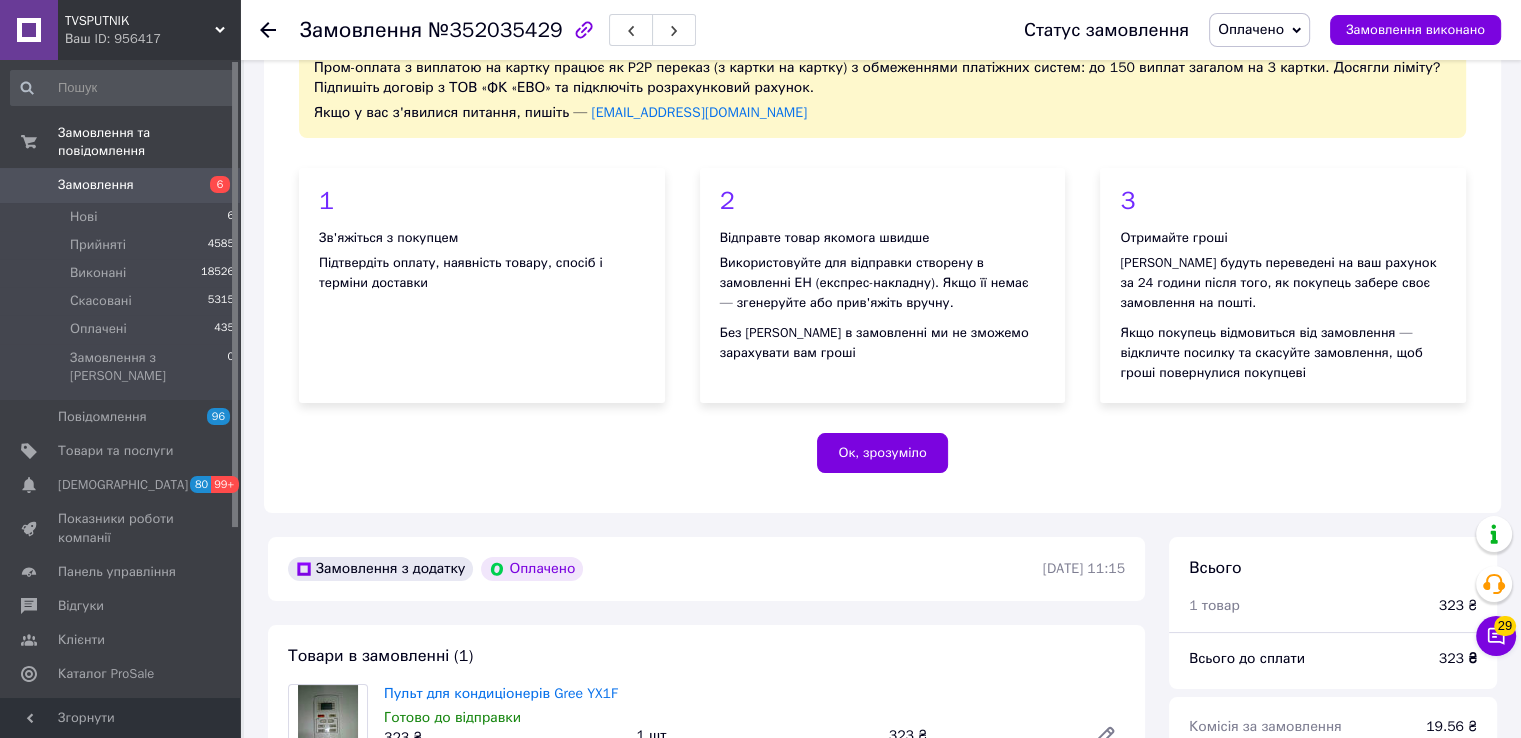 scroll, scrollTop: 300, scrollLeft: 0, axis: vertical 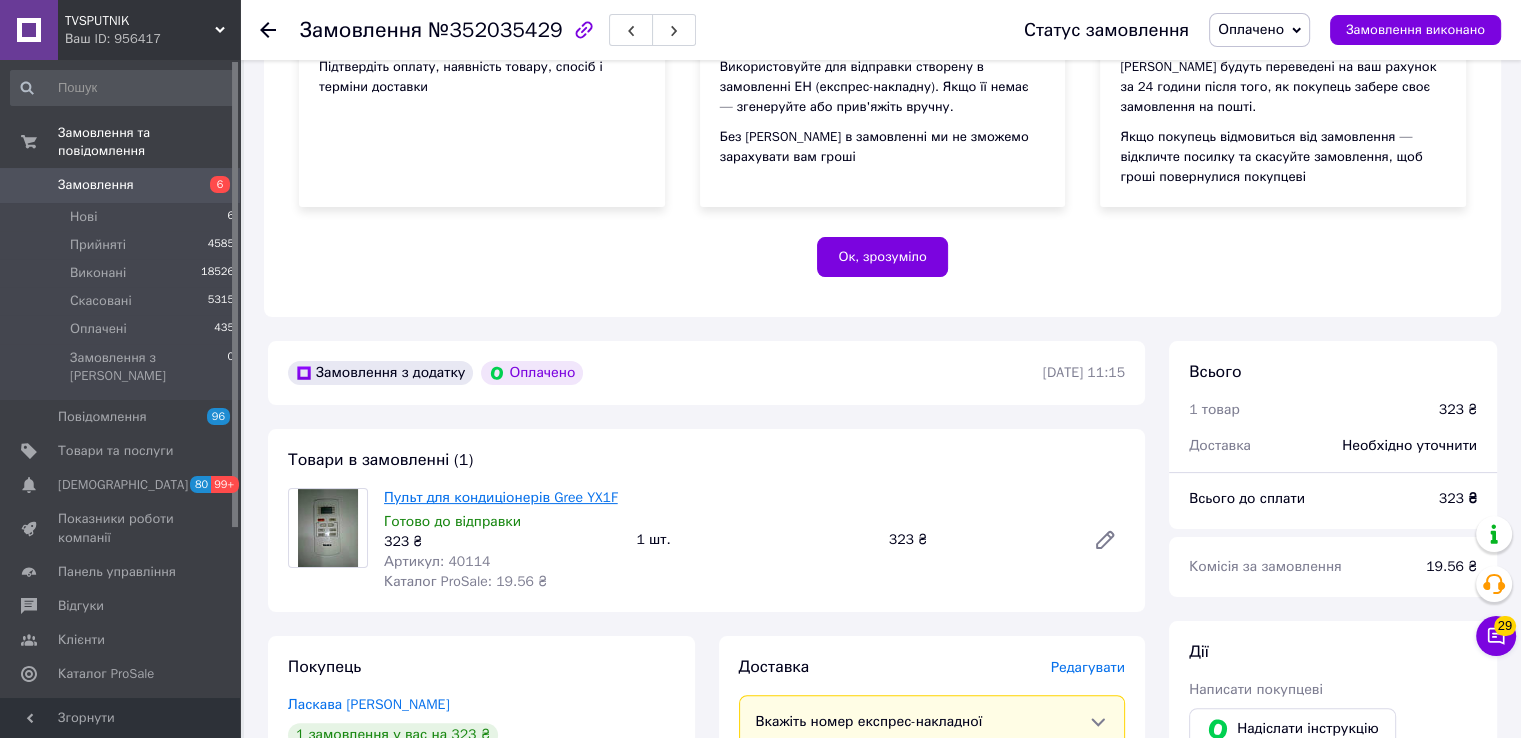 click on "Пульт для кондиціонерів Gree YX1F" at bounding box center [501, 497] 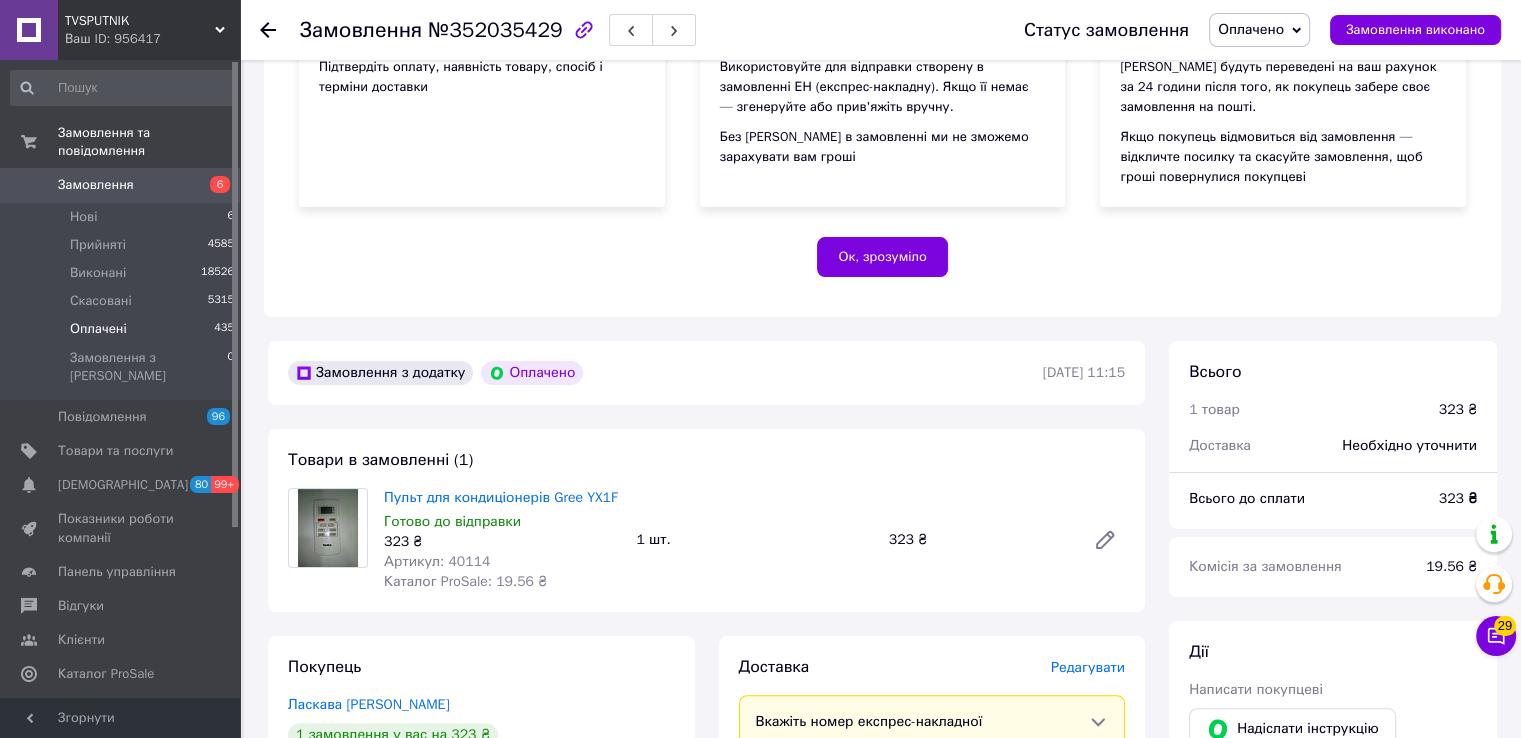 click on "Оплачені 435" at bounding box center (123, 329) 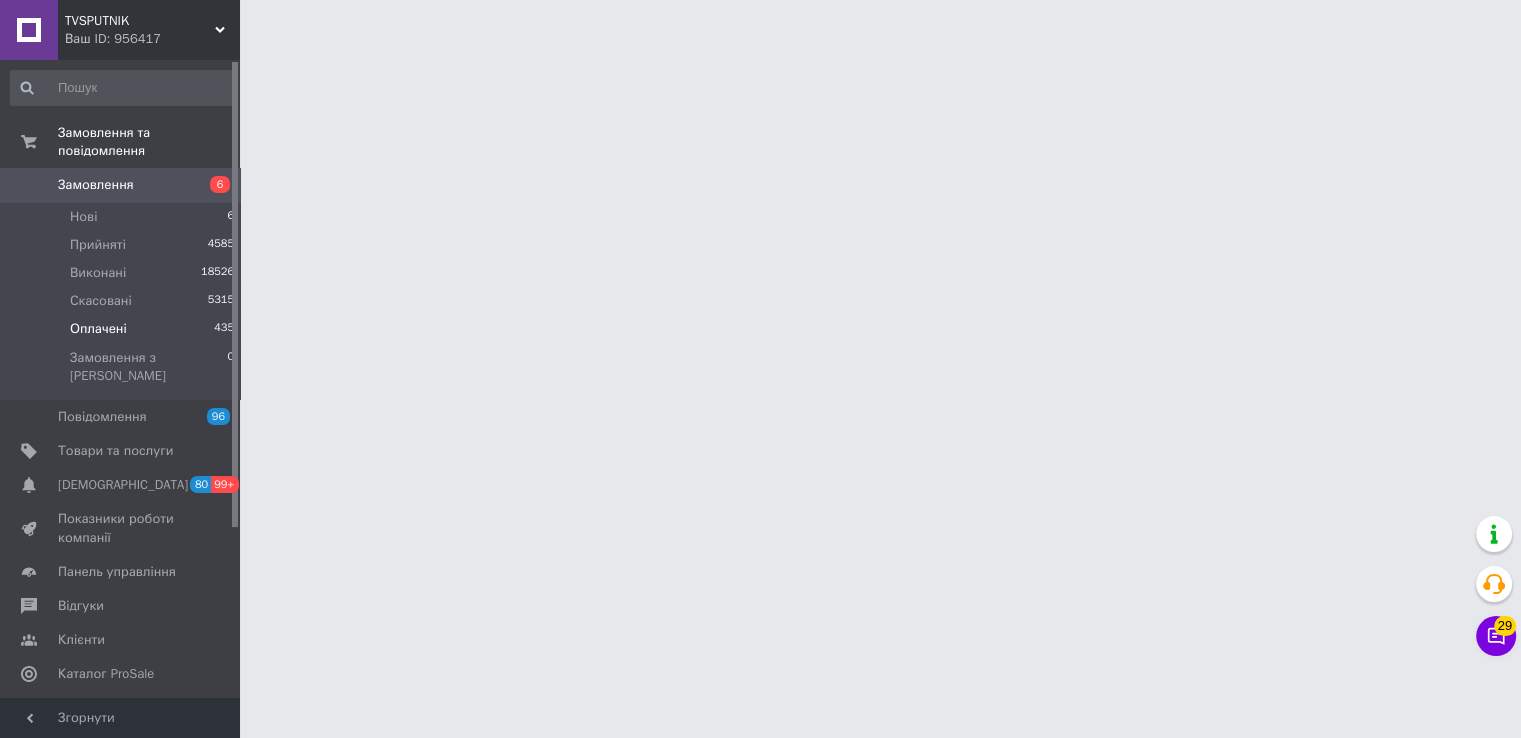 scroll, scrollTop: 0, scrollLeft: 0, axis: both 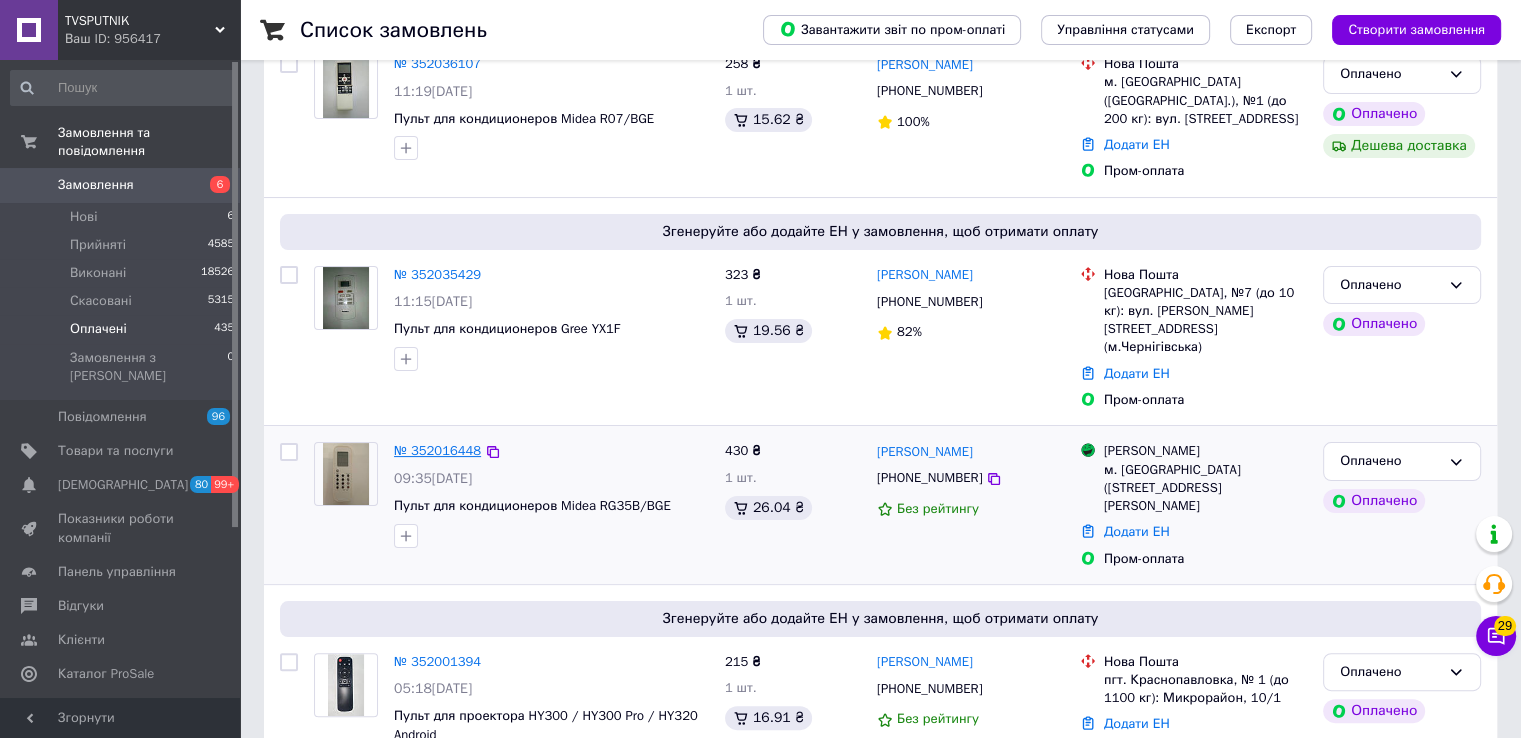 click on "№ 352016448" at bounding box center [437, 450] 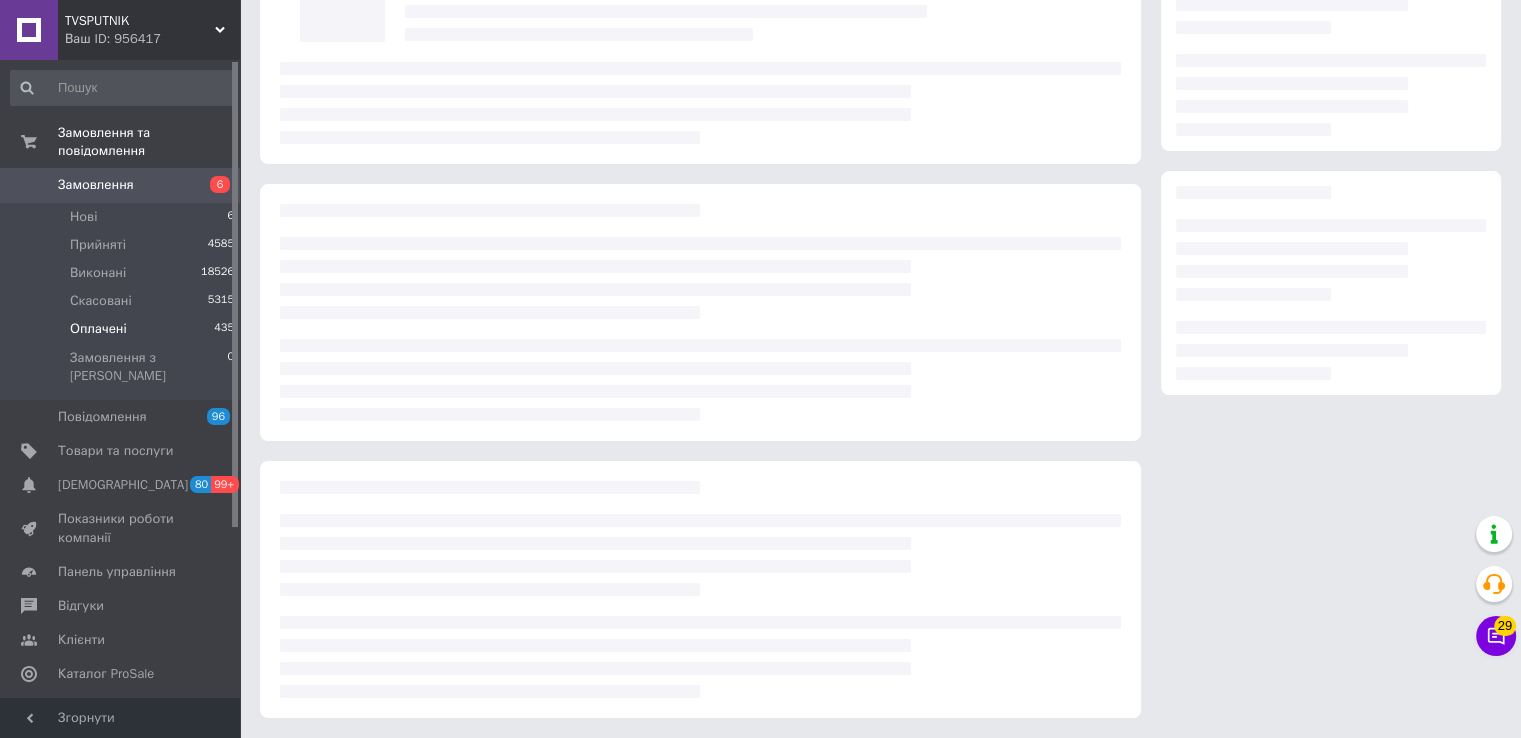 scroll, scrollTop: 300, scrollLeft: 0, axis: vertical 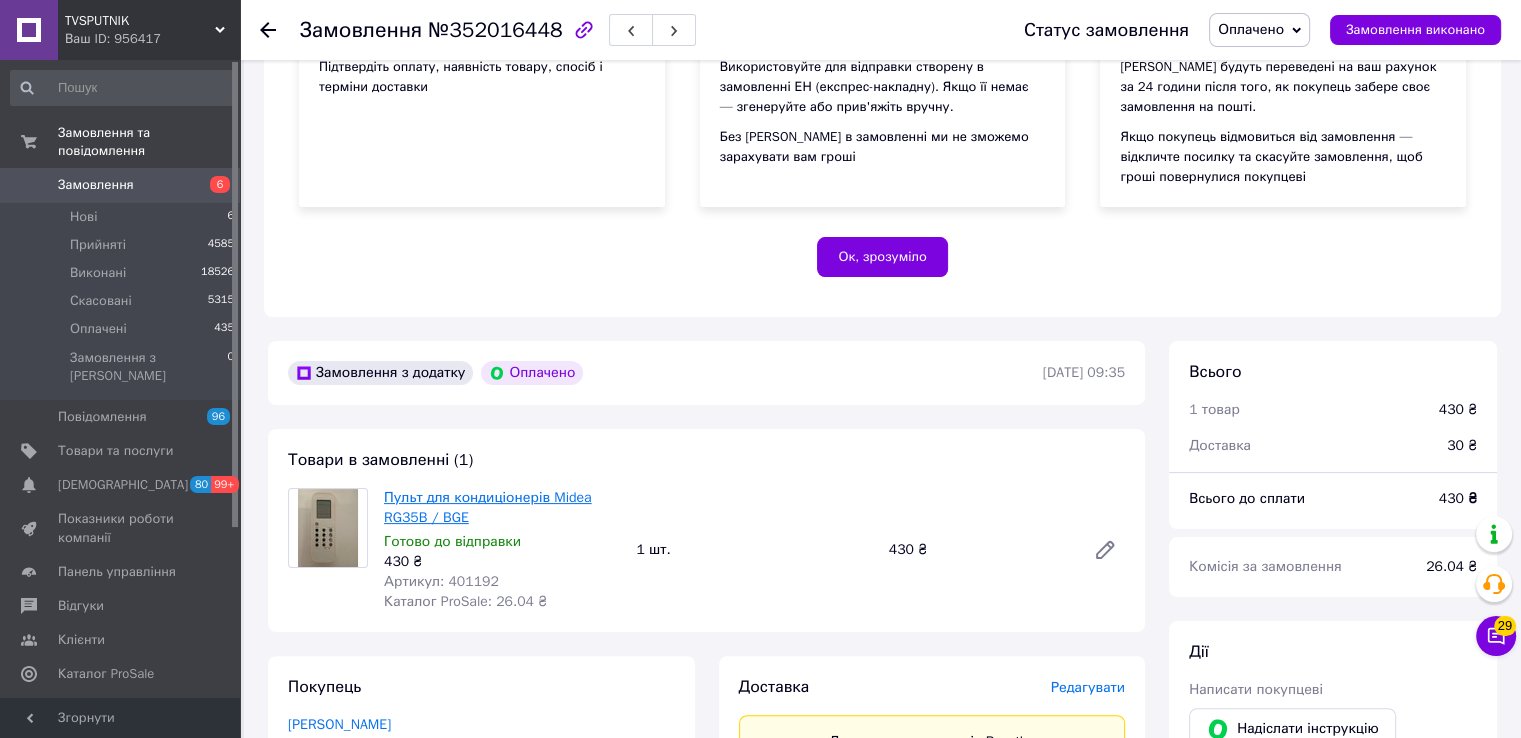 click on "Пульт для кондиціонерів Midea RG35B / BGE" at bounding box center (488, 507) 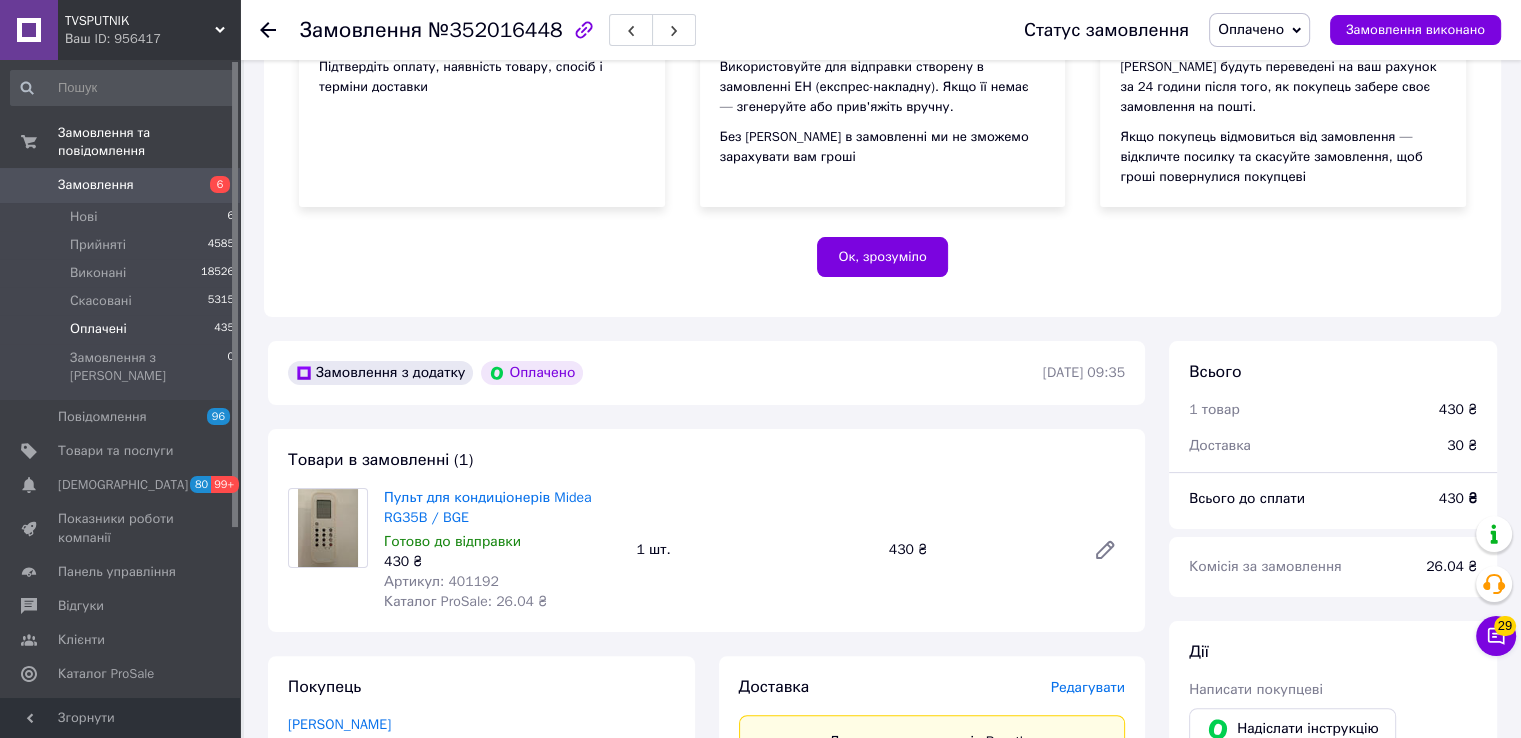 click on "Оплачені" at bounding box center [98, 329] 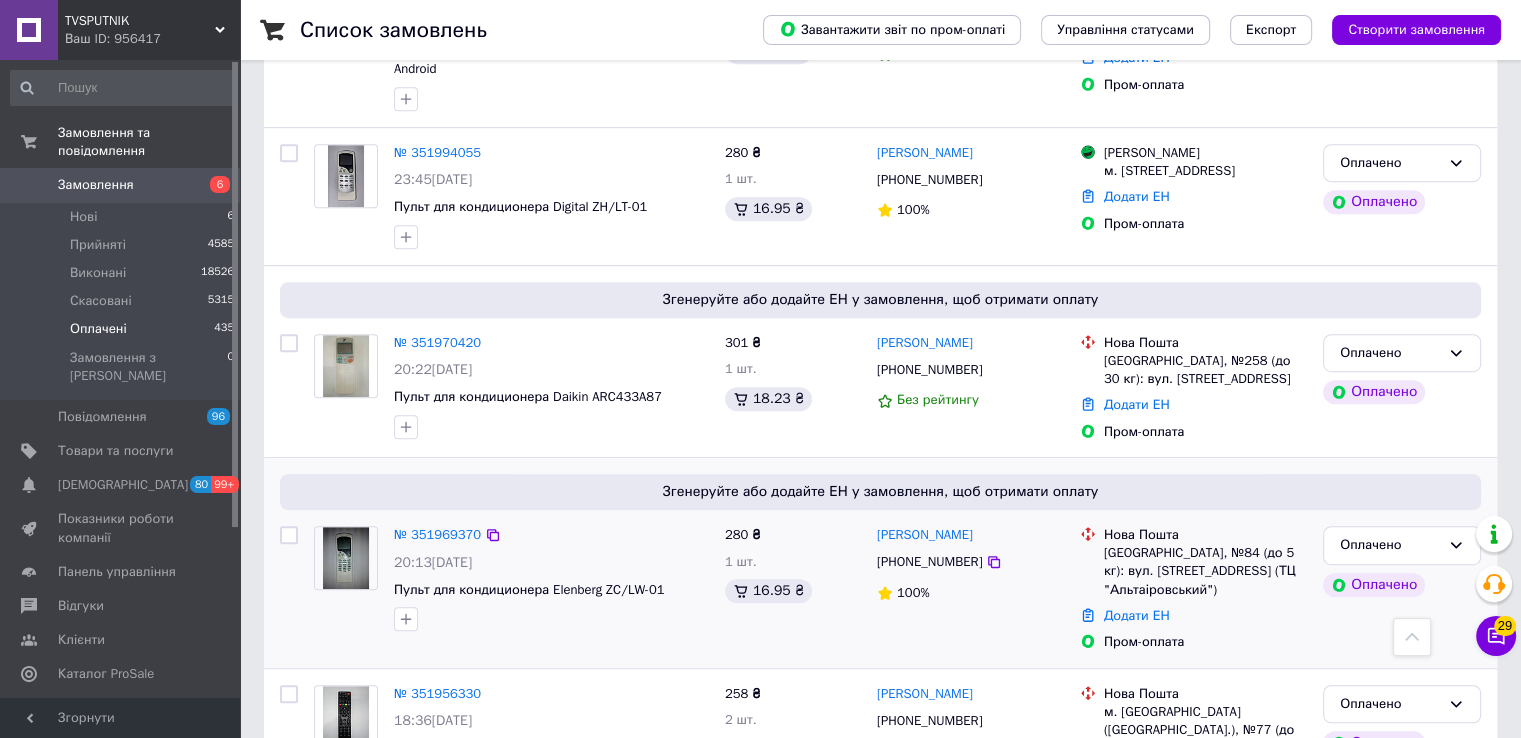 scroll, scrollTop: 1000, scrollLeft: 0, axis: vertical 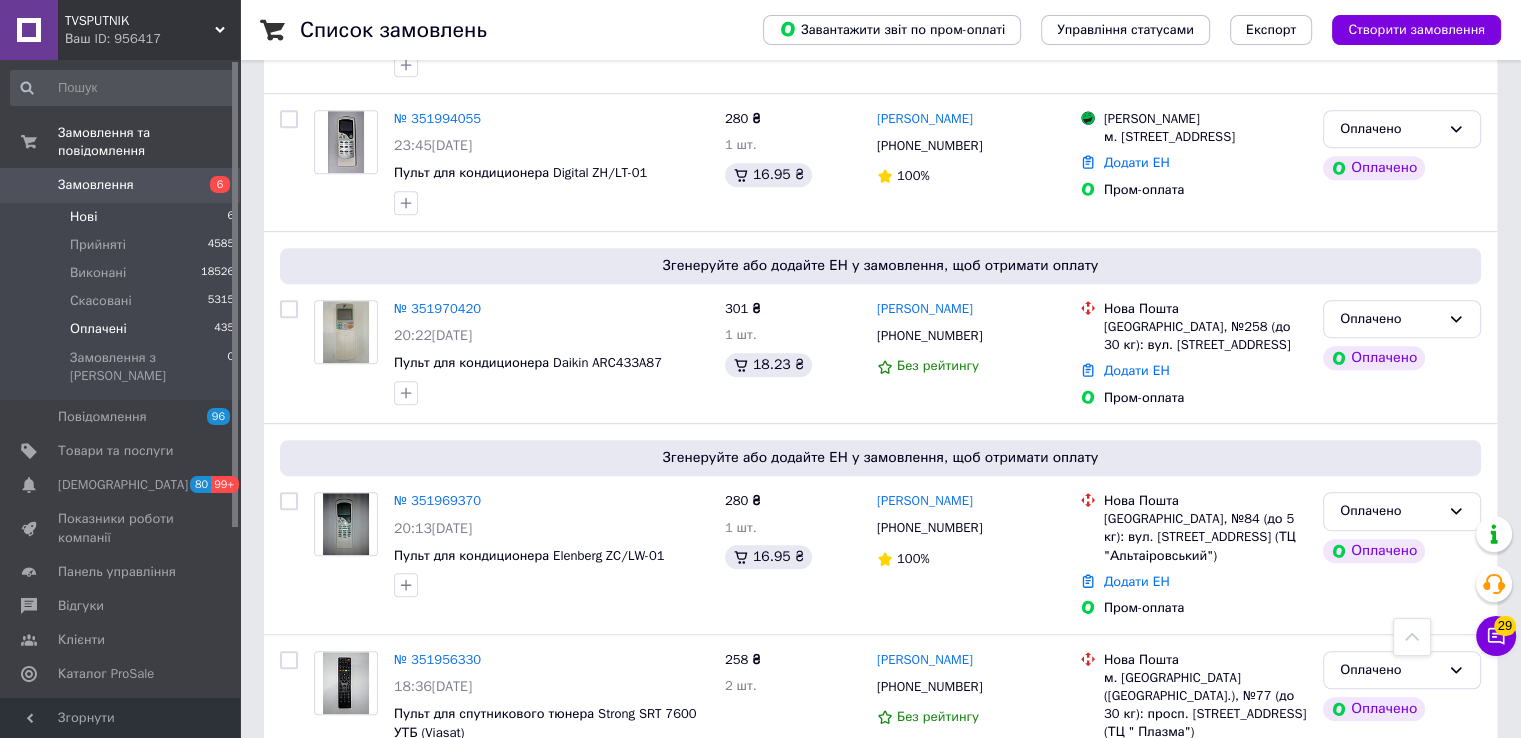 click on "Нові 6" at bounding box center [123, 217] 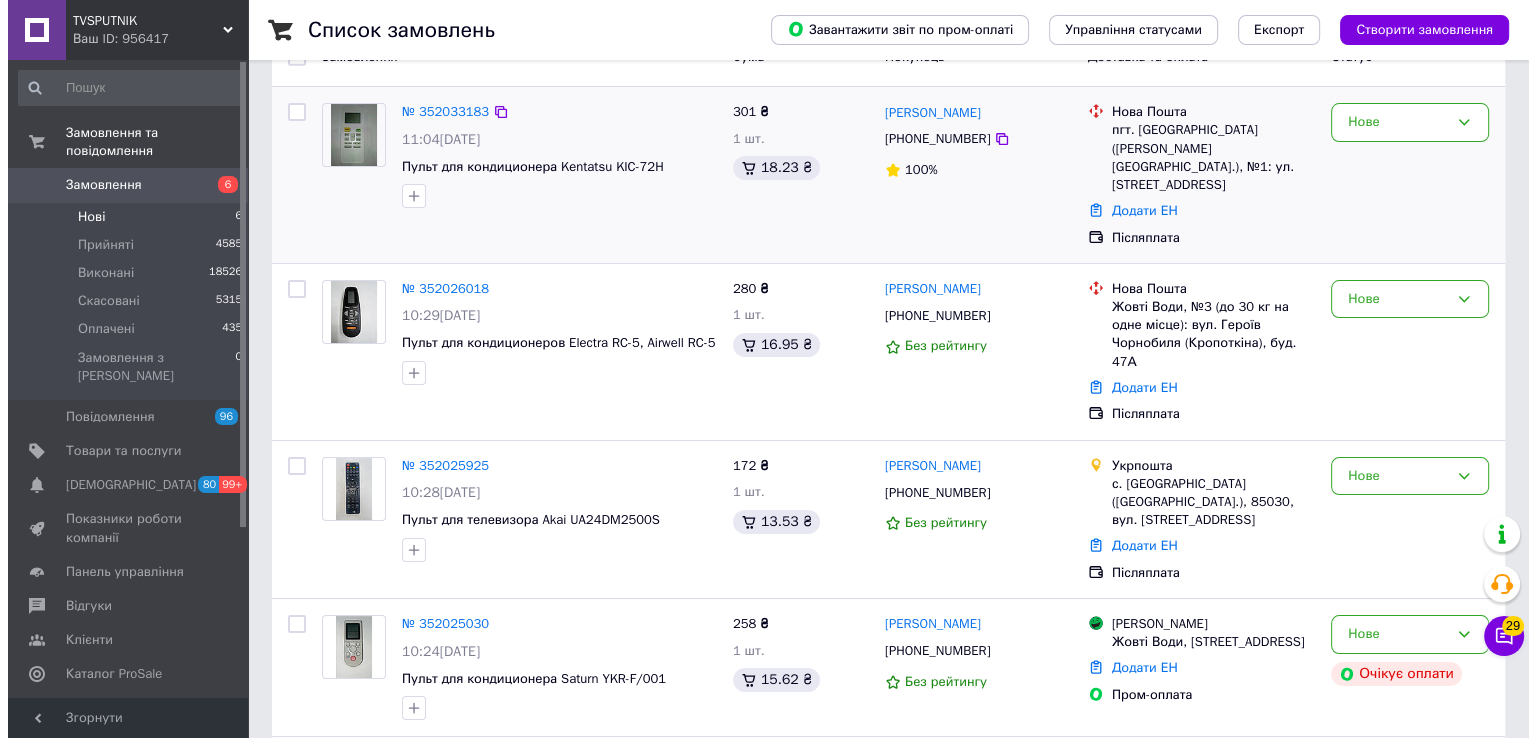 scroll, scrollTop: 0, scrollLeft: 0, axis: both 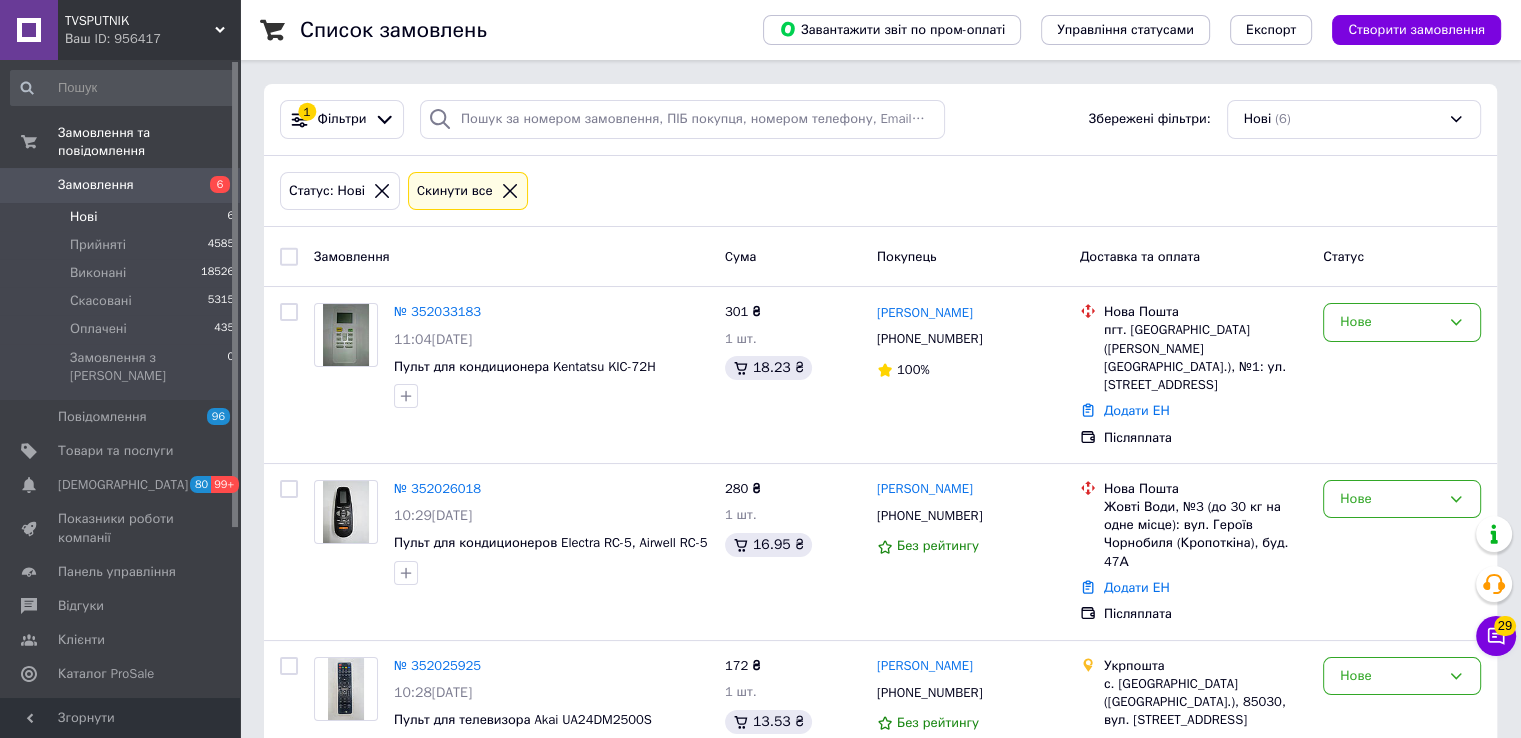 click on "Список замовлень   Завантажити звіт по пром-оплаті Управління статусами Експорт Створити замовлення 1 Фільтри Збережені фільтри: Нові (6) Статус: Нові Cкинути все Замовлення Cума Покупець Доставка та оплата Статус № 352033183 11:04, 10.07.2025 Пульт для кондиционера Kentatsu KIC-72H 301 ₴ 1 шт. 18.23 ₴ Юрий Потешный  +380953169047 100% Нова Пошта пгт. Домановка (Николаевская обл.), №1: ул. Центральная, 32 Додати ЕН Післяплата Нове № 352026018 10:29, 10.07.2025 Пульт для кондиционеров Electra RC-5, Airwell RC-5 280 ₴ 1 шт. 16.95 ₴ Тетяна Білан +380660954373 Без рейтингу Нова Пошта Додати ЕН Післяплата Нове № 352025925 10:28, 10.07.2025 94%" at bounding box center (880, 647) 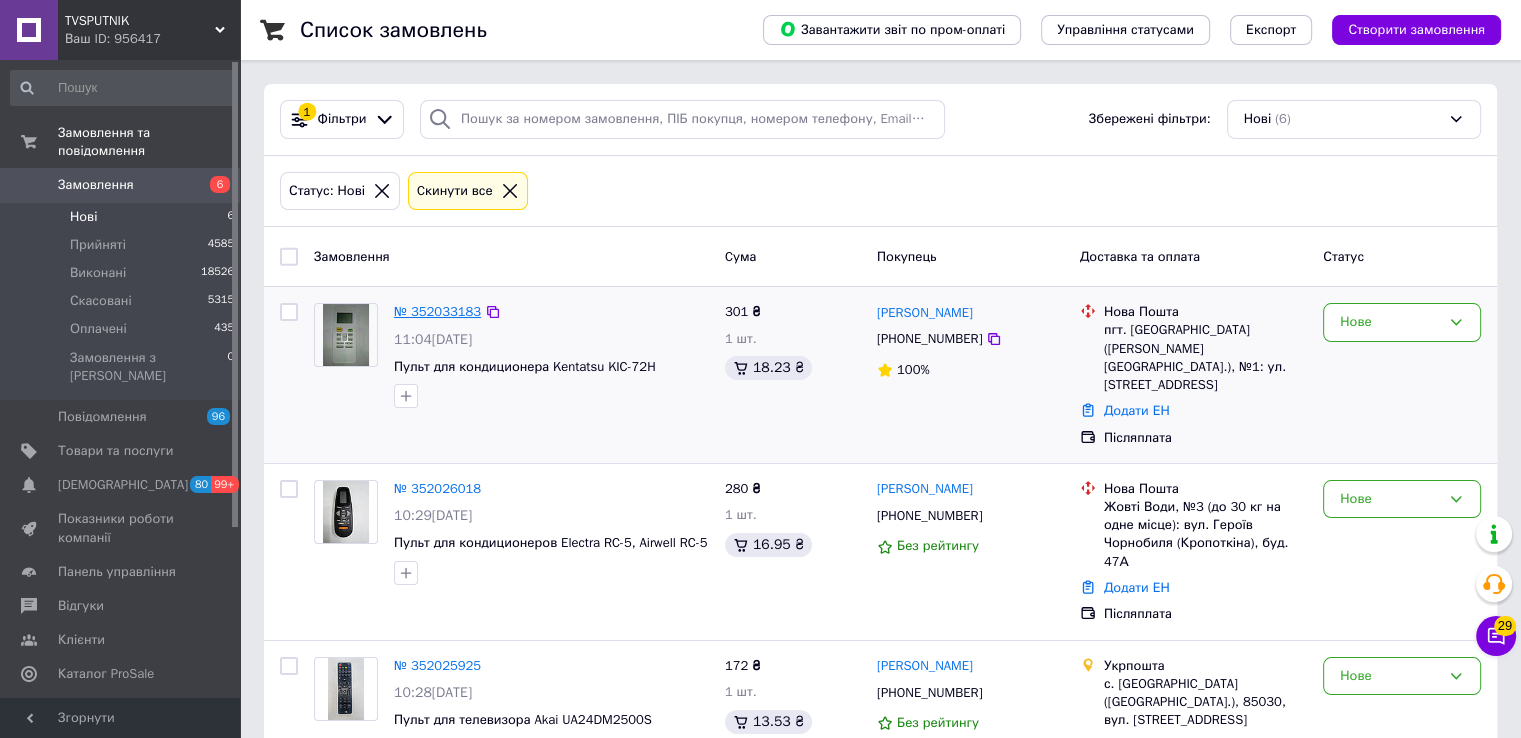 click on "№ 352033183" at bounding box center (437, 311) 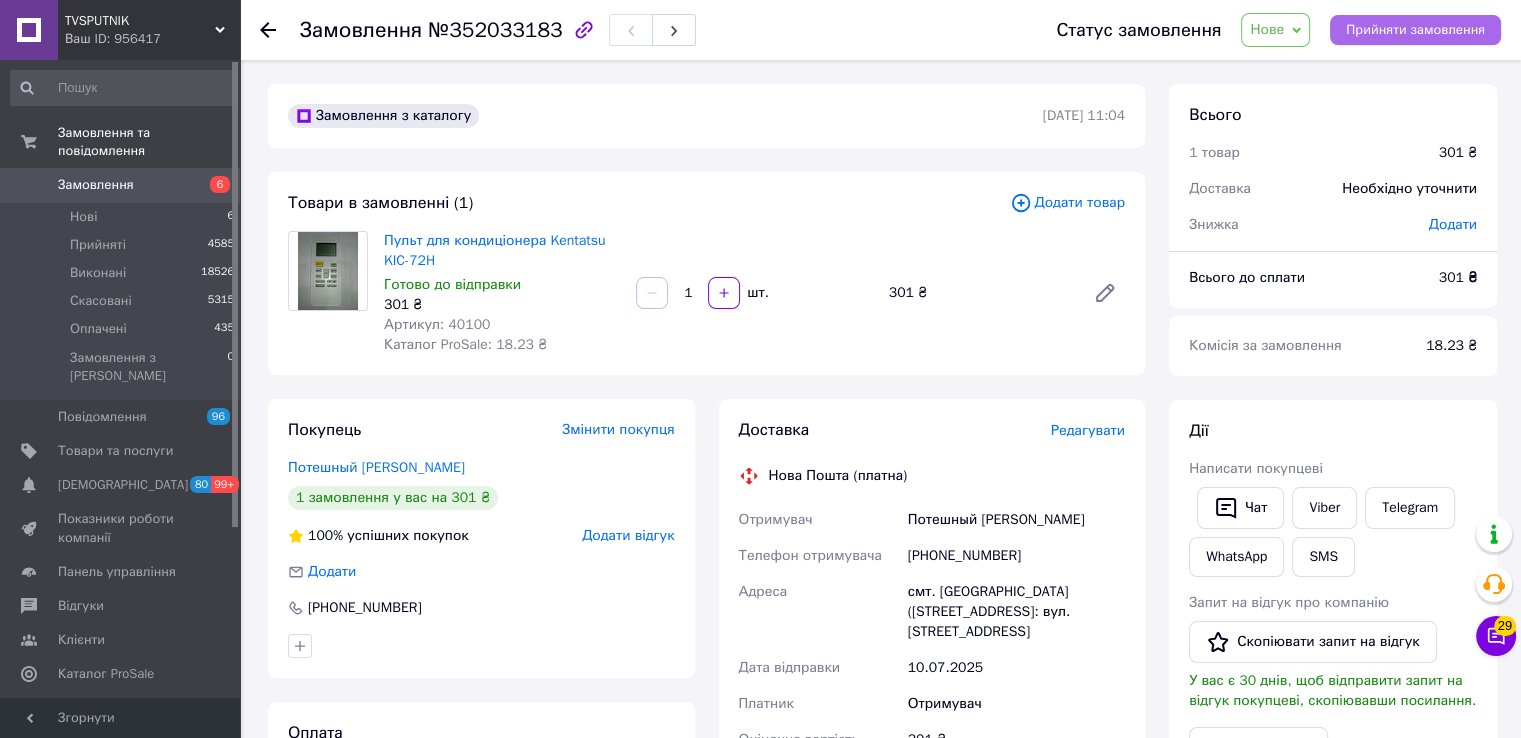 click on "Прийняти замовлення" at bounding box center [1415, 30] 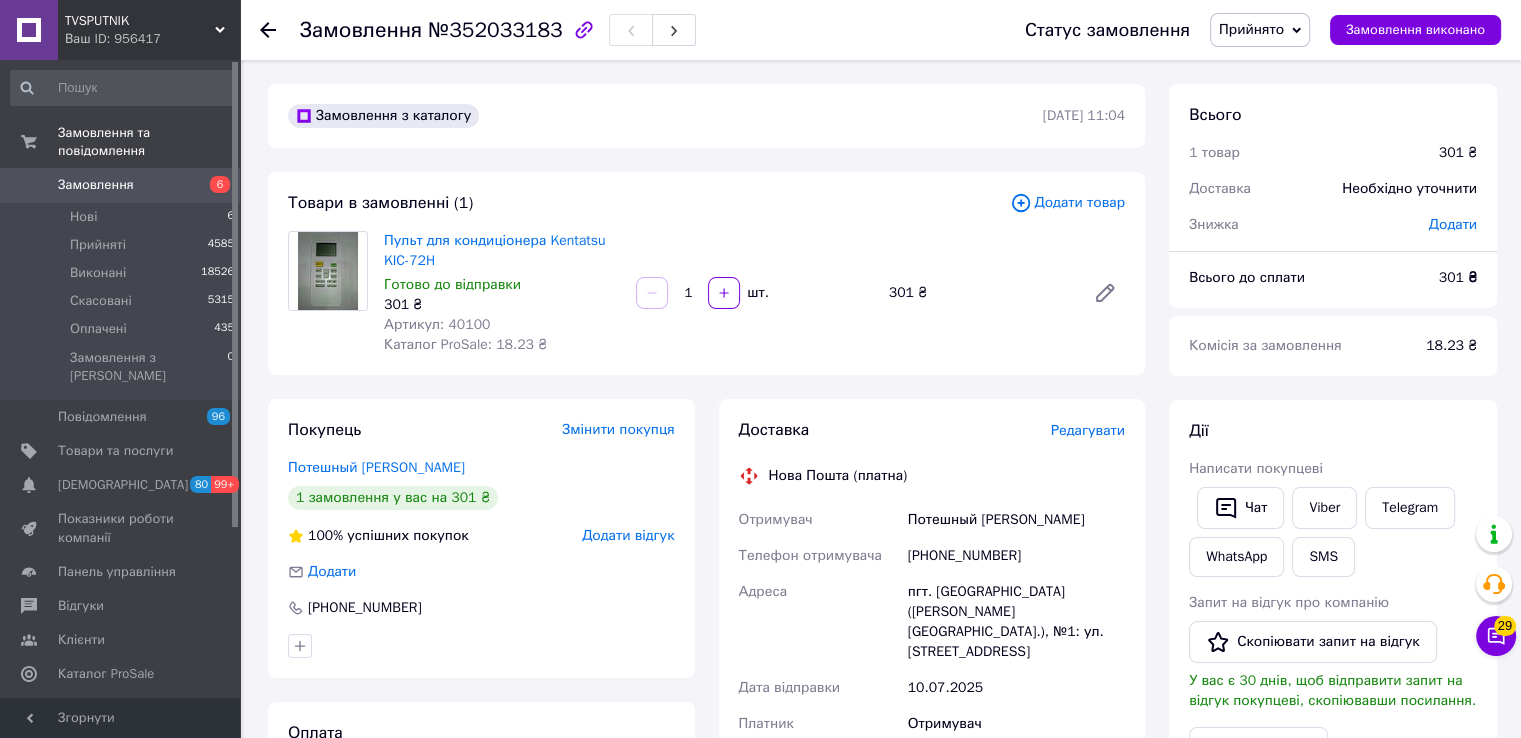 click on "Редагувати" at bounding box center (1088, 430) 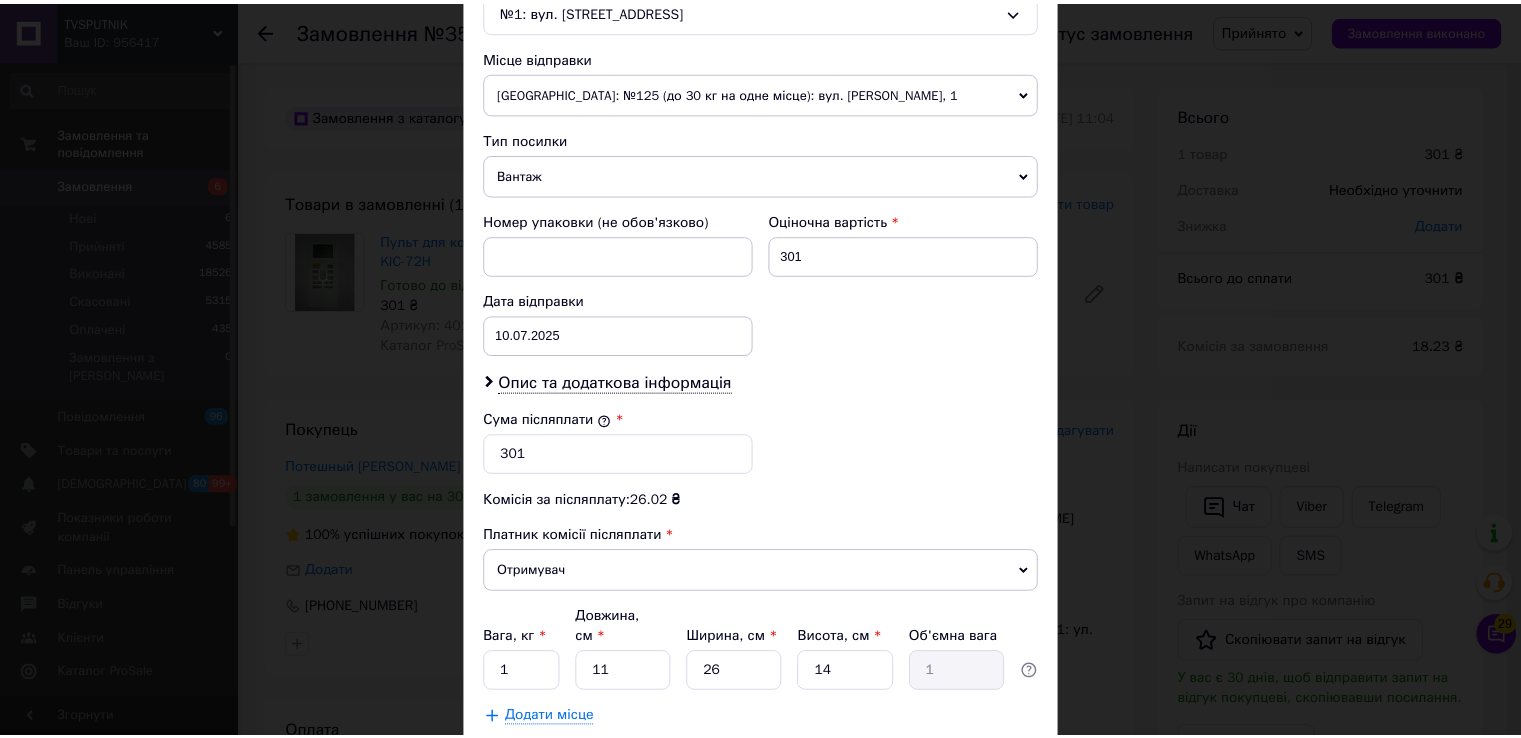 scroll, scrollTop: 782, scrollLeft: 0, axis: vertical 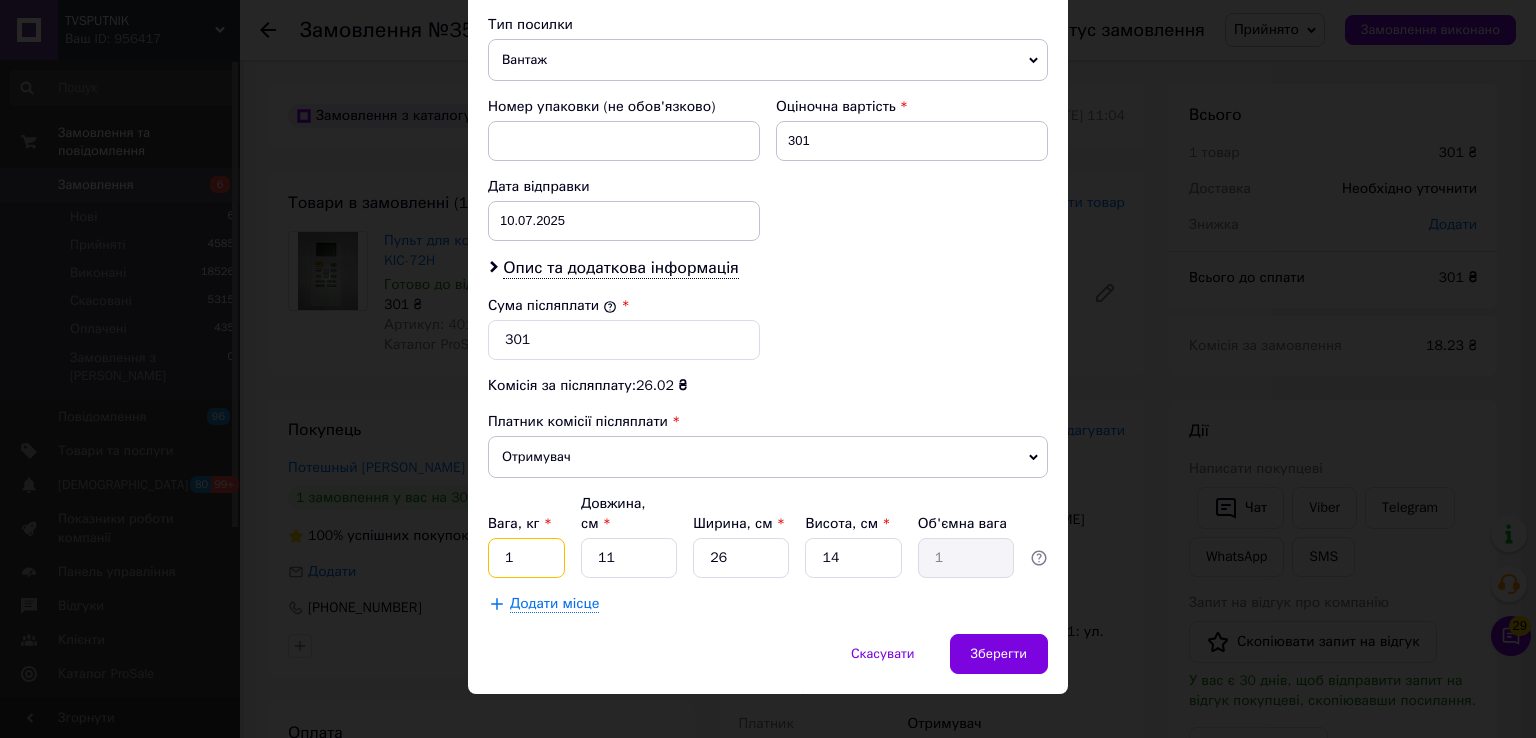 click on "1" at bounding box center (526, 558) 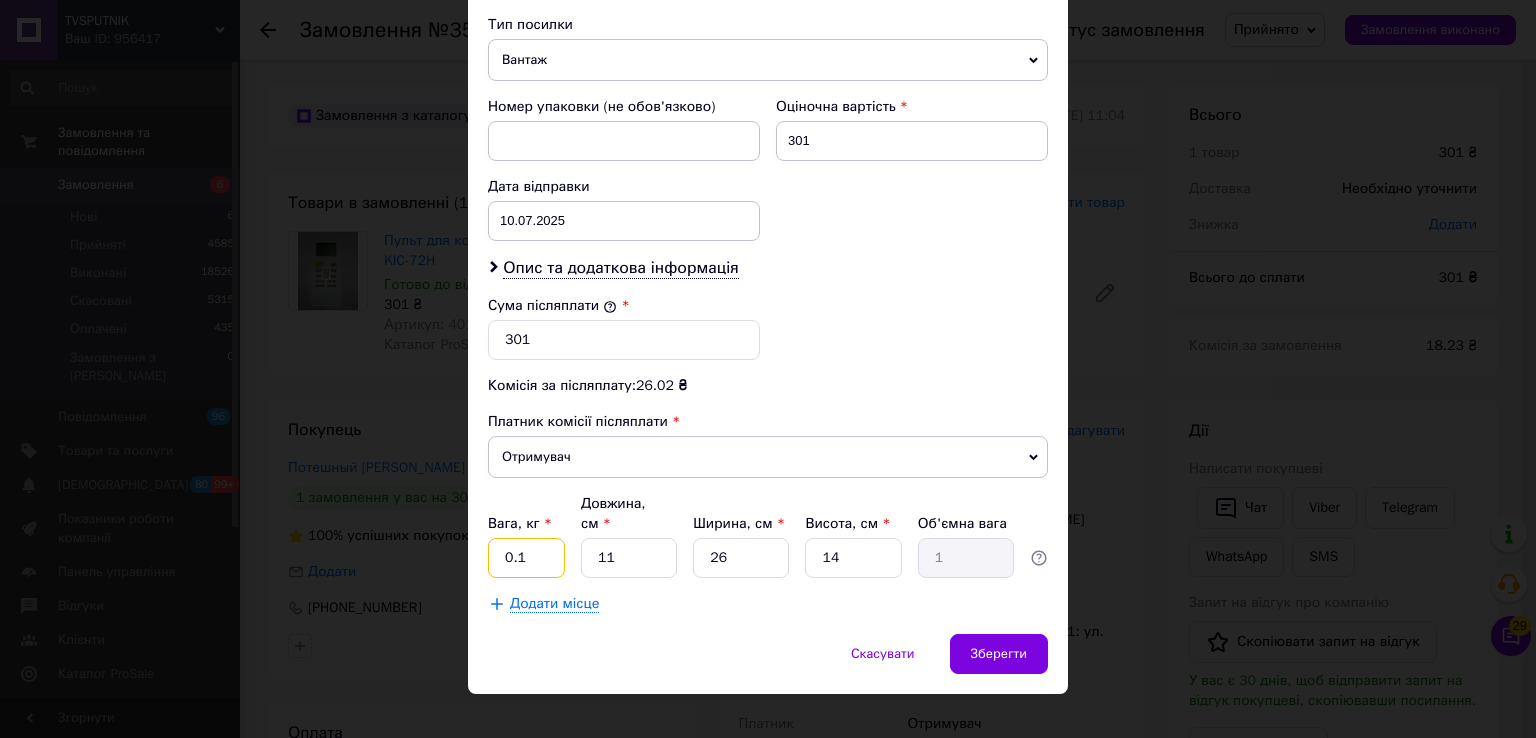type on "0.1" 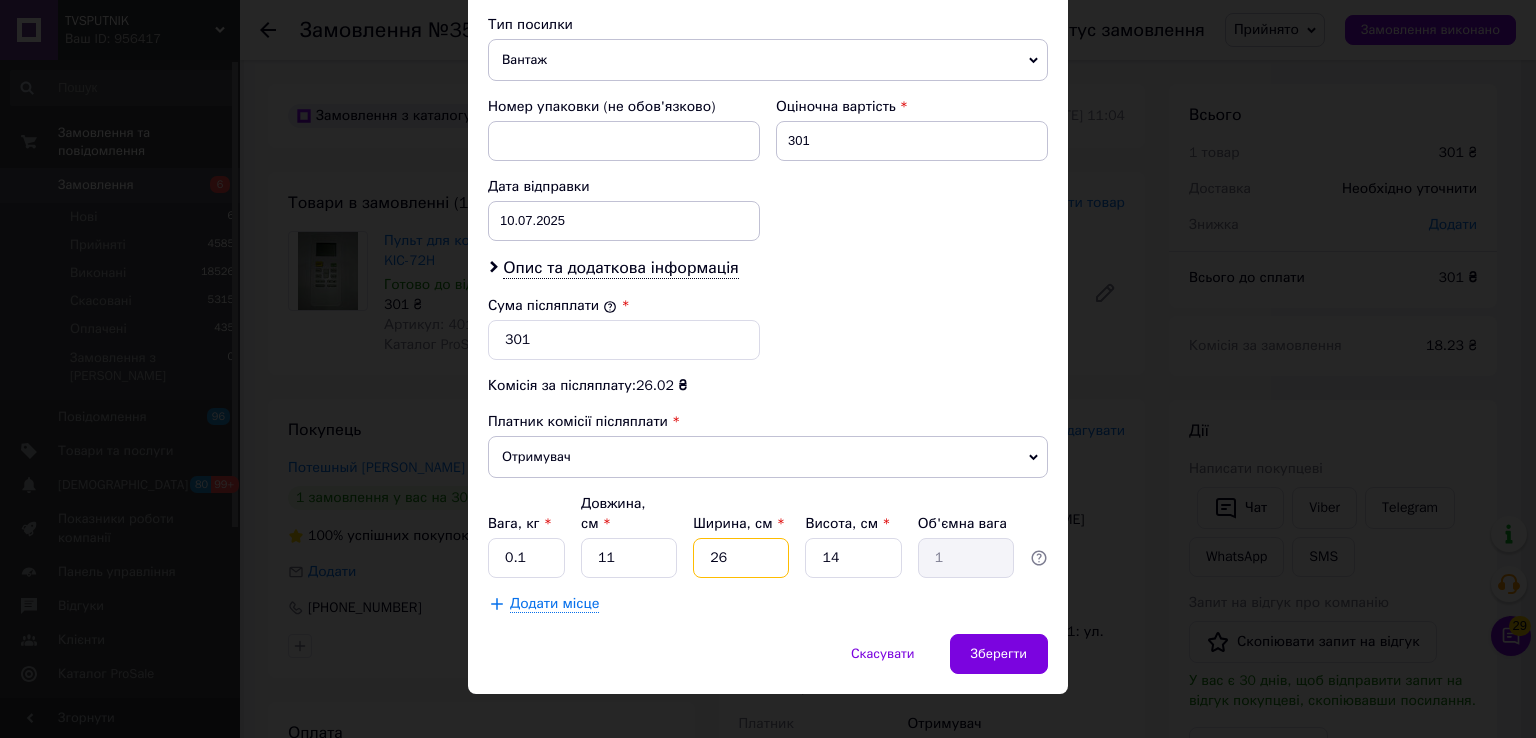 click on "26" at bounding box center [741, 558] 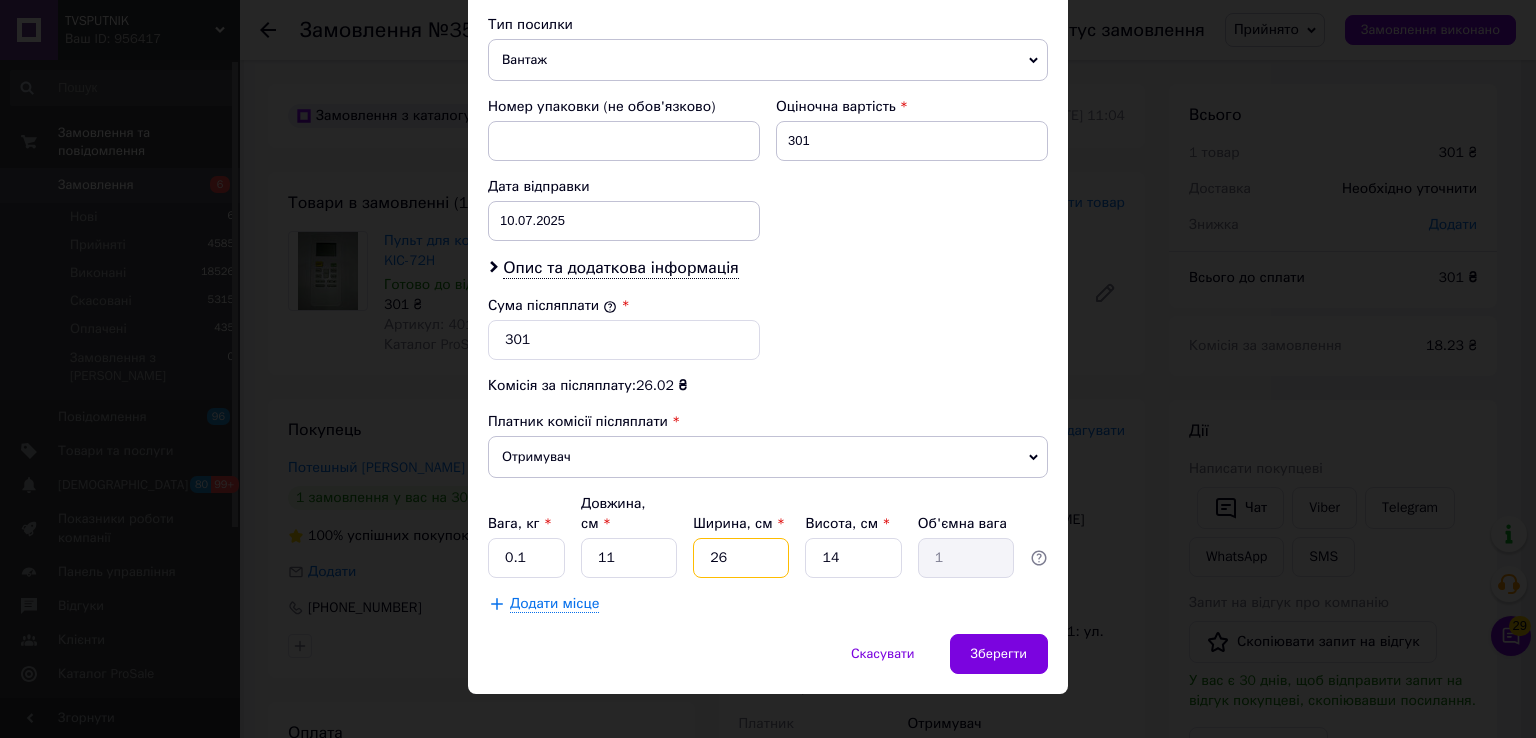 type on "2" 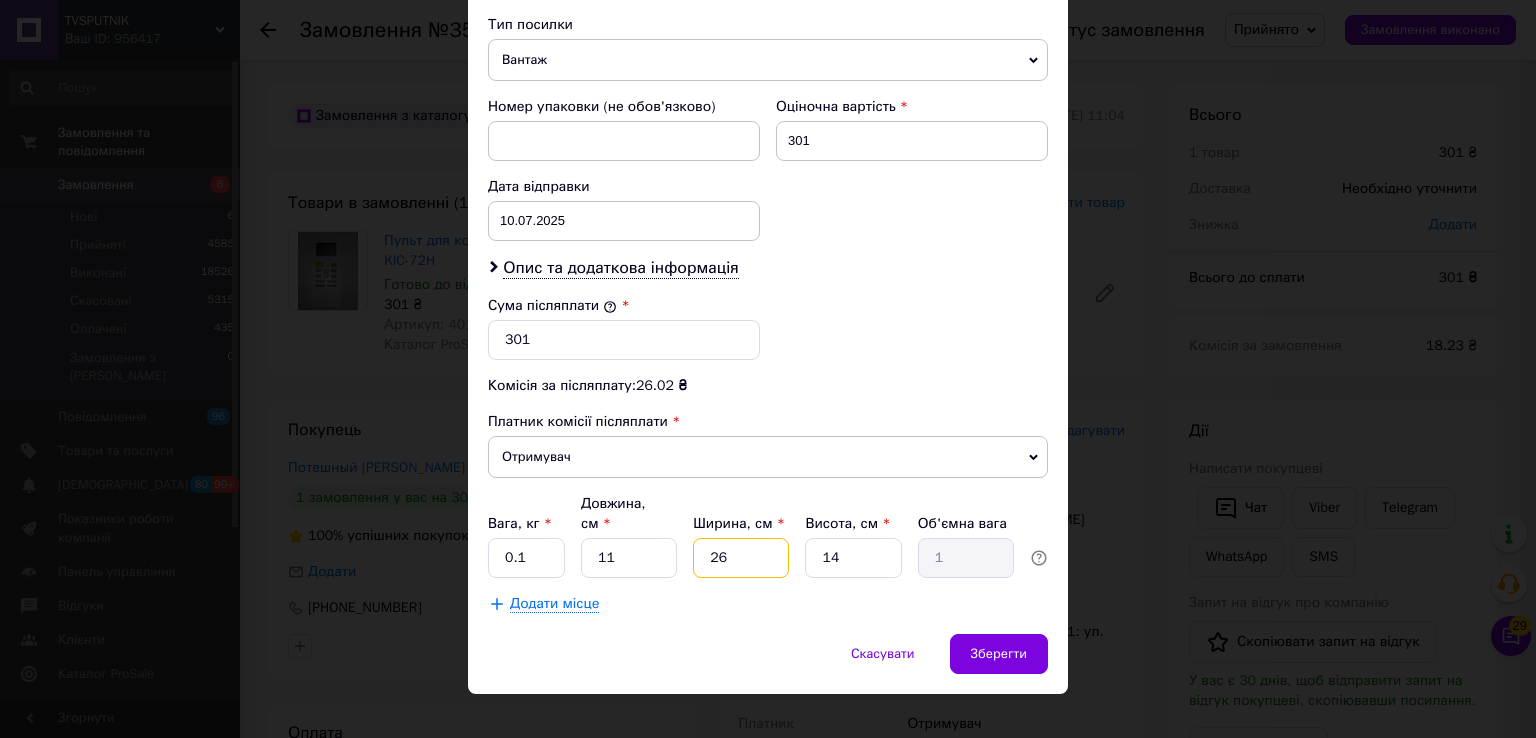 type on "0.1" 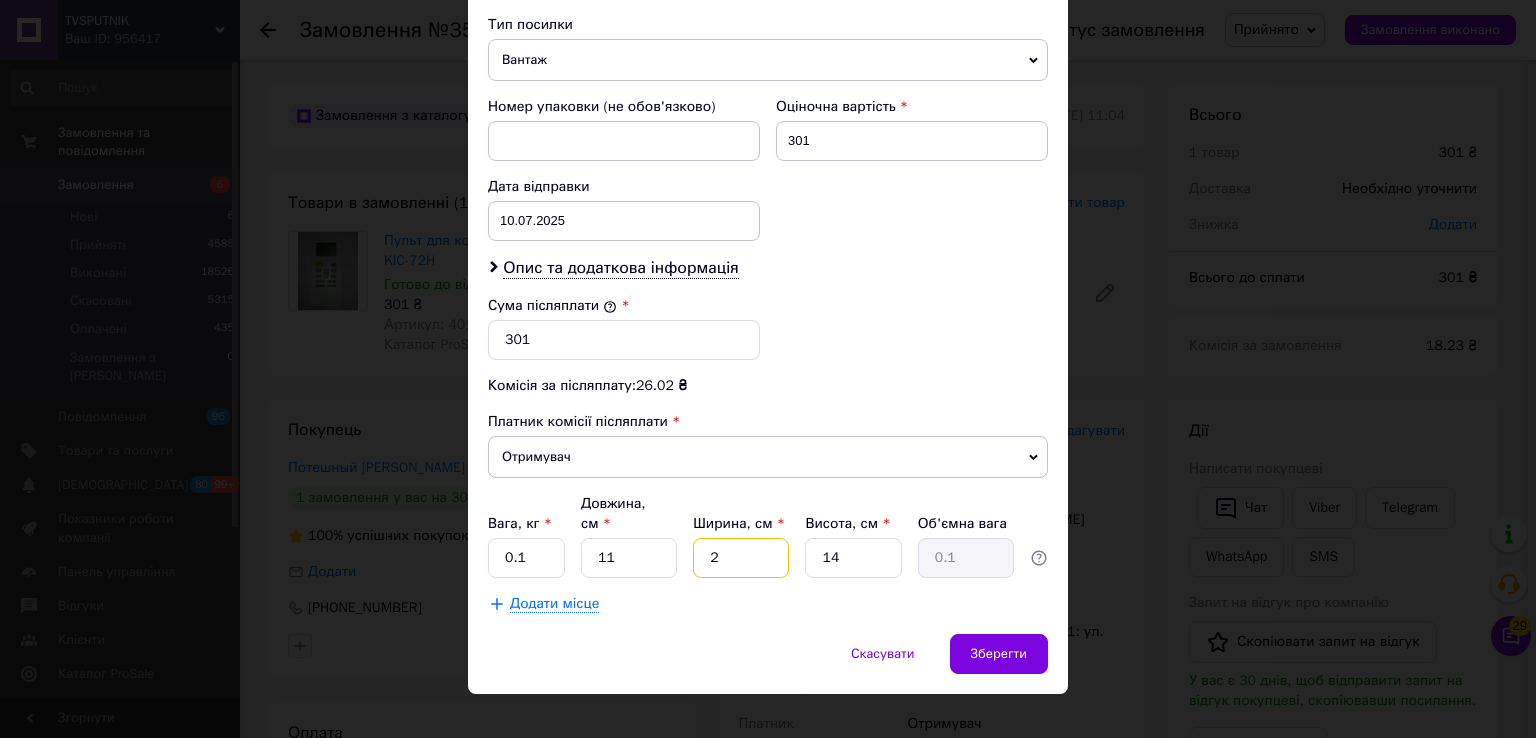 type 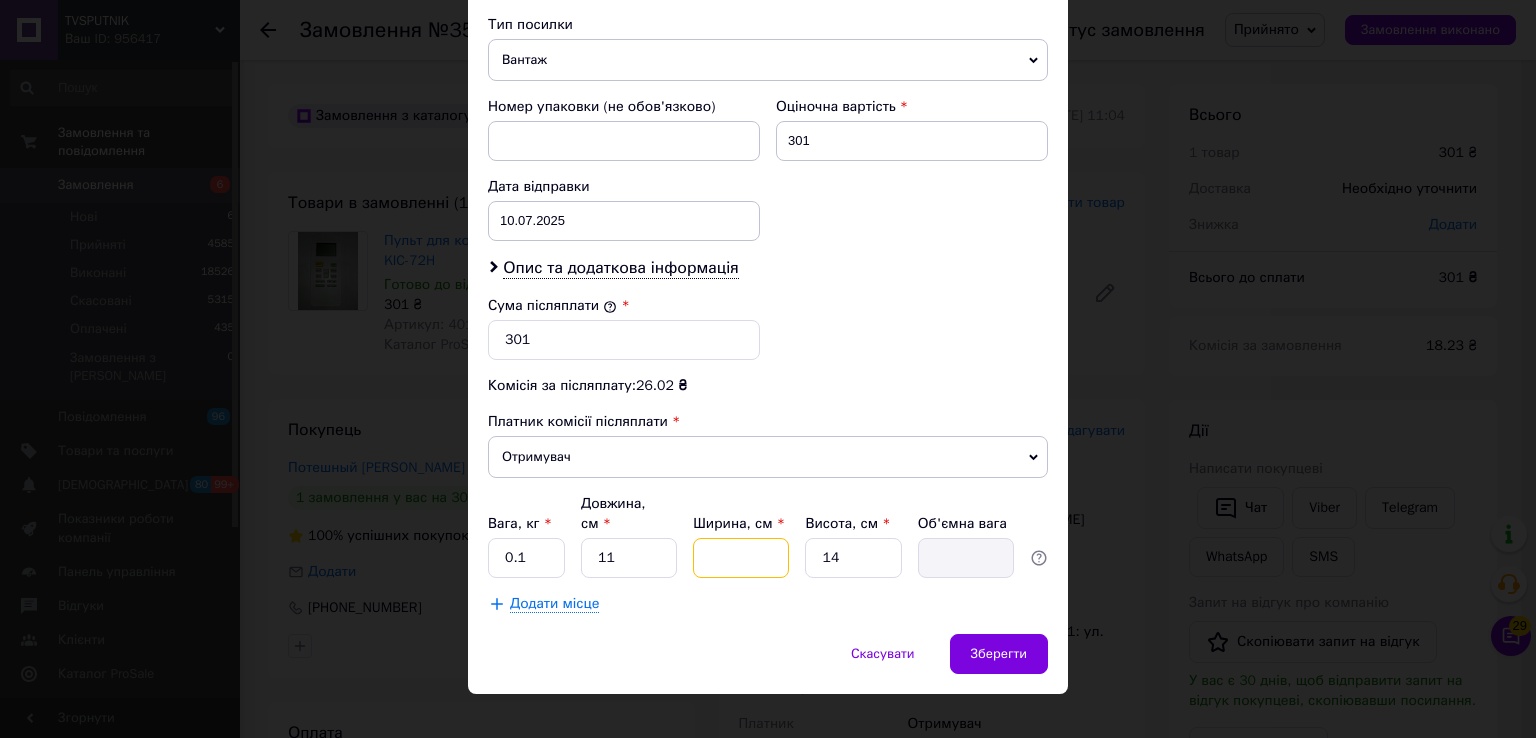 type on "5" 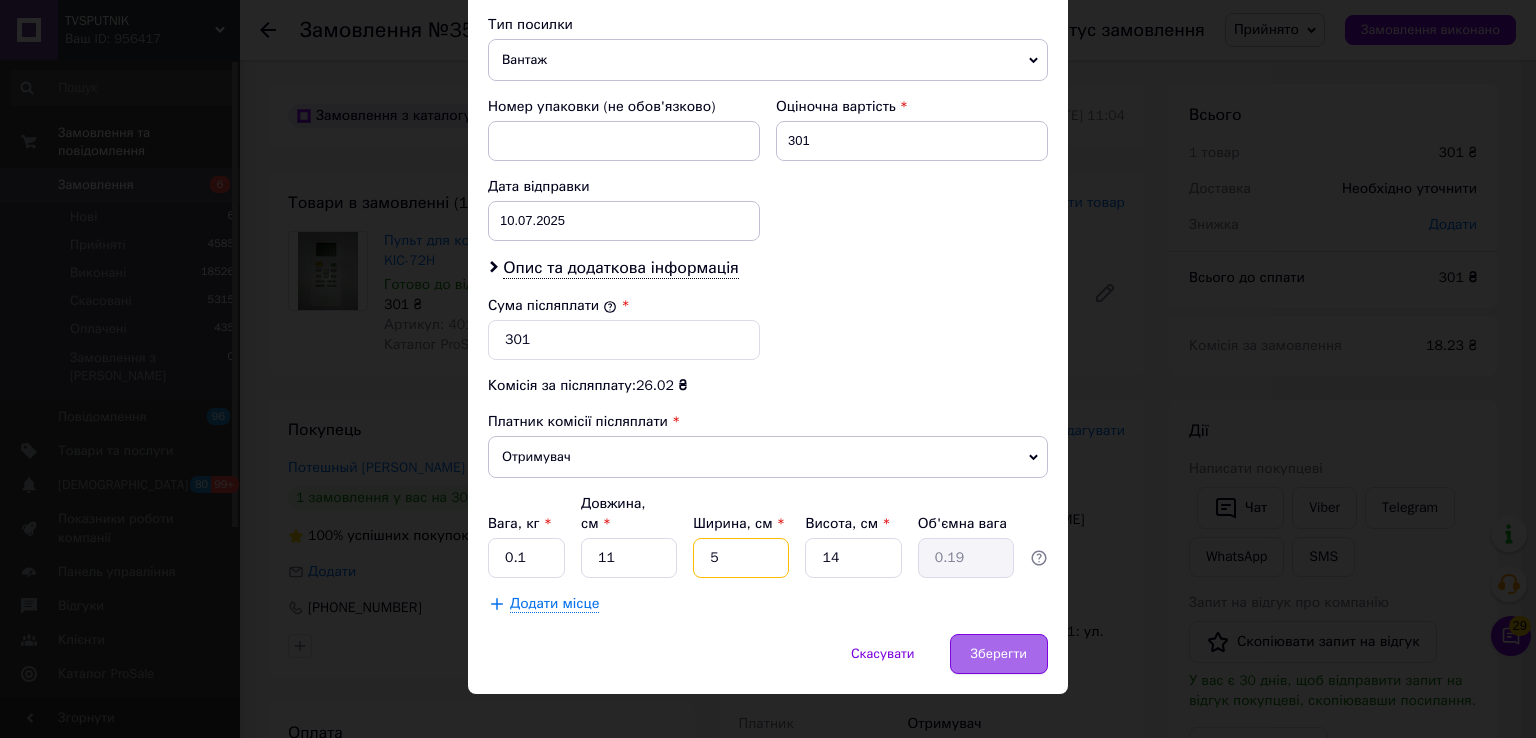 type on "5" 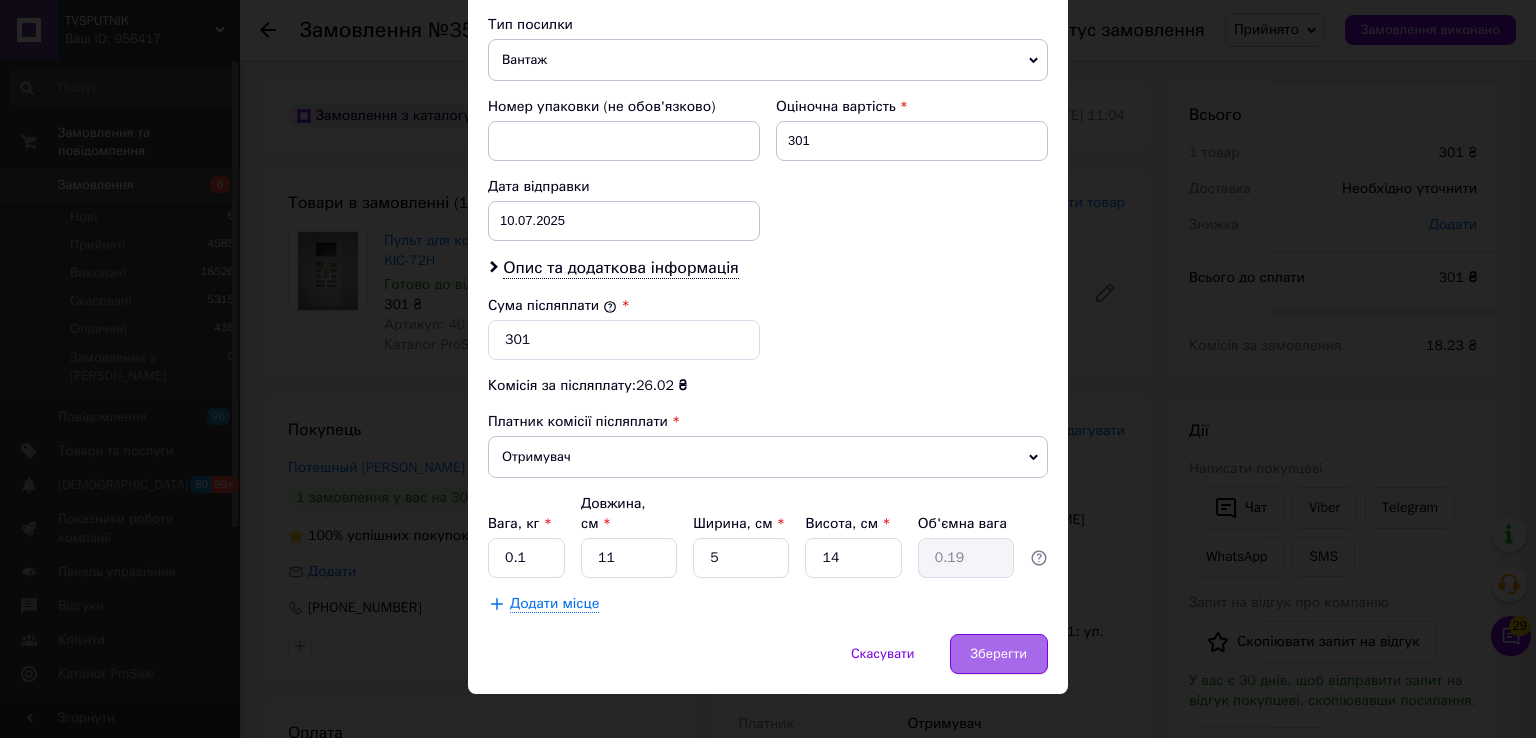 click on "Зберегти" at bounding box center [999, 654] 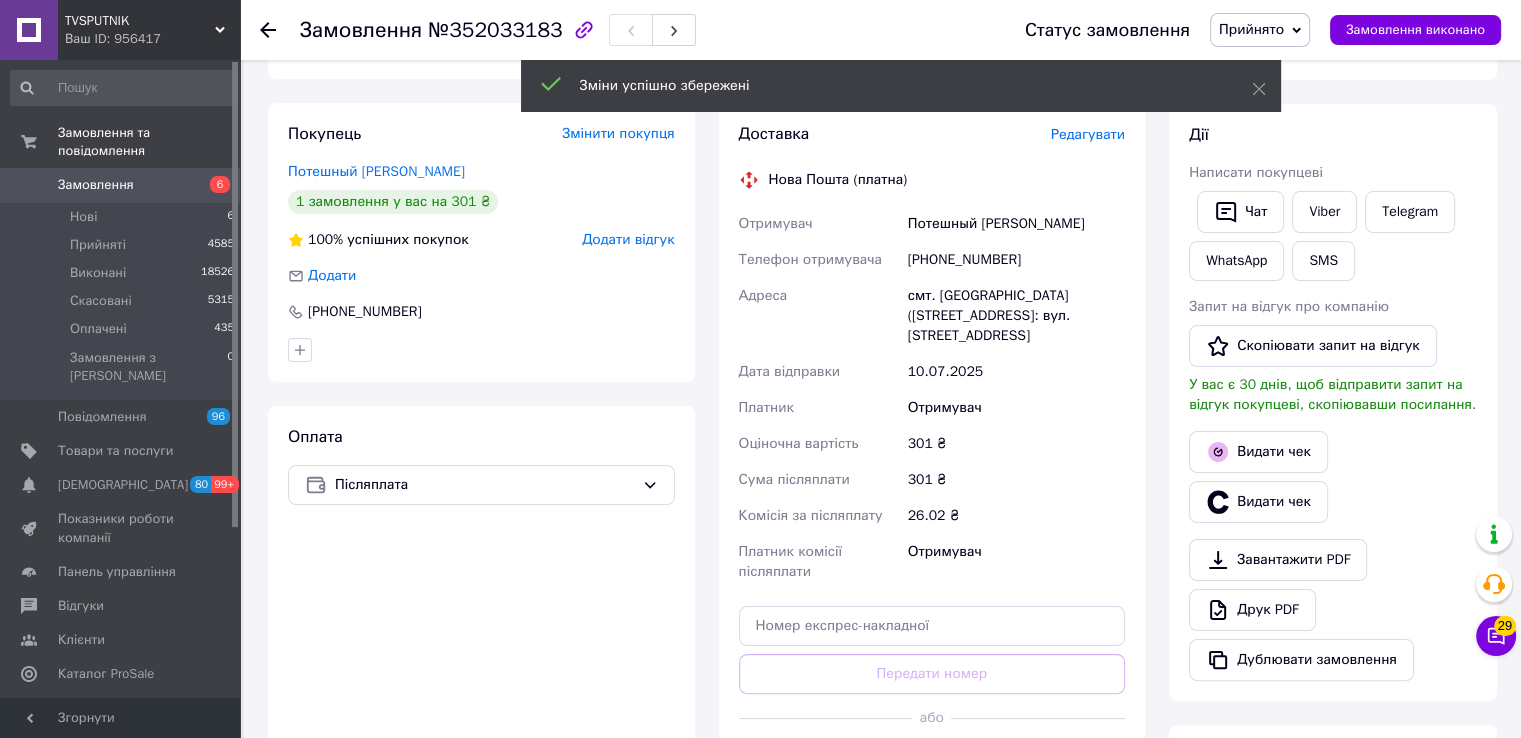 scroll, scrollTop: 400, scrollLeft: 0, axis: vertical 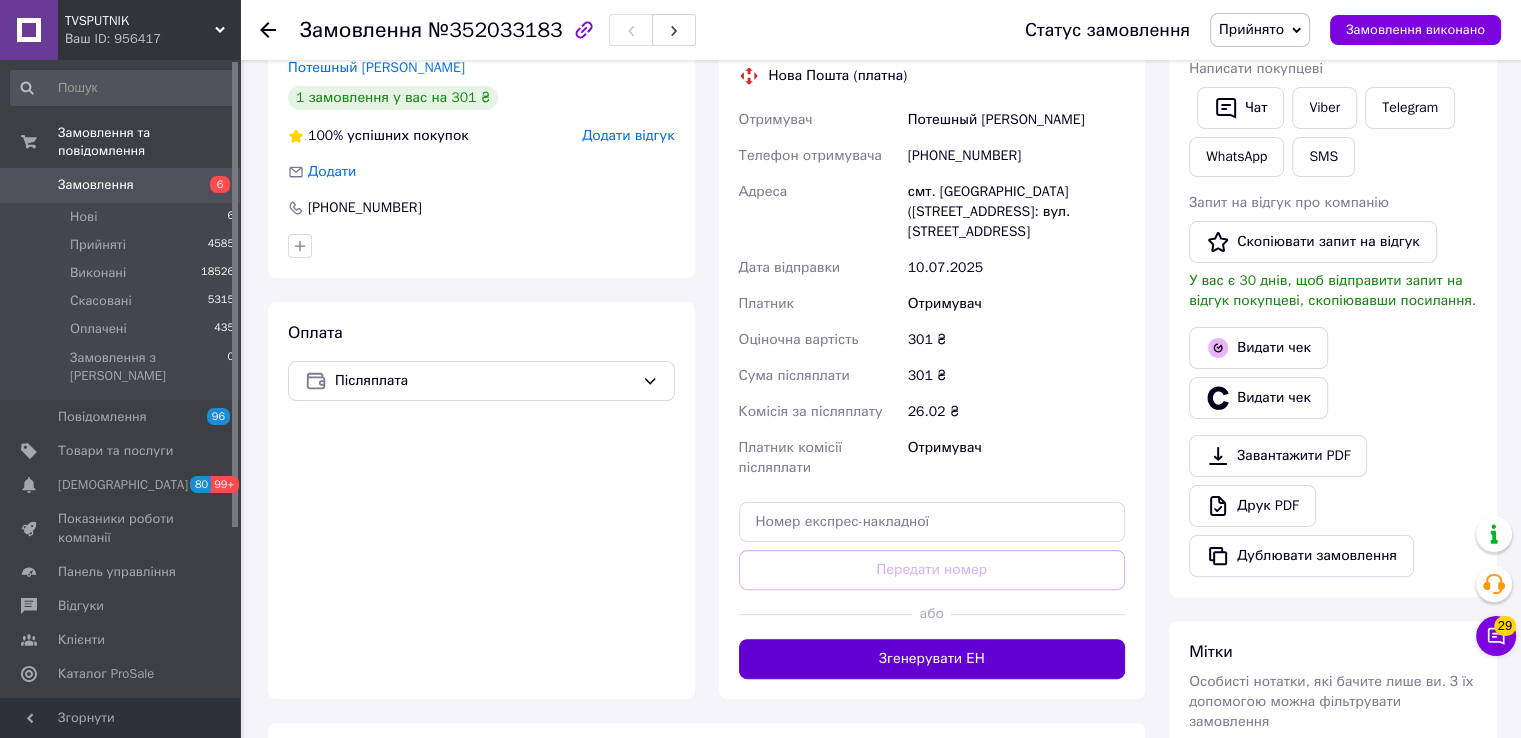 click on "Згенерувати ЕН" at bounding box center (932, 659) 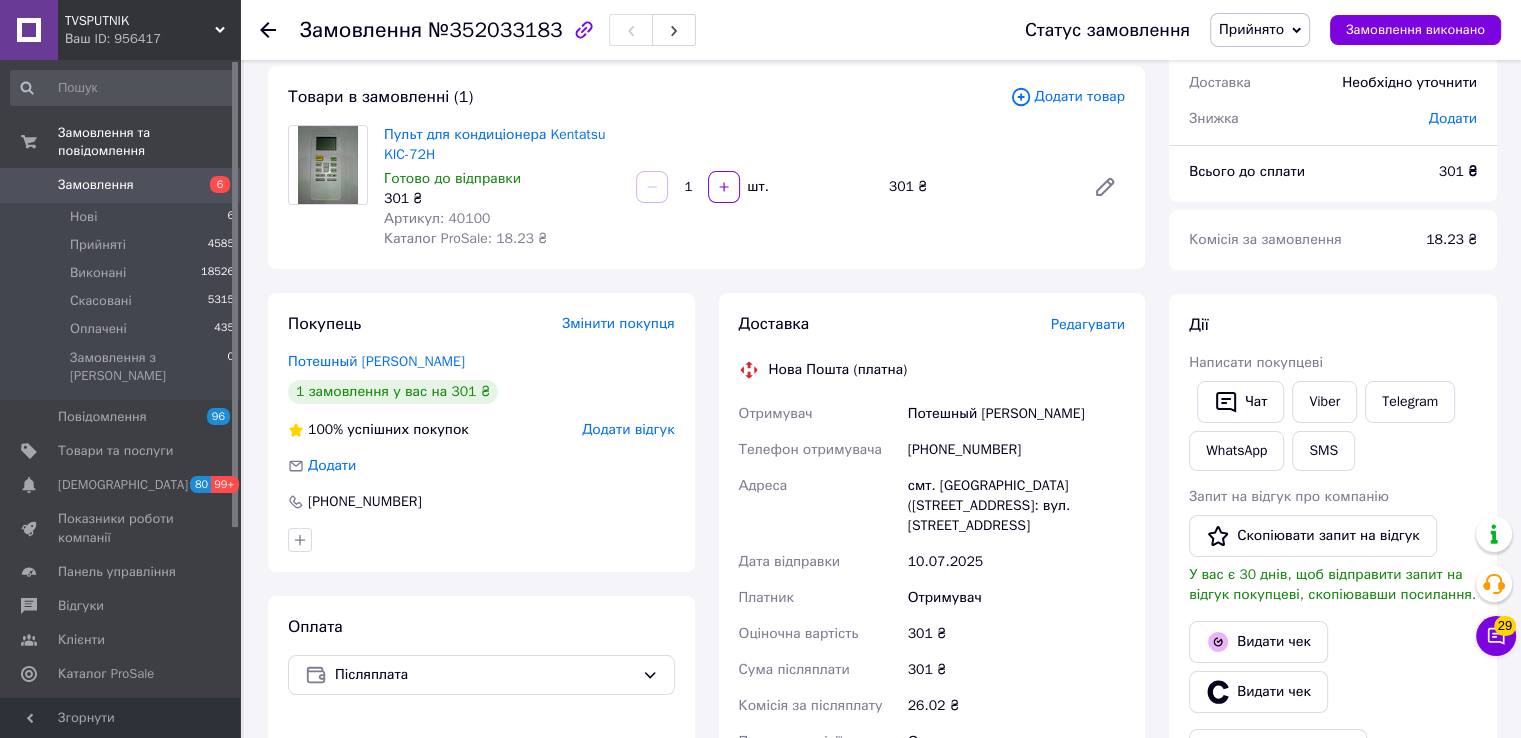 scroll, scrollTop: 100, scrollLeft: 0, axis: vertical 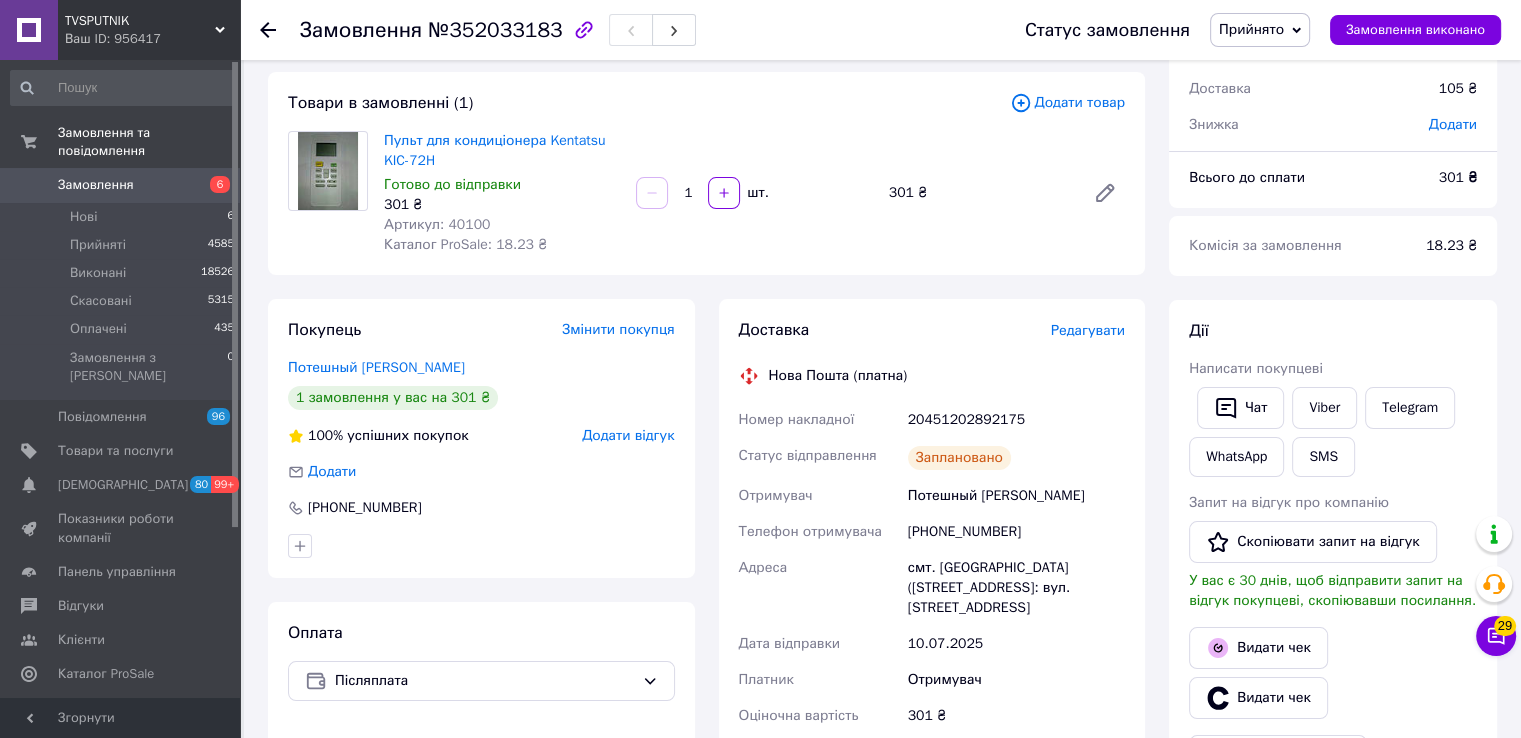 click on "20451202892175" at bounding box center (1016, 420) 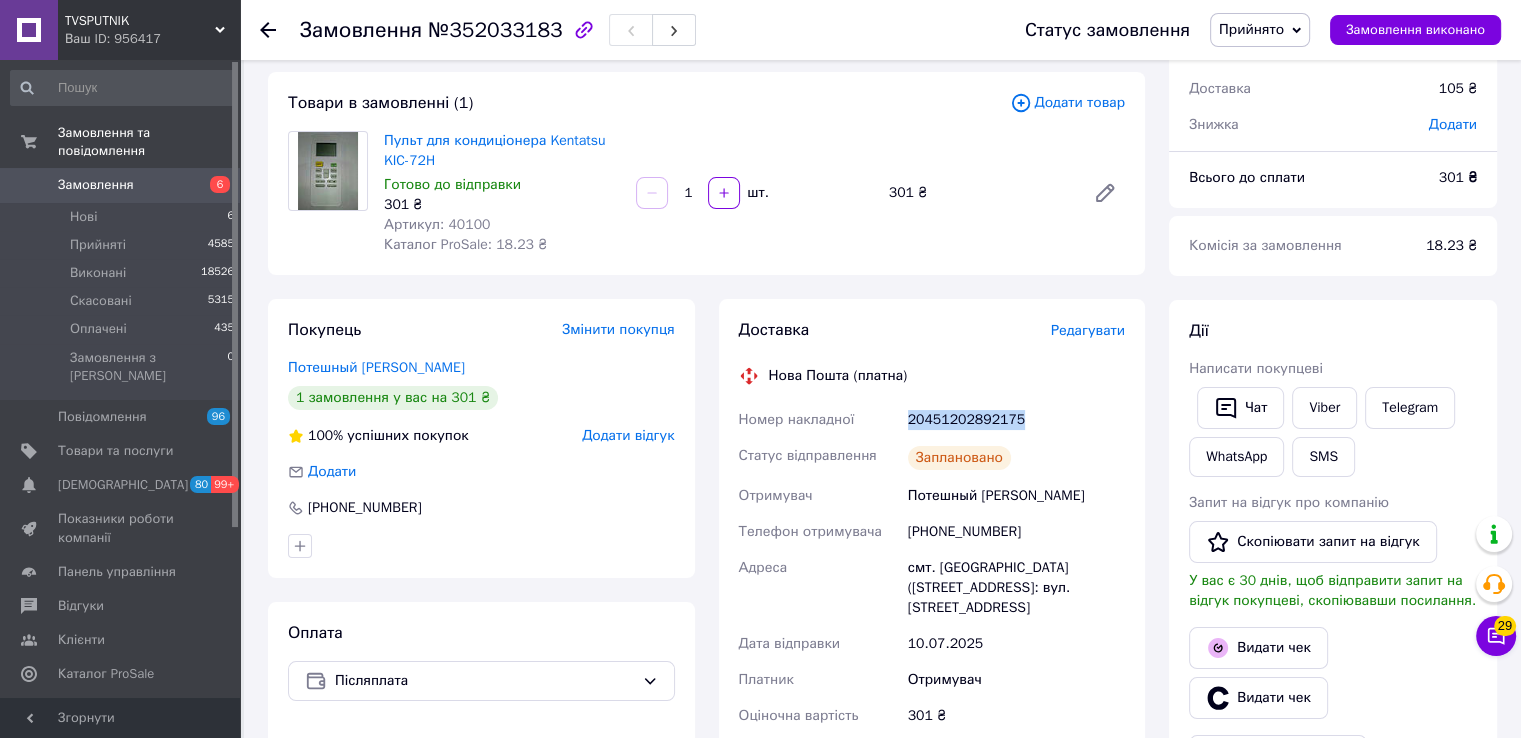 click on "20451202892175" at bounding box center (1016, 420) 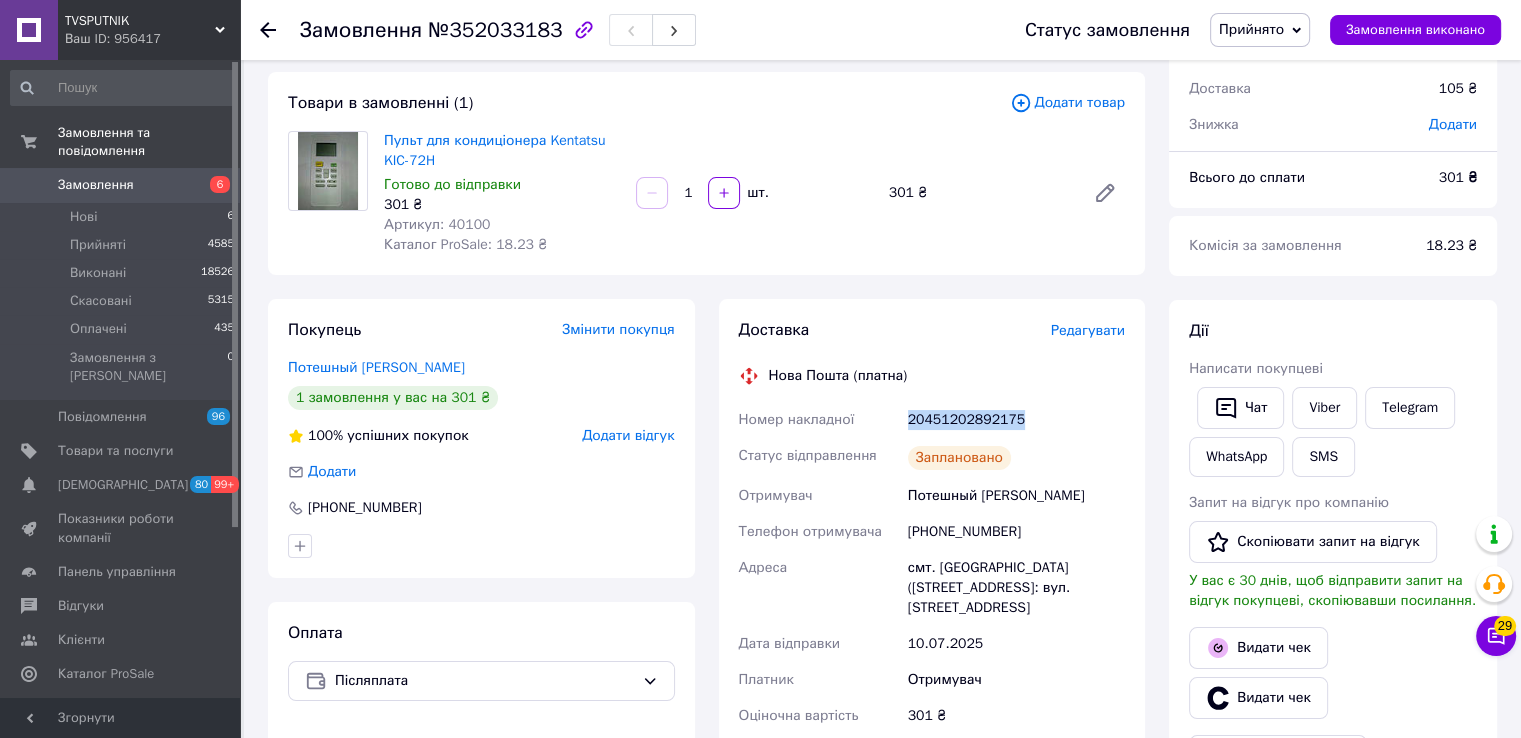 copy on "20451202892175" 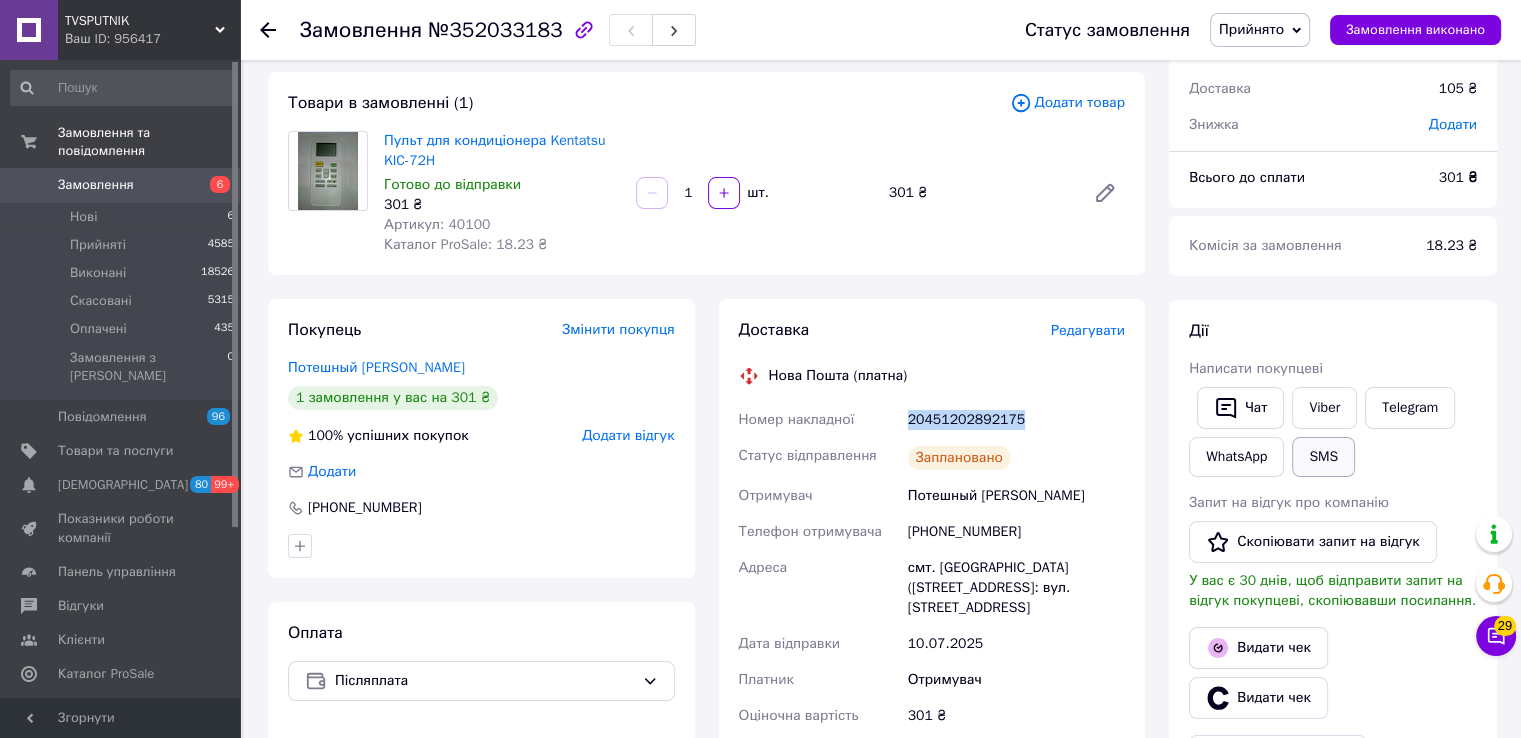 click on "SMS" at bounding box center (1323, 457) 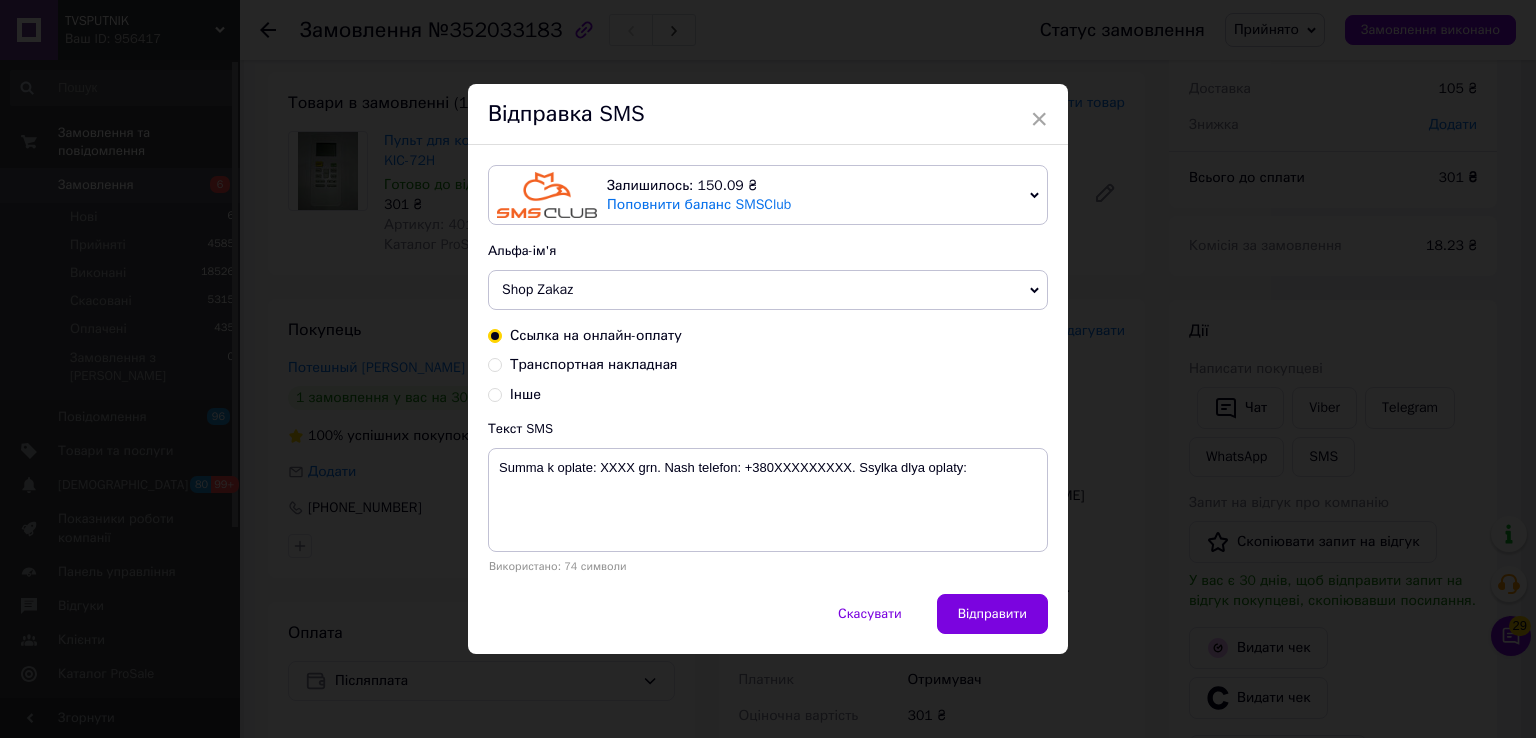 click on "Транспортная накладная" at bounding box center [594, 364] 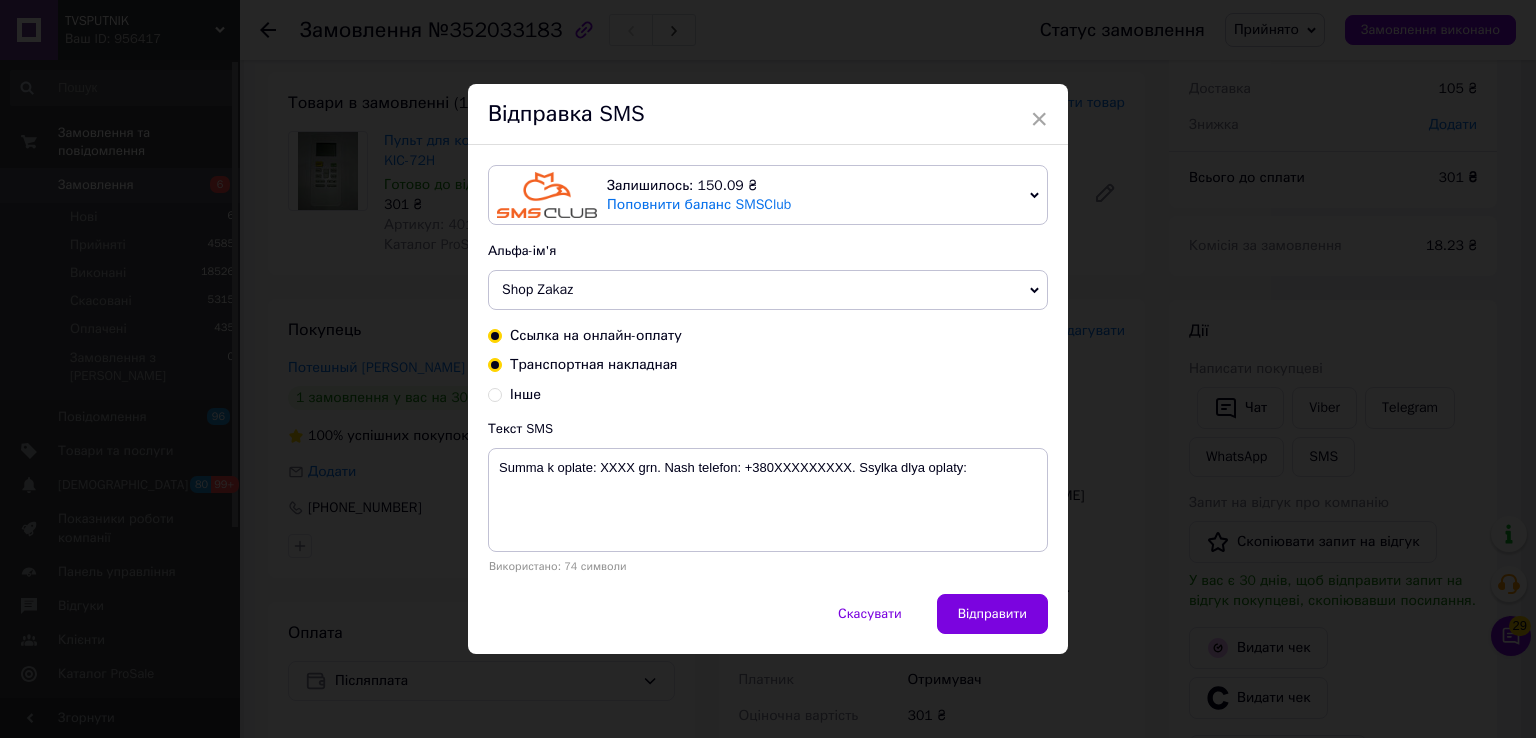 radio on "true" 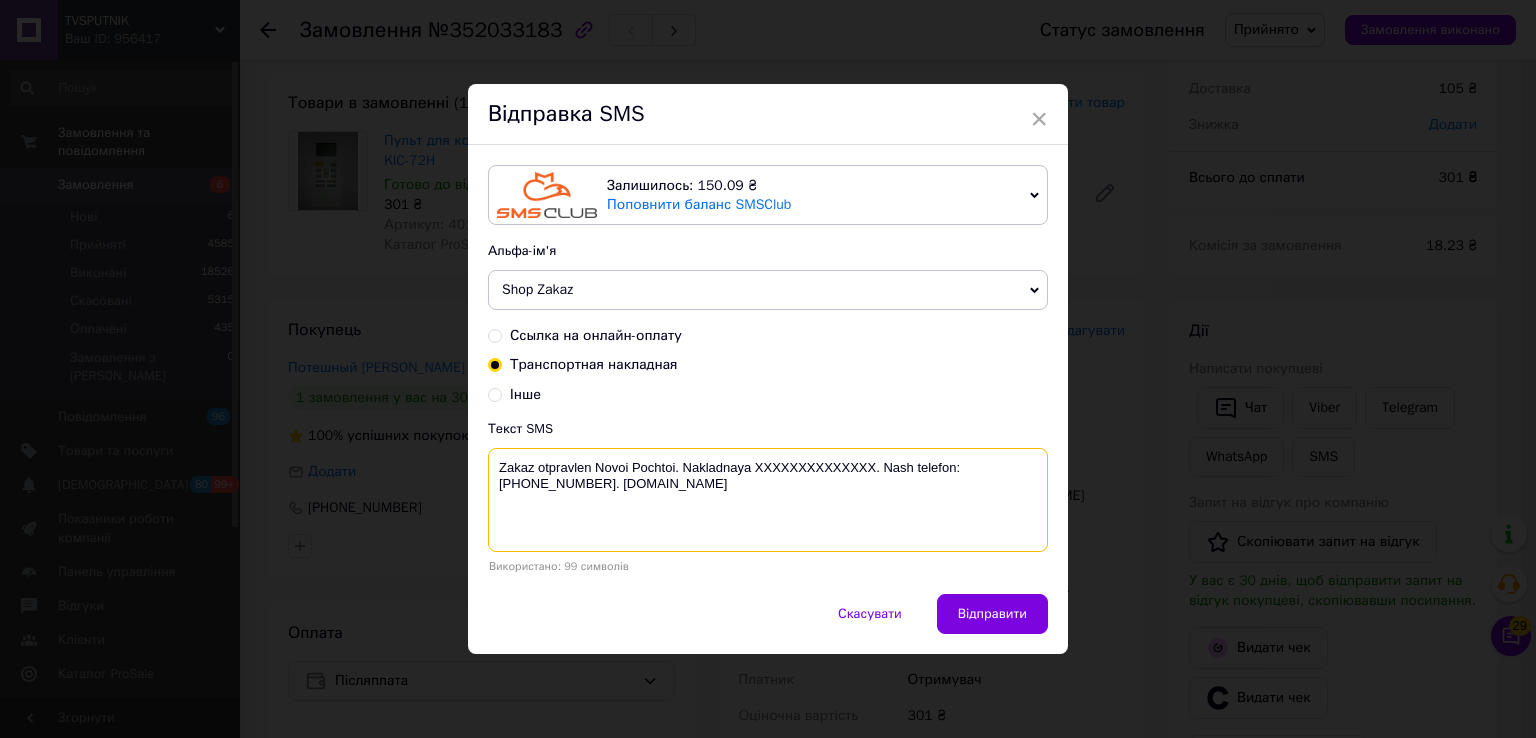 click on "Zakaz otpravlen Novoi Pochtoi. Nakladnaya XXXXXXXXXXXXXX. Nash telefon:[PHONE_NUMBER]. [DOMAIN_NAME]" at bounding box center [768, 500] 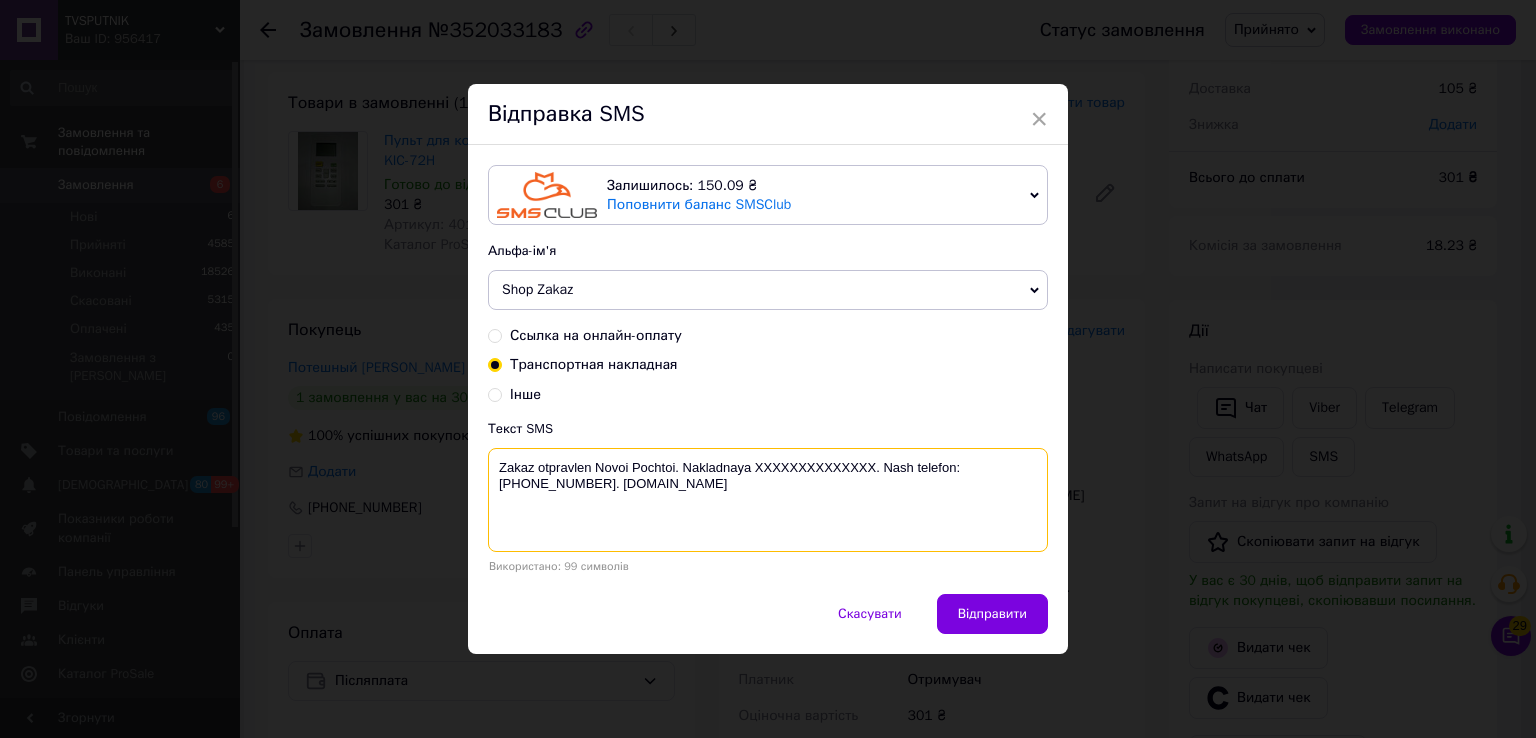paste on "20451202892175" 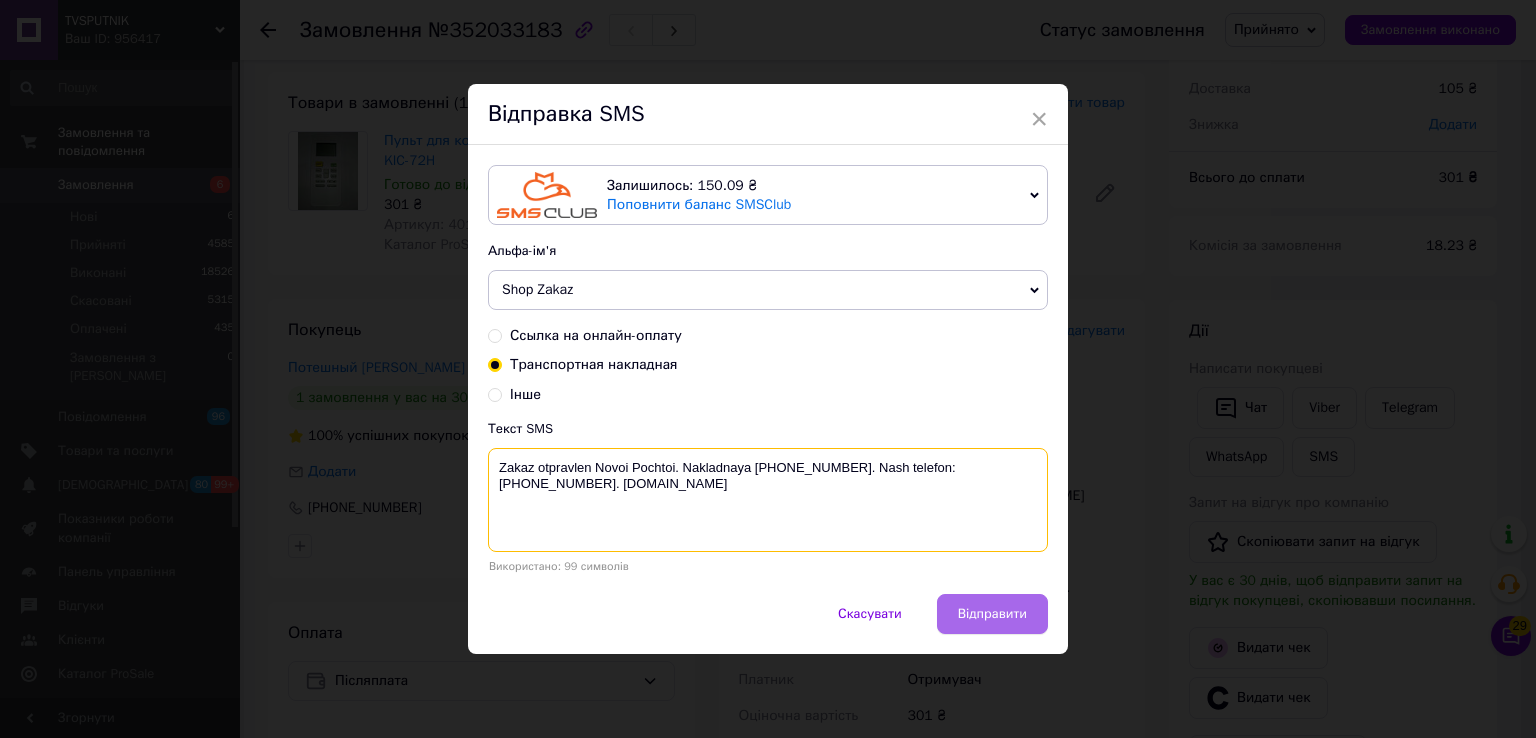 type on "Zakaz otpravlen Novoi Pochtoi. Nakladnaya 20451202892175. Nash telefon:+380500194515. Tvsputnik.net" 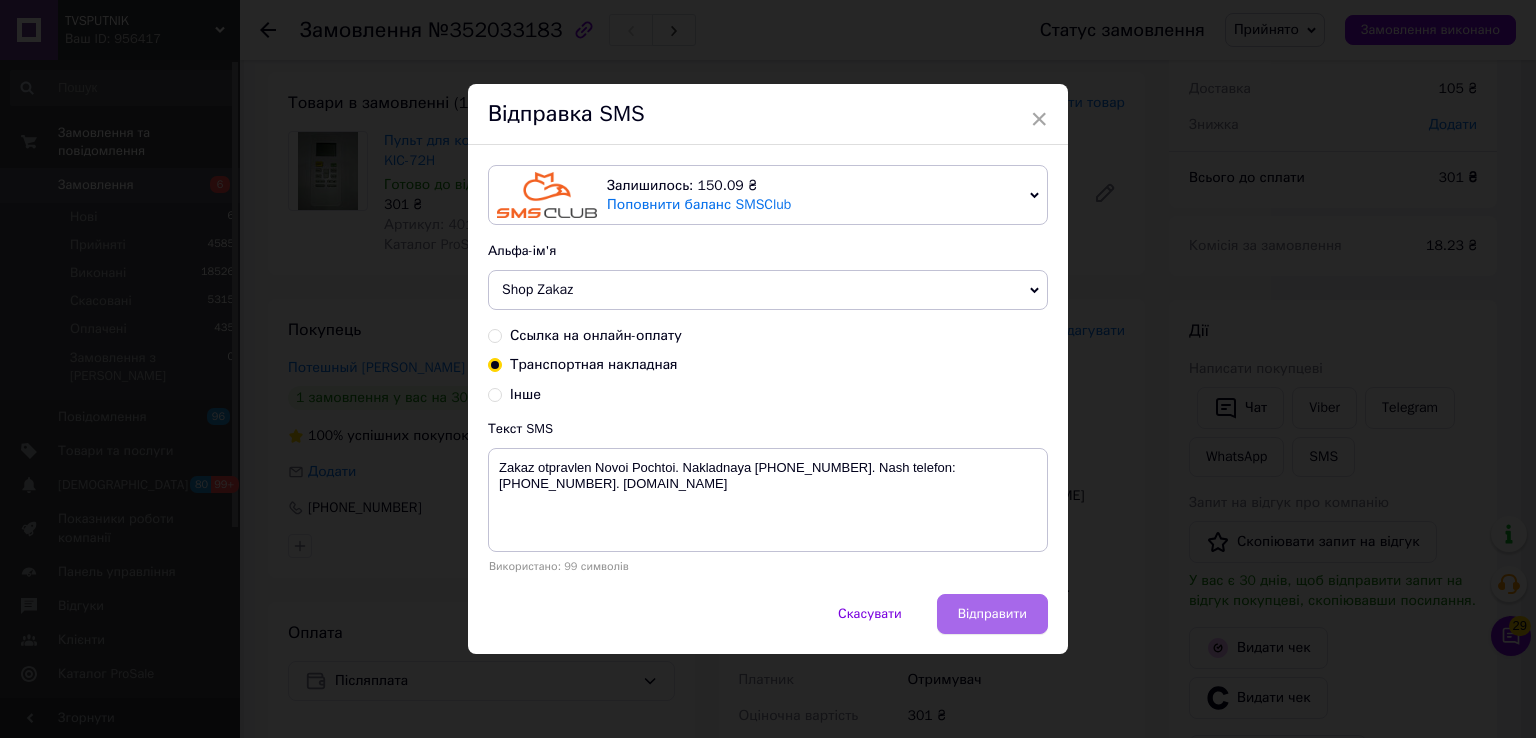 click on "Відправити" at bounding box center [992, 614] 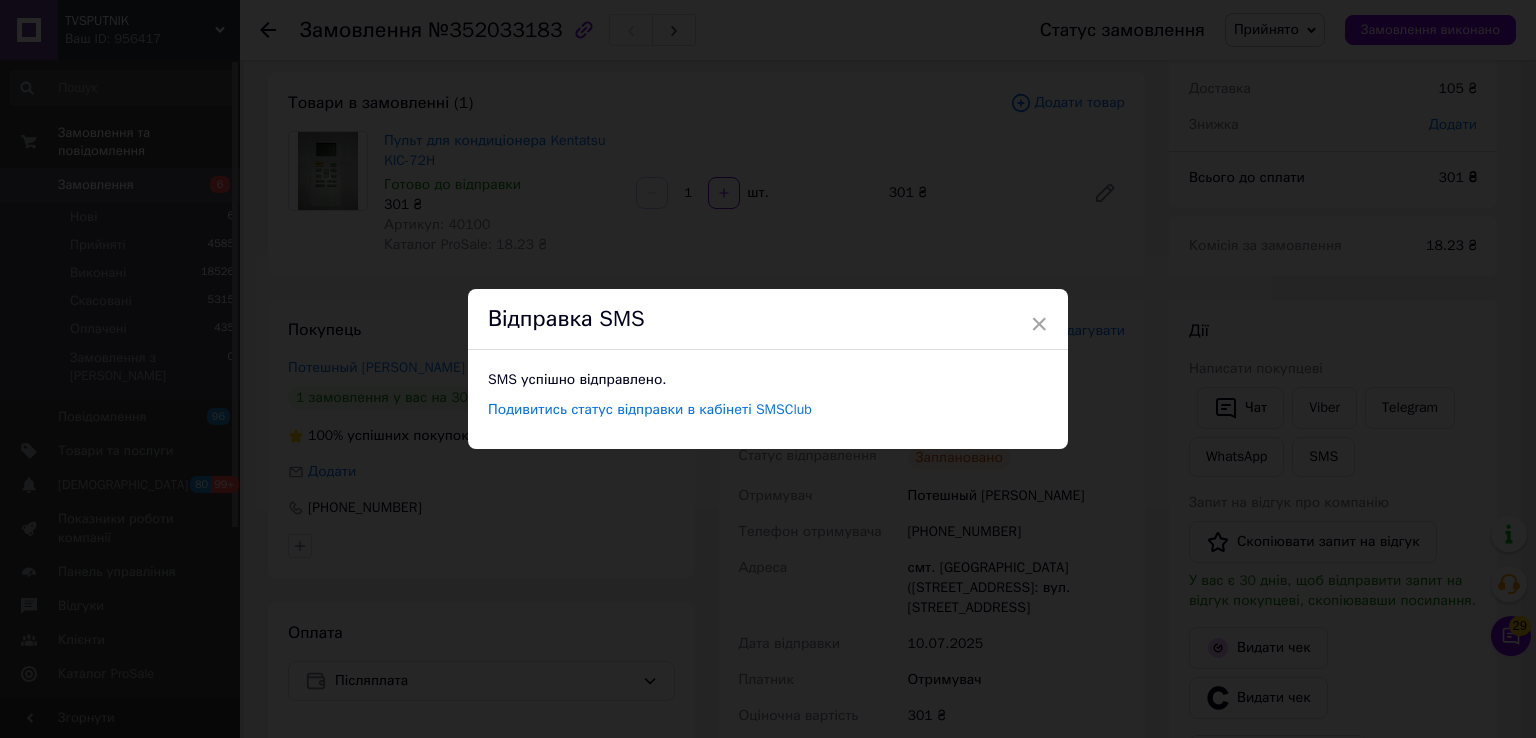 click on "× Відправка SMS SMS успішно відправлено. Подивитись статус відправки в кабінеті SMSClub" at bounding box center (768, 369) 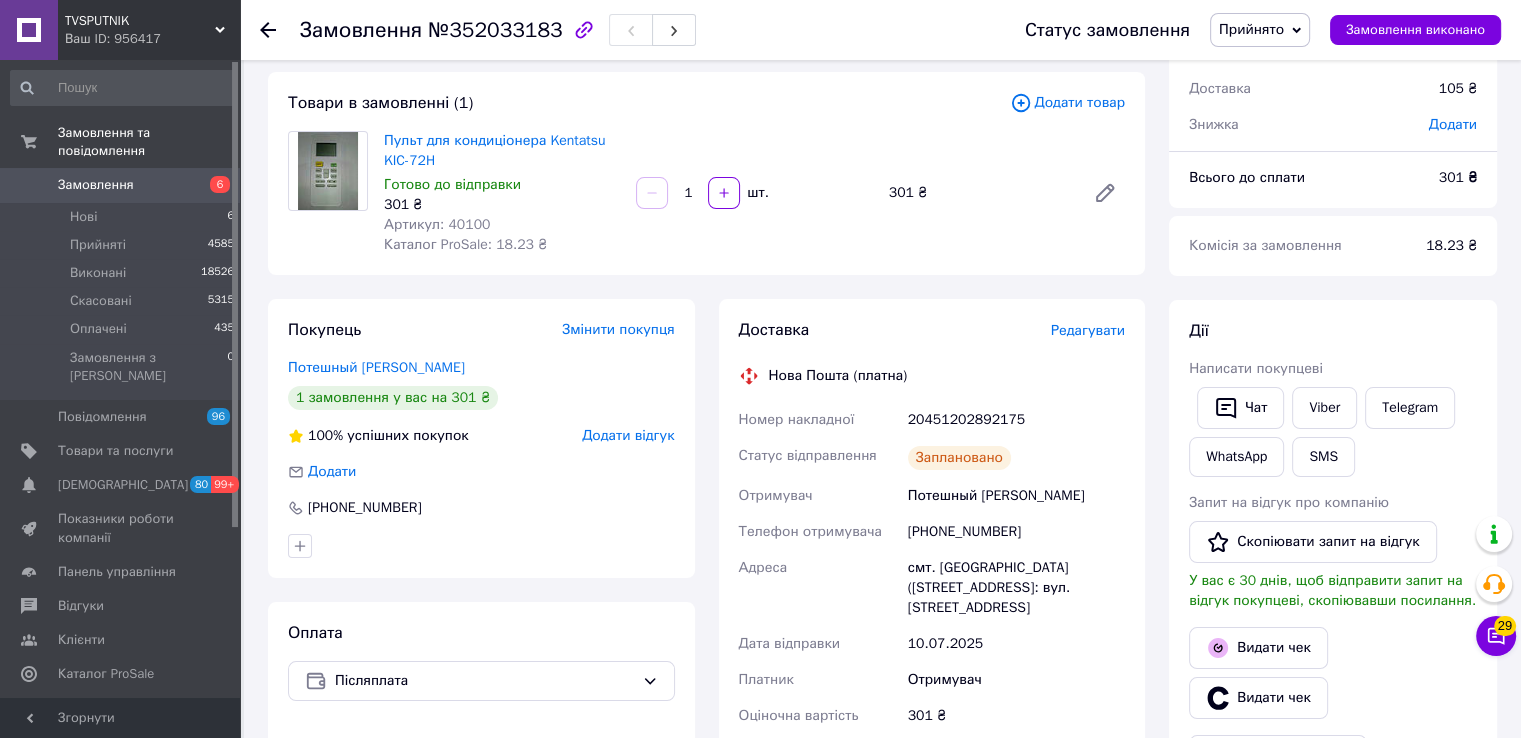 click 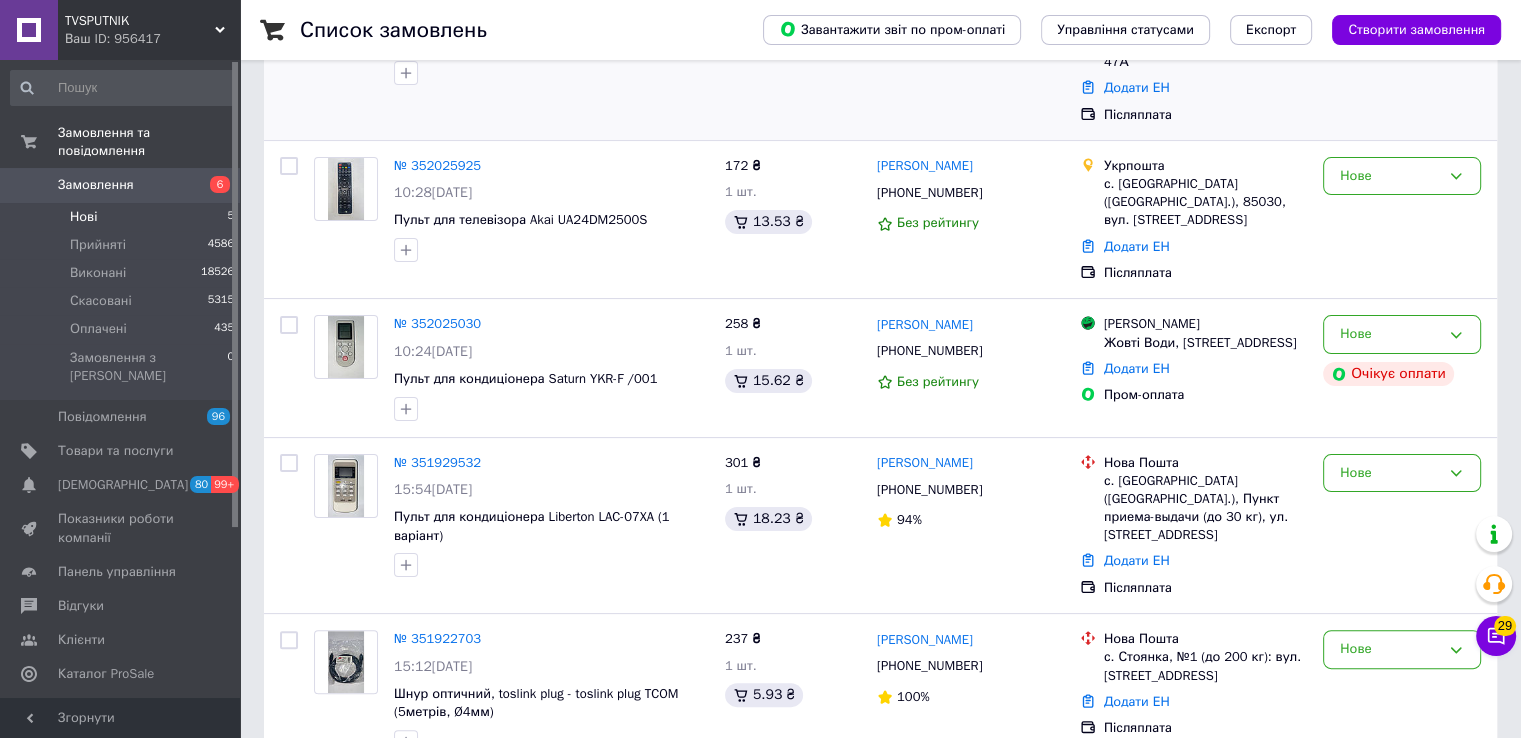 scroll, scrollTop: 123, scrollLeft: 0, axis: vertical 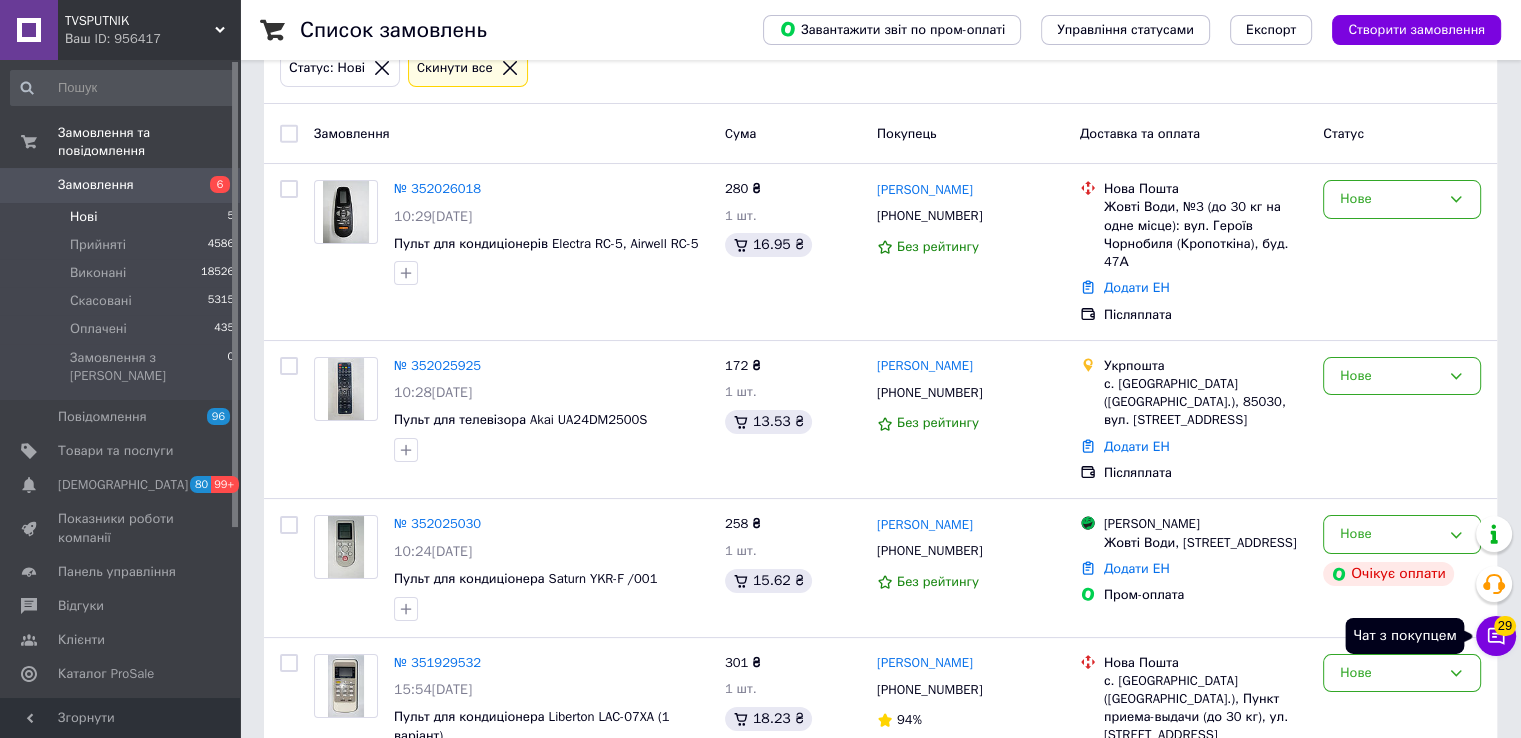 click 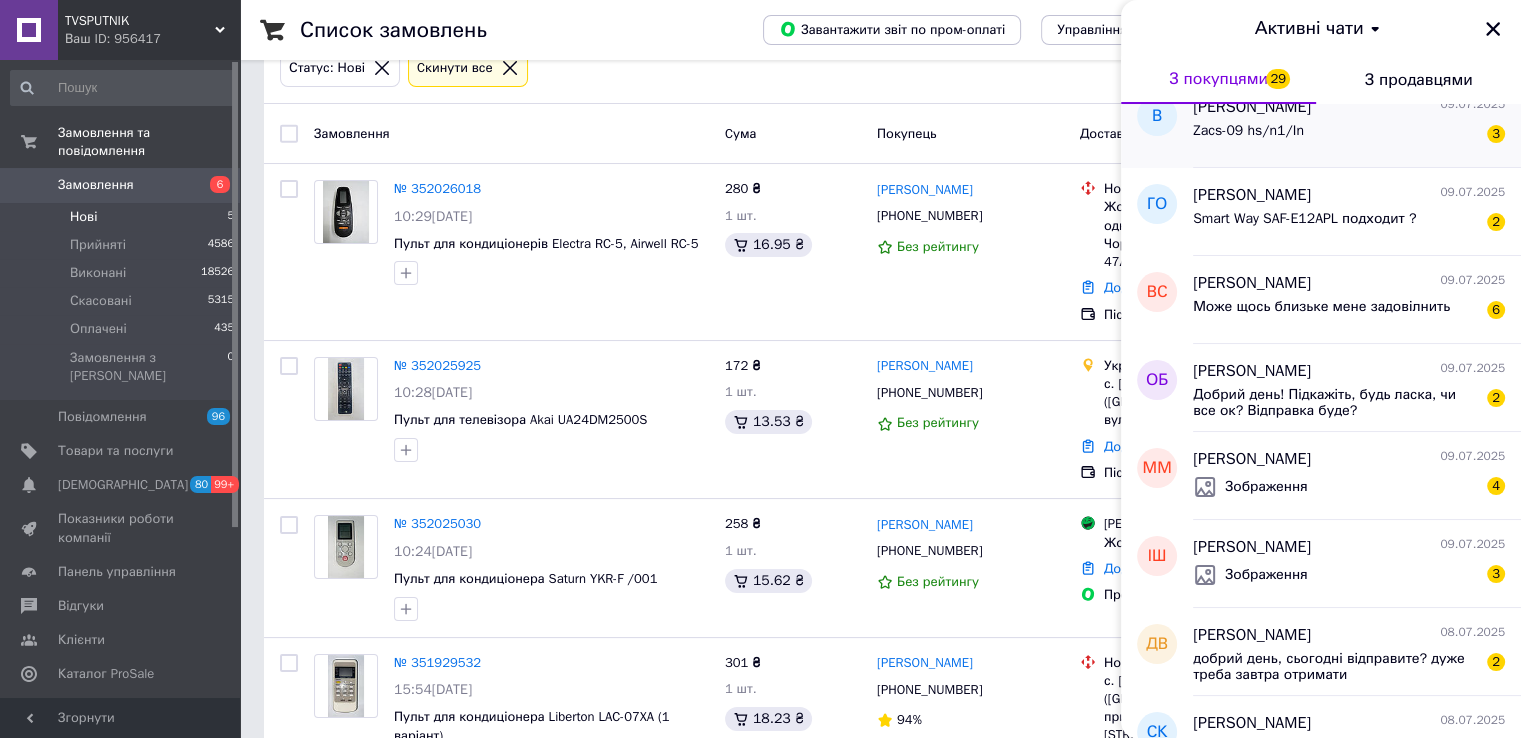 scroll, scrollTop: 0, scrollLeft: 0, axis: both 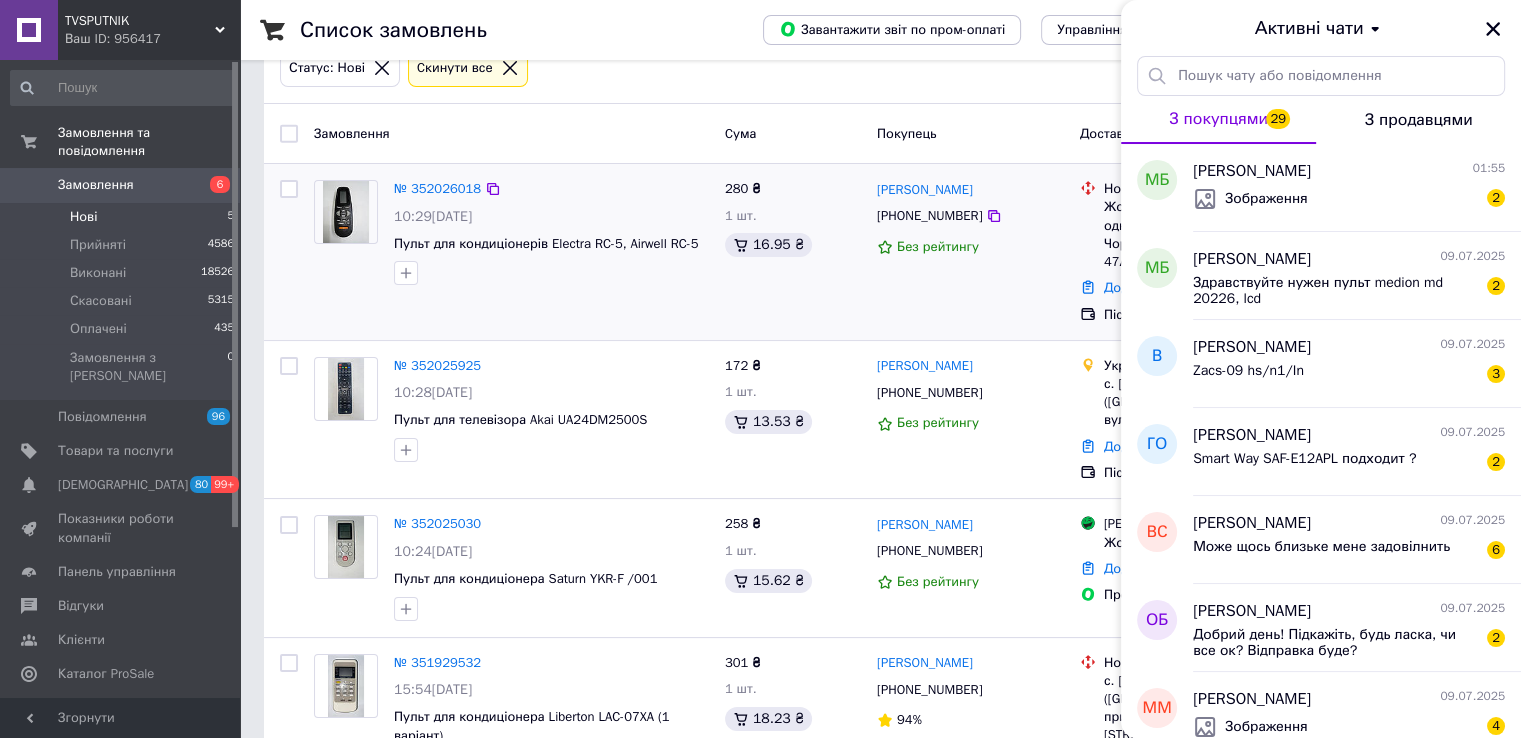 click at bounding box center [551, 273] 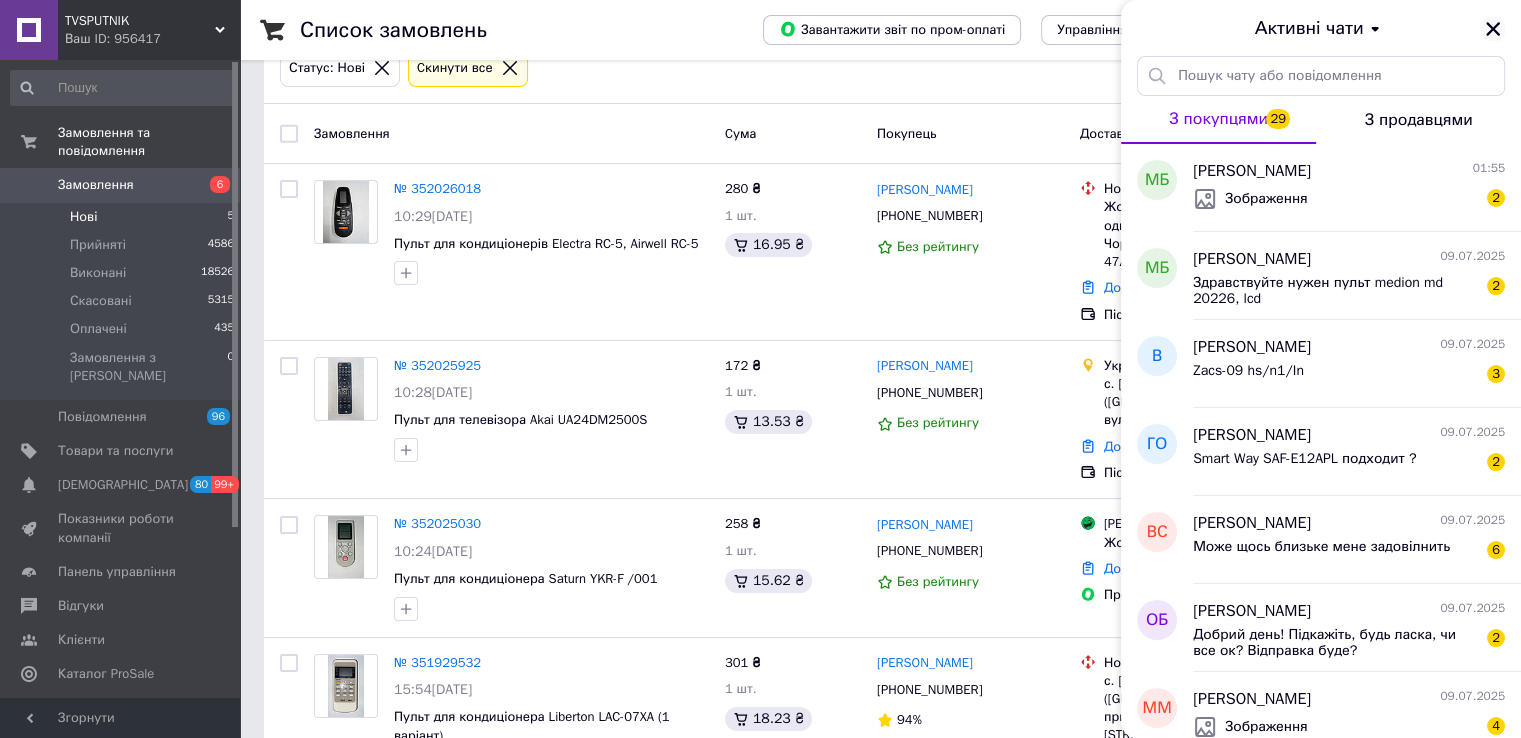 click 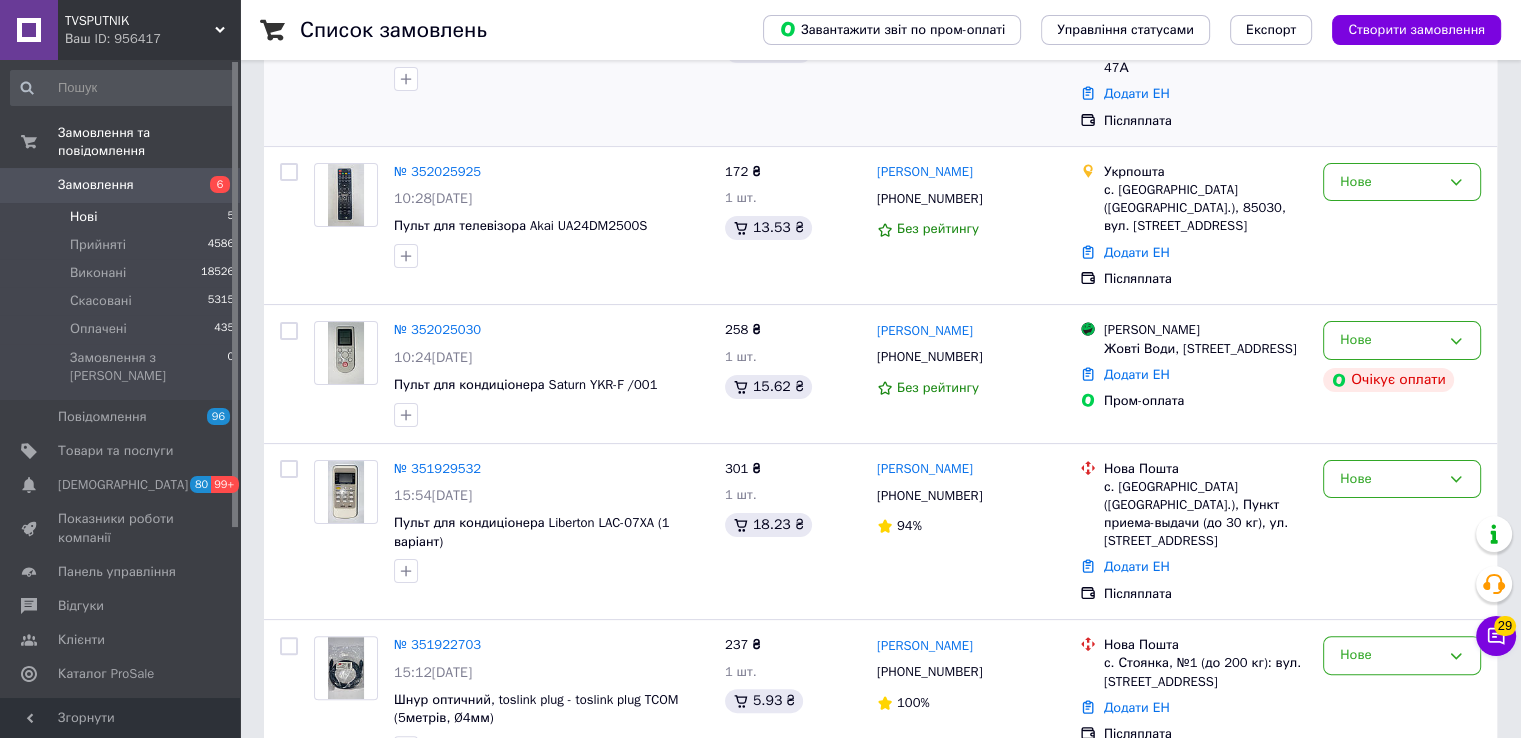 scroll, scrollTop: 323, scrollLeft: 0, axis: vertical 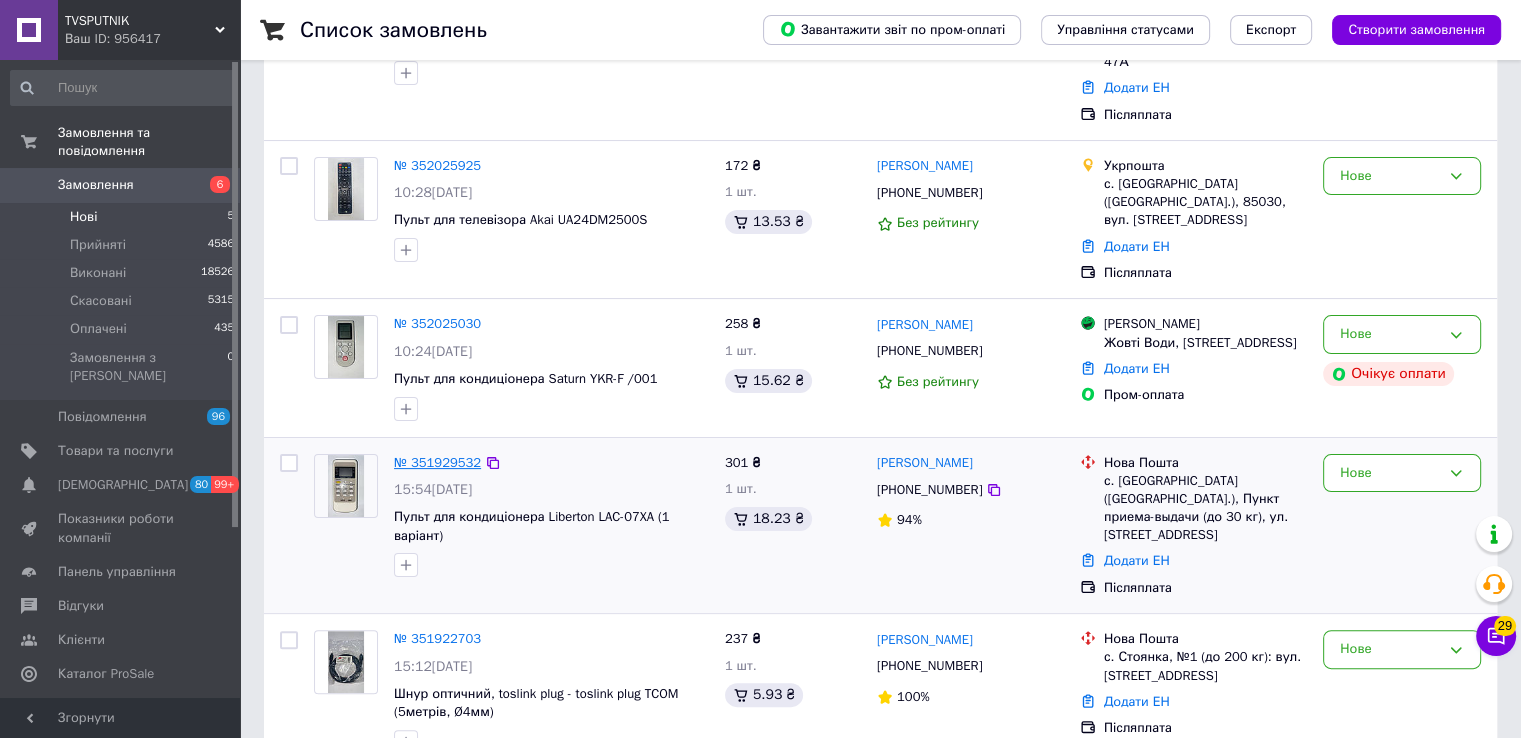 click on "№ 351929532" at bounding box center (437, 462) 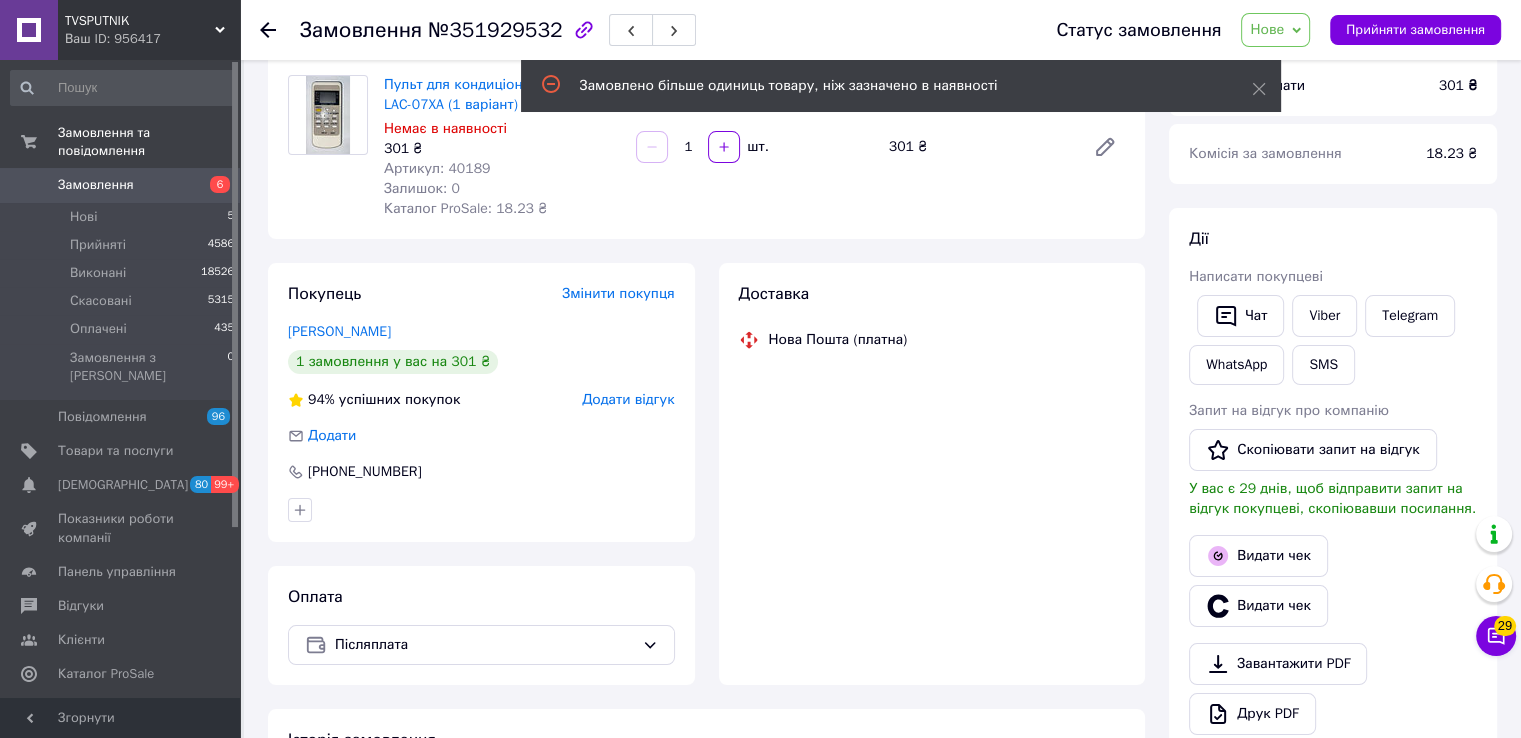scroll, scrollTop: 323, scrollLeft: 0, axis: vertical 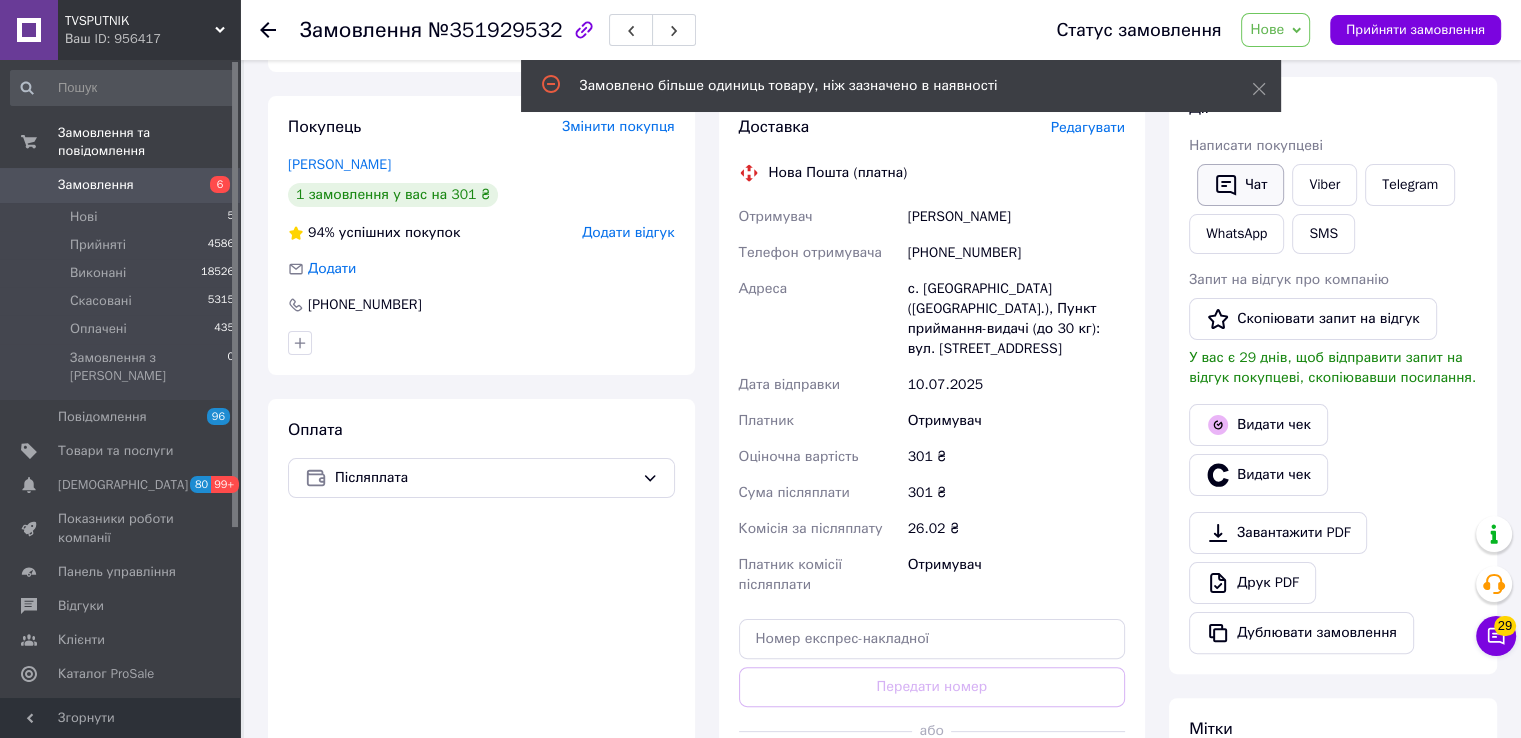 click on "Чат" at bounding box center (1240, 185) 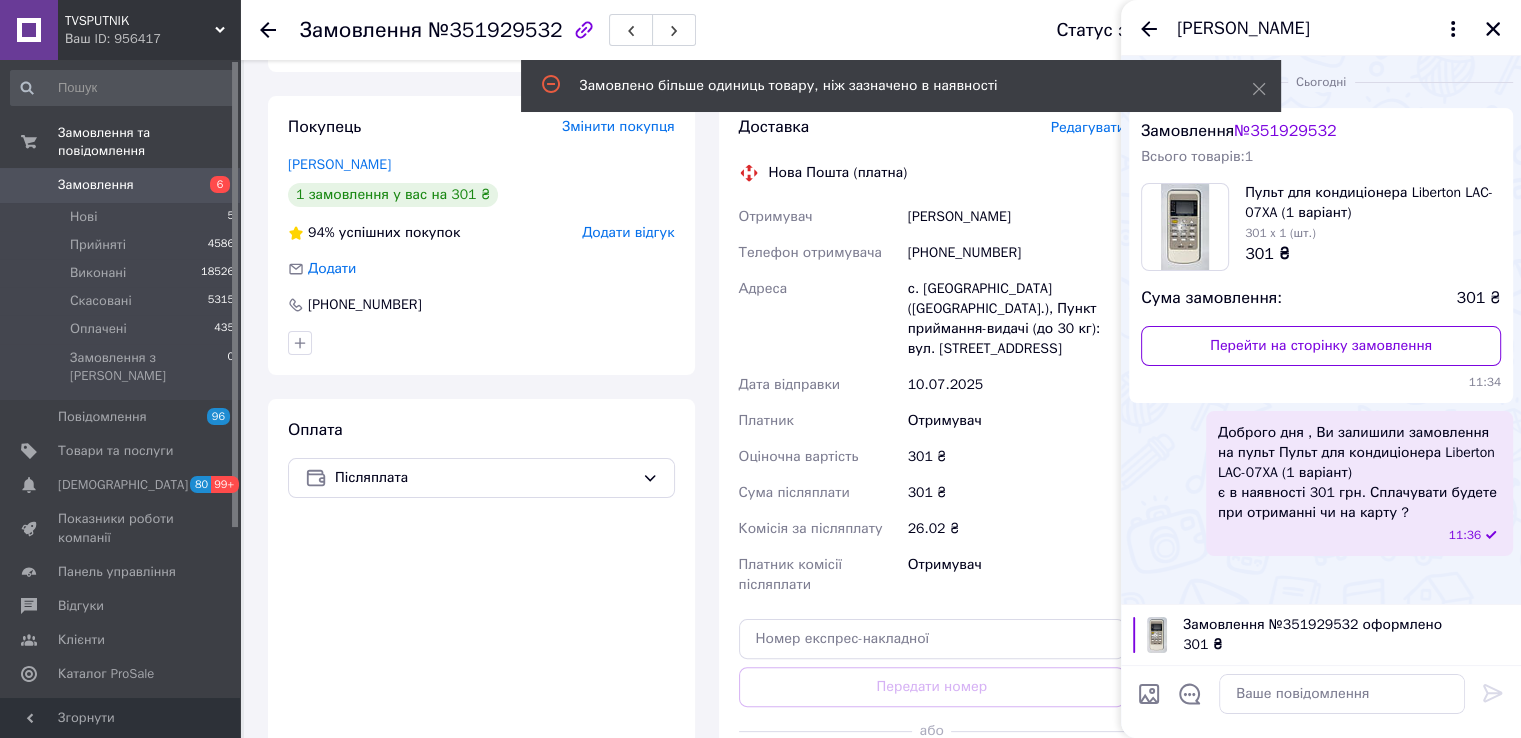 click on "Отримувач" at bounding box center (1016, 575) 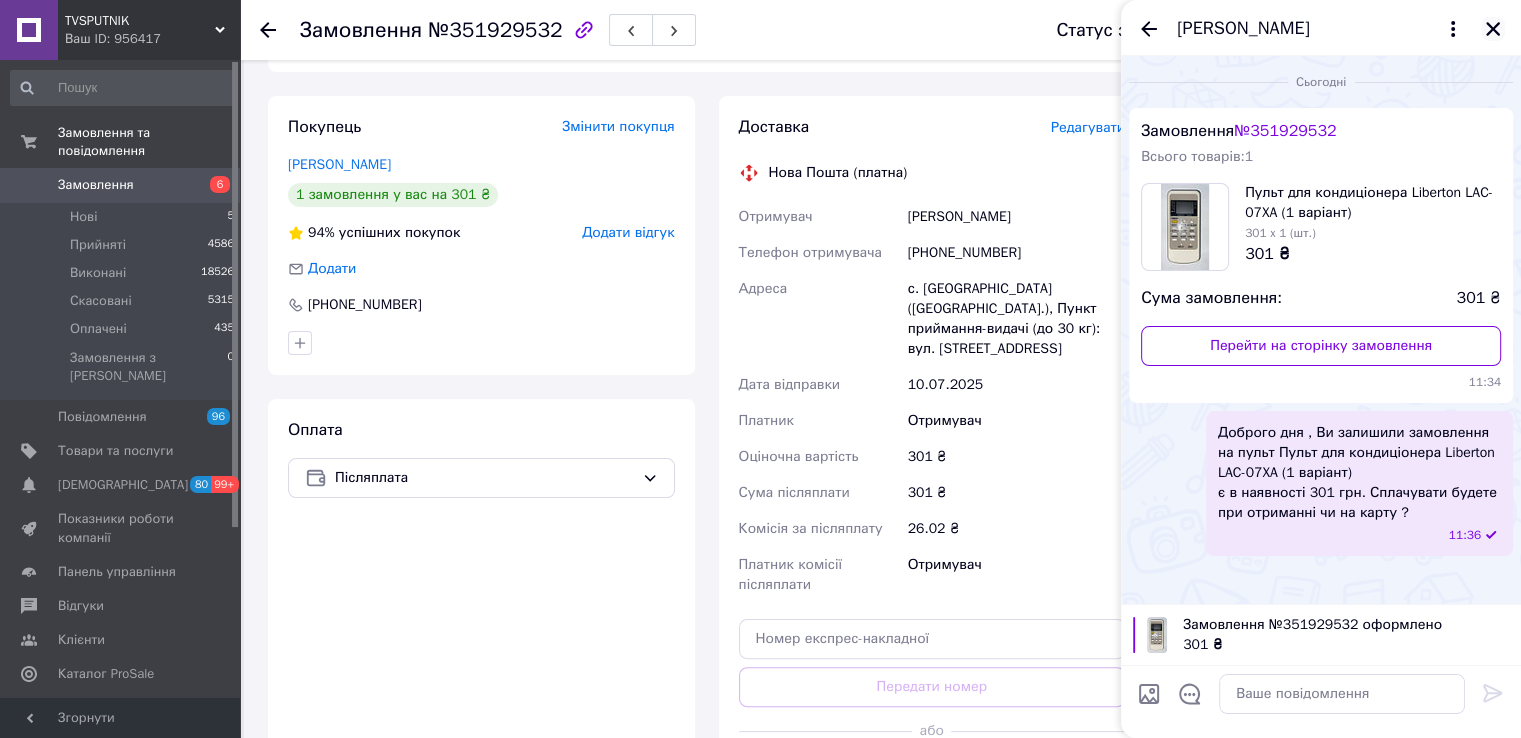 click 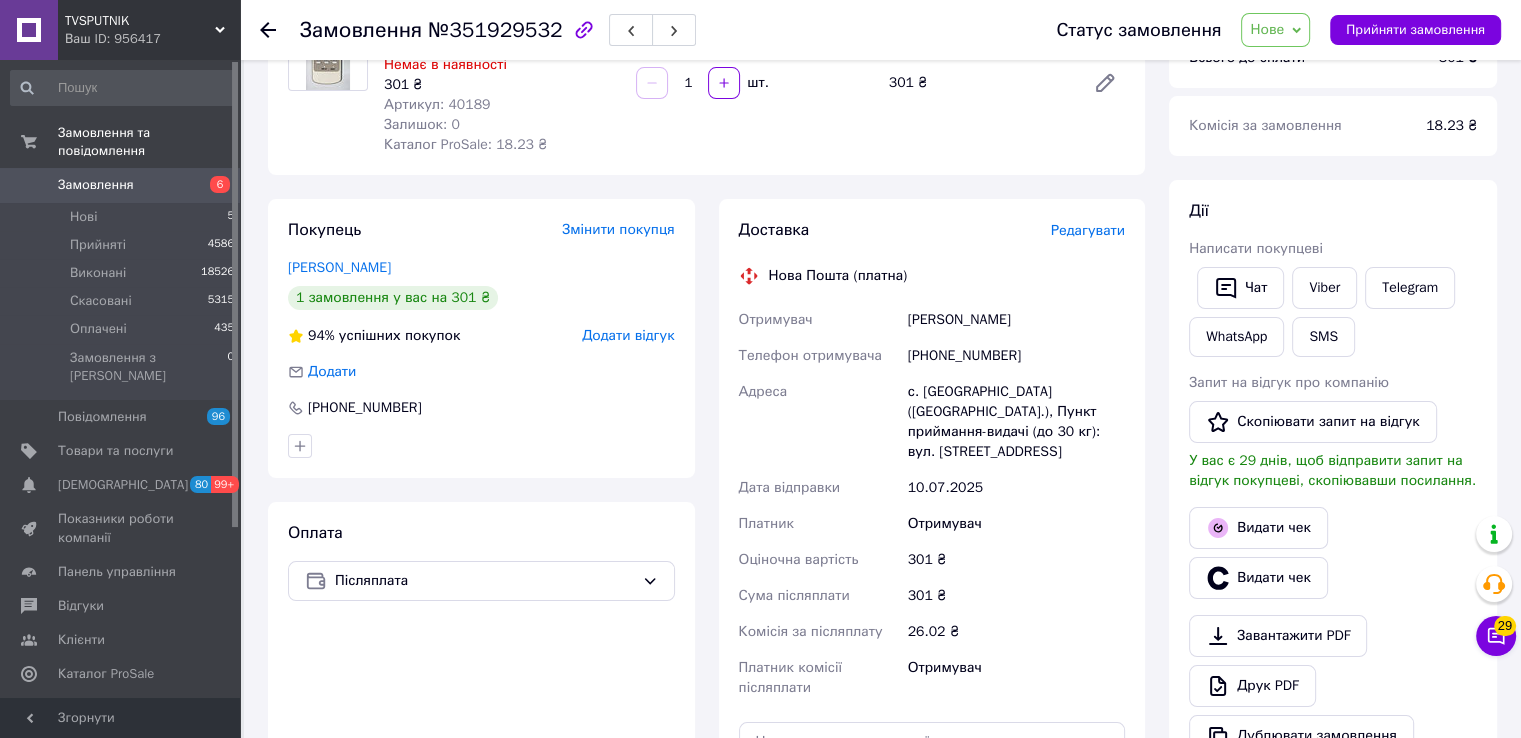 scroll, scrollTop: 23, scrollLeft: 0, axis: vertical 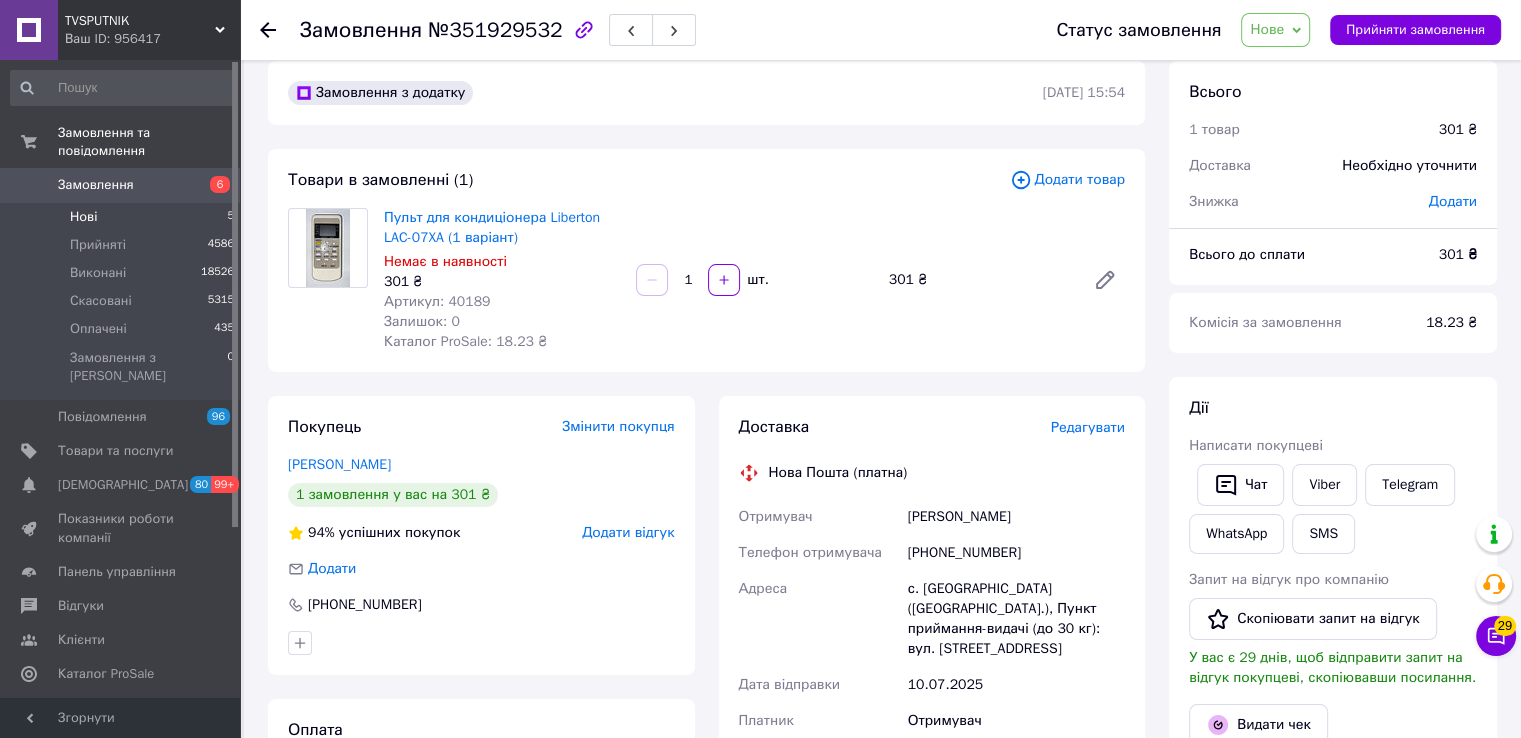 click on "Нові 5" at bounding box center [123, 217] 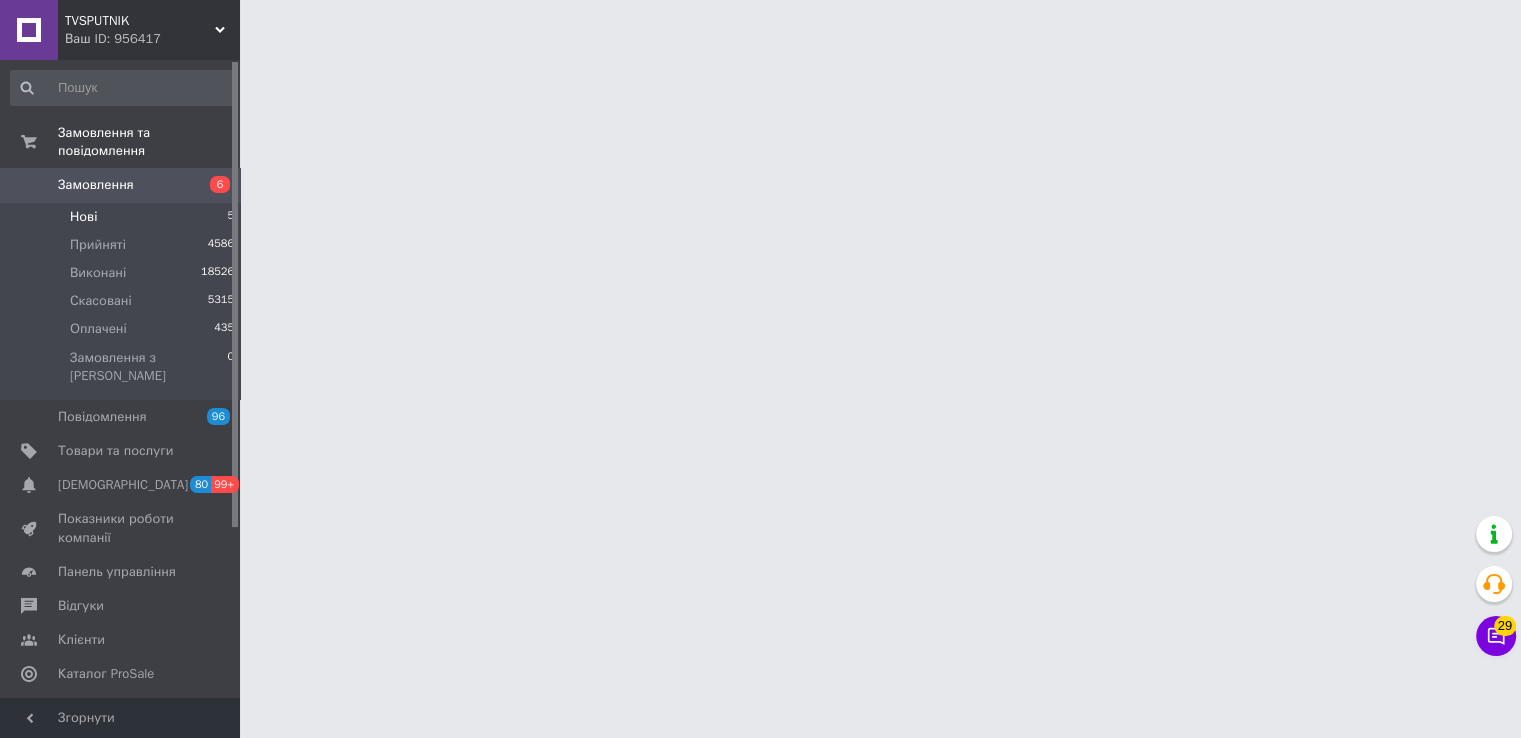 scroll, scrollTop: 0, scrollLeft: 0, axis: both 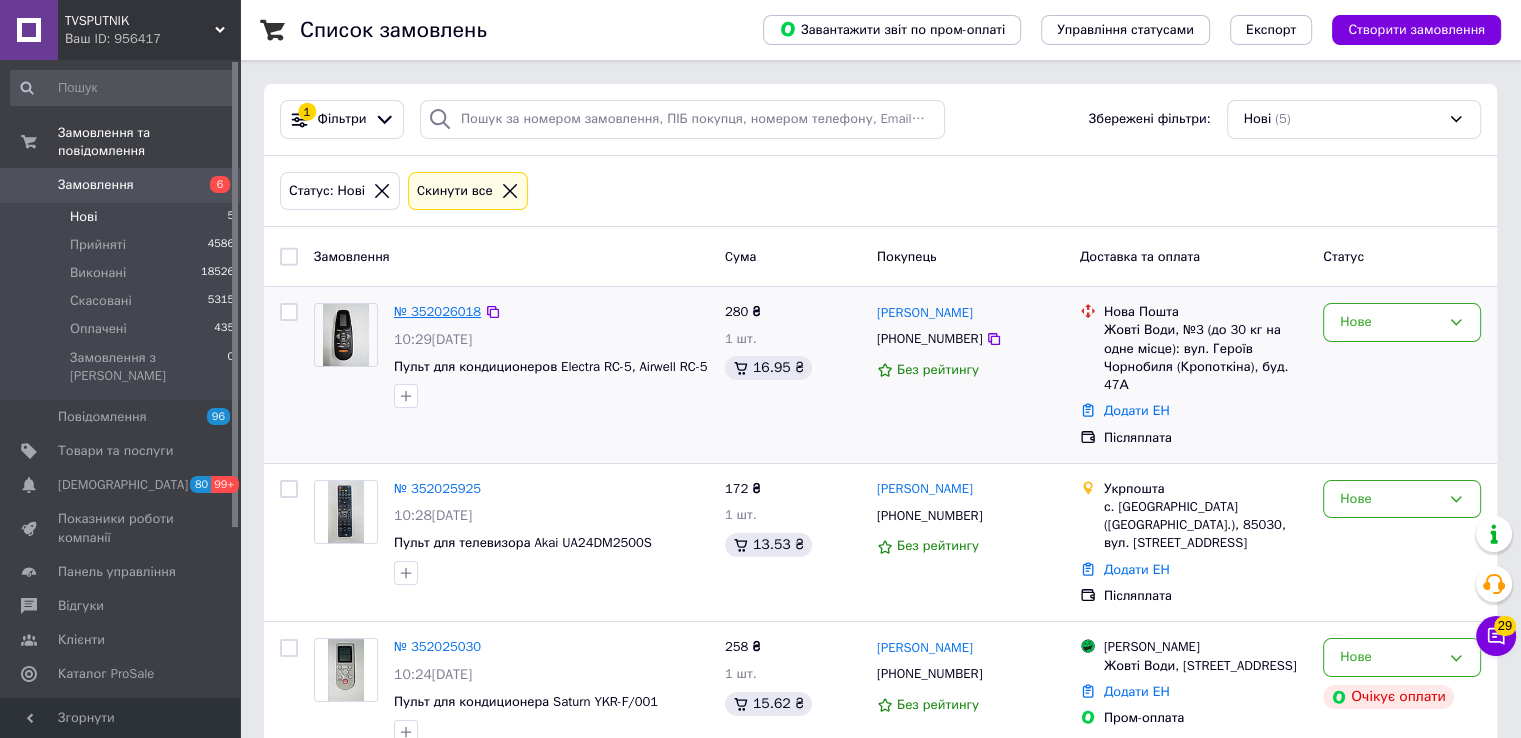 click on "№ 352026018" at bounding box center (437, 311) 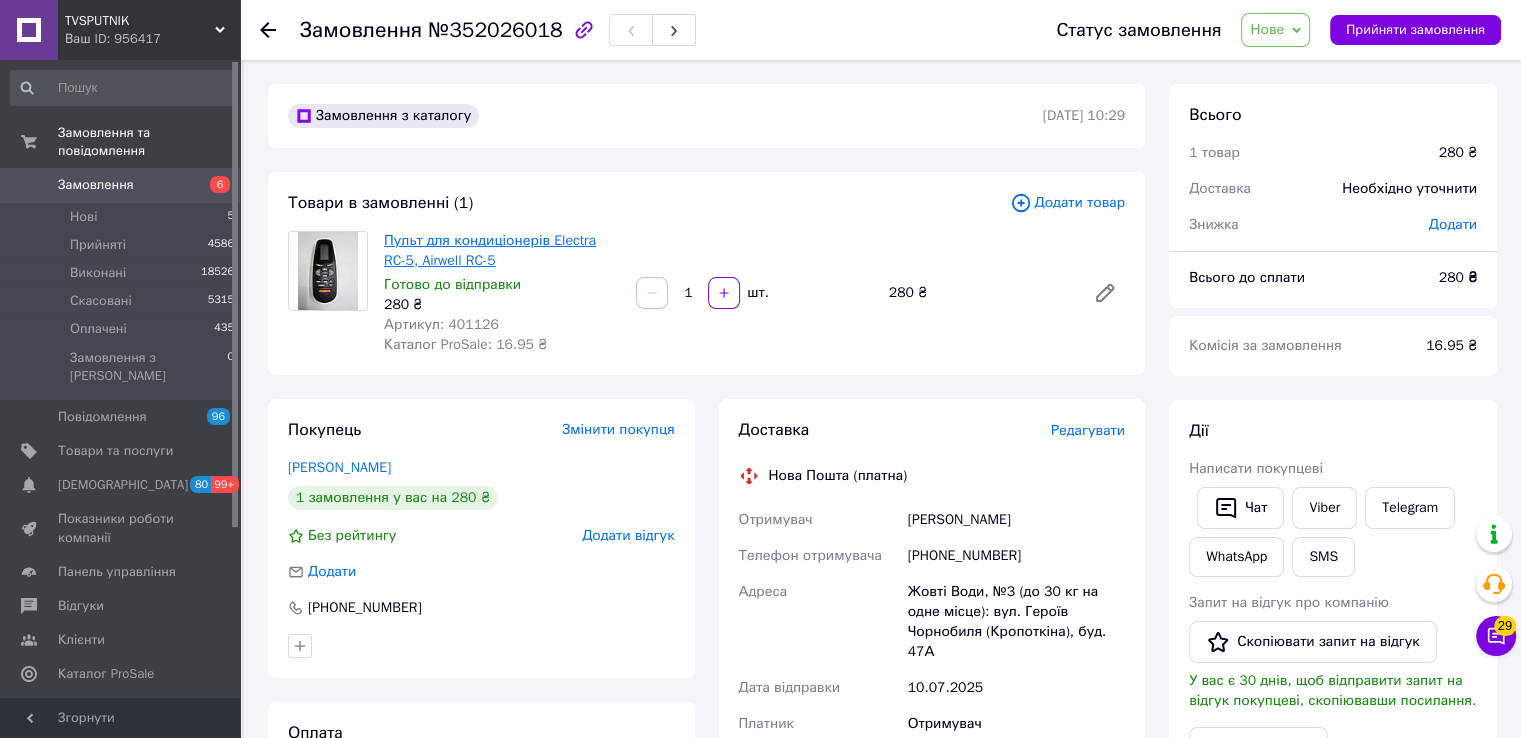 click on "Пульт для кондиціонерів Electra RC-5, Airwell RC-5" at bounding box center (490, 250) 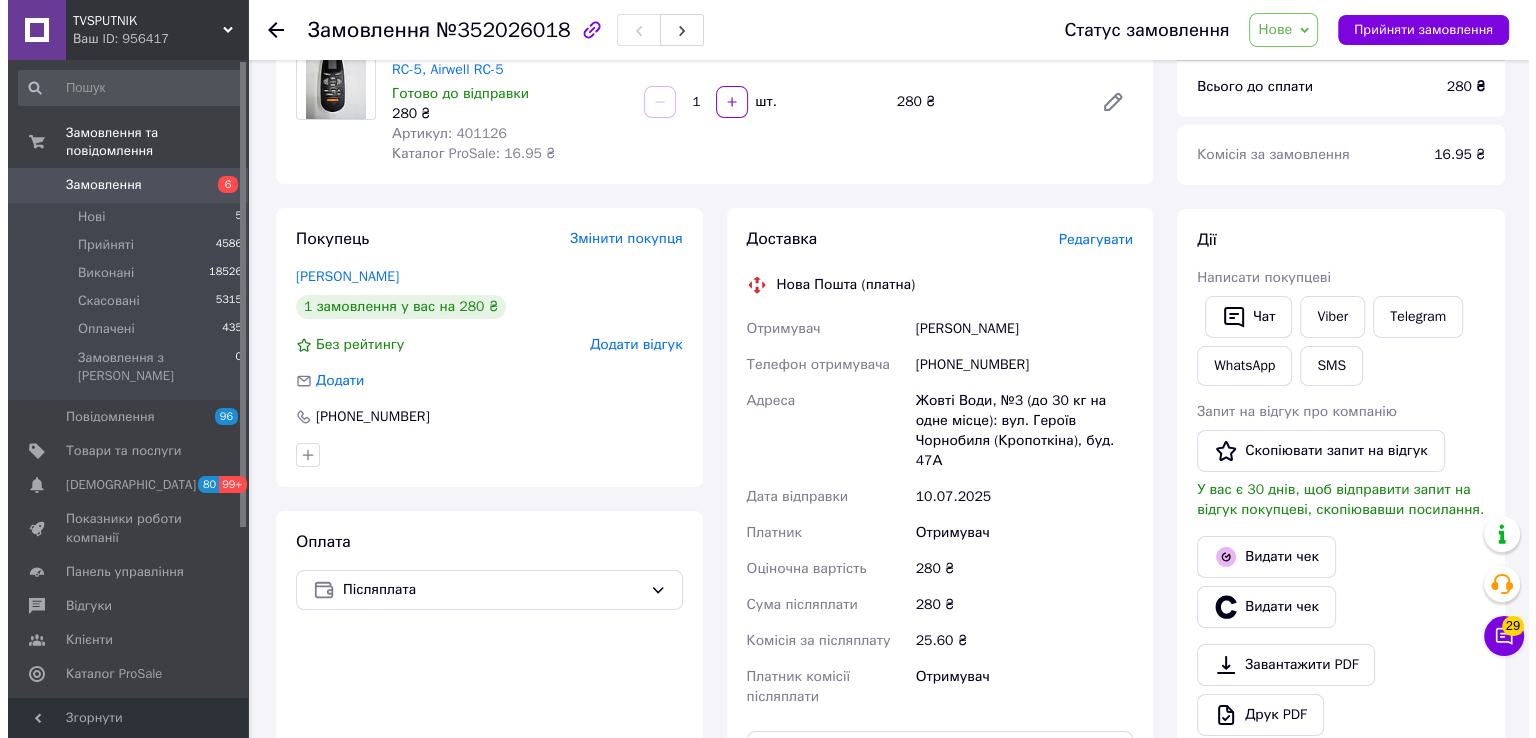scroll, scrollTop: 0, scrollLeft: 0, axis: both 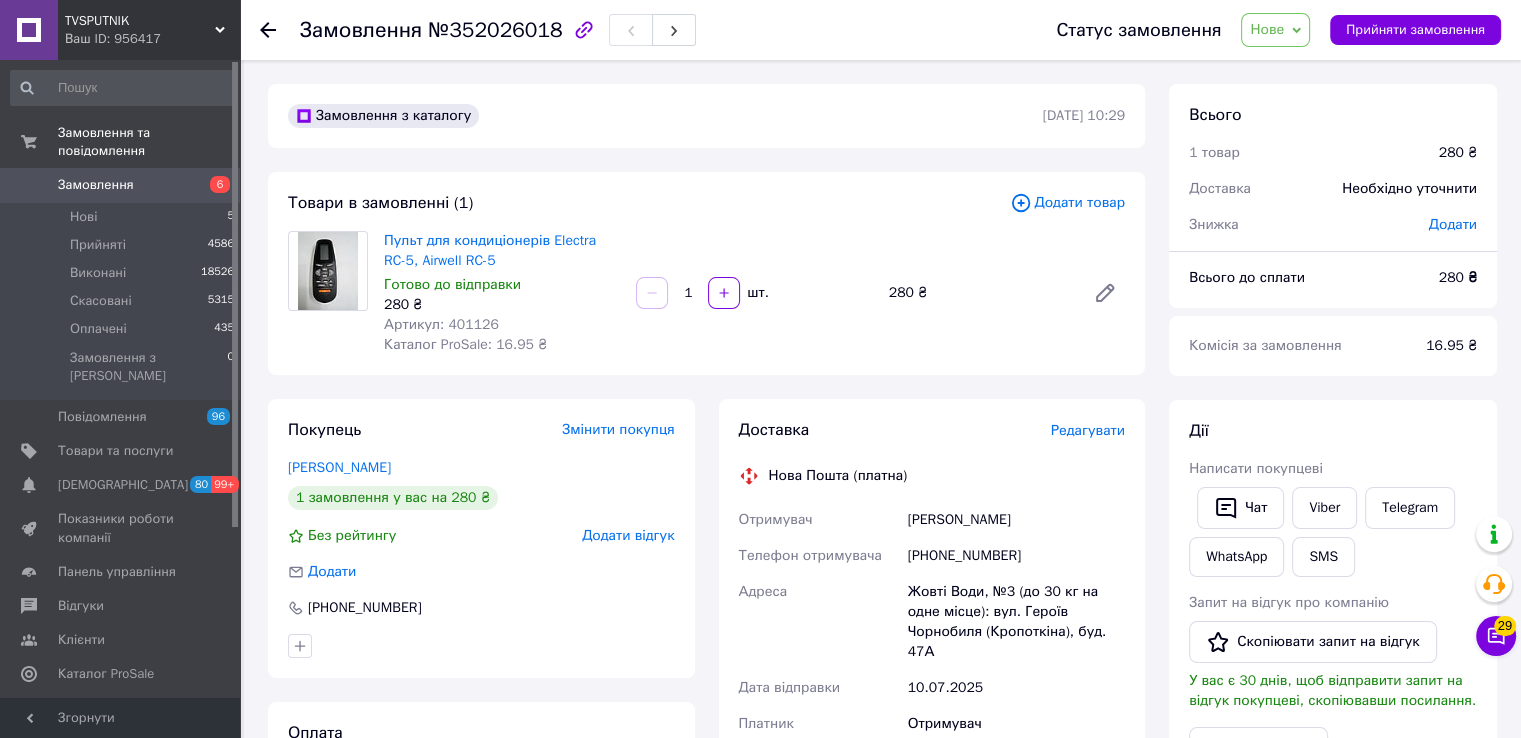click on "Всього 1 товар 280 ₴ Доставка Необхідно уточнити Знижка Додати Всього до сплати 280 ₴ Комісія за замовлення 16.95 ₴ Дії Написати покупцеві   Чат Viber Telegram WhatsApp SMS Запит на відгук про компанію   Скопіювати запит на відгук У вас є 30 днів, щоб відправити запит на відгук покупцеві, скопіювавши посилання.   Видати чек   Видати чек   Завантажити PDF   Друк PDF   Дублювати замовлення Мітки Особисті нотатки, які бачите лише ви. З їх допомогою можна фільтрувати замовлення Примітки Залишилося 300 символів Очистити Зберегти" at bounding box center (1333, 782) 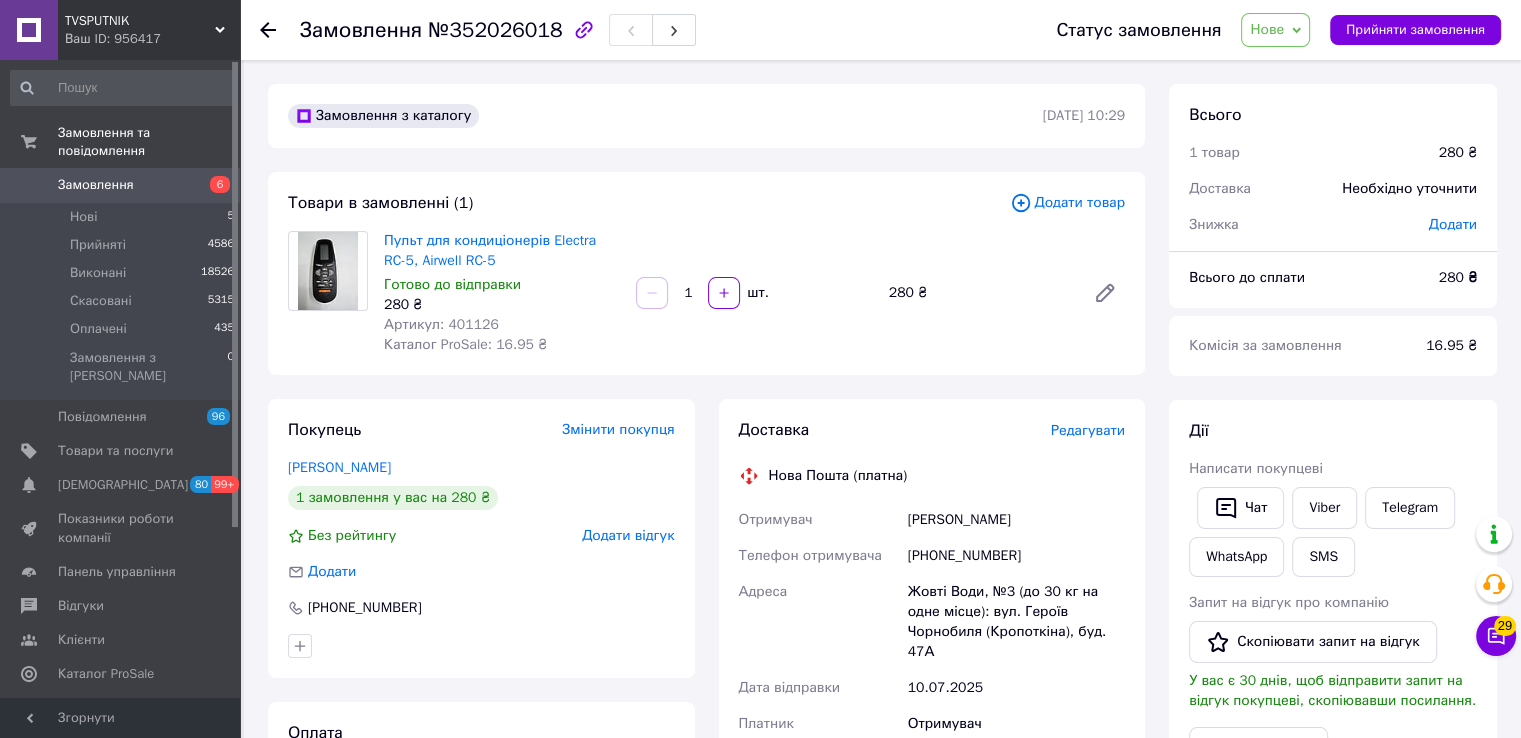 click on "Дії Написати покупцеві   Чат Viber Telegram WhatsApp SMS Запит на відгук про компанію   Скопіювати запит на відгук У вас є 30 днів, щоб відправити запит на відгук покупцеві, скопіювавши посилання.   Видати чек   Видати чек   Завантажити PDF   Друк PDF   Дублювати замовлення" at bounding box center (1333, 698) 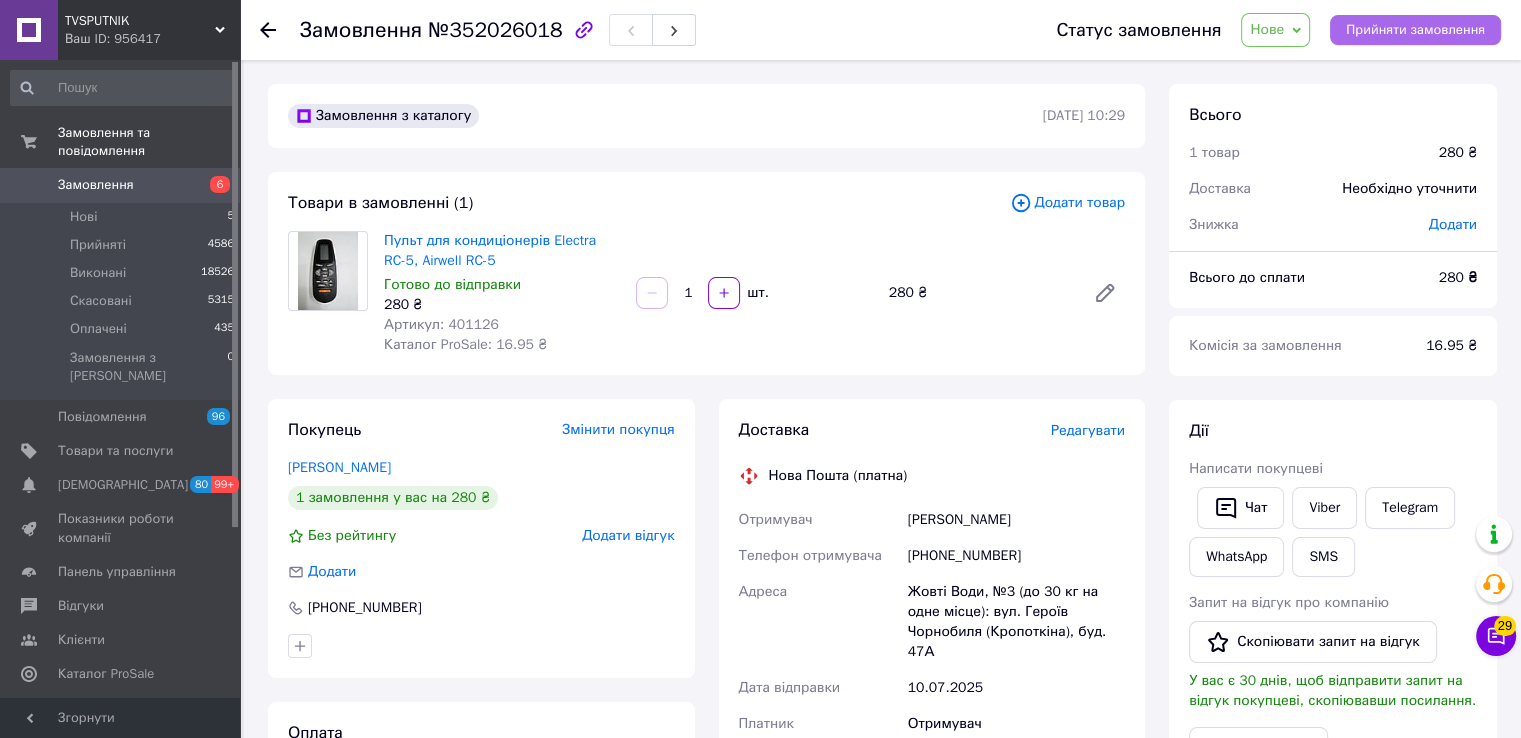 click on "Прийняти замовлення" at bounding box center (1415, 30) 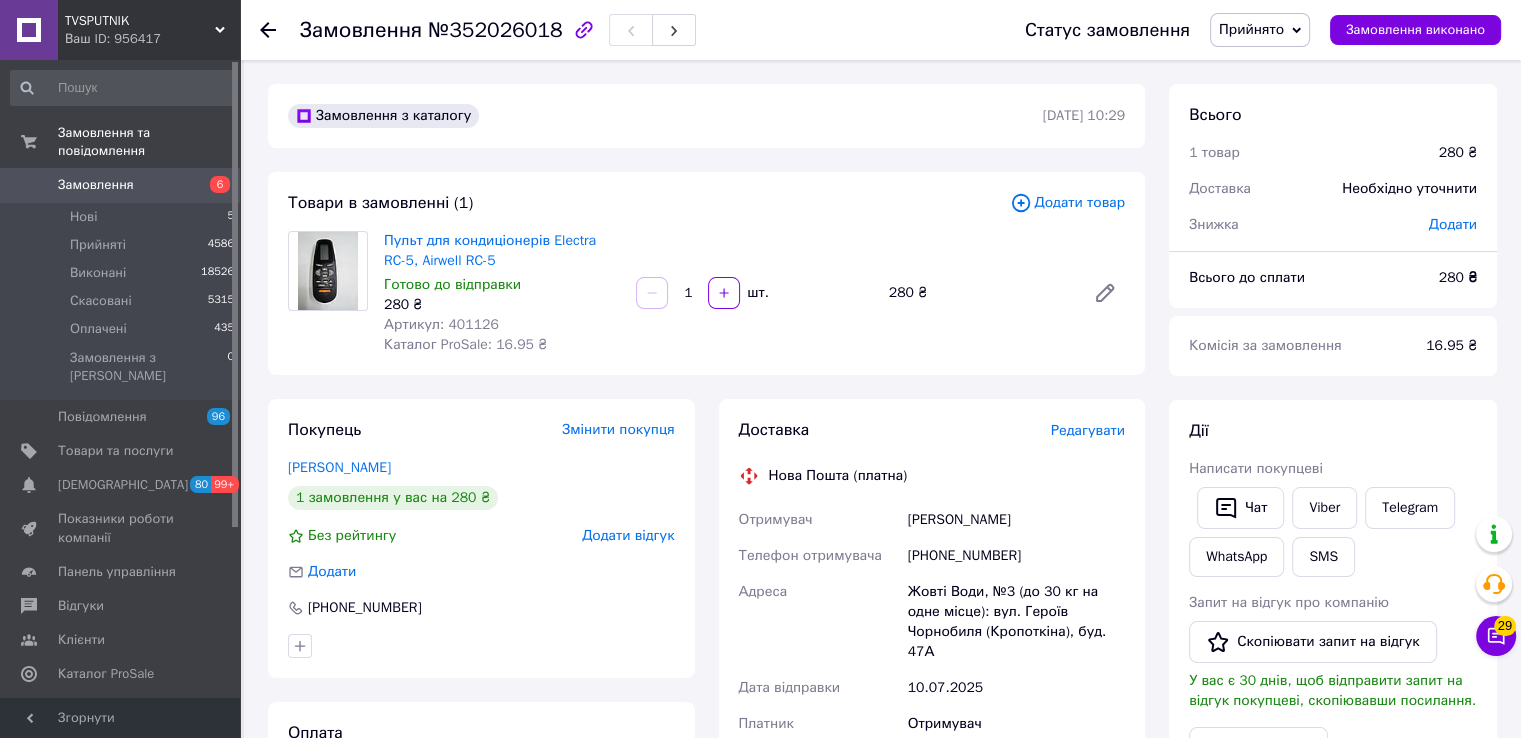 click on "Редагувати" at bounding box center (1088, 430) 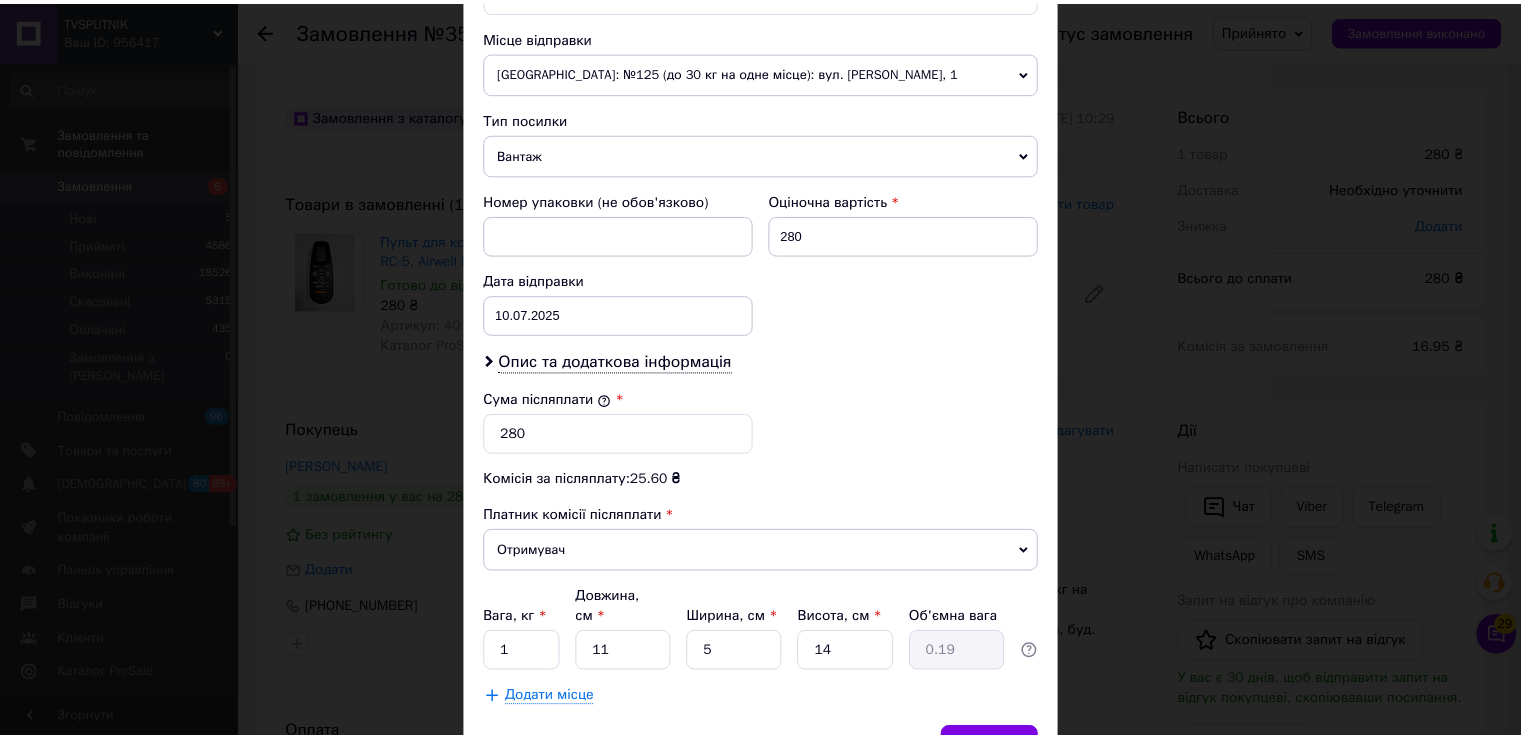 scroll, scrollTop: 782, scrollLeft: 0, axis: vertical 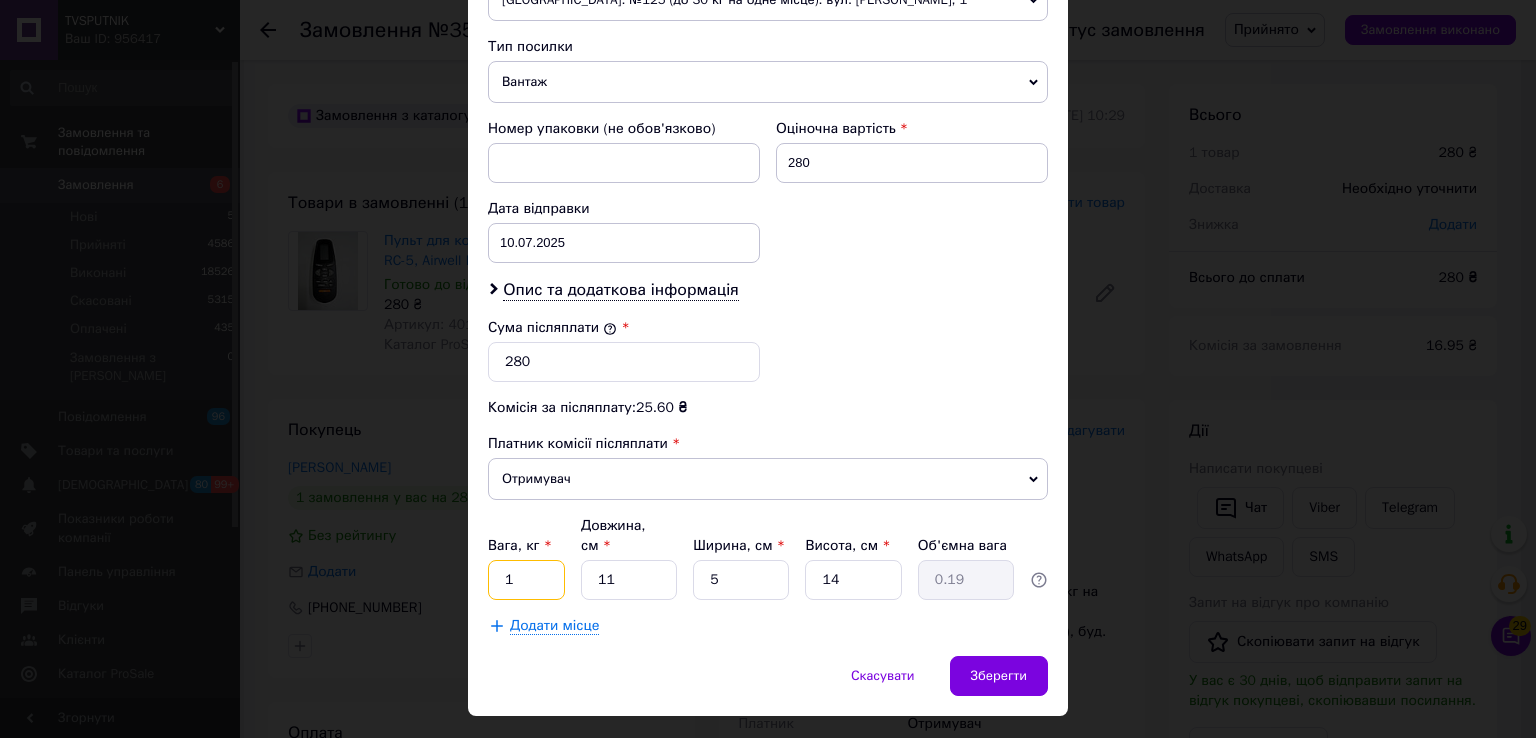 click on "1" at bounding box center [526, 580] 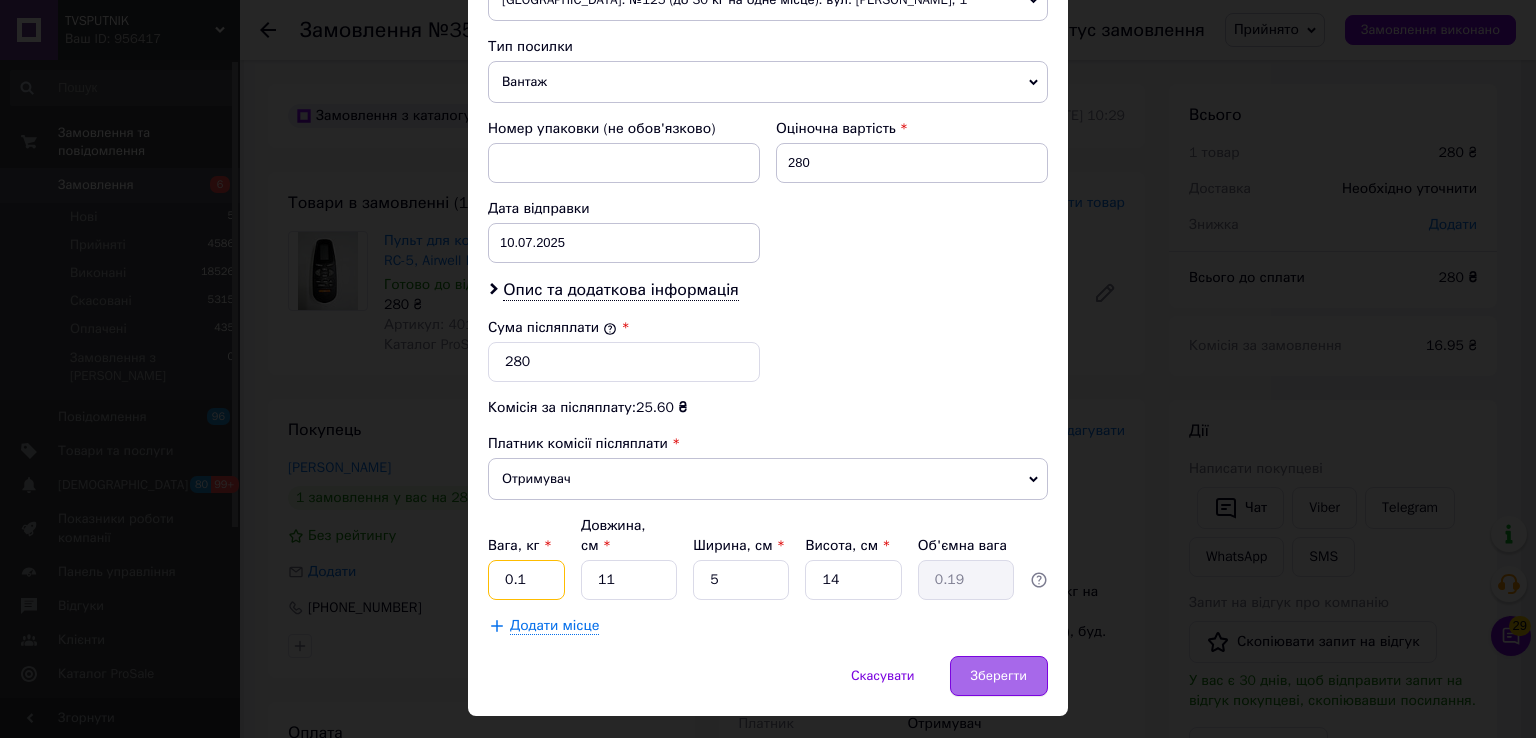 type on "0.1" 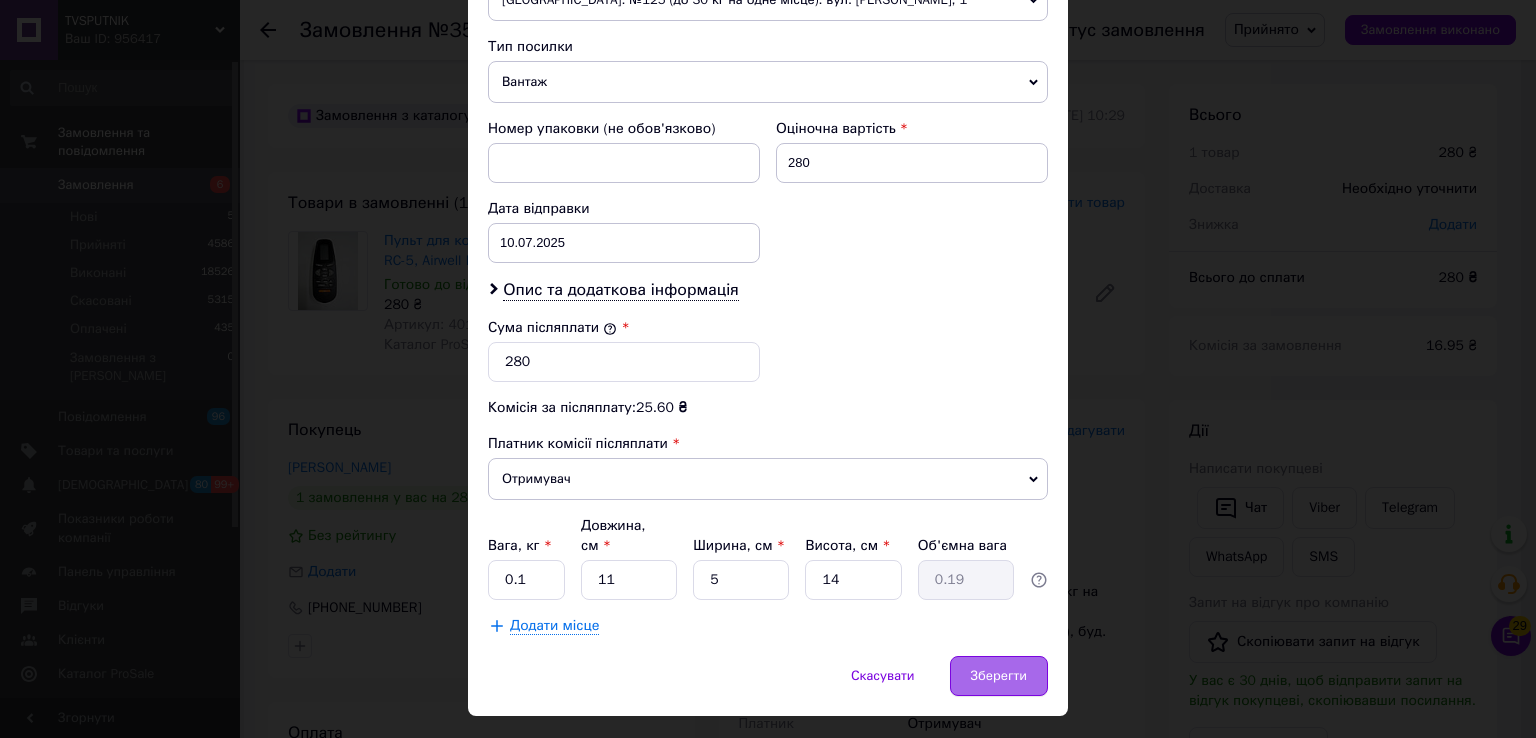 click on "Зберегти" at bounding box center [999, 676] 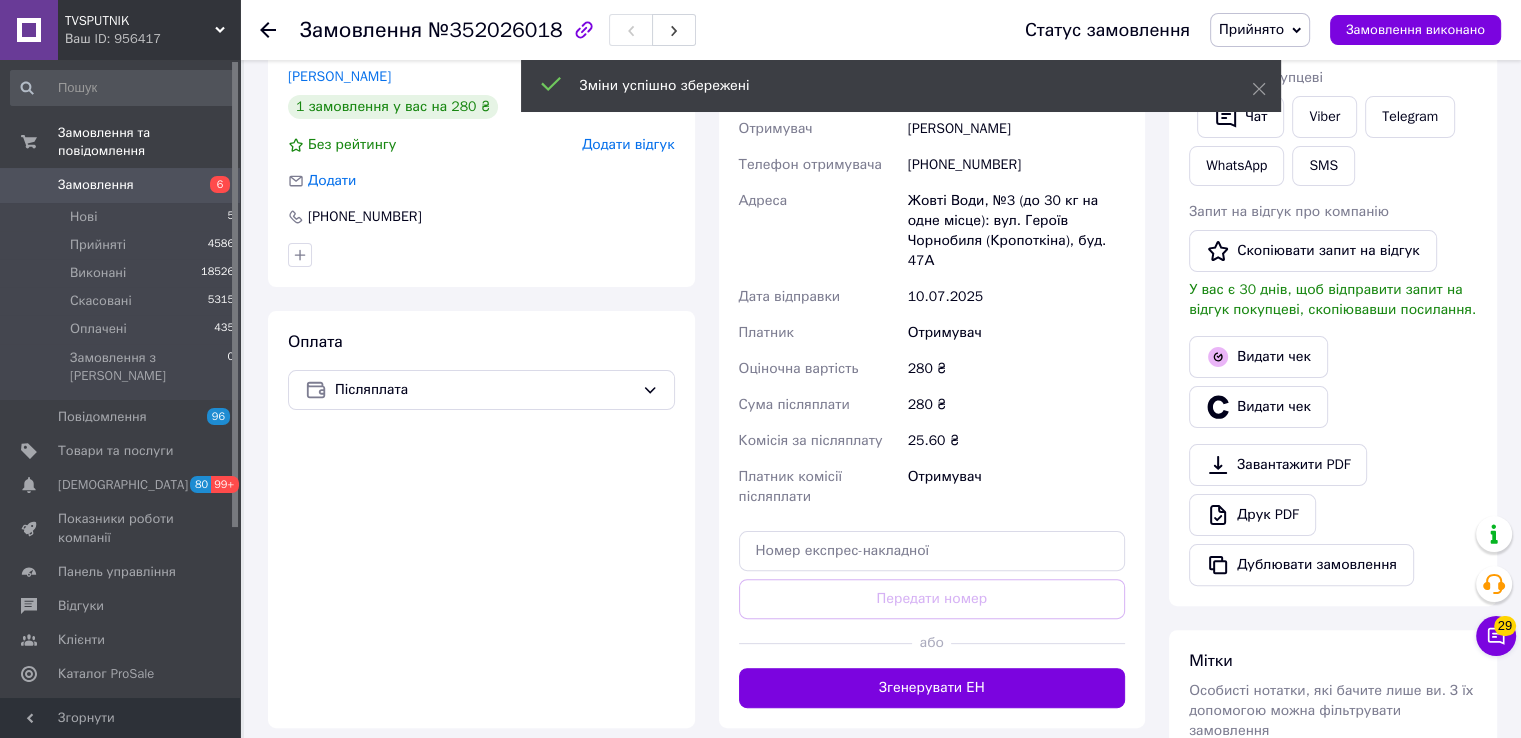 scroll, scrollTop: 500, scrollLeft: 0, axis: vertical 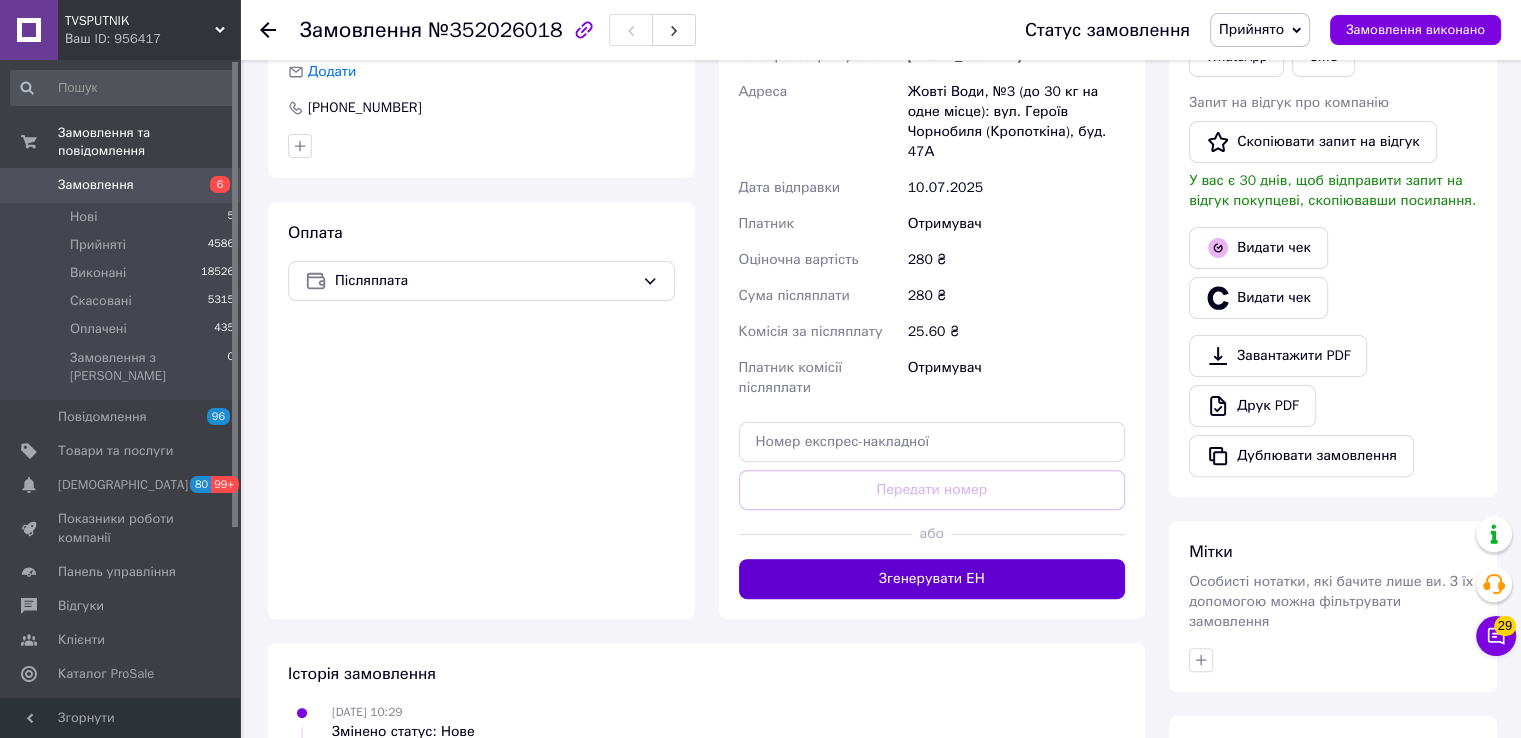 click on "Згенерувати ЕН" at bounding box center (932, 579) 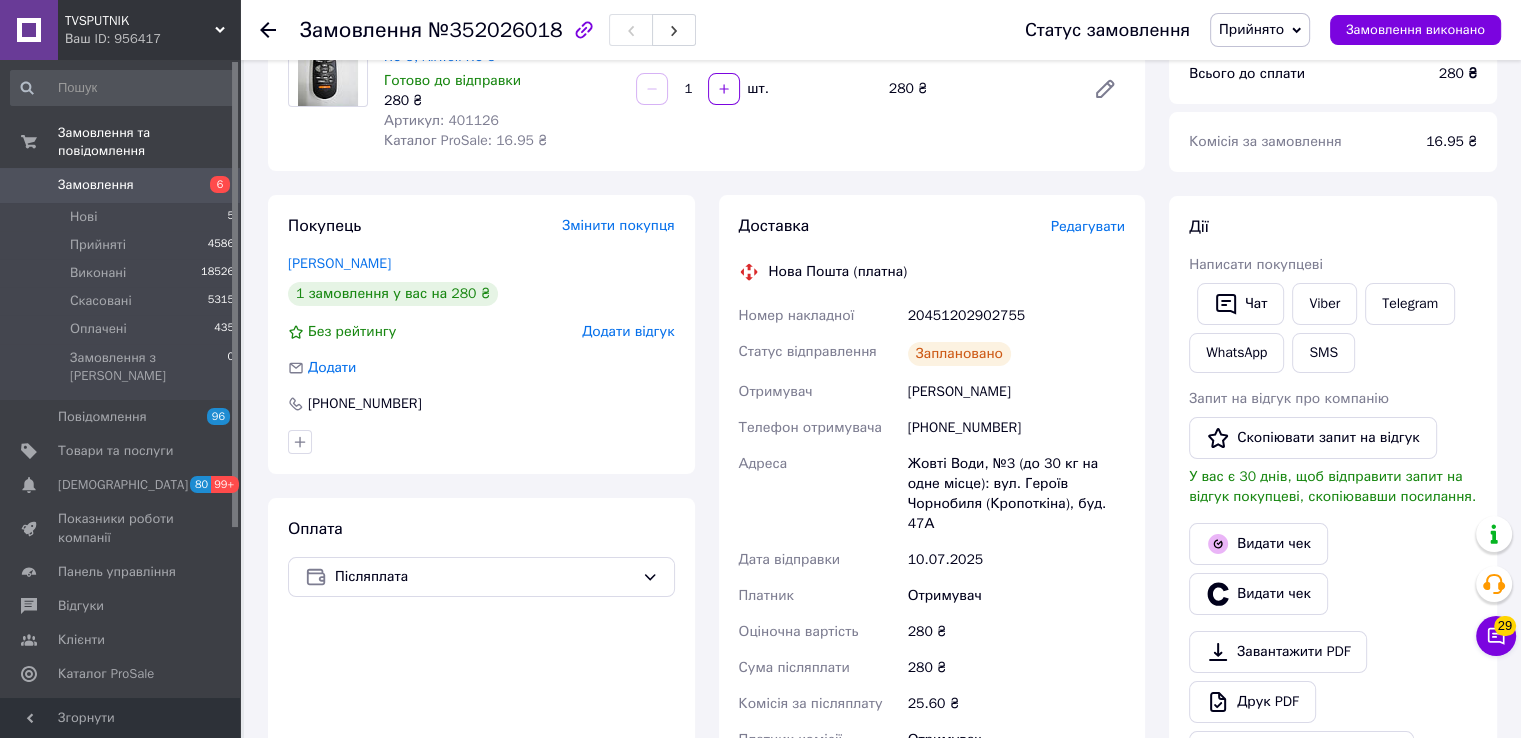 scroll, scrollTop: 200, scrollLeft: 0, axis: vertical 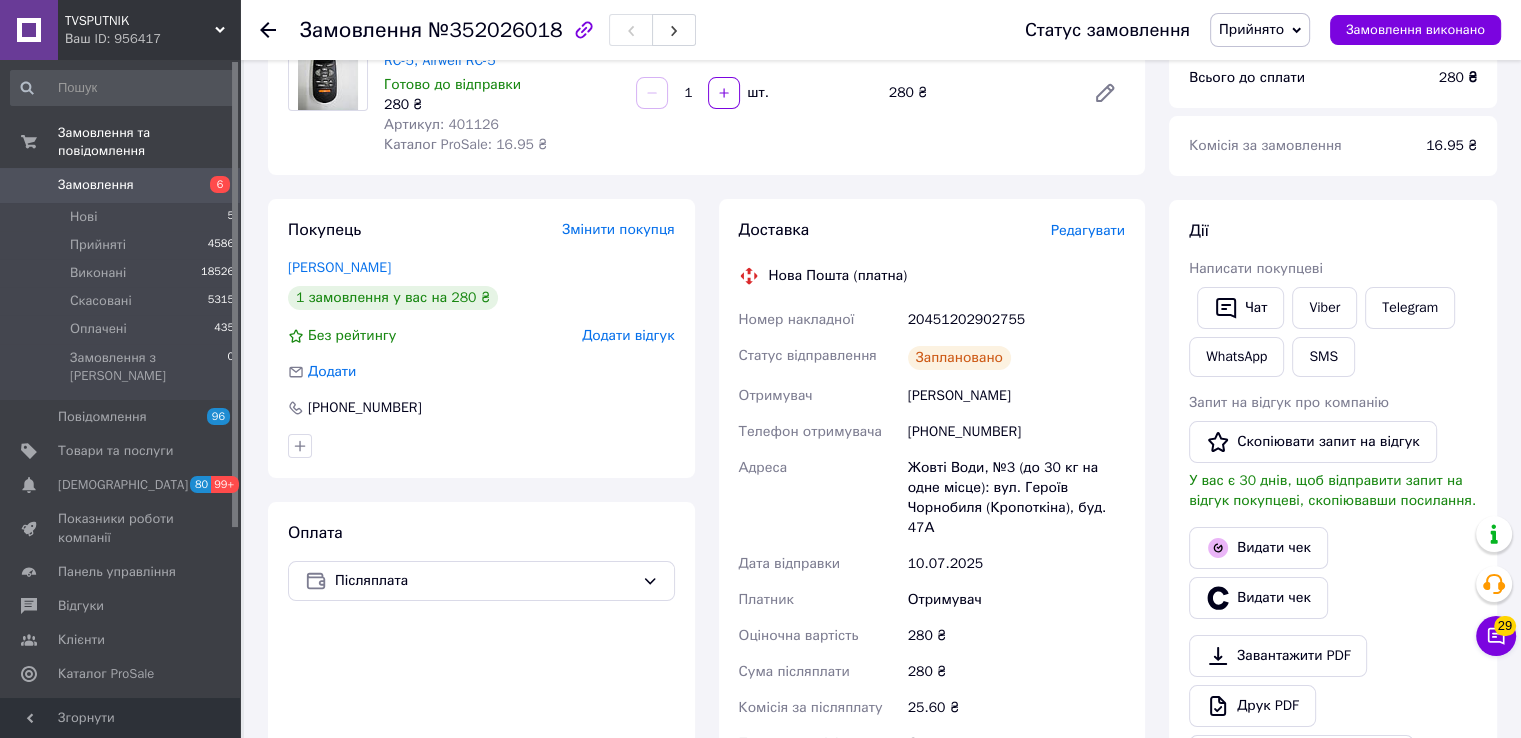 click on "20451202902755" at bounding box center [1016, 320] 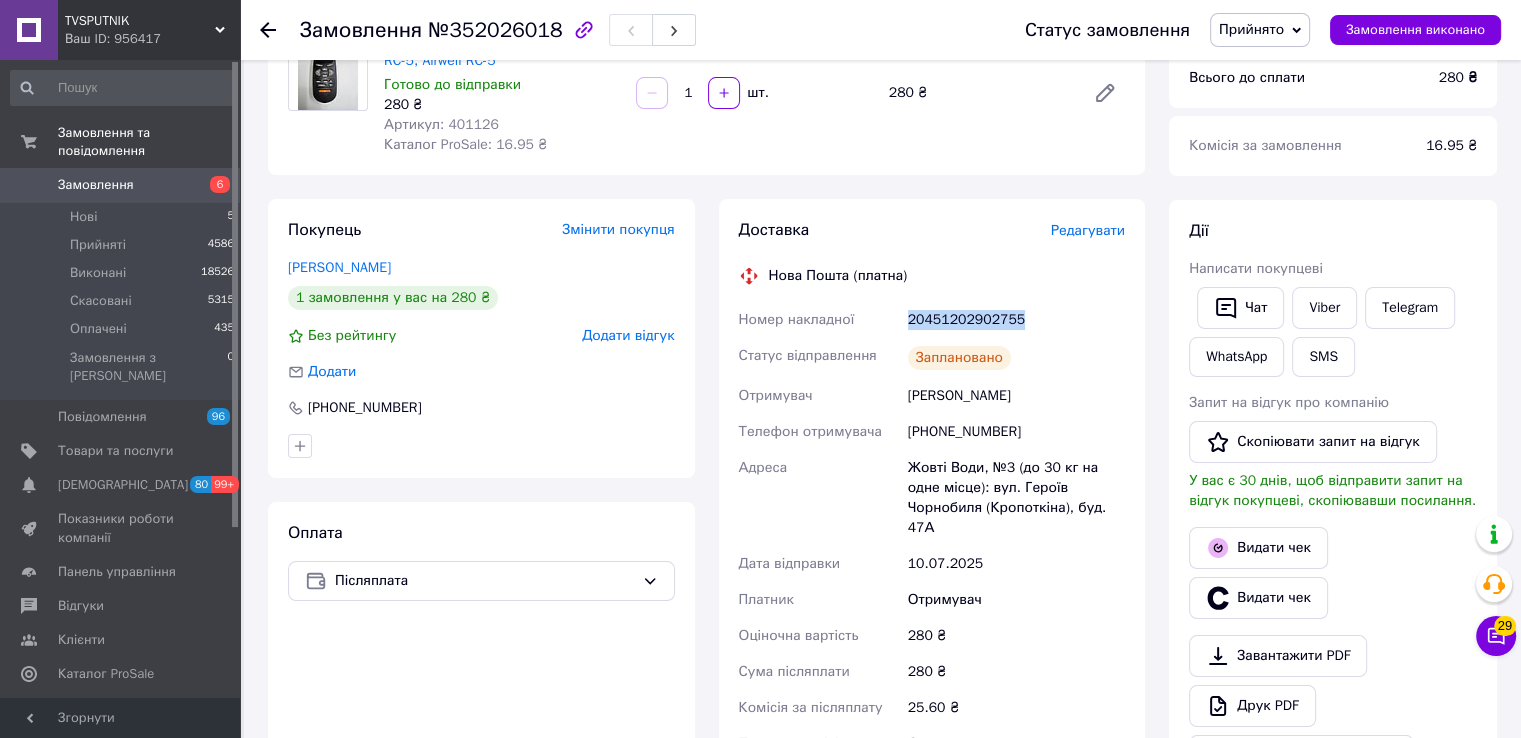 click on "20451202902755" at bounding box center (1016, 320) 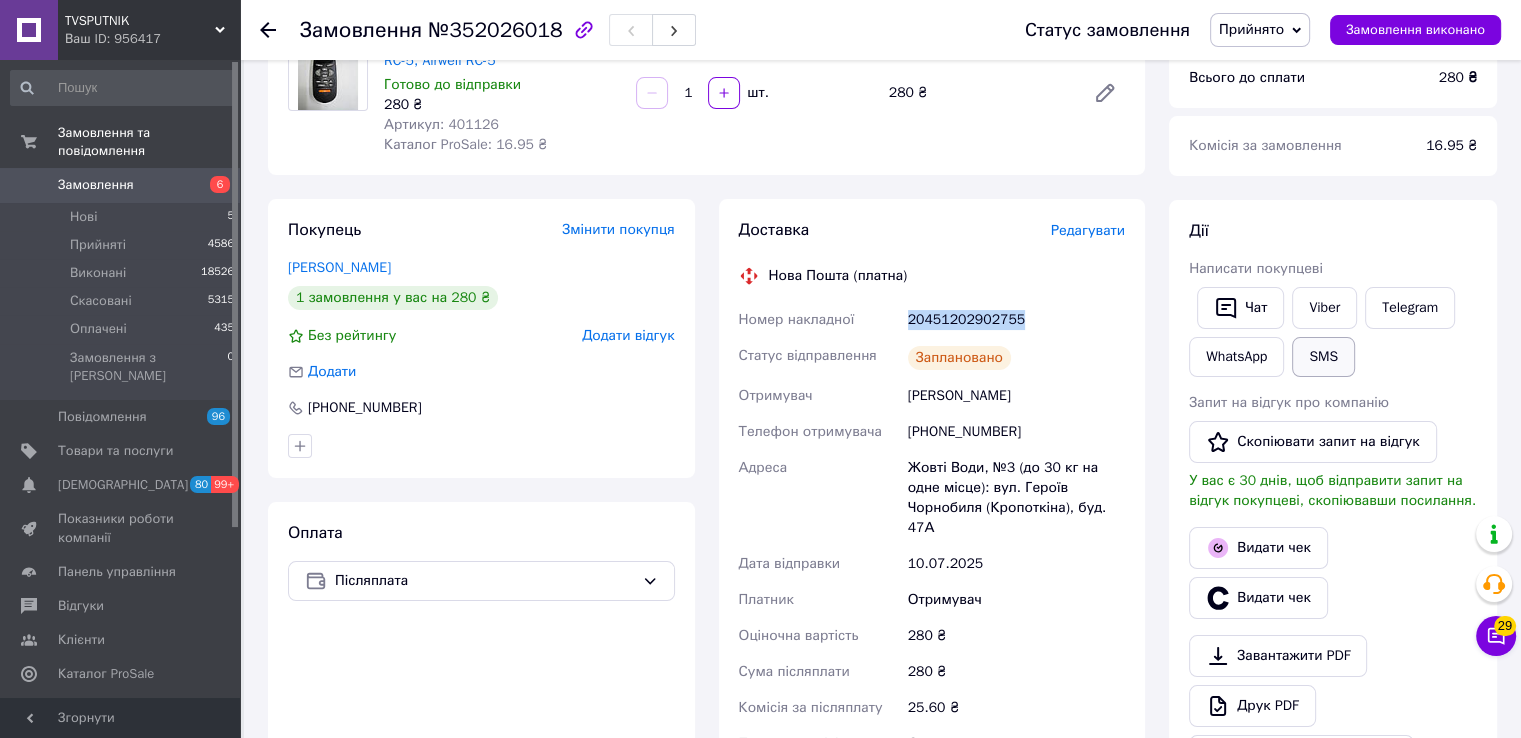click on "SMS" at bounding box center (1323, 357) 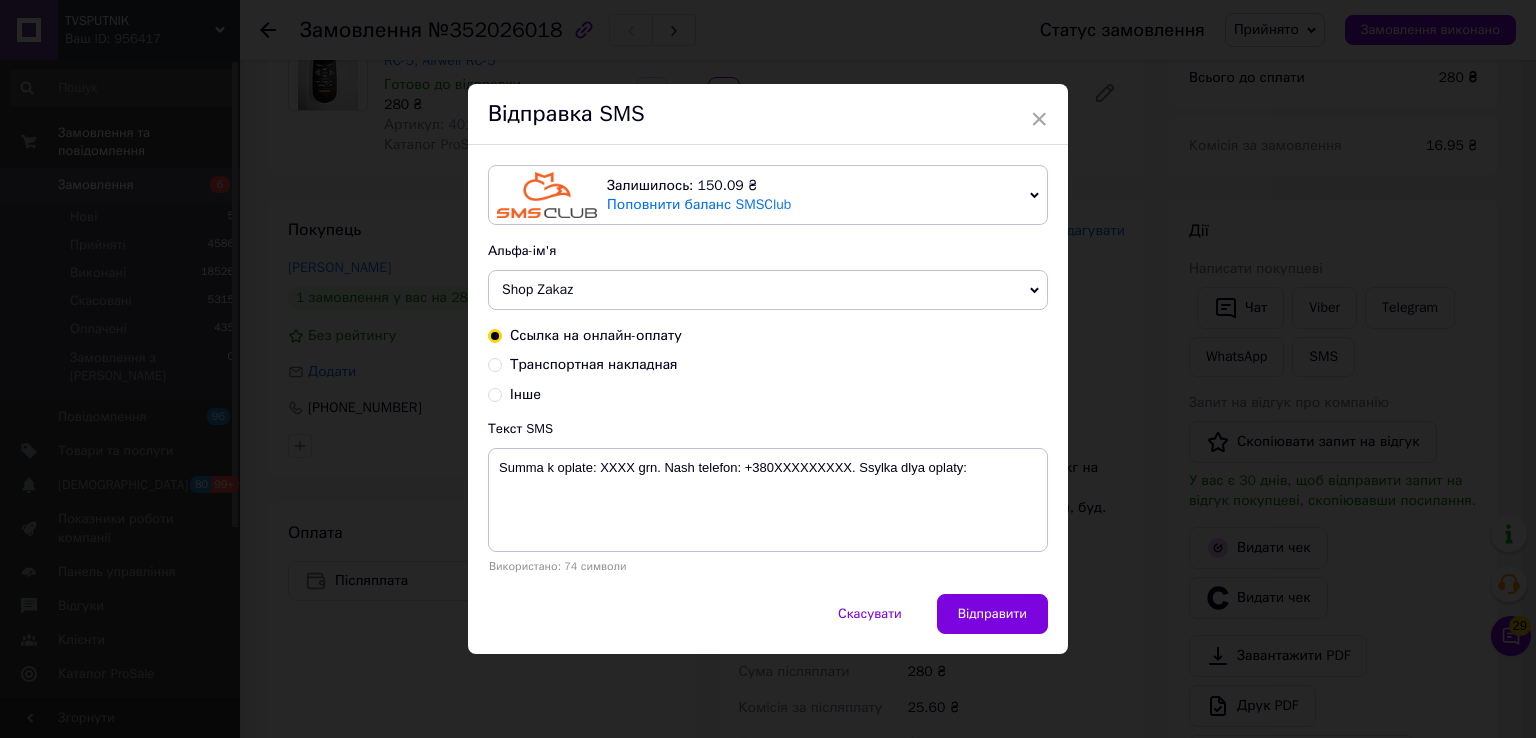 click on "Транспортная накладная" at bounding box center [594, 364] 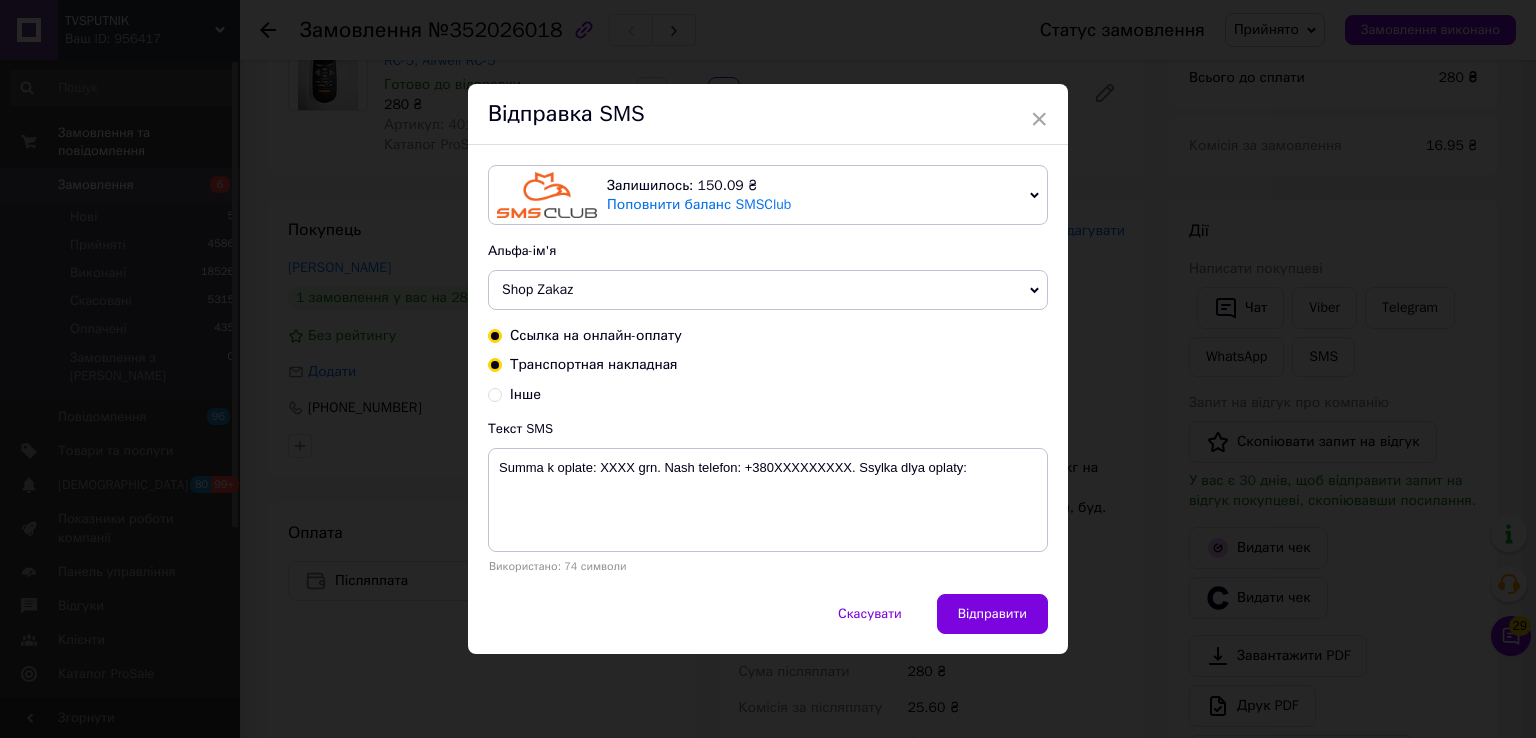 radio on "true" 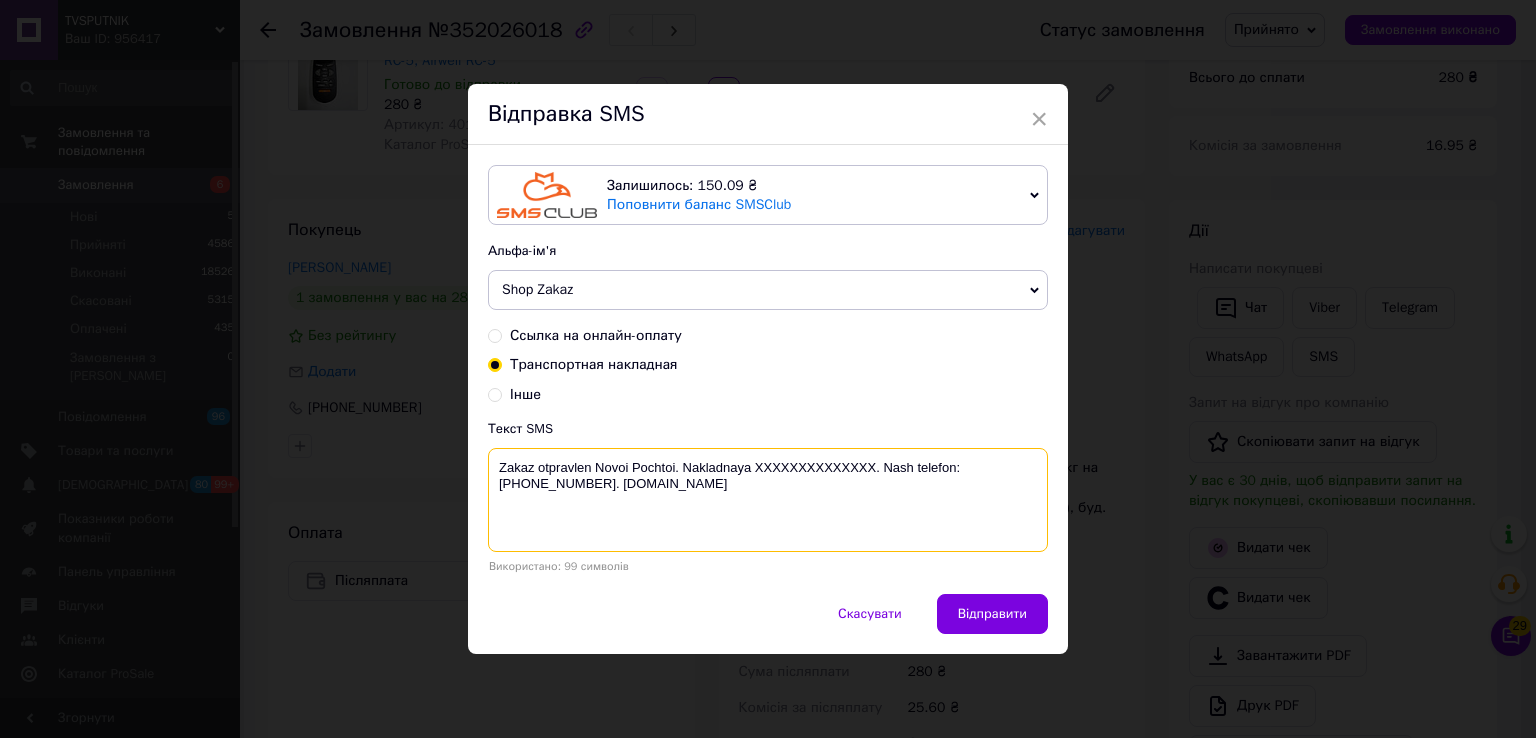 click on "Zakaz otpravlen Novoi Pochtoi. Nakladnaya XXXXXXXXXXXXXX. Nash telefon:[PHONE_NUMBER]. [DOMAIN_NAME]" at bounding box center (768, 500) 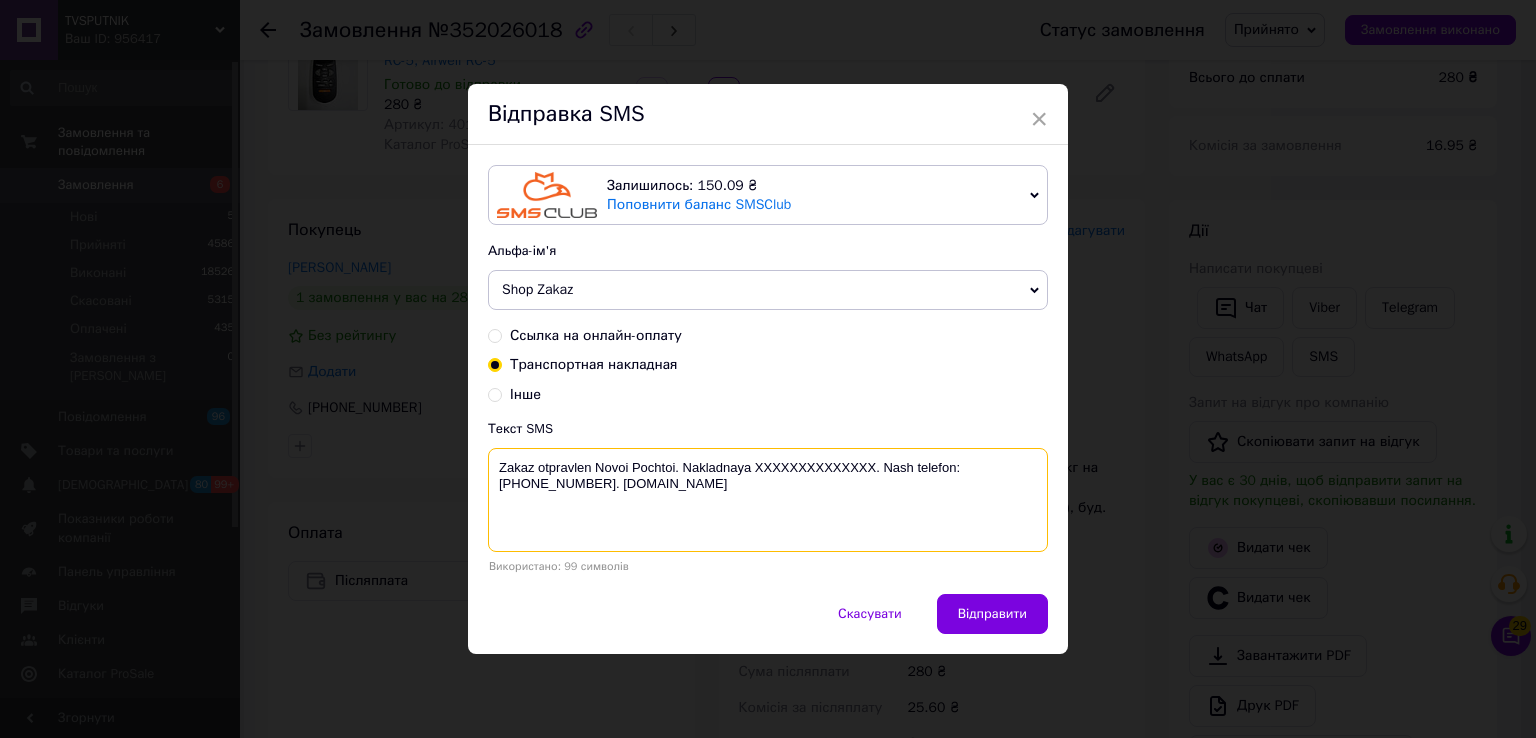 paste on "20451202902755" 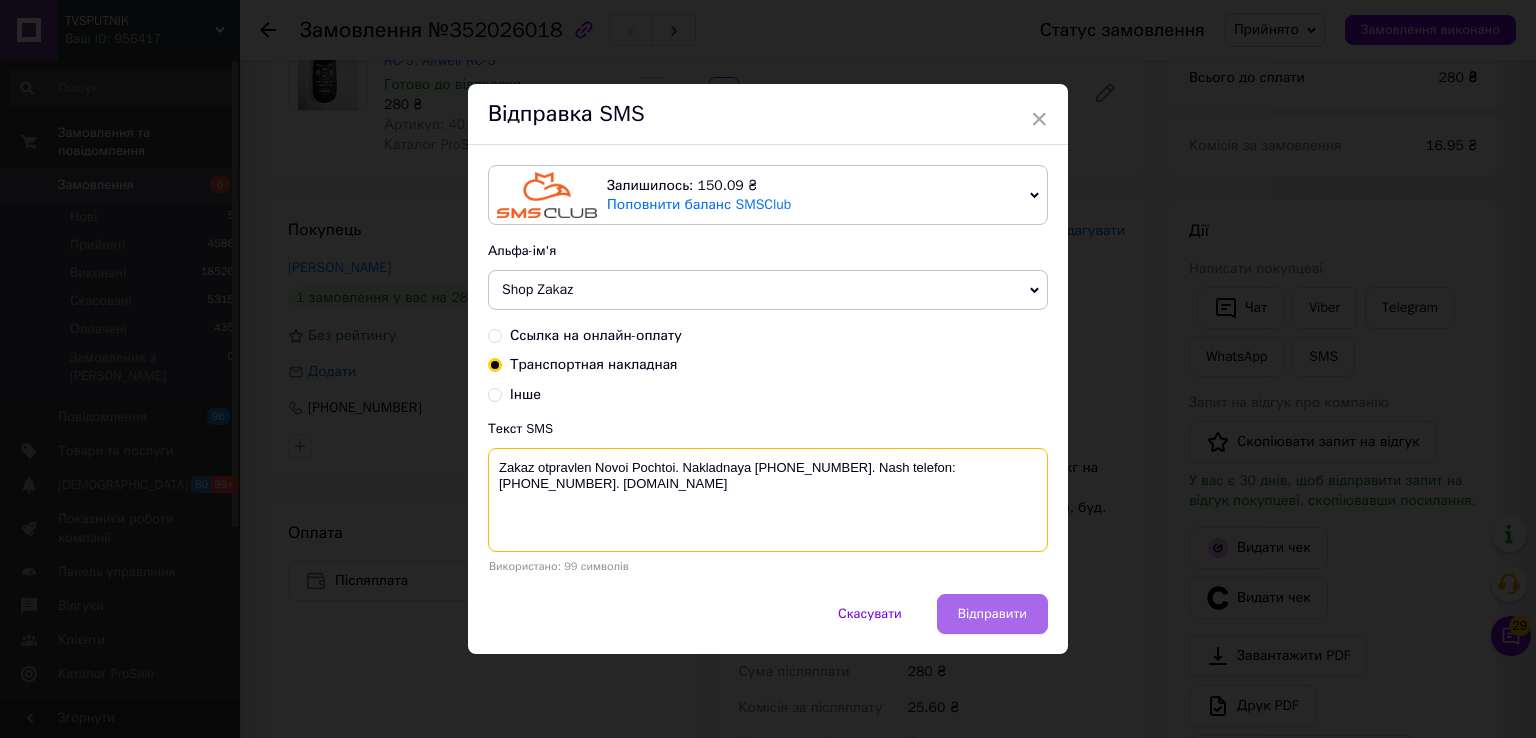 type on "Zakaz otpravlen Novoi Pochtoi. Nakladnaya 20451202902755. Nash telefon:+380500194515. Tvsputnik.net" 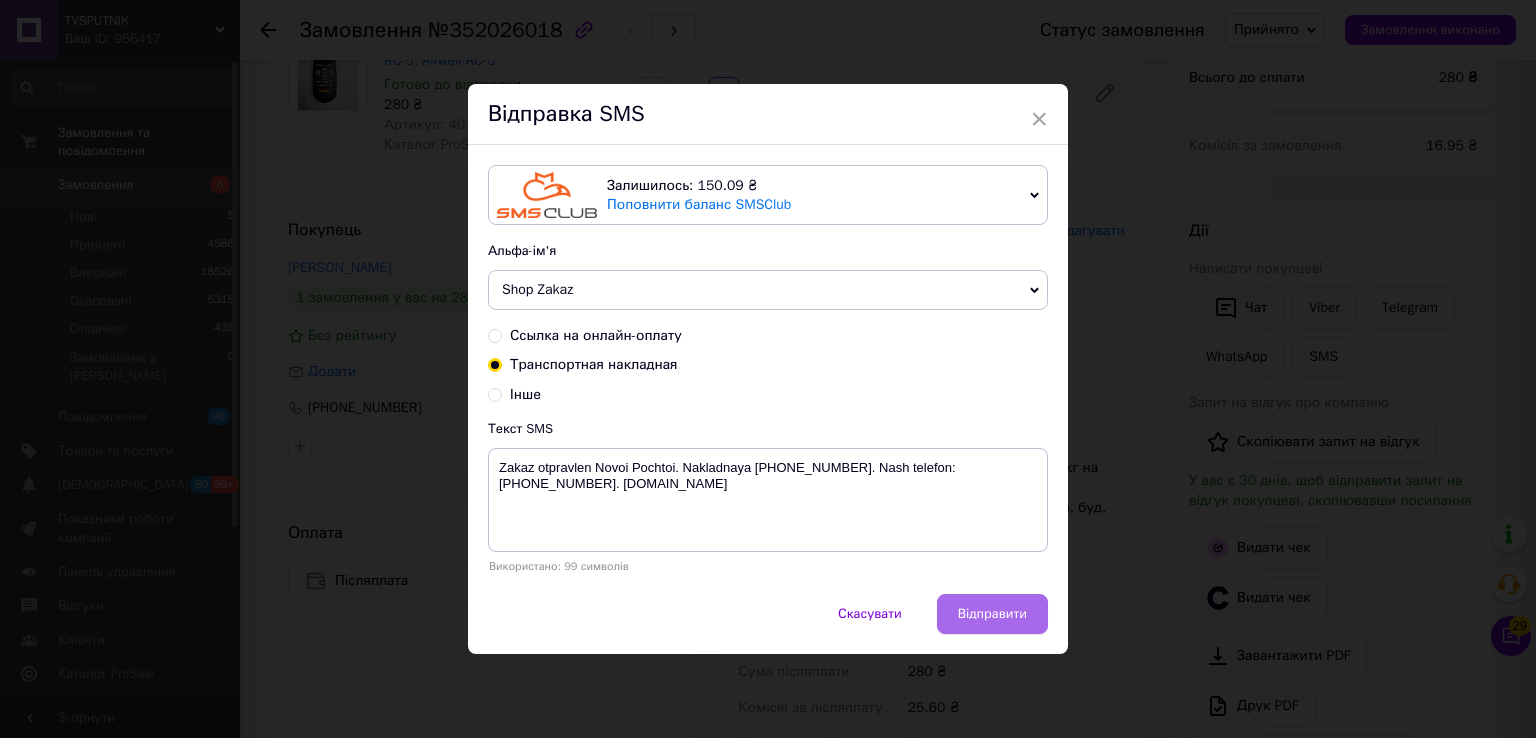 click on "Відправити" at bounding box center [992, 614] 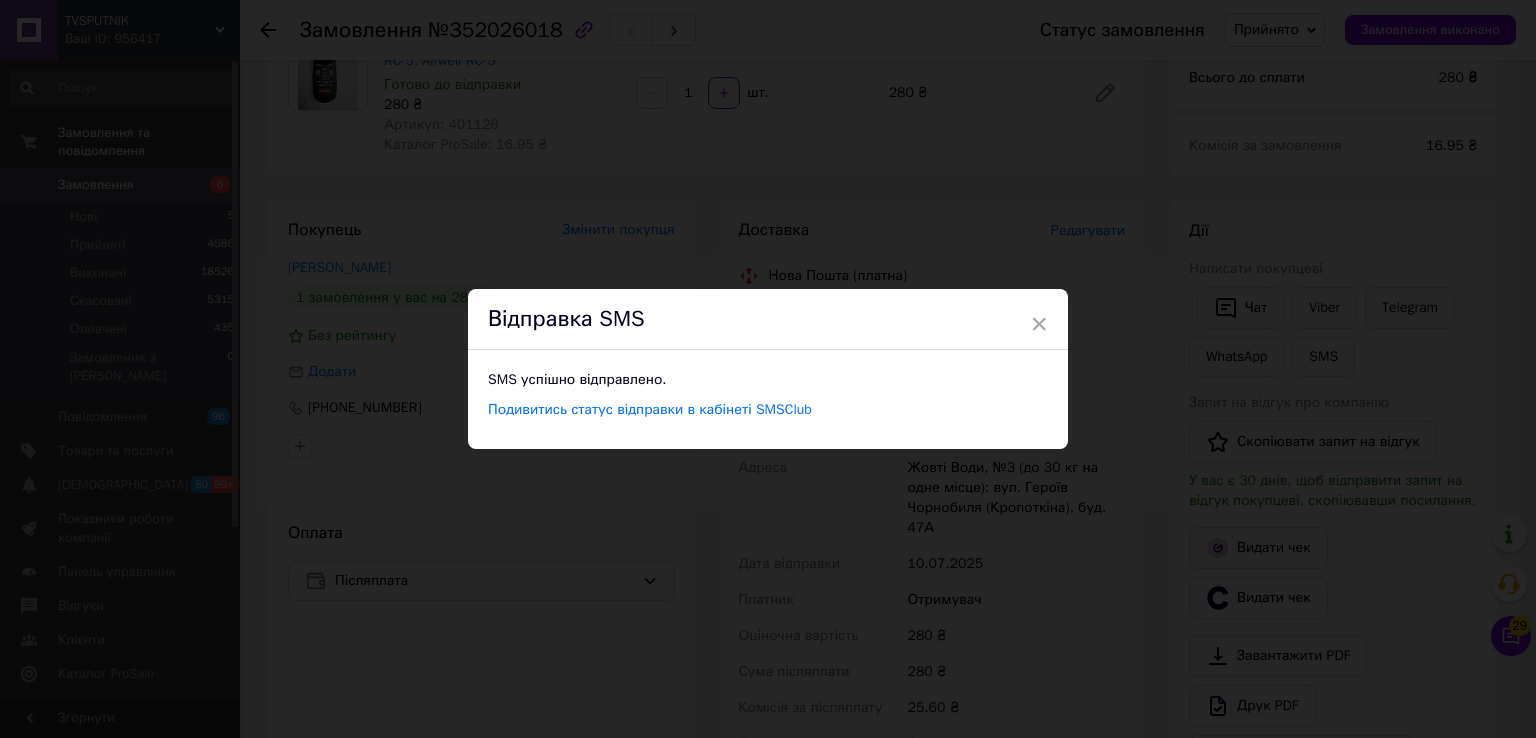 click on "× Відправка SMS SMS успішно відправлено. Подивитись статус відправки в кабінеті SMSClub" at bounding box center (768, 369) 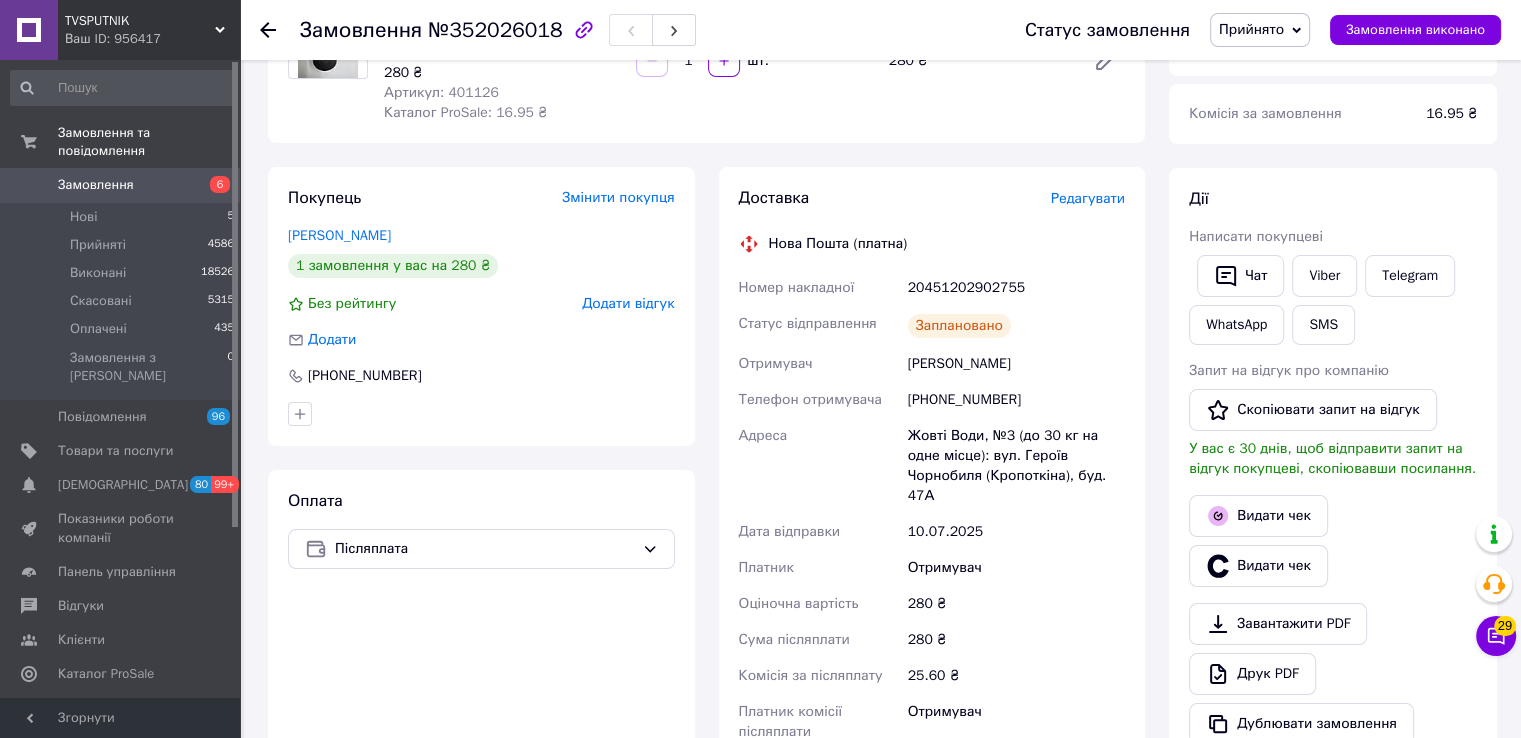scroll, scrollTop: 177, scrollLeft: 0, axis: vertical 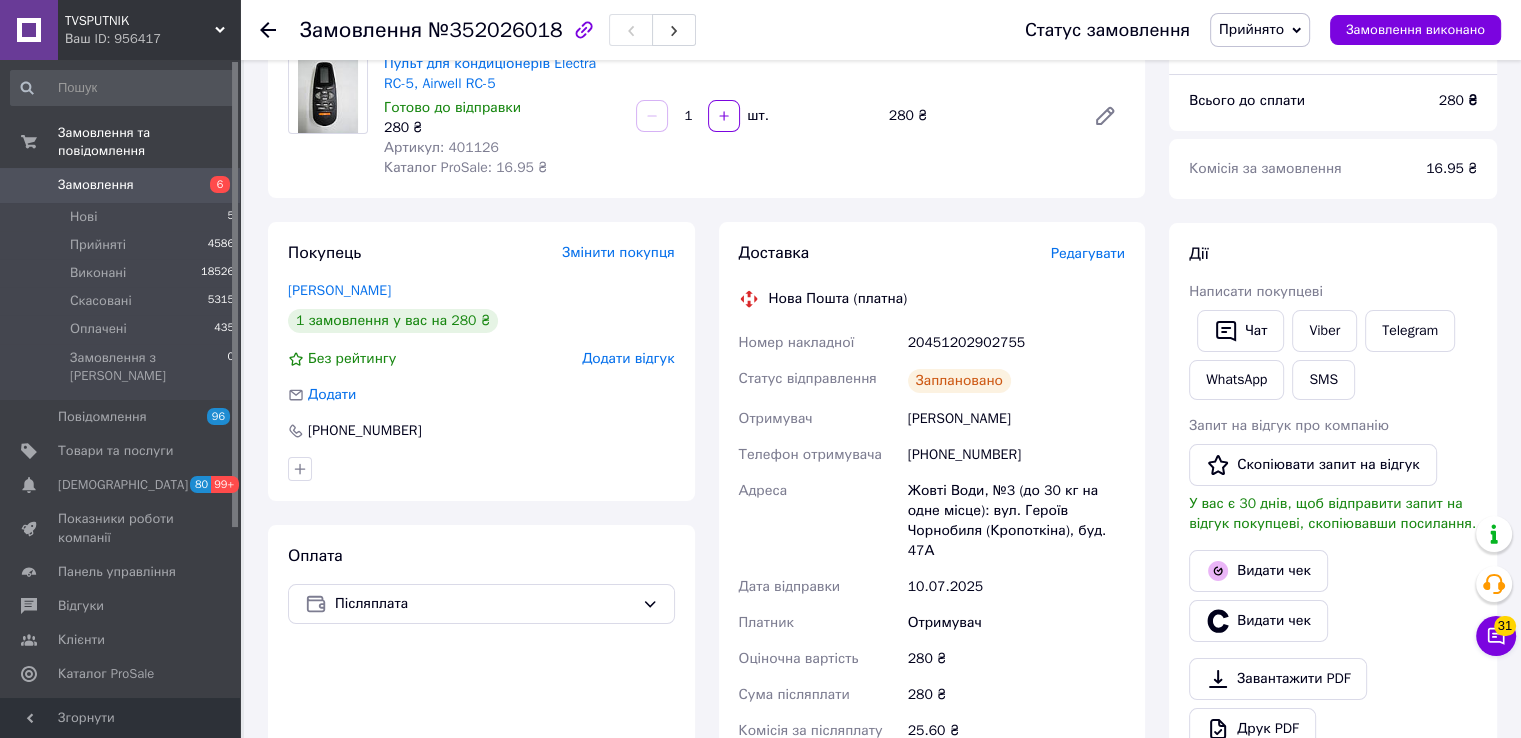 click on "20451202902755" at bounding box center (1016, 343) 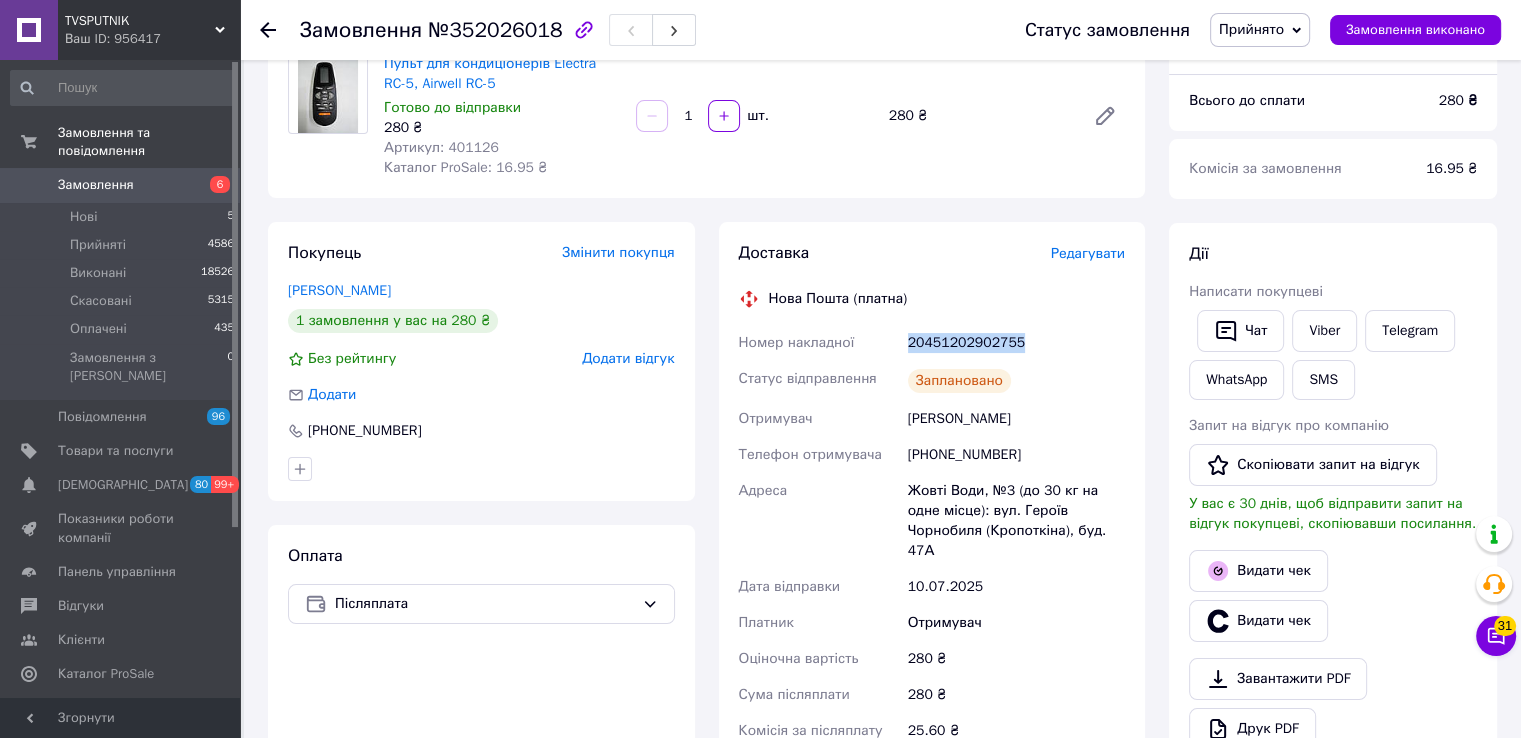 click on "20451202902755" at bounding box center [1016, 343] 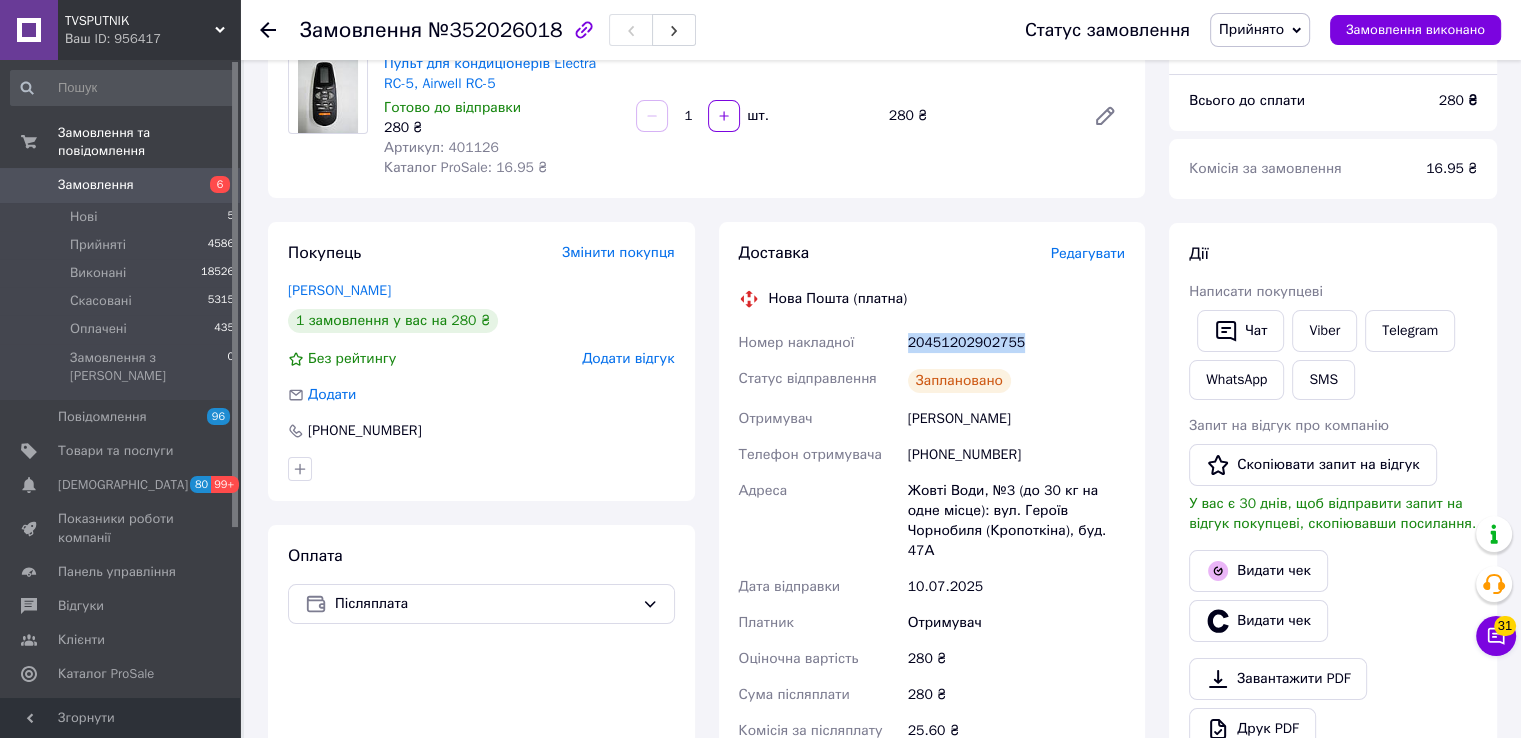 copy on "20451202902755" 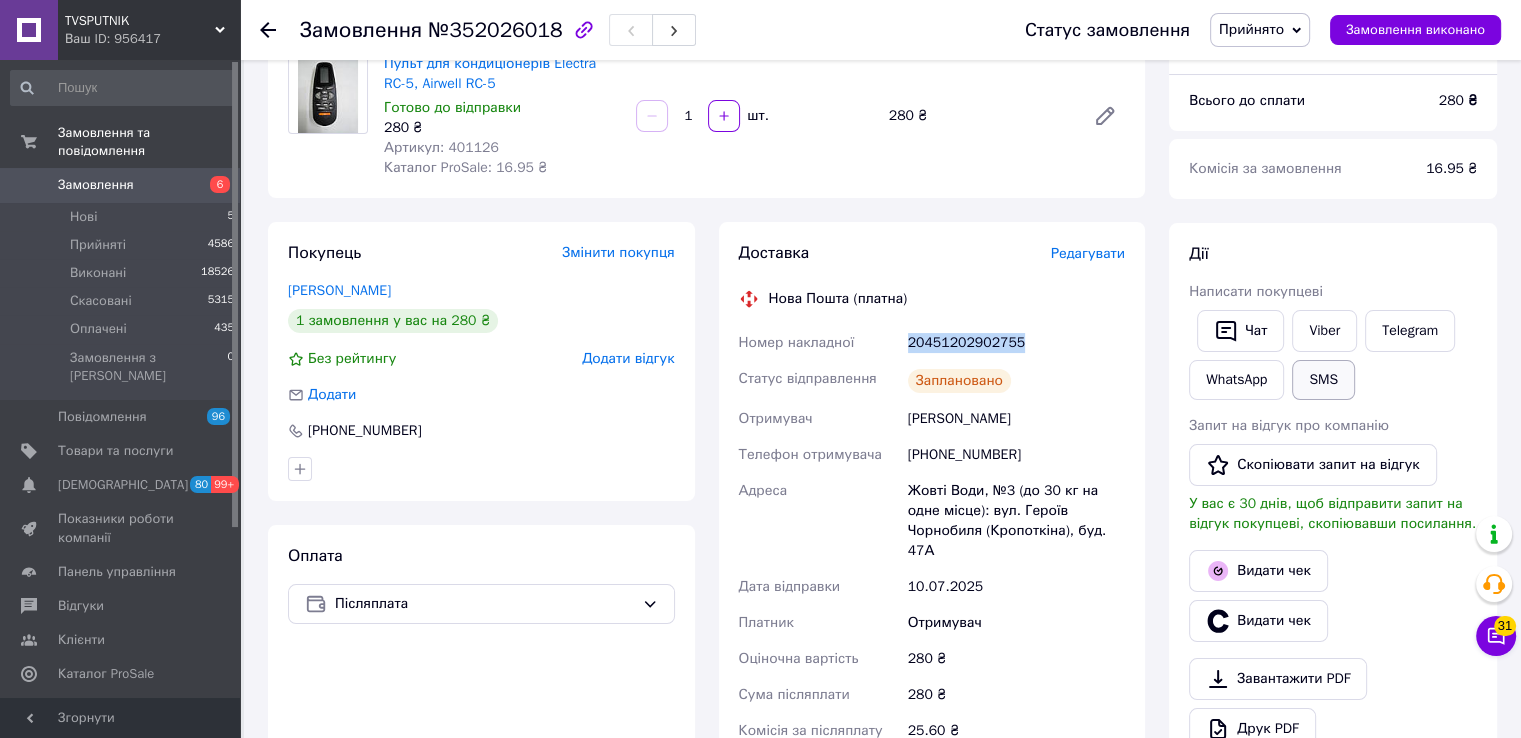 click on "SMS" at bounding box center [1323, 380] 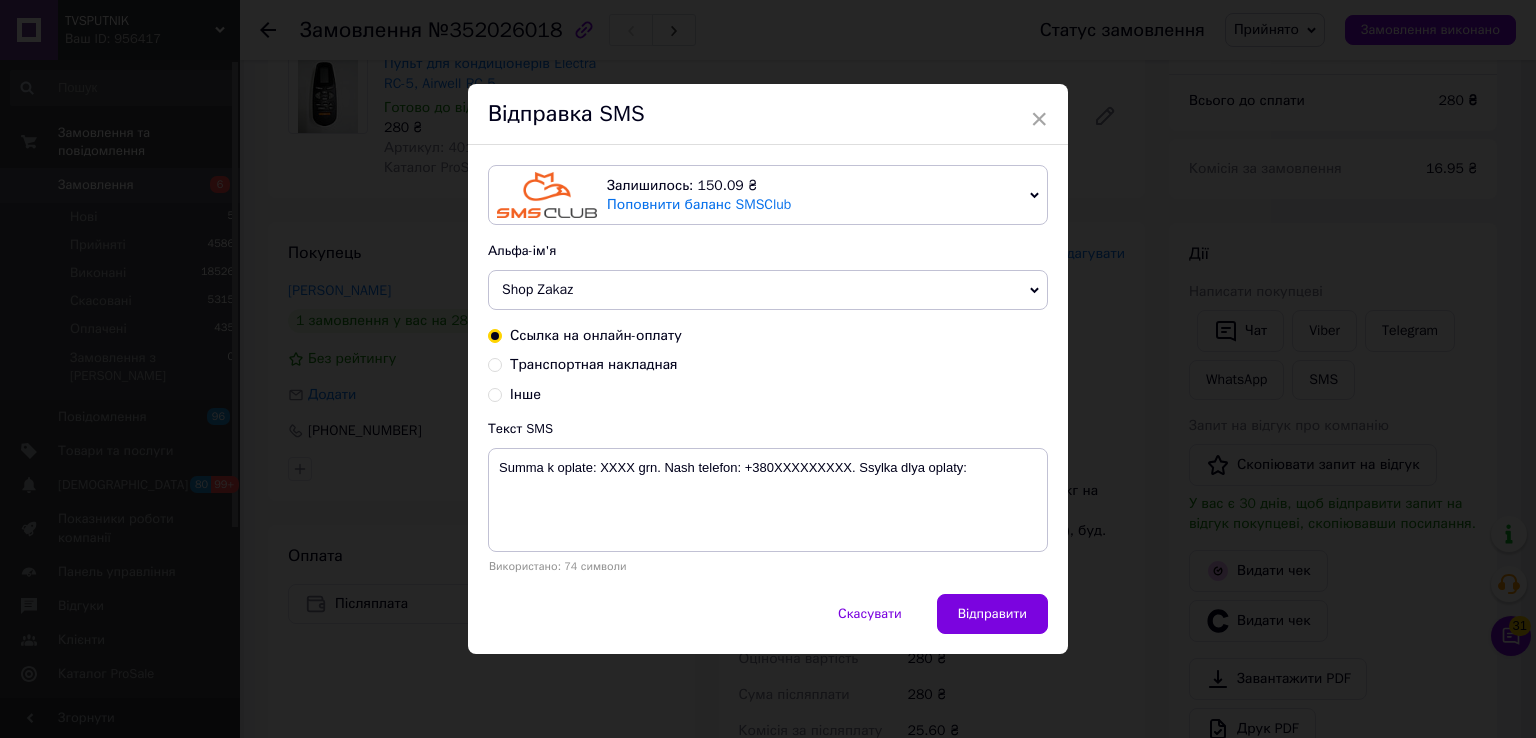 click on "Транспортная накладная" at bounding box center (594, 364) 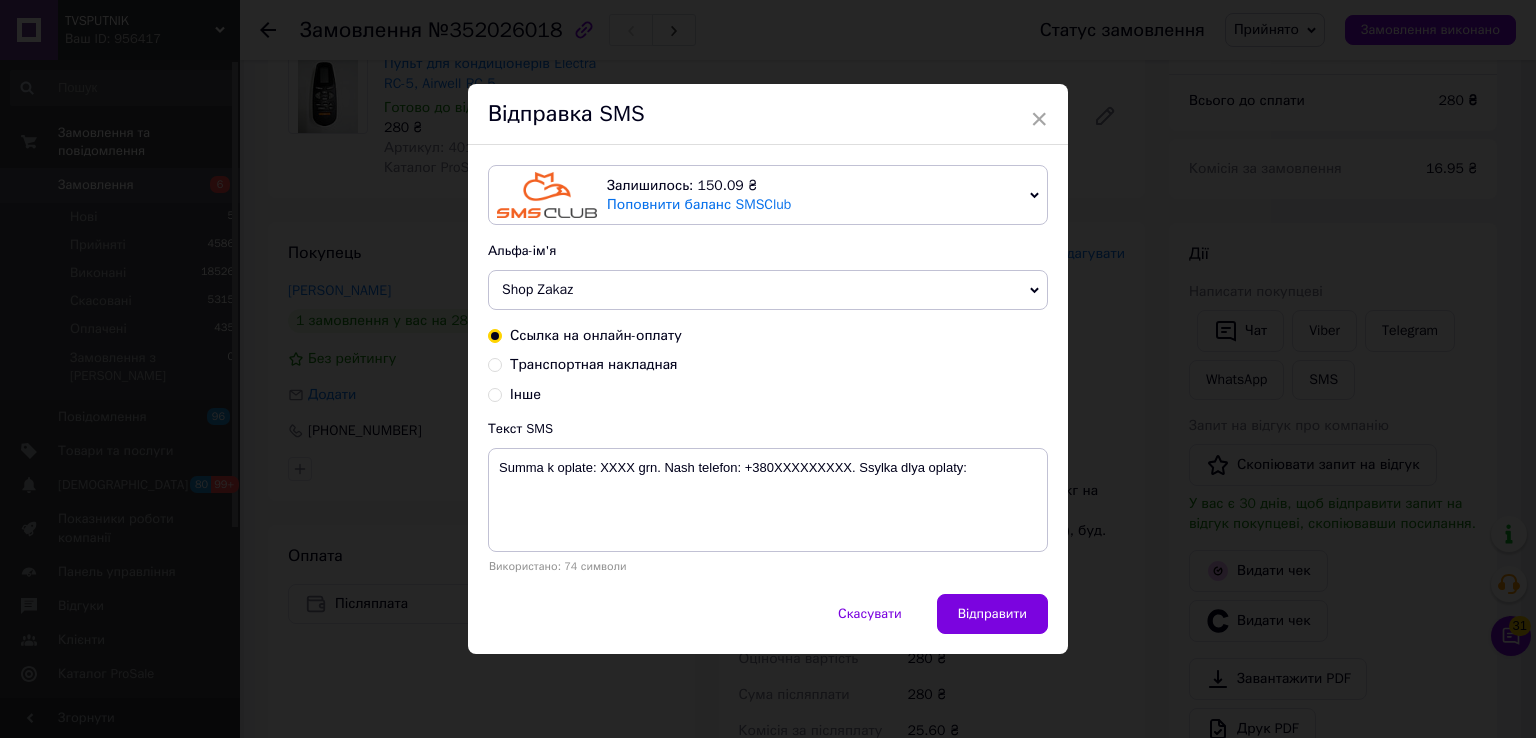 click on "Транспортная накладная" at bounding box center [495, 363] 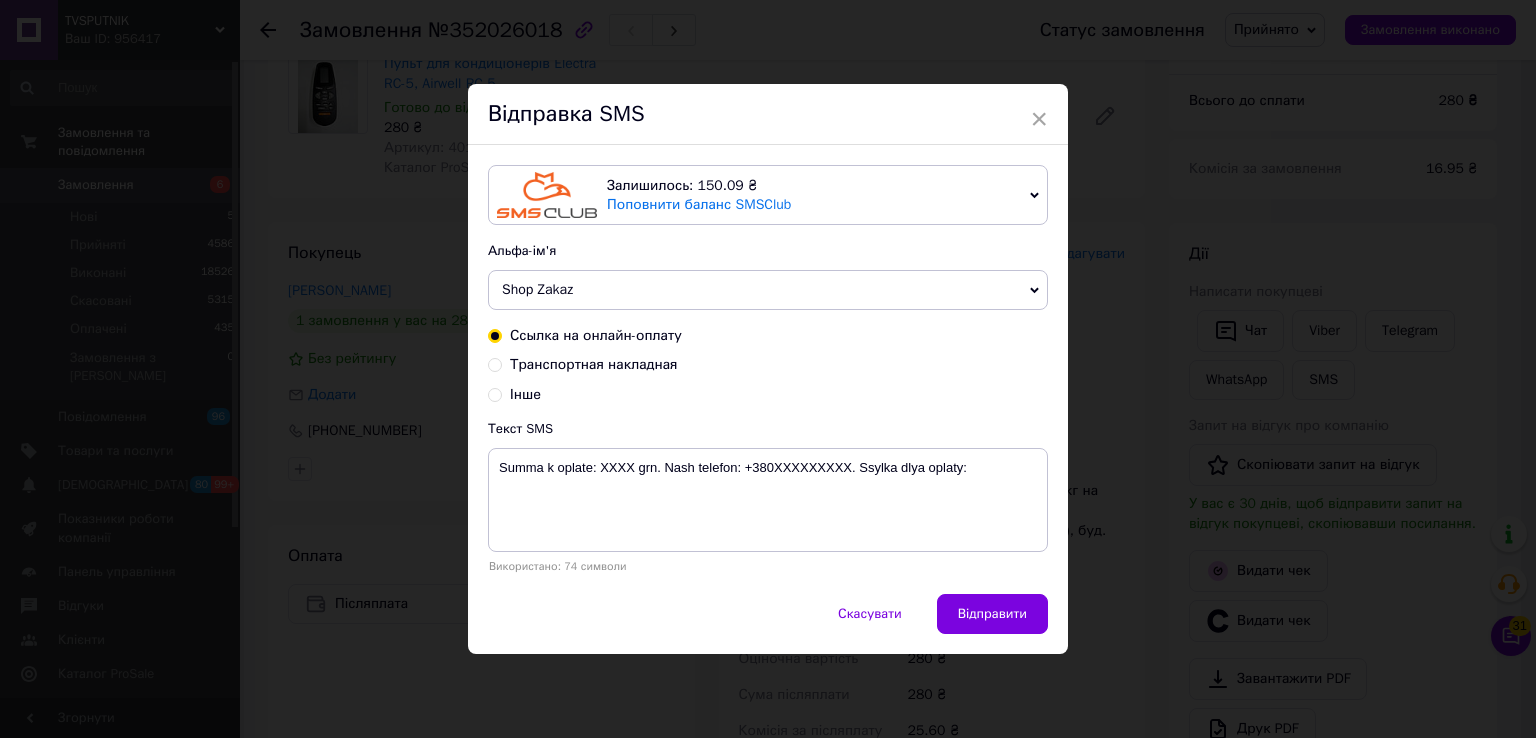 radio on "true" 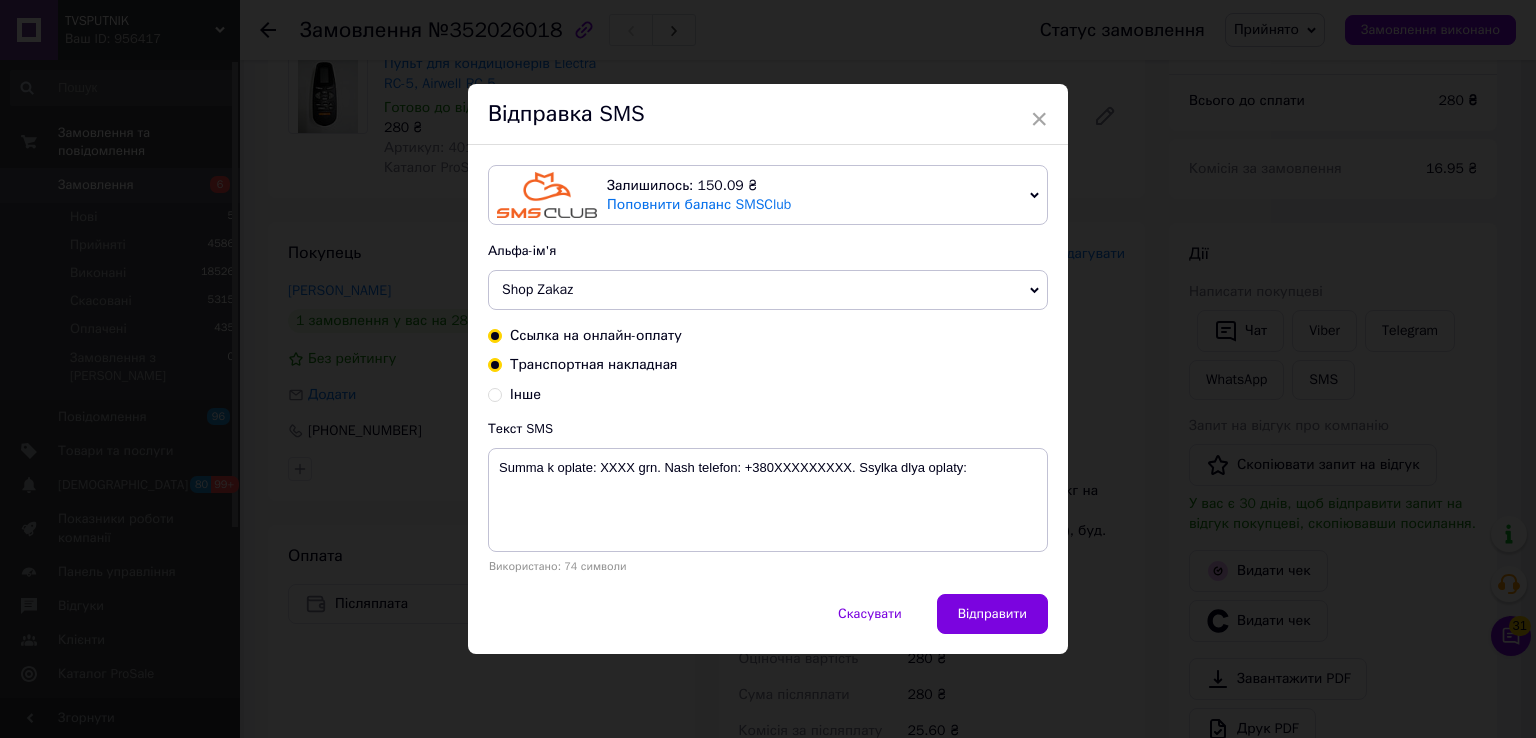 radio on "false" 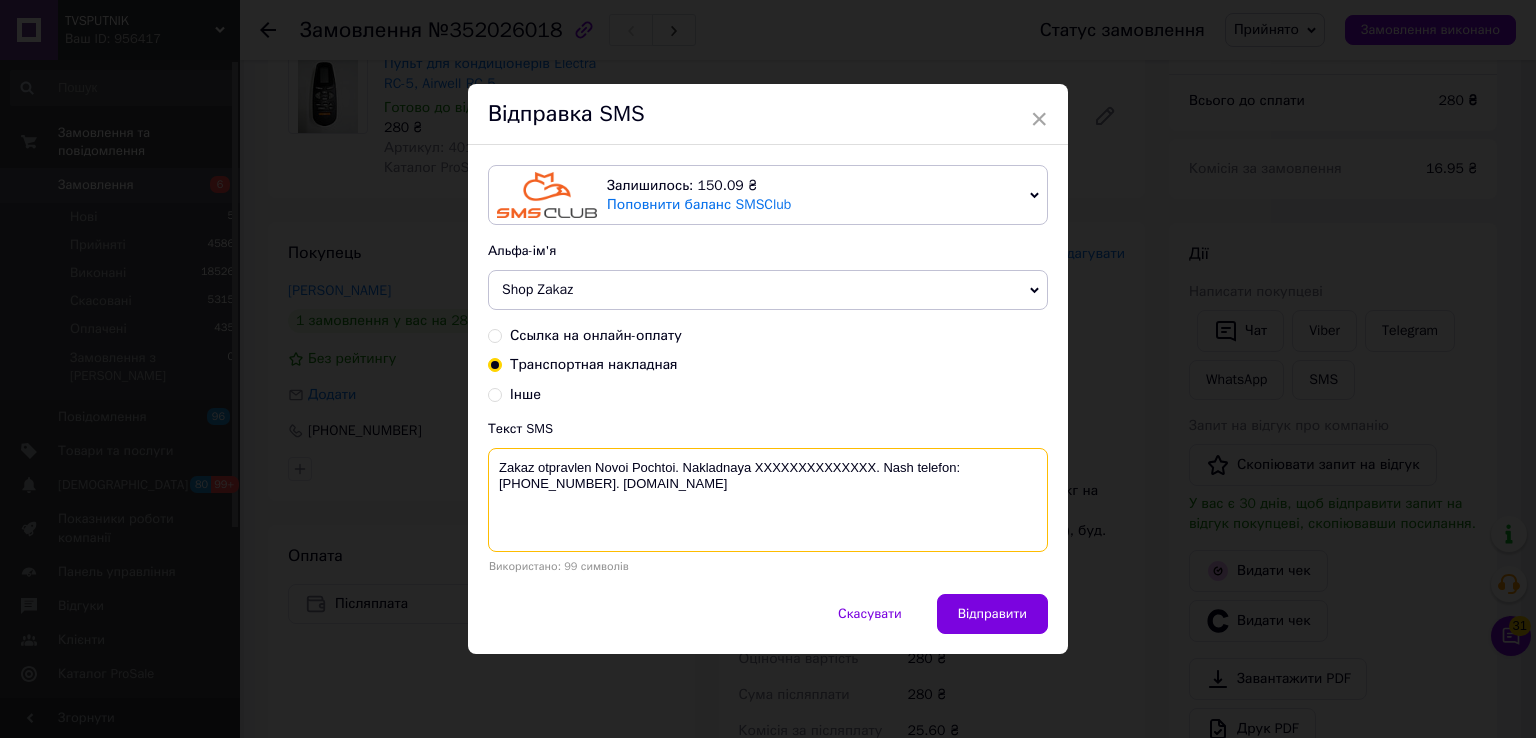 click on "Zakaz otpravlen Novoi Pochtoi. Nakladnaya XXXXXXXXXXXXXX. Nash telefon:[PHONE_NUMBER]. [DOMAIN_NAME]" at bounding box center [768, 500] 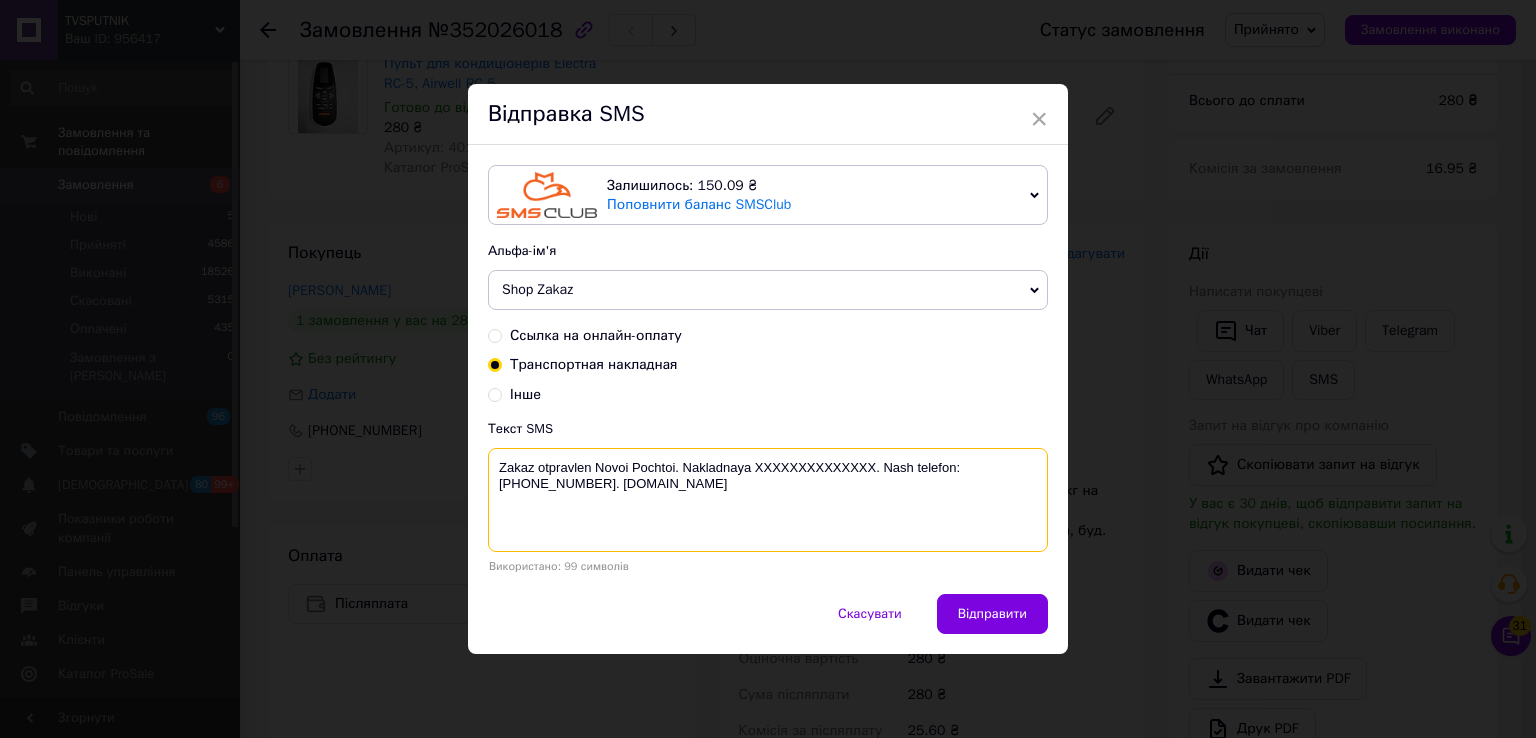 paste on "20451202902755" 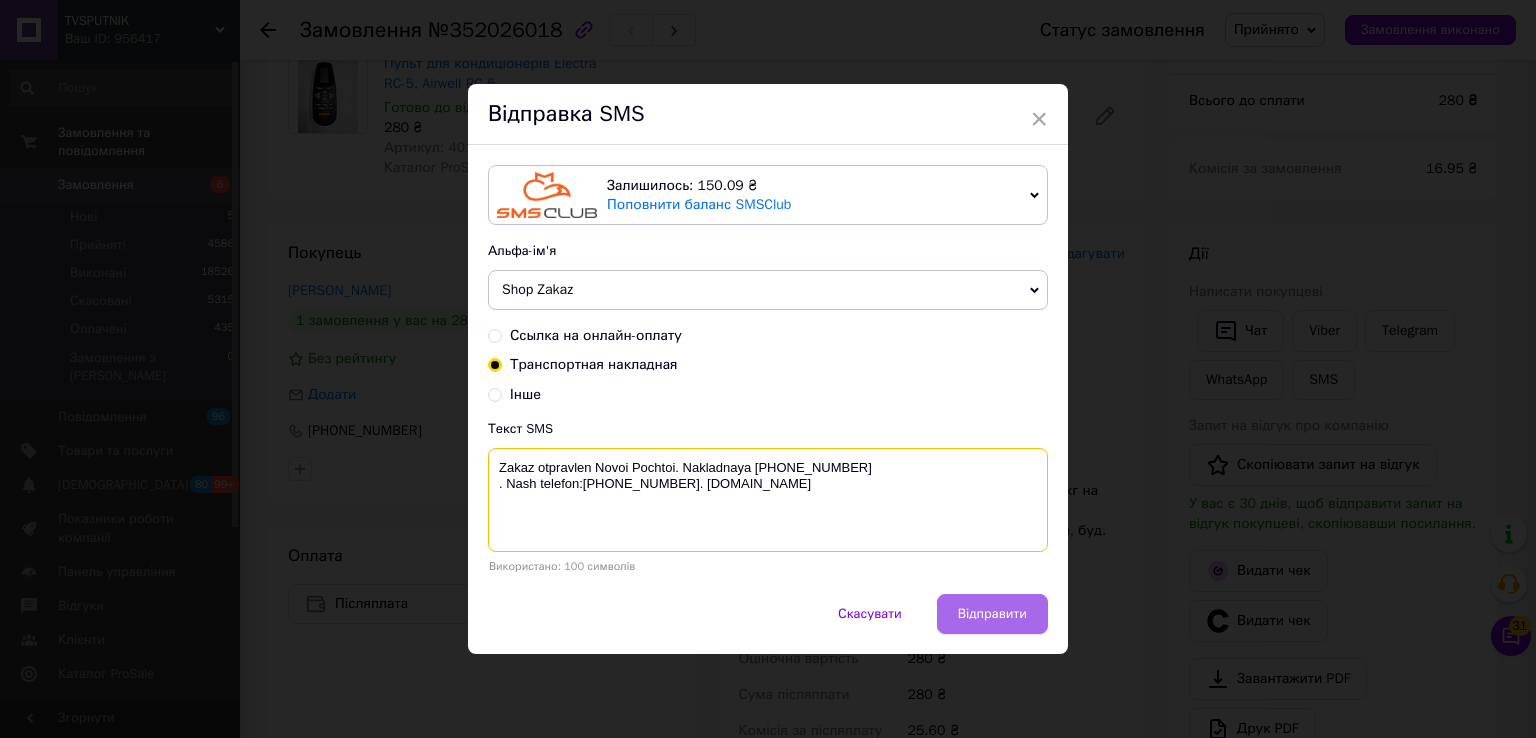 type on "Zakaz otpravlen Novoi Pochtoi. Nakladnaya 20451202902755
. Nash telefon:+380500194515. Tvsputnik.net" 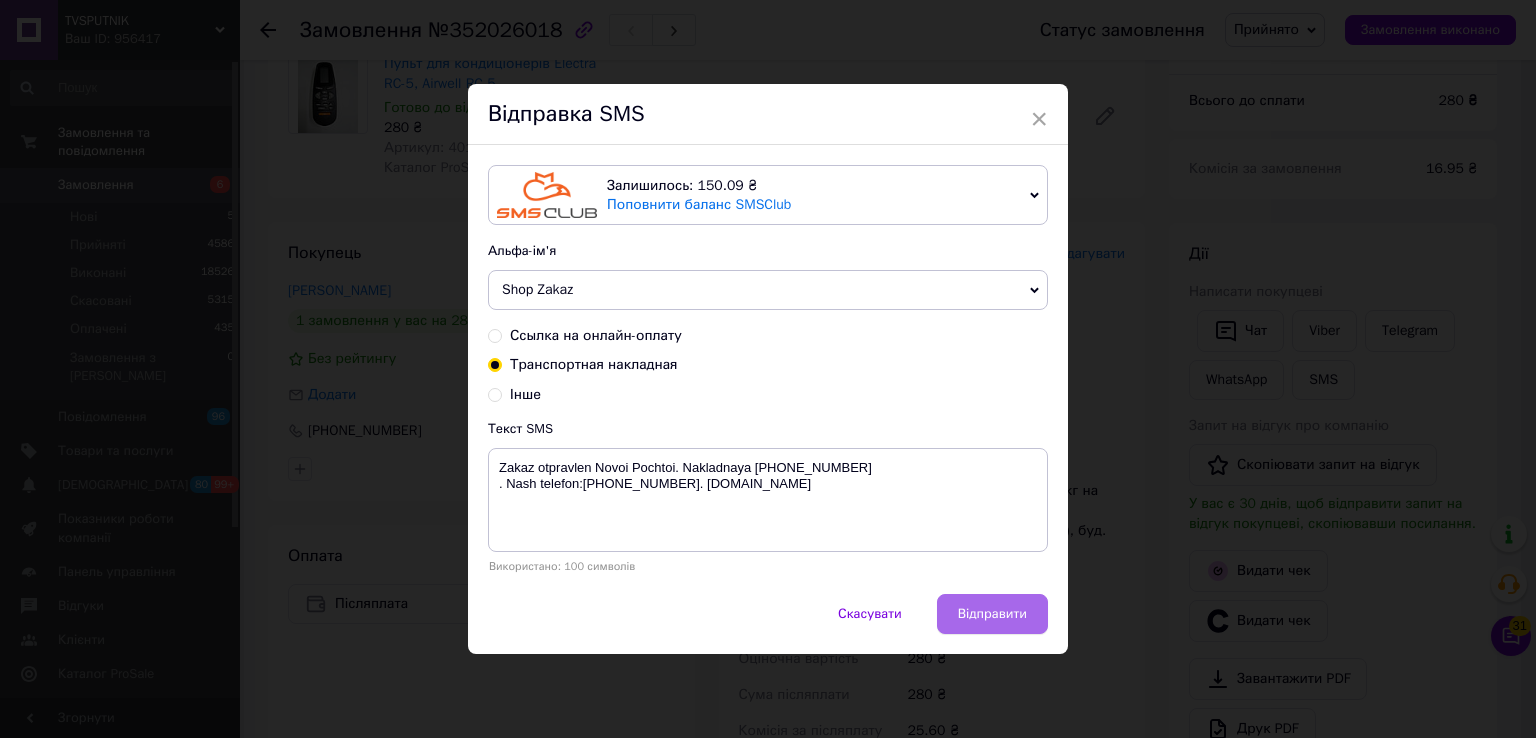 click on "Відправити" at bounding box center (992, 614) 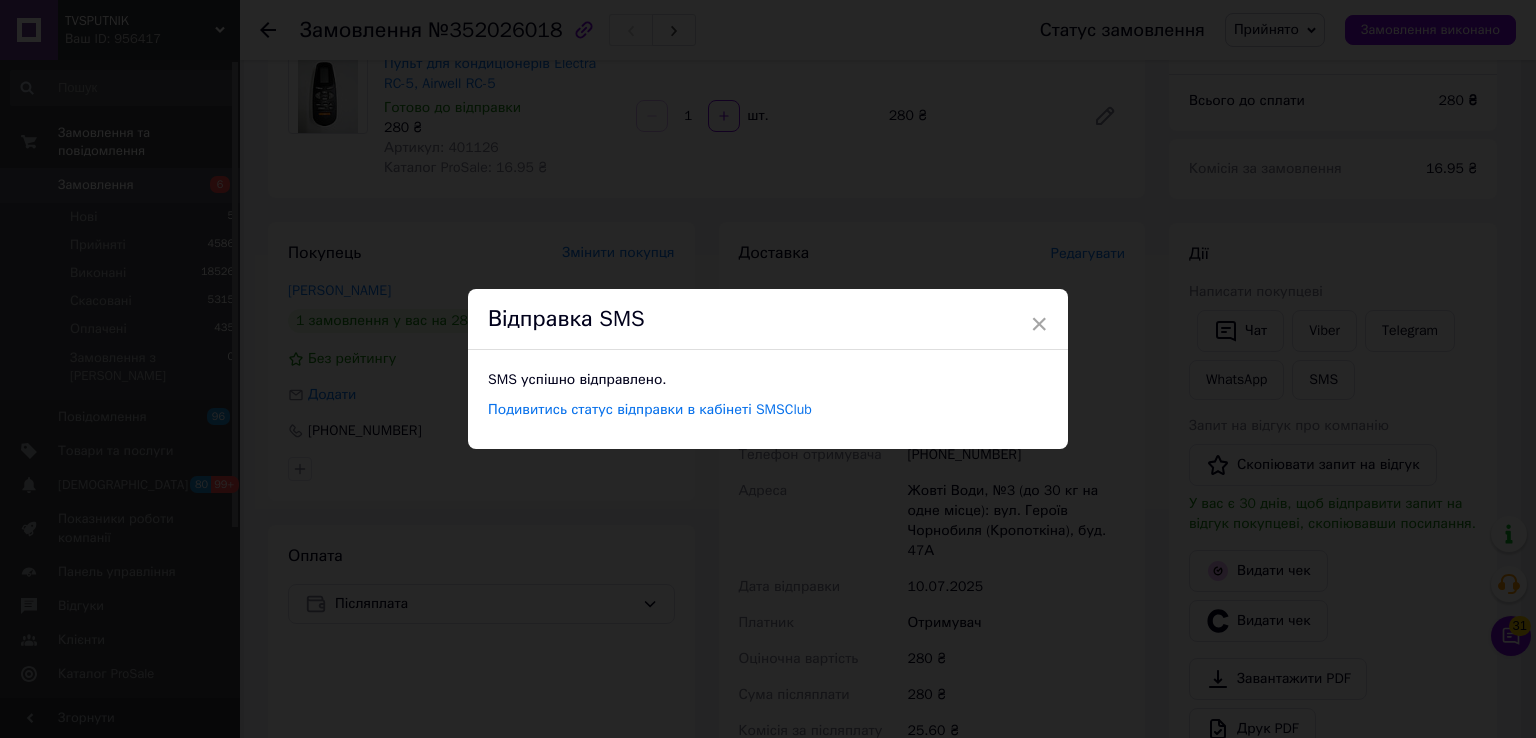 click on "× Відправка SMS SMS успішно відправлено. Подивитись статус відправки в кабінеті SMSClub" at bounding box center (768, 369) 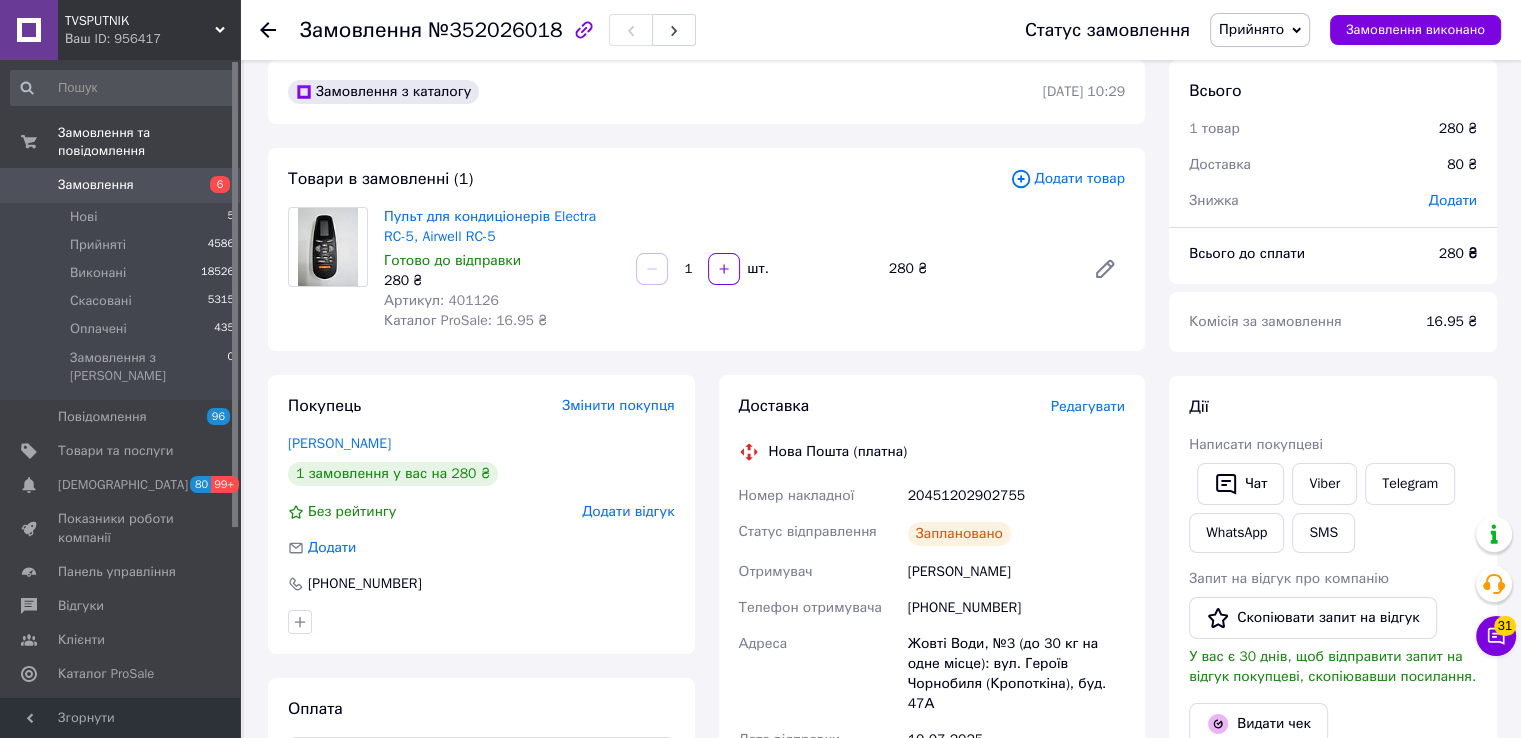 scroll, scrollTop: 0, scrollLeft: 0, axis: both 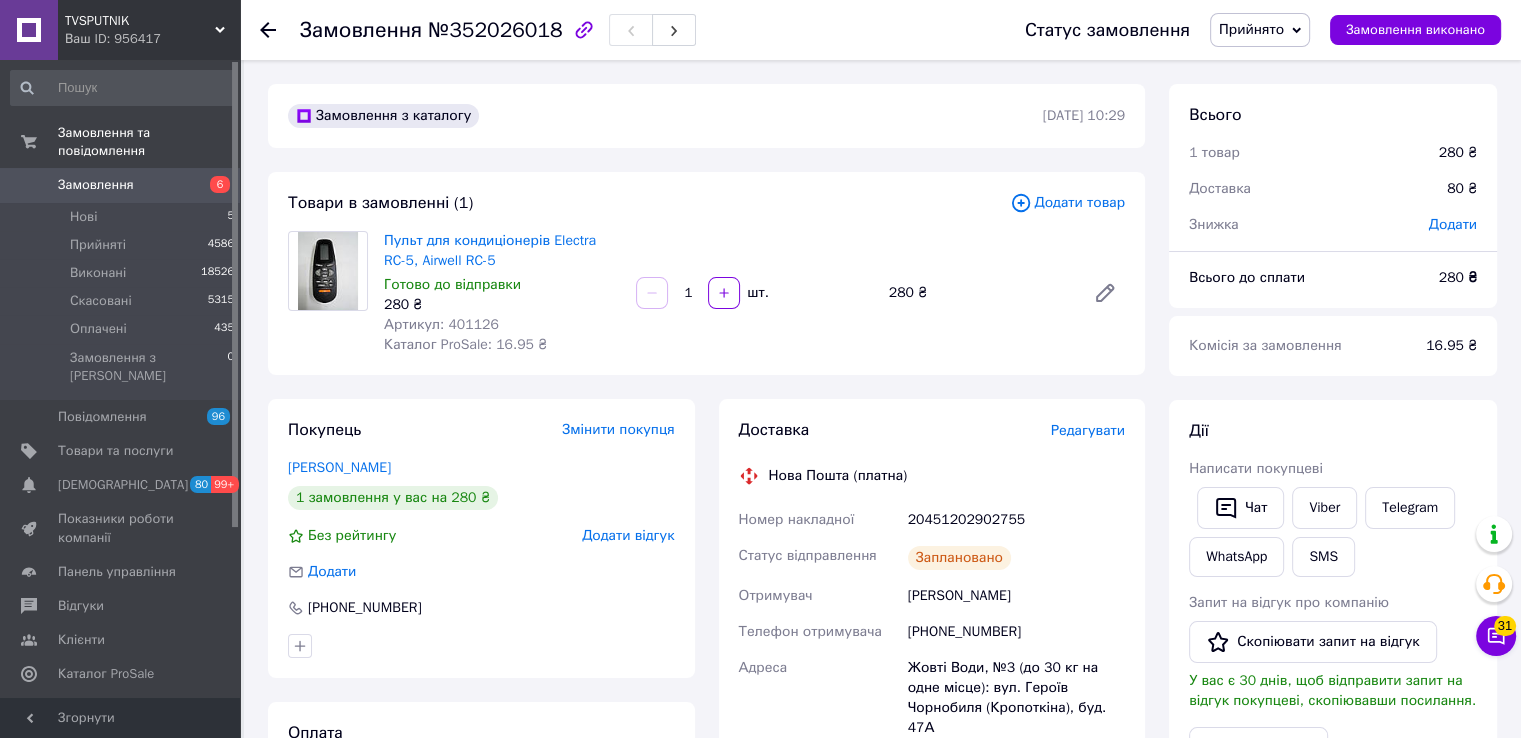 click 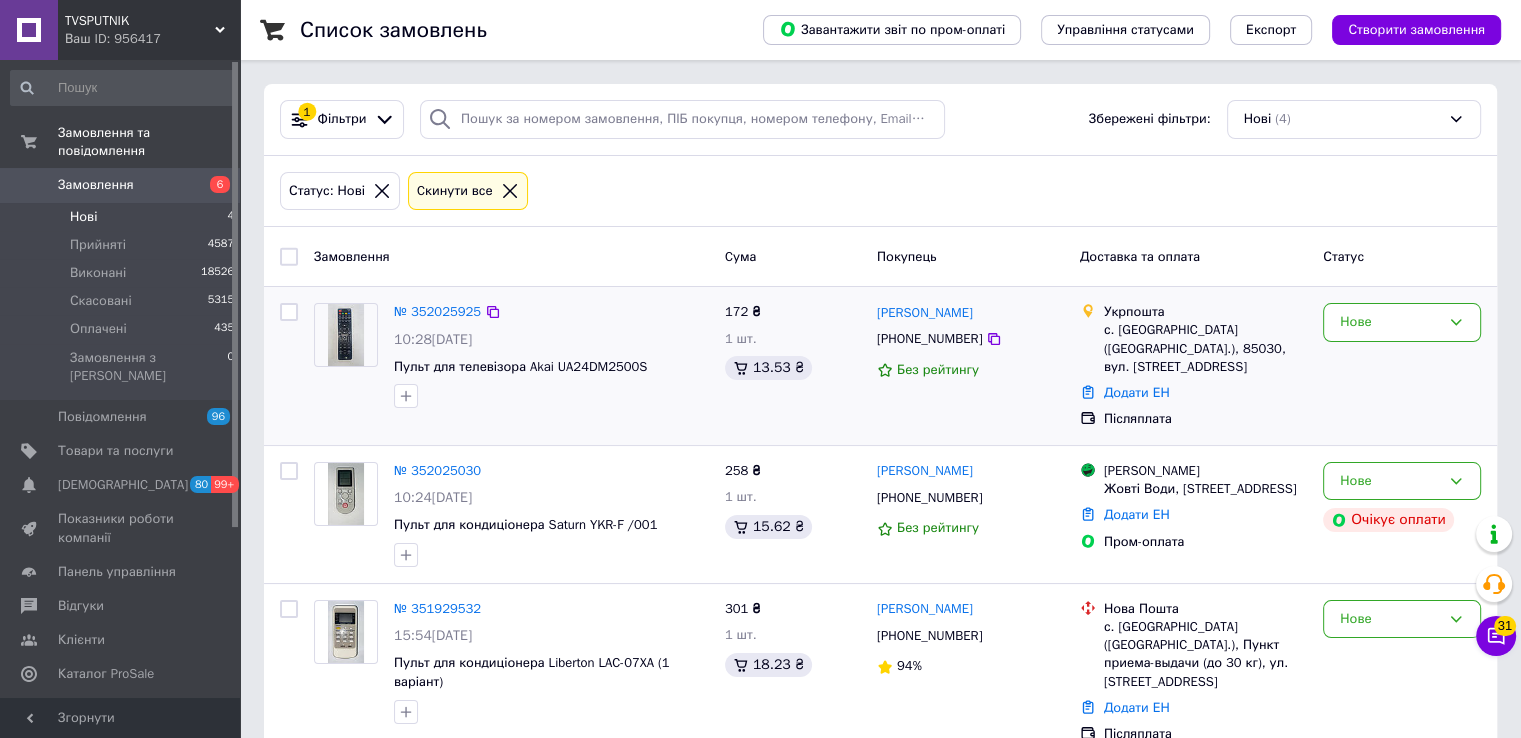 scroll, scrollTop: 164, scrollLeft: 0, axis: vertical 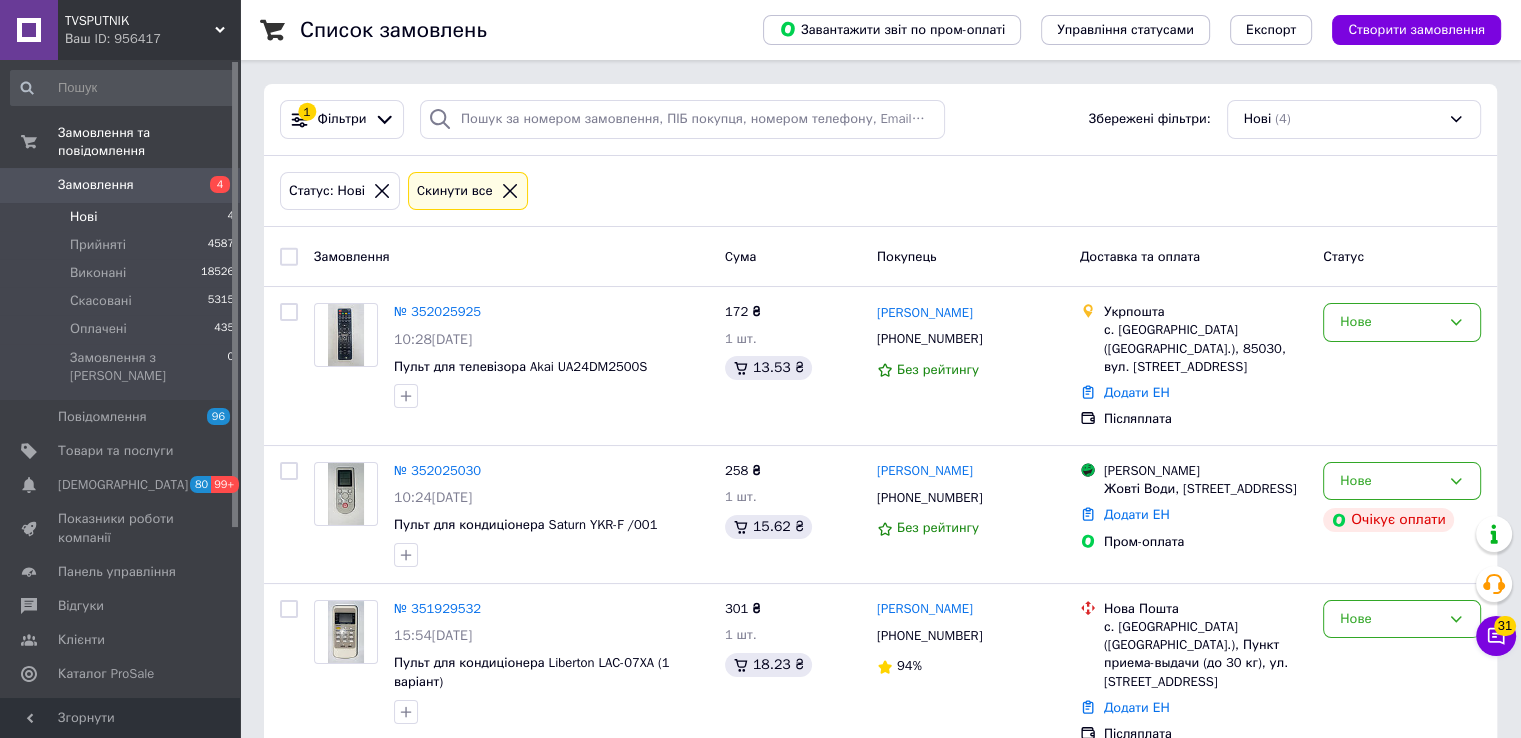 click on "Список замовлень   Завантажити звіт по пром-оплаті Управління статусами Експорт Створити замовлення 1 Фільтри Збережені фільтри: Нові (4) Статус: Нові Cкинути все Замовлення Cума Покупець Доставка та оплата Статус № 352025925 10:28[DATE] Пульт для телевізора Akai UA24DM2500S 172 ₴ 1 шт. 13.53 ₴ [PERSON_NAME] [PHONE_NUMBER] Без рейтингу Укрпошта с. [GEOGRAPHIC_DATA] ([GEOGRAPHIC_DATA].), 85030, вул. [STREET_ADDRESS] Додати ЕН Післяплата Нове № 352025030 10:24[DATE] Пульт для кондиціонера Saturn YKR-F /001 258 ₴ 1 шт. 15.62 ₴ [PERSON_NAME] [PHONE_NUMBER] Без рейтингу Магазини Rozetka Жовті Води, Свободи б-р, 64 Додати ЕН Пром-оплата Нове" at bounding box center [880, 470] 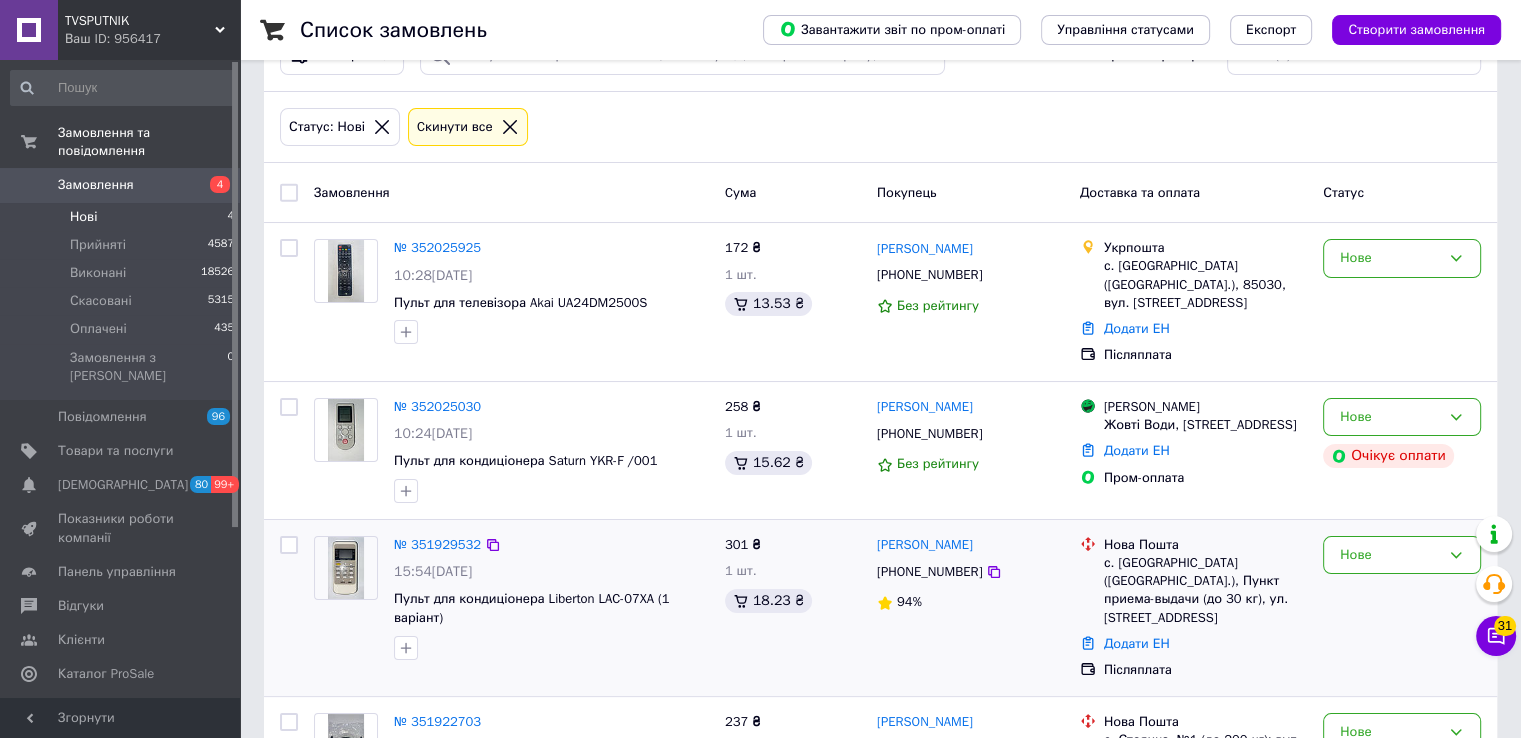 scroll, scrollTop: 0, scrollLeft: 0, axis: both 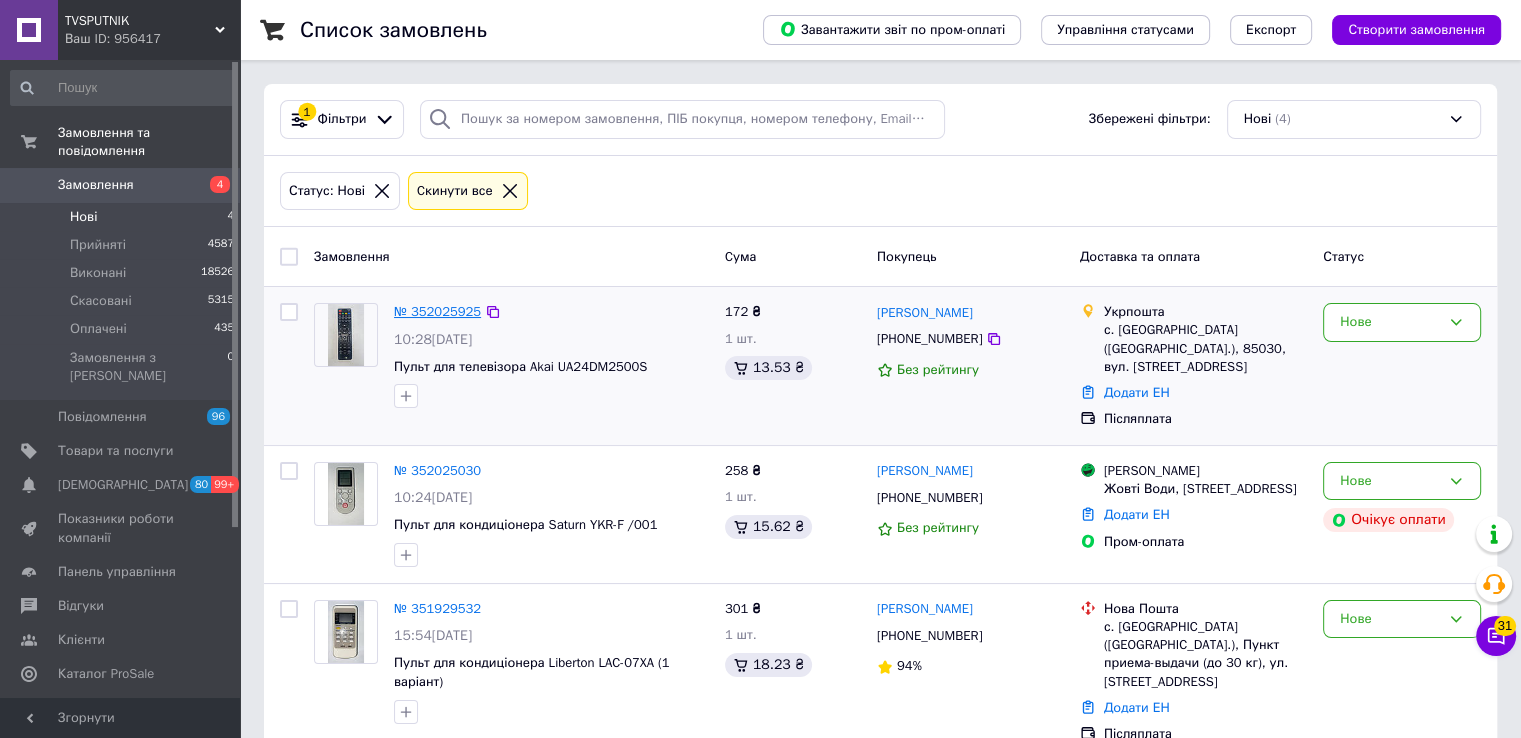 click on "№ 352025925" at bounding box center (437, 311) 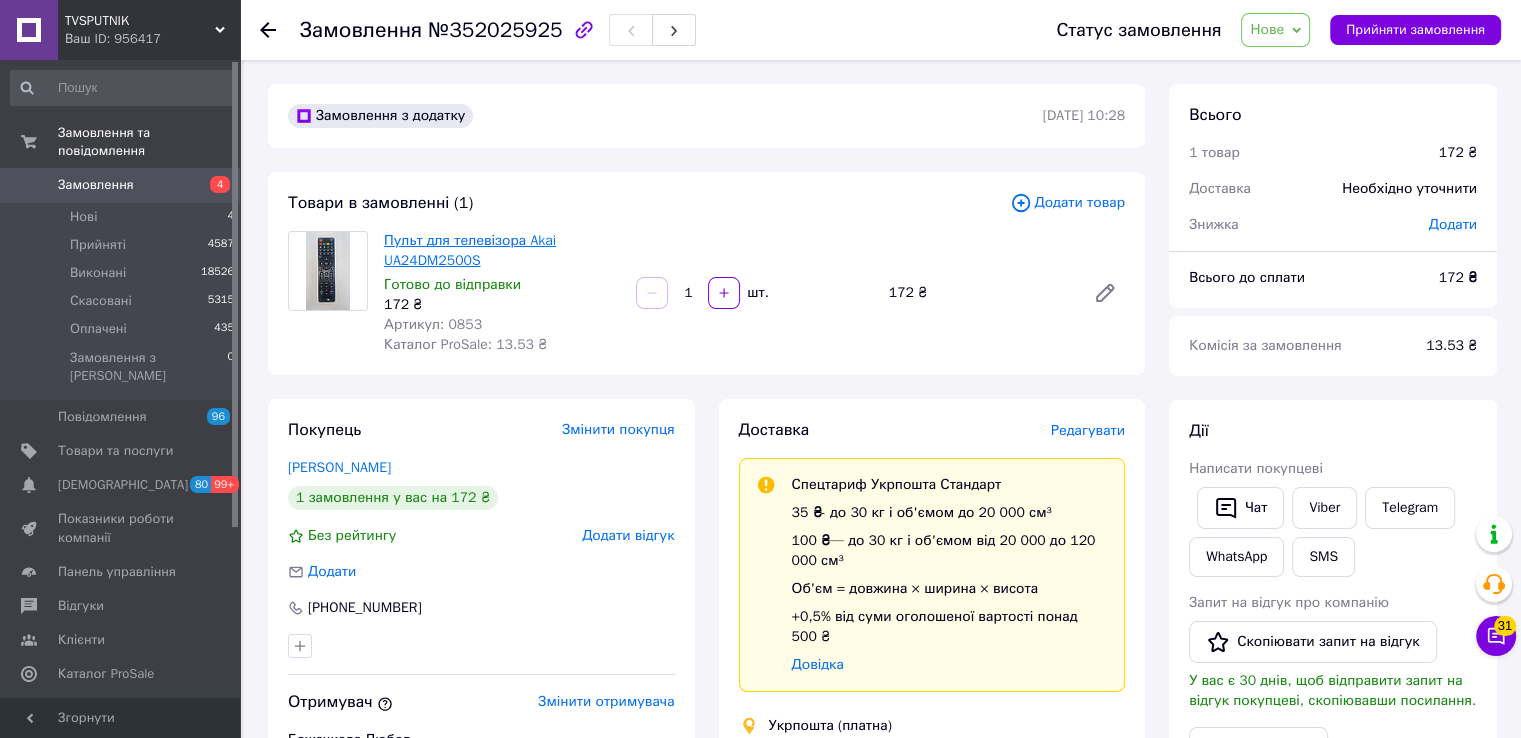 click on "Пульт для телевізора Akai UA24DM2500S" at bounding box center [470, 250] 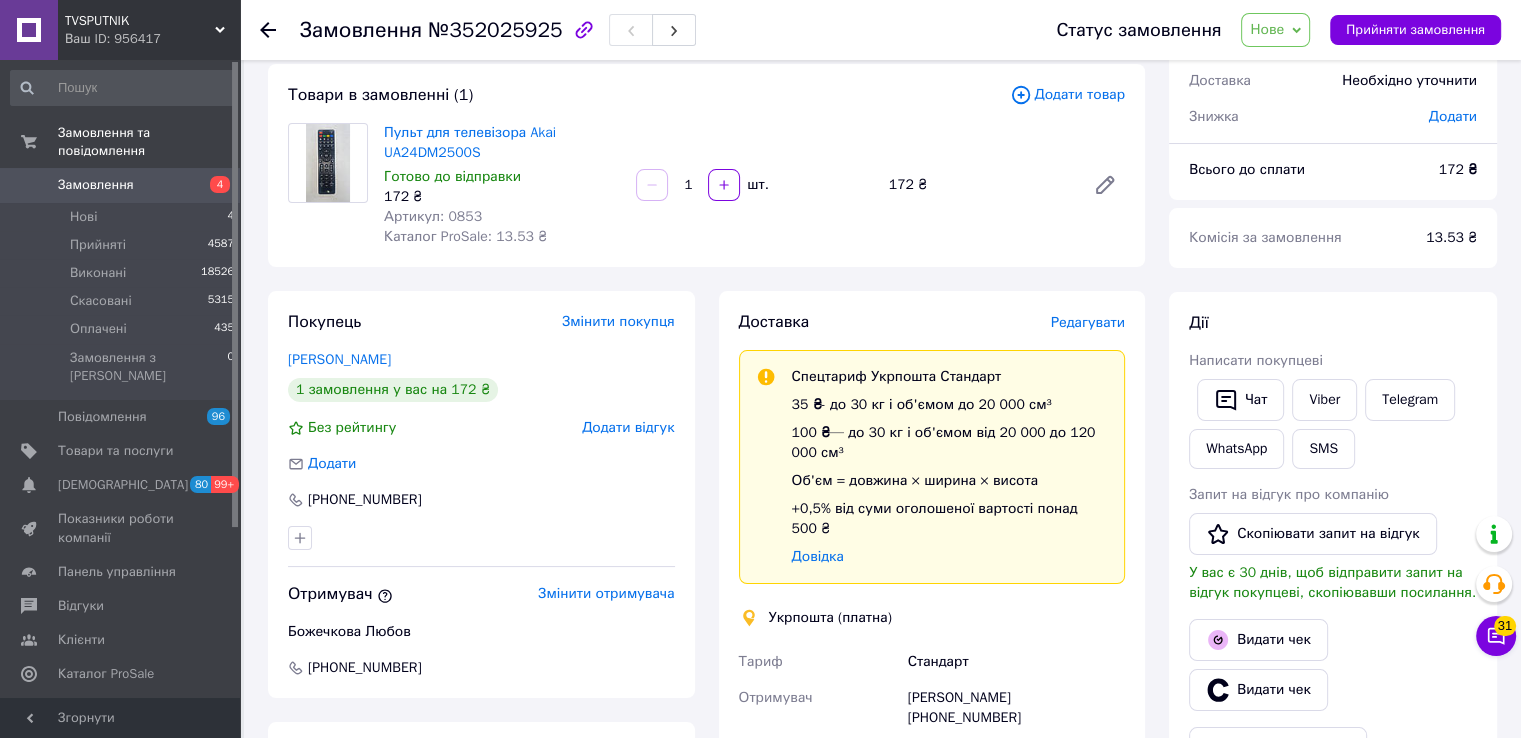 scroll, scrollTop: 0, scrollLeft: 0, axis: both 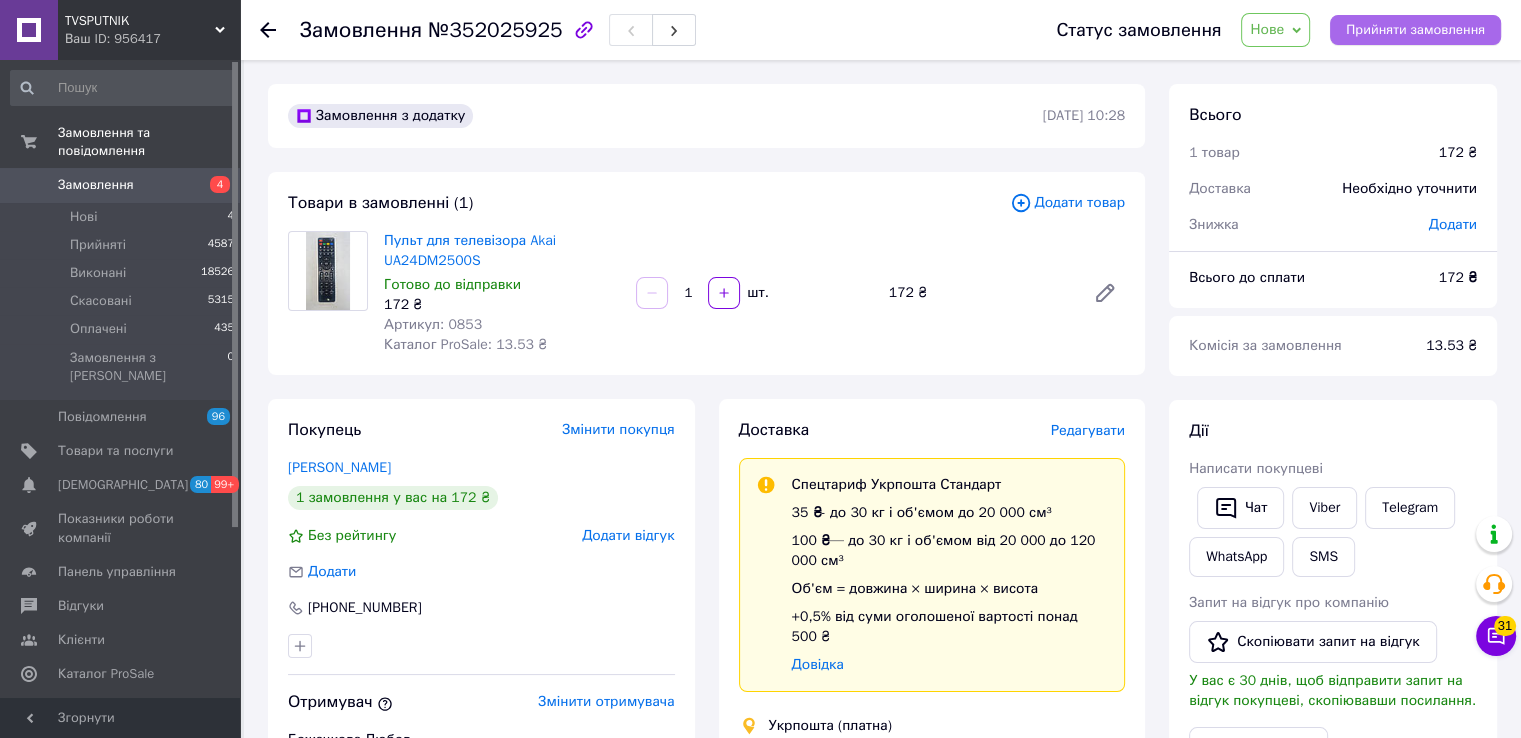 click on "Прийняти замовлення" at bounding box center [1415, 30] 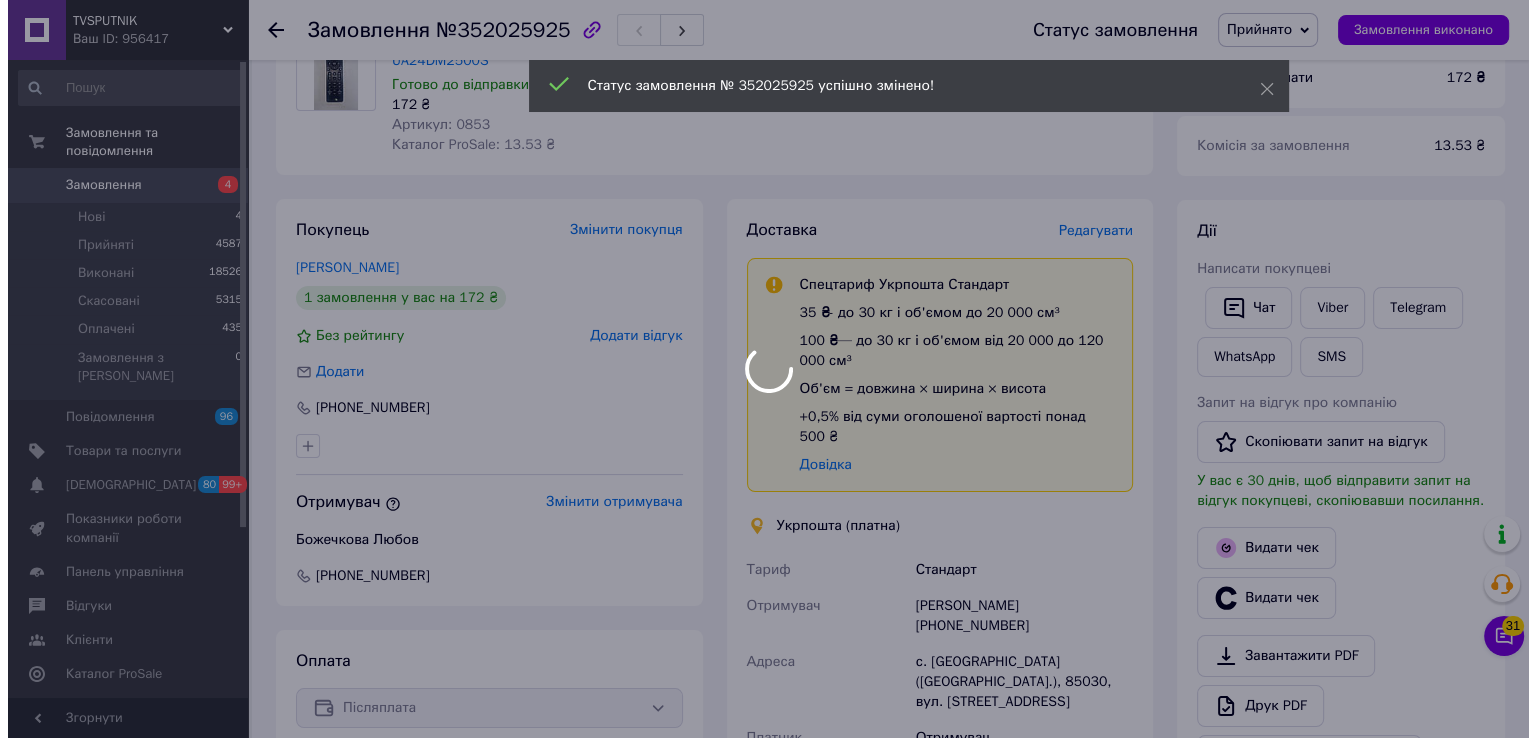 scroll, scrollTop: 0, scrollLeft: 0, axis: both 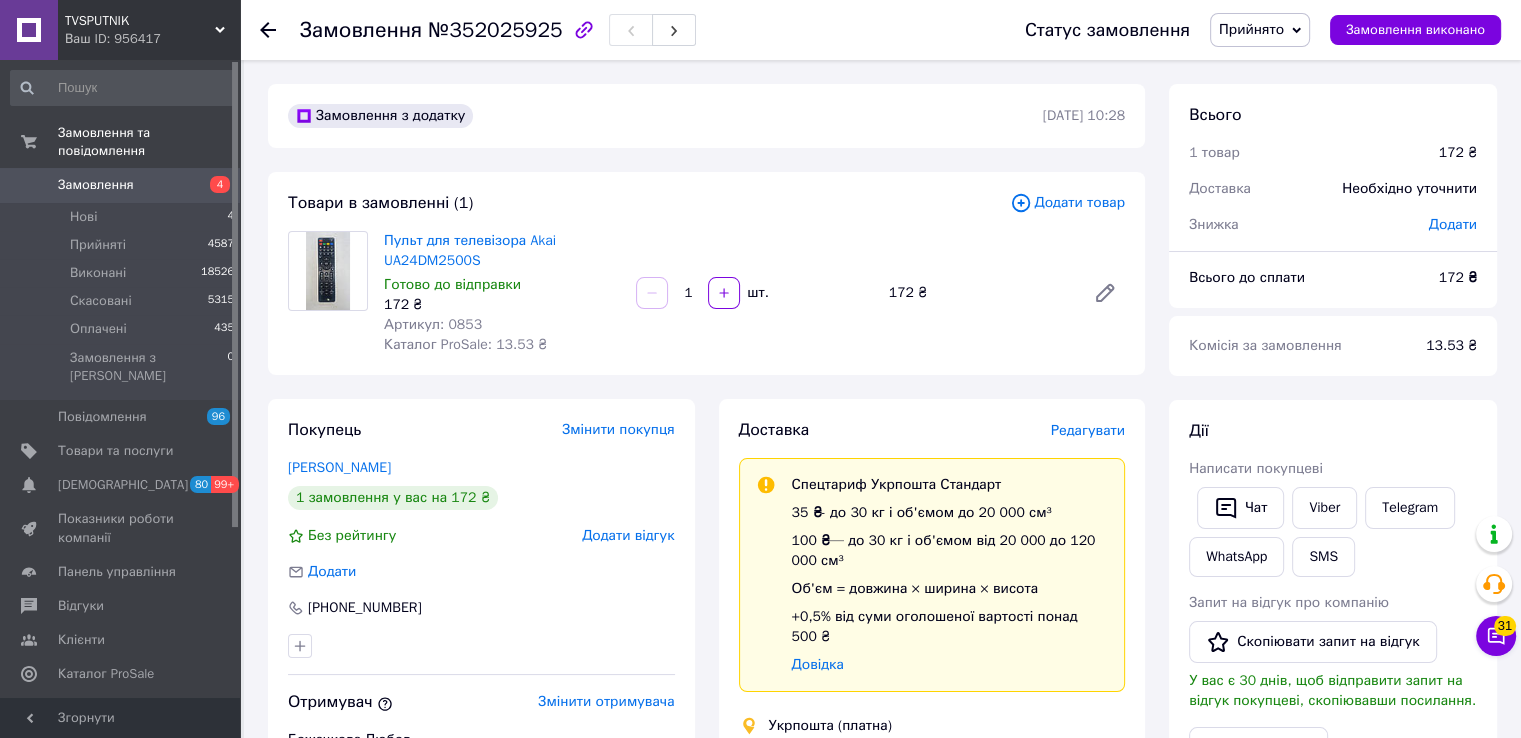 click on "Редагувати" at bounding box center [1088, 430] 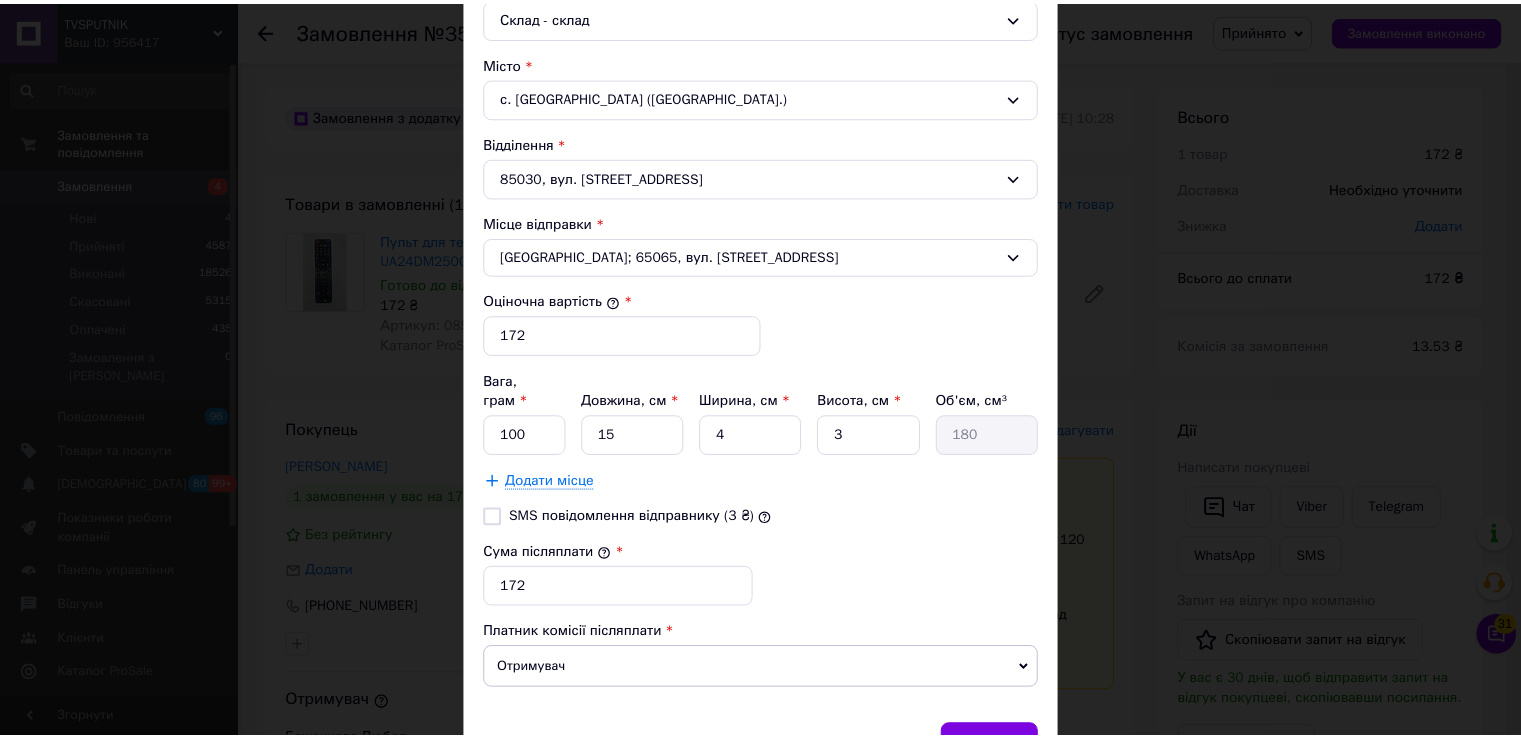 scroll, scrollTop: 669, scrollLeft: 0, axis: vertical 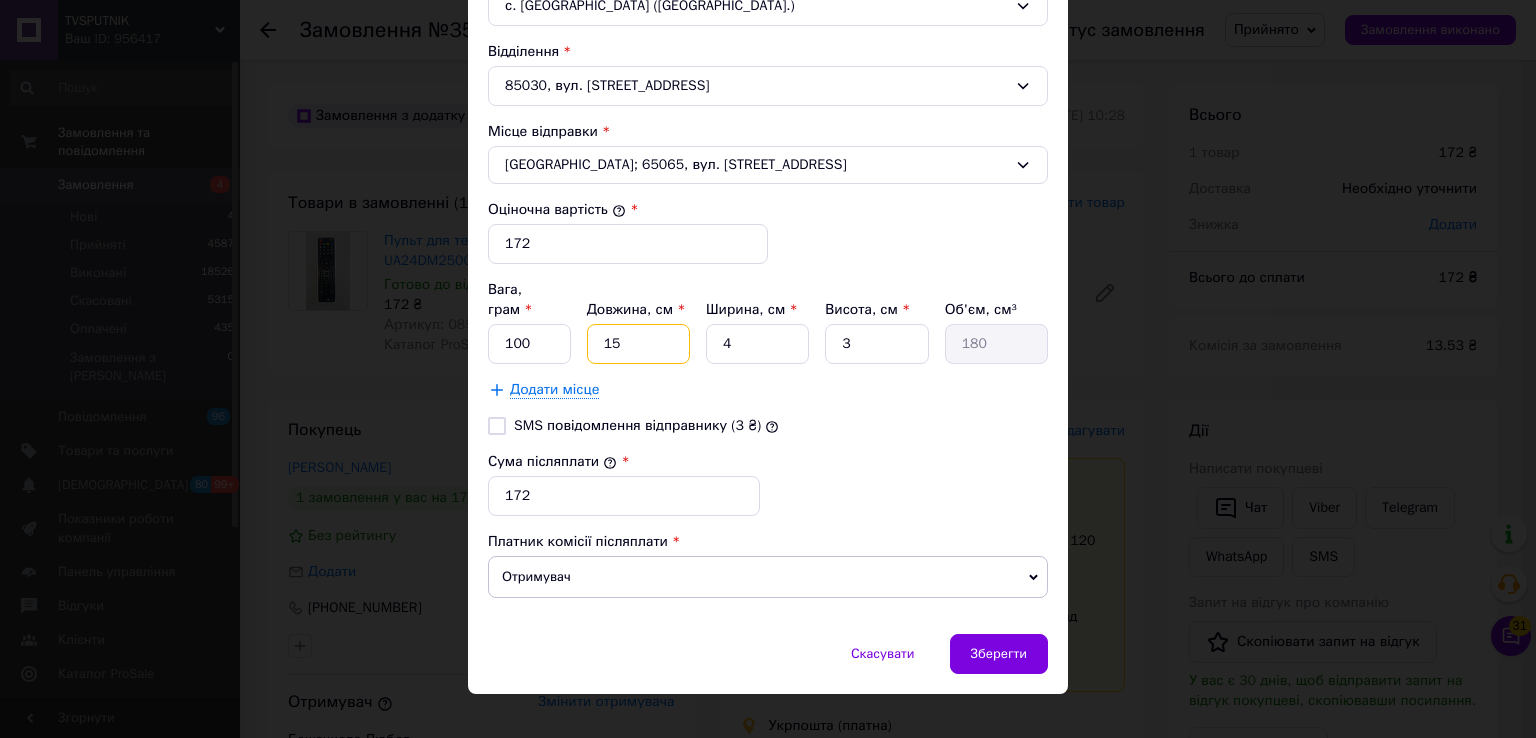 click on "15" at bounding box center (638, 344) 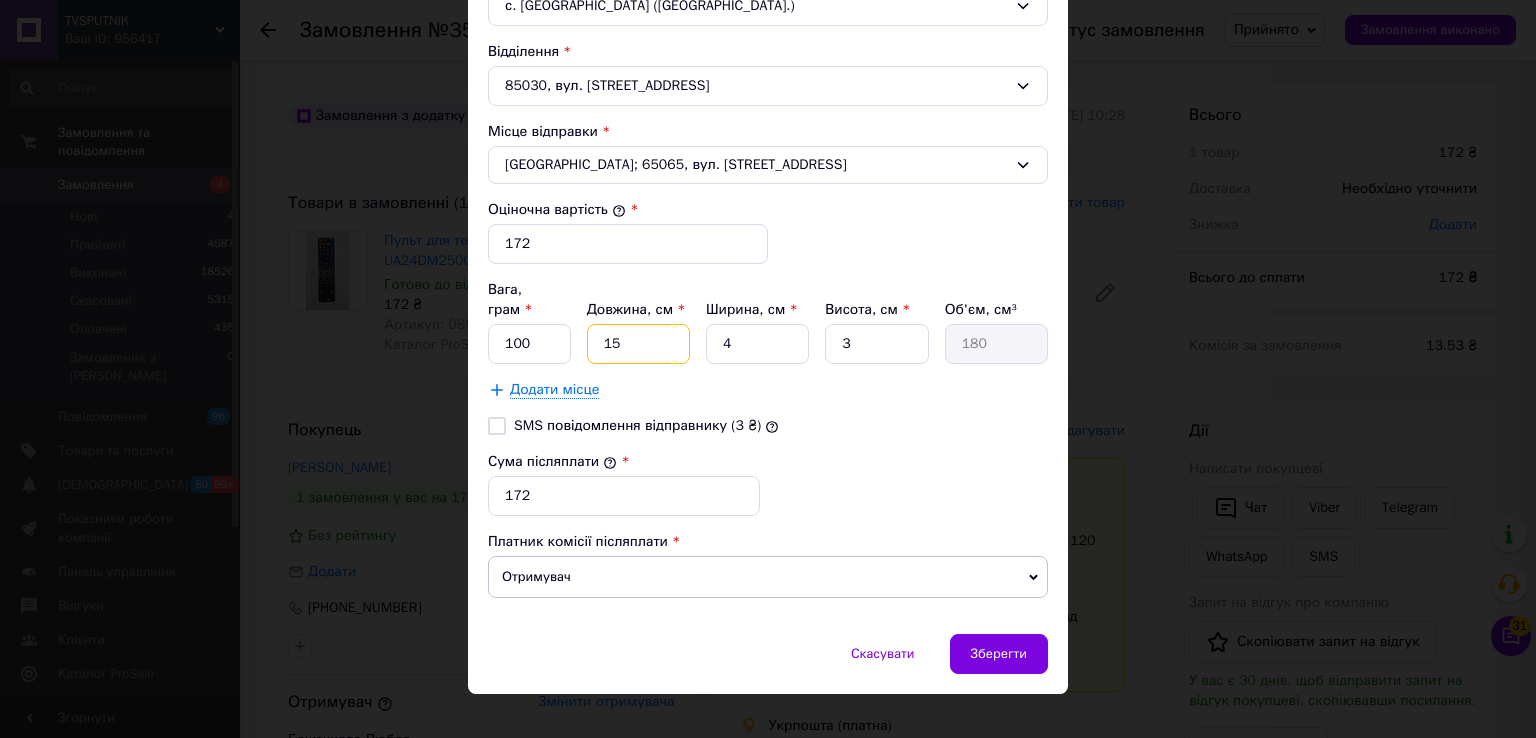 type on "1" 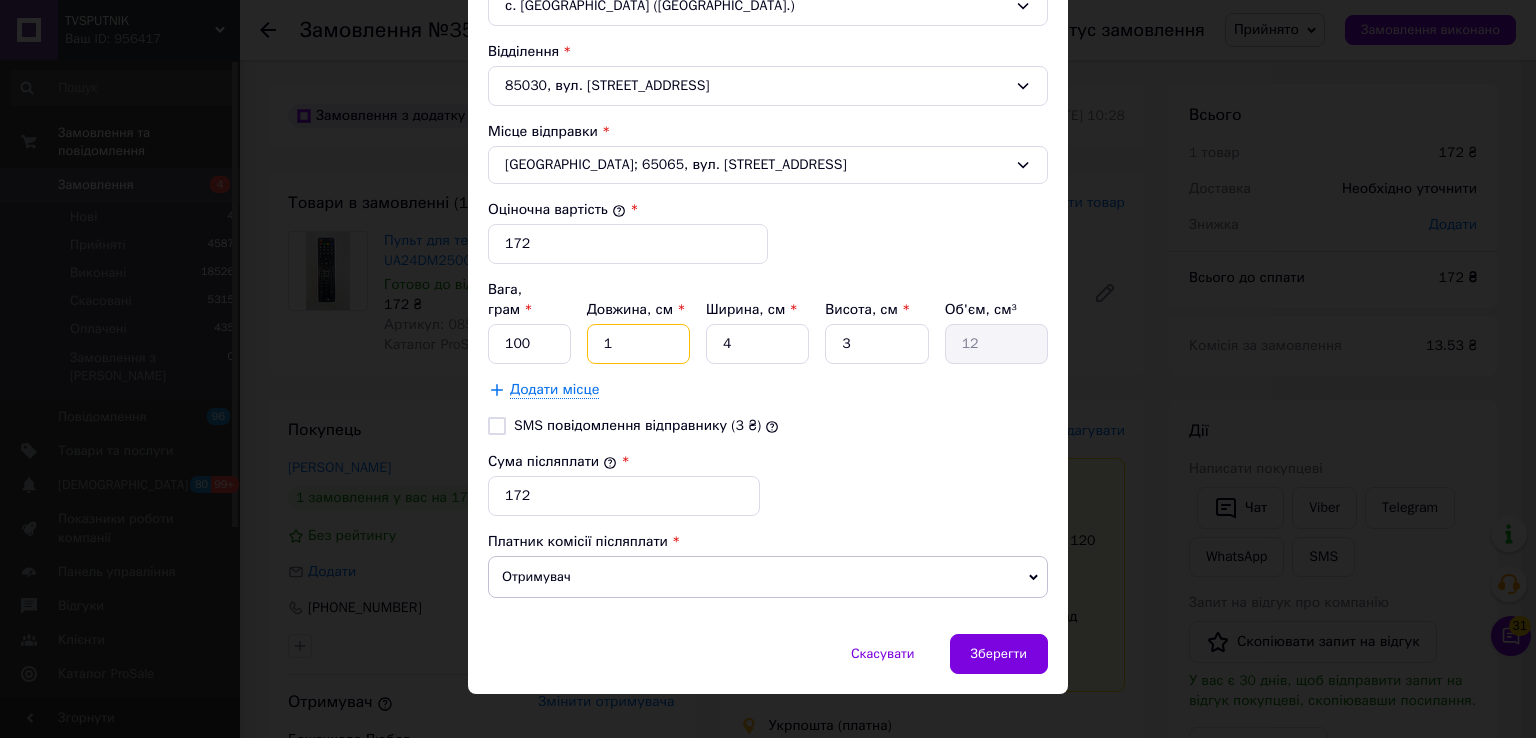 type 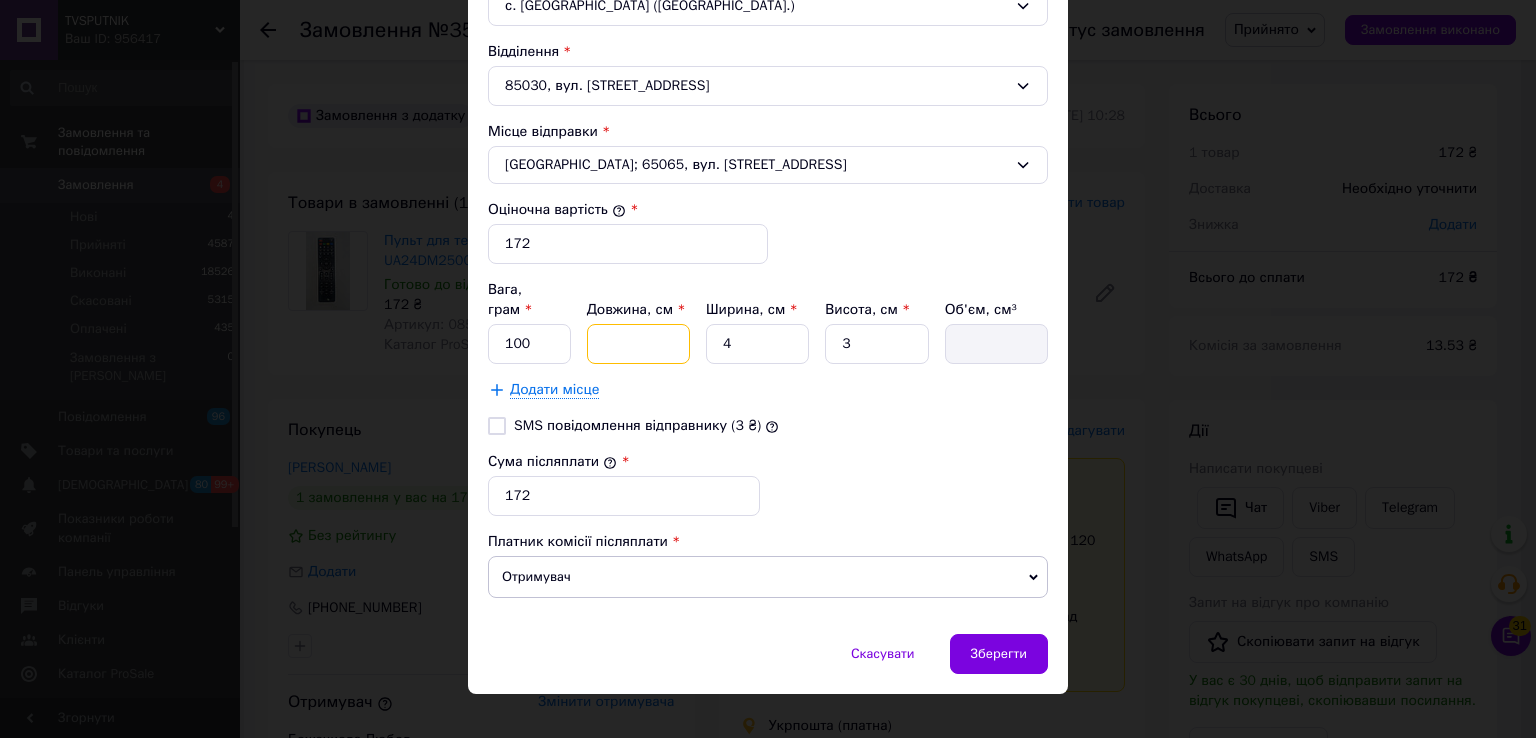 type on "2" 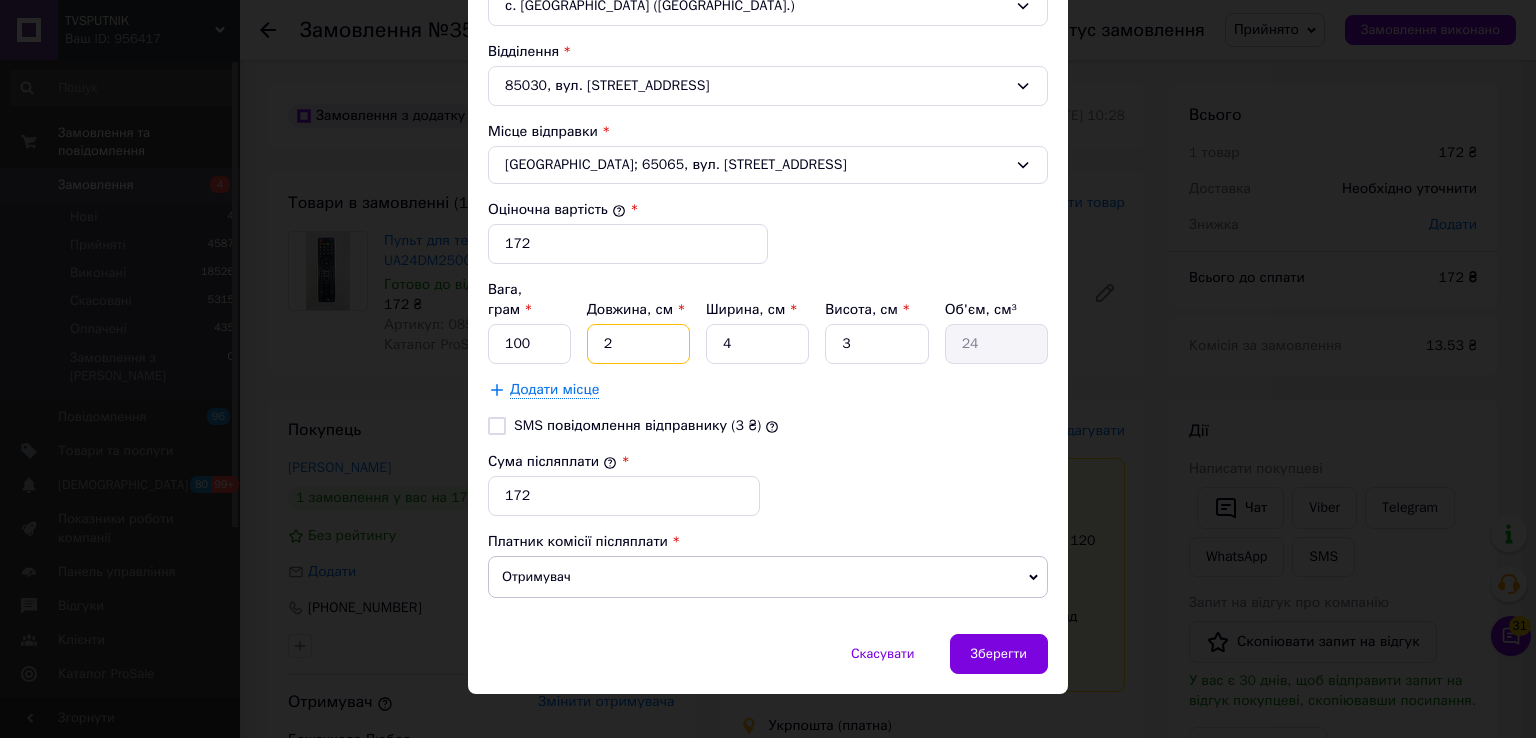 type on "20" 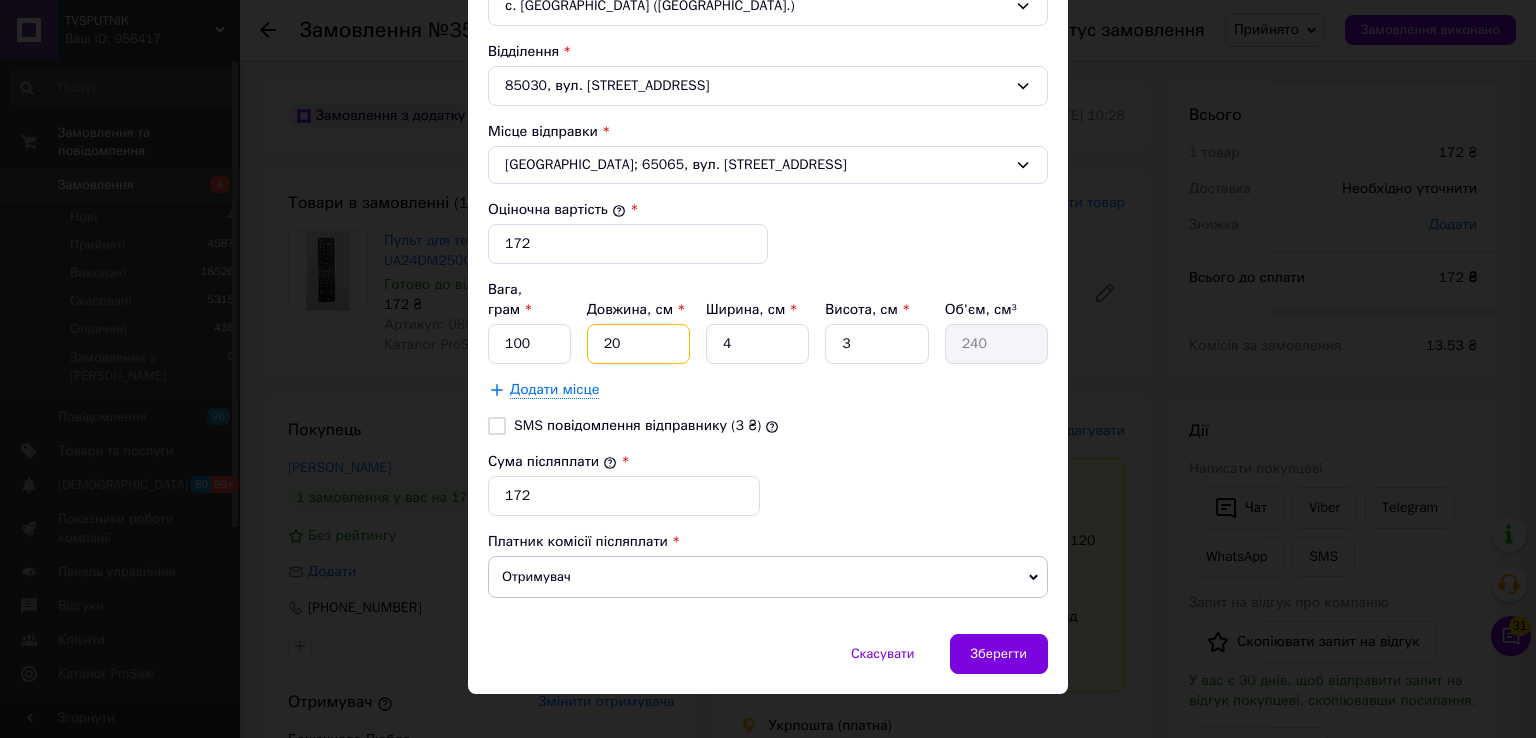 type on "20" 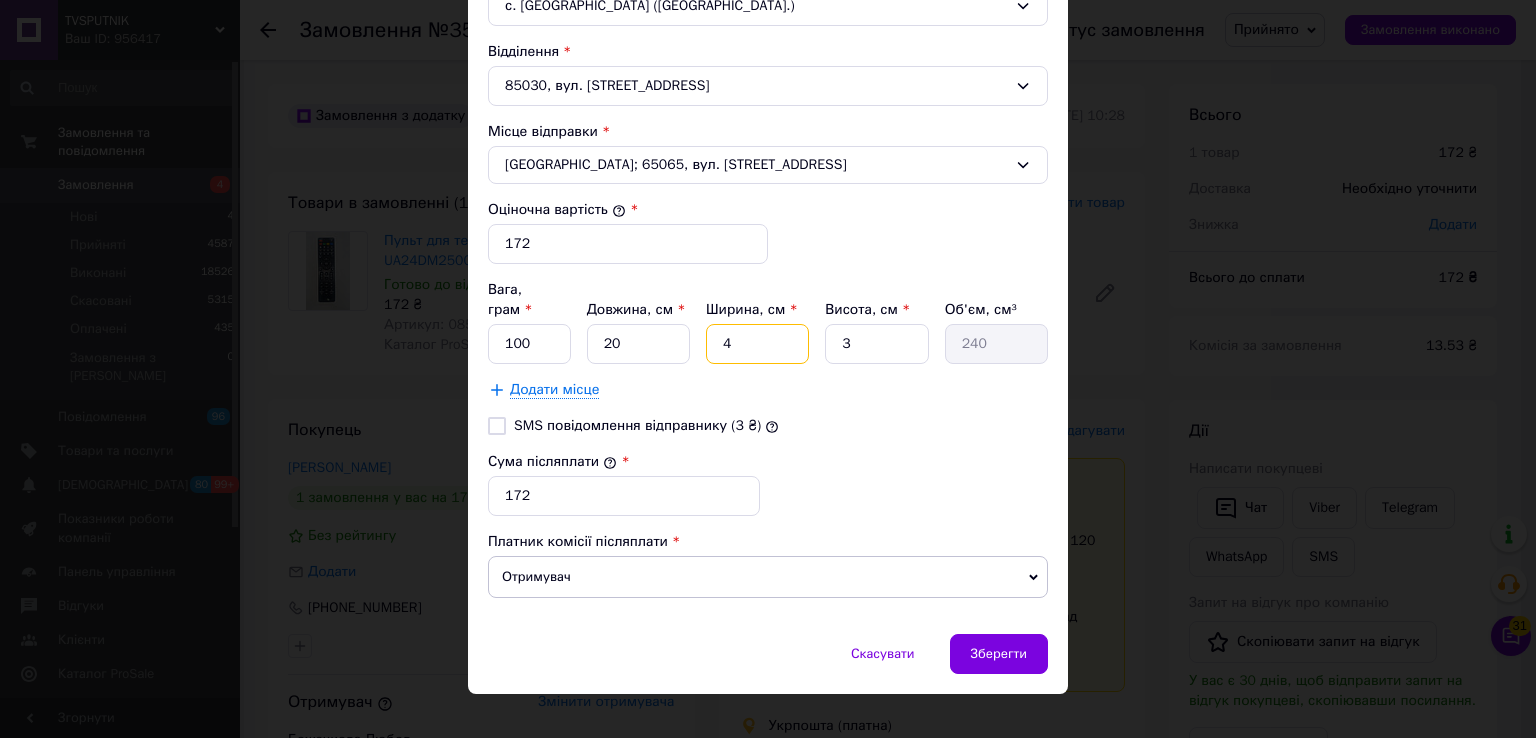 click on "4" at bounding box center [757, 344] 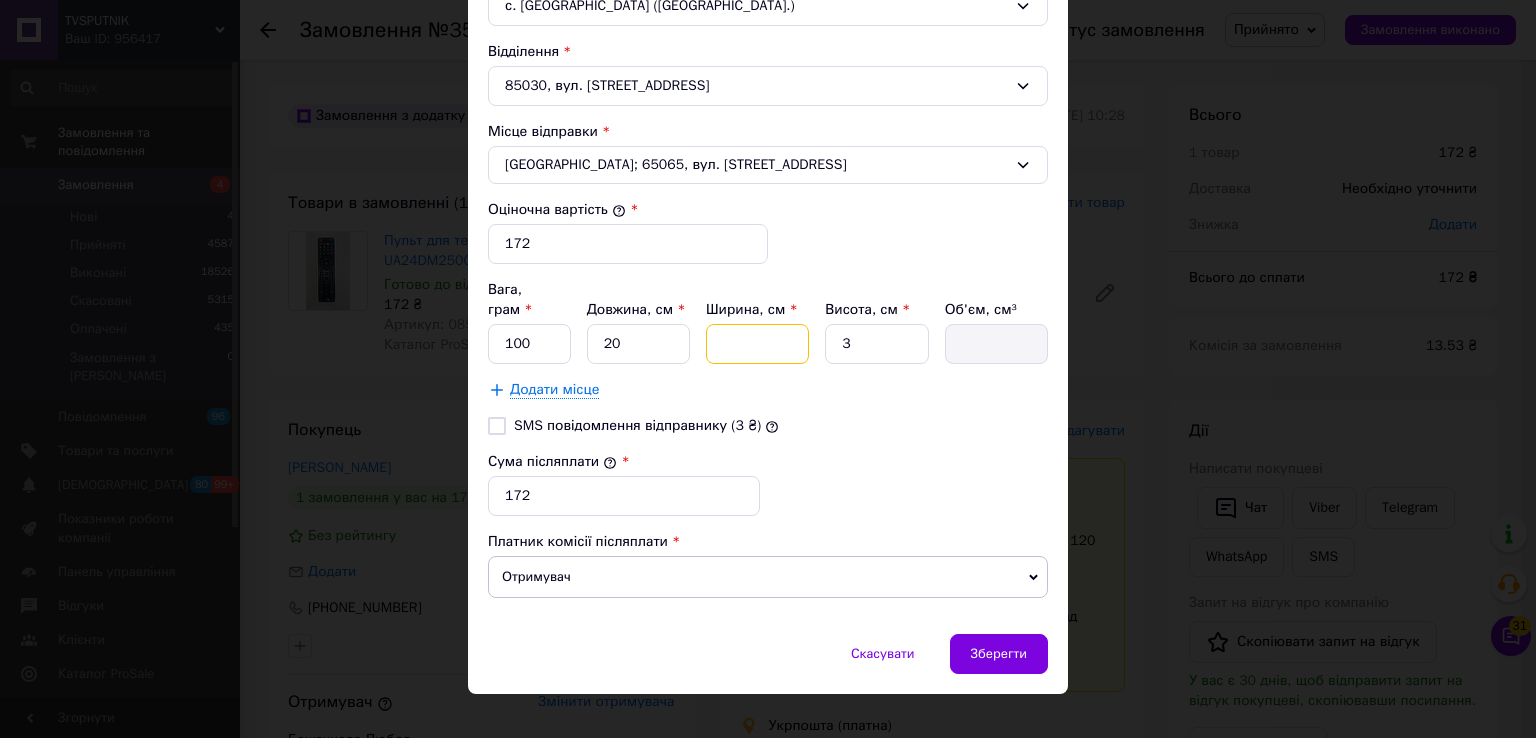 type on "2" 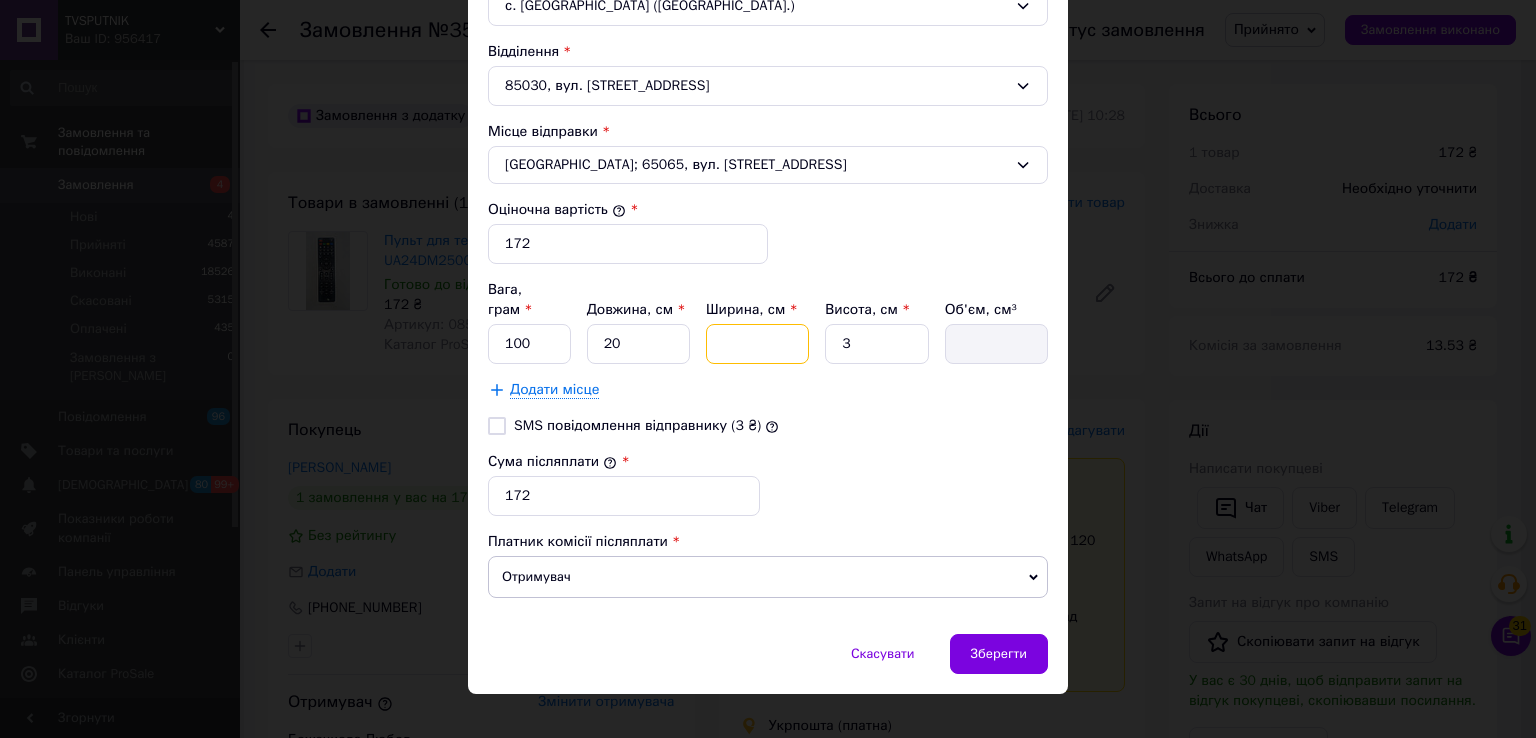 type on "120" 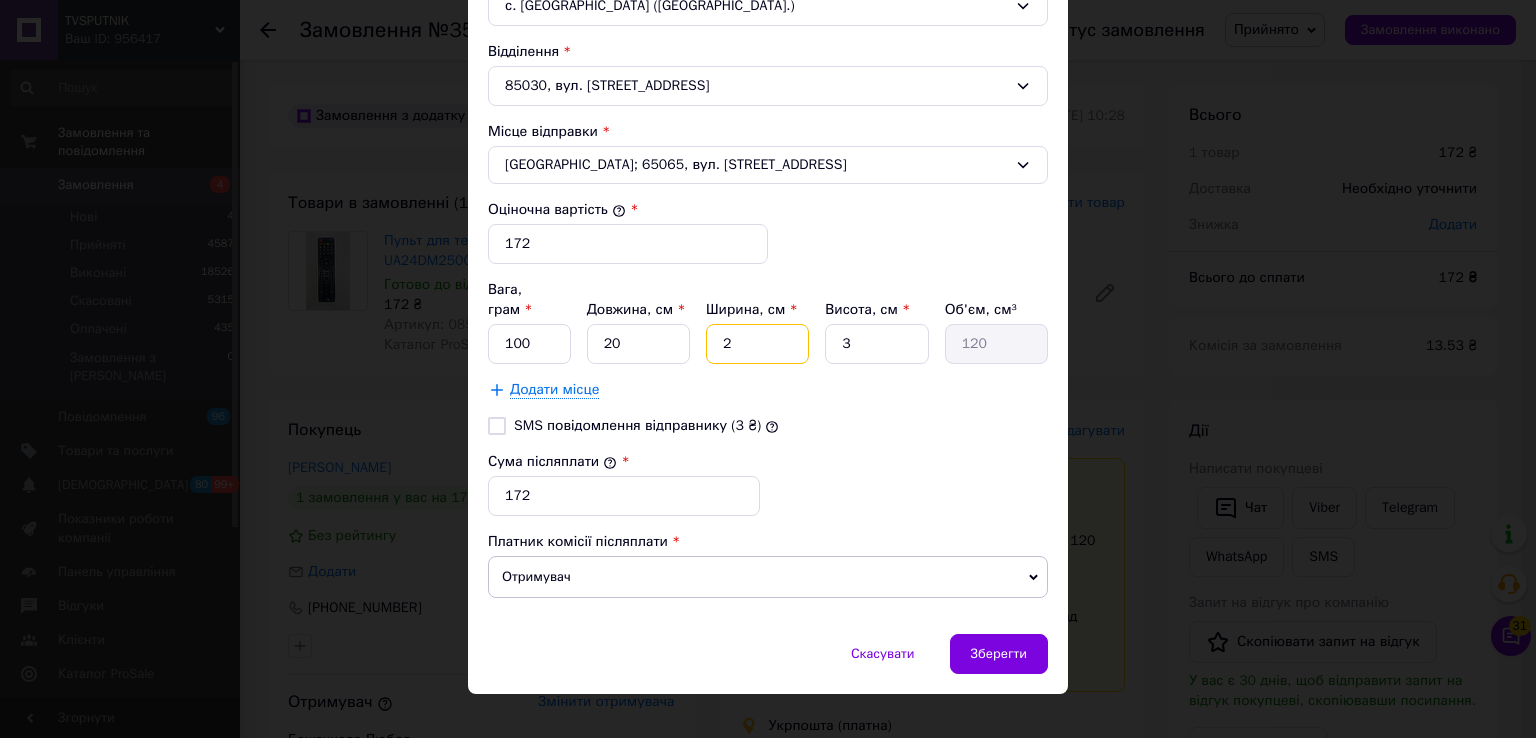 type on "20" 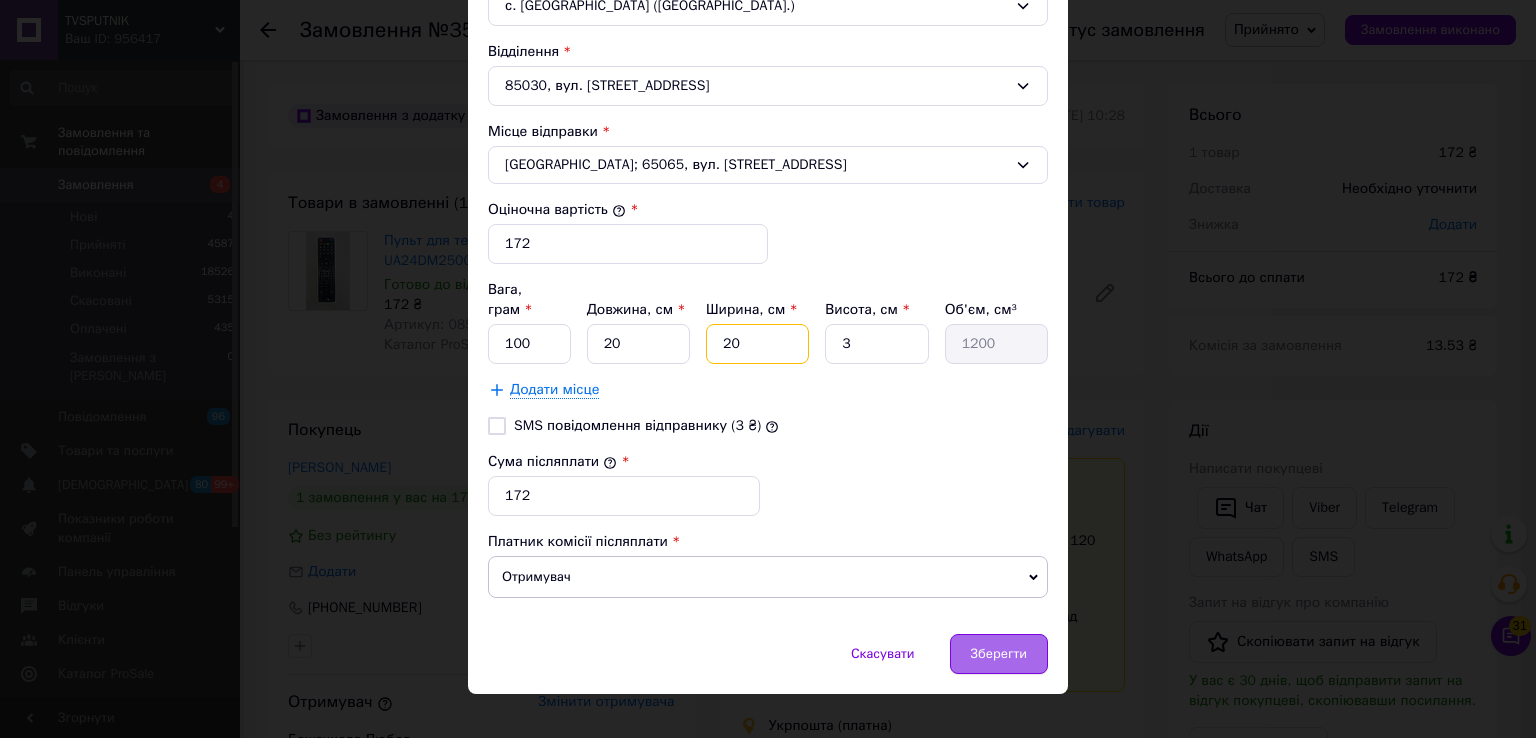 type on "20" 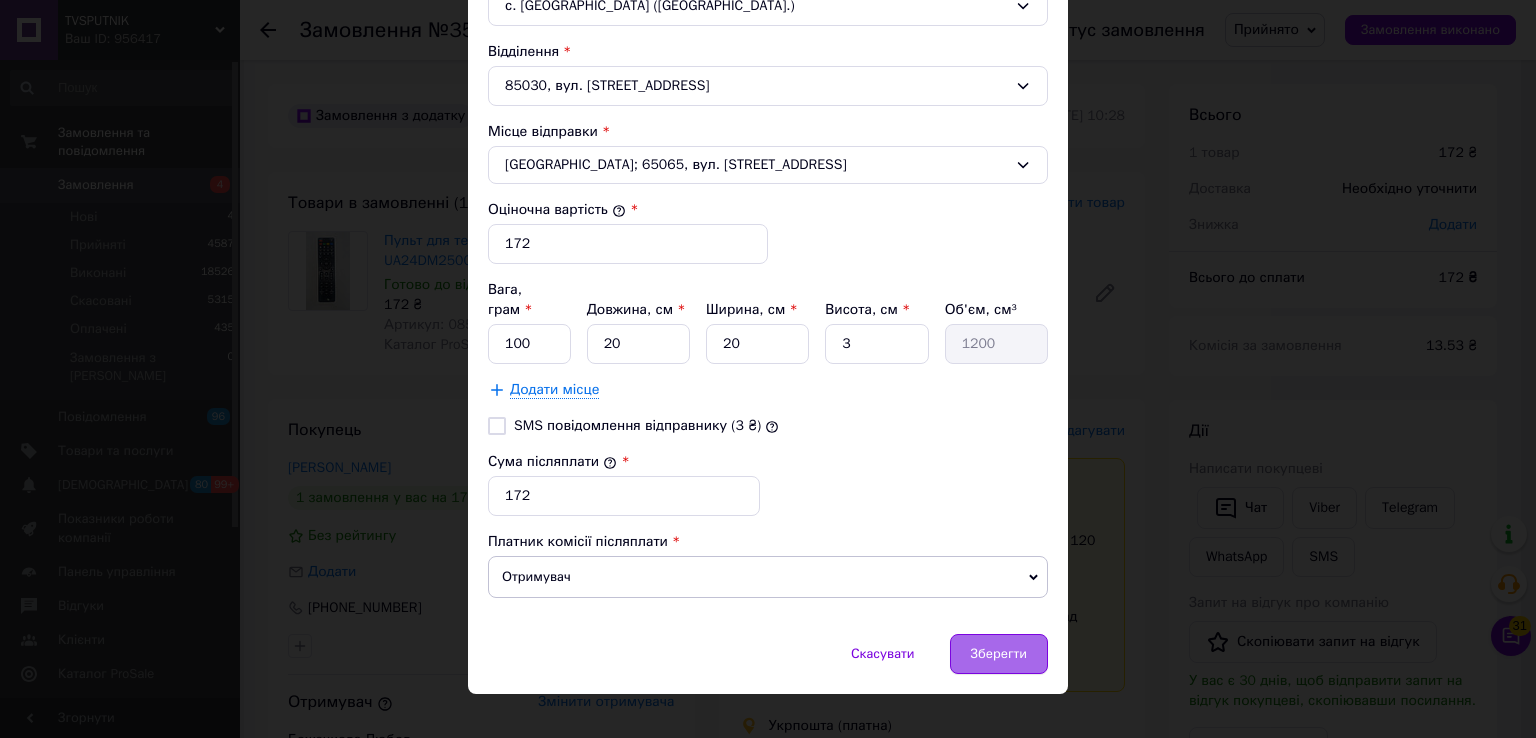 click on "Зберегти" at bounding box center [999, 654] 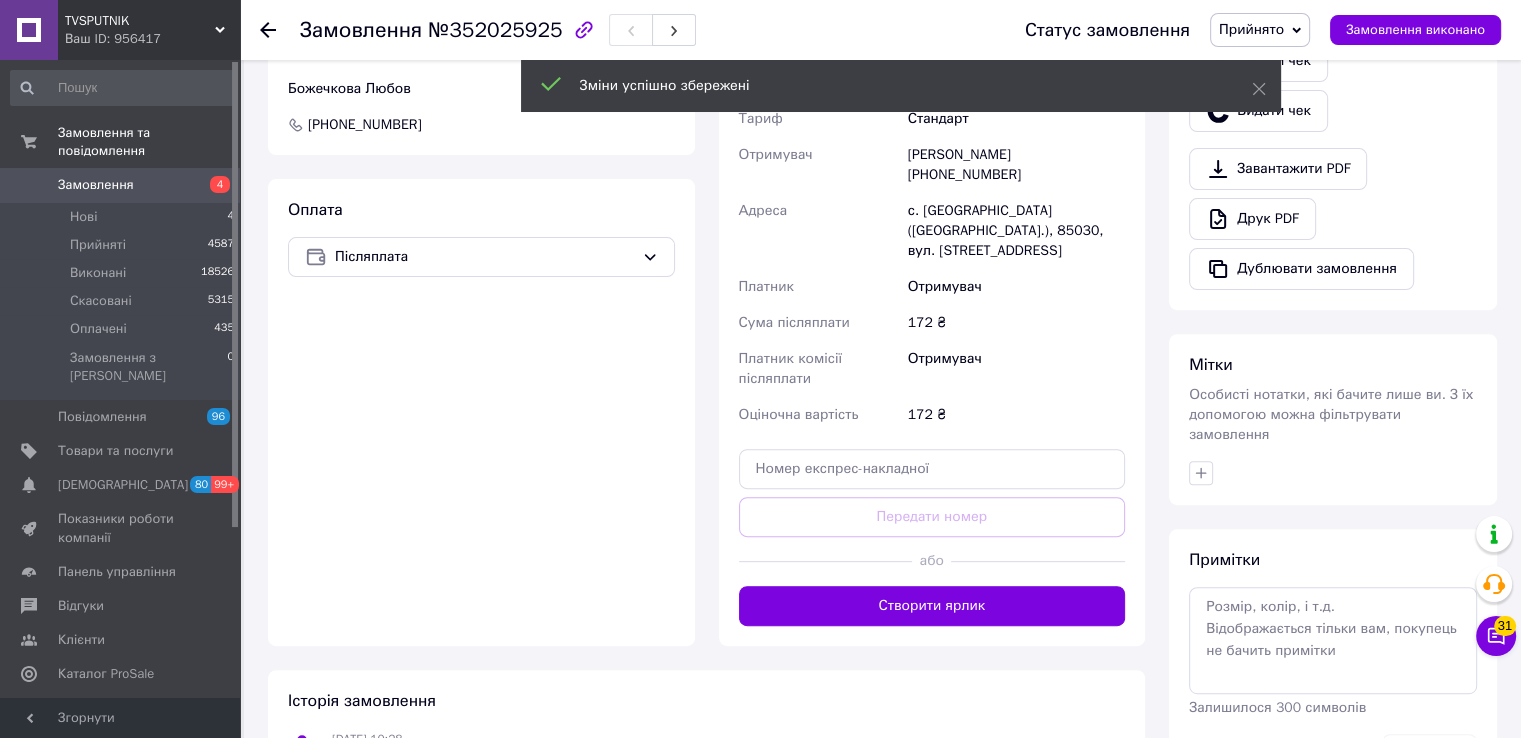 scroll, scrollTop: 800, scrollLeft: 0, axis: vertical 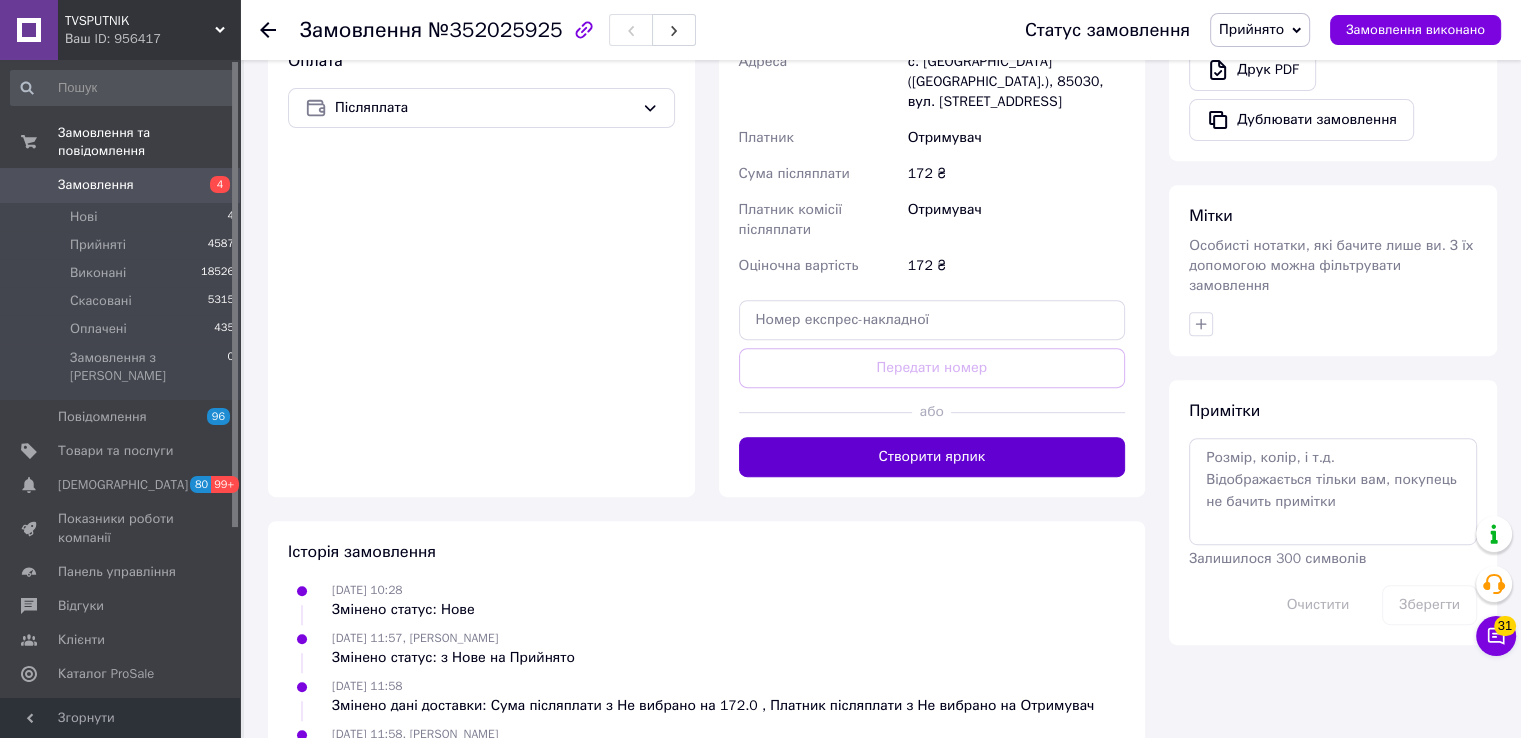 click on "Створити ярлик" at bounding box center [932, 457] 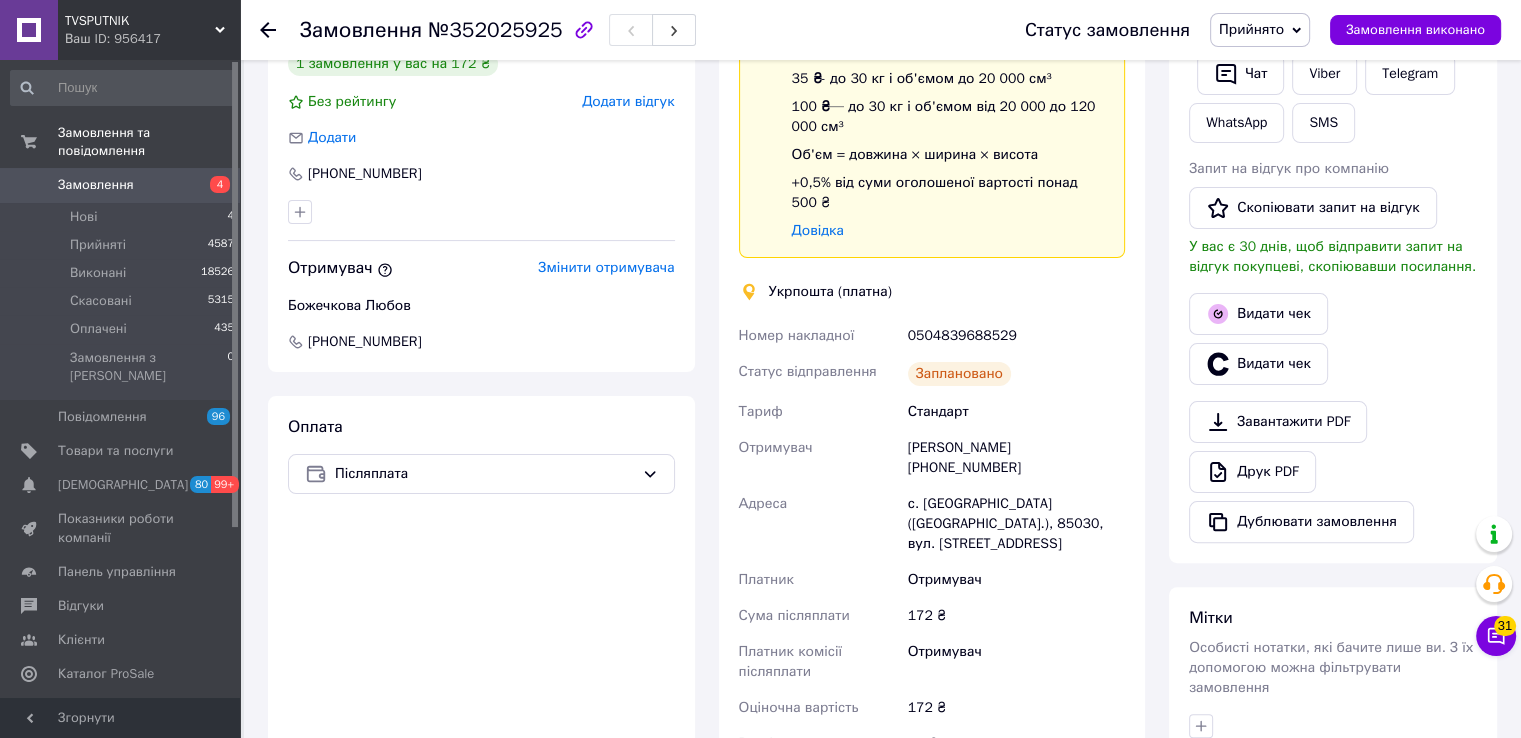 scroll, scrollTop: 400, scrollLeft: 0, axis: vertical 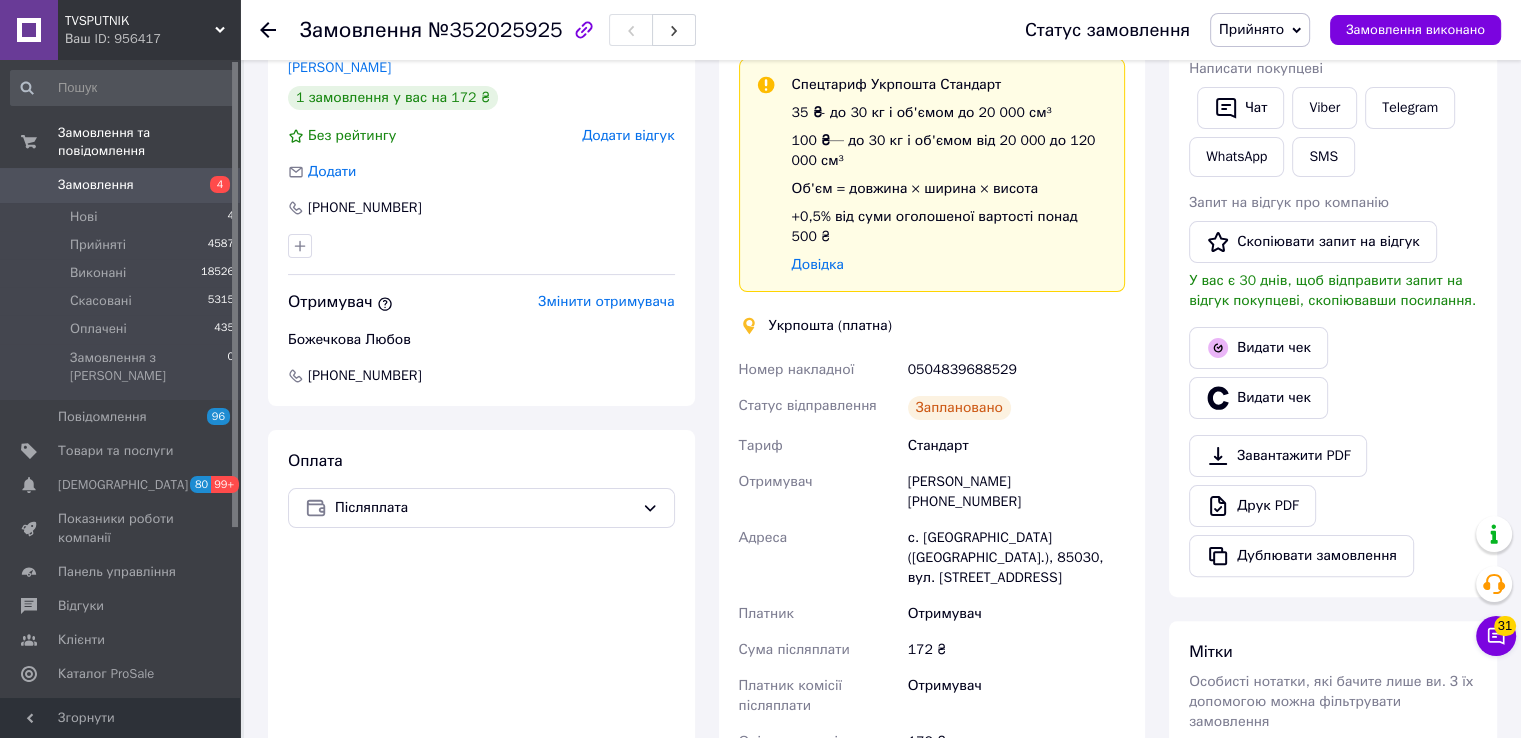 click on "0504839688529" at bounding box center (1016, 370) 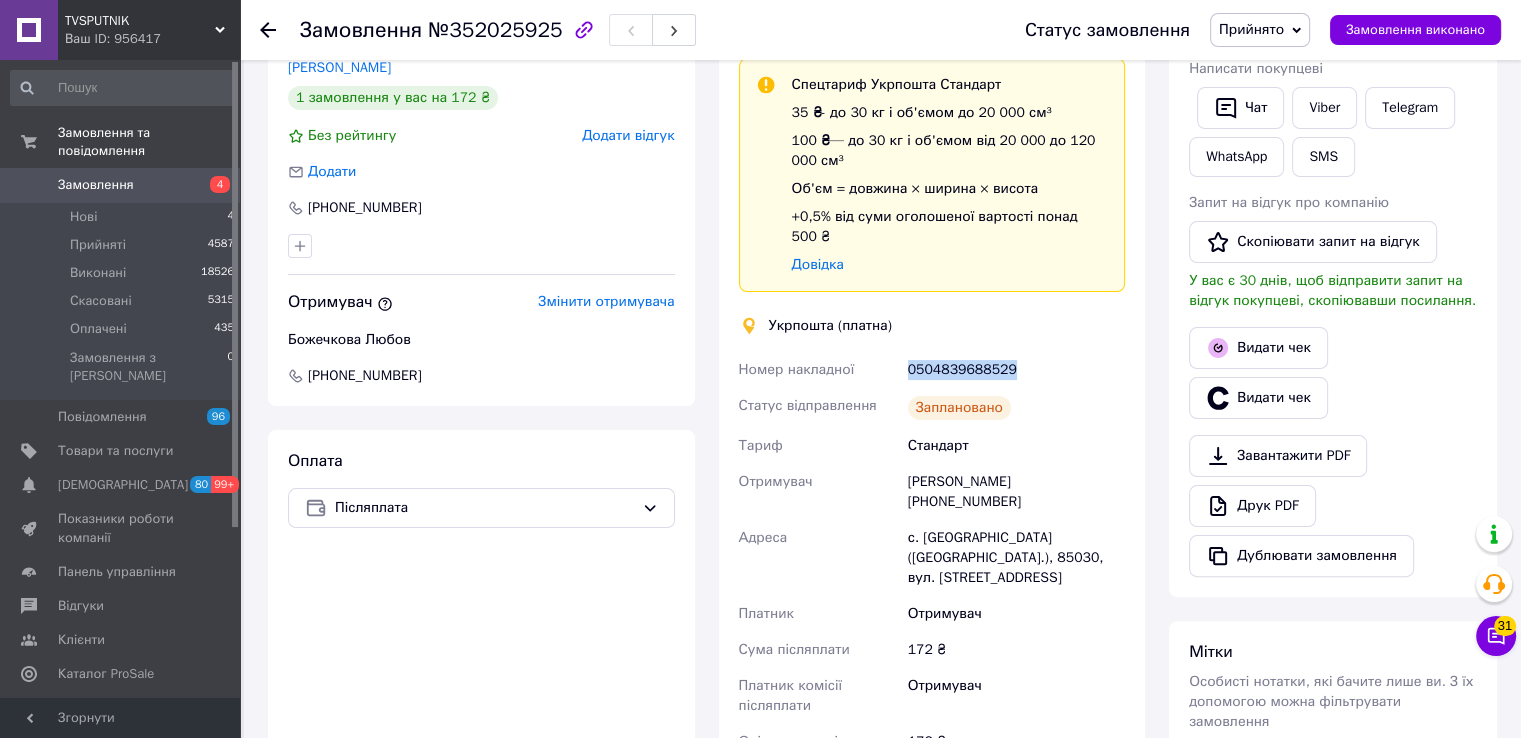 click on "0504839688529" at bounding box center (1016, 370) 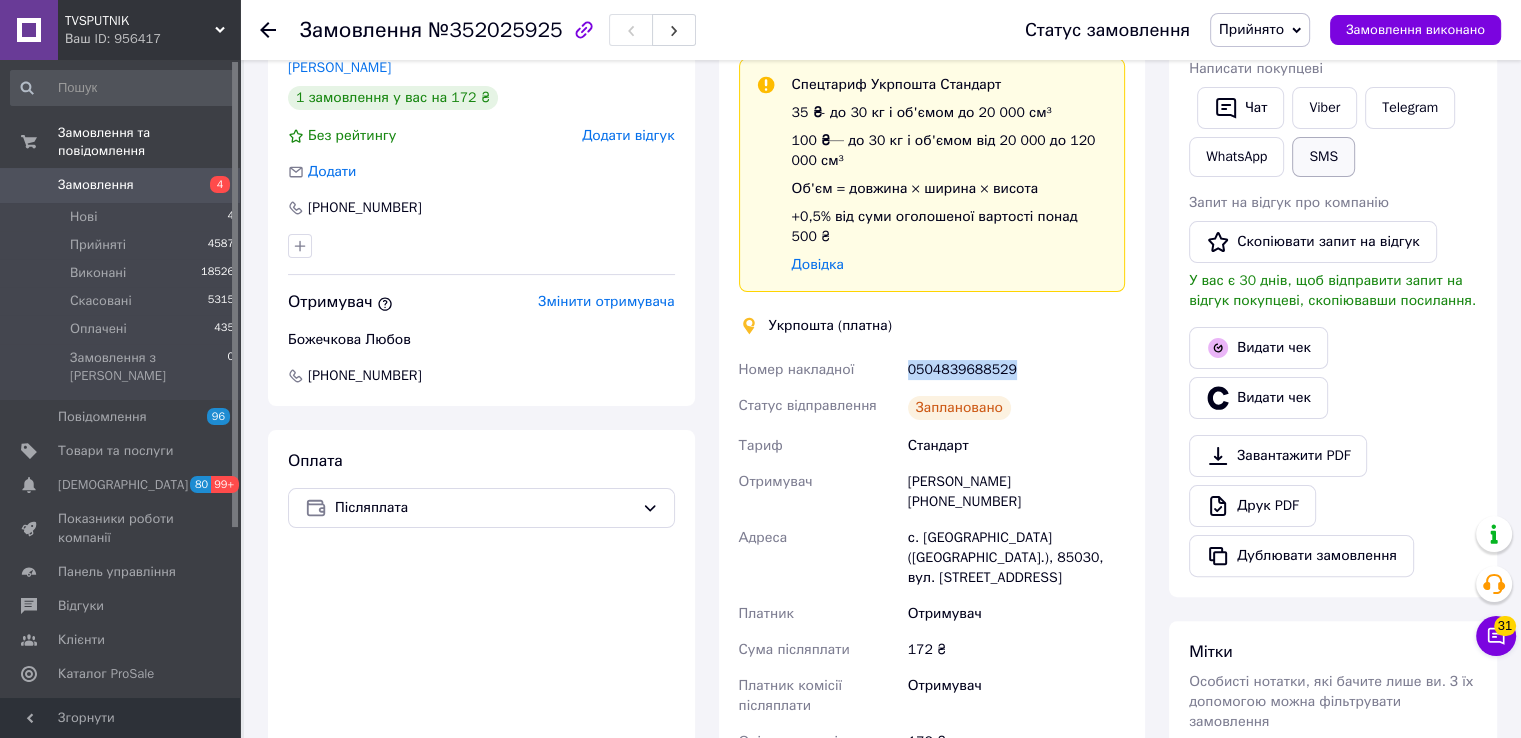 click on "SMS" at bounding box center (1323, 157) 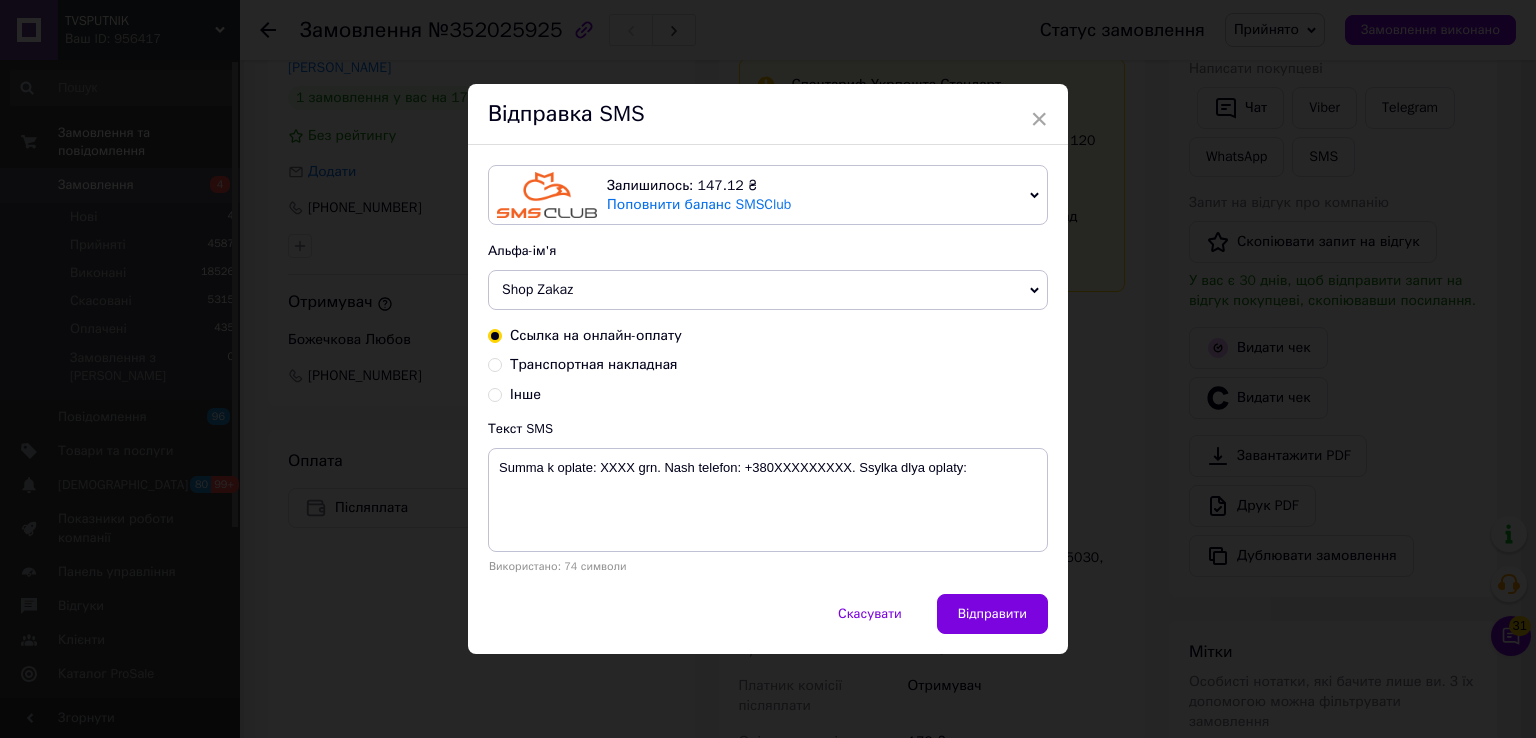 drag, startPoint x: 624, startPoint y: 359, endPoint x: 685, endPoint y: 401, distance: 74.06078 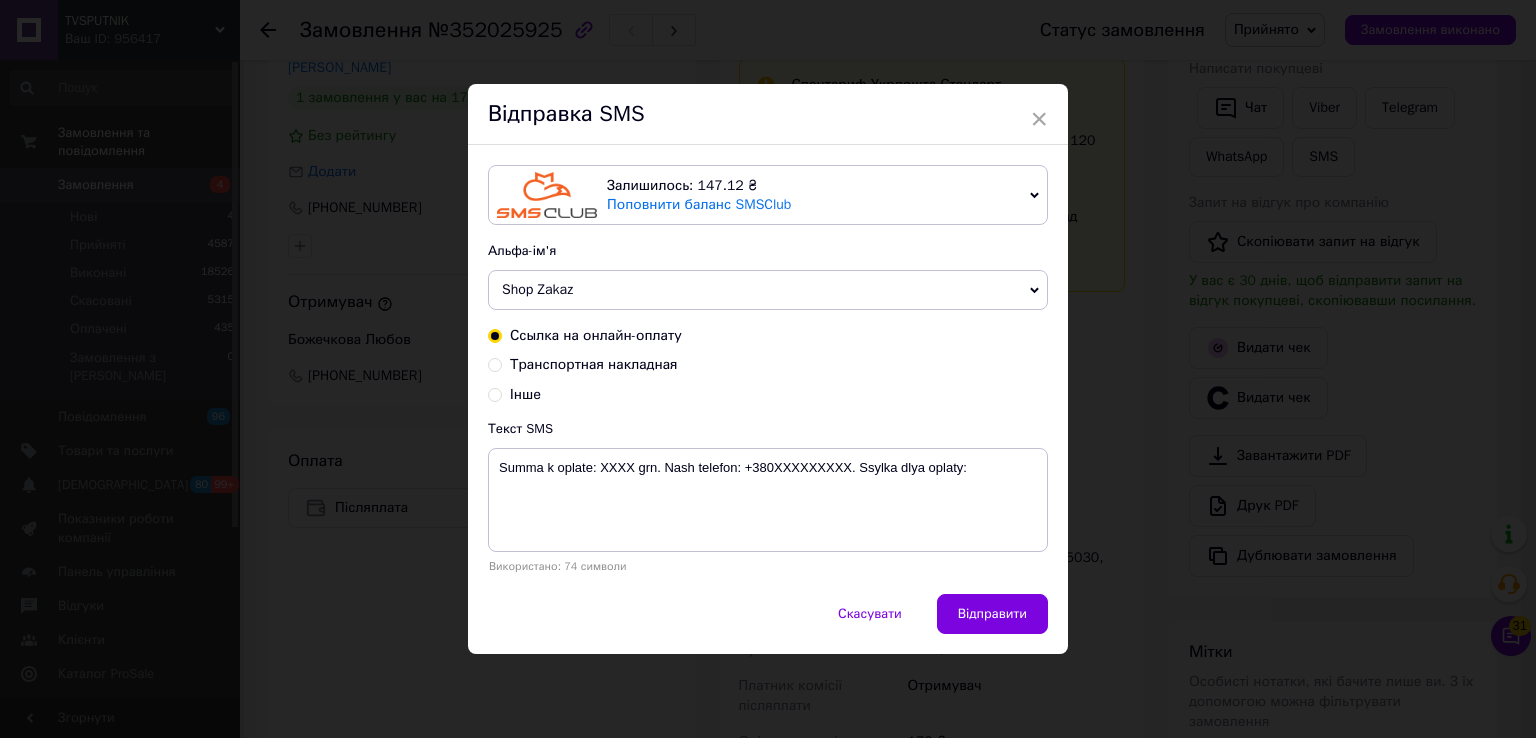 click on "Транспортная накладная" at bounding box center (594, 364) 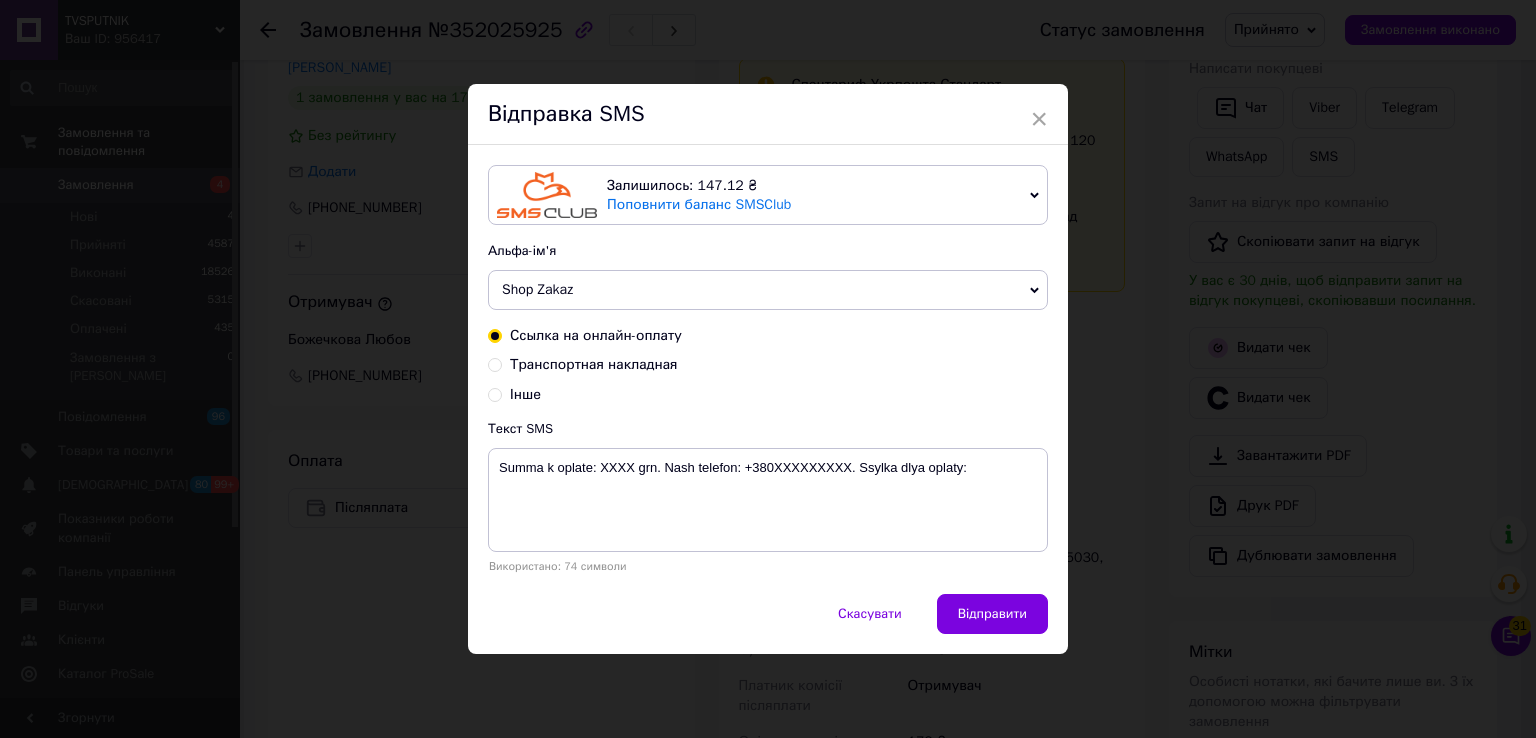 radio on "true" 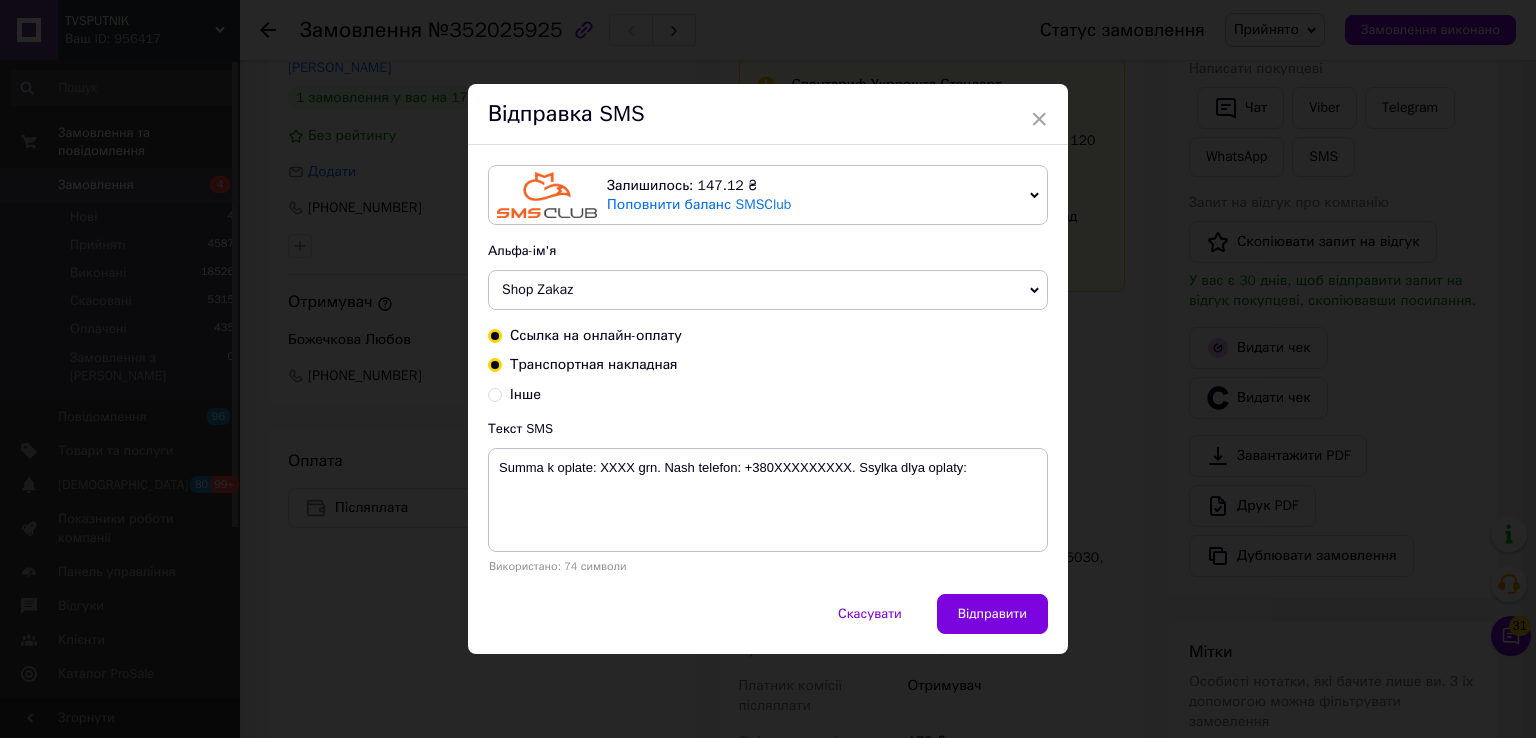 radio on "false" 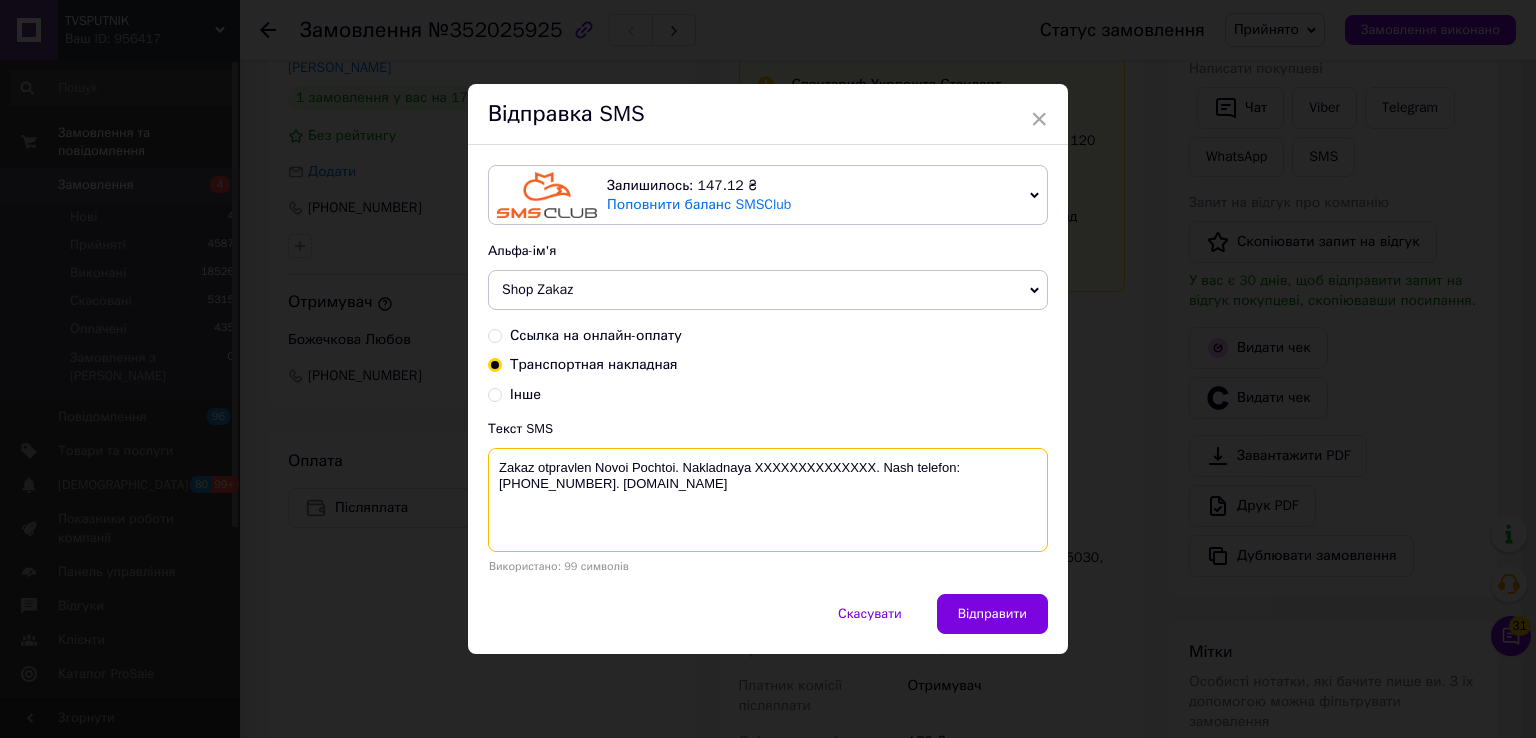 click on "Zakaz otpravlen Novoi Pochtoi. Nakladnaya XXXXXXXXXXXXXX. Nash telefon:[PHONE_NUMBER]. [DOMAIN_NAME]" at bounding box center (768, 500) 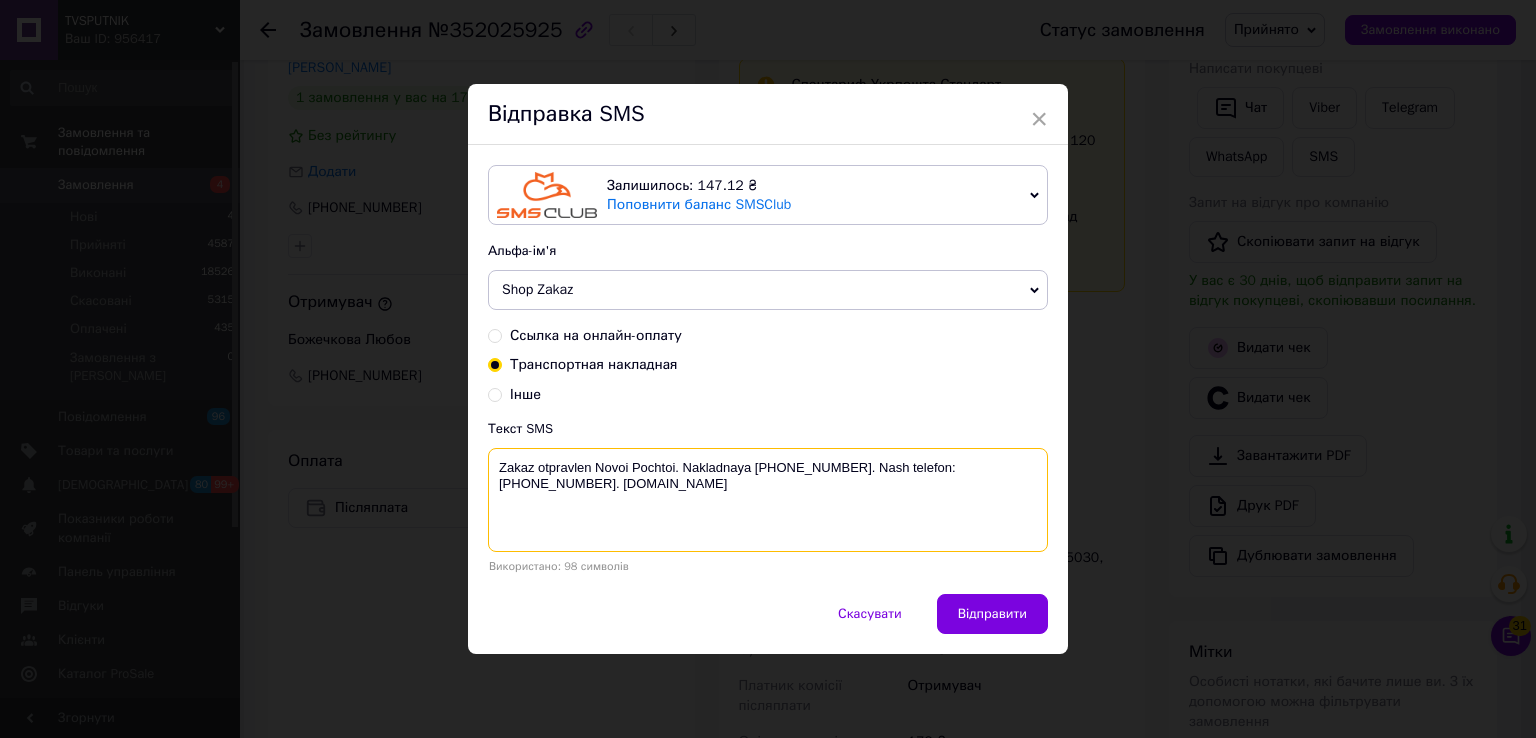 click on "Zakaz otpravlen Novoi Pochtoi. Nakladnaya 0504839688529. Nash telefon:+380500194515. Tvsputnik.net" at bounding box center (768, 500) 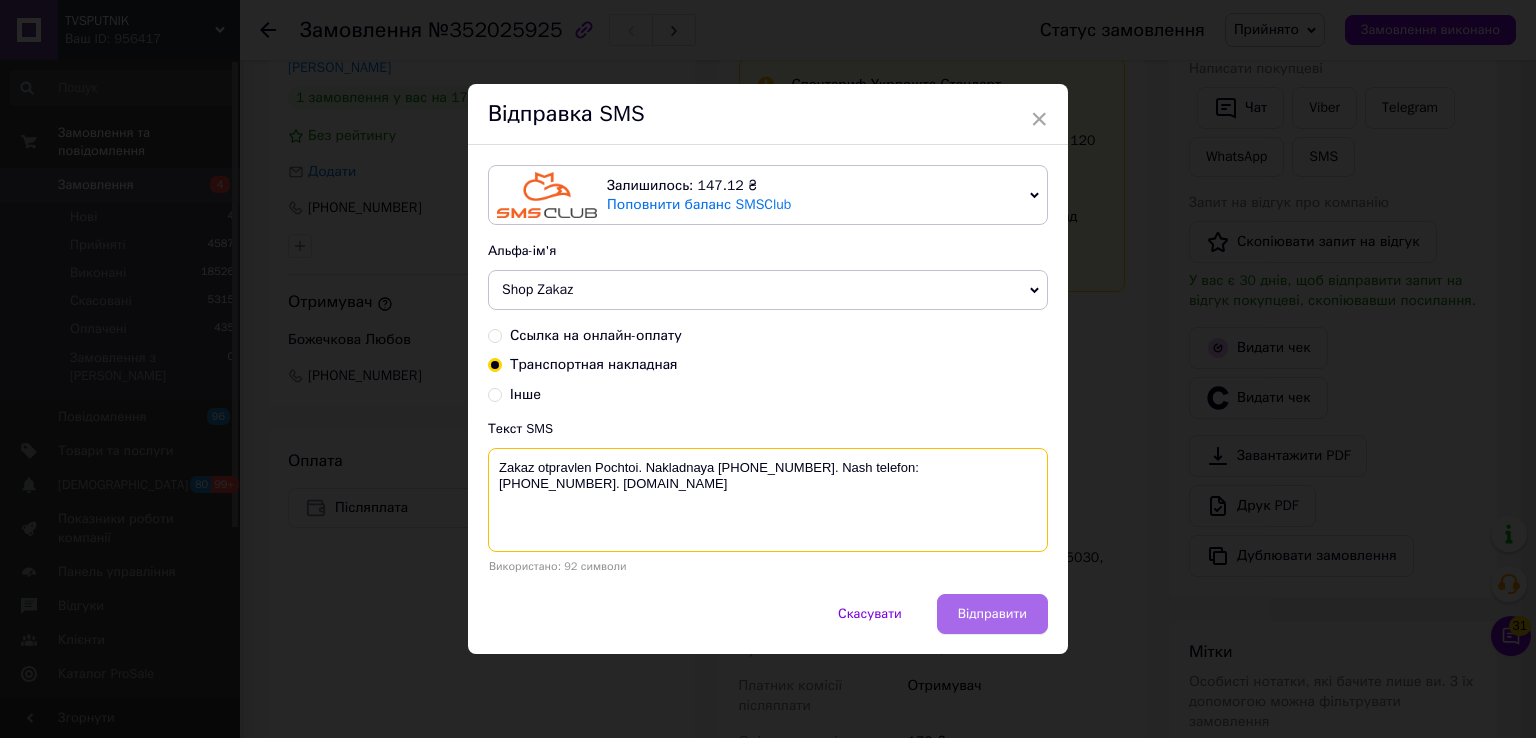 type on "Zakaz otpravlen Pochtoi. Nakladnaya 0504839688529. Nash telefon:+380500194515. Tvsputnik.net" 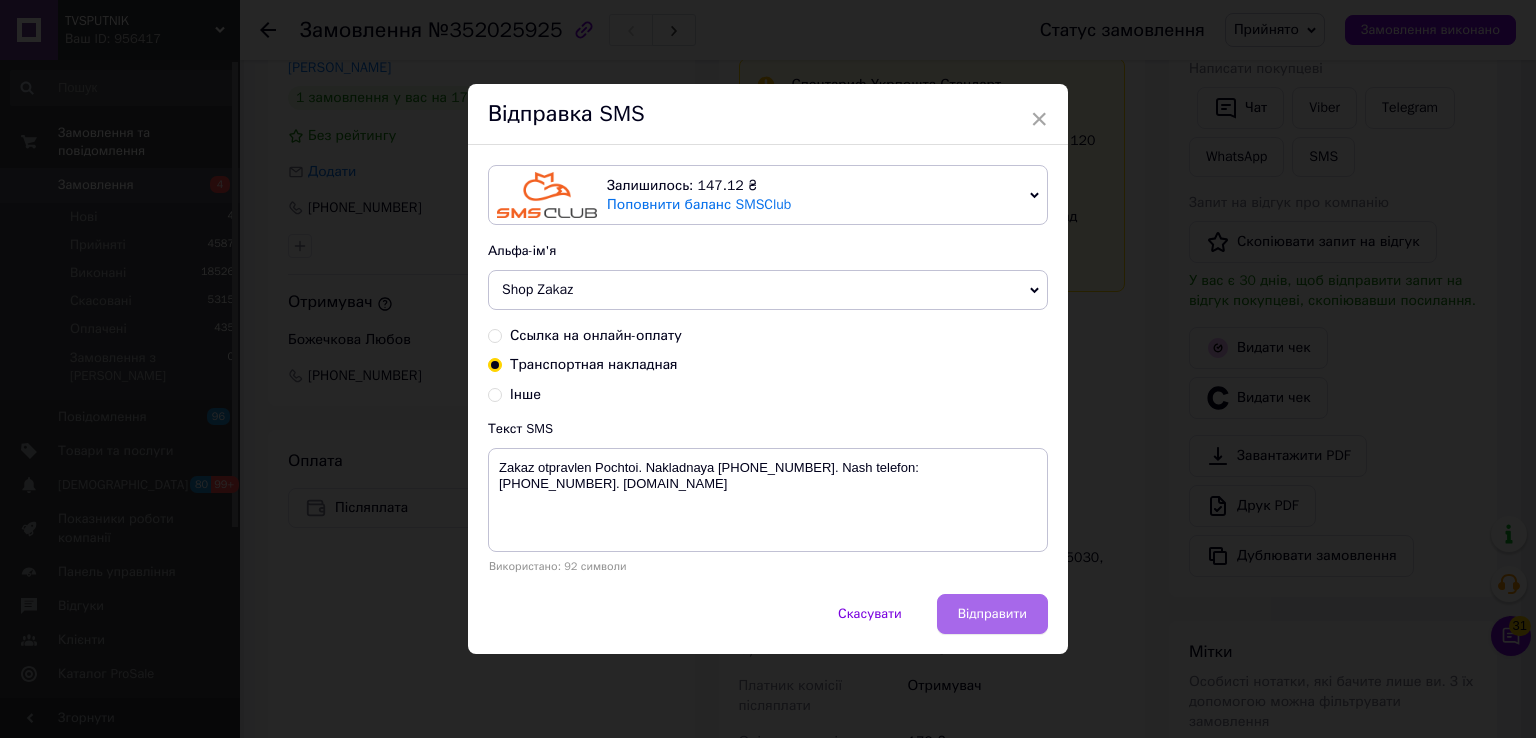 click on "Відправити" at bounding box center [992, 614] 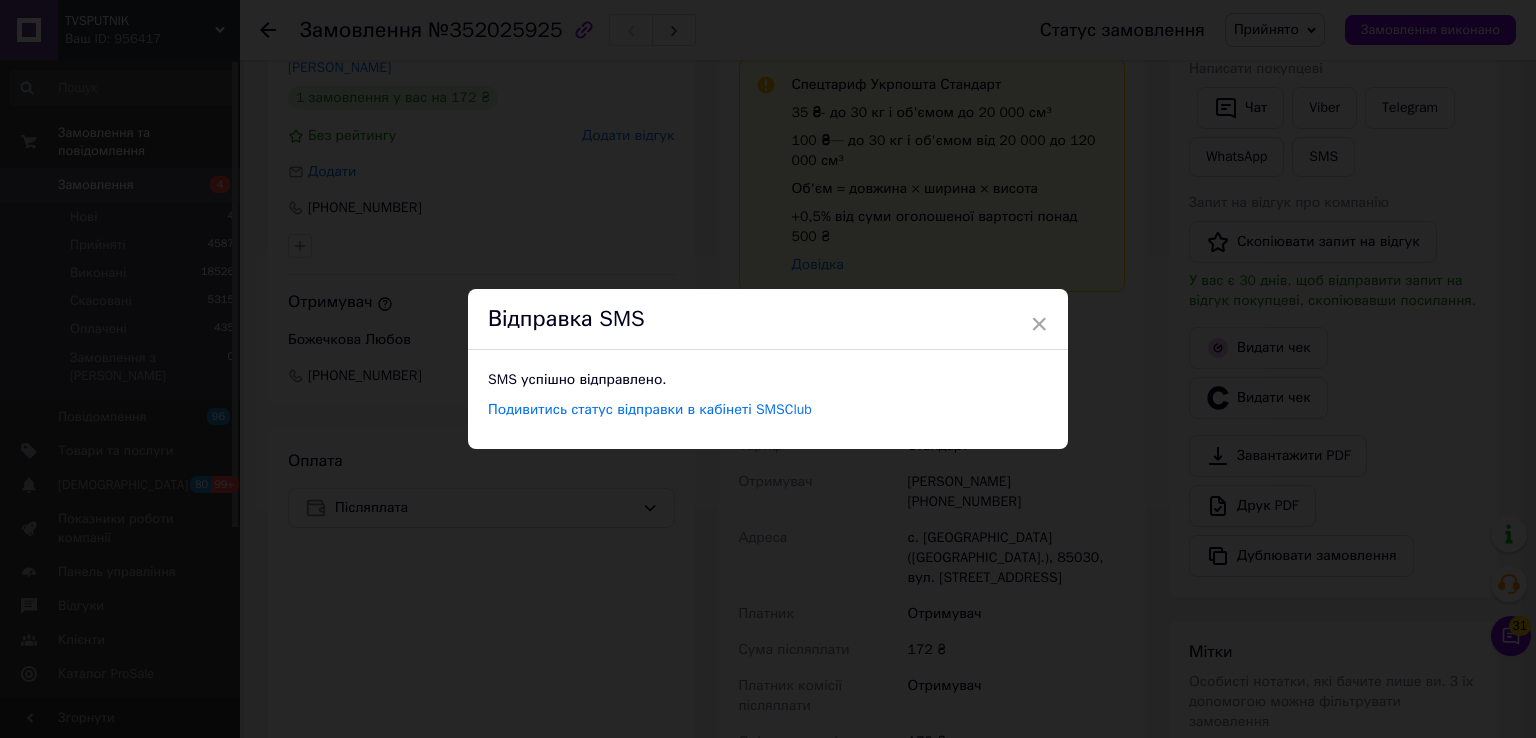click on "× Відправка SMS SMS успішно відправлено. Подивитись статус відправки в кабінеті SMSClub" at bounding box center (768, 369) 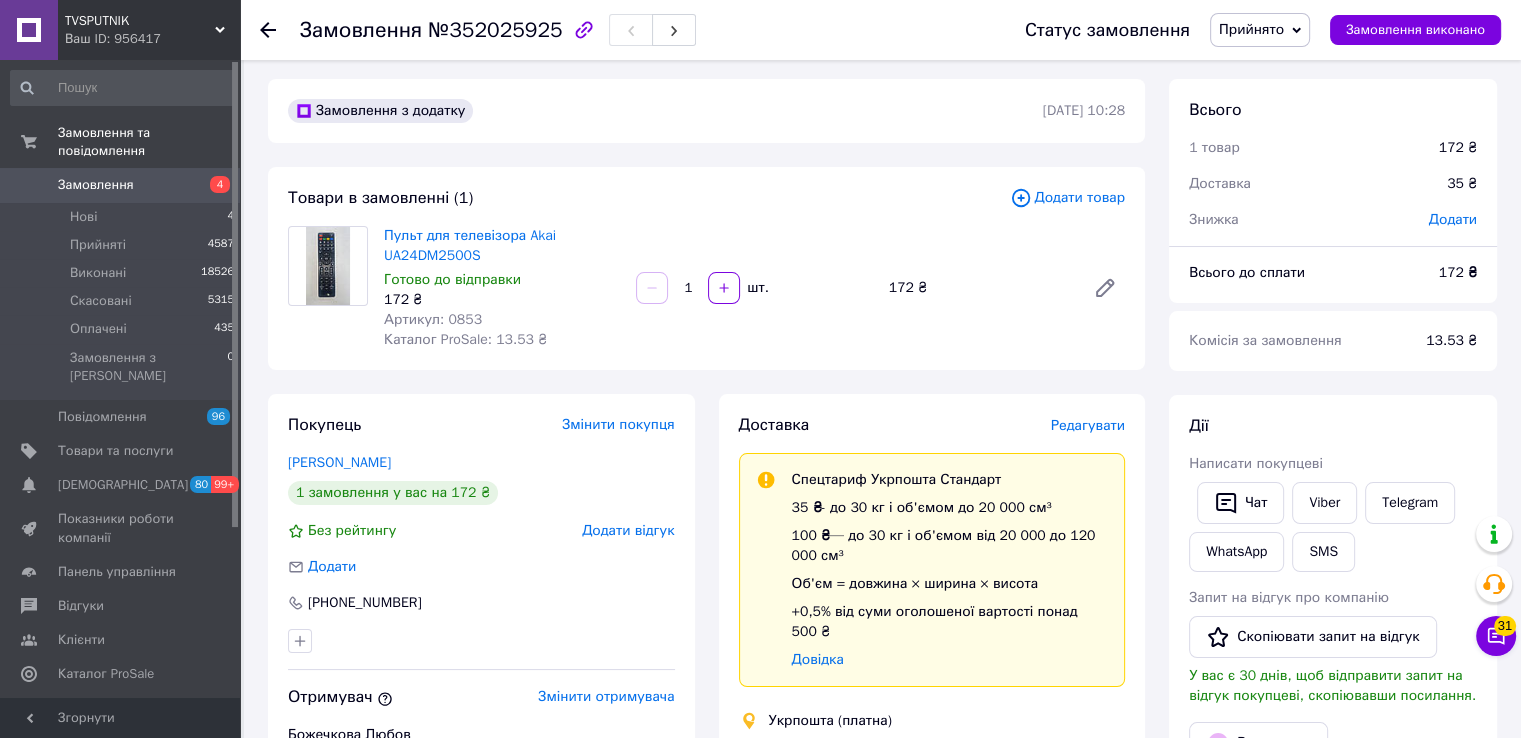 scroll, scrollTop: 0, scrollLeft: 0, axis: both 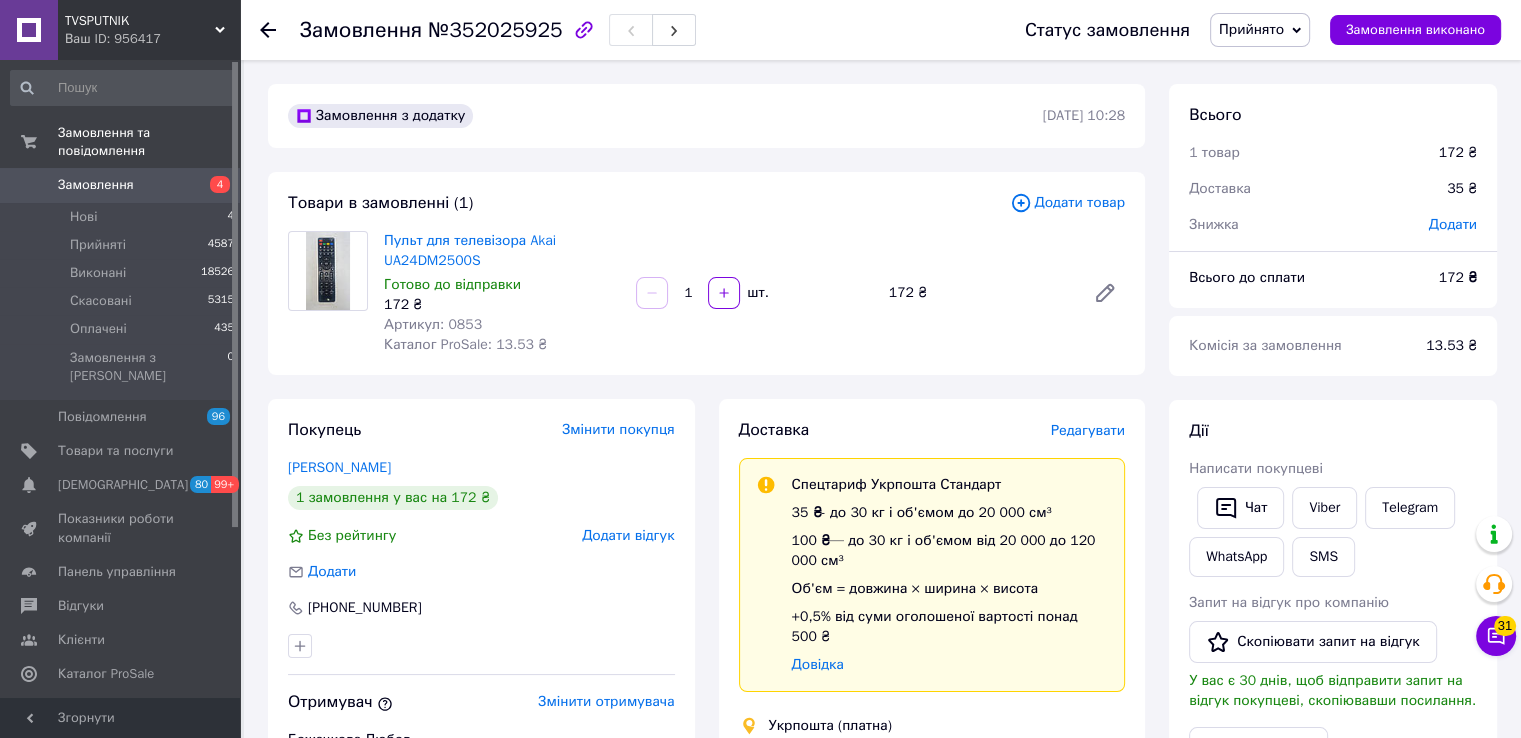 click 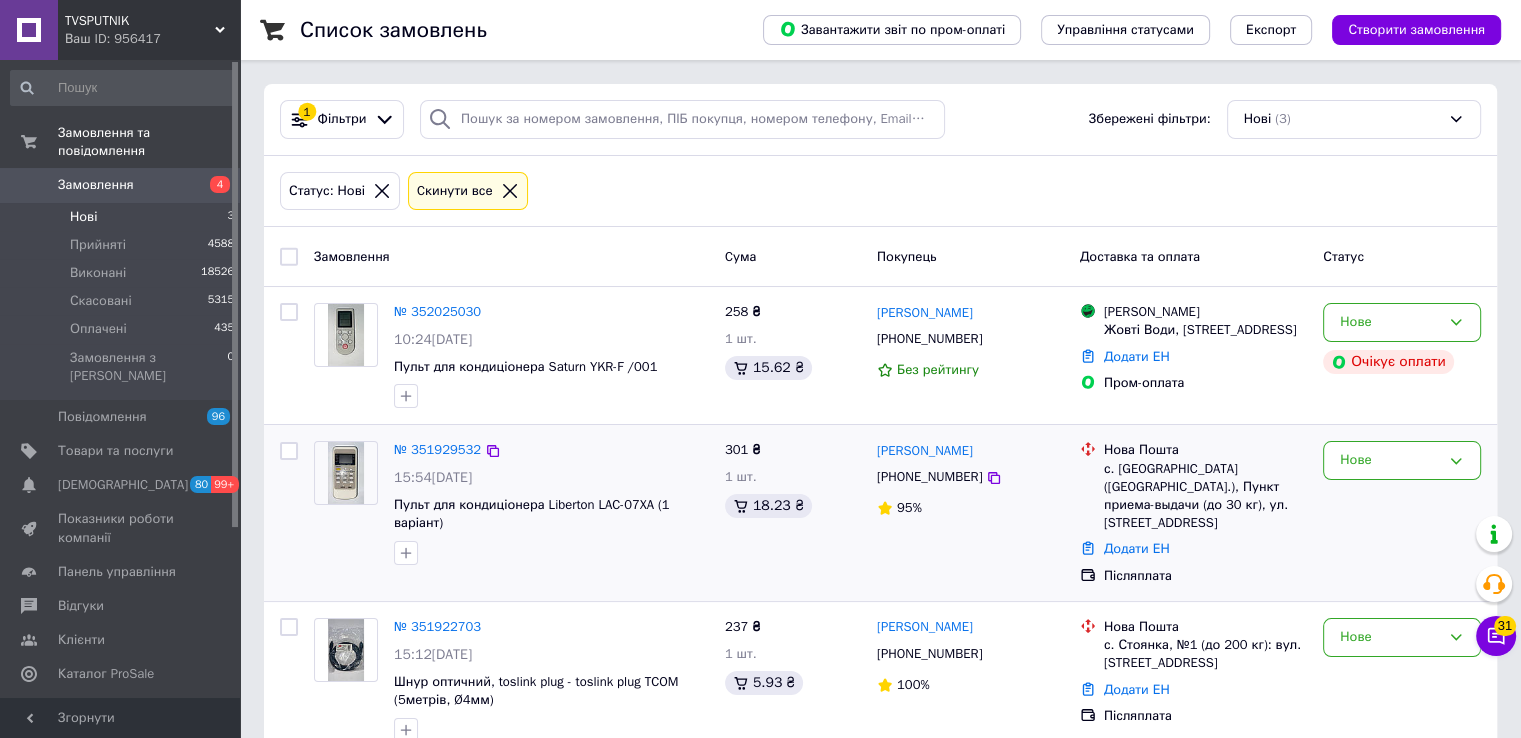 scroll, scrollTop: 24, scrollLeft: 0, axis: vertical 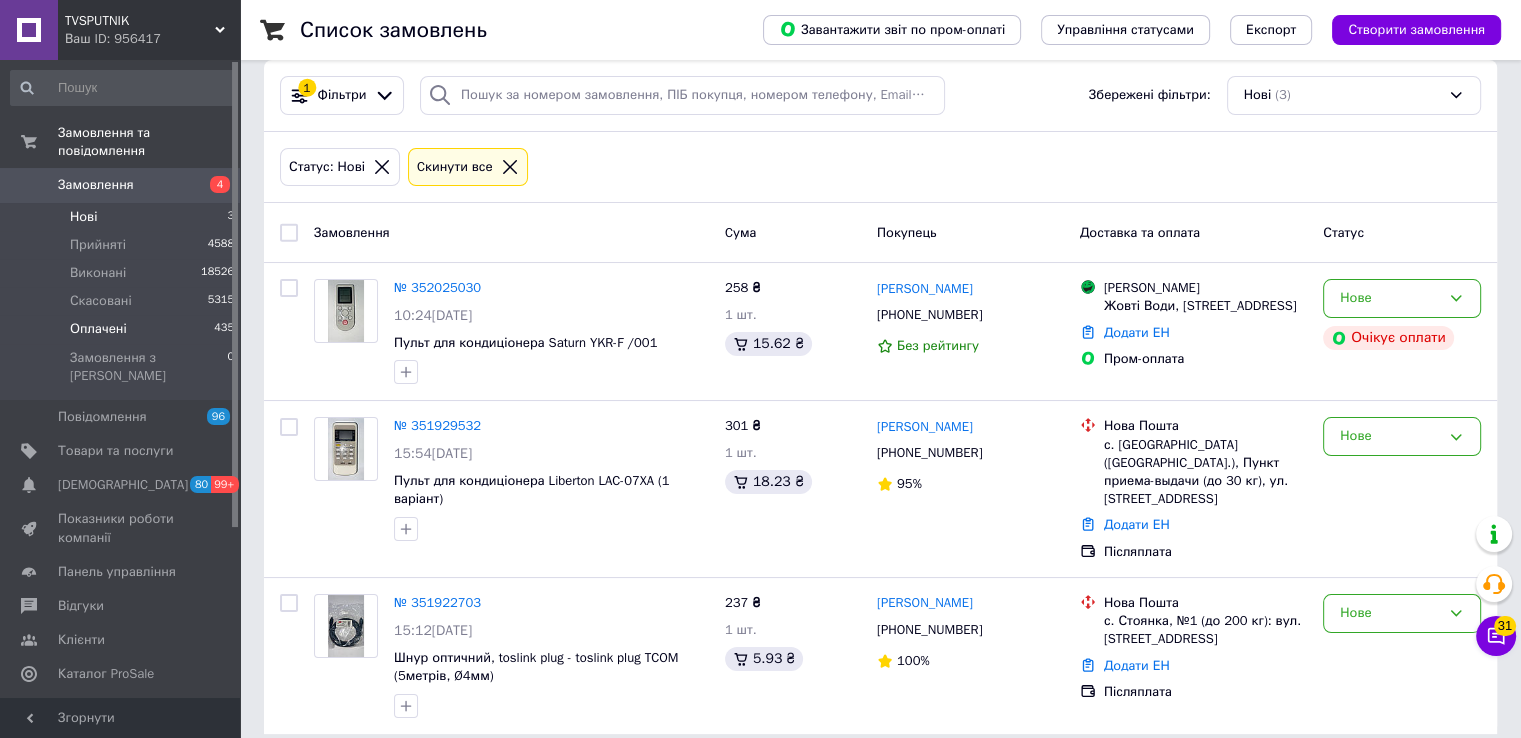 click on "Оплачені 435" at bounding box center [123, 329] 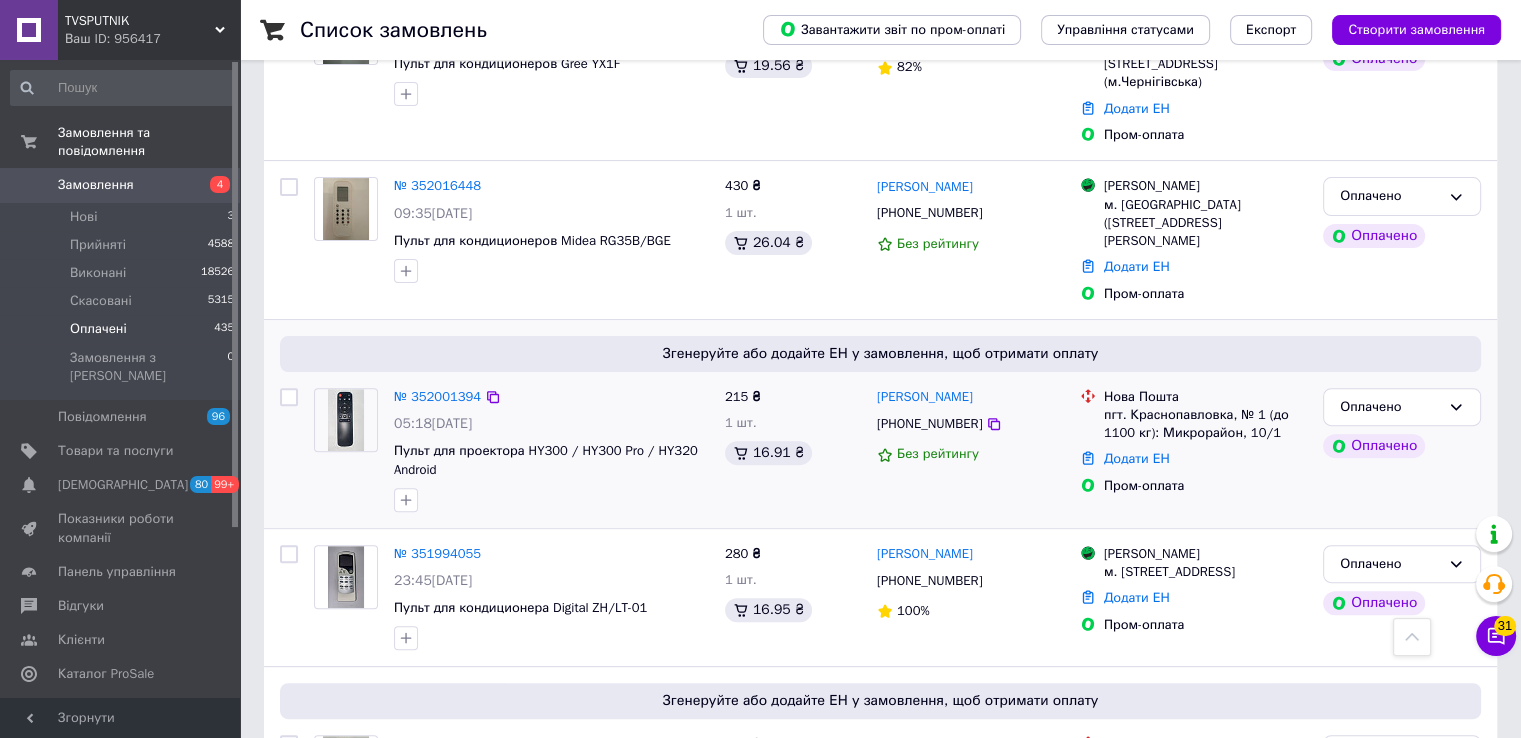 scroll, scrollTop: 600, scrollLeft: 0, axis: vertical 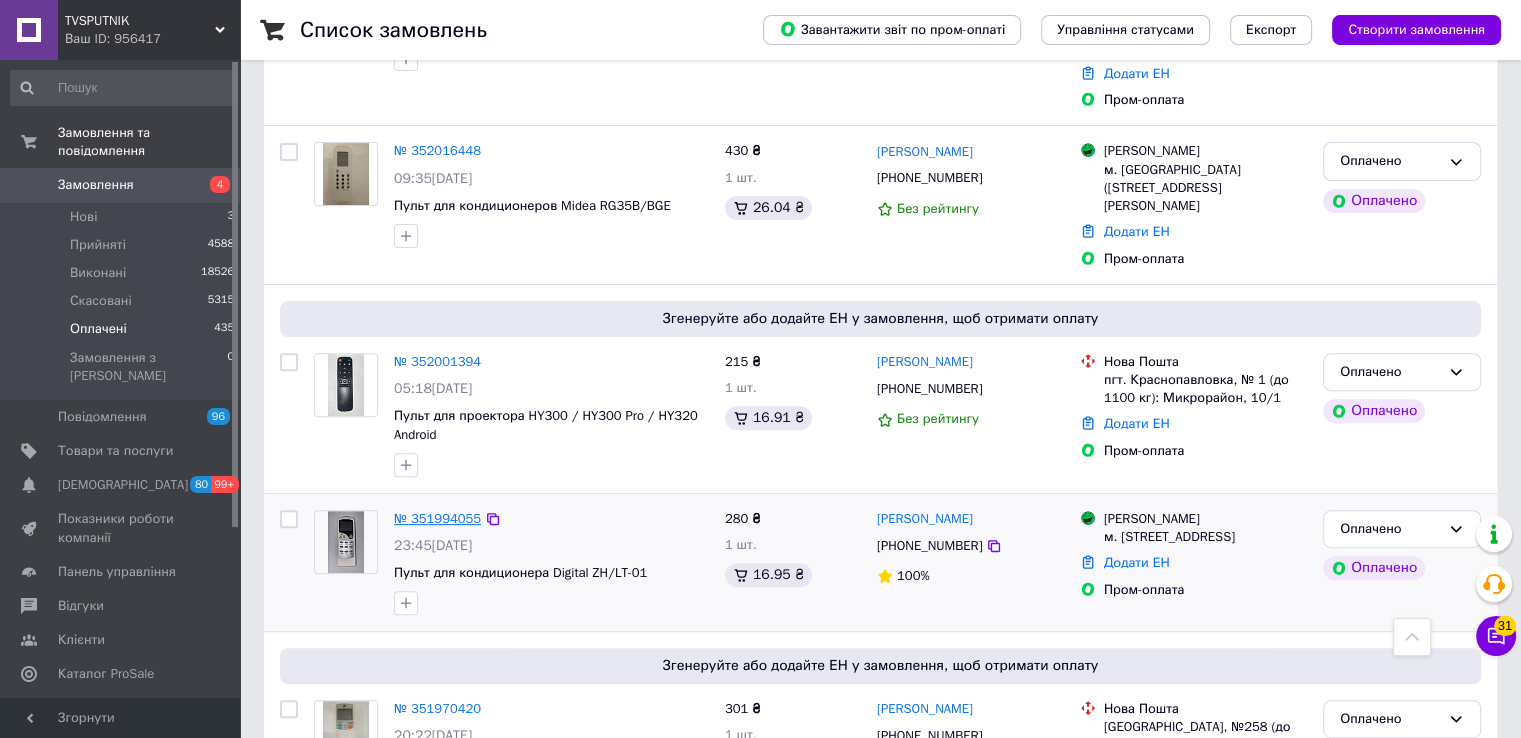 click on "№ 351994055" at bounding box center [437, 518] 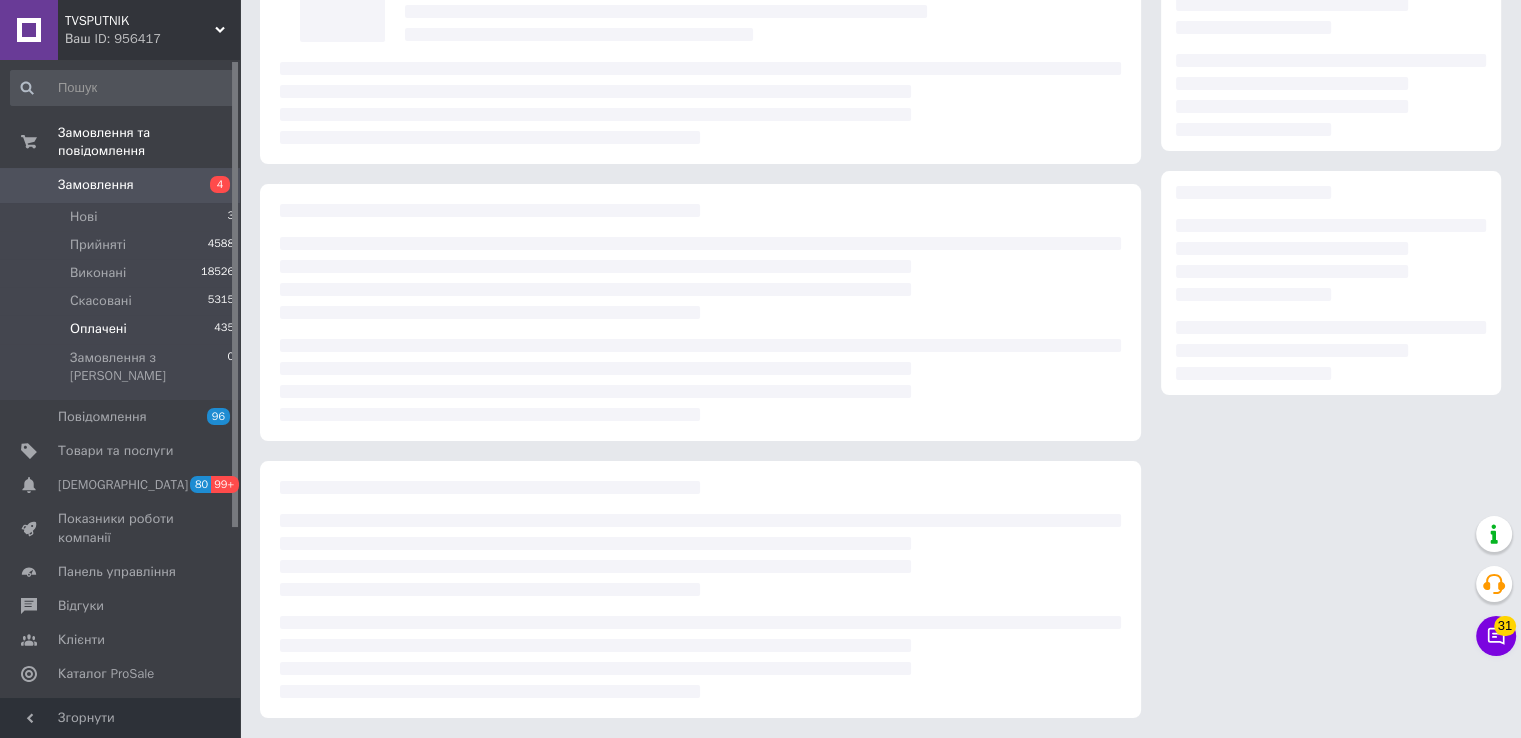 scroll, scrollTop: 600, scrollLeft: 0, axis: vertical 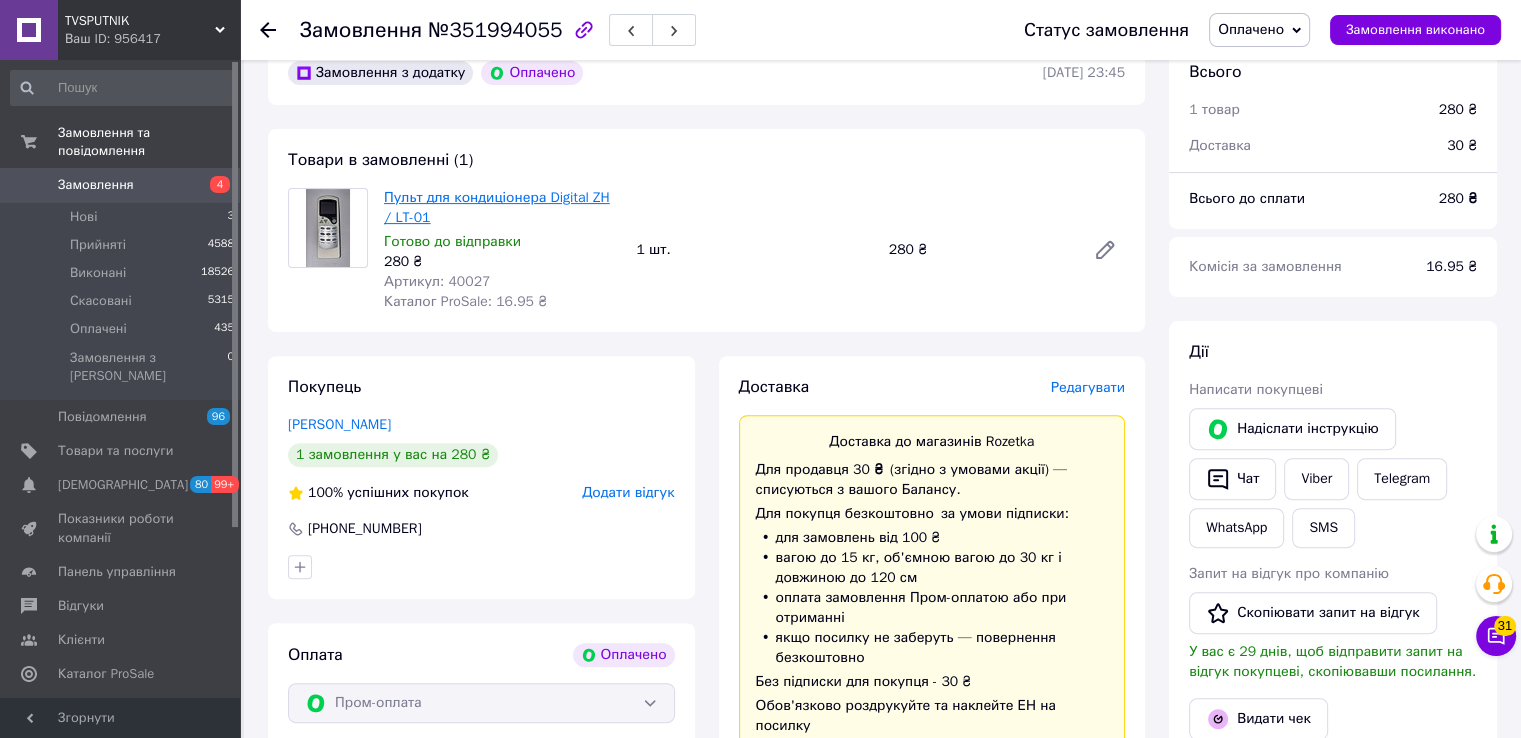 click on "Пульт для кондиціонера Digital ZH / LT-01" at bounding box center (497, 207) 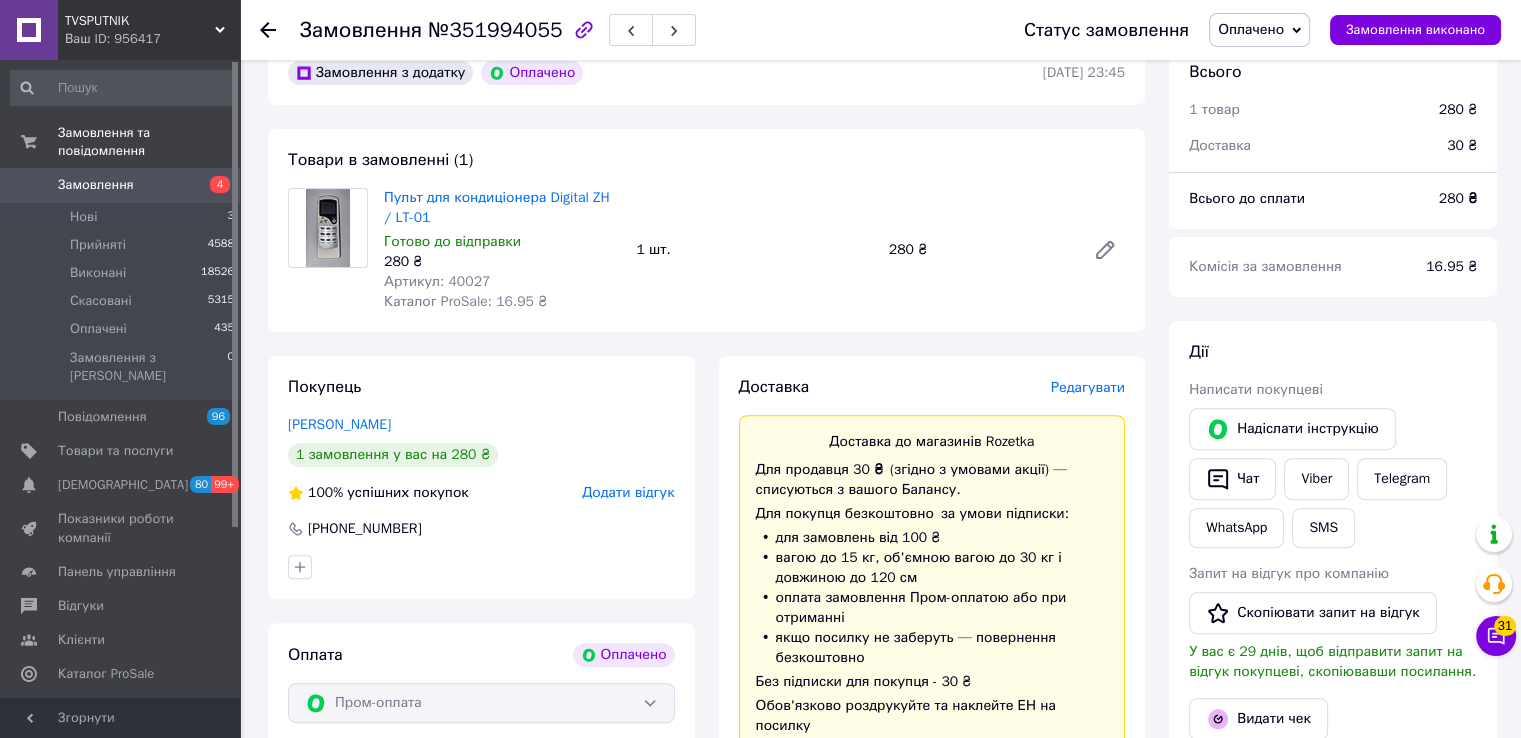 click 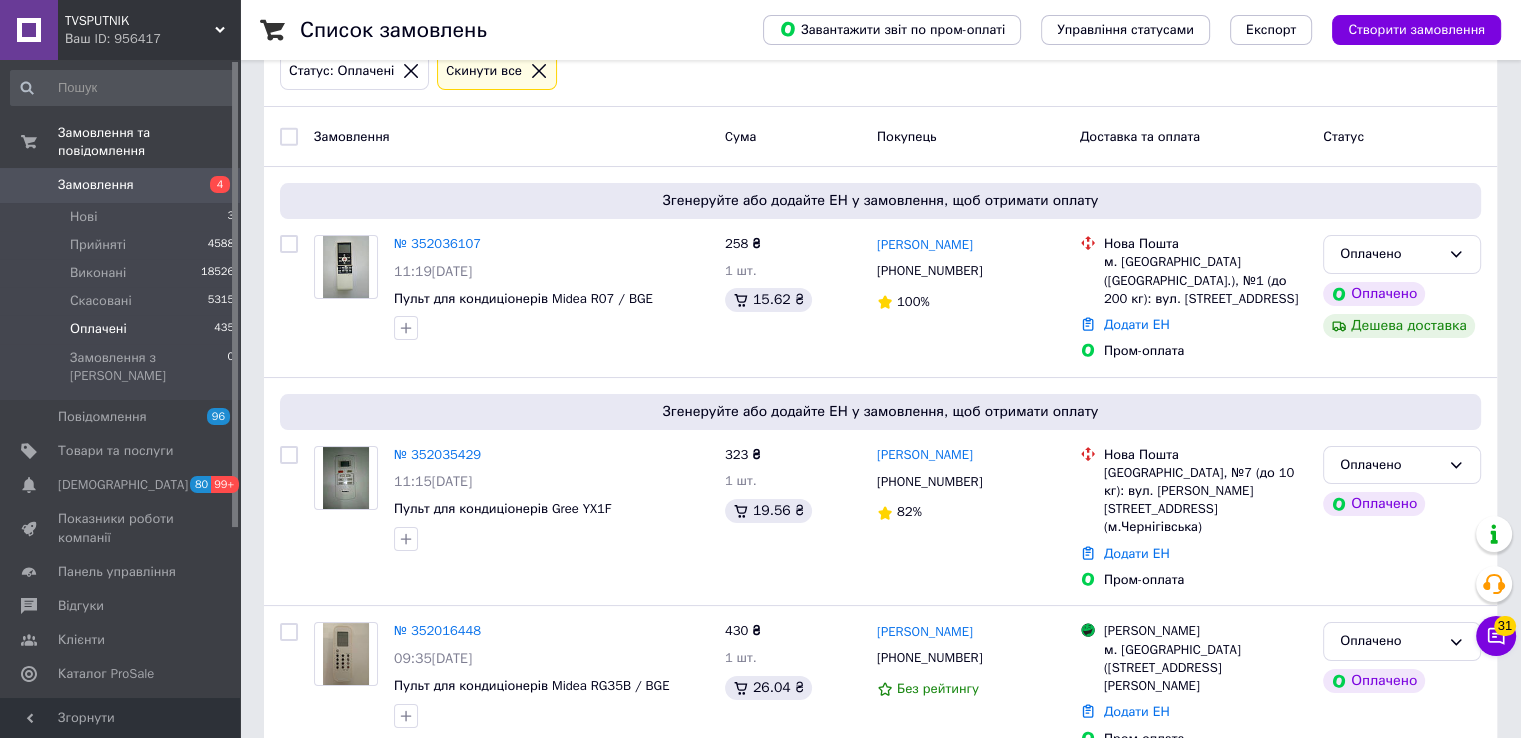 scroll, scrollTop: 300, scrollLeft: 0, axis: vertical 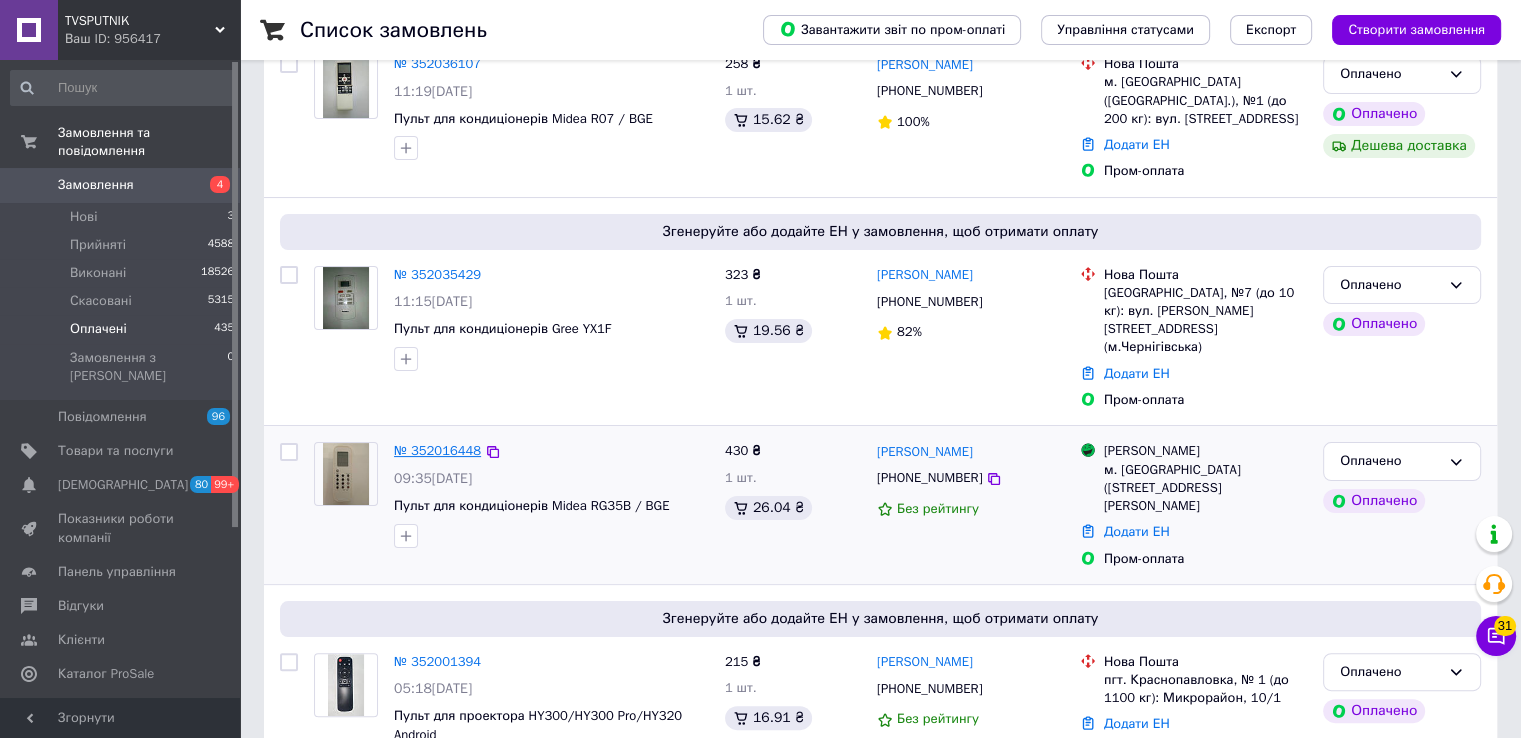 click on "№ 352016448" at bounding box center (437, 450) 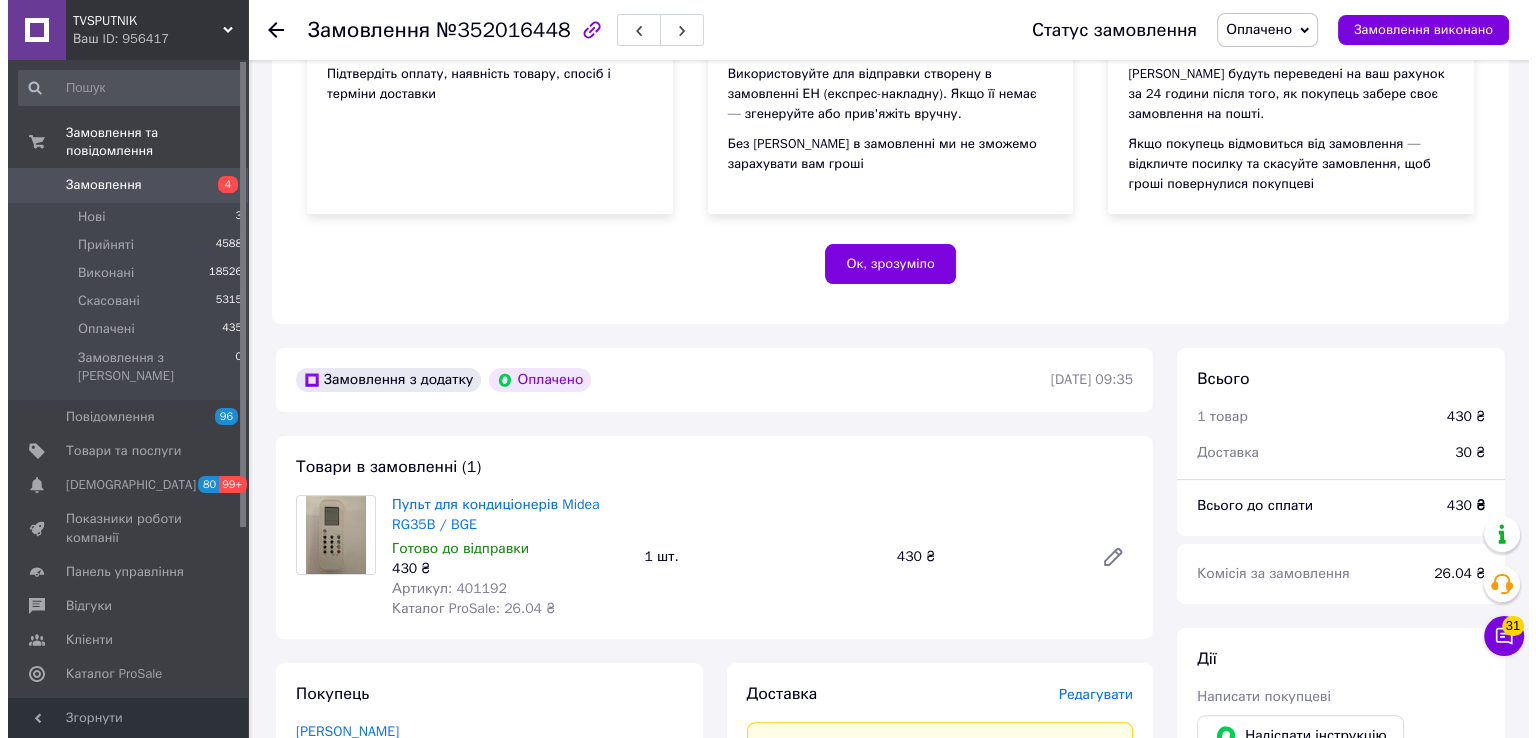 scroll, scrollTop: 400, scrollLeft: 0, axis: vertical 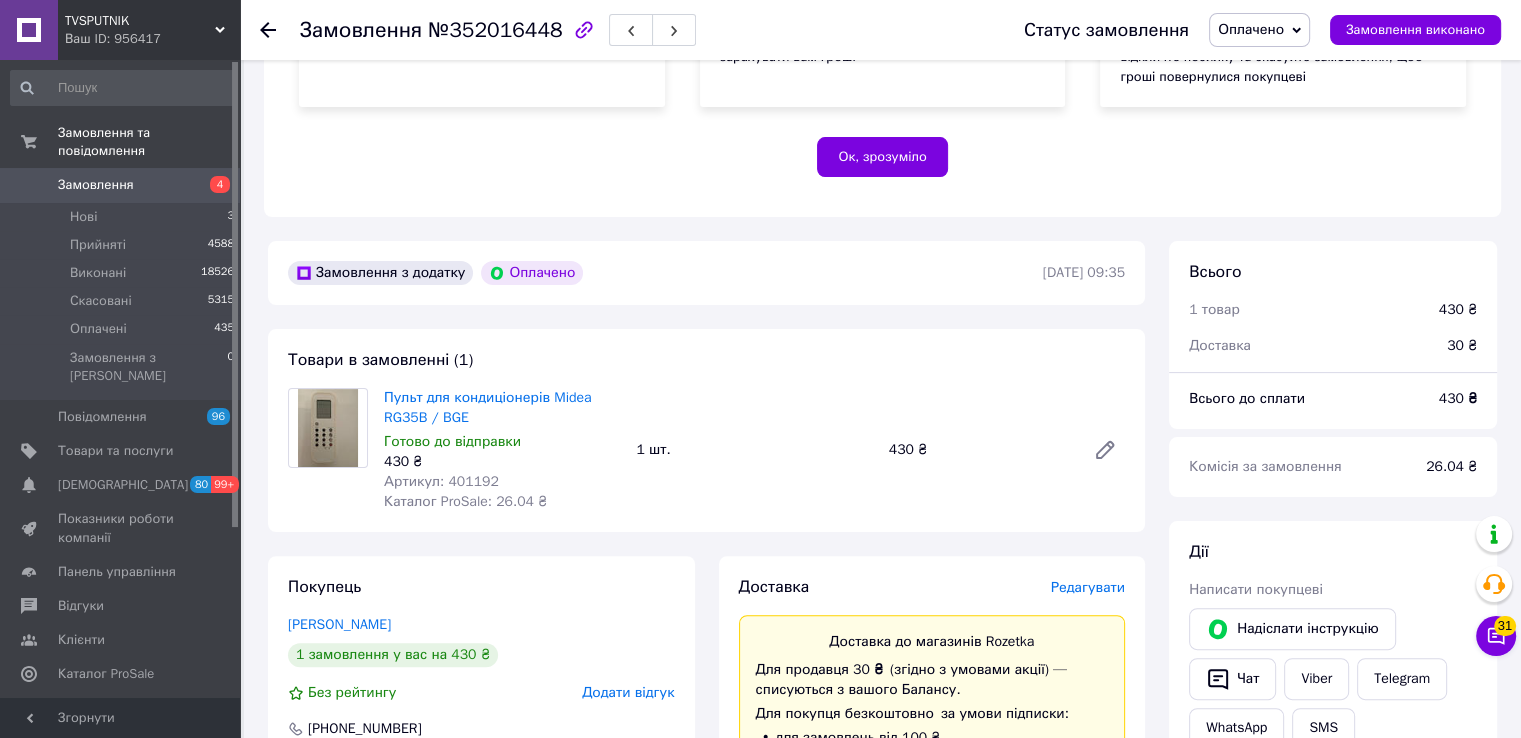 click on "Доставка Редагувати Доставка до магазинів Rozetka Для продавця 30 ₴   (згідно з умовами акції) — списуються з вашого Балансу. Для покупця безкоштовно   за умови підписки: для замовлень від 100 ₴ вагою до 15 кг,
об'ємною вагою до 30 кг
і довжиною до 120 см оплата замовлення Пром-оплатою або при отриманні якщо посилку не заберуть — повернення безкоштовно Без підписки для покупця - 30 ₴ Обов'язково роздрукуйте та наклейте ЕН на посилку Довідка та умови Акції Магазини Rozetka (платна) Отримувач Камышан Наталья  Телефон отримувача +380963214453 Оціночна вартість 430 ₴ Адреса" at bounding box center [932, 1051] 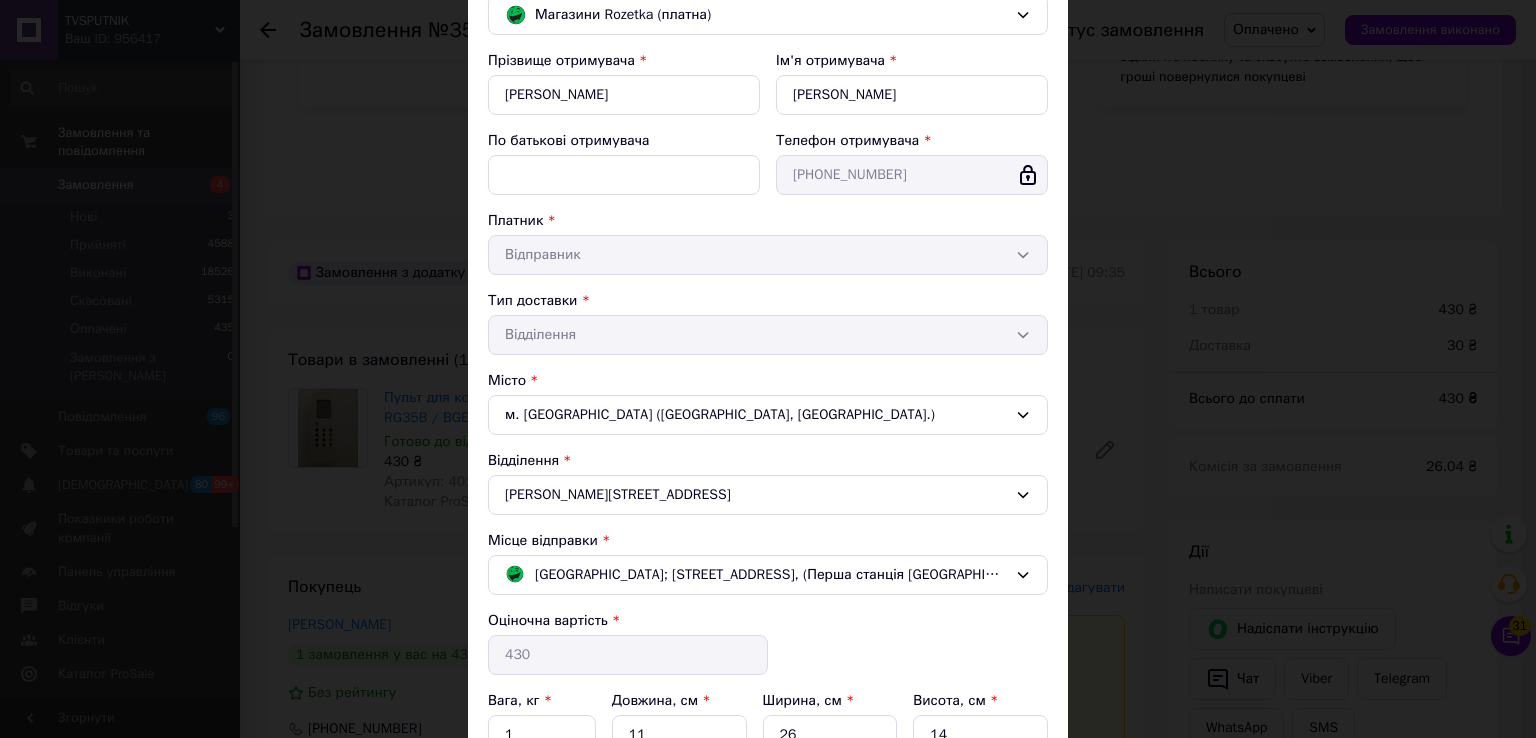 scroll, scrollTop: 381, scrollLeft: 0, axis: vertical 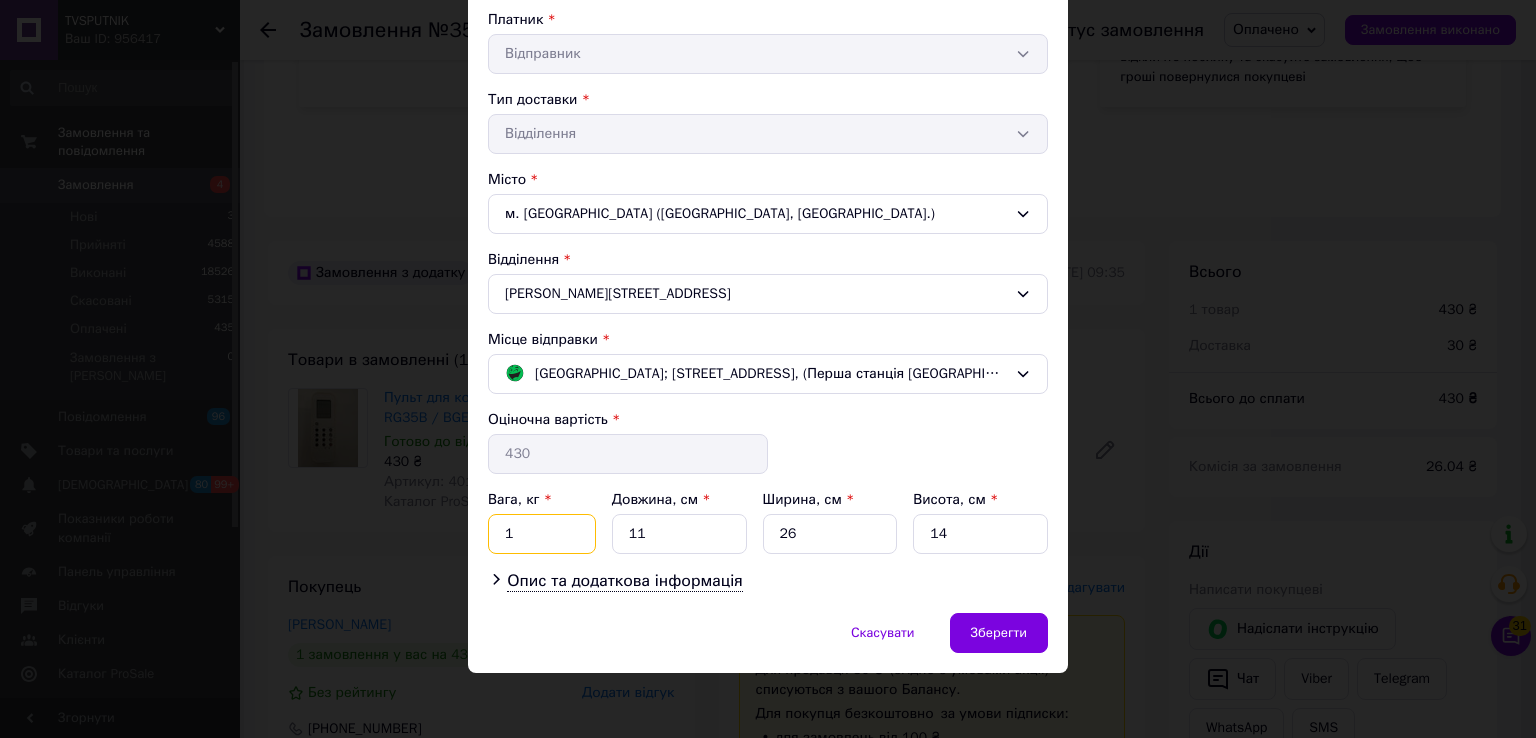 click on "1" at bounding box center [542, 534] 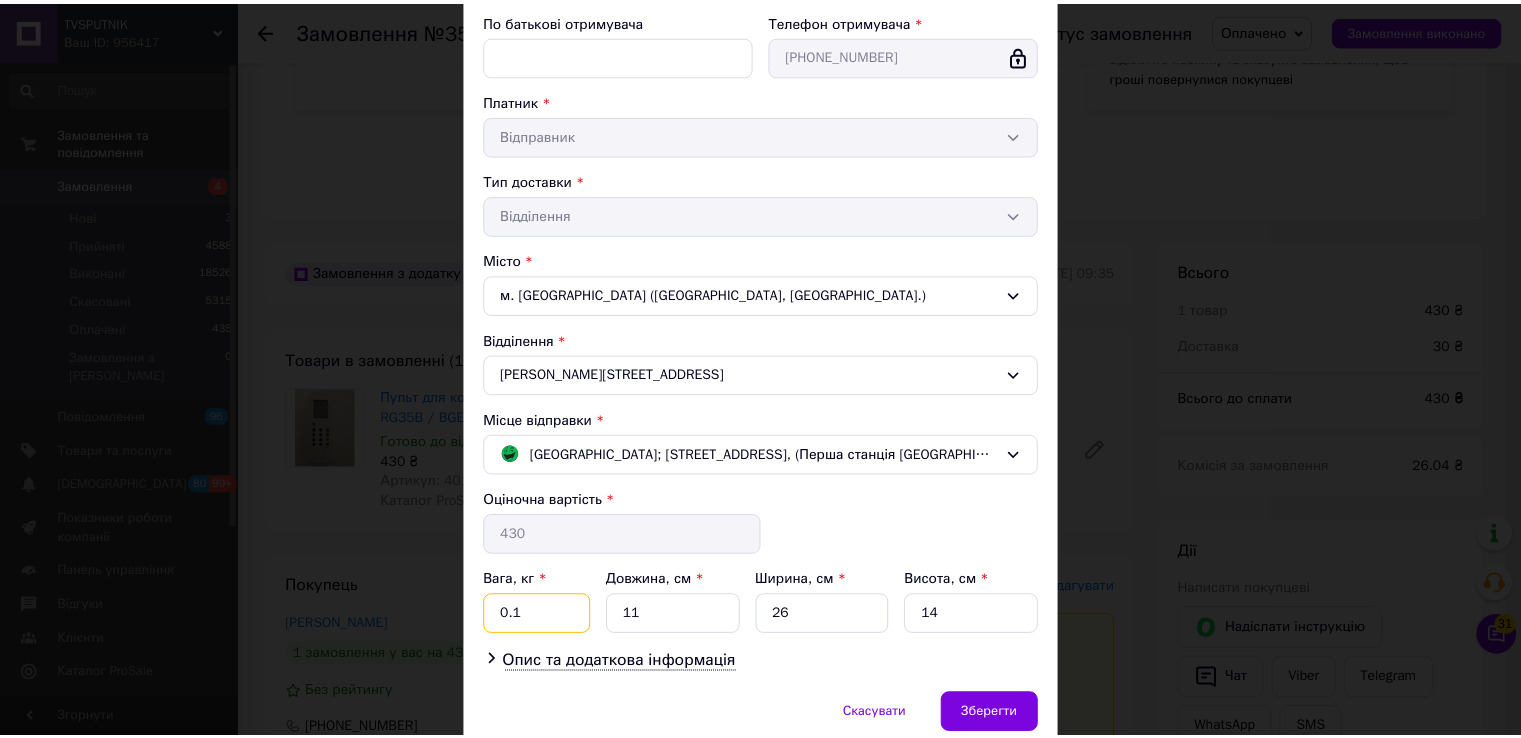 scroll, scrollTop: 381, scrollLeft: 0, axis: vertical 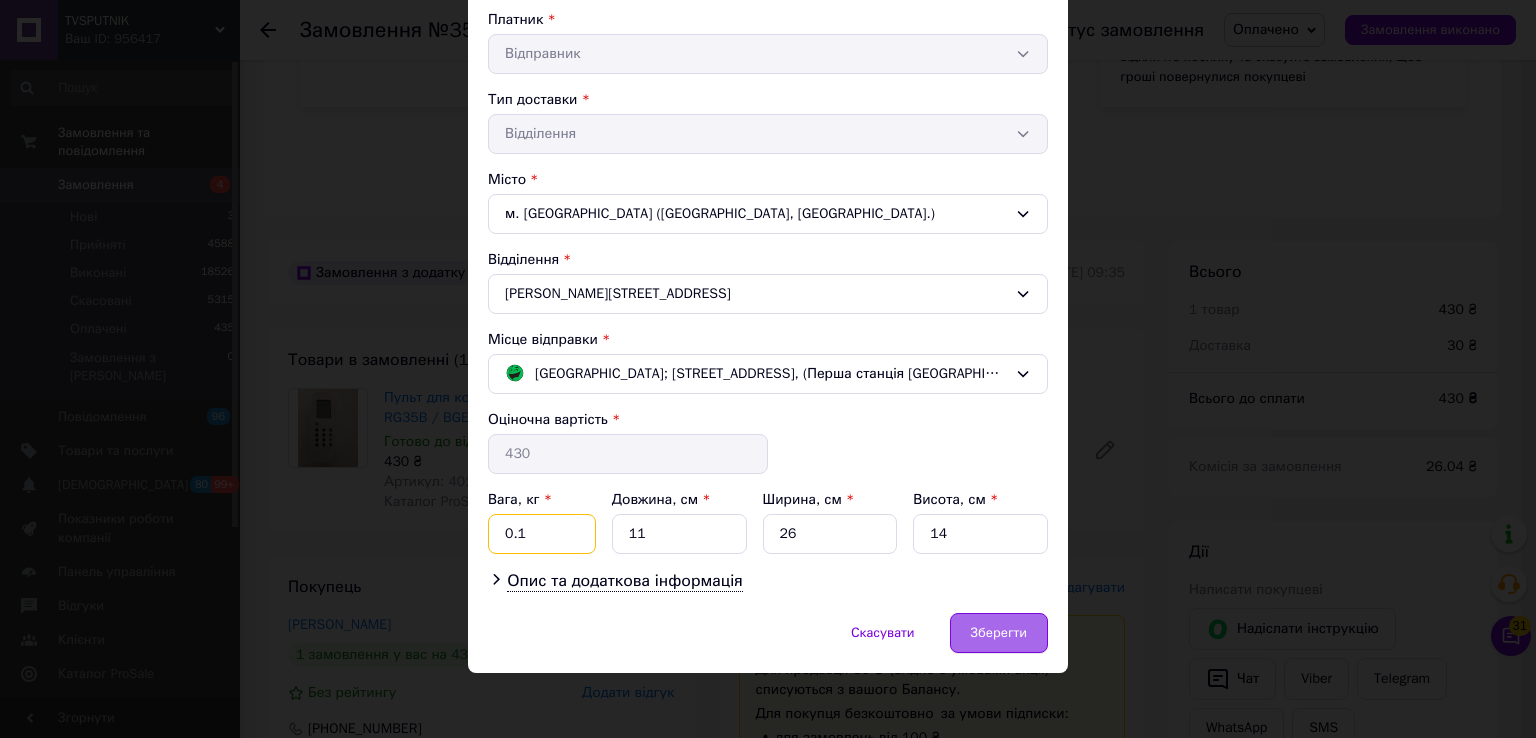 type on "0.1" 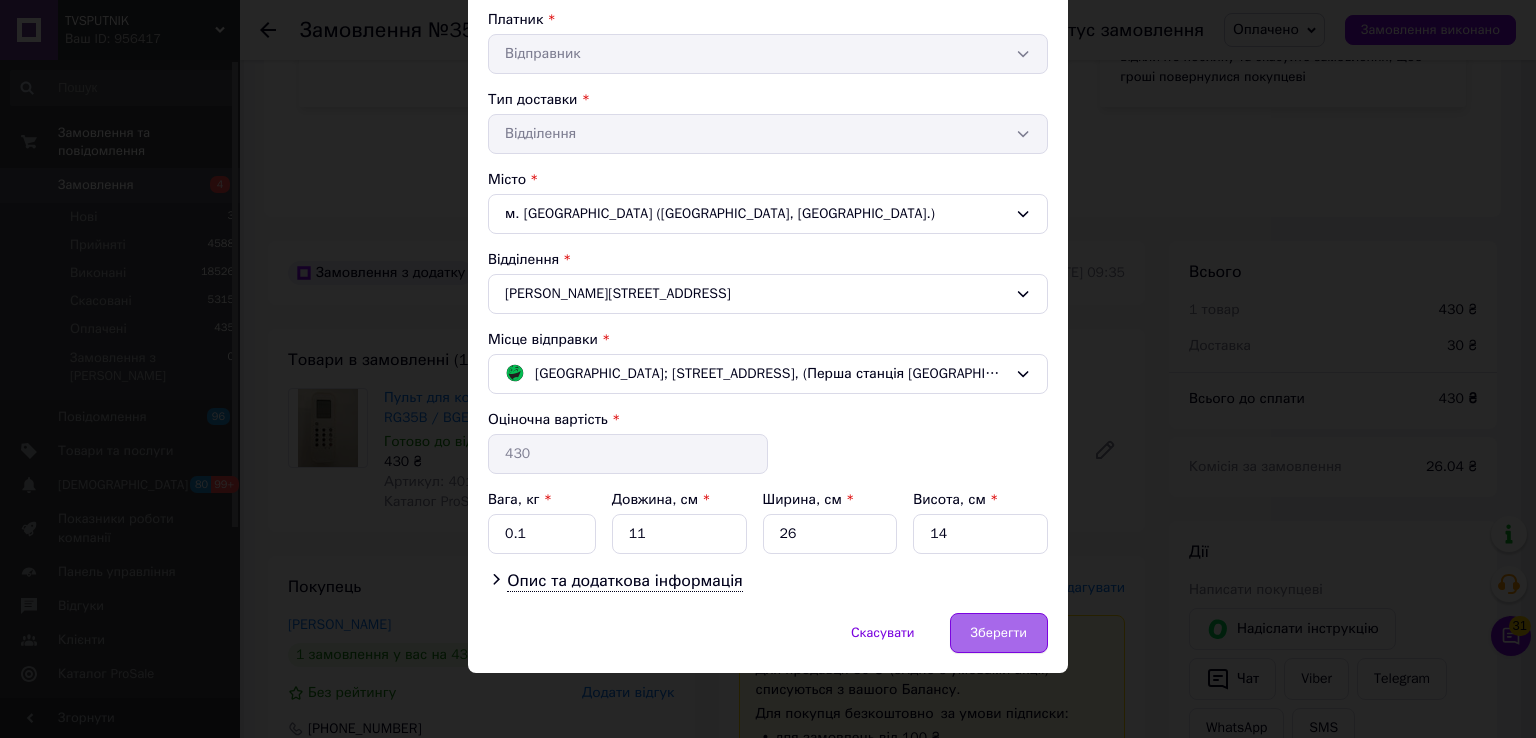 click on "Зберегти" at bounding box center (999, 633) 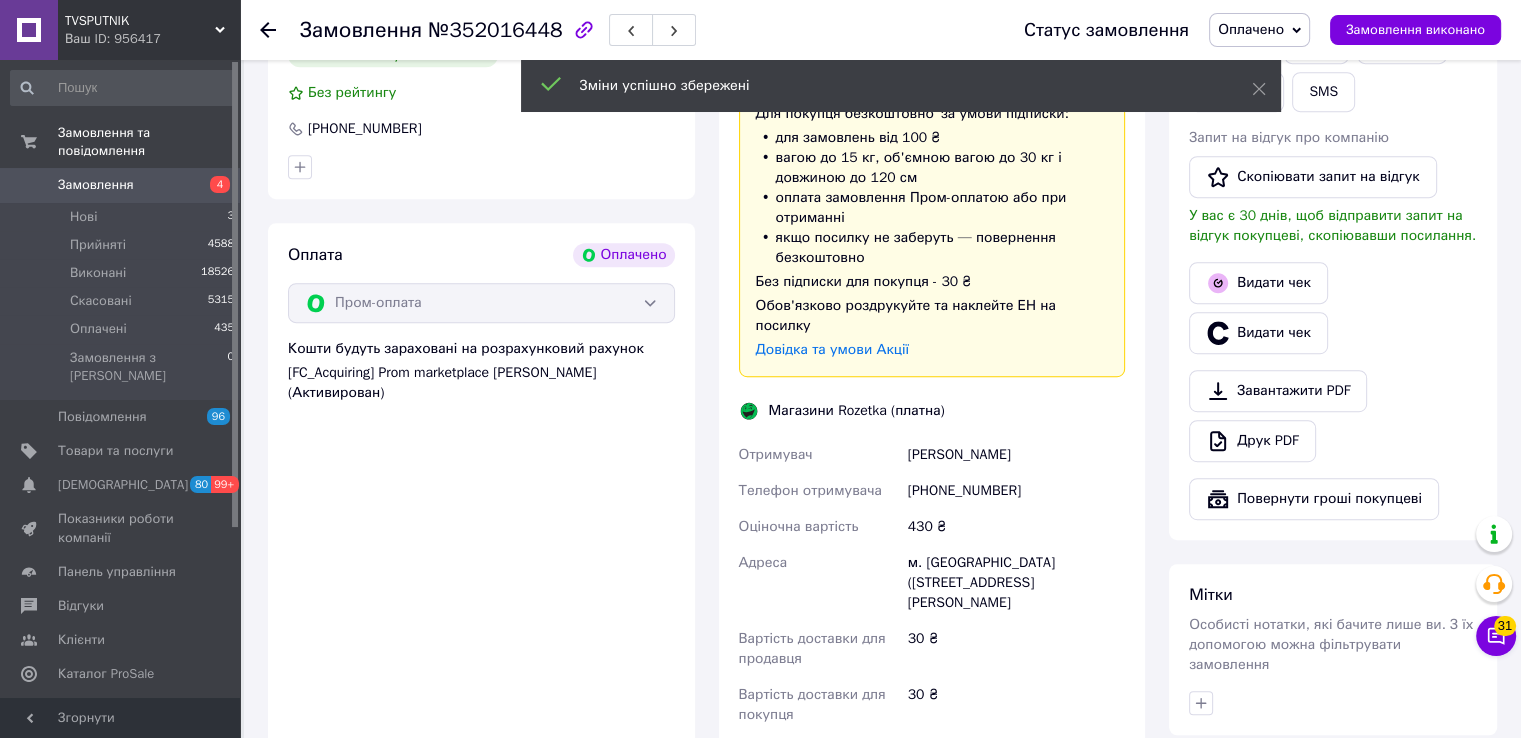 scroll, scrollTop: 1200, scrollLeft: 0, axis: vertical 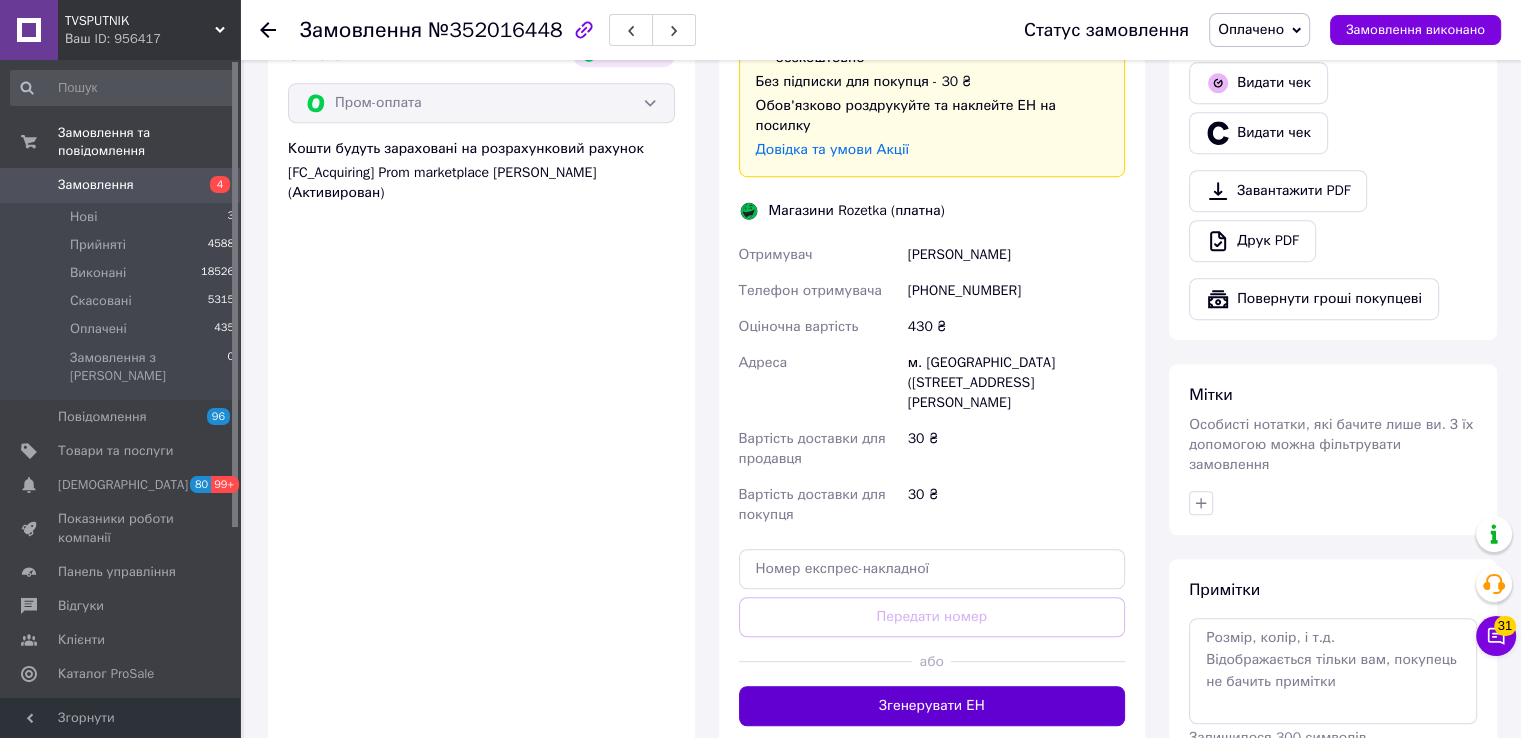 click on "Згенерувати ЕН" at bounding box center (932, 706) 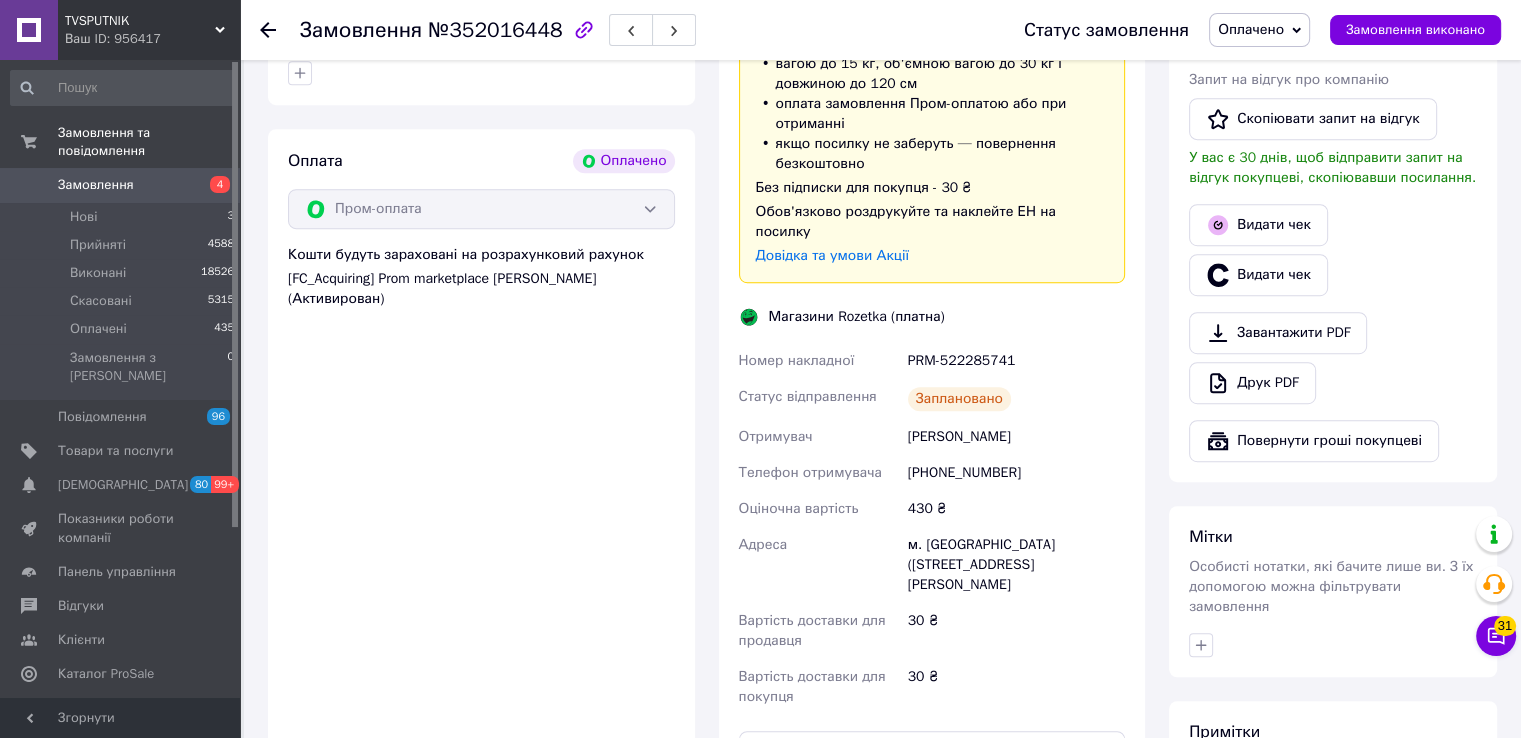 scroll, scrollTop: 1300, scrollLeft: 0, axis: vertical 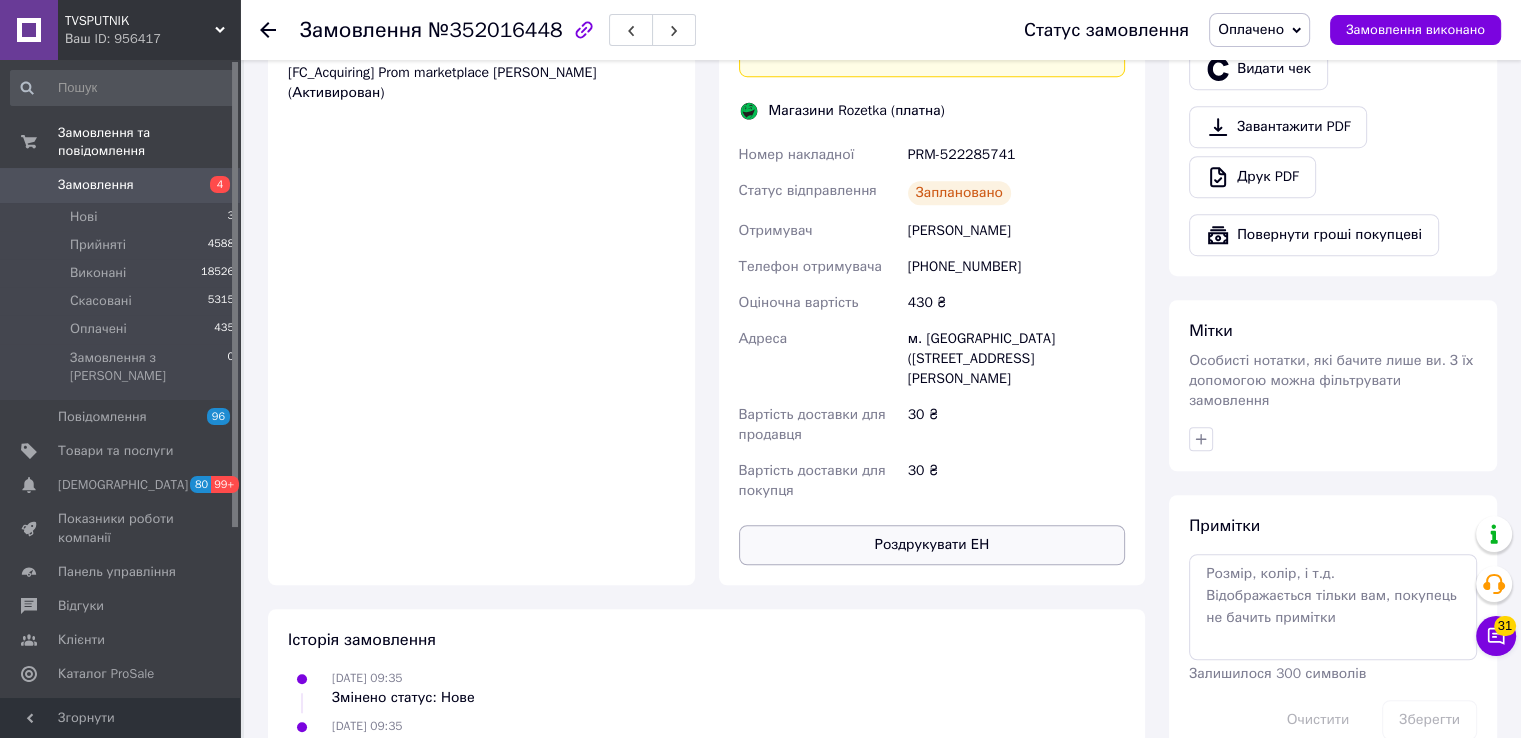 click on "Роздрукувати ЕН" at bounding box center [932, 545] 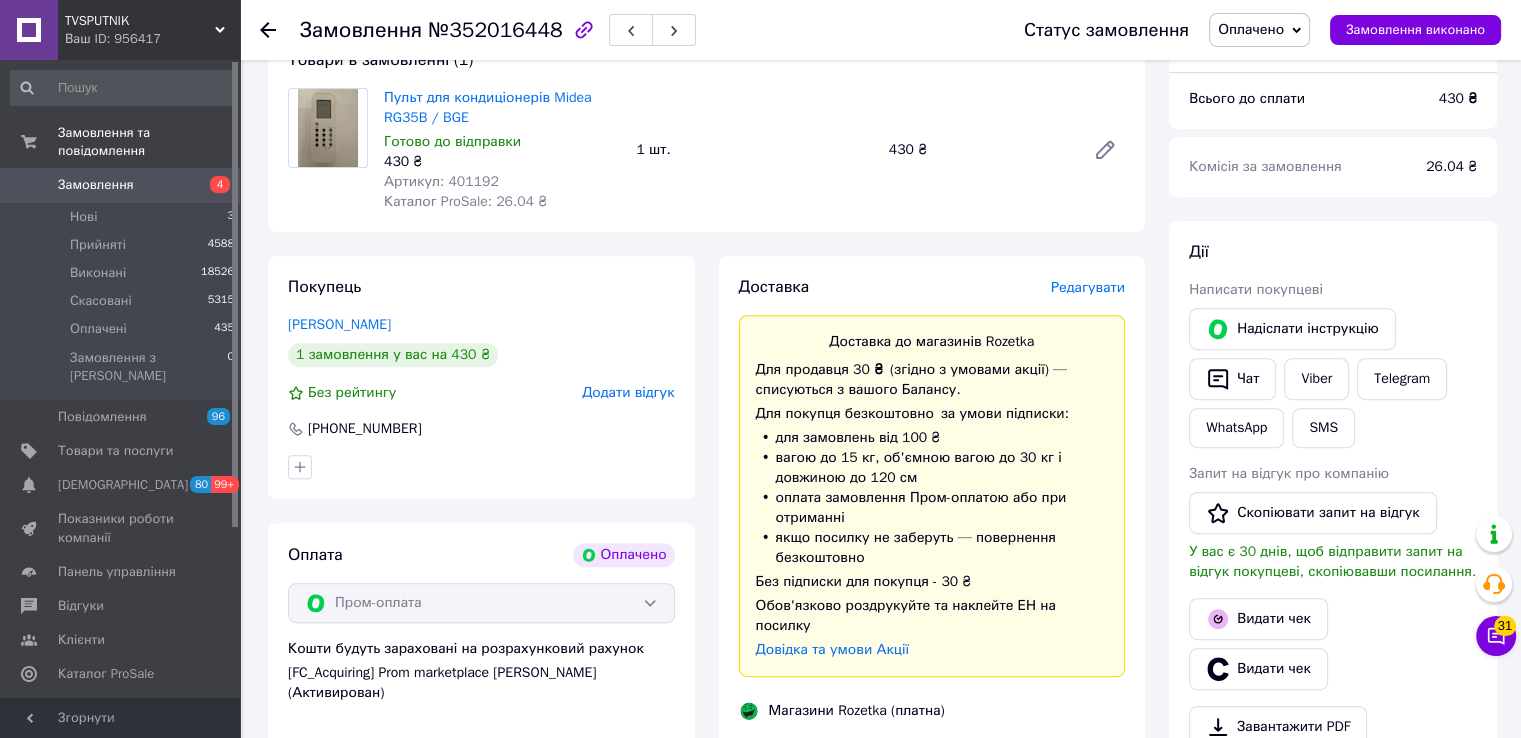 scroll, scrollTop: 1100, scrollLeft: 0, axis: vertical 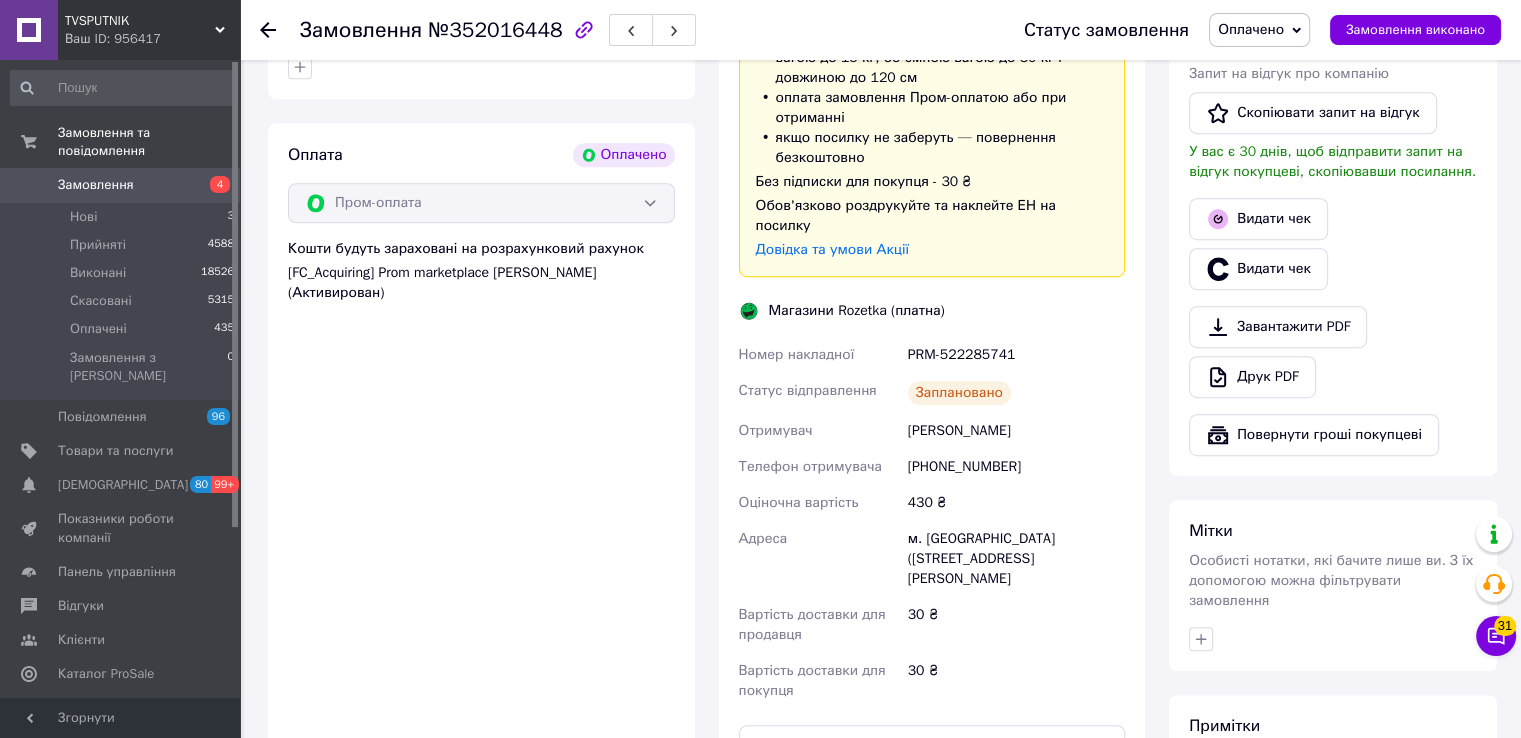 click on "PRM-522285741" at bounding box center [1016, 355] 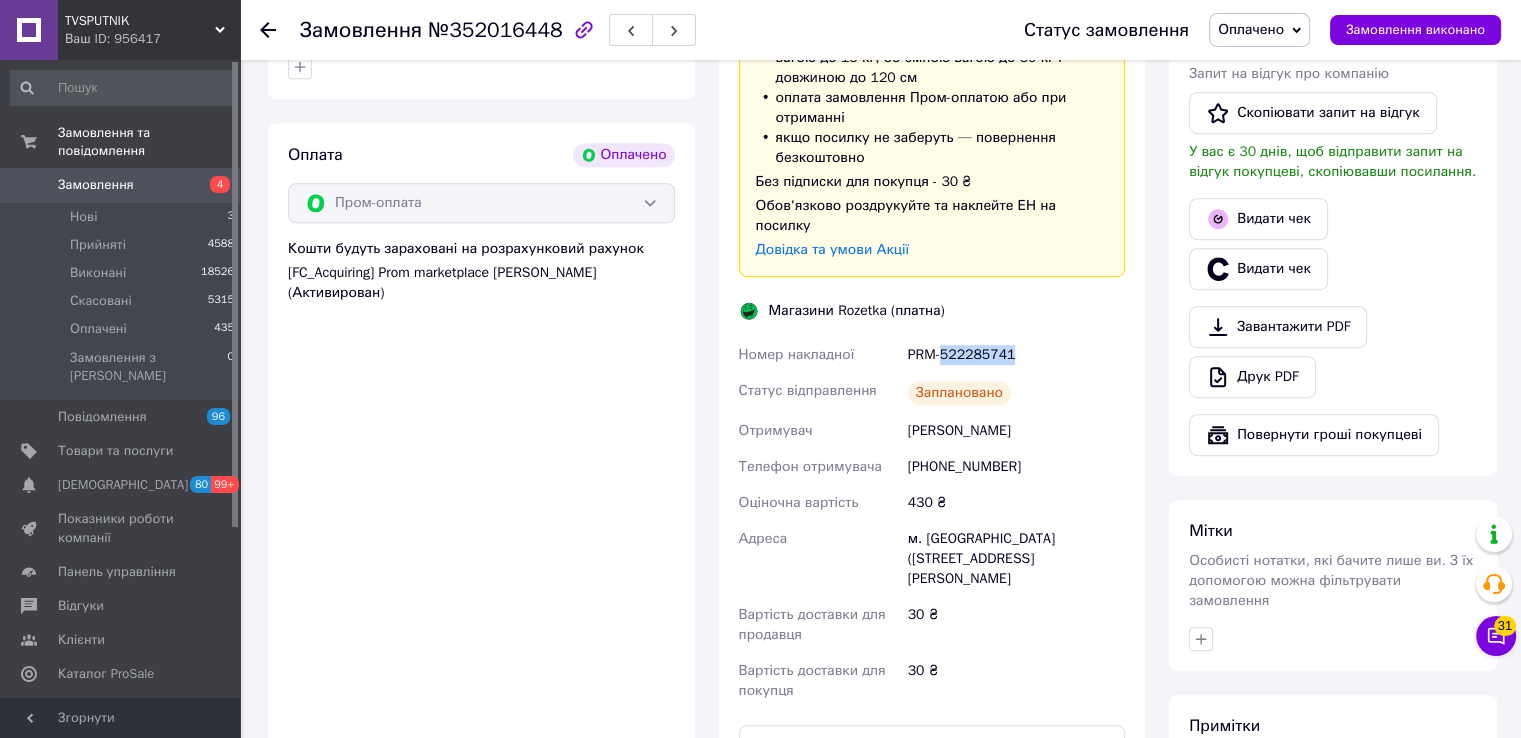 click on "PRM-522285741" at bounding box center [1016, 355] 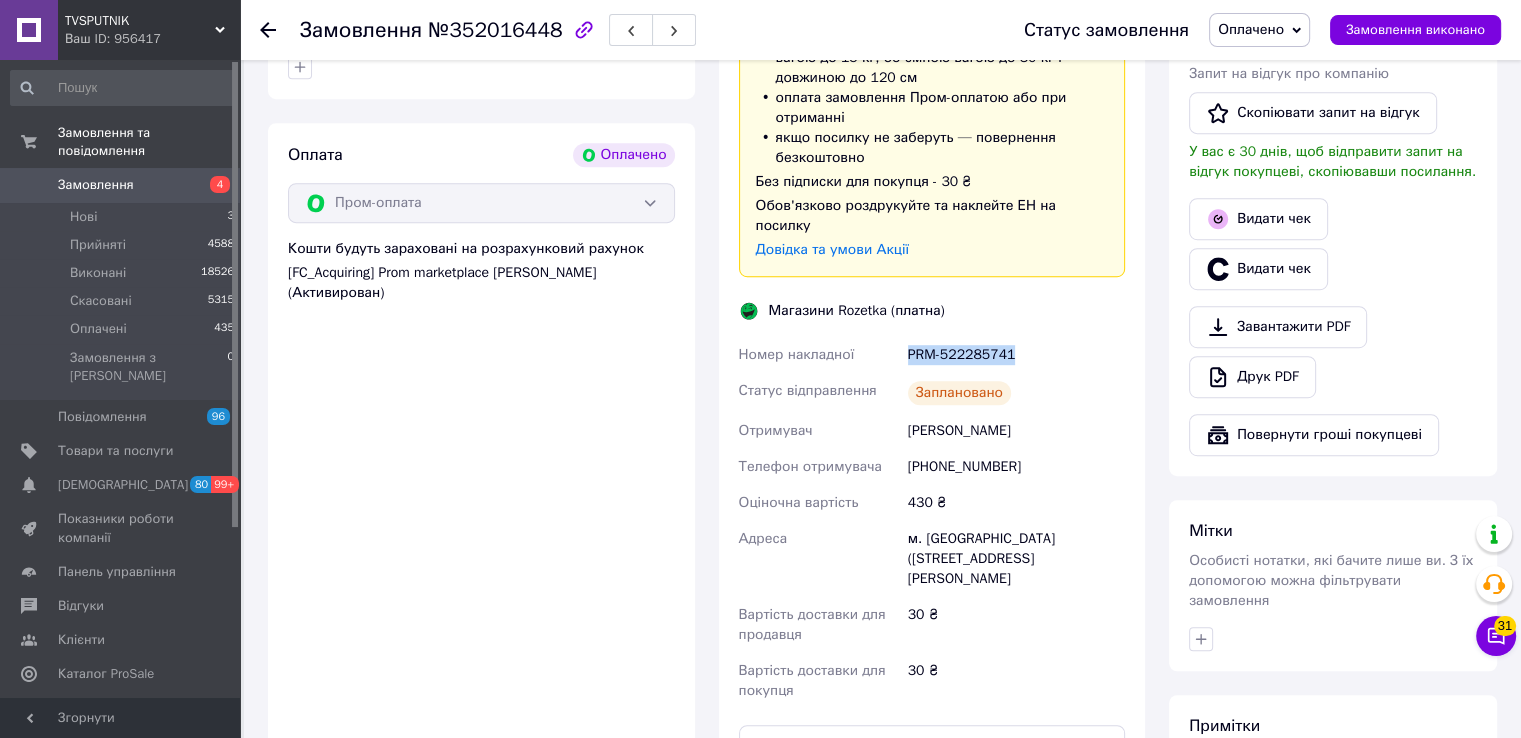 drag, startPoint x: 894, startPoint y: 332, endPoint x: 1014, endPoint y: 326, distance: 120.14991 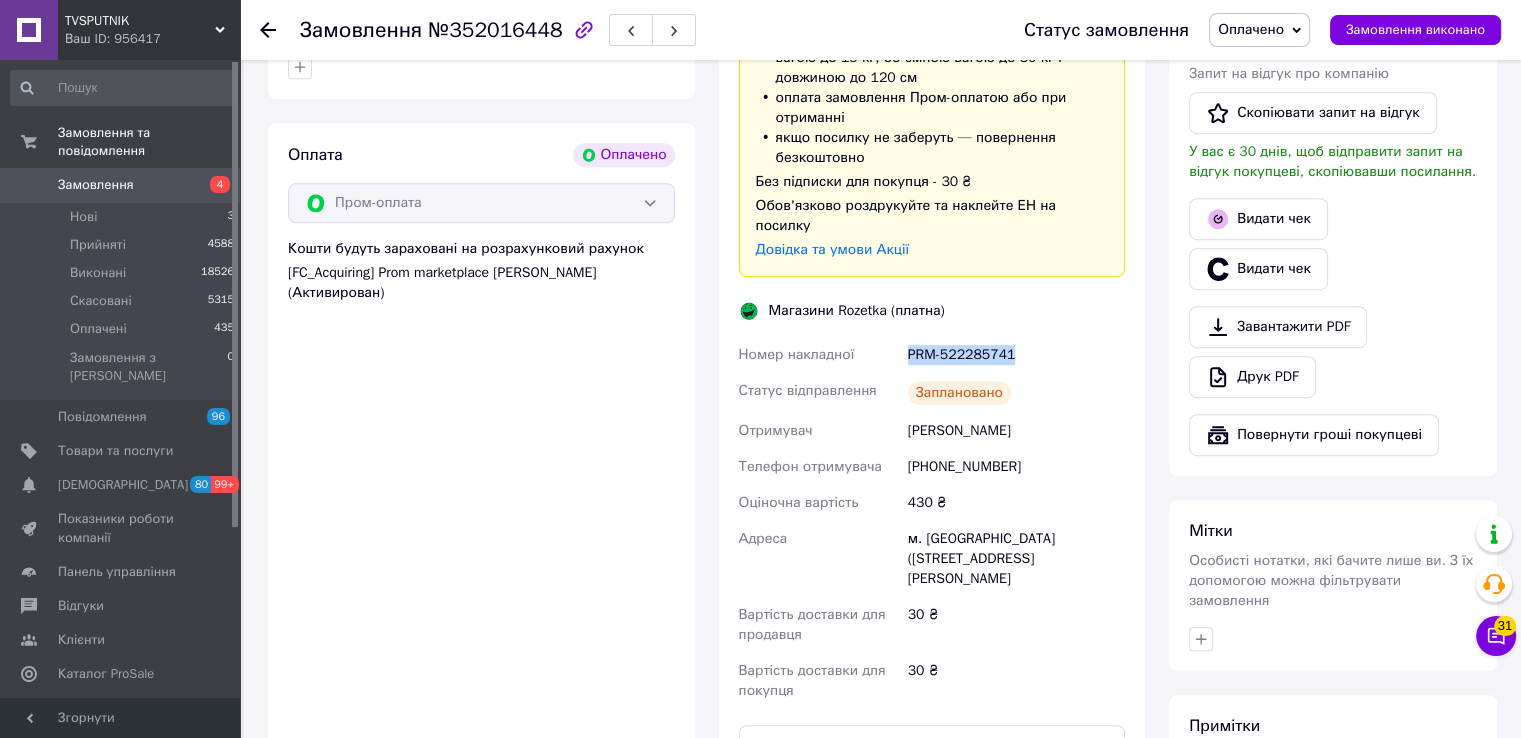 click on "Номер накладної PRM-522285741 Статус відправлення Заплановано Отримувач Камышан Наталья  Телефон отримувача +380963214453 Оціночна вартість 430 ₴ Адреса м. Запоріжжя (Запорізька обл., Запорізький р-н.), Бочарова, 3 Вартість доставки для продавця 30 ₴ Вартість доставки для покупця 30 ₴" at bounding box center (932, 523) 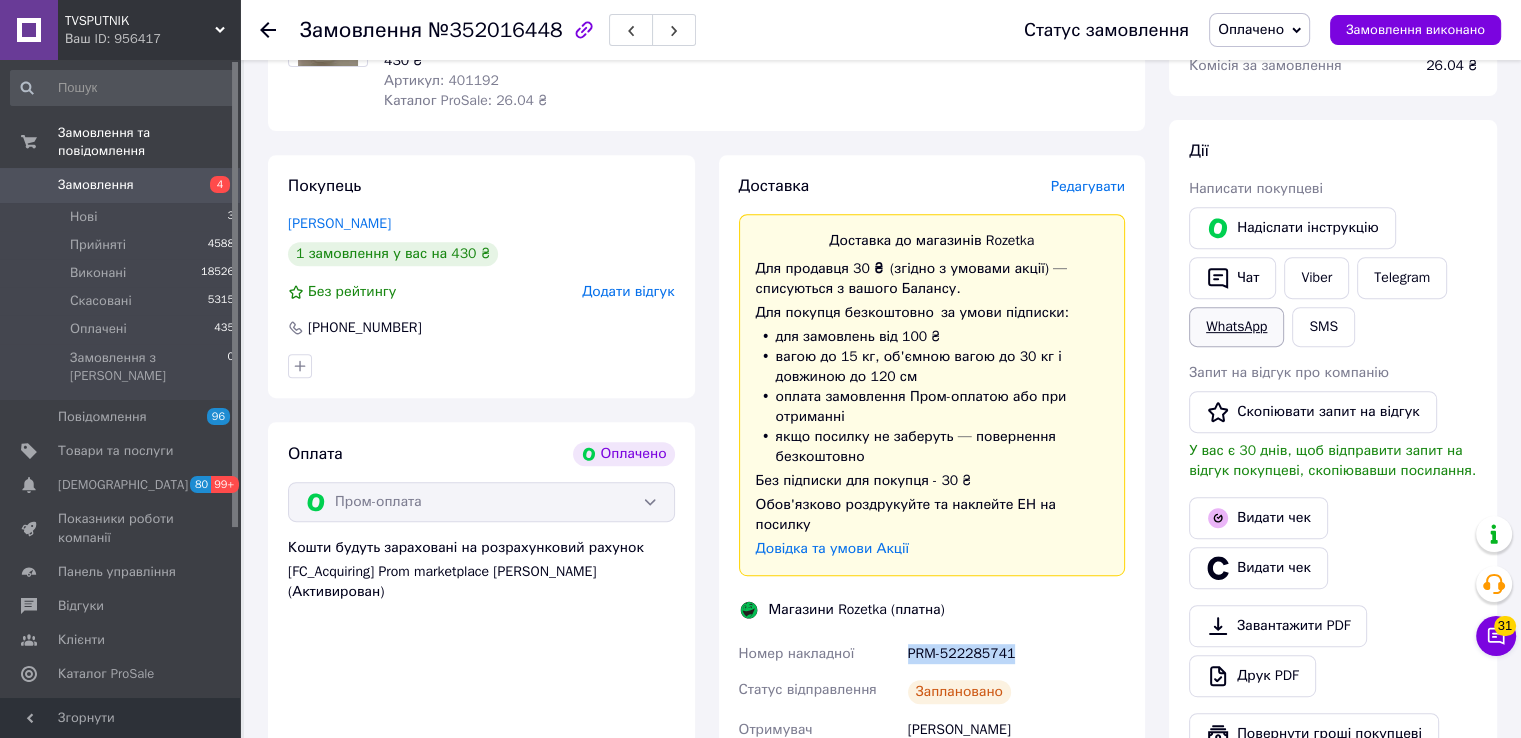 scroll, scrollTop: 800, scrollLeft: 0, axis: vertical 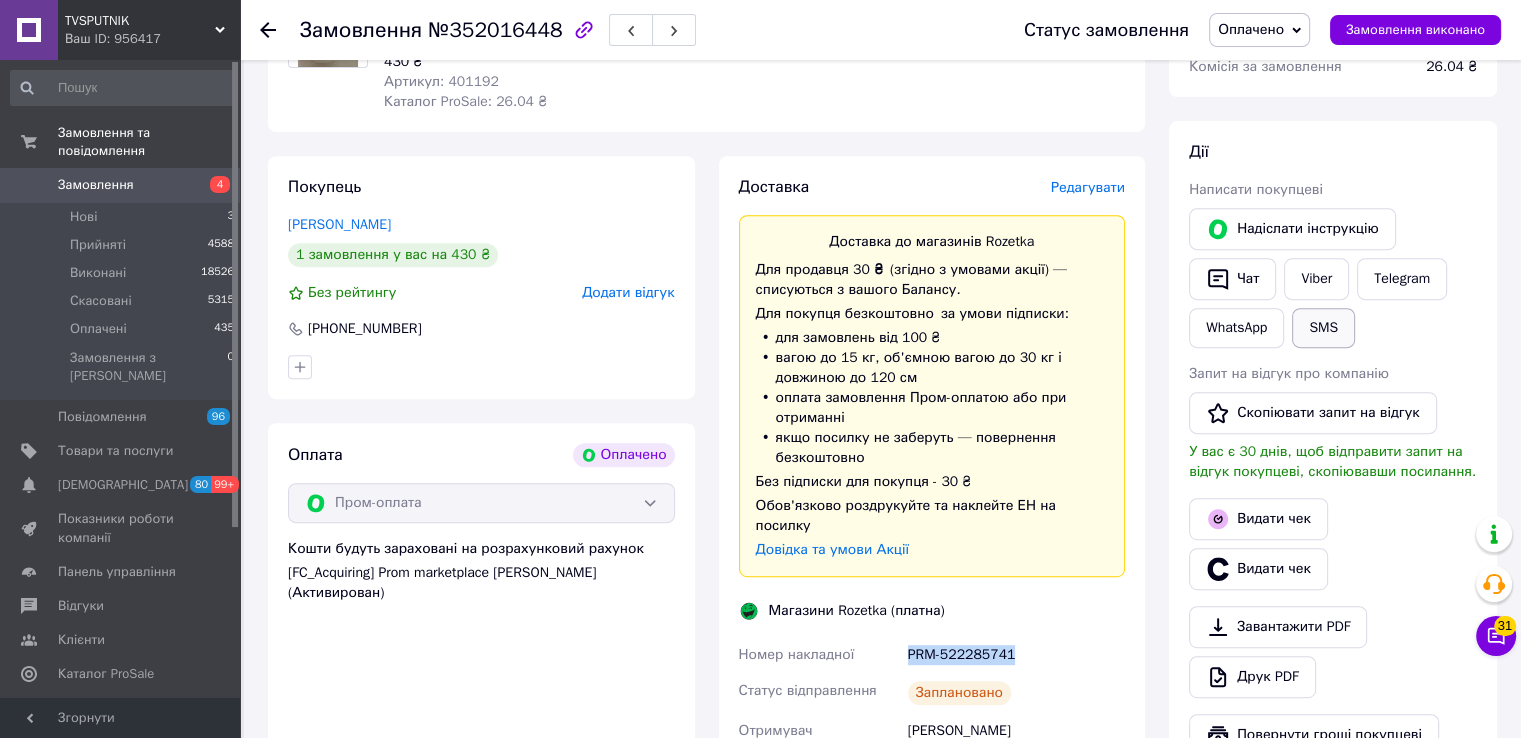click on "SMS" at bounding box center [1323, 328] 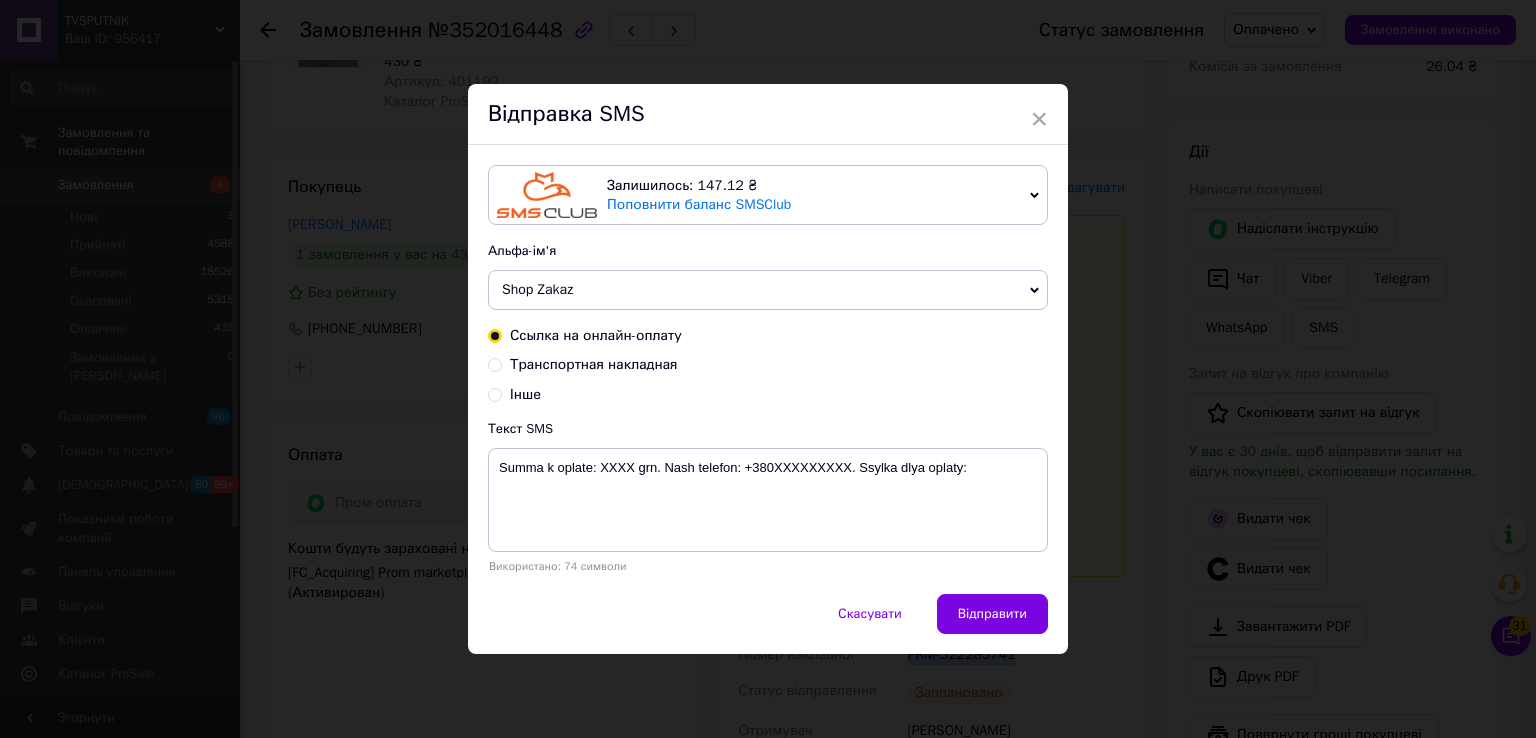 drag, startPoint x: 601, startPoint y: 363, endPoint x: 777, endPoint y: 418, distance: 184.3936 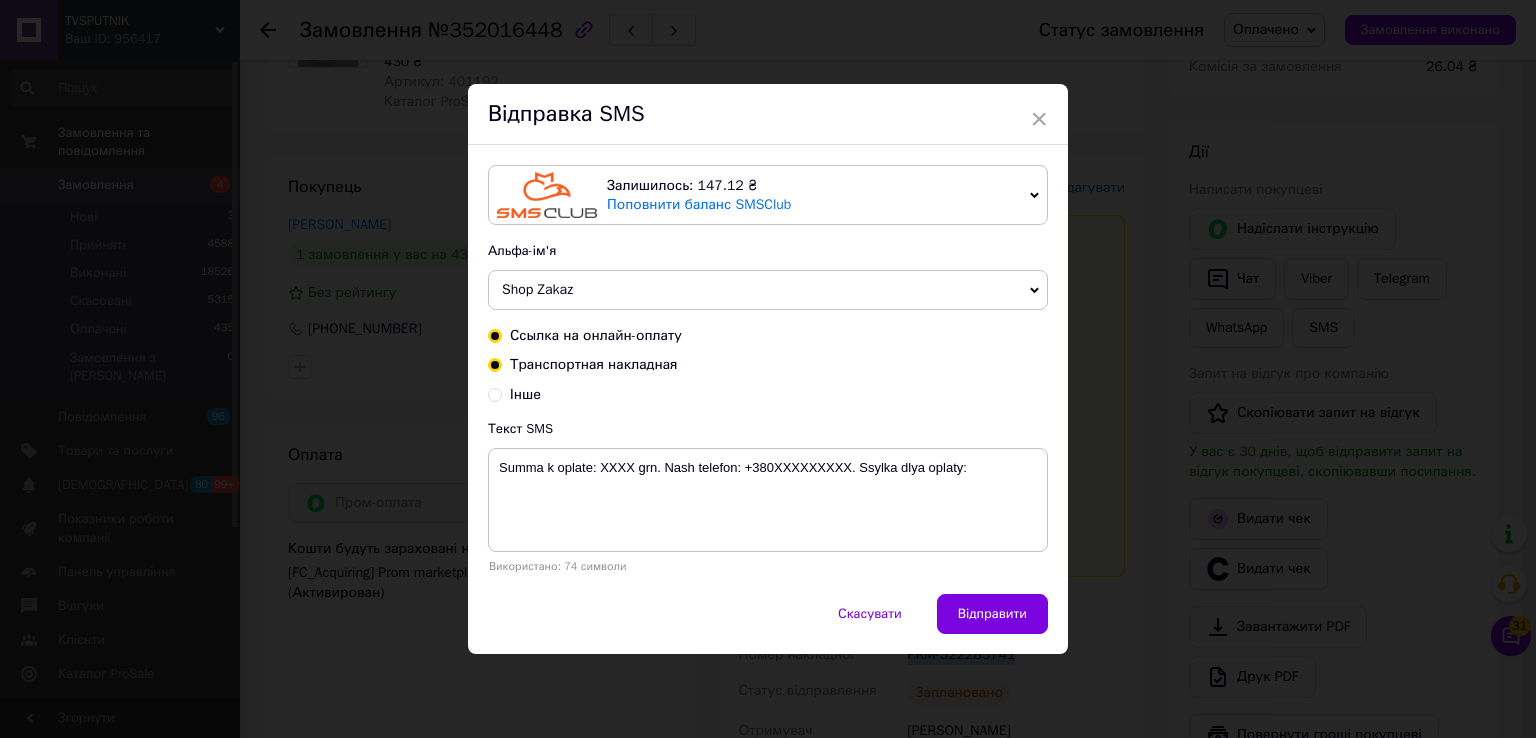 radio on "true" 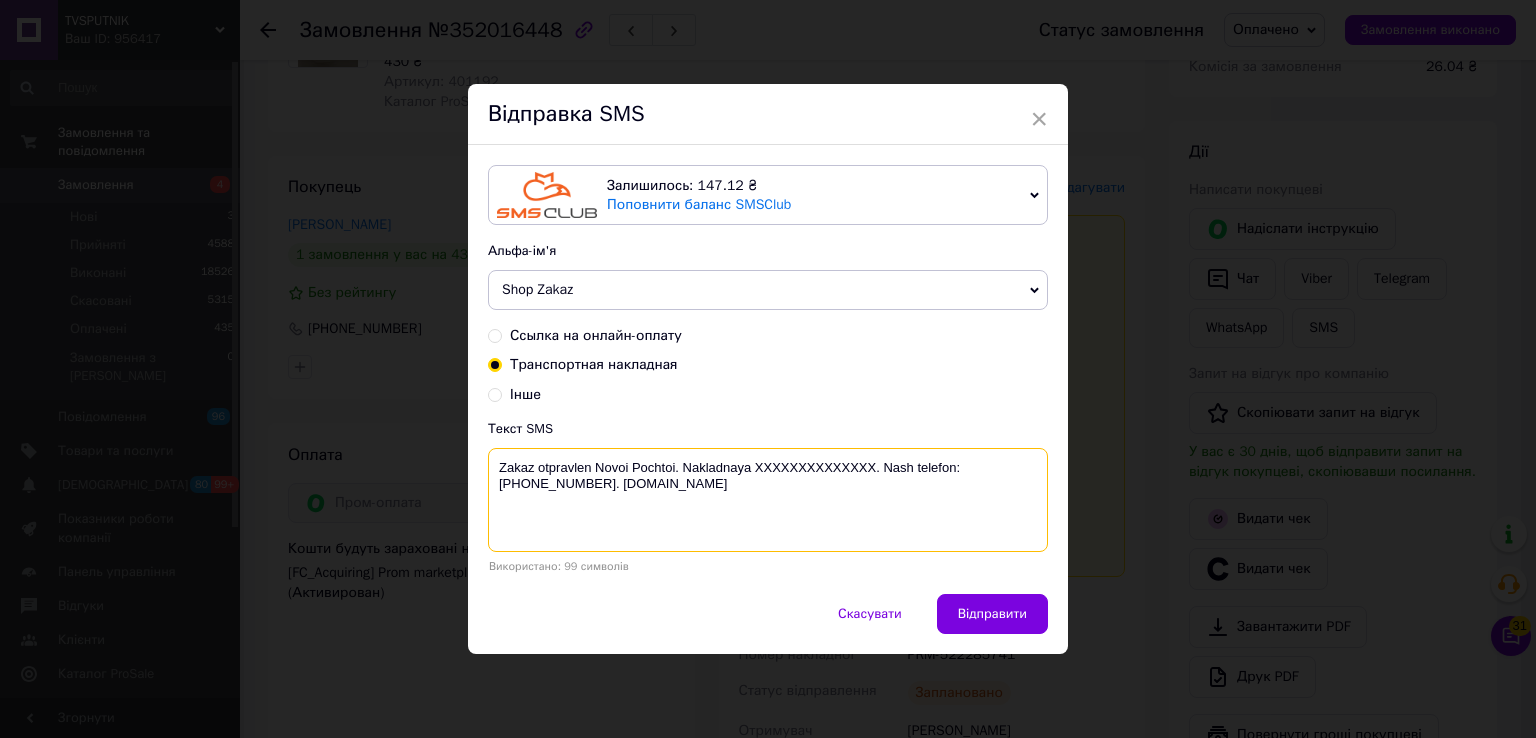 click on "Zakaz otpravlen Novoi Pochtoi. Nakladnaya XXXXXXXXXXXXXX. Nash telefon:[PHONE_NUMBER]. [DOMAIN_NAME]" at bounding box center [768, 500] 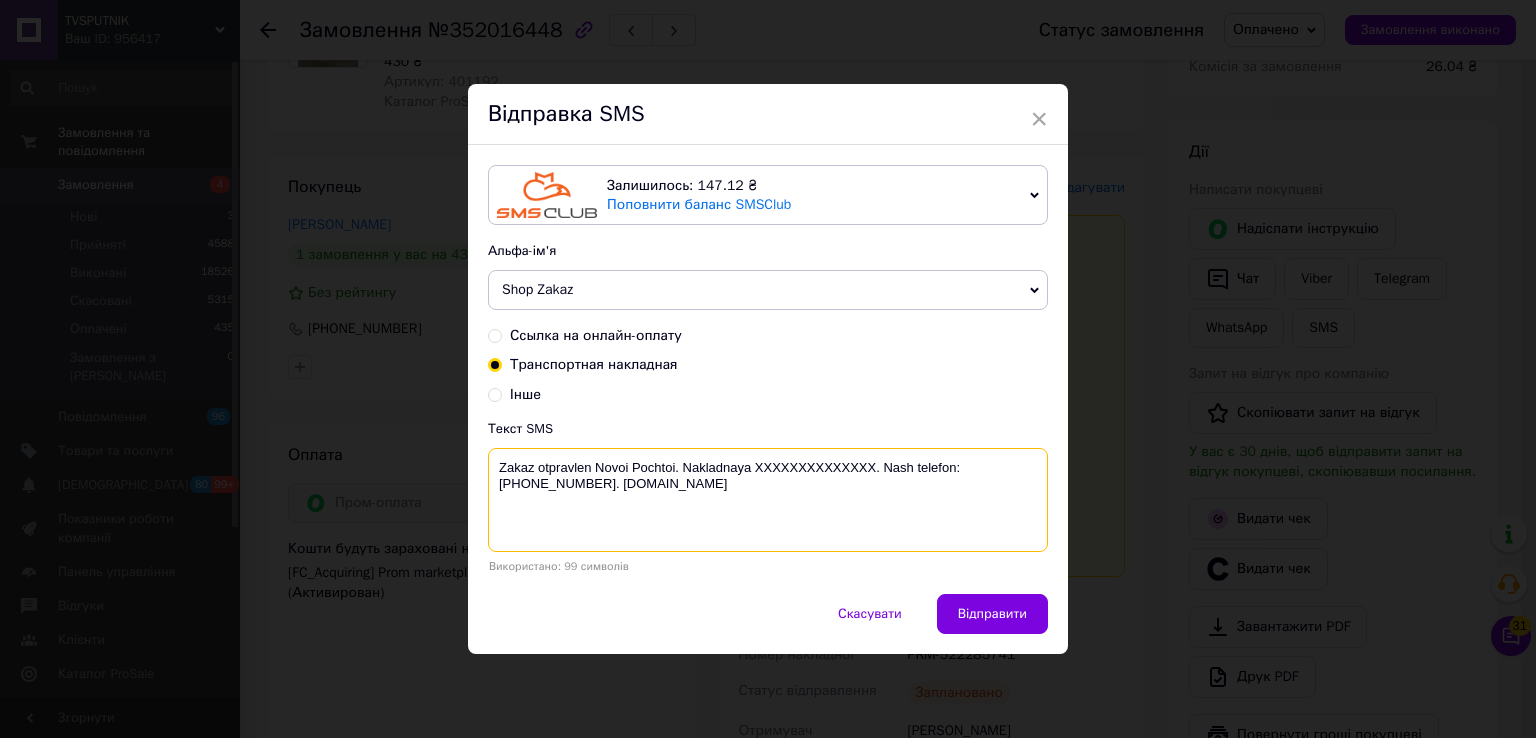 paste on "PRM-522285741" 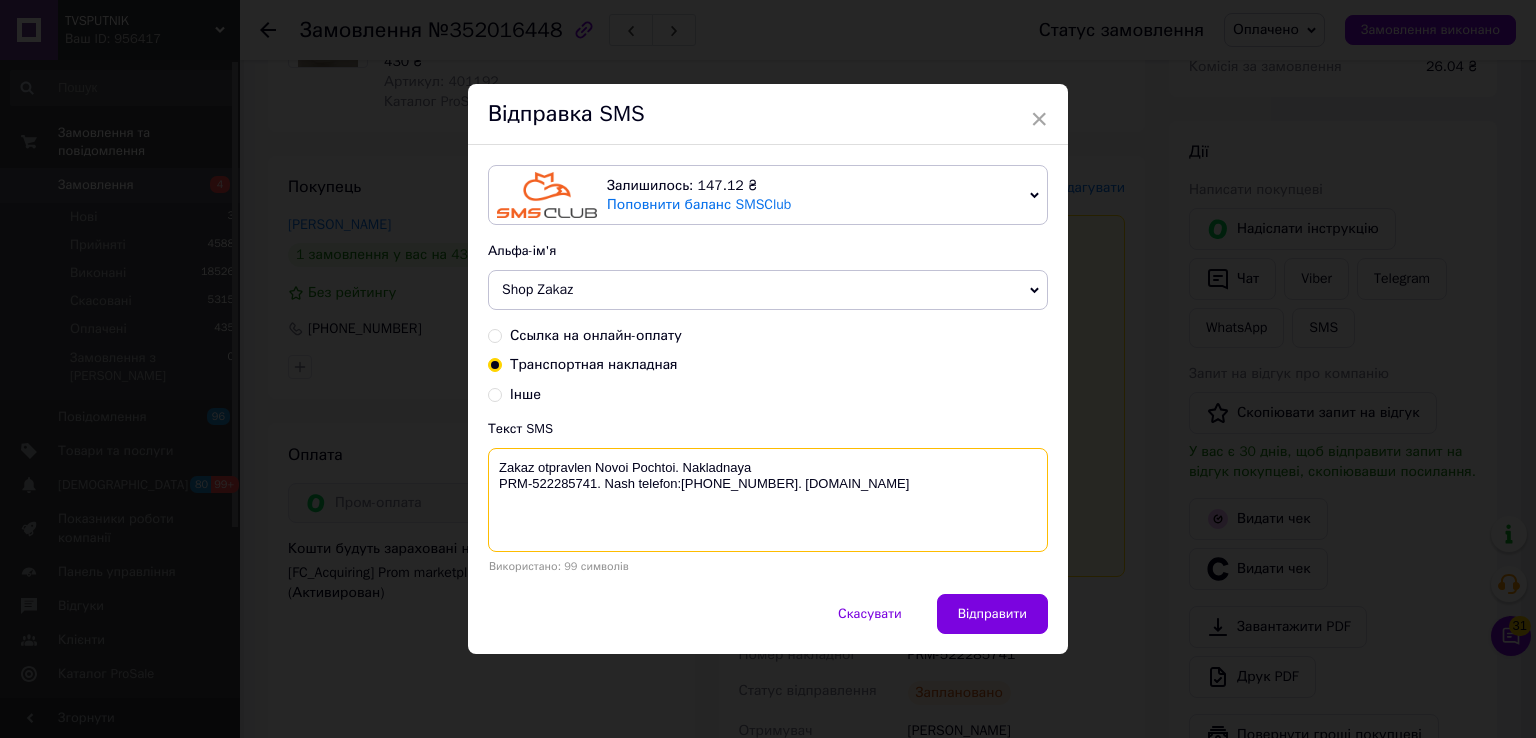 click on "Zakaz otpravlen Novoi Pochtoi. Nakladnaya
PRM-522285741. Nash telefon:+380500194515. Tvsputnik.net" at bounding box center [768, 500] 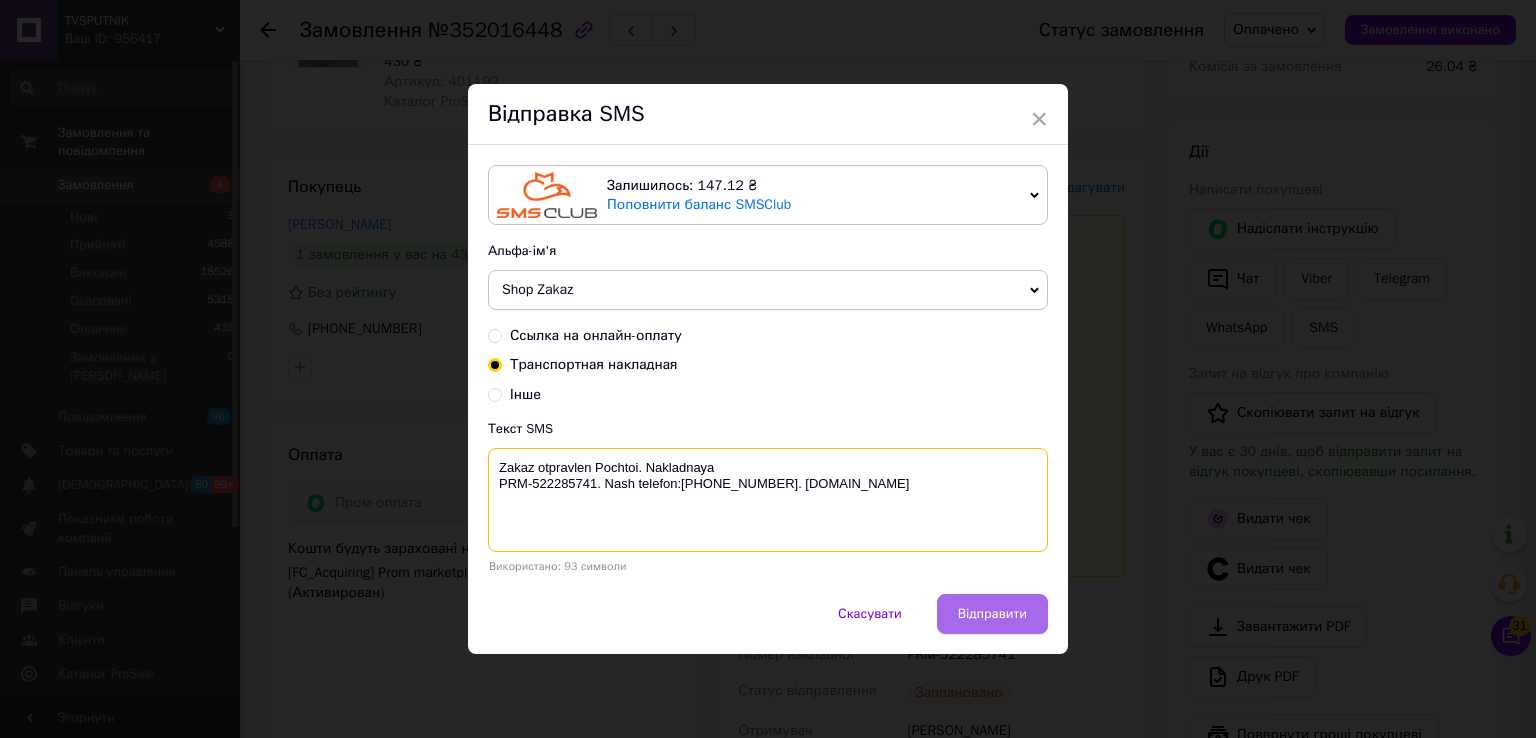 type on "Zakaz otpravlen Pochtoi. Nakladnaya
PRM-522285741. Nash telefon:+380500194515. Tvsputnik.net" 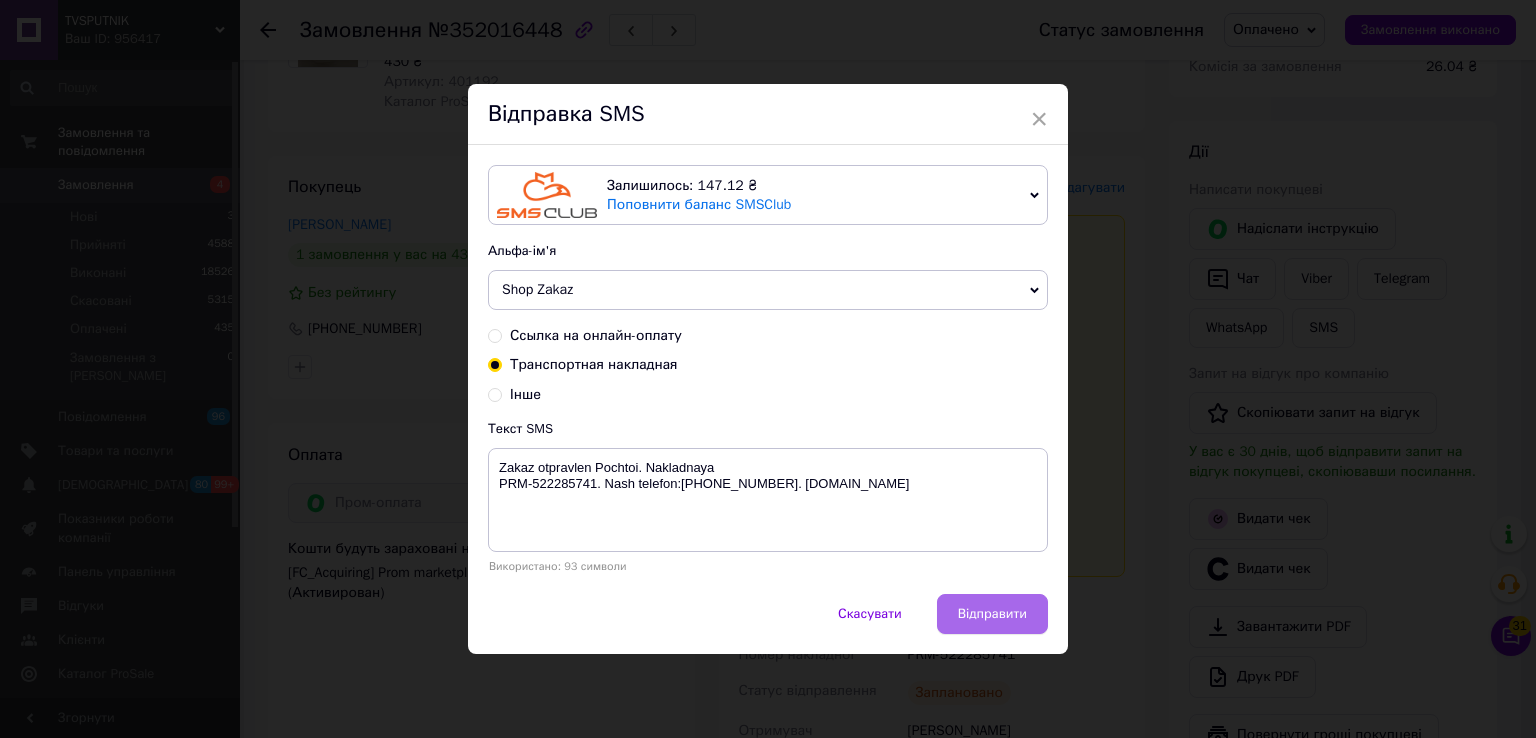 click on "Відправити" at bounding box center [992, 614] 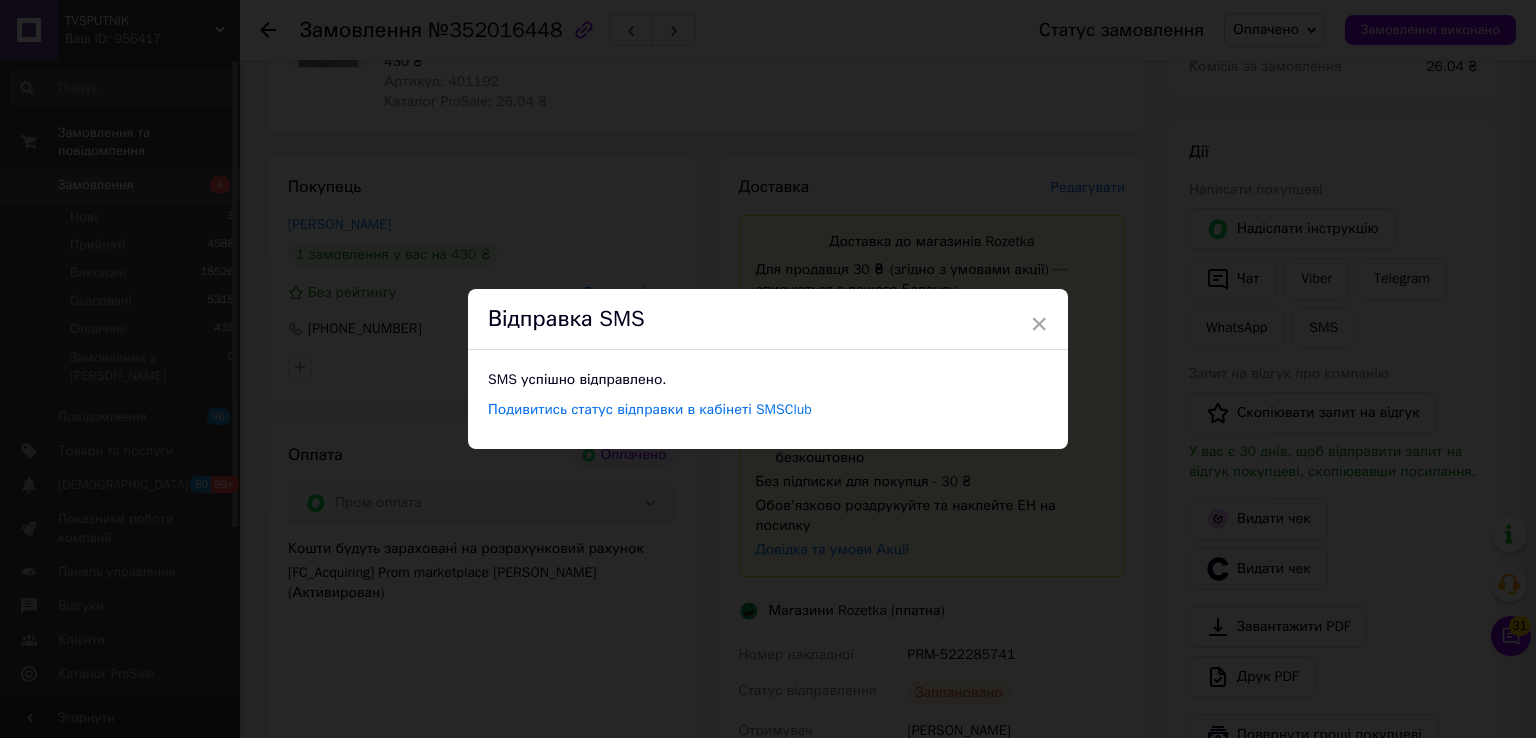 click on "× Відправка SMS SMS успішно відправлено. Подивитись статус відправки в кабінеті SMSClub" at bounding box center [768, 369] 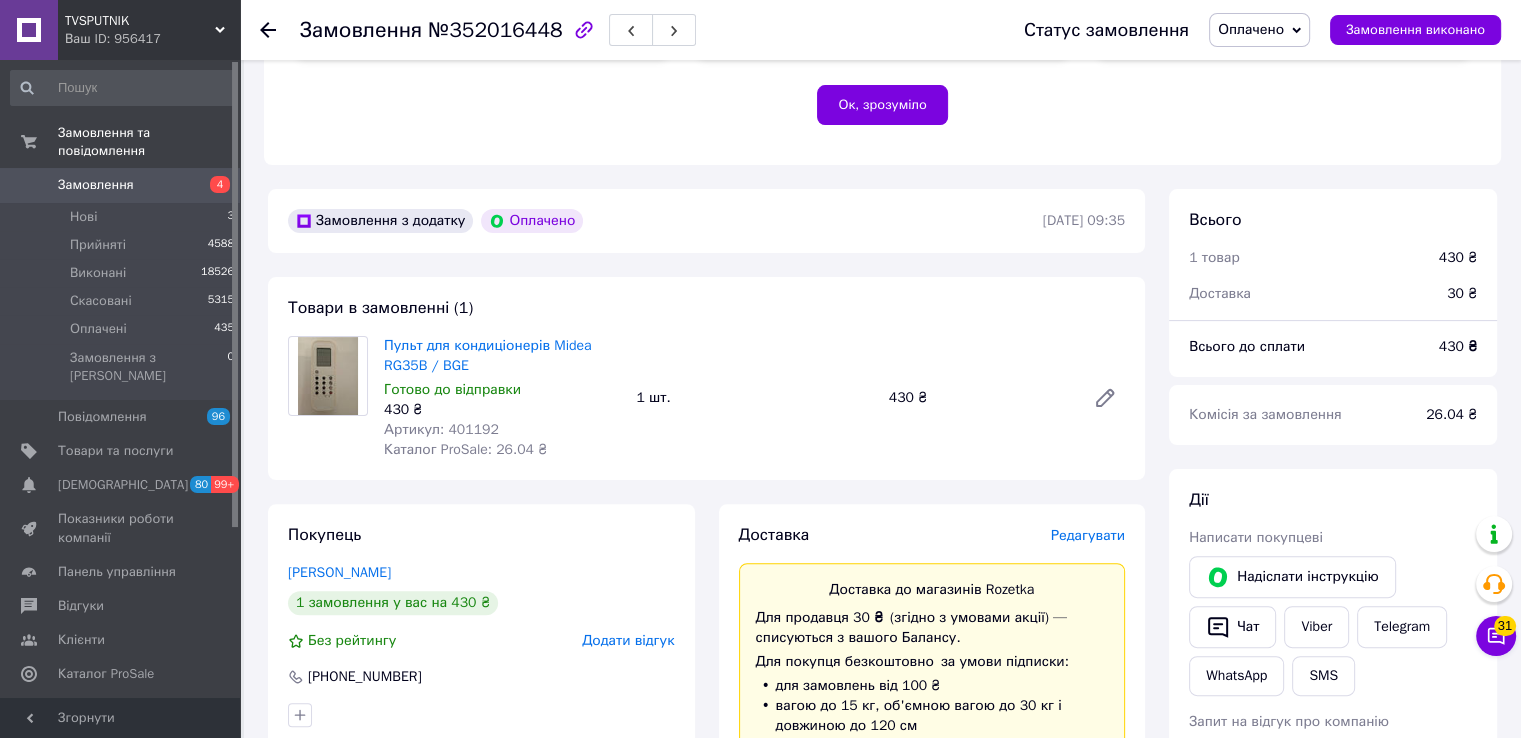 scroll, scrollTop: 400, scrollLeft: 0, axis: vertical 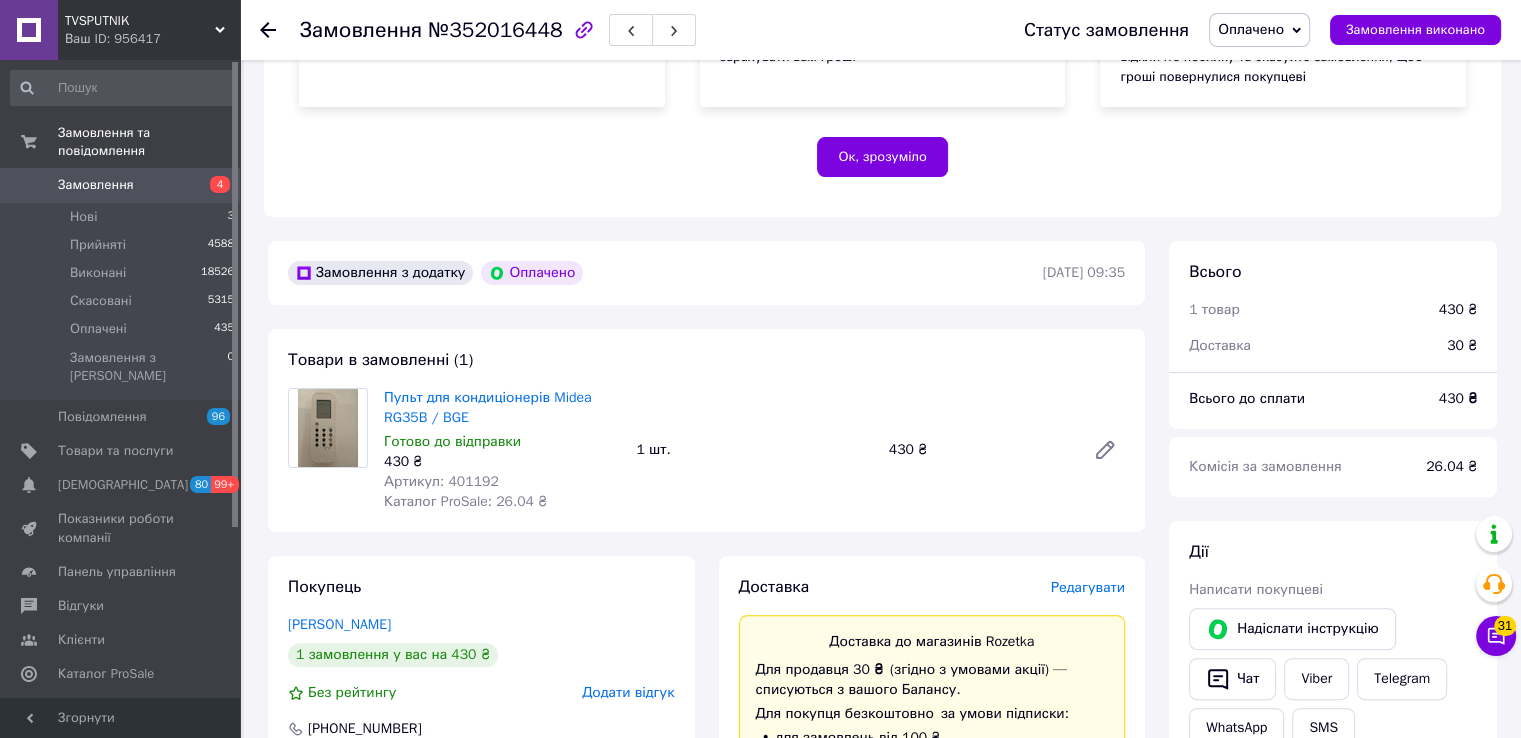 click 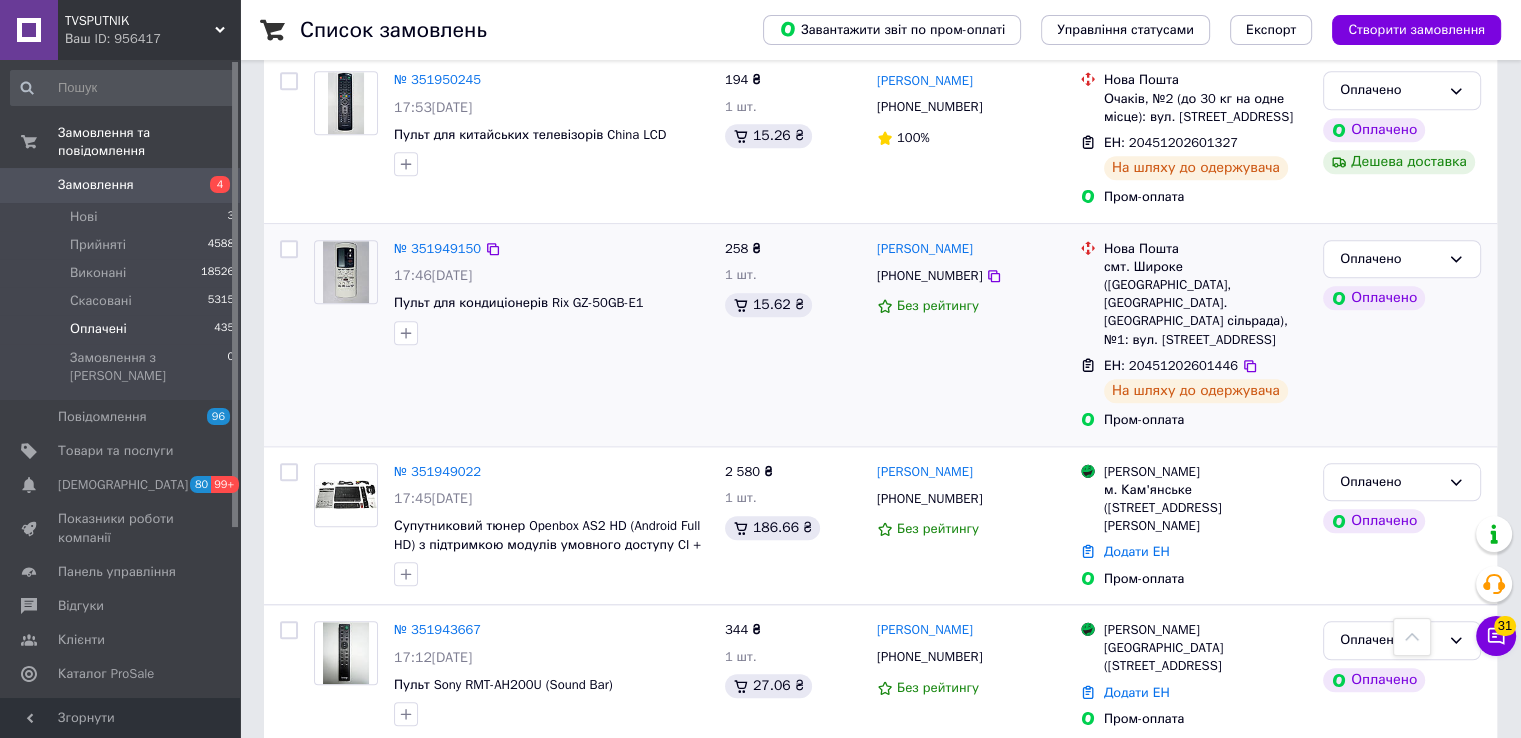 scroll, scrollTop: 1900, scrollLeft: 0, axis: vertical 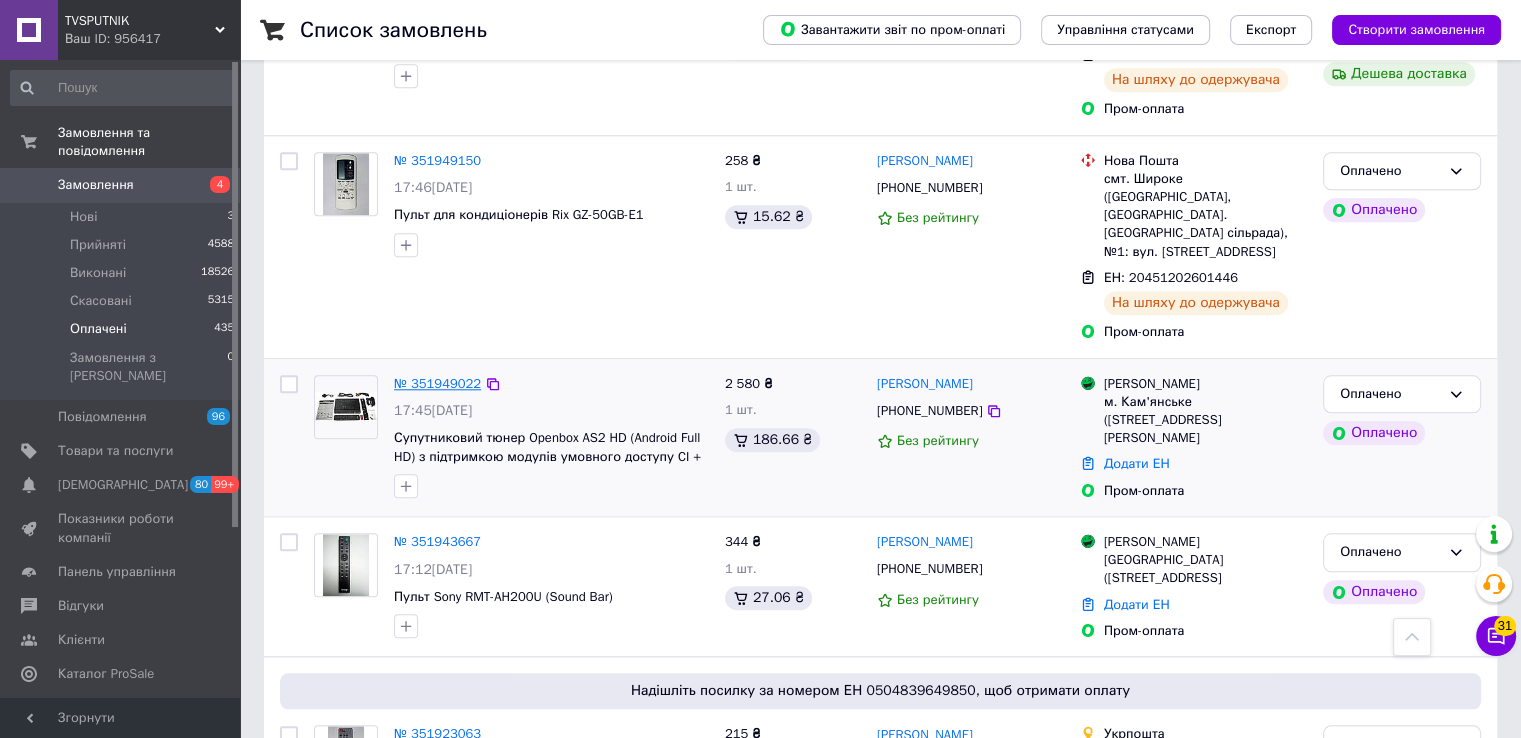 click on "№ 351949022" at bounding box center (437, 383) 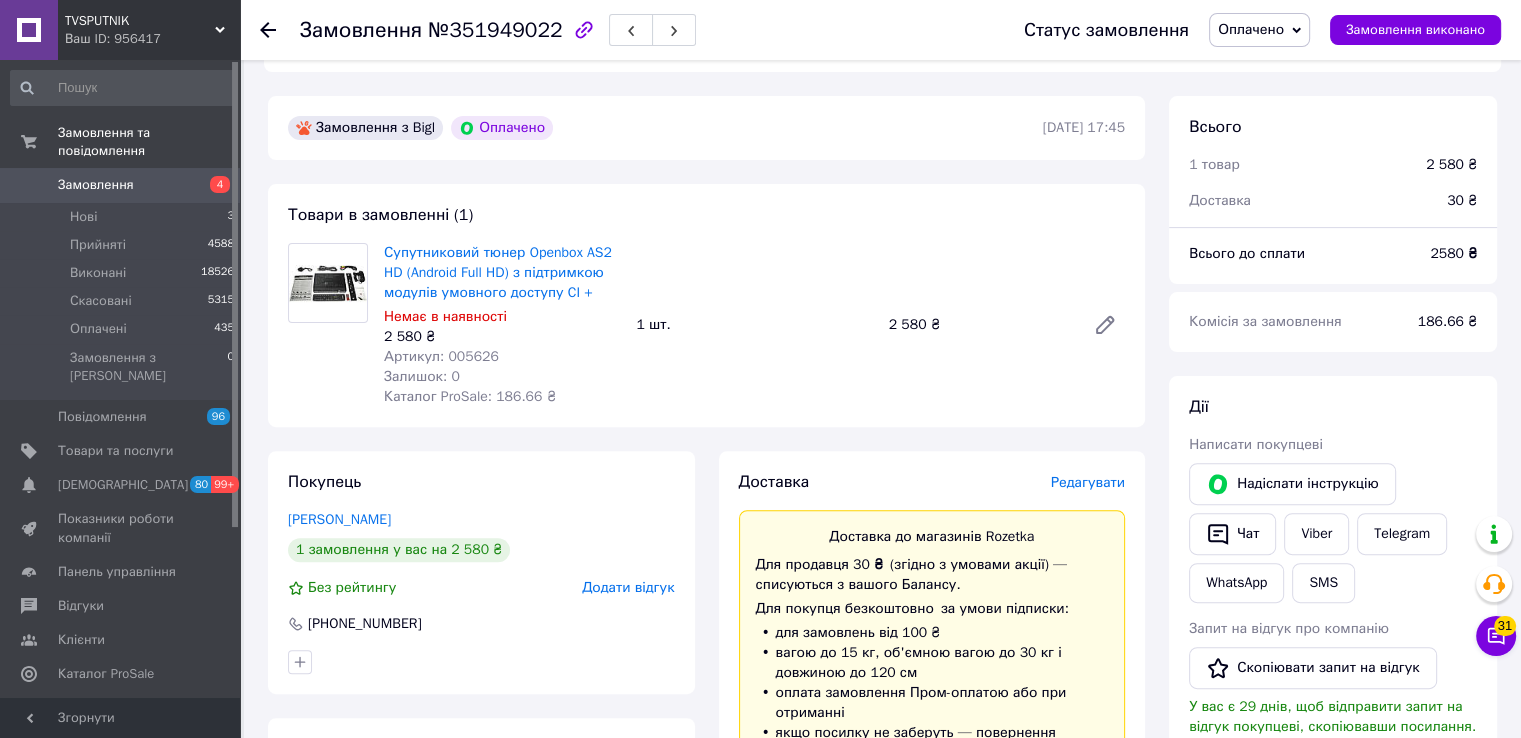 scroll, scrollTop: 492, scrollLeft: 0, axis: vertical 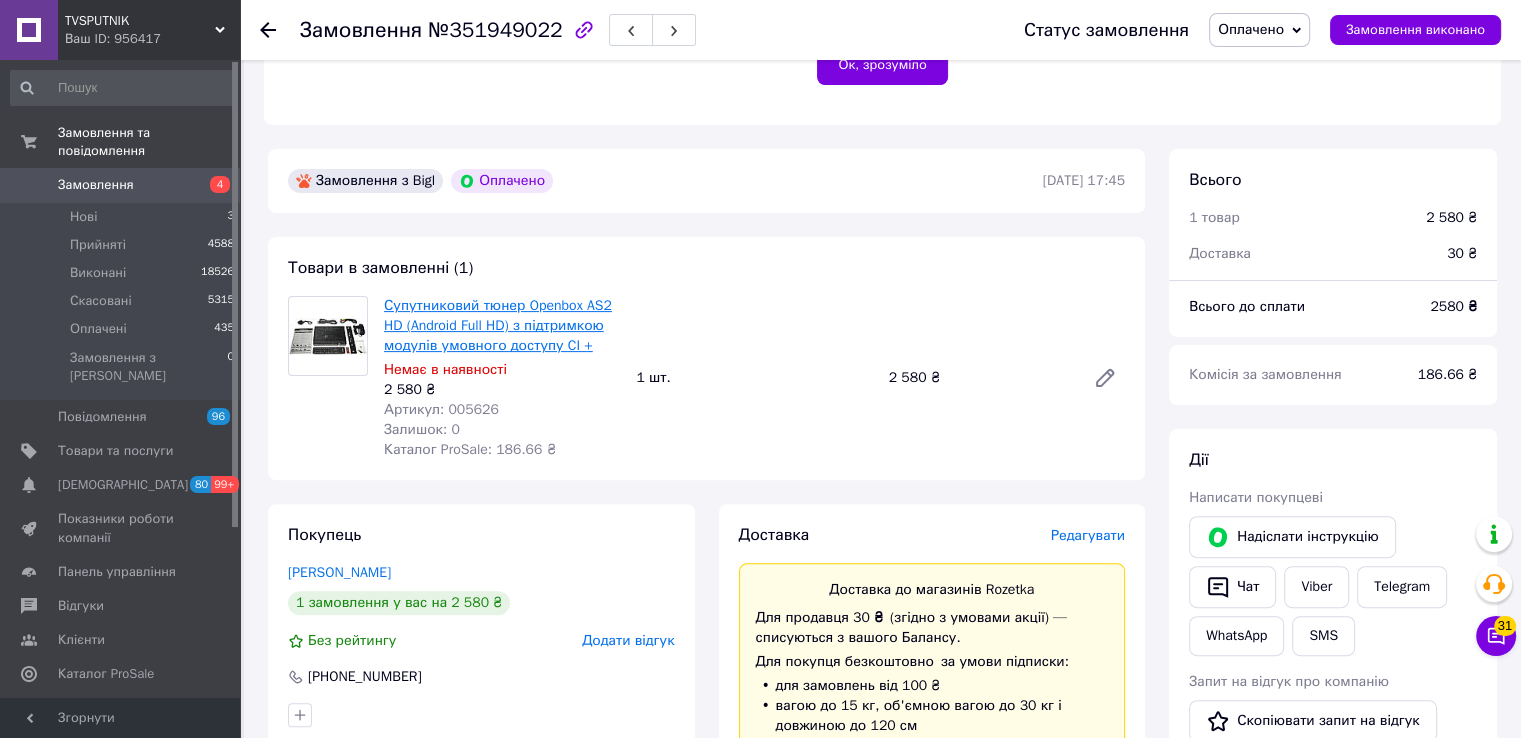click on "Супутниковий тюнер Openbox AS2 HD (Android Full HD) з підтримкою модулів умовного доступу CI +" at bounding box center (498, 325) 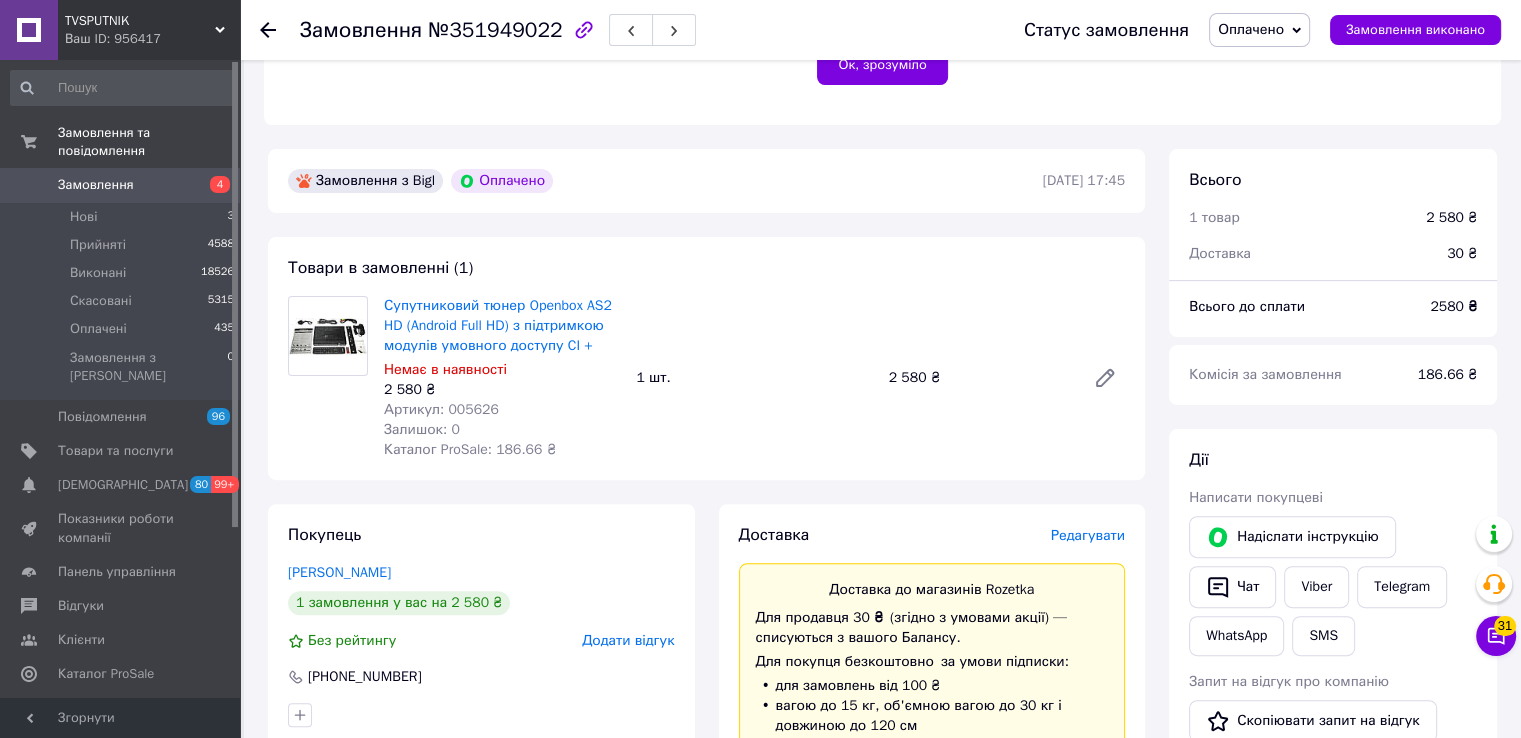 click 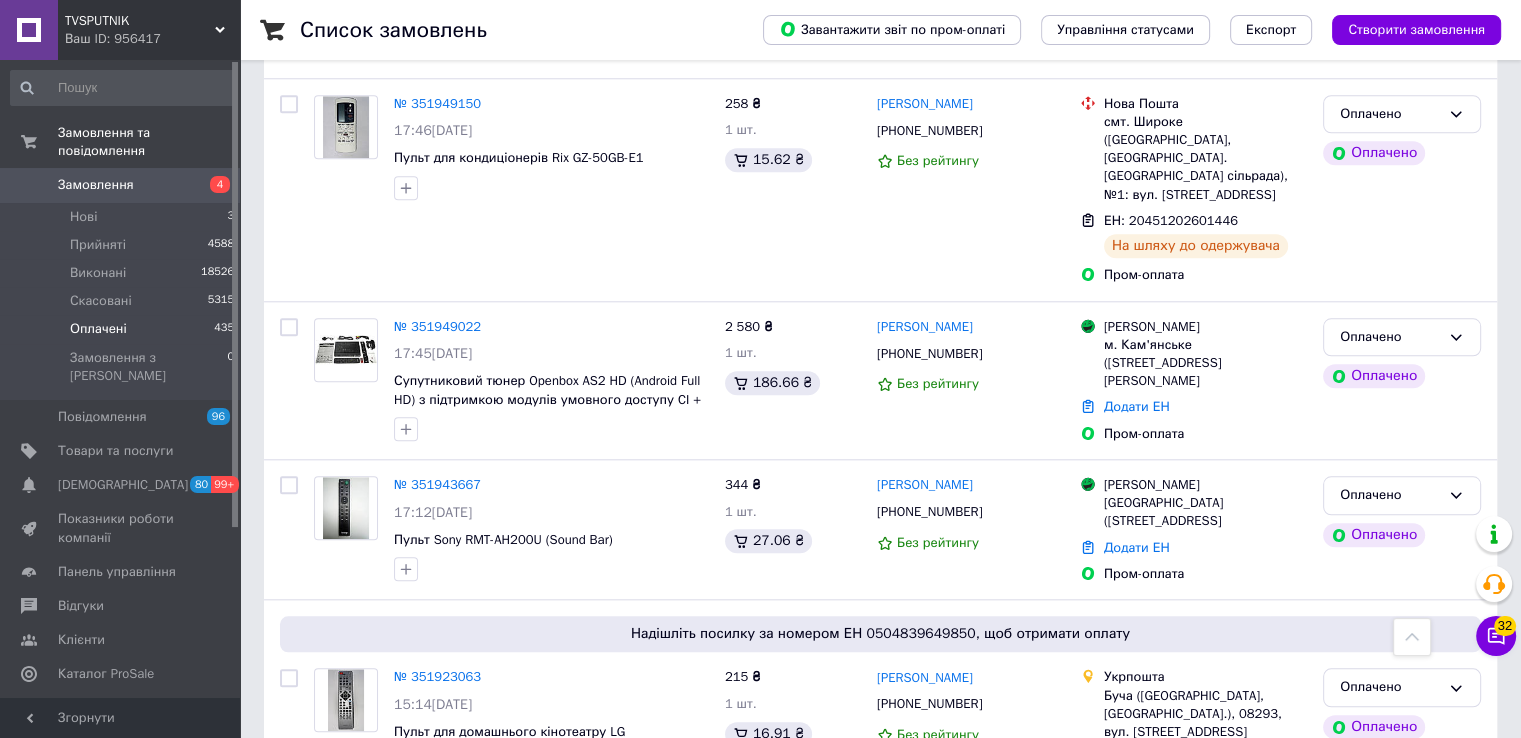 scroll, scrollTop: 1942, scrollLeft: 0, axis: vertical 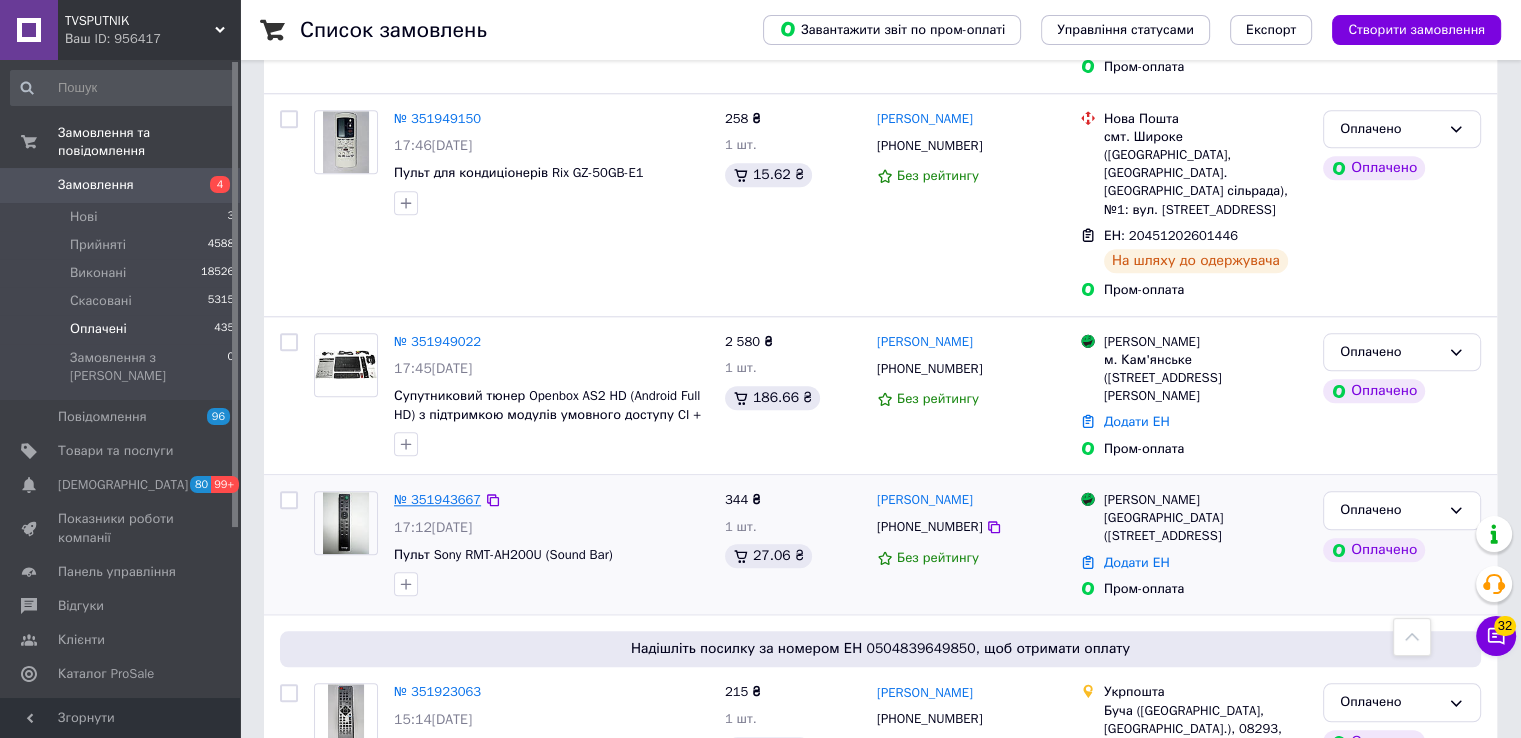 click on "№ 351943667" at bounding box center [437, 499] 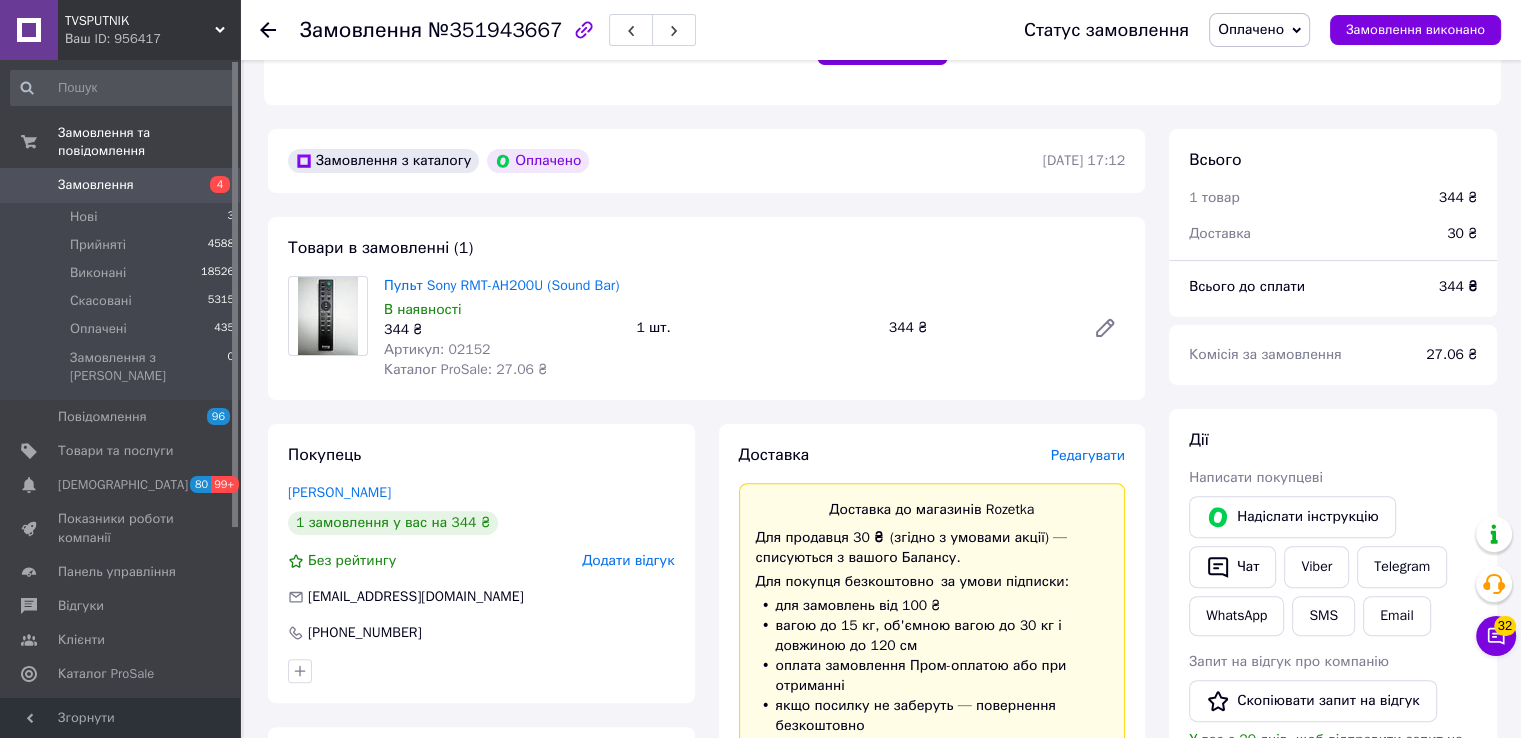 scroll, scrollTop: 412, scrollLeft: 0, axis: vertical 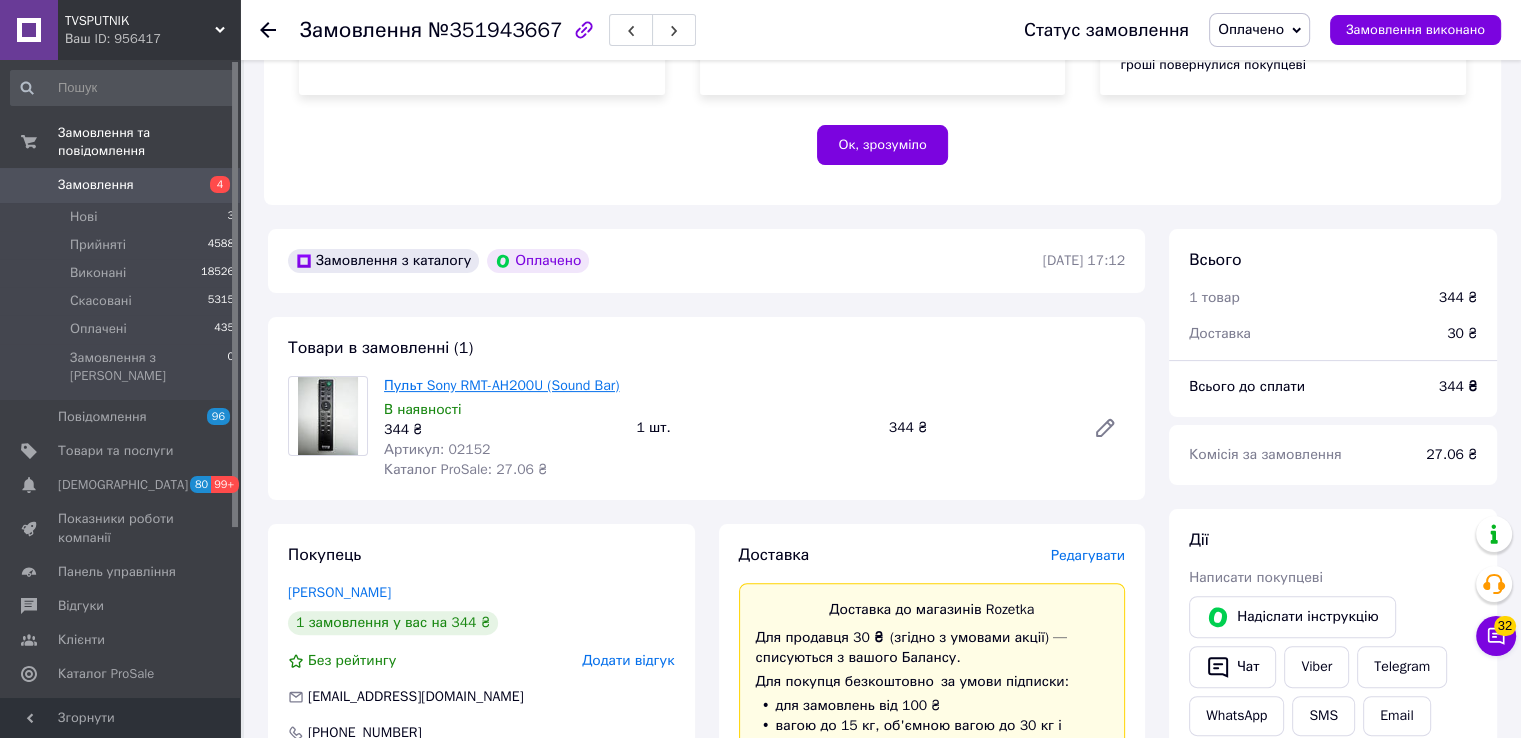 click on "Пульт Sony RMT-AH200U (Sound Bar)" at bounding box center (501, 385) 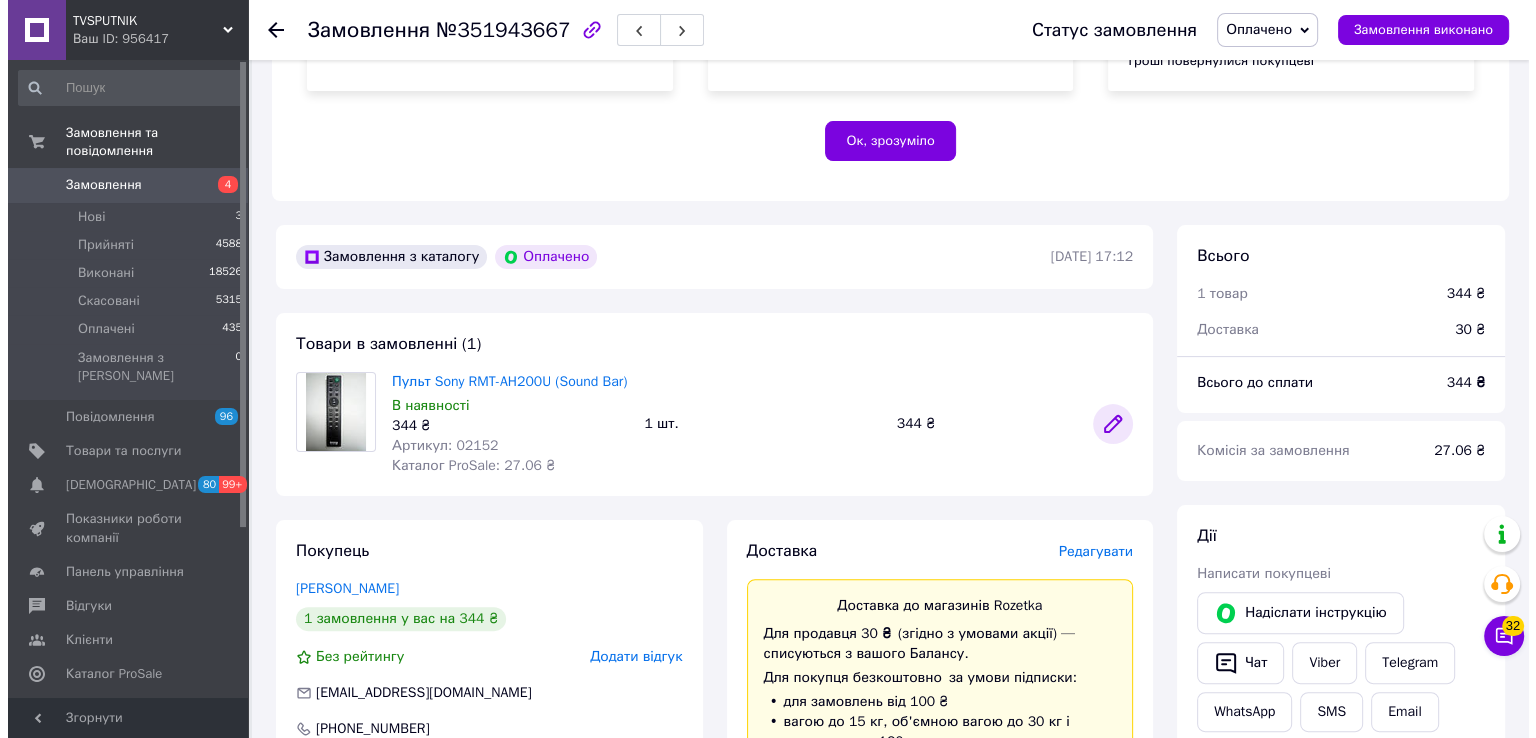 scroll, scrollTop: 512, scrollLeft: 0, axis: vertical 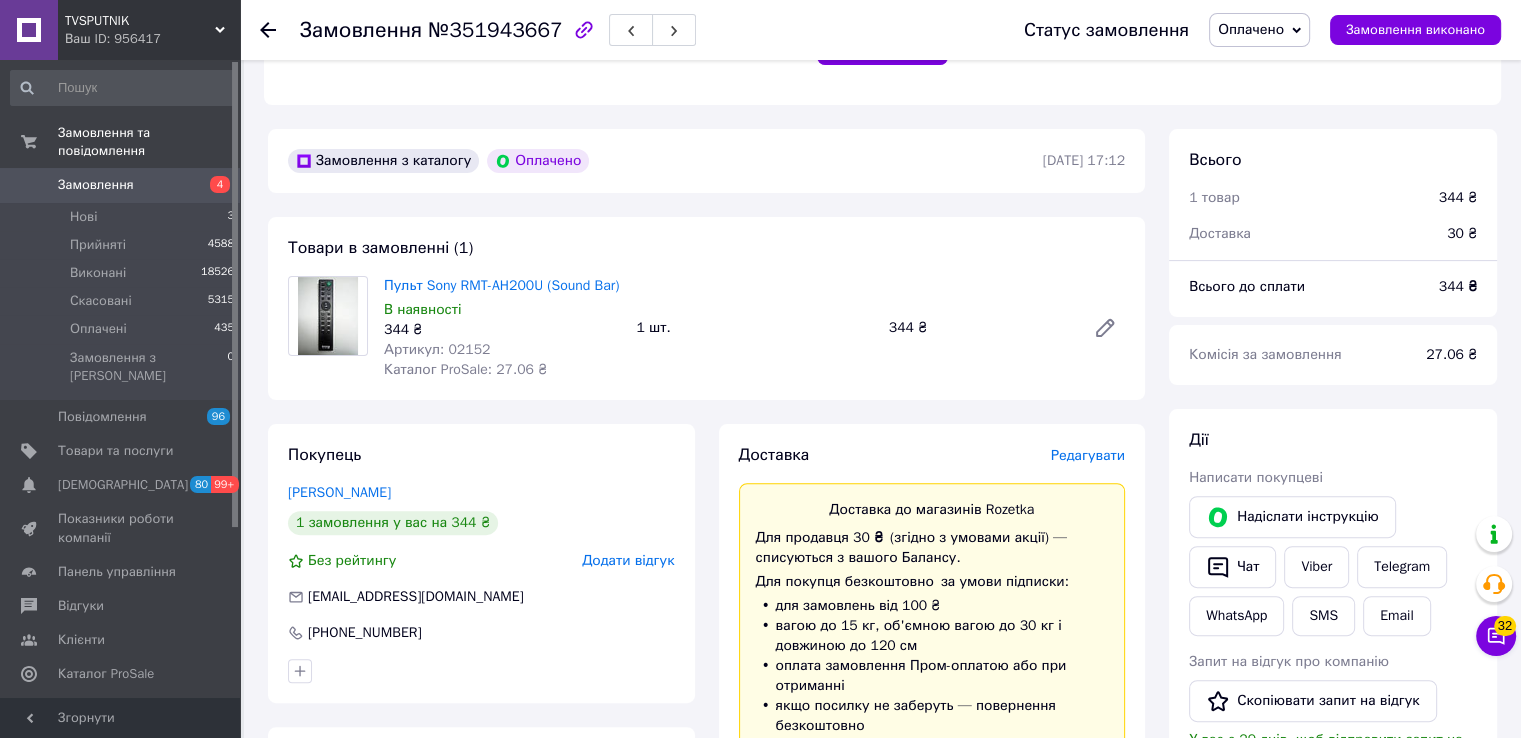 click on "Редагувати" at bounding box center [1088, 455] 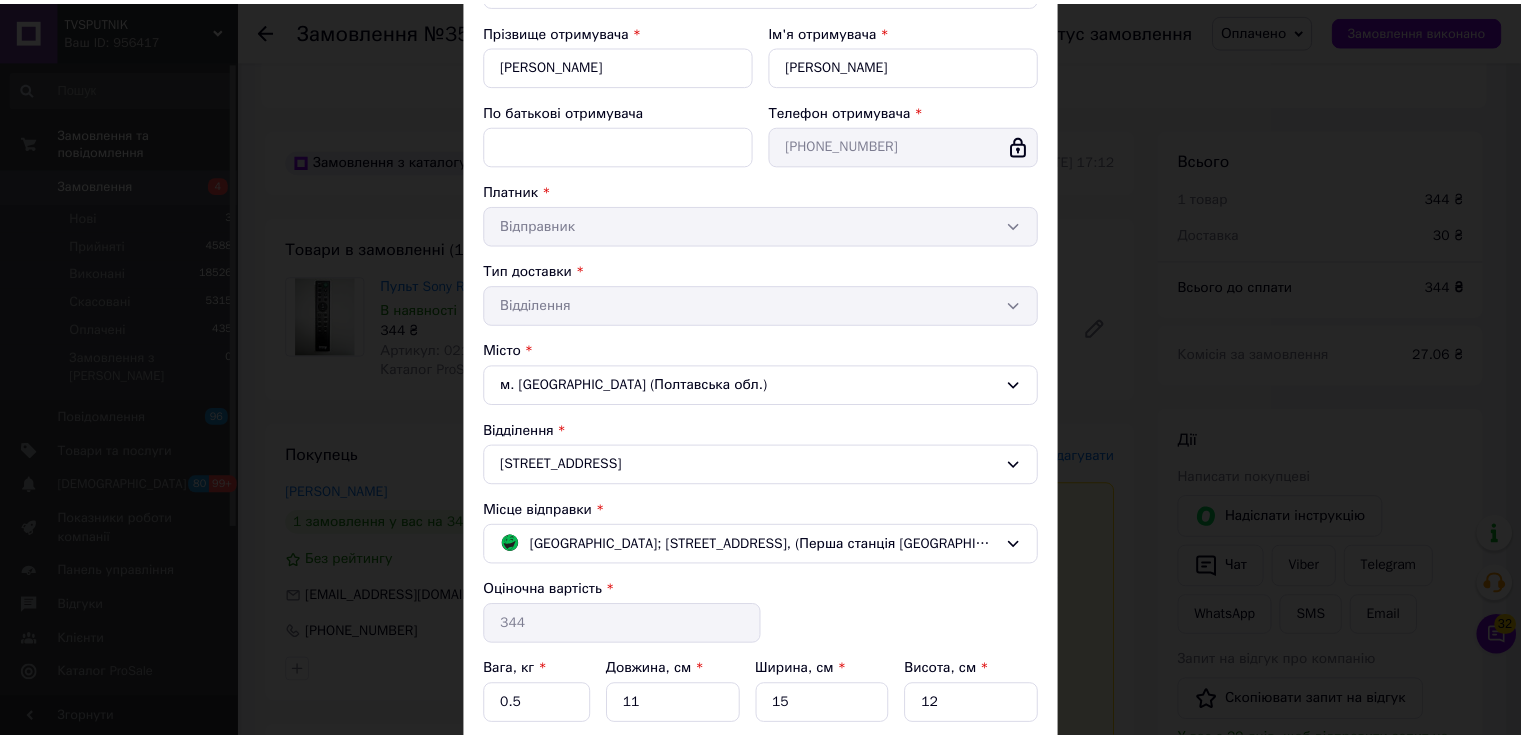 scroll, scrollTop: 381, scrollLeft: 0, axis: vertical 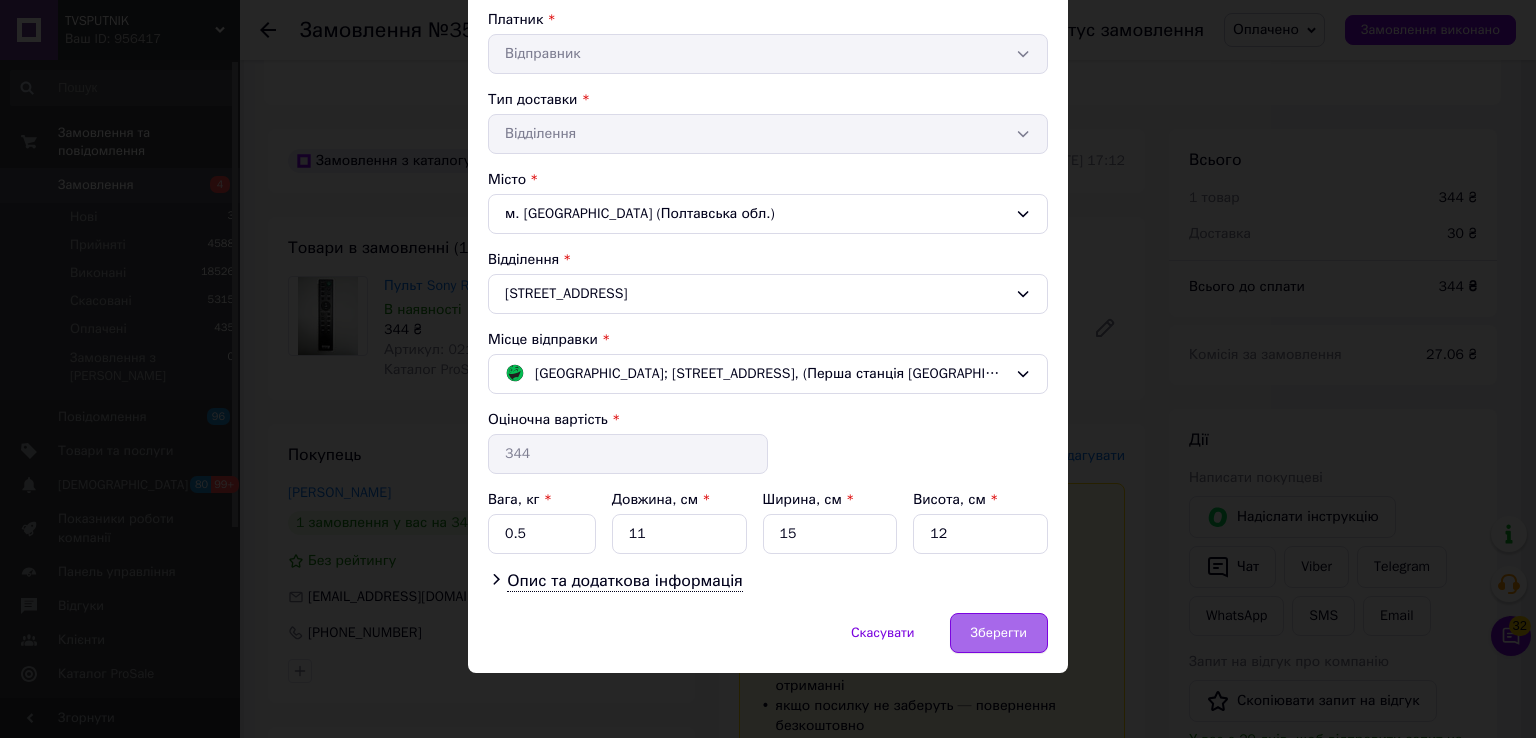 click on "Зберегти" at bounding box center [999, 633] 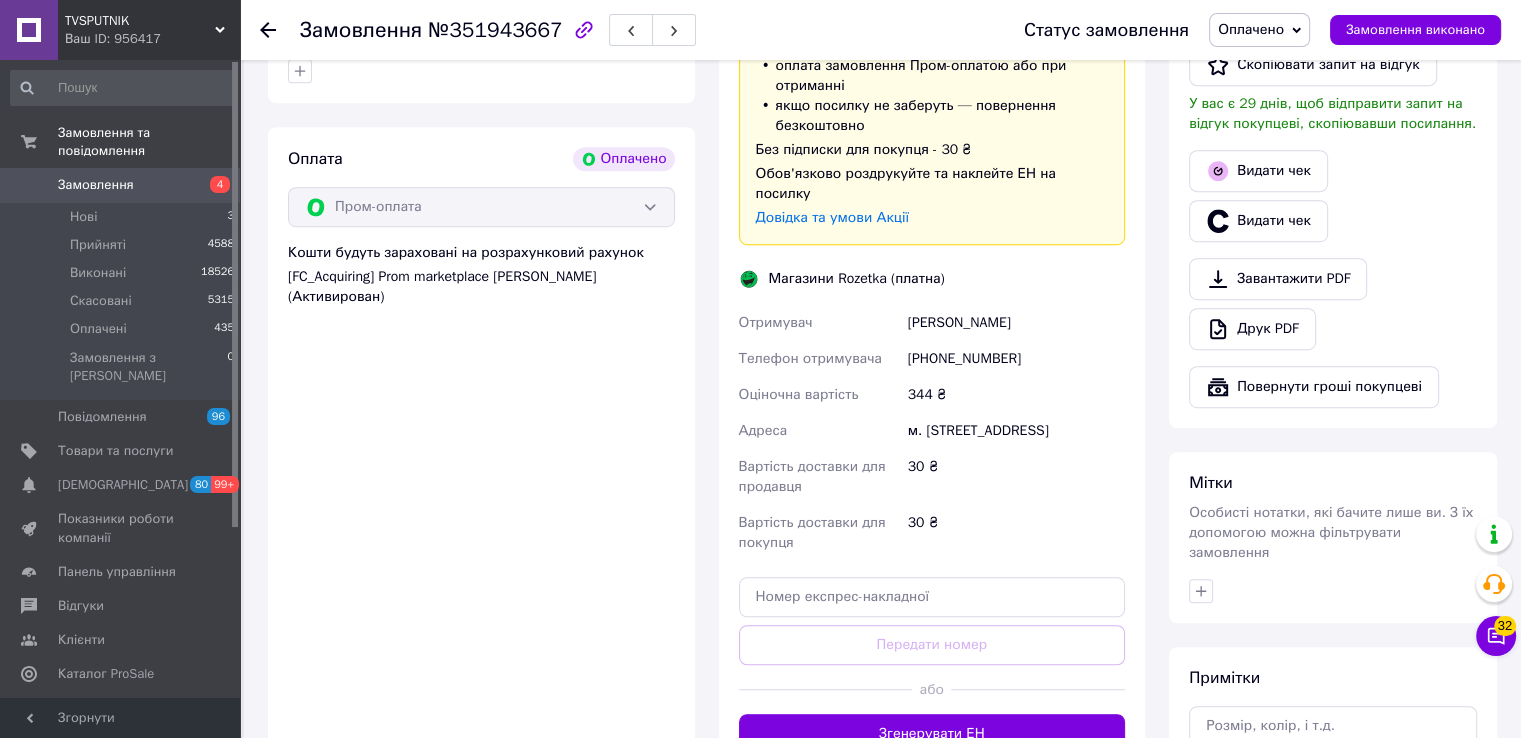 scroll, scrollTop: 1312, scrollLeft: 0, axis: vertical 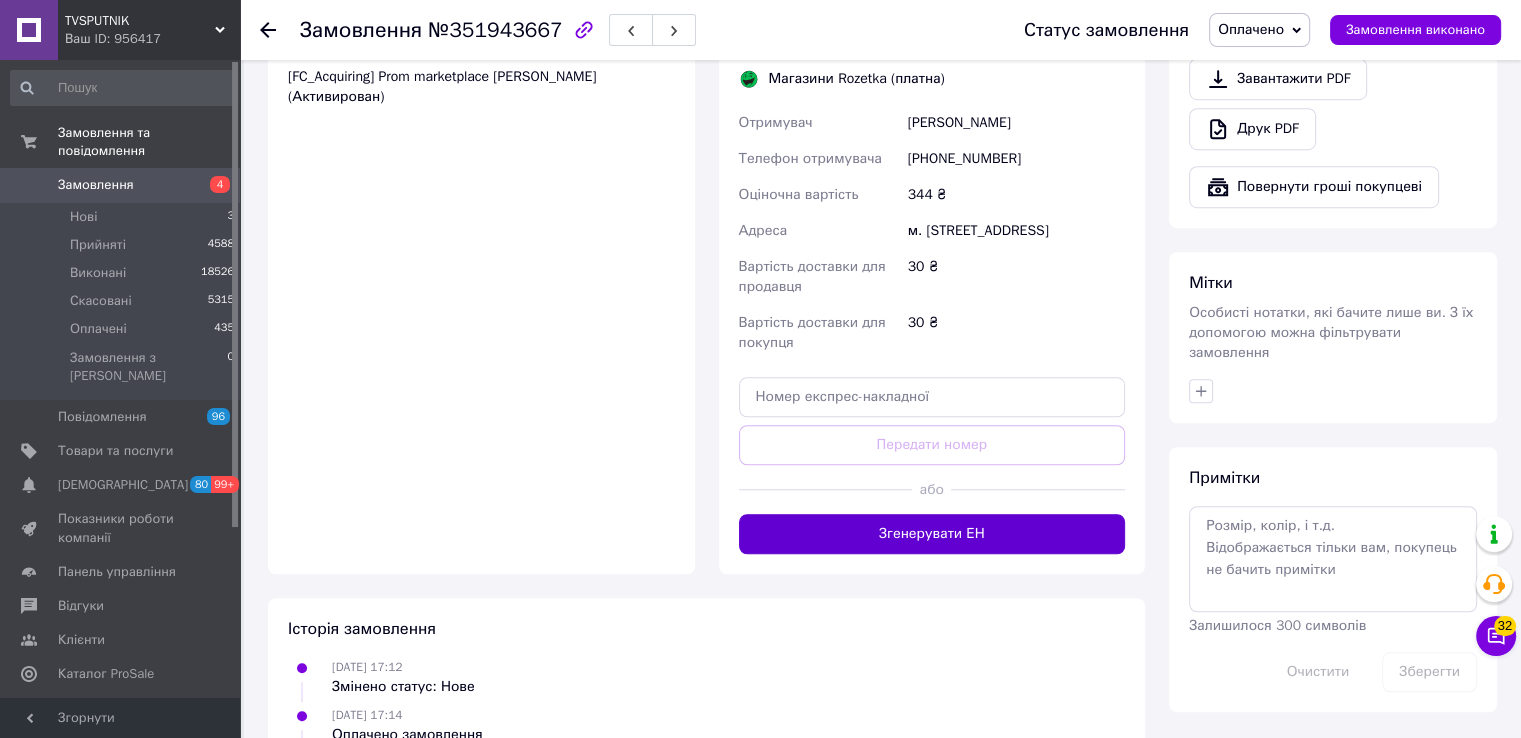 click on "Згенерувати ЕН" at bounding box center (932, 534) 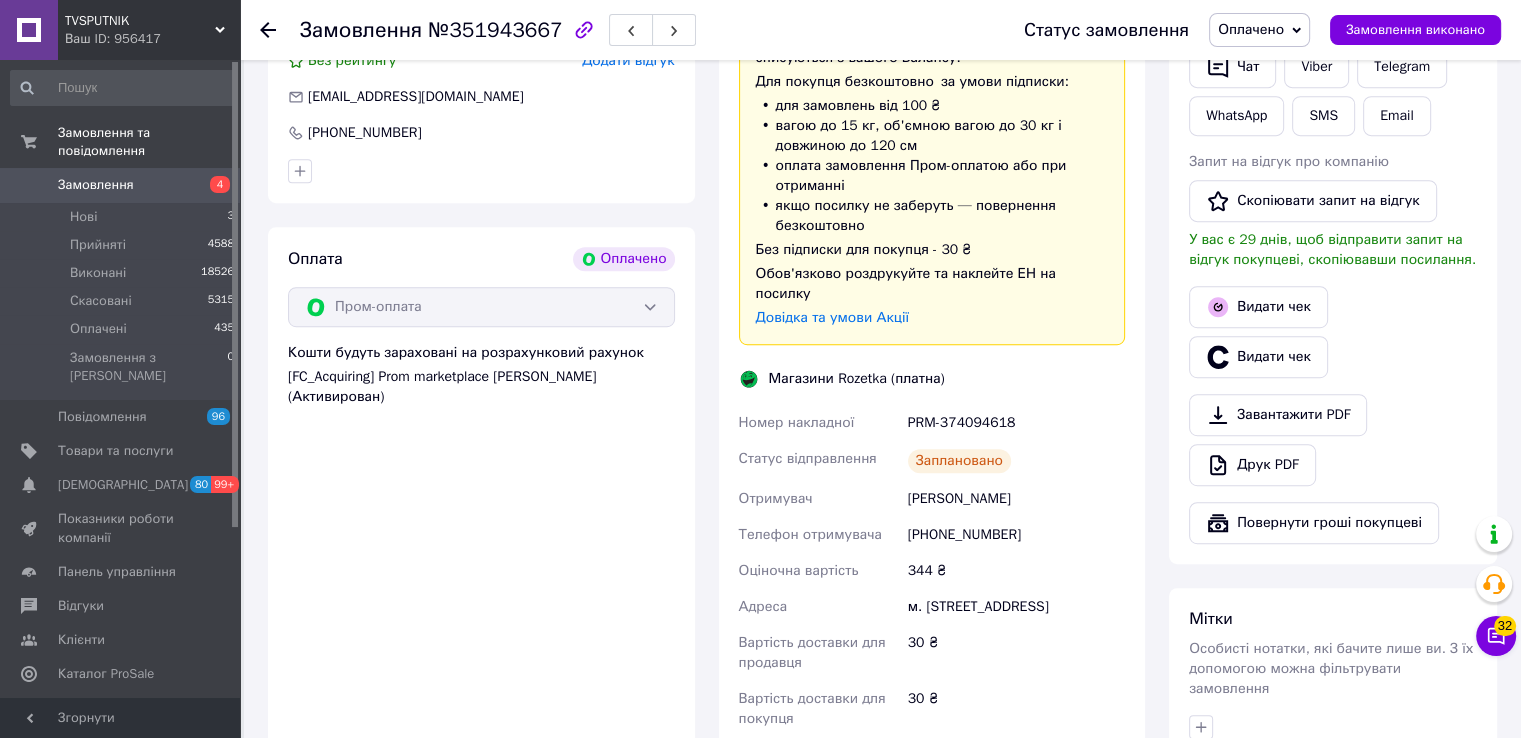scroll, scrollTop: 1212, scrollLeft: 0, axis: vertical 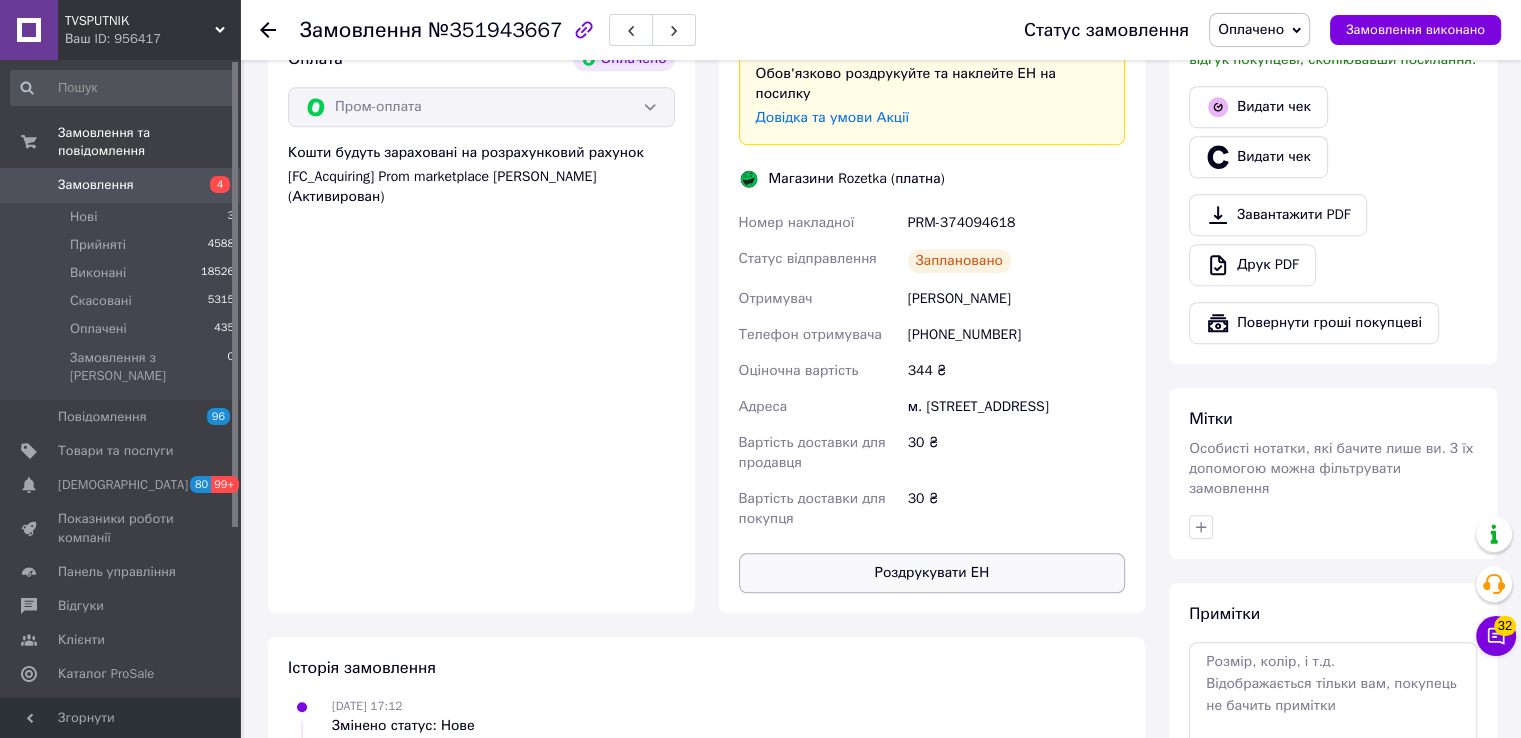 click on "Роздрукувати ЕН" at bounding box center [932, 573] 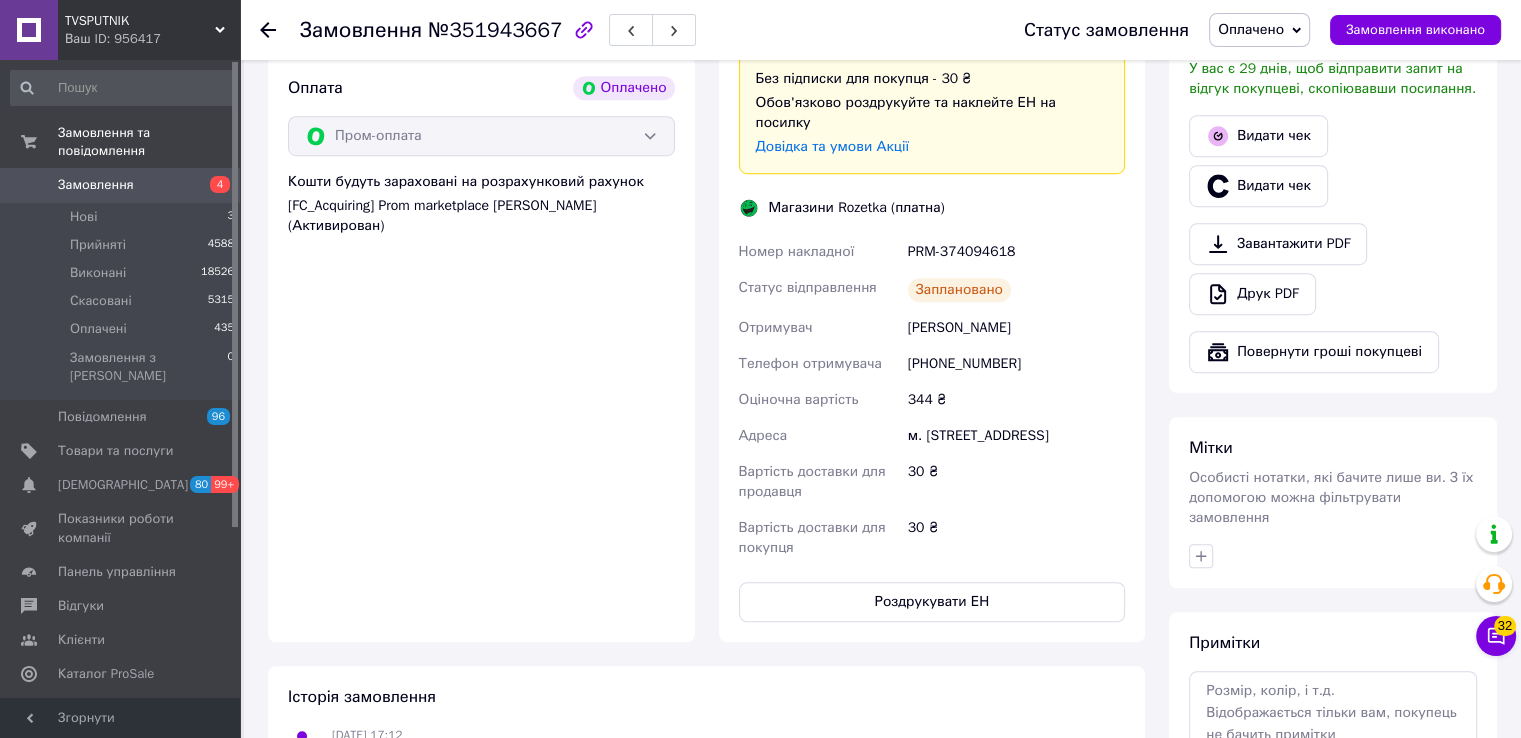 scroll, scrollTop: 1212, scrollLeft: 0, axis: vertical 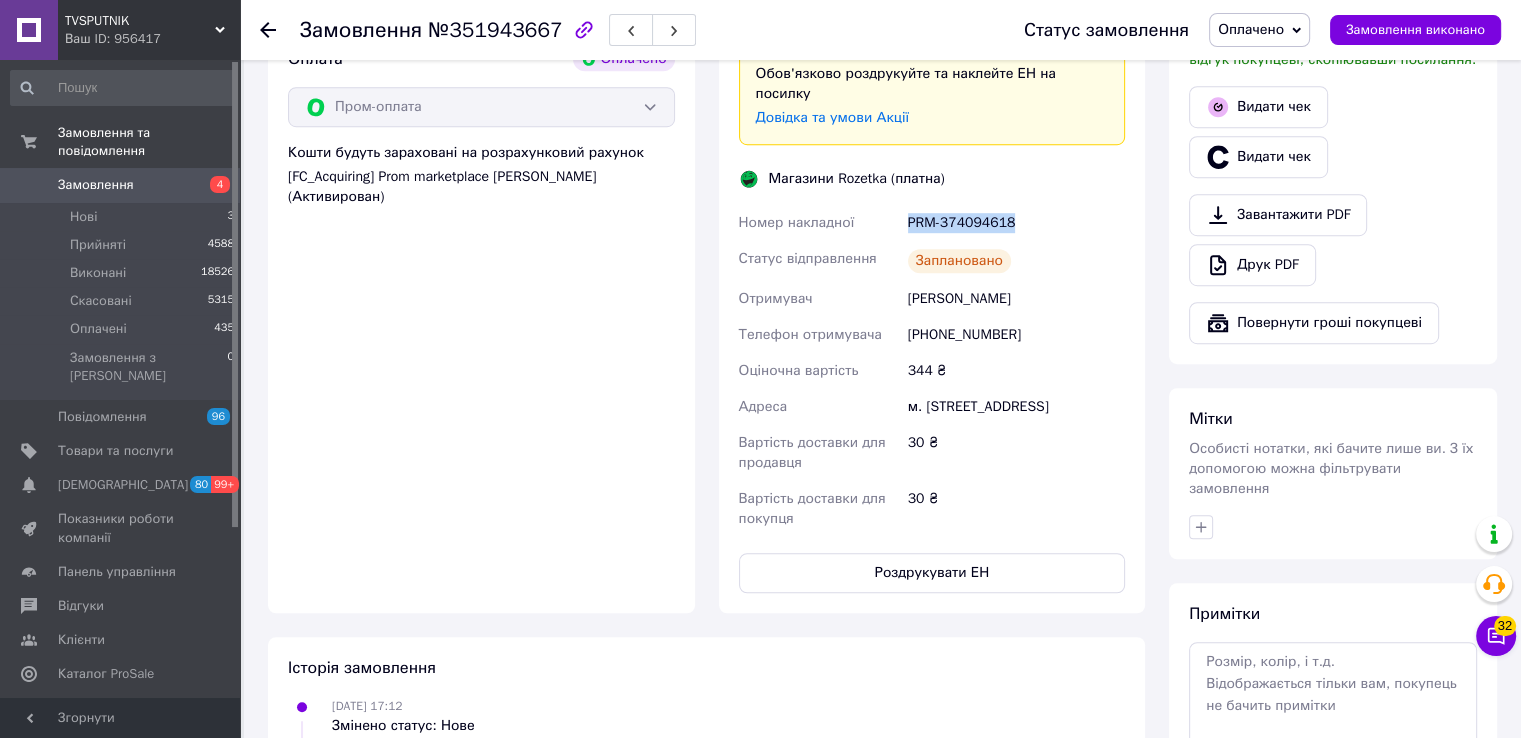 drag, startPoint x: 901, startPoint y: 201, endPoint x: 1024, endPoint y: 191, distance: 123.40584 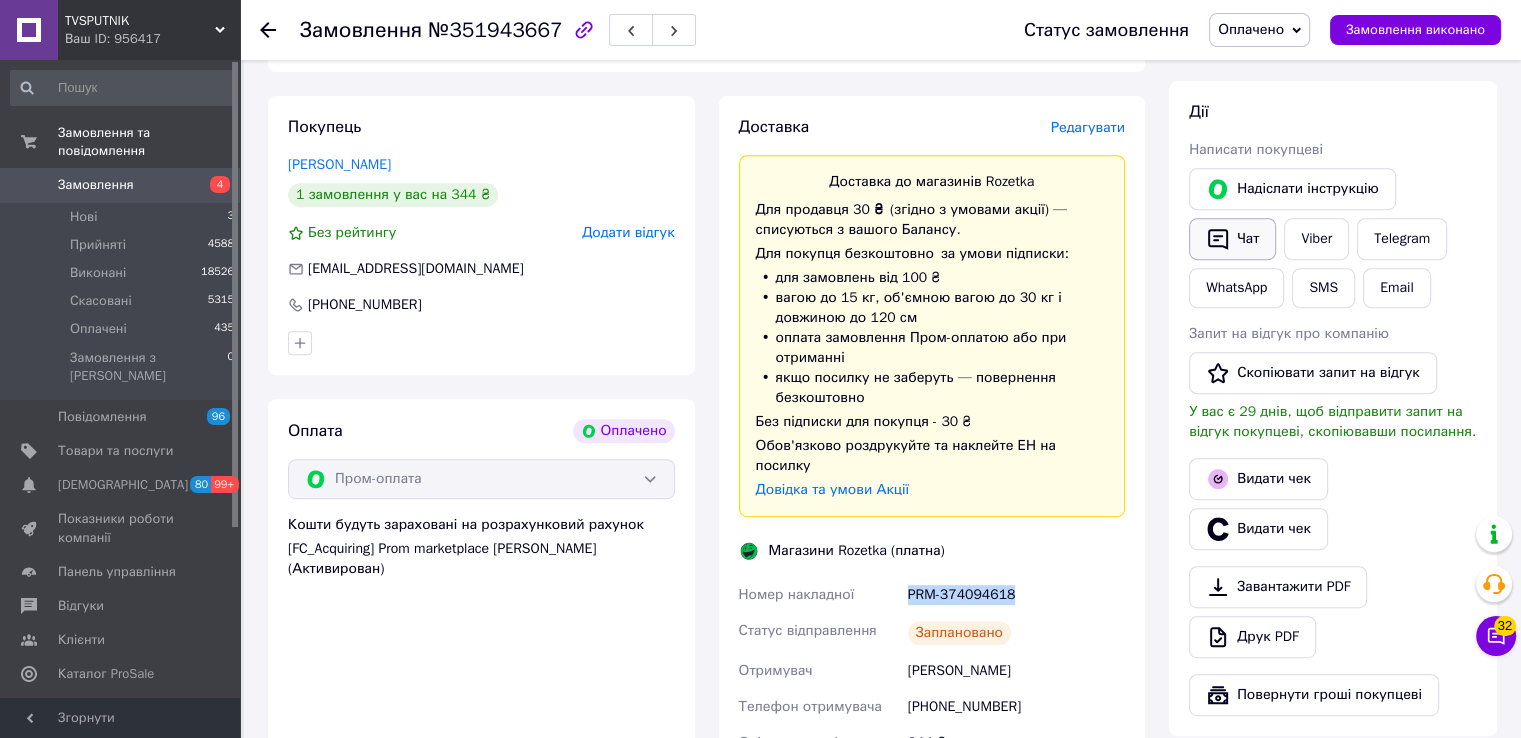 scroll, scrollTop: 812, scrollLeft: 0, axis: vertical 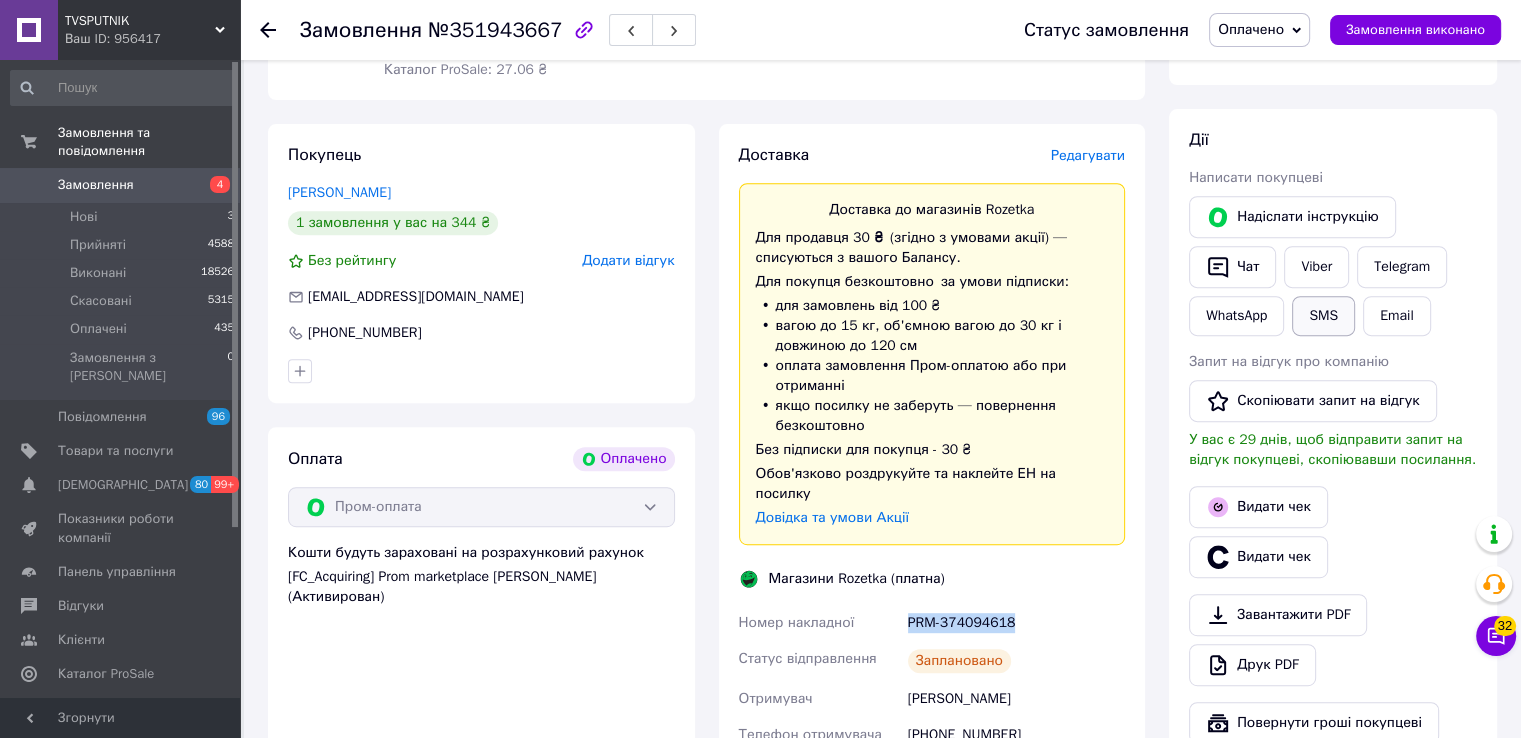 click on "SMS" at bounding box center [1323, 316] 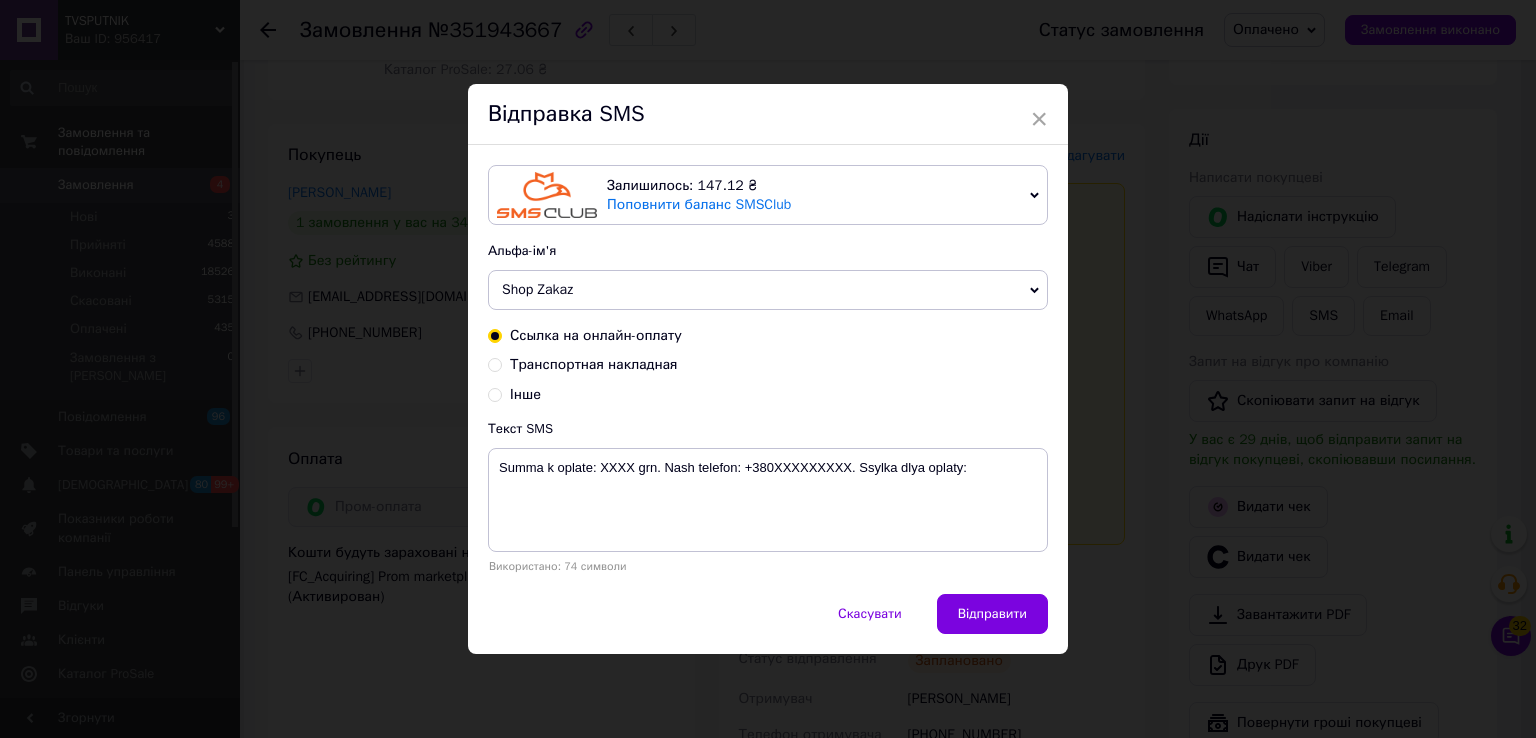 click on "Ссылка на онлайн-оплату Транспортная накладная Інше" at bounding box center [768, 365] 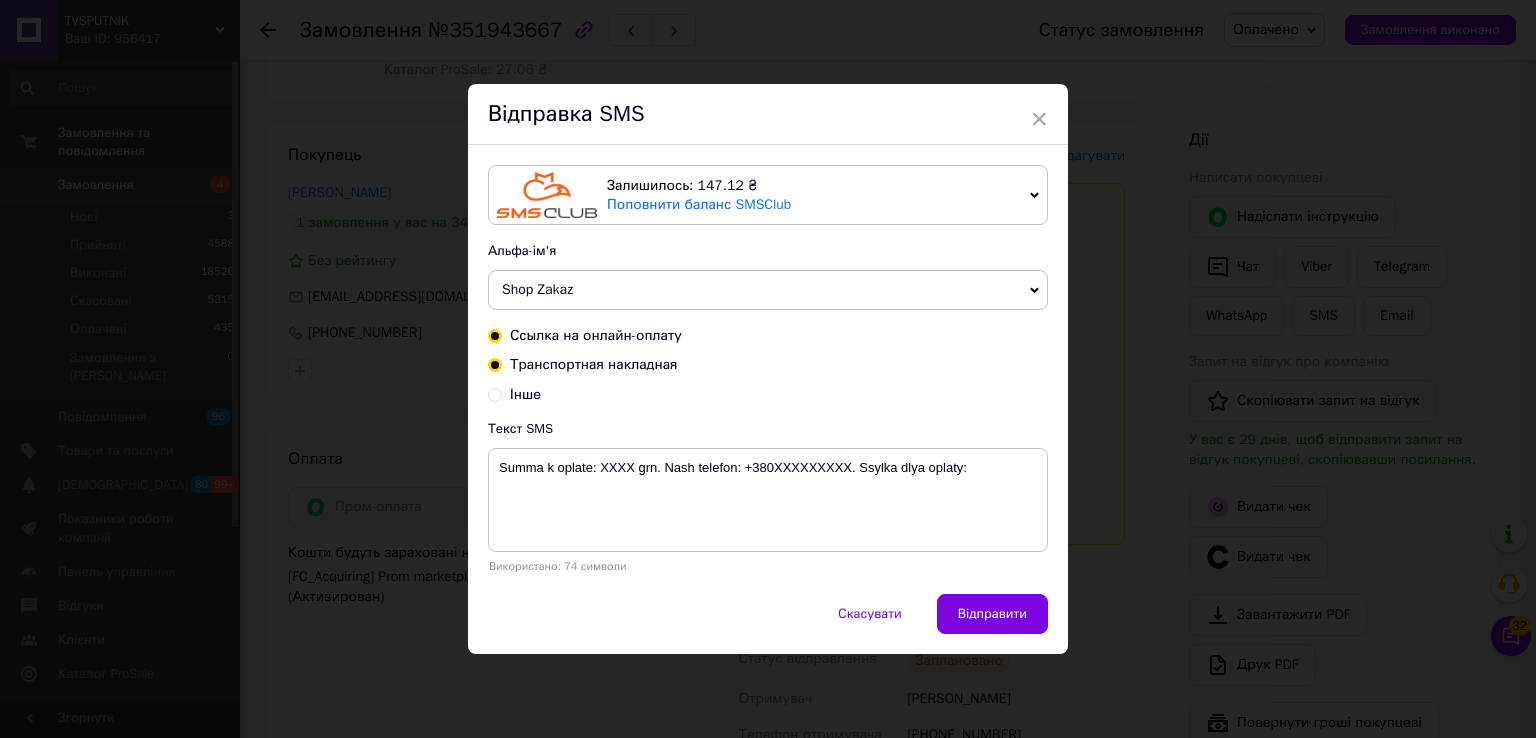radio on "true" 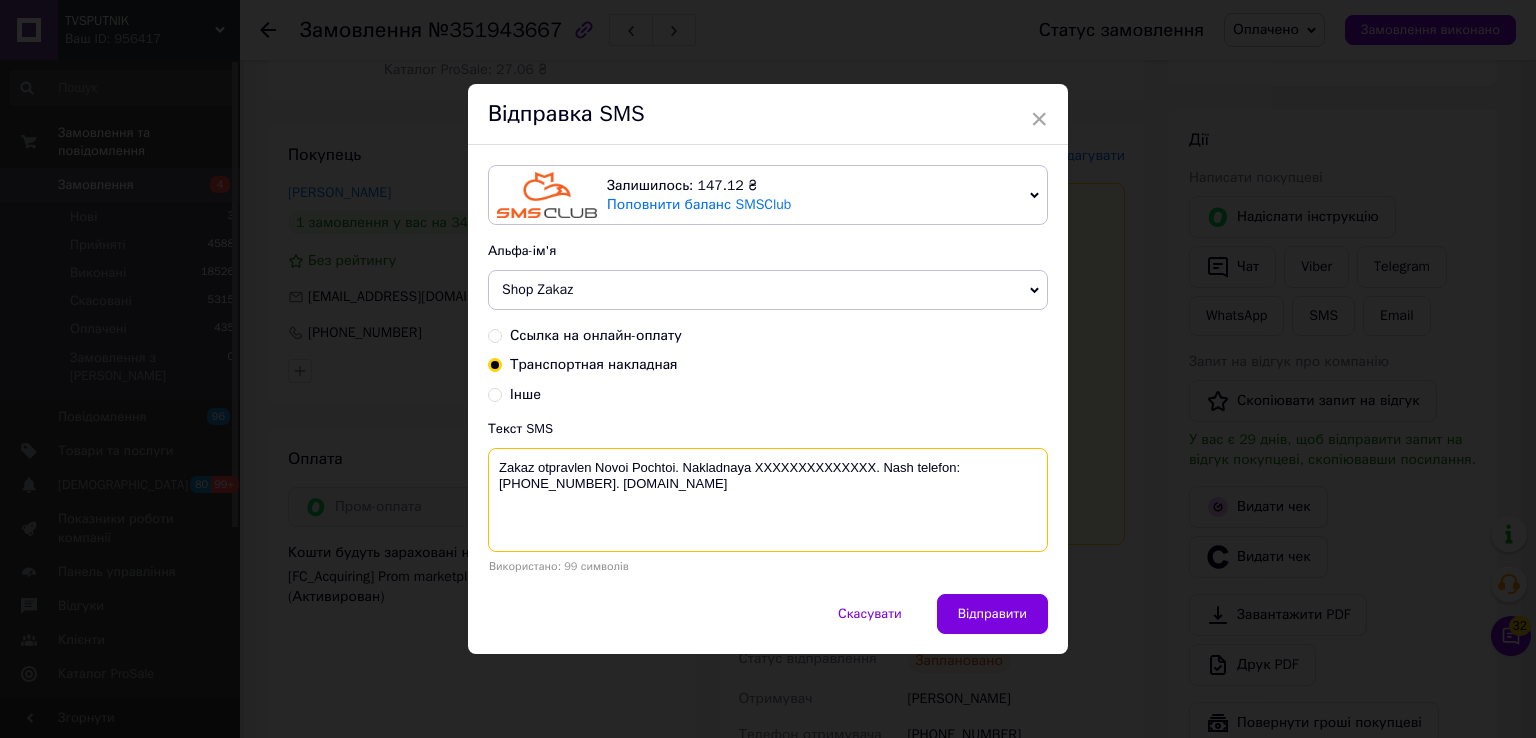 click on "Zakaz otpravlen Novoi Pochtoi. Nakladnaya XXXXXXXXXXXXXX. Nash telefon:+380500194515. Tvsputnik.net" at bounding box center (768, 500) 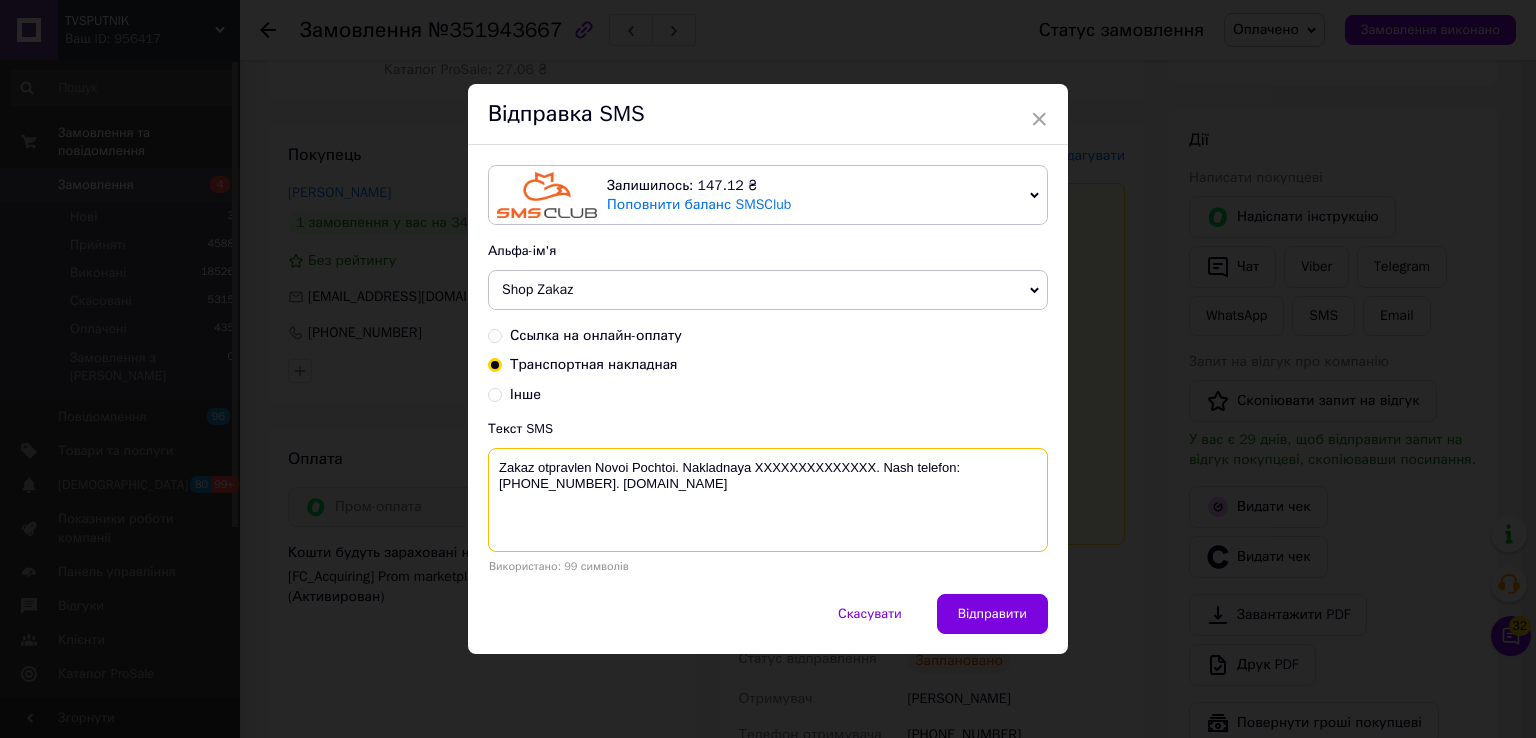 paste on "PRM-374094618" 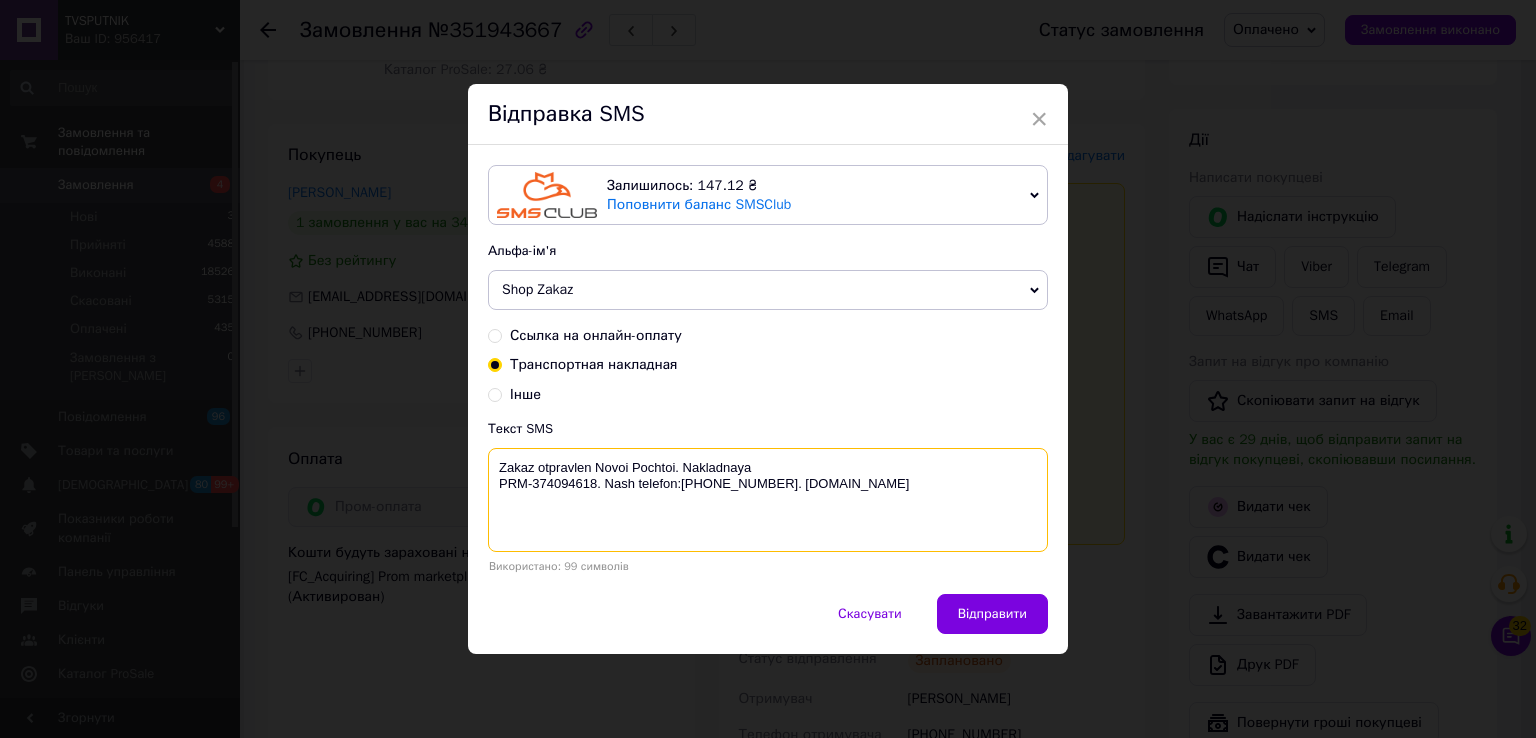 click on "Zakaz otpravlen Novoi Pochtoi. Nakladnaya
PRM-374094618. Nash telefon:+380500194515. Tvsputnik.net" at bounding box center (768, 500) 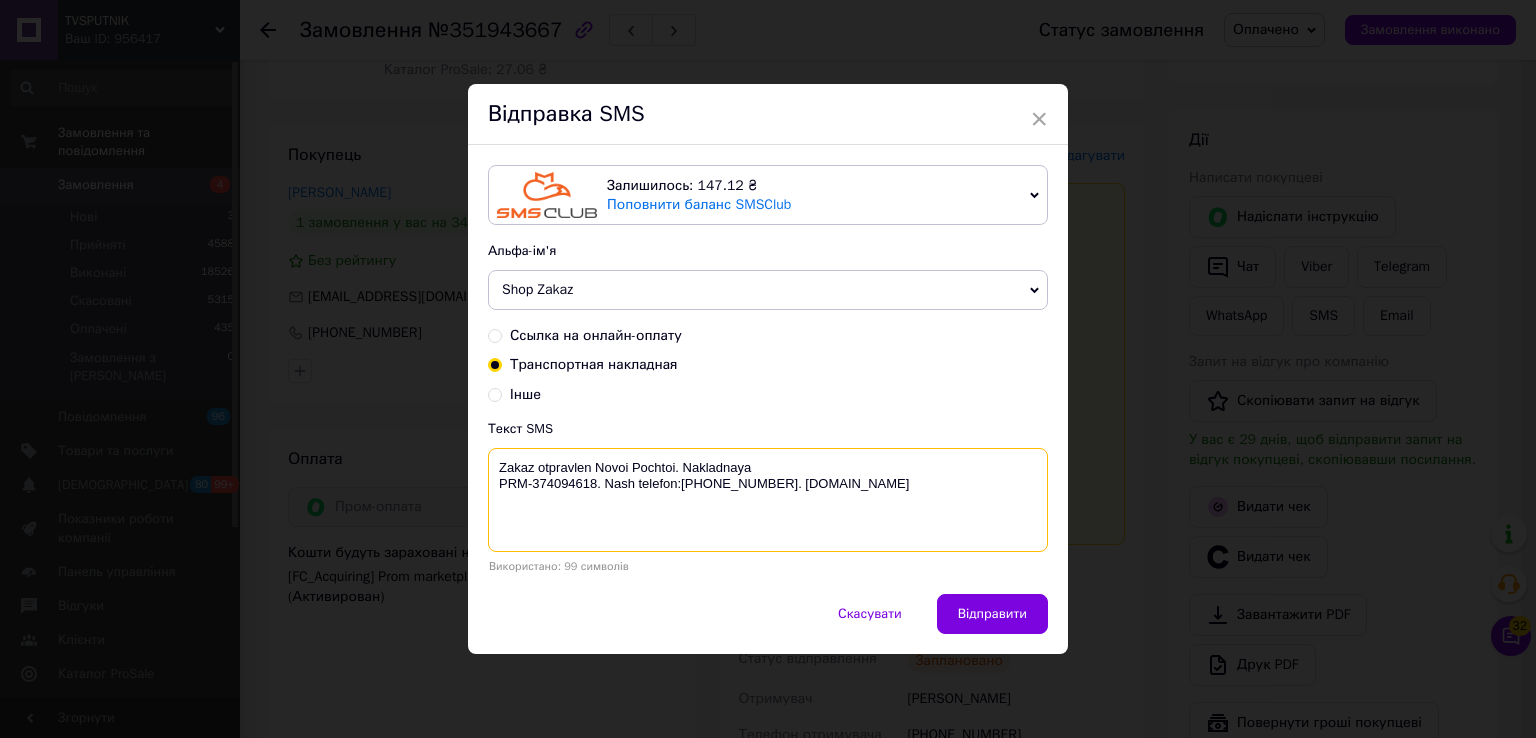click on "Zakaz otpravlen Novoi Pochtoi. Nakladnaya
PRM-374094618. Nash telefon:+380500194515. Tvsputnik.net" at bounding box center (768, 500) 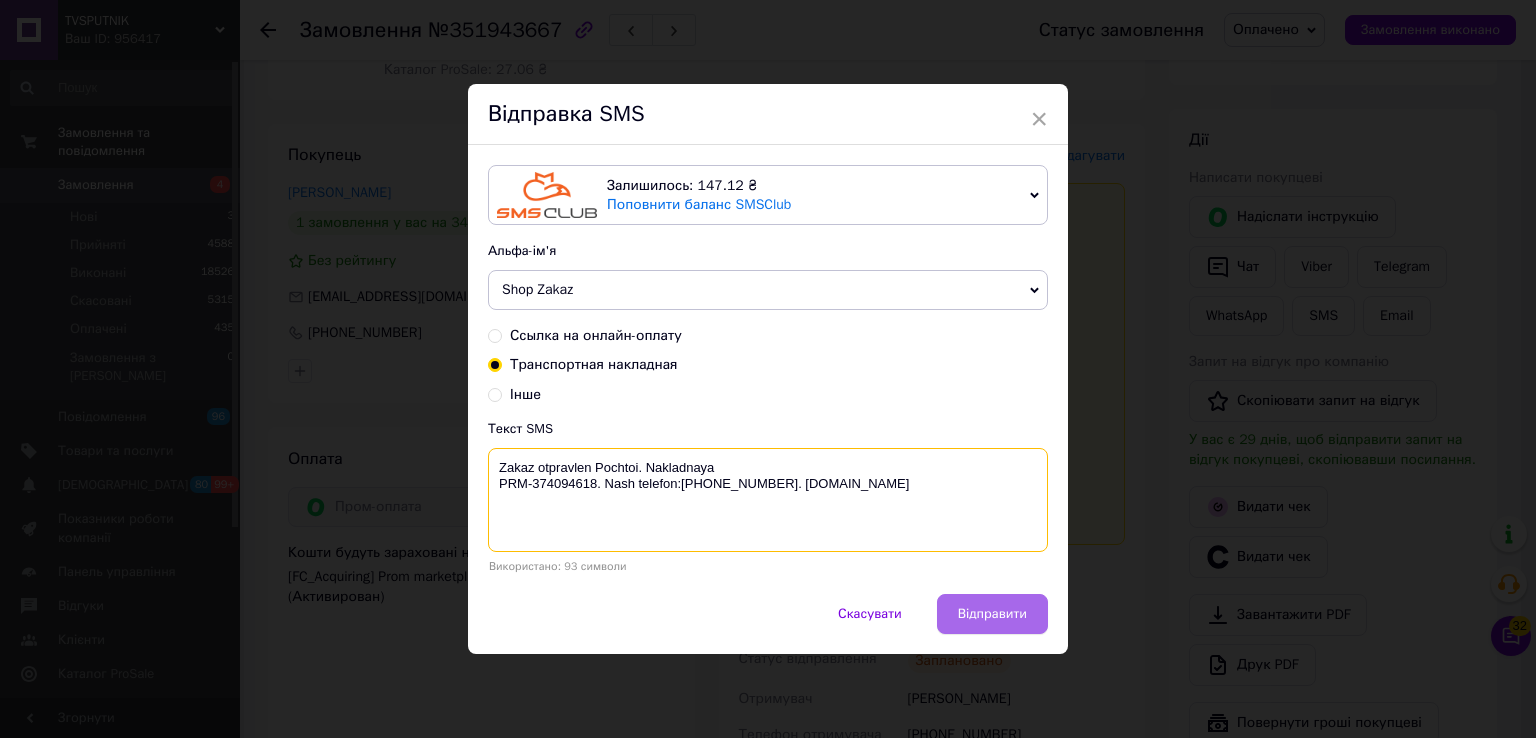 type on "Zakaz otpravlen Pochtoi. Nakladnaya
PRM-374094618. Nash telefon:+380500194515. Tvsputnik.net" 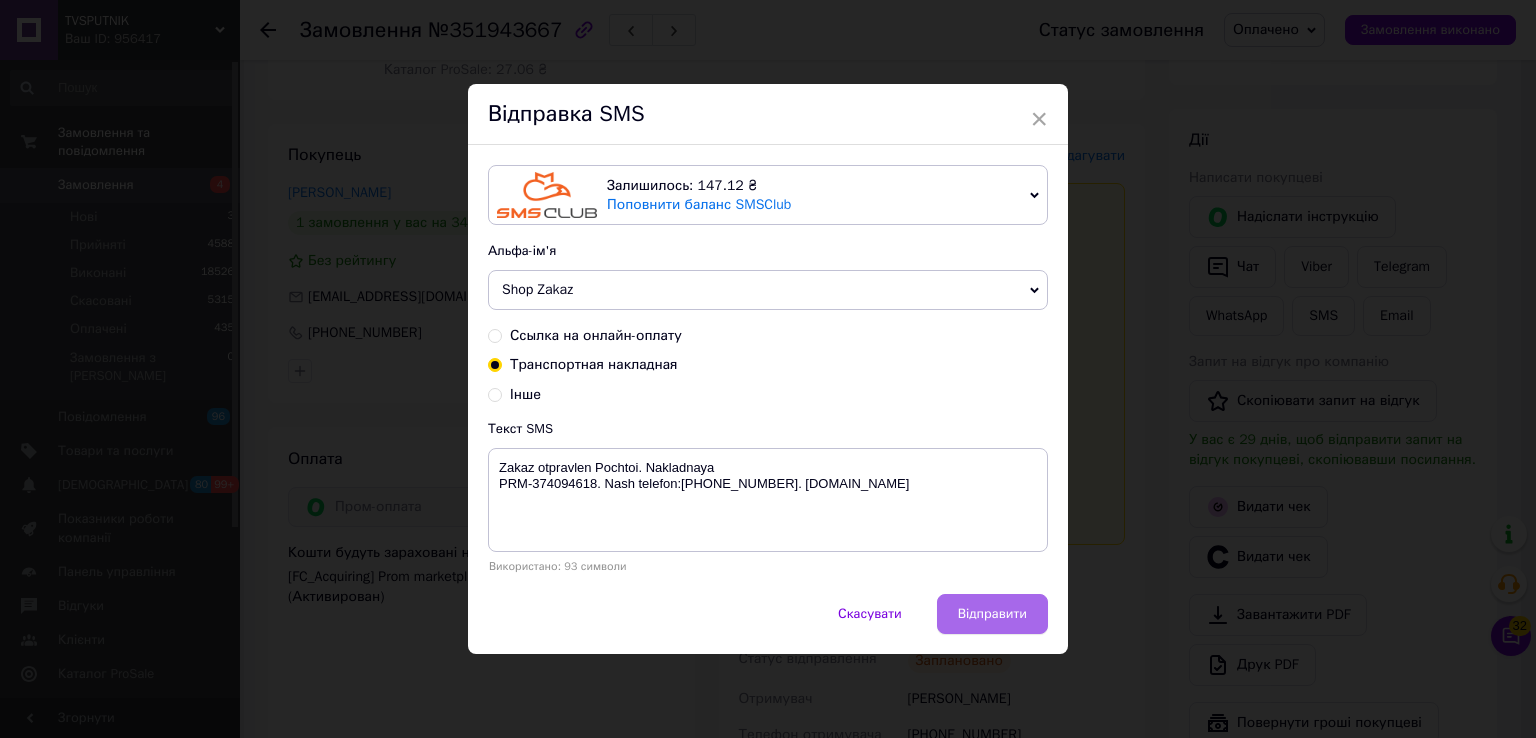 click on "Відправити" at bounding box center (992, 614) 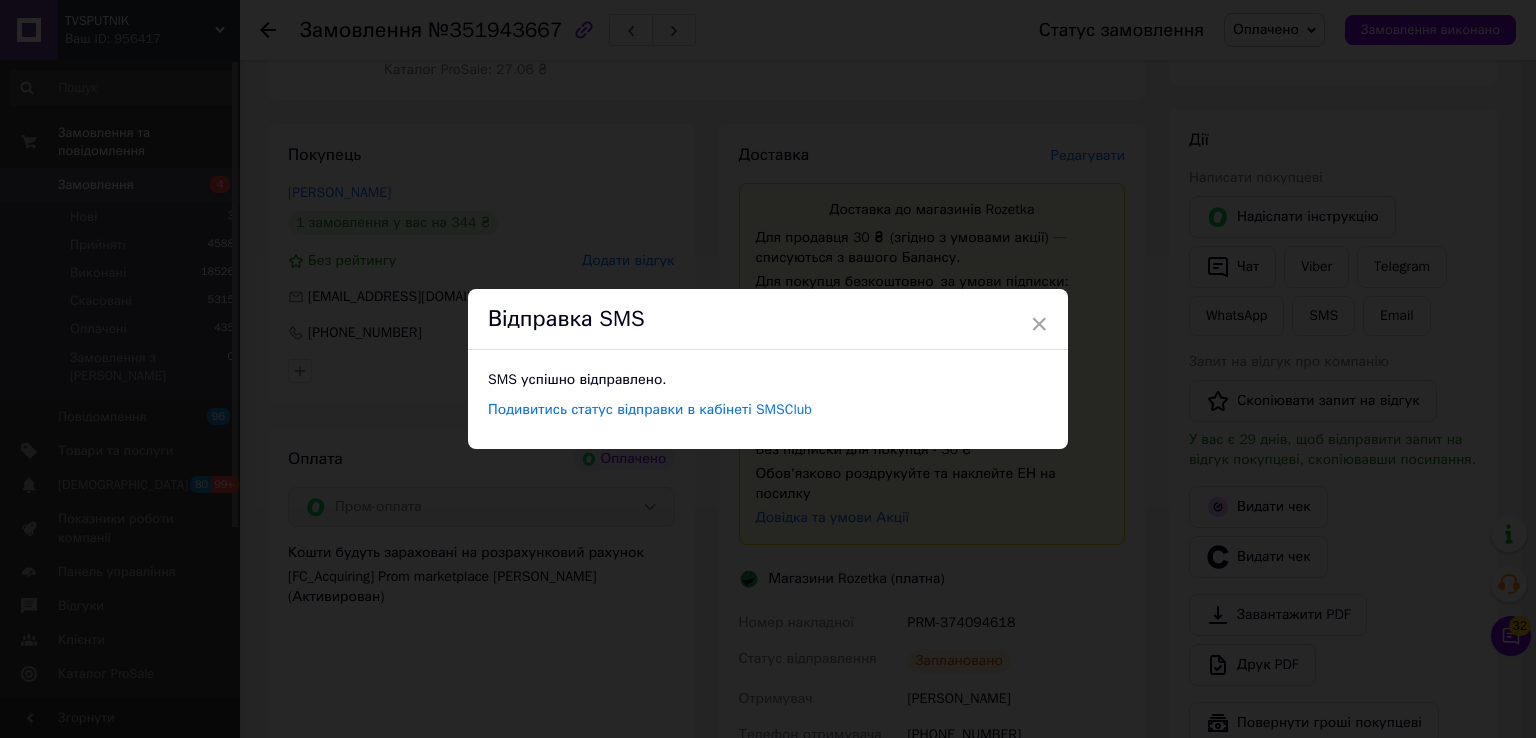 click on "× Відправка SMS SMS успішно відправлено. Подивитись статус відправки в кабінеті SMSClub" at bounding box center [768, 369] 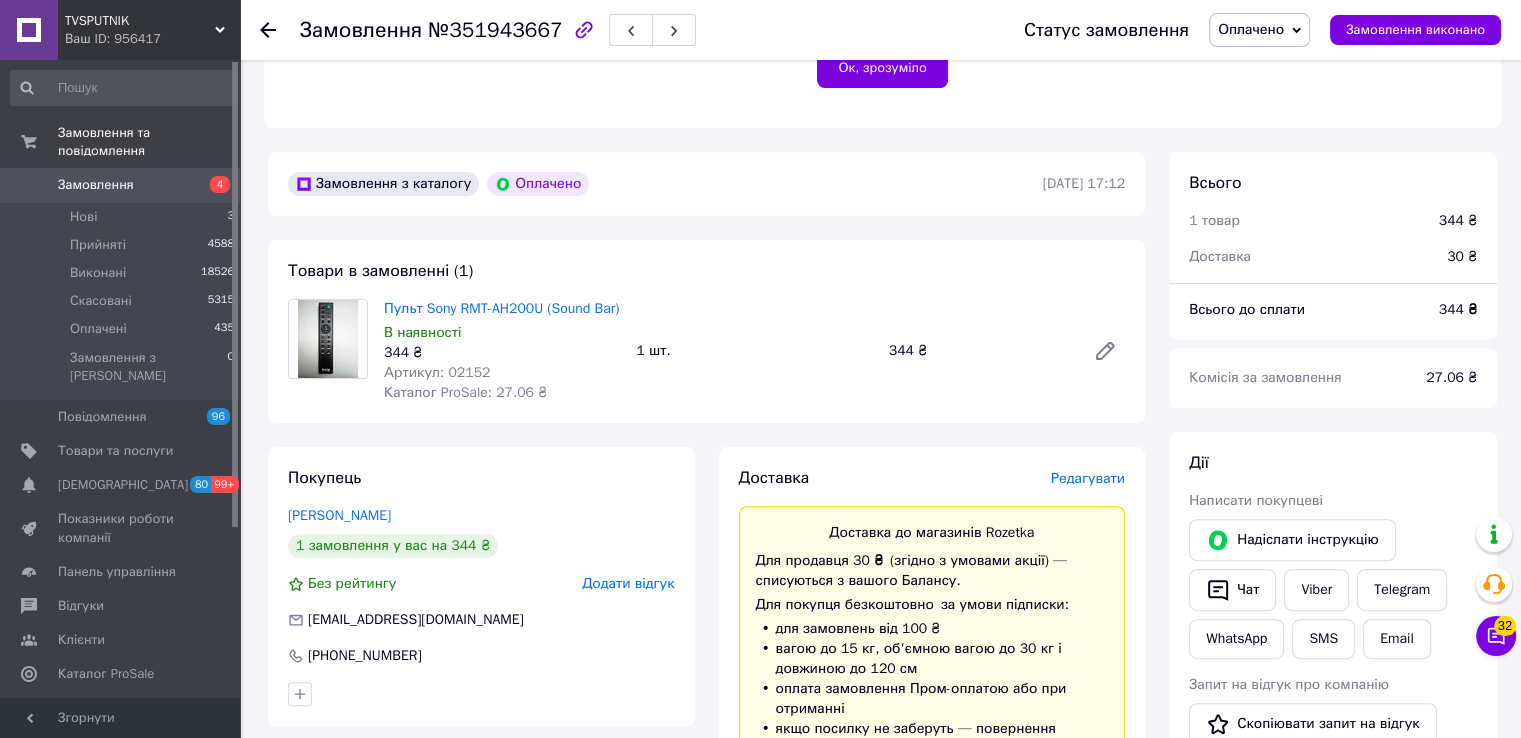 scroll, scrollTop: 89, scrollLeft: 0, axis: vertical 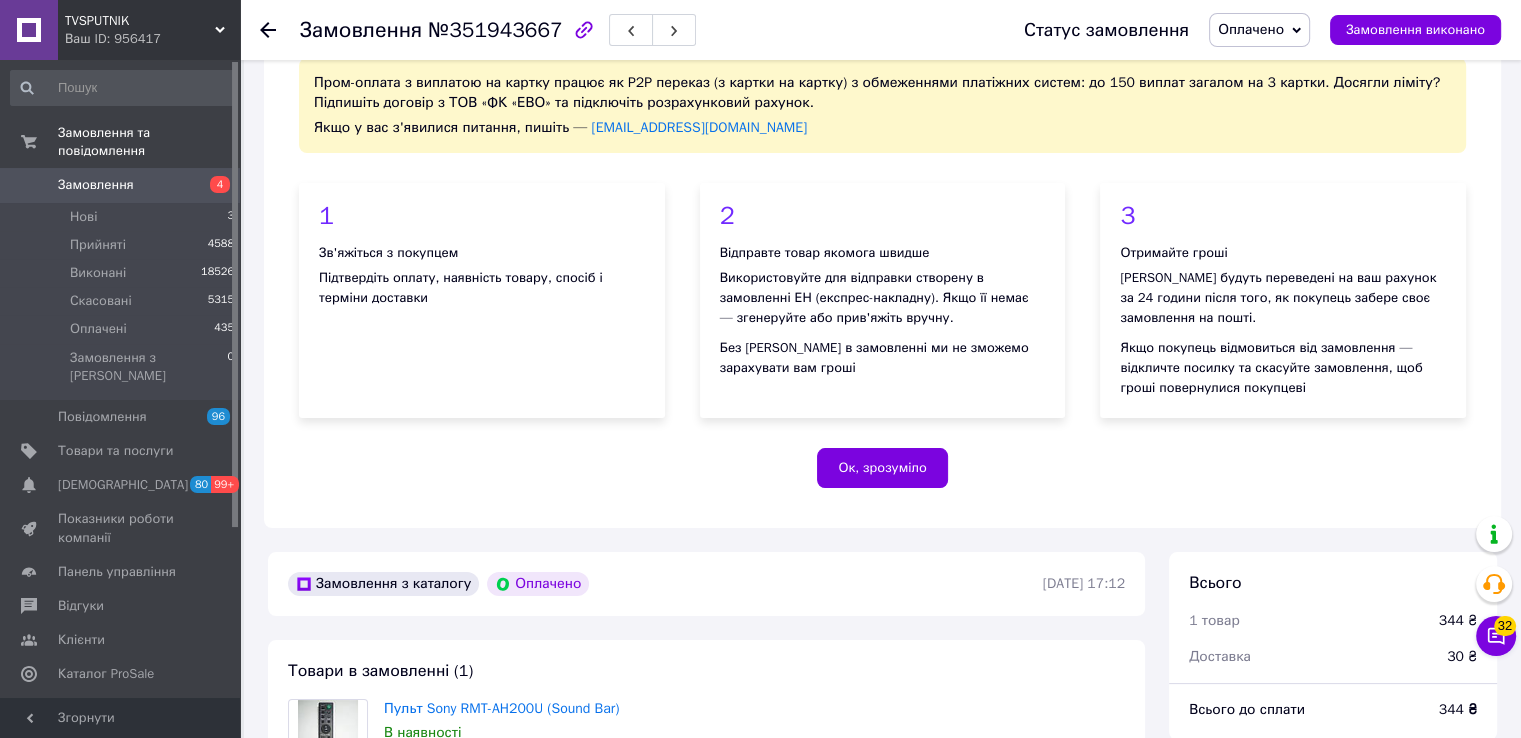 click 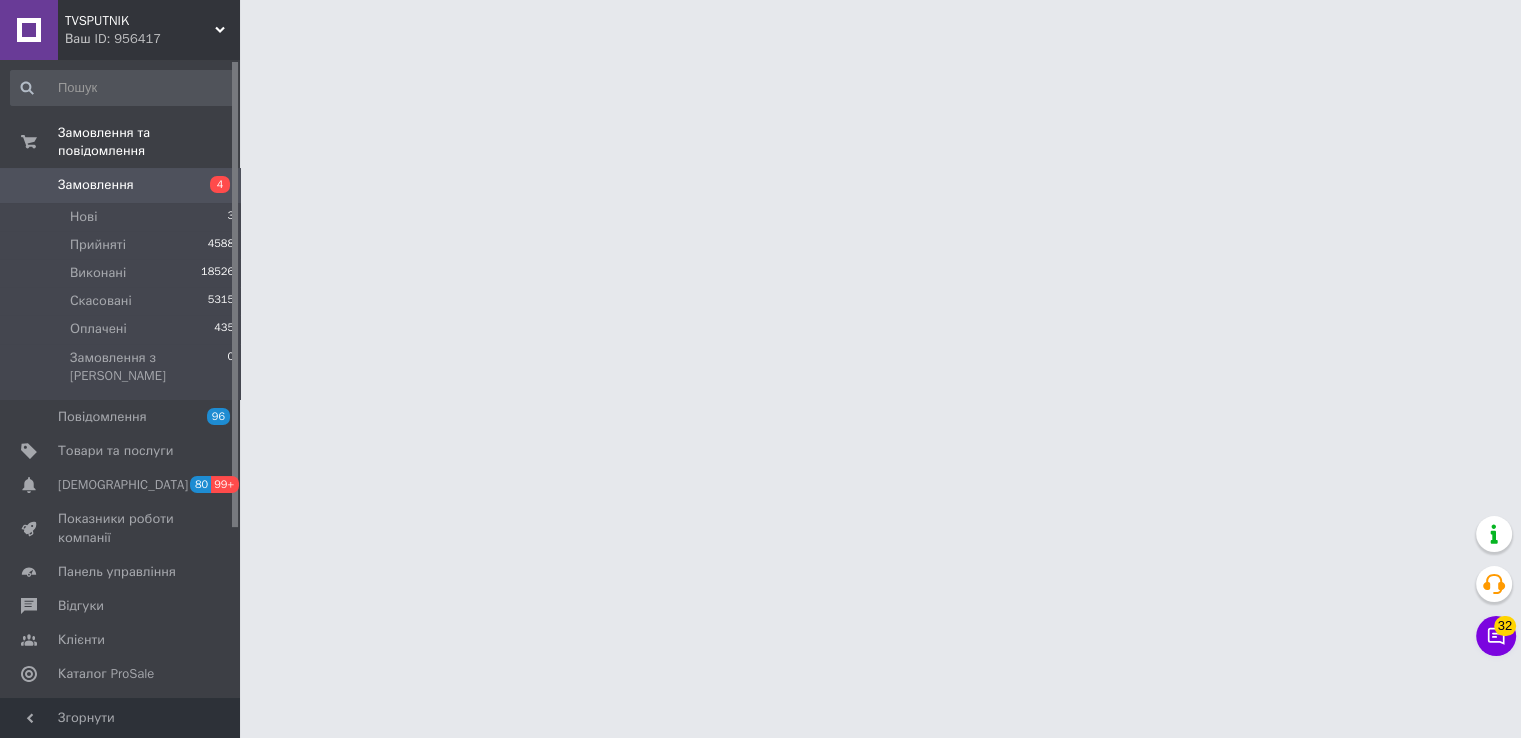 scroll, scrollTop: 0, scrollLeft: 0, axis: both 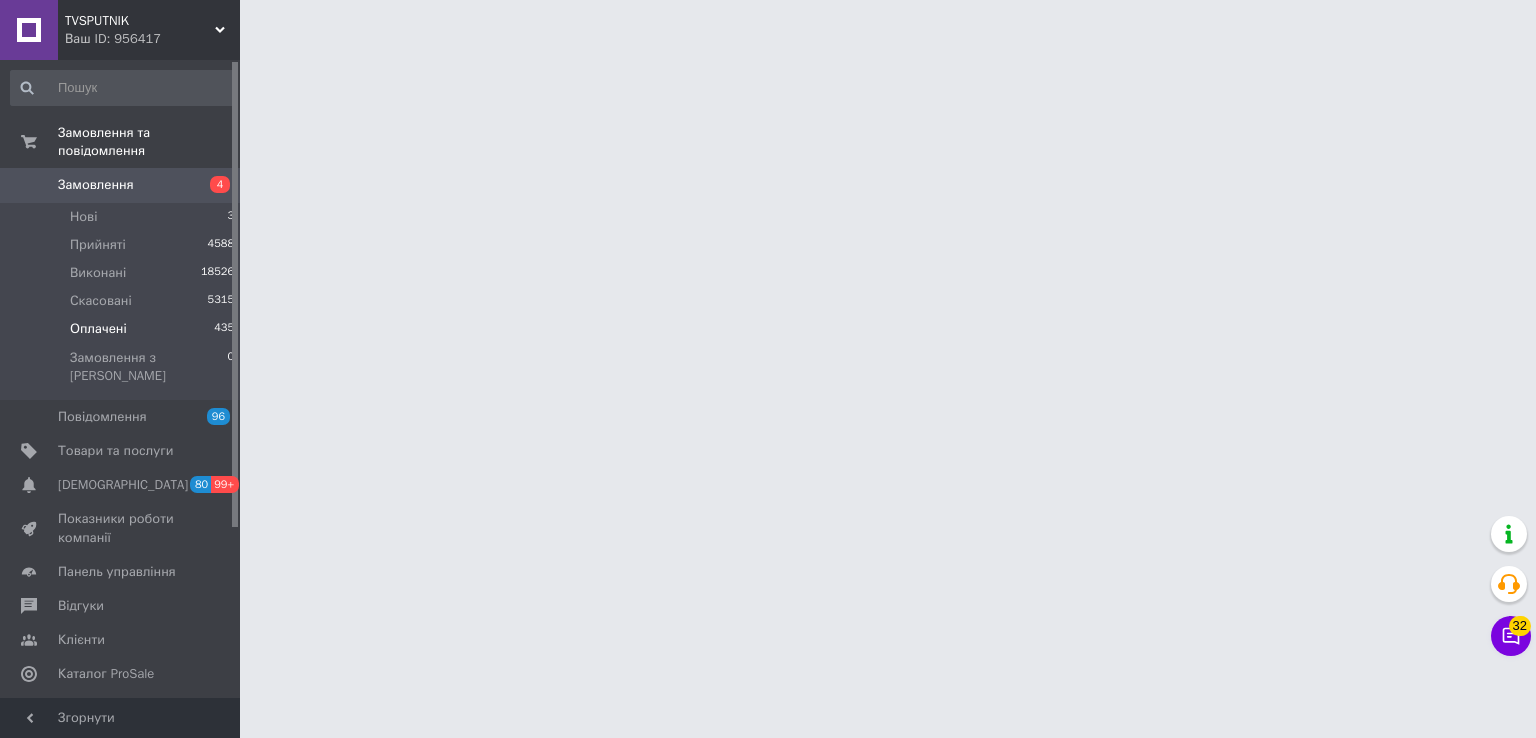 click on "Оплачені 435" at bounding box center [123, 329] 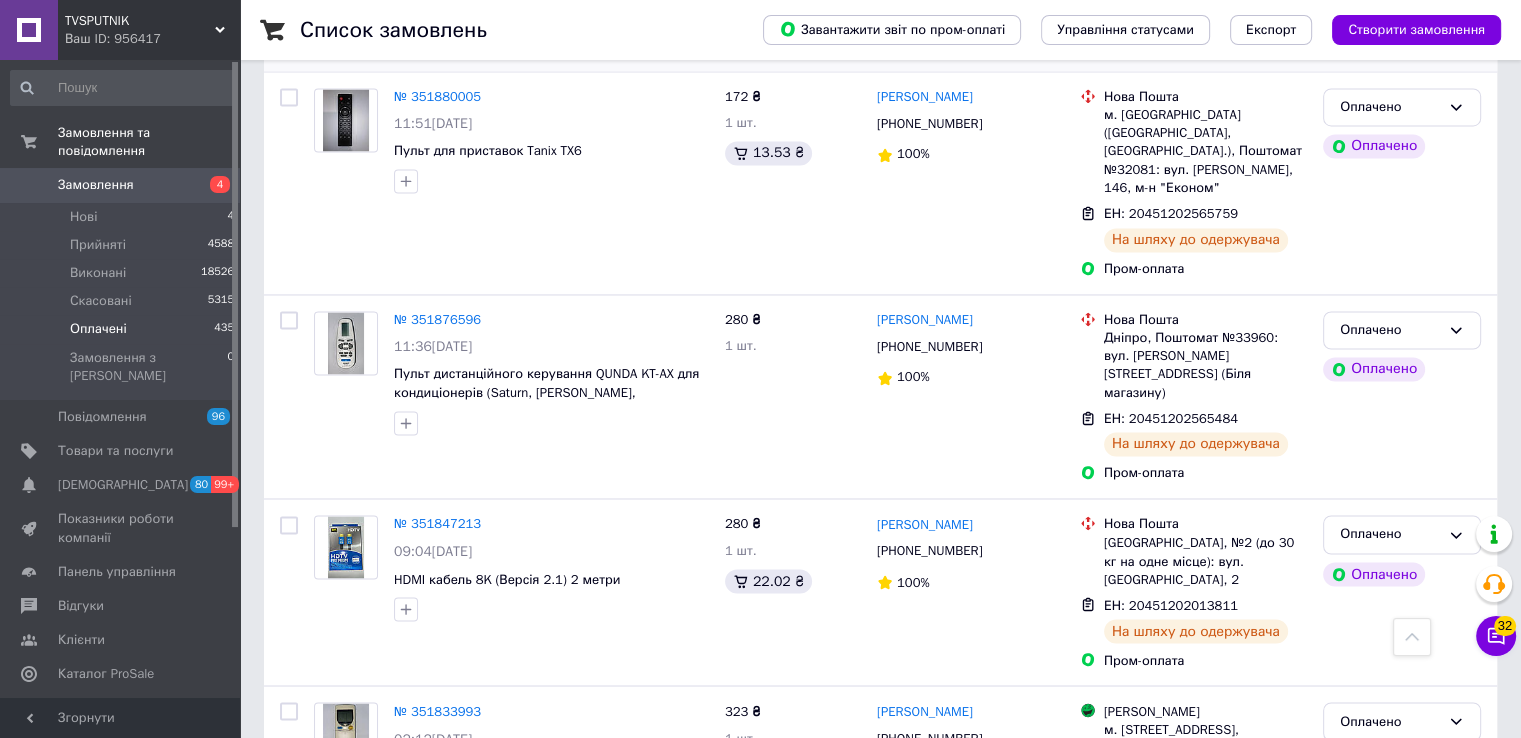 scroll, scrollTop: 3270, scrollLeft: 0, axis: vertical 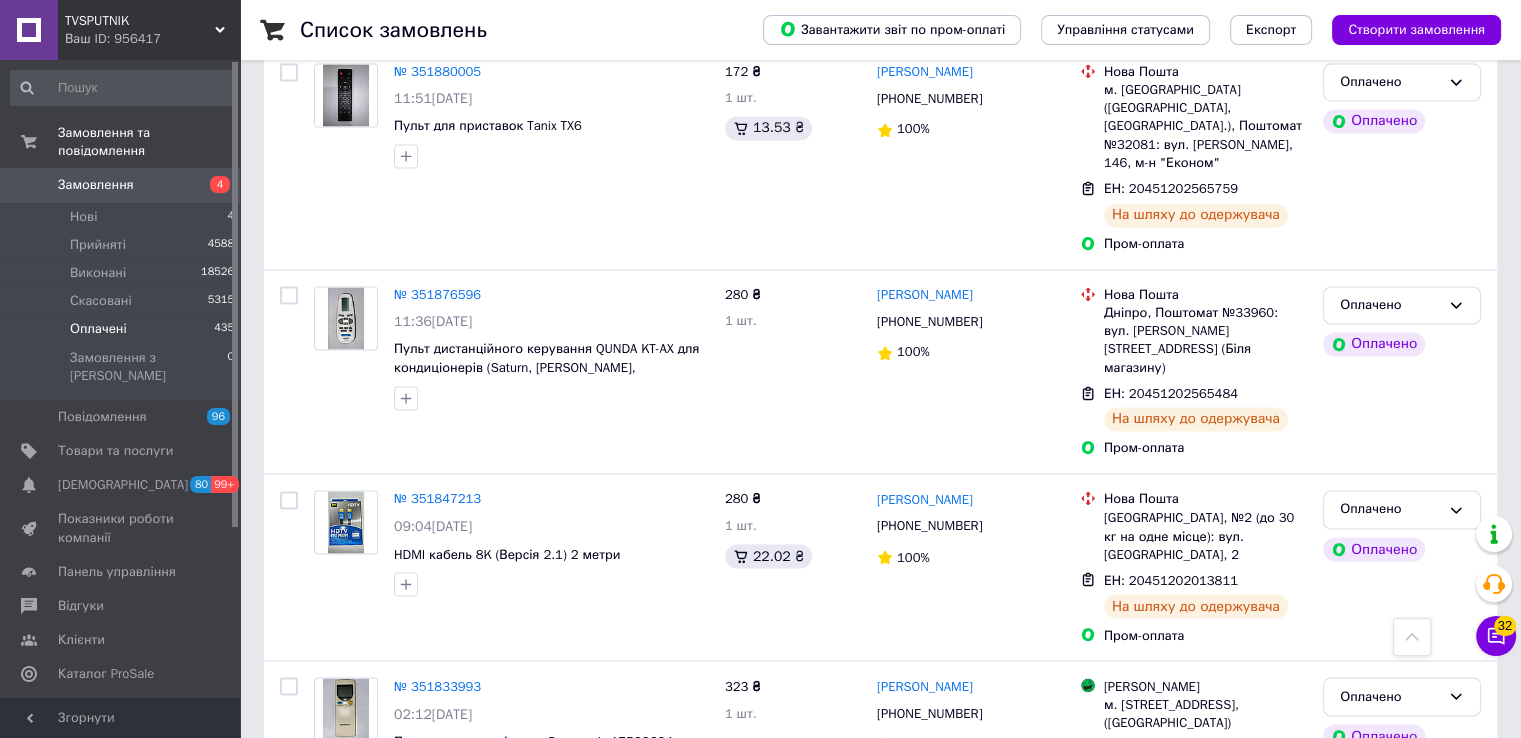 click on "2" at bounding box center [327, 873] 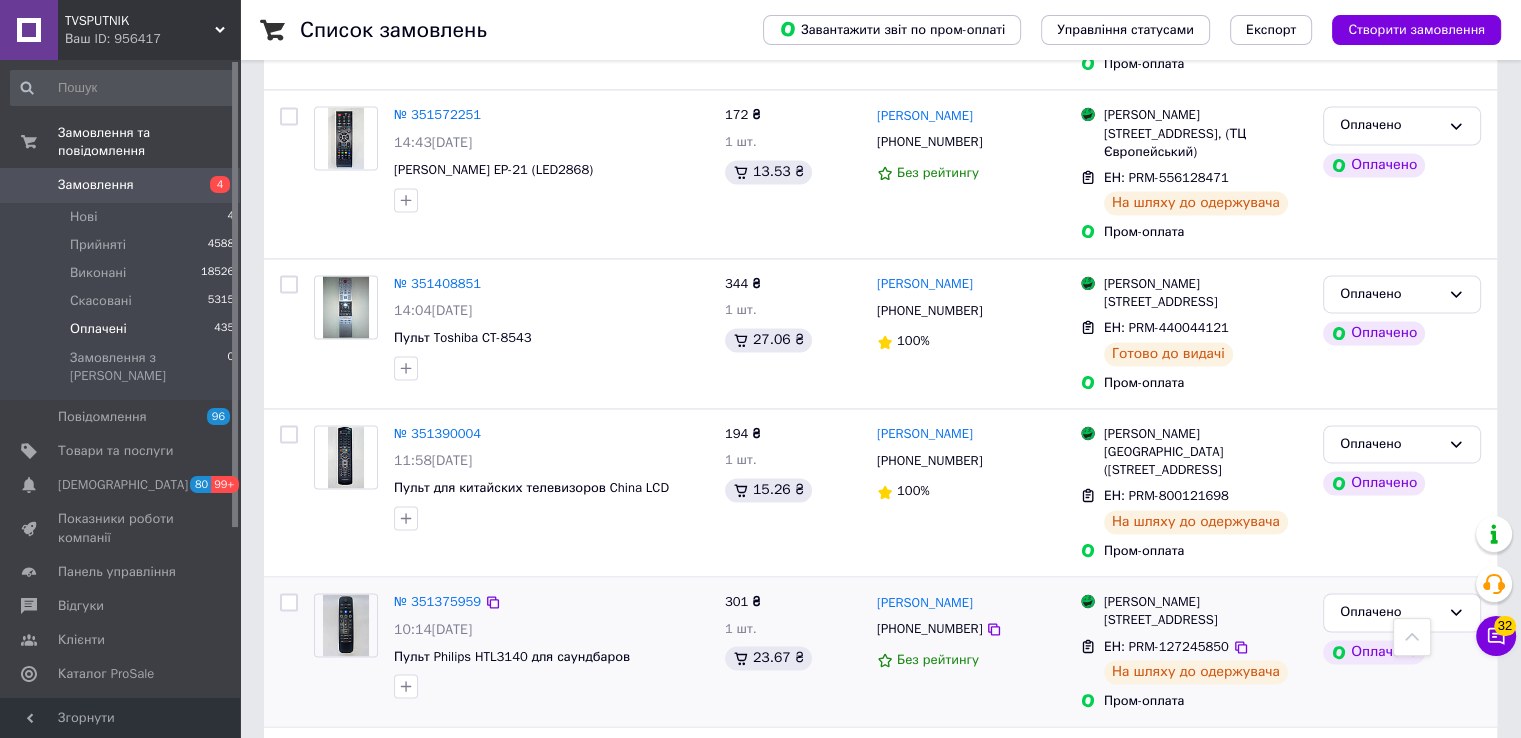 scroll, scrollTop: 3220, scrollLeft: 0, axis: vertical 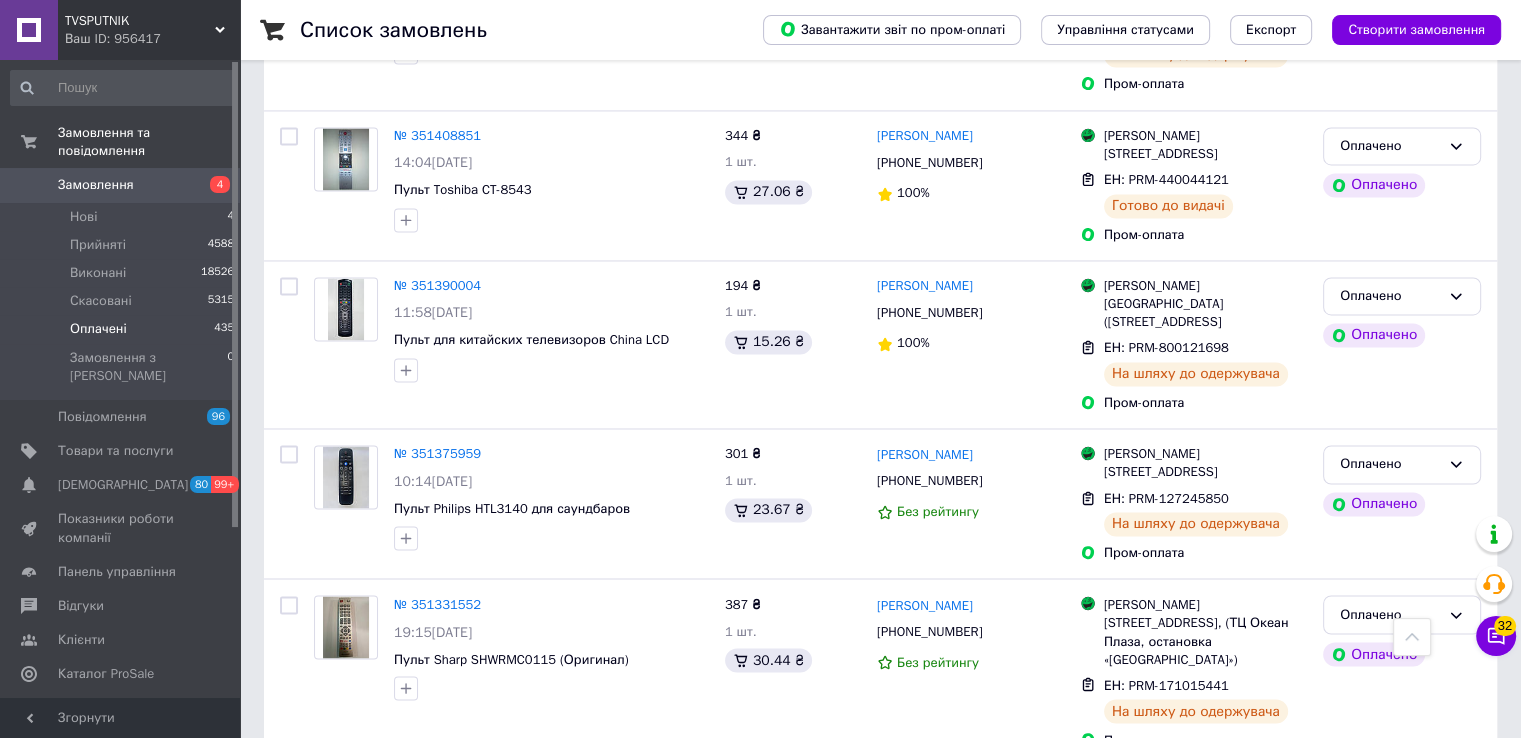 click on "1" at bounding box center (404, 810) 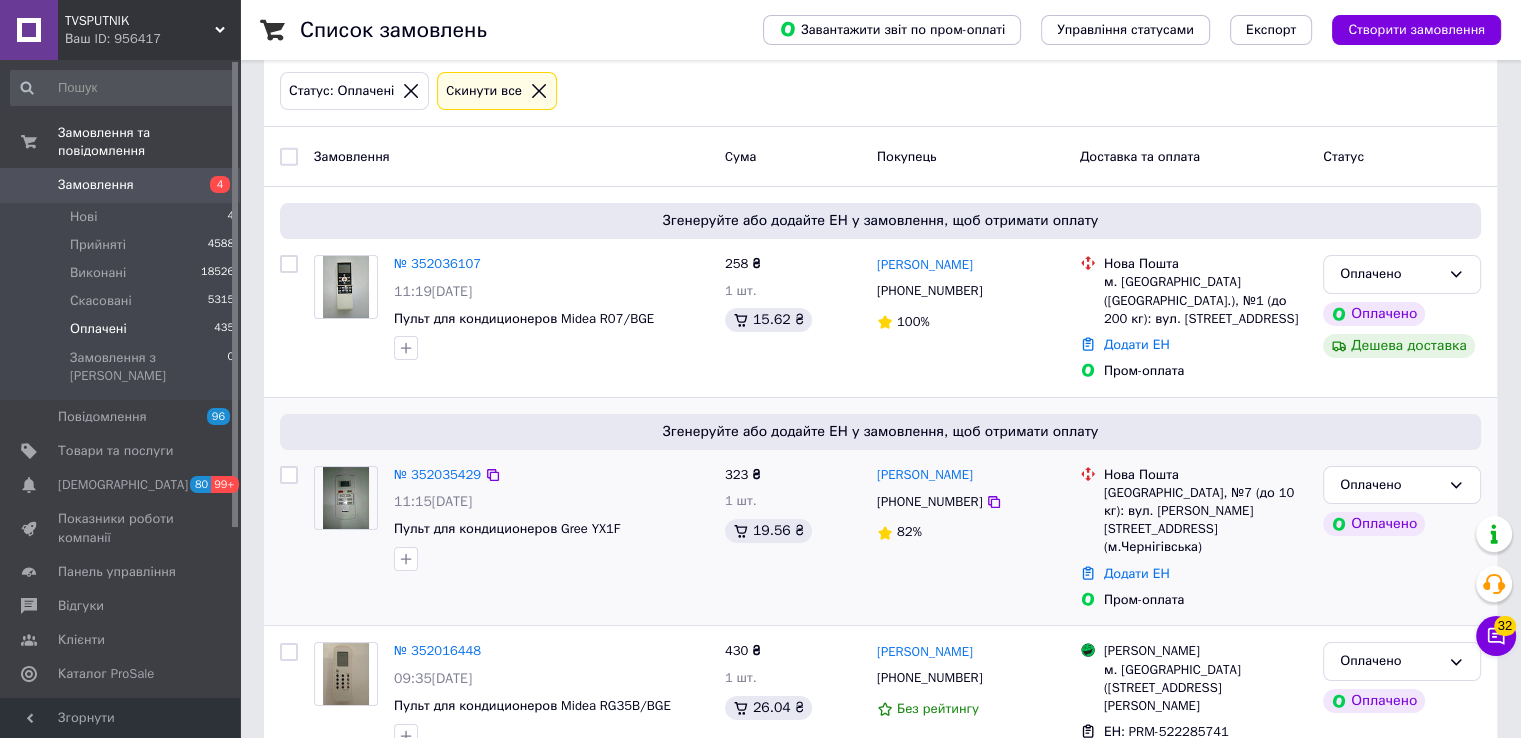 scroll, scrollTop: 0, scrollLeft: 0, axis: both 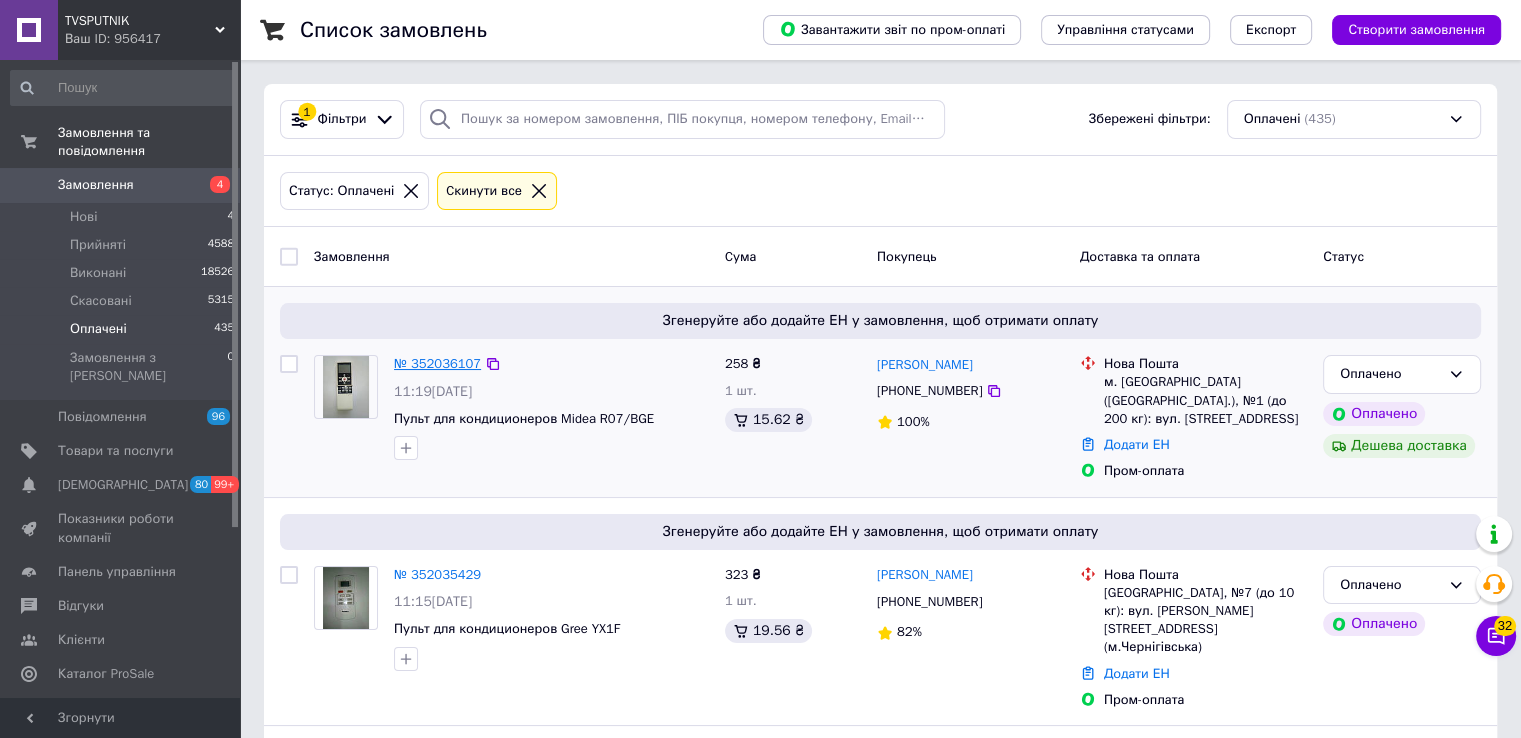 click on "№ 352036107" at bounding box center (437, 363) 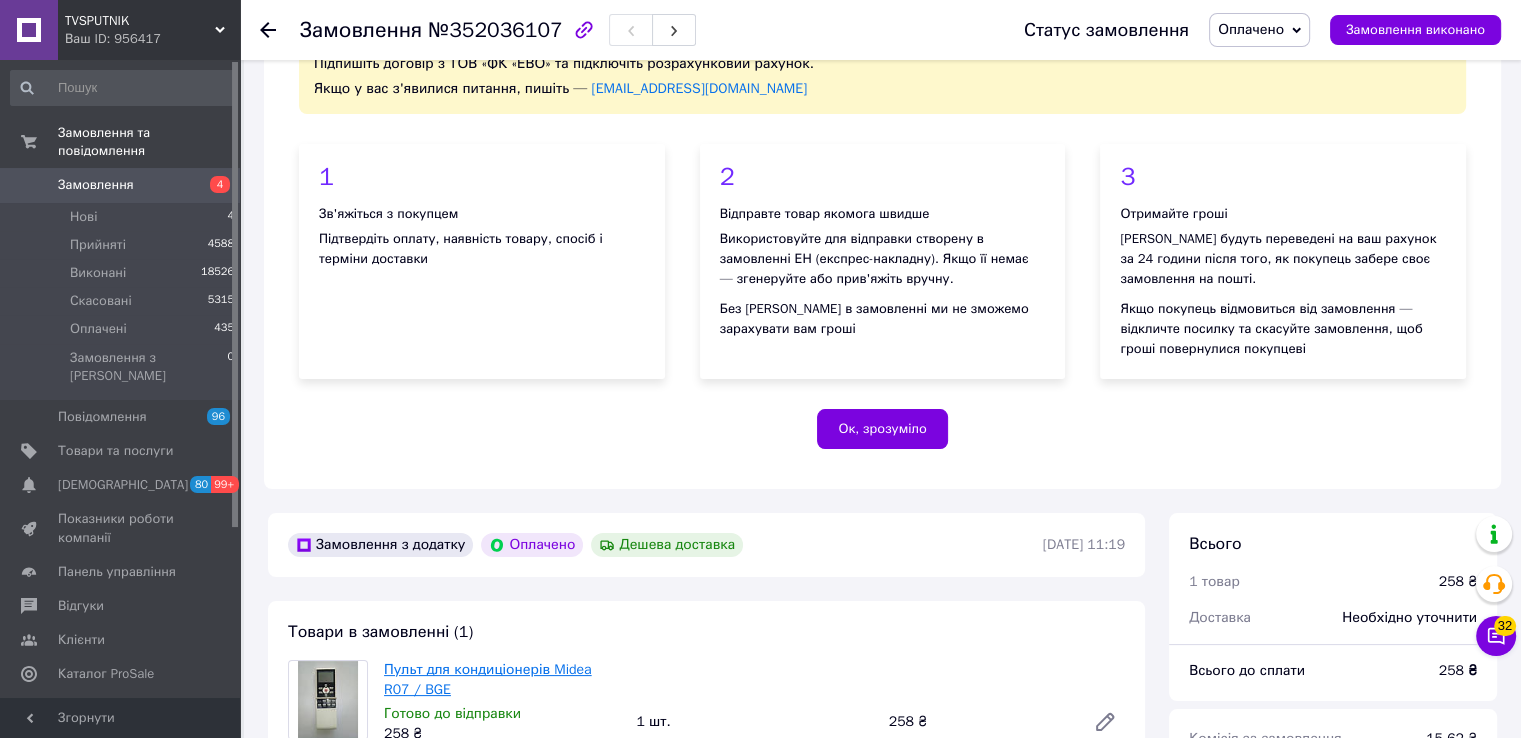 scroll, scrollTop: 300, scrollLeft: 0, axis: vertical 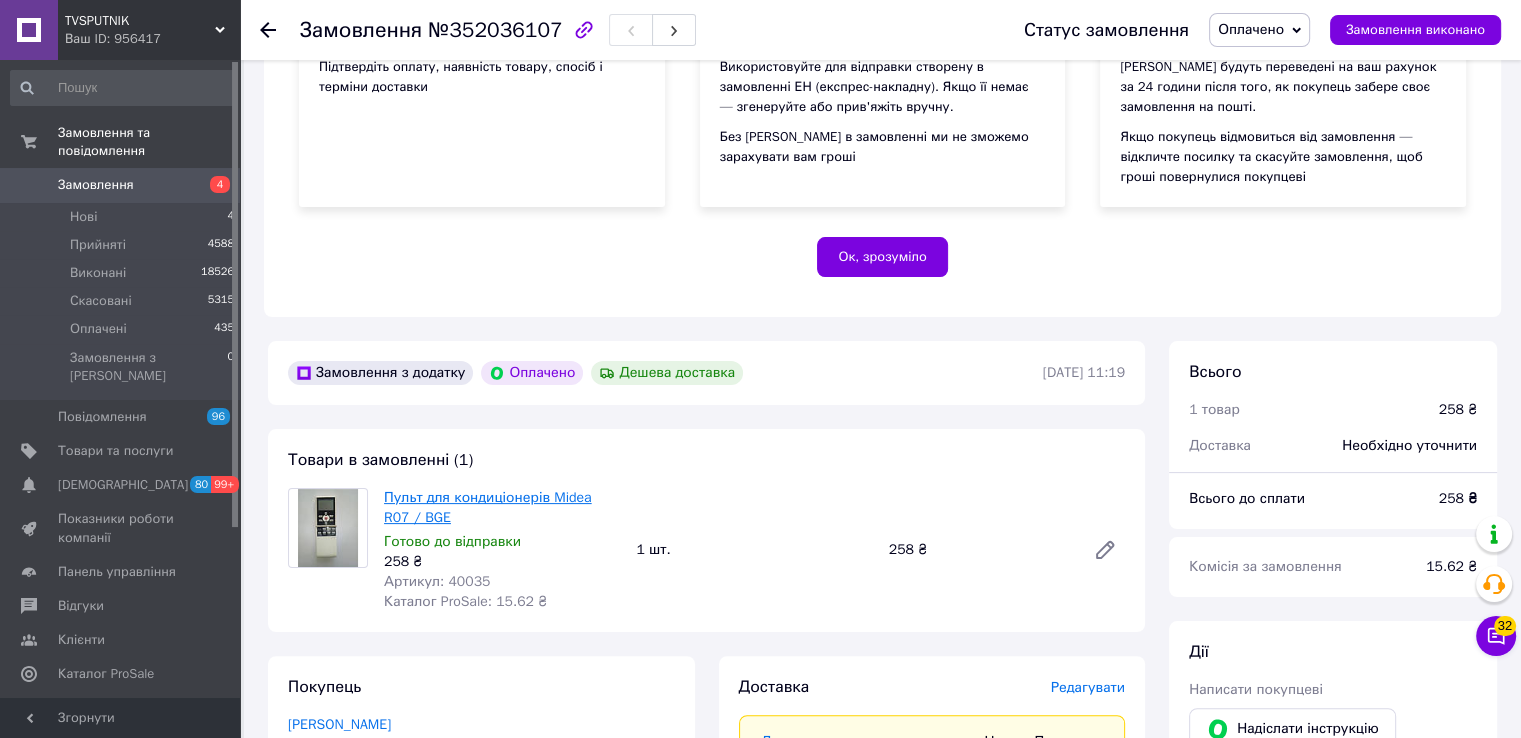 click on "Пульт для кондиціонерів Midea R07 / BGE" at bounding box center (488, 507) 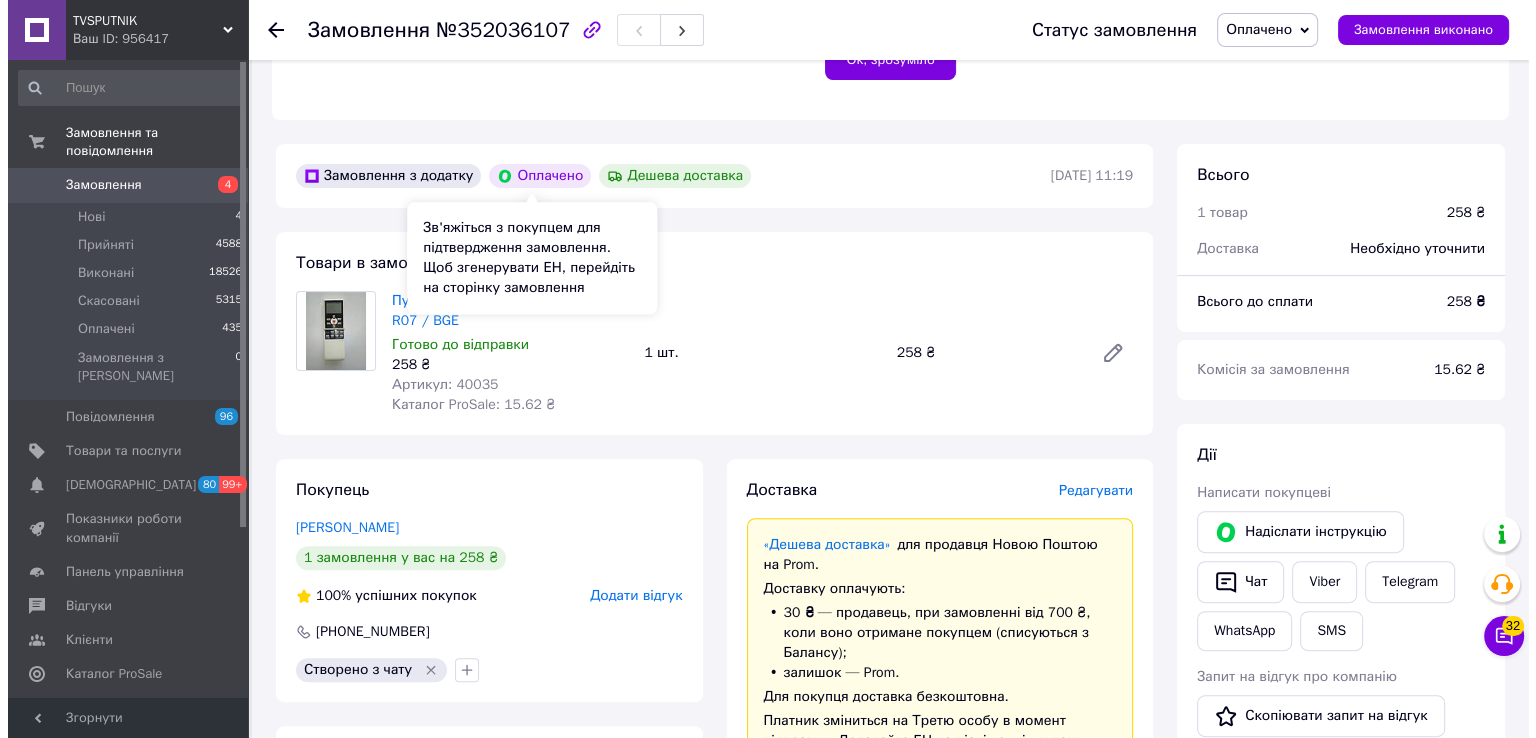scroll, scrollTop: 500, scrollLeft: 0, axis: vertical 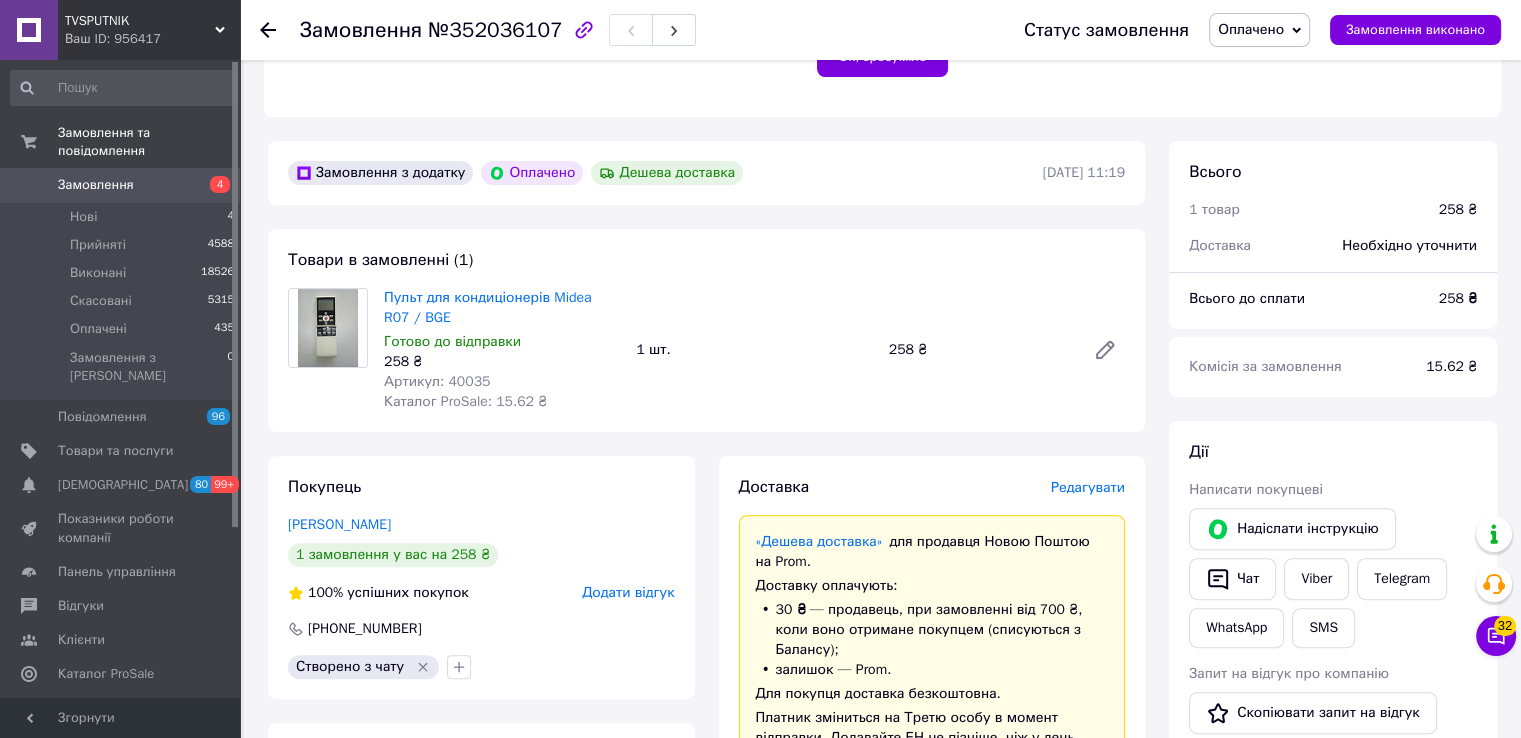click on "Редагувати" at bounding box center [1088, 487] 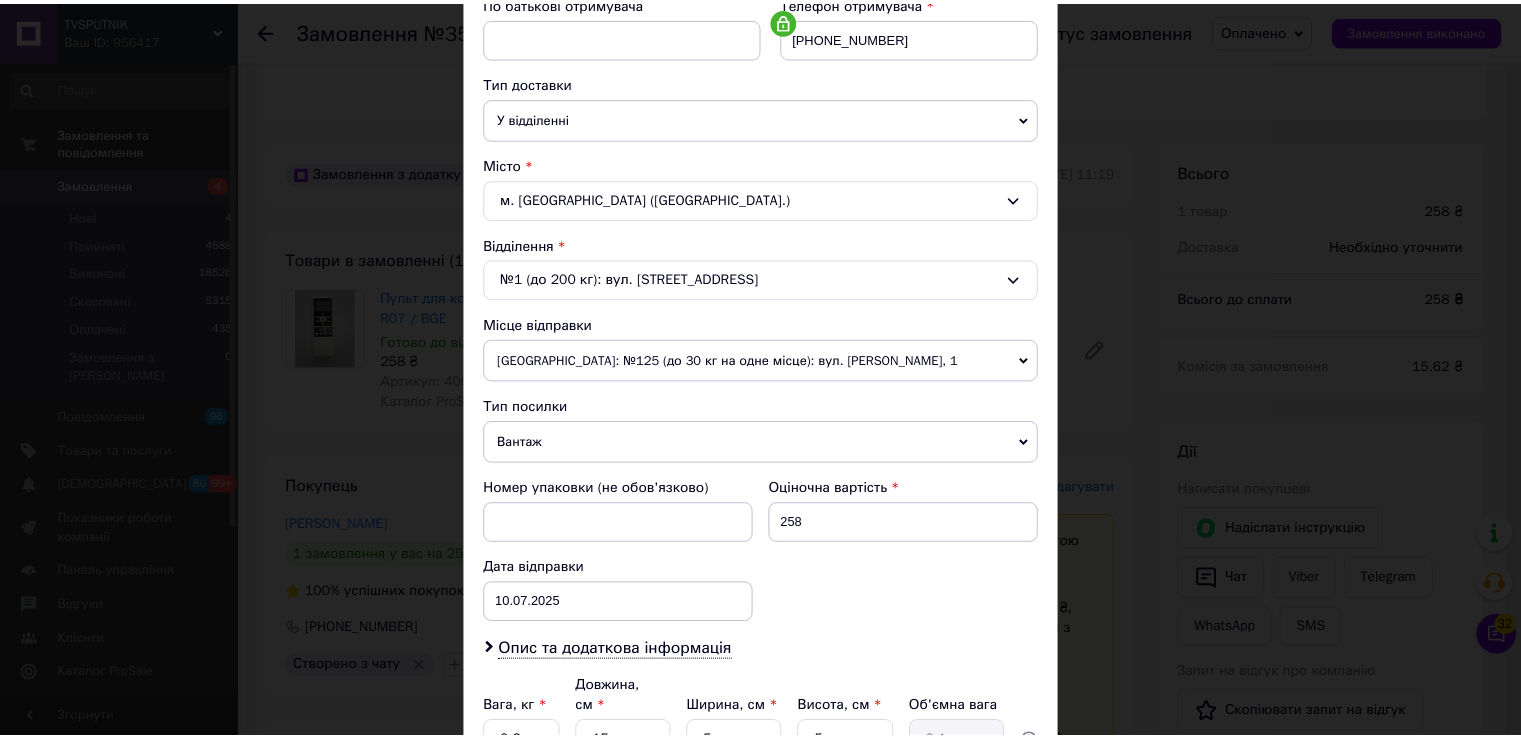 scroll, scrollTop: 584, scrollLeft: 0, axis: vertical 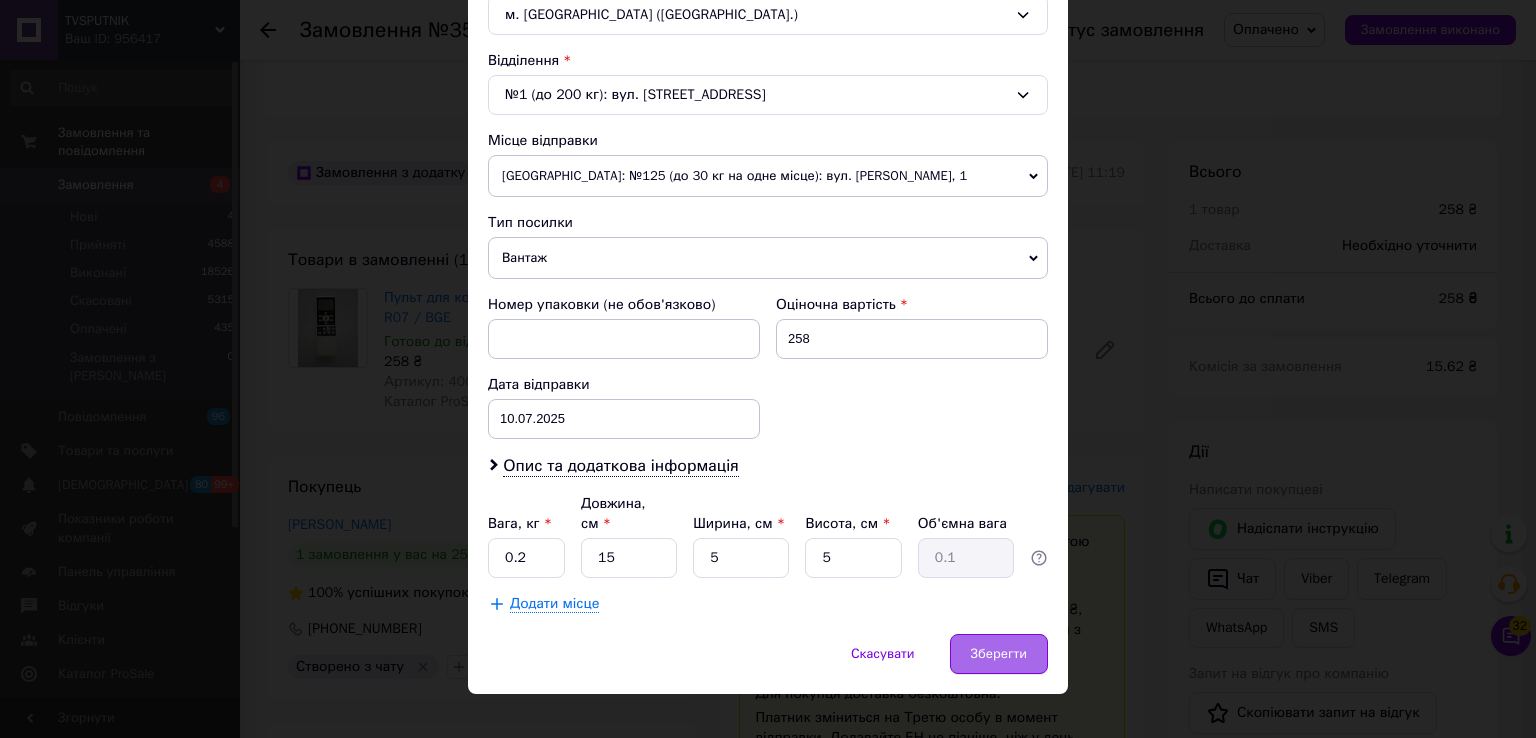 click on "Зберегти" at bounding box center (999, 654) 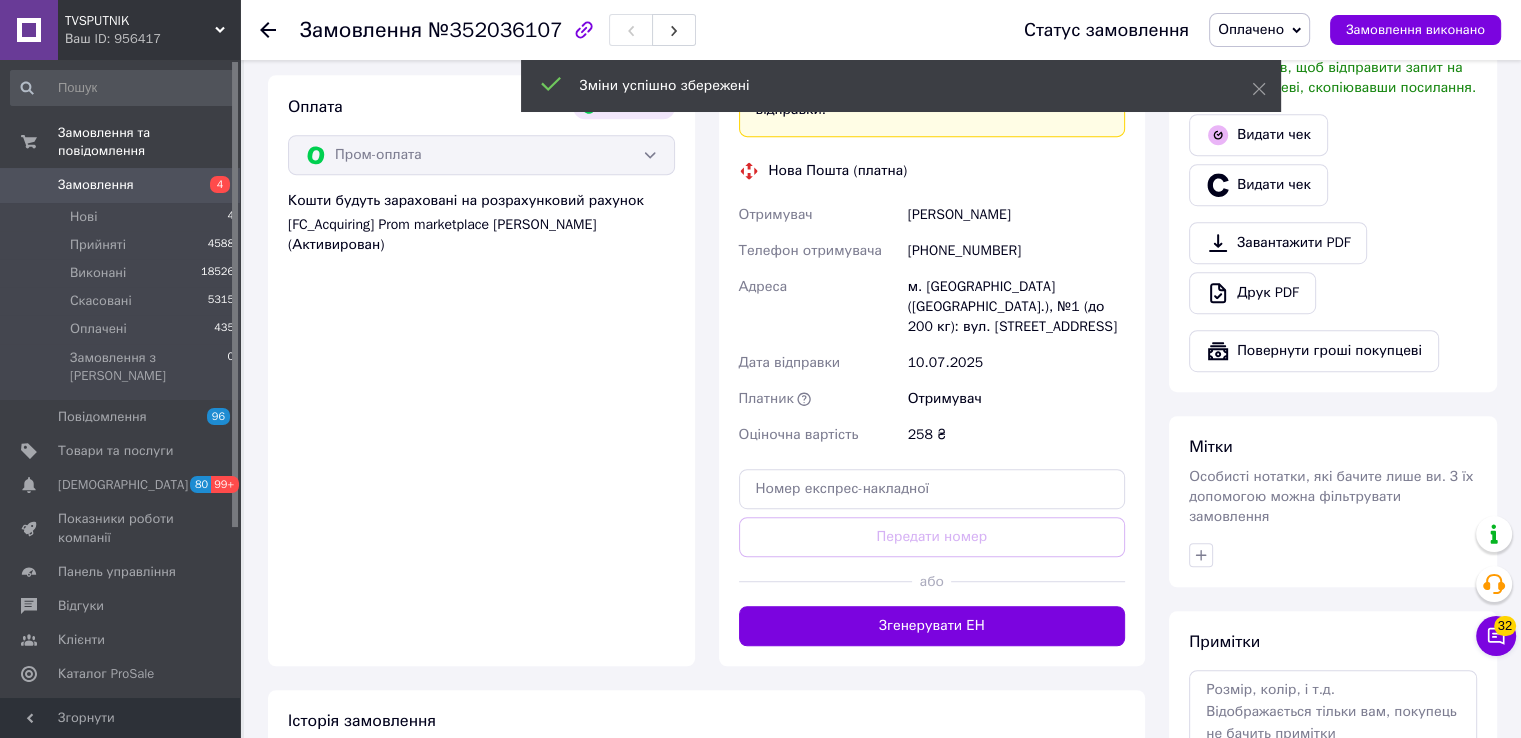 scroll, scrollTop: 1200, scrollLeft: 0, axis: vertical 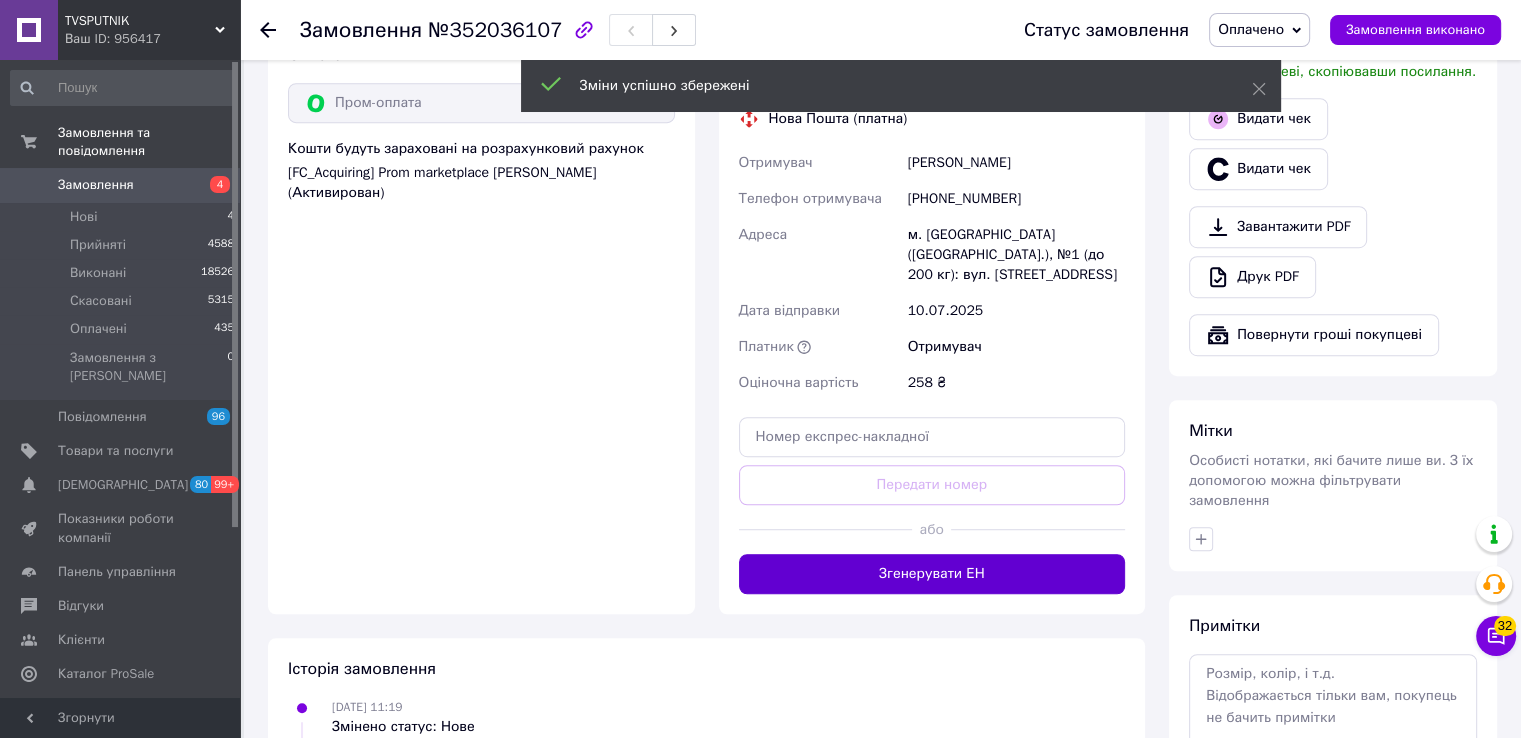 click on "Згенерувати ЕН" at bounding box center (932, 574) 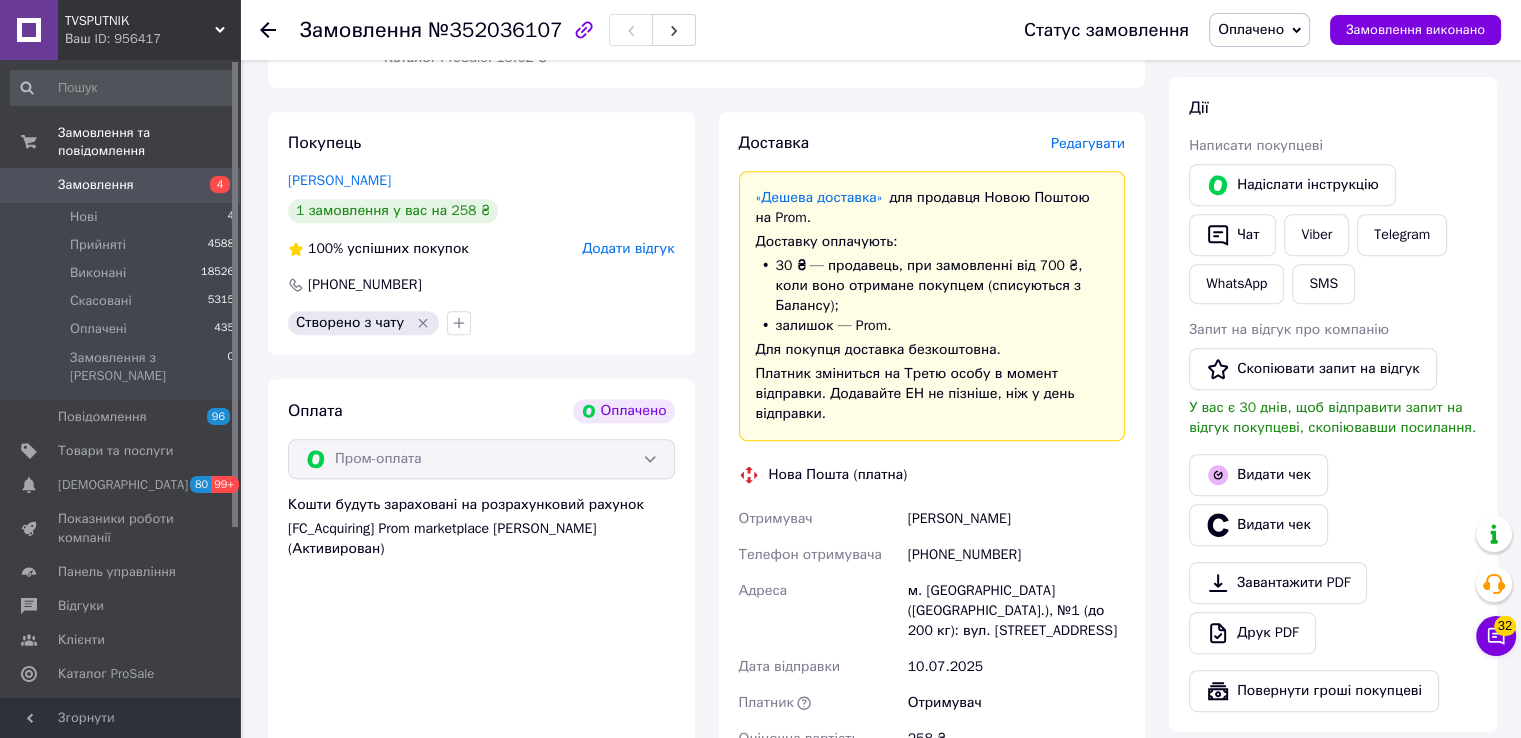 scroll, scrollTop: 900, scrollLeft: 0, axis: vertical 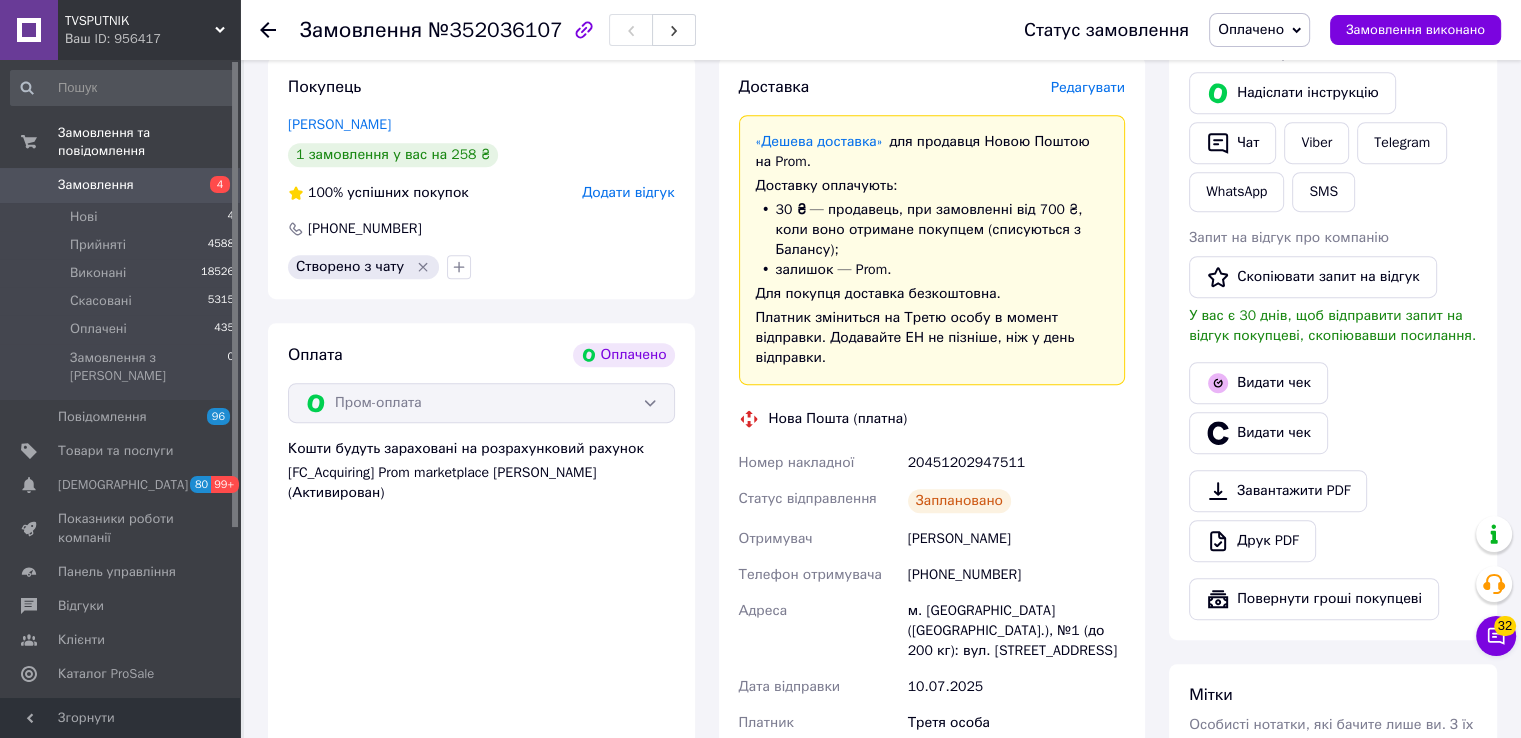 click on "20451202947511" at bounding box center [1016, 463] 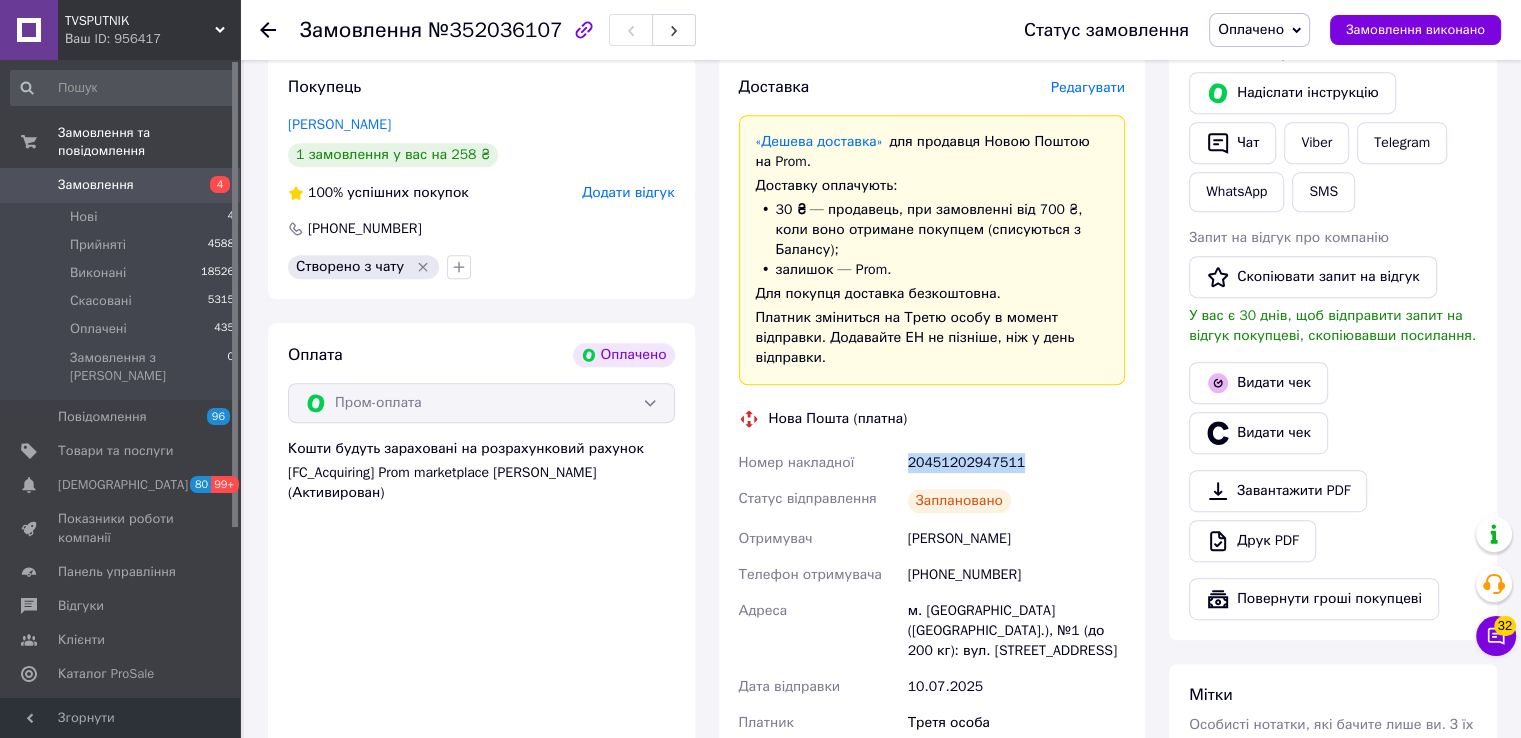 click on "20451202947511" at bounding box center [1016, 463] 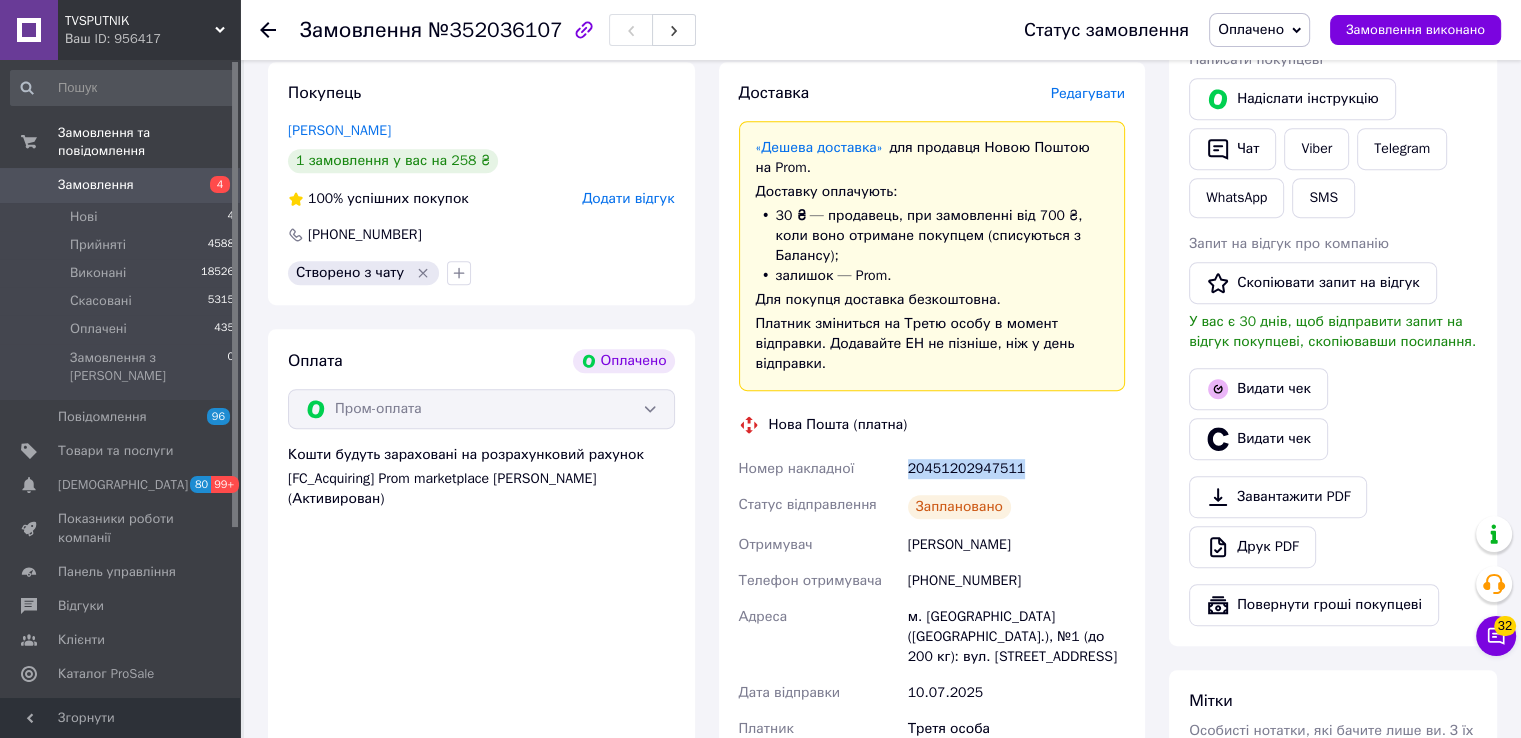scroll, scrollTop: 600, scrollLeft: 0, axis: vertical 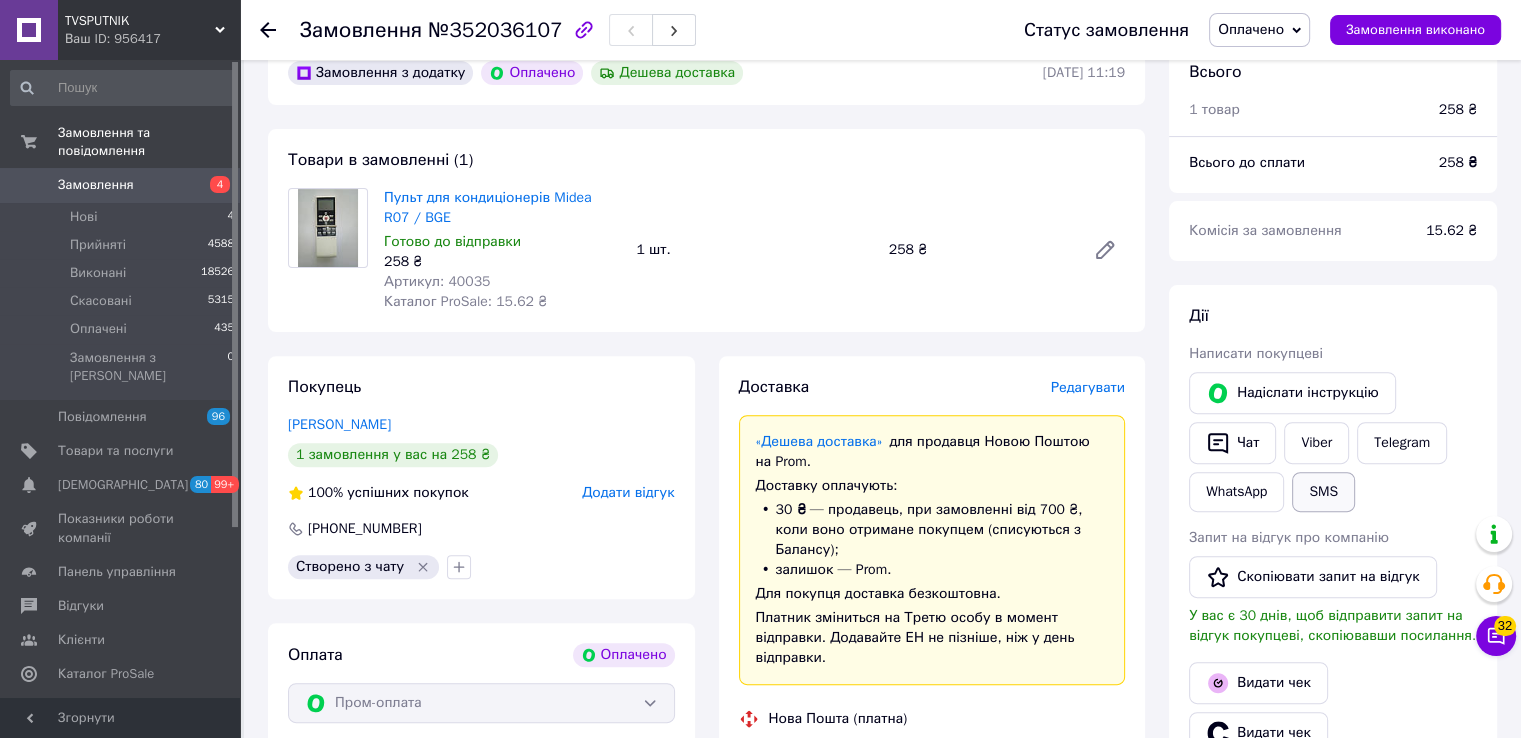 click on "SMS" at bounding box center (1323, 492) 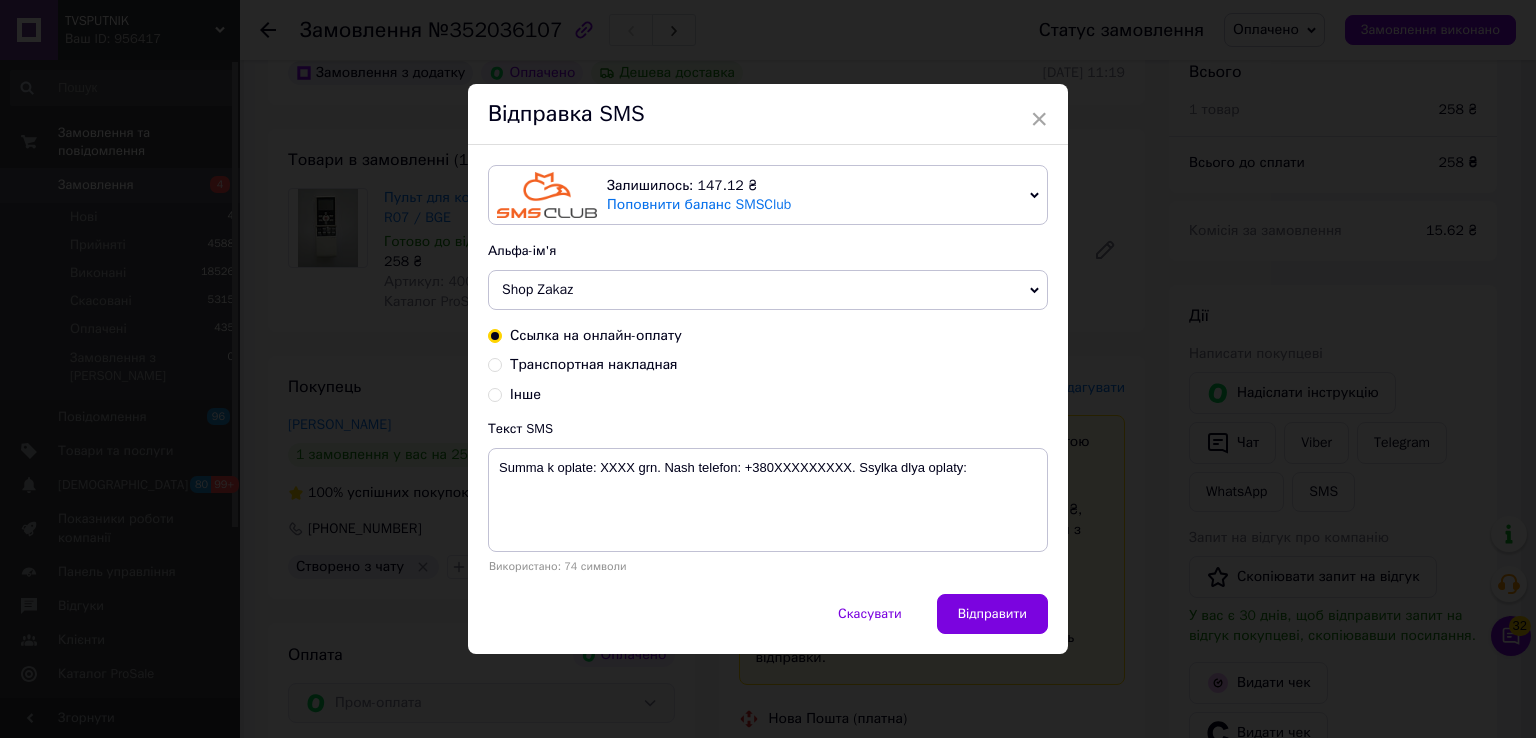 click on "Транспортная накладная" at bounding box center [594, 364] 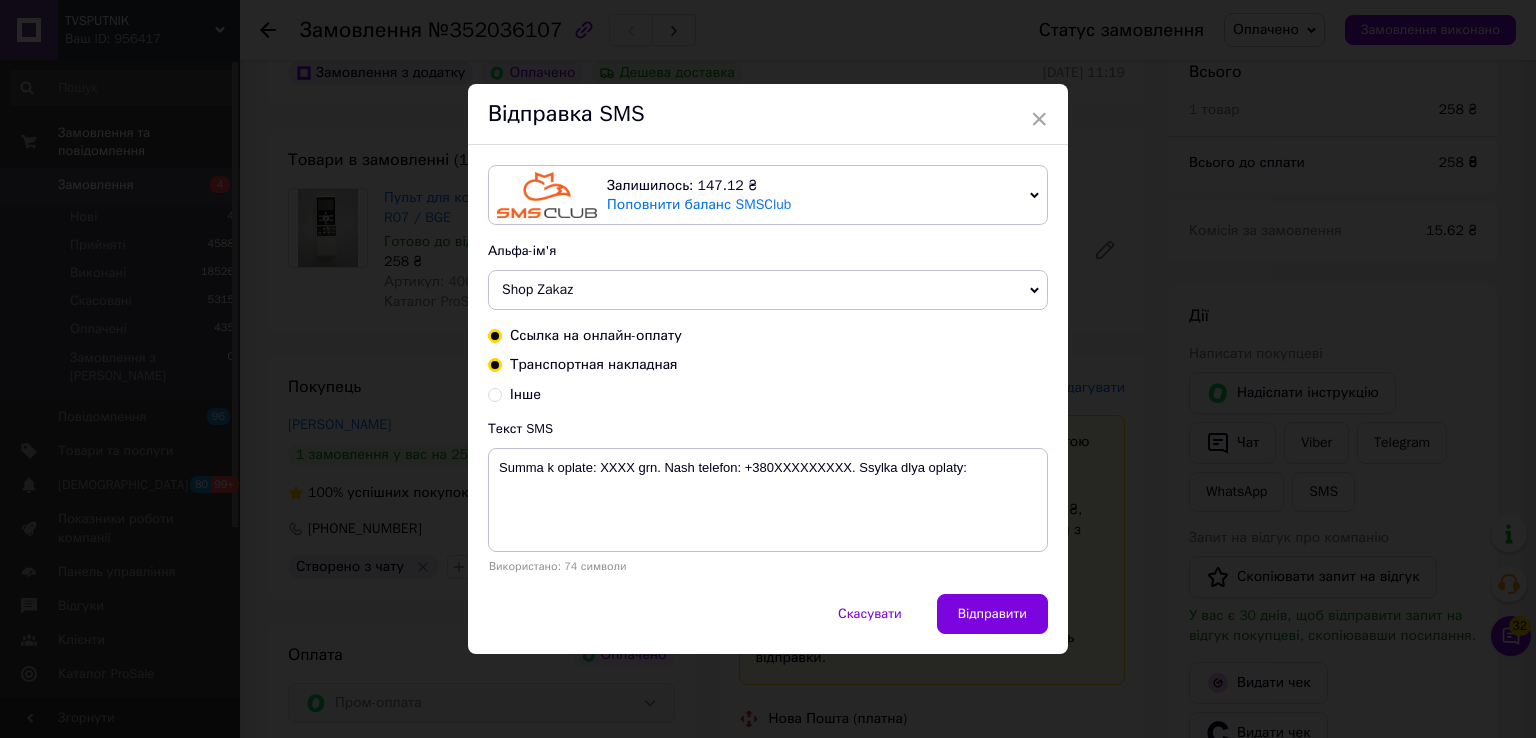 radio on "false" 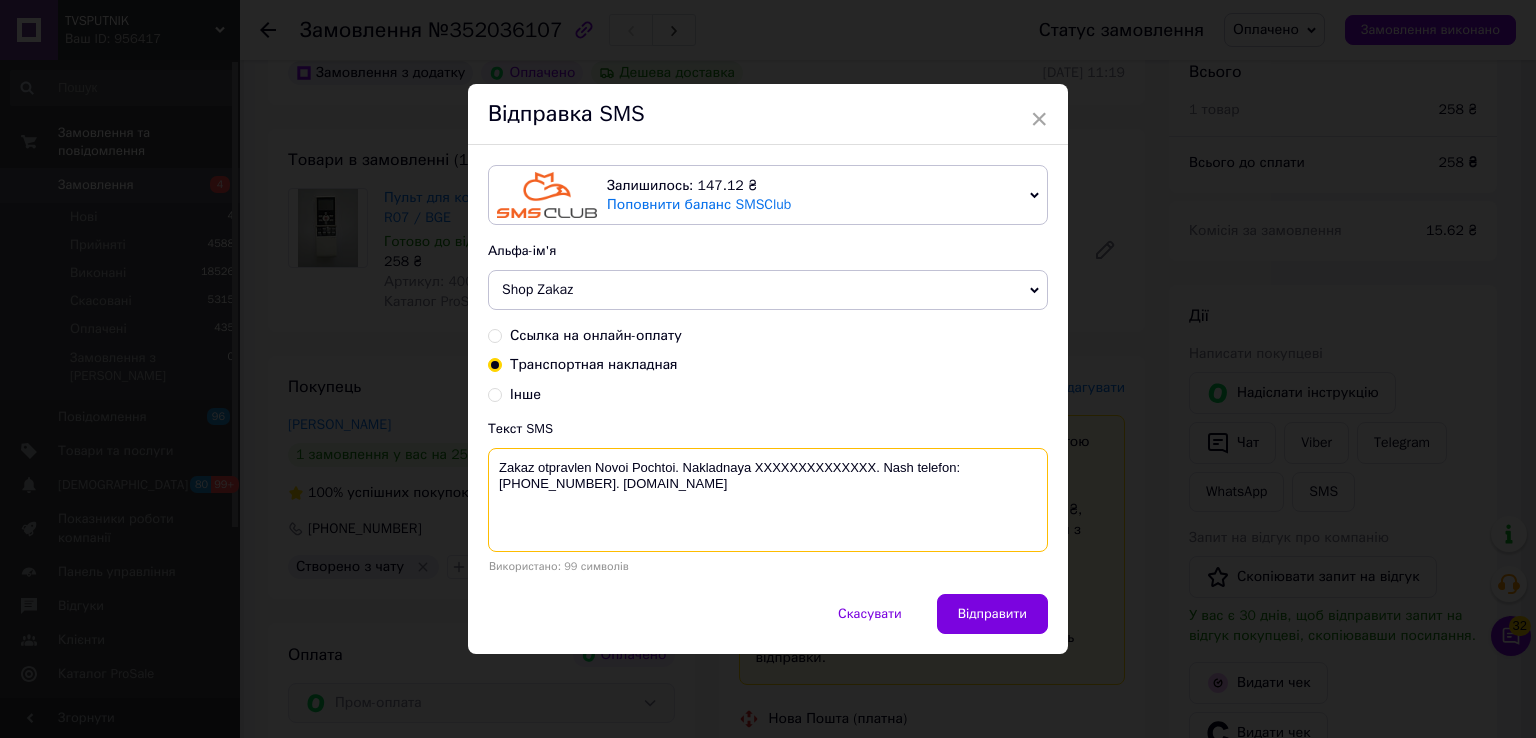 click on "Zakaz otpravlen Novoi Pochtoi. Nakladnaya XXXXXXXXXXXXXX. Nash telefon:+380500194515. Tvsputnik.net" at bounding box center [768, 500] 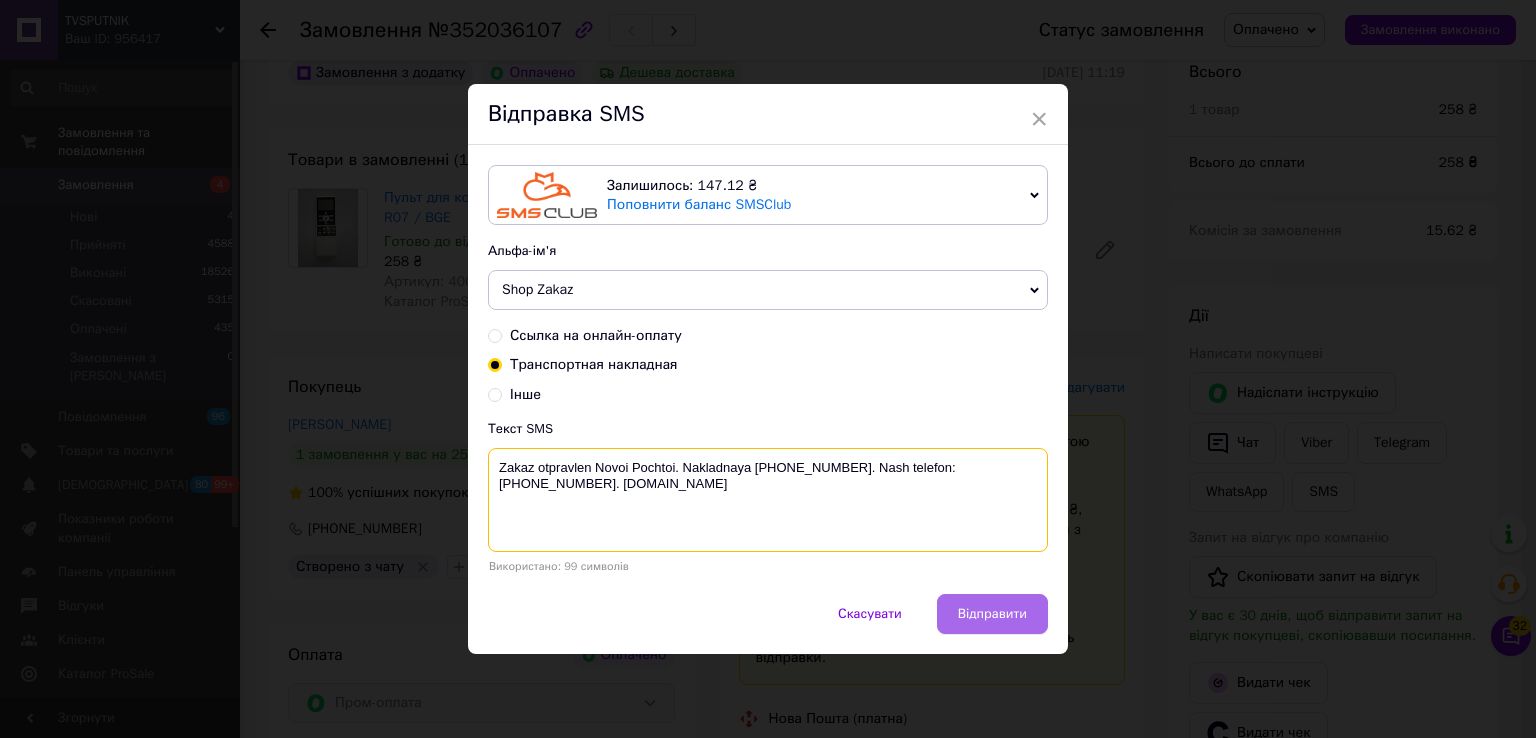 type on "Zakaz otpravlen Novoi Pochtoi. Nakladnaya 20451202947511. Nash telefon:+380500194515. Tvsputnik.net" 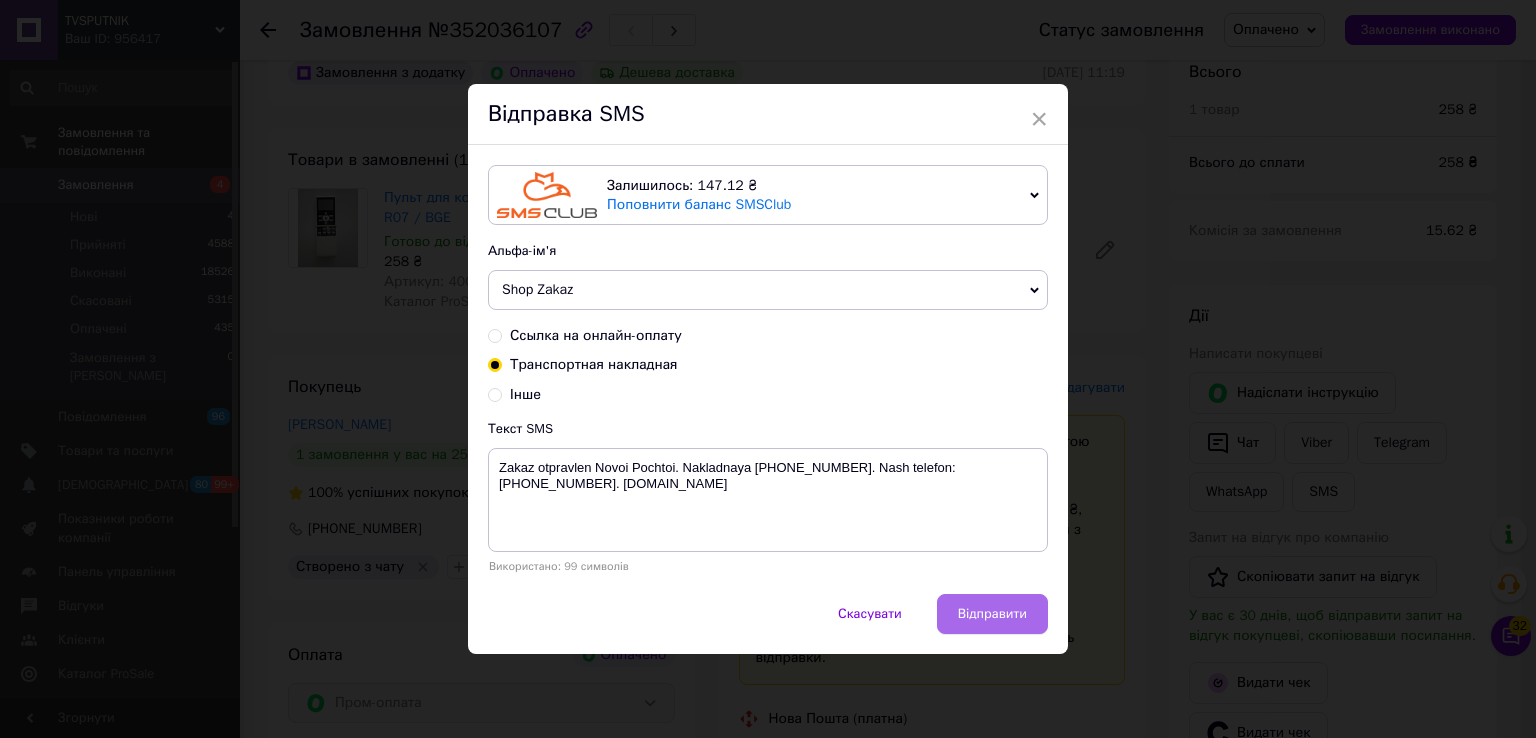 click on "Відправити" at bounding box center (992, 614) 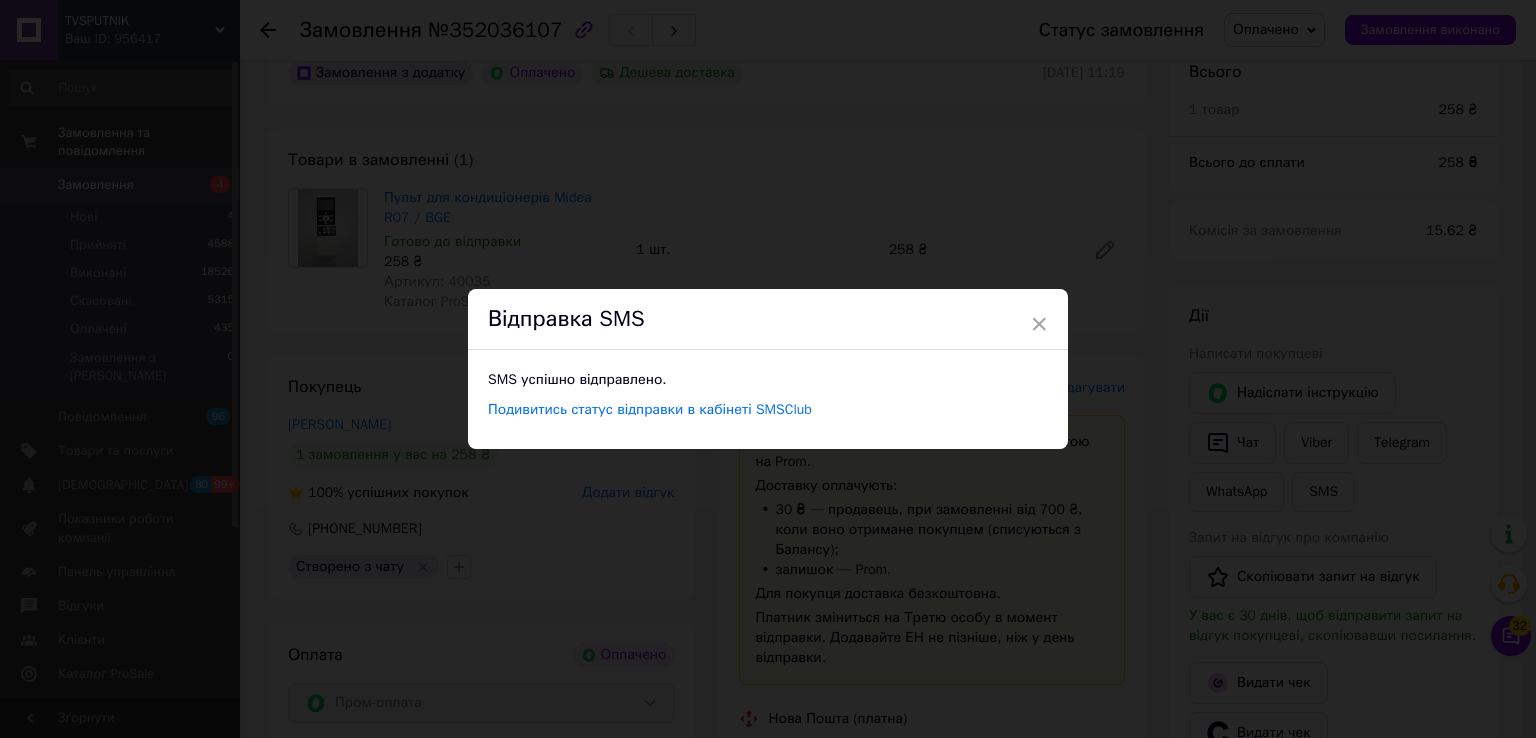 click on "× Відправка SMS SMS успішно відправлено. Подивитись статус відправки в кабінеті SMSClub" at bounding box center [768, 369] 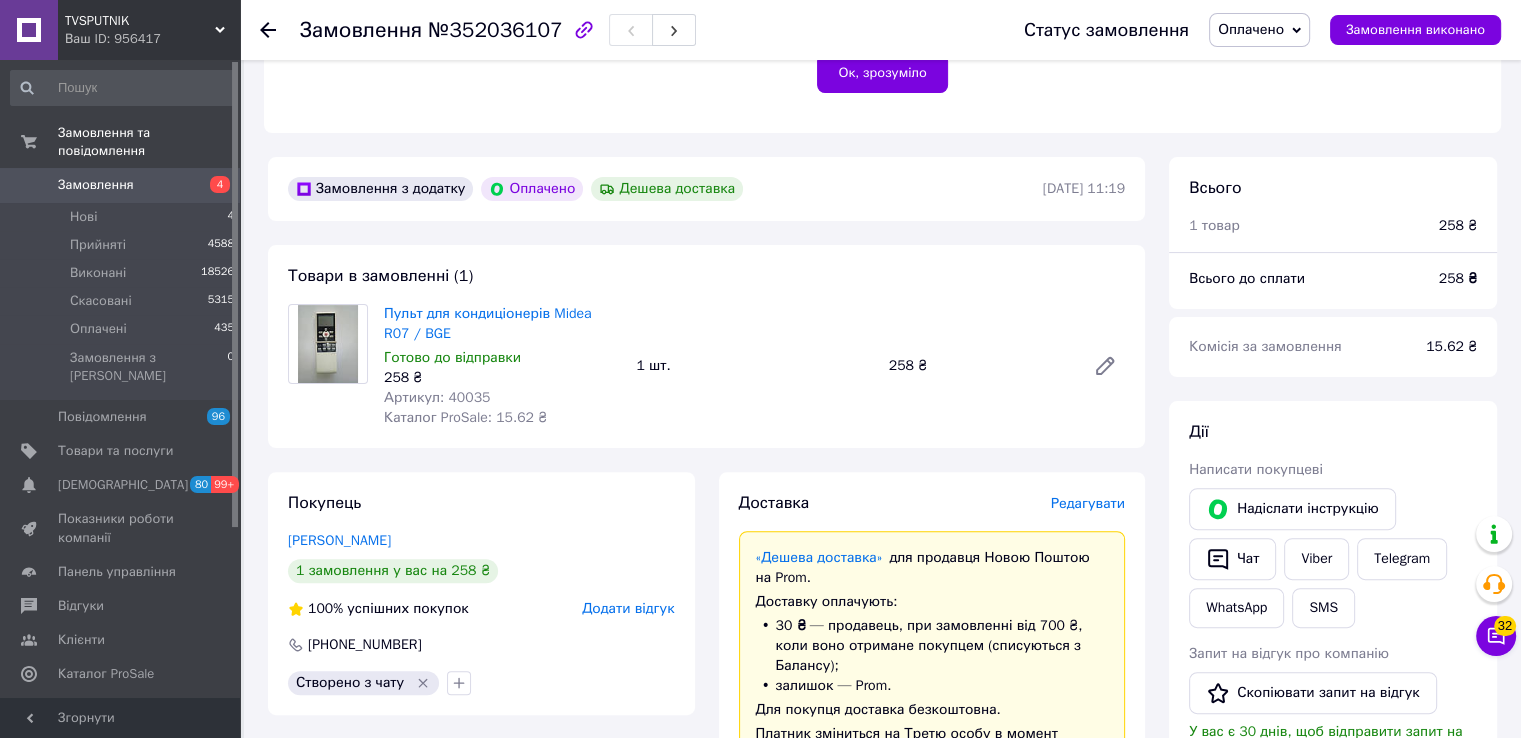 scroll, scrollTop: 265, scrollLeft: 0, axis: vertical 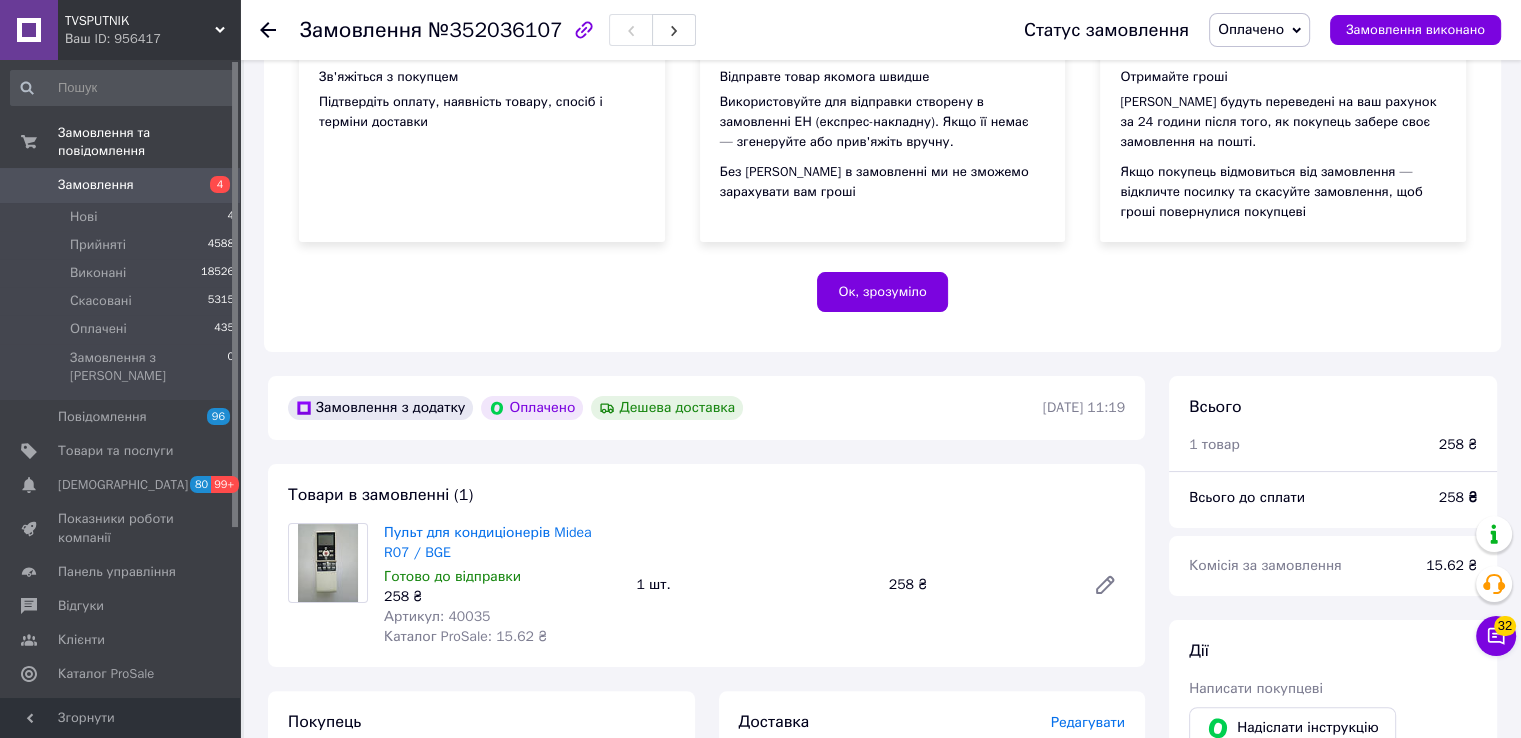 click 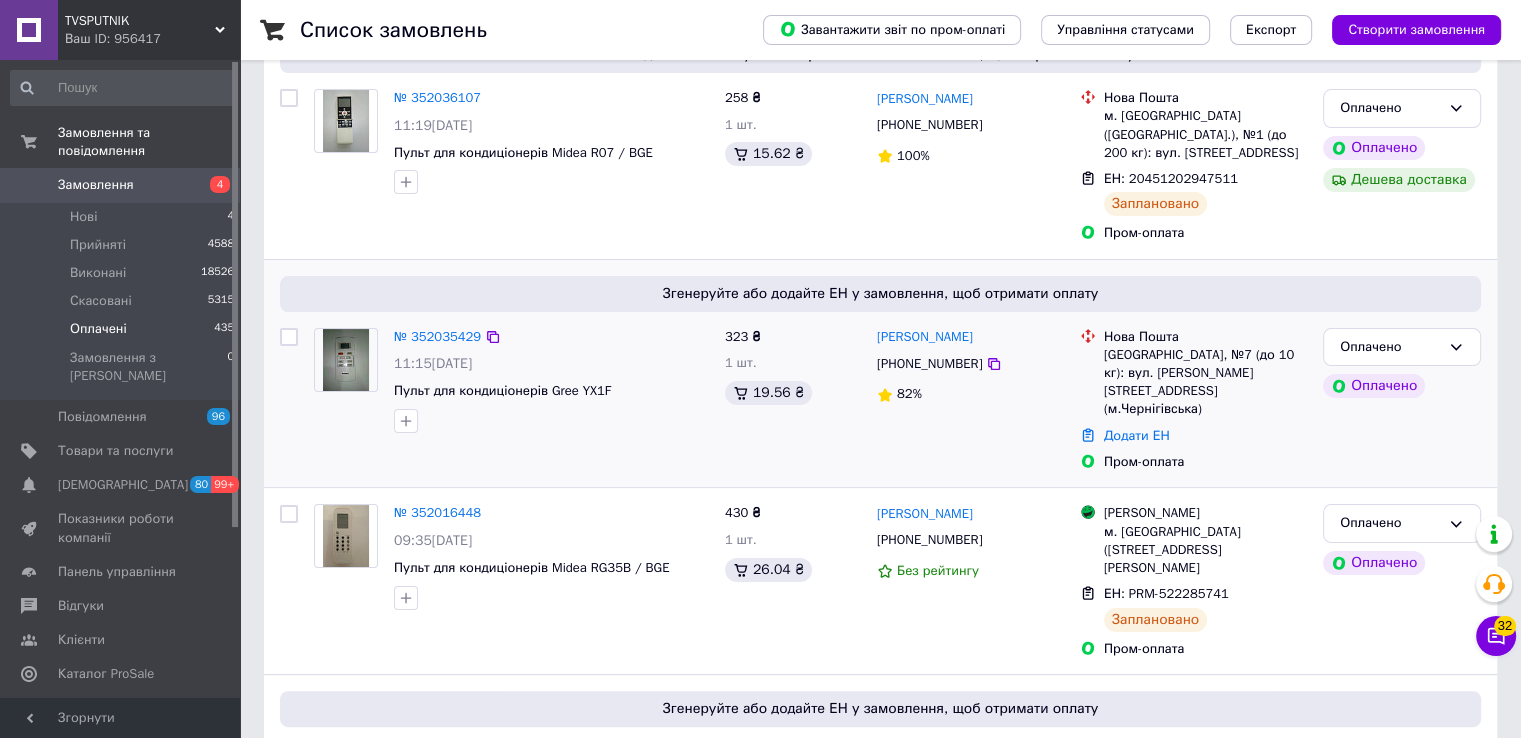scroll, scrollTop: 300, scrollLeft: 0, axis: vertical 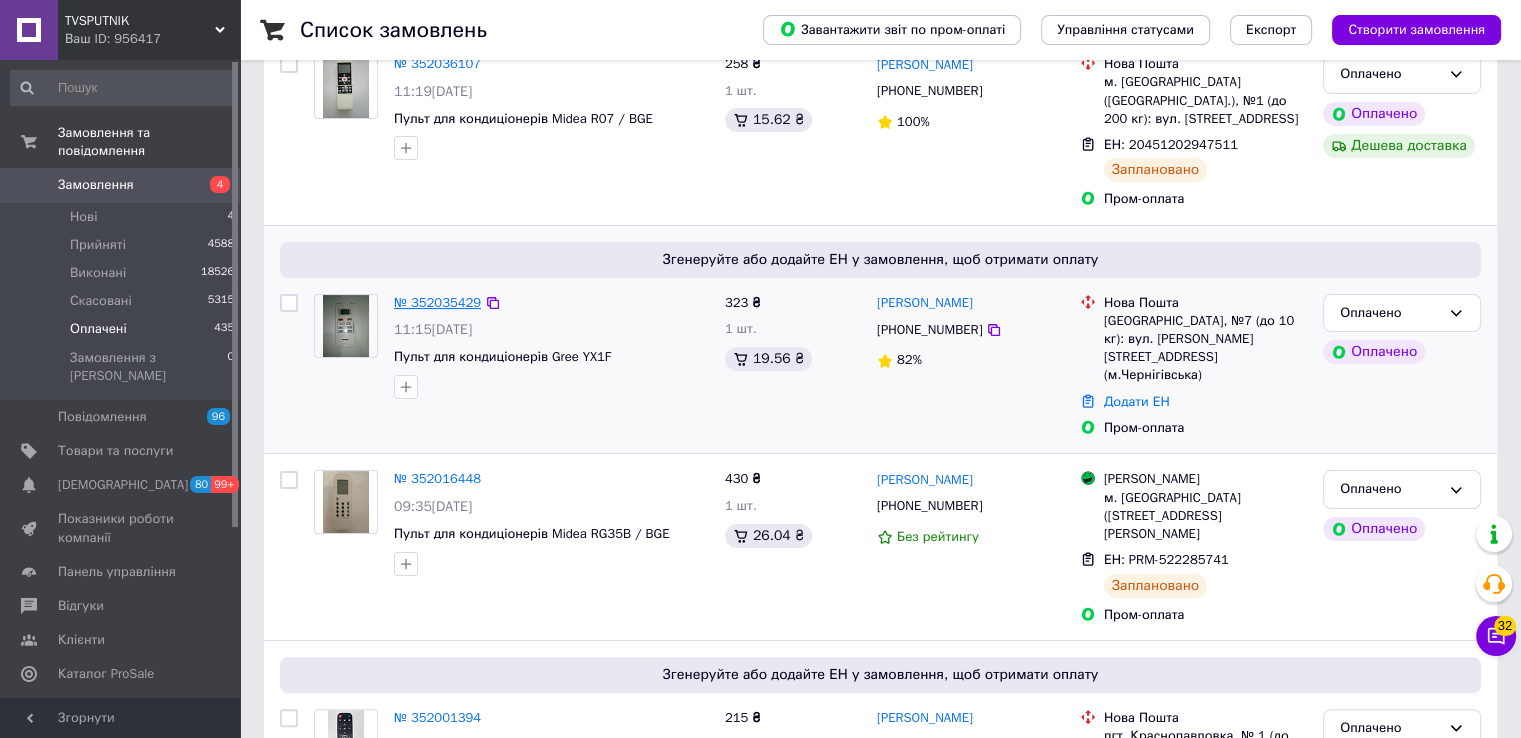 click on "№ 352035429" at bounding box center (437, 302) 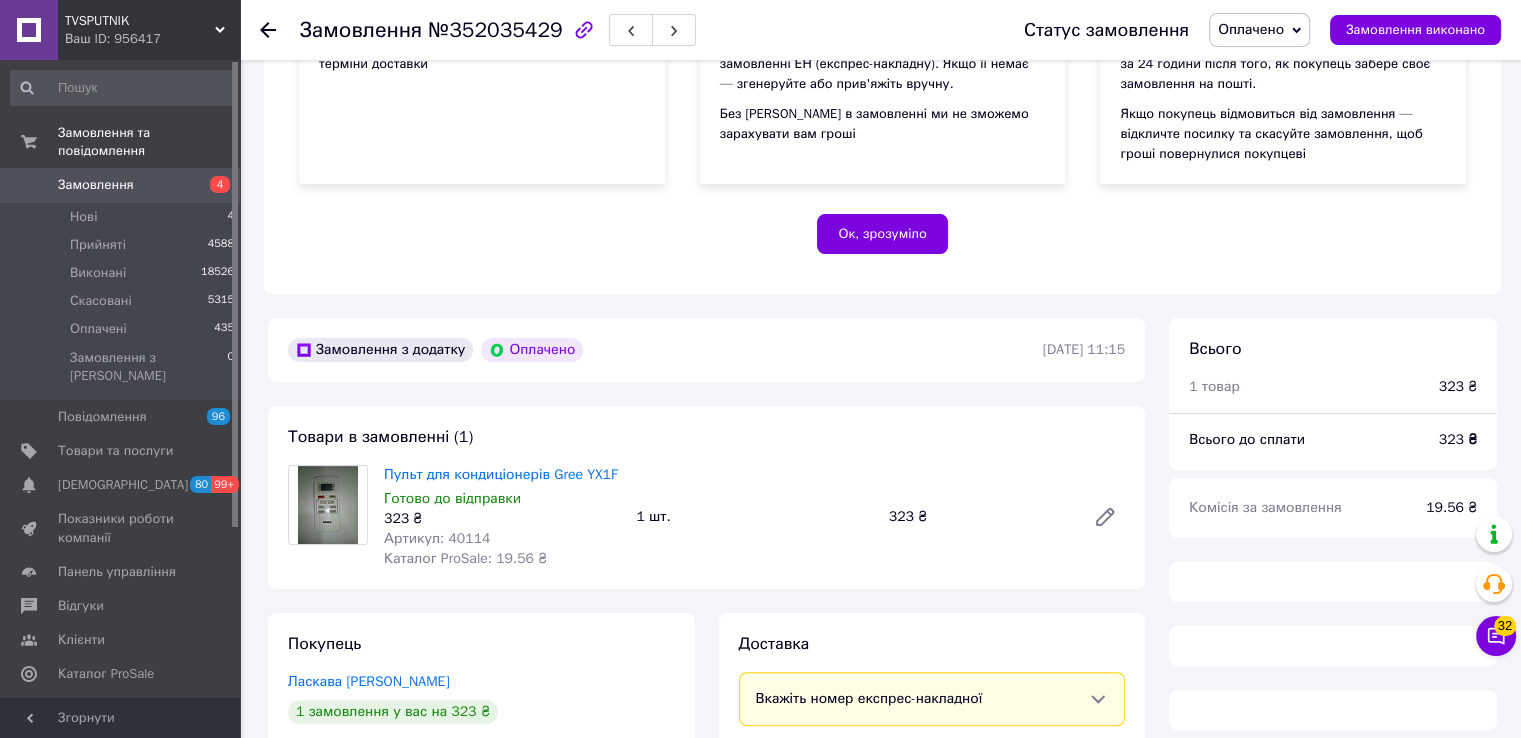 scroll, scrollTop: 354, scrollLeft: 0, axis: vertical 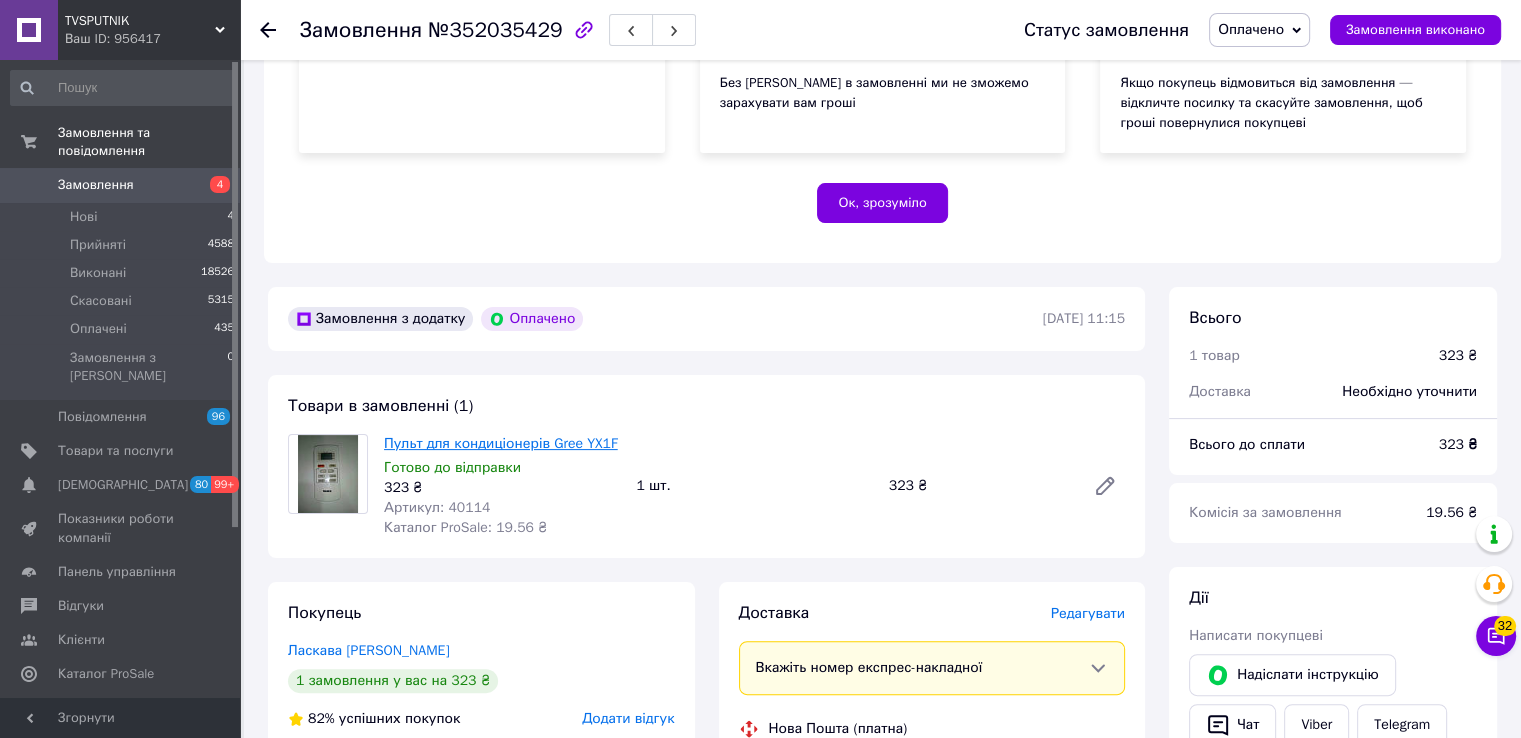 click on "Пульт для кондиціонерів Gree YX1F" at bounding box center [501, 443] 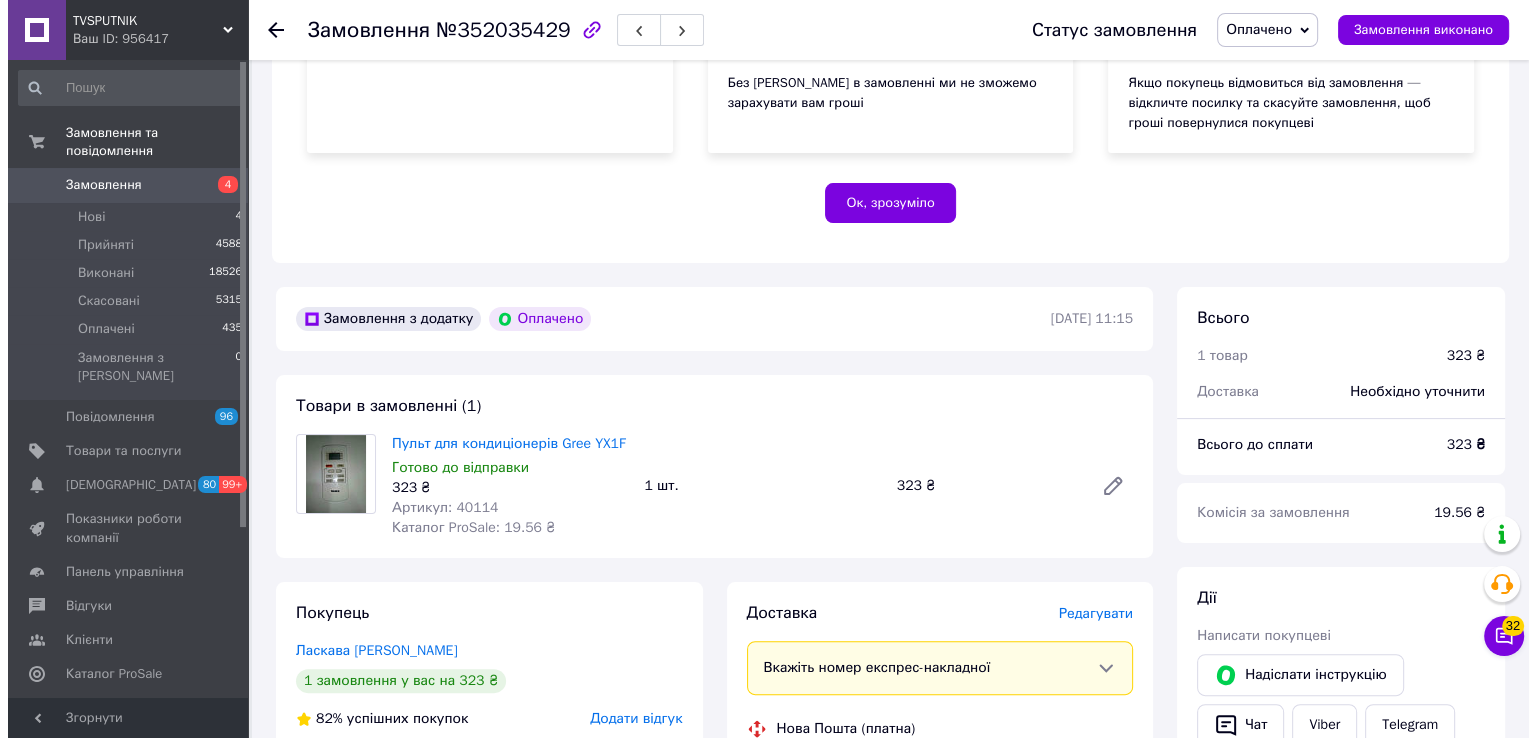 scroll, scrollTop: 654, scrollLeft: 0, axis: vertical 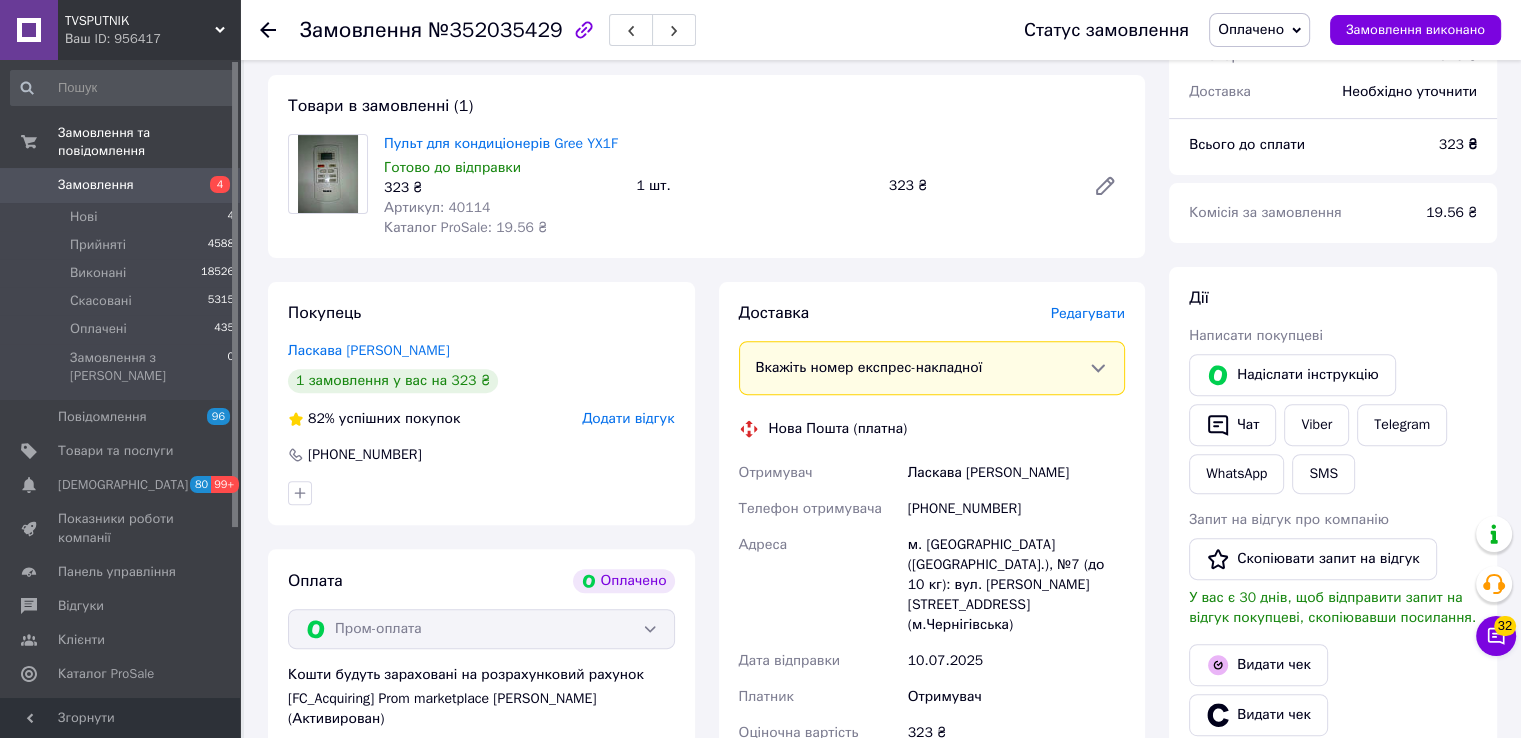 click on "Редагувати" at bounding box center [1088, 313] 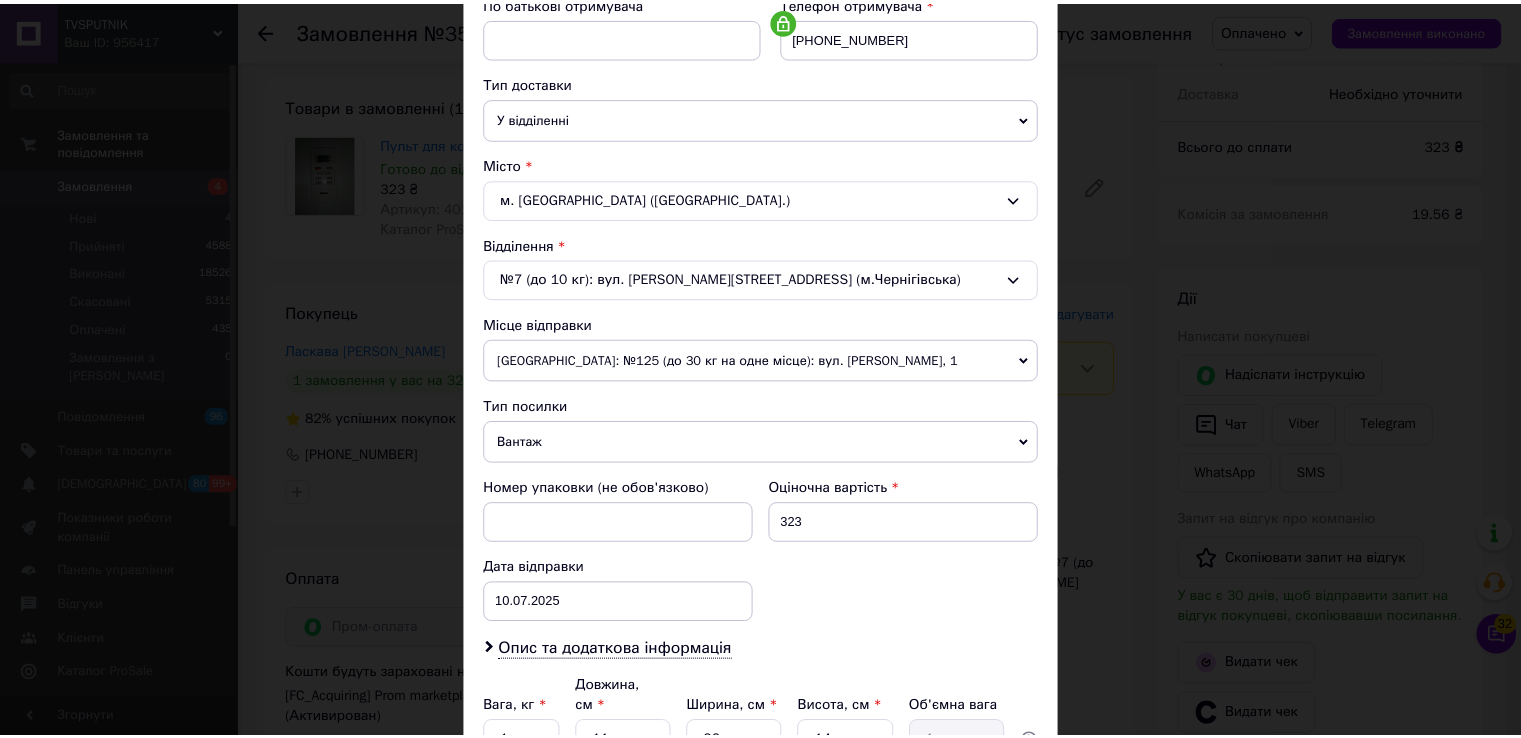 scroll, scrollTop: 584, scrollLeft: 0, axis: vertical 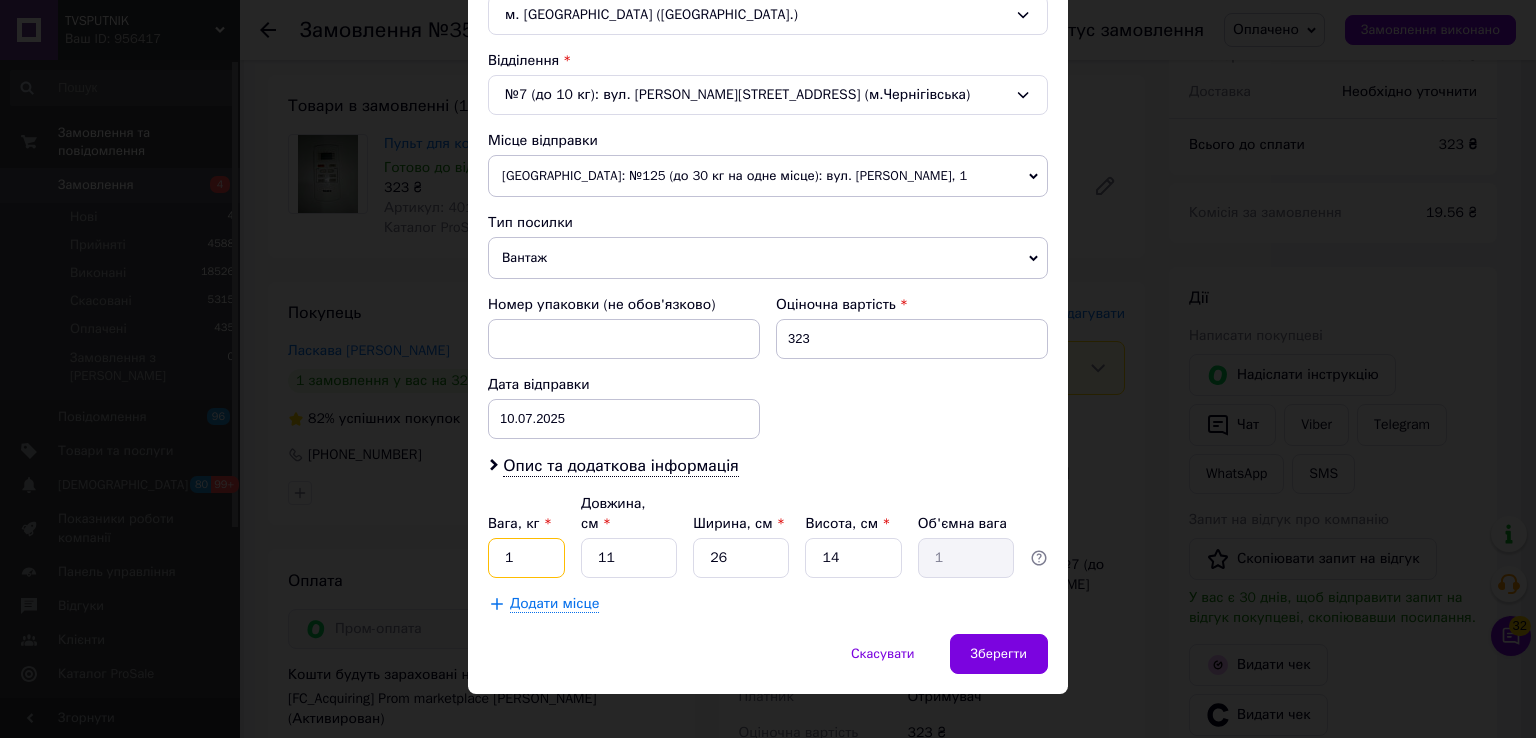 click on "1" at bounding box center (526, 558) 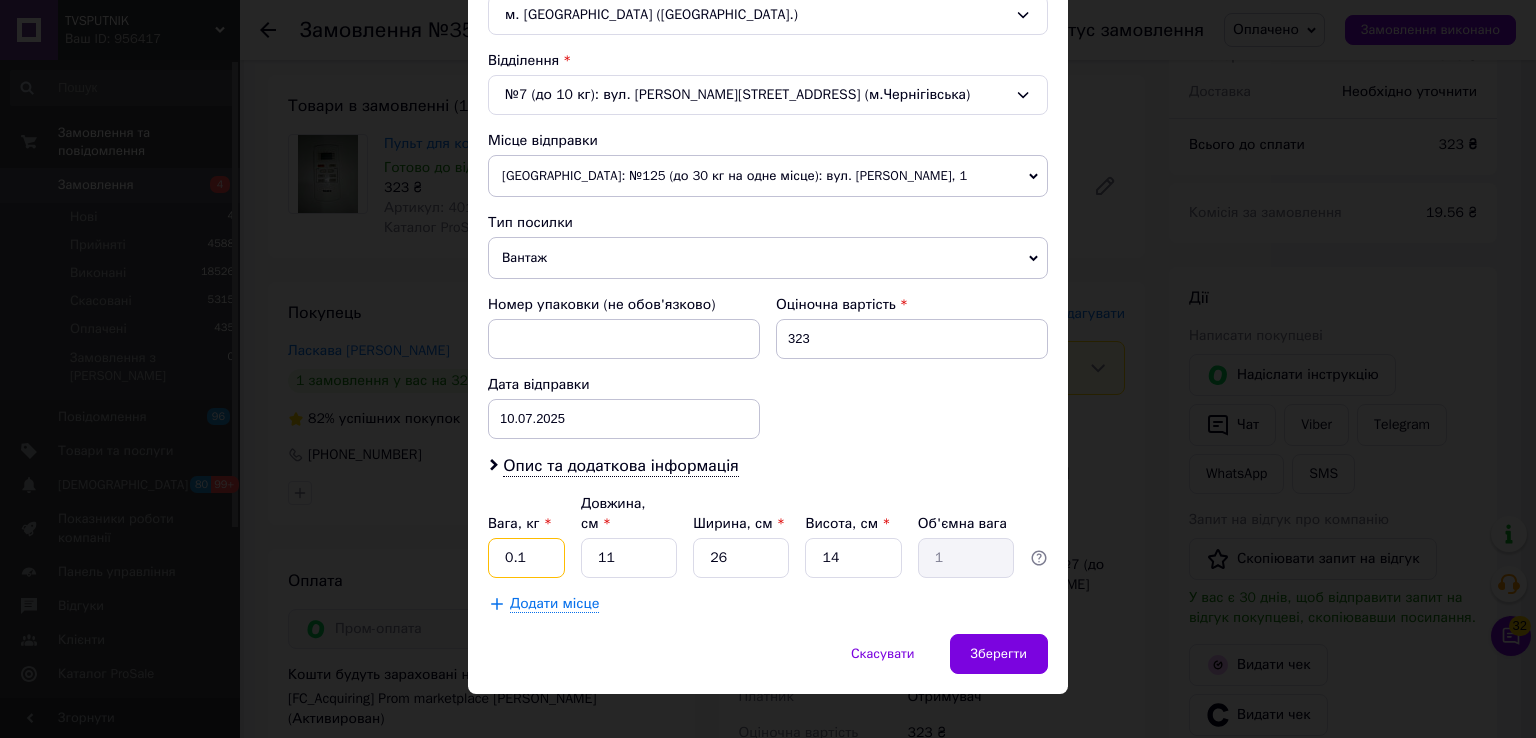 type on "0.1" 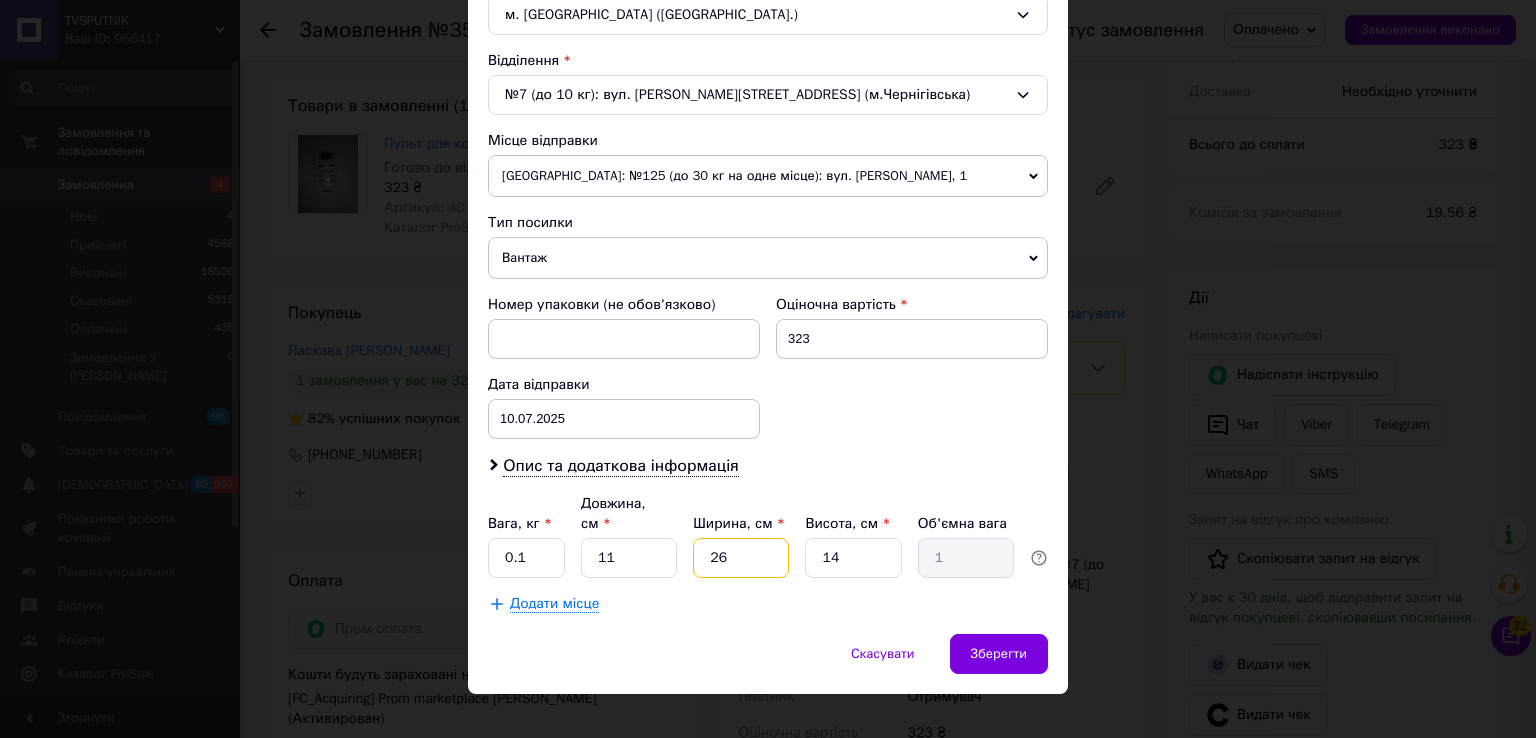 click on "26" at bounding box center [741, 558] 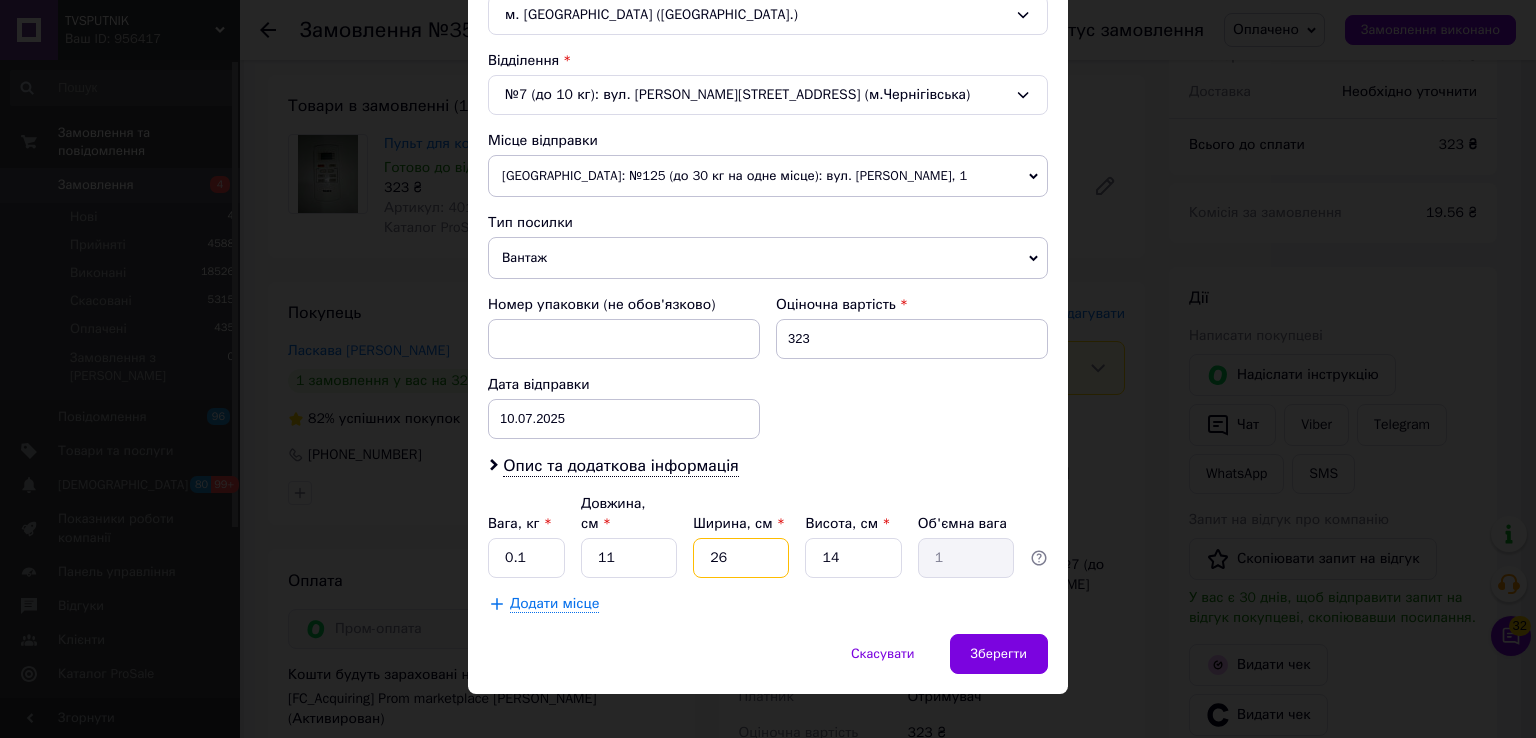 type on "2" 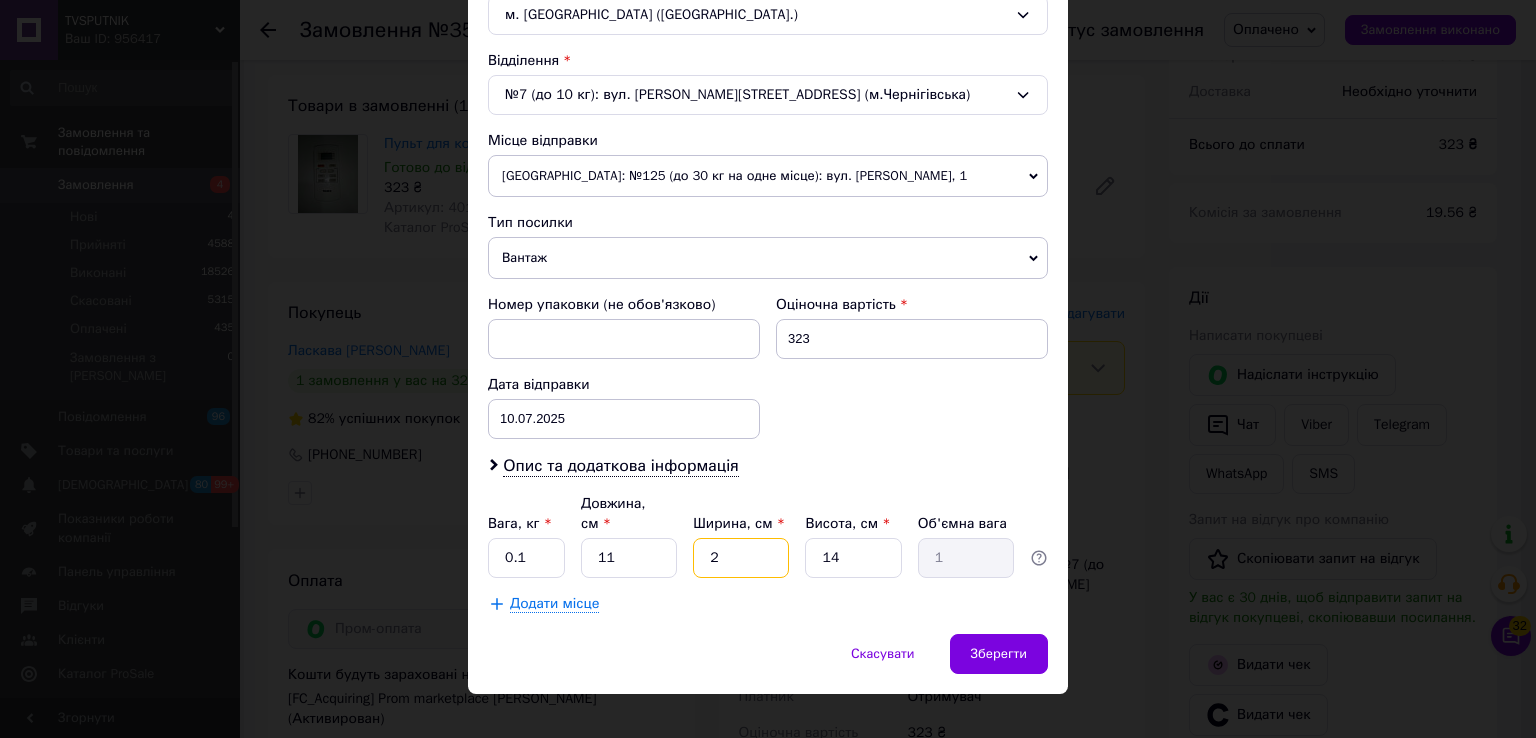 type on "0.1" 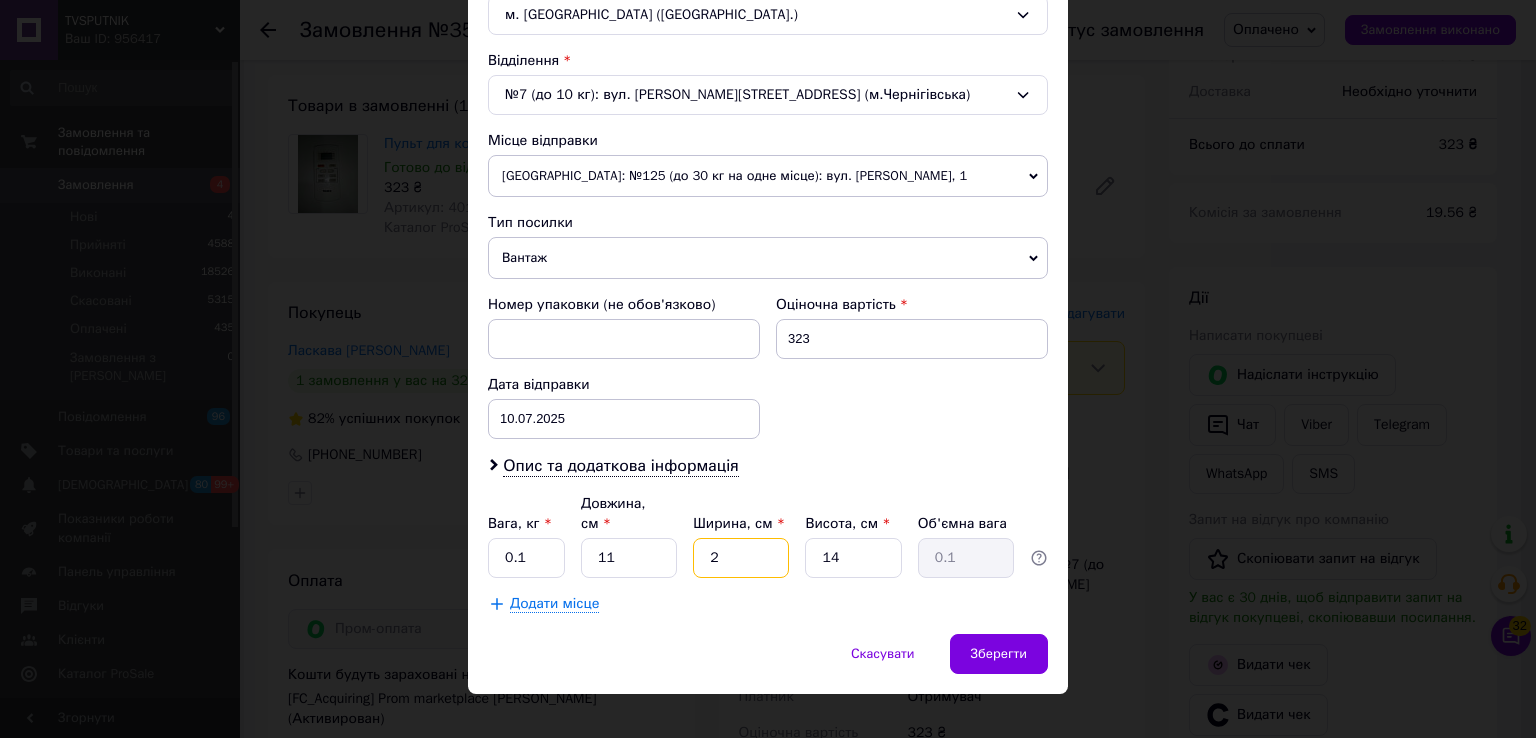 type 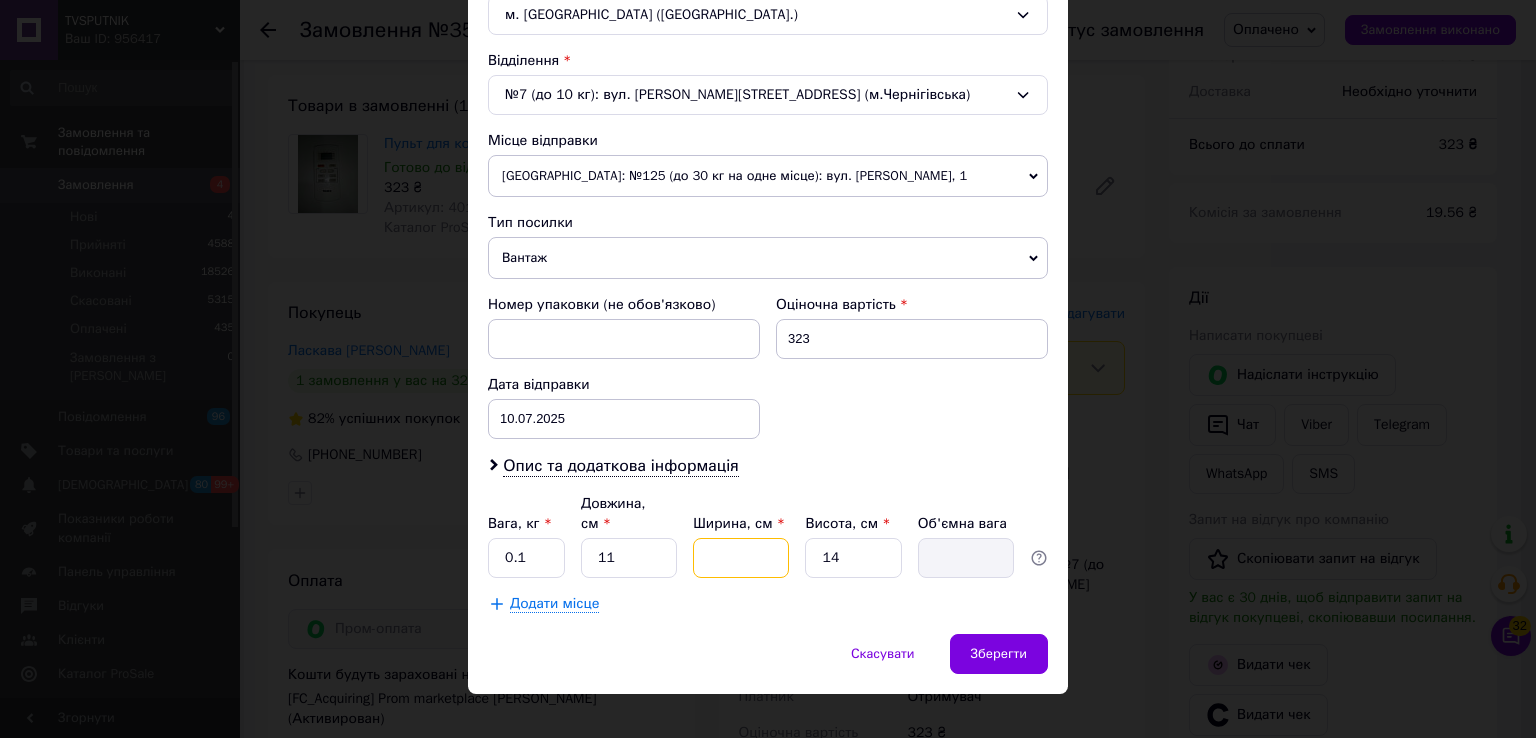 type on "6" 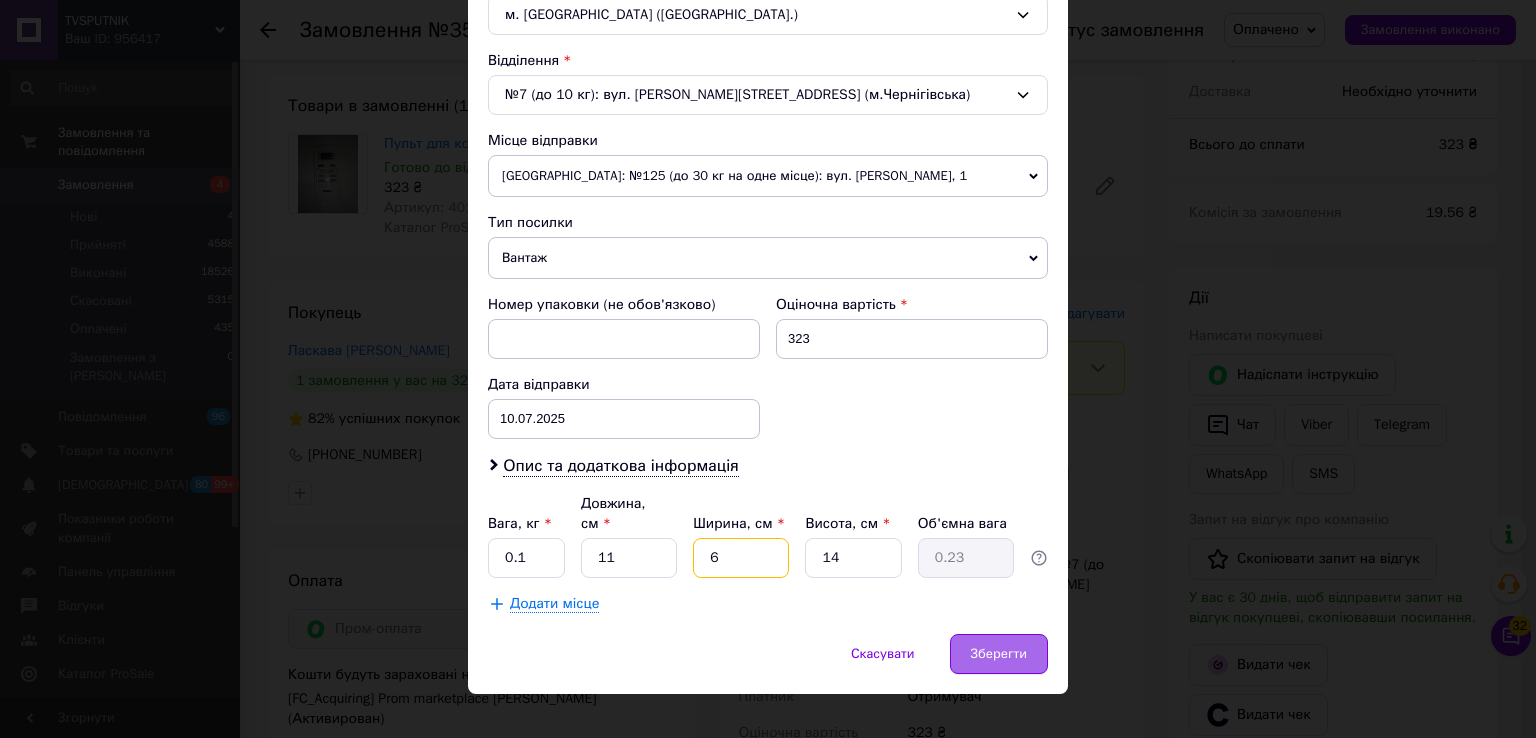 type on "6" 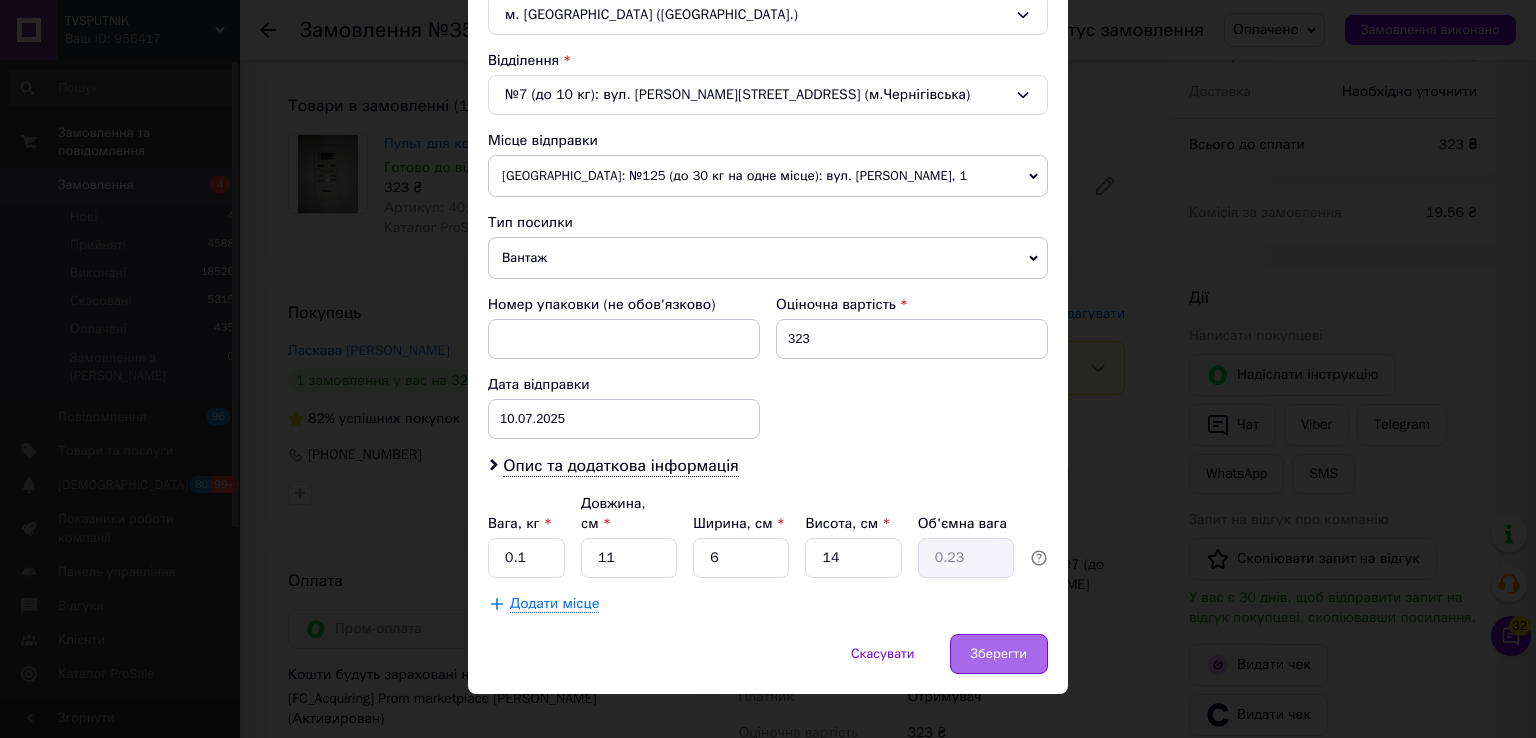 click on "Зберегти" at bounding box center [999, 654] 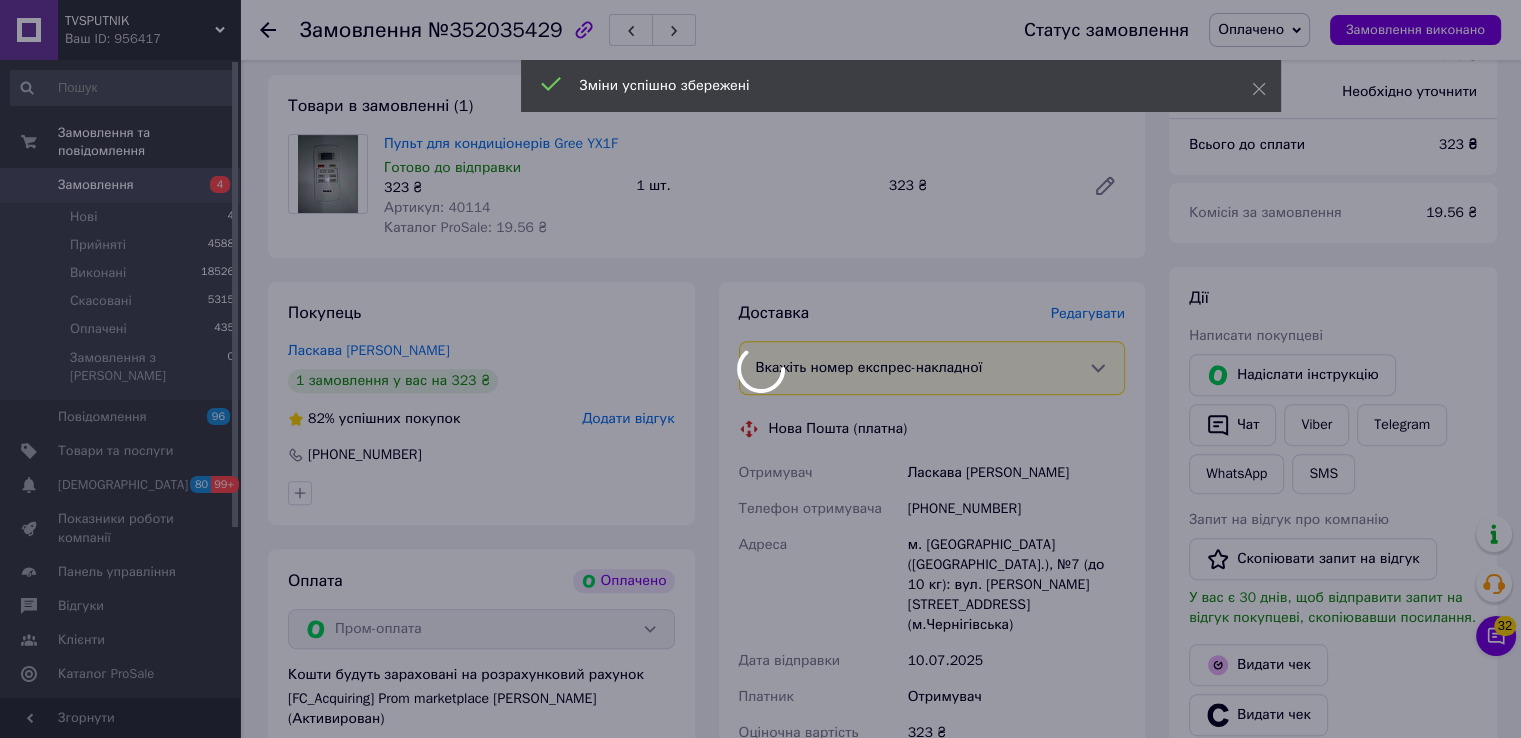 scroll, scrollTop: 954, scrollLeft: 0, axis: vertical 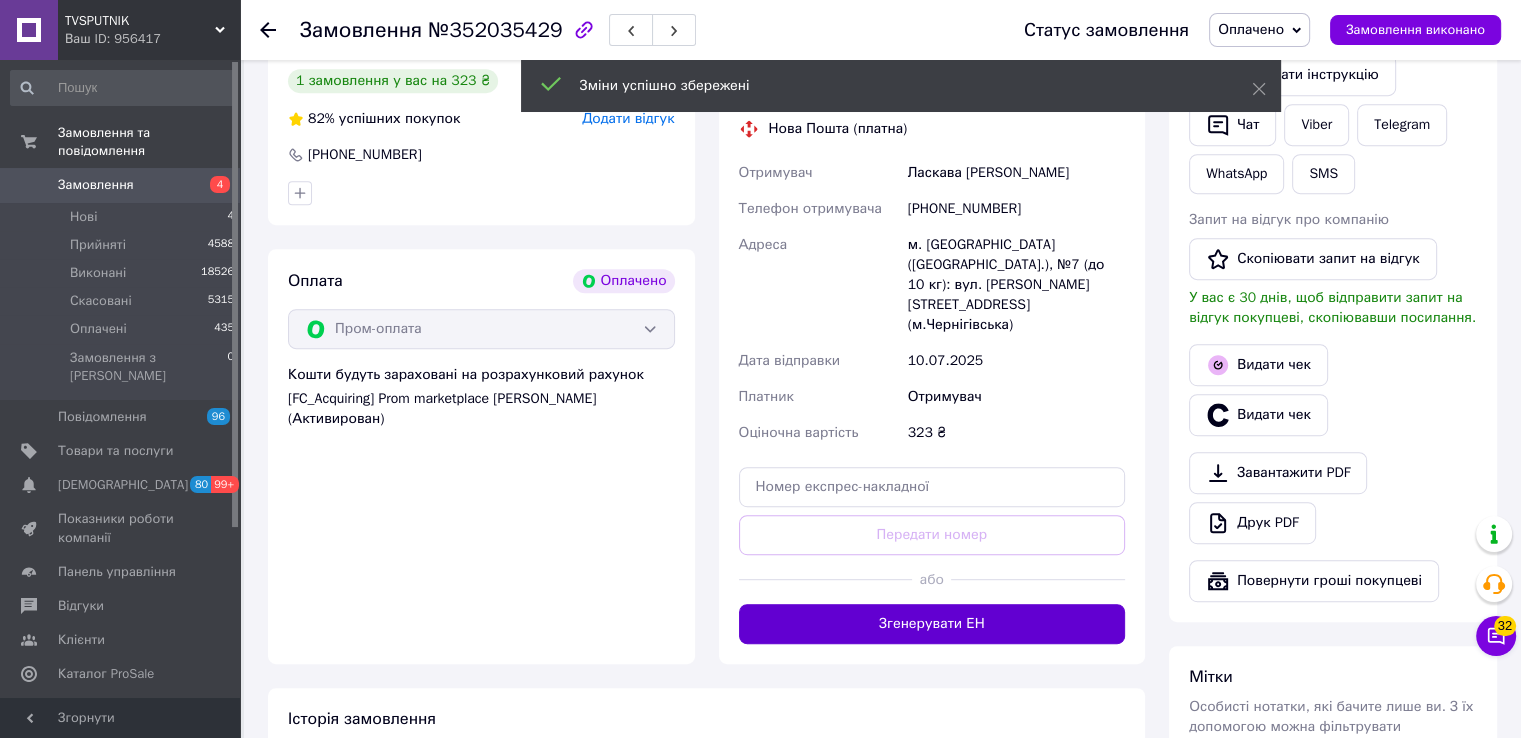 click on "Згенерувати ЕН" at bounding box center [932, 624] 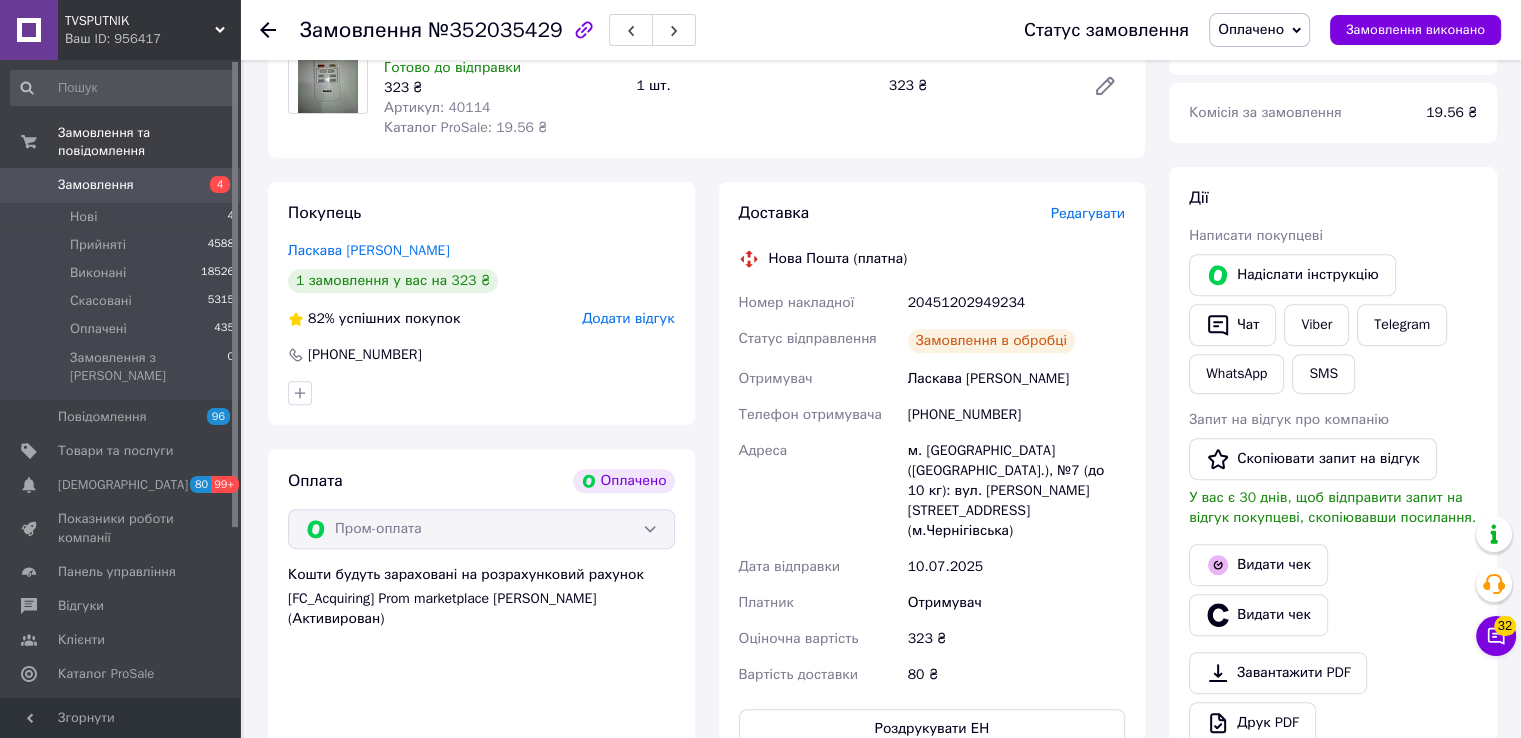 scroll, scrollTop: 554, scrollLeft: 0, axis: vertical 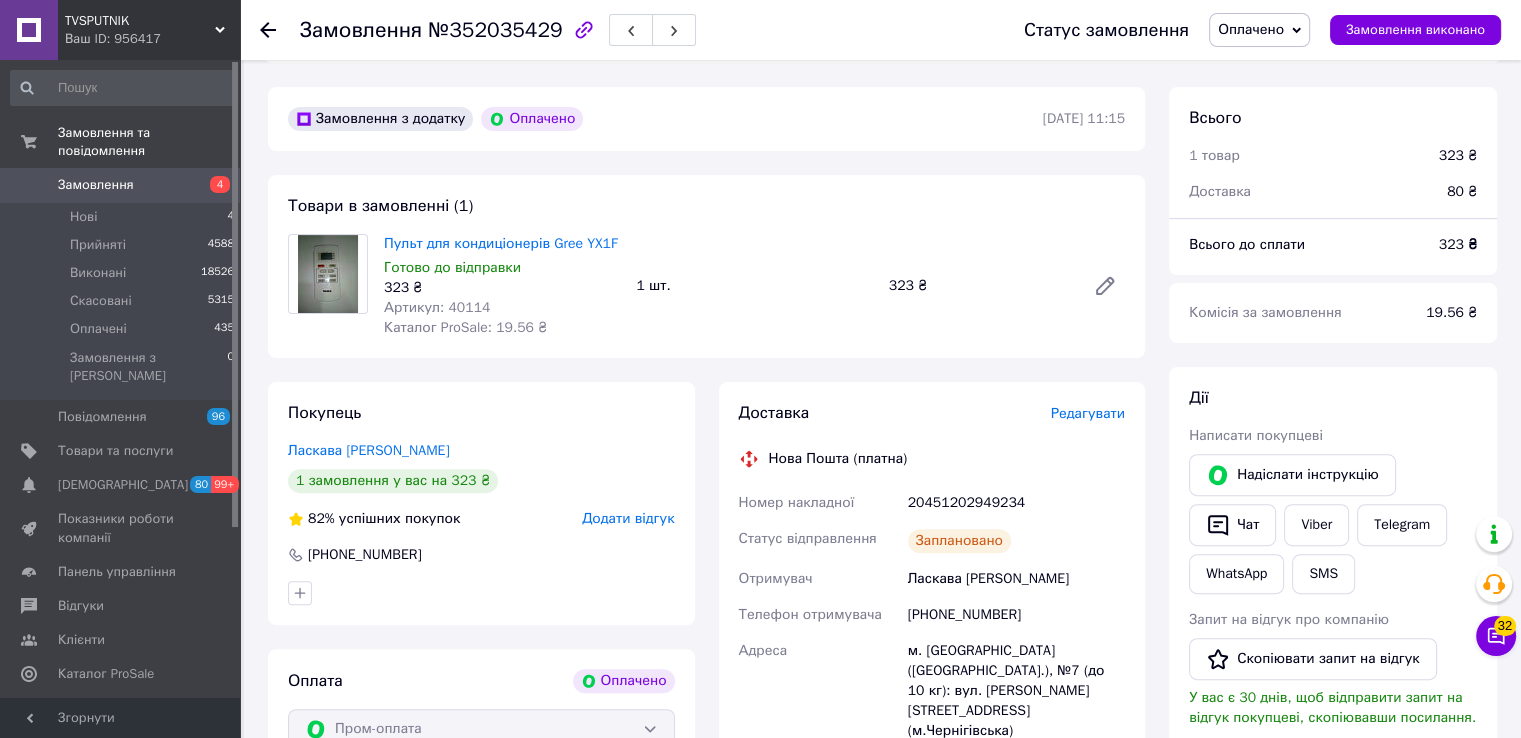click on "20451202949234" at bounding box center [1016, 503] 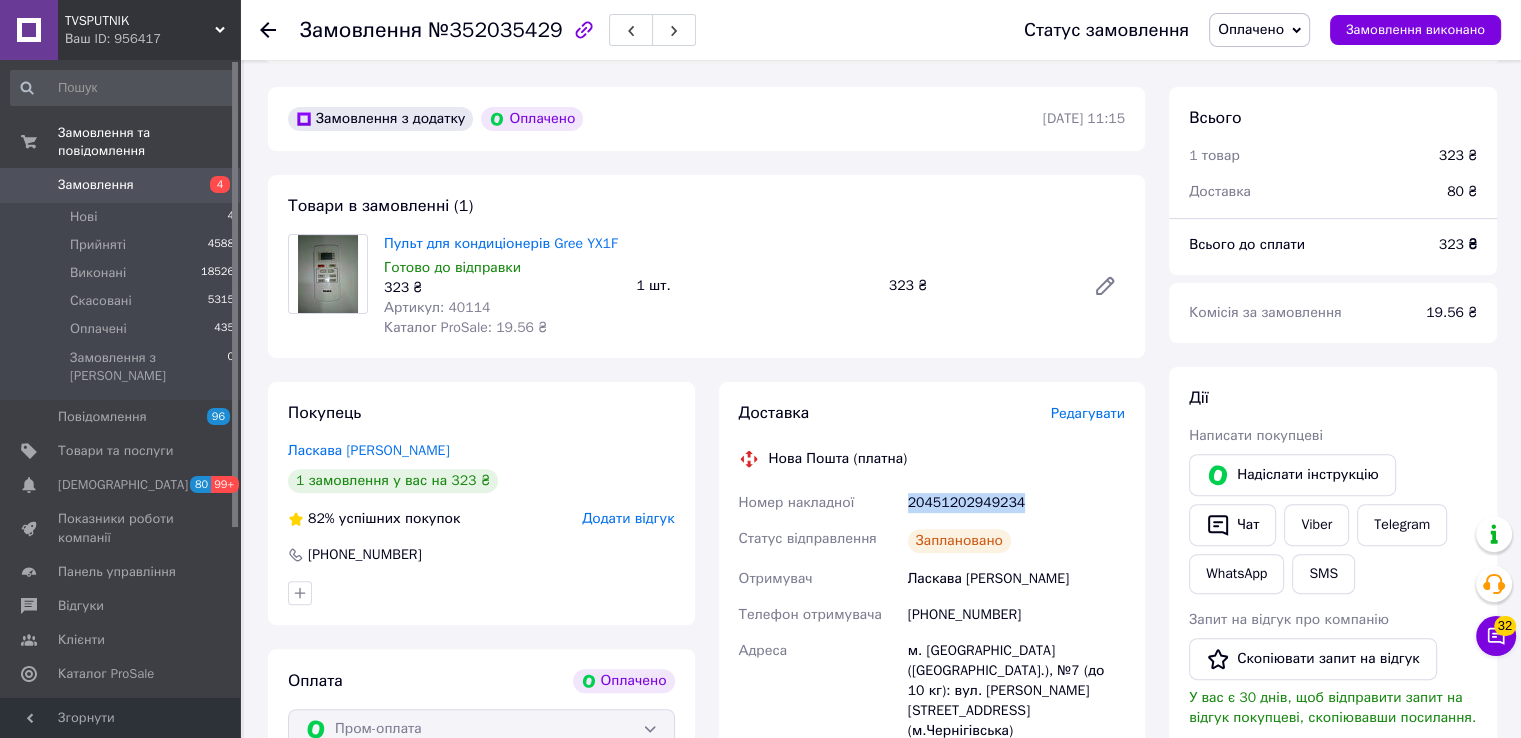 click on "20451202949234" at bounding box center (1016, 503) 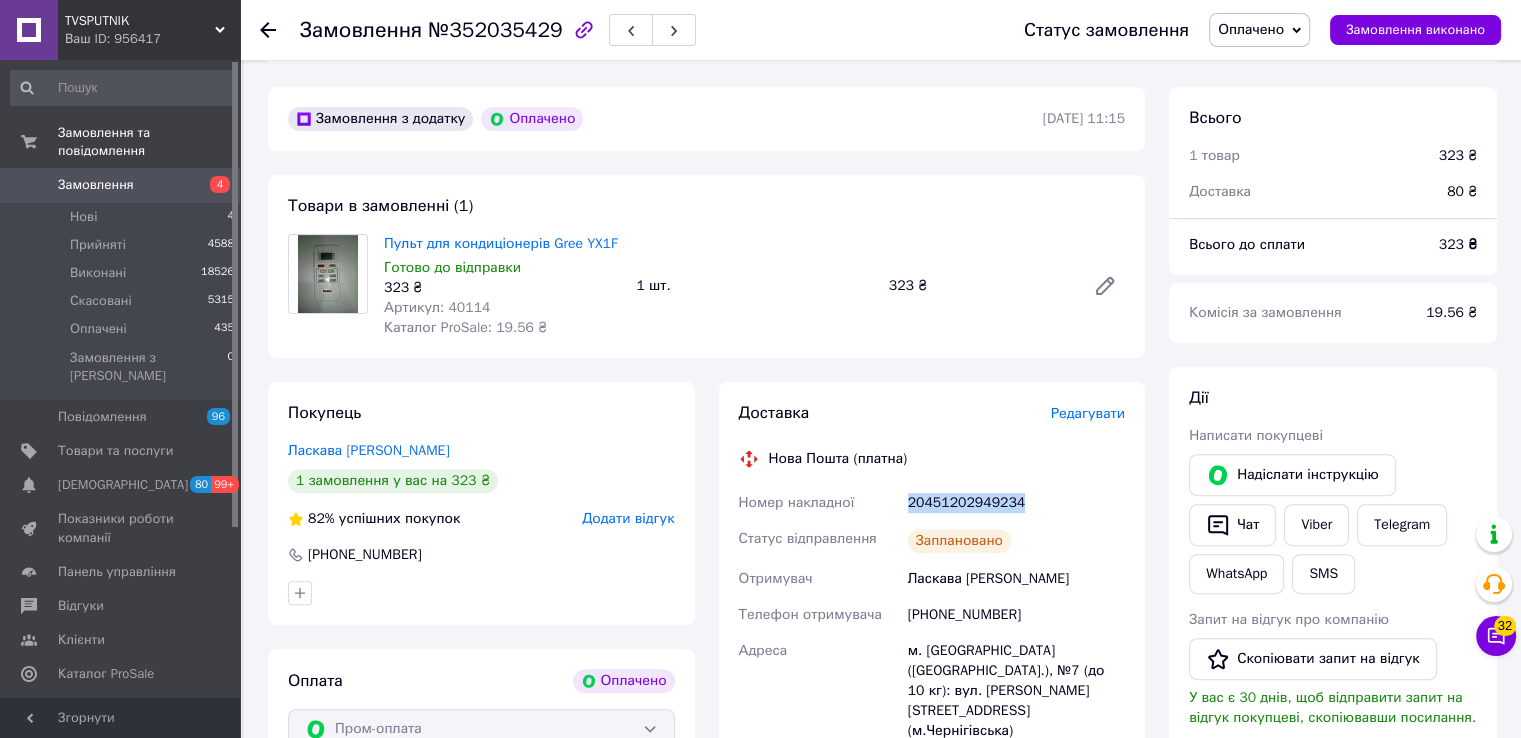 copy on "20451202949234" 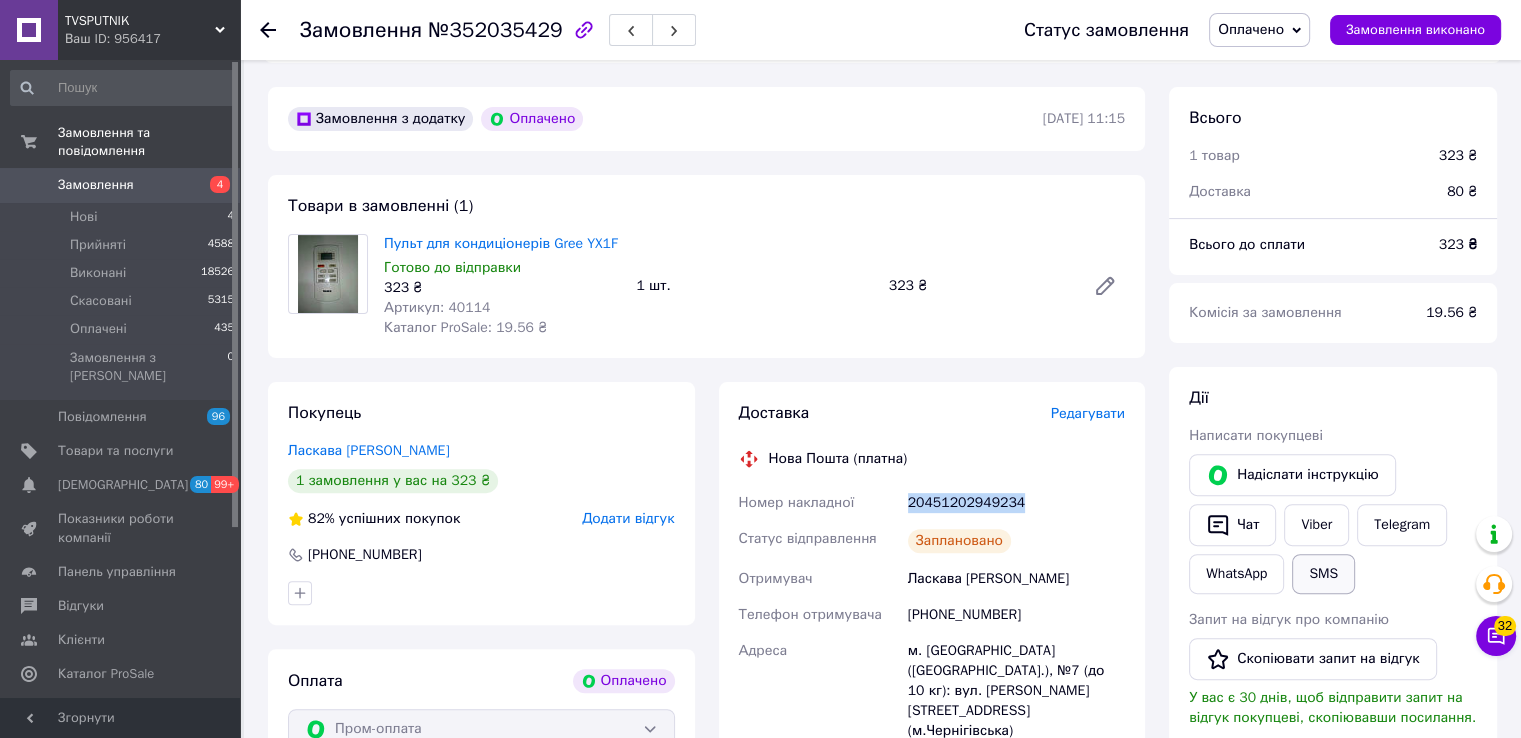 click on "SMS" at bounding box center (1323, 574) 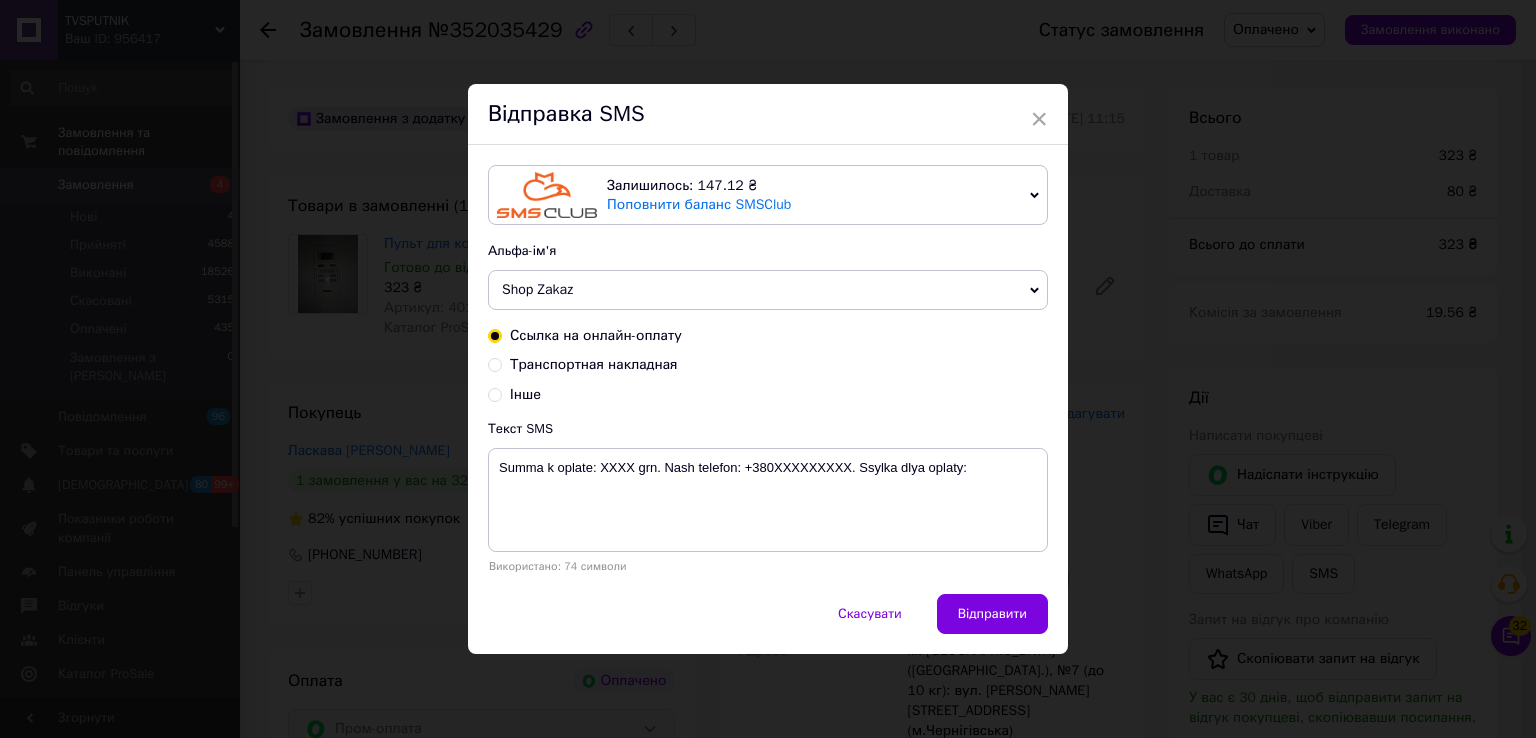 click on "Транспортная накладная" at bounding box center [594, 364] 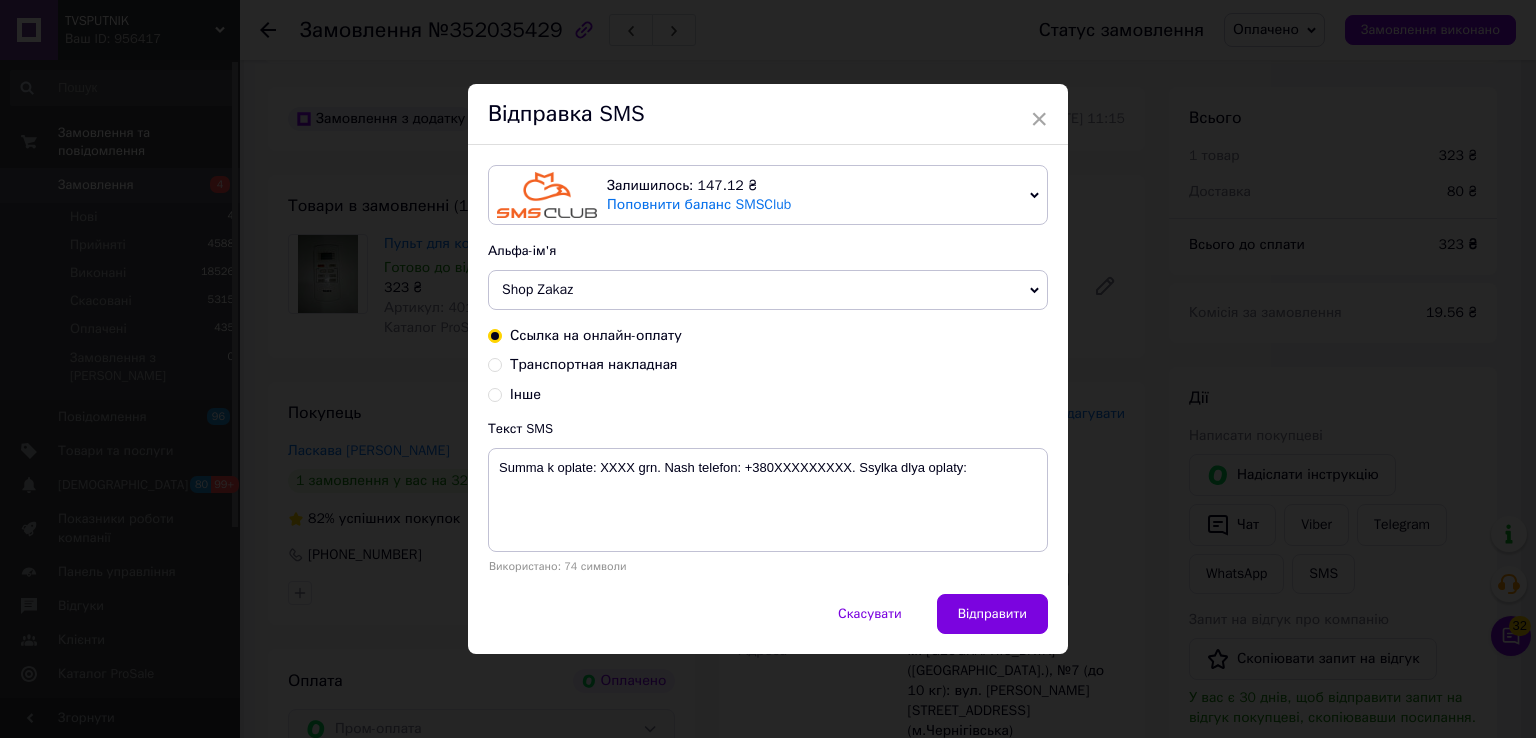 click on "Транспортная накладная" at bounding box center (495, 363) 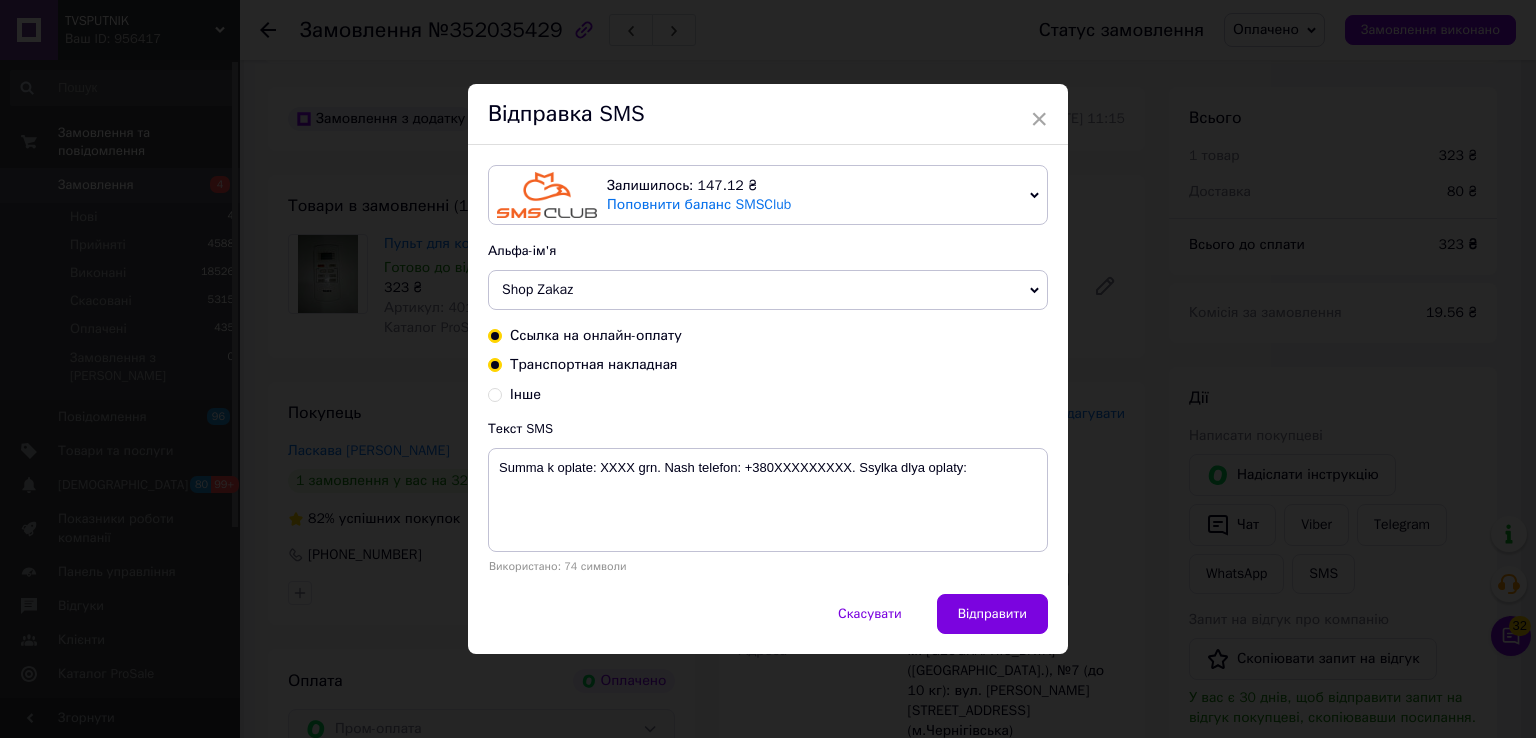 radio on "true" 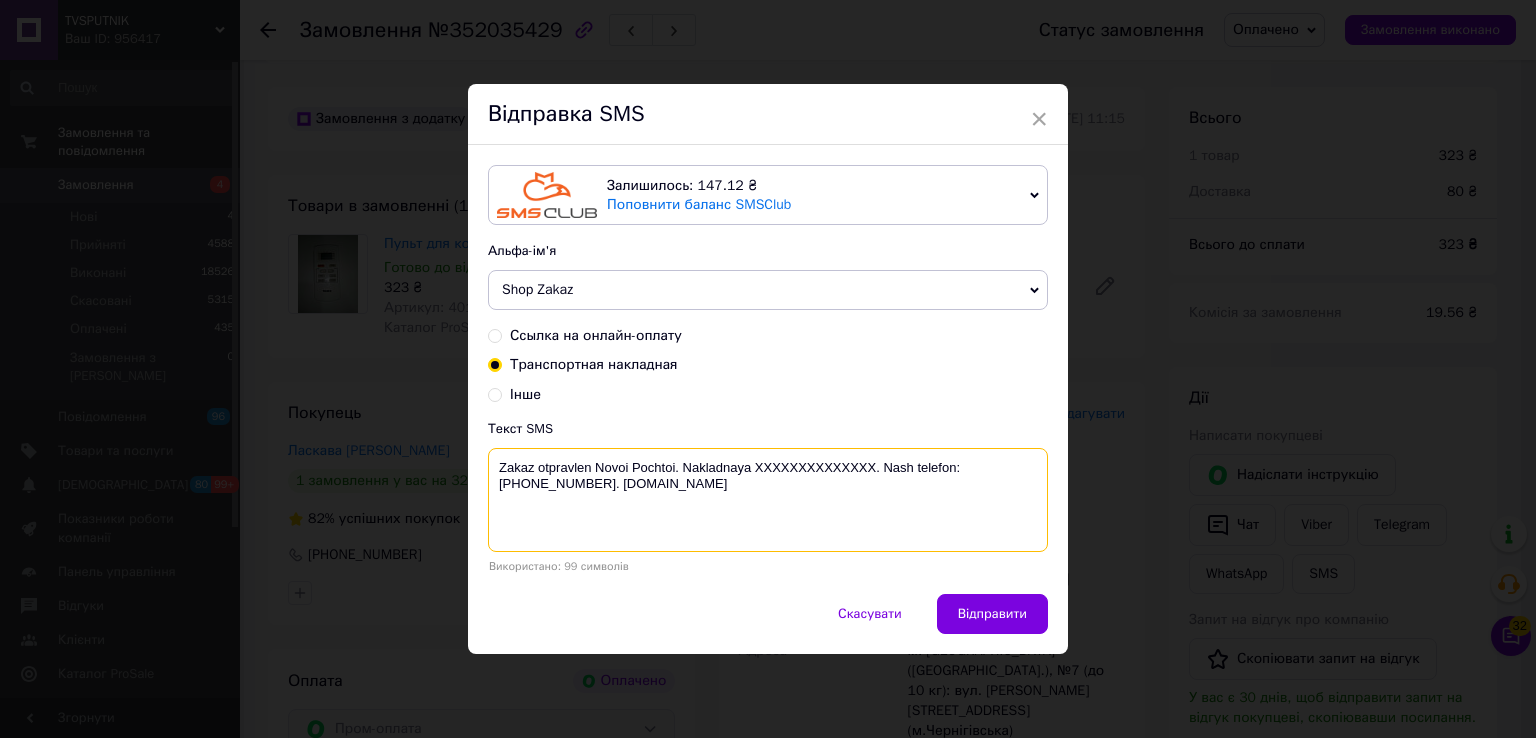 click on "Zakaz otpravlen Novoi Pochtoi. Nakladnaya XXXXXXXXXXXXXX. Nash telefon:+380500194515. Tvsputnik.net" at bounding box center [768, 500] 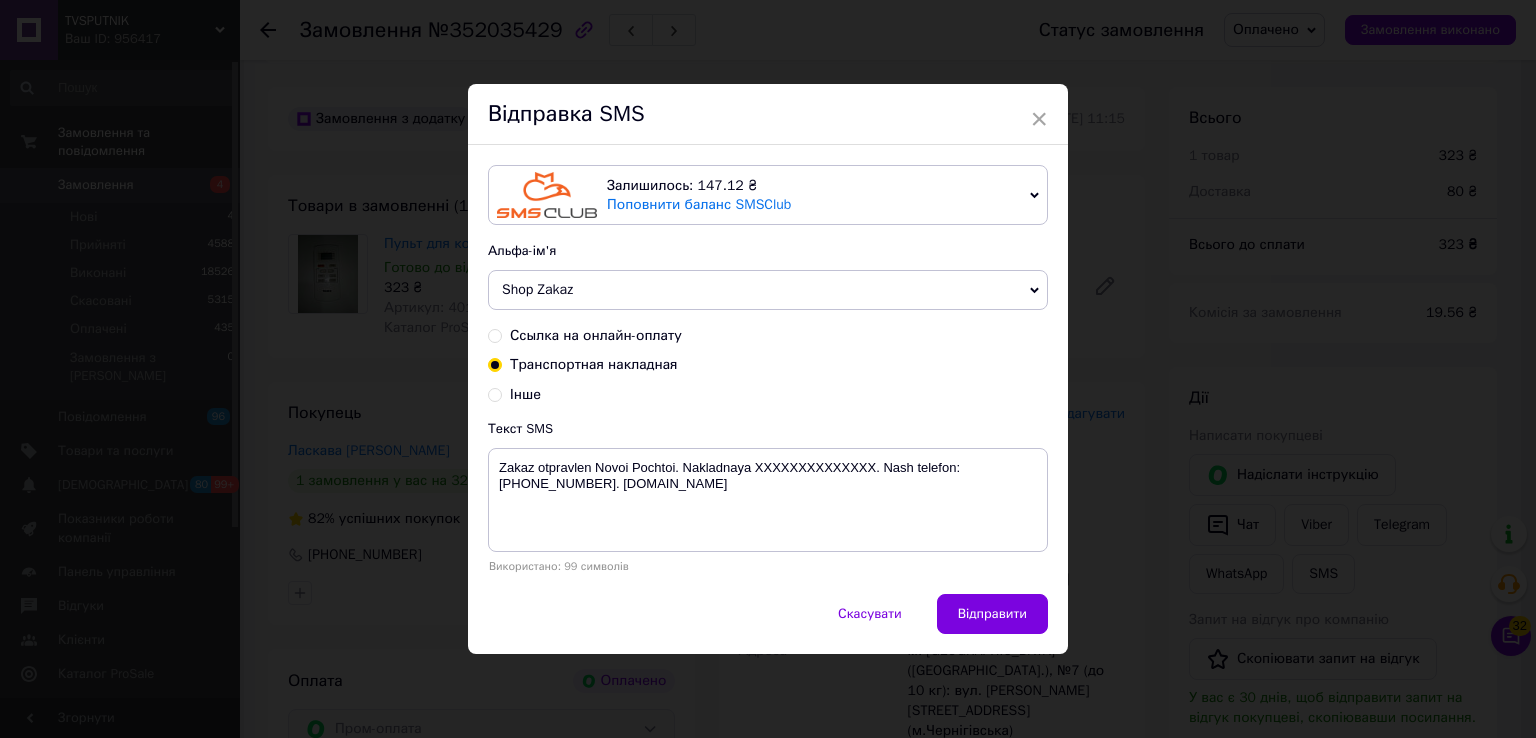 click on "Транспортная накладная" at bounding box center [768, 365] 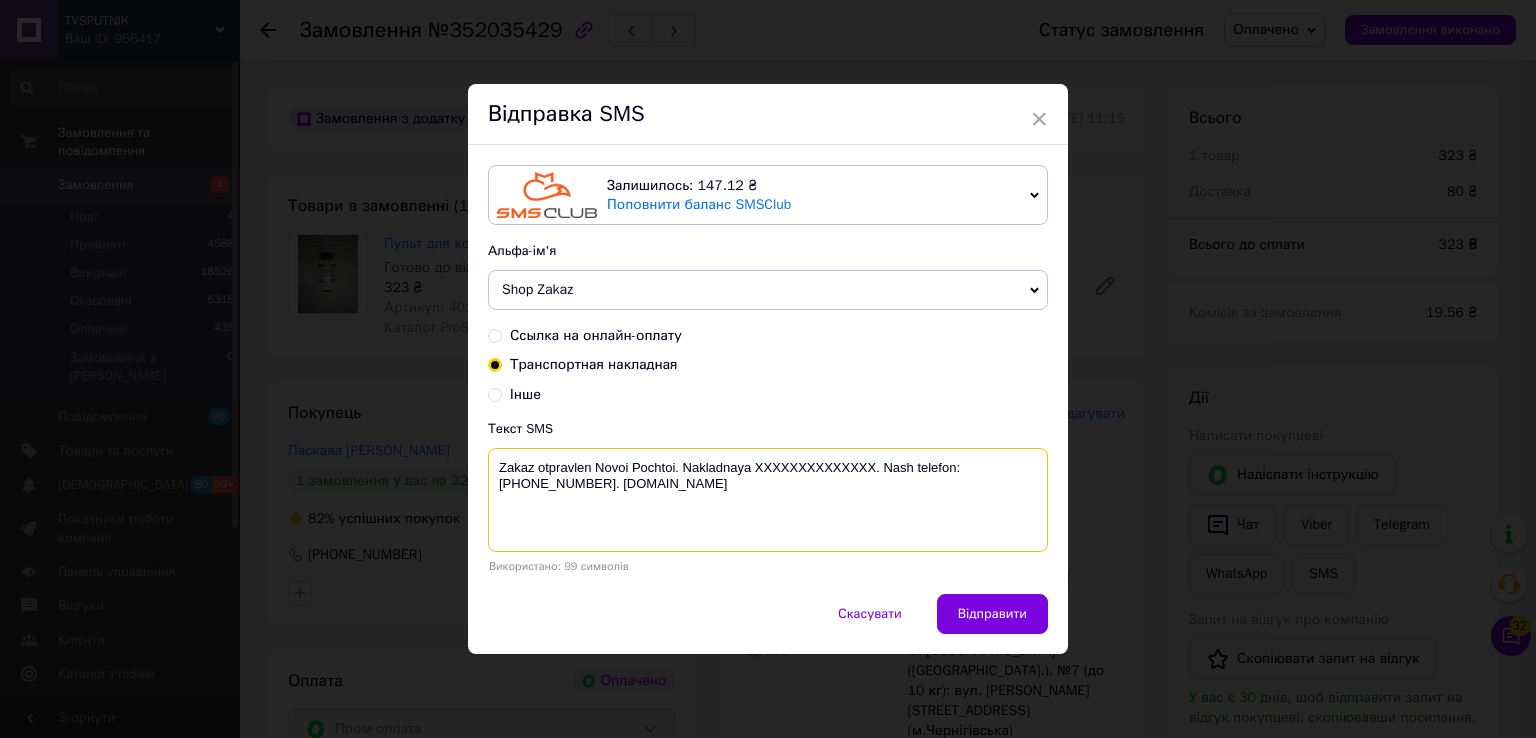 click on "Zakaz otpravlen Novoi Pochtoi. Nakladnaya XXXXXXXXXXXXXX. Nash telefon:+380500194515. Tvsputnik.net" at bounding box center [768, 500] 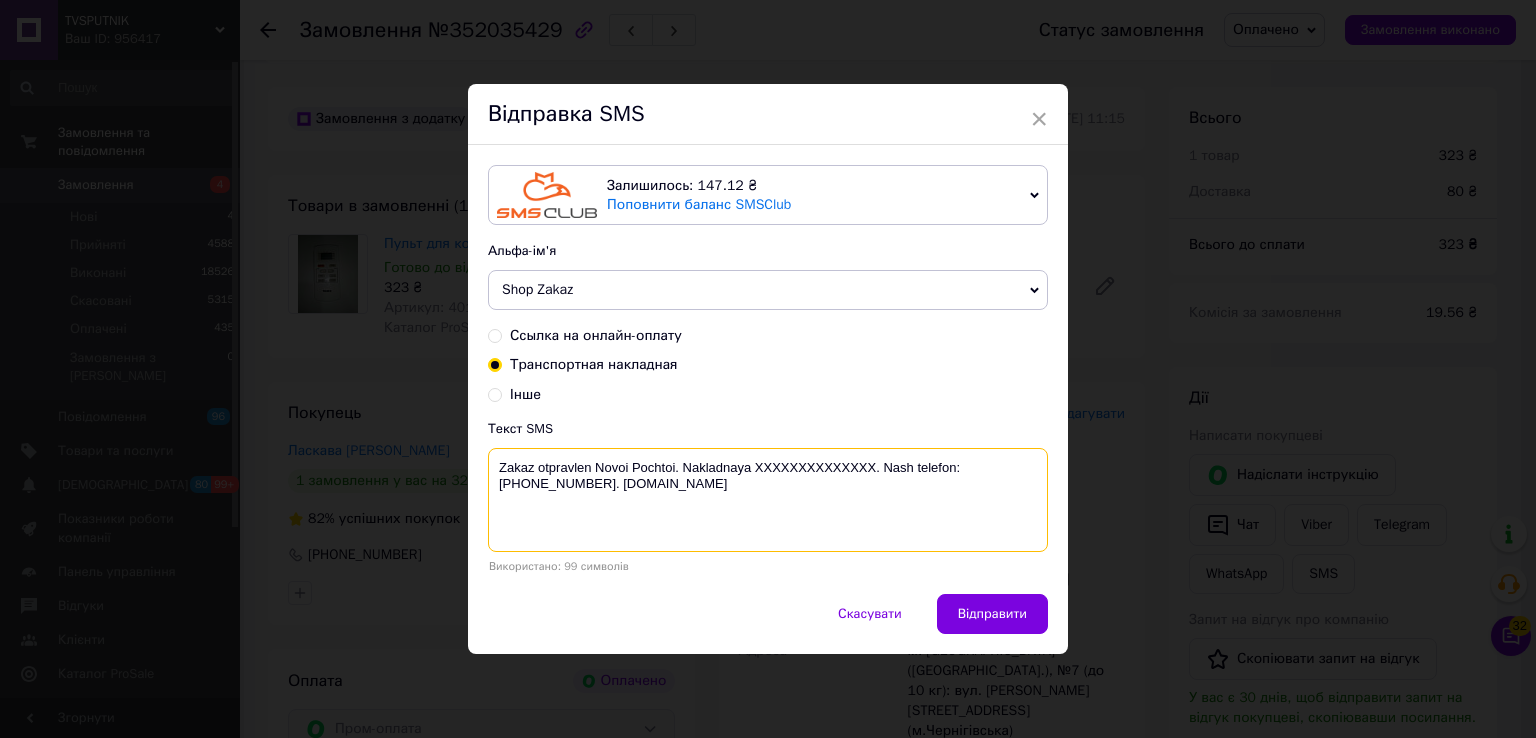 paste on "20451202949234" 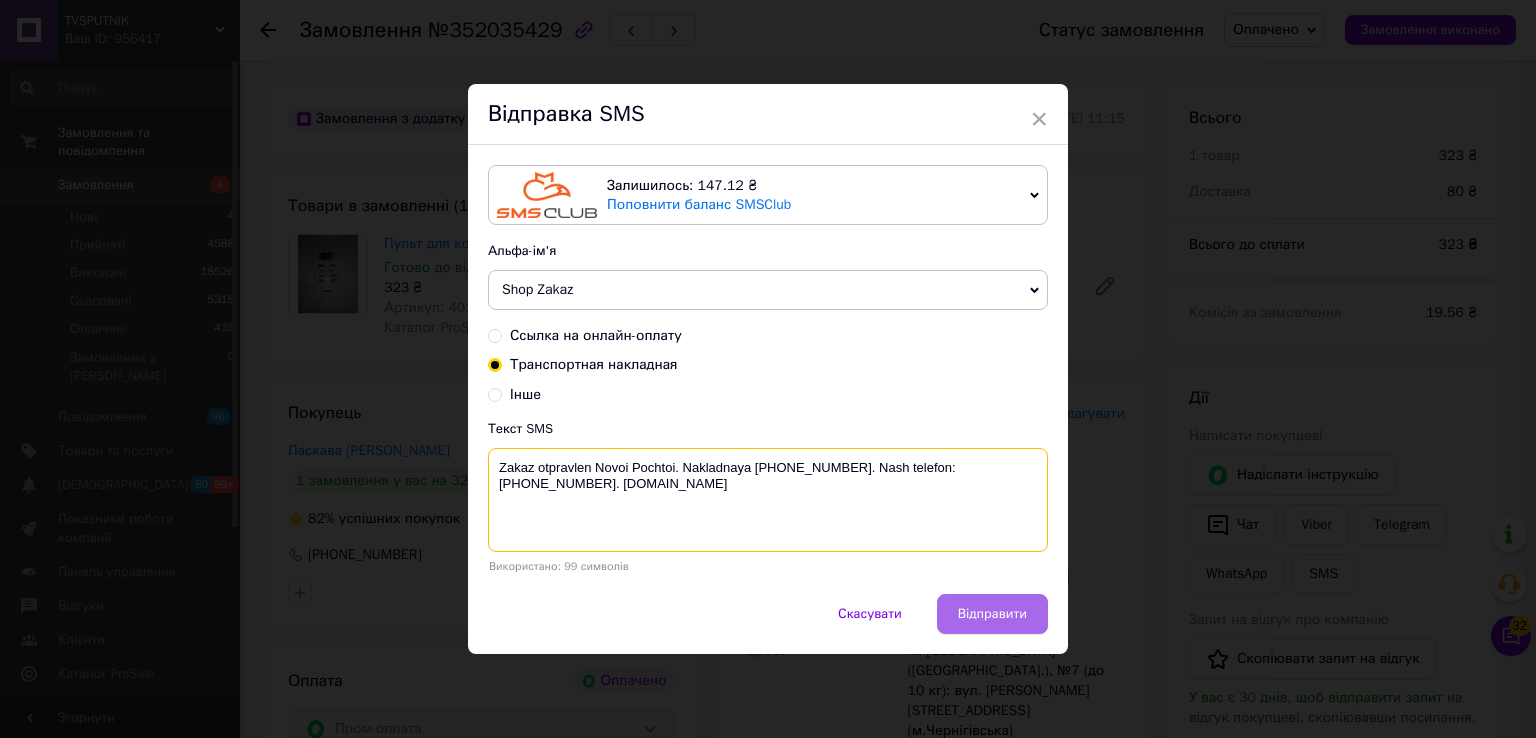 type on "Zakaz otpravlen Novoi Pochtoi. Nakladnaya 20451202949234. Nash telefon:+380500194515. Tvsputnik.net" 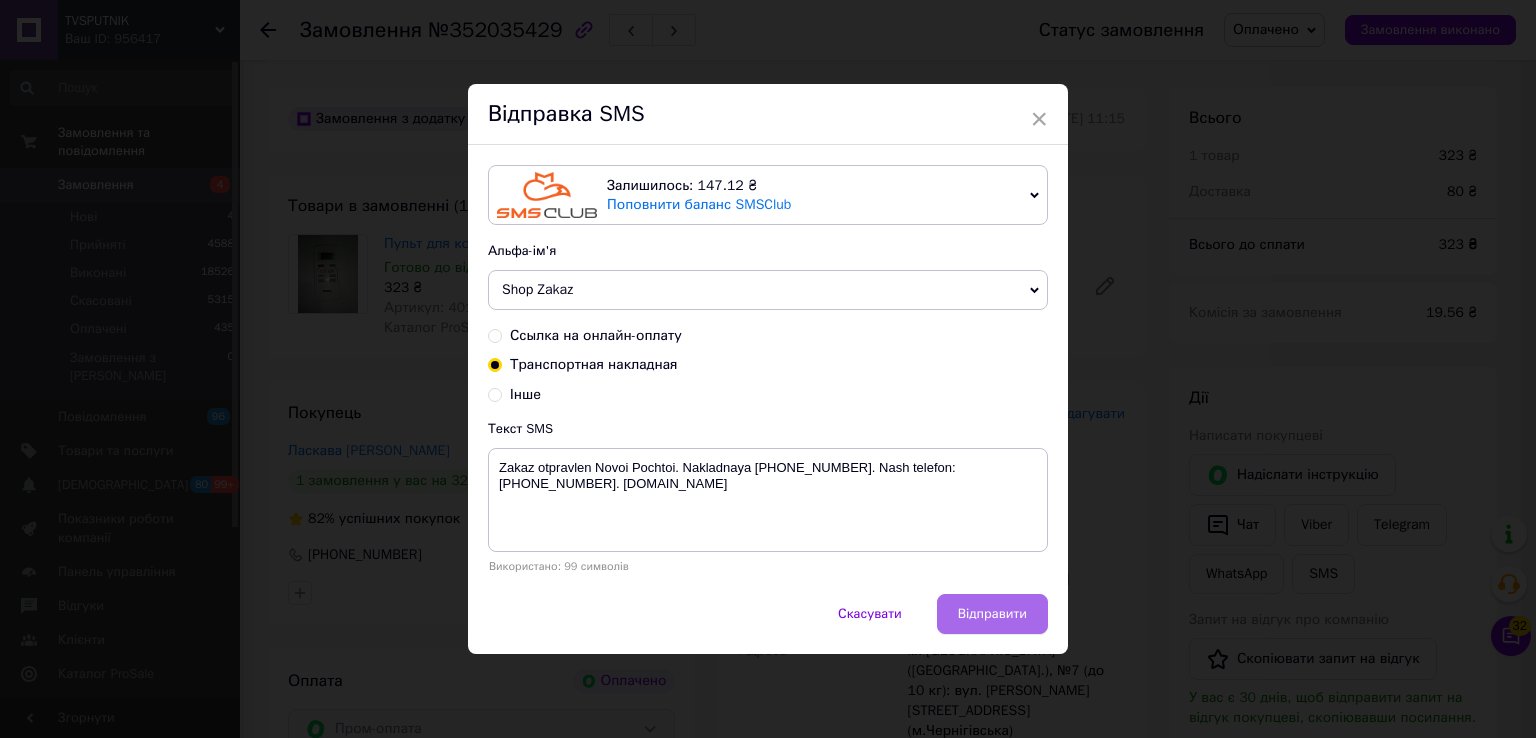 click on "Відправити" at bounding box center [992, 614] 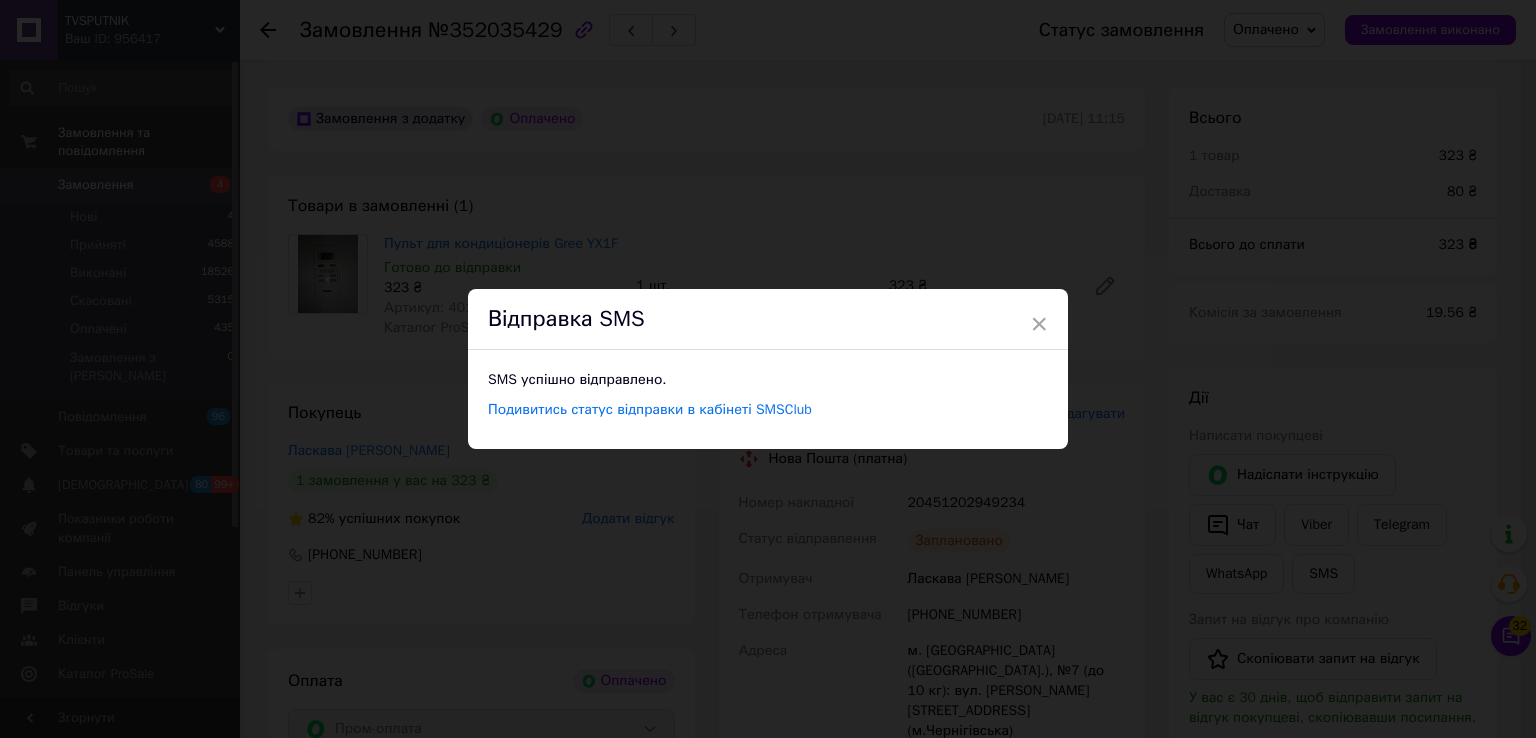 click on "× Відправка SMS SMS успішно відправлено. Подивитись статус відправки в кабінеті SMSClub" at bounding box center (768, 369) 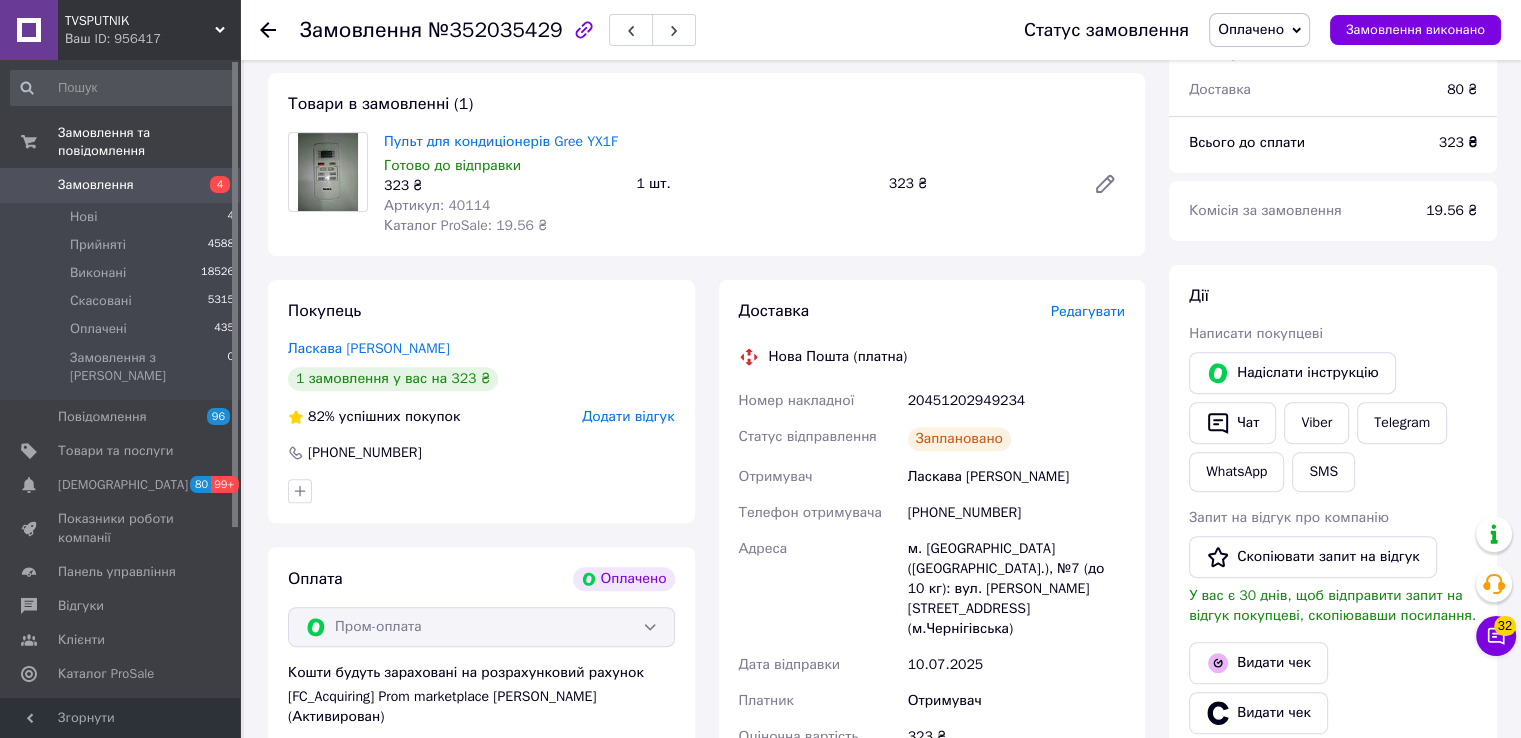 scroll, scrollTop: 654, scrollLeft: 0, axis: vertical 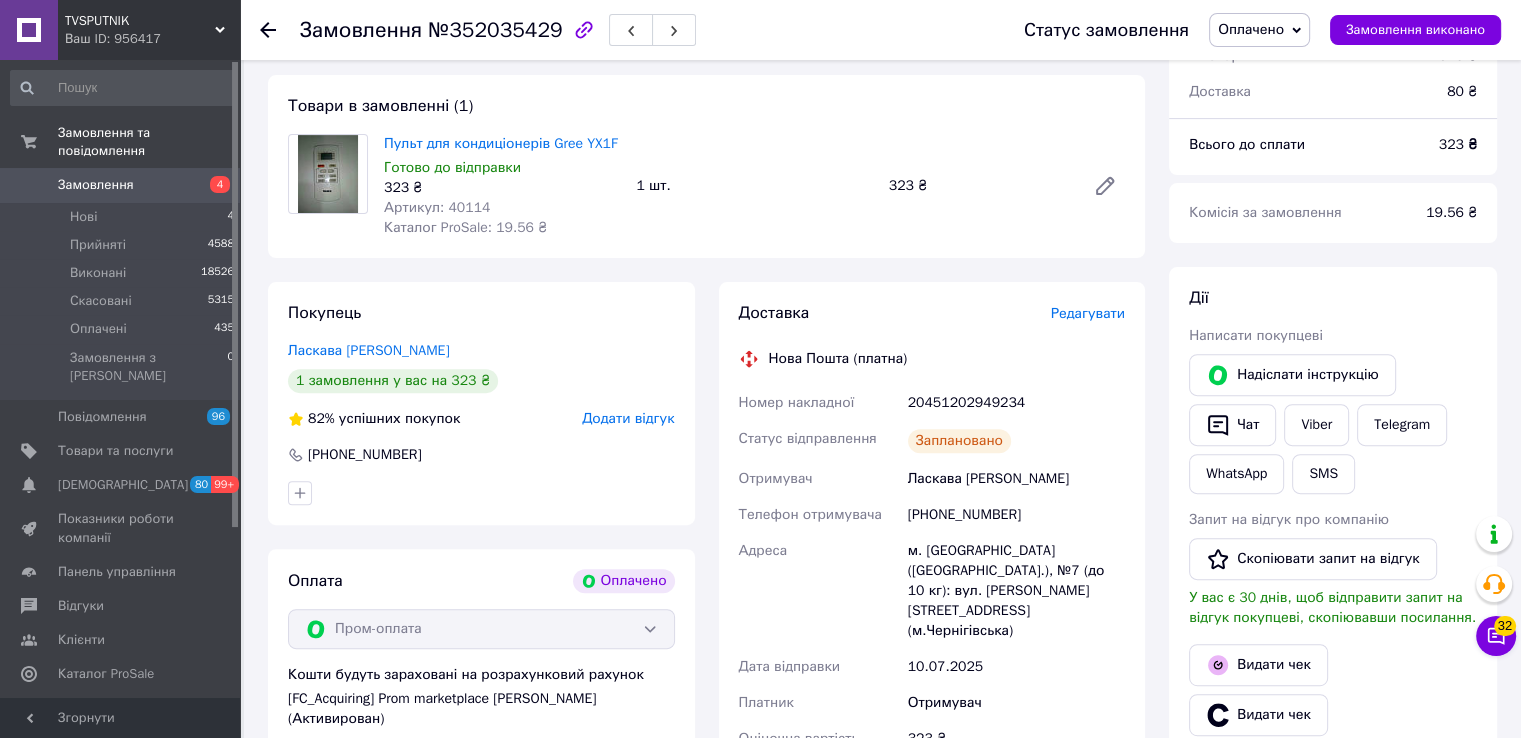 click at bounding box center (280, 30) 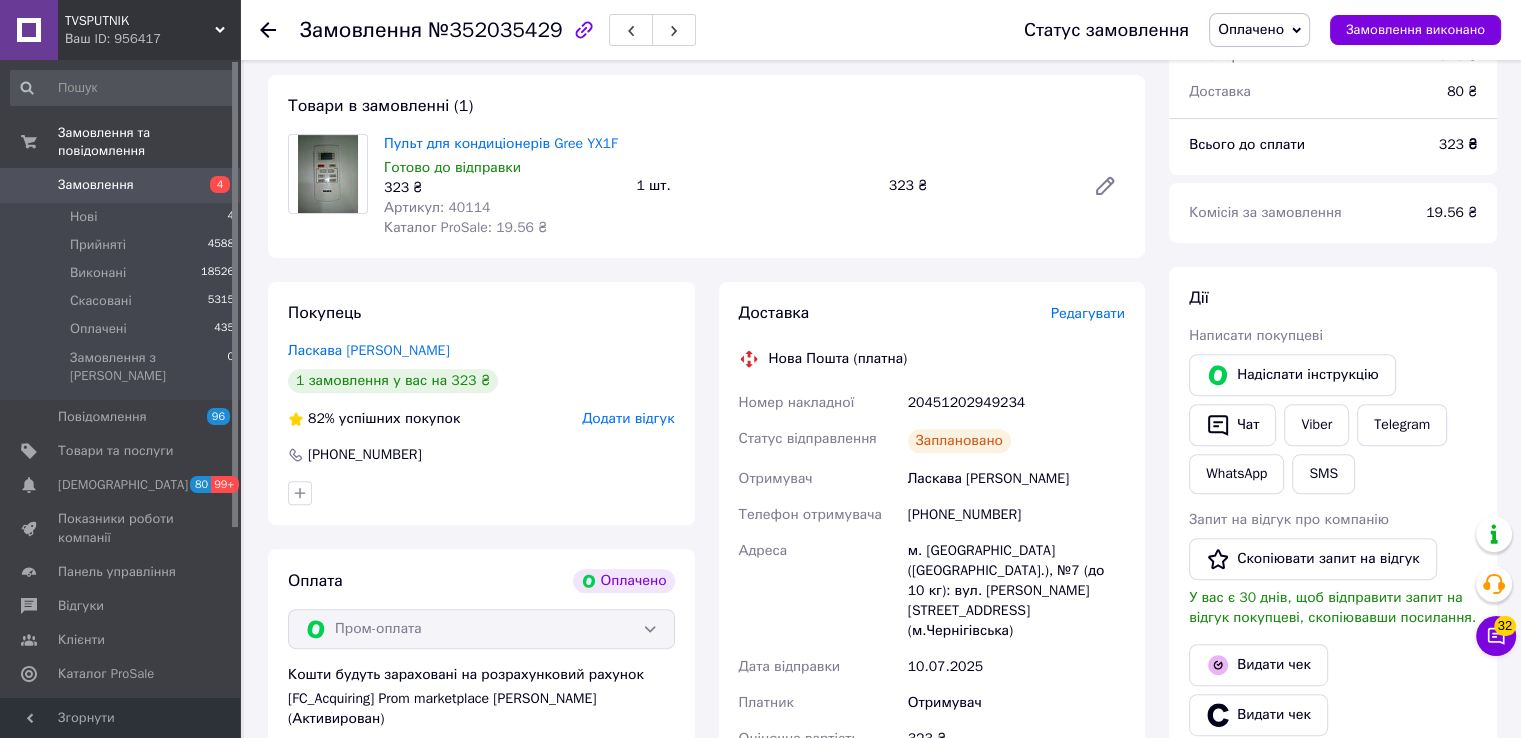 click 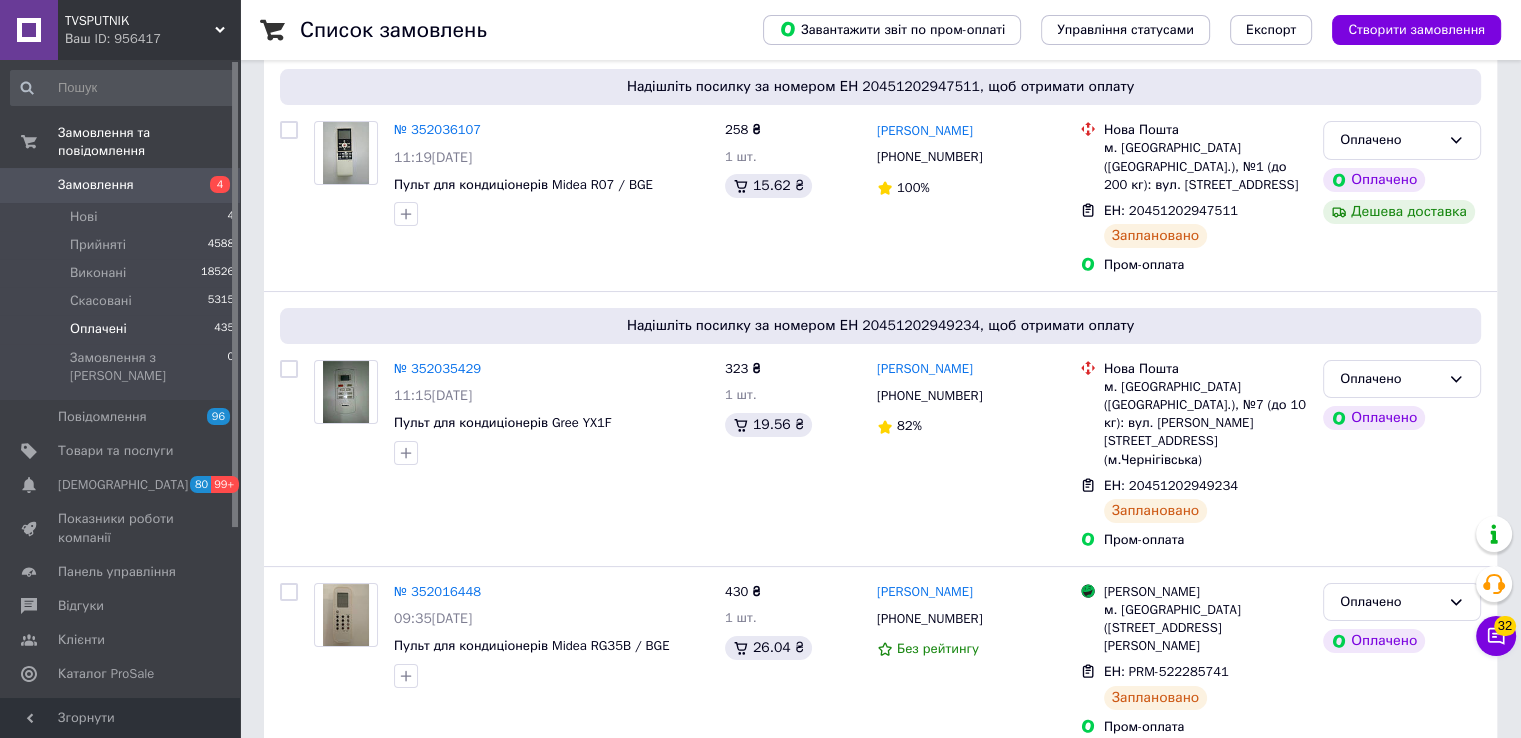 scroll, scrollTop: 200, scrollLeft: 0, axis: vertical 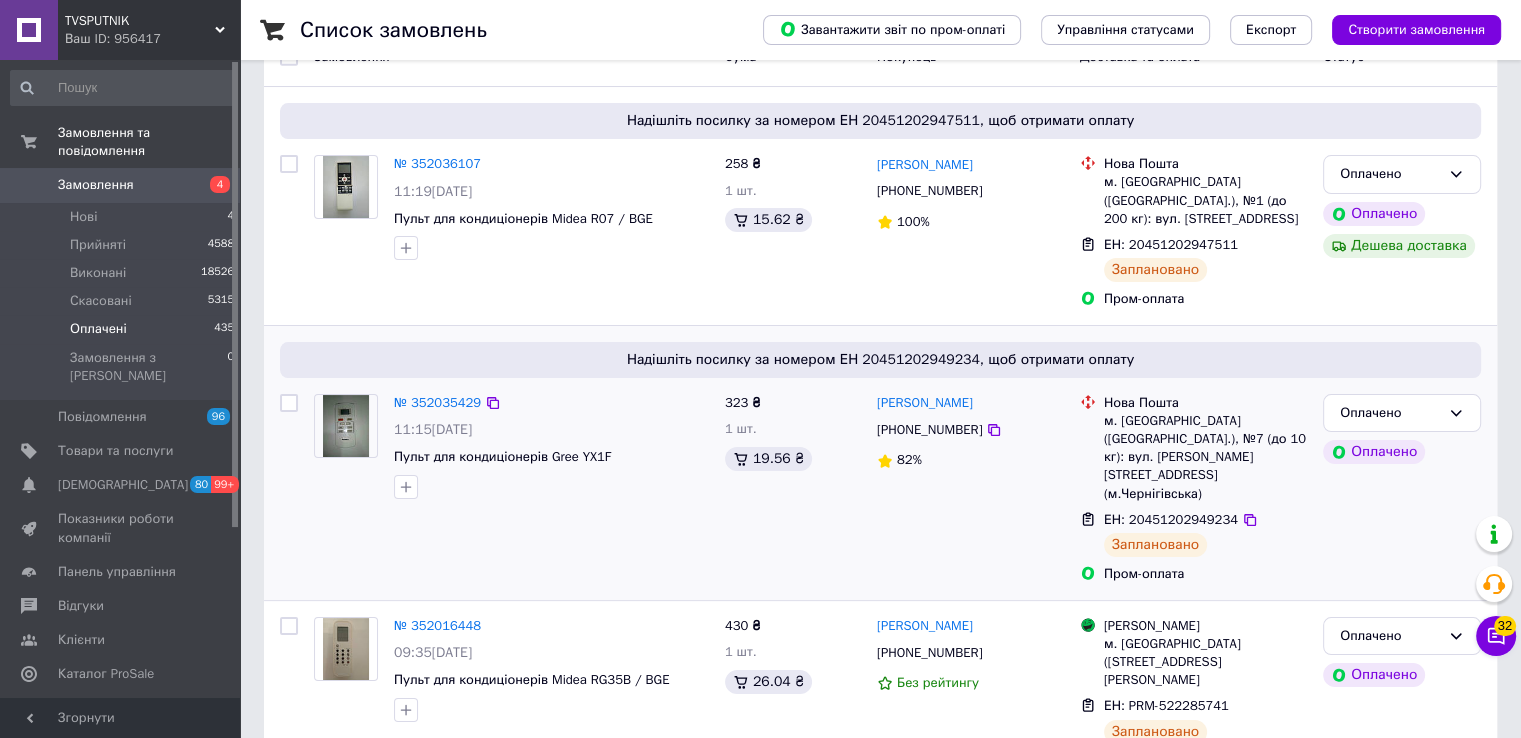 click on "Надішліть посилку за номером ЕН 20451202949234, щоб отримати оплату № 352035429 11:15, 10.07.2025 Пульт для кондиціонерів Gree YX1F 323 ₴ 1 шт. 19.56 ₴ Марина Ласкава +380501072210 82% Нова Пошта м. Київ (Київська обл.), №7 (до 10 кг): вул. Гната Хоткевича, 8 (м.Чернігівська) ЕН: 20451202949234 Заплановано Пром-оплата Оплачено Оплачено" at bounding box center (880, 463) 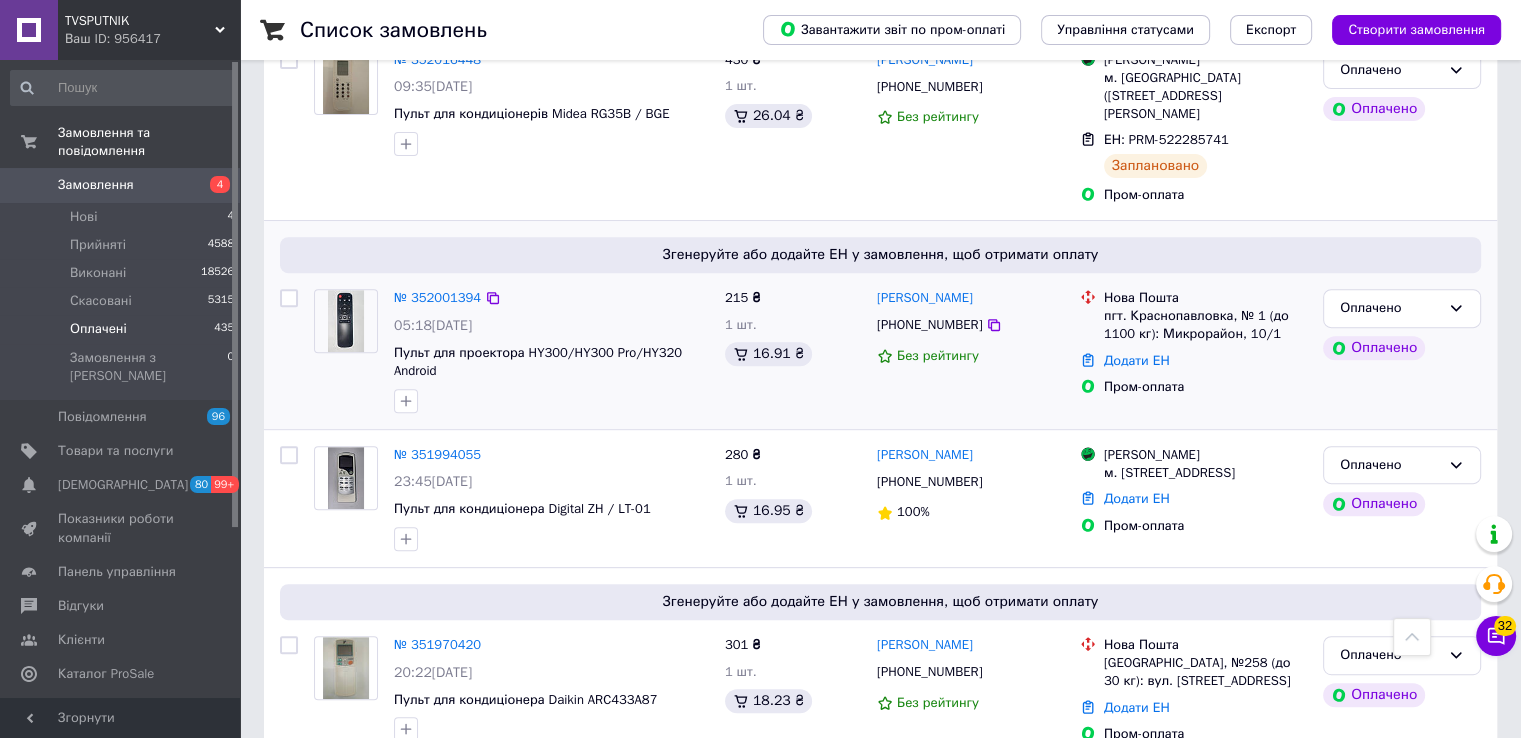 scroll, scrollTop: 800, scrollLeft: 0, axis: vertical 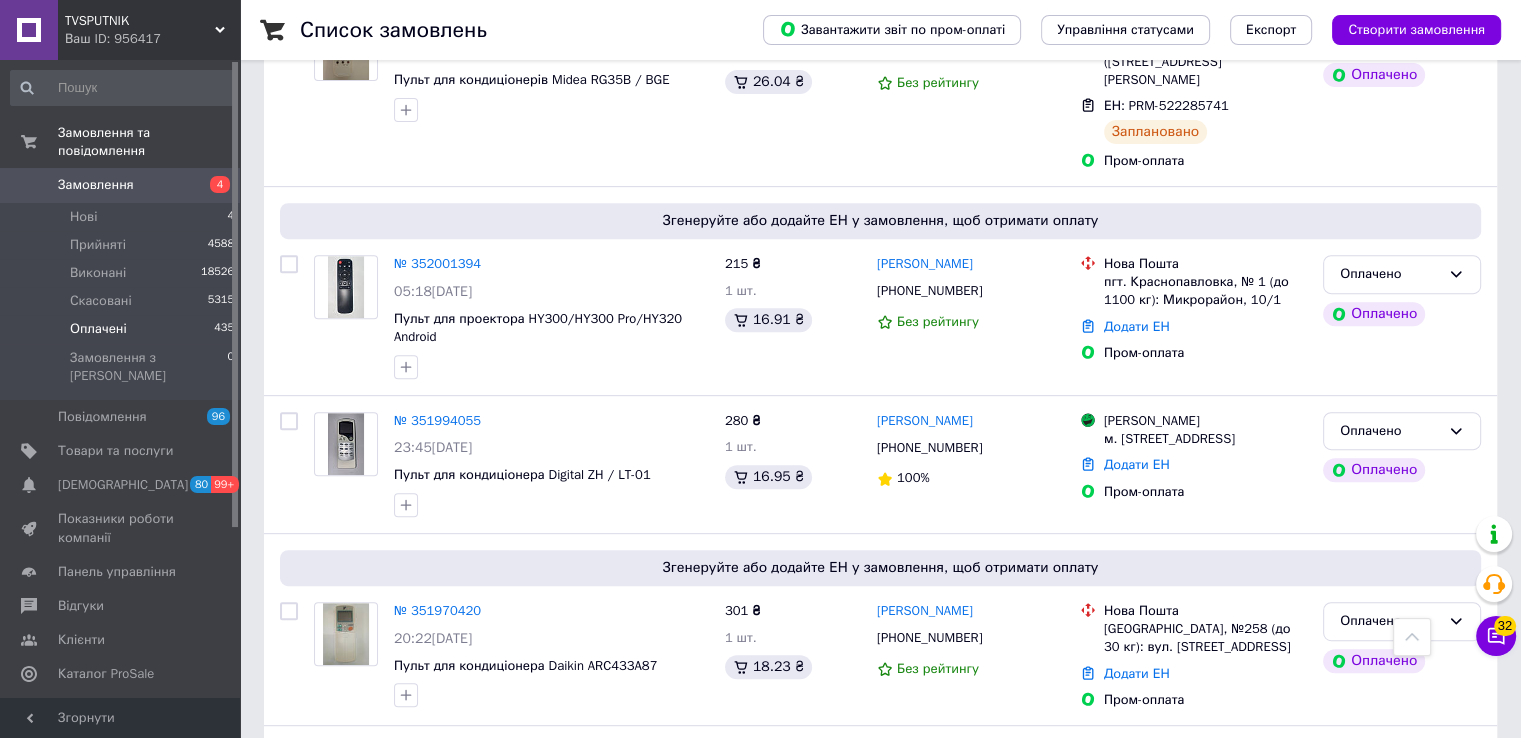 click on "Список замовлень   Завантажити звіт по пром-оплаті Управління статусами Експорт Створити замовлення 1 Фільтри Збережені фільтри: Оплачені (435) Статус: Оплачені Cкинути все Замовлення Cума Покупець Доставка та оплата Статус Надішліть посилку за номером ЕН 20451202947511, щоб отримати оплату № 352036107 11:19, 10.07.2025 Пульт для кондиціонерів Midea R07 / BGE 258 ₴ 1 шт. 15.62 ₴ Максим Бойко +380980797024 100% Нова Пошта м. Біла Церква (Київська обл.), №1 (до 200 кг): вул. Київська, 33 ЕН: 20451202947511 Заплановано Пром-оплата Оплачено Оплачено Дешева доставка № 352035429 11:15, 10.07.2025 Пульт для кондиціонерів Gree YX1F" at bounding box center (880, 1329) 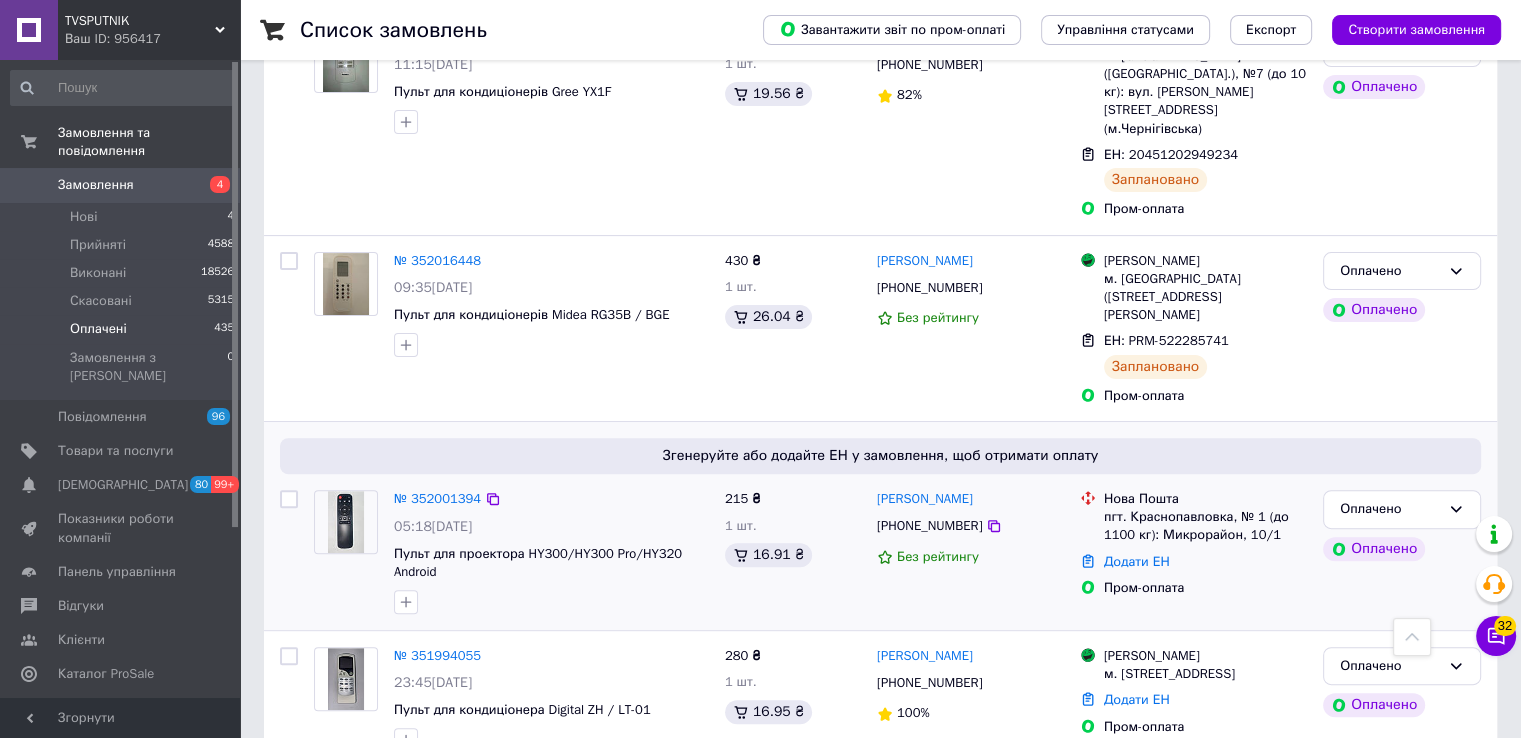 scroll, scrollTop: 600, scrollLeft: 0, axis: vertical 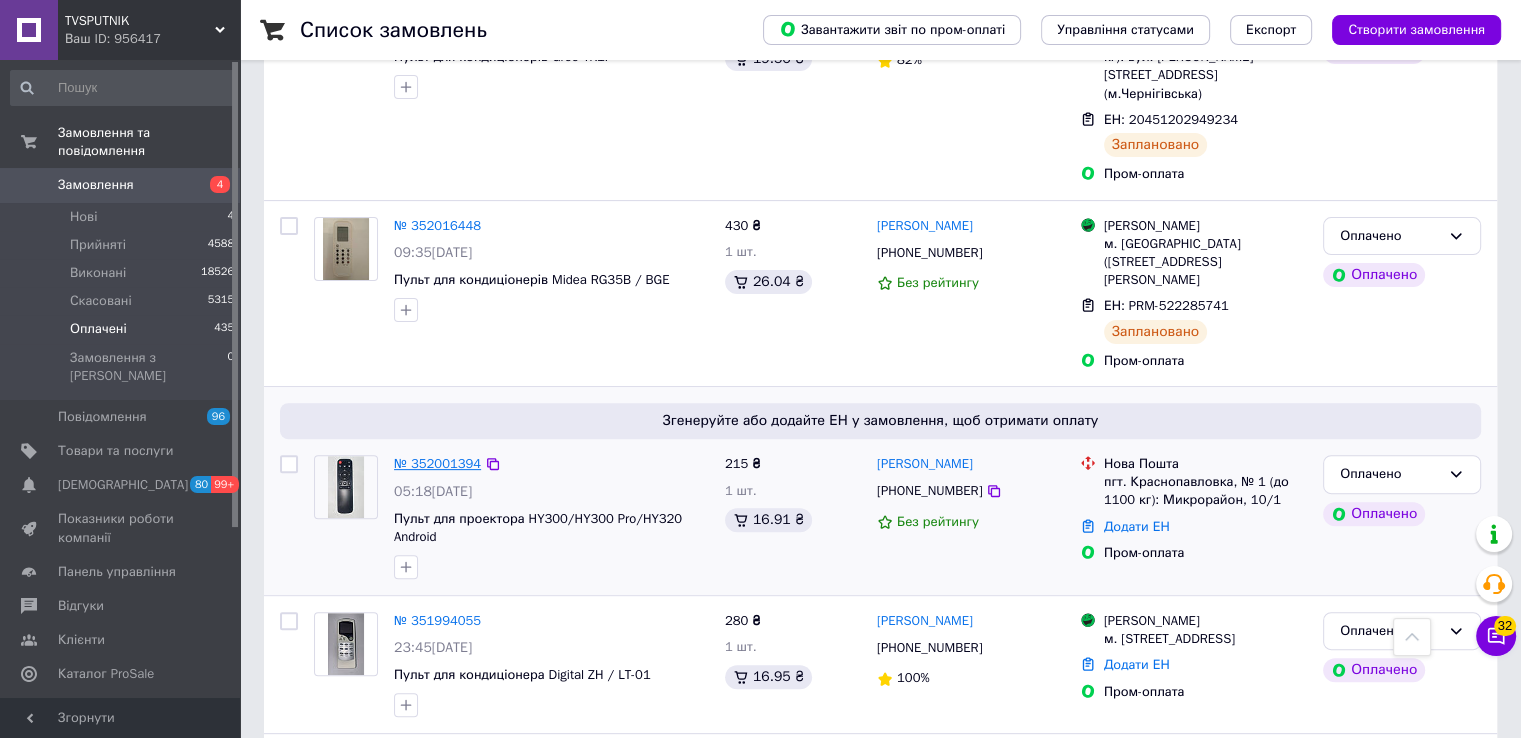 click on "№ 352001394" at bounding box center [437, 463] 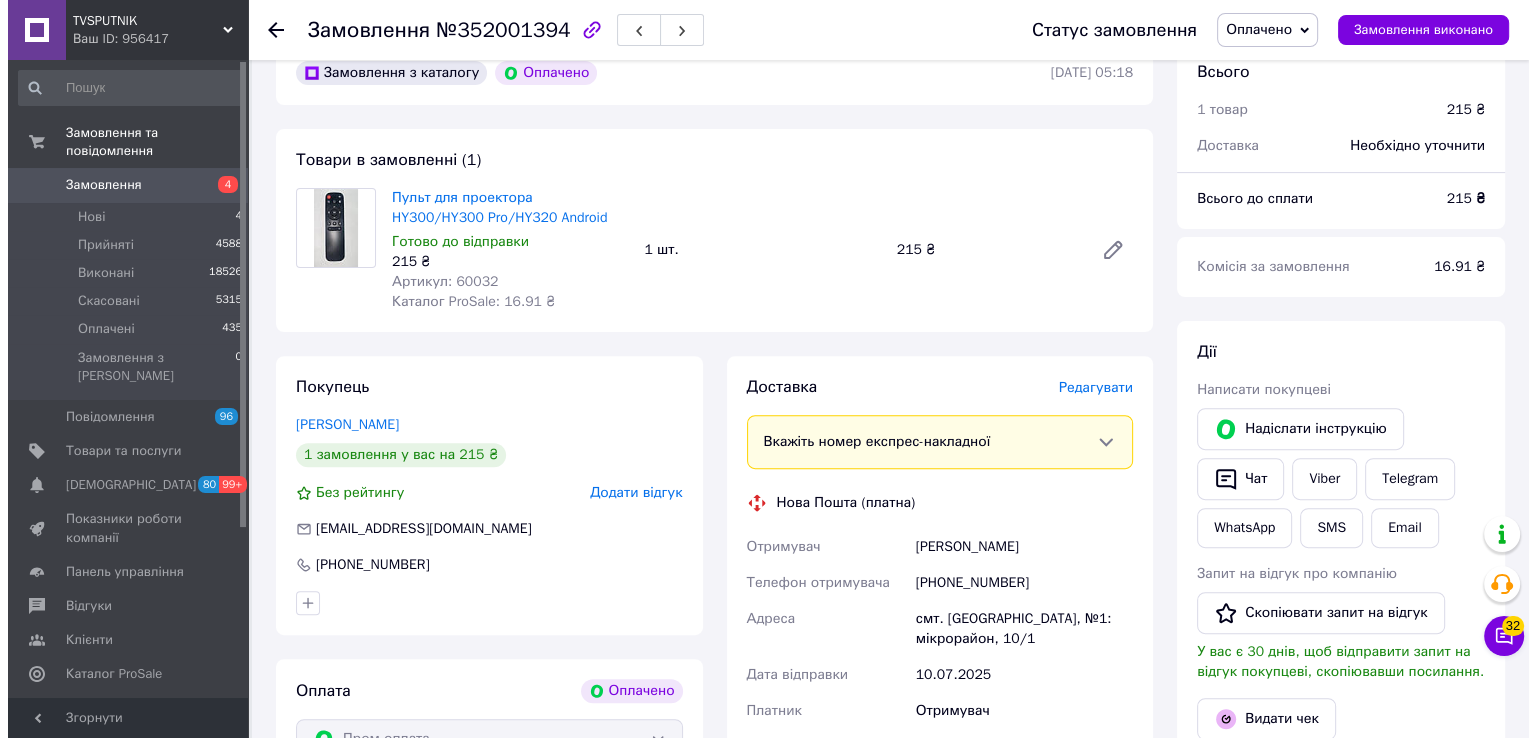 scroll, scrollTop: 700, scrollLeft: 0, axis: vertical 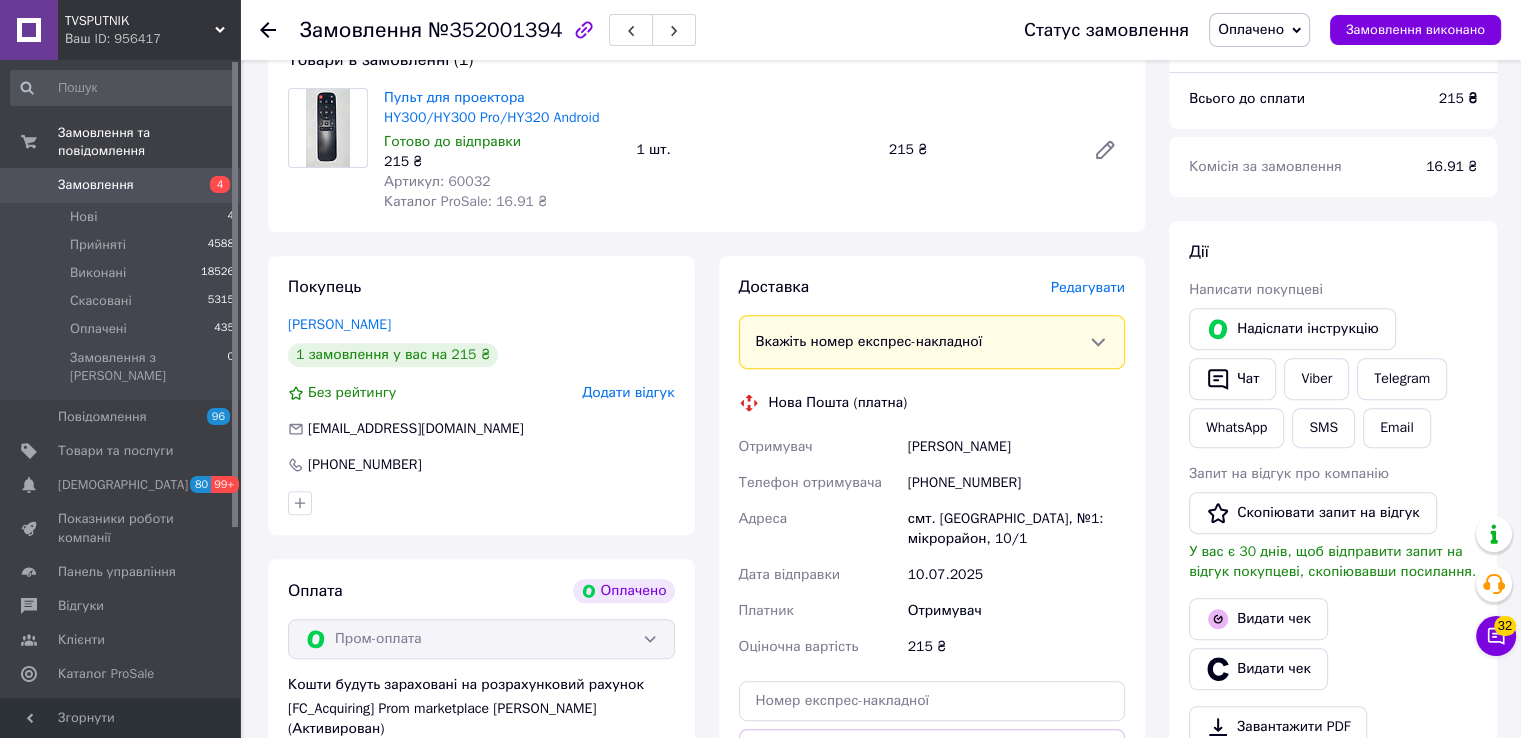 click on "Доставка Редагувати" at bounding box center [932, 287] 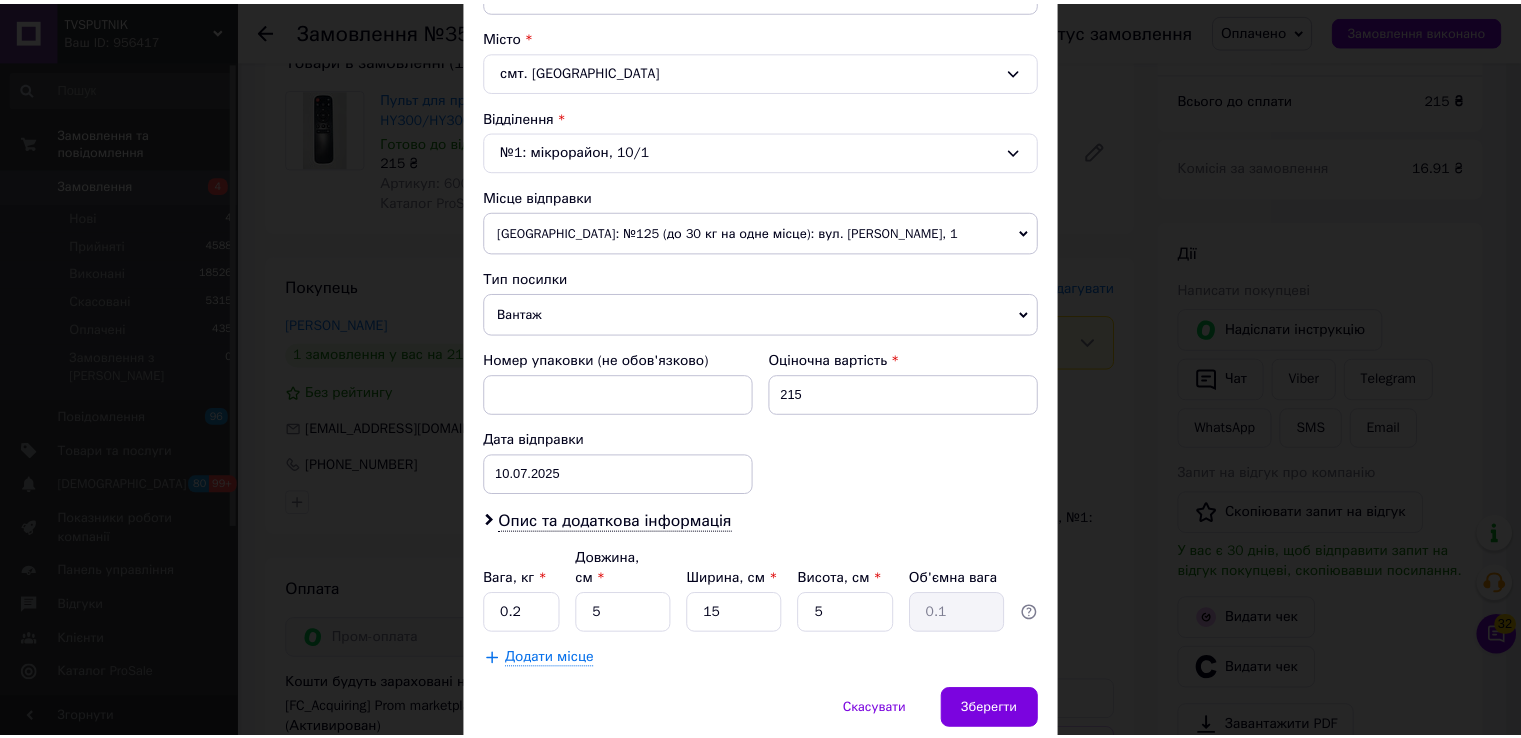 scroll, scrollTop: 584, scrollLeft: 0, axis: vertical 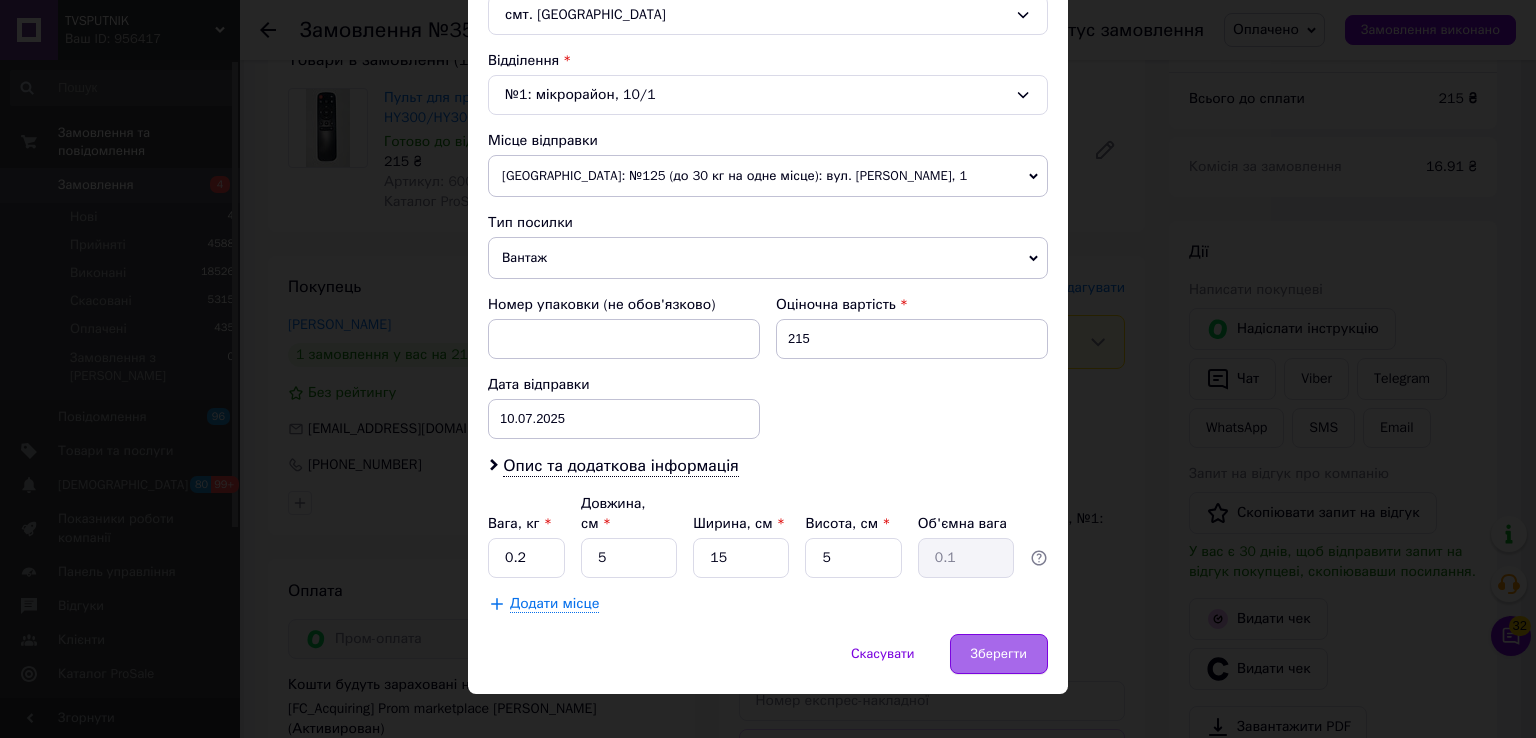 click on "Зберегти" at bounding box center [999, 654] 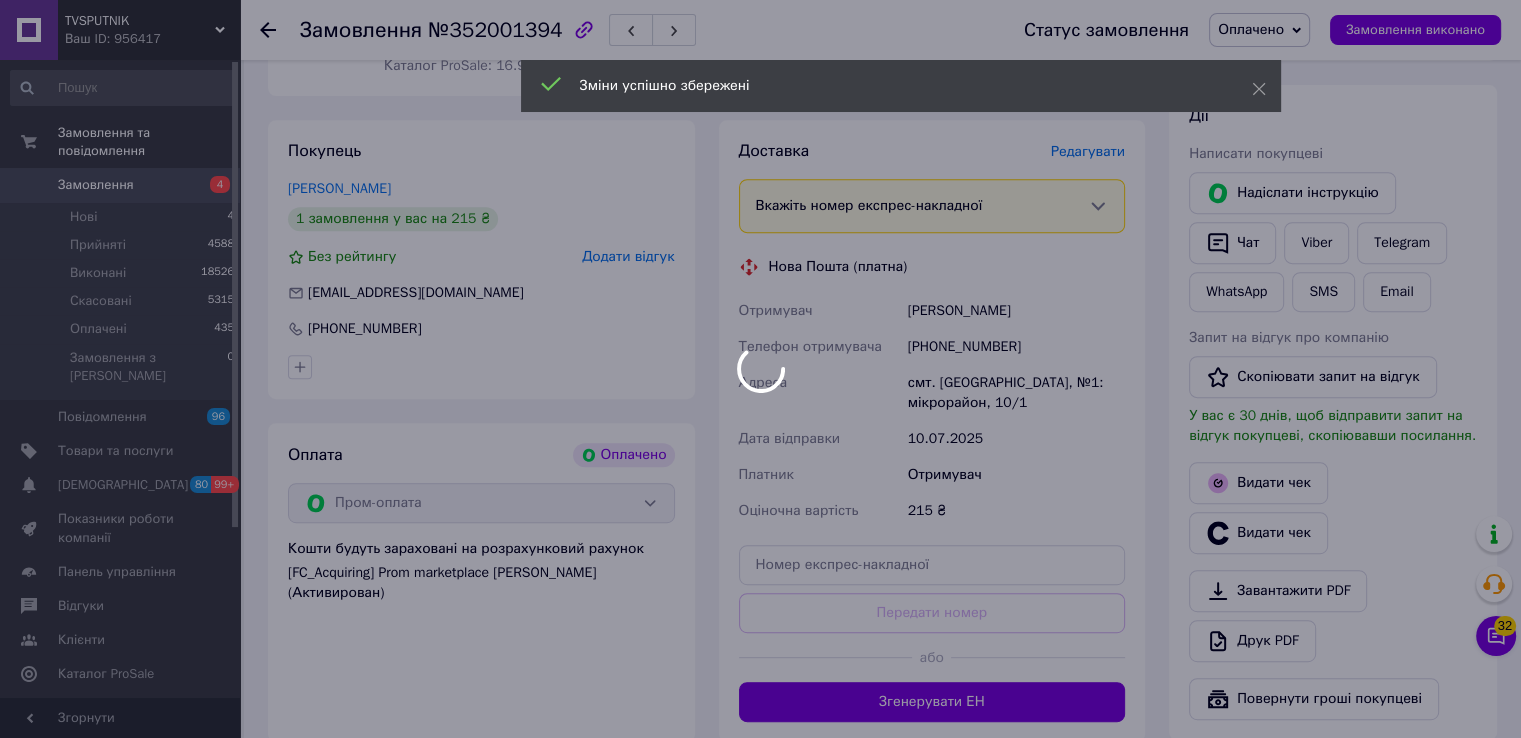 scroll, scrollTop: 1100, scrollLeft: 0, axis: vertical 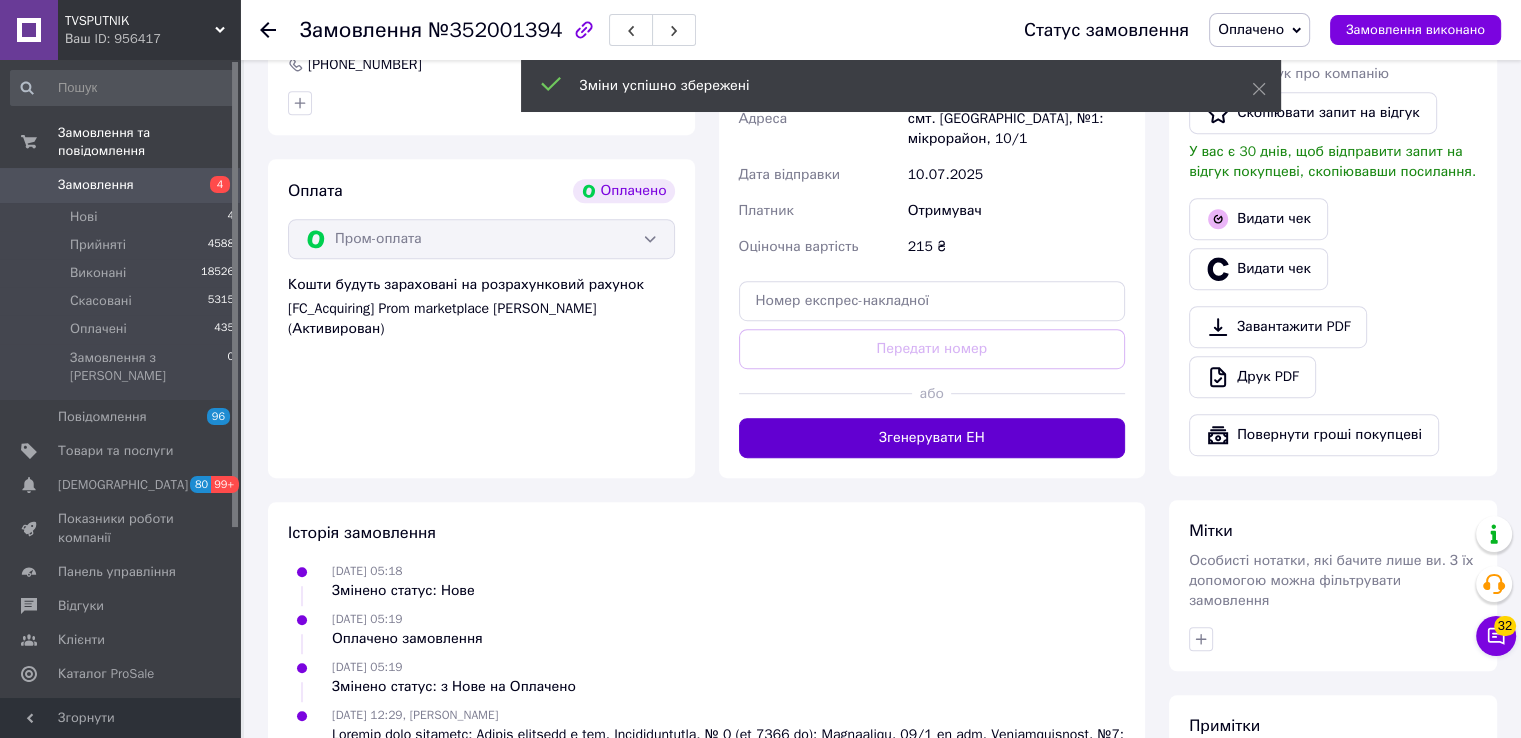 click on "Згенерувати ЕН" at bounding box center (932, 438) 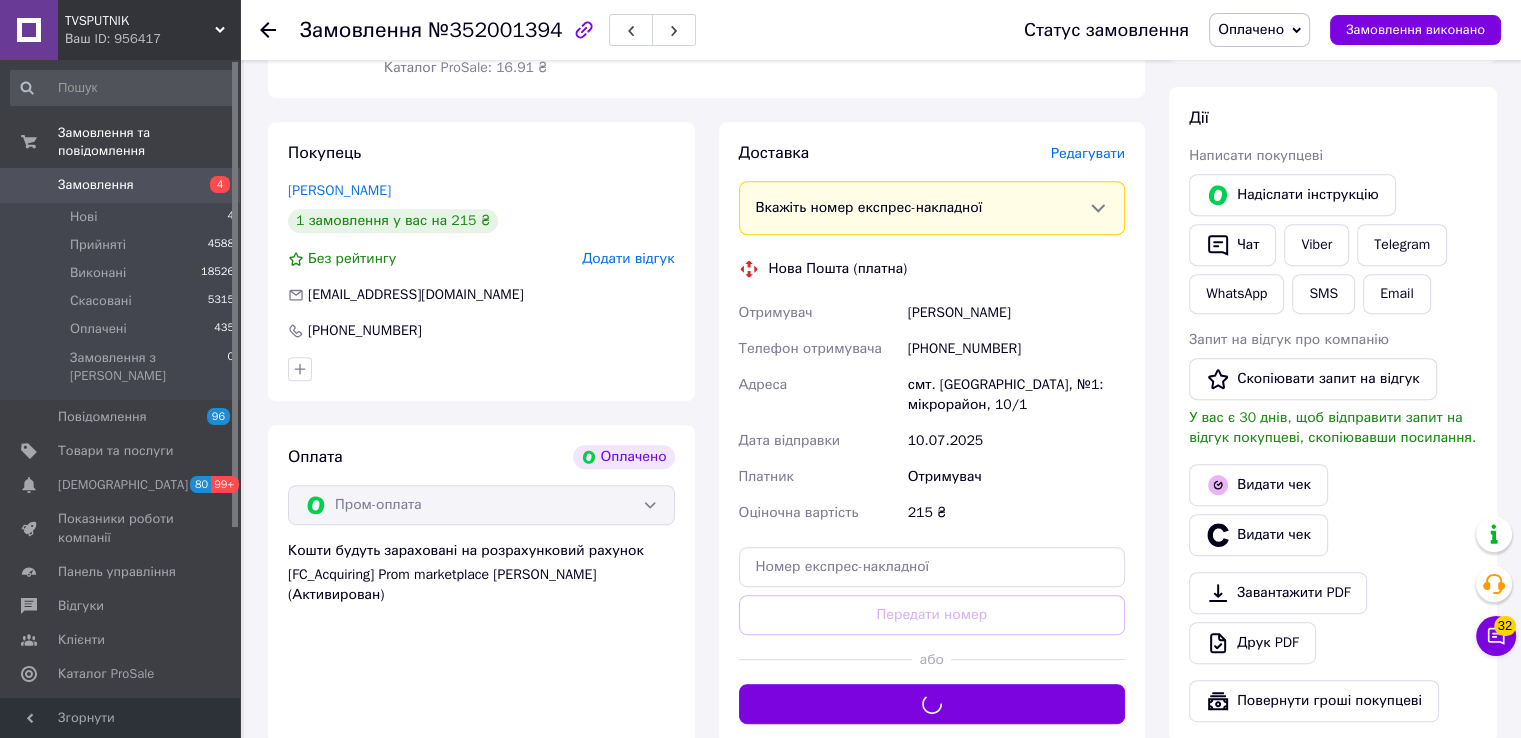 scroll, scrollTop: 800, scrollLeft: 0, axis: vertical 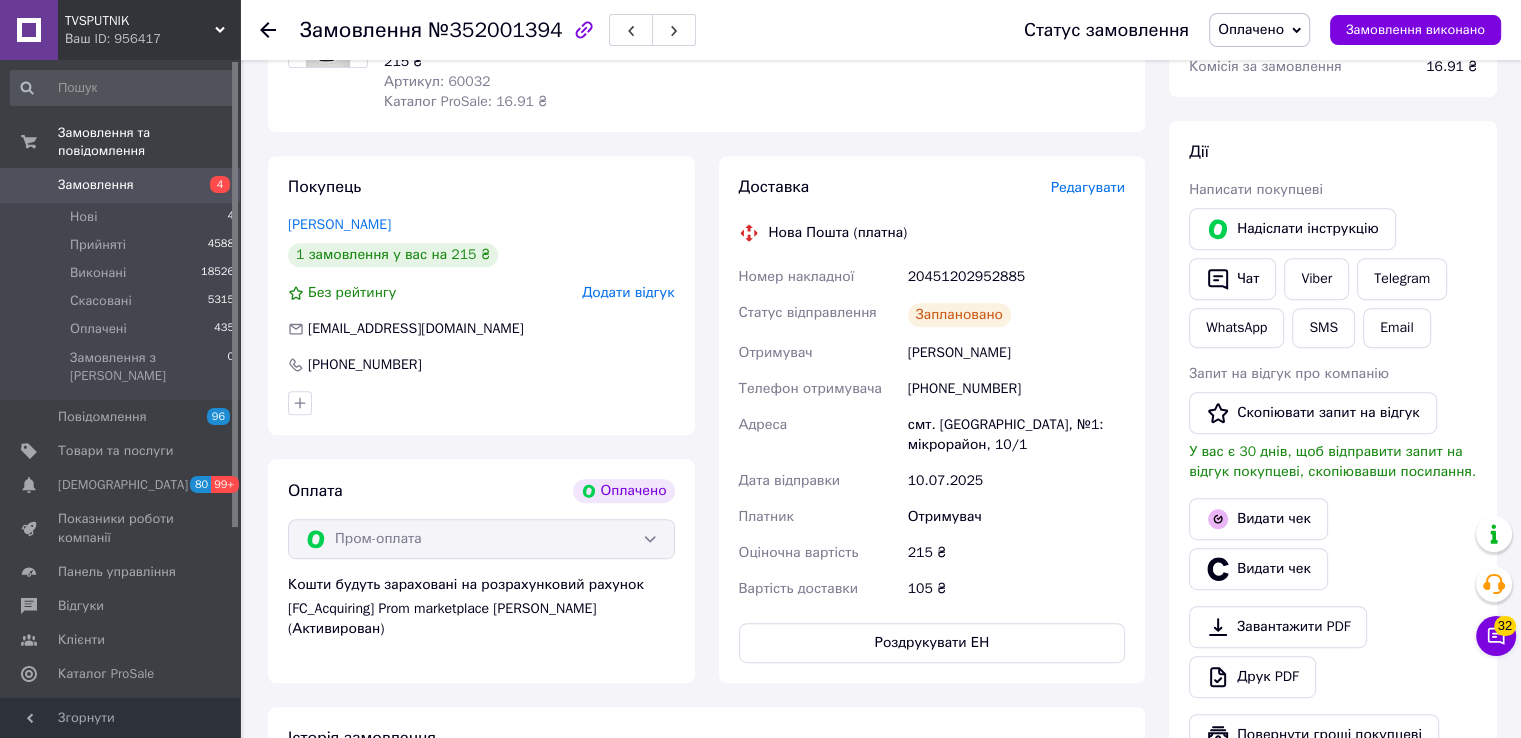 click on "20451202952885" at bounding box center (1016, 277) 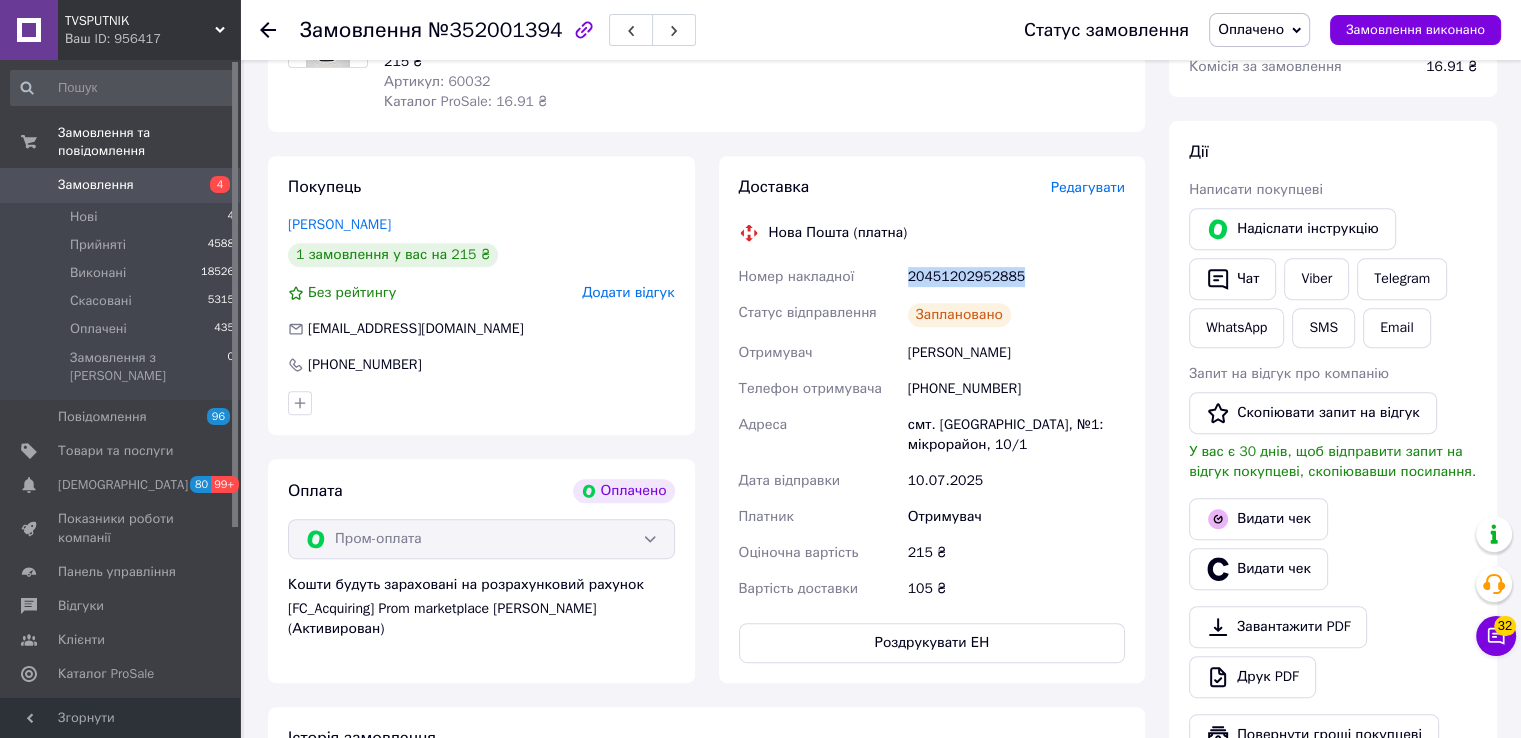 click on "20451202952885" at bounding box center [1016, 277] 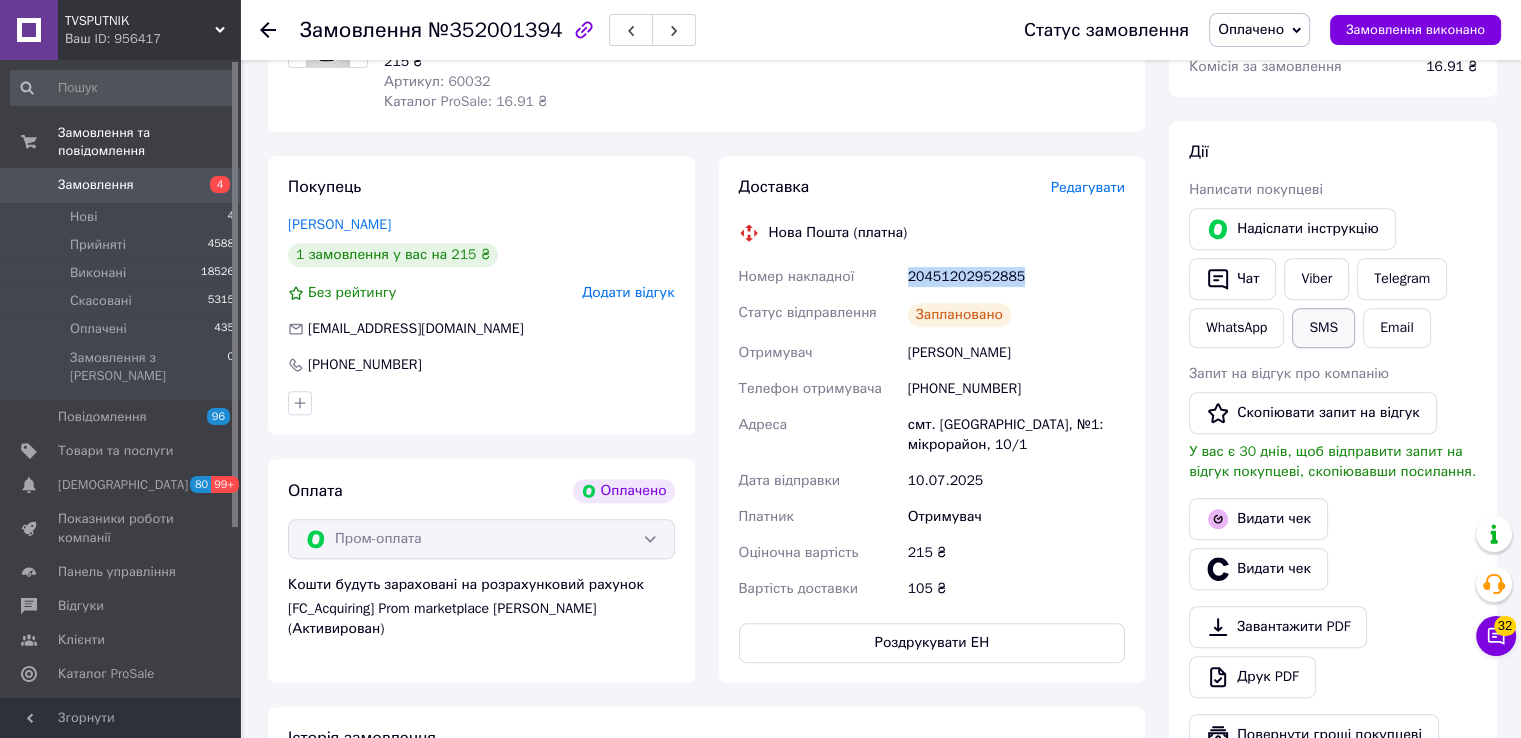 click on "SMS" at bounding box center [1323, 328] 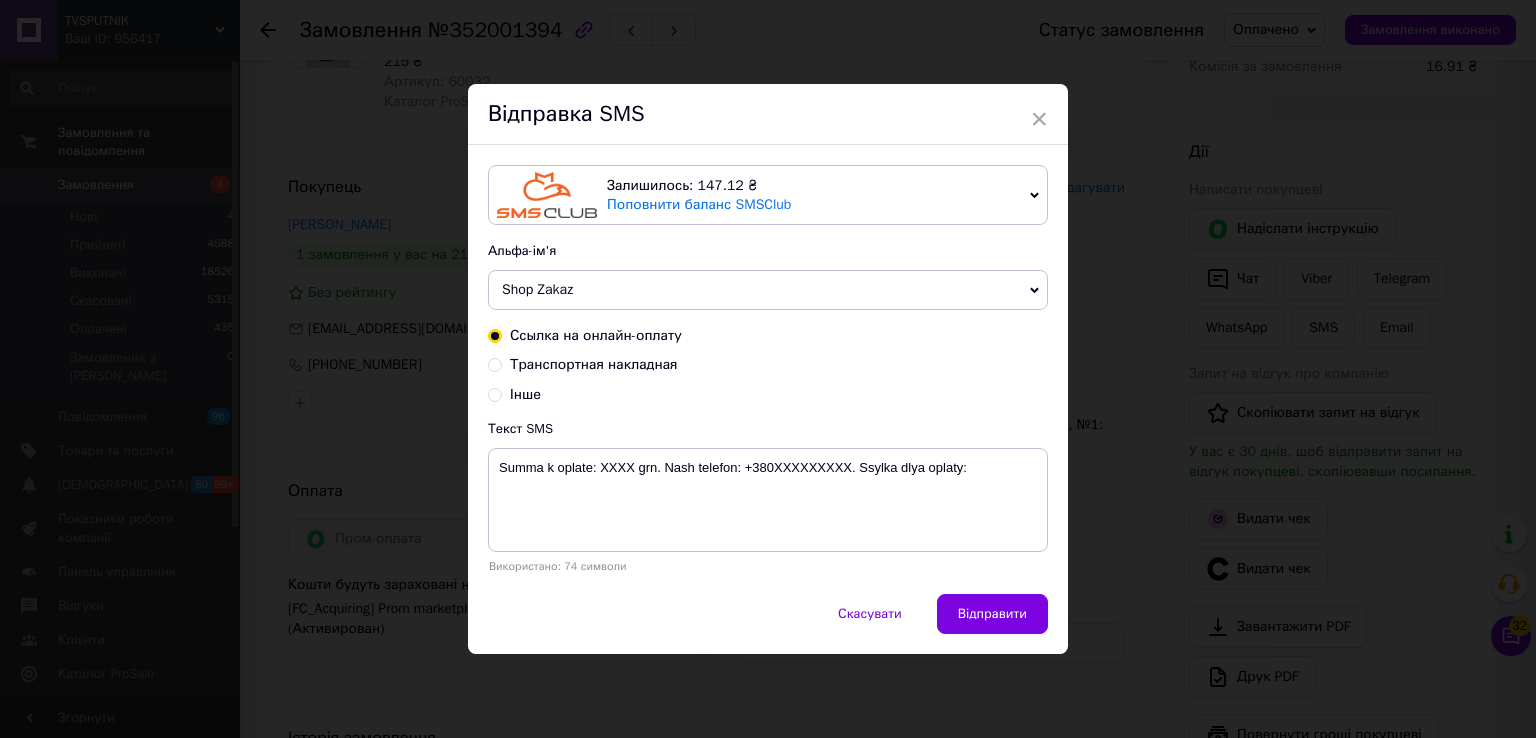 click on "Транспортная накладная" at bounding box center [594, 364] 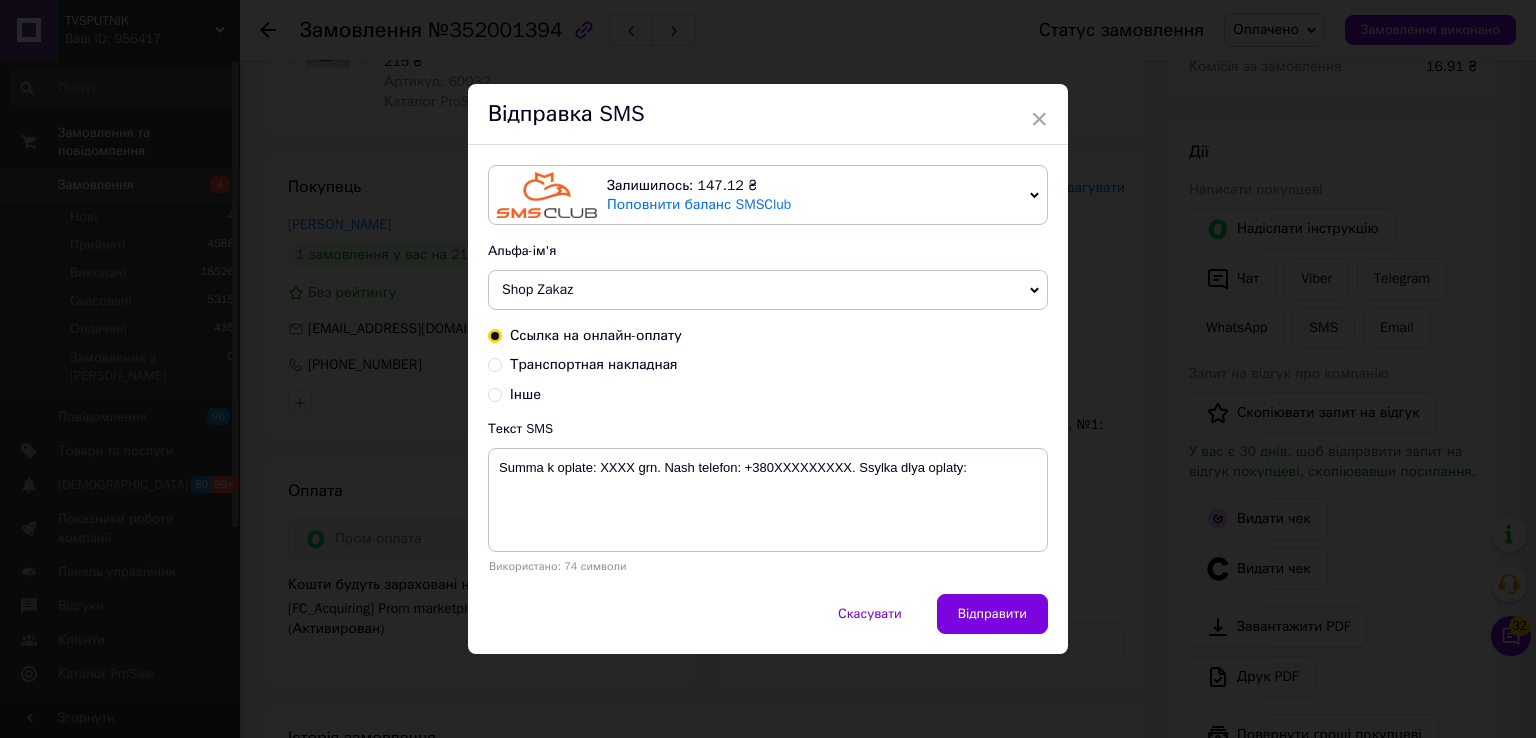 click on "Транспортная накладная" at bounding box center (495, 363) 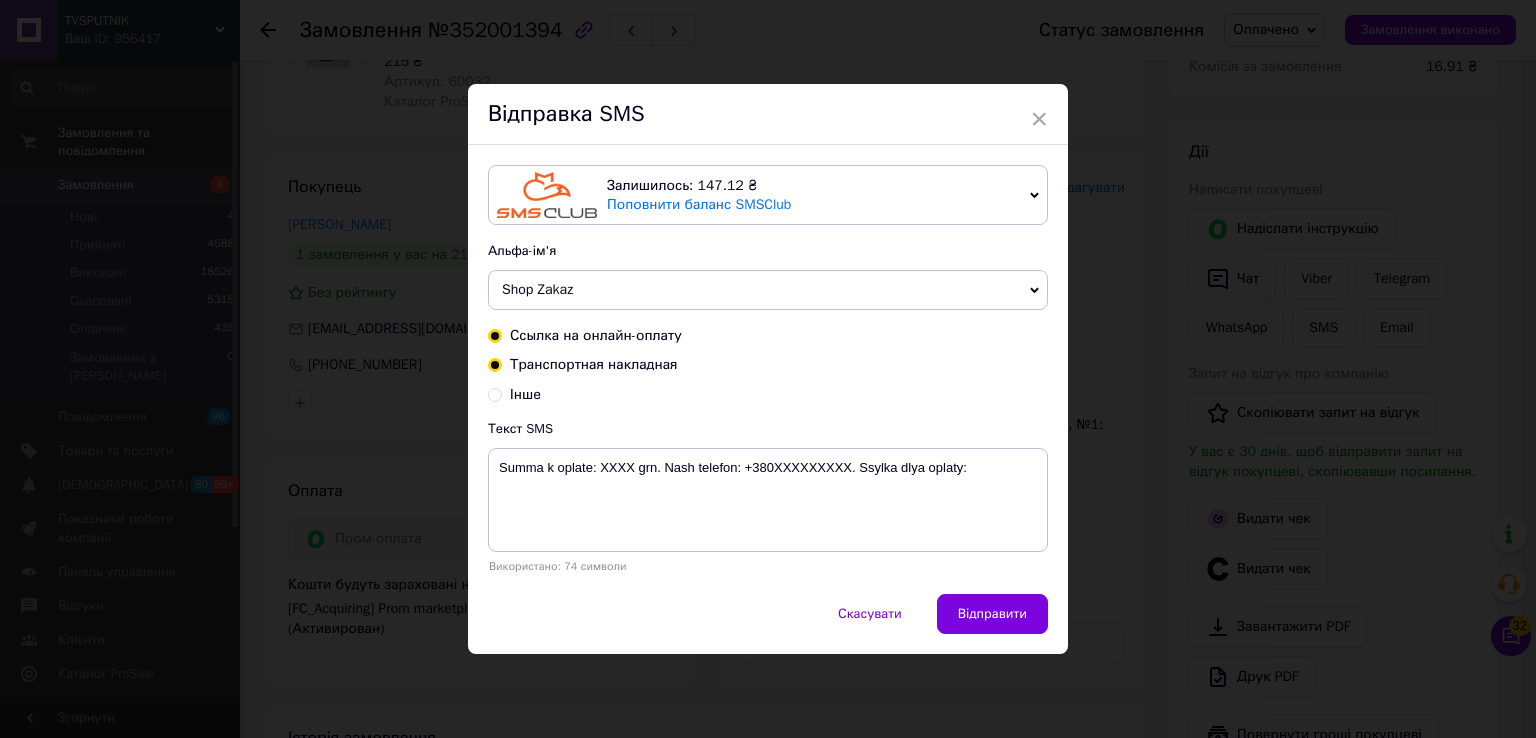 radio on "true" 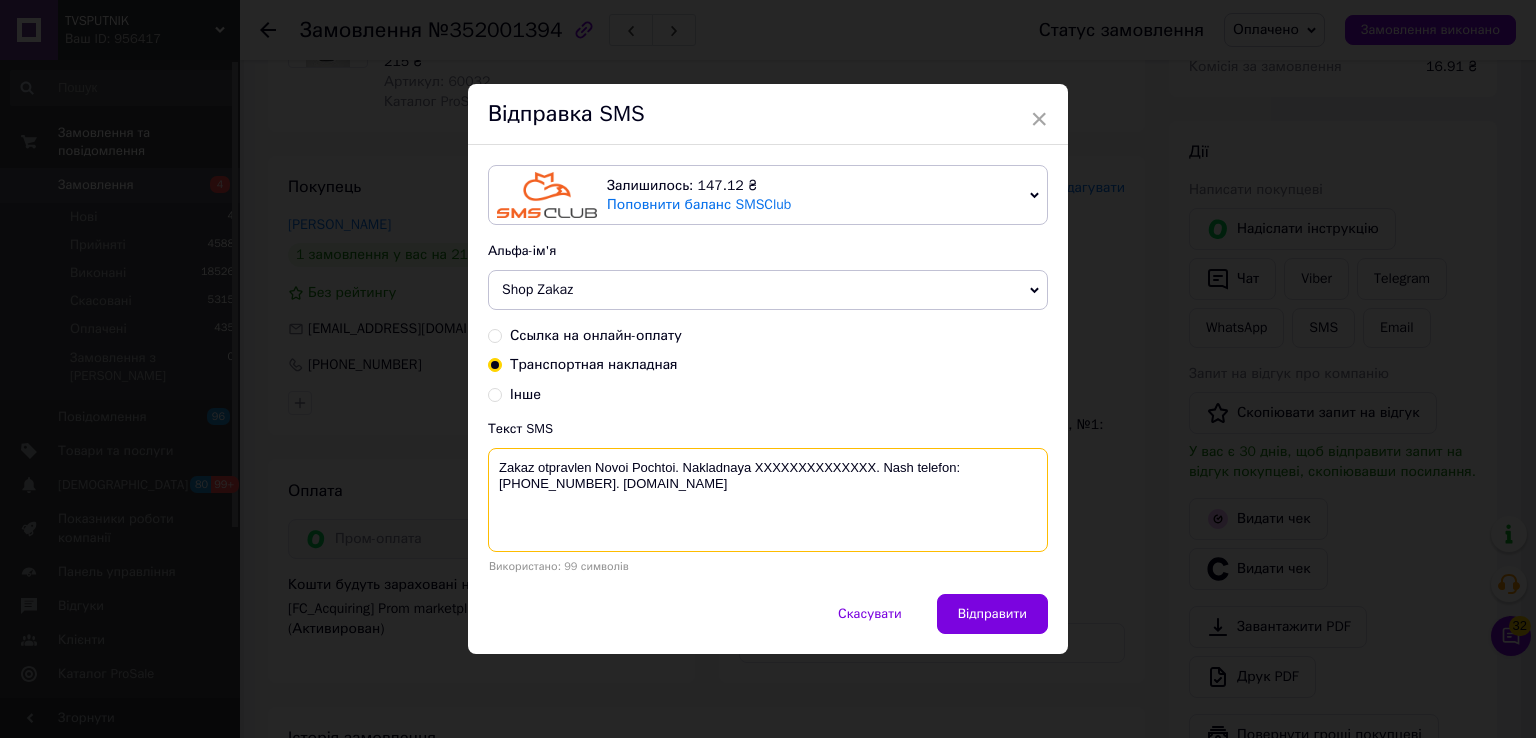 click on "Zakaz otpravlen Novoi Pochtoi. Nakladnaya XXXXXXXXXXXXXX. Nash telefon:+380500194515. Tvsputnik.net" at bounding box center [768, 500] 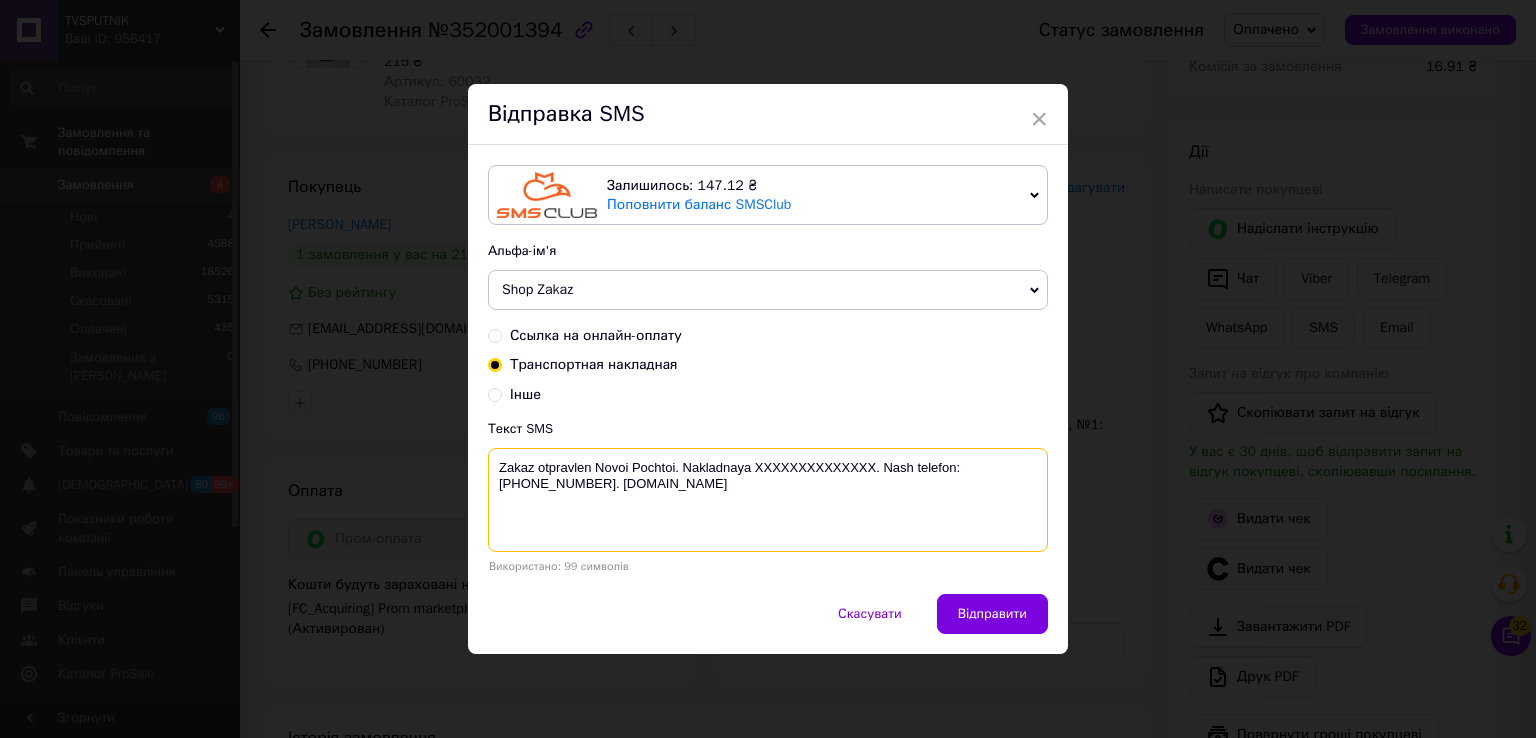 paste on "20451202952885" 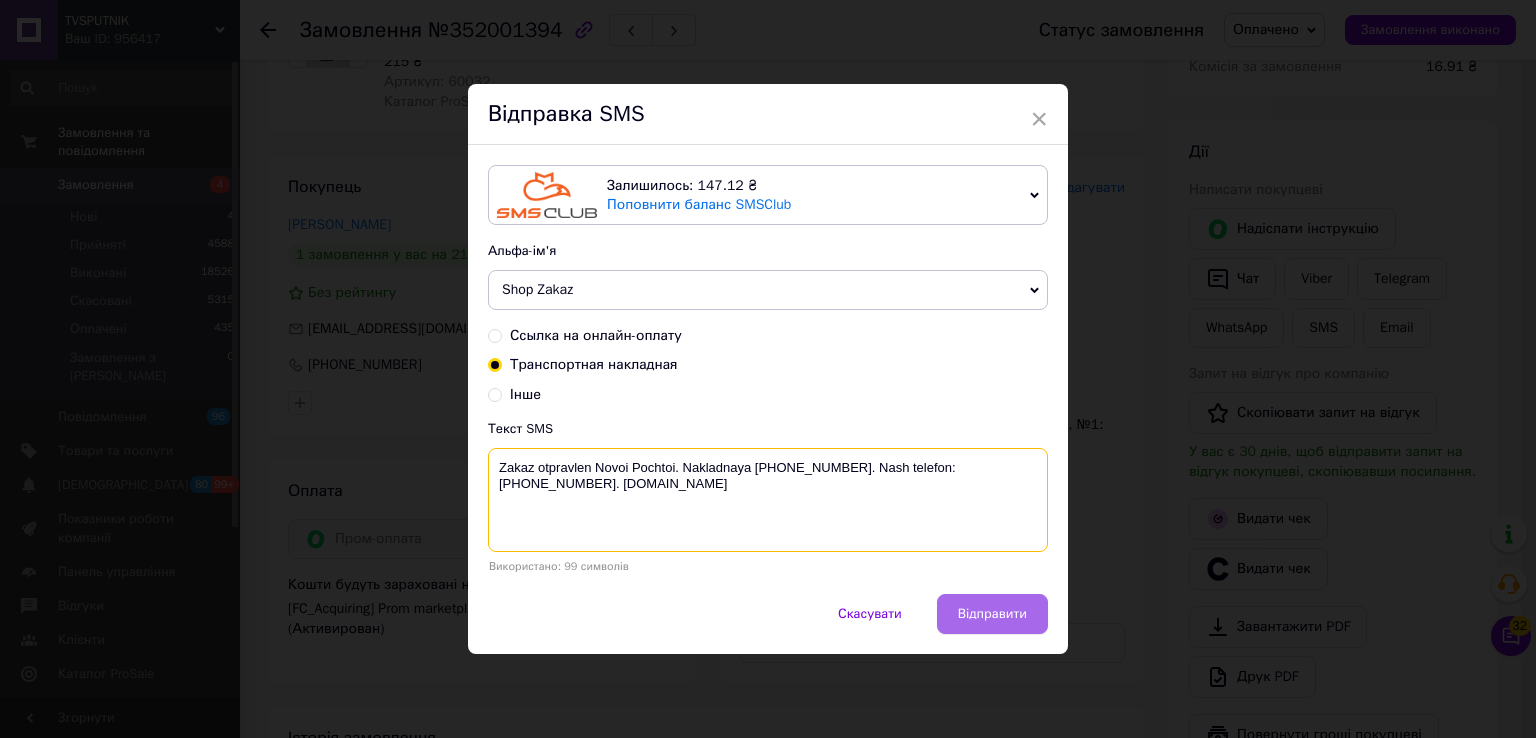 type on "Zakaz otpravlen Novoi Pochtoi. Nakladnaya 20451202952885. Nash telefon:+380500194515. Tvsputnik.net" 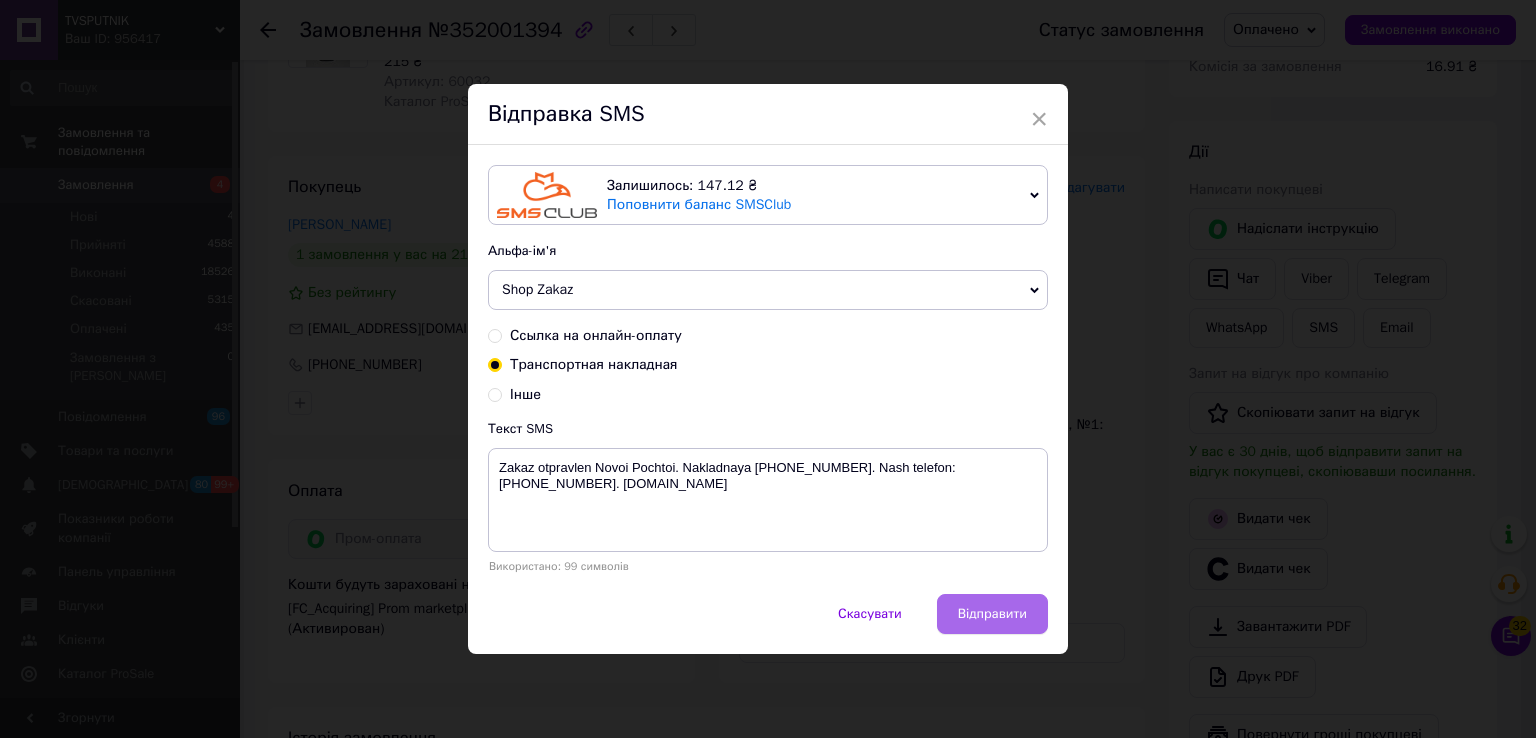 click on "Відправити" at bounding box center [992, 614] 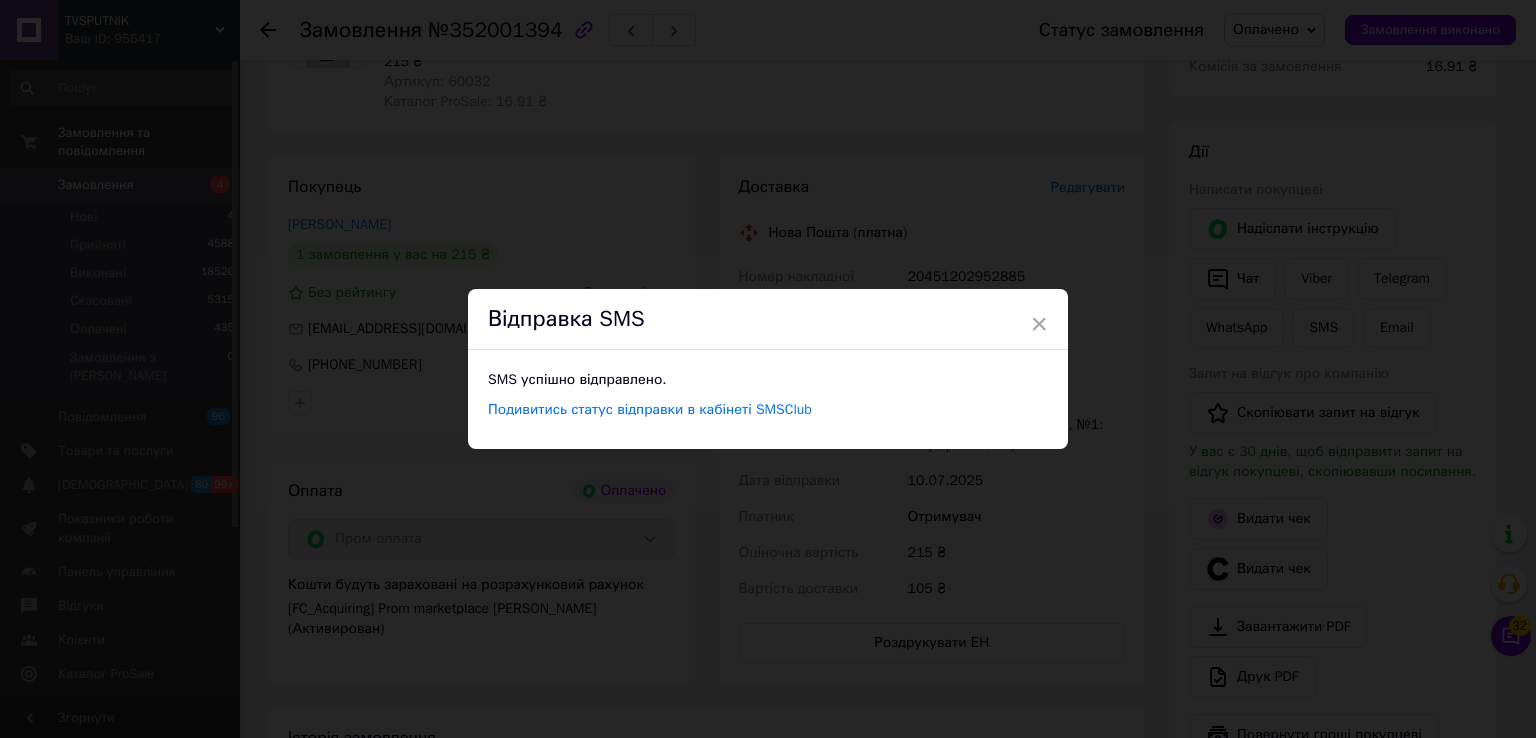 click on "× Відправка SMS SMS успішно відправлено. Подивитись статус відправки в кабінеті SMSClub" at bounding box center (768, 369) 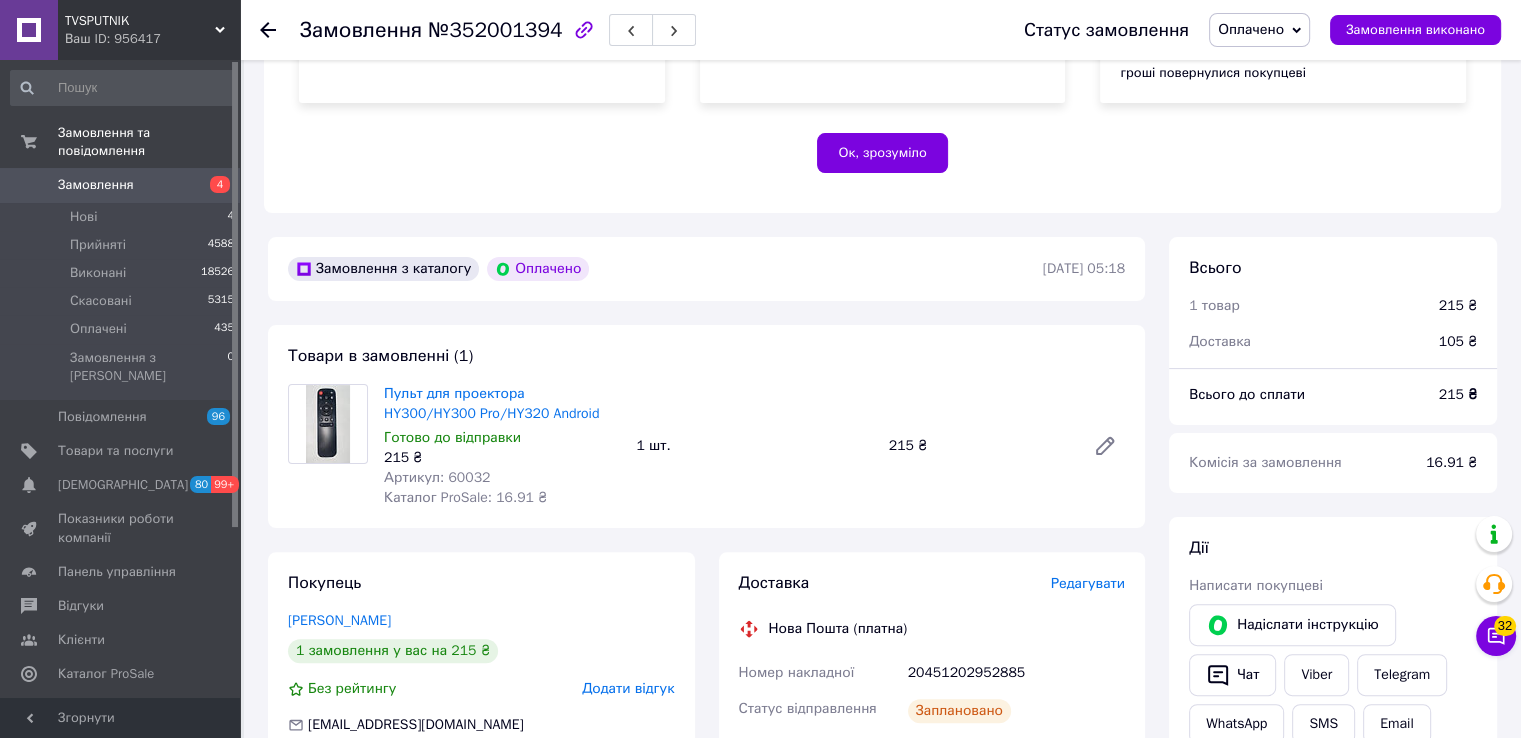 scroll, scrollTop: 400, scrollLeft: 0, axis: vertical 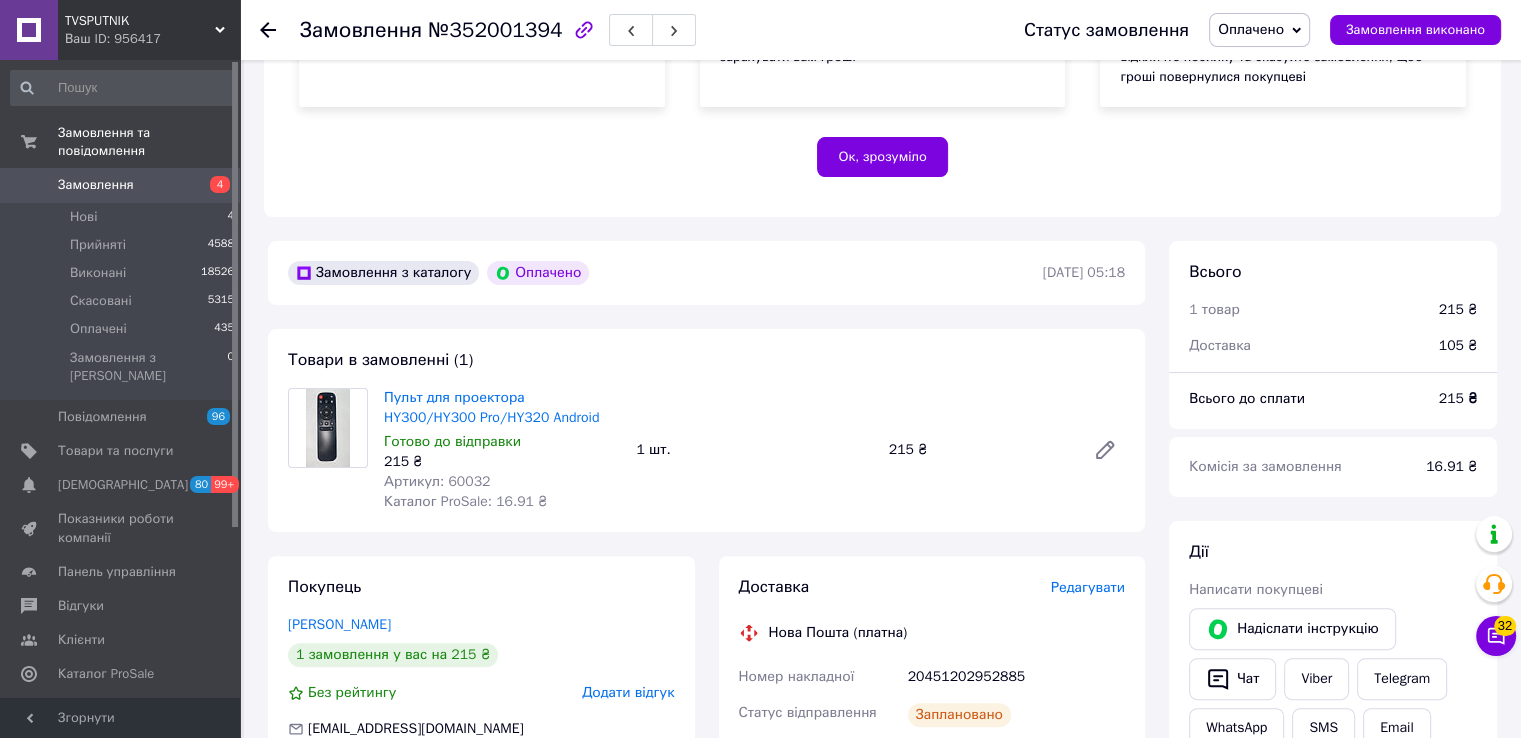 click 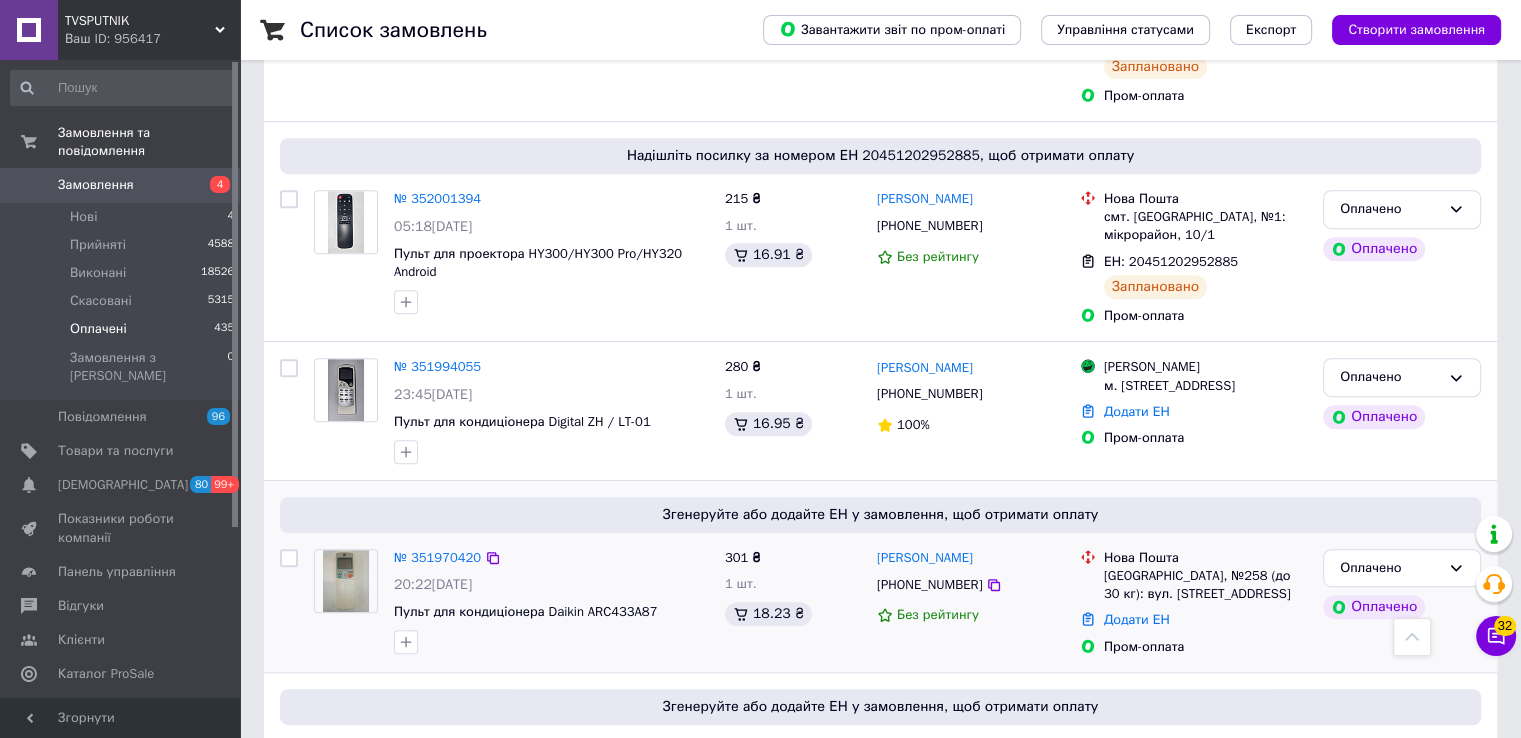 scroll, scrollTop: 900, scrollLeft: 0, axis: vertical 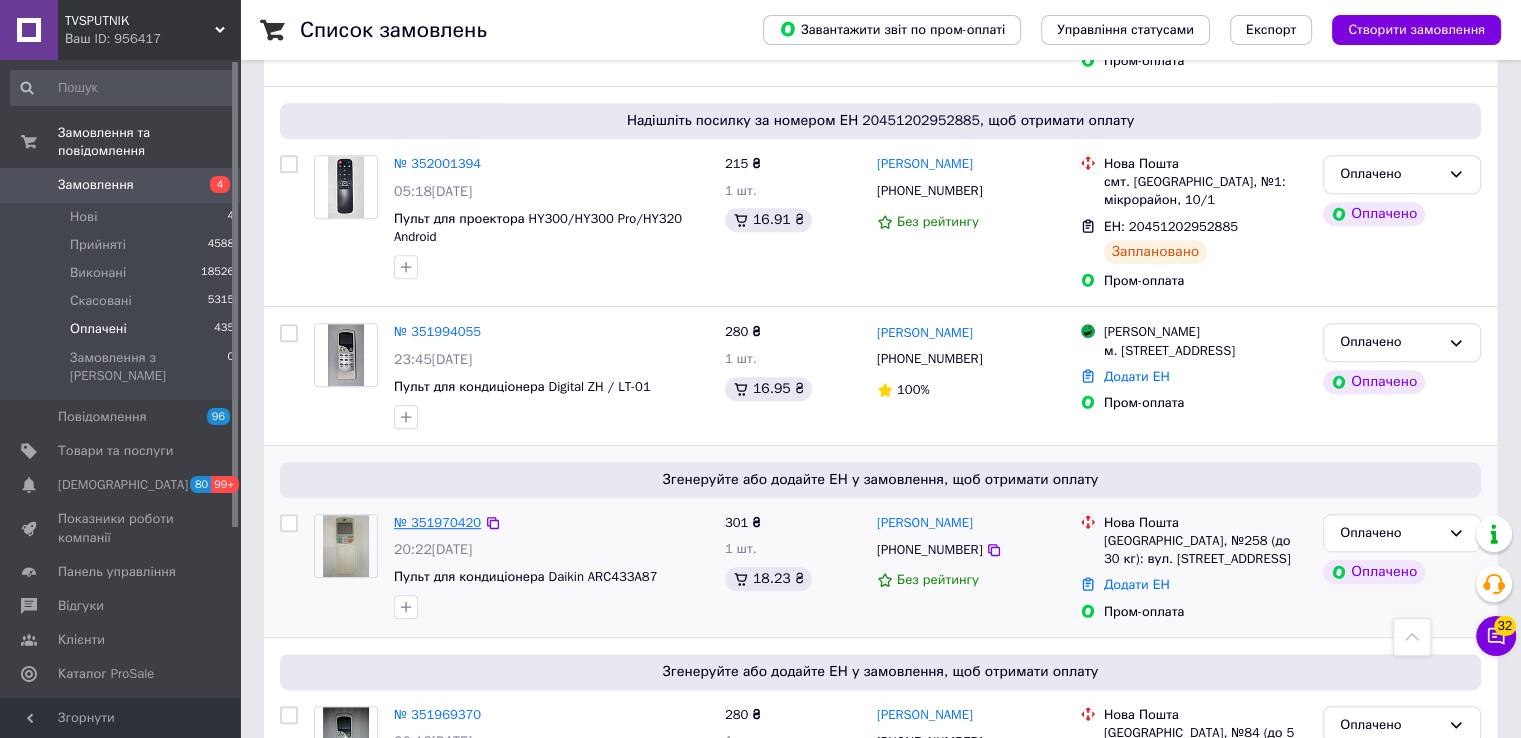 click on "№ 351970420" at bounding box center [437, 522] 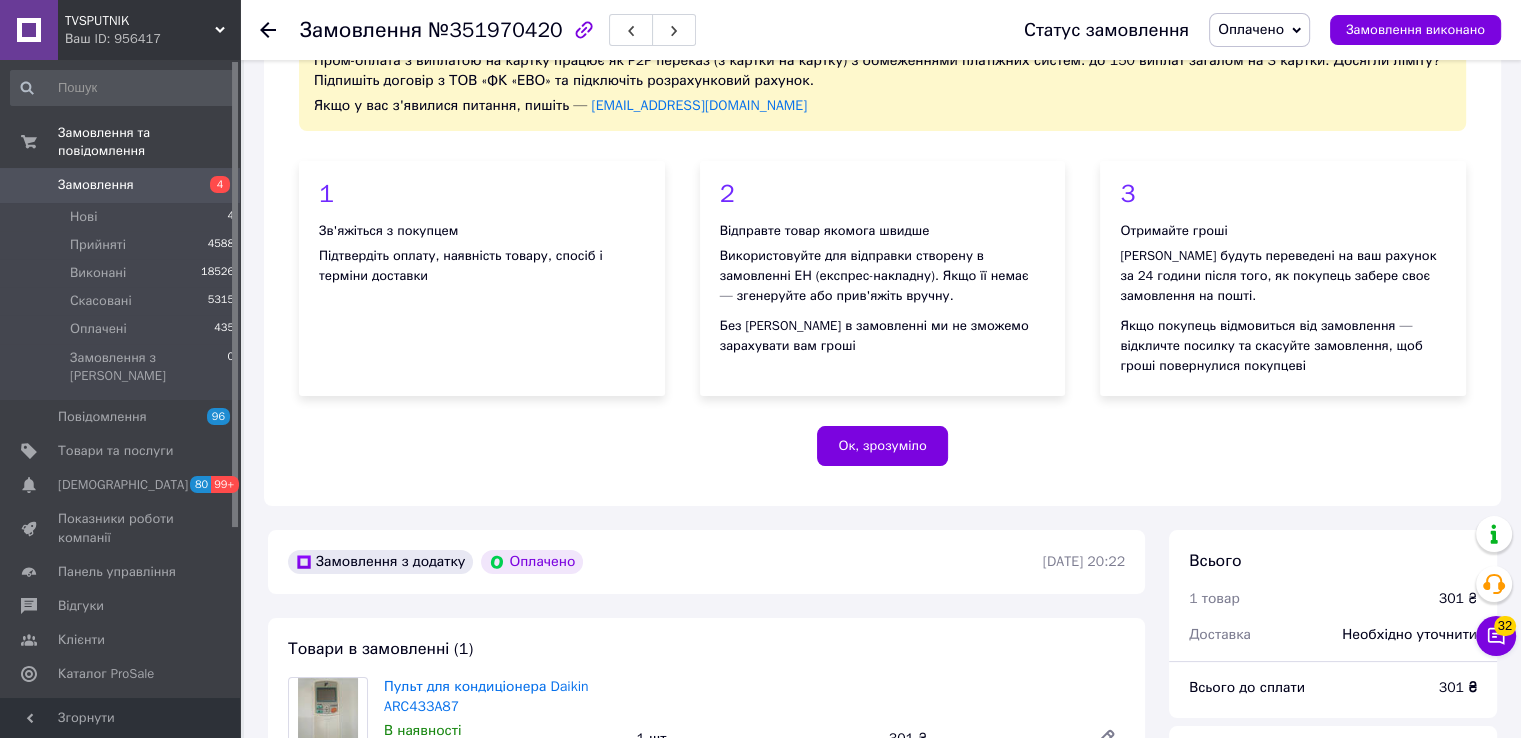 scroll, scrollTop: 200, scrollLeft: 0, axis: vertical 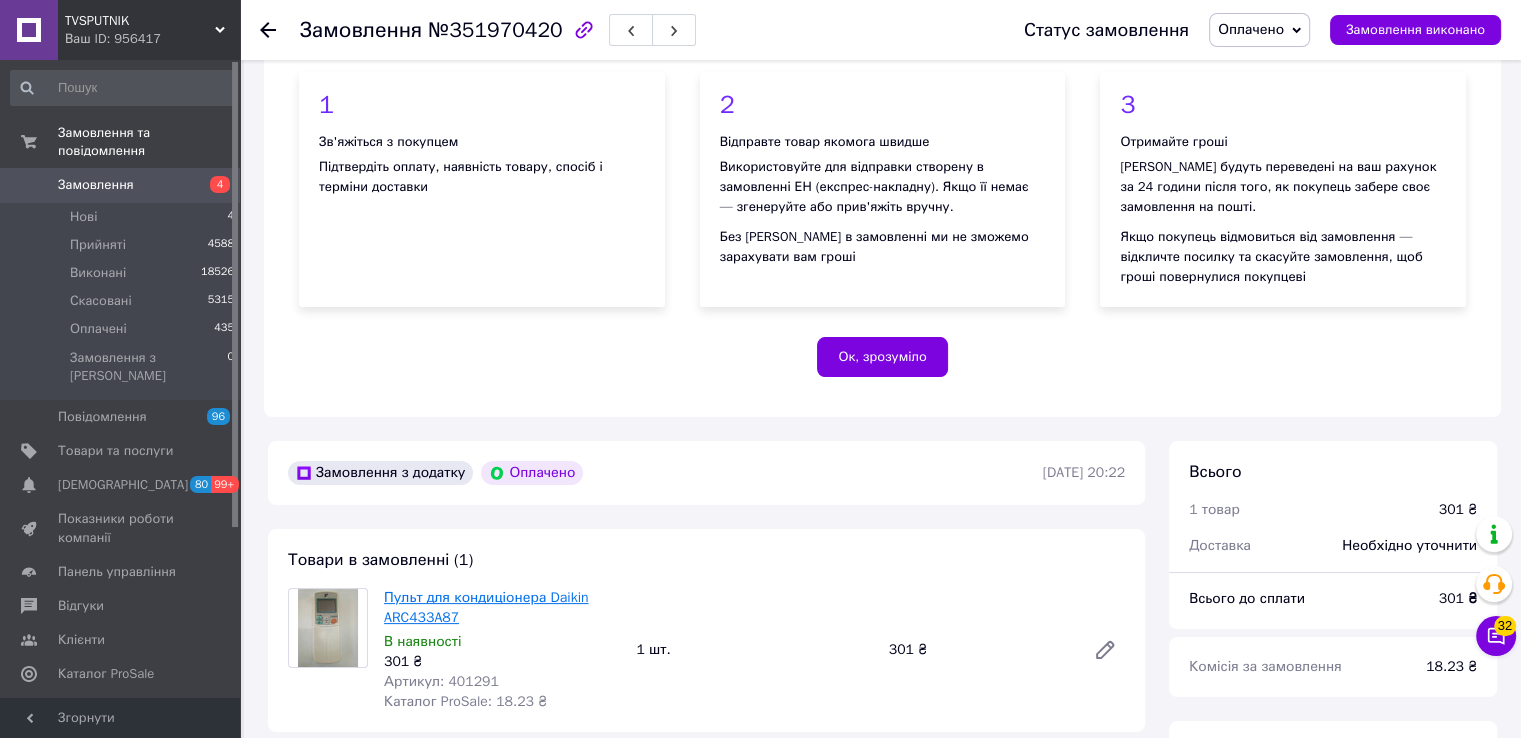 click on "Пульт для кондиціонера Daikin ARC433A87" at bounding box center [486, 607] 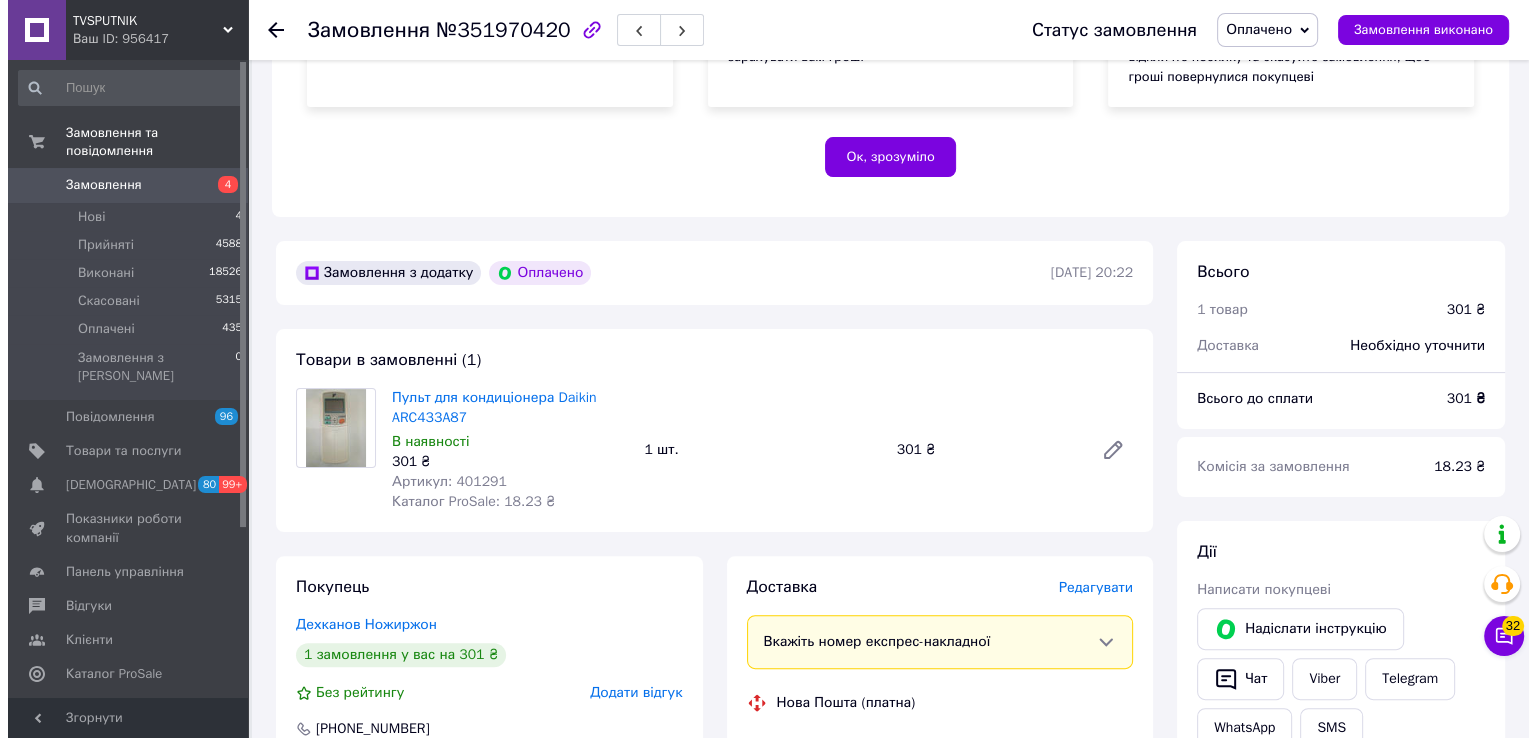scroll, scrollTop: 700, scrollLeft: 0, axis: vertical 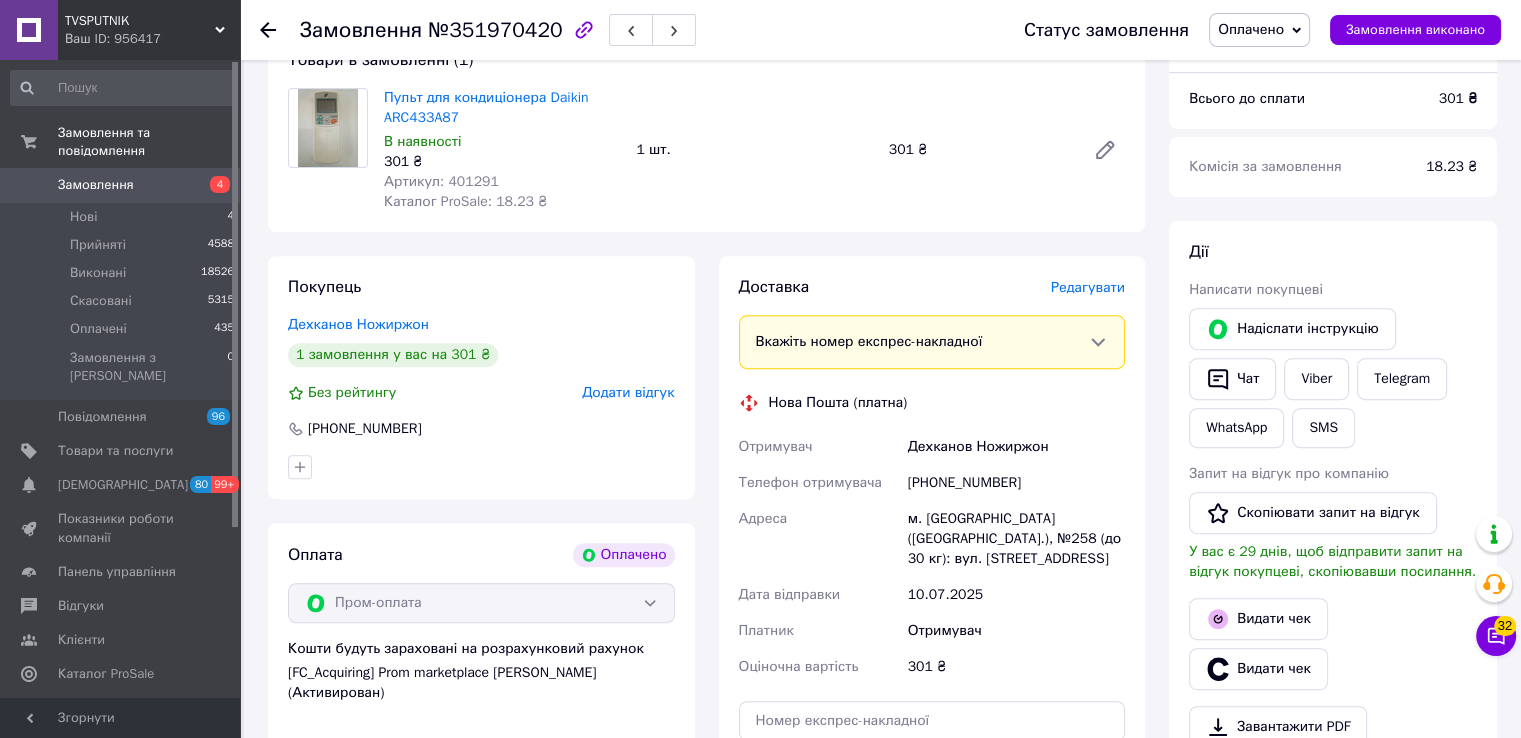 click on "Редагувати" at bounding box center [1088, 287] 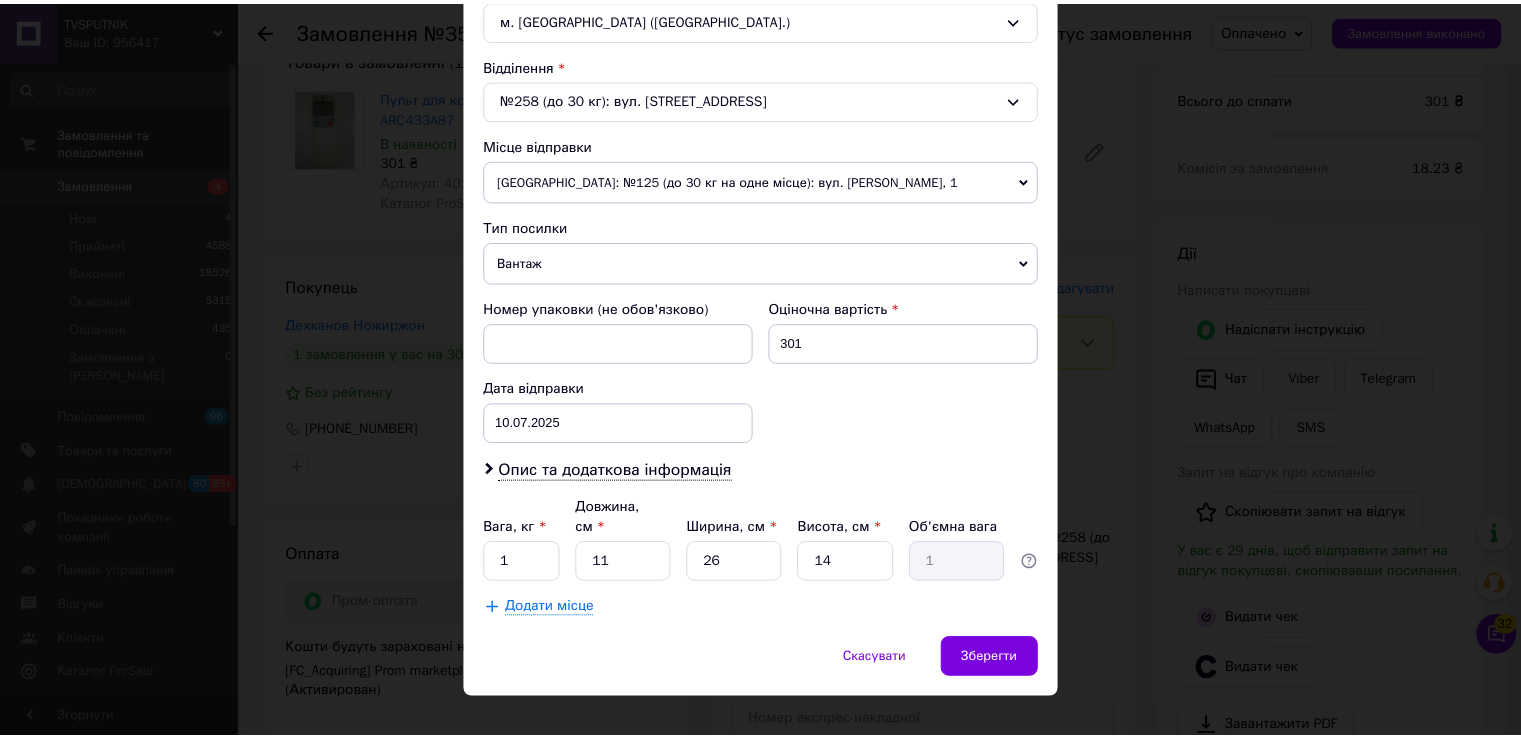 scroll, scrollTop: 584, scrollLeft: 0, axis: vertical 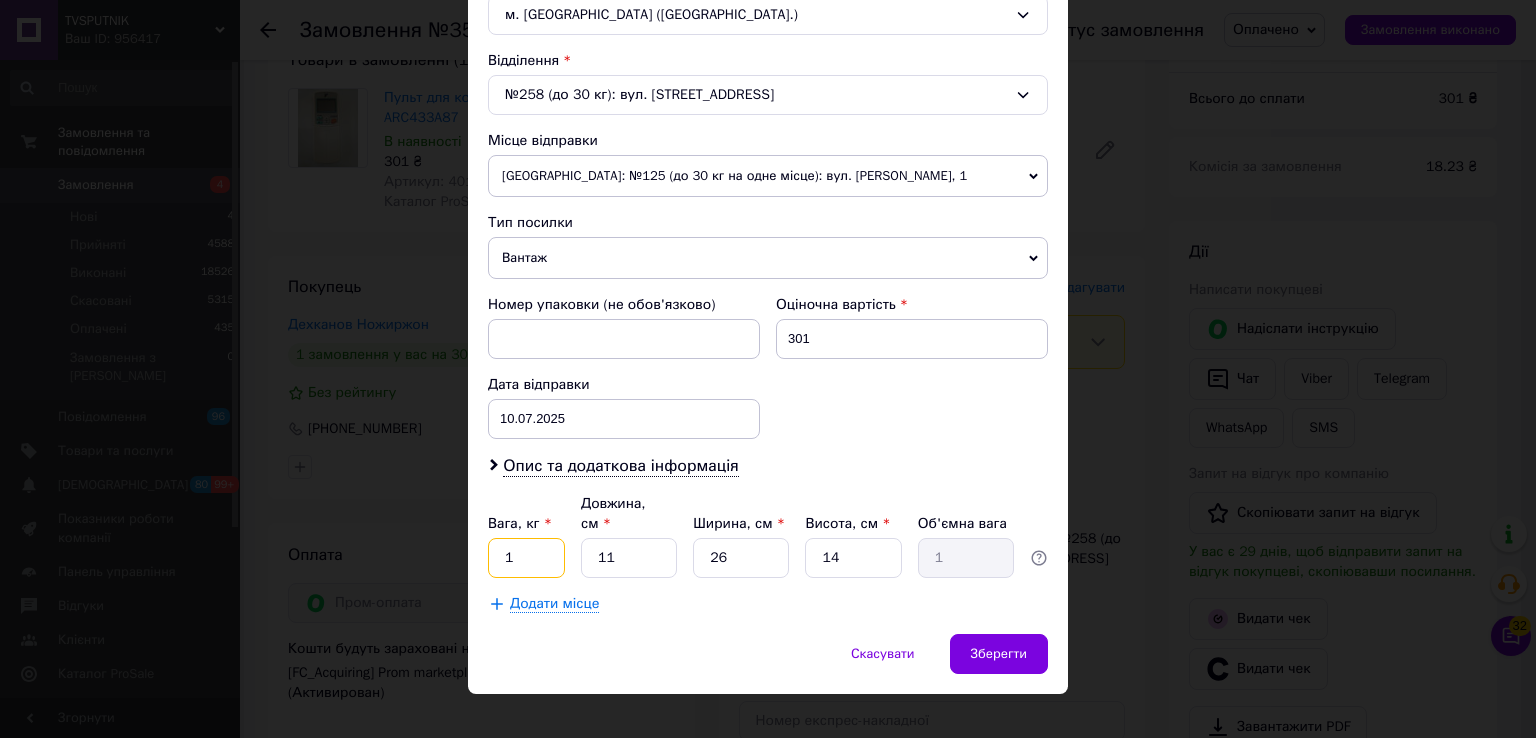 click on "1" at bounding box center (526, 558) 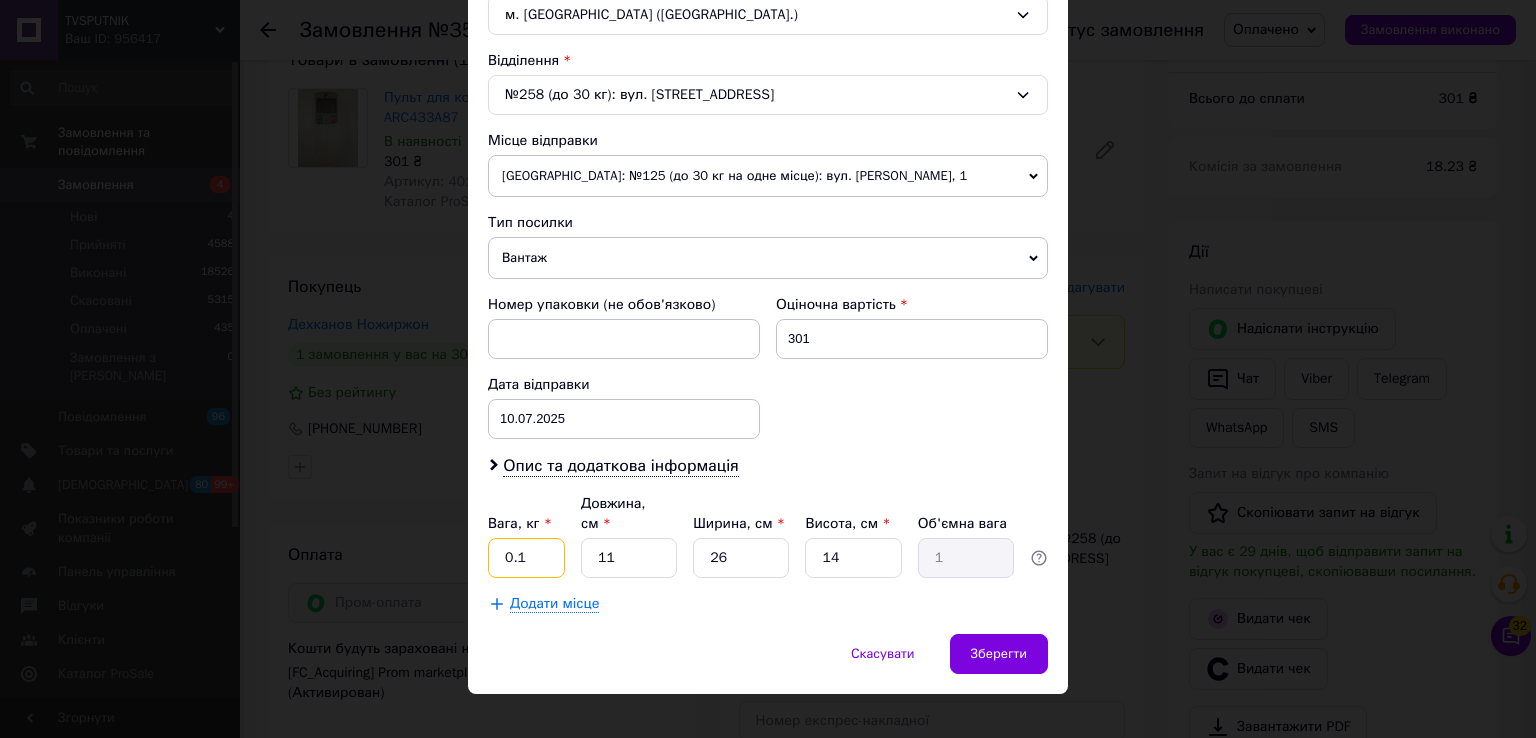 type on "0.1" 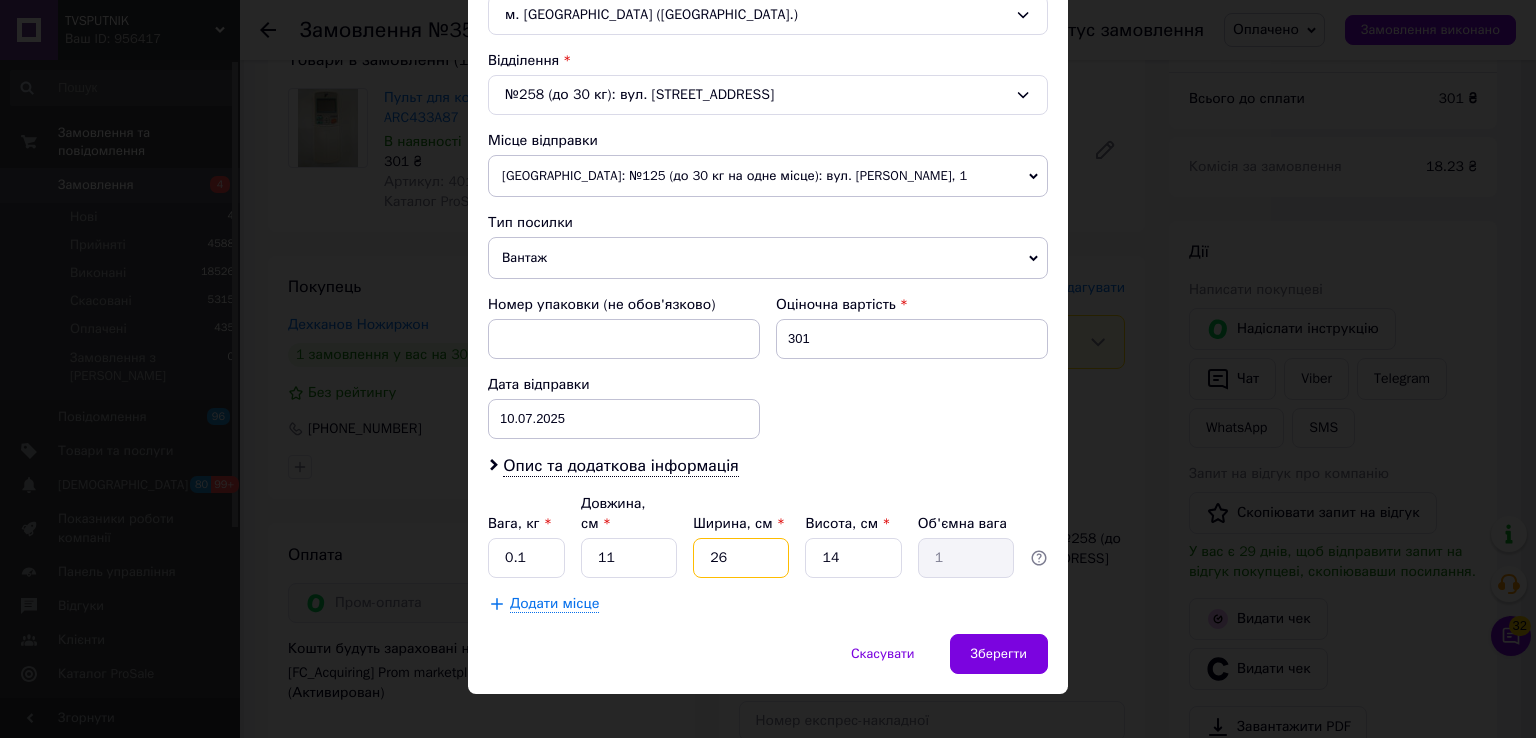 click on "26" at bounding box center (741, 558) 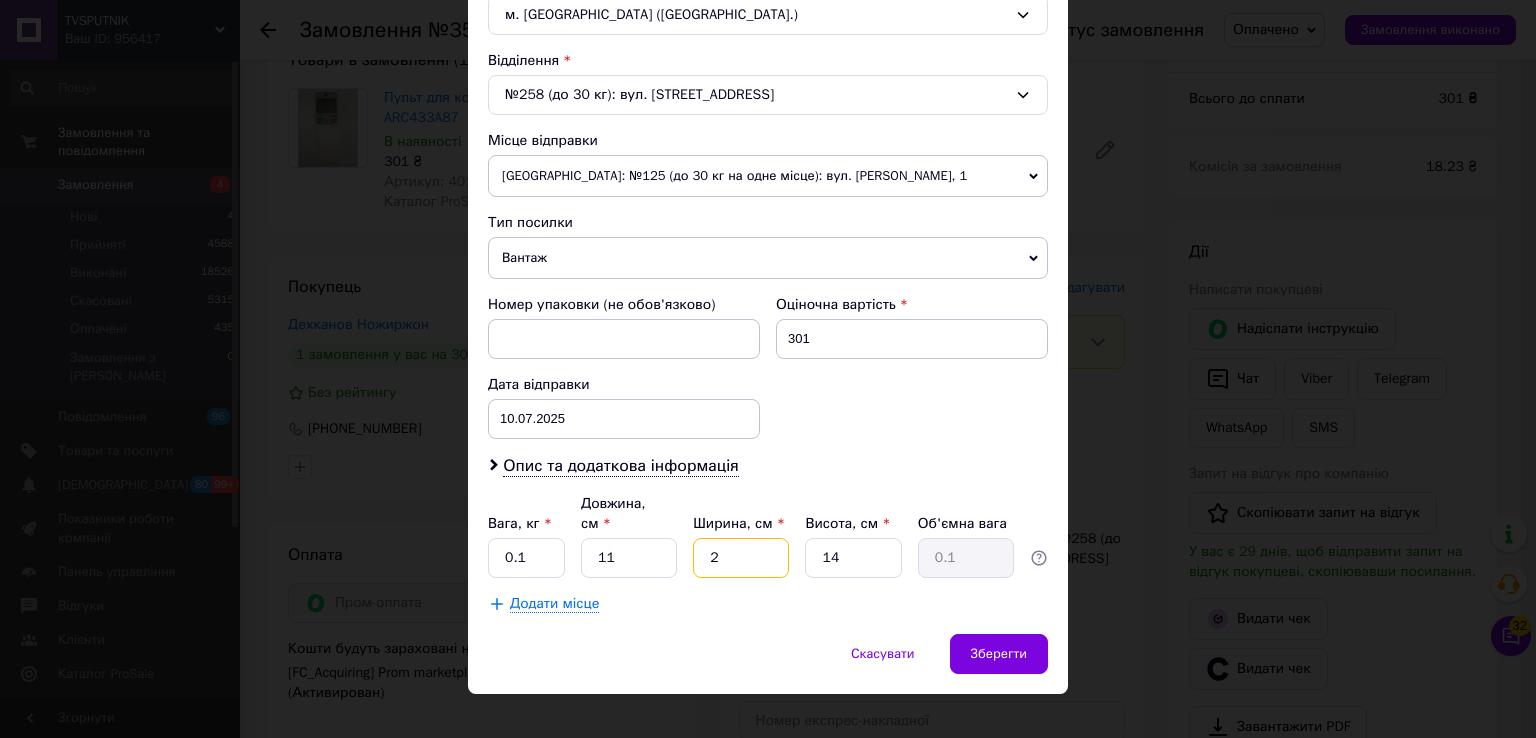 type 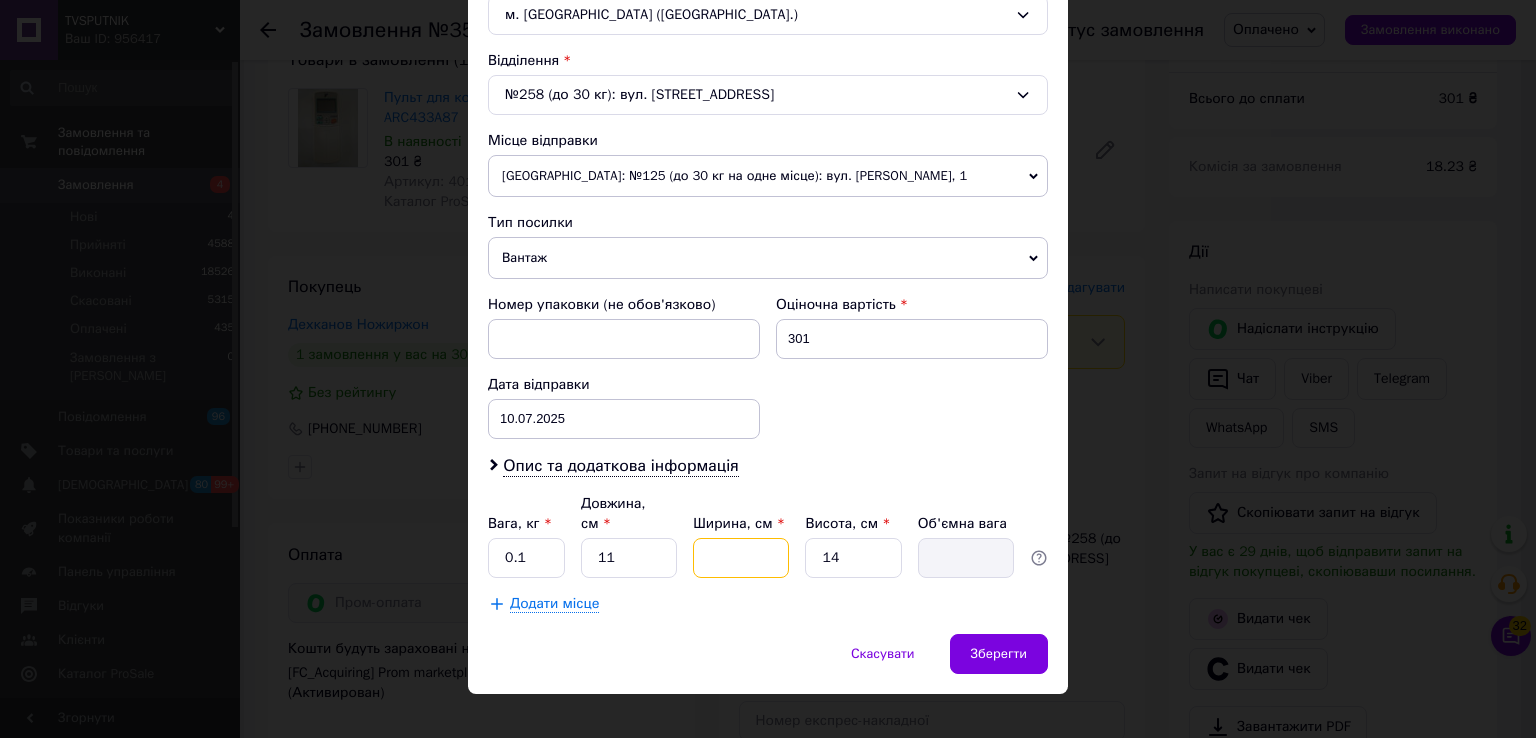 type on "5" 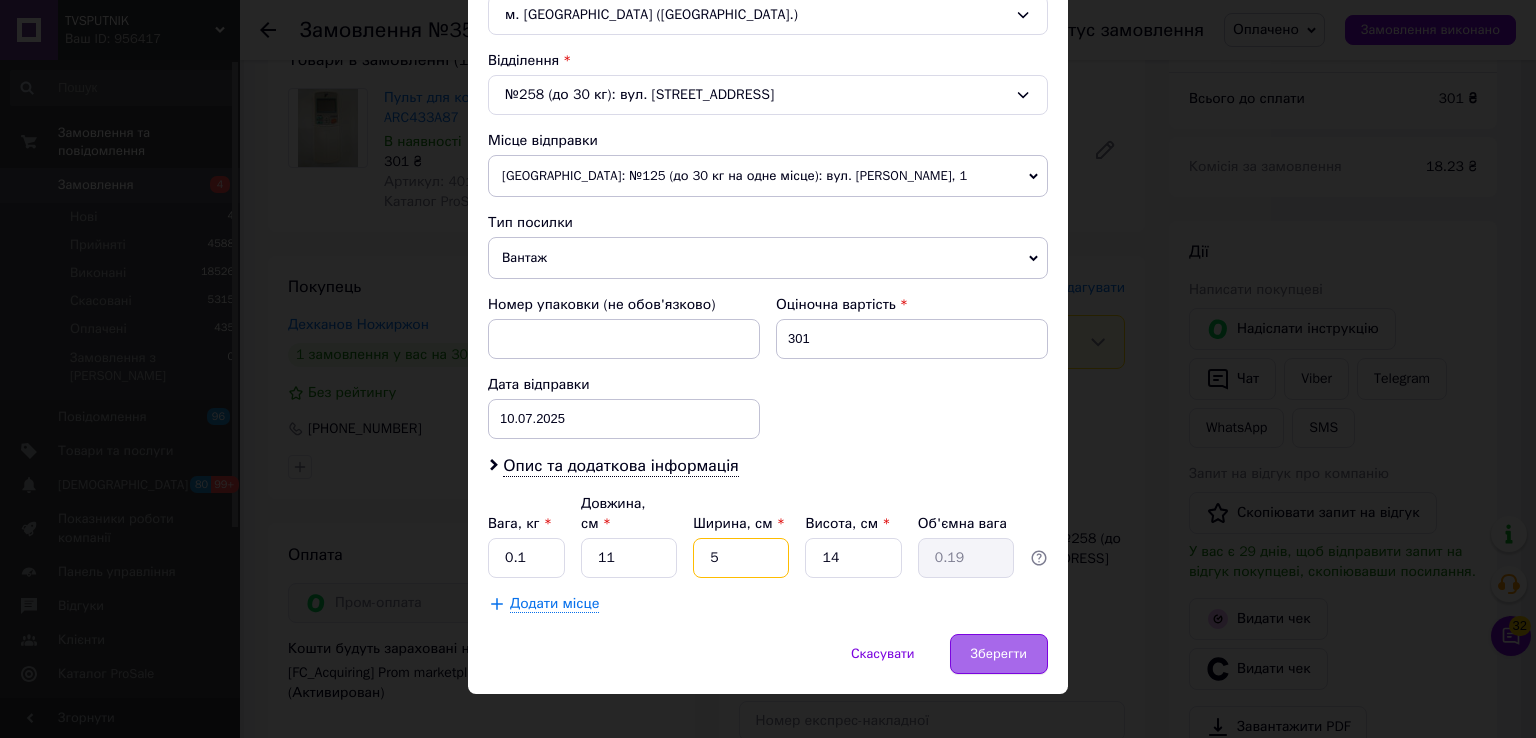 type on "5" 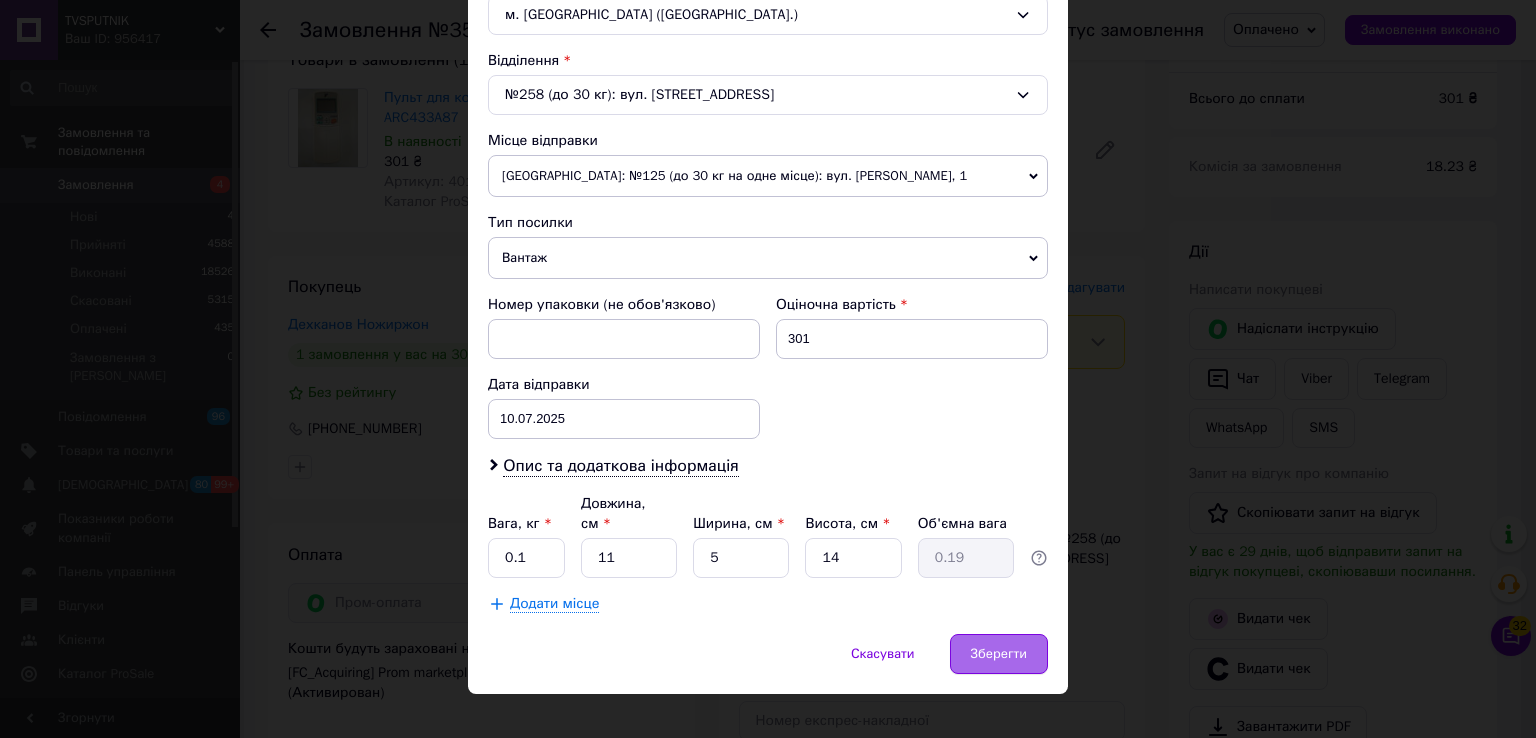 click on "Зберегти" at bounding box center (999, 654) 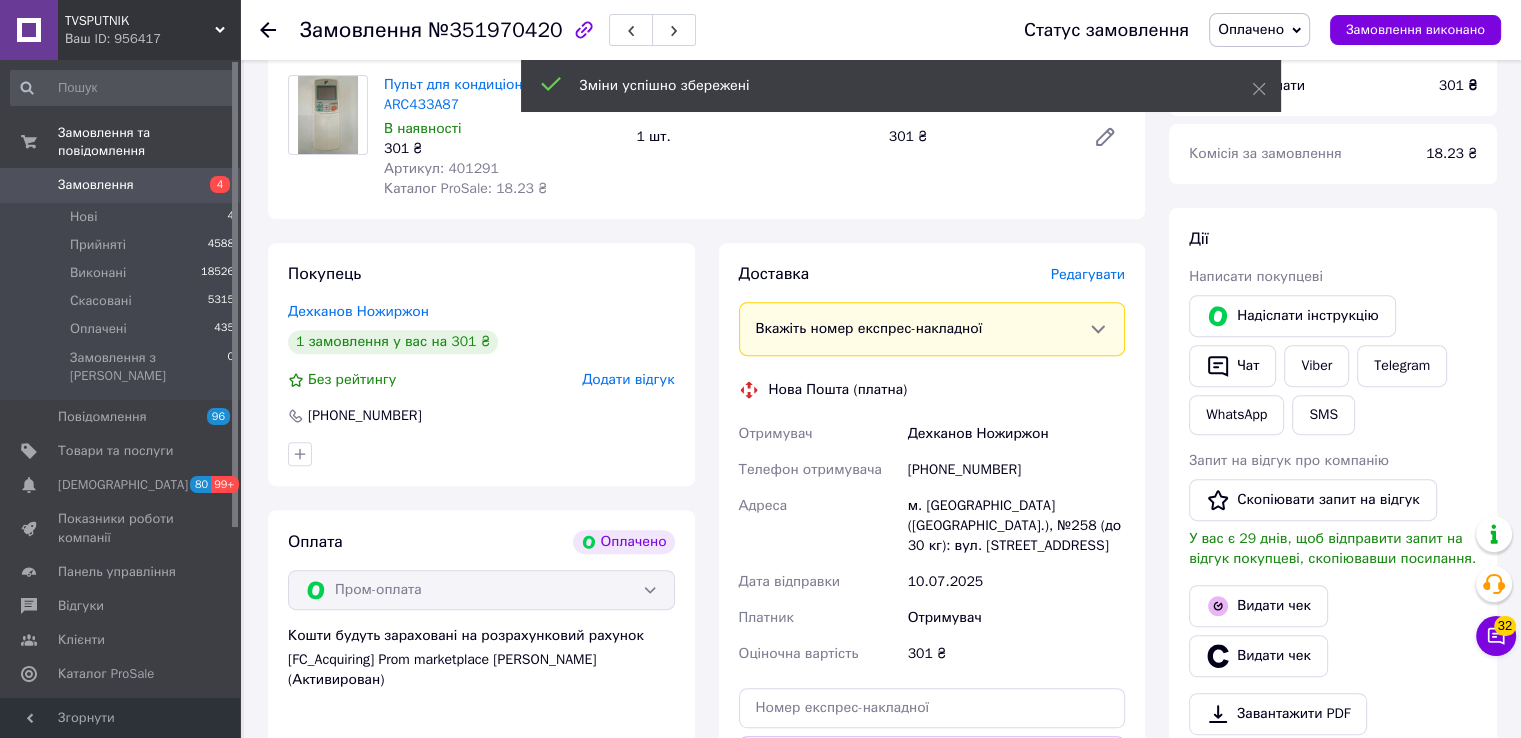 scroll, scrollTop: 1000, scrollLeft: 0, axis: vertical 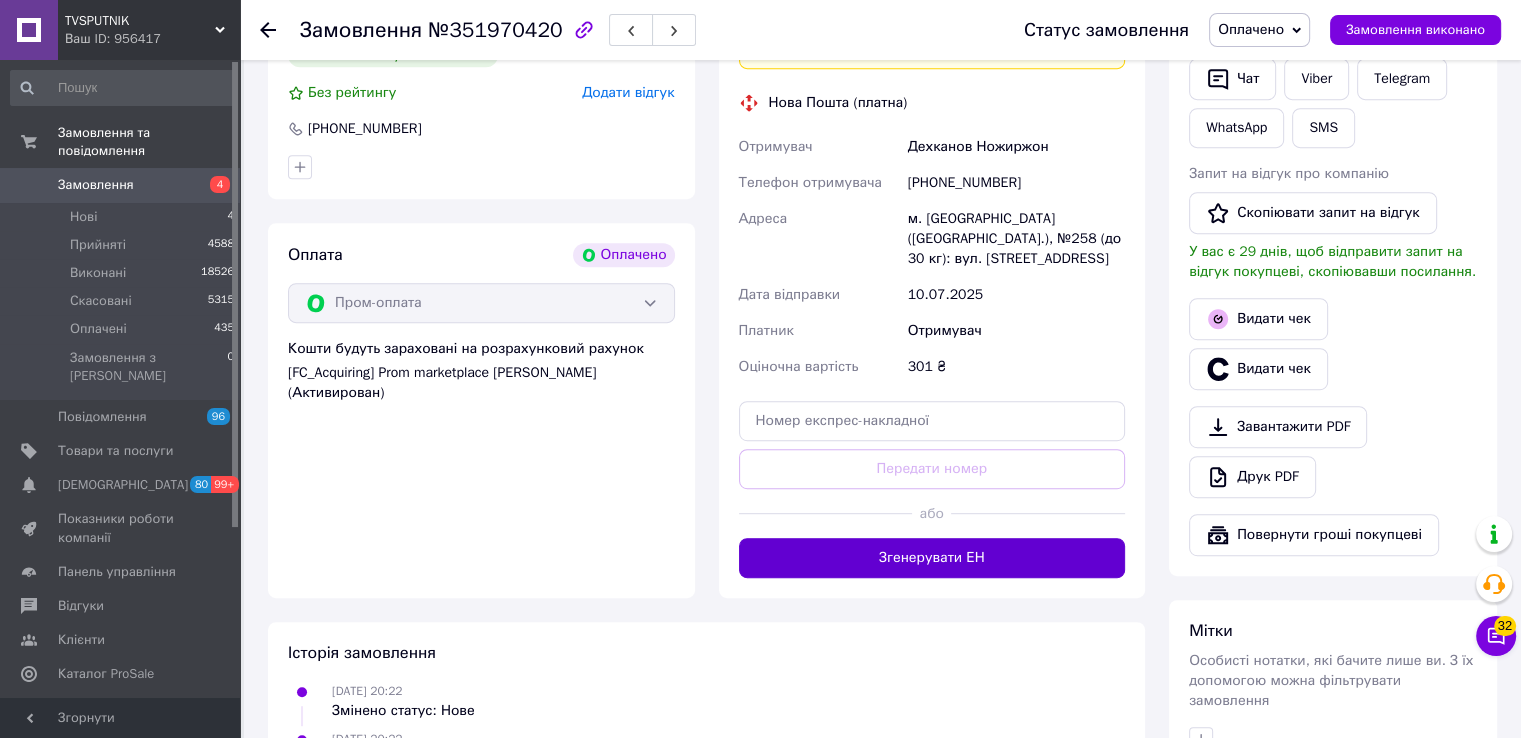 click on "Згенерувати ЕН" at bounding box center [932, 558] 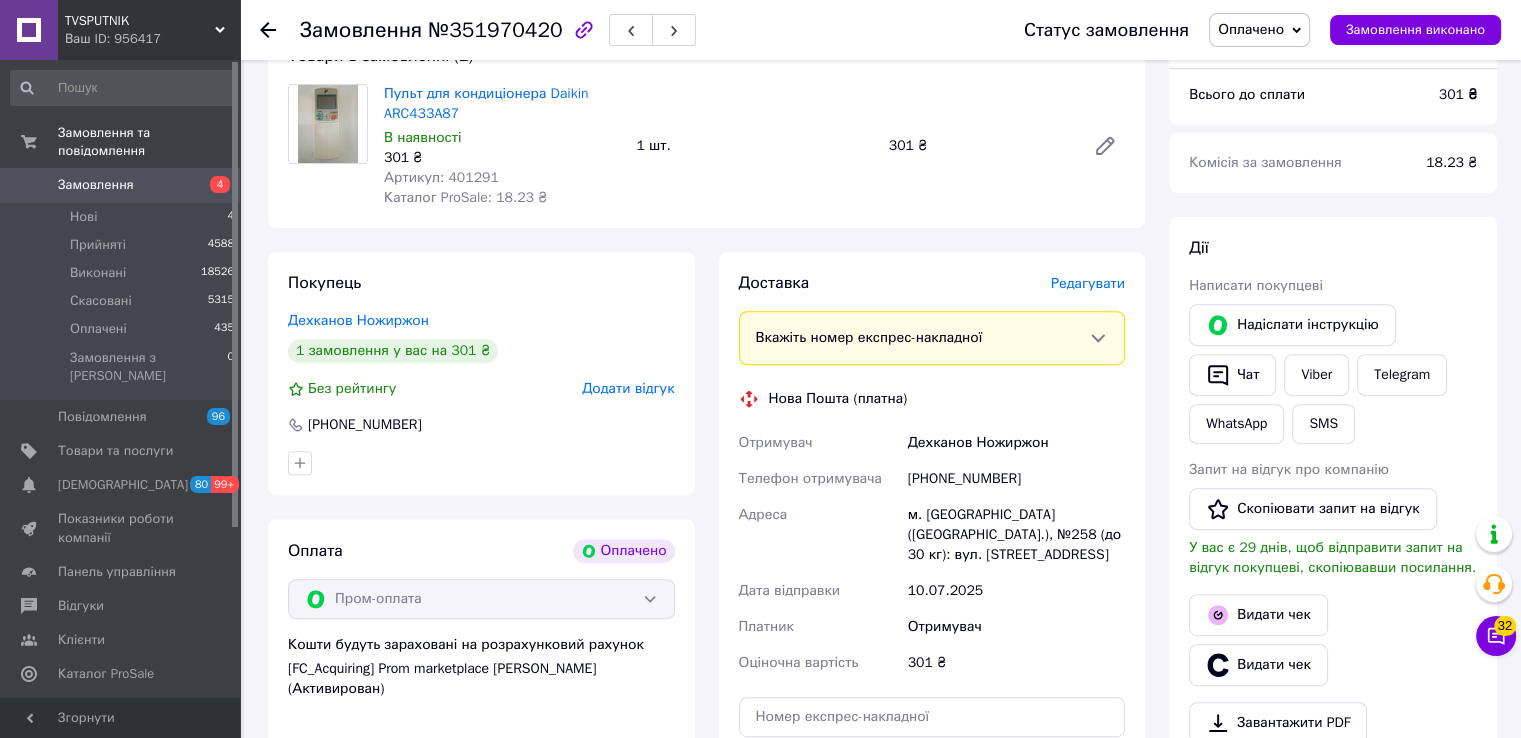 scroll, scrollTop: 700, scrollLeft: 0, axis: vertical 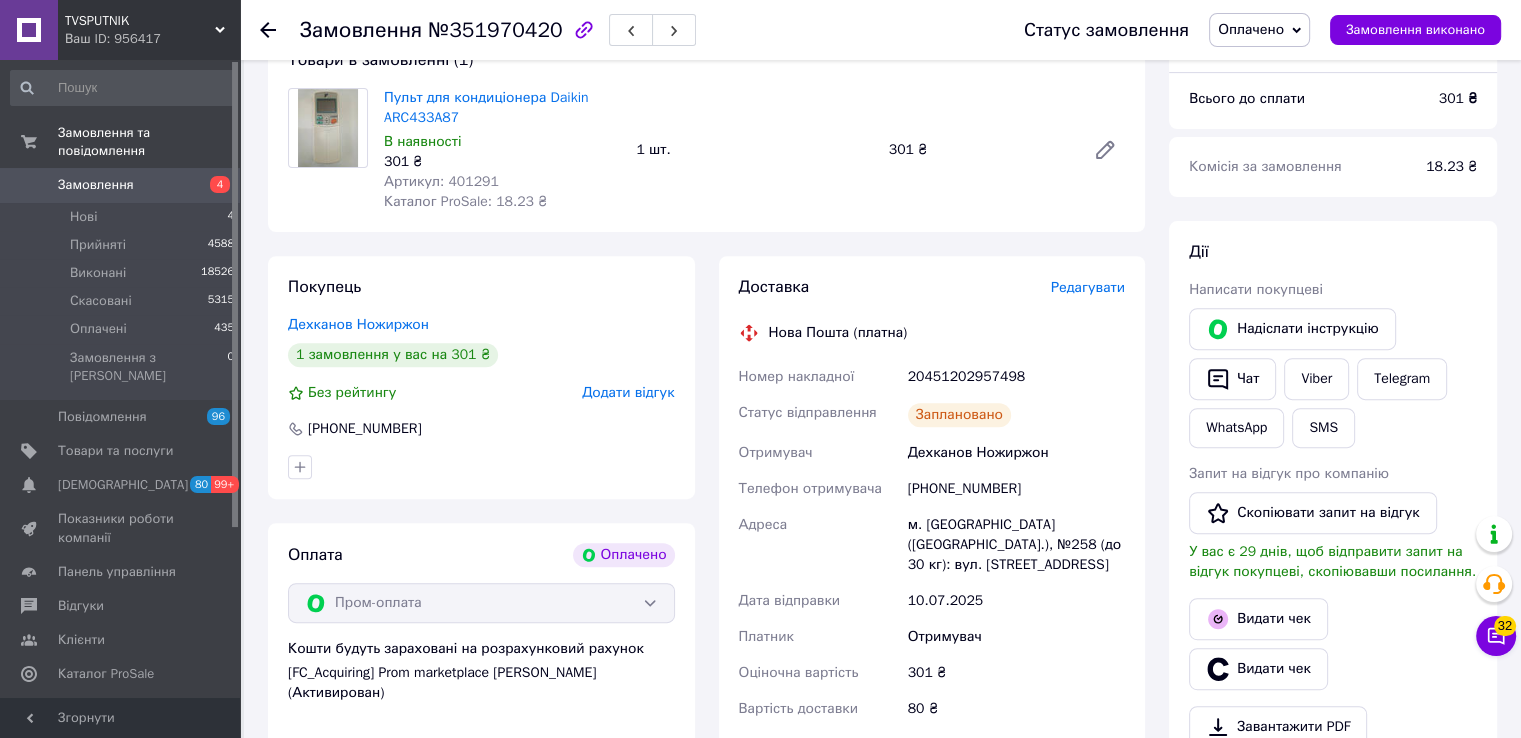 click on "20451202957498" at bounding box center (1016, 377) 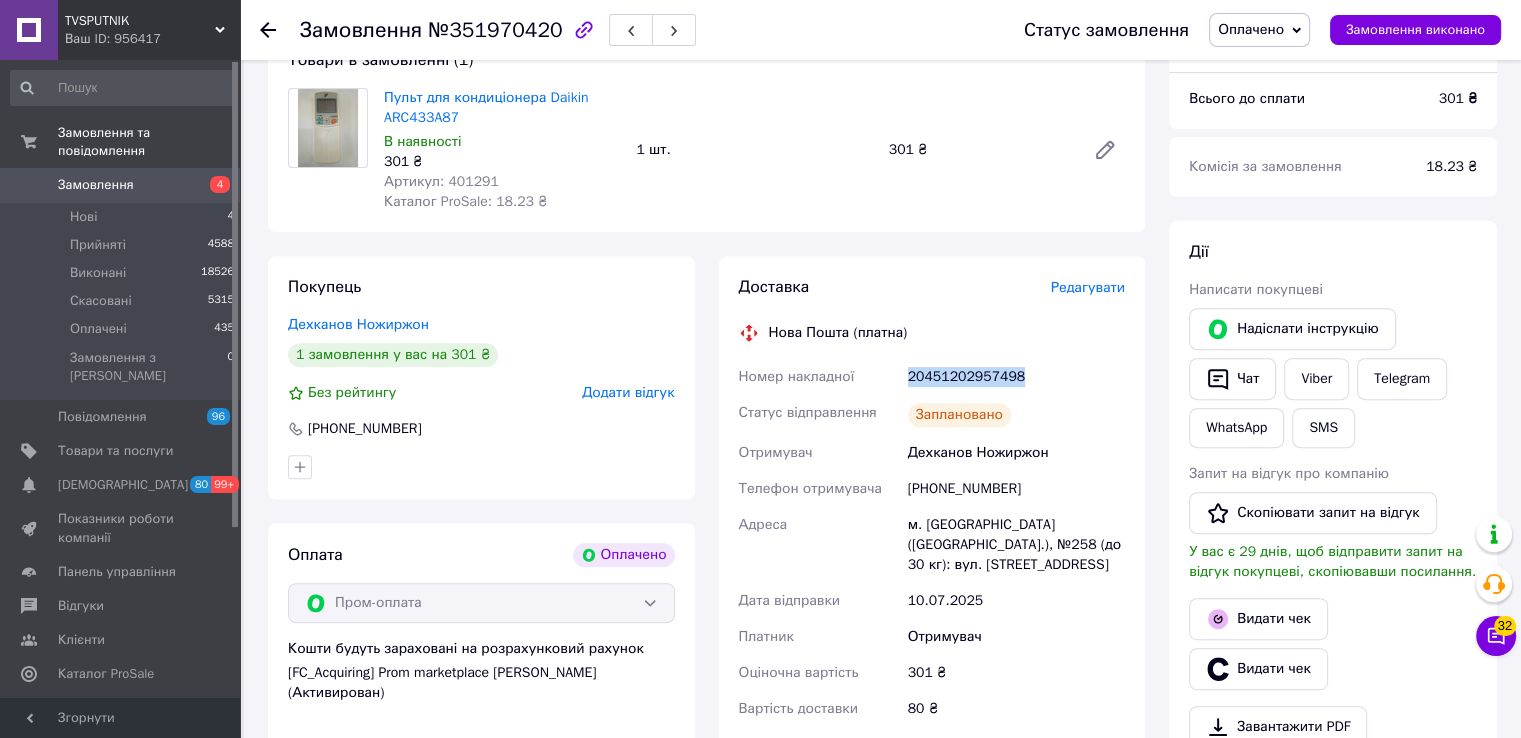 click on "20451202957498" at bounding box center [1016, 377] 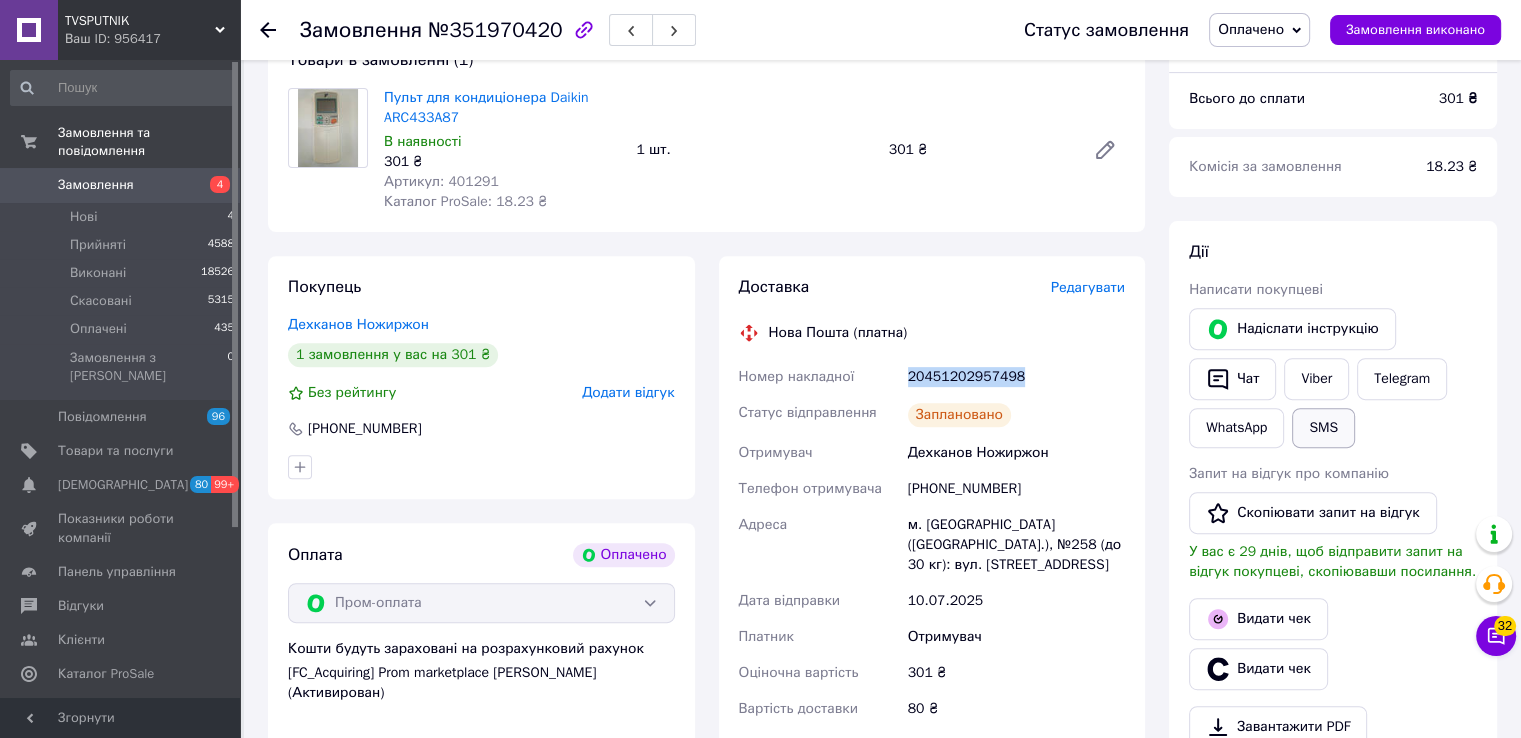 click on "SMS" at bounding box center [1323, 428] 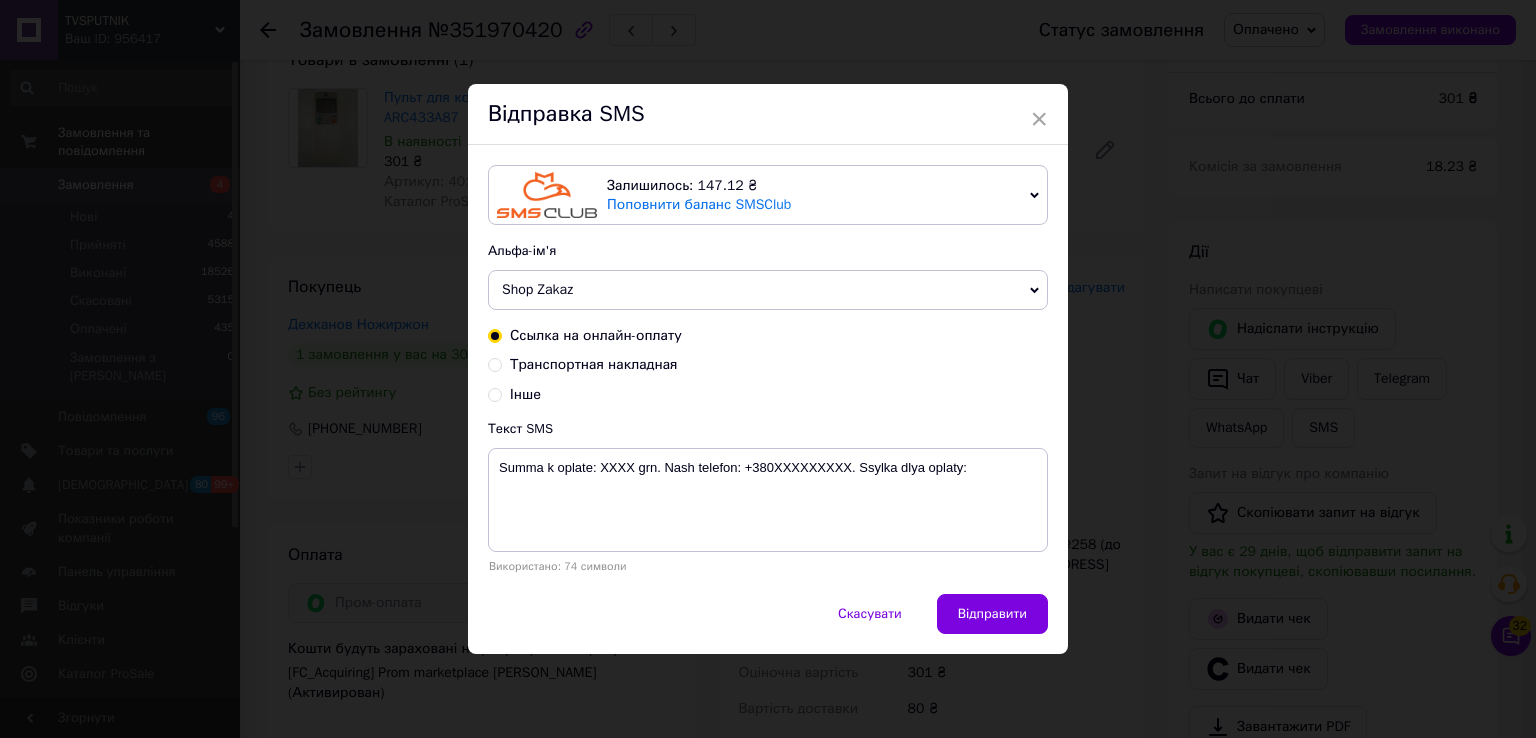click on "Транспортная накладная" at bounding box center (594, 364) 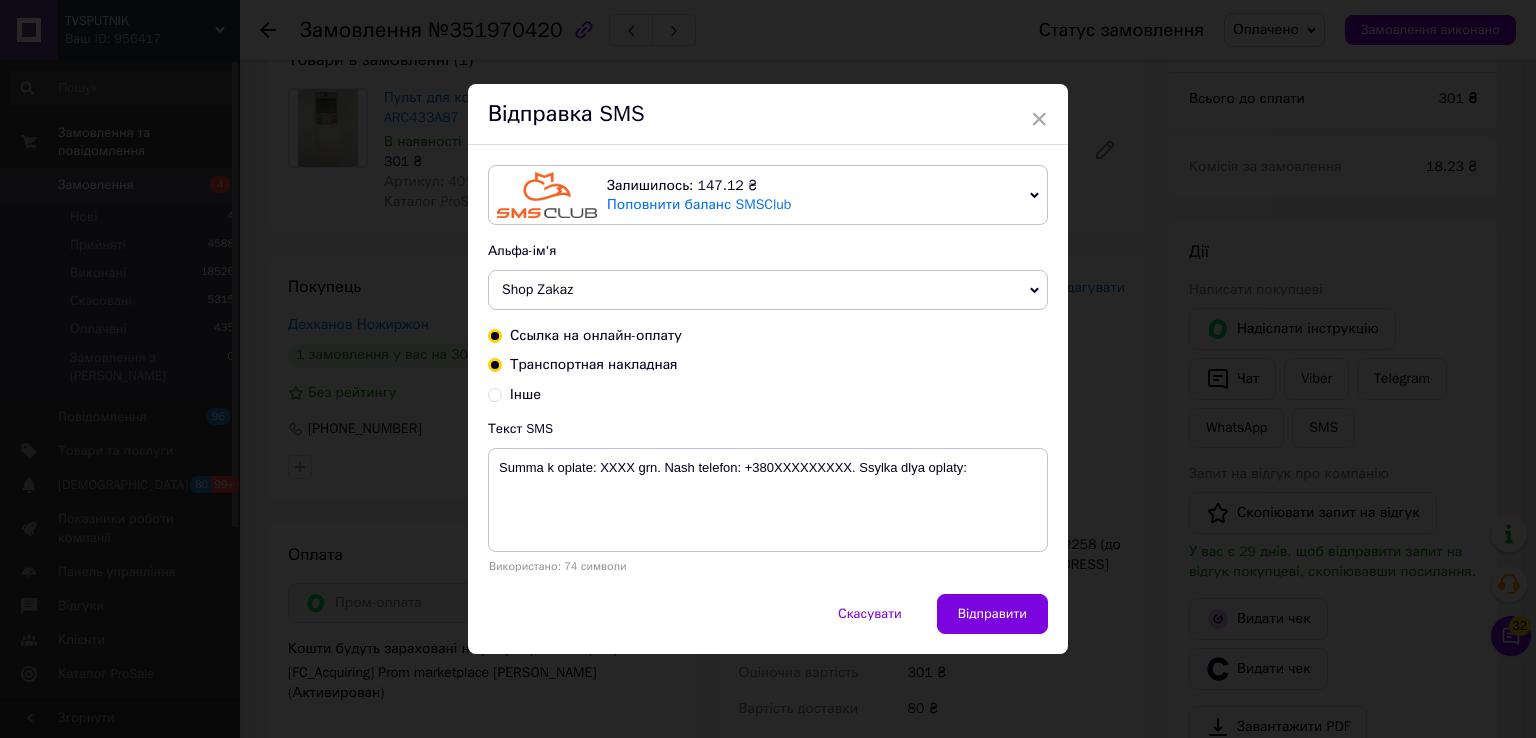 radio on "true" 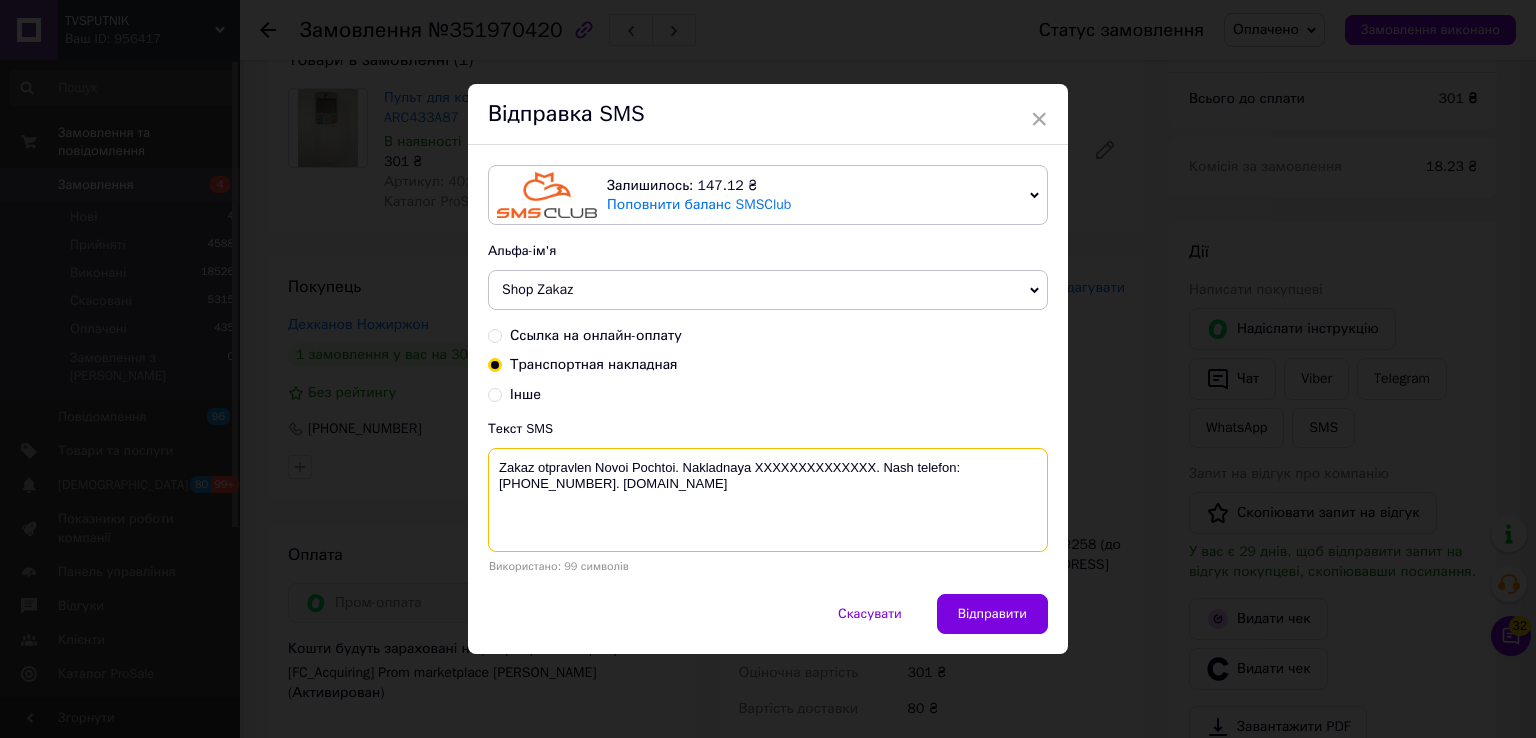 click on "Zakaz otpravlen Novoi Pochtoi. Nakladnaya XXXXXXXXXXXXXX. Nash telefon:+380500194515. Tvsputnik.net" at bounding box center (768, 500) 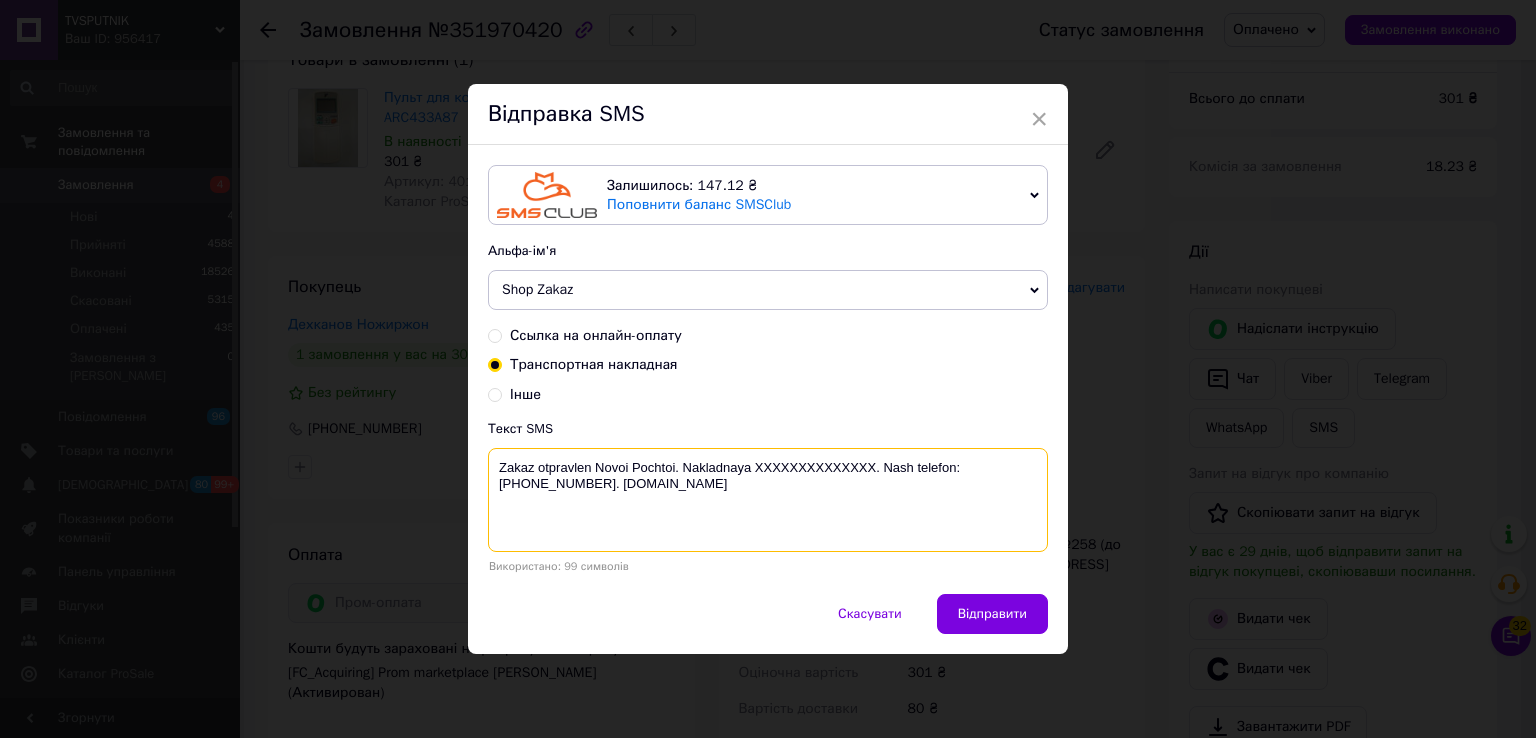 paste on "20451202957498" 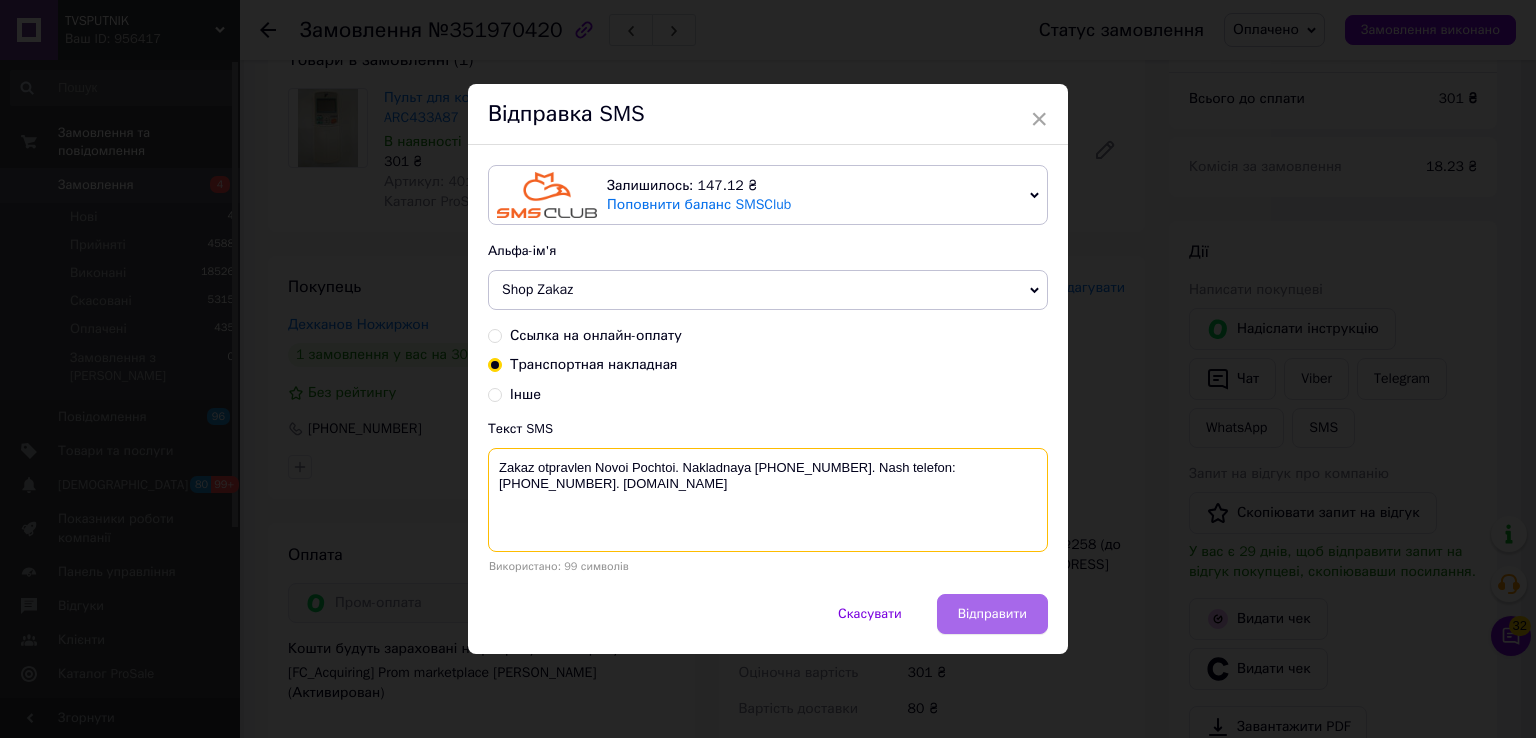 type on "Zakaz otpravlen Novoi Pochtoi. Nakladnaya 20451202957498. Nash telefon:+380500194515. Tvsputnik.net" 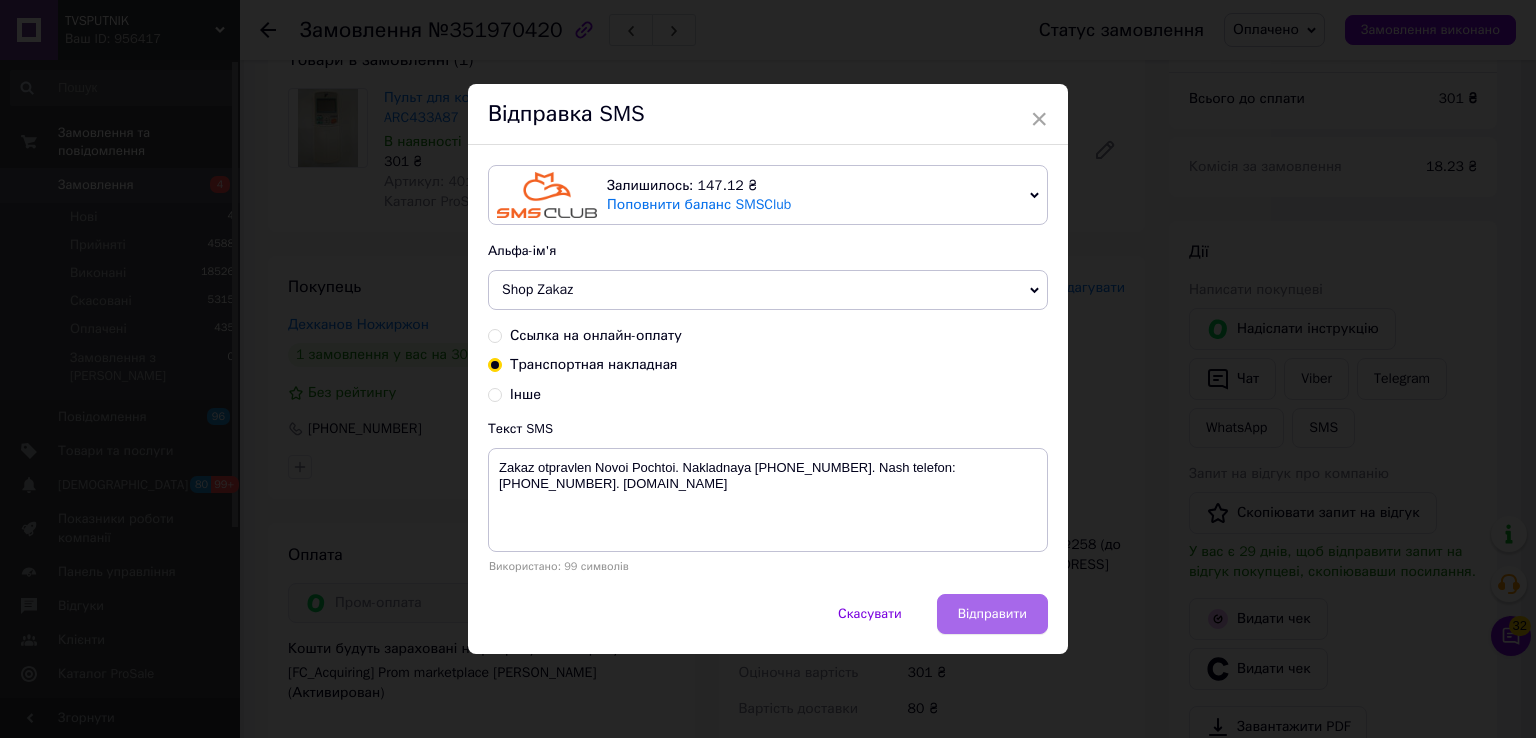 click on "Відправити" at bounding box center [992, 614] 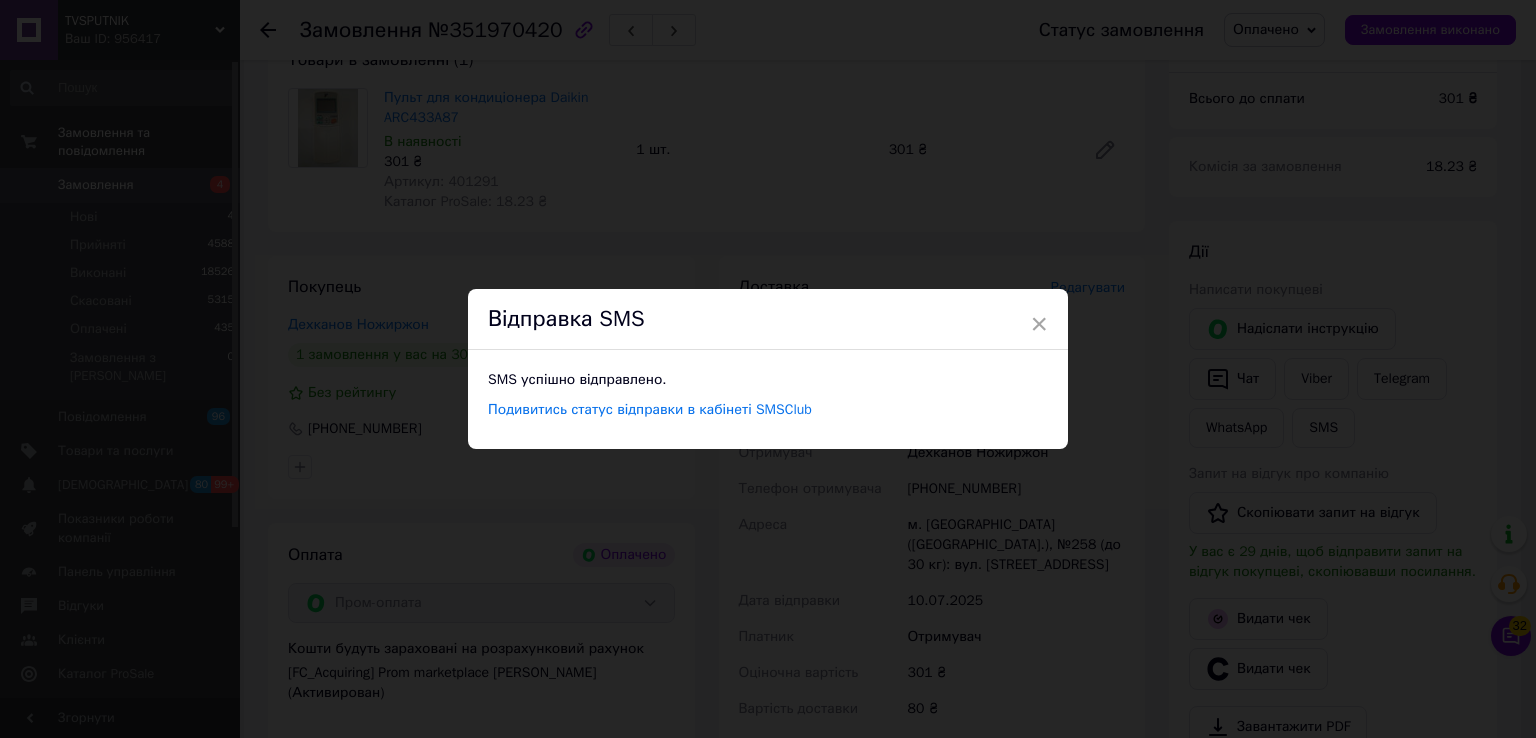 click on "× Відправка SMS SMS успішно відправлено. Подивитись статус відправки в кабінеті SMSClub" at bounding box center (768, 369) 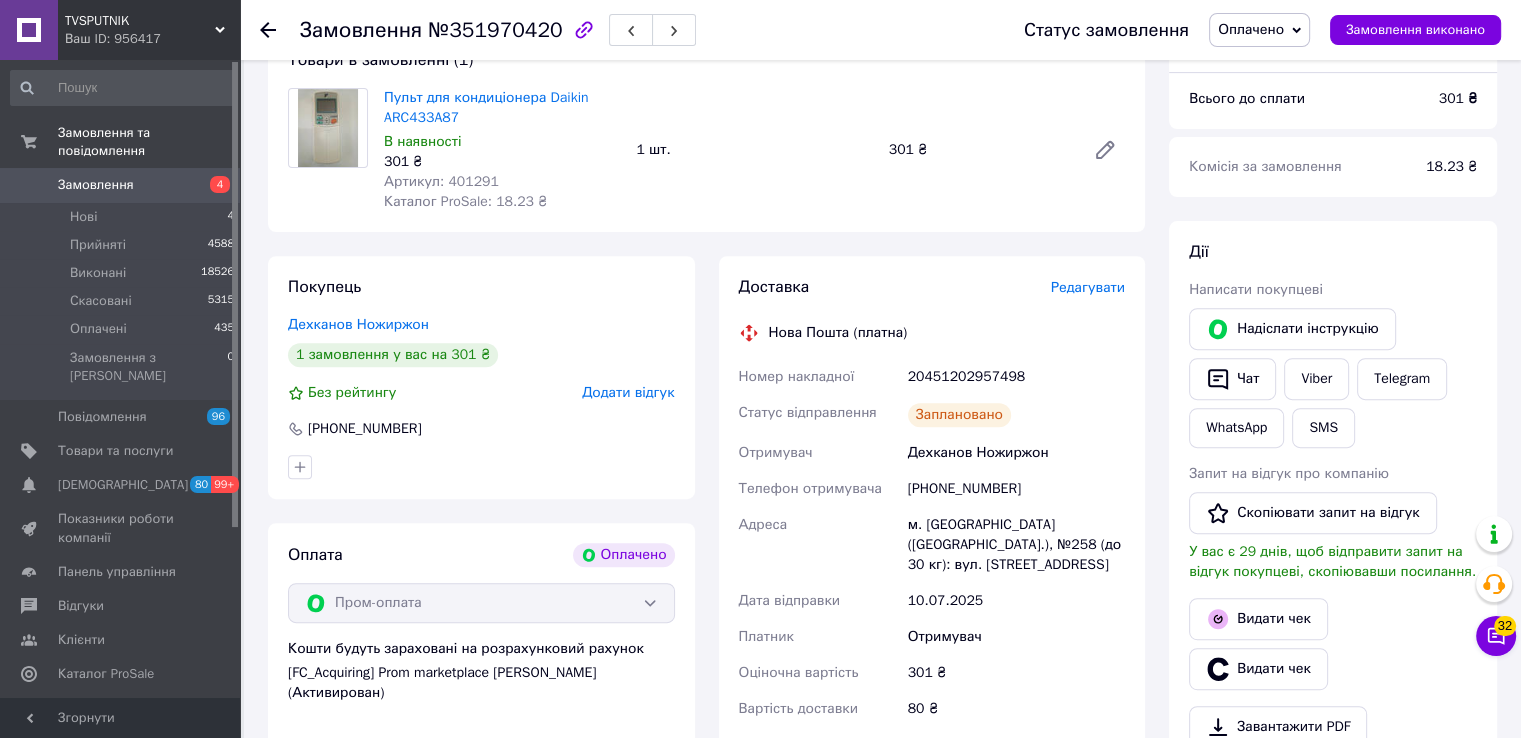 click 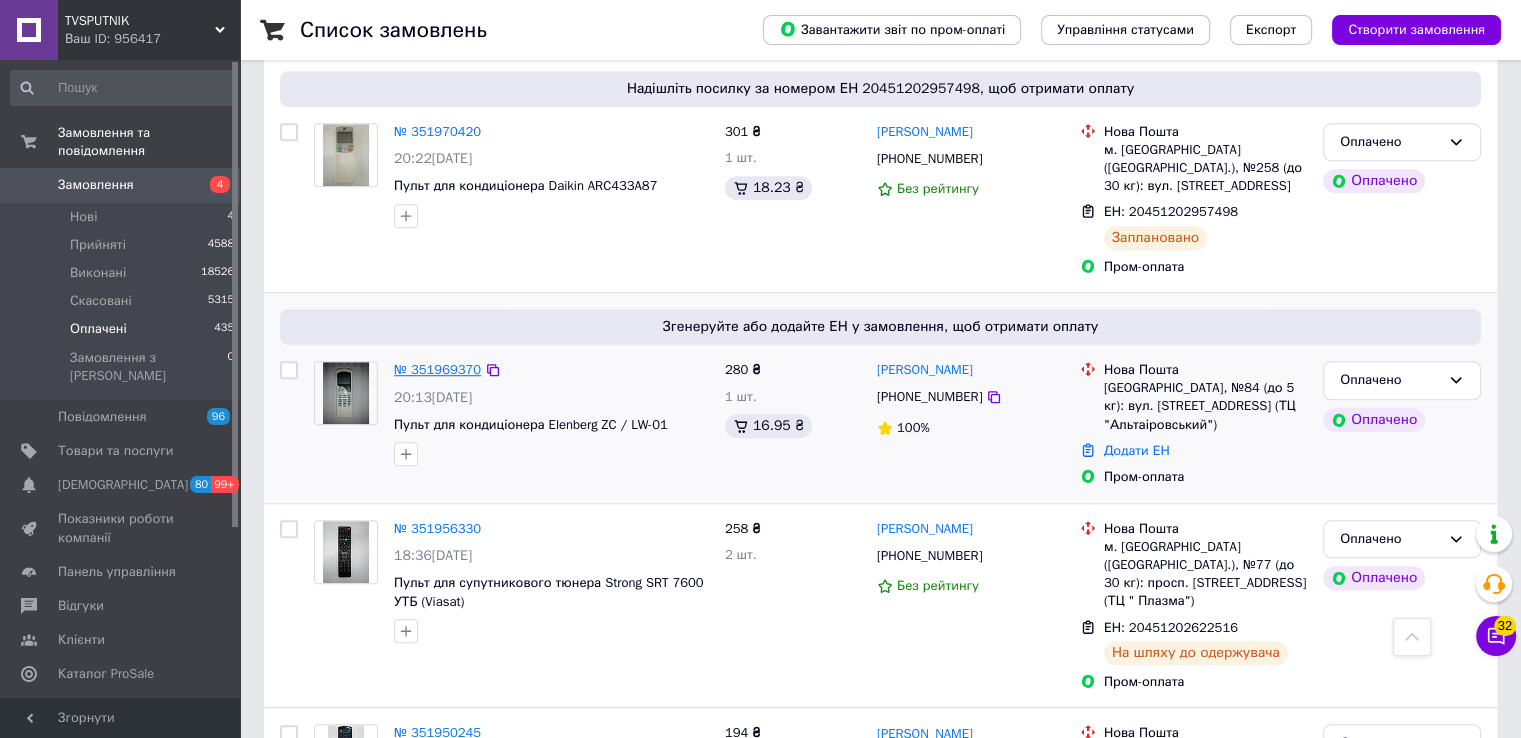 scroll, scrollTop: 1300, scrollLeft: 0, axis: vertical 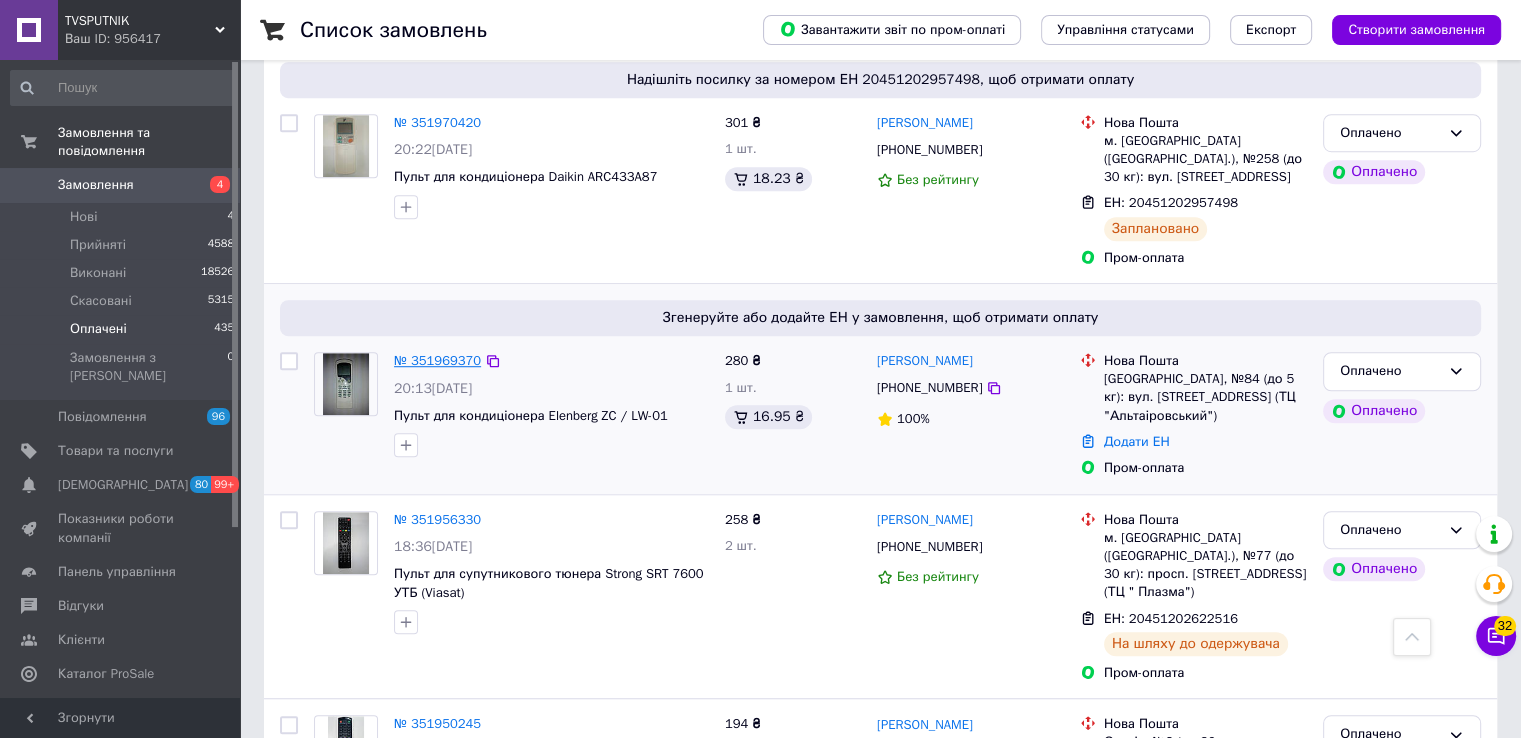 click on "№ 351969370" at bounding box center [437, 360] 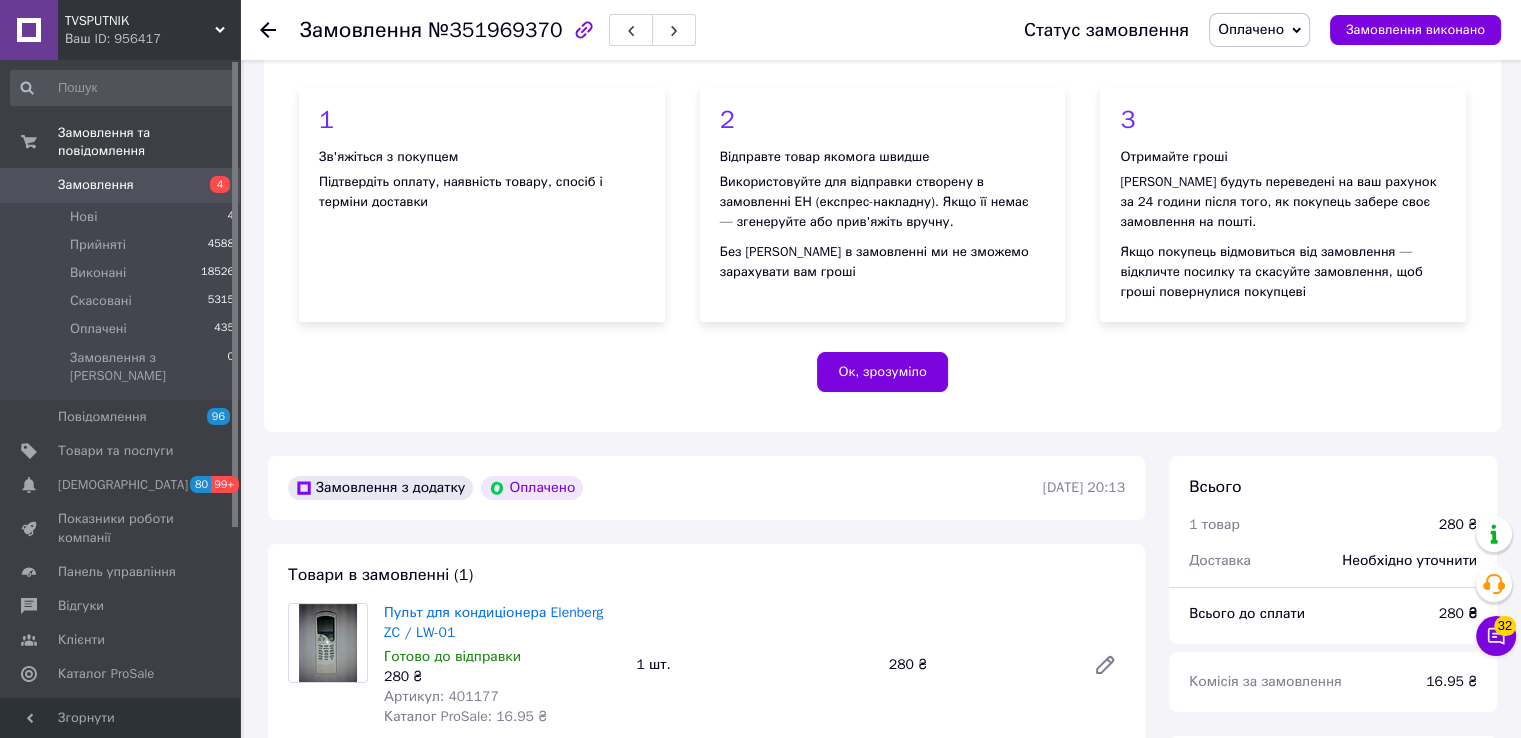 scroll, scrollTop: 300, scrollLeft: 0, axis: vertical 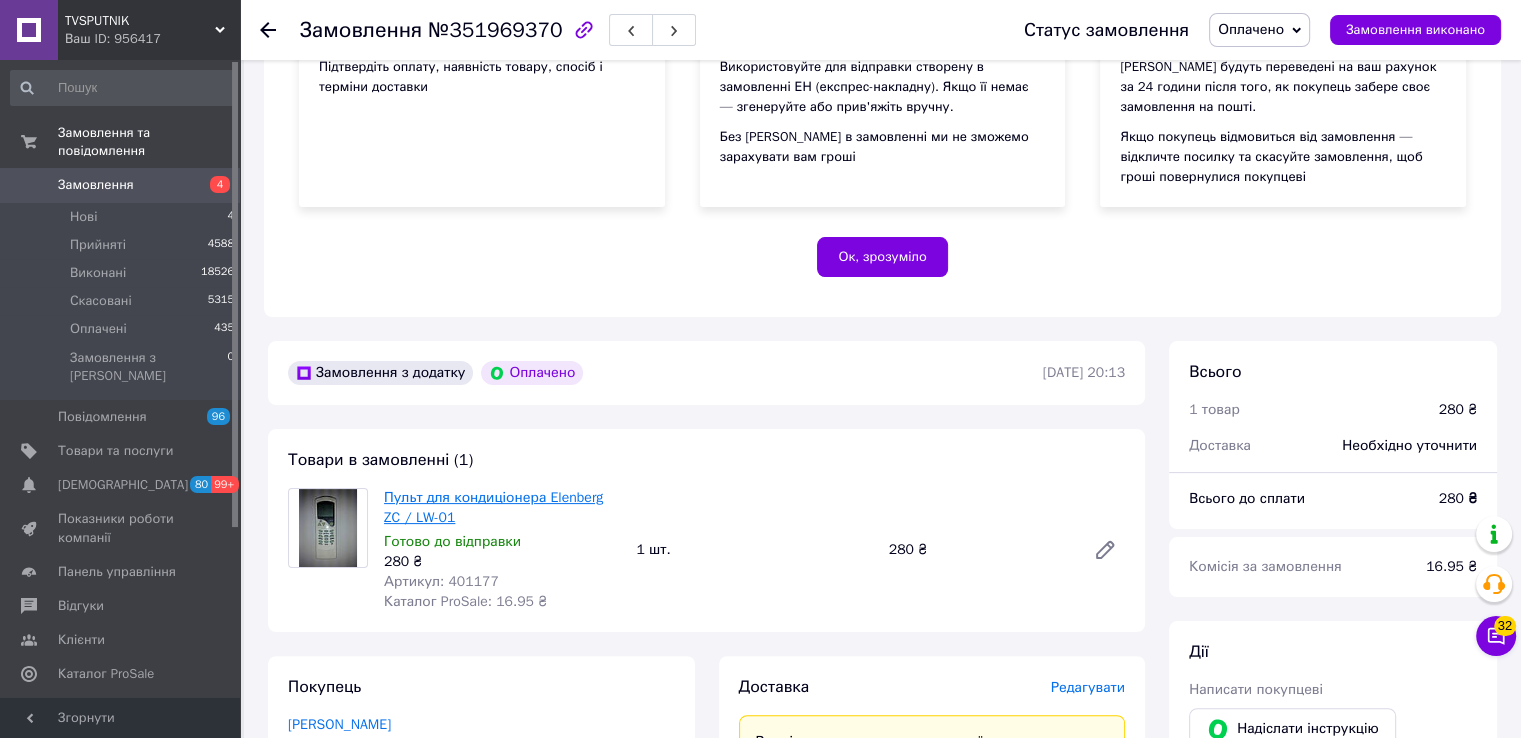 click on "Пульт для кондиціонера Elenberg ZC / LW-01" at bounding box center (493, 507) 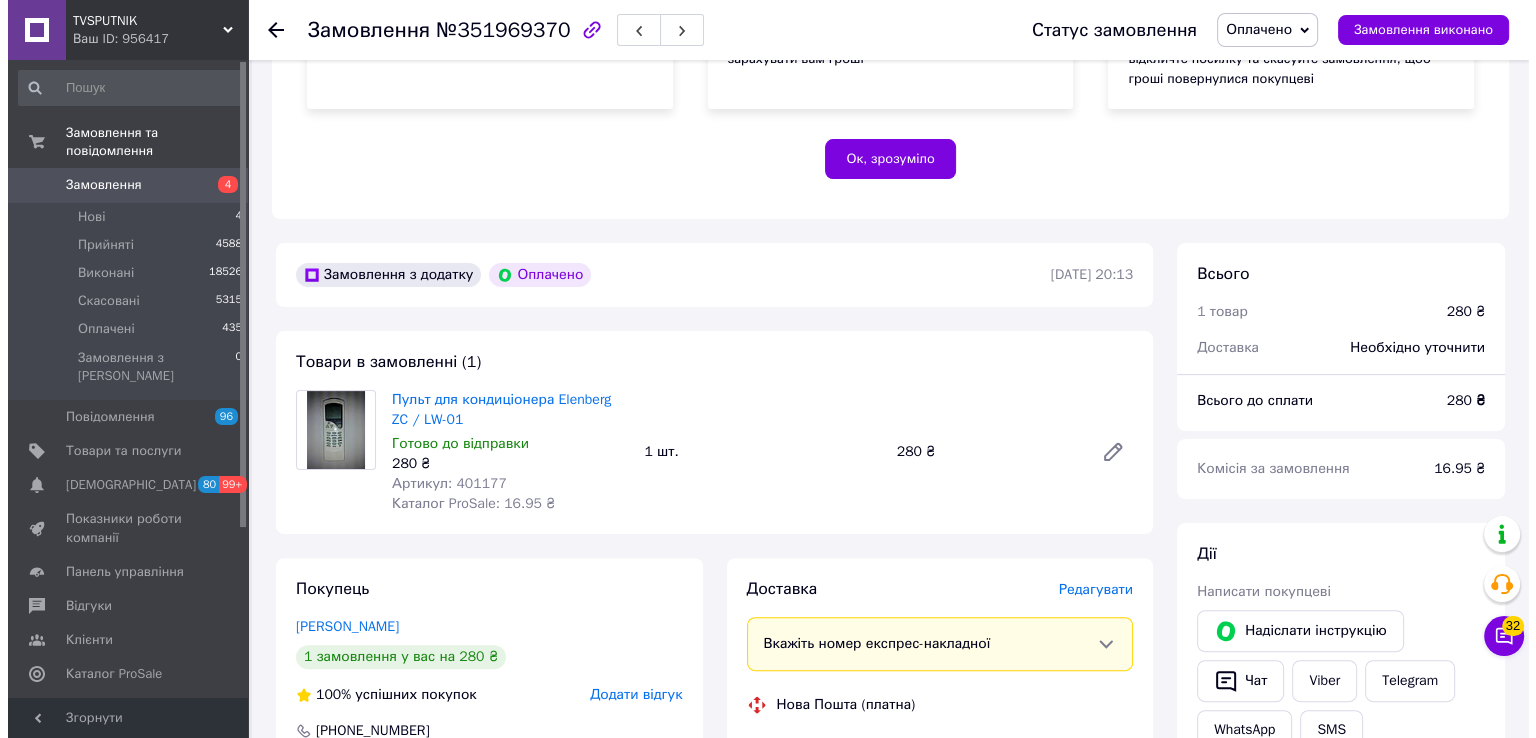 scroll, scrollTop: 600, scrollLeft: 0, axis: vertical 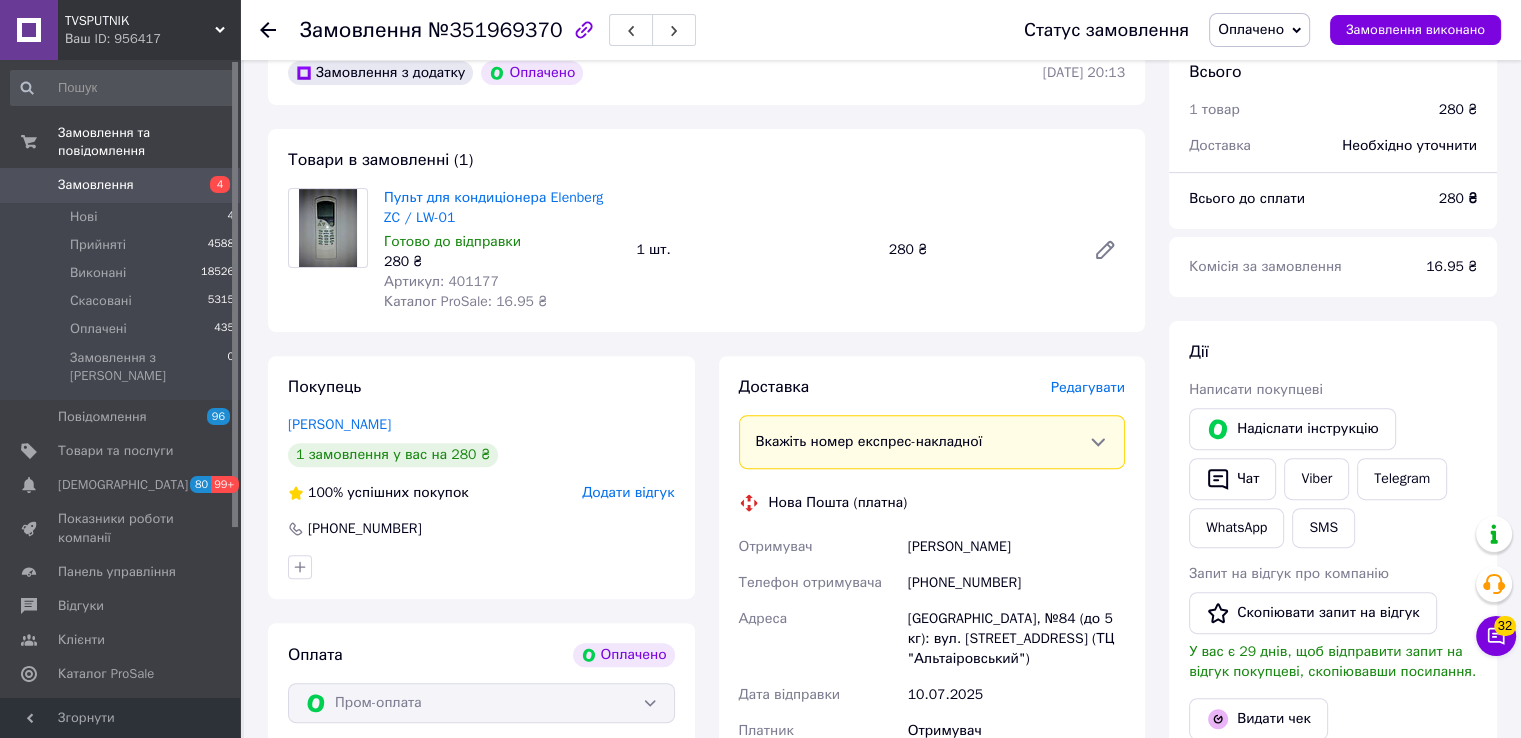 click on "Редагувати" at bounding box center [1088, 387] 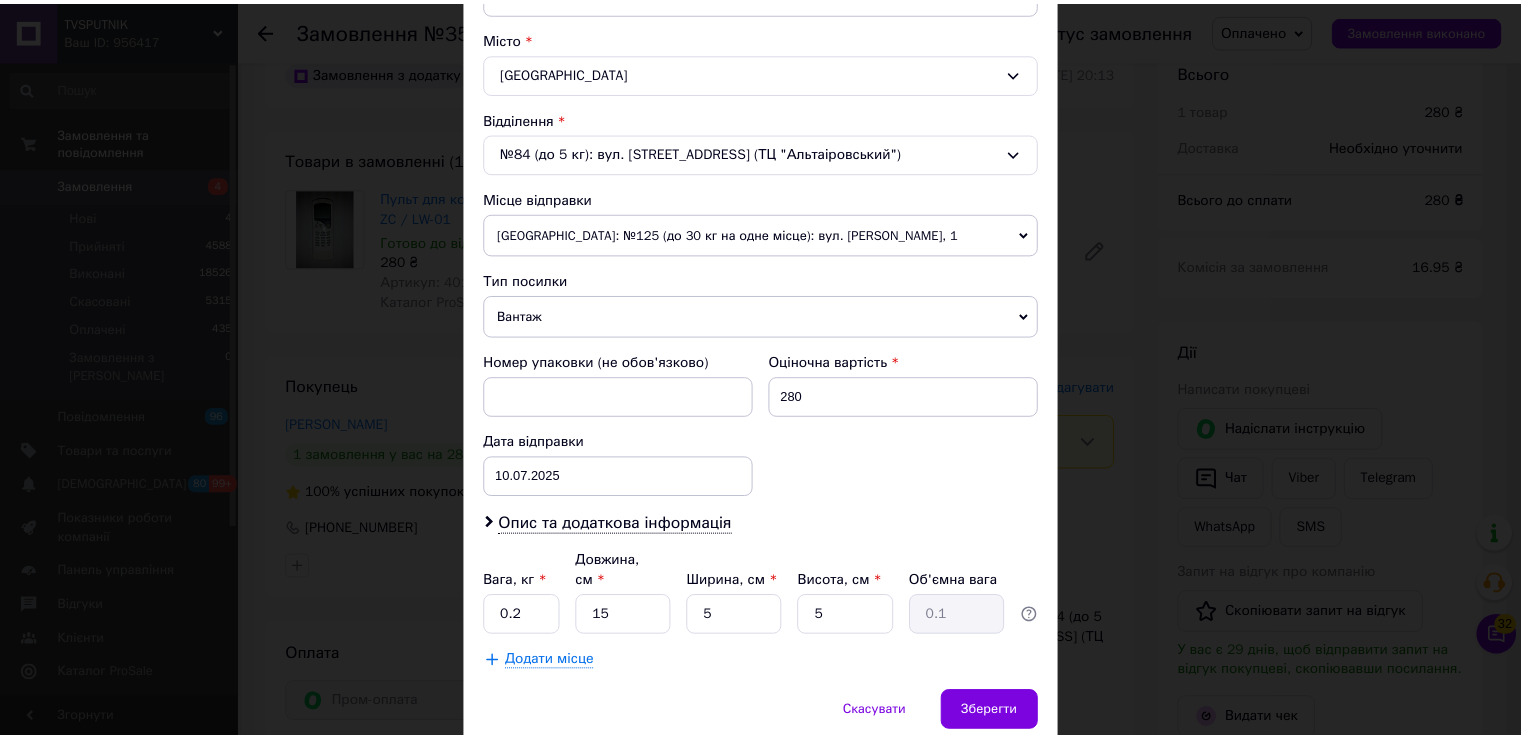 scroll, scrollTop: 584, scrollLeft: 0, axis: vertical 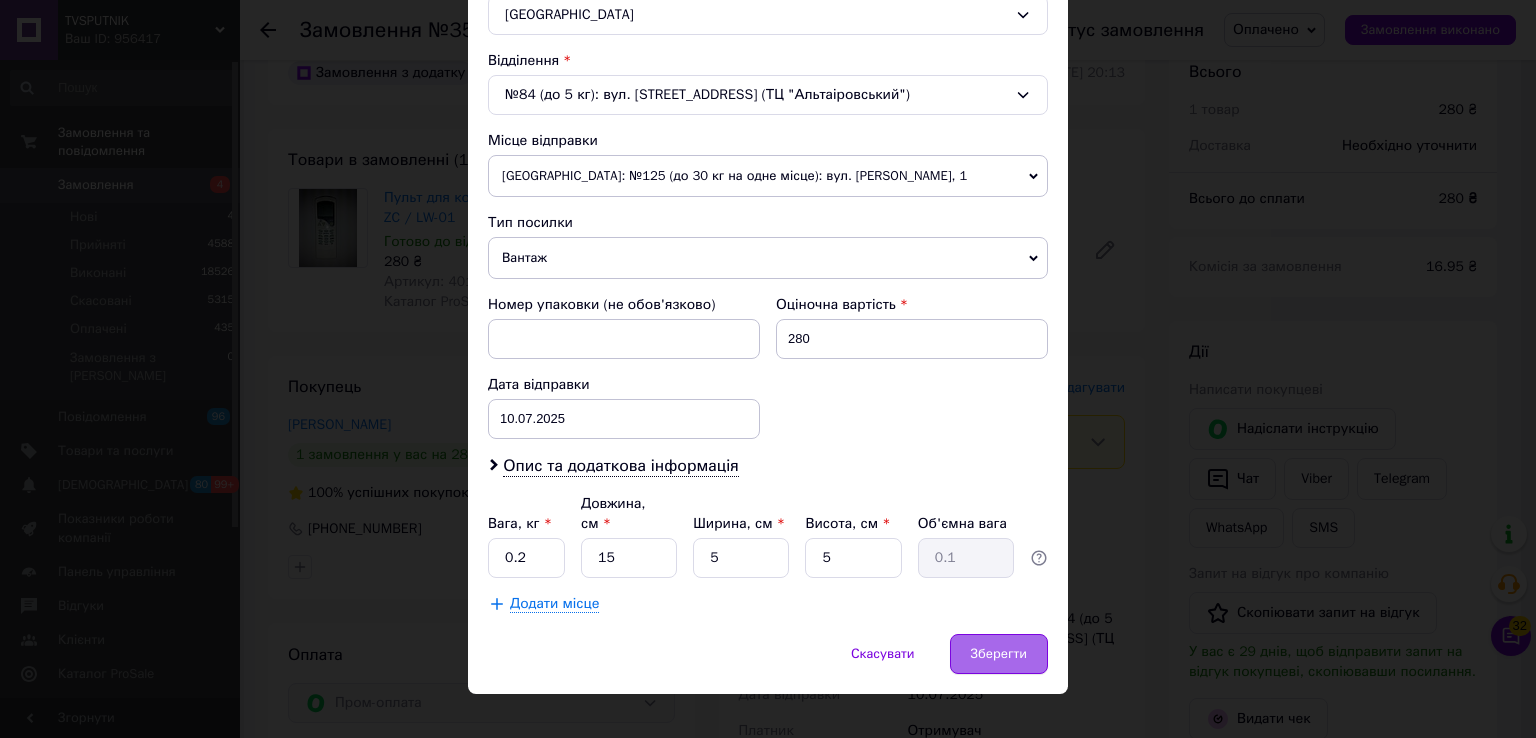 click on "Зберегти" at bounding box center (999, 654) 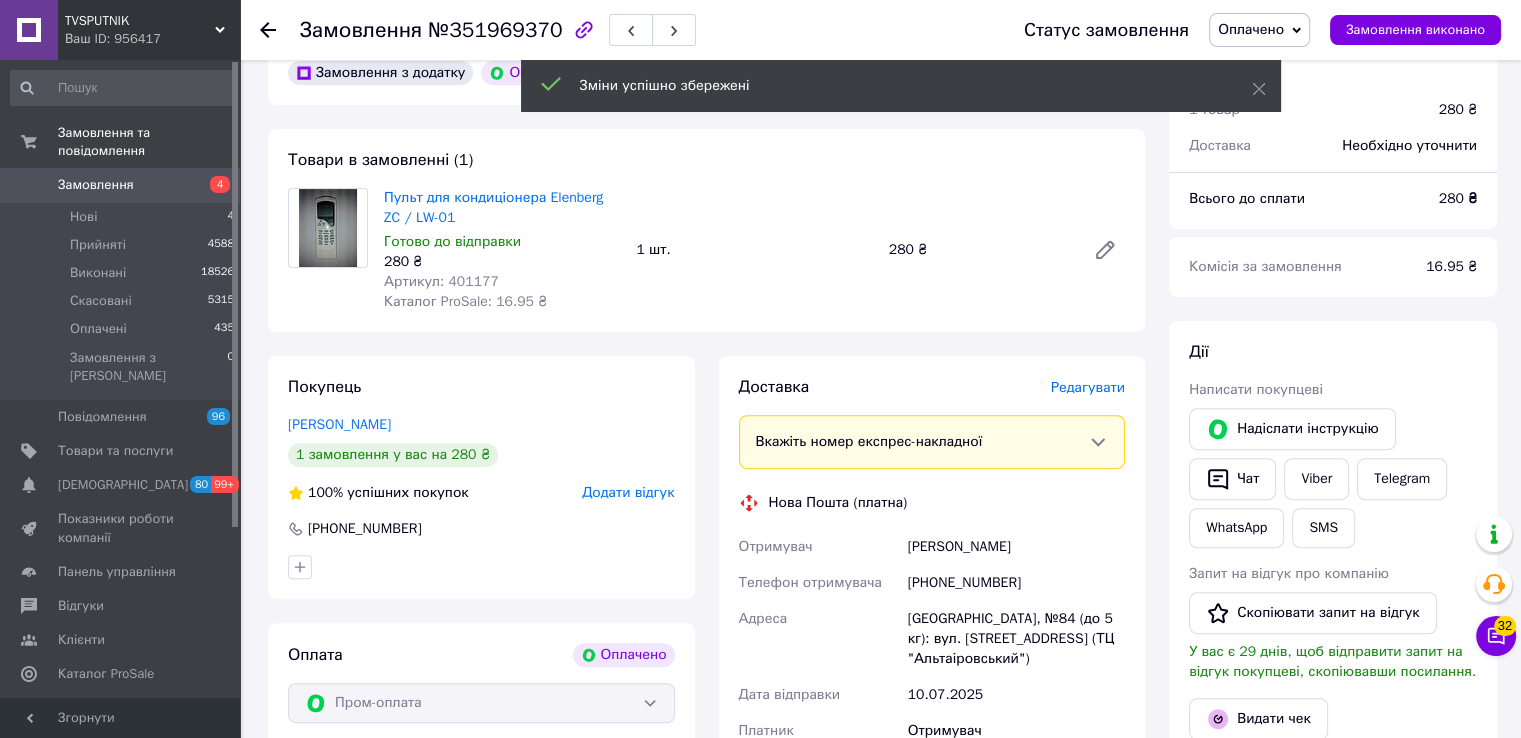 scroll, scrollTop: 1000, scrollLeft: 0, axis: vertical 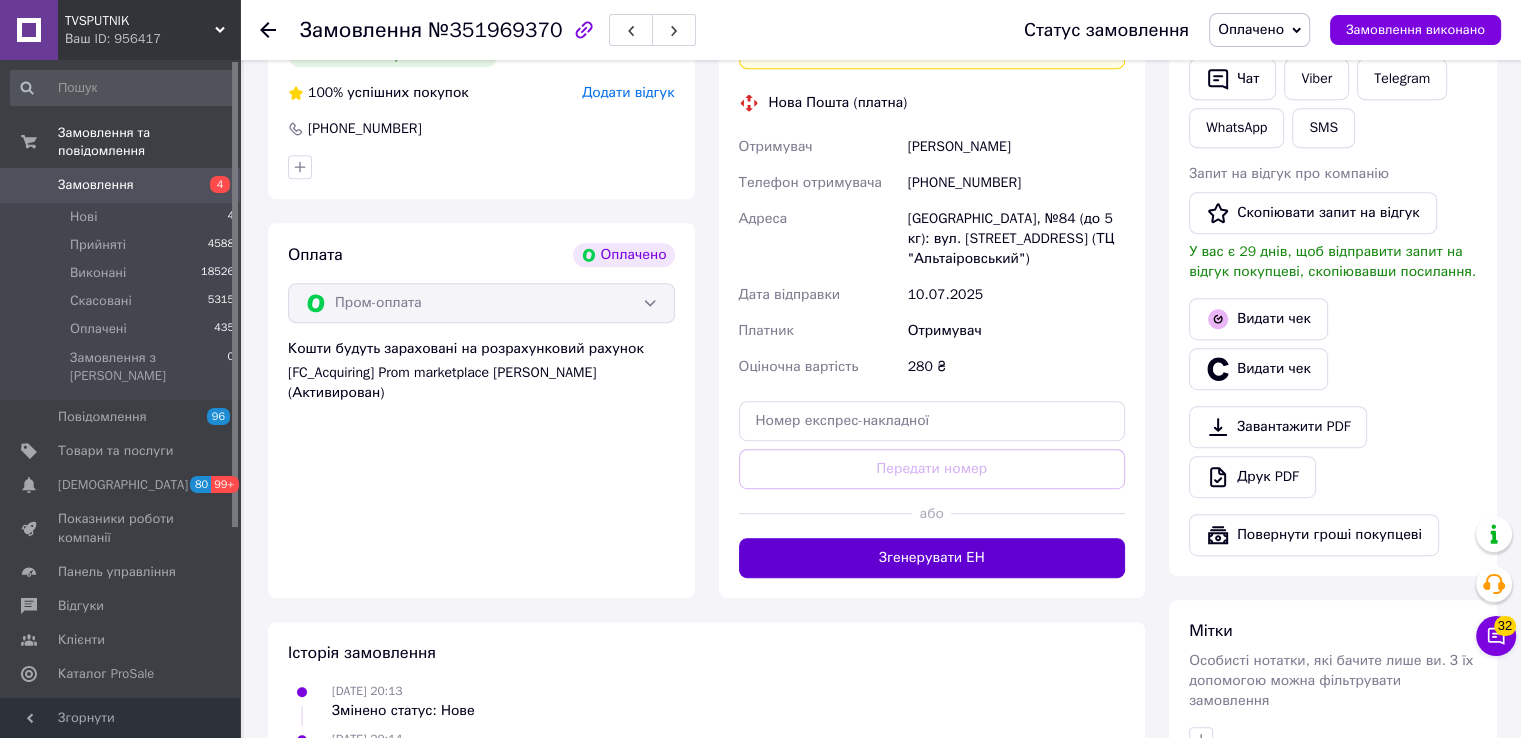 click on "Згенерувати ЕН" at bounding box center (932, 558) 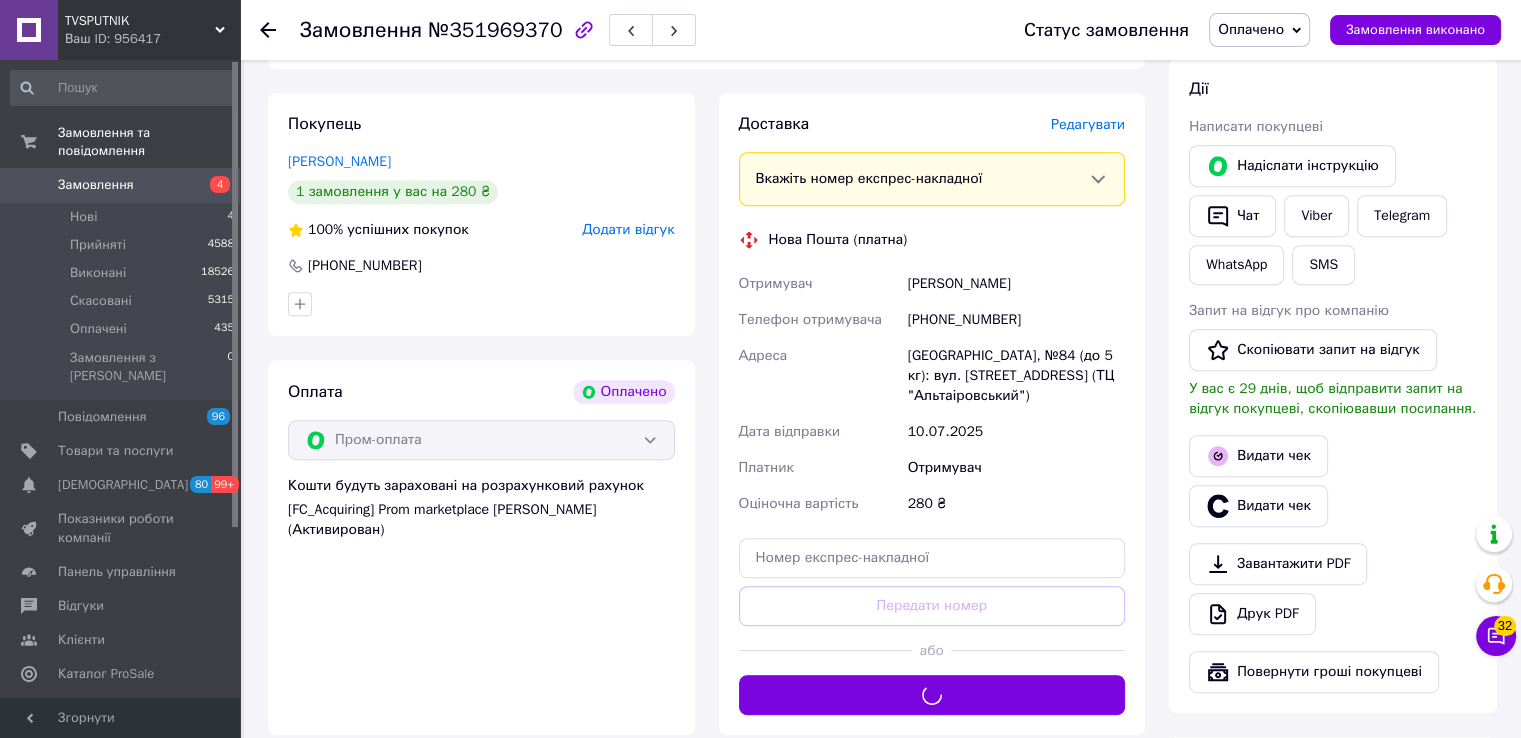scroll, scrollTop: 700, scrollLeft: 0, axis: vertical 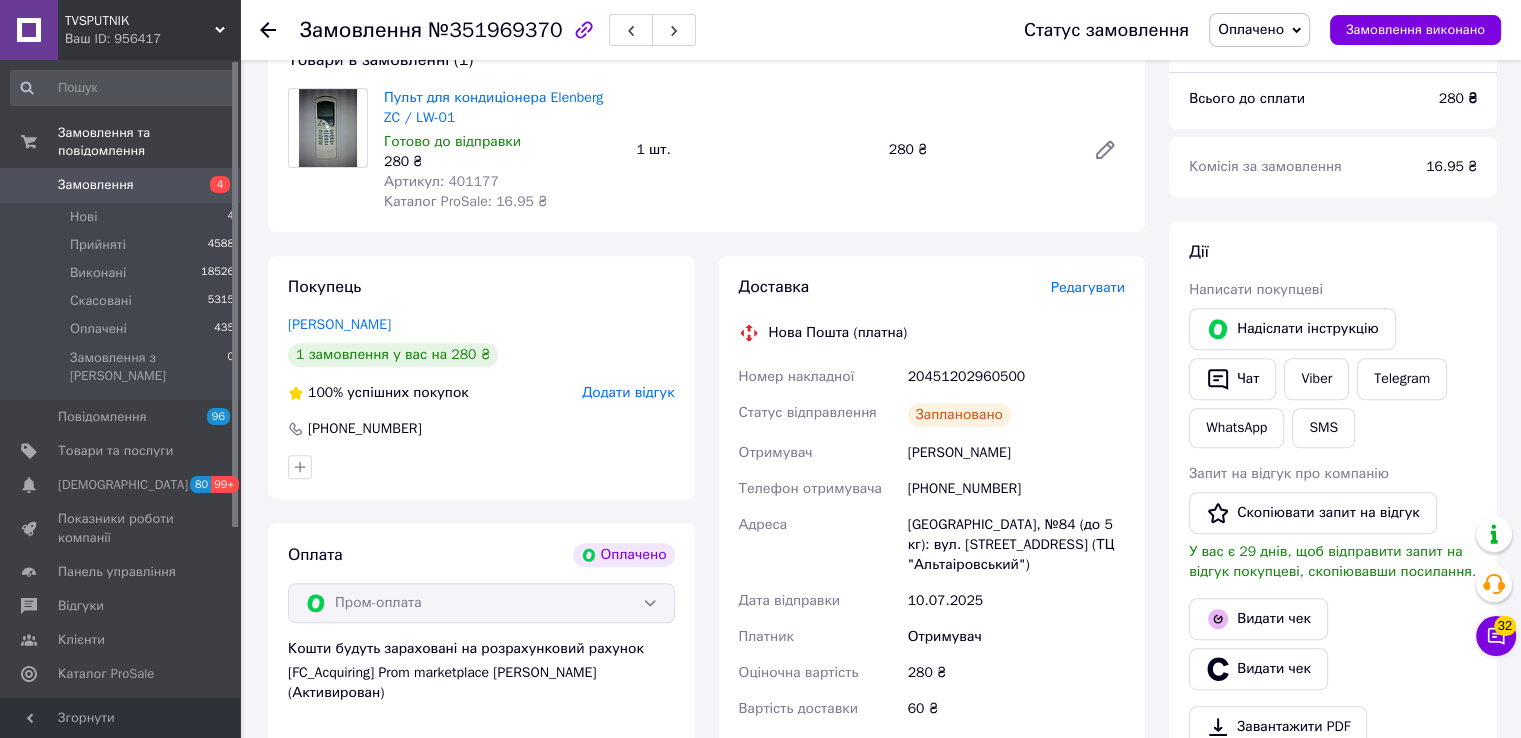 click on "20451202960500" at bounding box center (1016, 377) 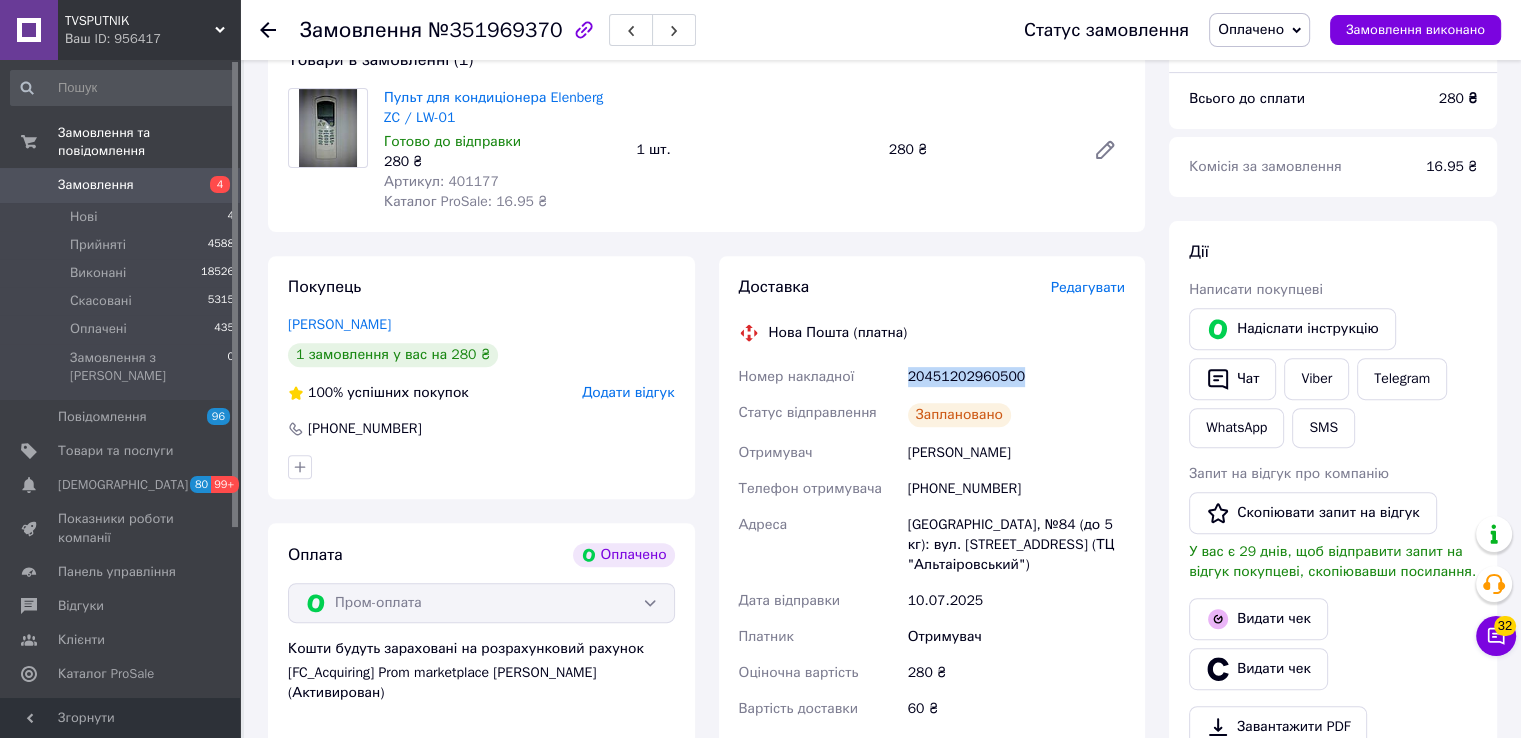 click on "20451202960500" at bounding box center [1016, 377] 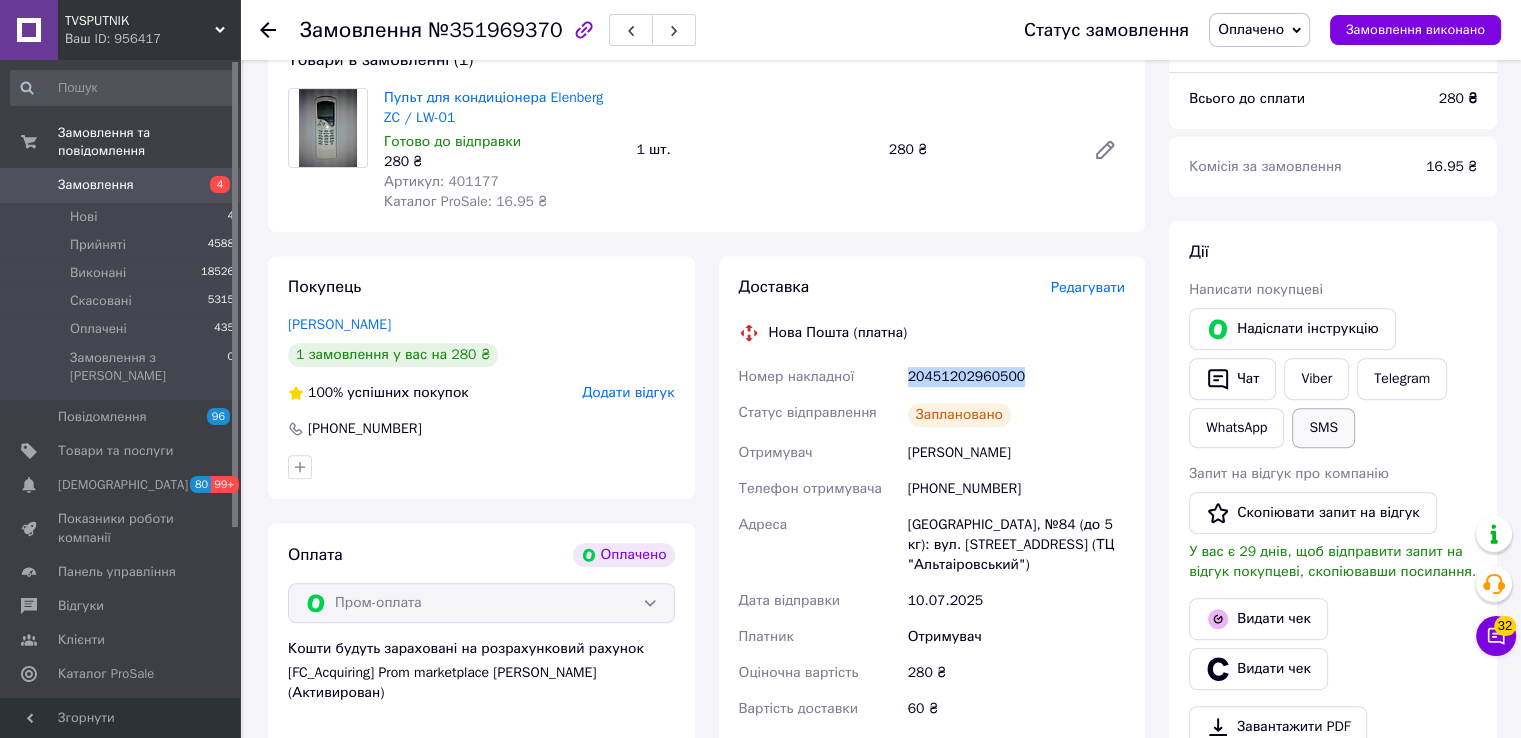 click on "SMS" at bounding box center [1323, 428] 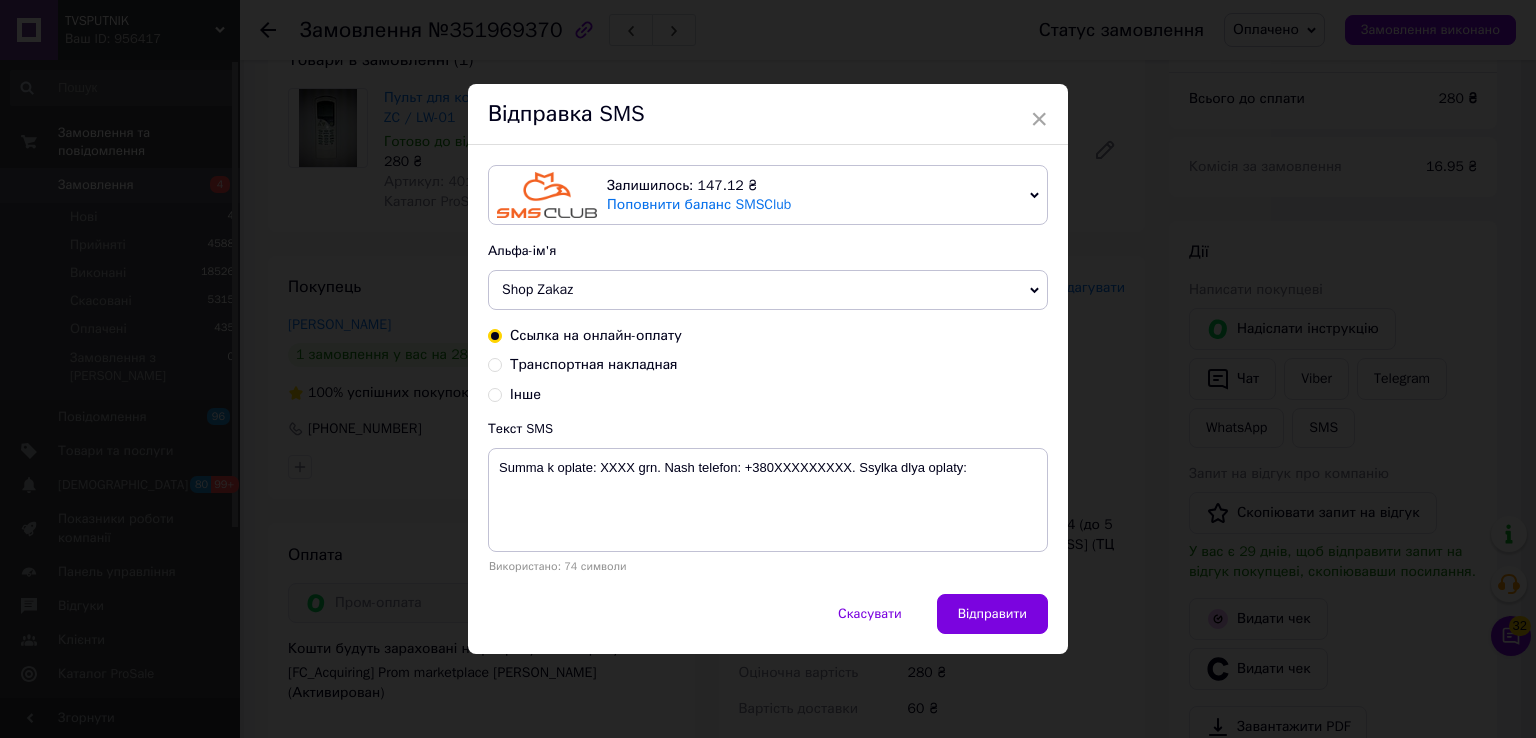 click on "Транспортная накладная" at bounding box center (594, 364) 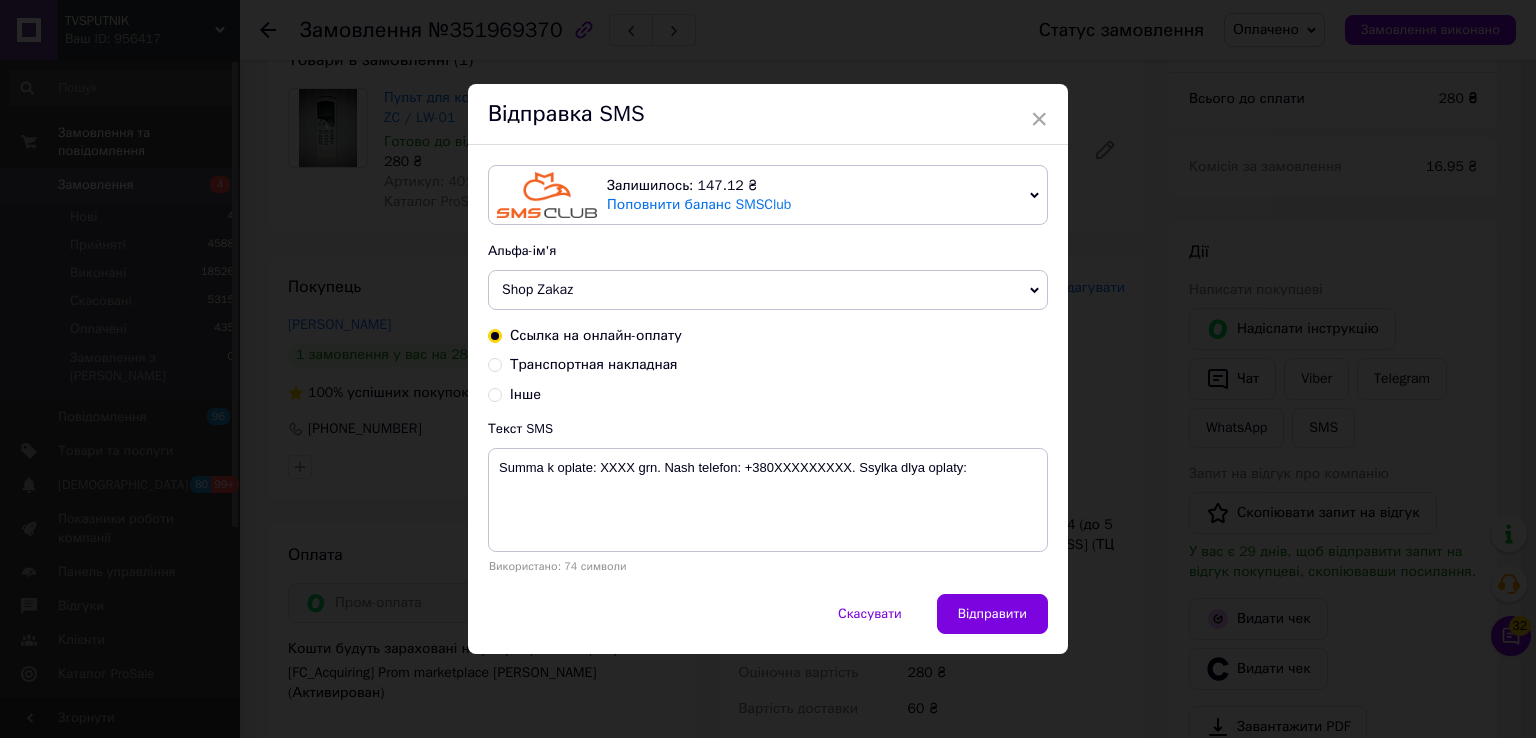 radio on "true" 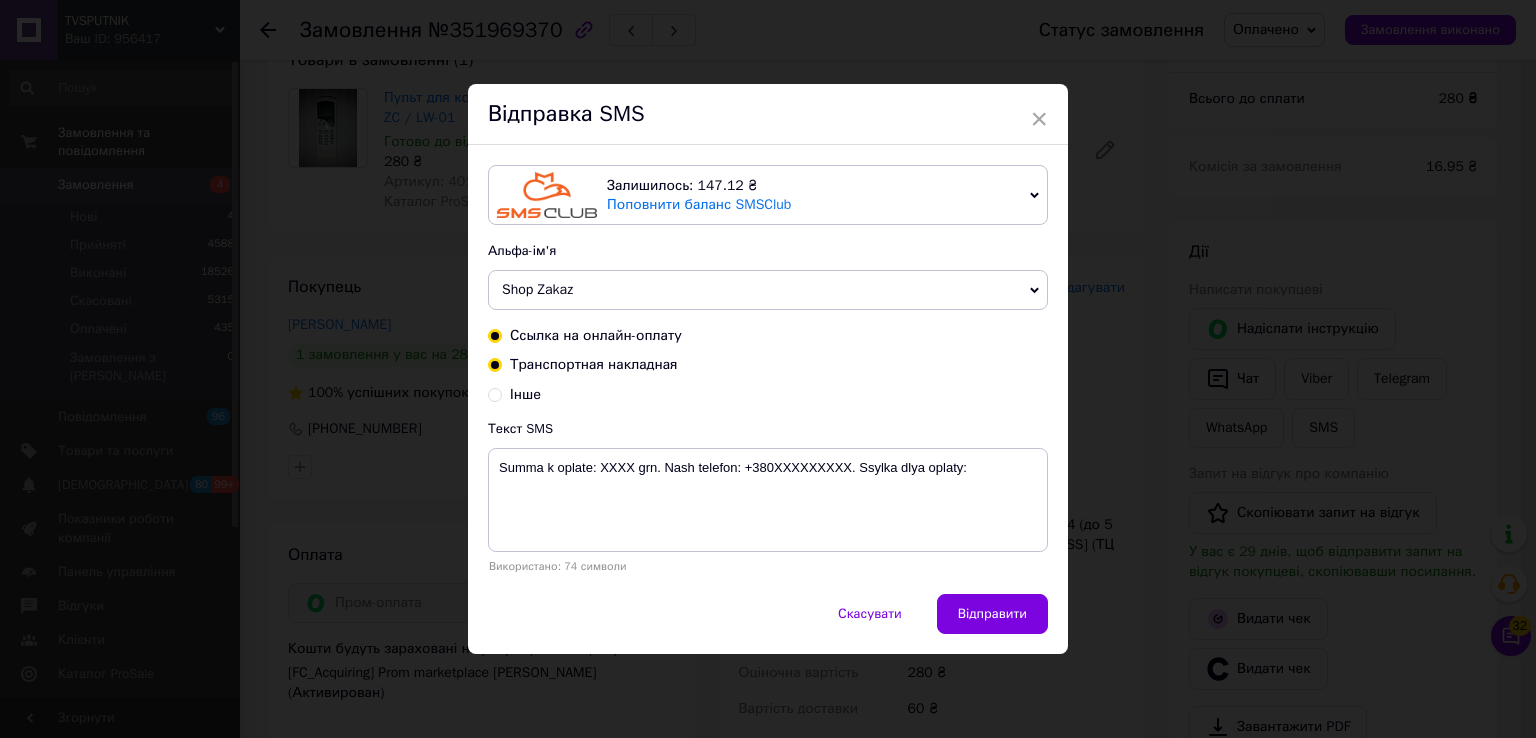radio on "false" 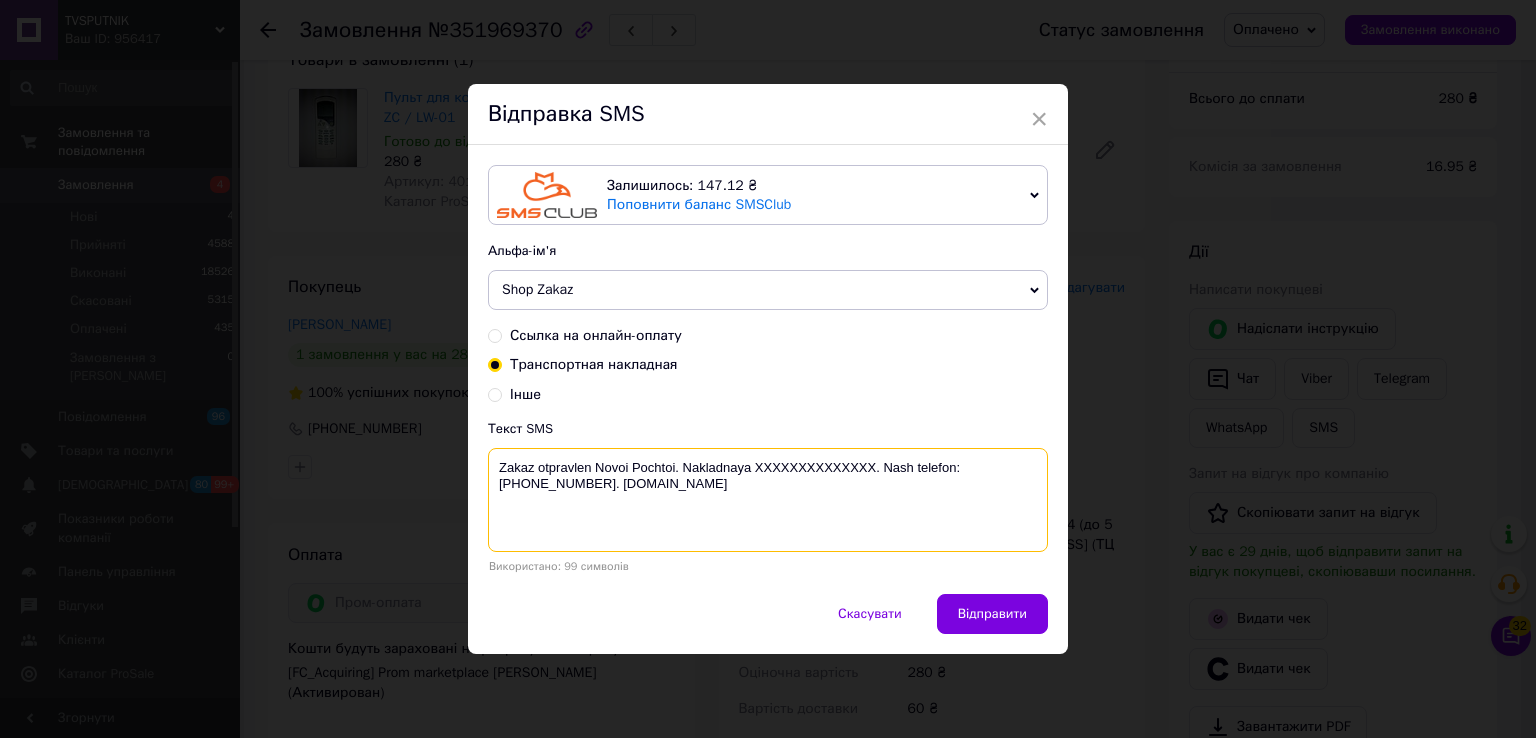 click on "Zakaz otpravlen Novoi Pochtoi. Nakladnaya XXXXXXXXXXXXXX. Nash telefon:+380500194515. Tvsputnik.net" at bounding box center [768, 500] 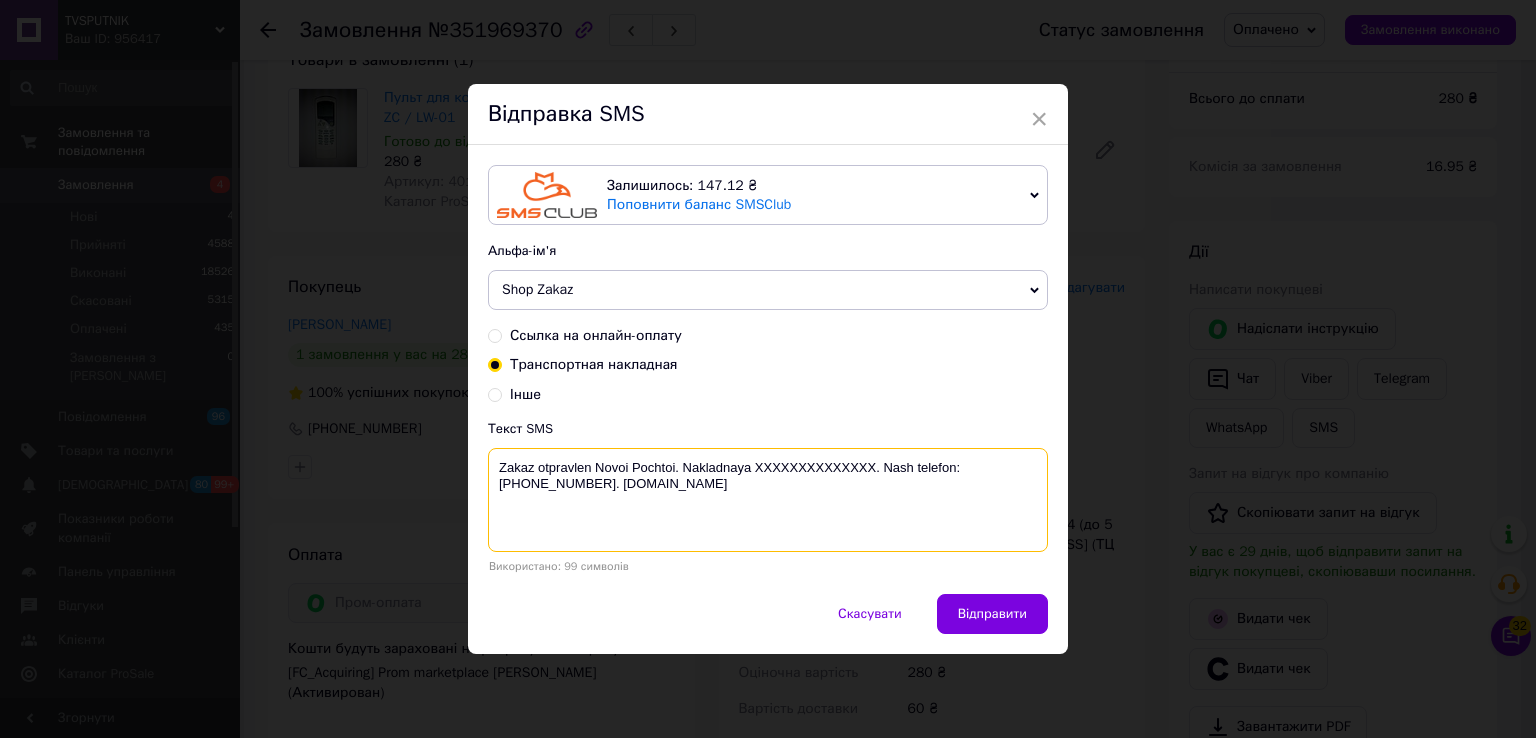 paste on "20451202960500" 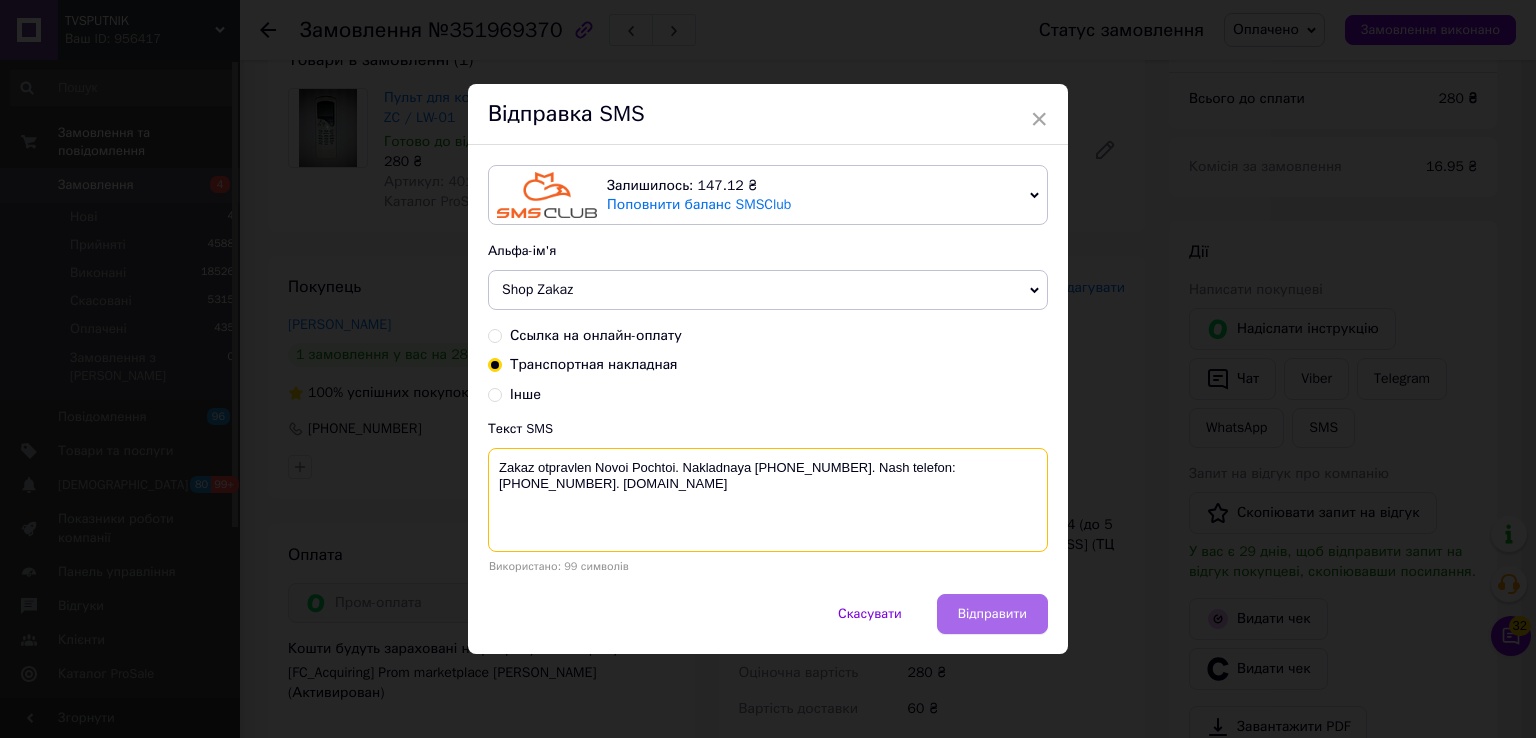 type on "Zakaz otpravlen Novoi Pochtoi. Nakladnaya 20451202960500. Nash telefon:+380500194515. Tvsputnik.net" 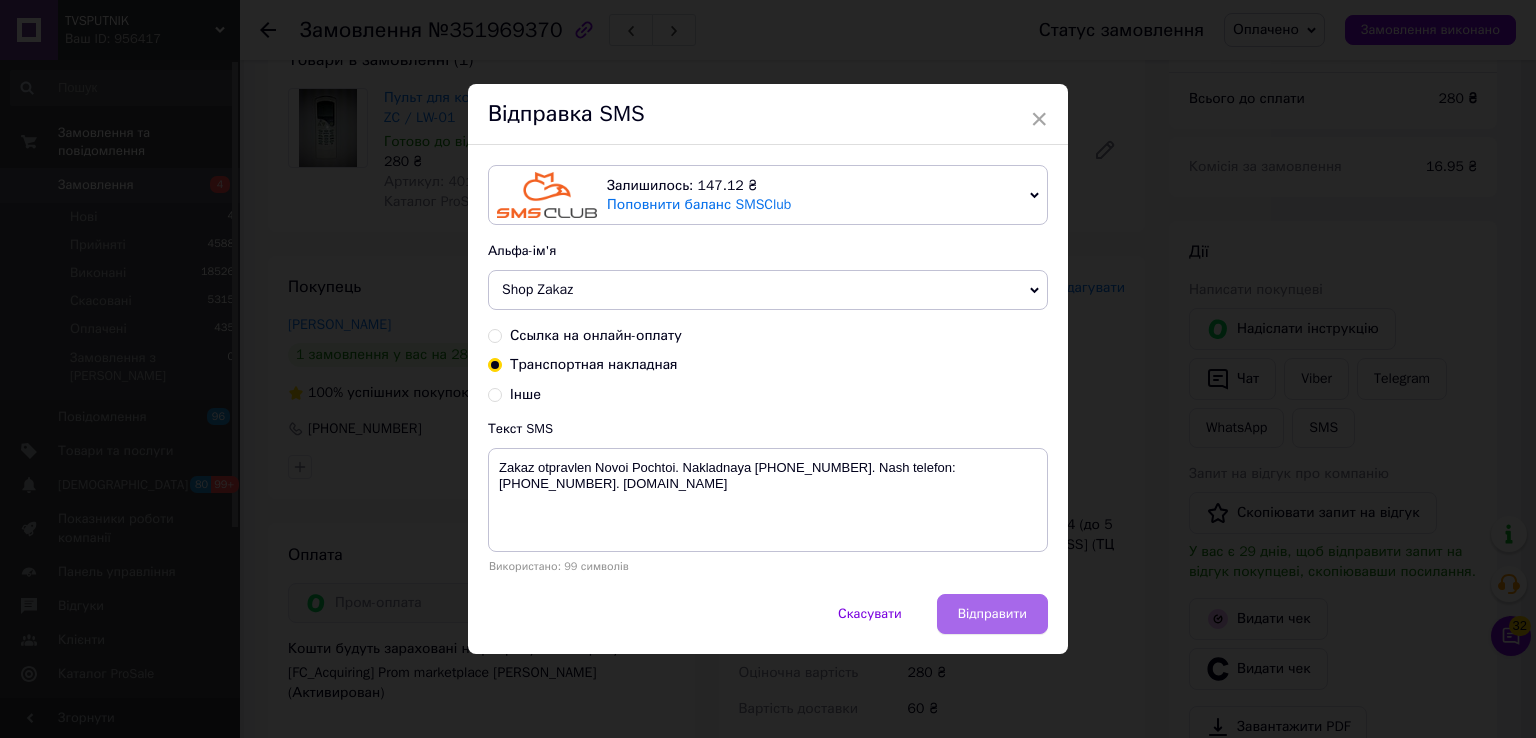 click on "Відправити" at bounding box center (992, 614) 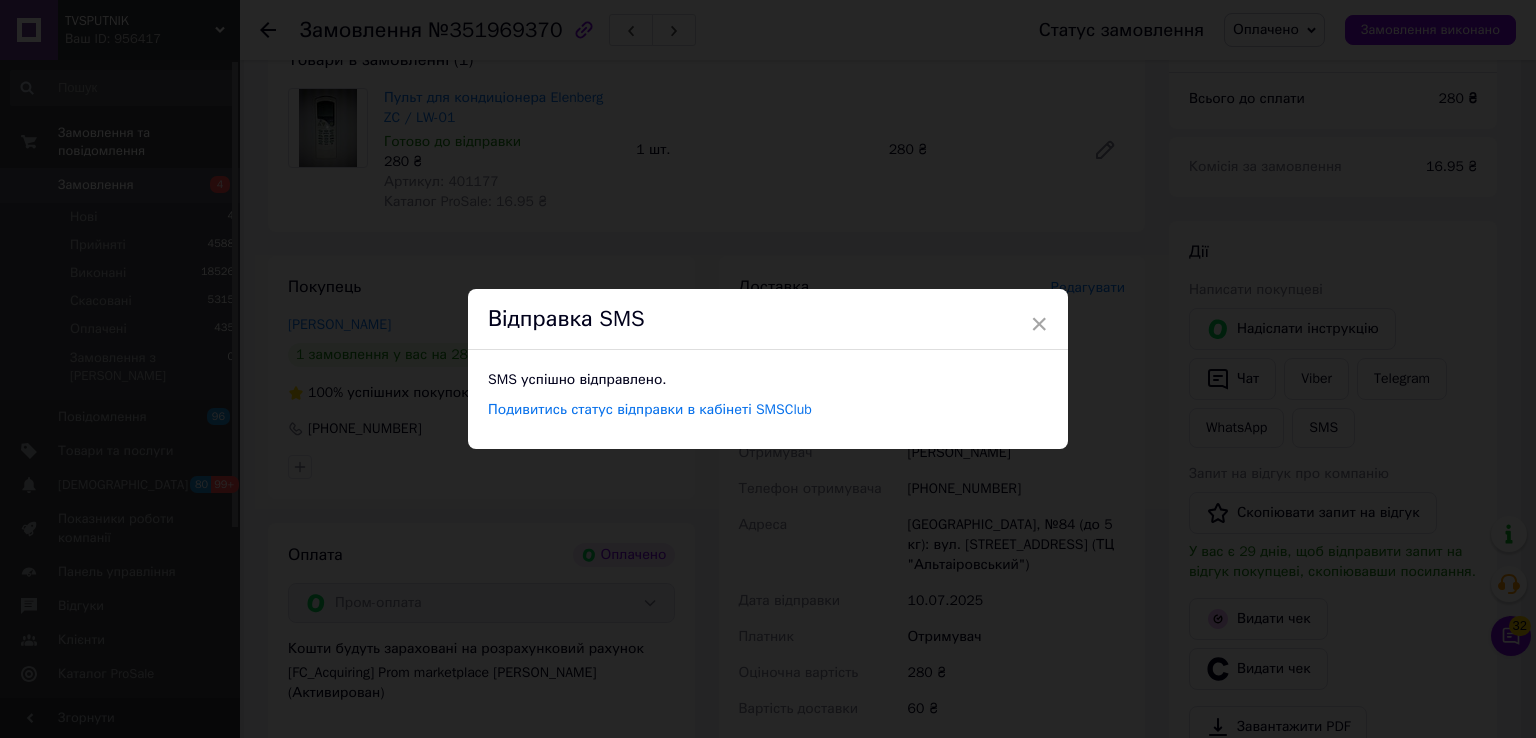 click on "× Відправка SMS SMS успішно відправлено. Подивитись статус відправки в кабінеті SMSClub" at bounding box center [768, 369] 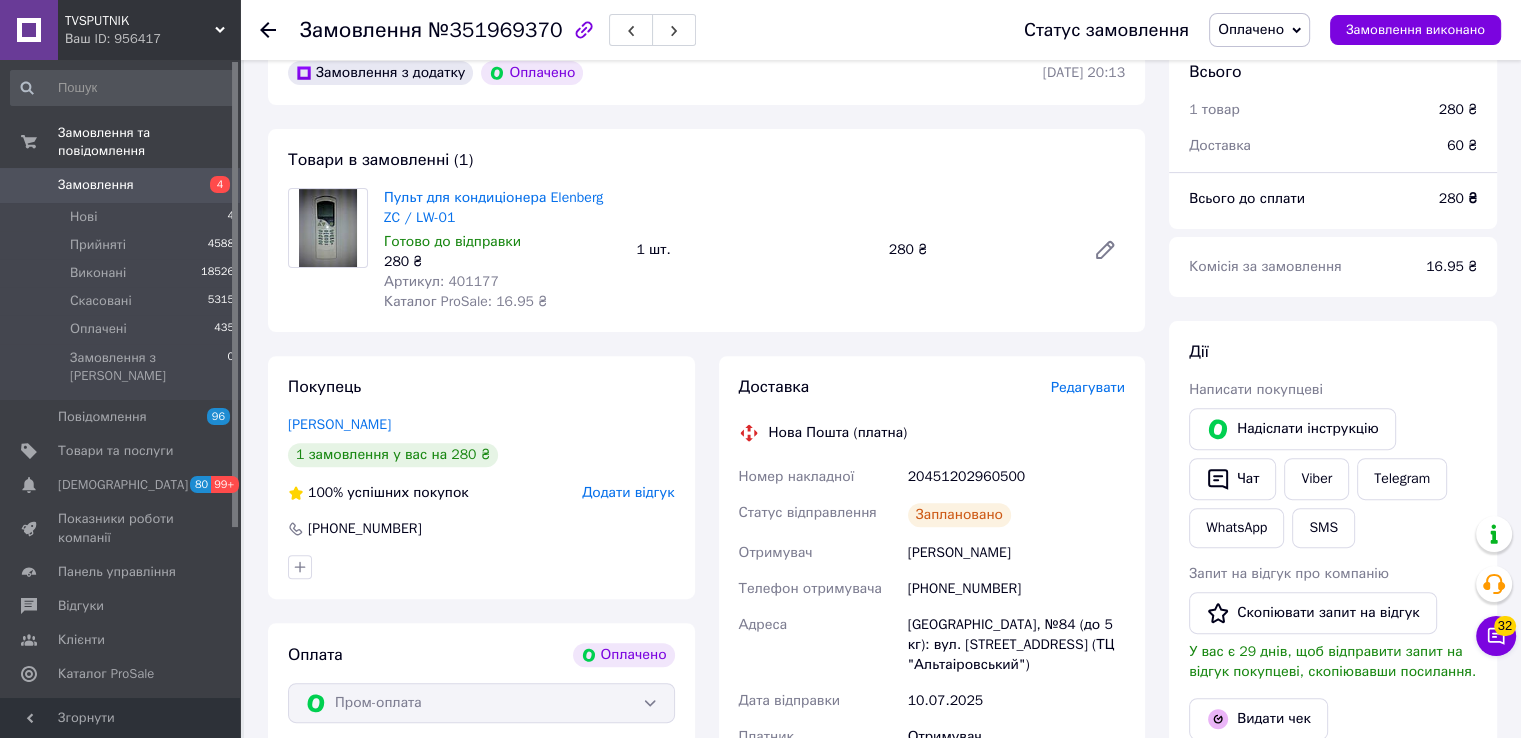 scroll, scrollTop: 300, scrollLeft: 0, axis: vertical 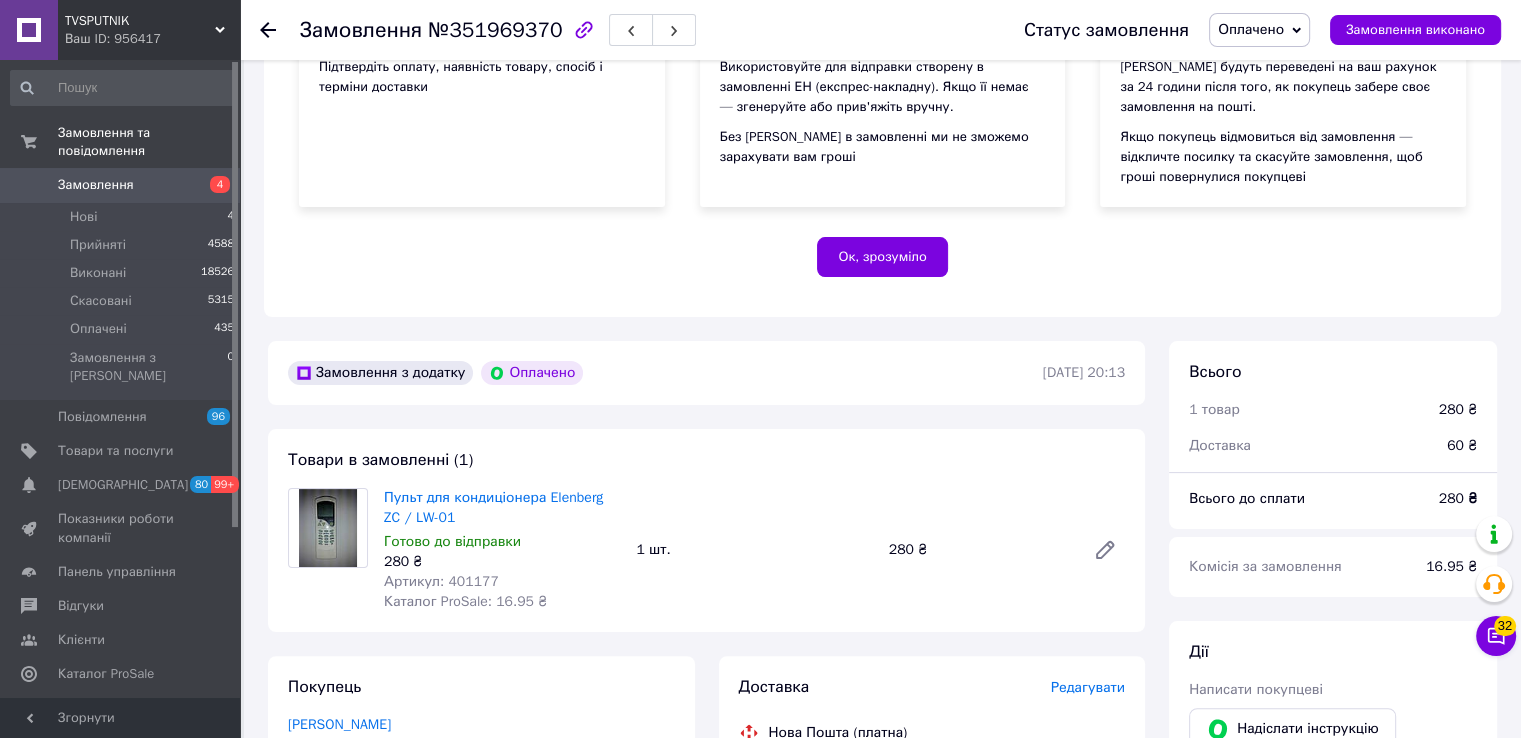 click at bounding box center (280, 30) 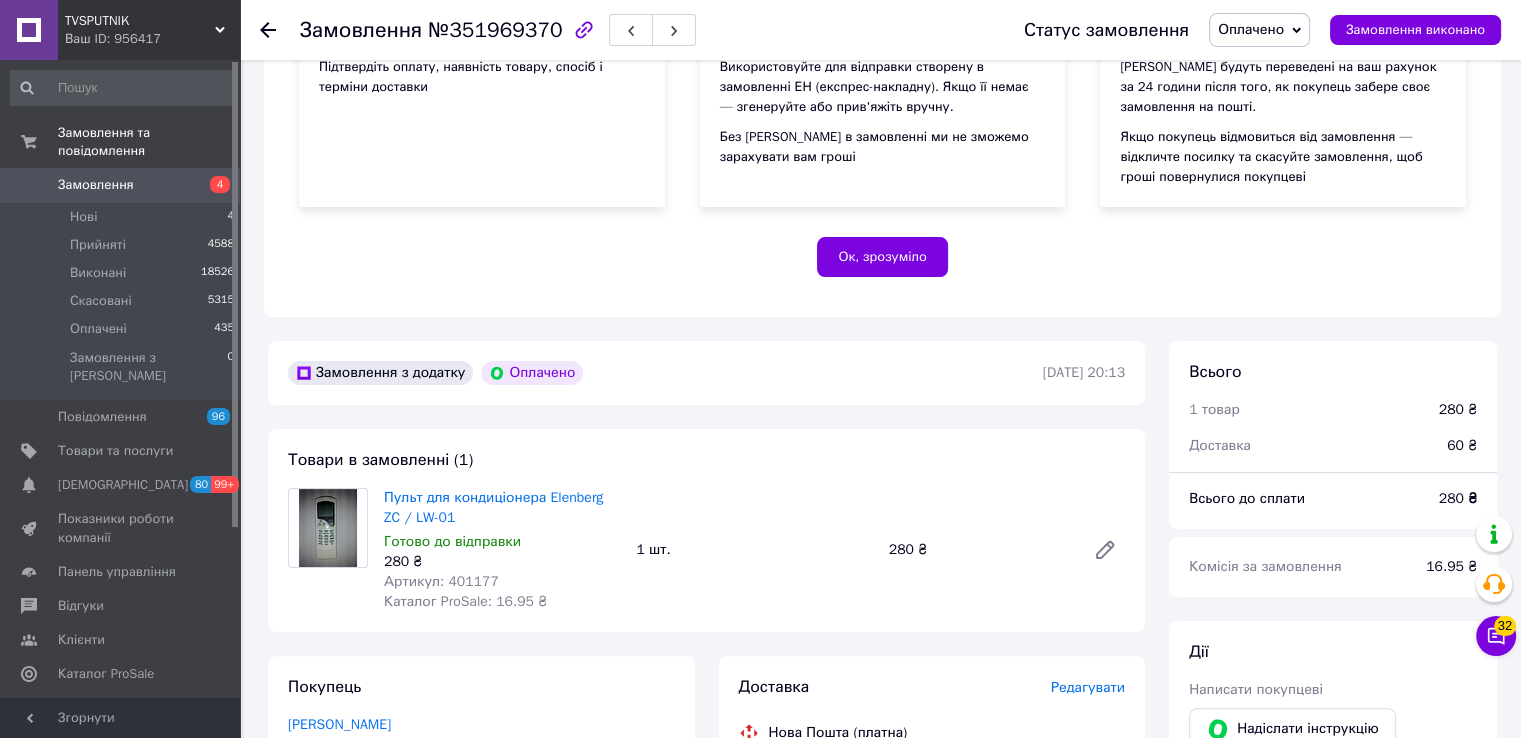click 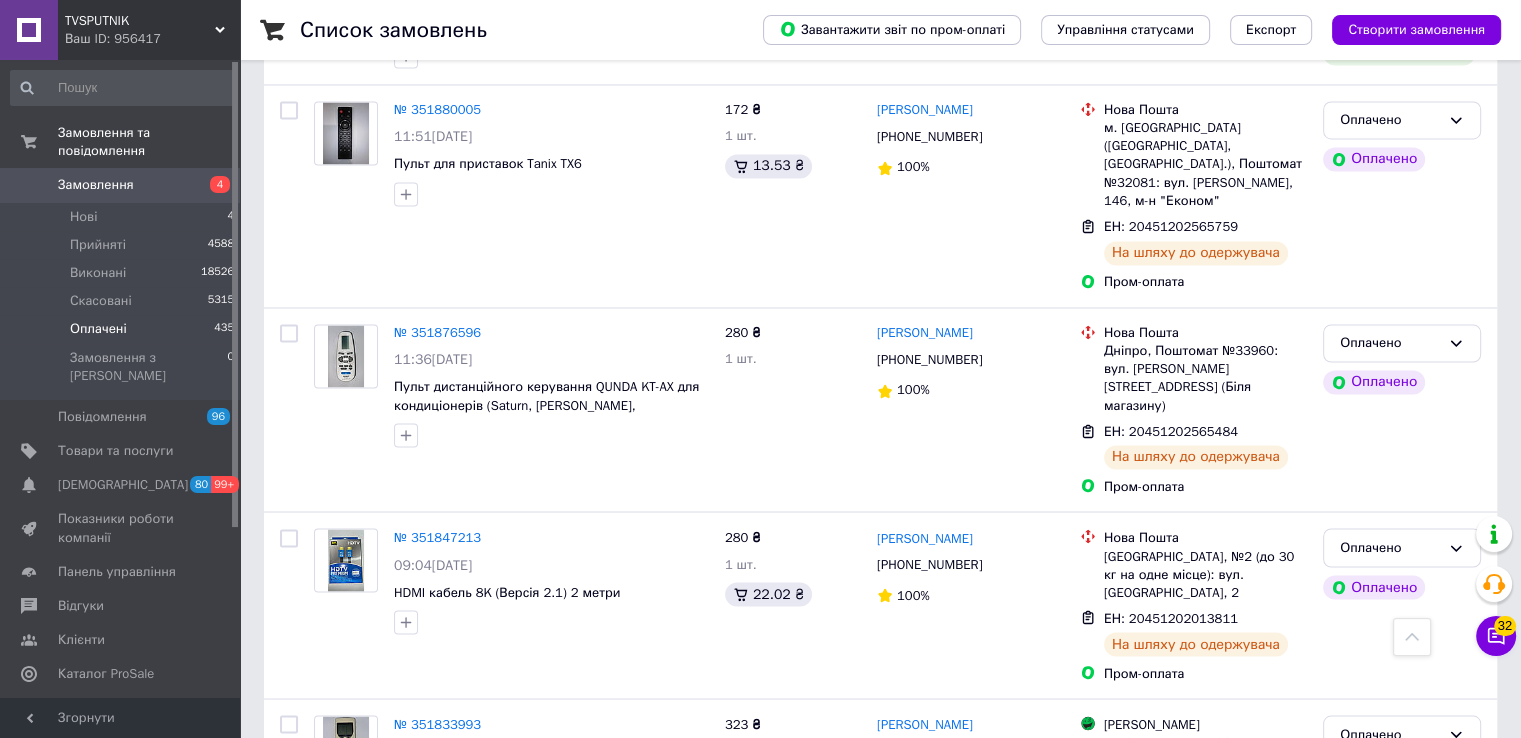 scroll, scrollTop: 3360, scrollLeft: 0, axis: vertical 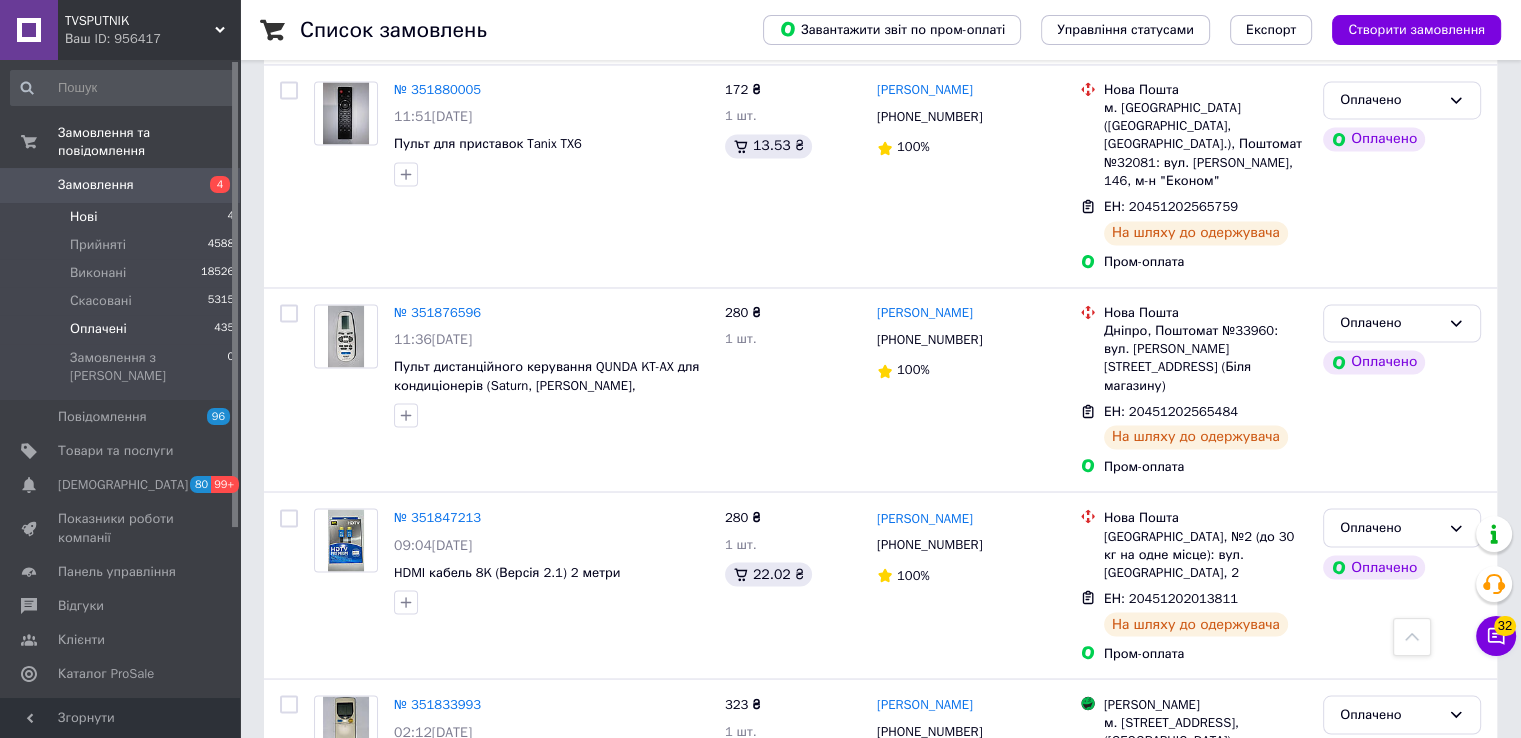 click on "Нові 4" at bounding box center (123, 217) 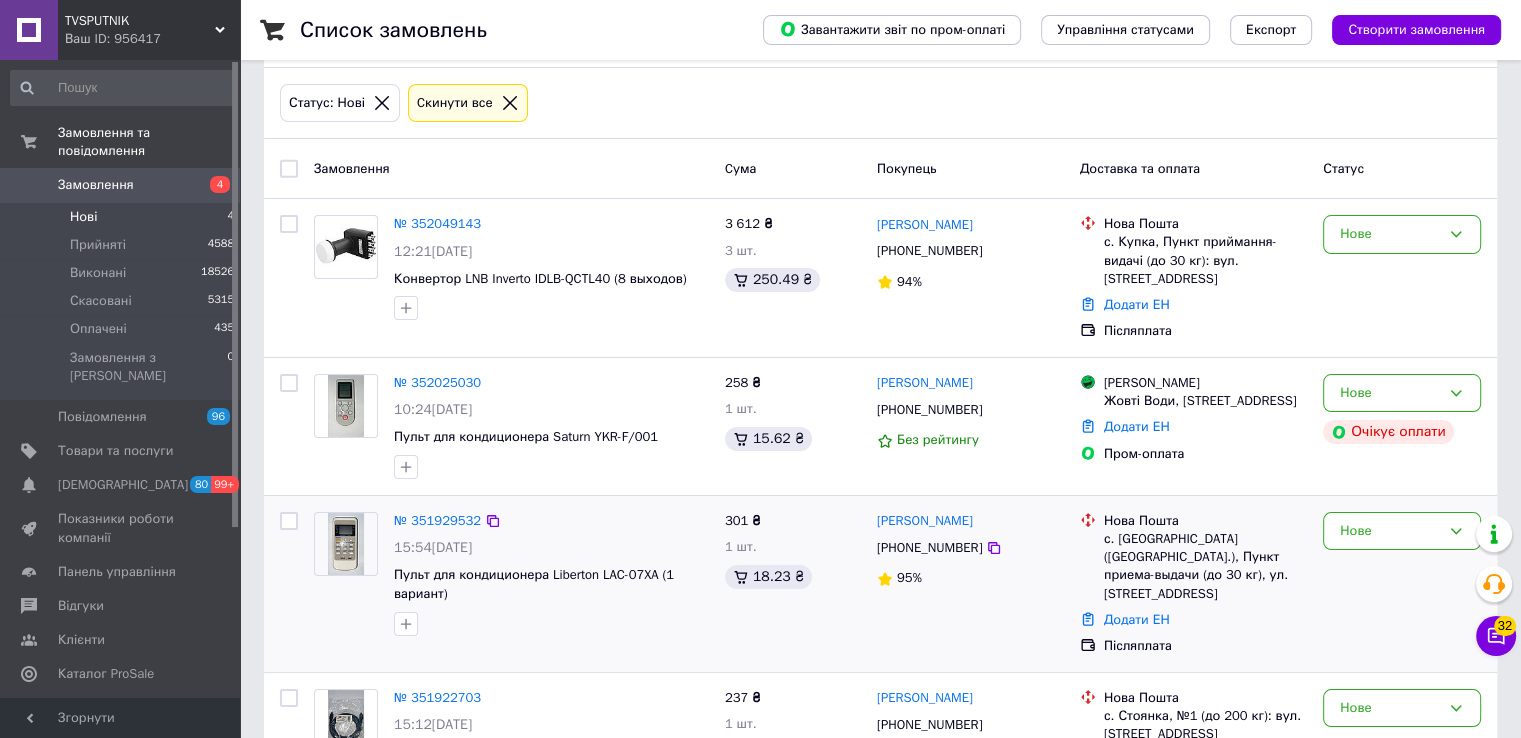 scroll, scrollTop: 0, scrollLeft: 0, axis: both 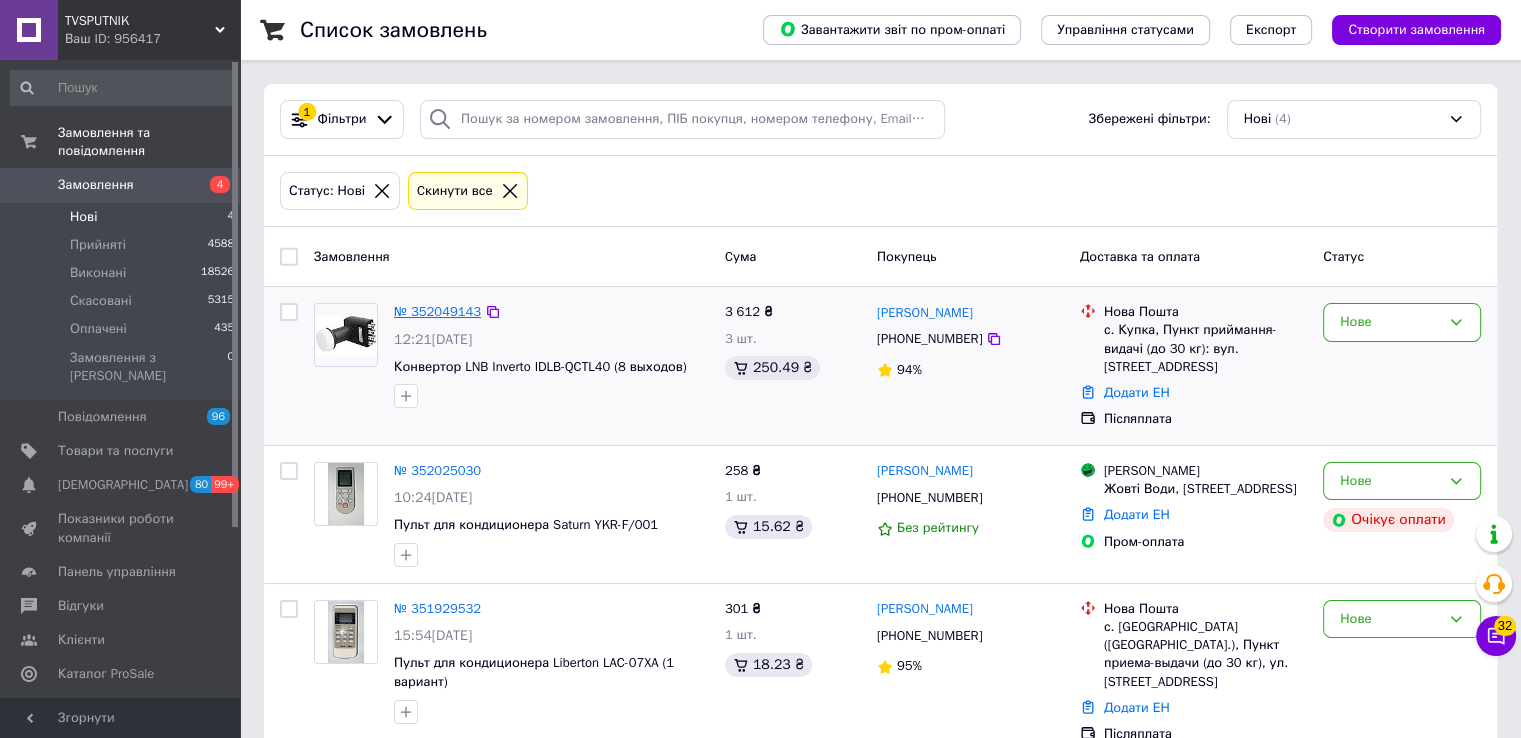 click on "№ 352049143" at bounding box center (437, 311) 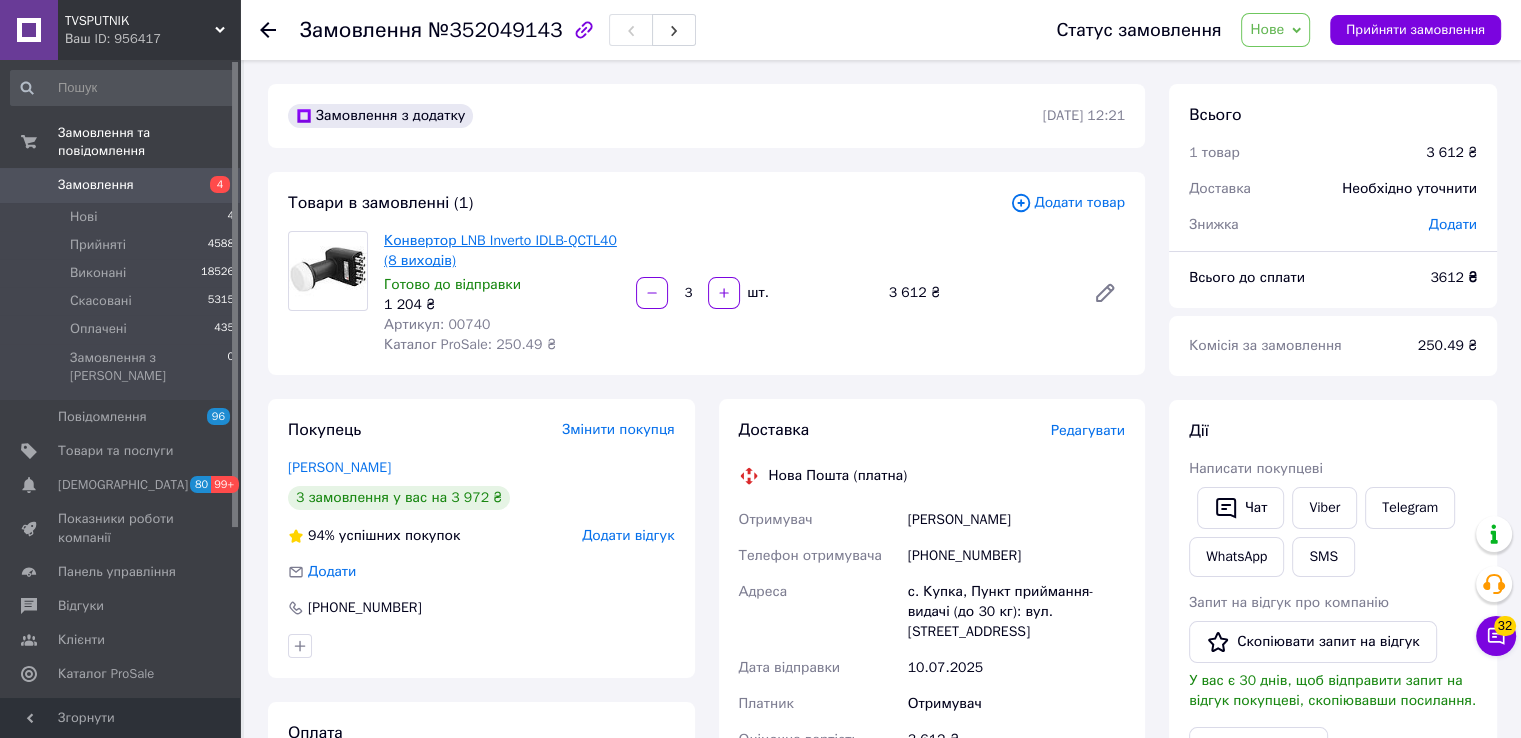 click on "Конвертор LNB Inverto IDLB-QCTL40 (8 виходів)" at bounding box center [500, 250] 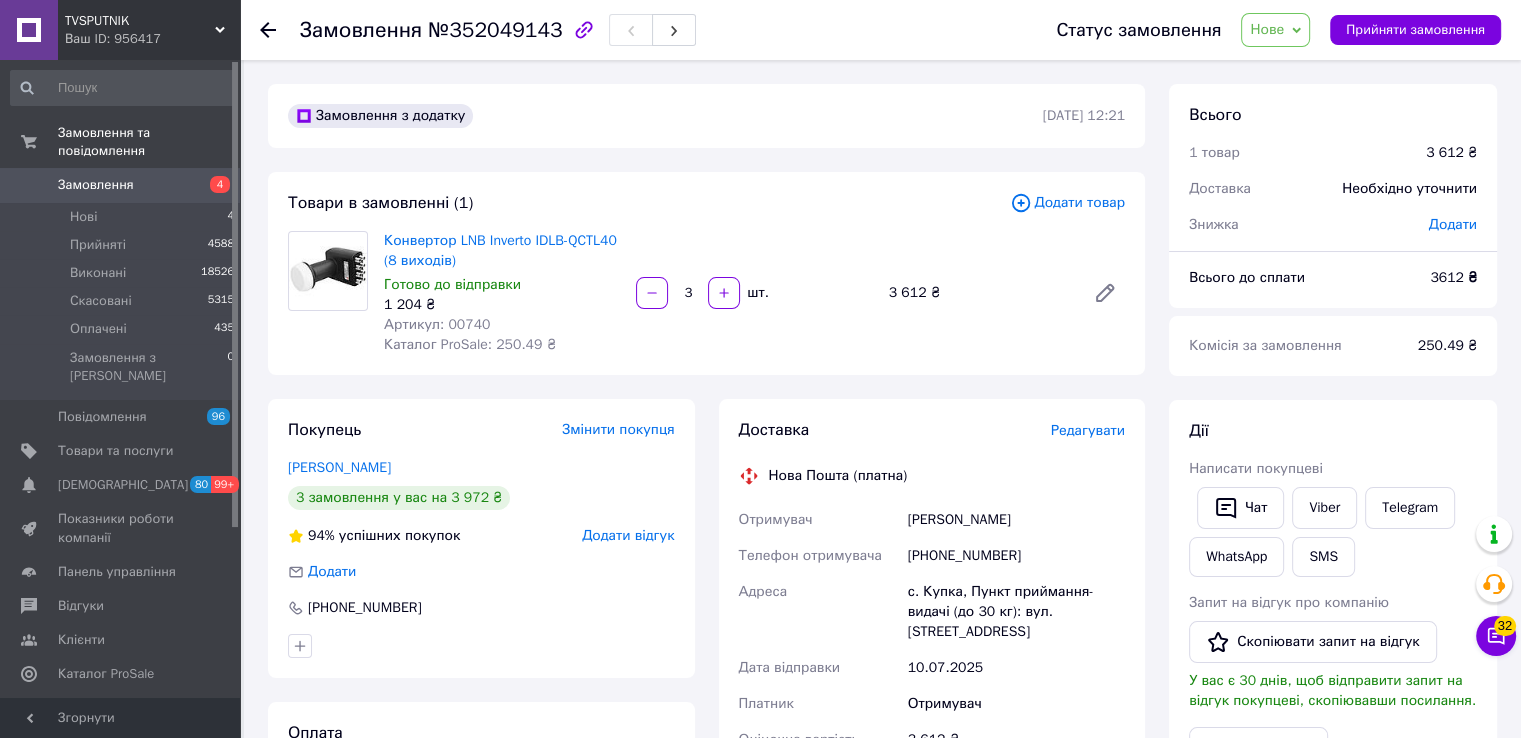click on "Замовлення №352049143 Статус замовлення Нове Прийнято Виконано Скасовано Оплачено Прийняти замовлення" at bounding box center (880, 30) 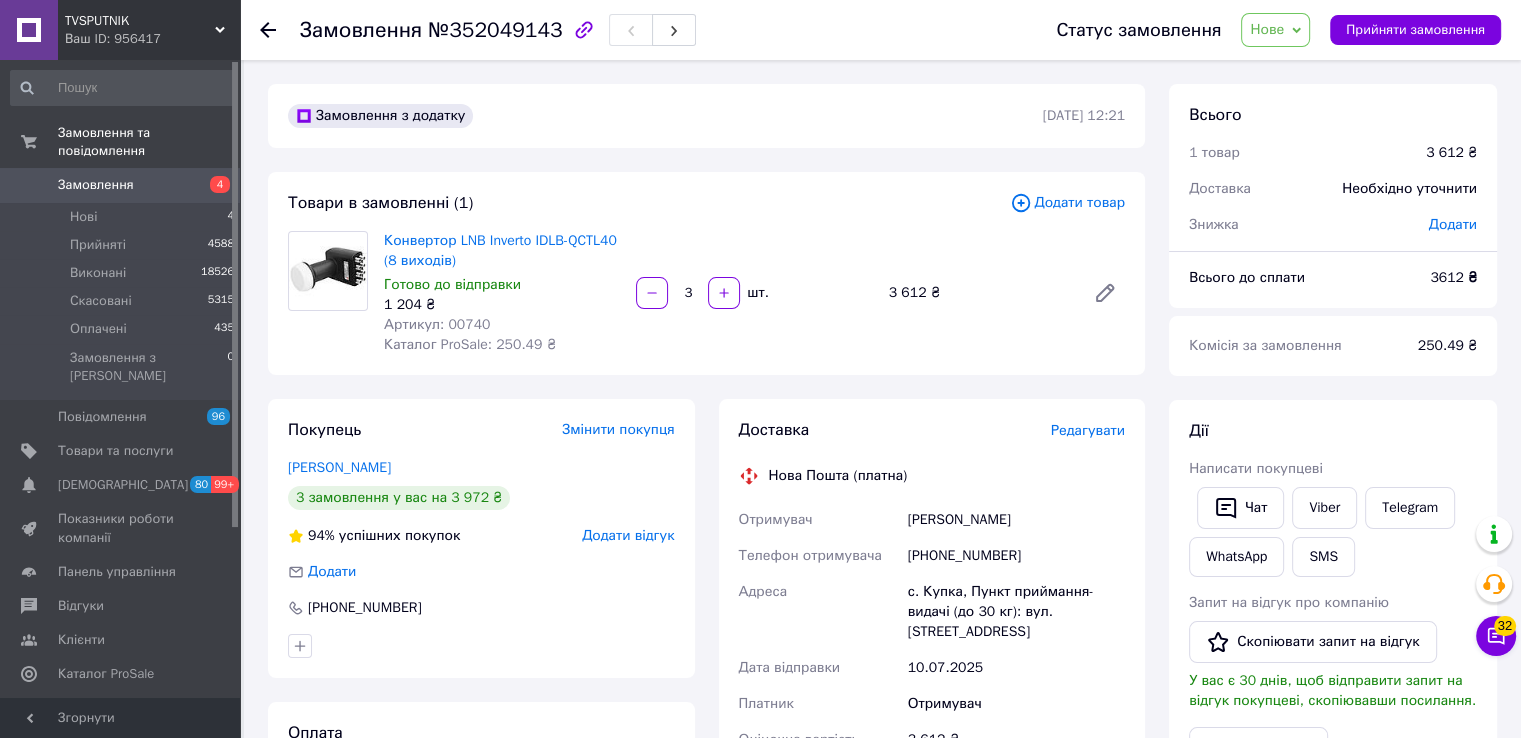 click 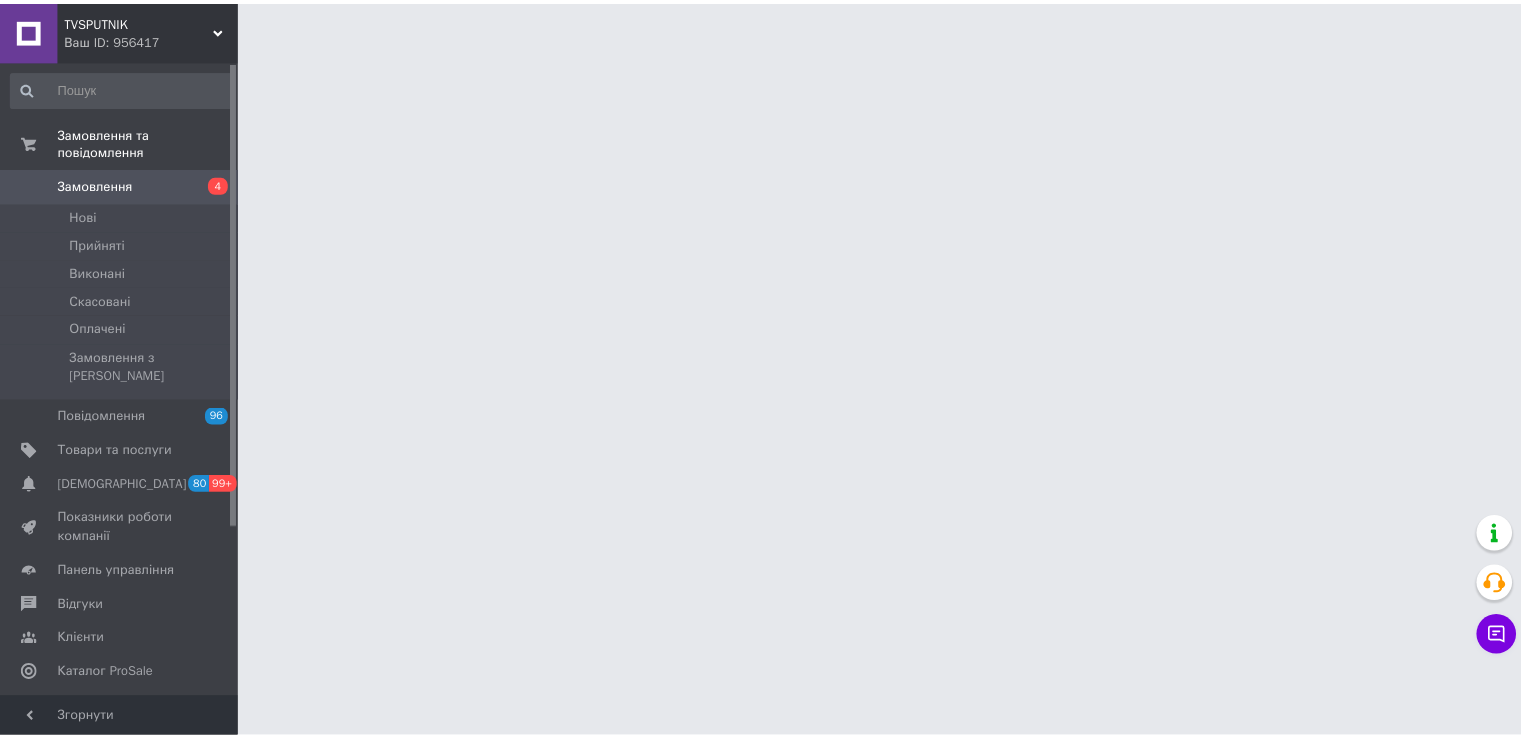 scroll, scrollTop: 0, scrollLeft: 0, axis: both 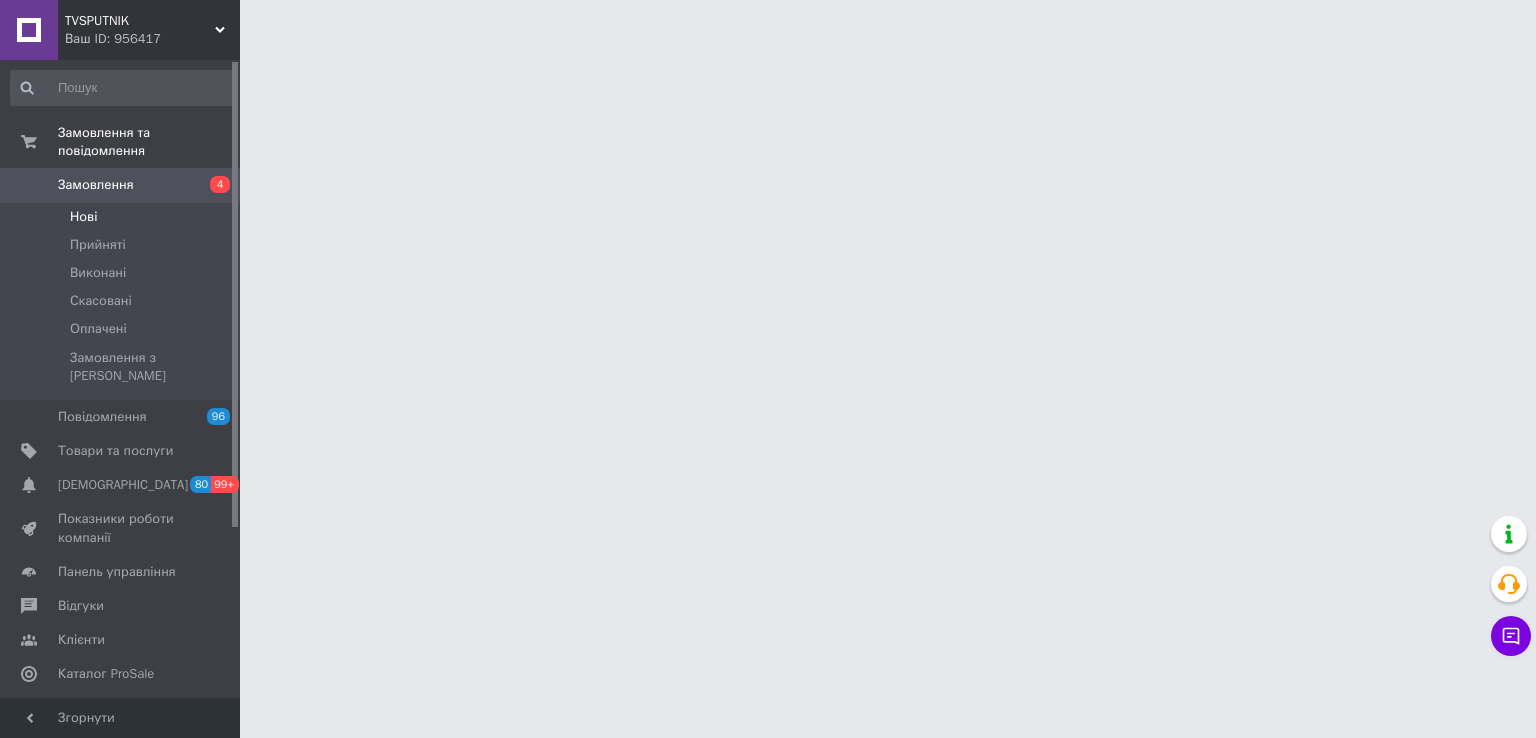 click on "Нові" at bounding box center (123, 217) 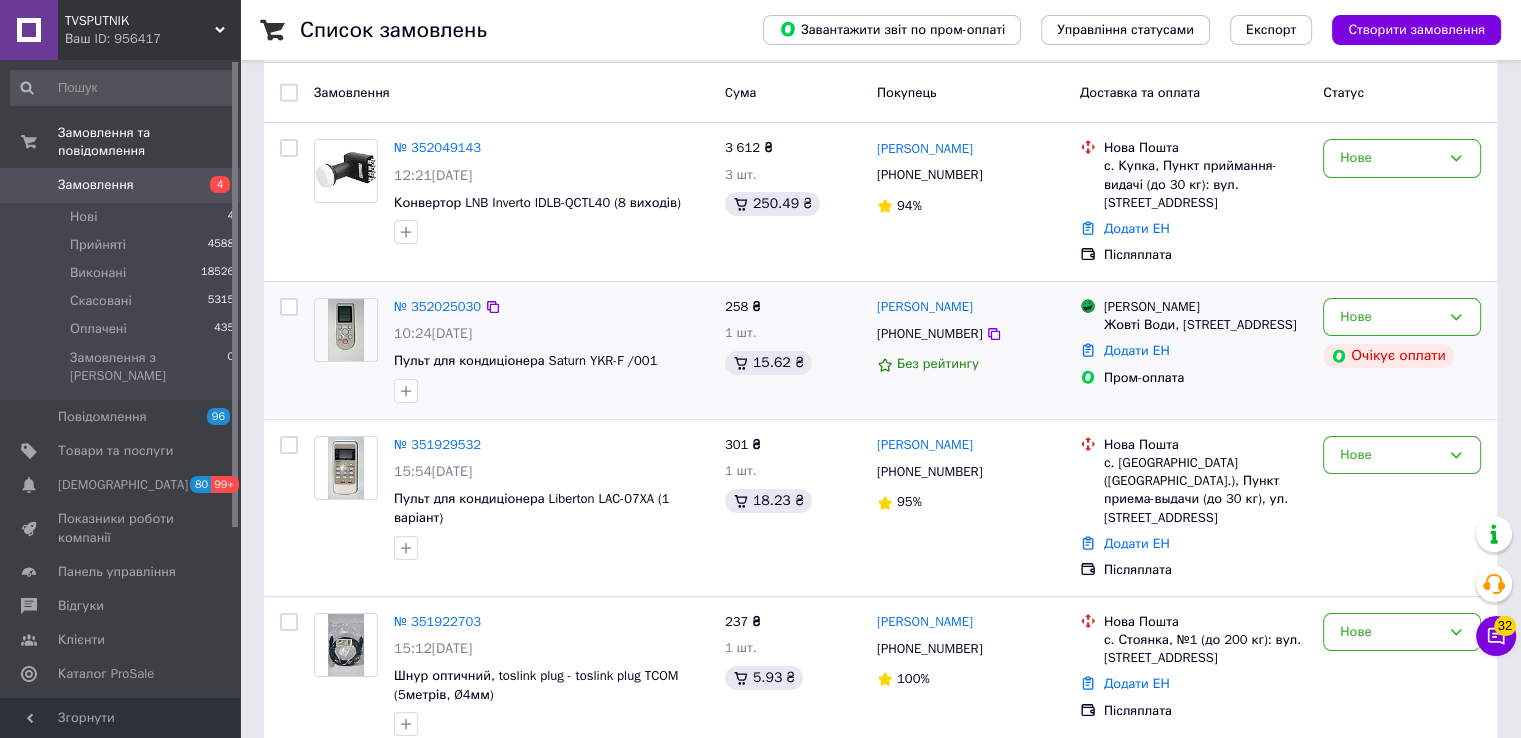 scroll, scrollTop: 164, scrollLeft: 0, axis: vertical 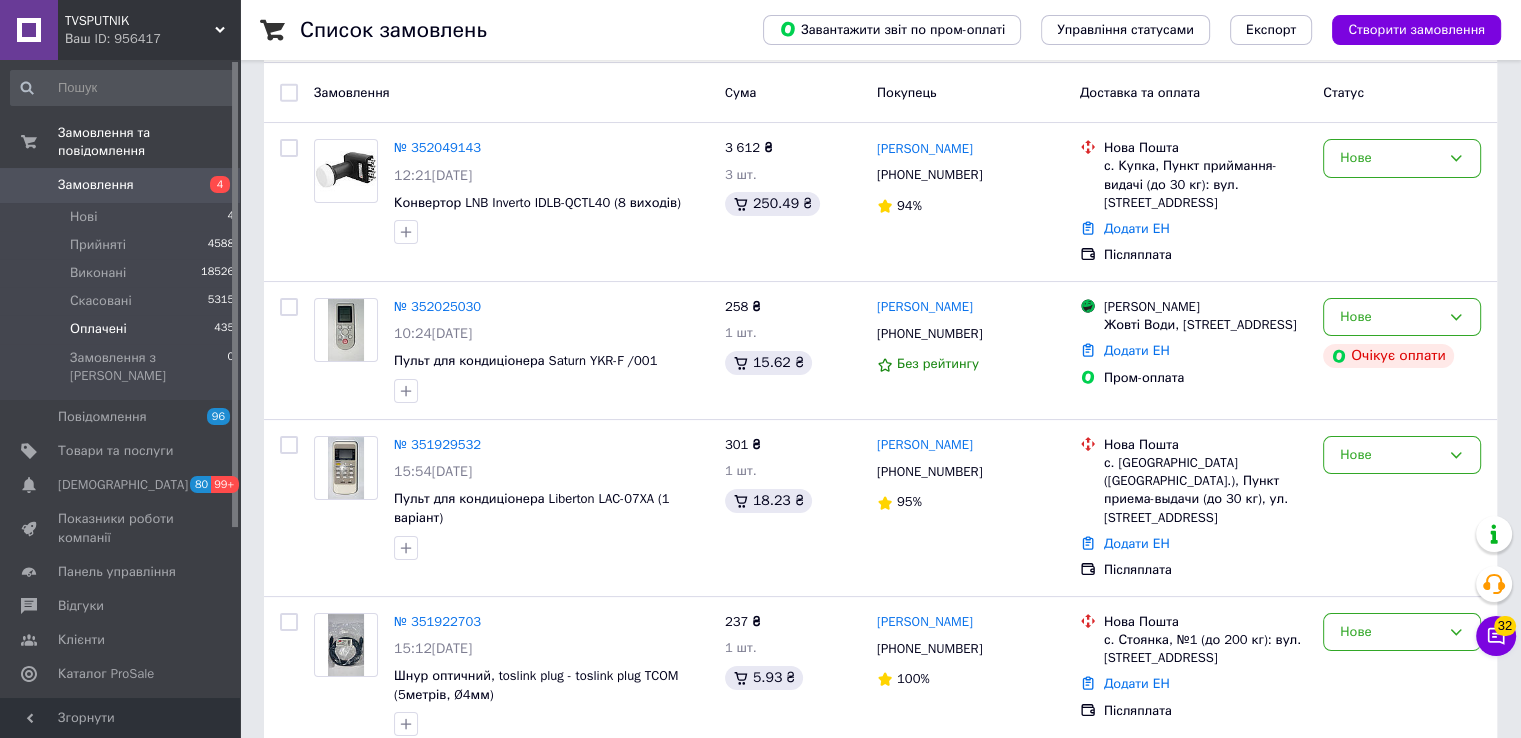 click on "Оплачені 435" at bounding box center (123, 329) 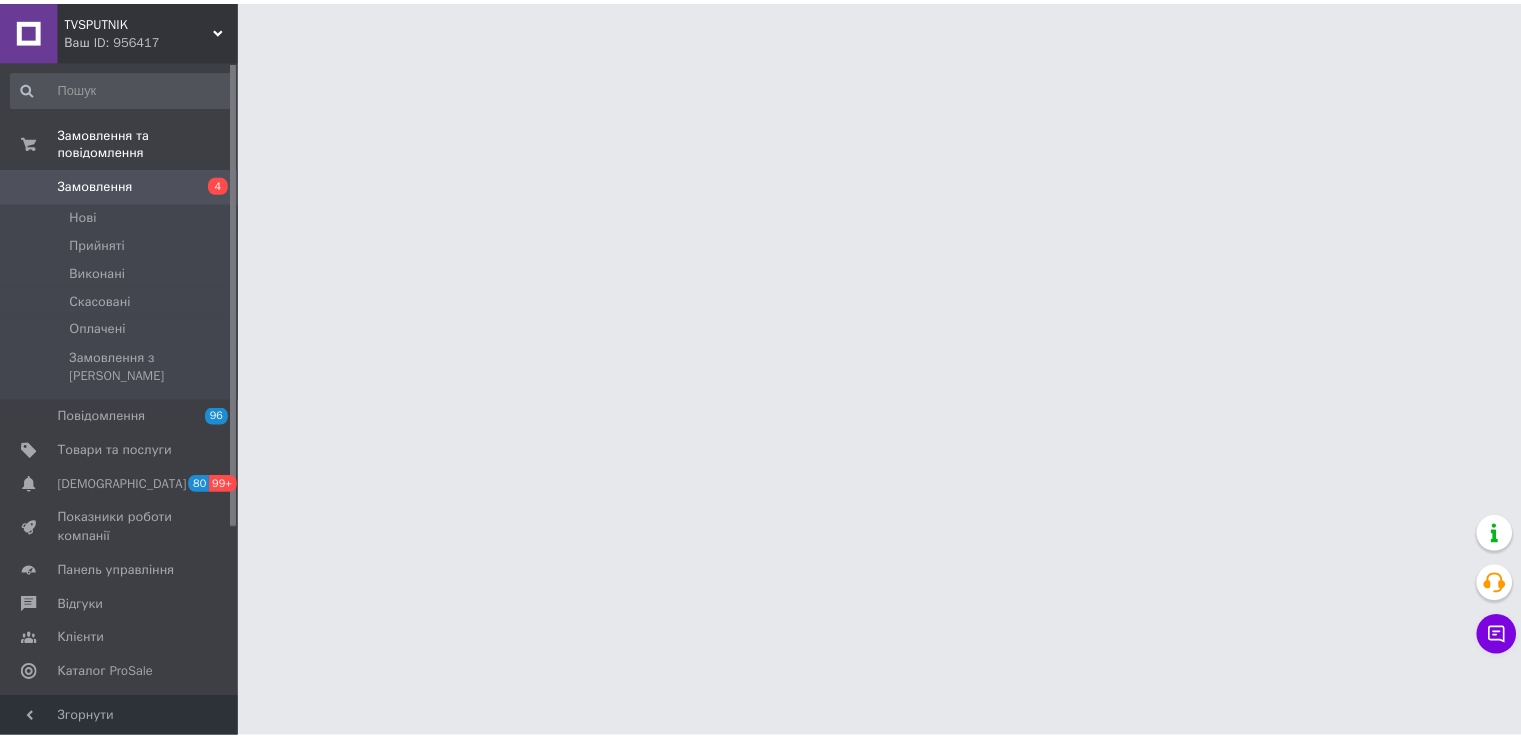 scroll, scrollTop: 0, scrollLeft: 0, axis: both 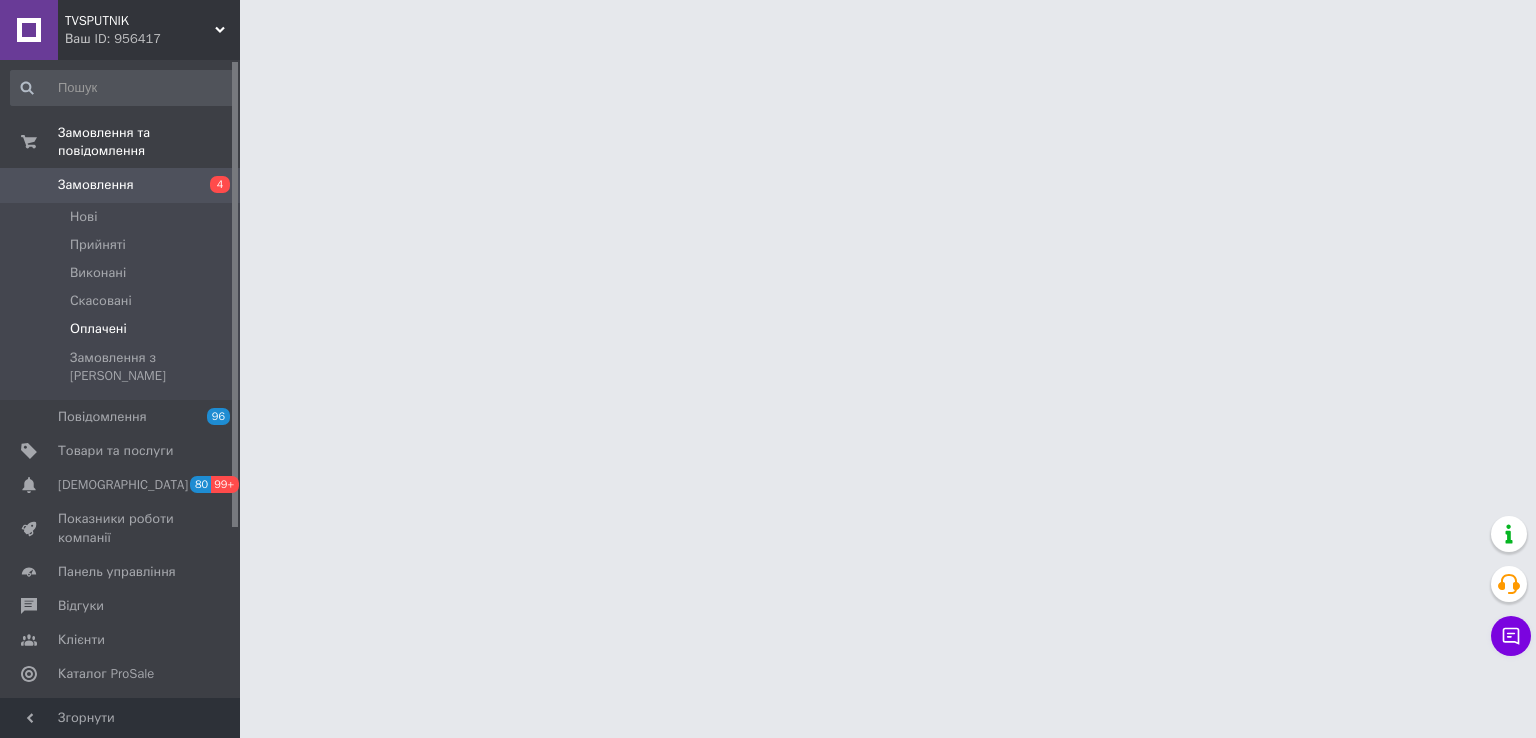 click on "Оплачені" at bounding box center [123, 329] 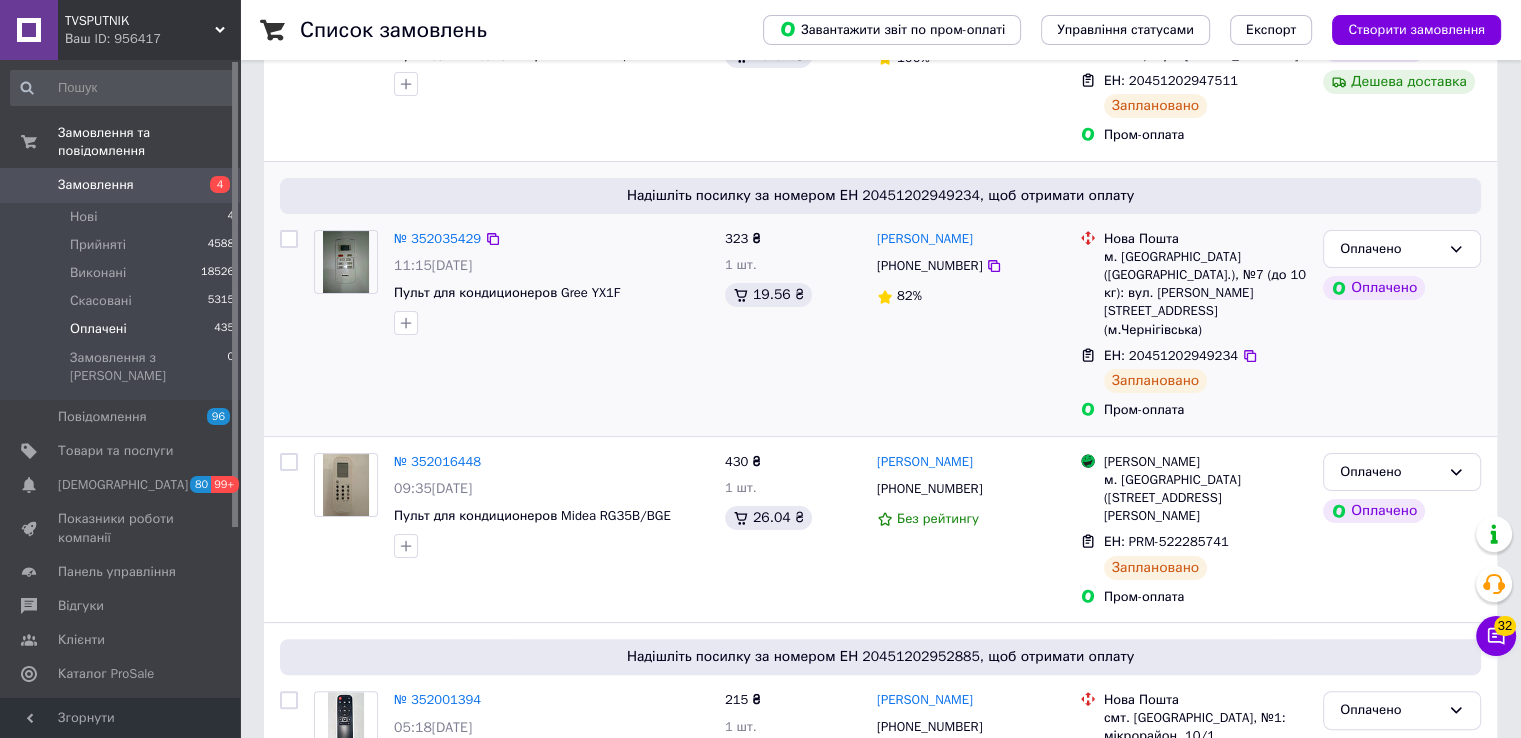 scroll, scrollTop: 400, scrollLeft: 0, axis: vertical 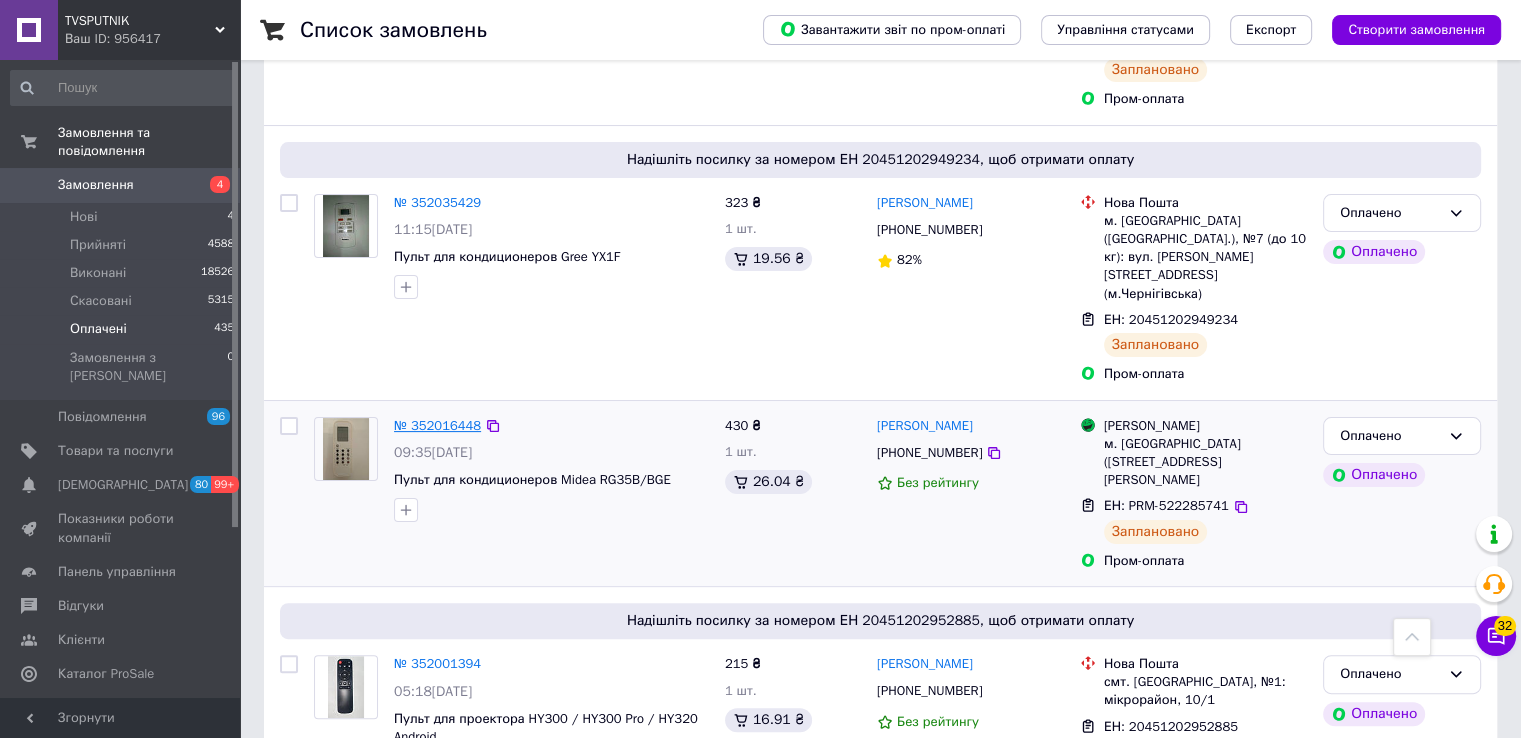 click on "№ 352016448" at bounding box center [437, 425] 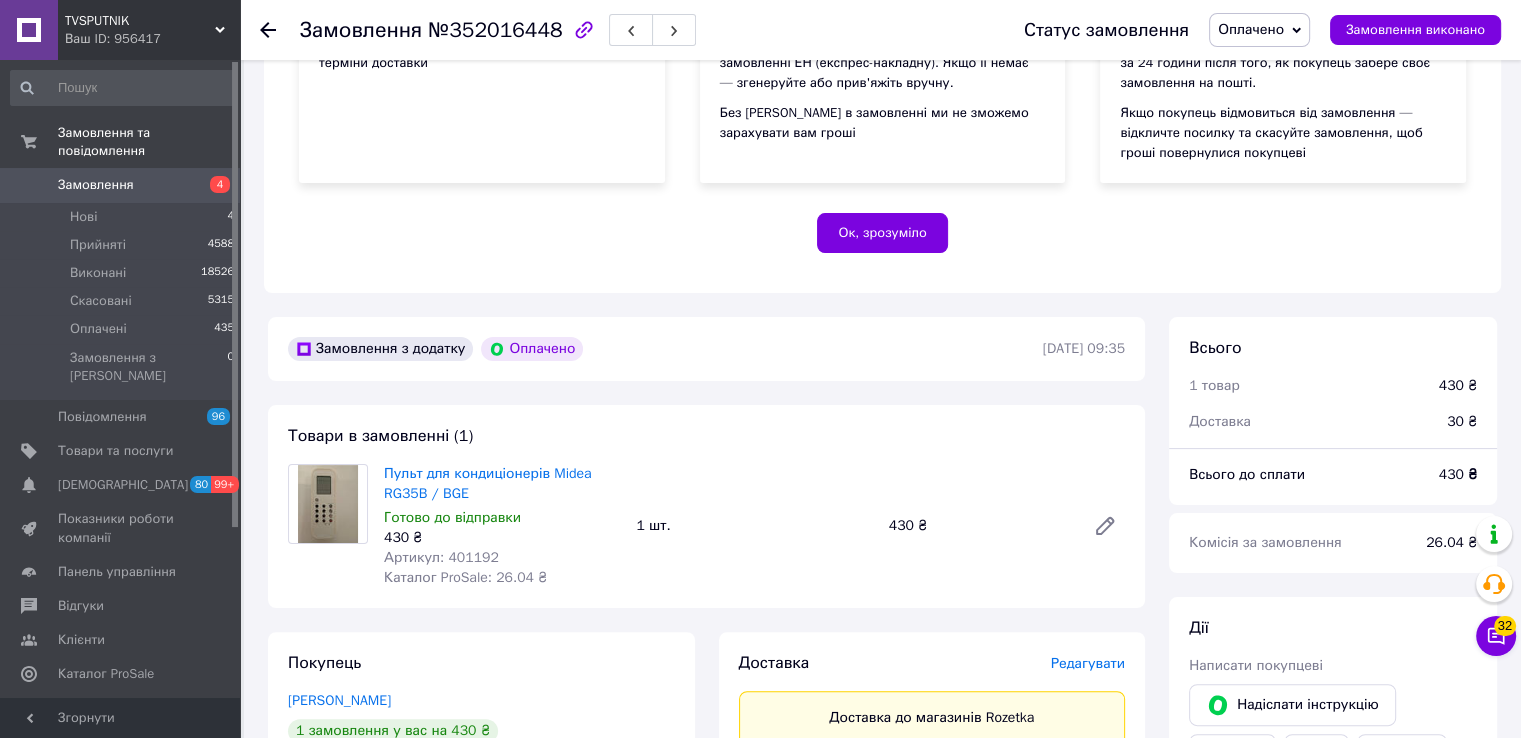 scroll, scrollTop: 100, scrollLeft: 0, axis: vertical 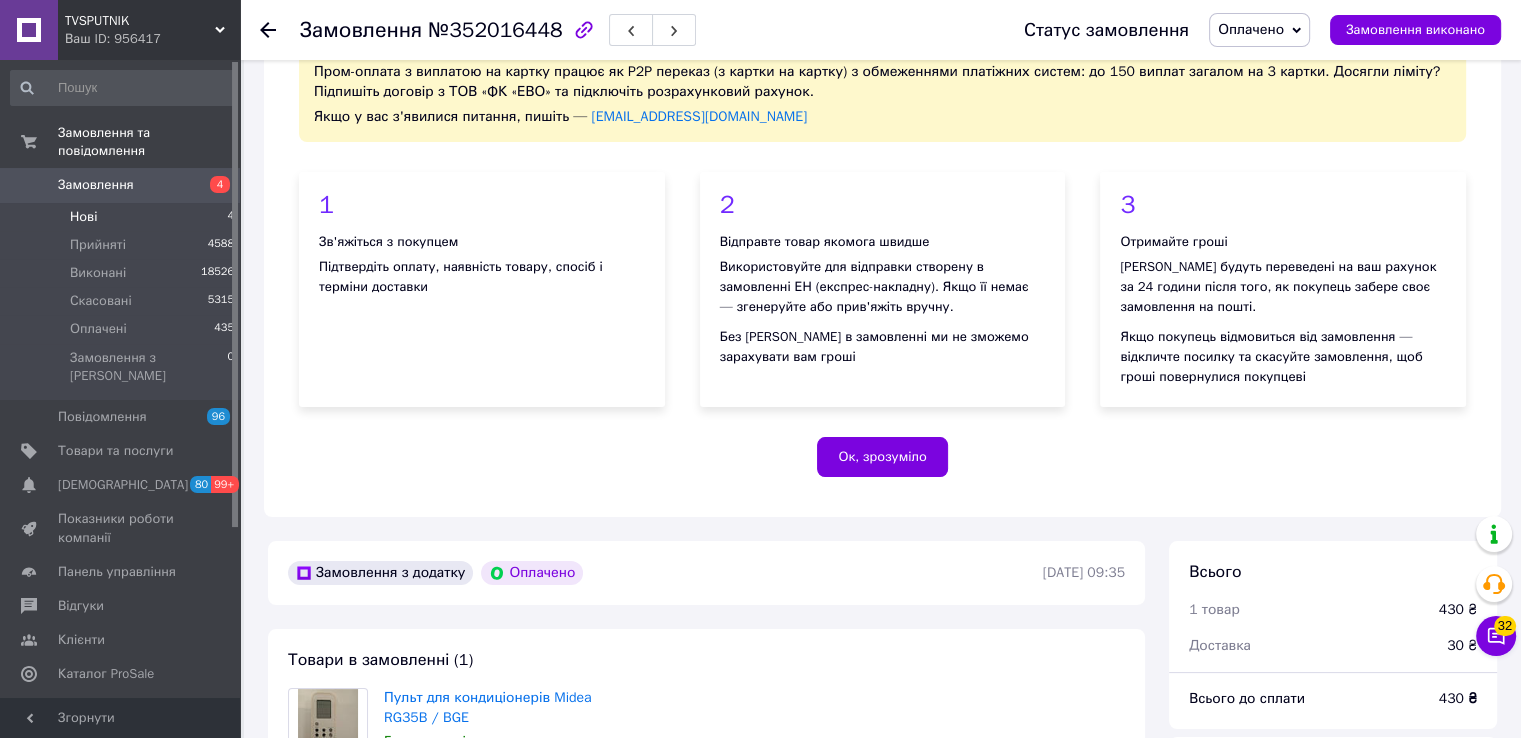 click on "Нові 4" at bounding box center [123, 217] 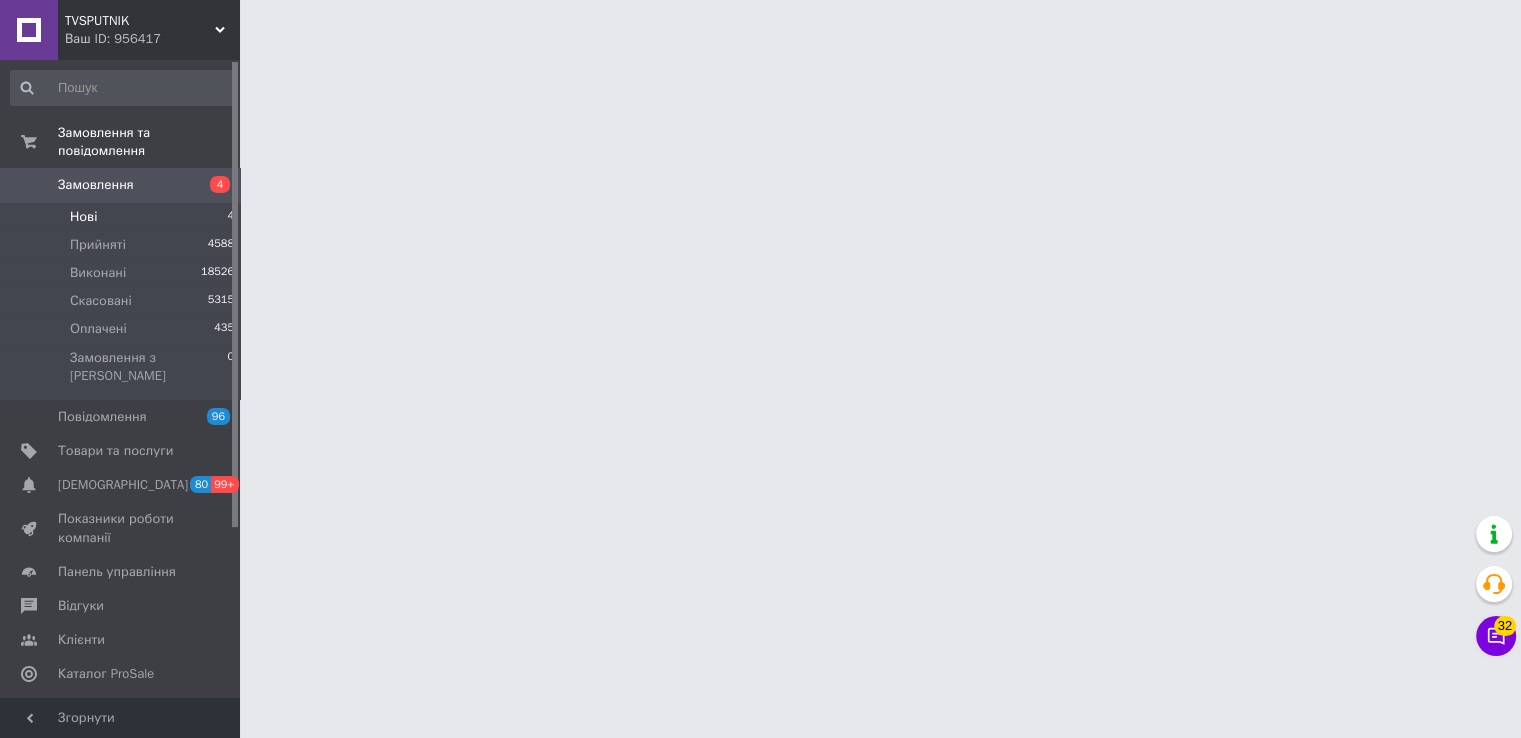 scroll, scrollTop: 0, scrollLeft: 0, axis: both 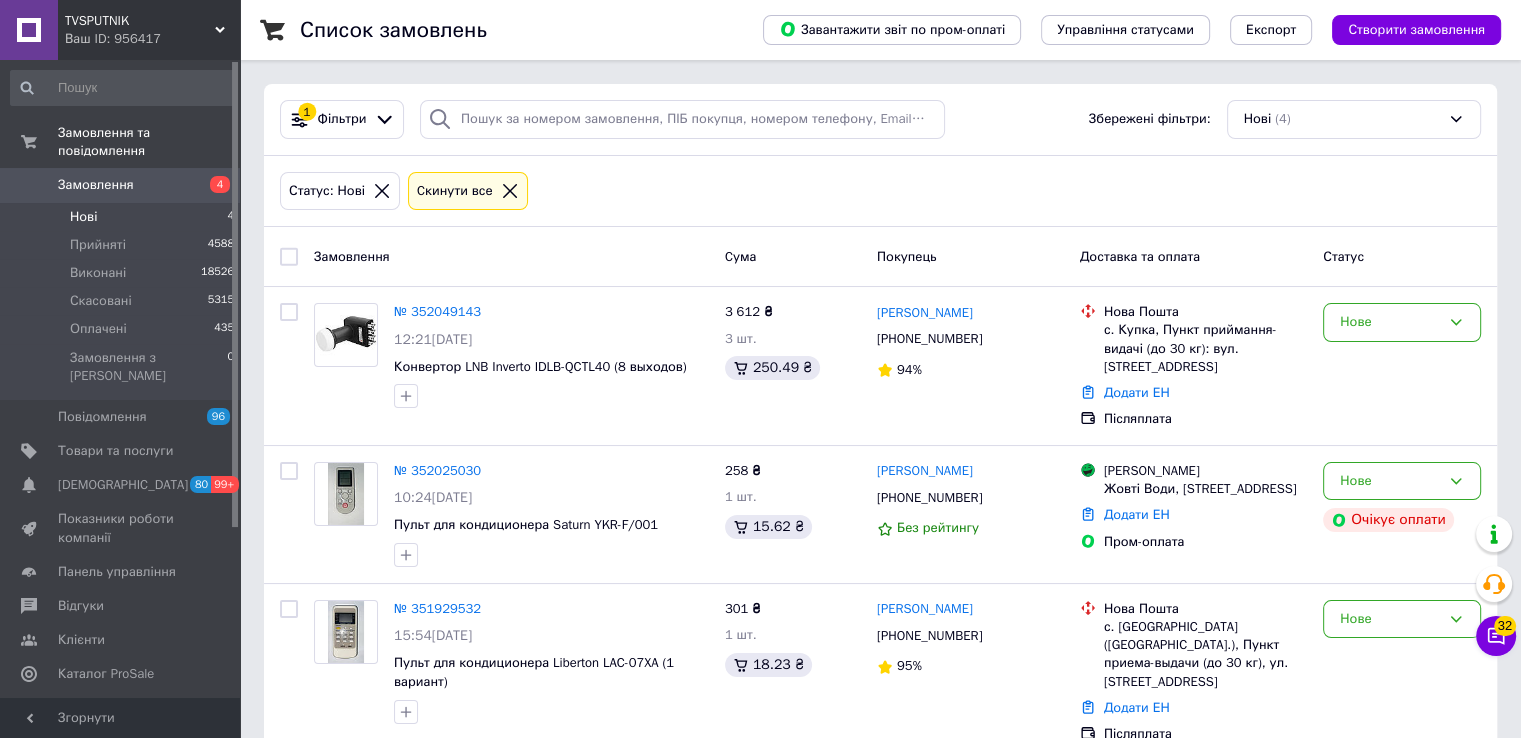 click on "Нові 4" at bounding box center [123, 217] 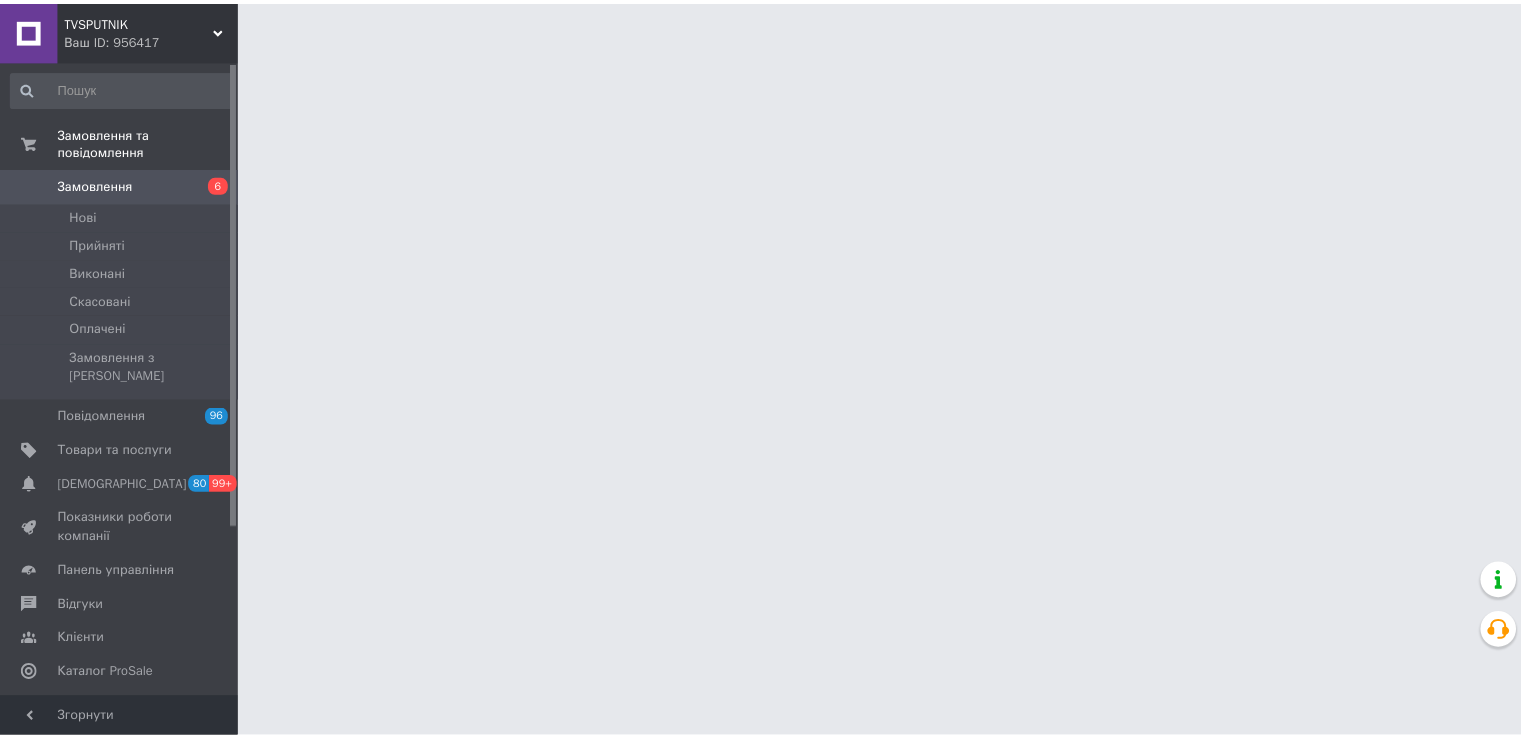 scroll, scrollTop: 0, scrollLeft: 0, axis: both 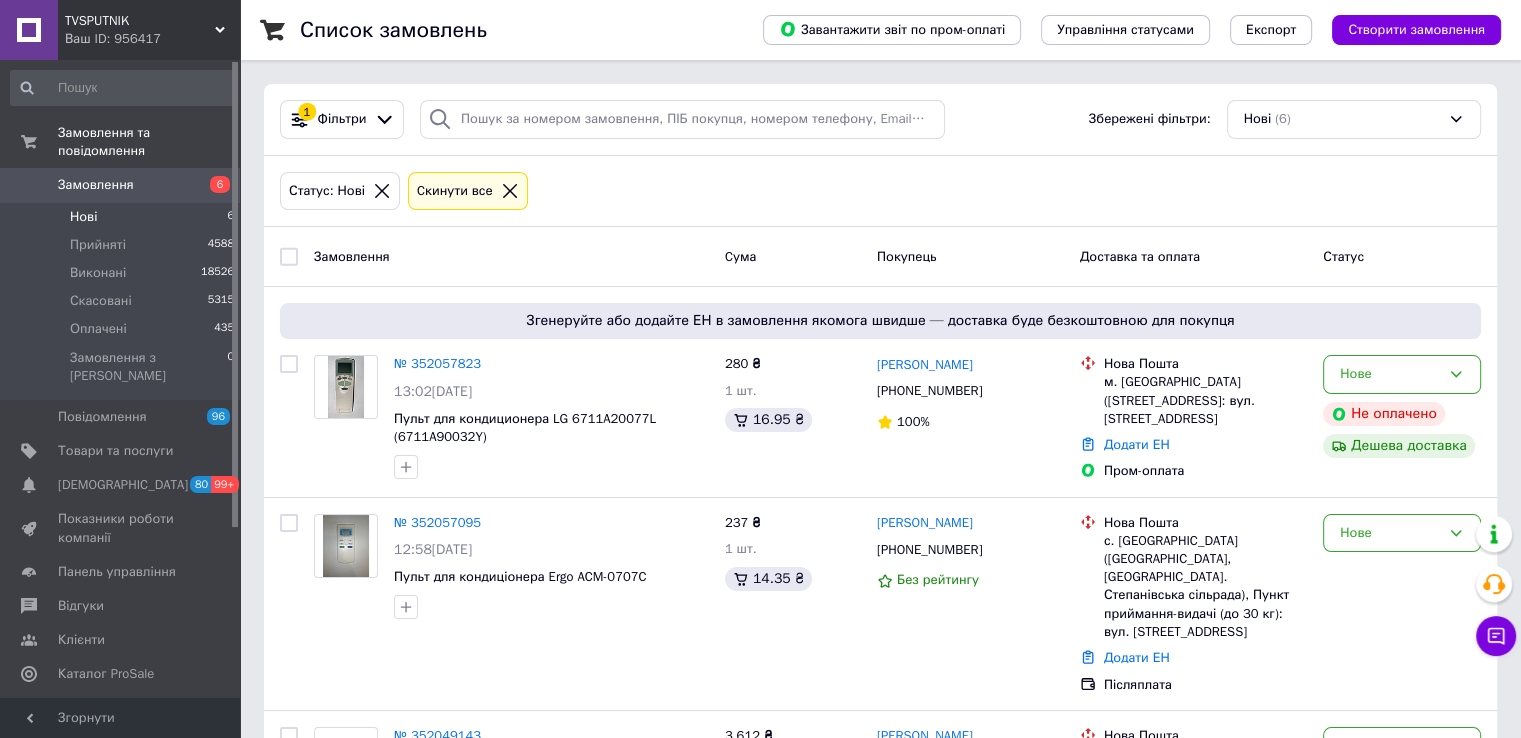 click on "Список замовлень   Завантажити звіт по пром-оплаті Управління статусами Експорт Створити замовлення 1 Фільтри Збережені фільтри: Нові (6) Статус: Нові Cкинути все Замовлення Cума Покупець Доставка та оплата Статус Згенеруйте або додайте ЕН в замовлення якомога швидше — доставка буде безкоштовною для покупця № 352057823 13:02[DATE] Пульт для кондиционера LG 6711A20077L (6711A90032Y) 280 ₴ 1 шт. 16.95 ₴ [PERSON_NAME] [PHONE_NUMBER] 100% Нова Пошта м. [GEOGRAPHIC_DATA] ([STREET_ADDRESS]: вул. [STREET_ADDRESS] Додати ЕН Пром-оплата Нове Не оплачено Дешева доставка № 352057095 12:58[DATE] 237 ₴ 1 шт. 14.35 ₴ 94%" at bounding box center (880, 682) 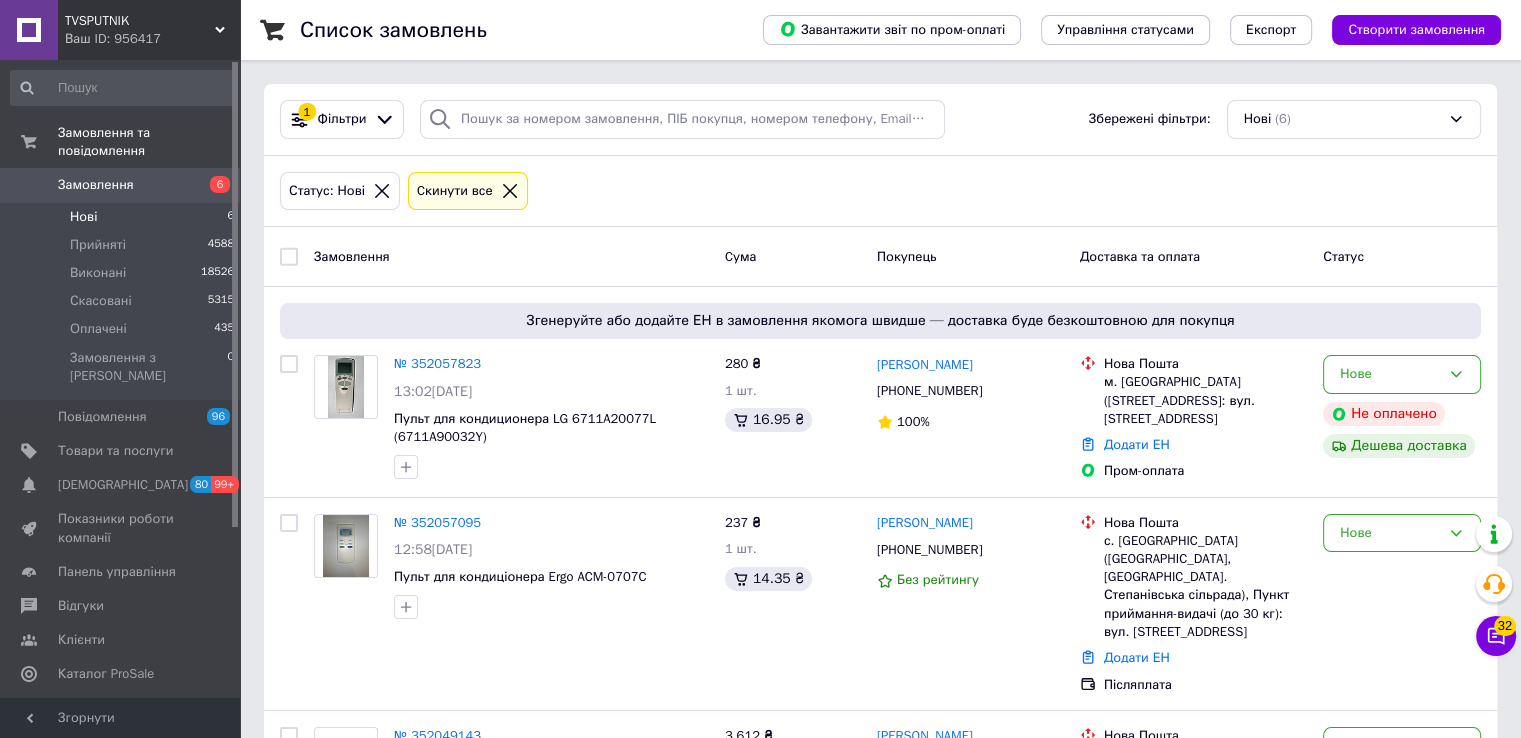 click on "Нові 6" at bounding box center (123, 217) 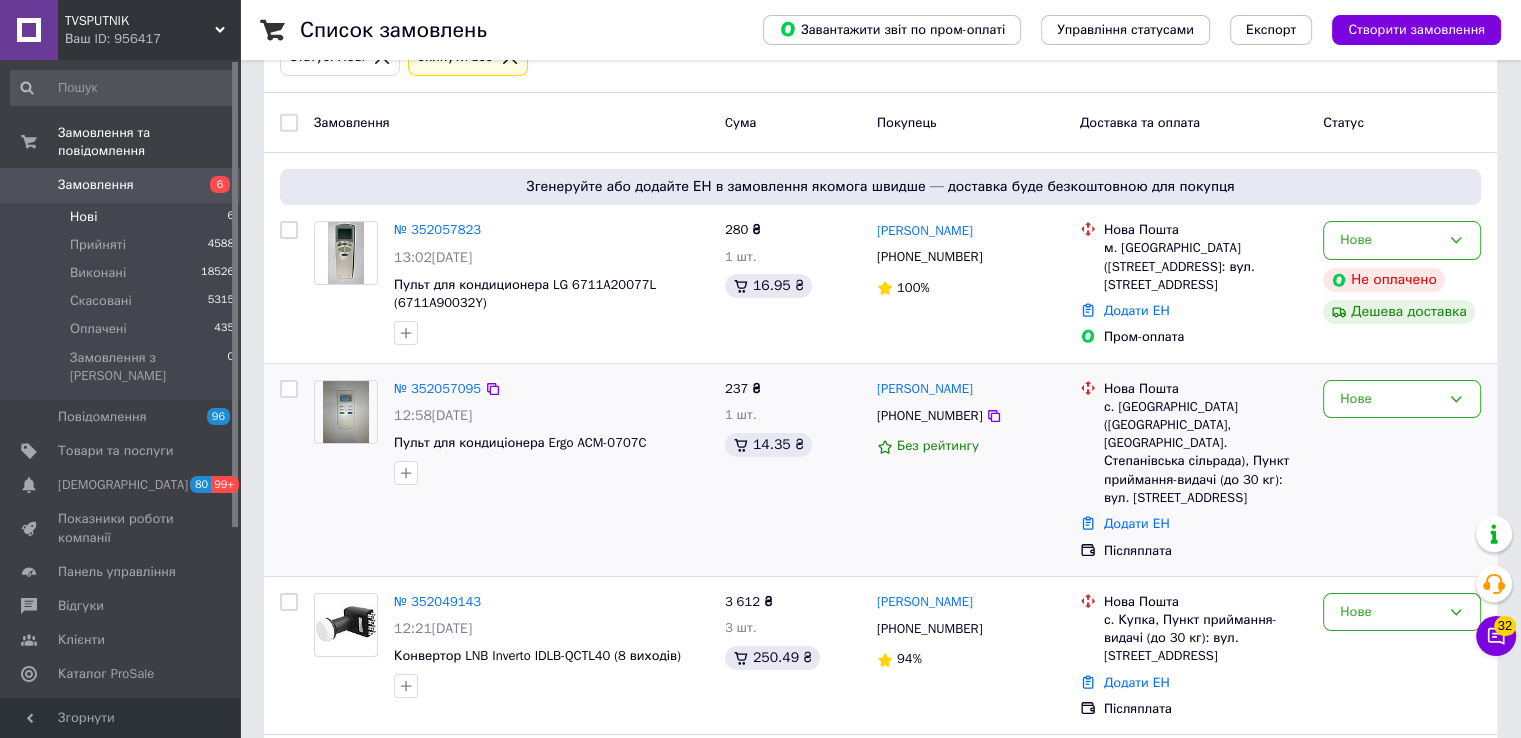 scroll, scrollTop: 100, scrollLeft: 0, axis: vertical 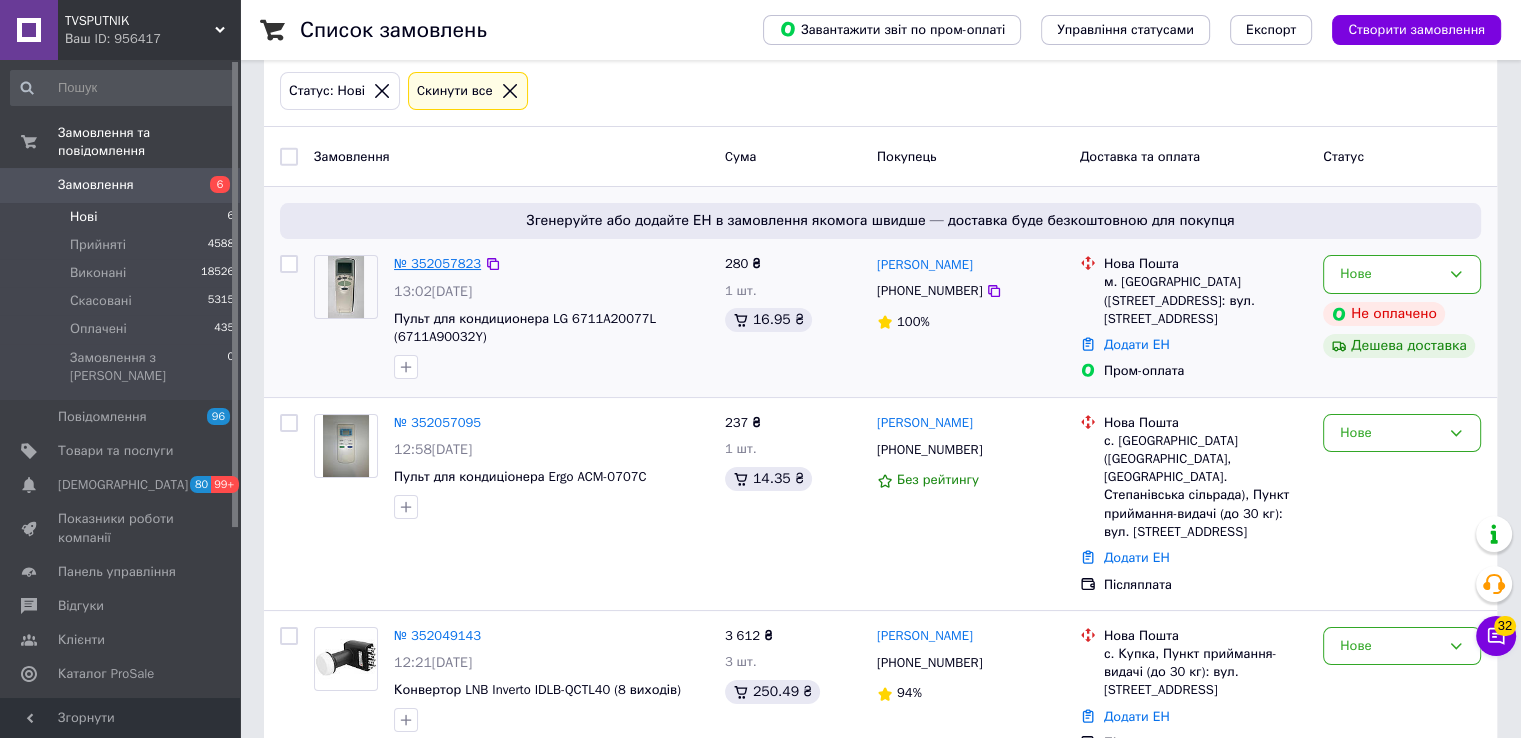 click on "№ 352057823" at bounding box center (437, 263) 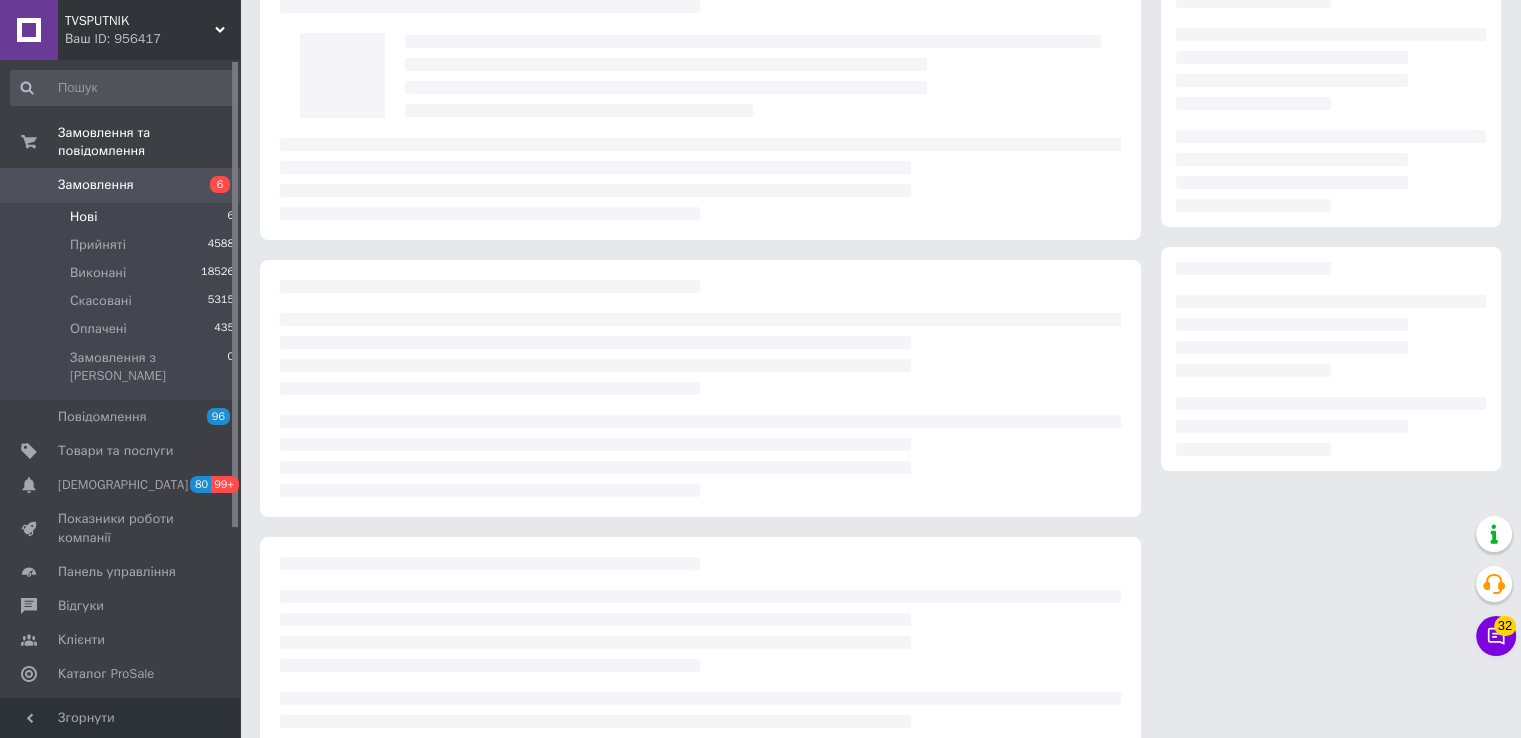 scroll, scrollTop: 0, scrollLeft: 0, axis: both 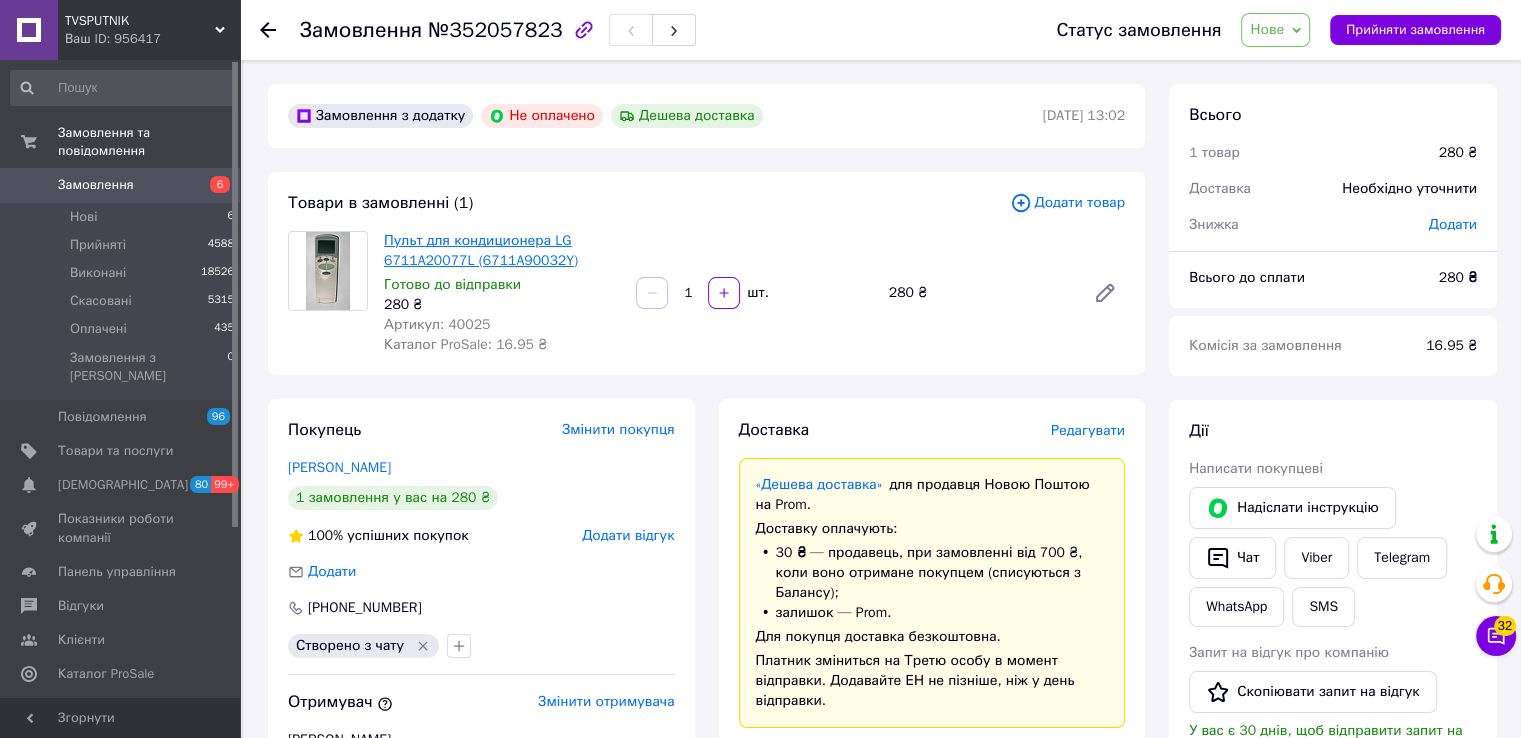 click on "Пульт для кондиционера LG 6711A20077L (6711A90032Y)" at bounding box center (481, 250) 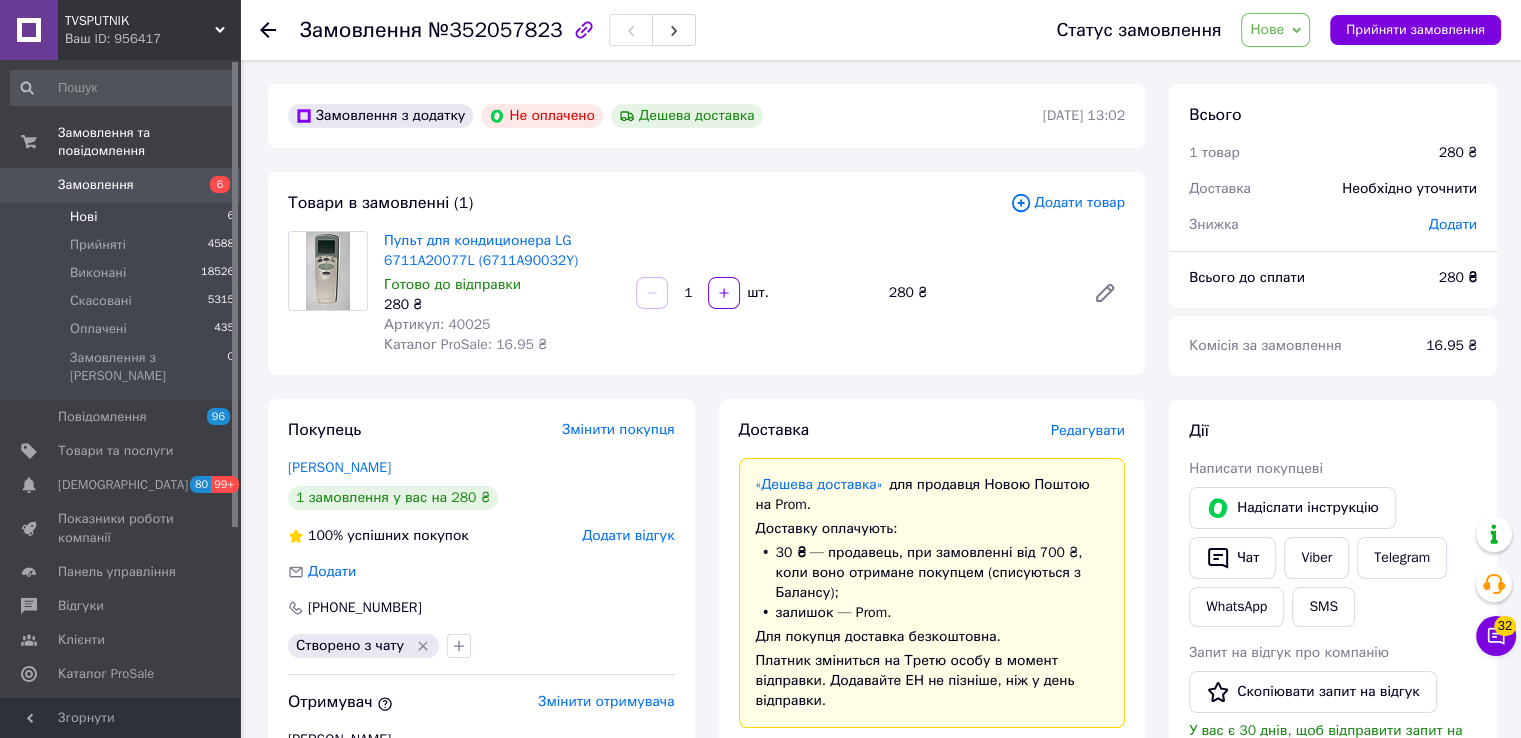 click on "Нові 6" at bounding box center (123, 217) 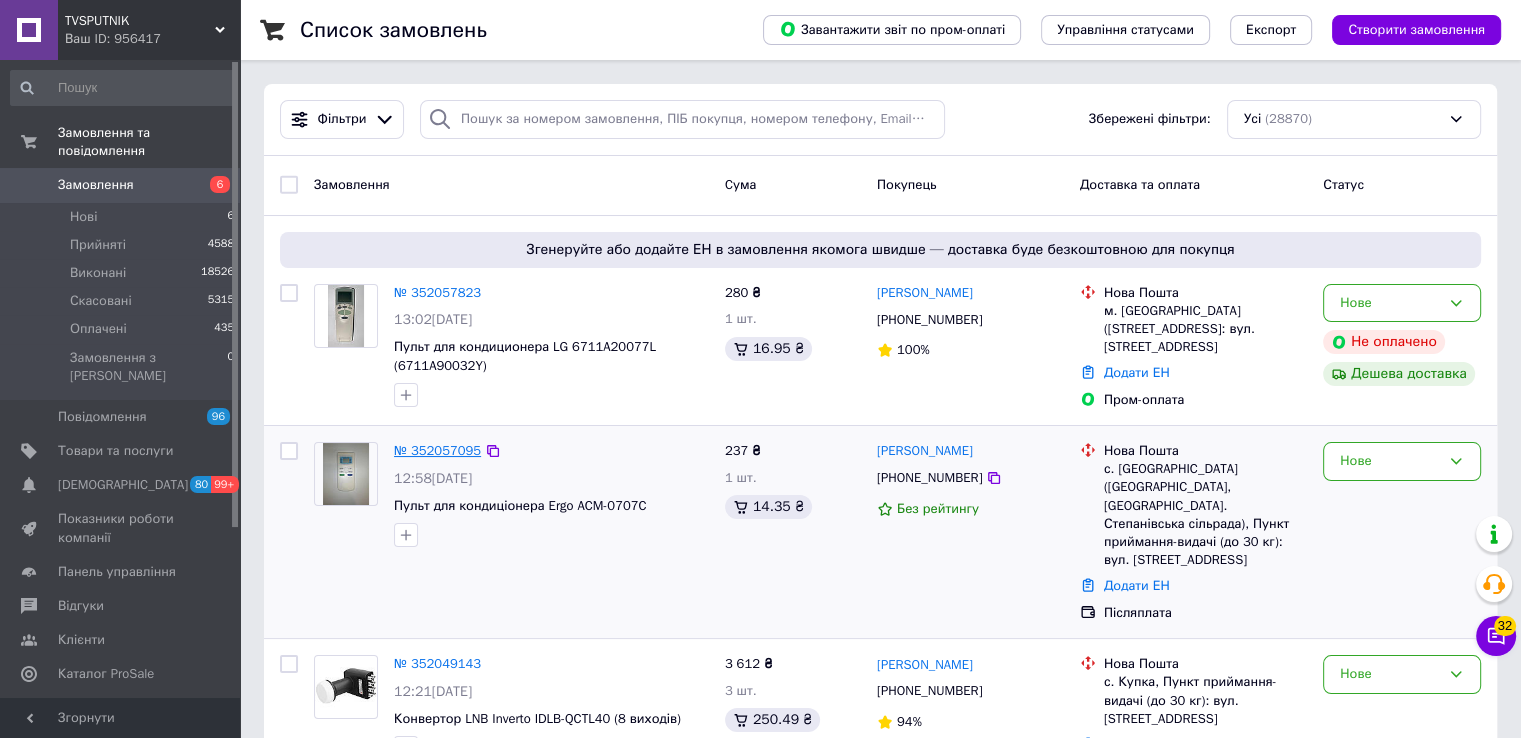 click on "№ 352057095" at bounding box center (437, 450) 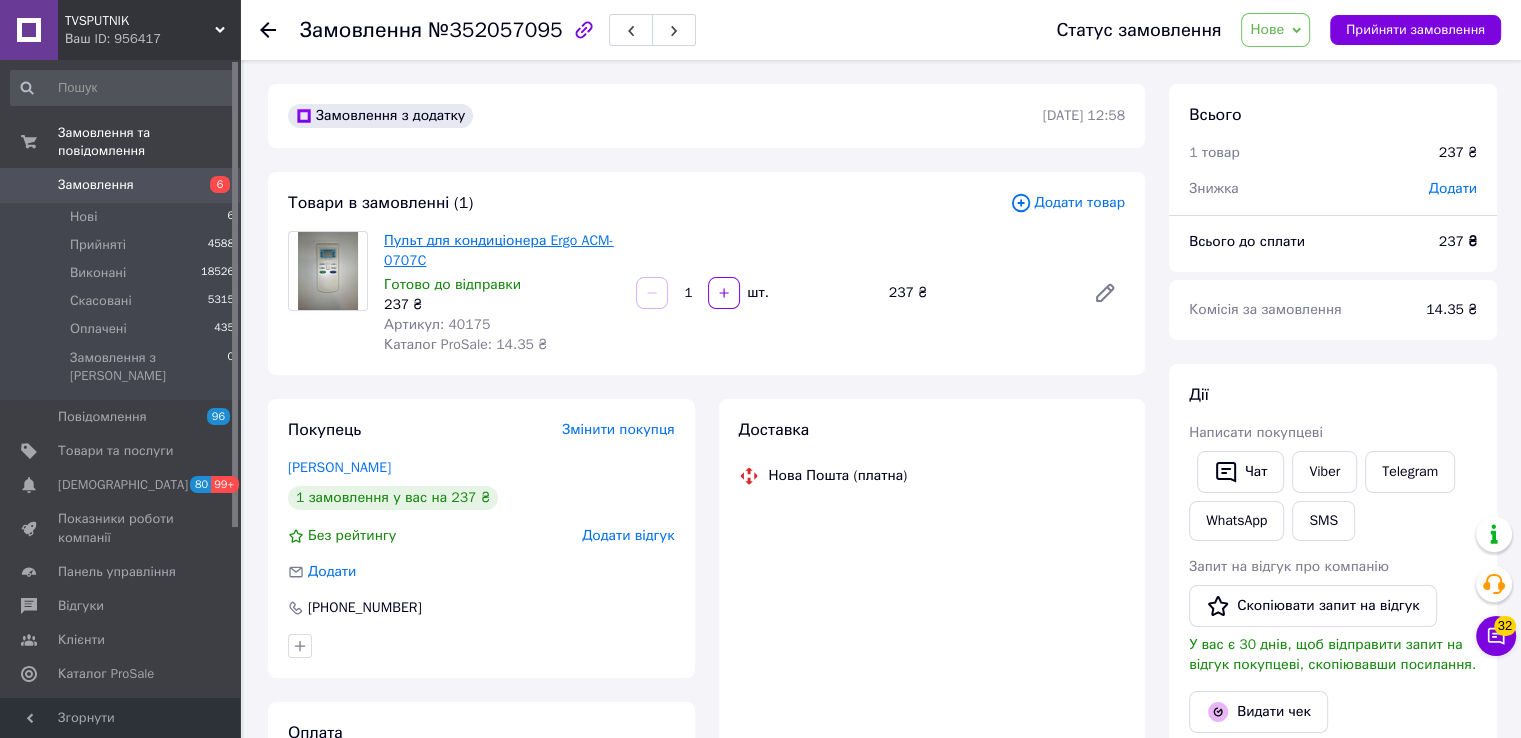 click on "Пульт для кондиціонера Ergo ACM-0707C" at bounding box center [499, 250] 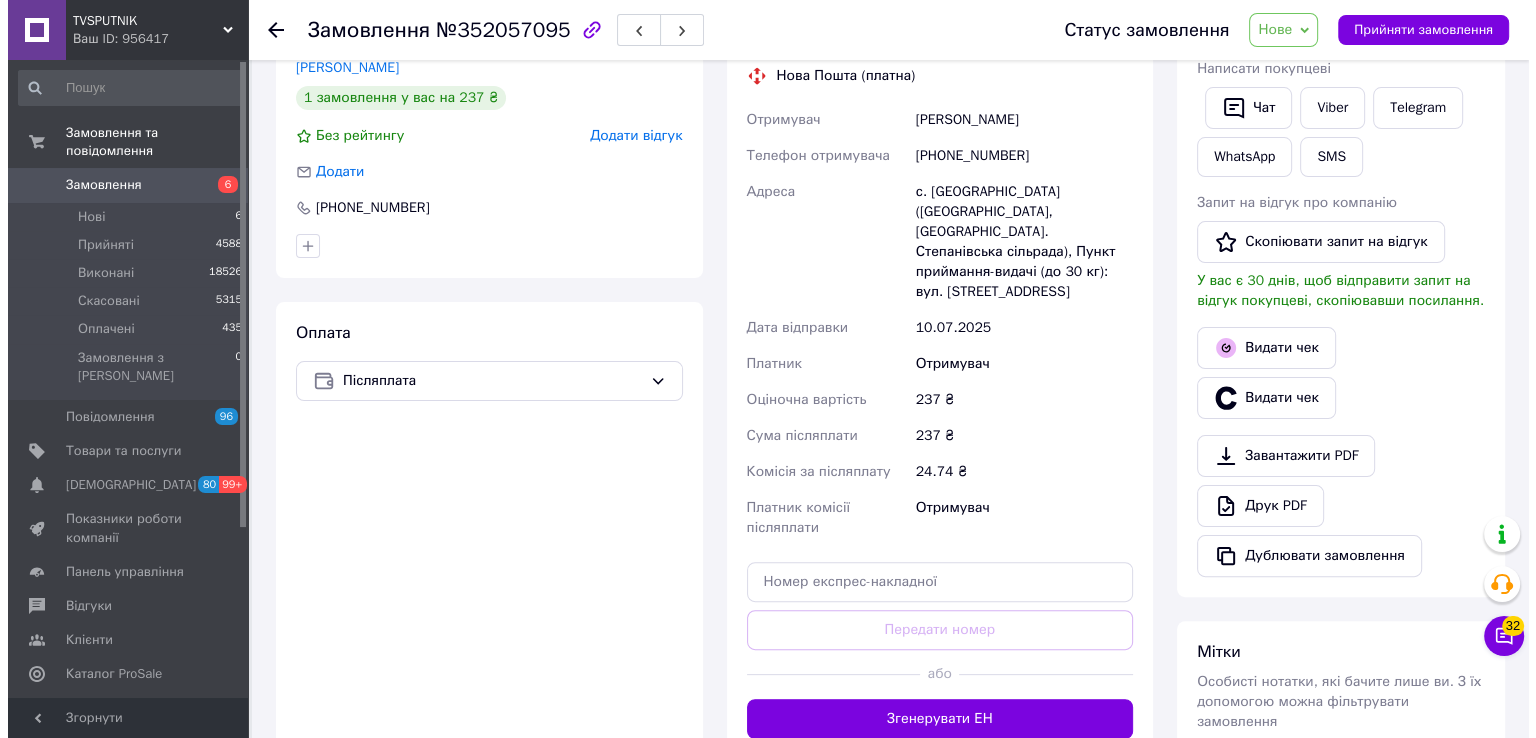 scroll, scrollTop: 0, scrollLeft: 0, axis: both 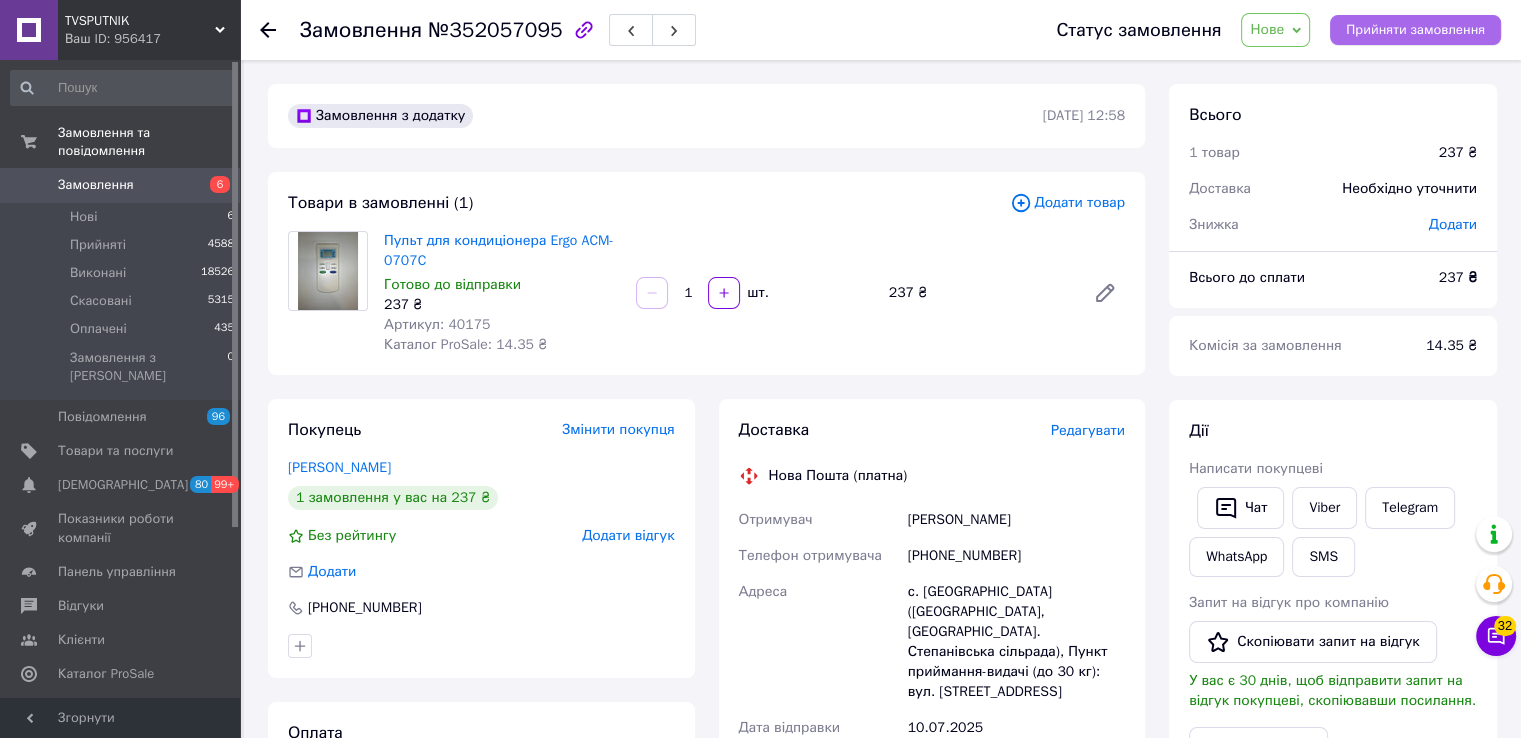 click on "Прийняти замовлення" at bounding box center [1415, 30] 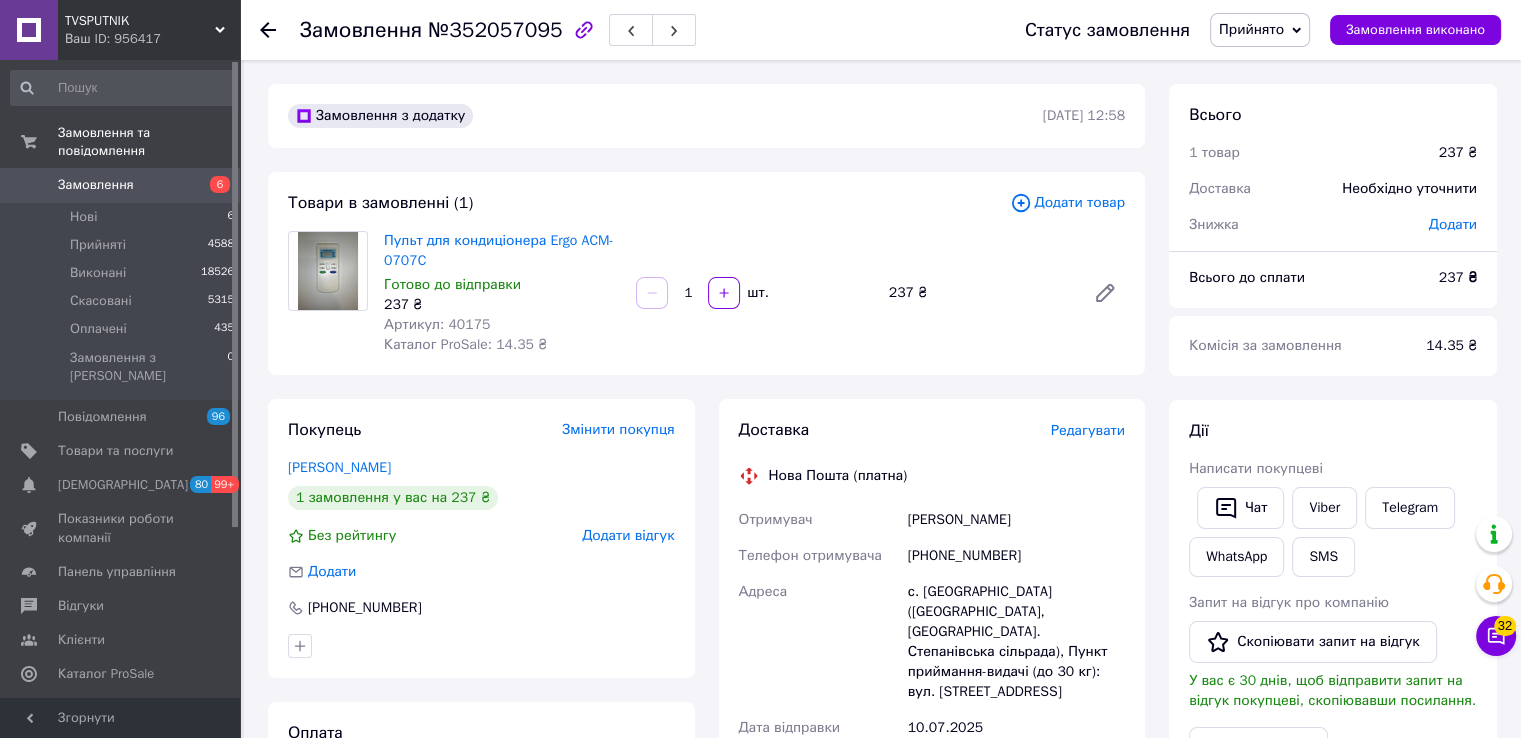 click on "Редагувати" at bounding box center [1088, 430] 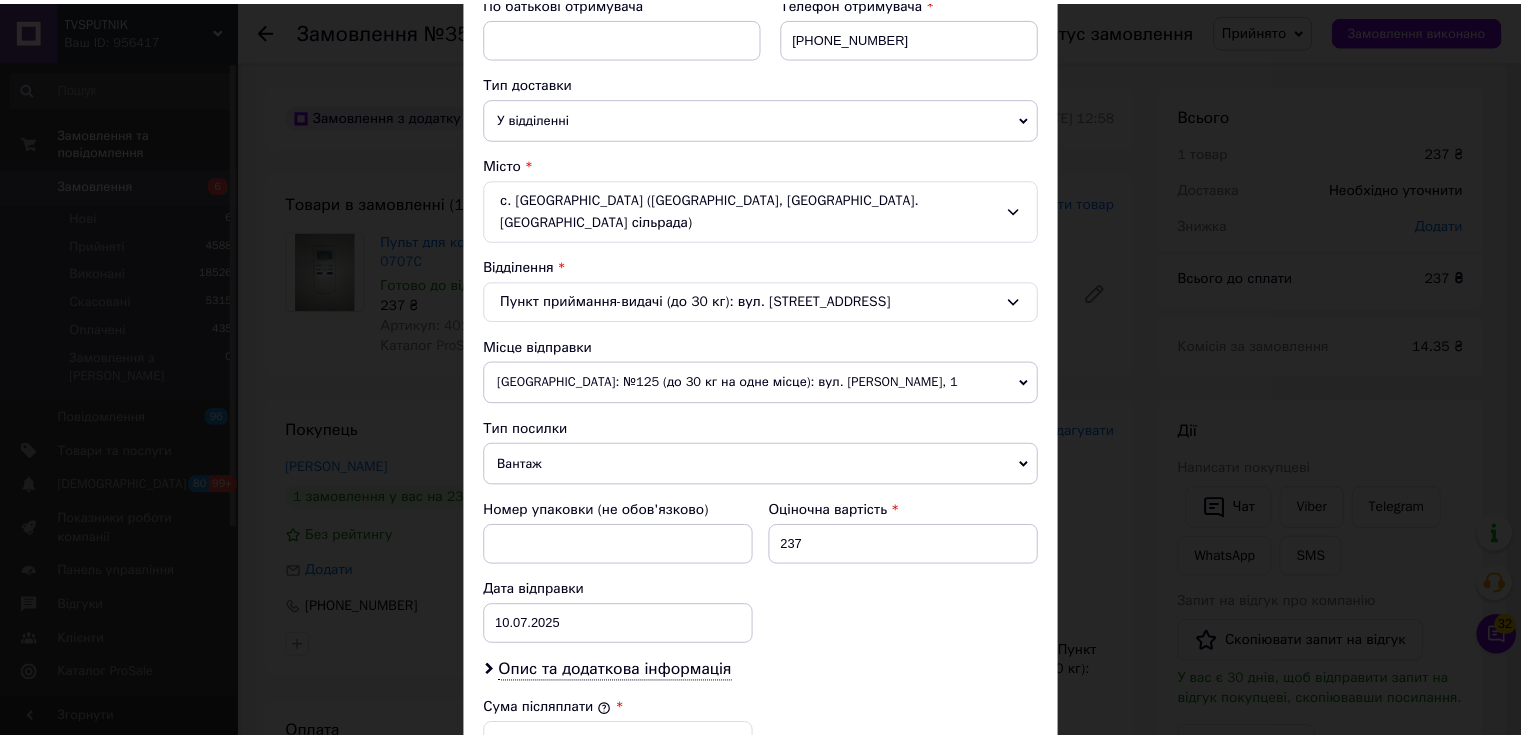 scroll, scrollTop: 782, scrollLeft: 0, axis: vertical 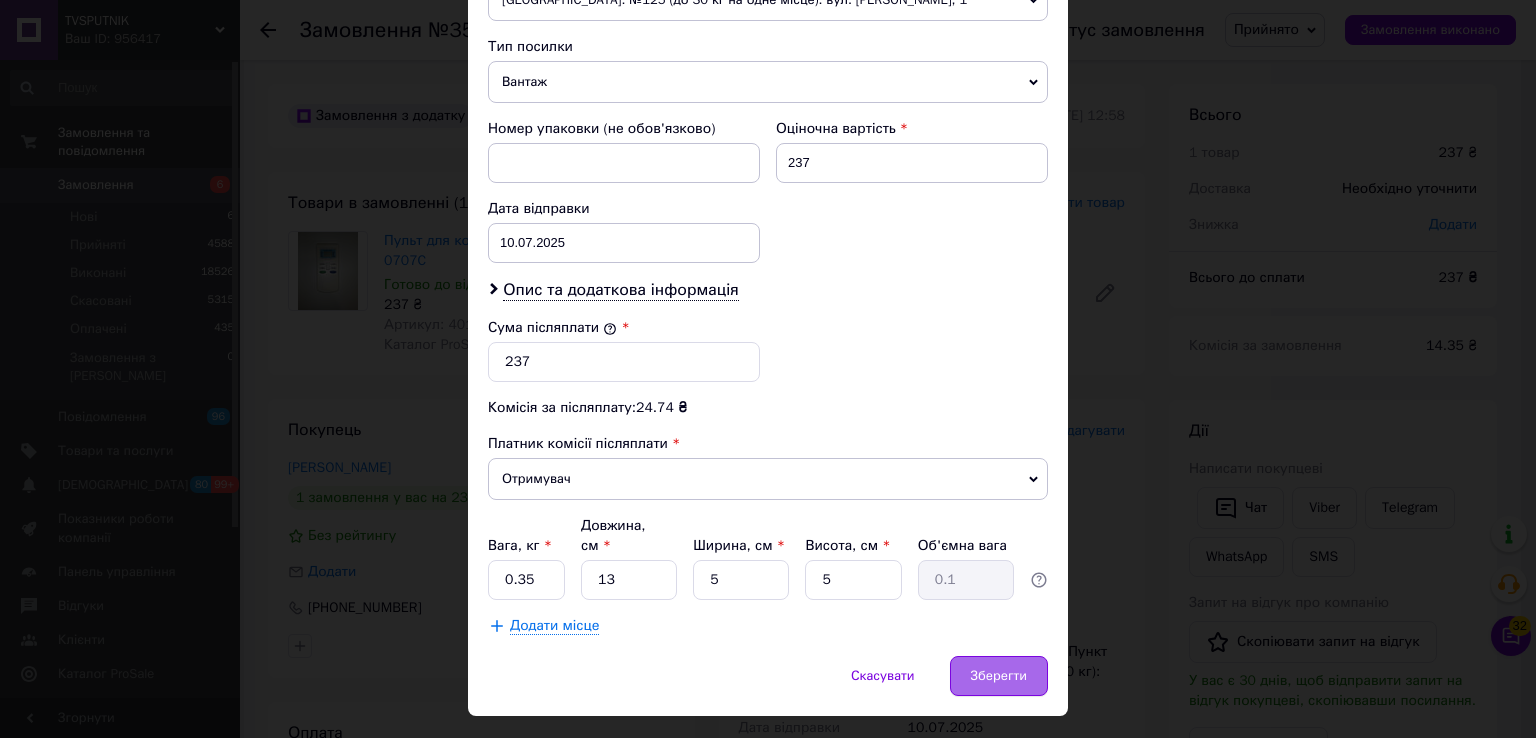 click on "Зберегти" at bounding box center (999, 676) 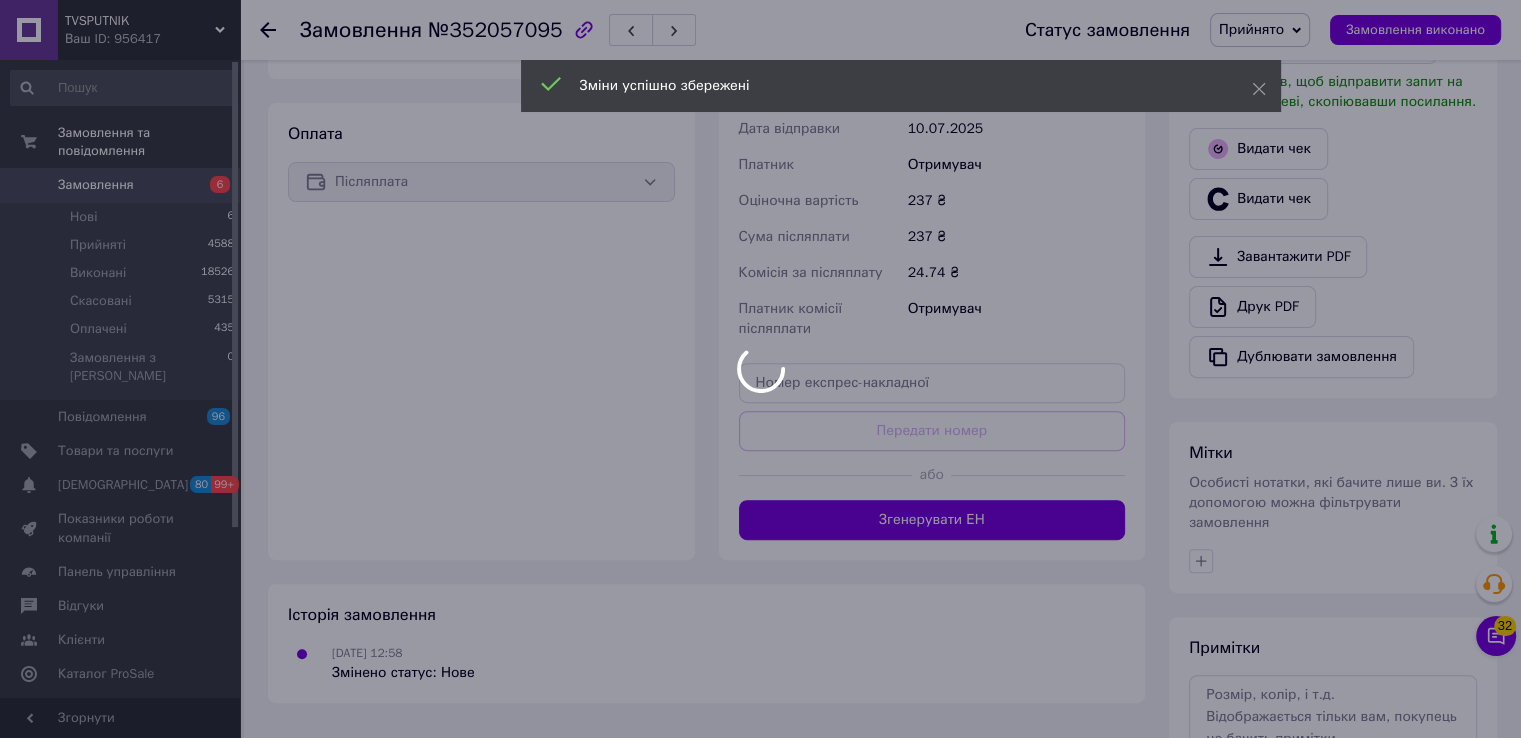 scroll, scrollTop: 600, scrollLeft: 0, axis: vertical 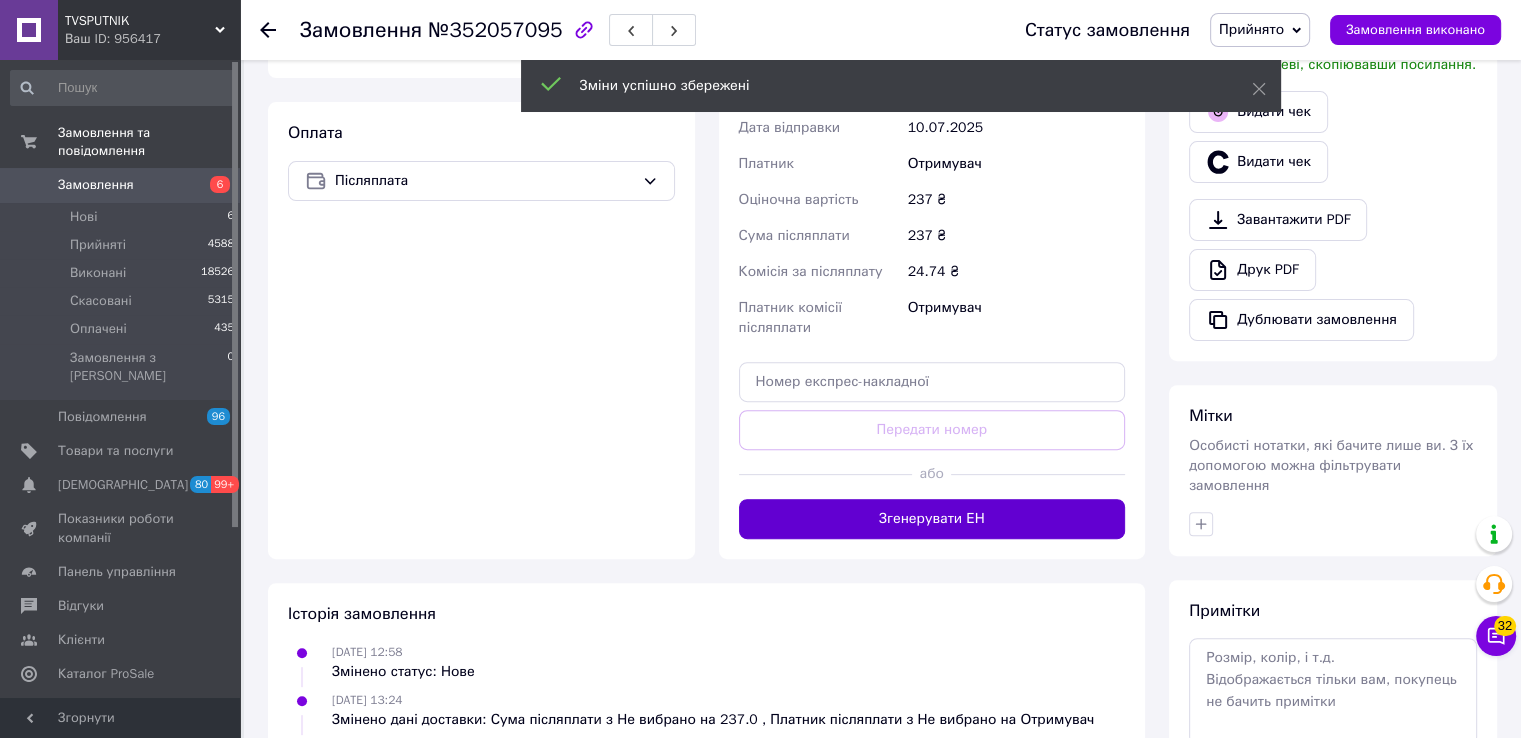click on "Згенерувати ЕН" at bounding box center [932, 519] 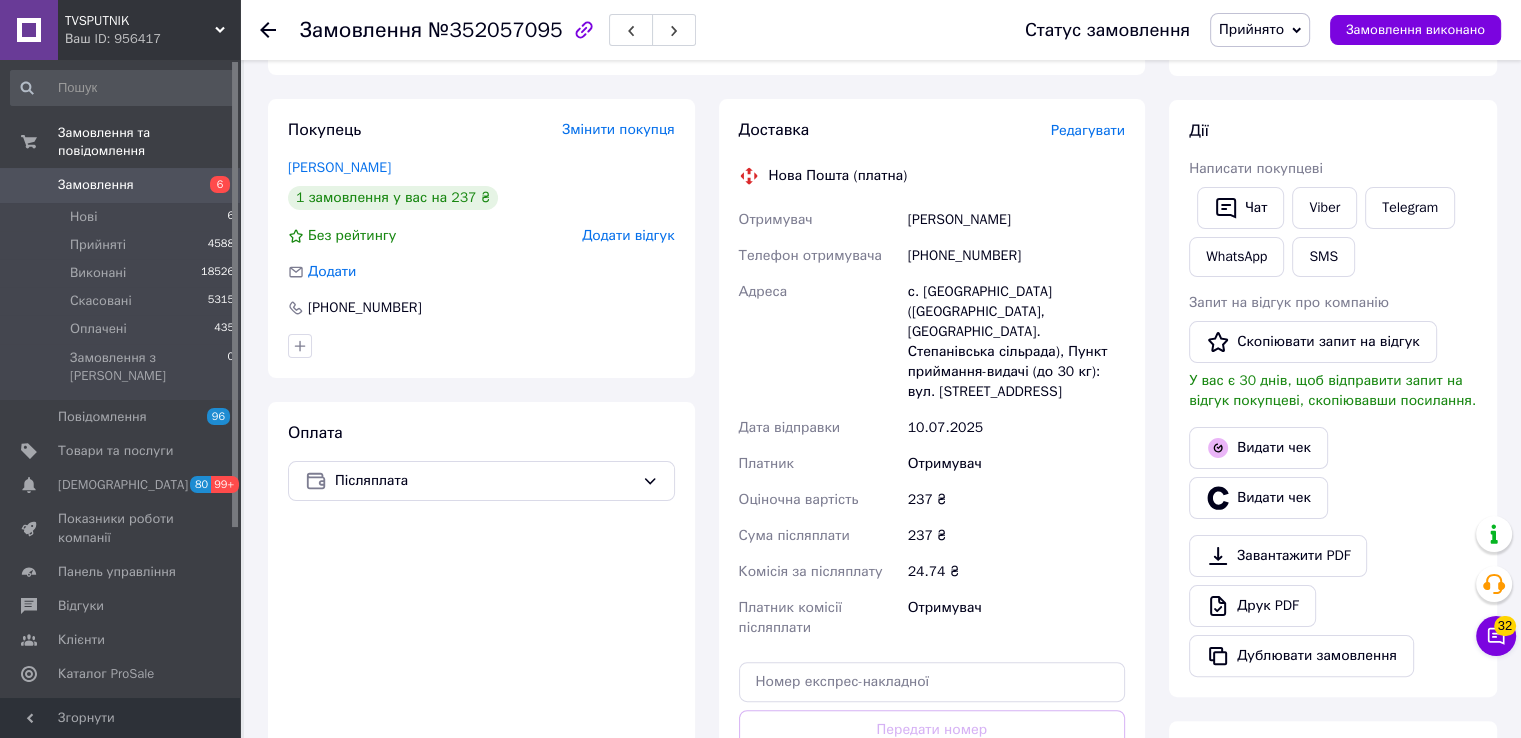 scroll, scrollTop: 200, scrollLeft: 0, axis: vertical 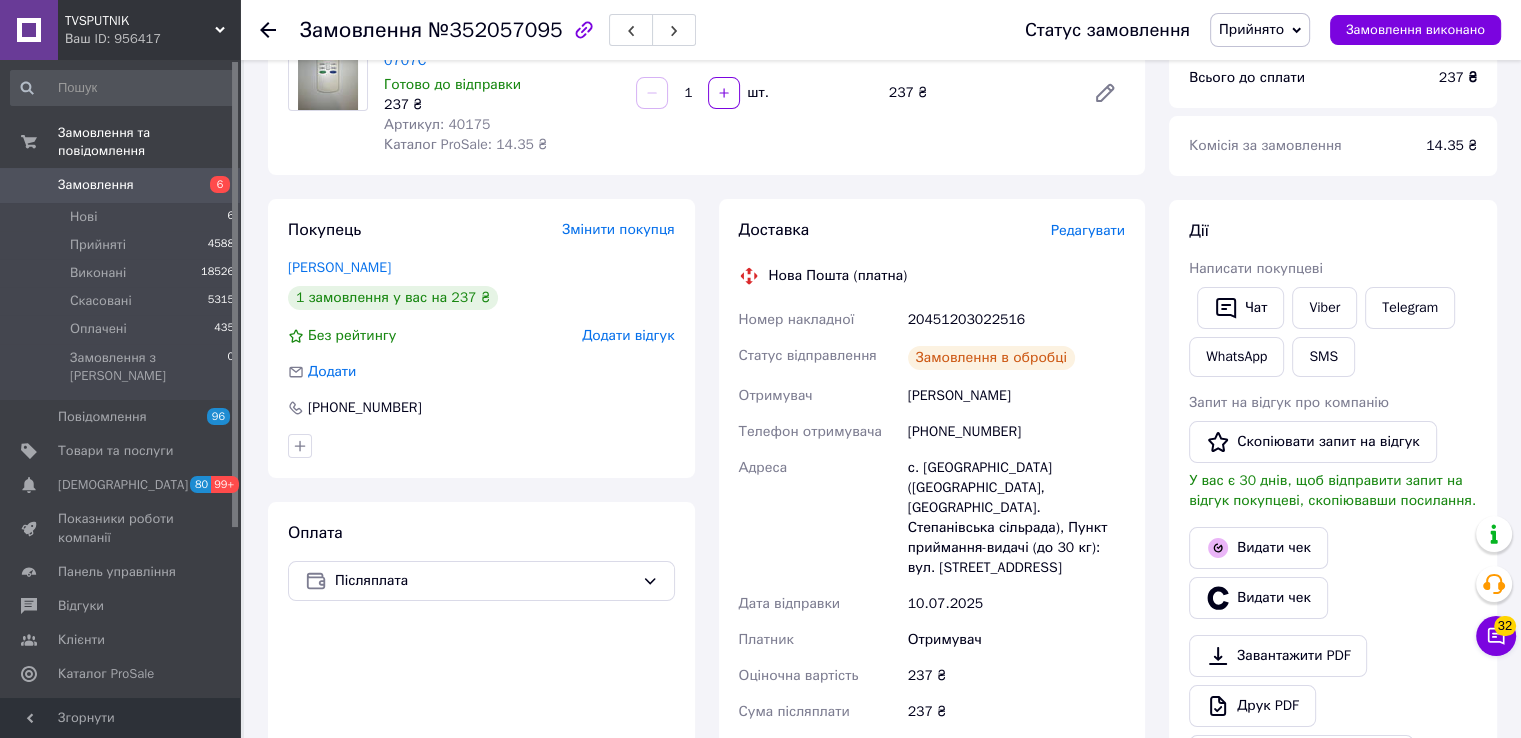 click on "20451203022516" at bounding box center (1016, 320) 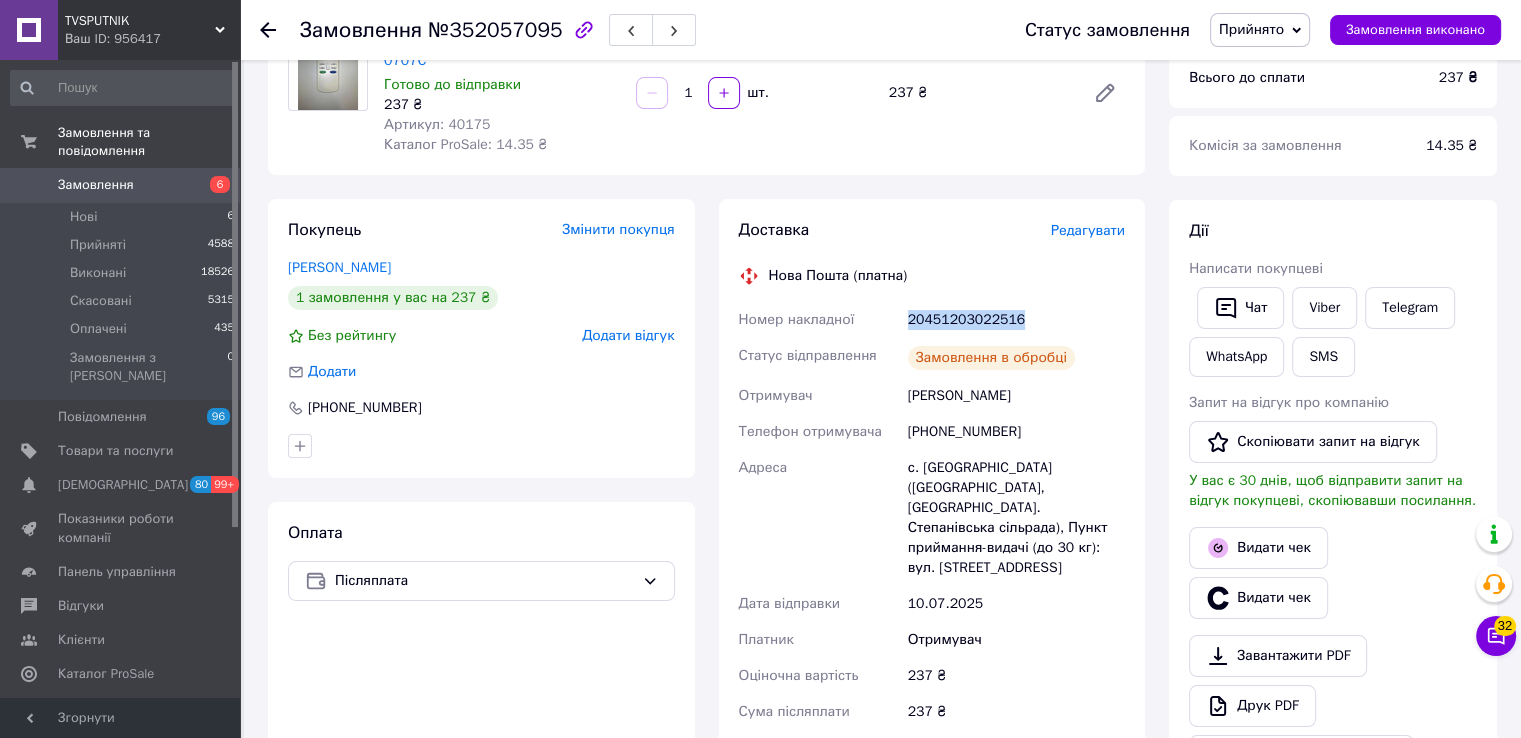 click on "20451203022516" at bounding box center (1016, 320) 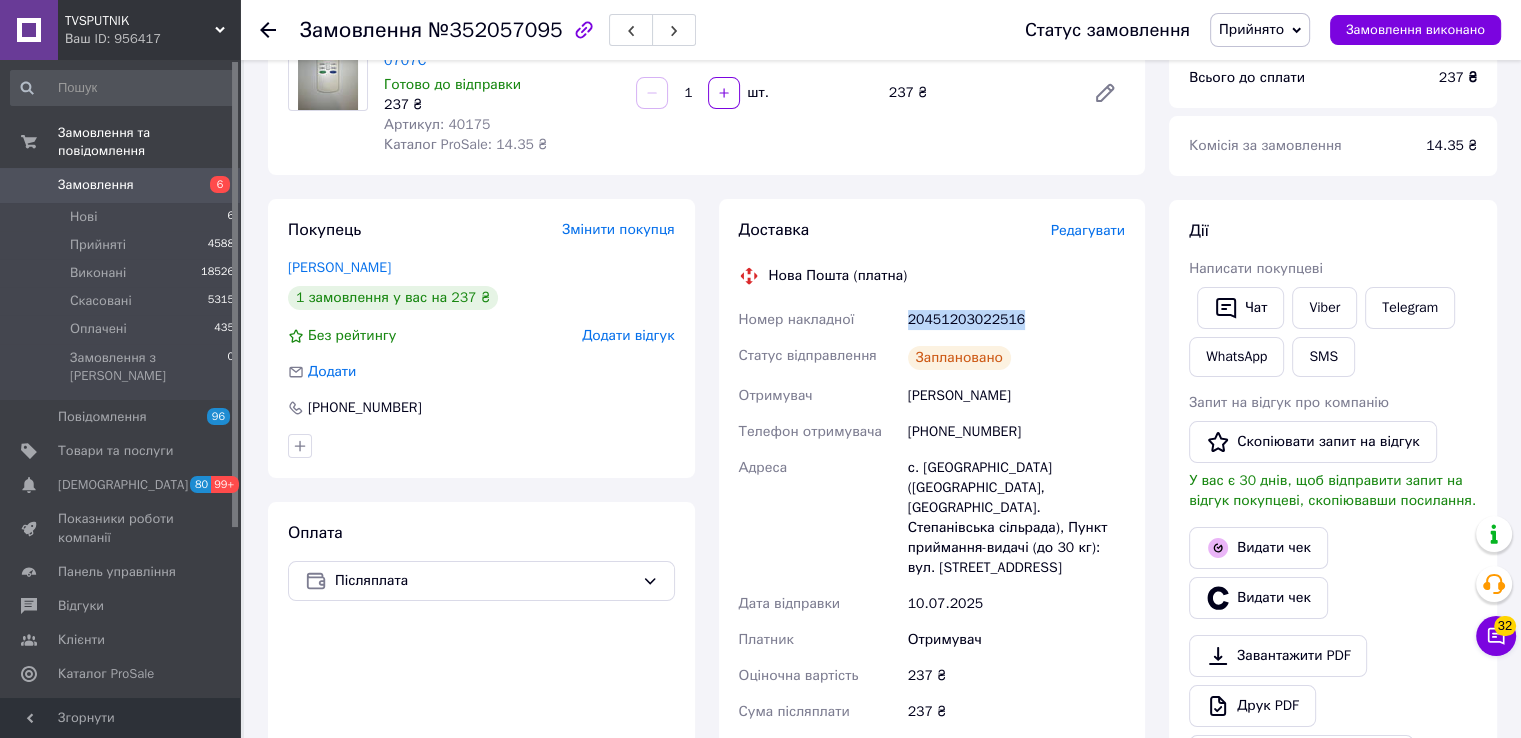 copy on "20451203022516" 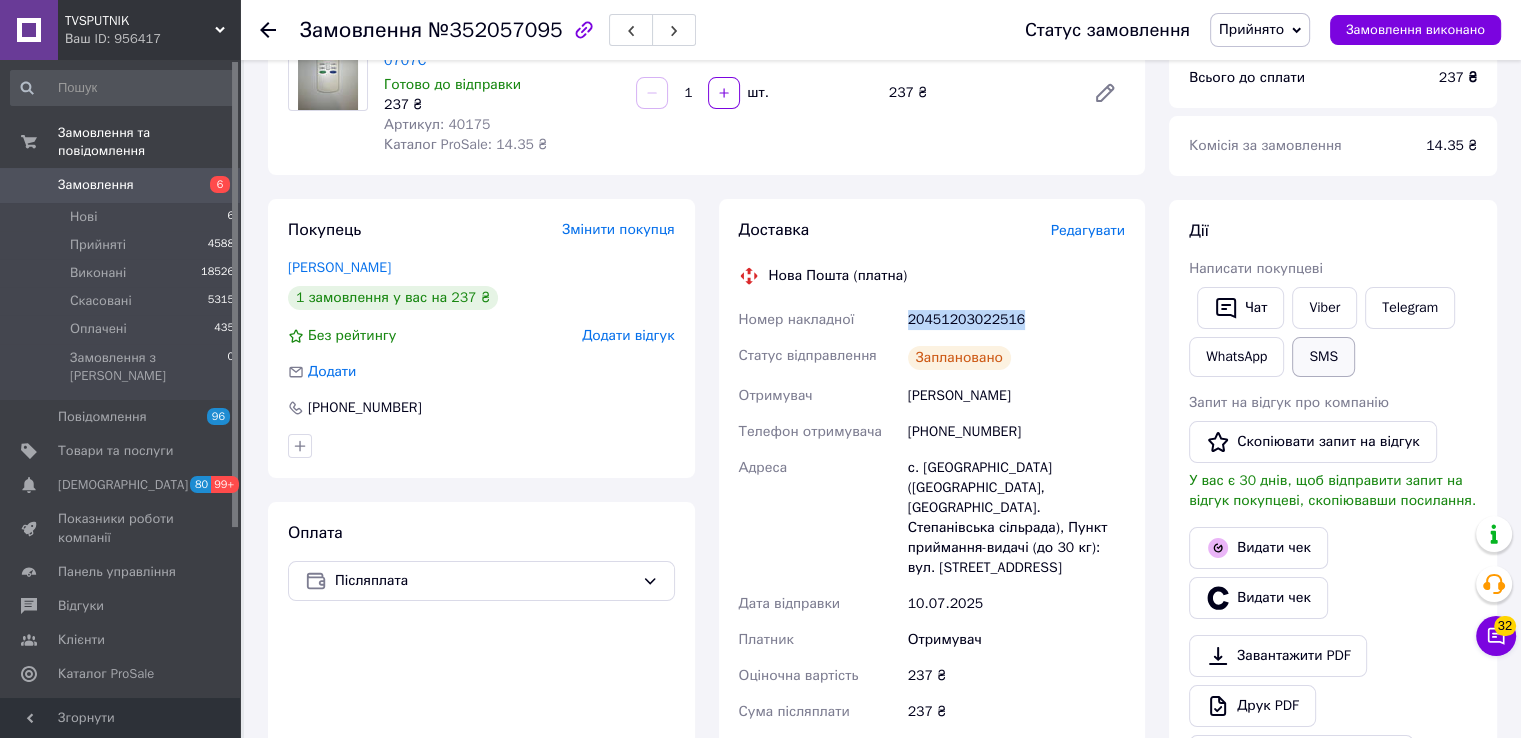 click on "SMS" at bounding box center (1323, 357) 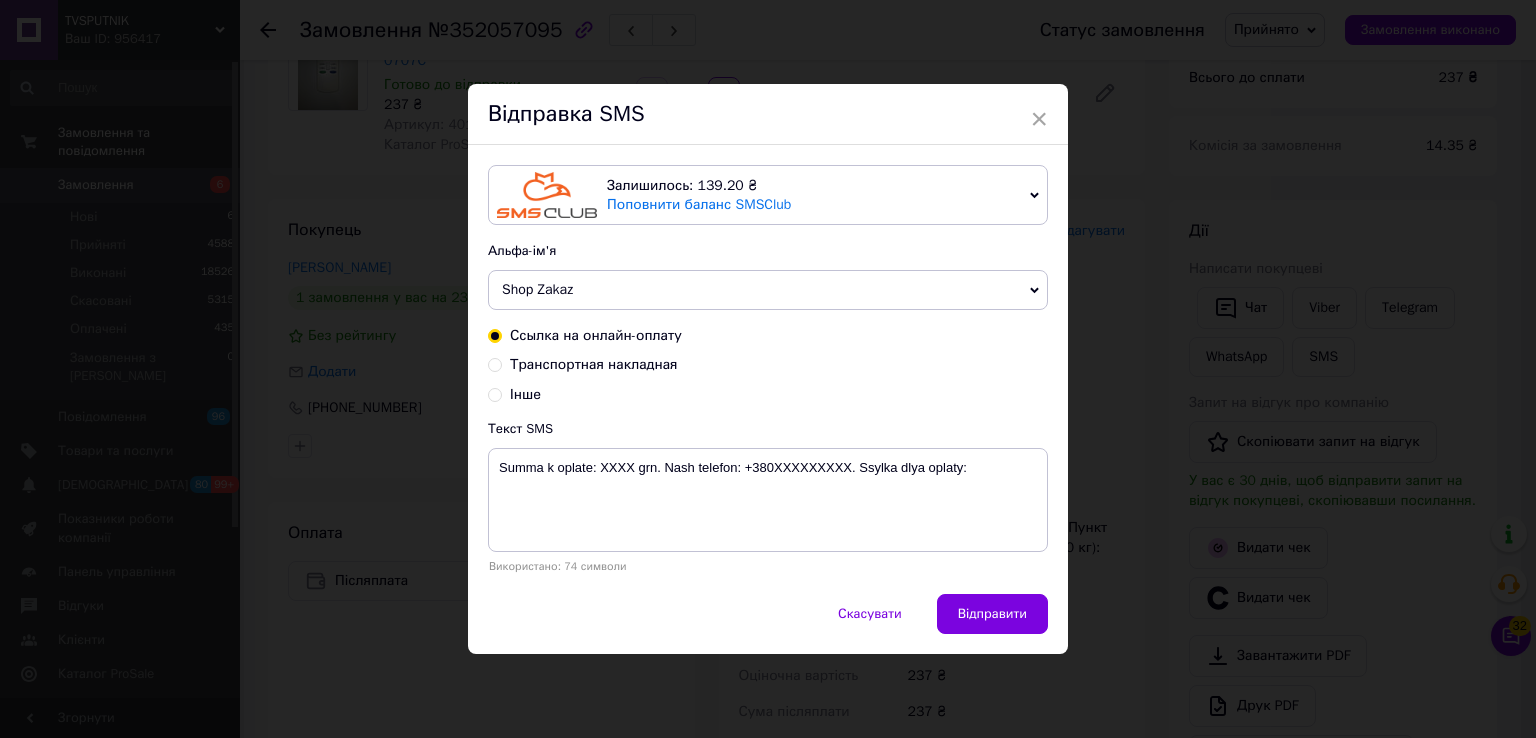click on "Транспортная накладная" at bounding box center [594, 364] 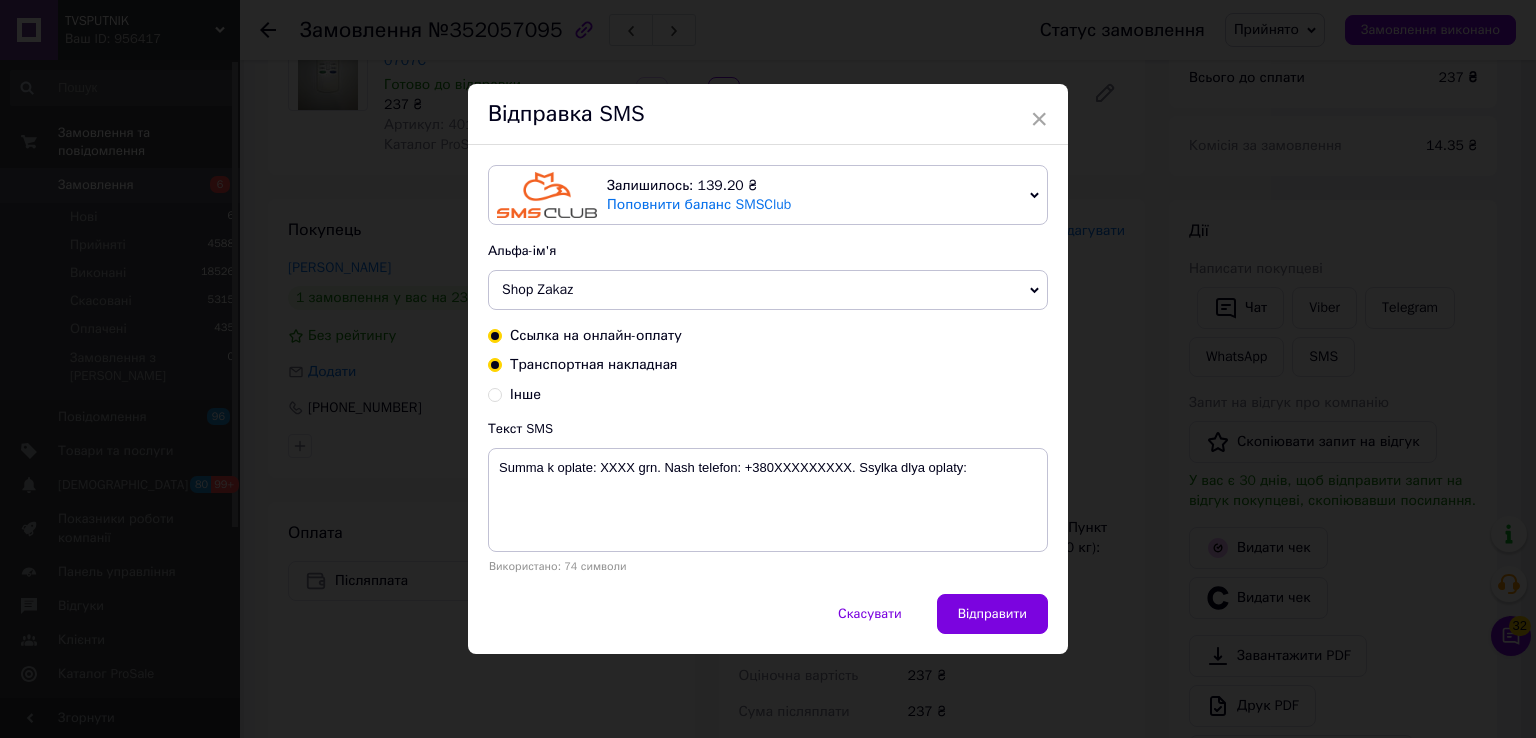 radio on "true" 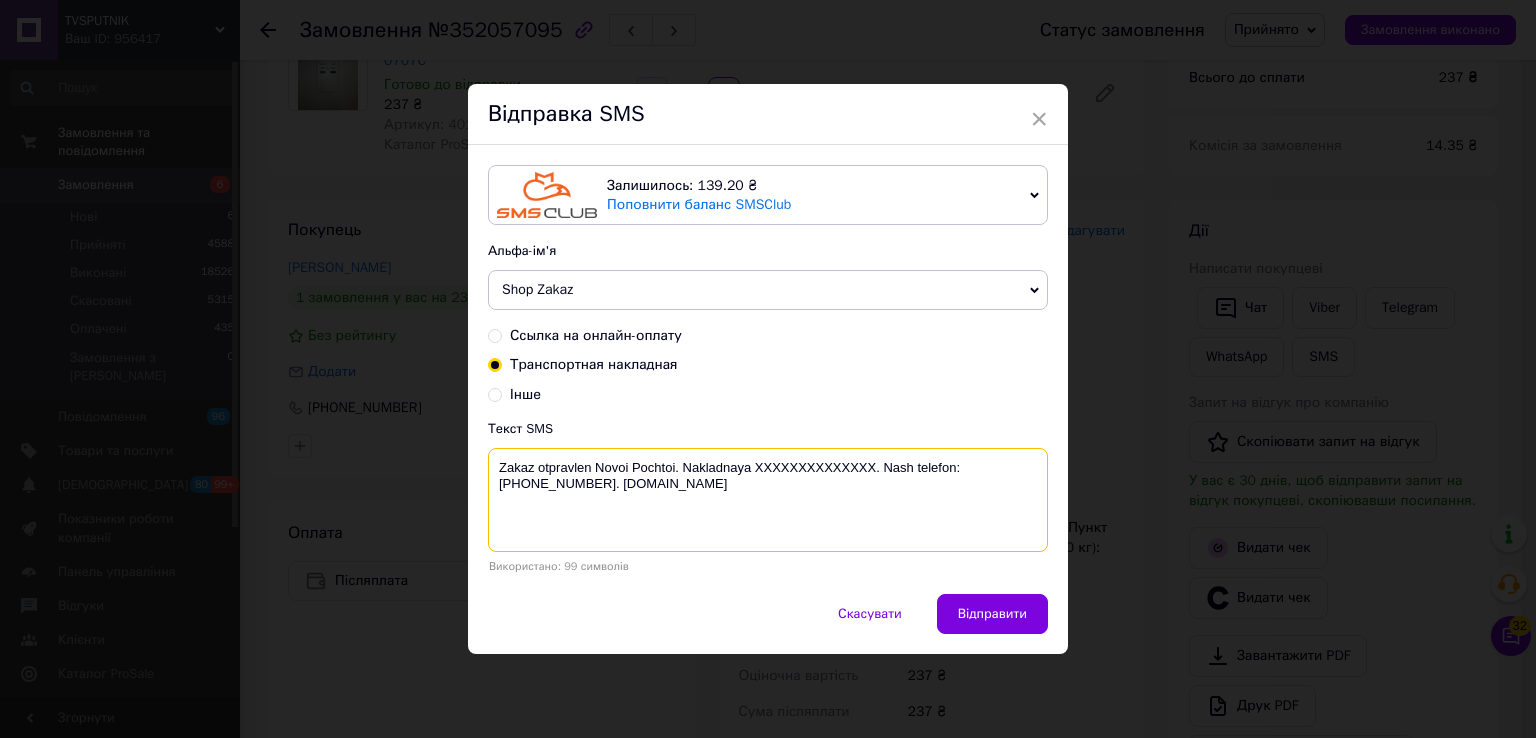 click on "Zakaz otpravlen Novoi Pochtoi. Nakladnaya XXXXXXXXXXXXXX. Nash telefon:[PHONE_NUMBER]. [DOMAIN_NAME]" at bounding box center [768, 500] 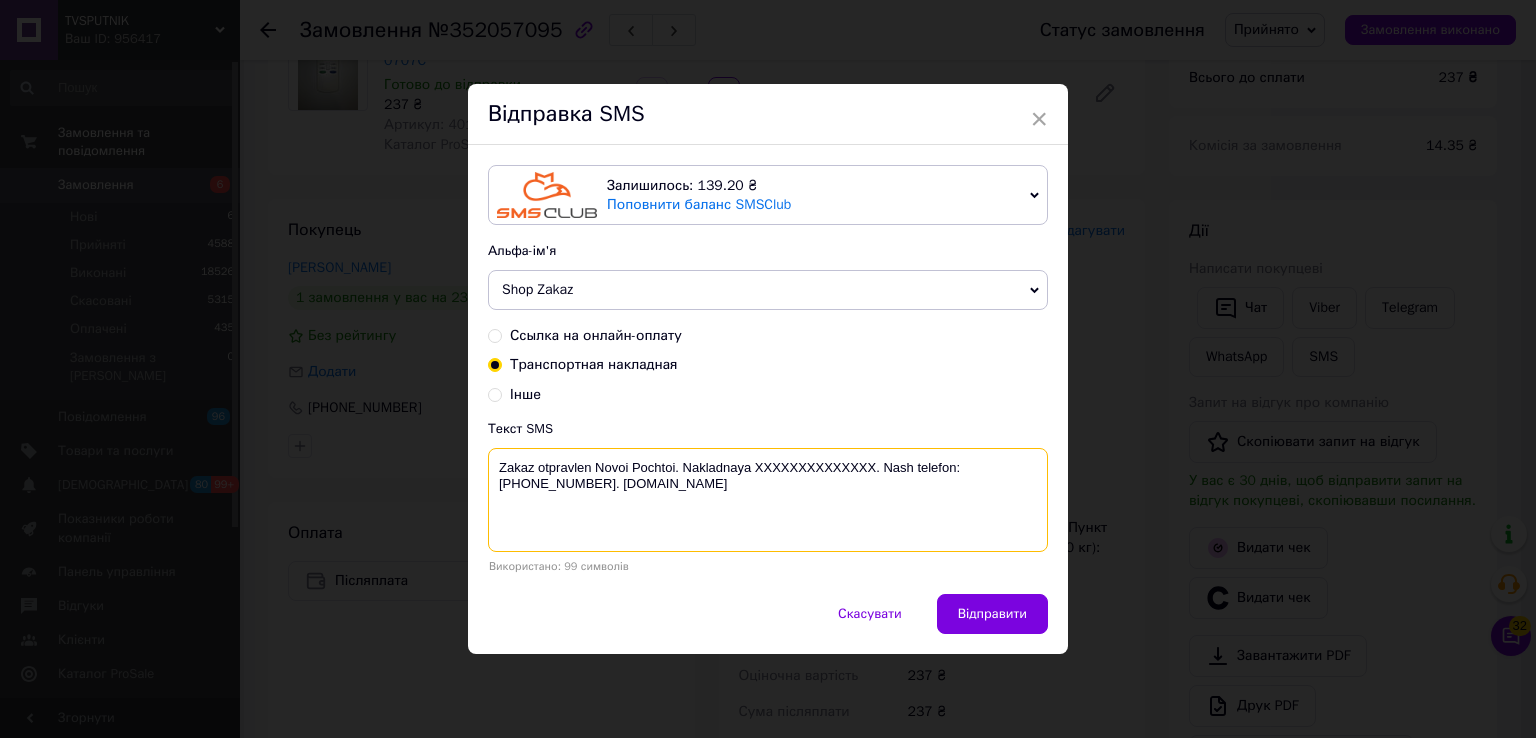 paste on "20451203022516" 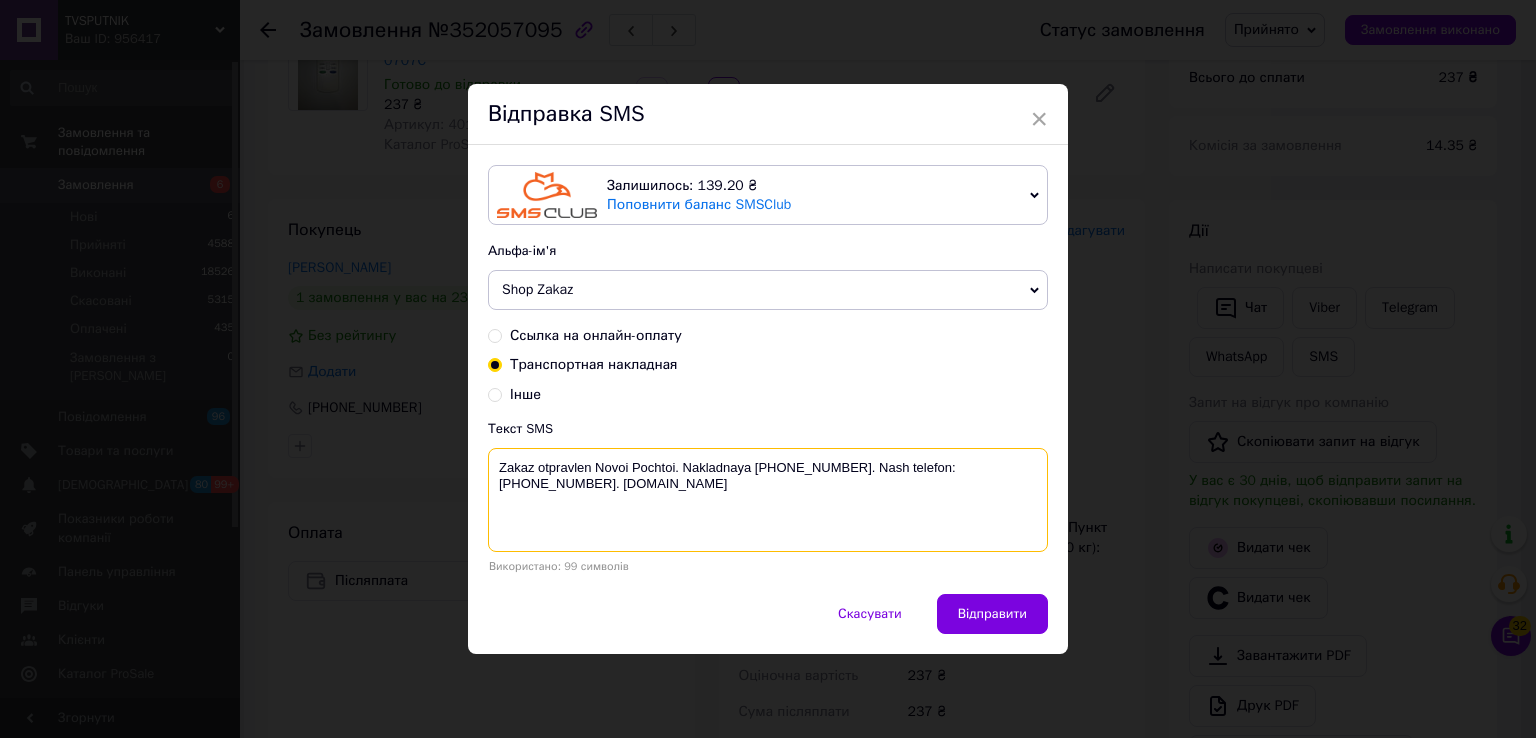 type on "Zakaz otpravlen Novoi Pochtoi. Nakladnaya 20451203022516. Nash telefon:+380500194515. Tvsputnik.net" 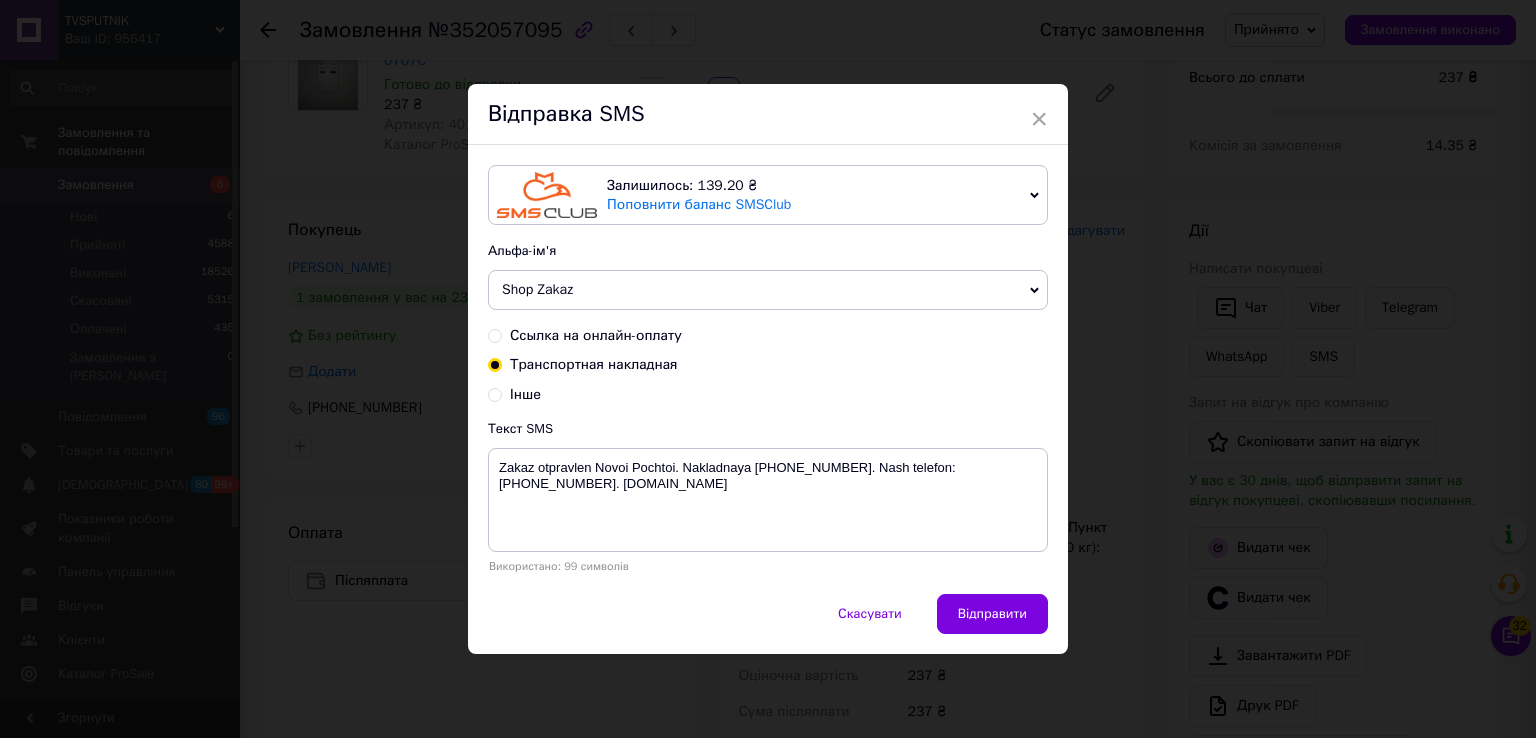click on "Залишилось: 139.20 ₴ Поповнити баланс SMSClub Підключити LetsAds Альфа-ім'я  Shop Zakaz BigSales Оновити список альфа-імен Ссылка на онлайн-оплату Транспортная накладная Інше Текст SMS Zakaz otpravlen Novoi Pochtoi. Nakladnaya 20451203022516. Nash telefon:+380500194515. Tvsputnik.net Використано: 99 символів" at bounding box center (768, 369) 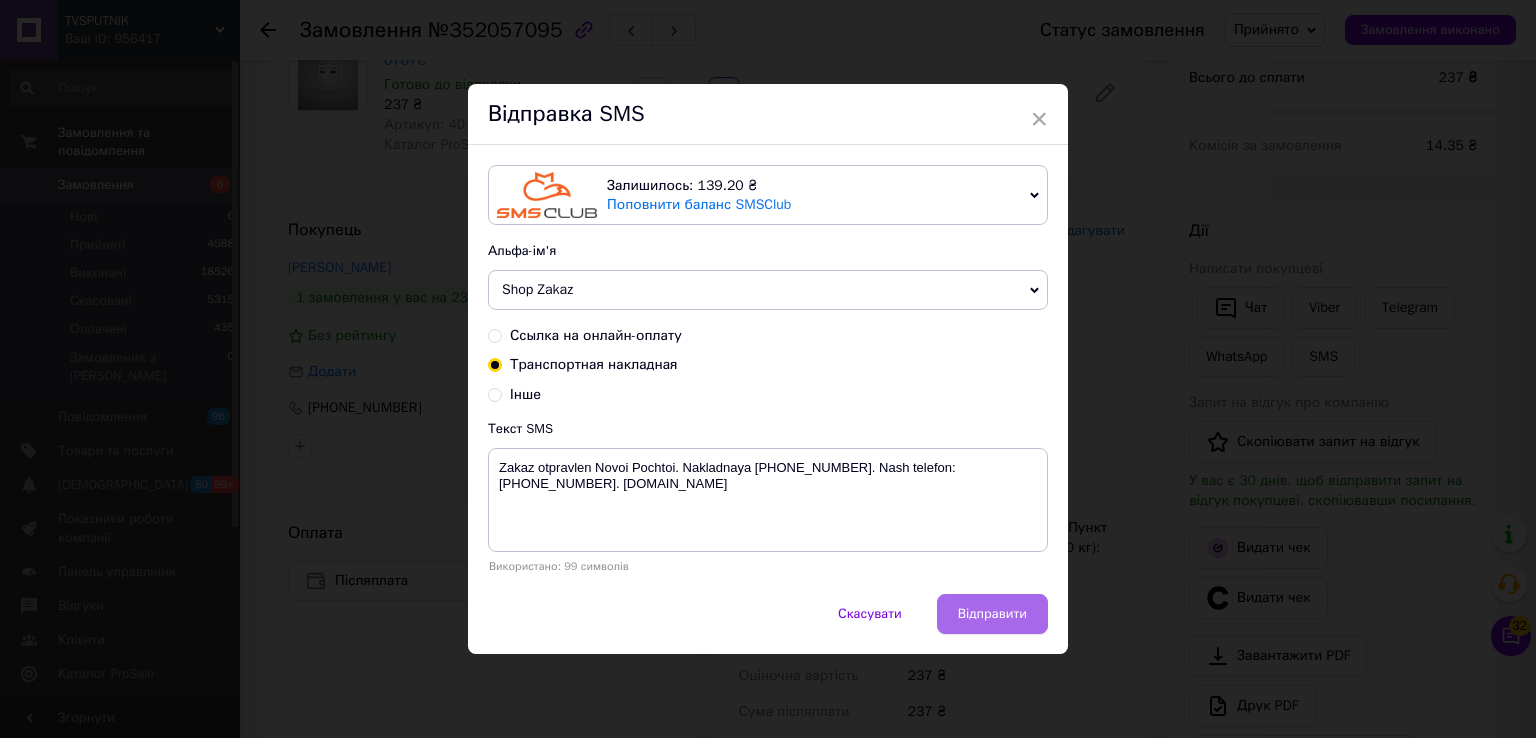 click on "Відправити" at bounding box center [992, 614] 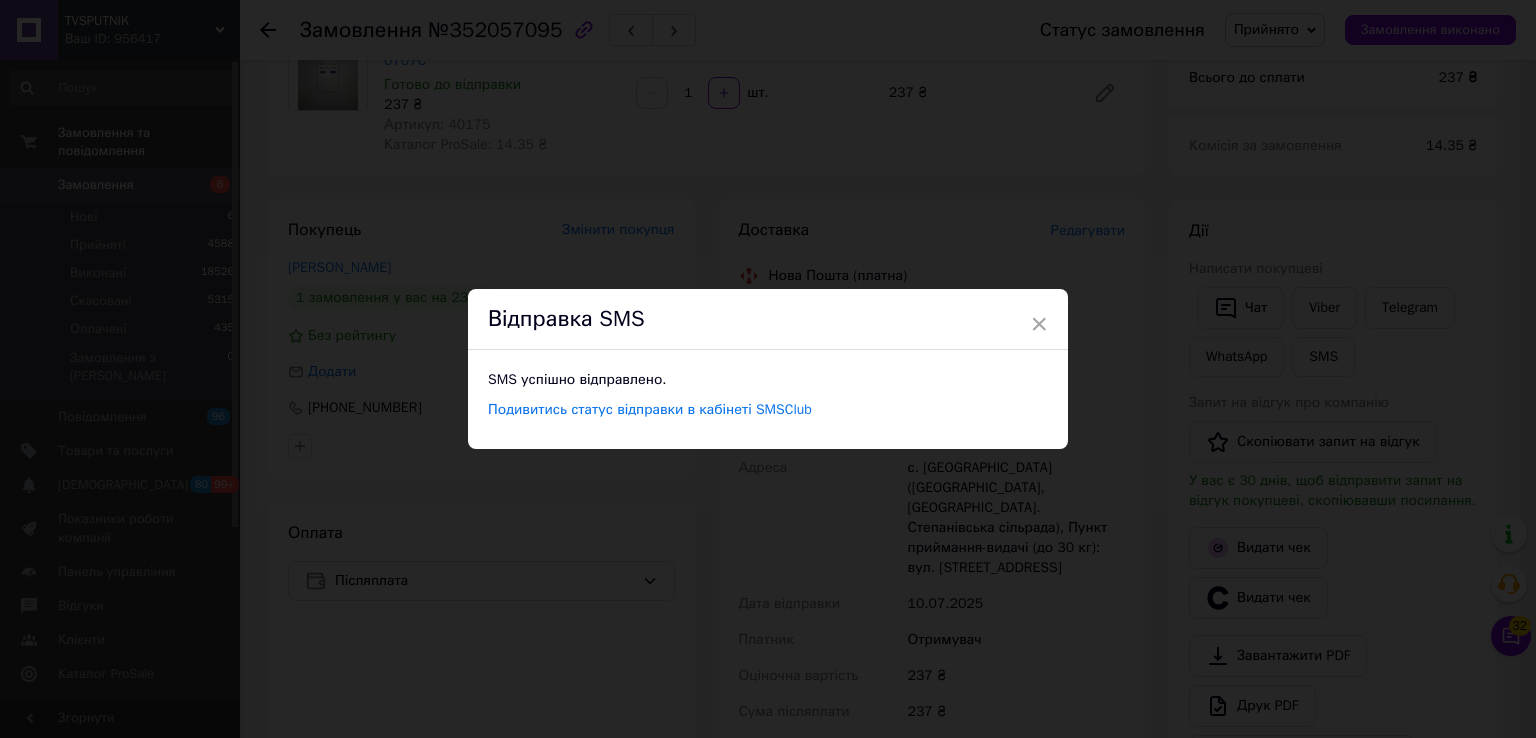 click on "× Відправка SMS SMS успішно відправлено. Подивитись статус відправки в кабінеті SMSClub" at bounding box center (768, 369) 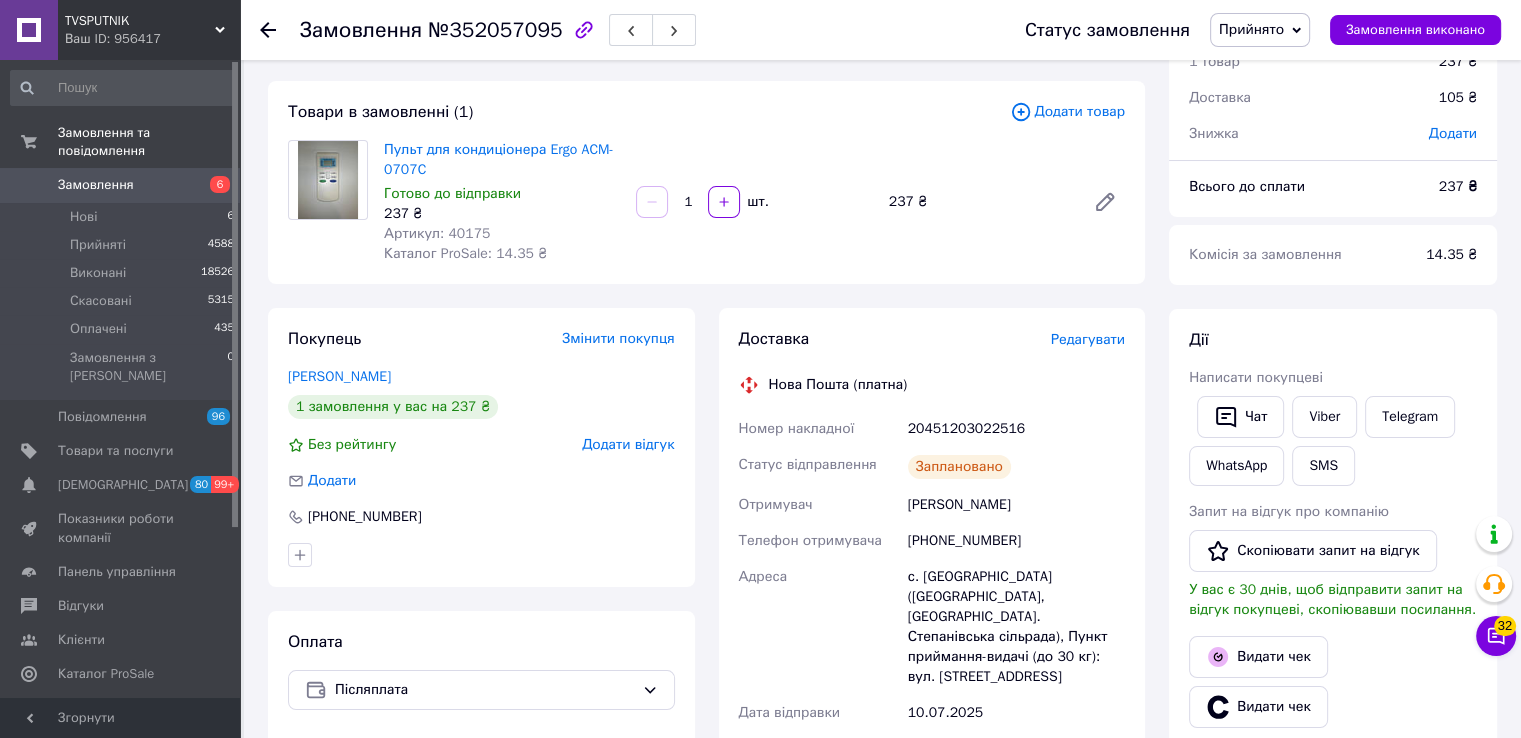 scroll, scrollTop: 0, scrollLeft: 0, axis: both 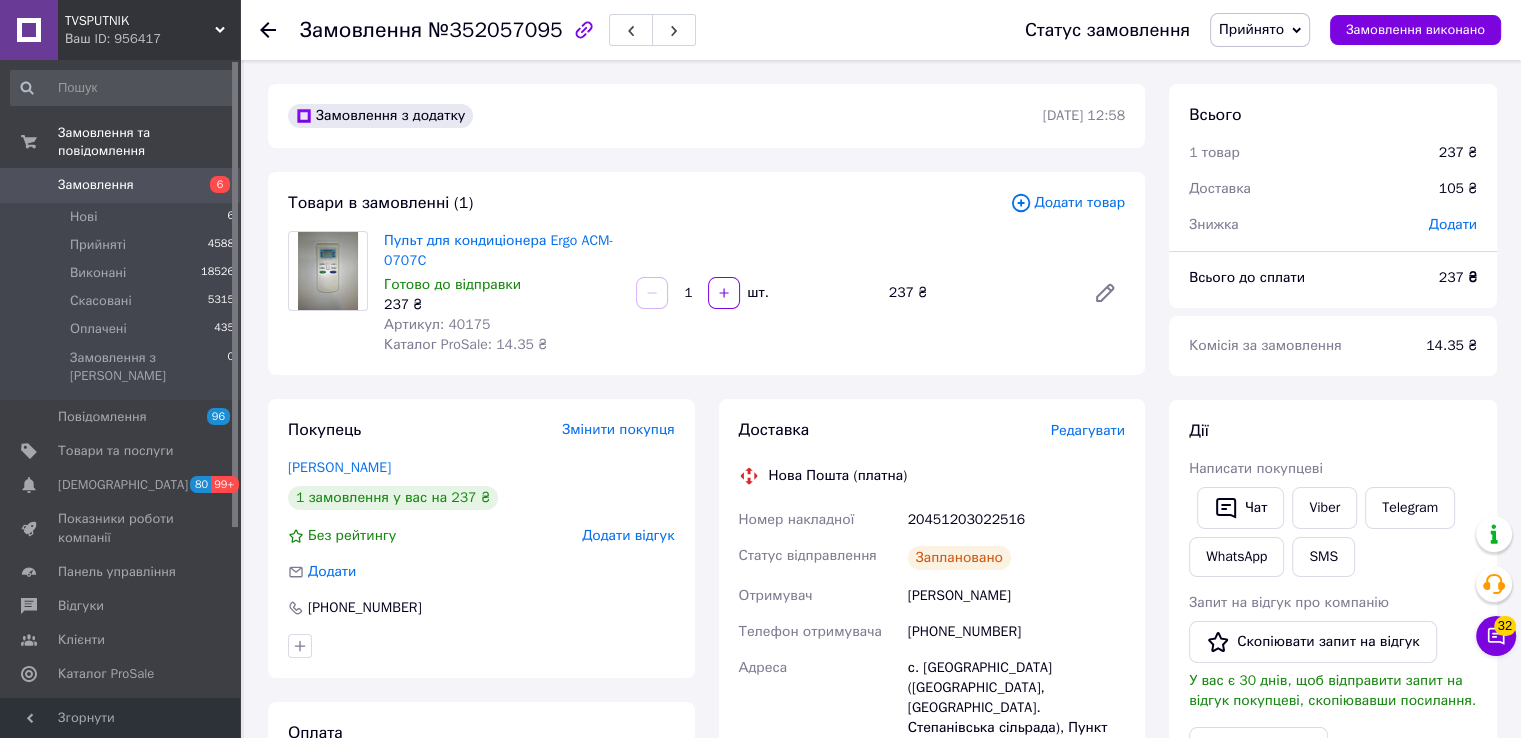 click 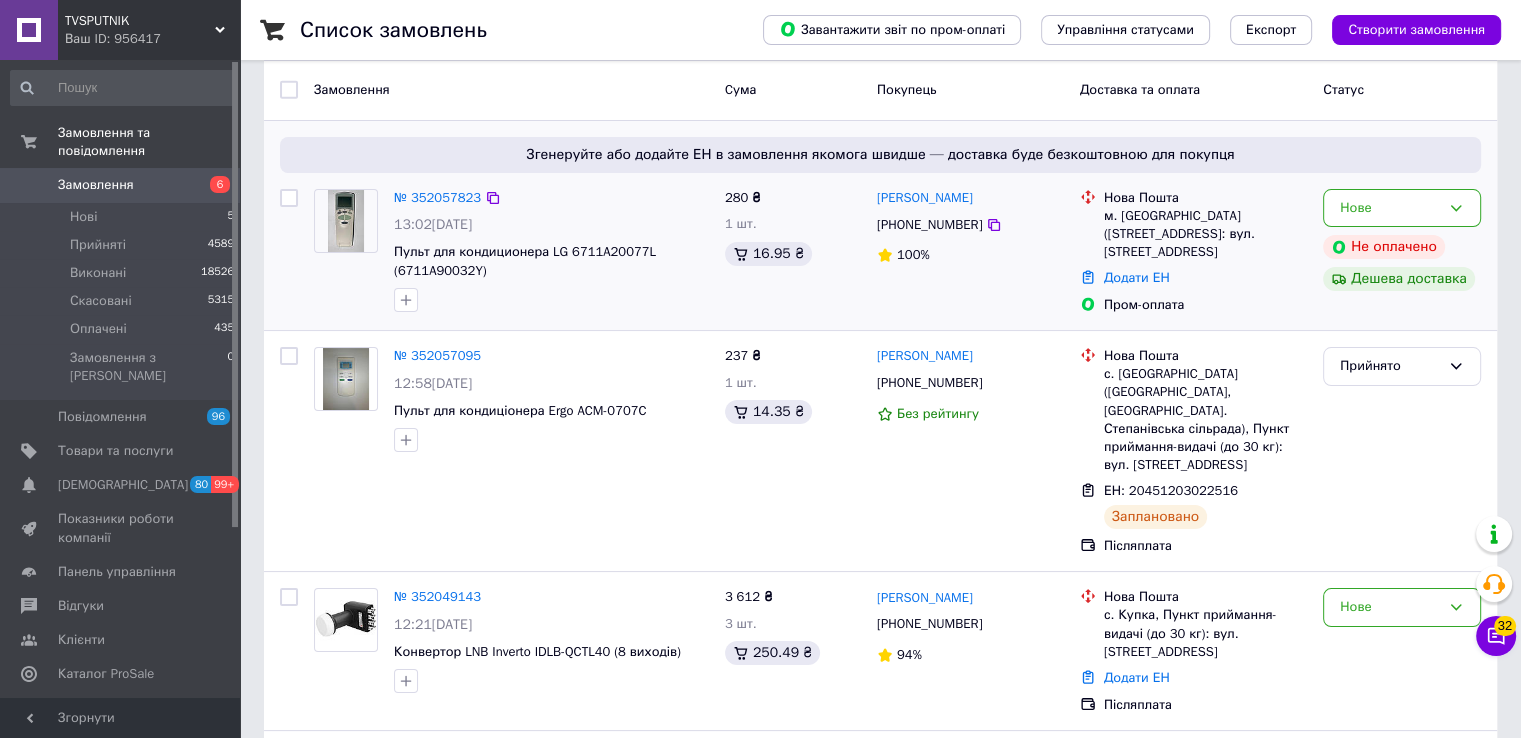 scroll, scrollTop: 0, scrollLeft: 0, axis: both 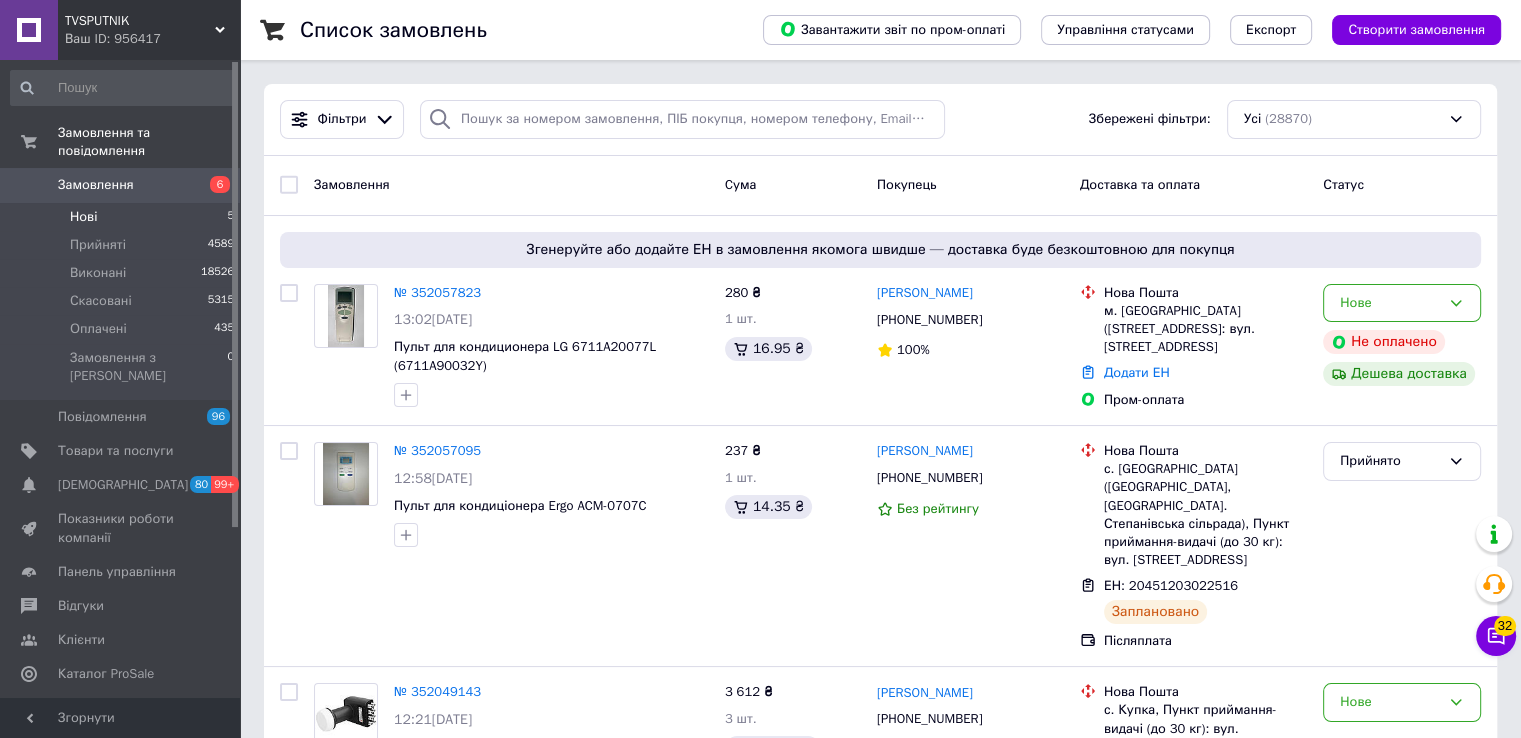click on "Нові 5" at bounding box center [123, 217] 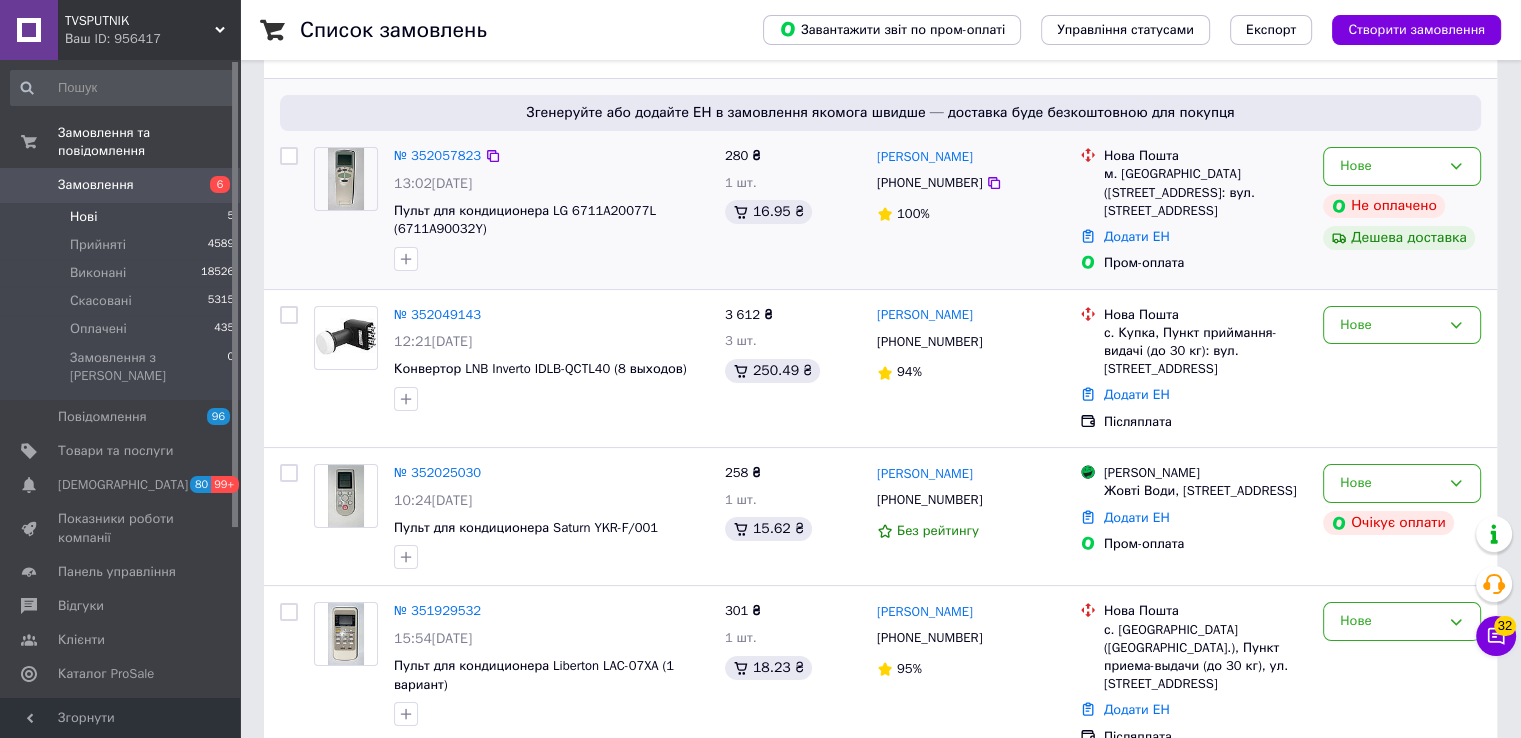 scroll, scrollTop: 372, scrollLeft: 0, axis: vertical 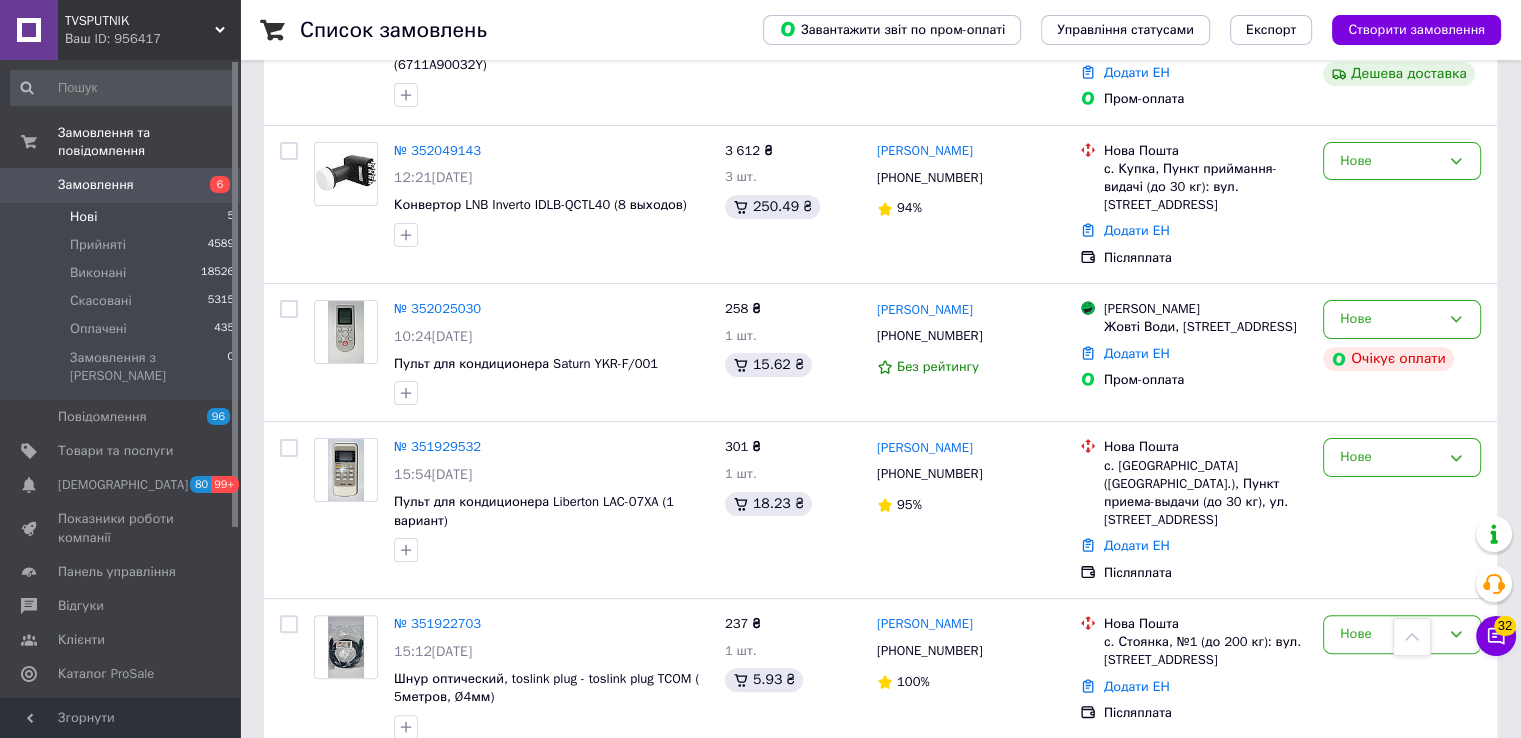 click on "Список замовлень   Завантажити звіт по пром-оплаті Управління статусами Експорт Створити замовлення 1 Фільтри Збережені фільтри: Нові (6) Статус: Нові Cкинути все Замовлення Cума Покупець Доставка та оплата Статус Згенеруйте або додайте ЕН в замовлення якомога швидше — доставка буде безкоштовною для покупця № 352057823 13:02, 10.07.2025 Пульт для кондиционера LG 6711A20077L (6711A90032Y) 280 ₴ 1 шт. 16.95 ₴ Ірина Шишка +380936568055 100% Нова Пошта м. Снігурівка (Миколаївська обл.), №1: вул. Центральна, 186 Додати ЕН Пром-оплата Нове Не оплачено Дешева доставка № 352049143 12:21, 10.07.2025 3 612 ₴ 3 шт. 250.49 ₴" at bounding box center [880, 203] 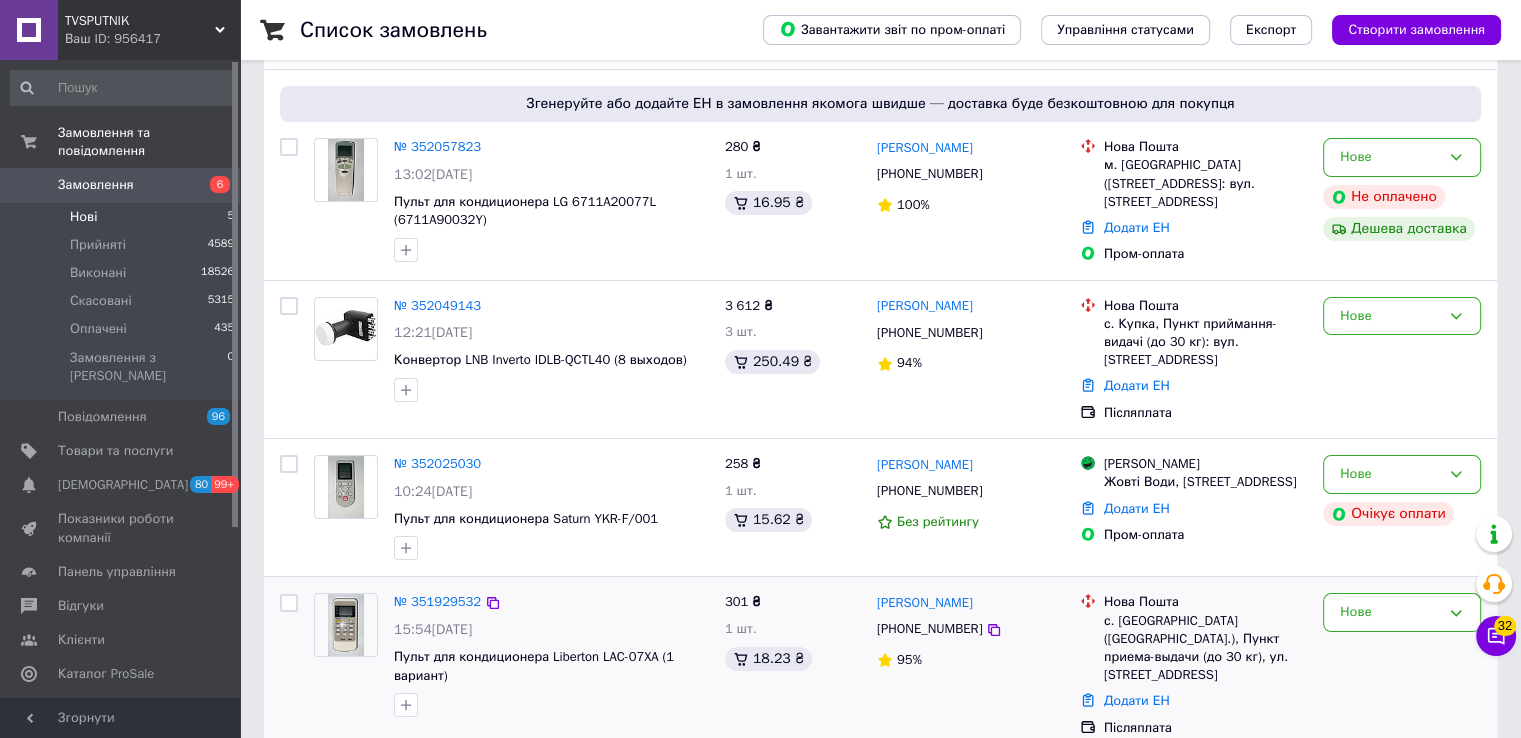 scroll, scrollTop: 372, scrollLeft: 0, axis: vertical 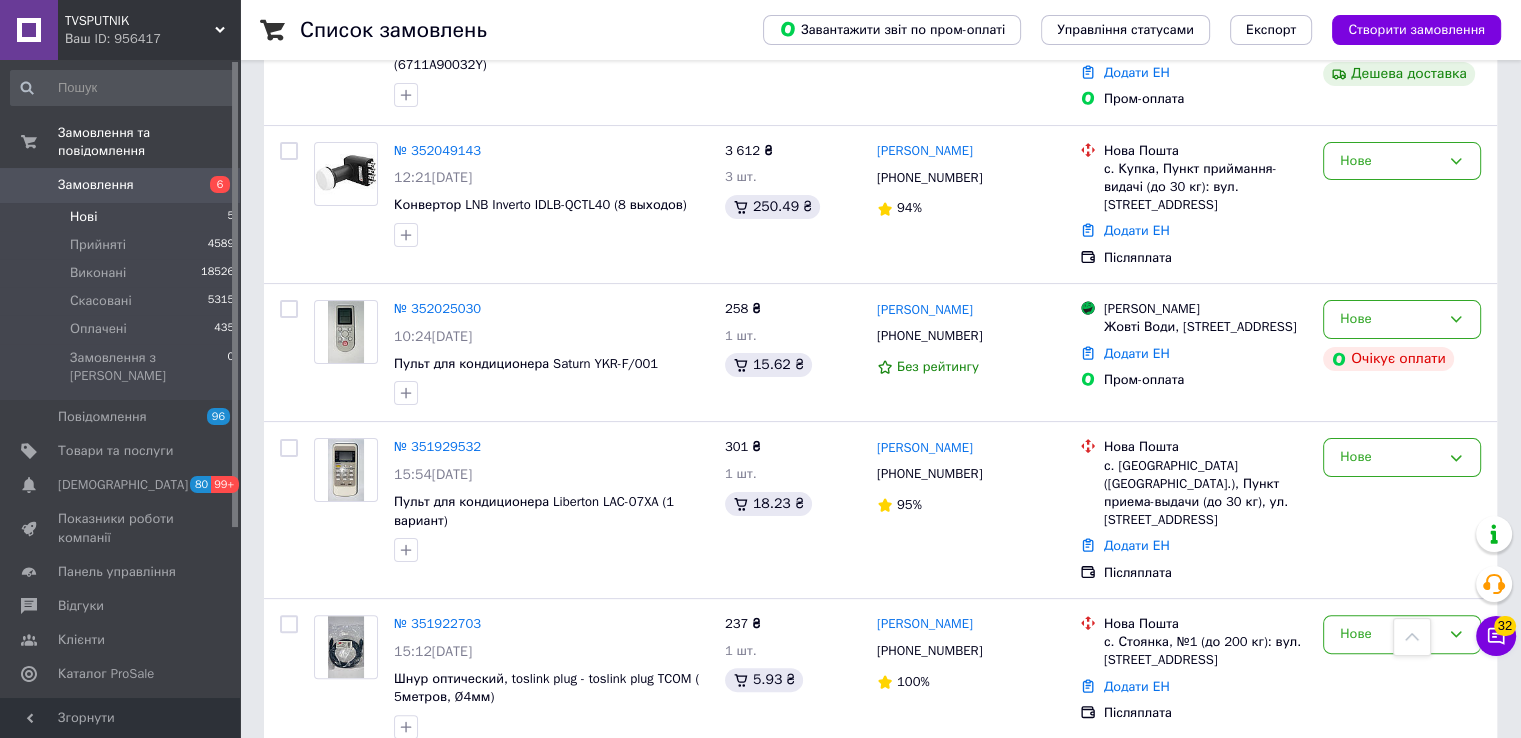 click on "Список замовлень   Завантажити звіт по пром-оплаті Управління статусами Експорт Створити замовлення 1 Фільтри Збережені фільтри: Нові (6) Статус: Нові Cкинути все Замовлення Cума Покупець Доставка та оплата Статус Згенеруйте або додайте ЕН в замовлення якомога швидше — доставка буде безкоштовною для покупця № 352057823 13:02, 10.07.2025 Пульт для кондиционера LG 6711A20077L (6711A90032Y) 280 ₴ 1 шт. 16.95 ₴ Ірина Шишка +380936568055 100% Нова Пошта м. Снігурівка (Миколаївська обл.), №1: вул. Центральна, 186 Додати ЕН Пром-оплата Нове Не оплачено Дешева доставка № 352049143 12:21, 10.07.2025 3 612 ₴ 3 шт. 250.49 ₴" at bounding box center (880, 203) 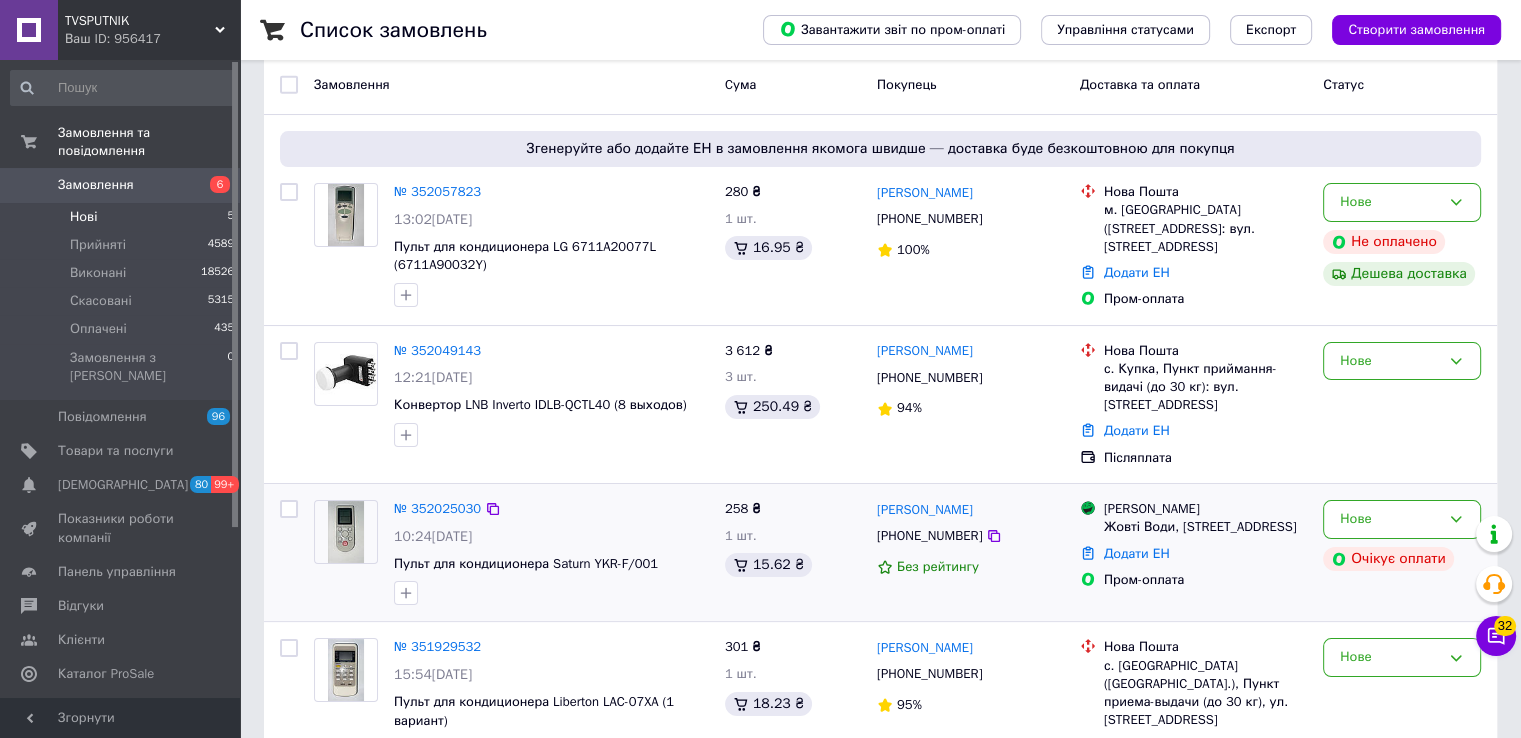 scroll, scrollTop: 72, scrollLeft: 0, axis: vertical 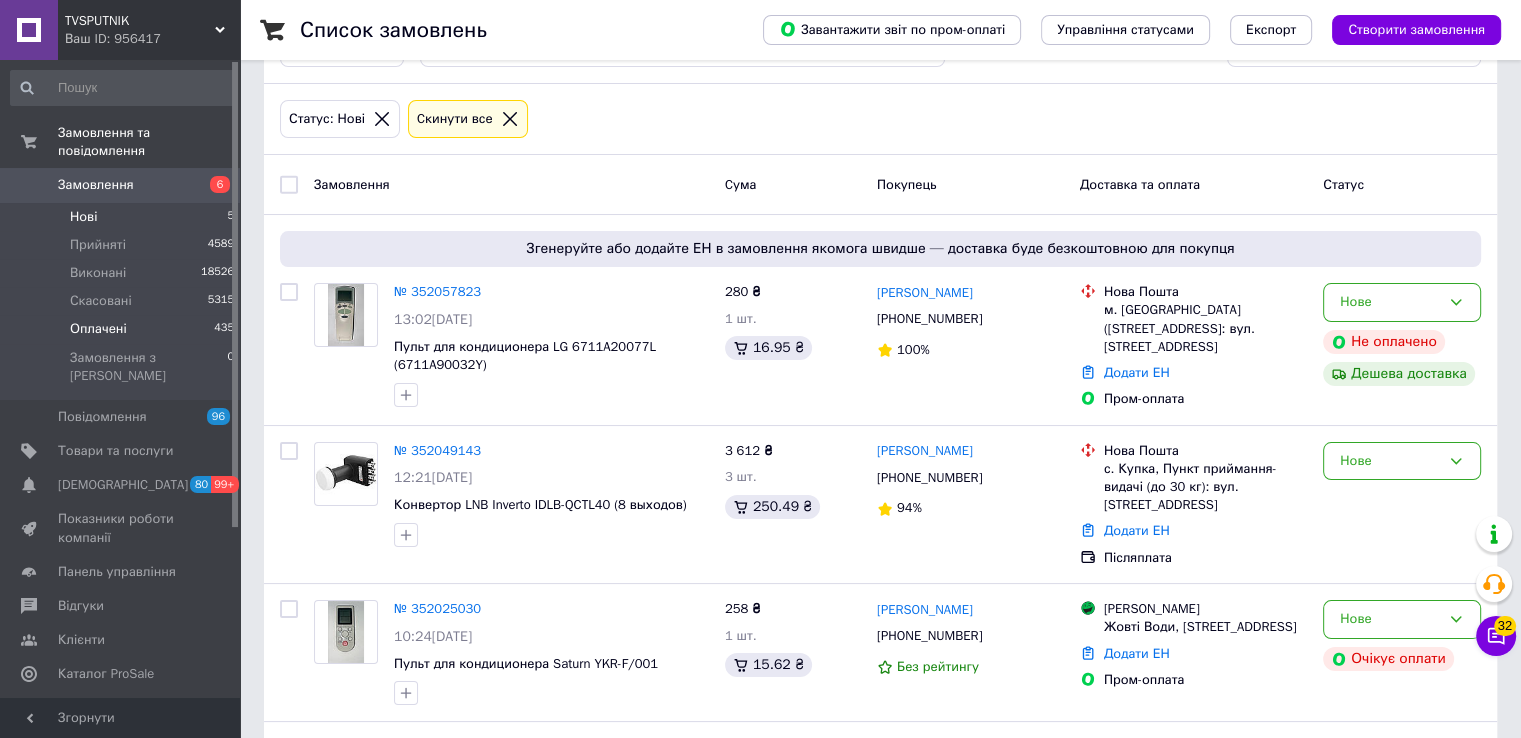 click on "Оплачені 435" at bounding box center [123, 329] 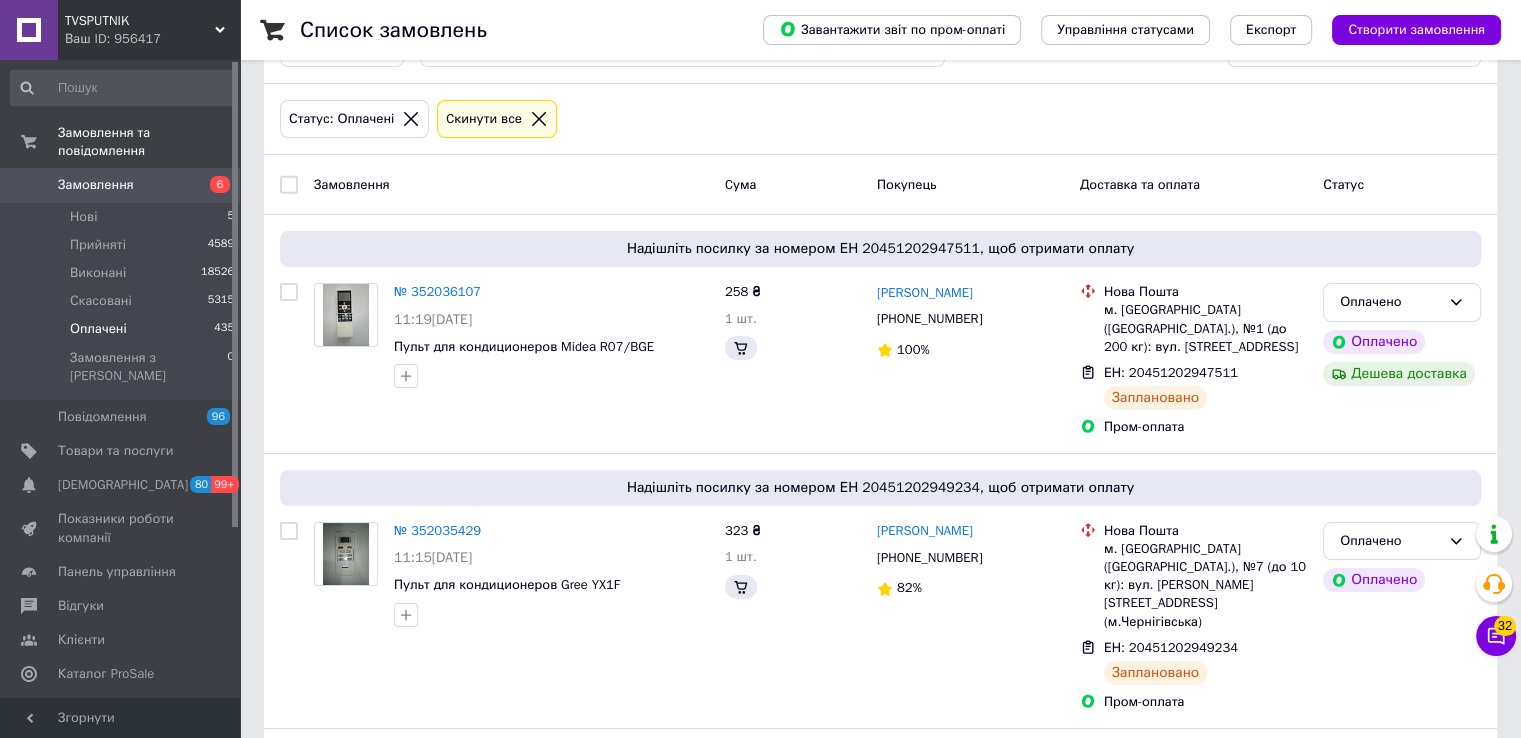 scroll, scrollTop: 0, scrollLeft: 0, axis: both 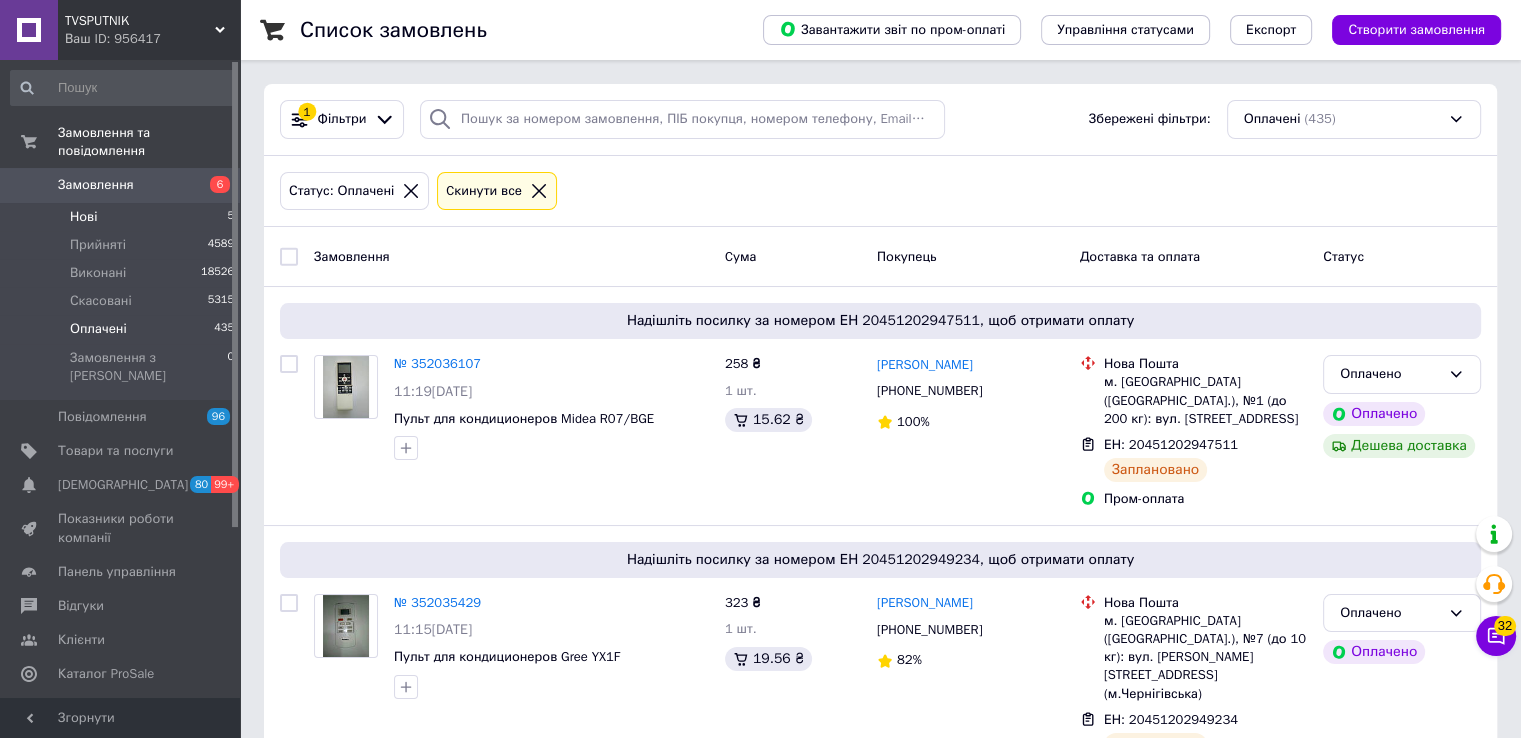 click on "Нові 5" at bounding box center [123, 217] 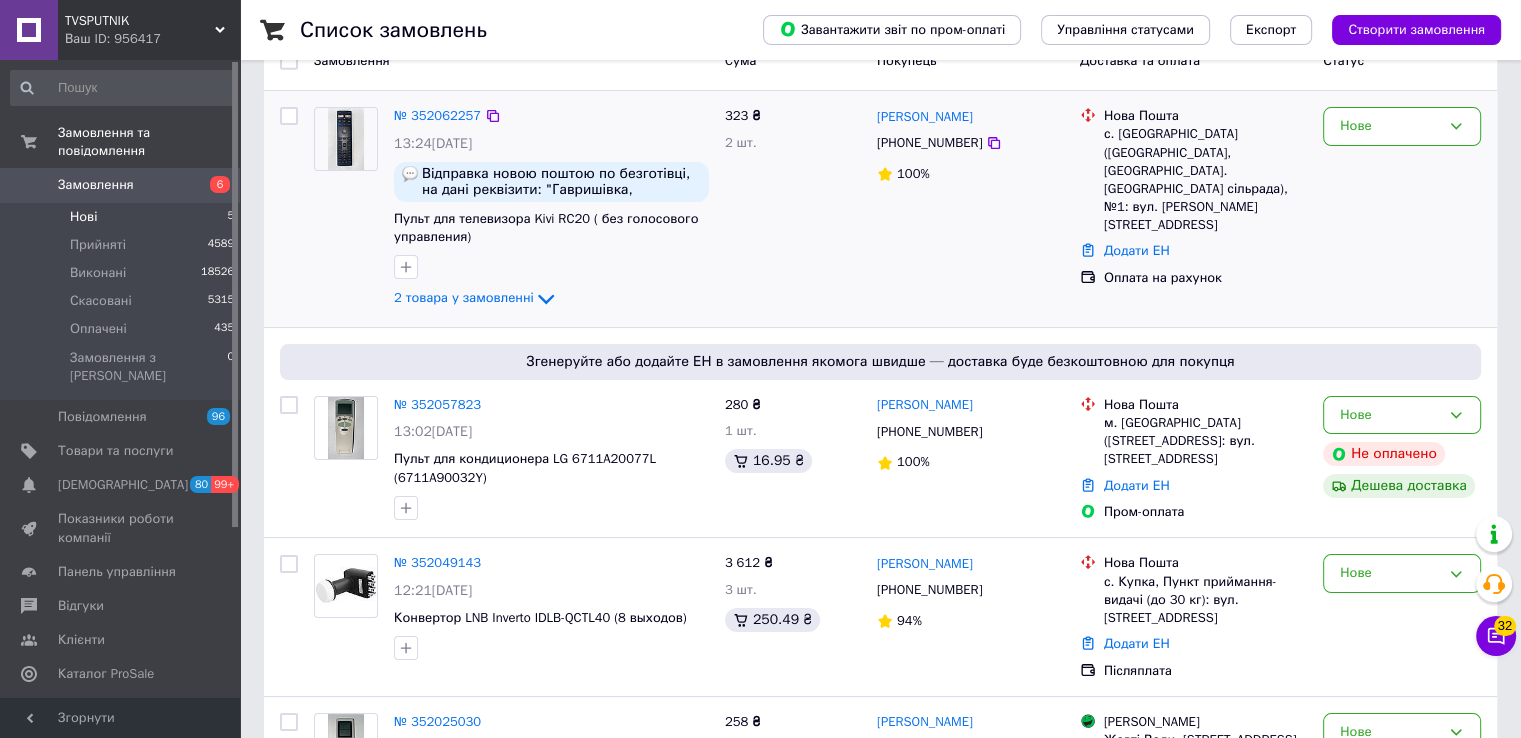 scroll, scrollTop: 200, scrollLeft: 0, axis: vertical 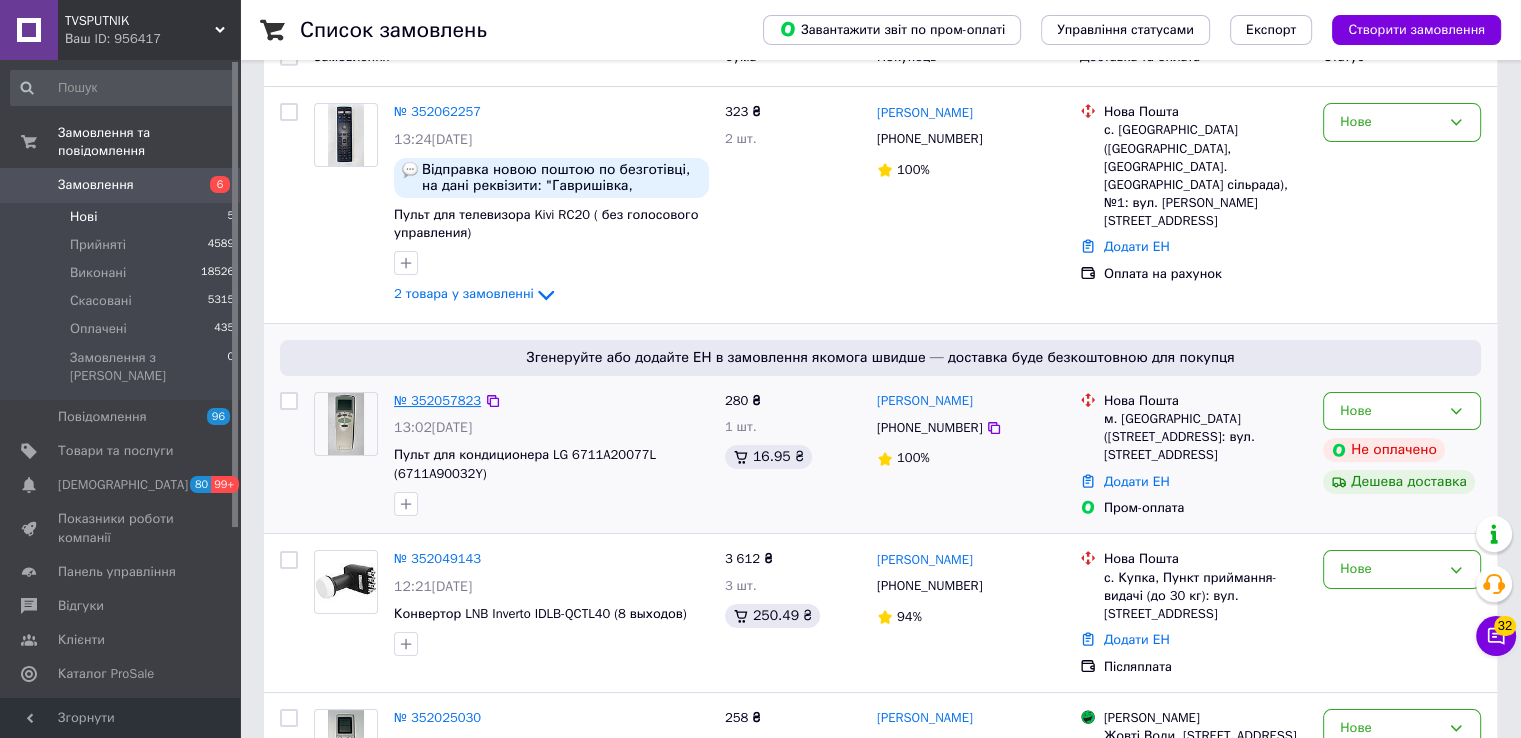click on "№ 352057823" at bounding box center (437, 400) 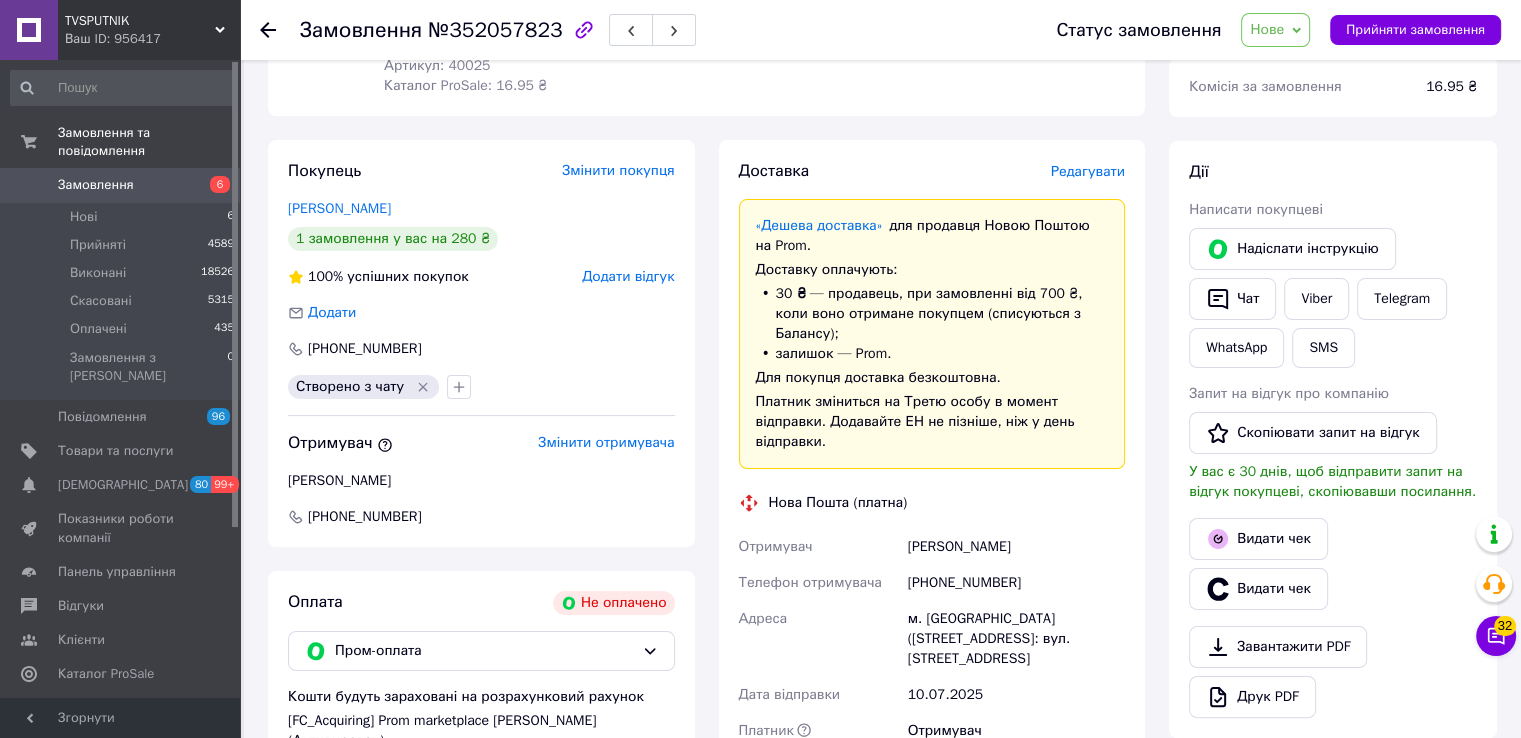 scroll, scrollTop: 0, scrollLeft: 0, axis: both 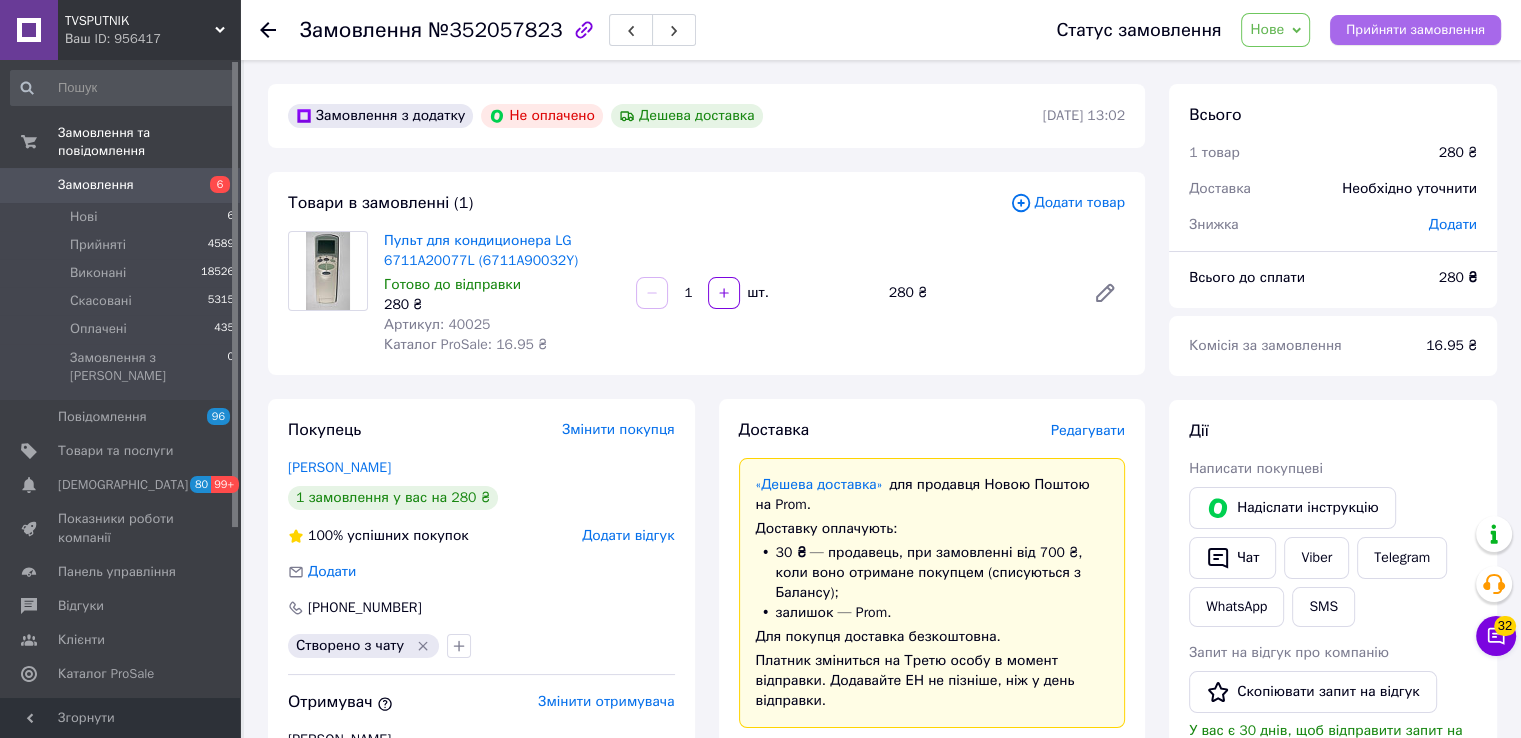 click on "Прийняти замовлення" at bounding box center [1415, 30] 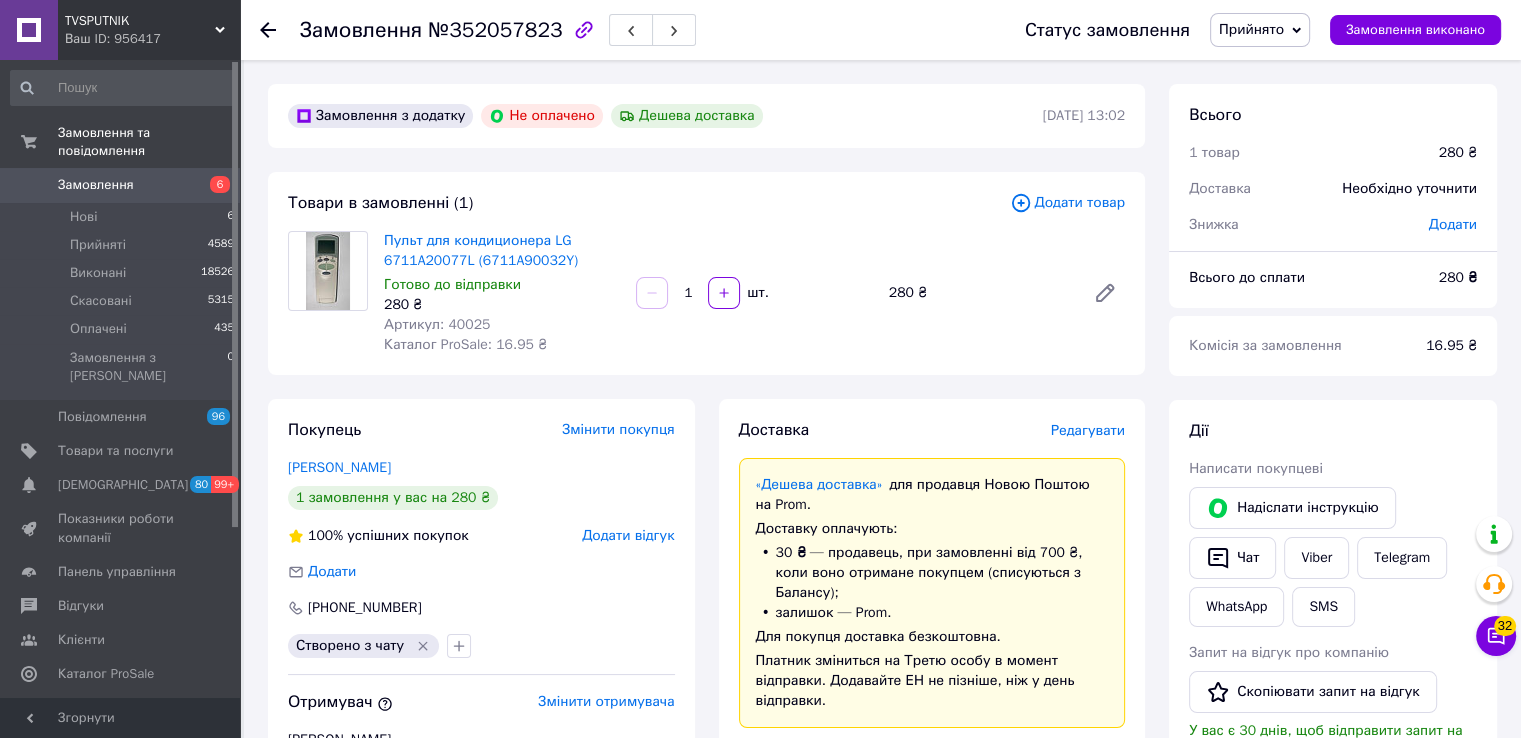 click 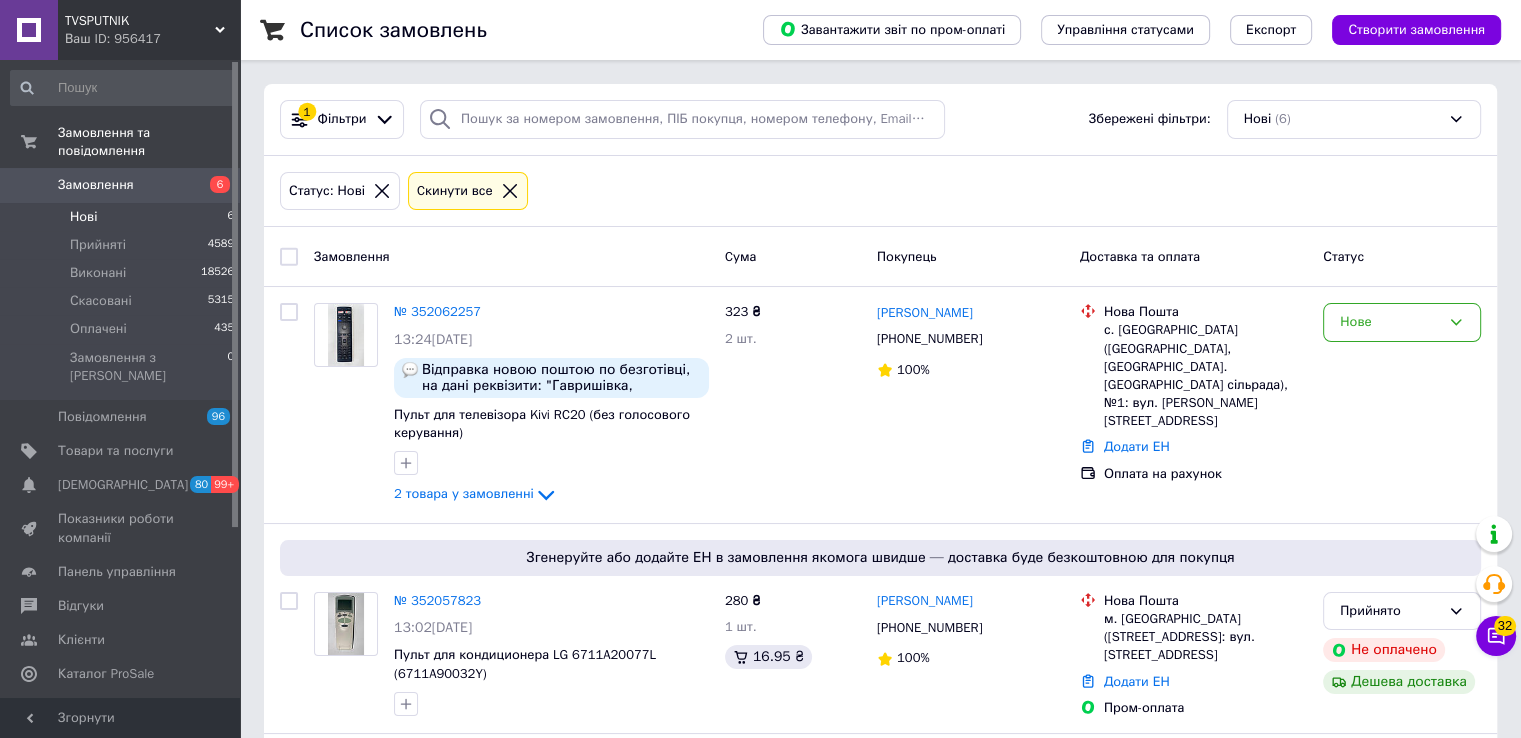 click on "Нові 6" at bounding box center (123, 217) 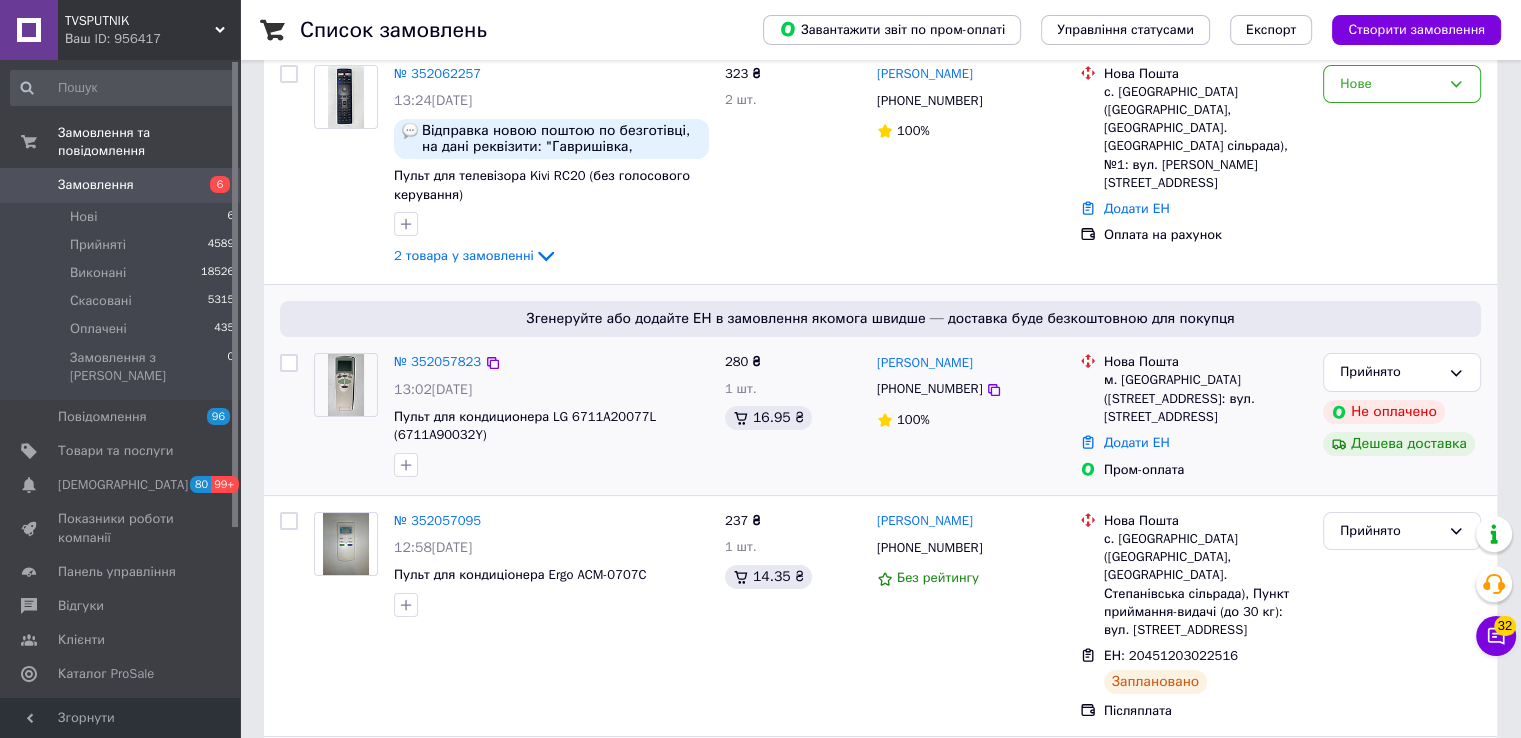 scroll, scrollTop: 0, scrollLeft: 0, axis: both 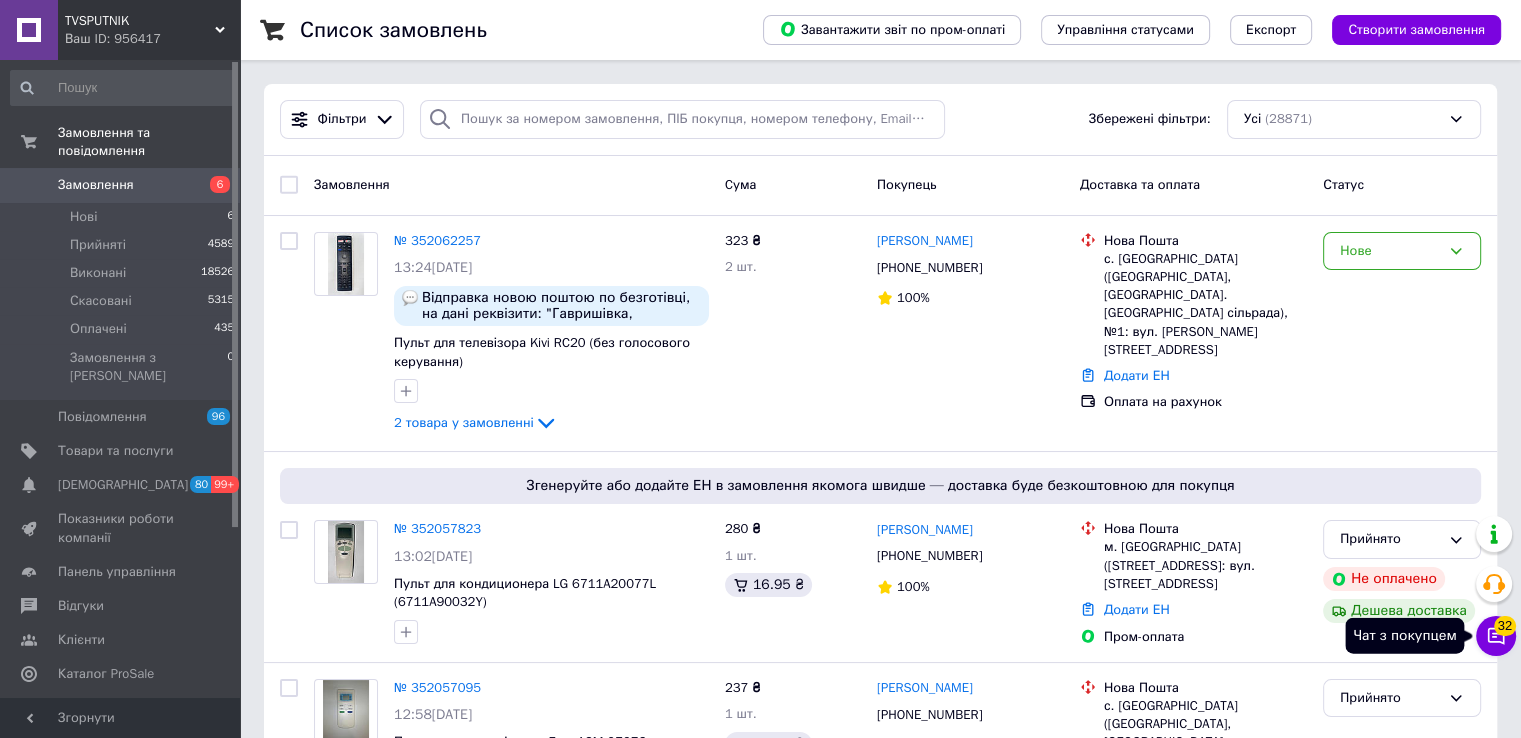 click 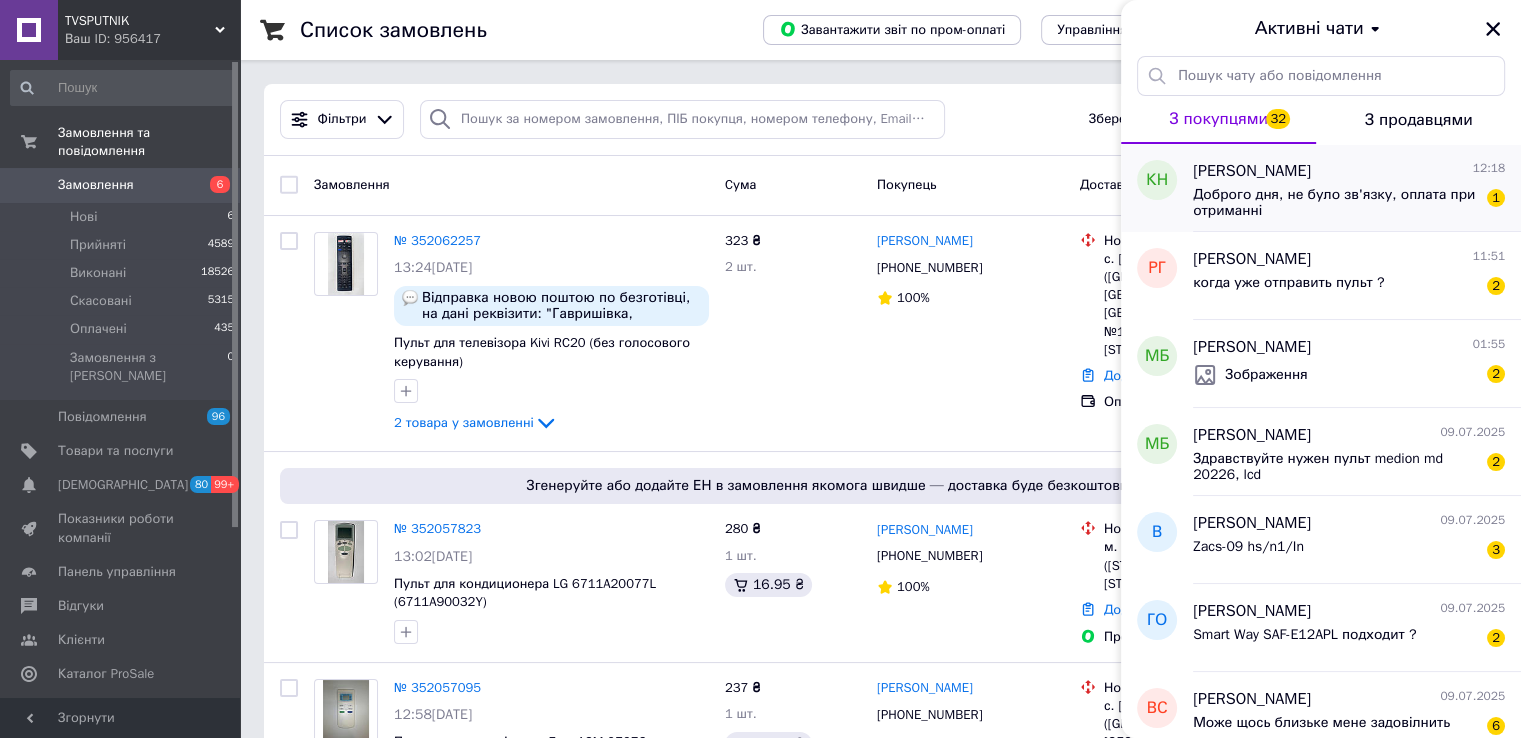 click on "Доброго дня, не було зв'язку, оплата при отриманні" at bounding box center (1335, 203) 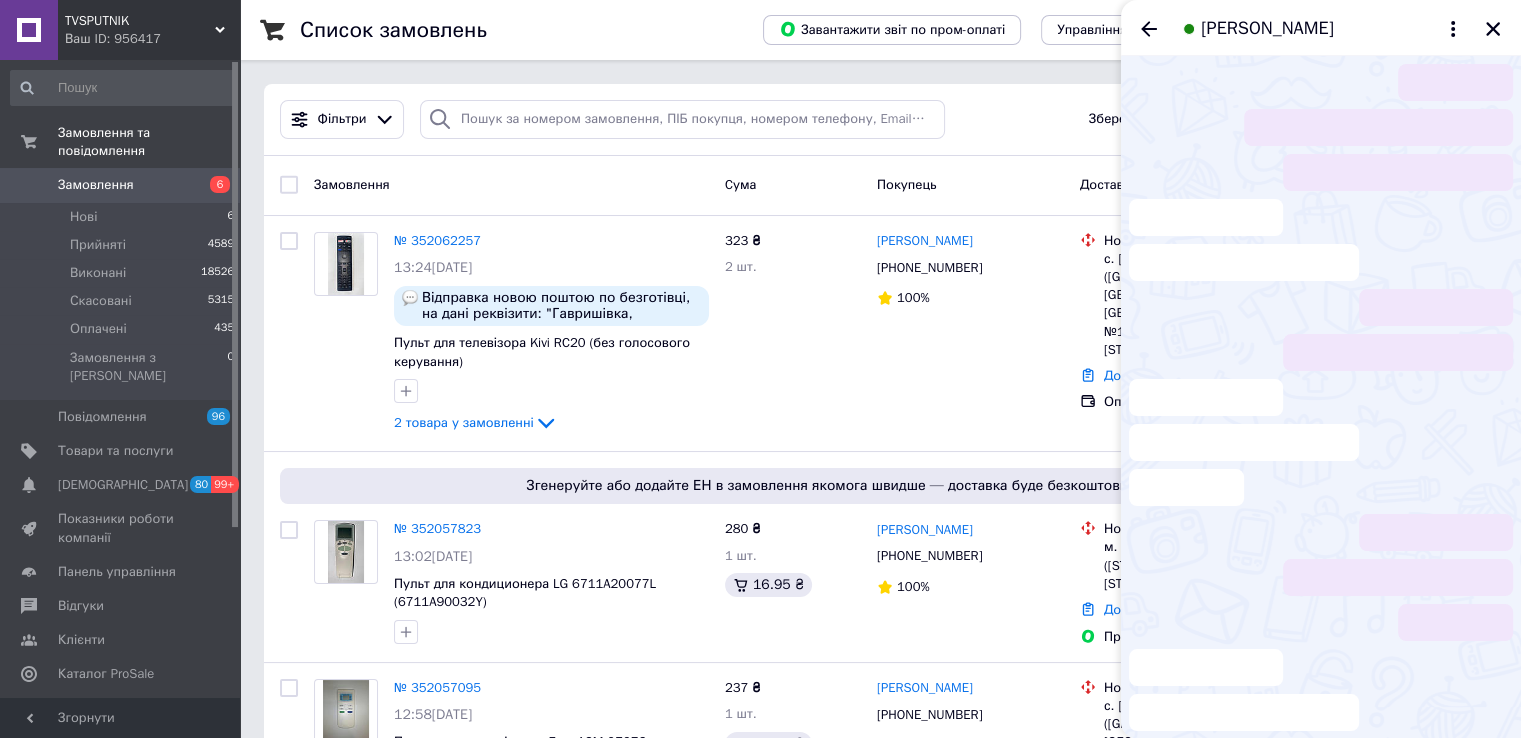 scroll, scrollTop: 28, scrollLeft: 0, axis: vertical 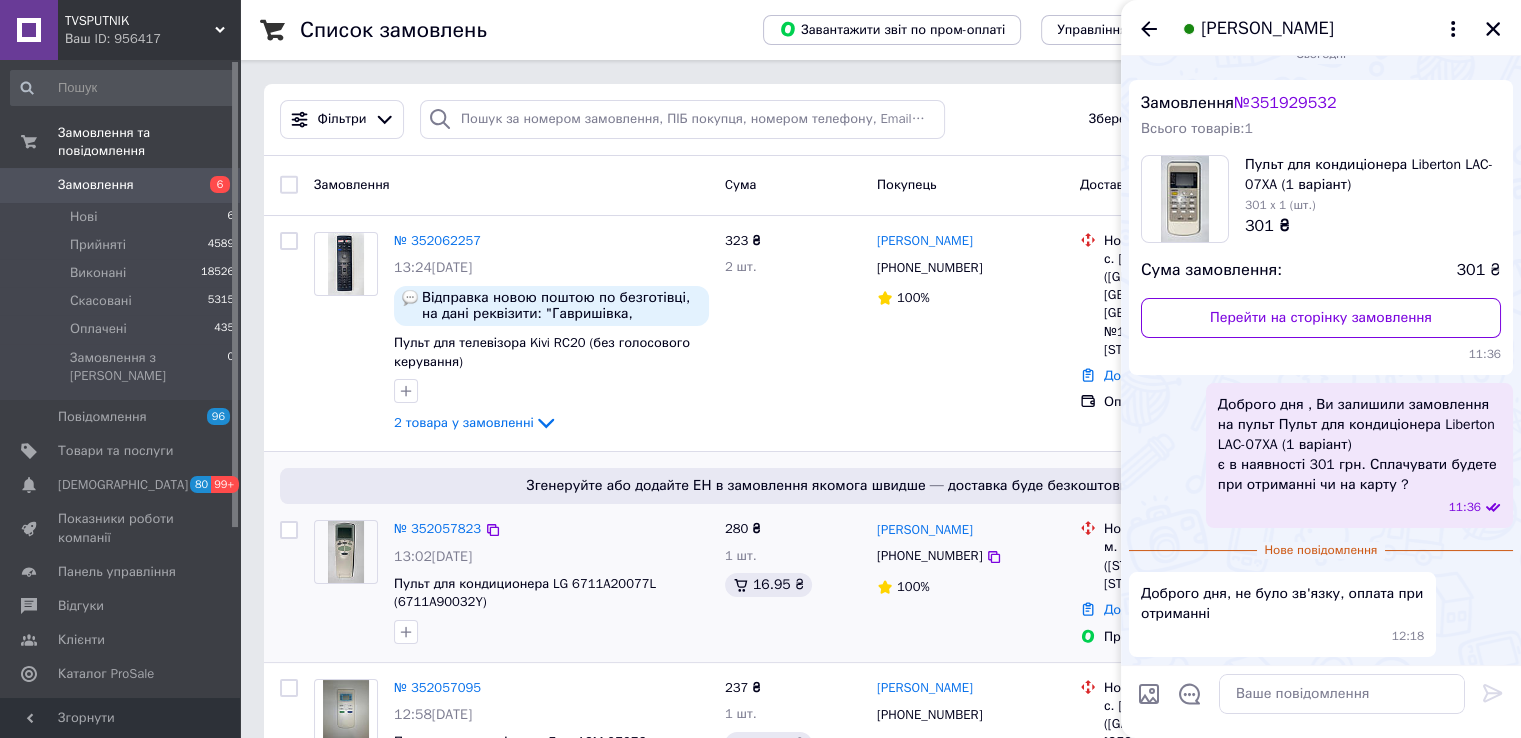 click on "Пульт для кондиционера LG 6711A20077L (6711A90032Y)" at bounding box center [551, 593] 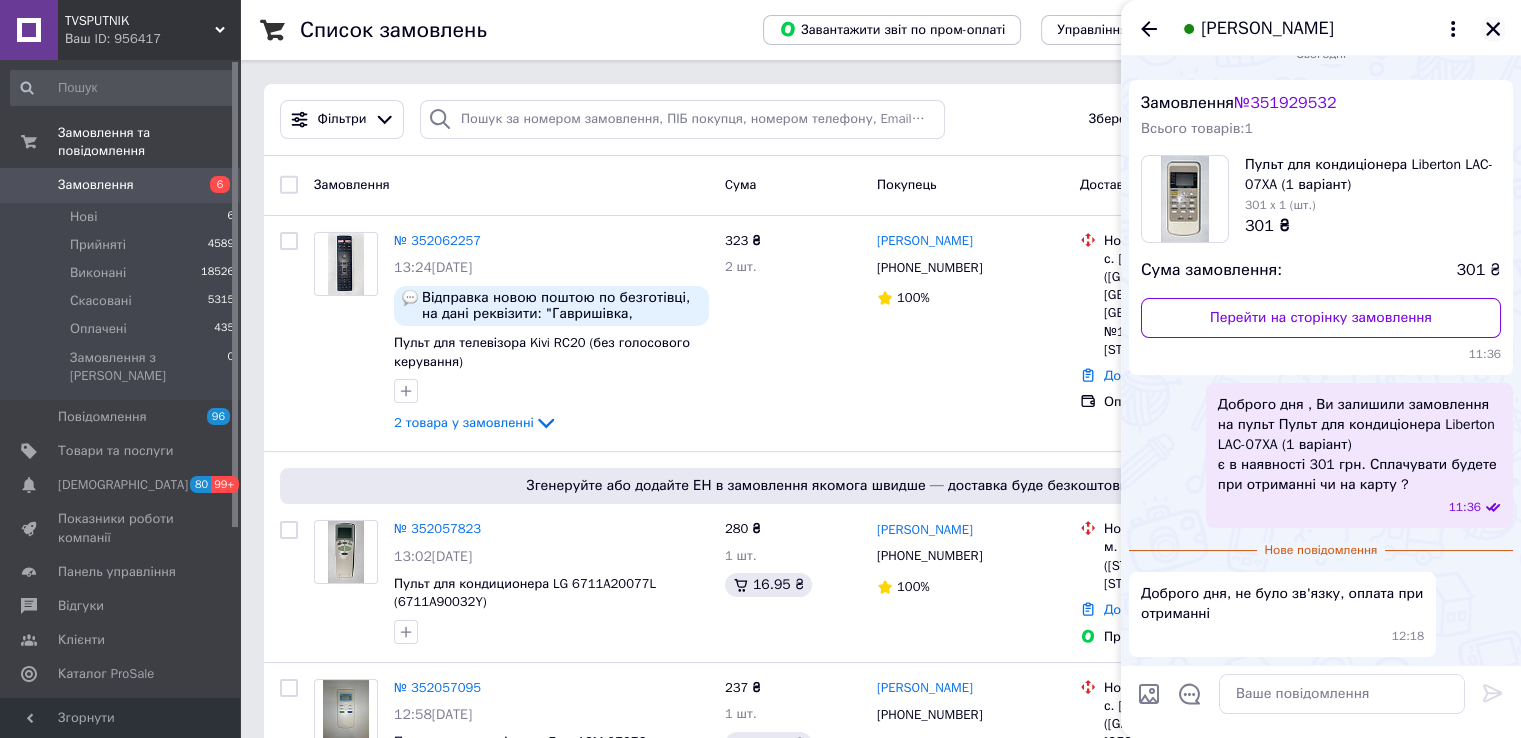 click 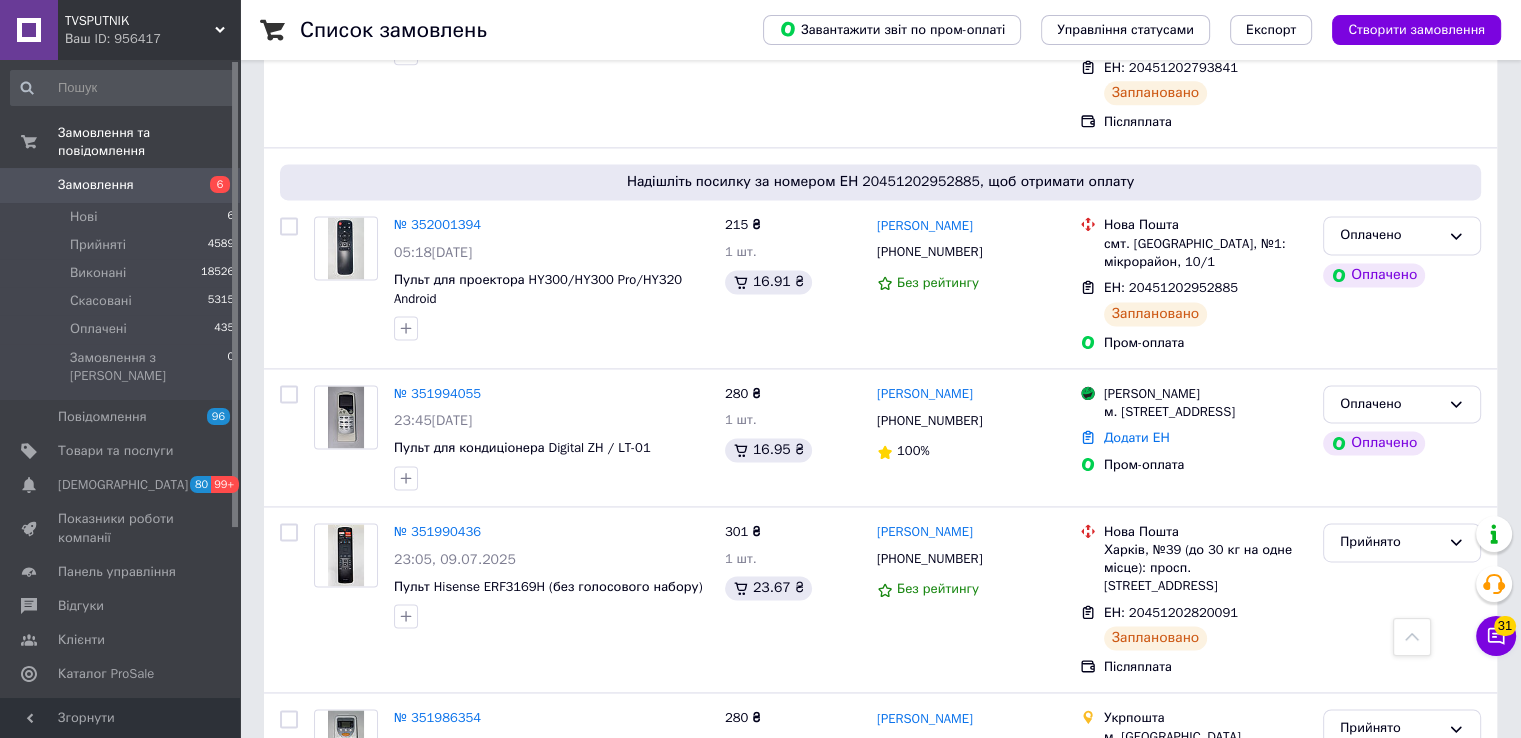 scroll, scrollTop: 2800, scrollLeft: 0, axis: vertical 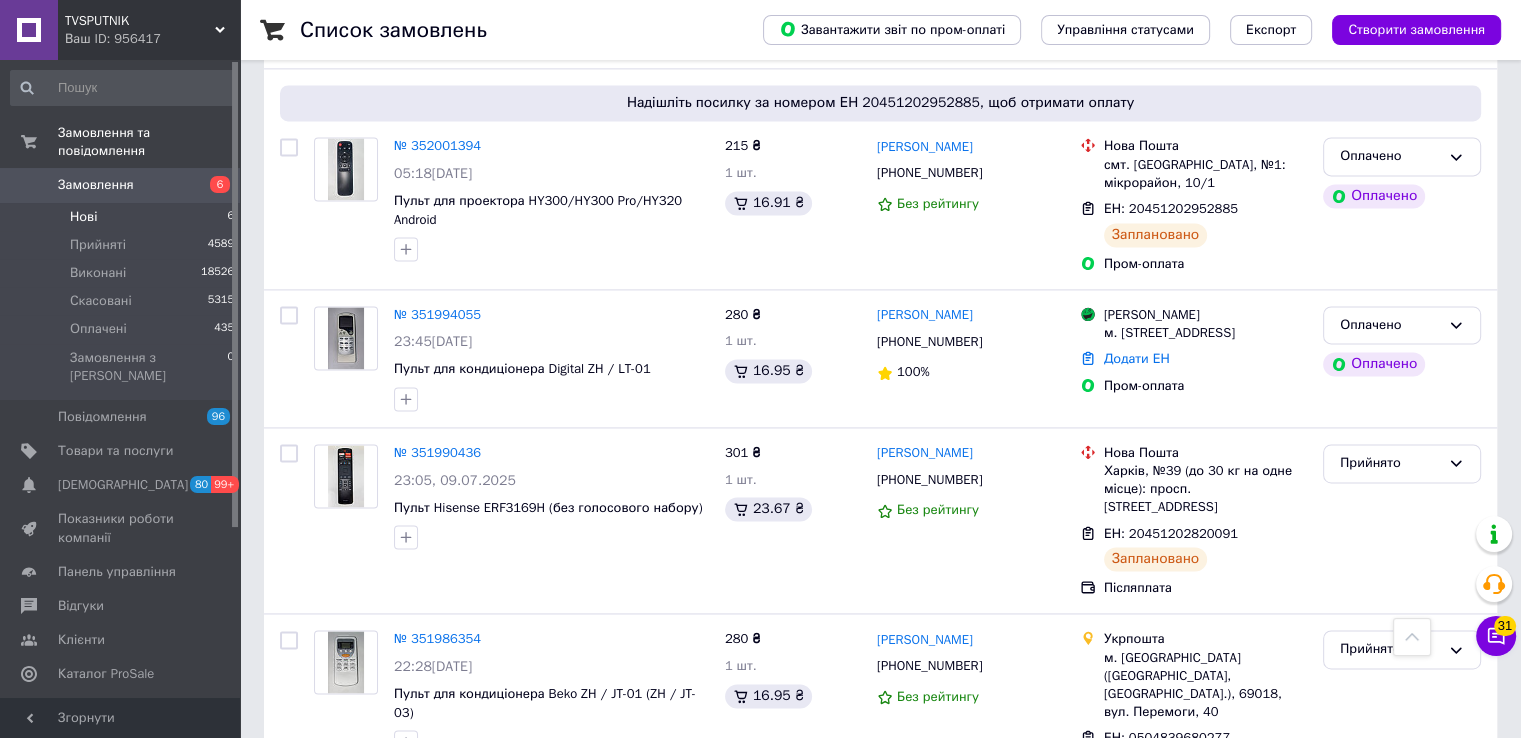 click on "Нові 6" at bounding box center [123, 217] 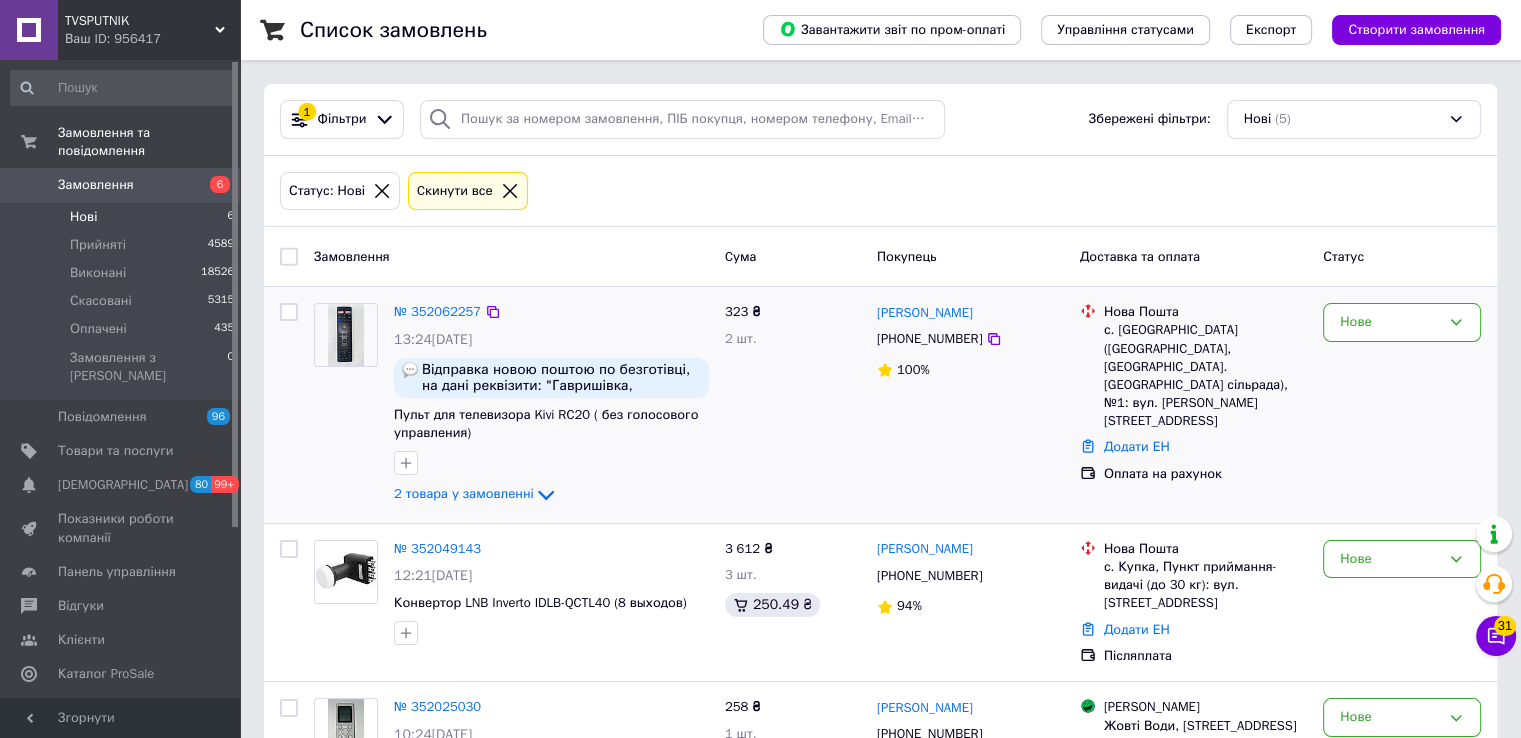 scroll, scrollTop: 400, scrollLeft: 0, axis: vertical 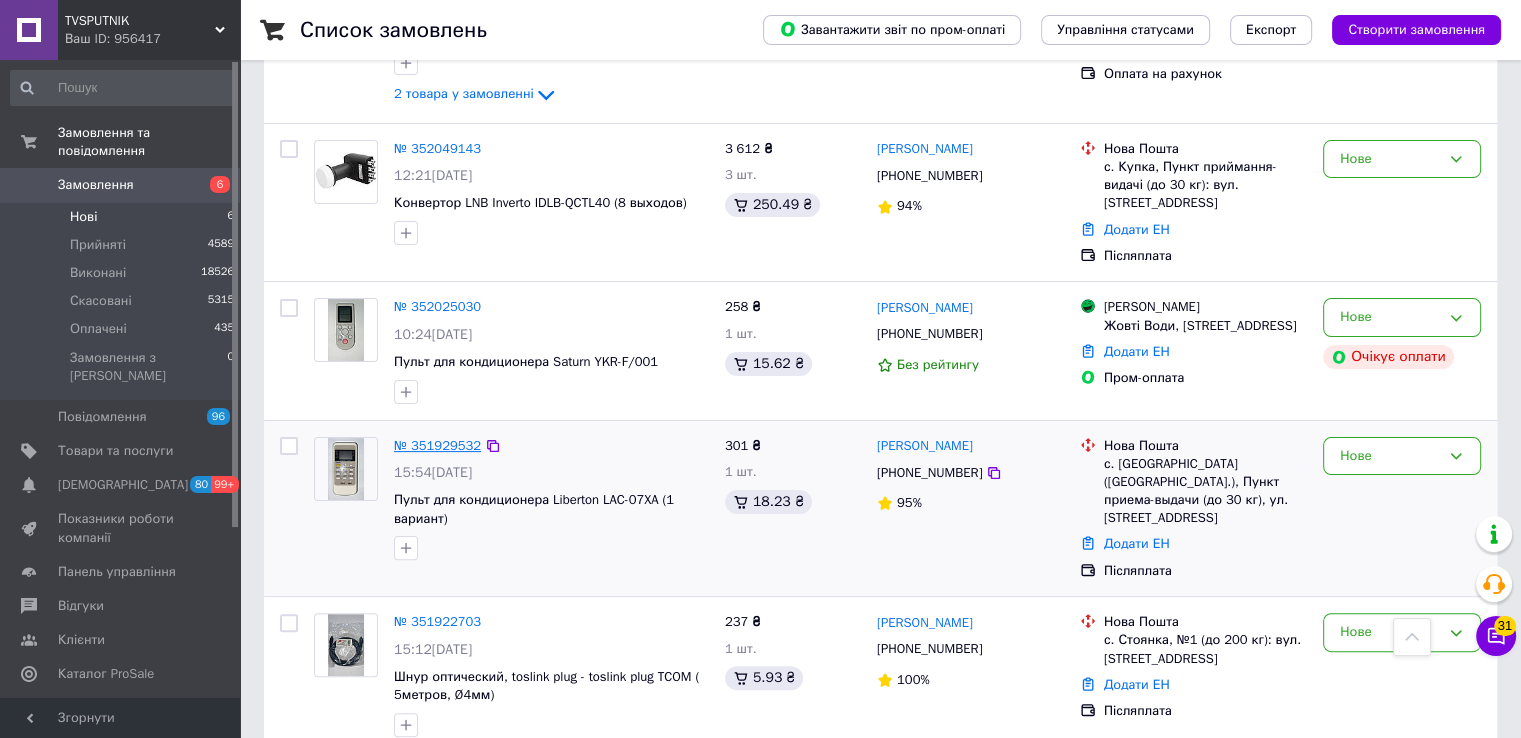click on "№ 351929532" at bounding box center (437, 445) 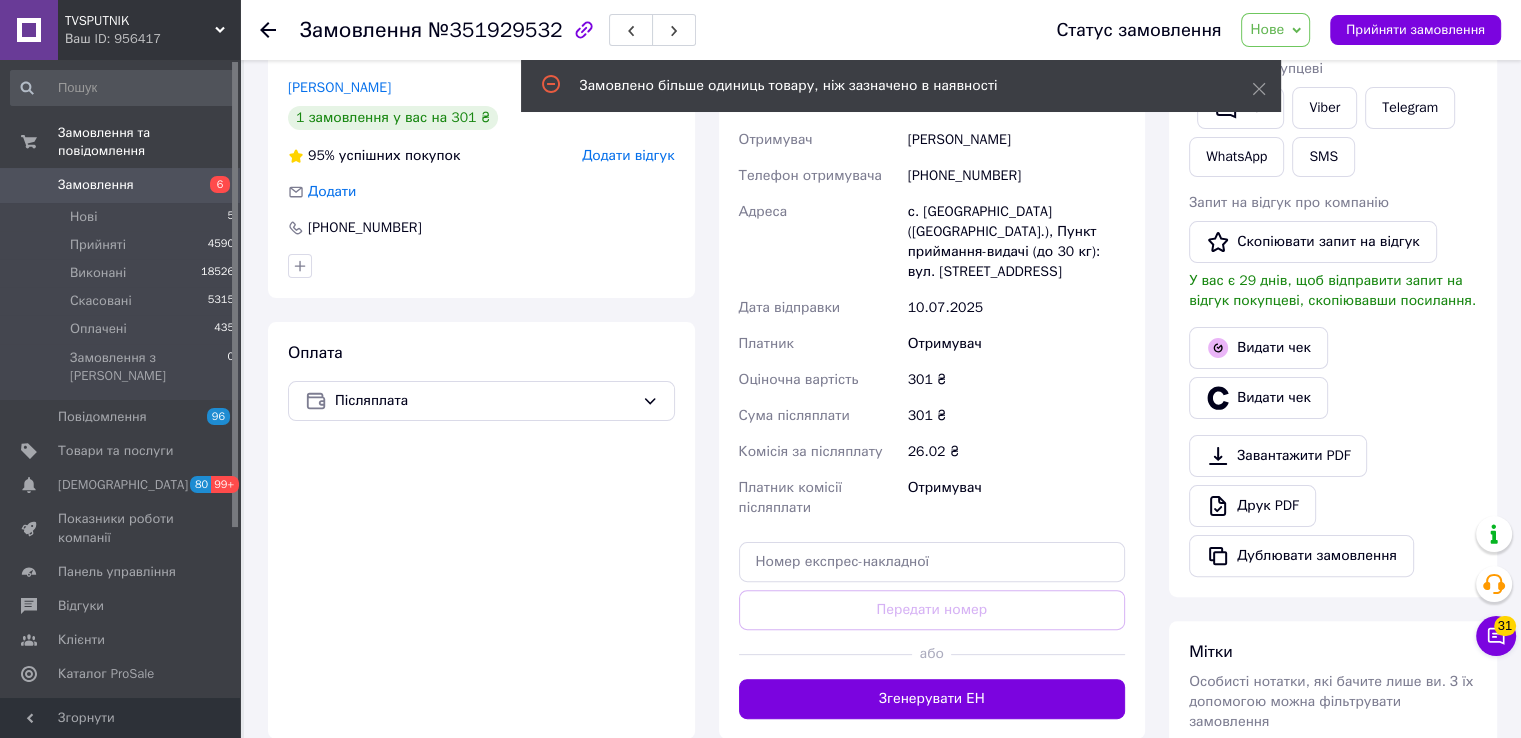 scroll, scrollTop: 100, scrollLeft: 0, axis: vertical 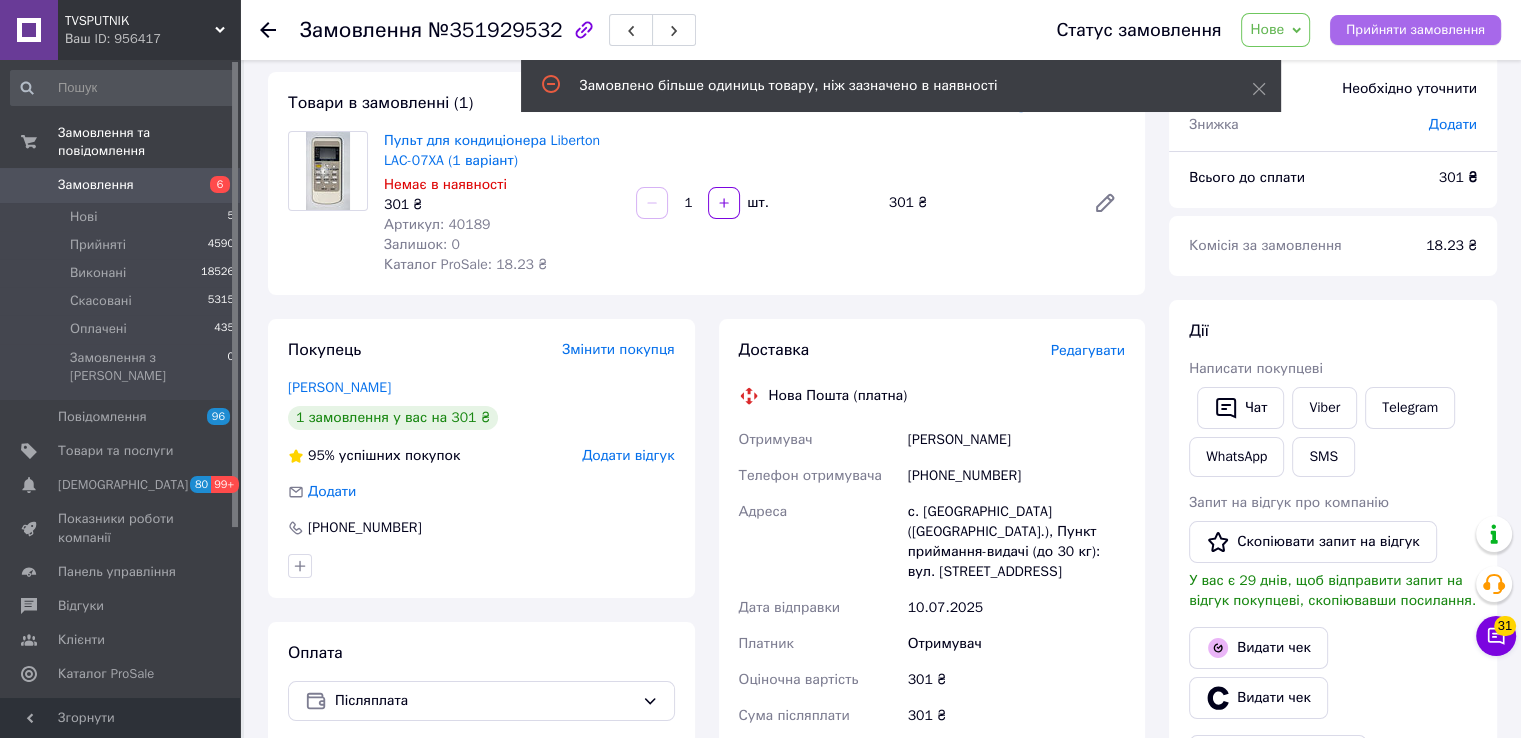 click on "Прийняти замовлення" at bounding box center (1415, 30) 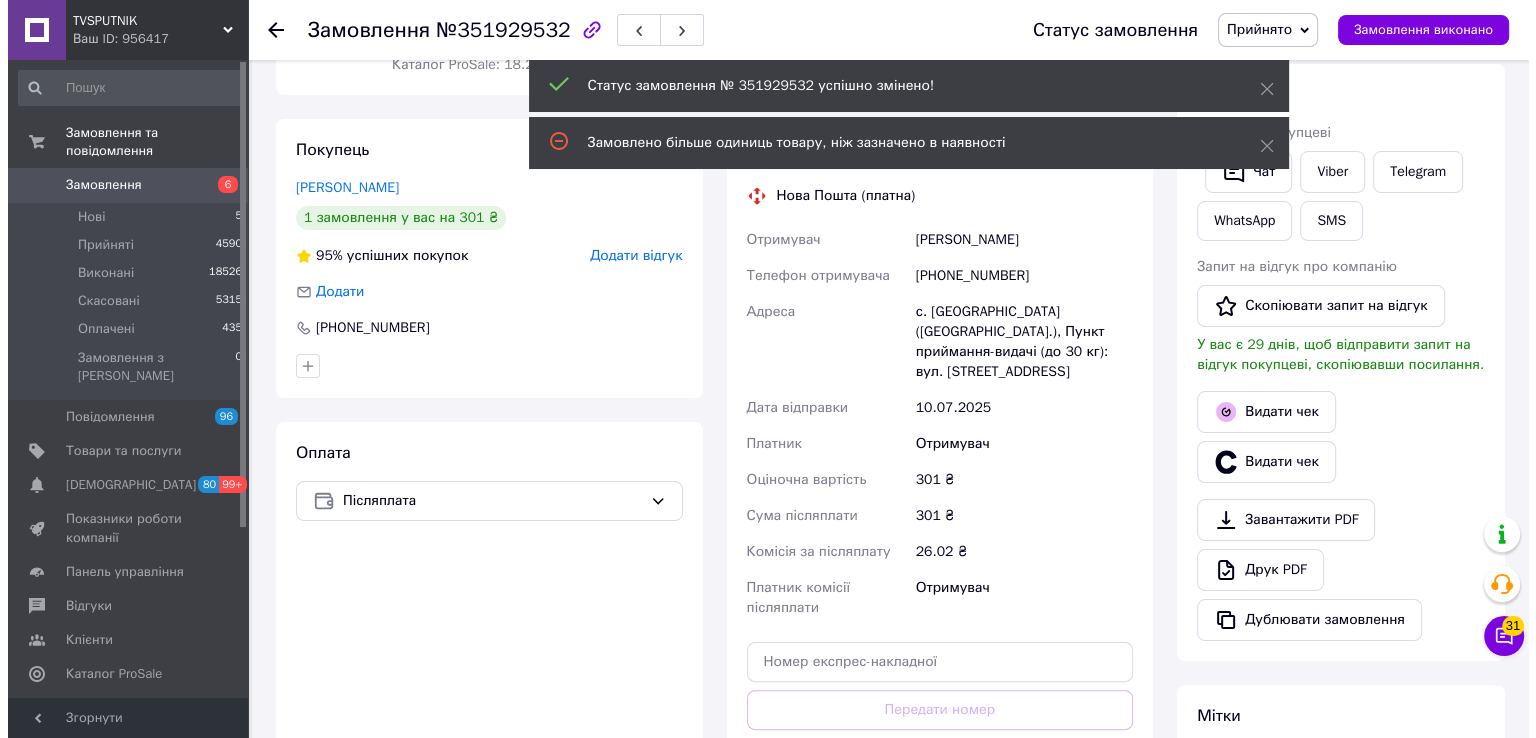 scroll, scrollTop: 100, scrollLeft: 0, axis: vertical 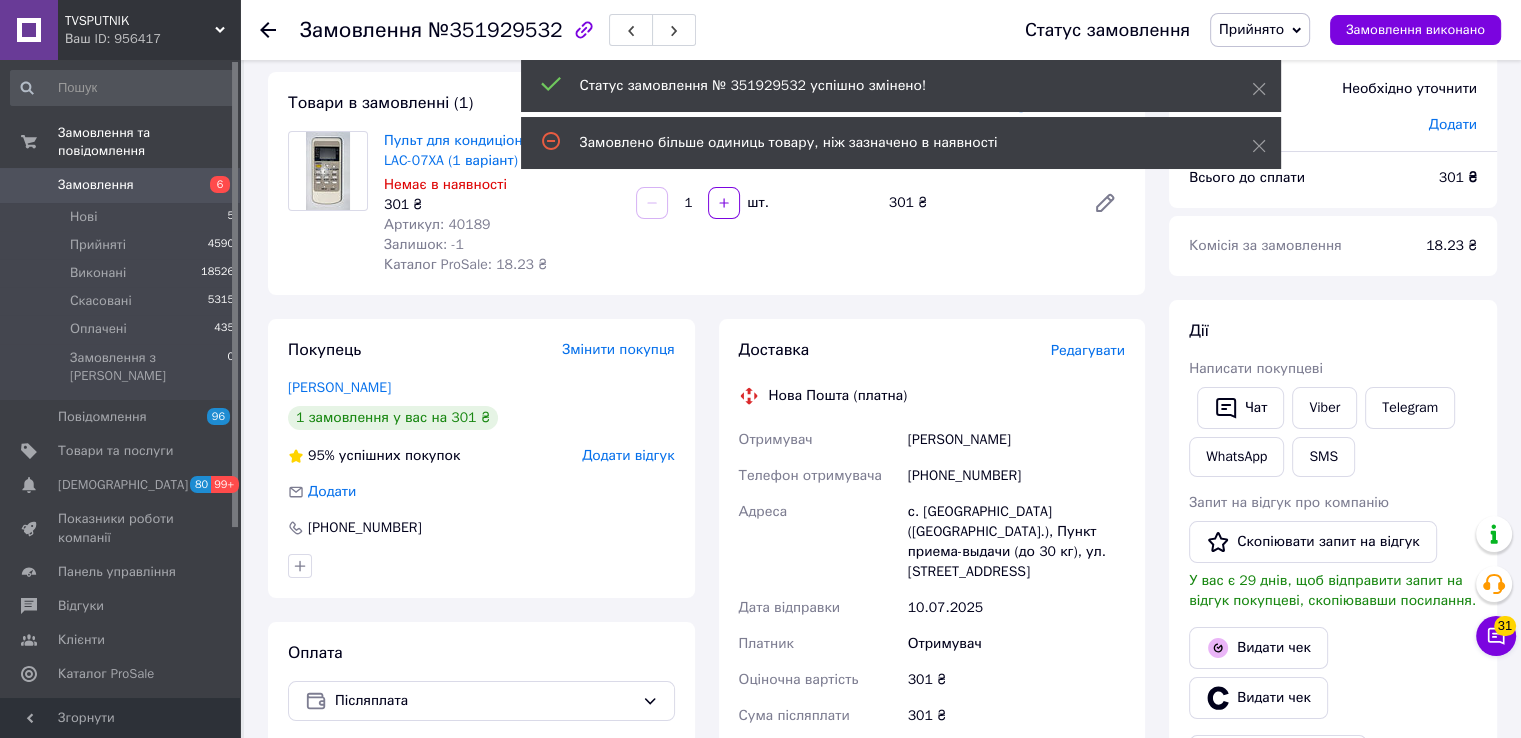 click on "Редагувати" at bounding box center [1088, 350] 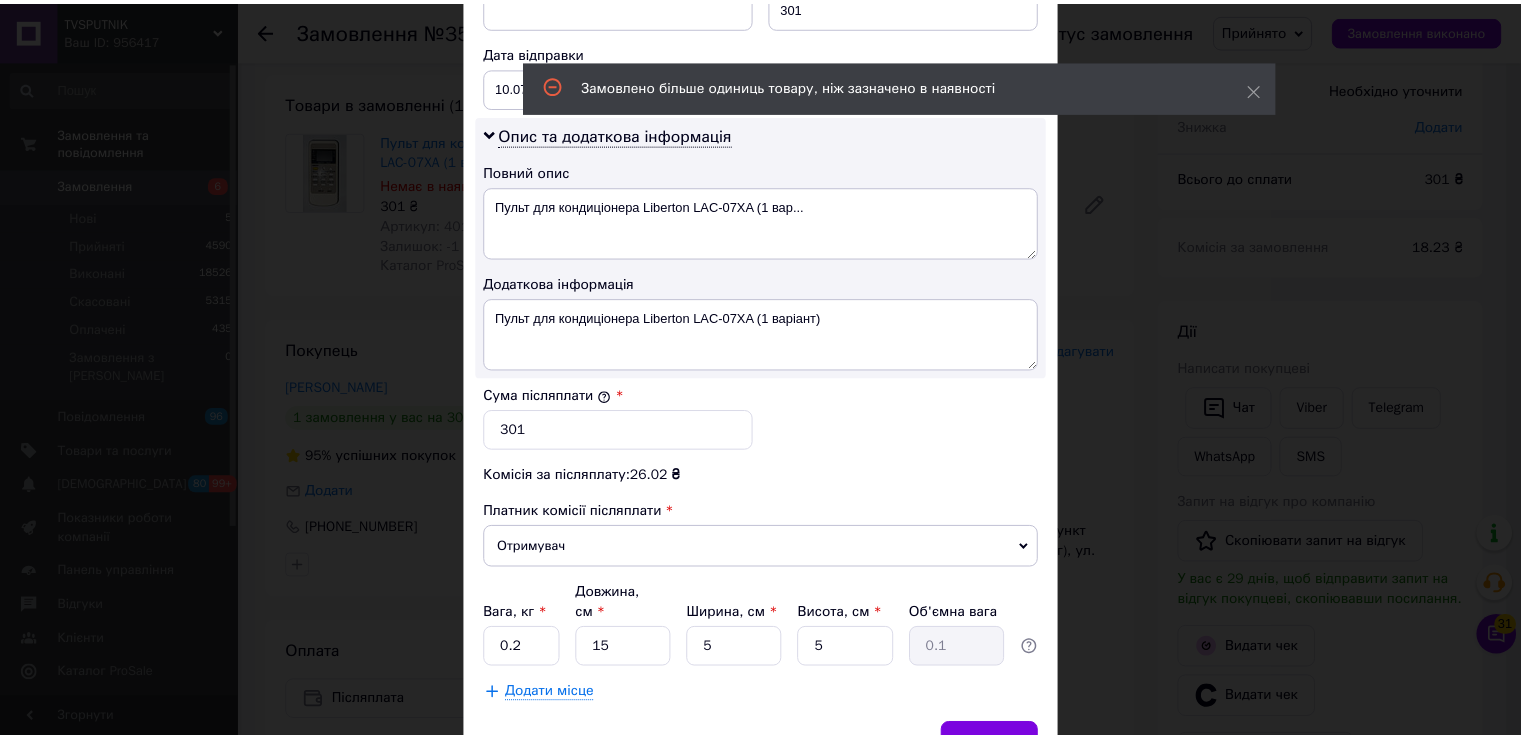 scroll, scrollTop: 1005, scrollLeft: 0, axis: vertical 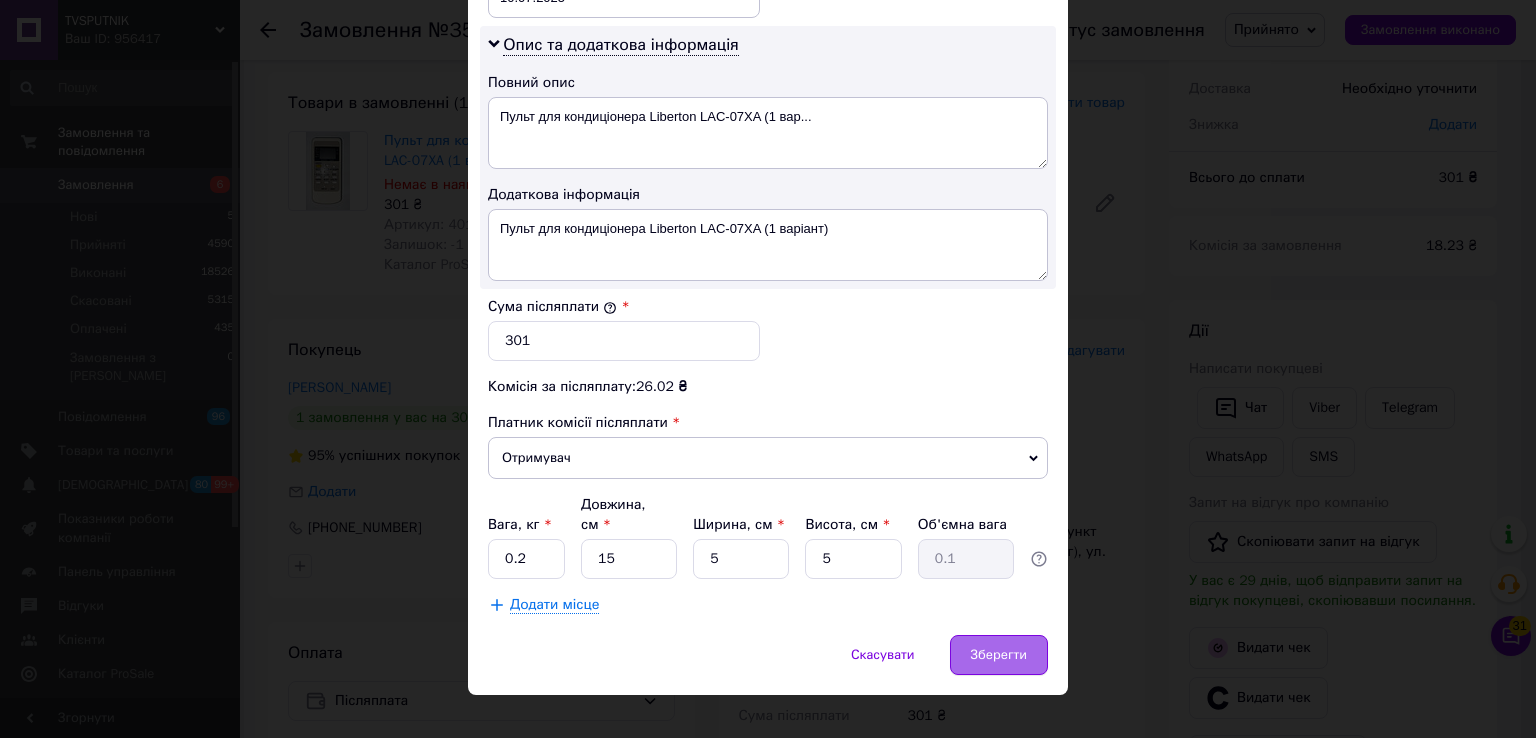 click on "Зберегти" at bounding box center (999, 655) 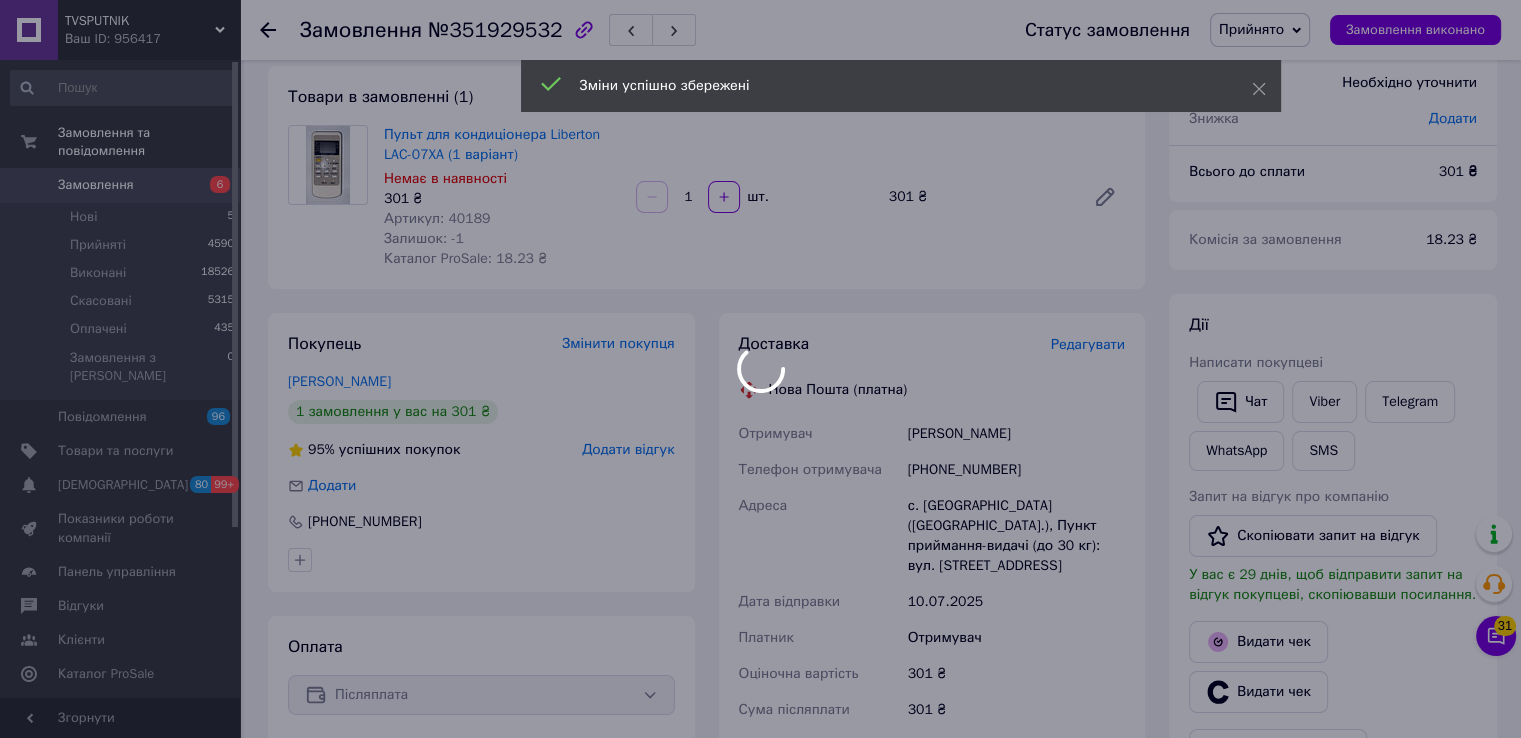 scroll, scrollTop: 500, scrollLeft: 0, axis: vertical 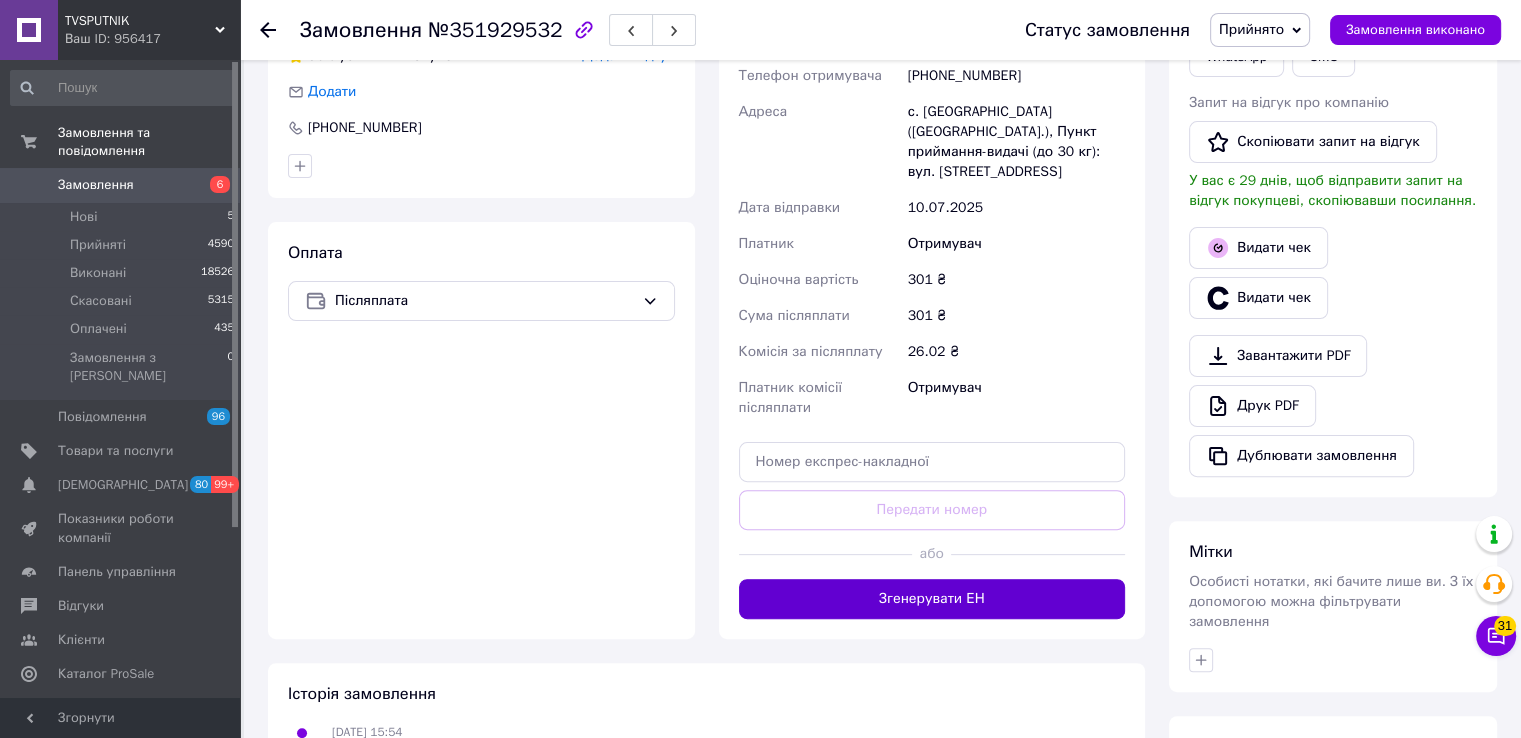 click on "Згенерувати ЕН" at bounding box center (932, 599) 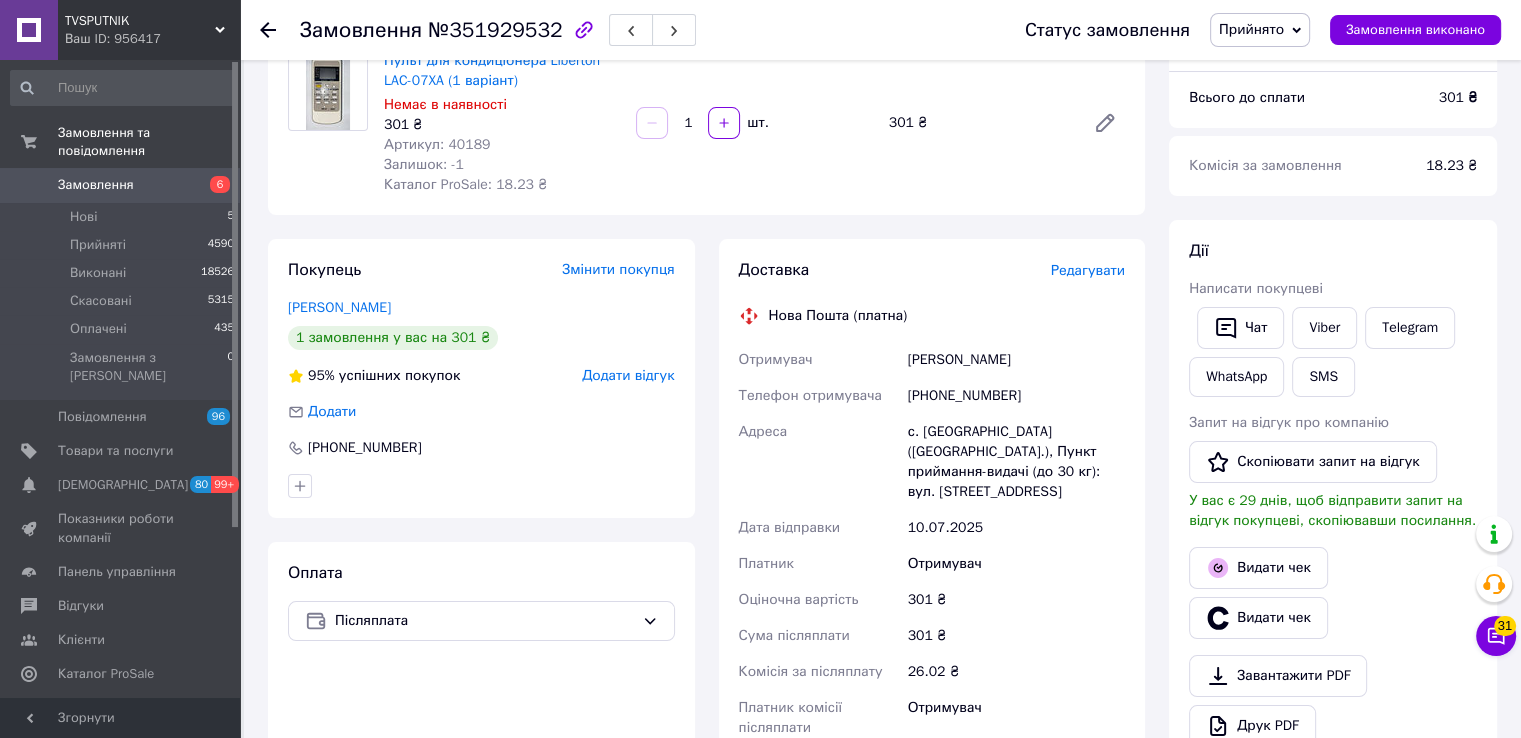 scroll, scrollTop: 100, scrollLeft: 0, axis: vertical 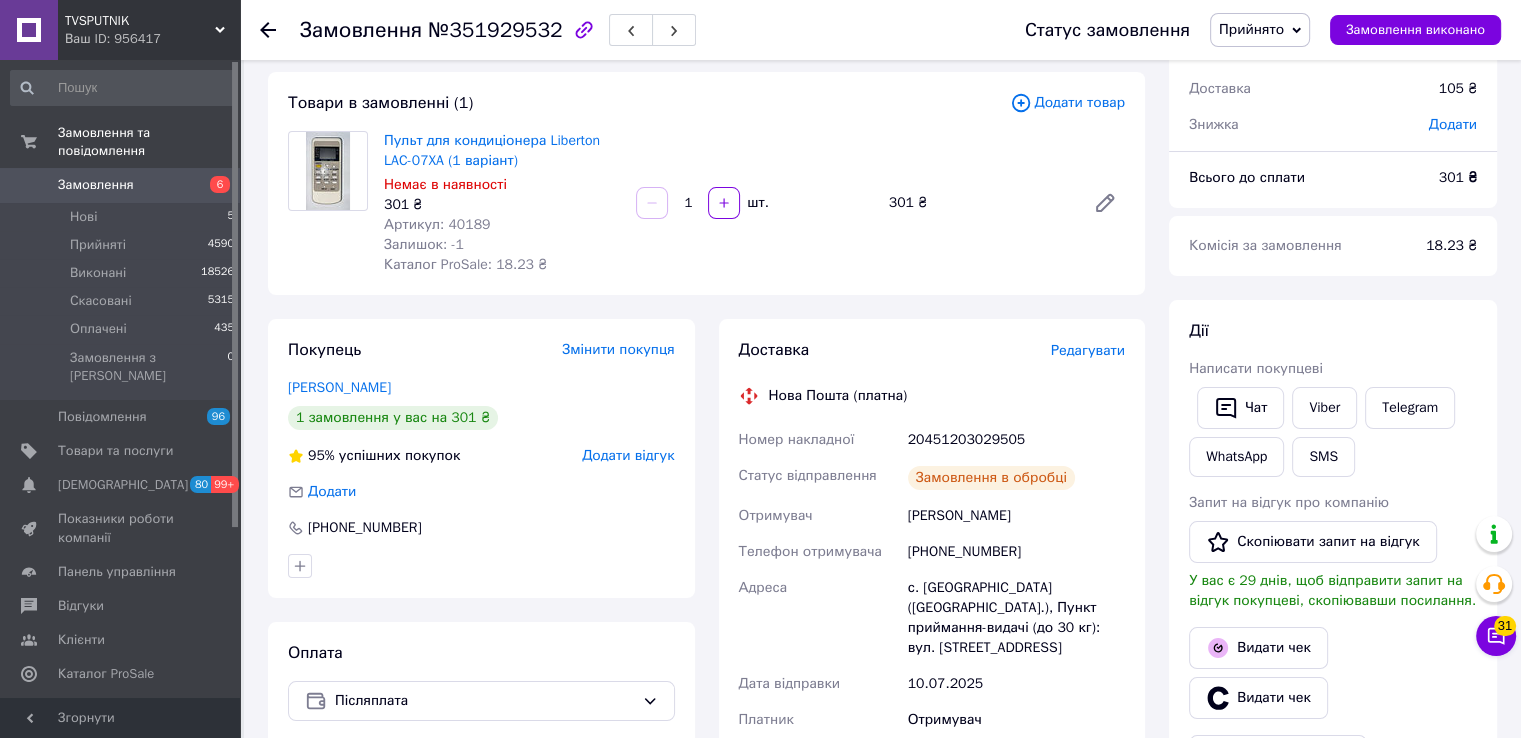 click on "20451203029505" at bounding box center (1016, 440) 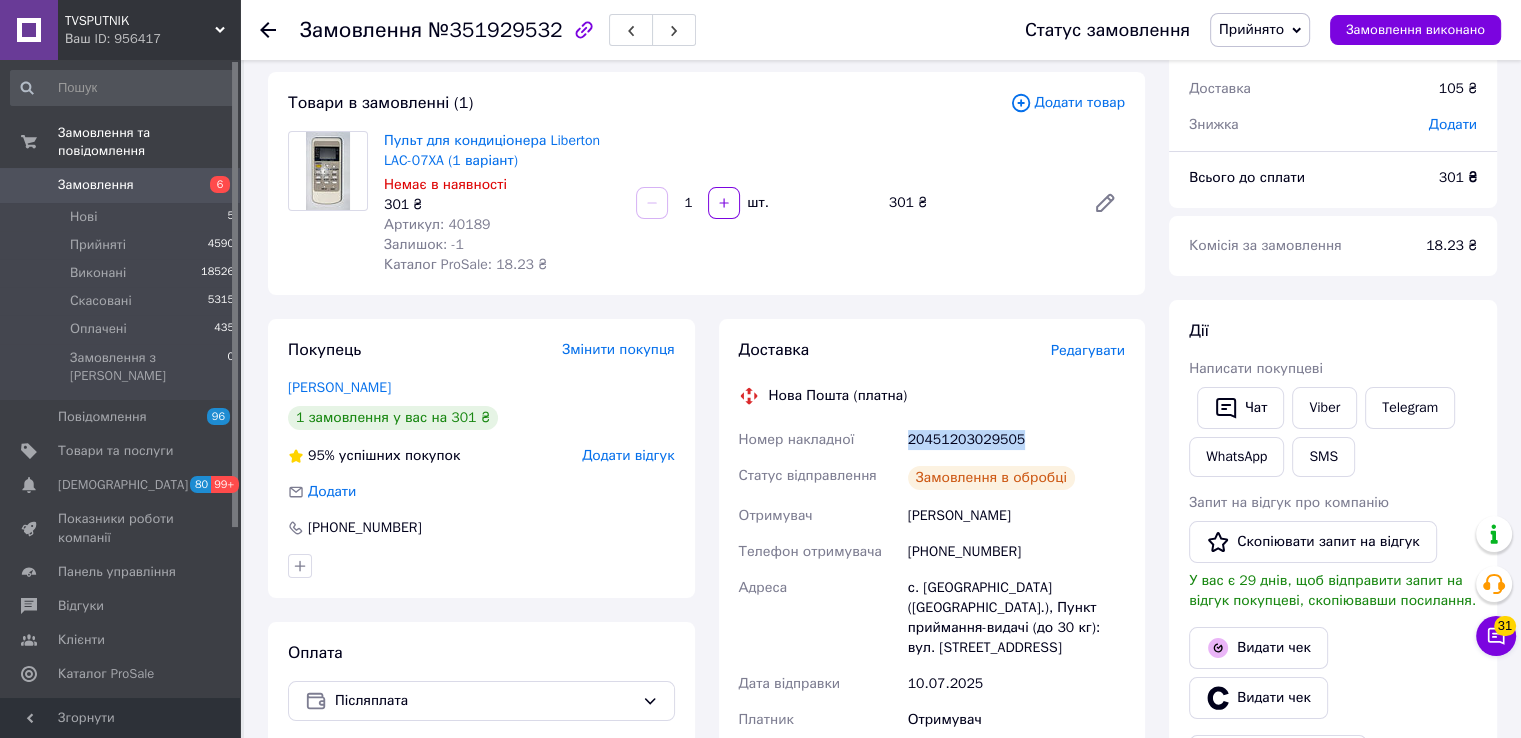 click on "20451203029505" at bounding box center [1016, 440] 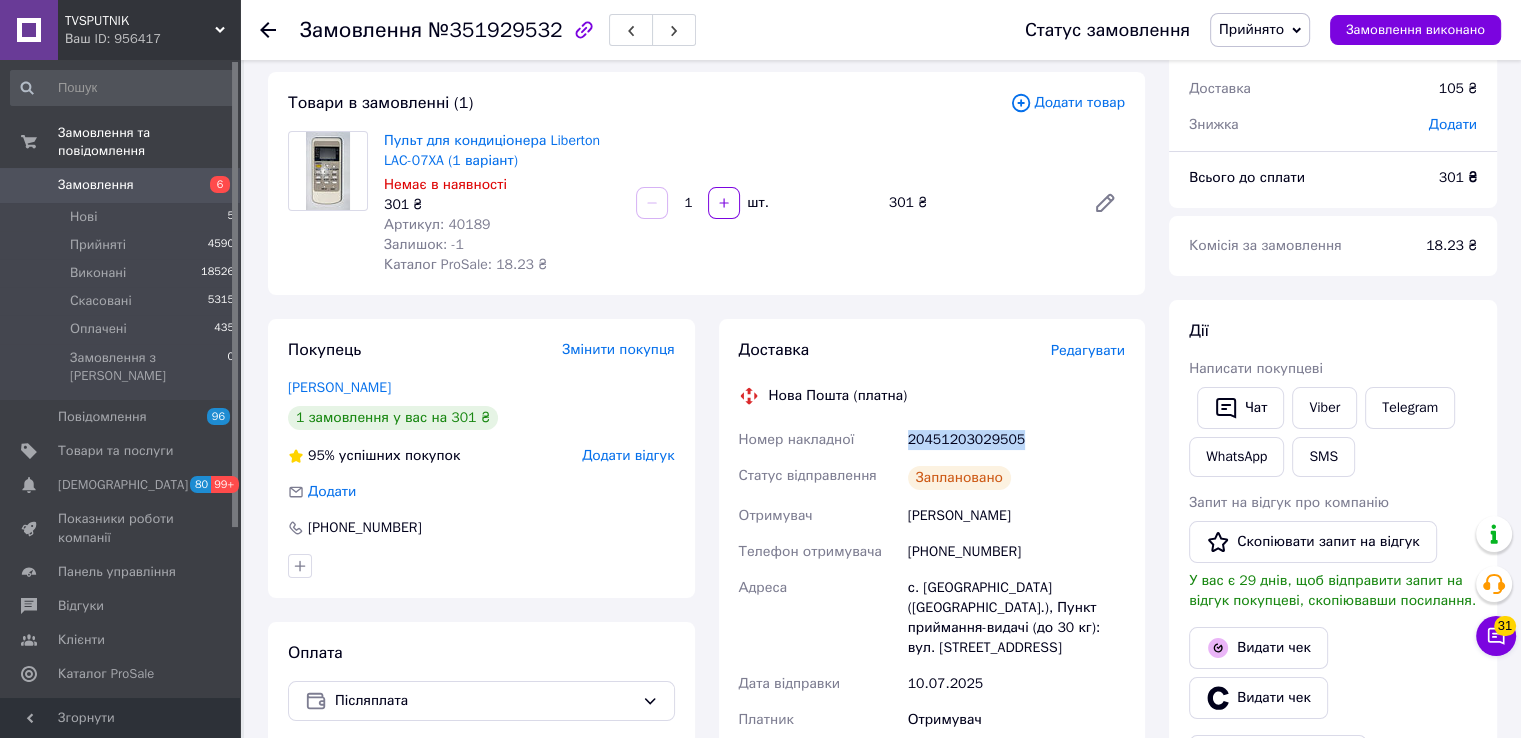 copy on "20451203029505" 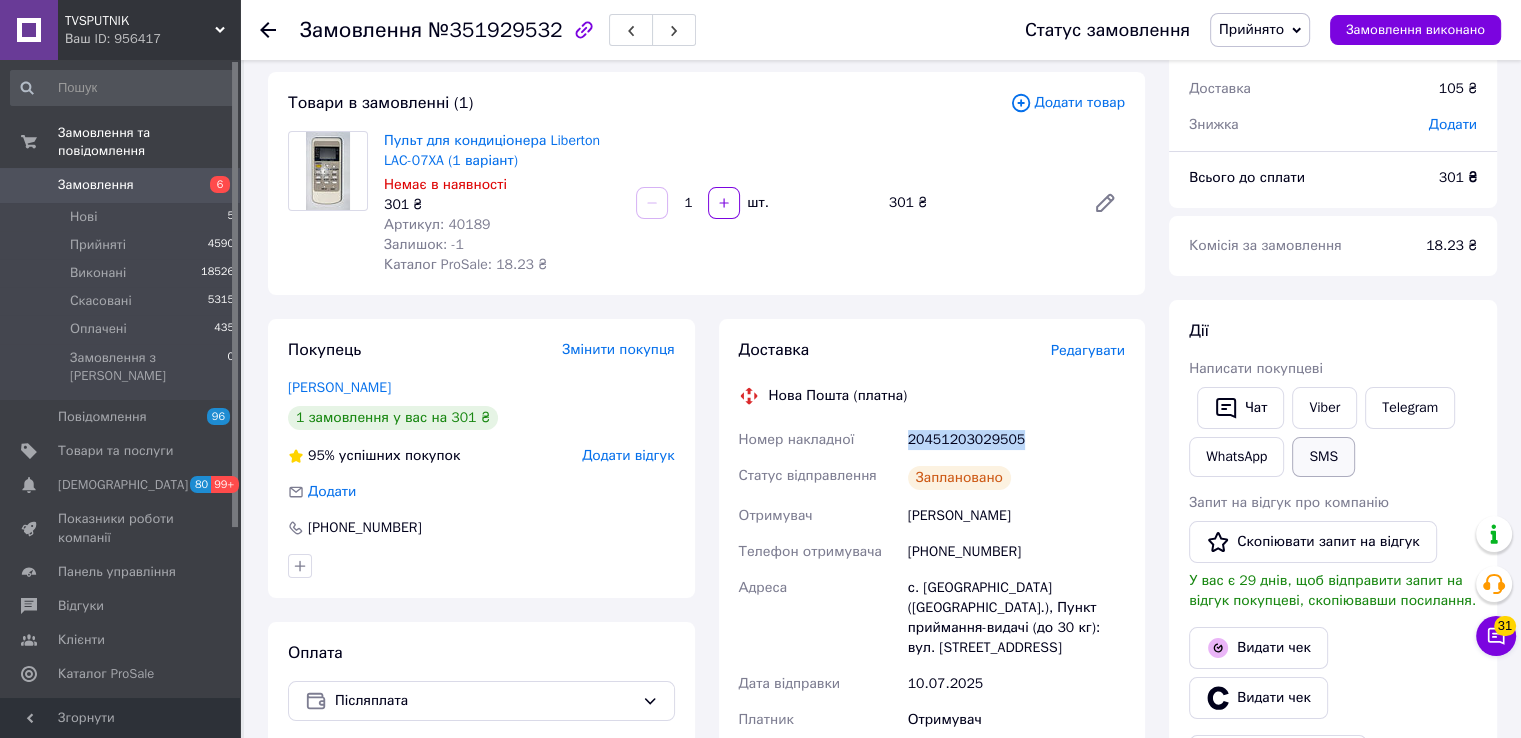 click on "SMS" at bounding box center (1323, 457) 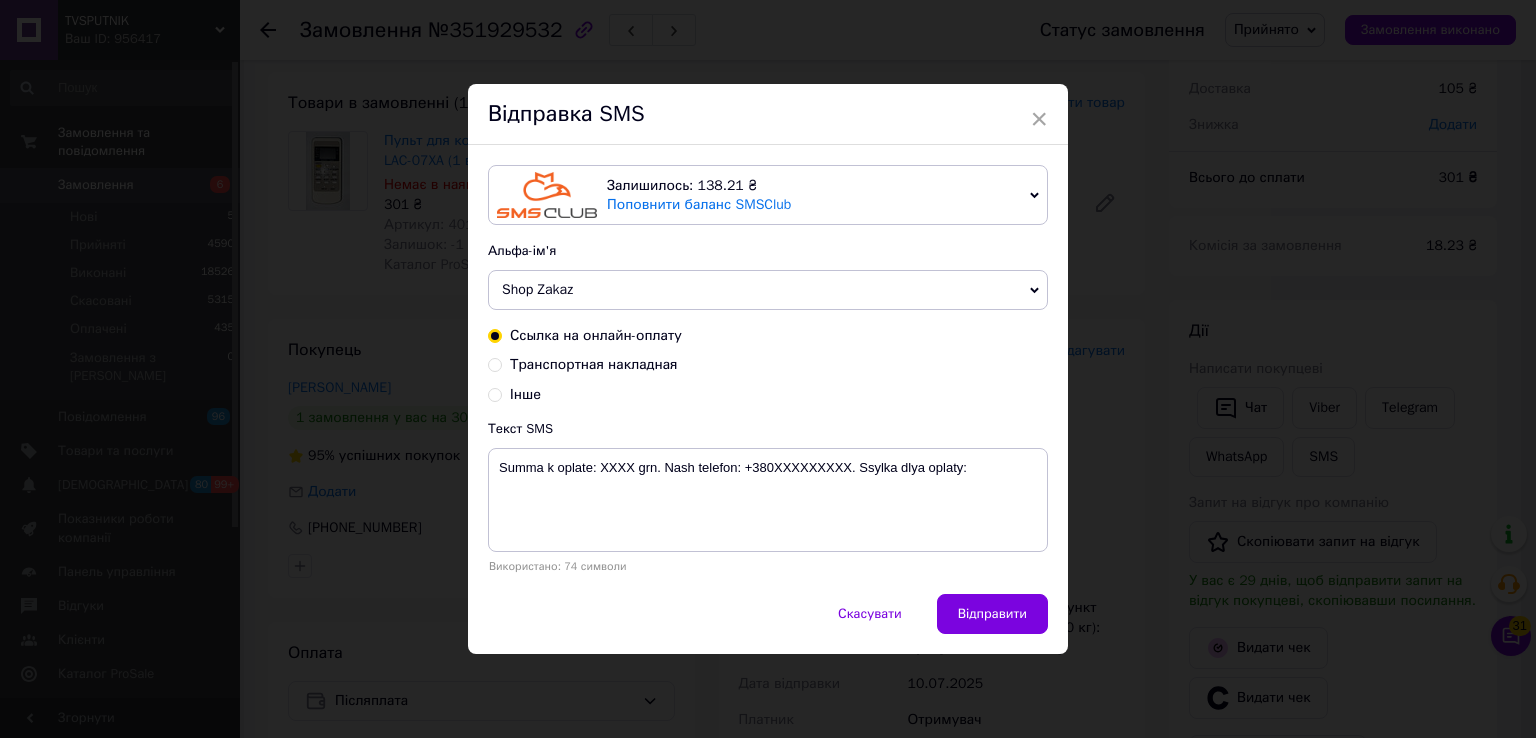 click on "Транспортная накладная" at bounding box center (594, 364) 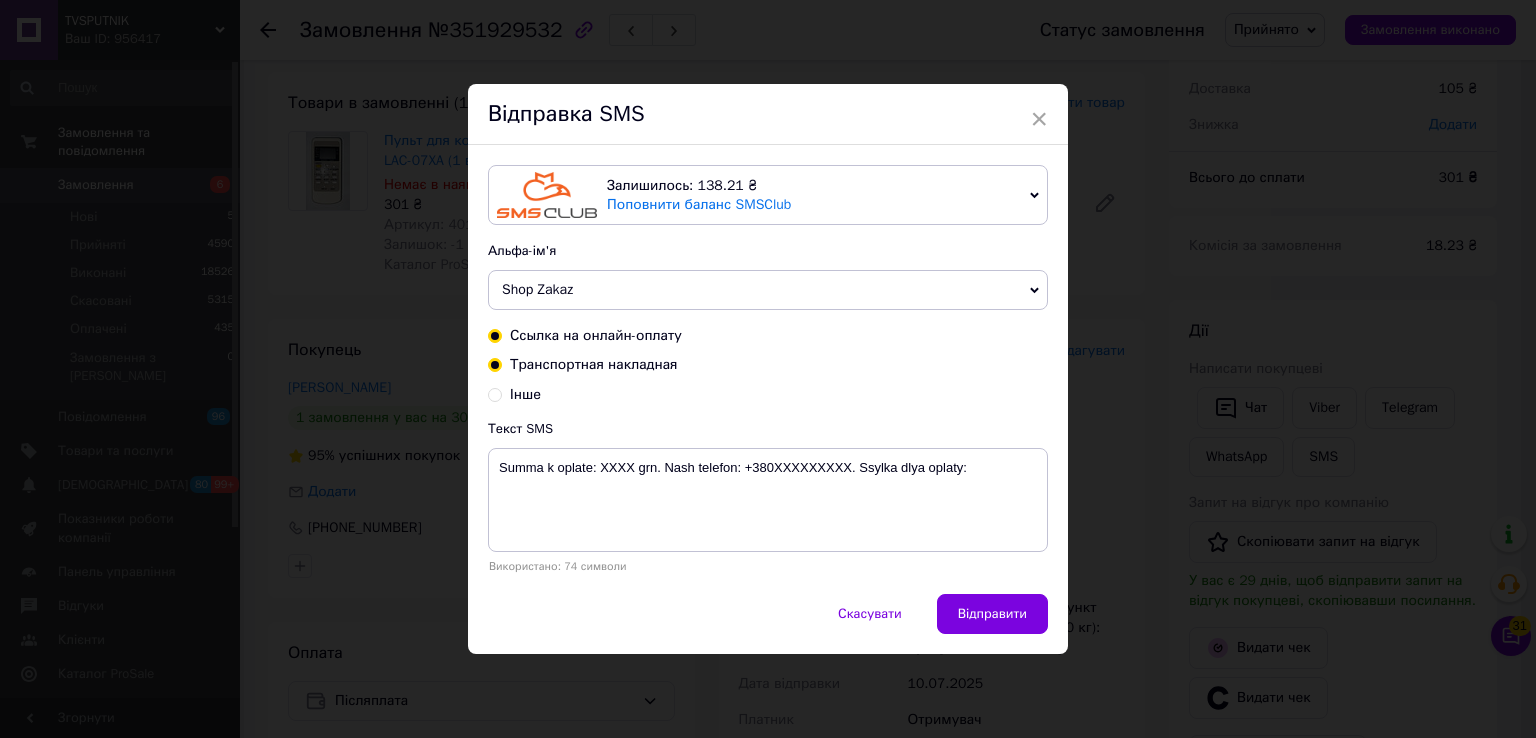 radio on "true" 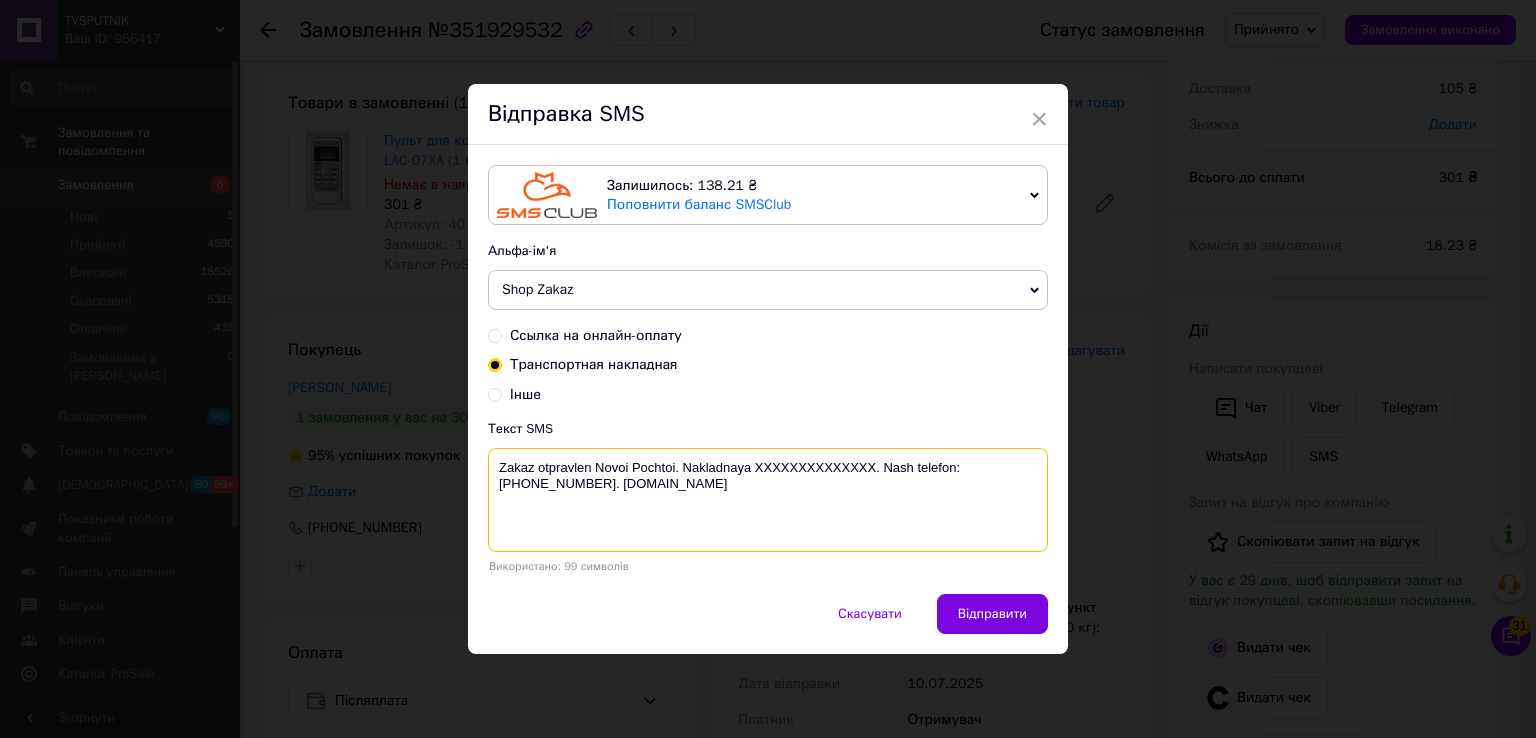 click on "Zakaz otpravlen Novoi Pochtoi. Nakladnaya XXXXXXXXXXXXXX. Nash telefon:[PHONE_NUMBER]. [DOMAIN_NAME]" at bounding box center (768, 500) 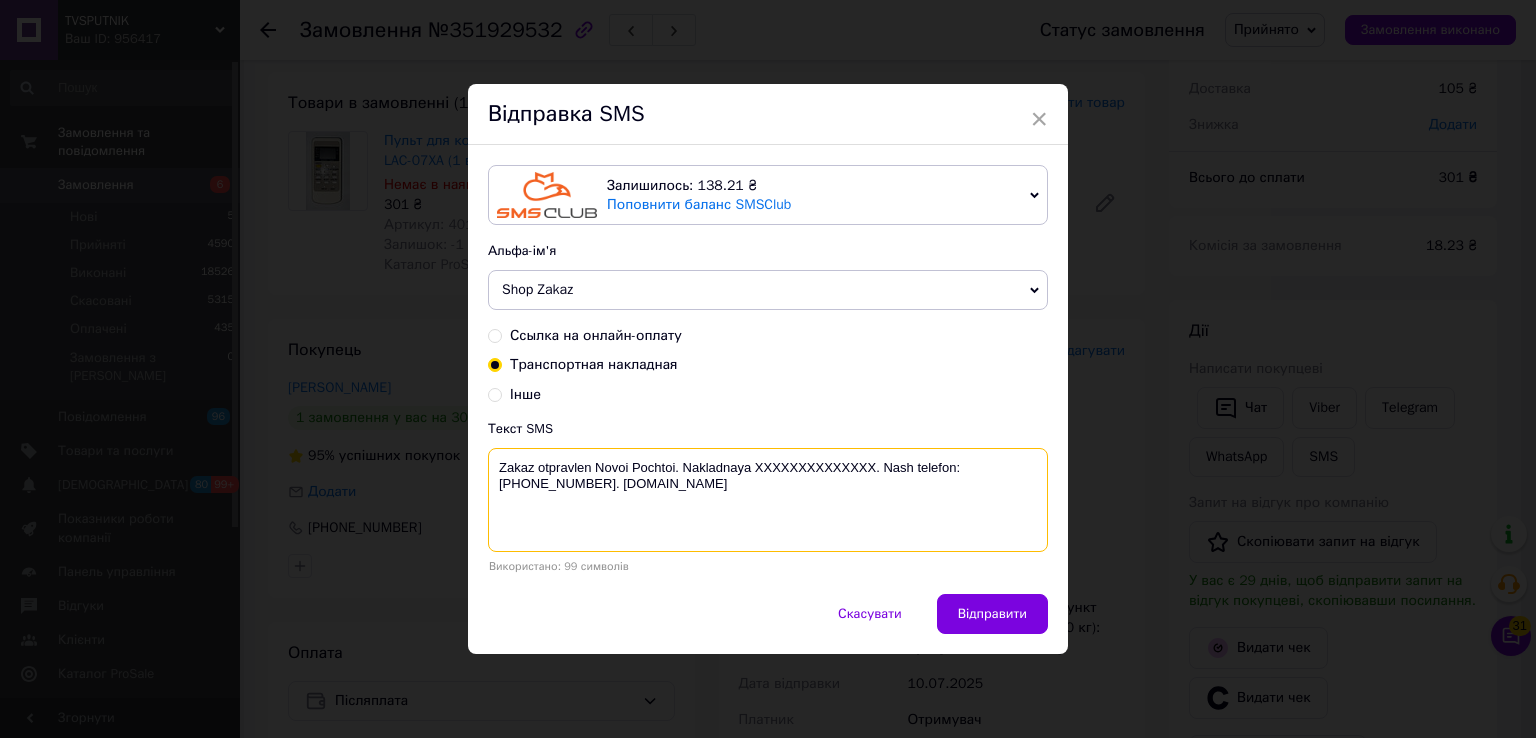 paste on "20451203029505" 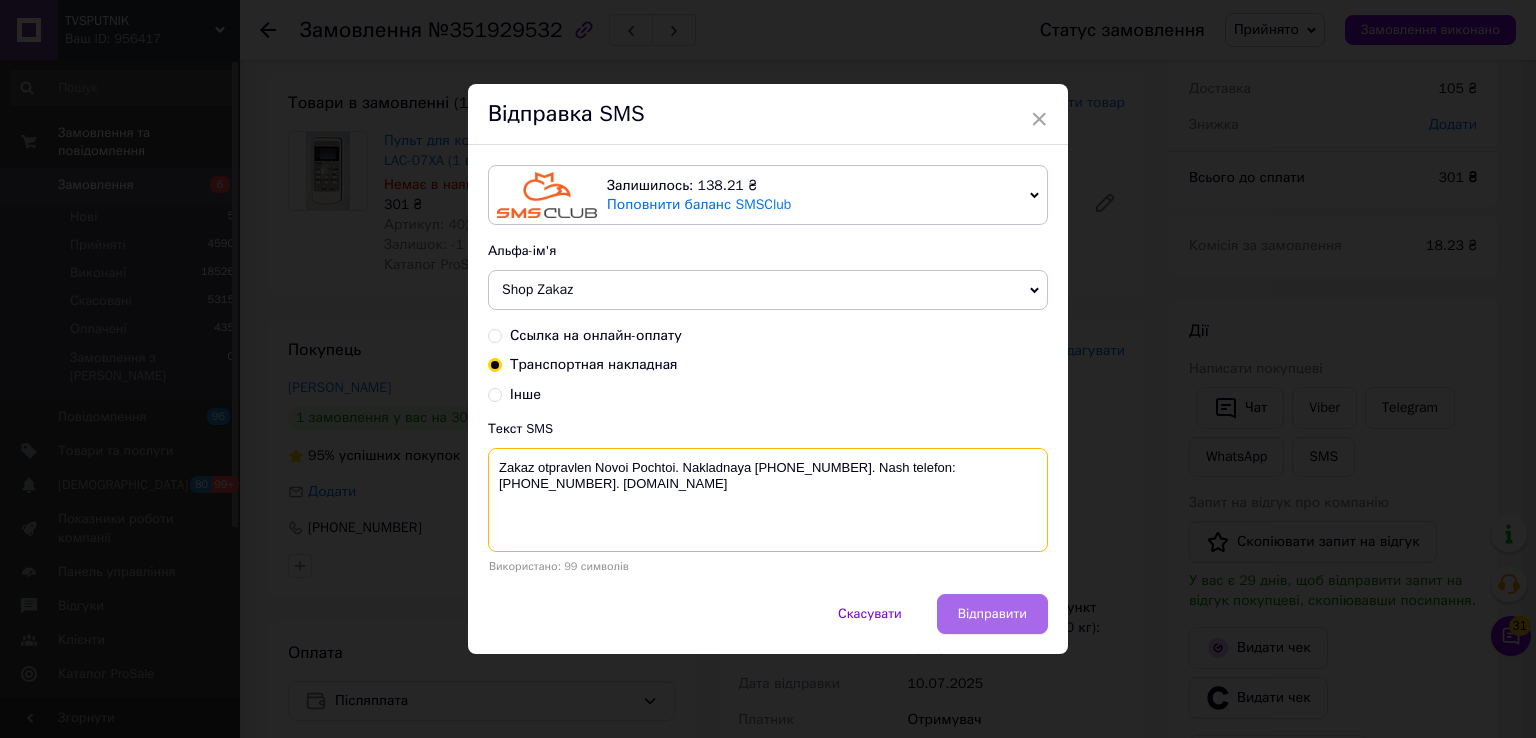 type on "Zakaz otpravlen Novoi Pochtoi. Nakladnaya [PHONE_NUMBER]. Nash telefon:[PHONE_NUMBER]. [DOMAIN_NAME]" 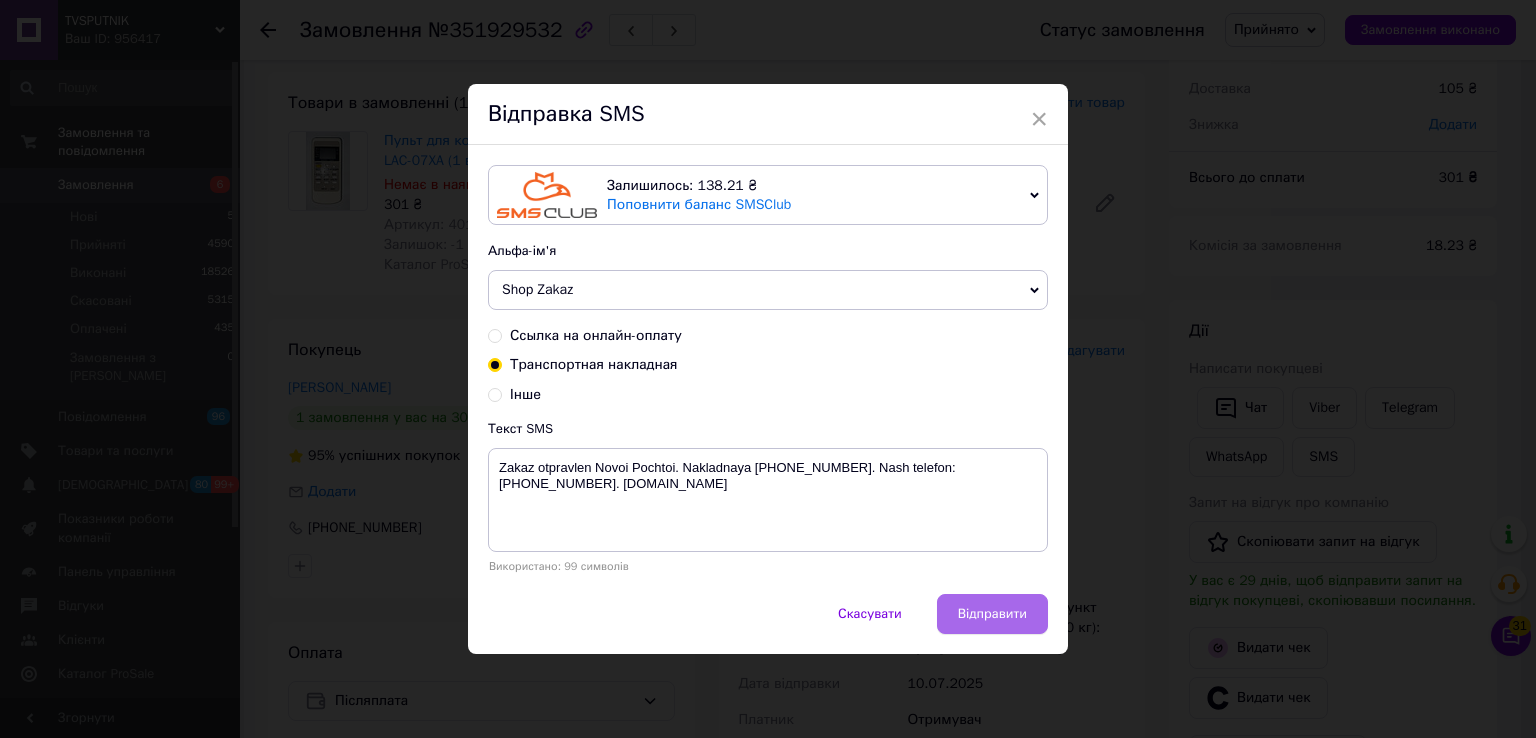 click on "Відправити" at bounding box center [992, 614] 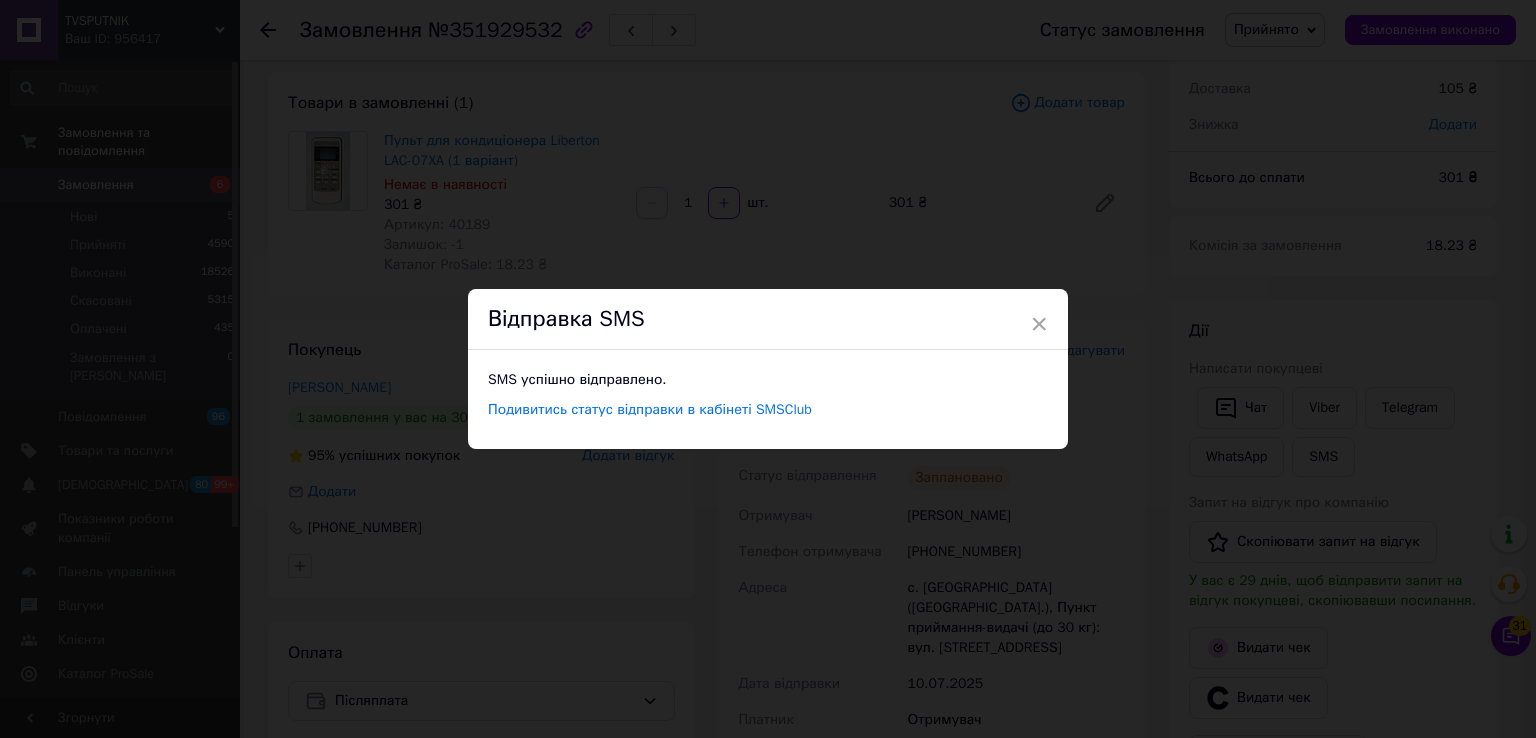 click on "× Відправка SMS SMS успішно відправлено. Подивитись статус відправки в кабінеті SMSClub" at bounding box center (768, 369) 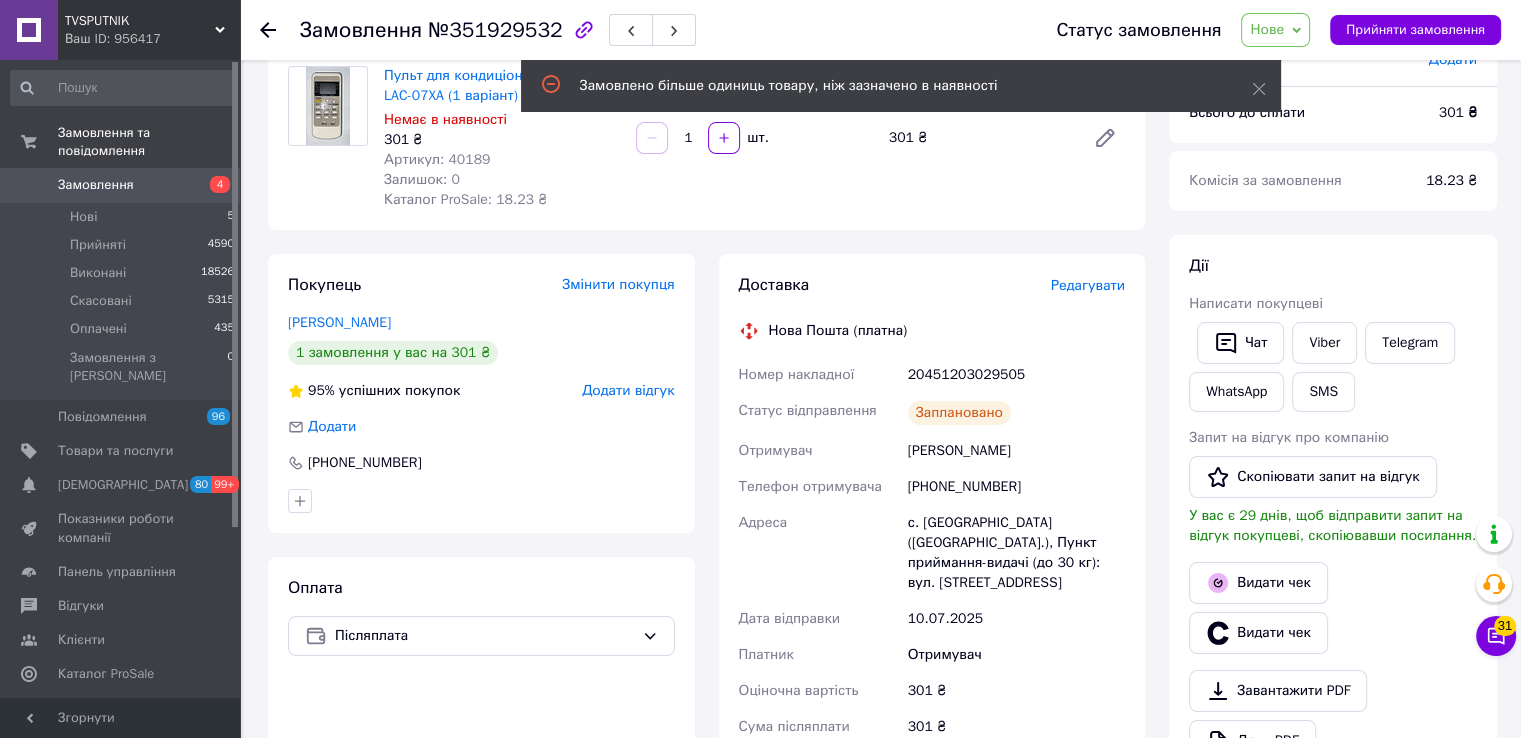 scroll, scrollTop: 0, scrollLeft: 0, axis: both 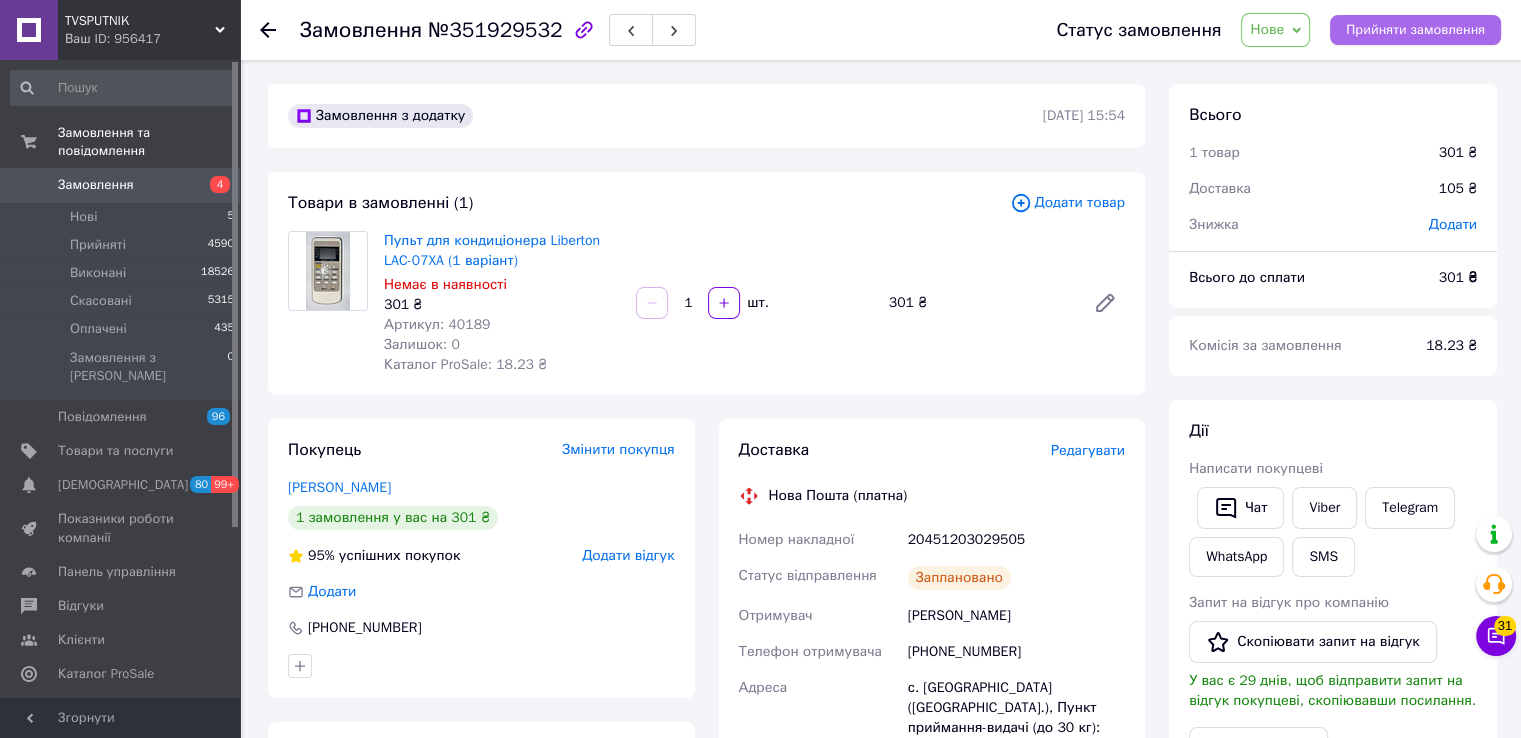 click on "Прийняти замовлення" at bounding box center (1415, 30) 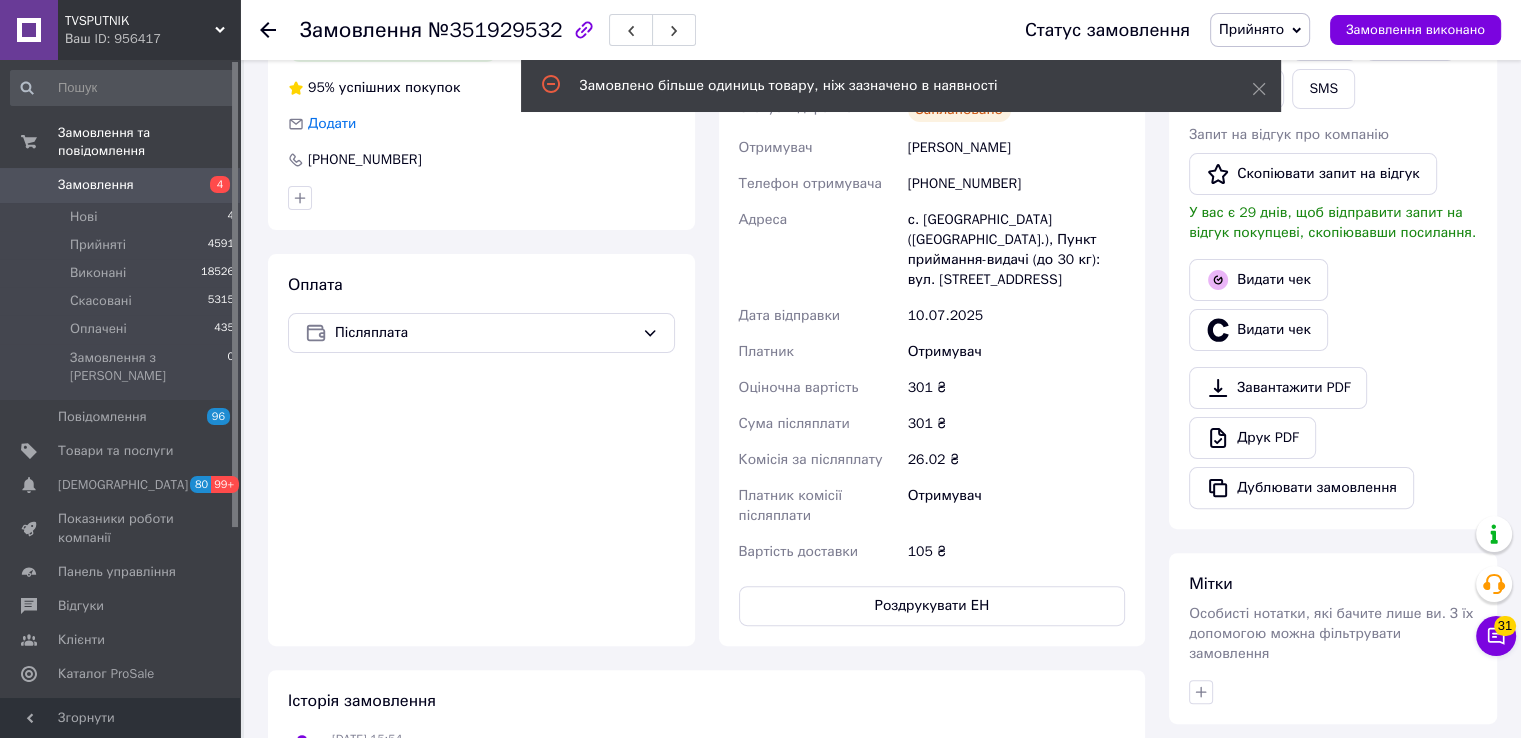 scroll, scrollTop: 200, scrollLeft: 0, axis: vertical 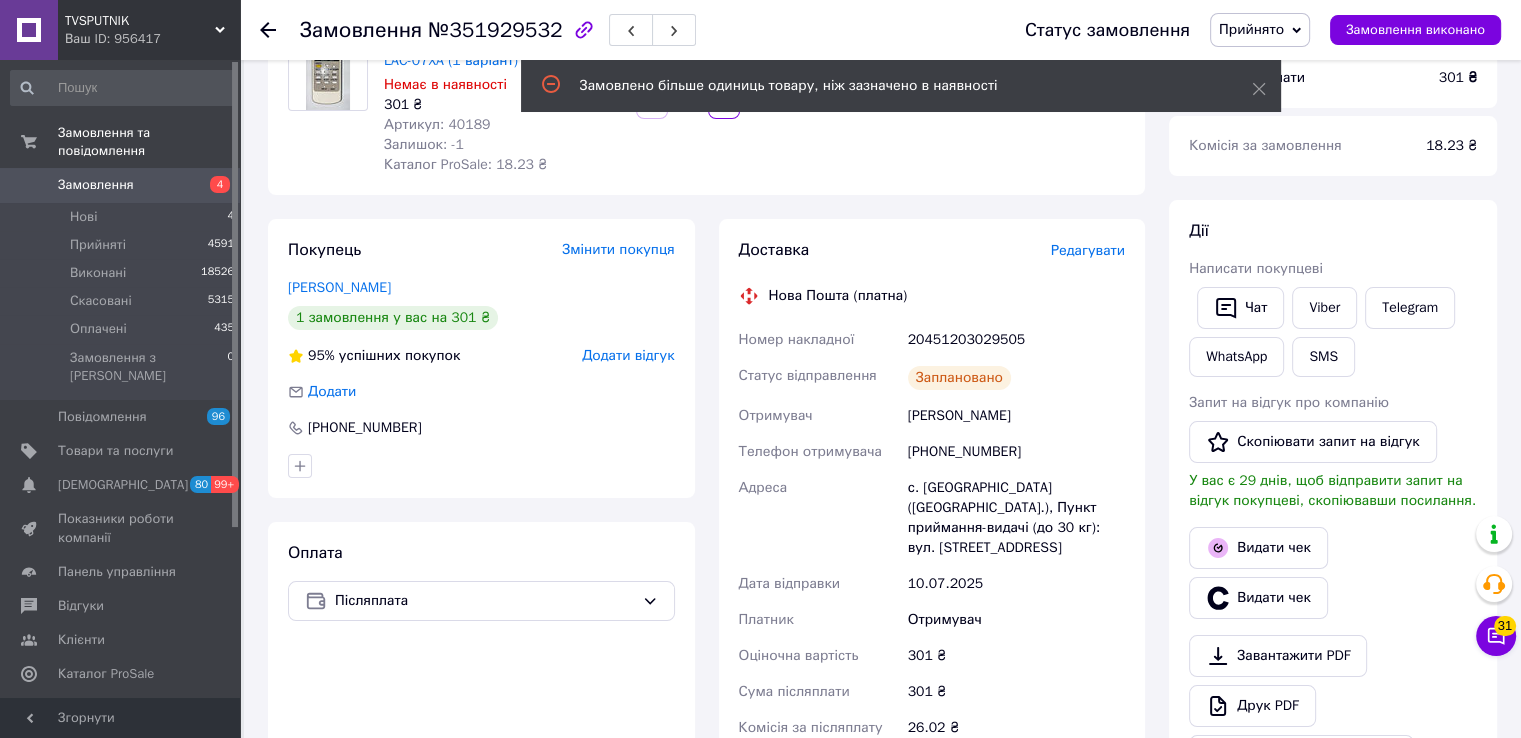 click at bounding box center (280, 30) 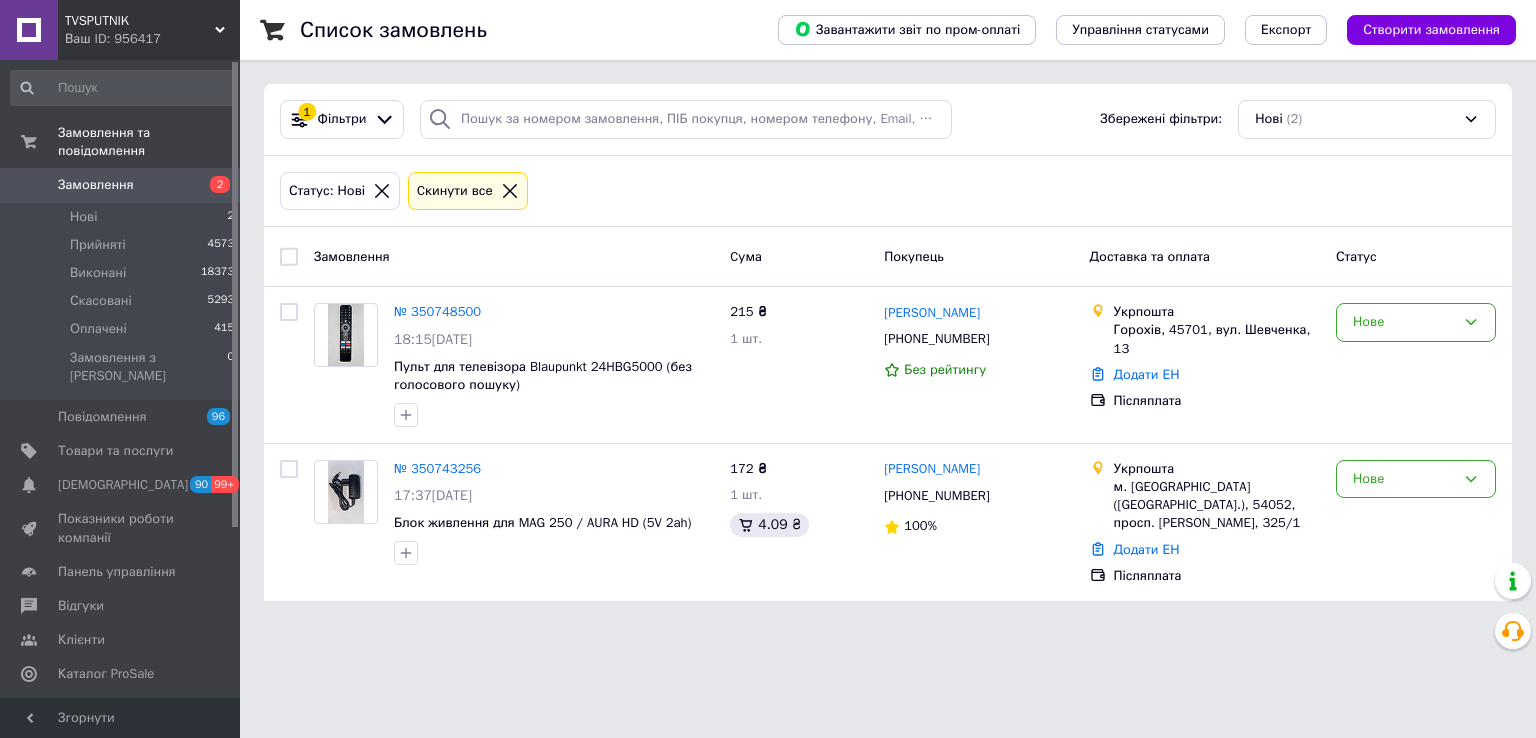 scroll, scrollTop: 0, scrollLeft: 0, axis: both 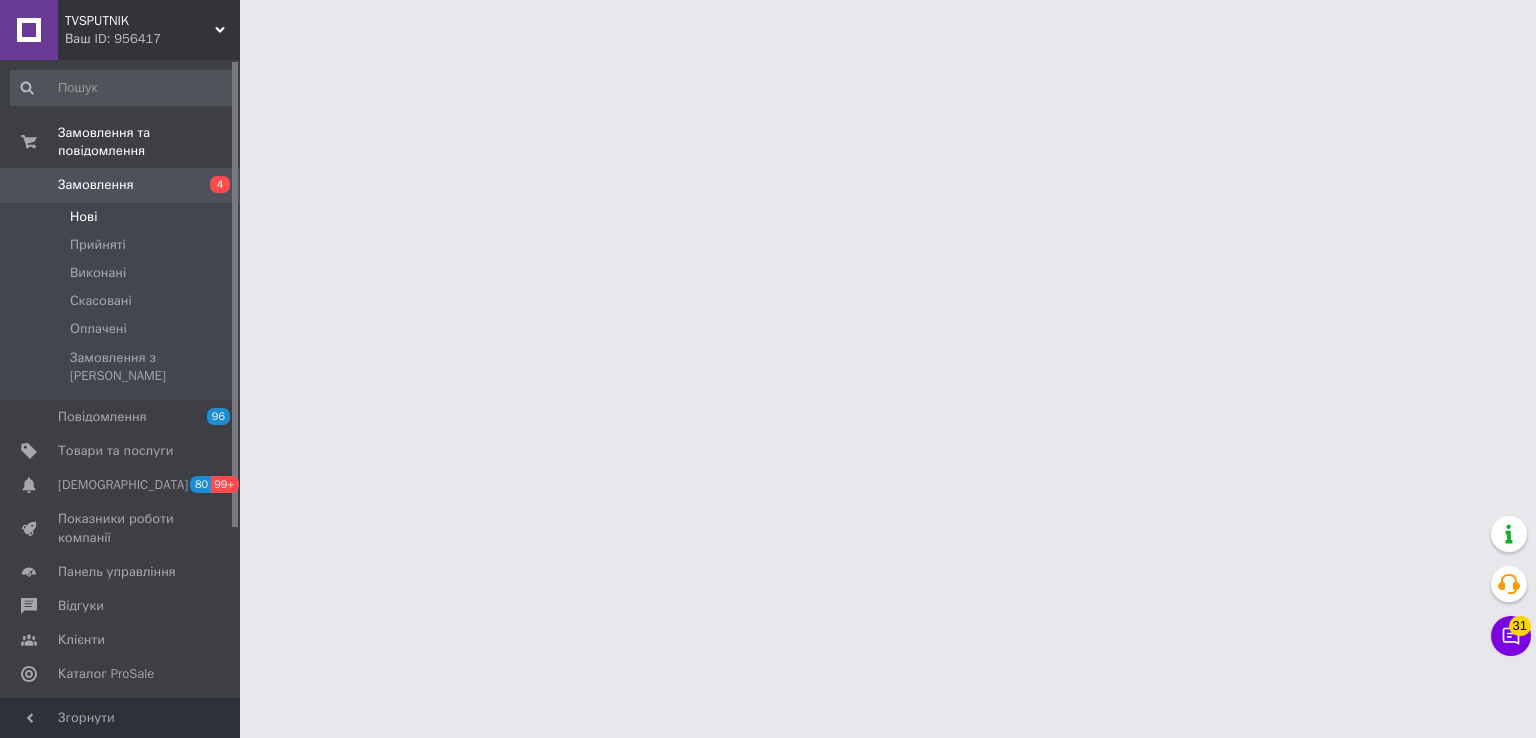 click on "Нові" at bounding box center (123, 217) 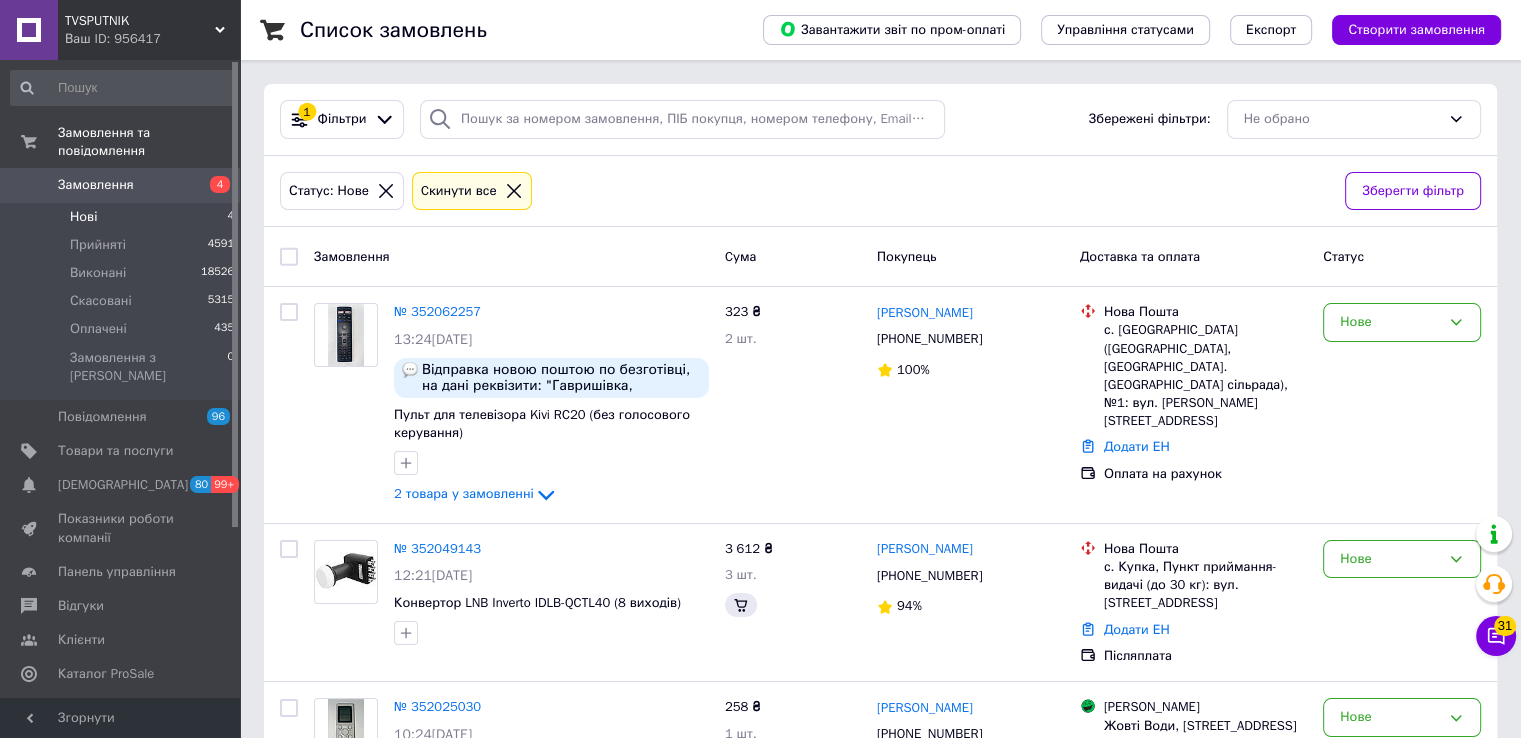 click on "Нові 4" at bounding box center [123, 217] 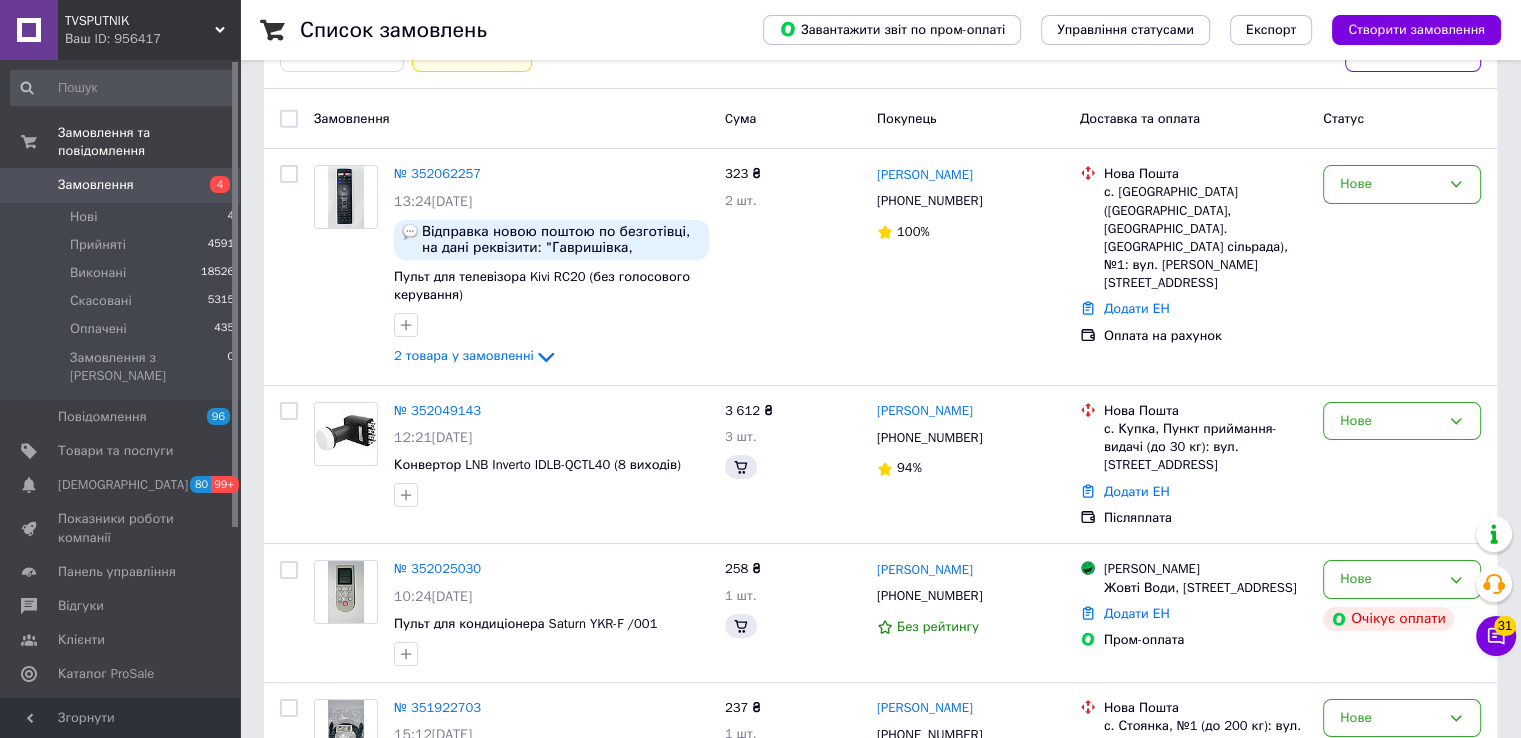 scroll, scrollTop: 242, scrollLeft: 0, axis: vertical 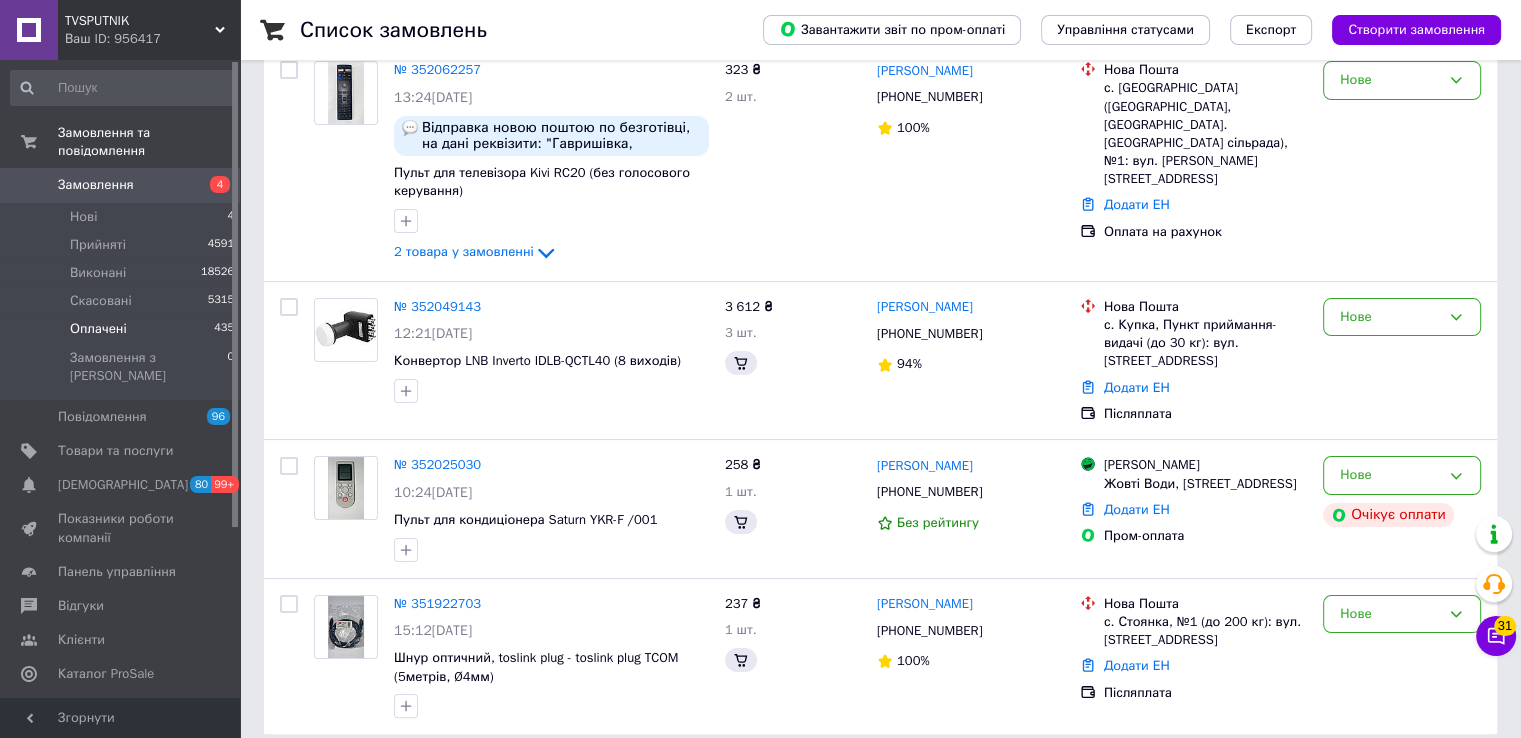click on "Оплачені 435" at bounding box center [123, 329] 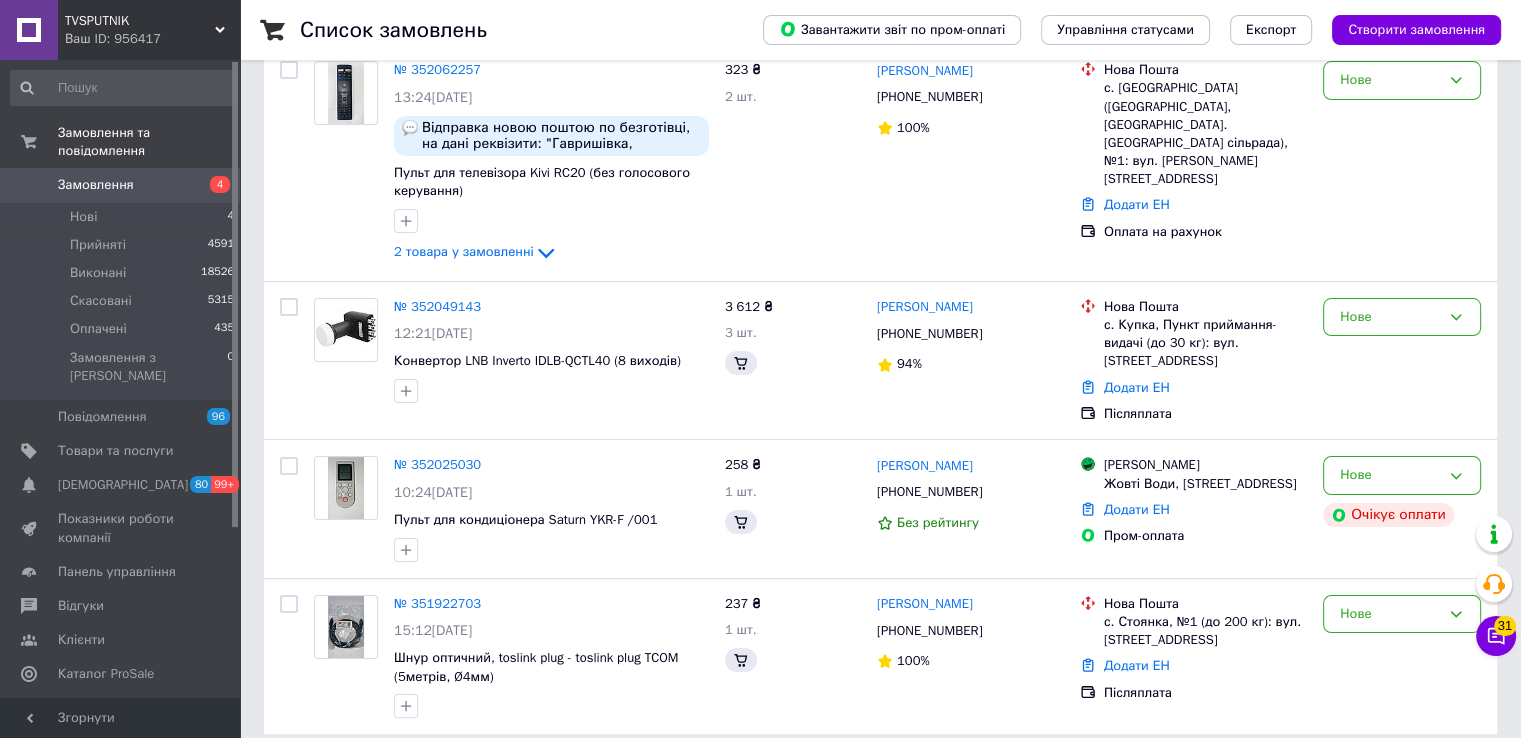 click on "Список замовлень   Завантажити звіт по пром-оплаті Управління статусами Експорт Створити замовлення 1 Фільтри Збережені фільтри: Не обрано Статус: Нове Cкинути все Зберегти фільтр Замовлення Cума Покупець Доставка та оплата Статус № 352062257 13:24, 10.07.2025 Відправка новою поштою по безготівці, на дані реквізити:
"Гавришівка, Вінницька область, склад  НП  №1, ФОП Калініна Наталія Василівна
(контактна особа Калініна Н. В), 380680816124
код ІПН 2107011449" Пульт для телевізора Kivi RC20 (без голосового керування) 2 товара у замовленні 323 ₴ 2 шт. Вадим Сінюгін +380632741852 100% Нова Пошта 3 шт." at bounding box center (880, 258) 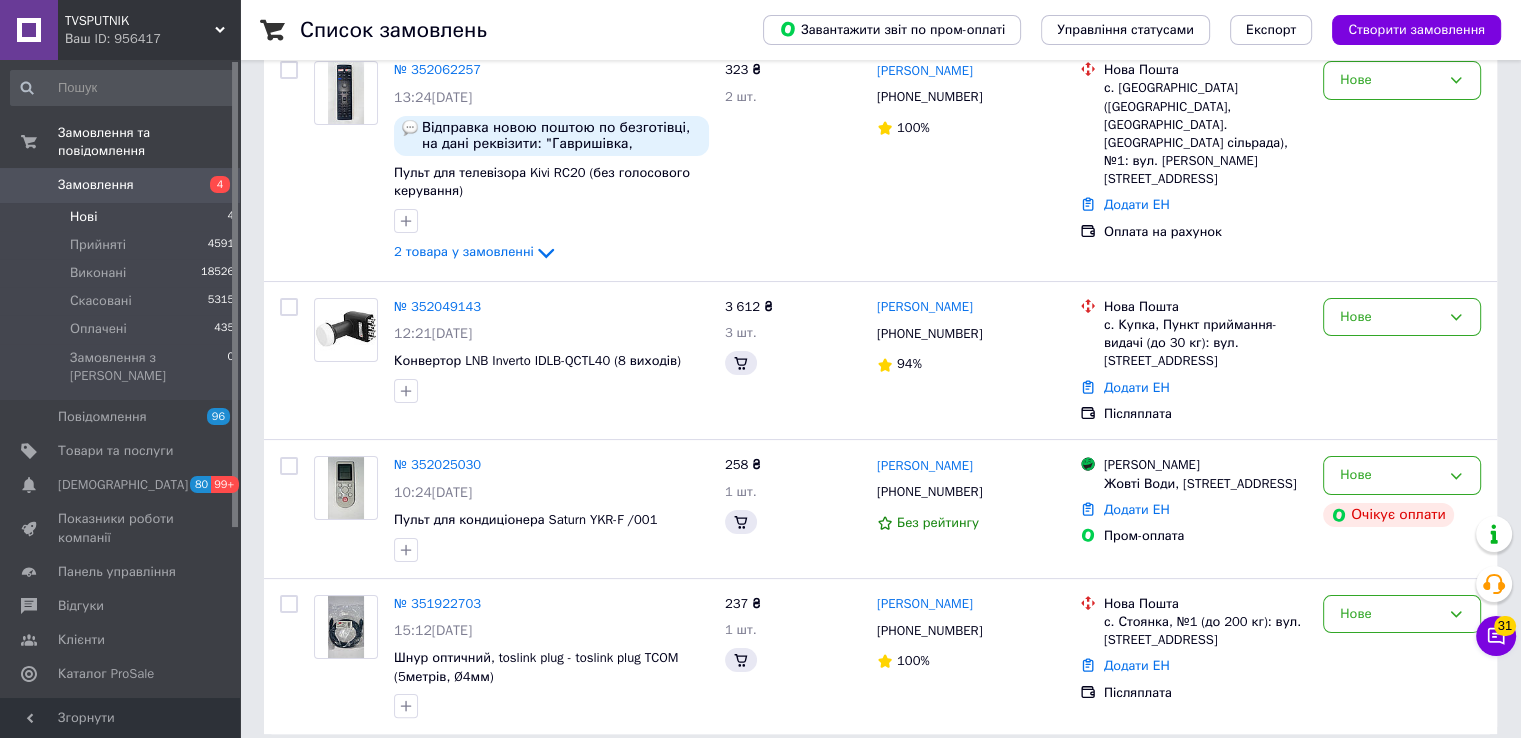 click on "4" at bounding box center [230, 217] 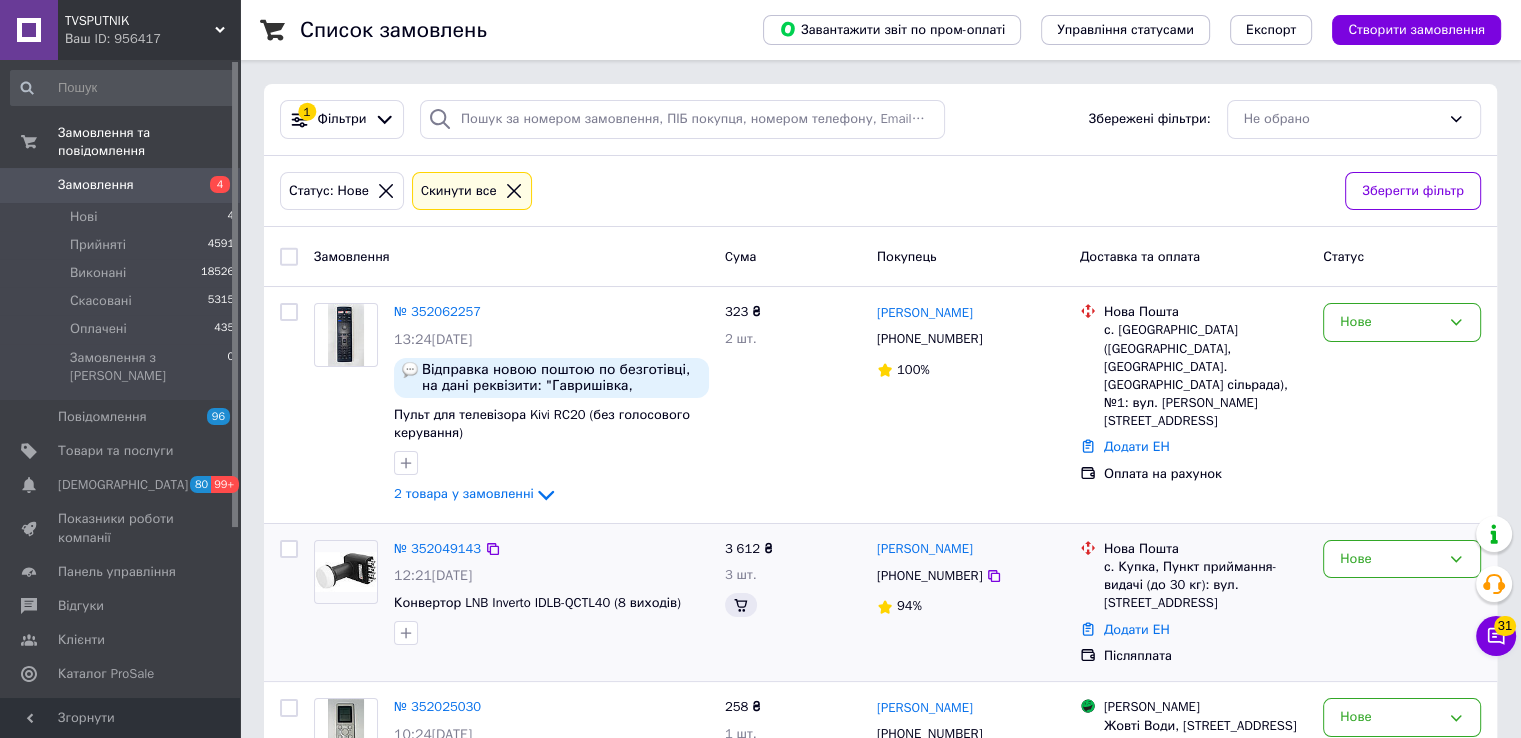 scroll, scrollTop: 242, scrollLeft: 0, axis: vertical 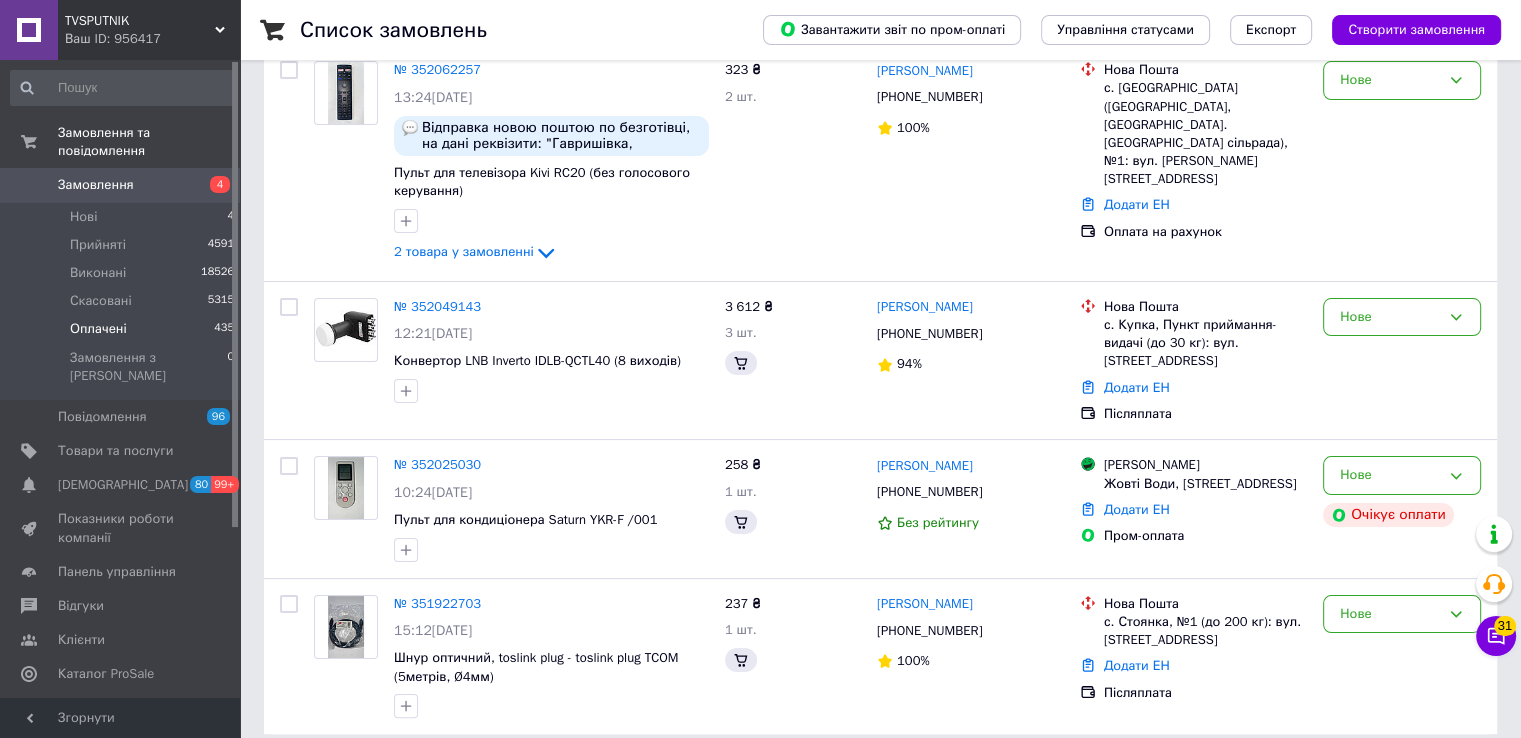 click on "Оплачені 435" at bounding box center [123, 329] 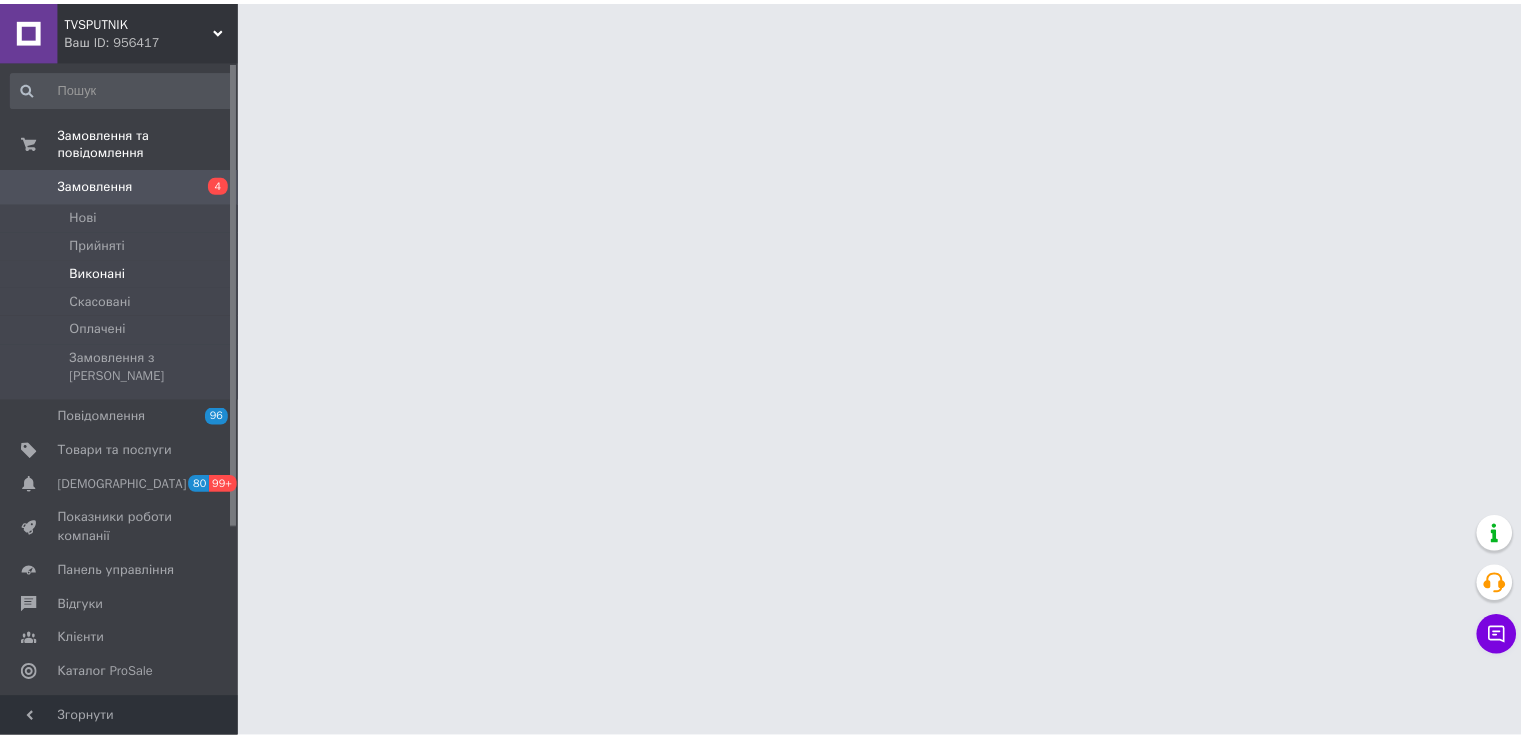 scroll, scrollTop: 0, scrollLeft: 0, axis: both 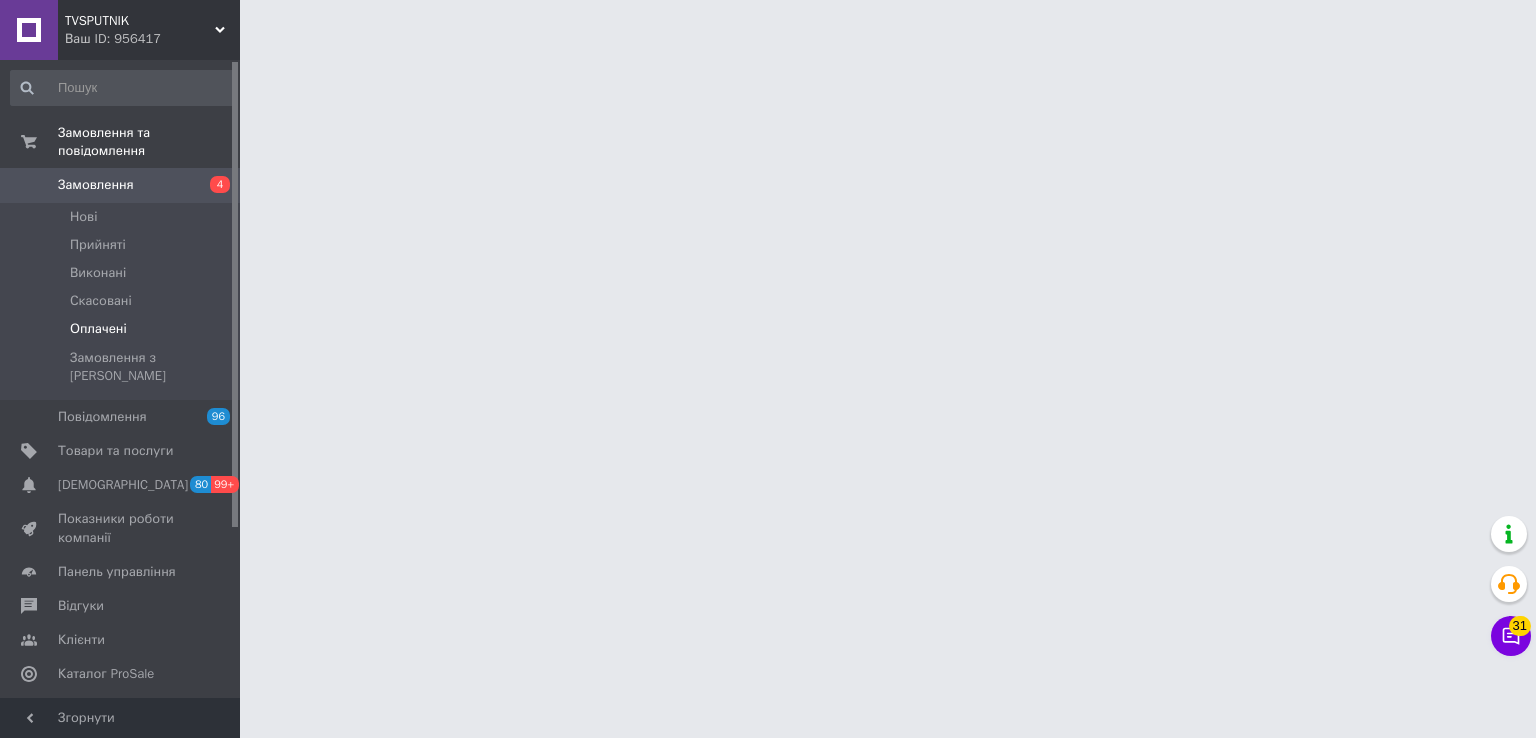 click on "Оплачені" at bounding box center [123, 329] 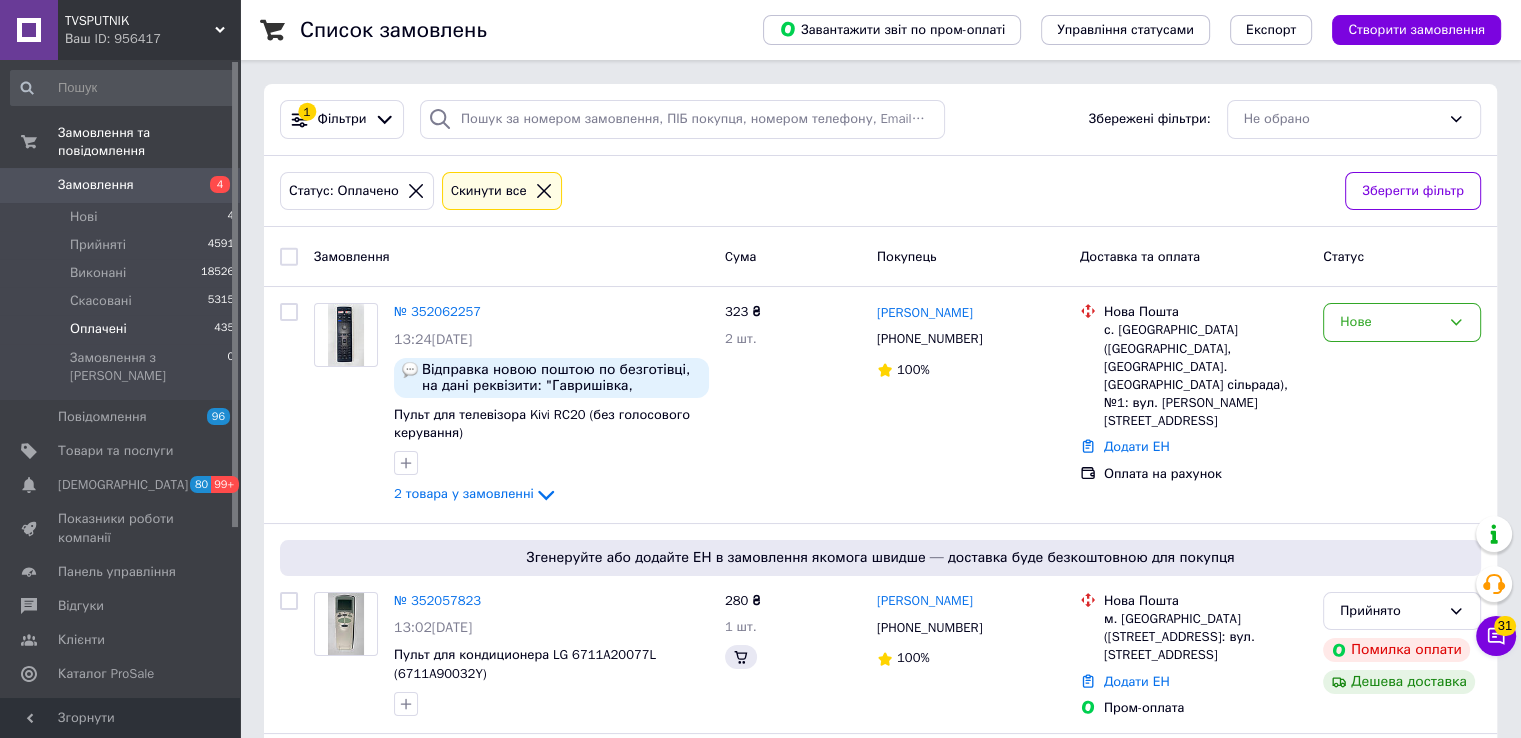 click on "Оплачені" at bounding box center (98, 329) 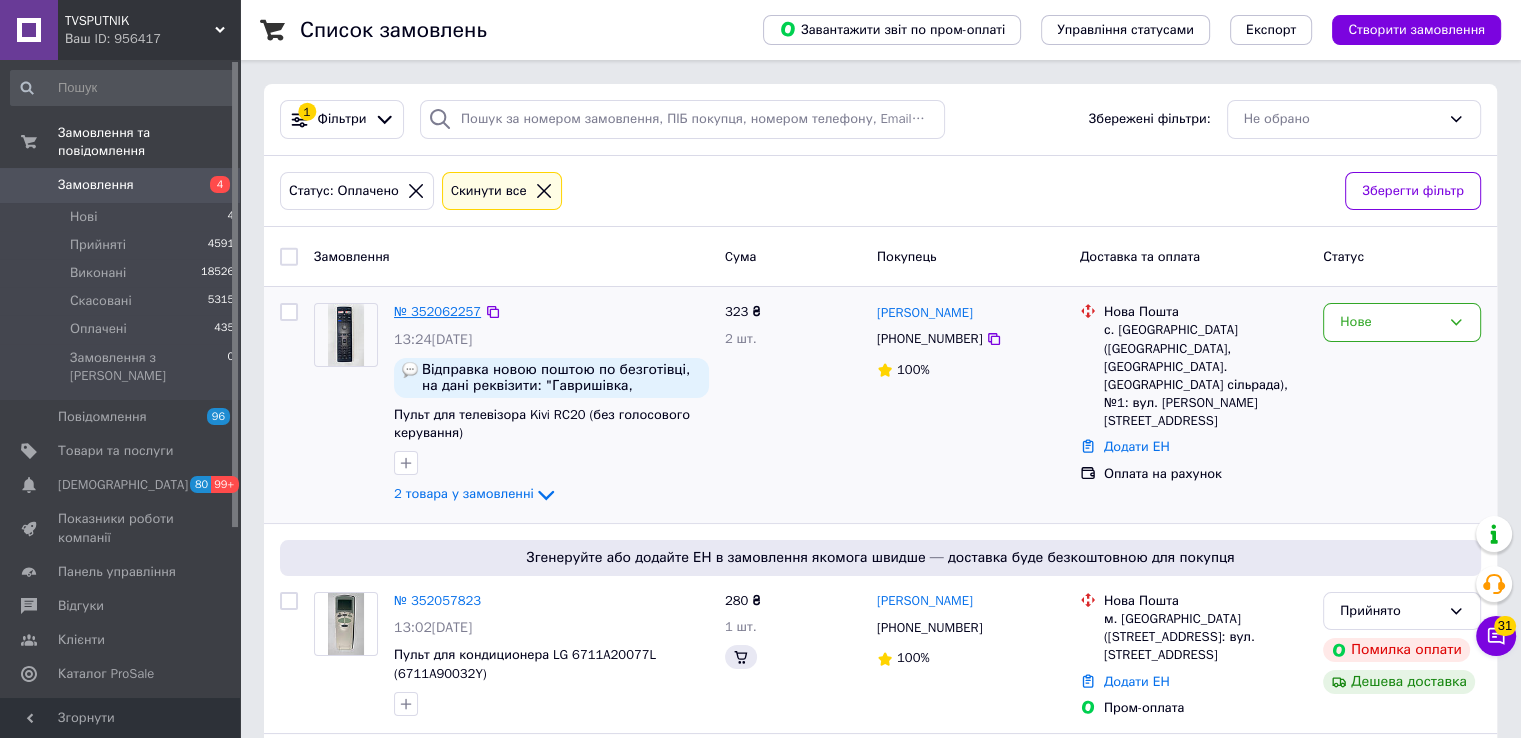 click on "№ 352062257" at bounding box center (437, 311) 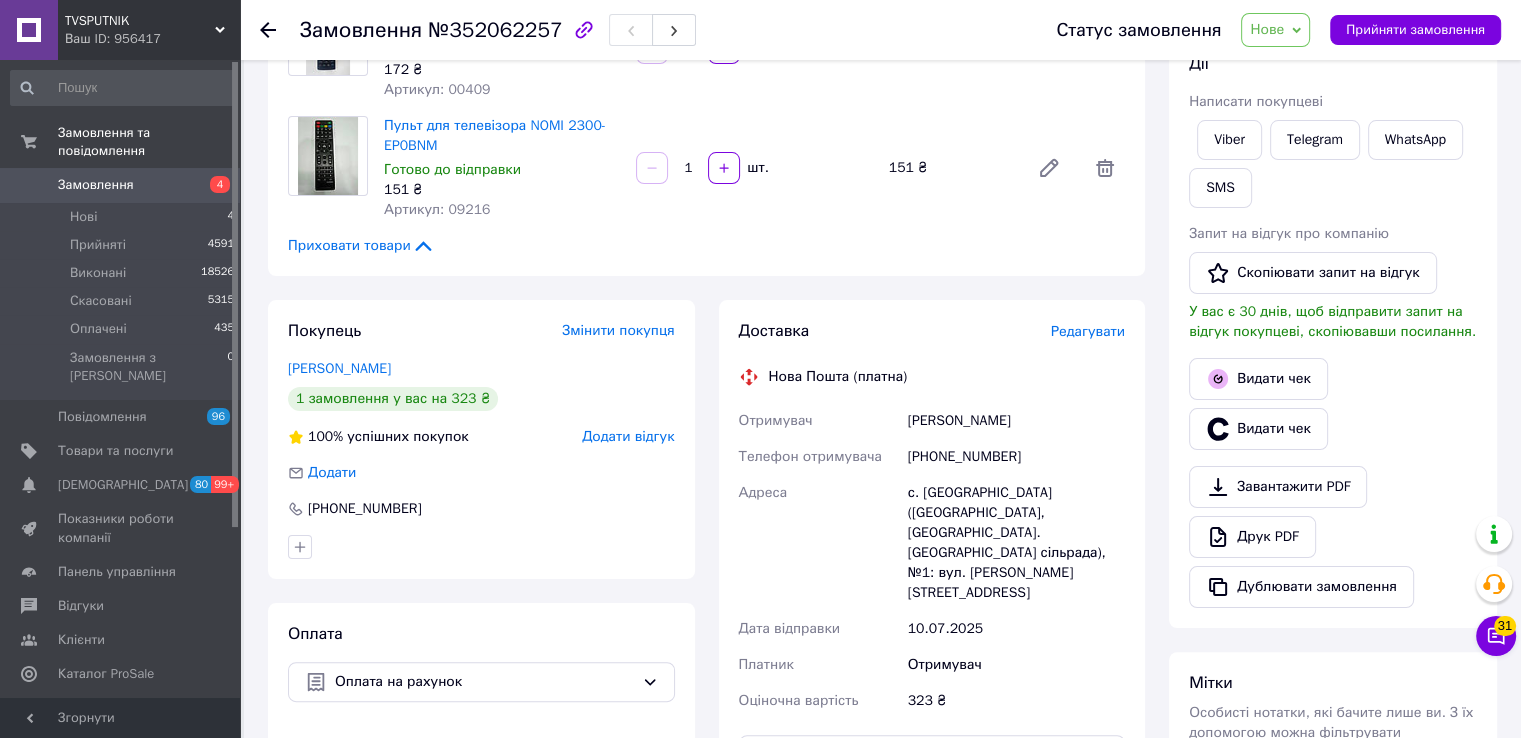 scroll, scrollTop: 300, scrollLeft: 0, axis: vertical 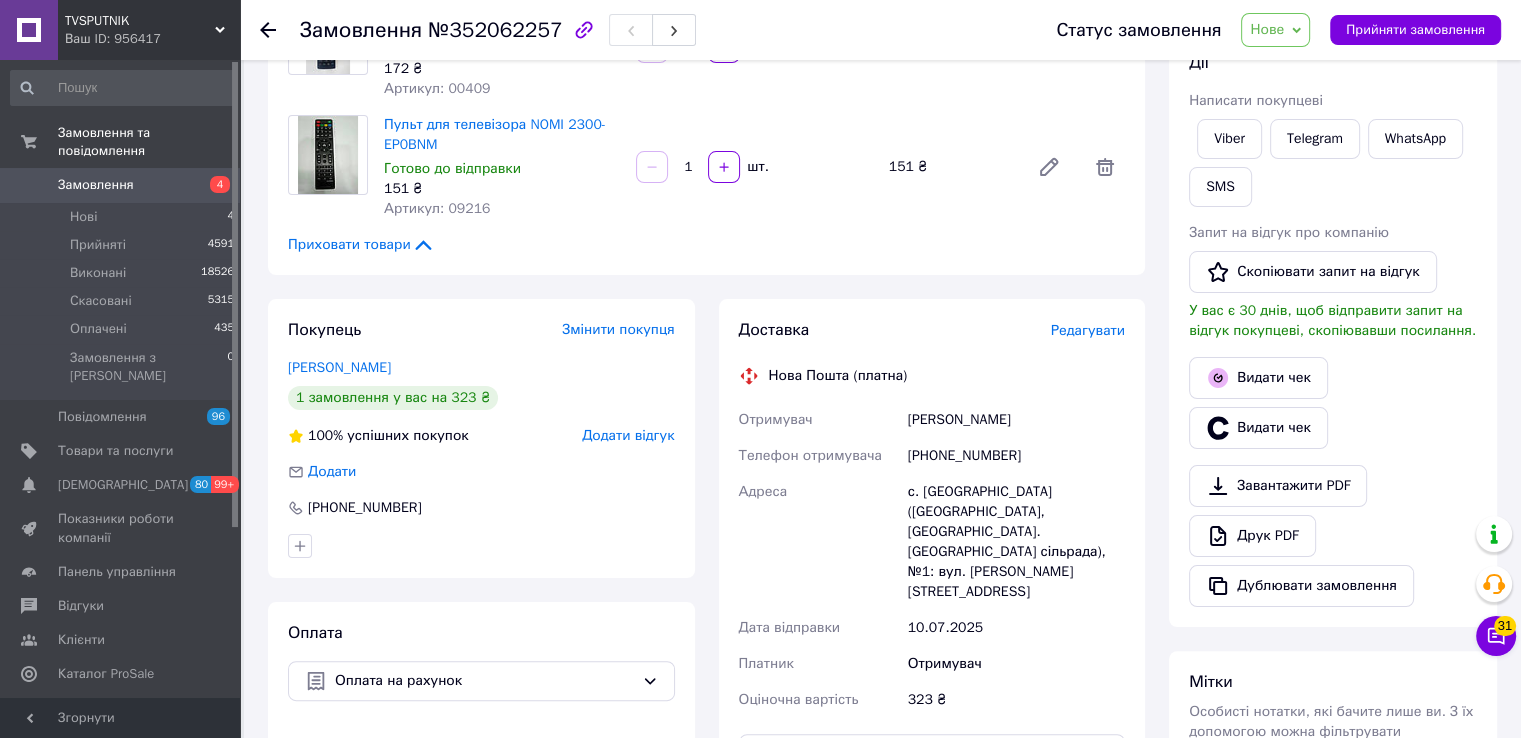 click 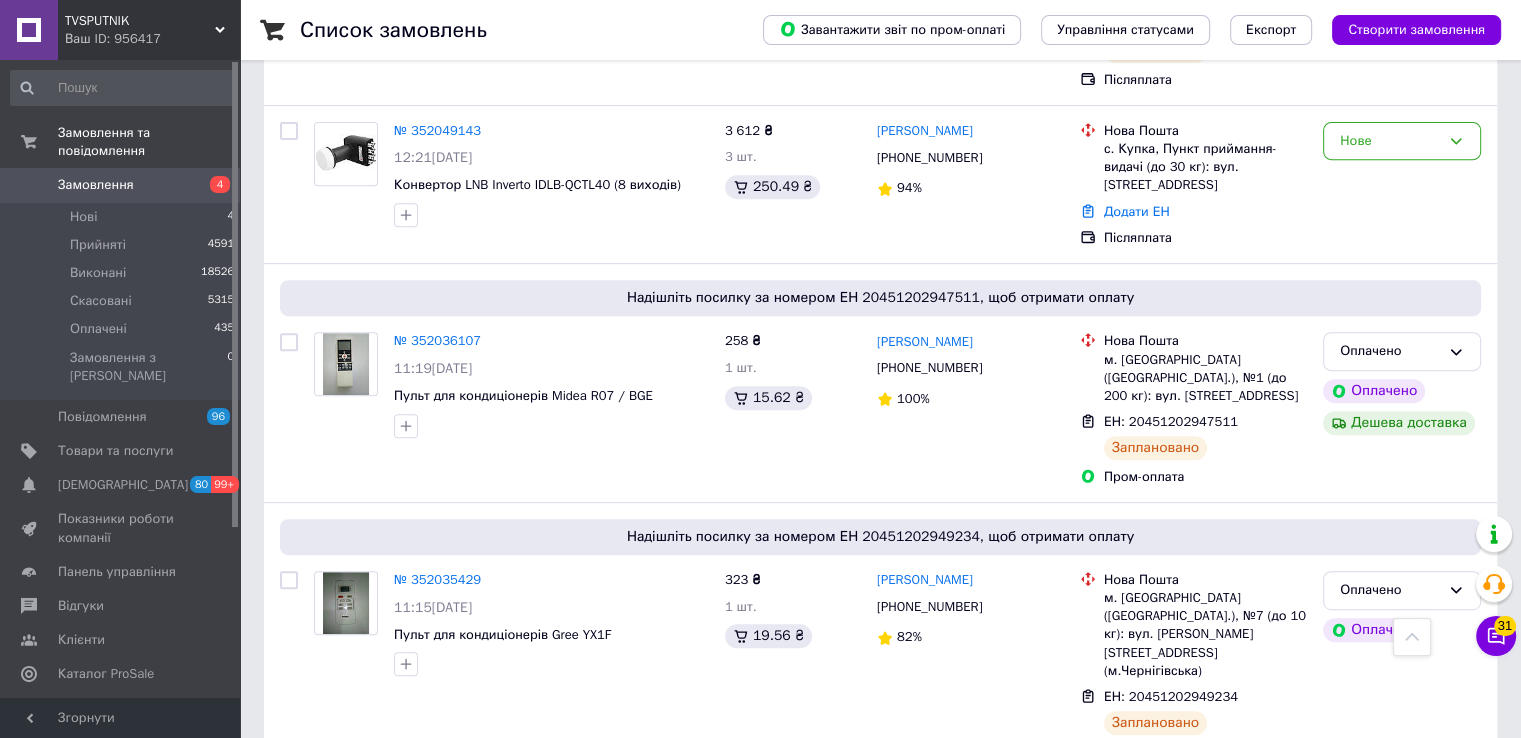 scroll, scrollTop: 800, scrollLeft: 0, axis: vertical 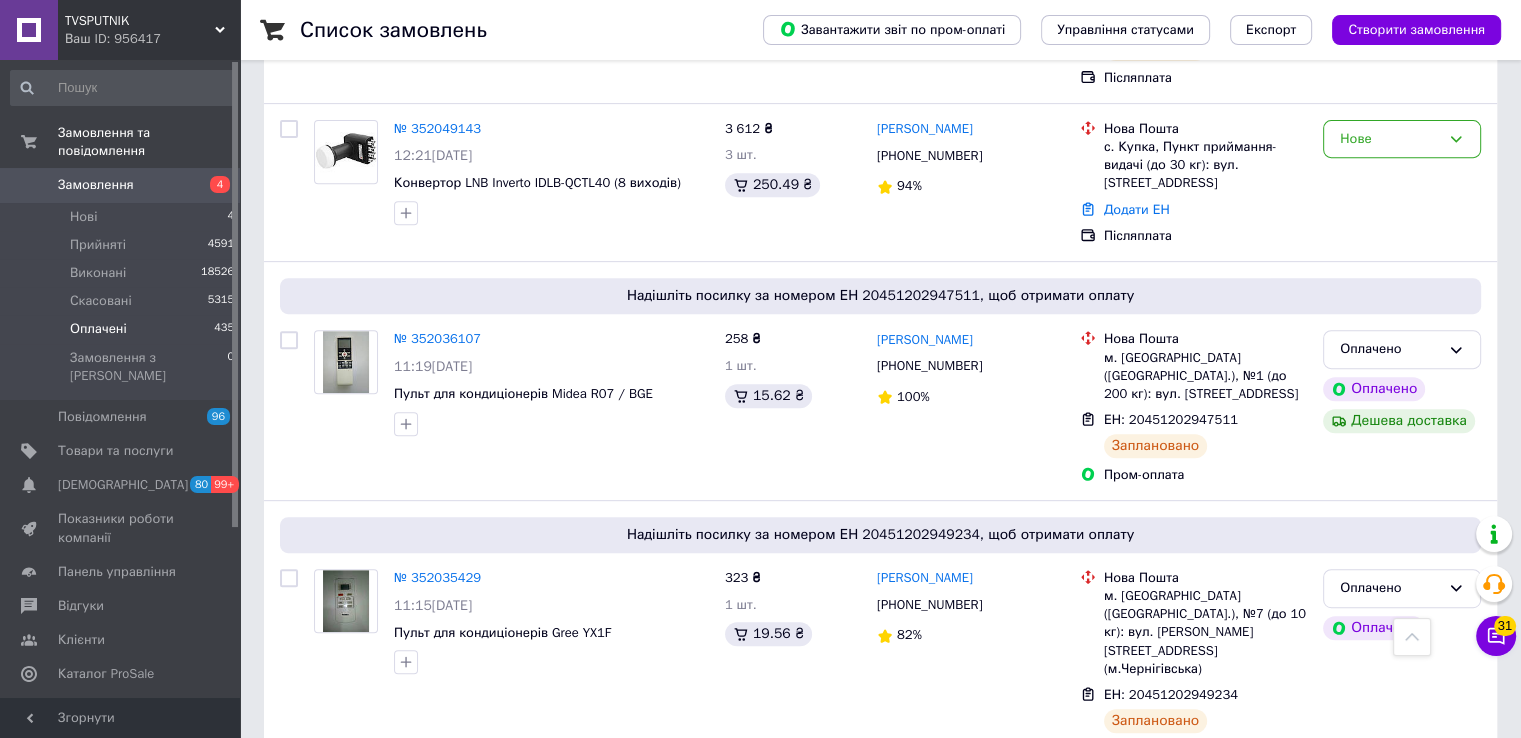 click on "Оплачені" at bounding box center (98, 329) 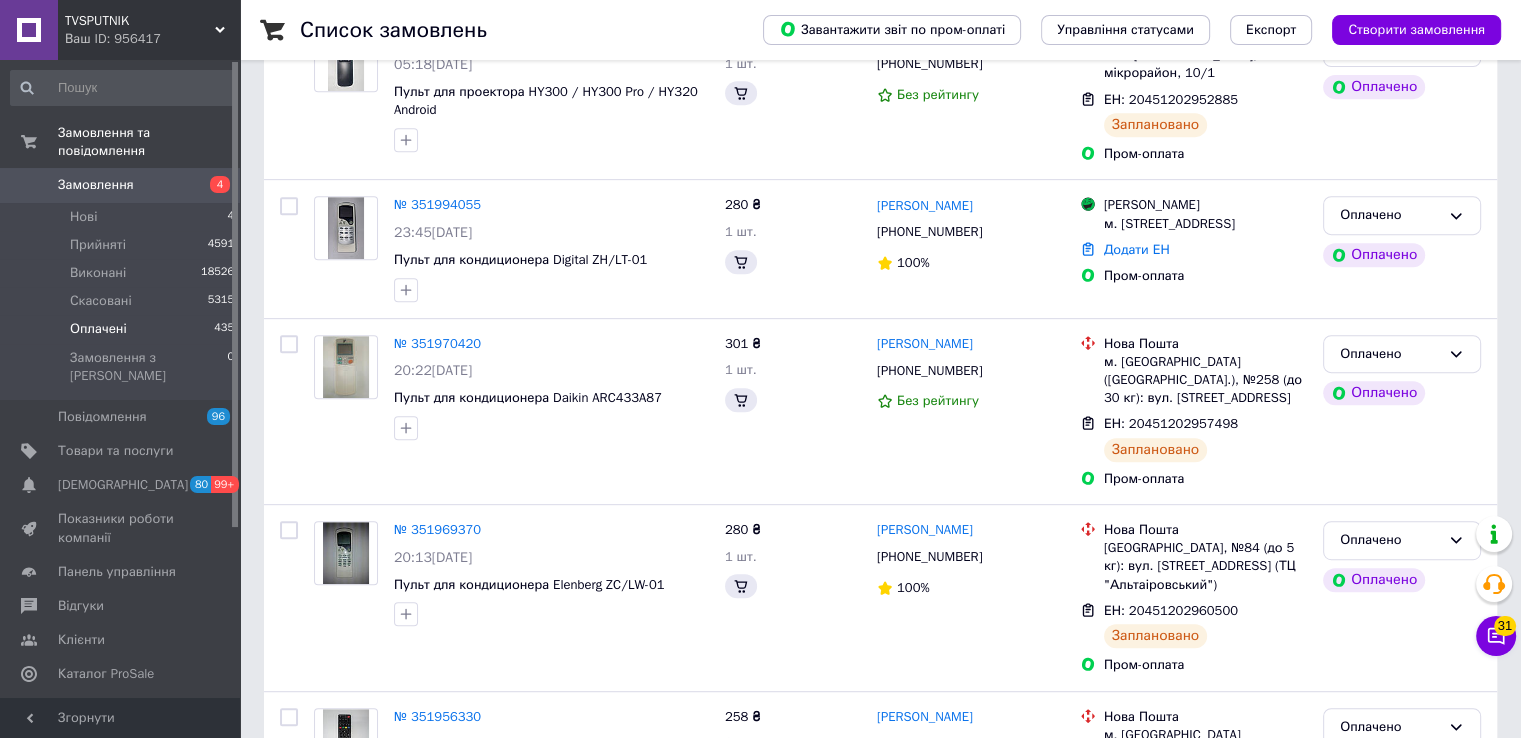 scroll, scrollTop: 0, scrollLeft: 0, axis: both 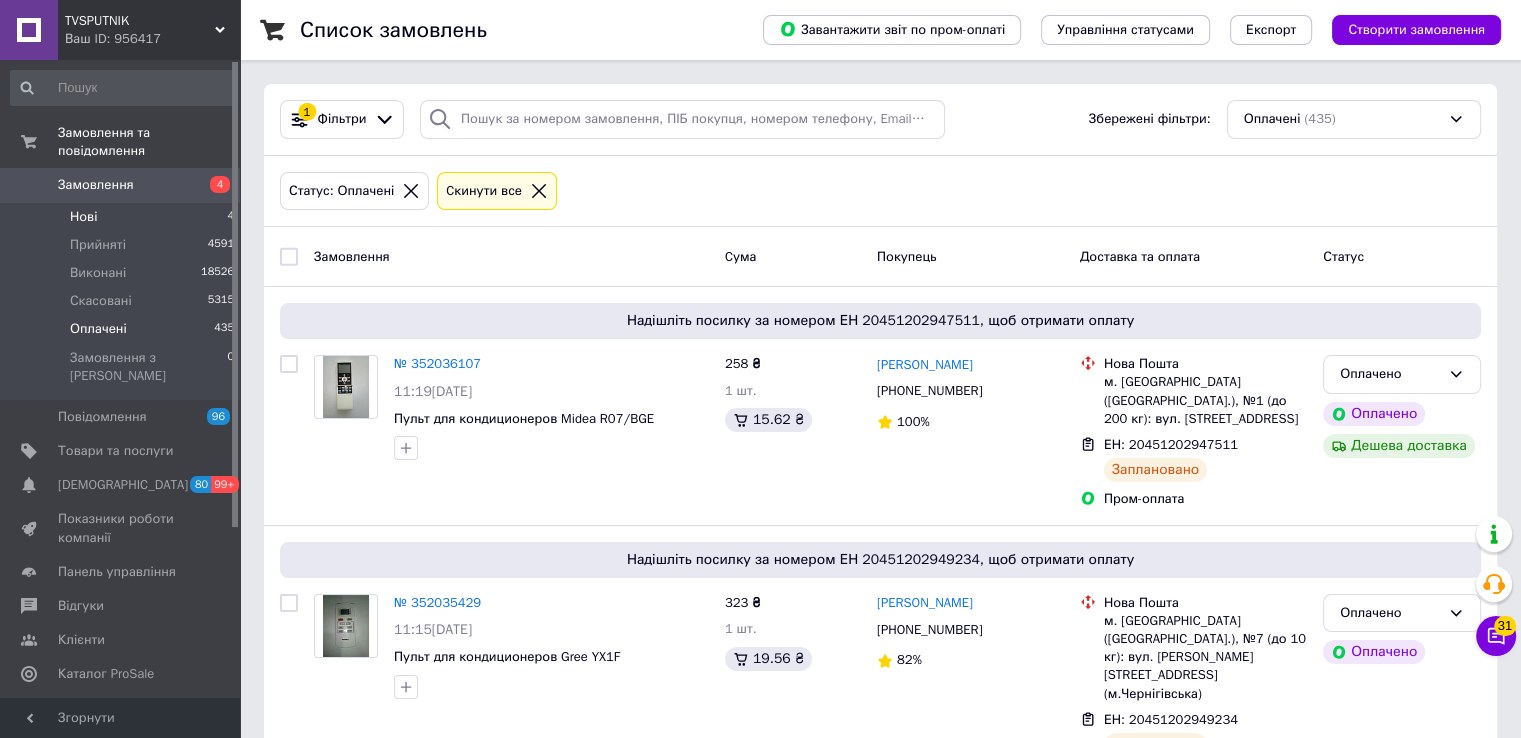 click on "Нові" at bounding box center [83, 217] 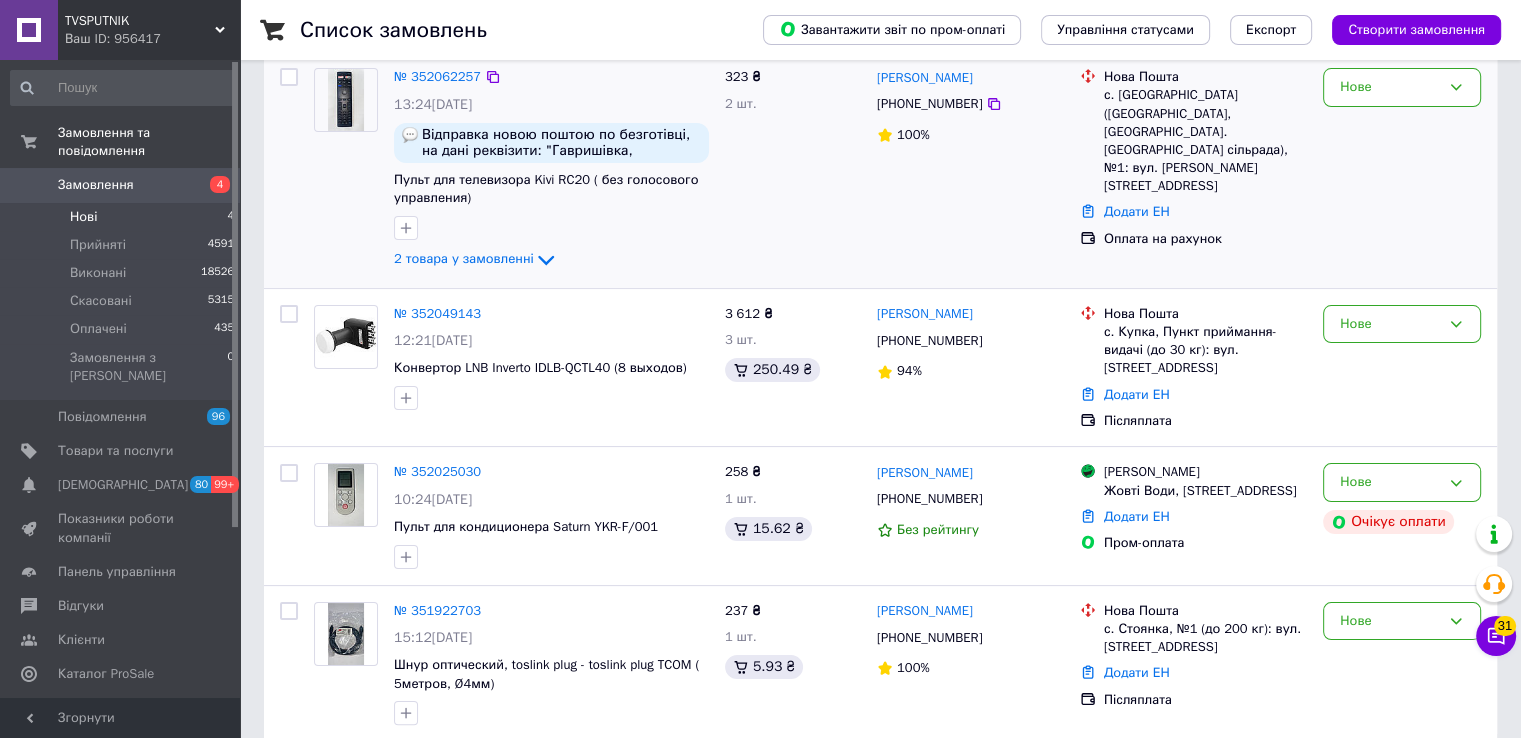 scroll, scrollTop: 242, scrollLeft: 0, axis: vertical 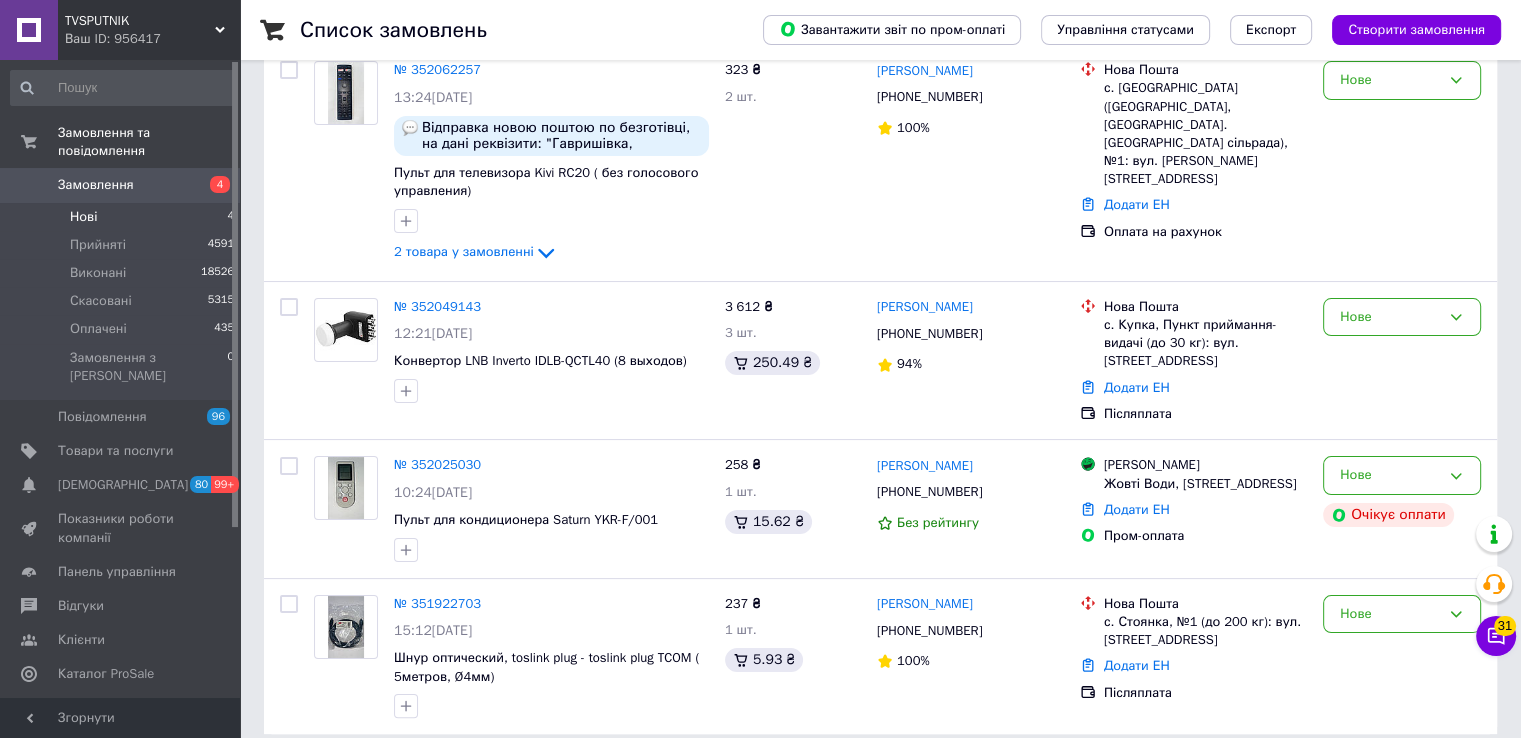click on "Нові 4" at bounding box center [123, 217] 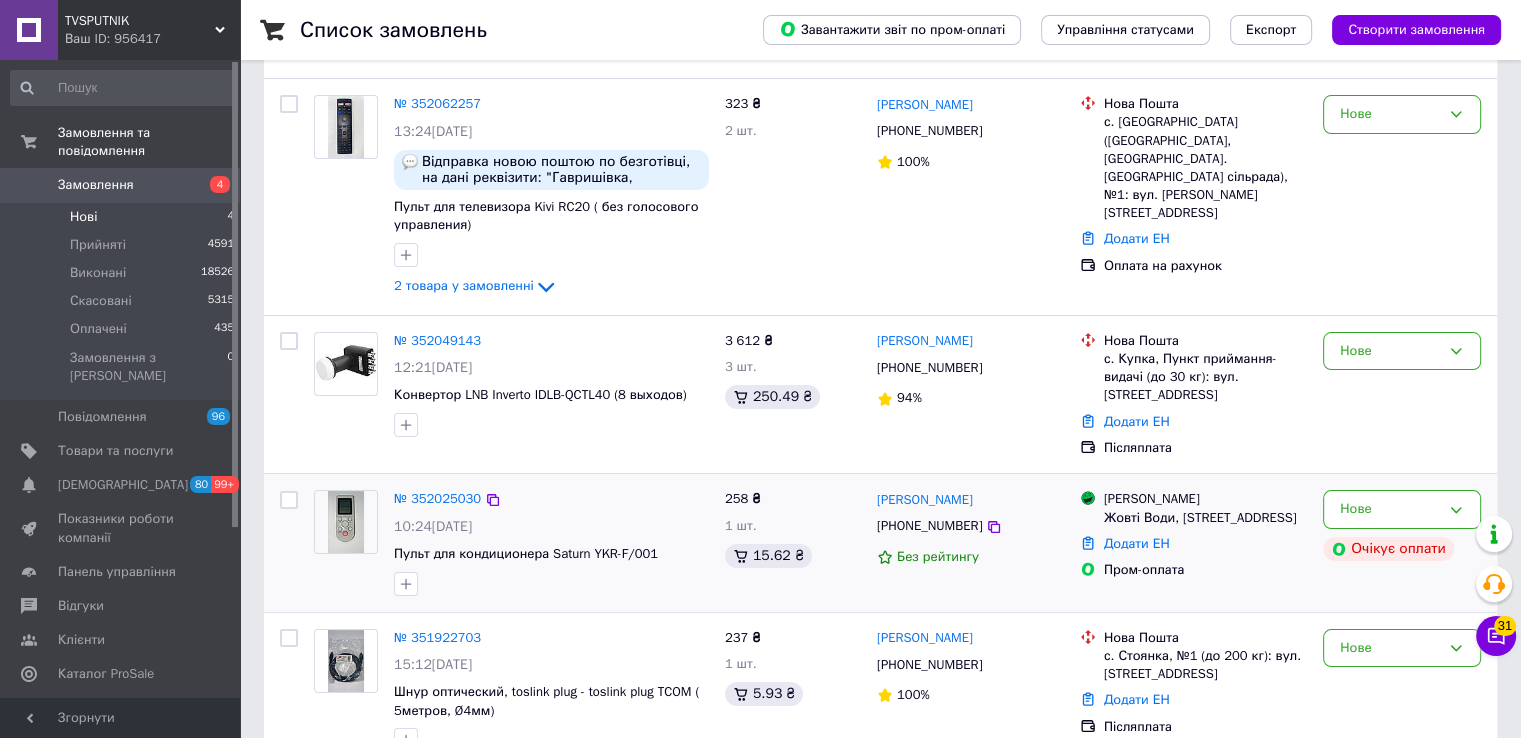 scroll, scrollTop: 242, scrollLeft: 0, axis: vertical 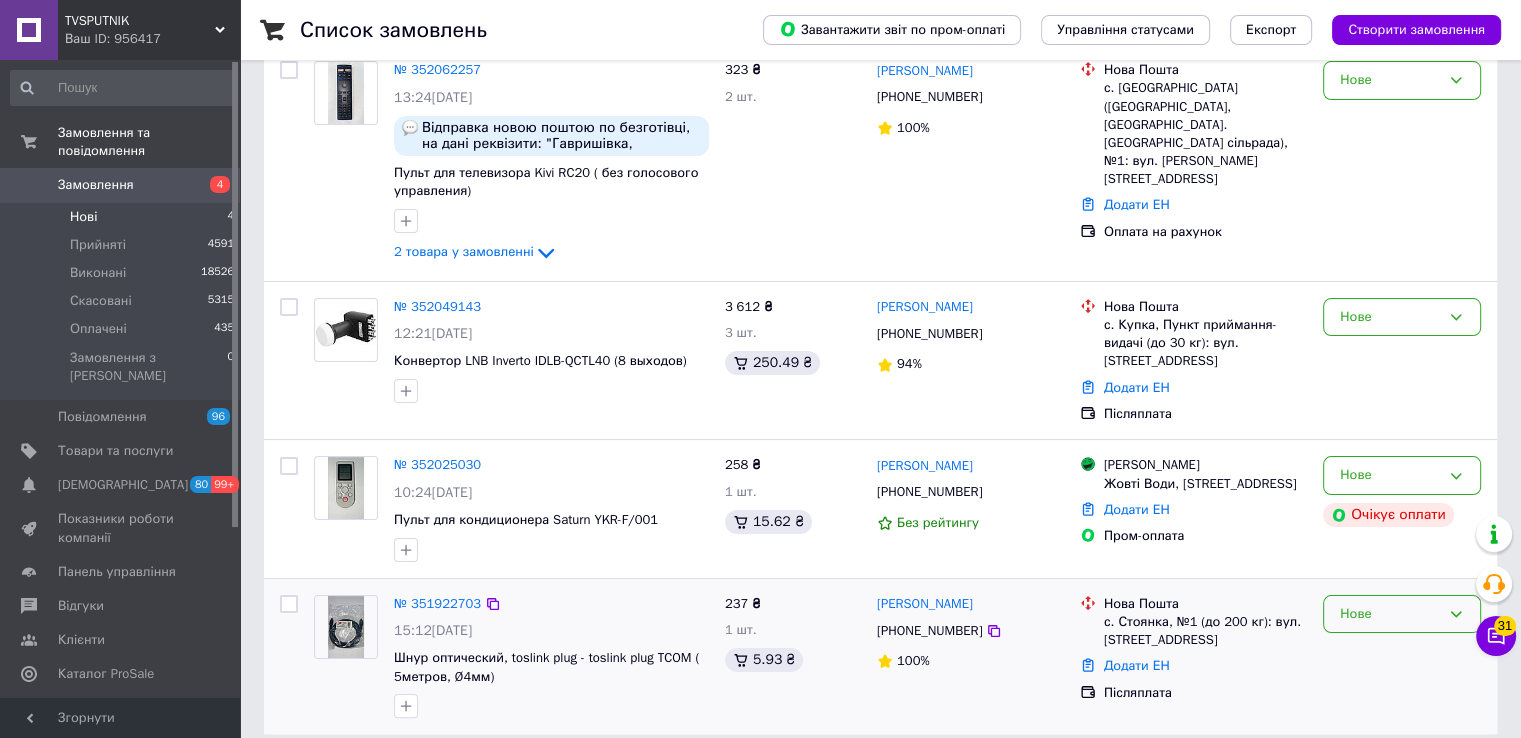 click on "Нове" at bounding box center [1390, 614] 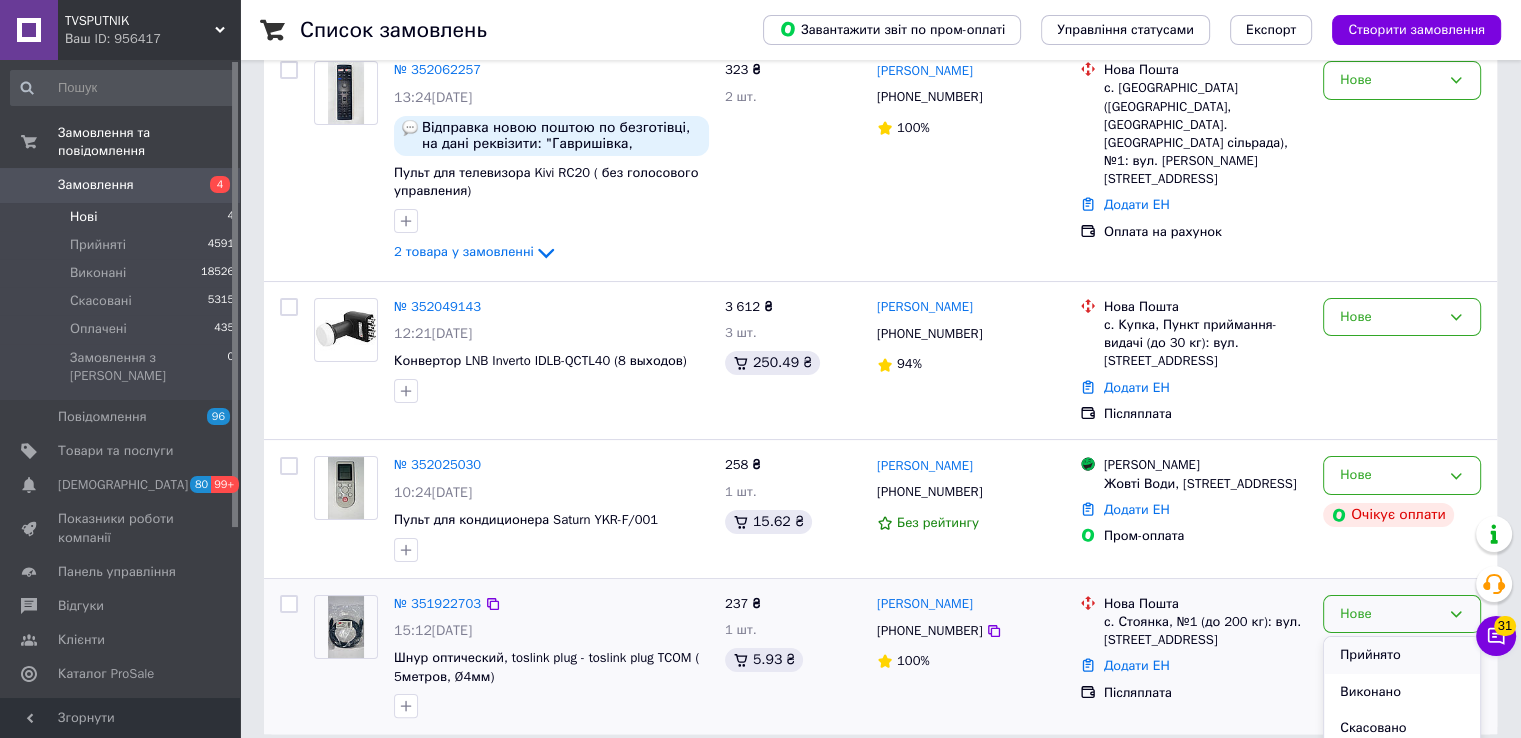 click on "Прийнято" at bounding box center (1402, 655) 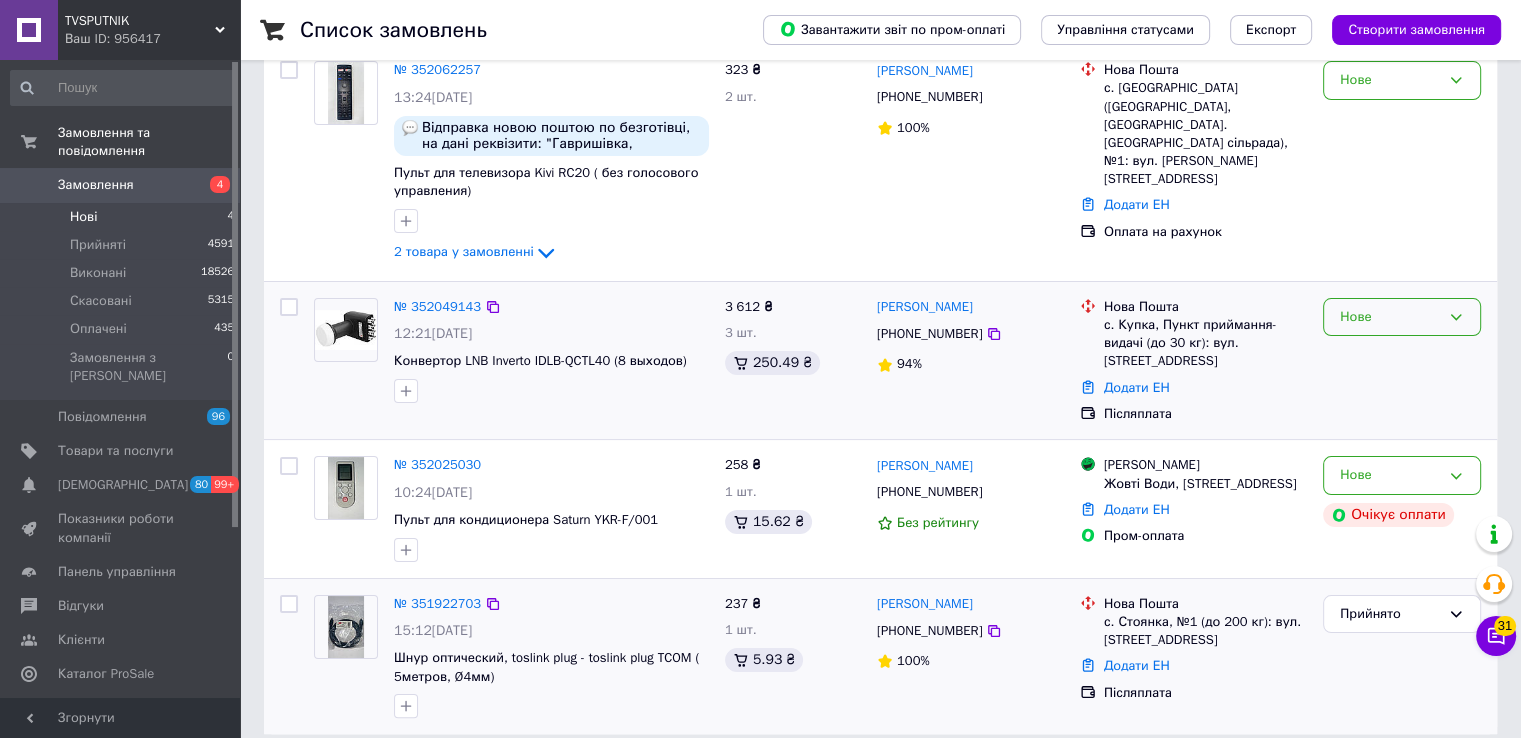 click on "Нове" at bounding box center (1390, 317) 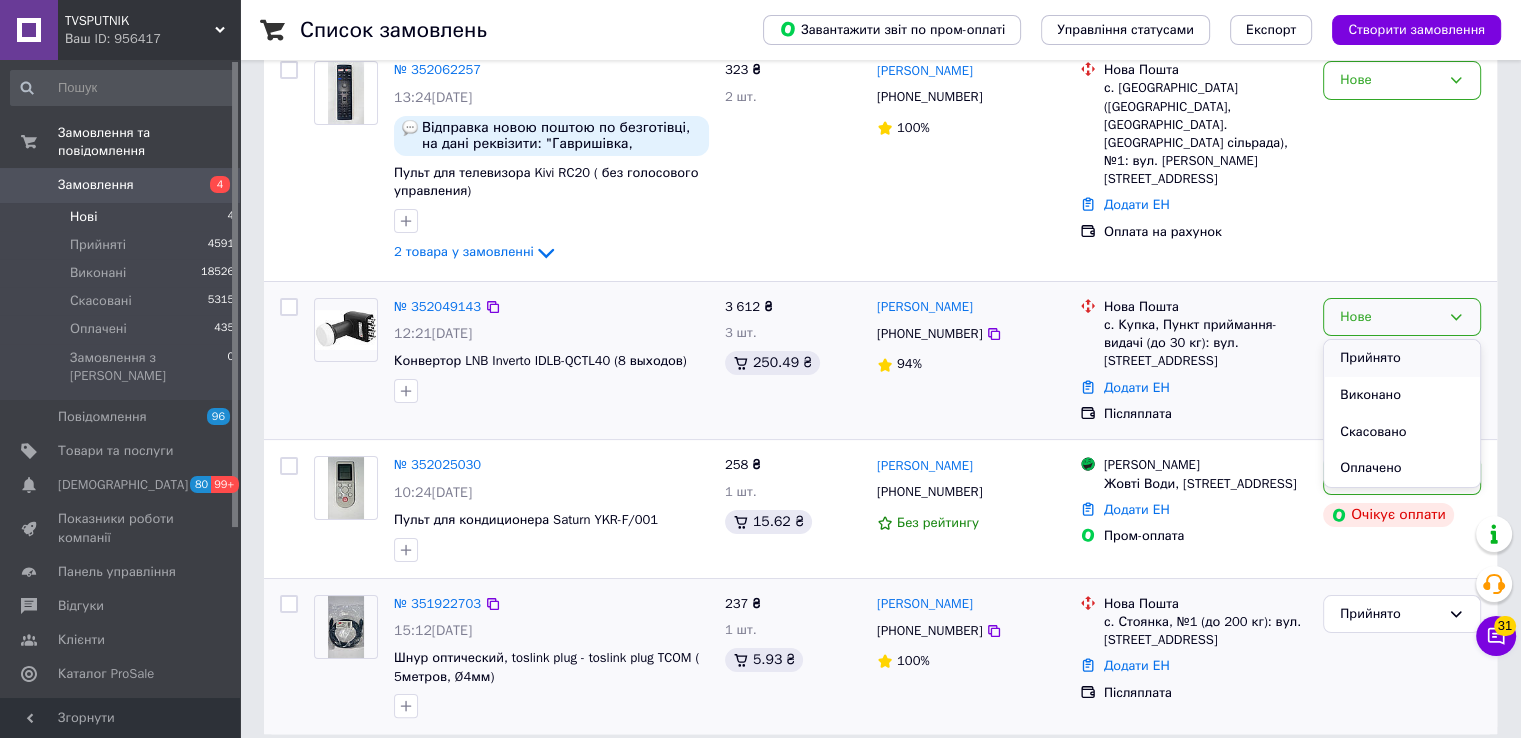 click on "Прийнято" at bounding box center (1402, 358) 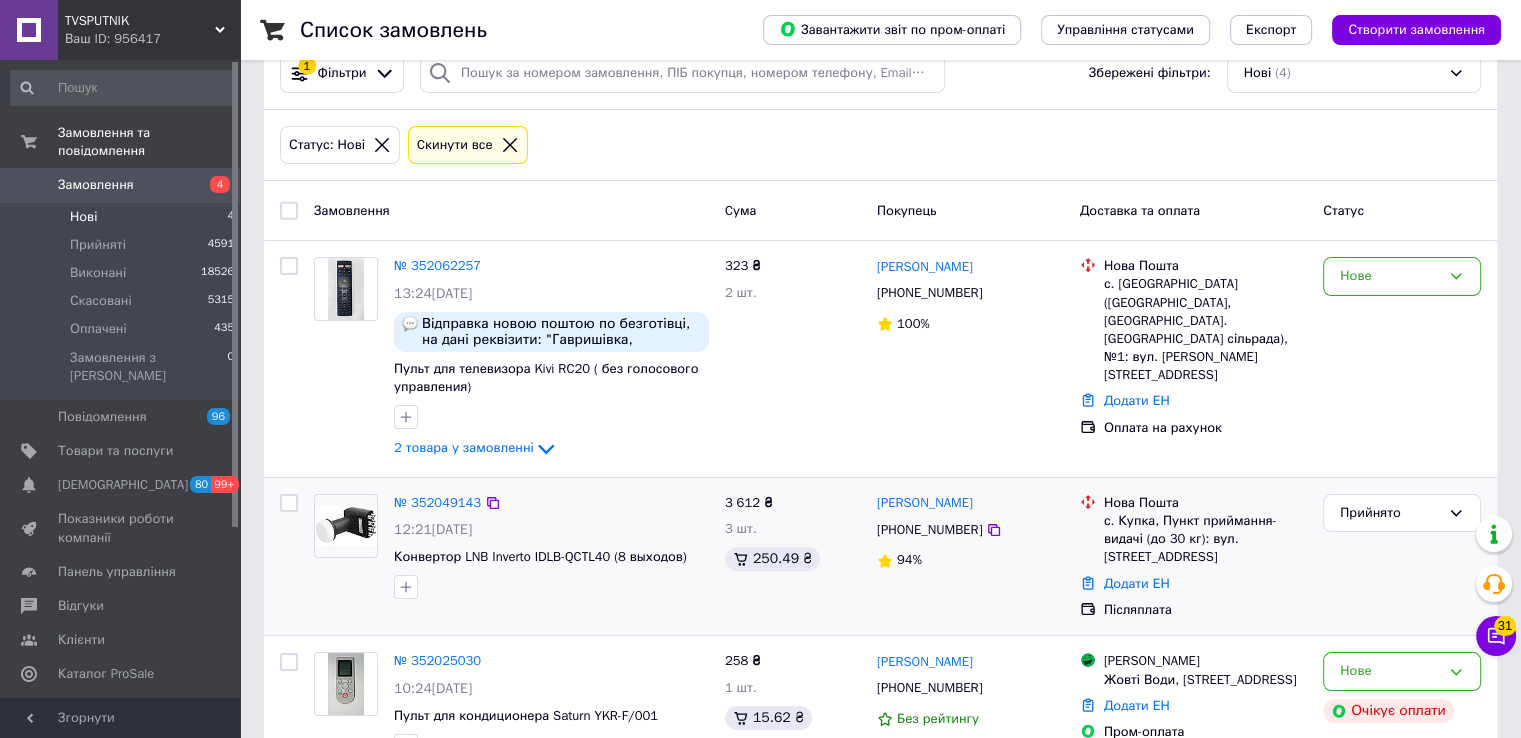 scroll, scrollTop: 42, scrollLeft: 0, axis: vertical 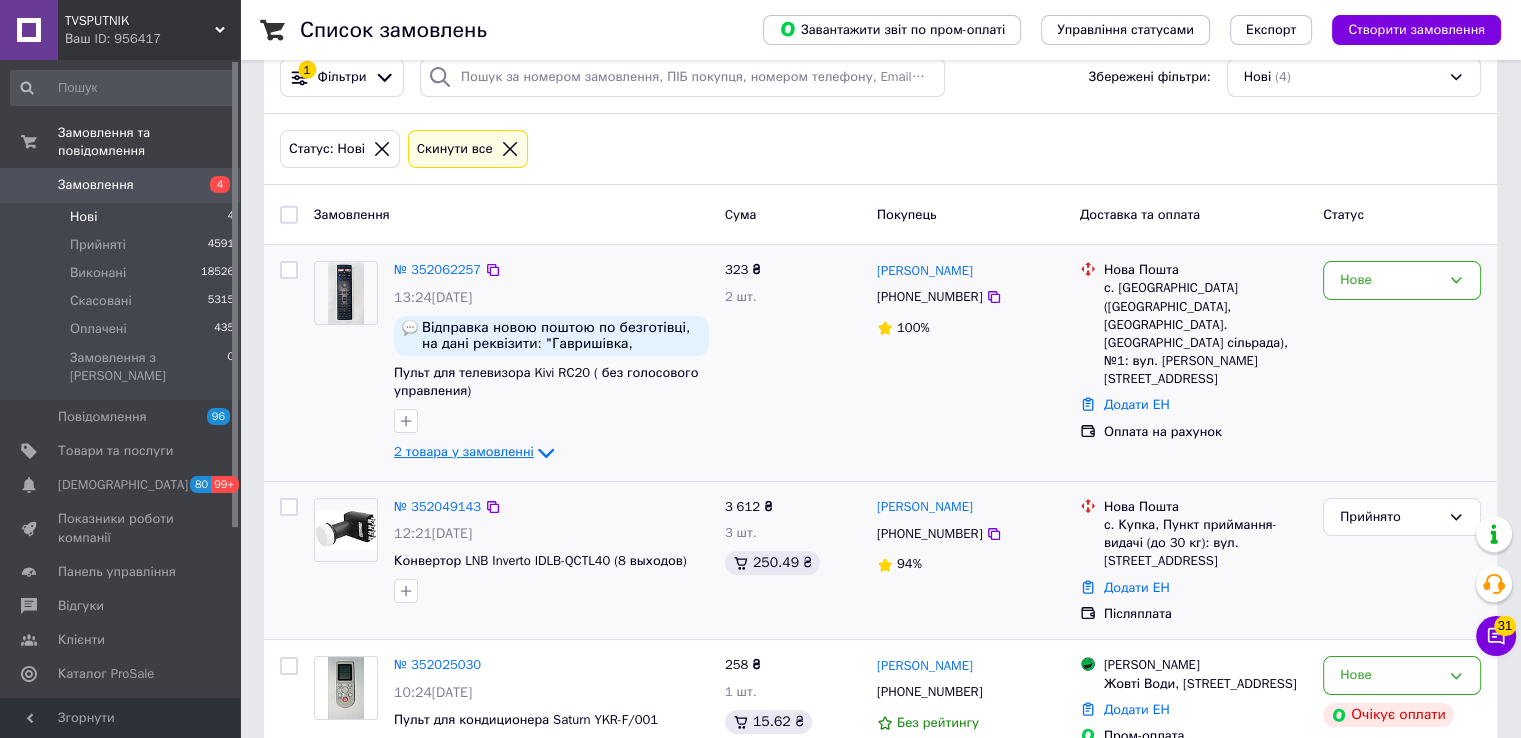 click on "2 товара у замовленні" at bounding box center (464, 452) 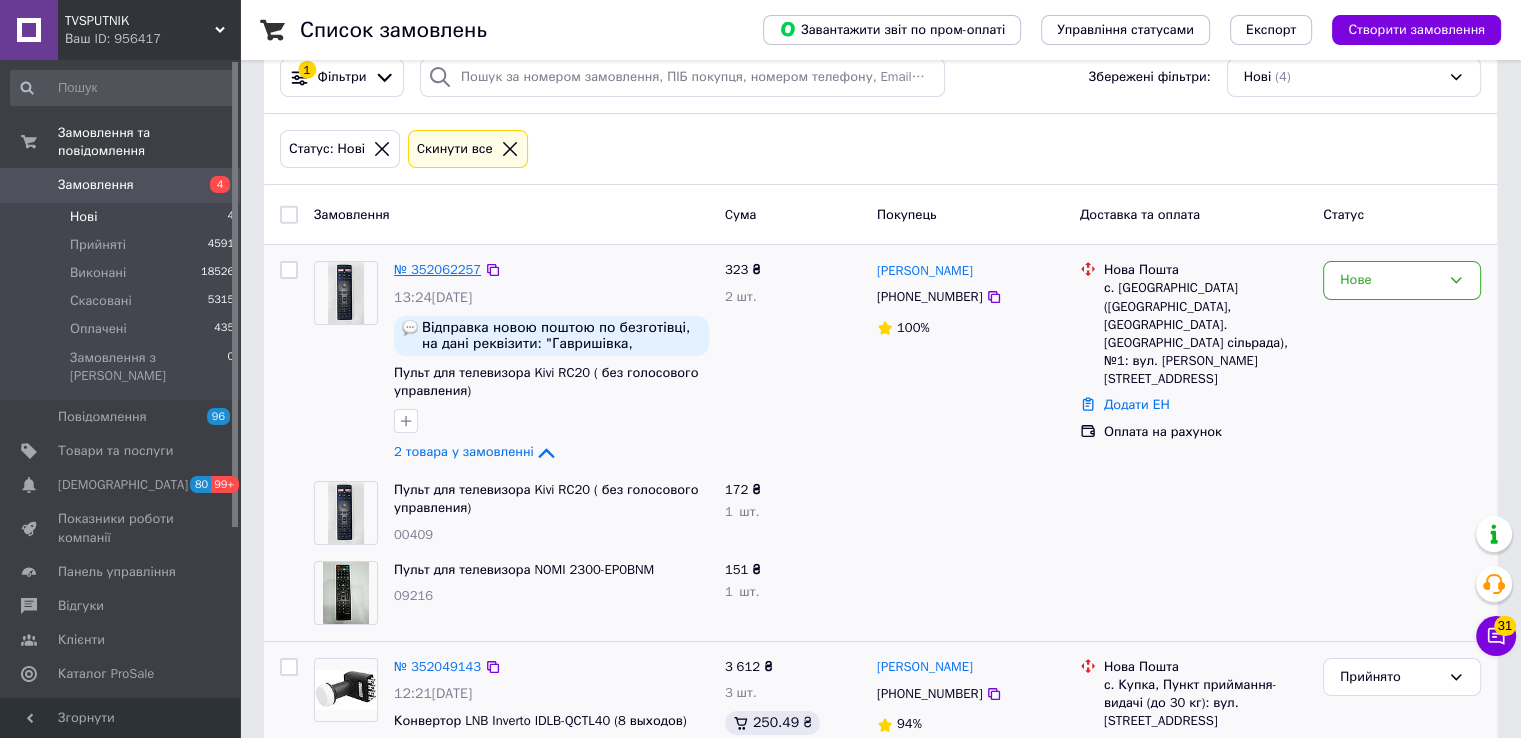 click on "№ 352062257" at bounding box center [437, 269] 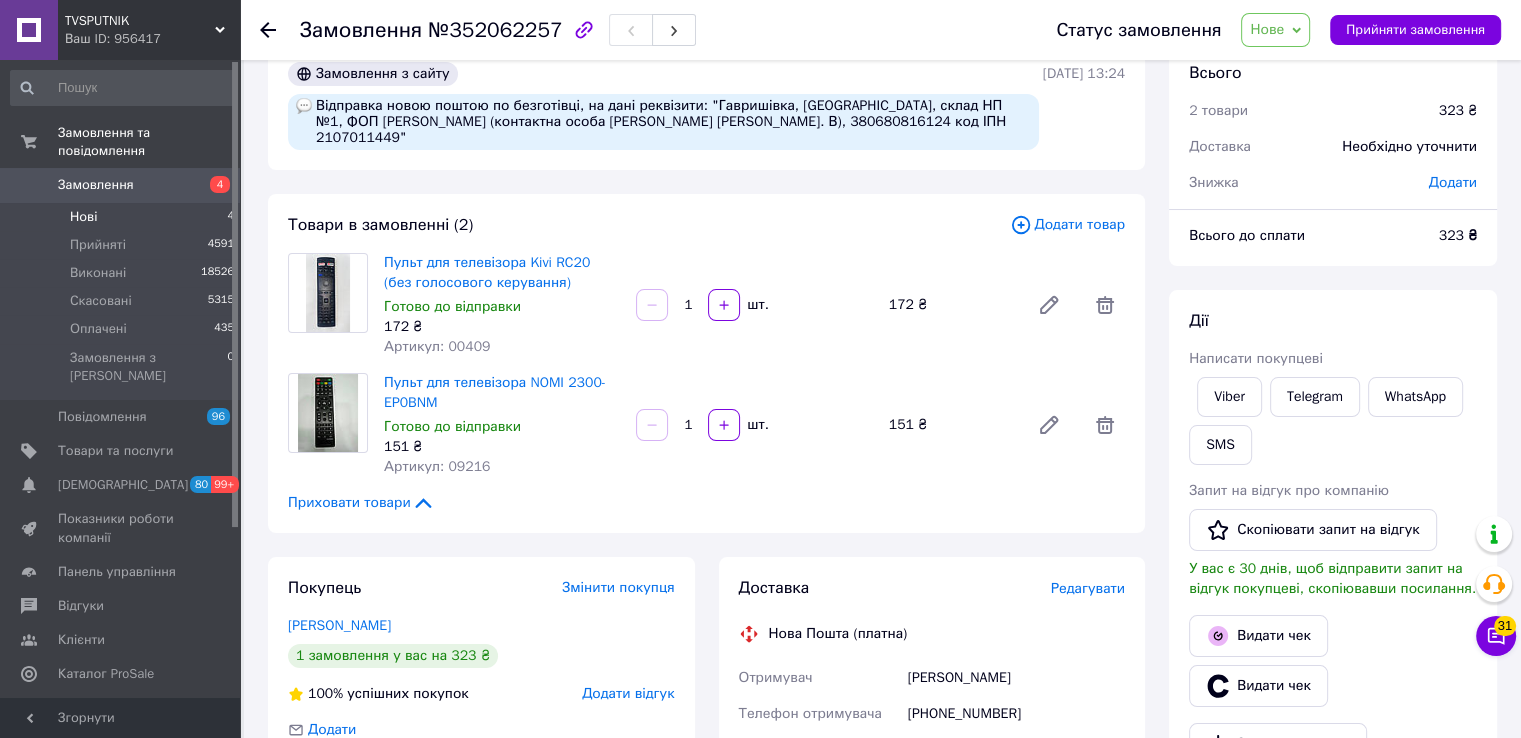 click on "Нові 4" at bounding box center [123, 217] 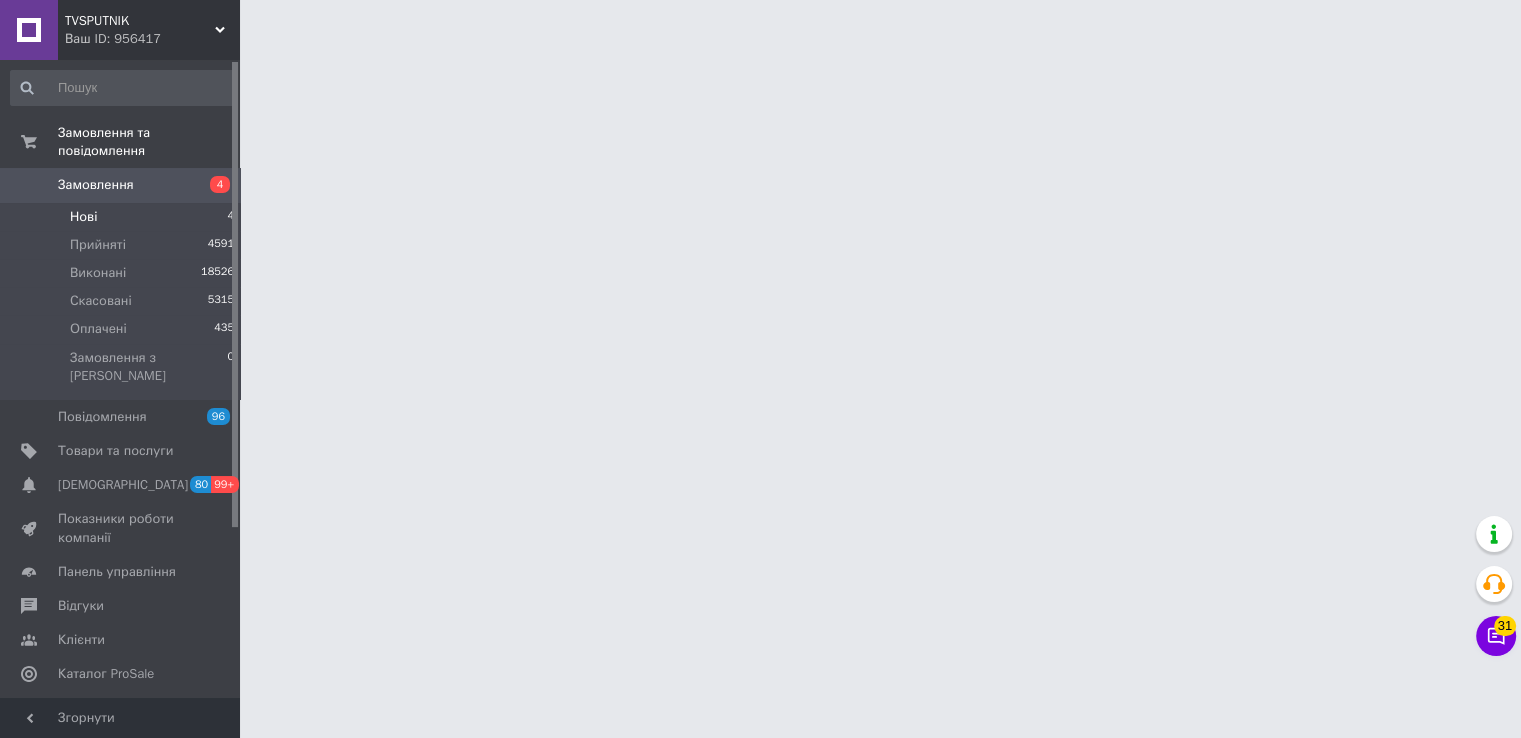 scroll, scrollTop: 0, scrollLeft: 0, axis: both 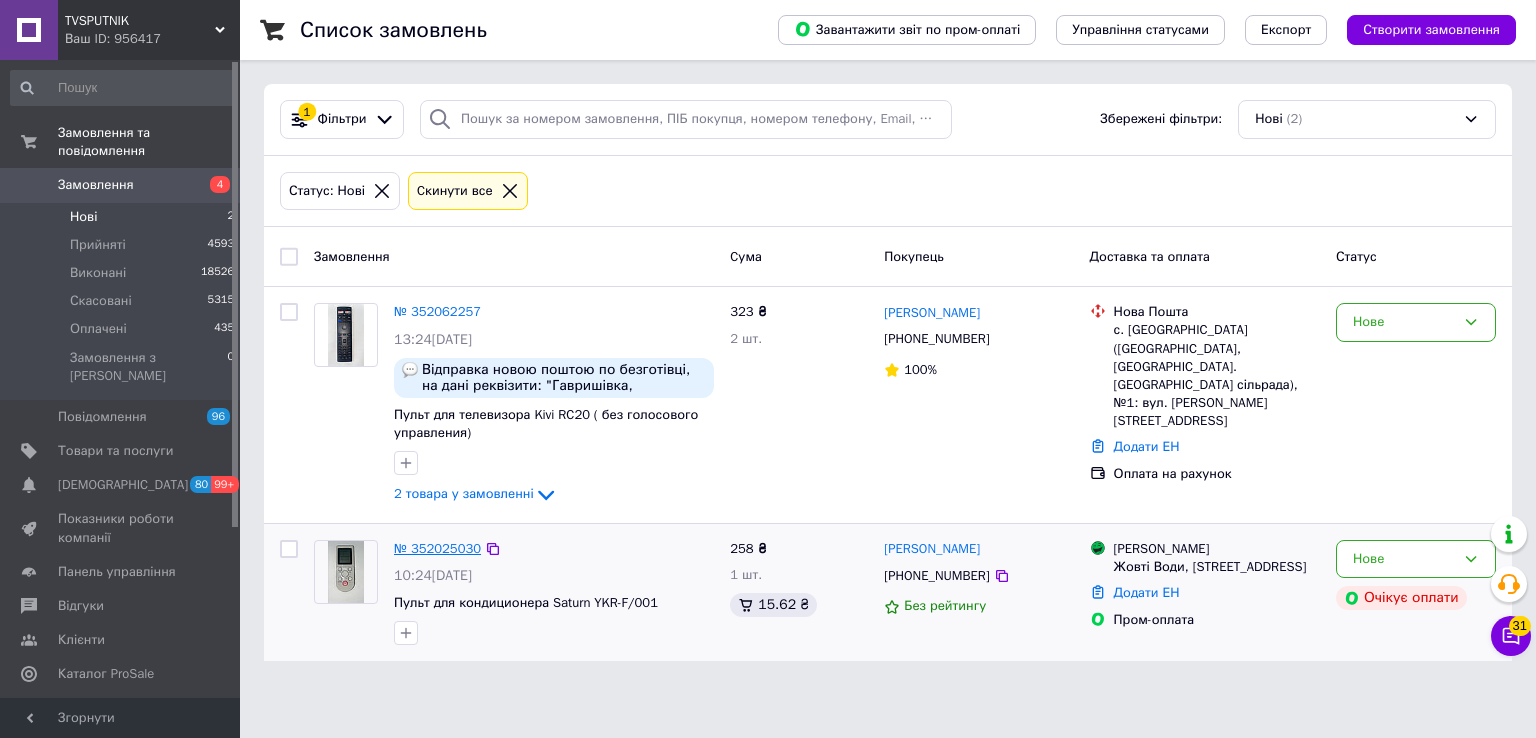 click on "№ 352025030" at bounding box center [437, 548] 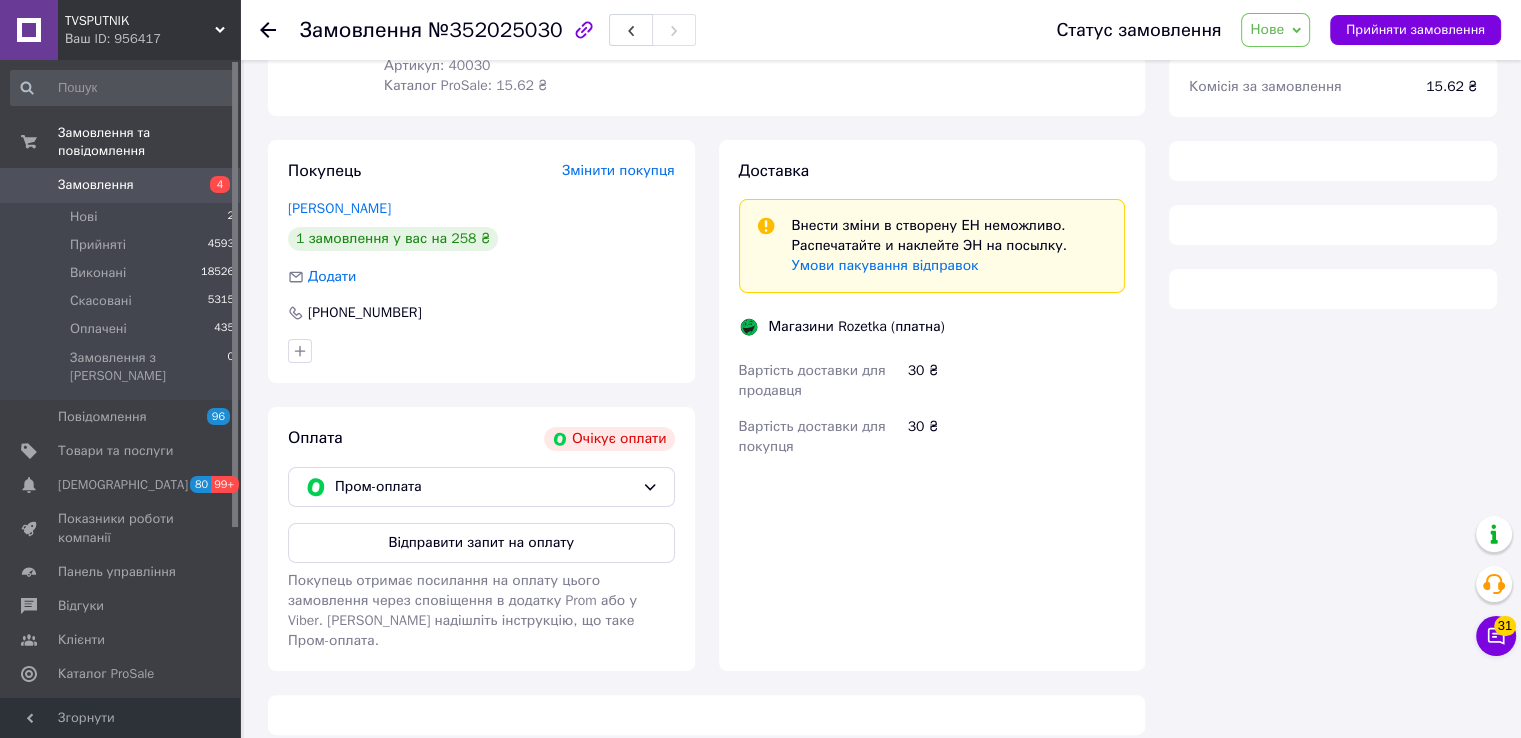 scroll, scrollTop: 261, scrollLeft: 0, axis: vertical 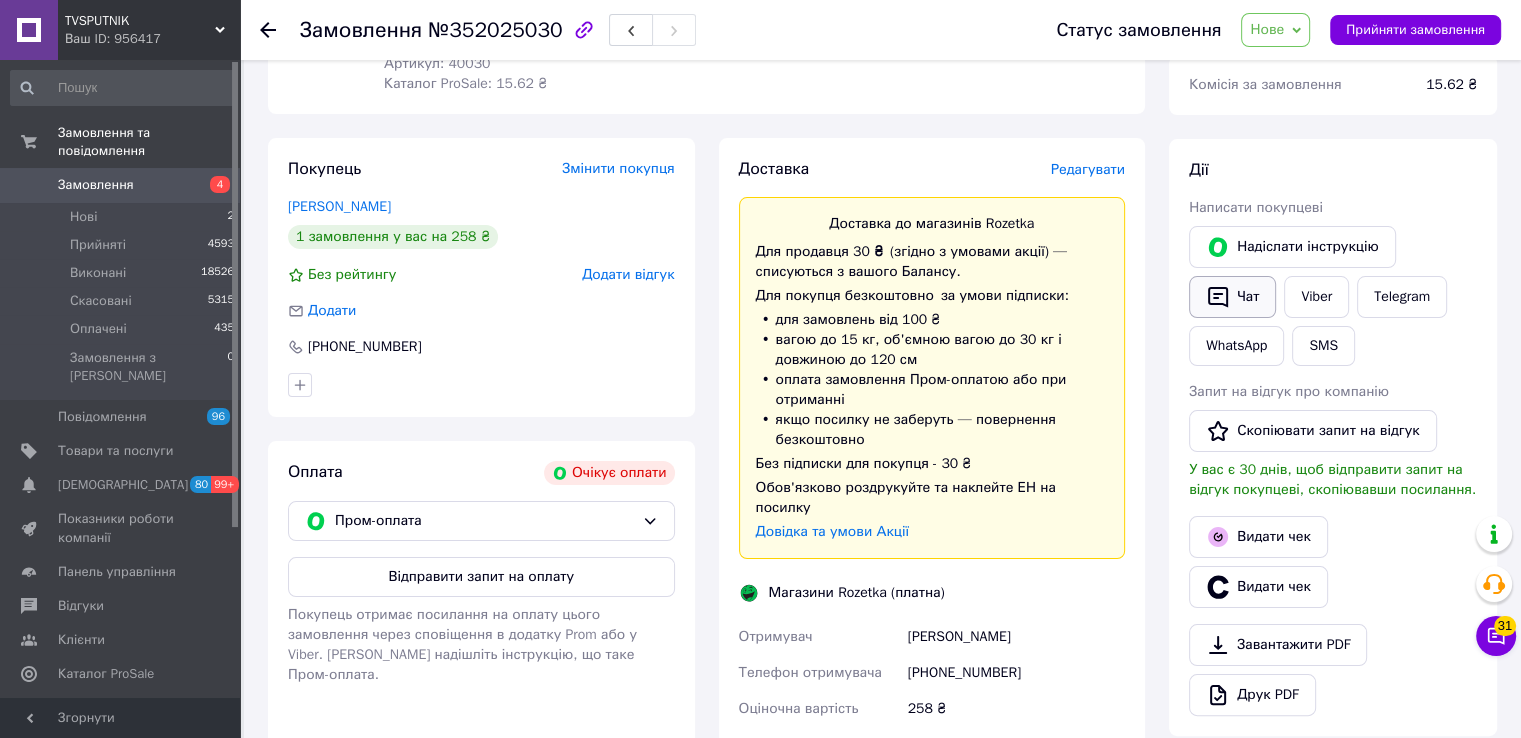 click on "Чат" at bounding box center [1232, 297] 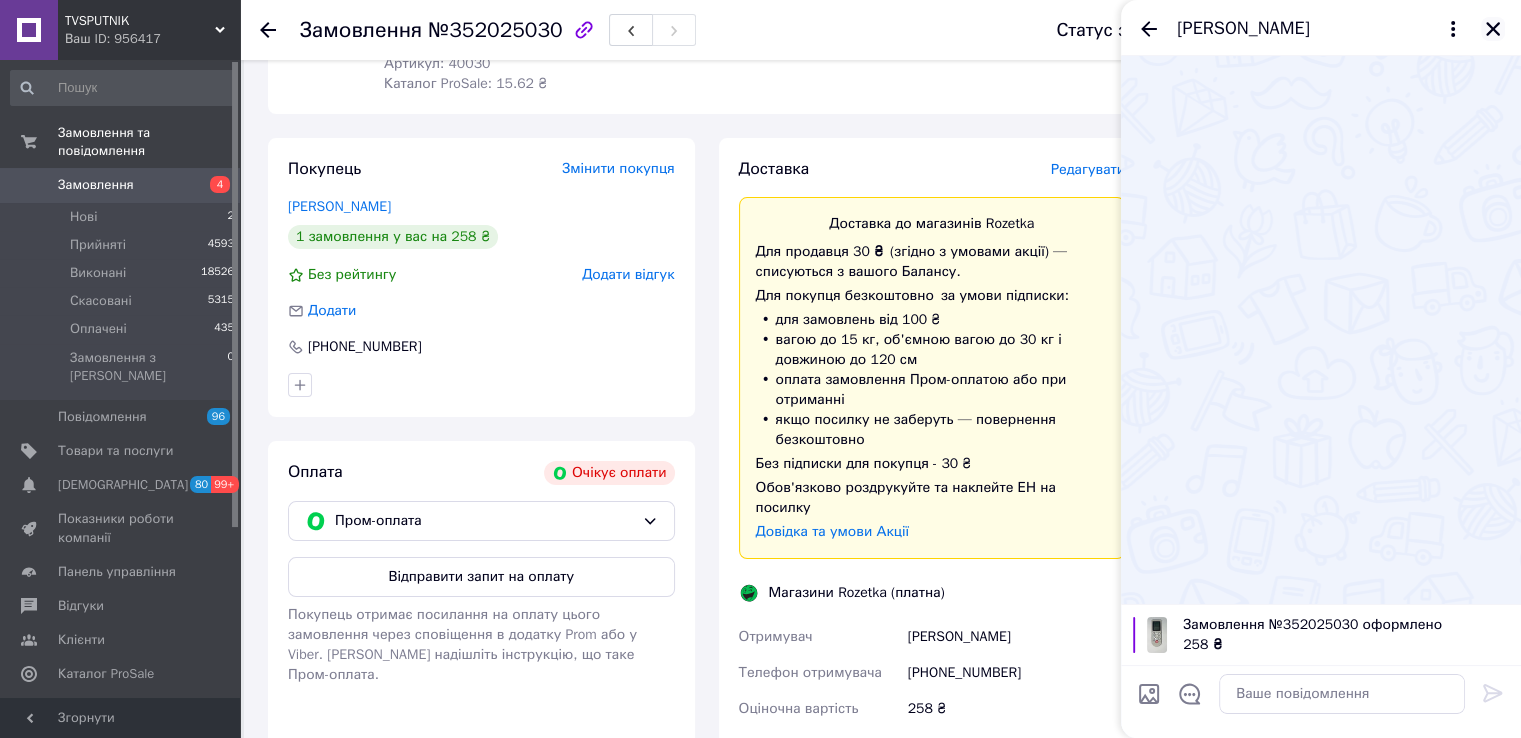 click 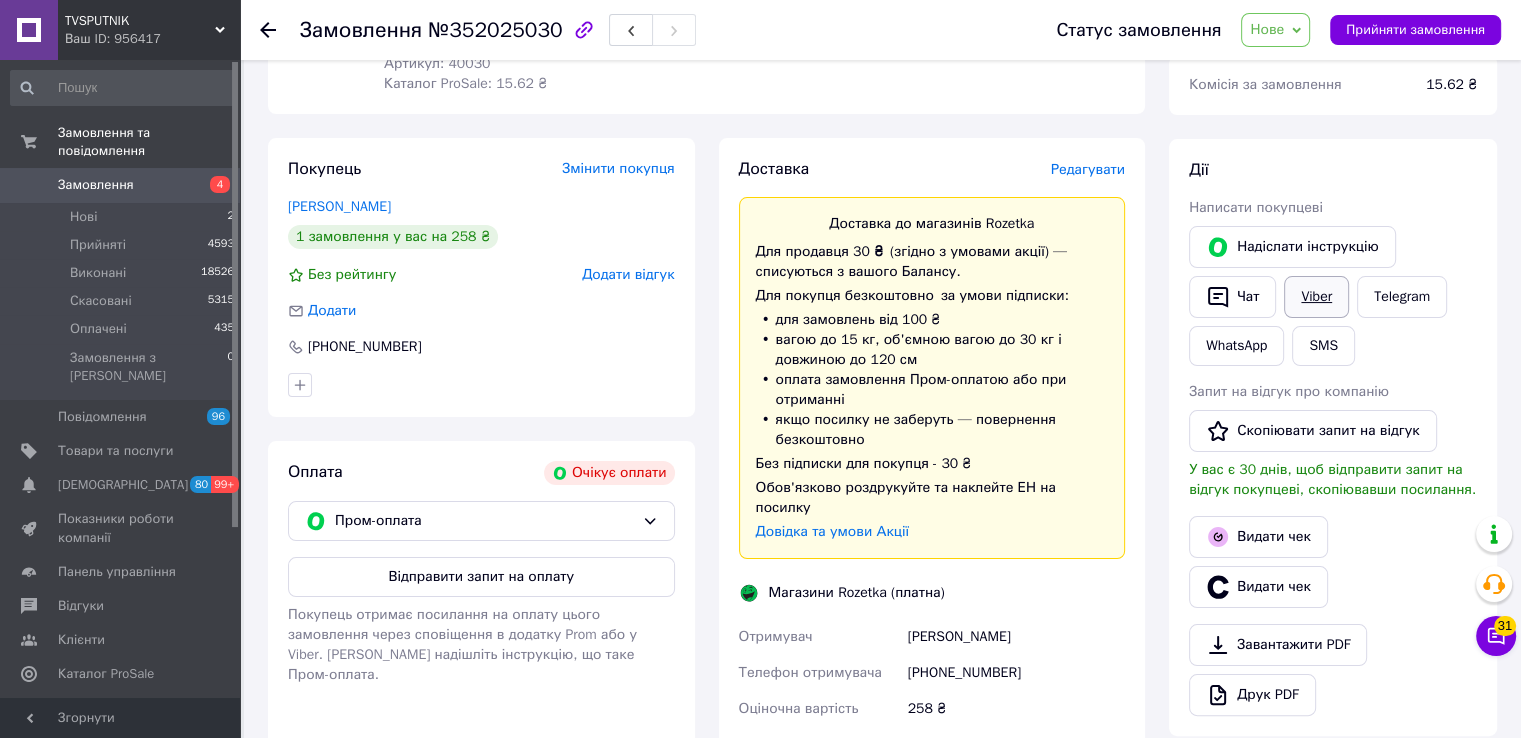 click on "Viber" at bounding box center (1316, 297) 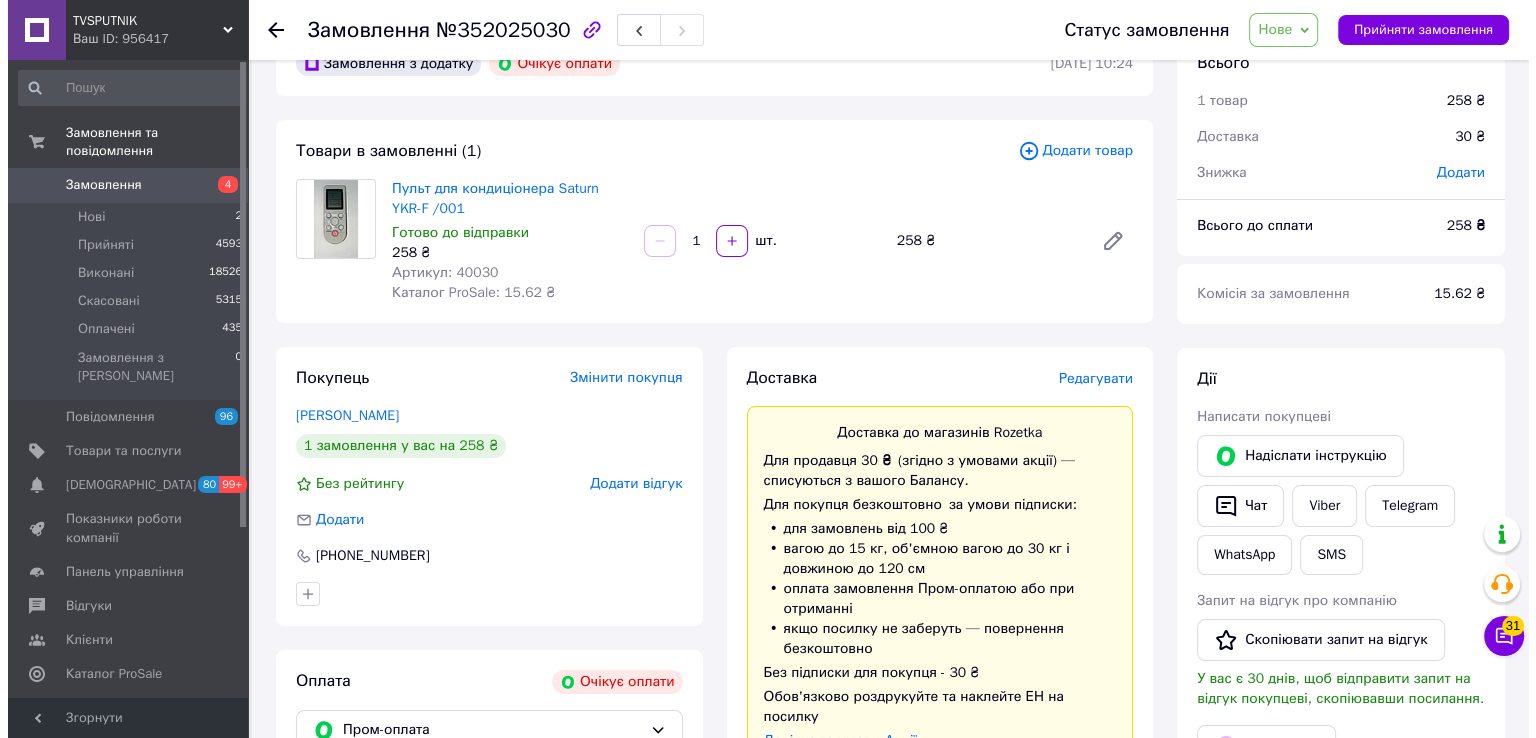 scroll, scrollTop: 0, scrollLeft: 0, axis: both 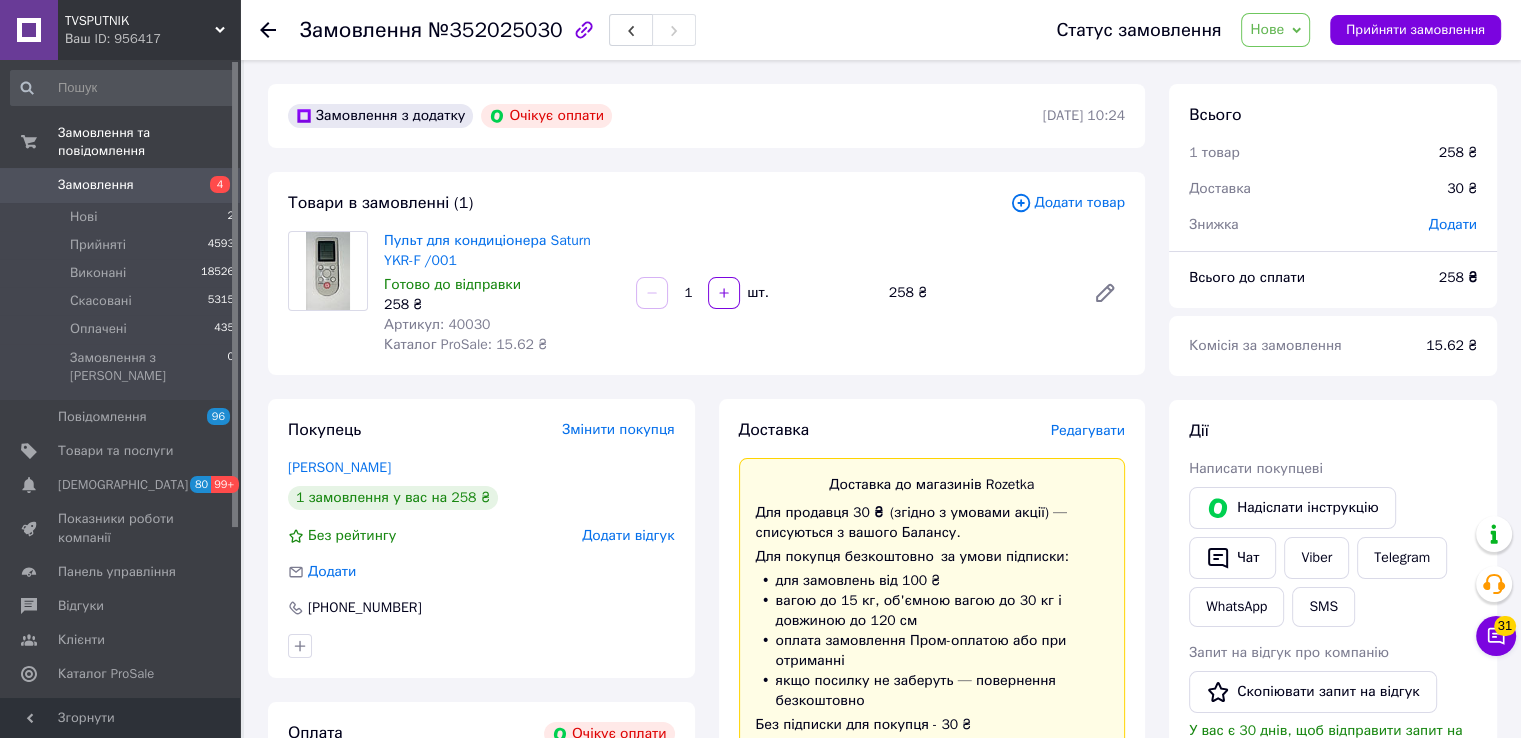 click on "Нове" at bounding box center (1267, 29) 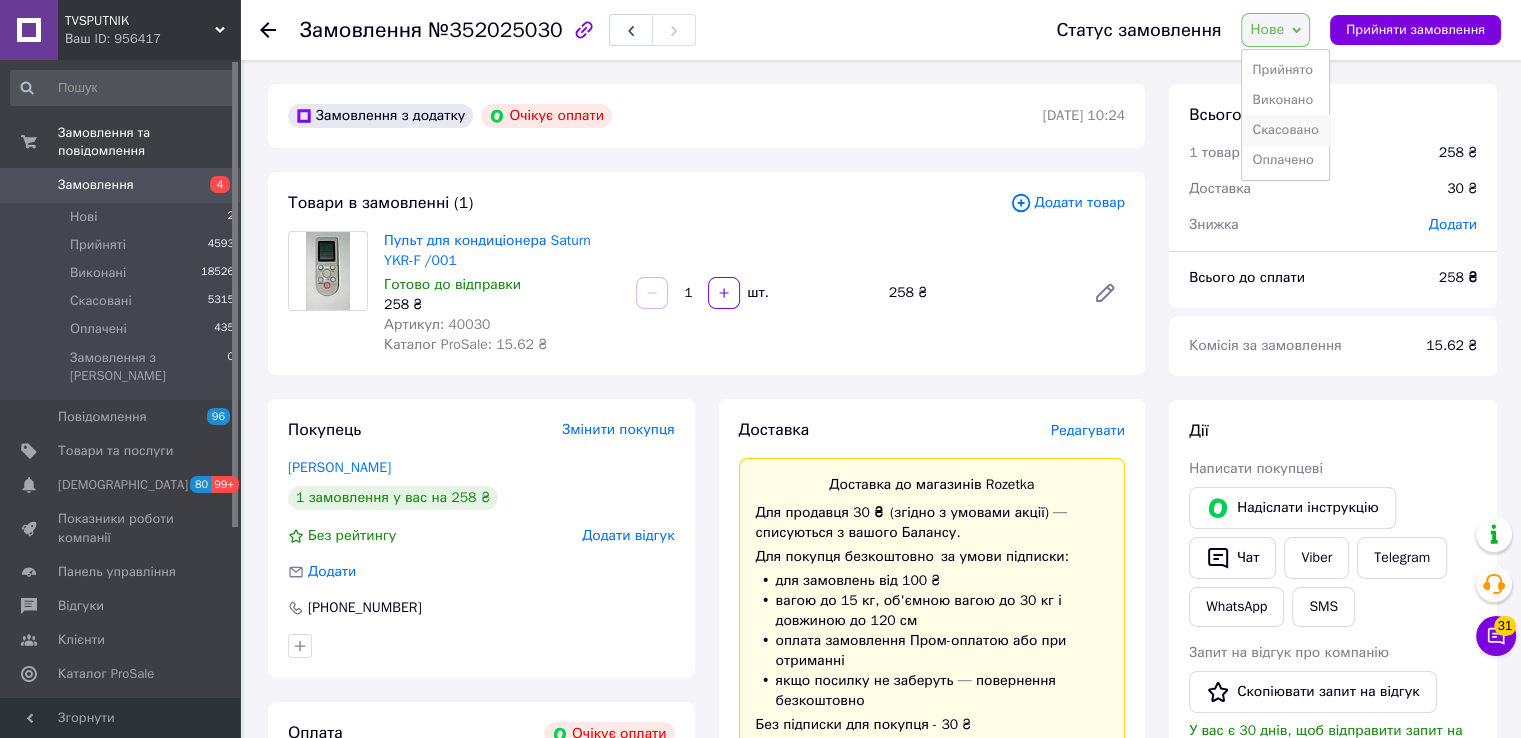 click on "Скасовано" at bounding box center (1285, 130) 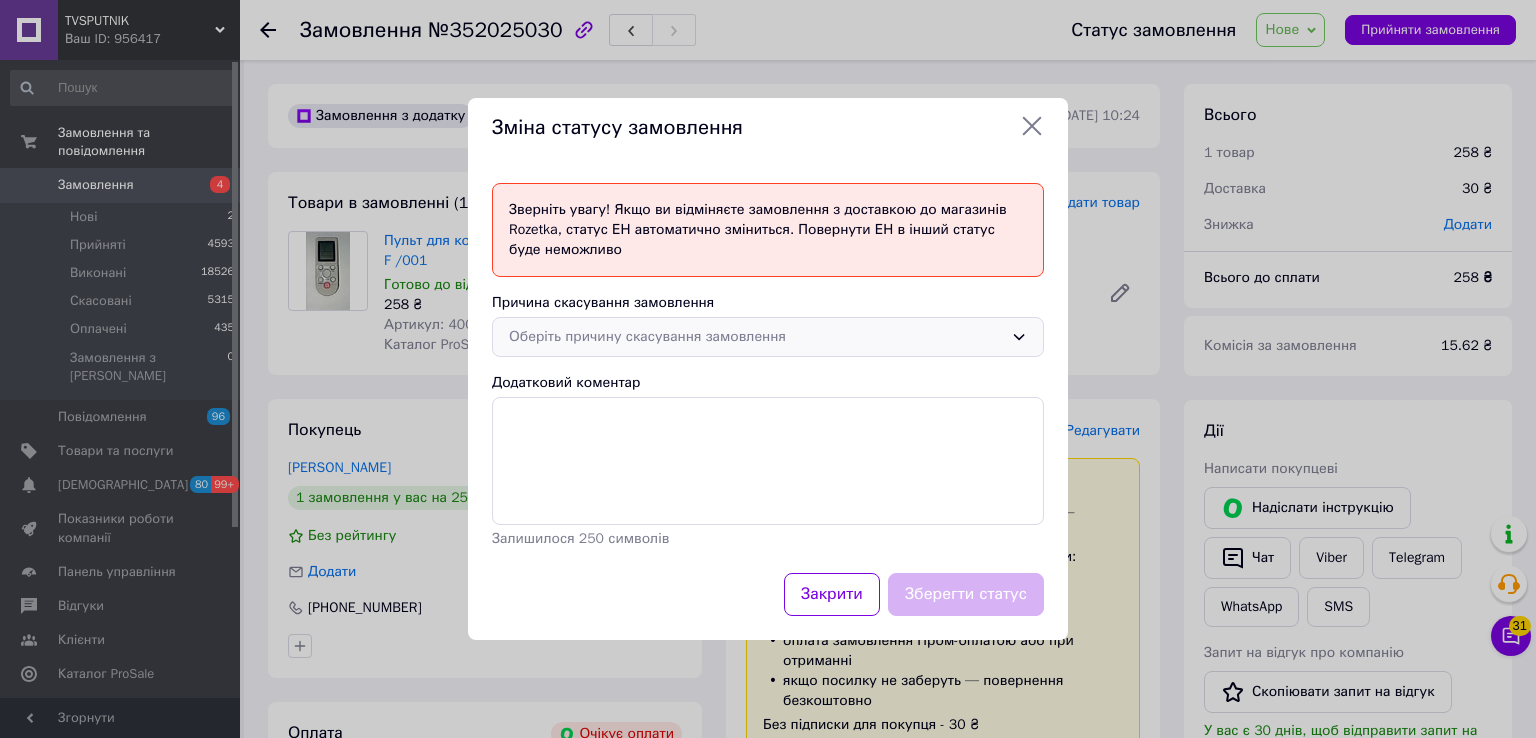 click on "Оберіть причину скасування замовлення" at bounding box center (756, 337) 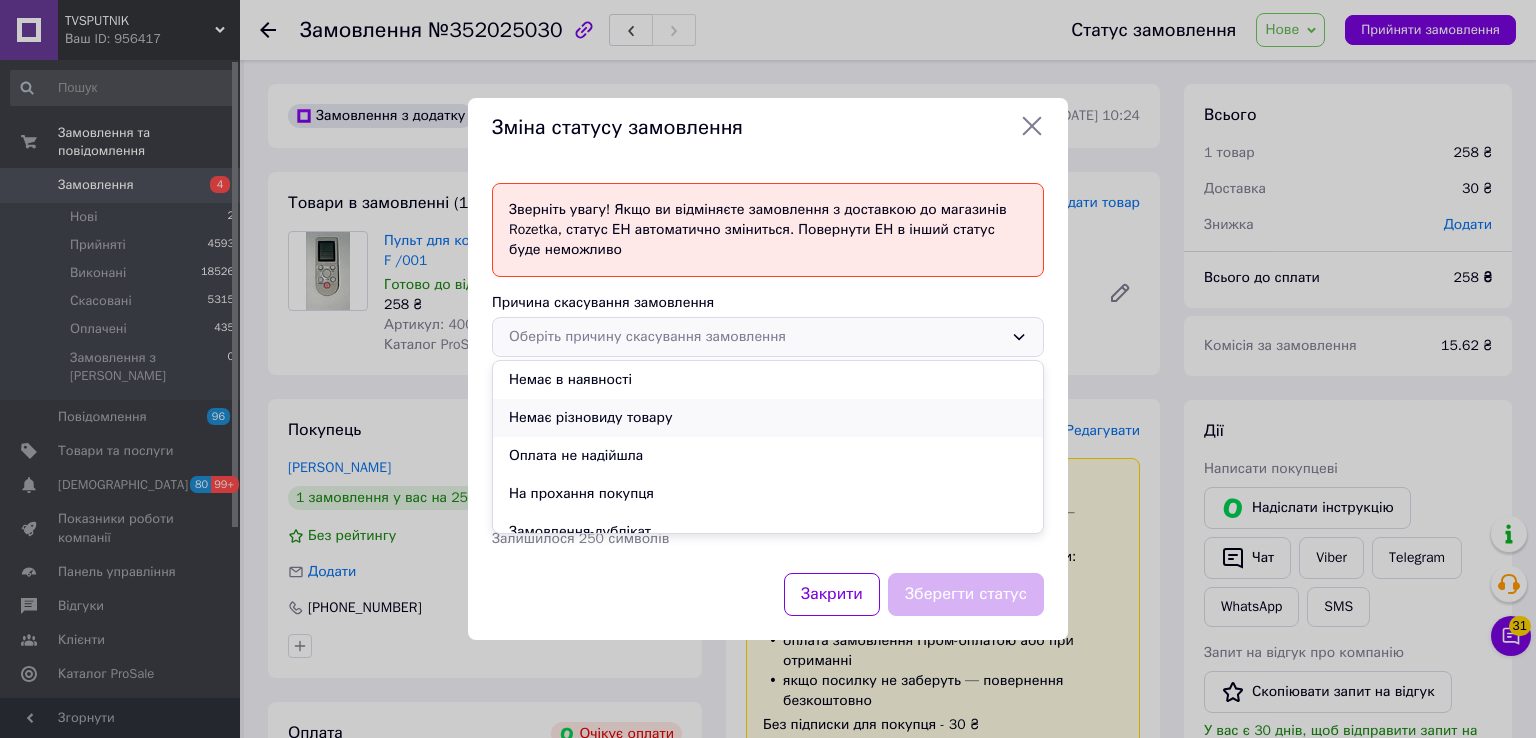 scroll, scrollTop: 93, scrollLeft: 0, axis: vertical 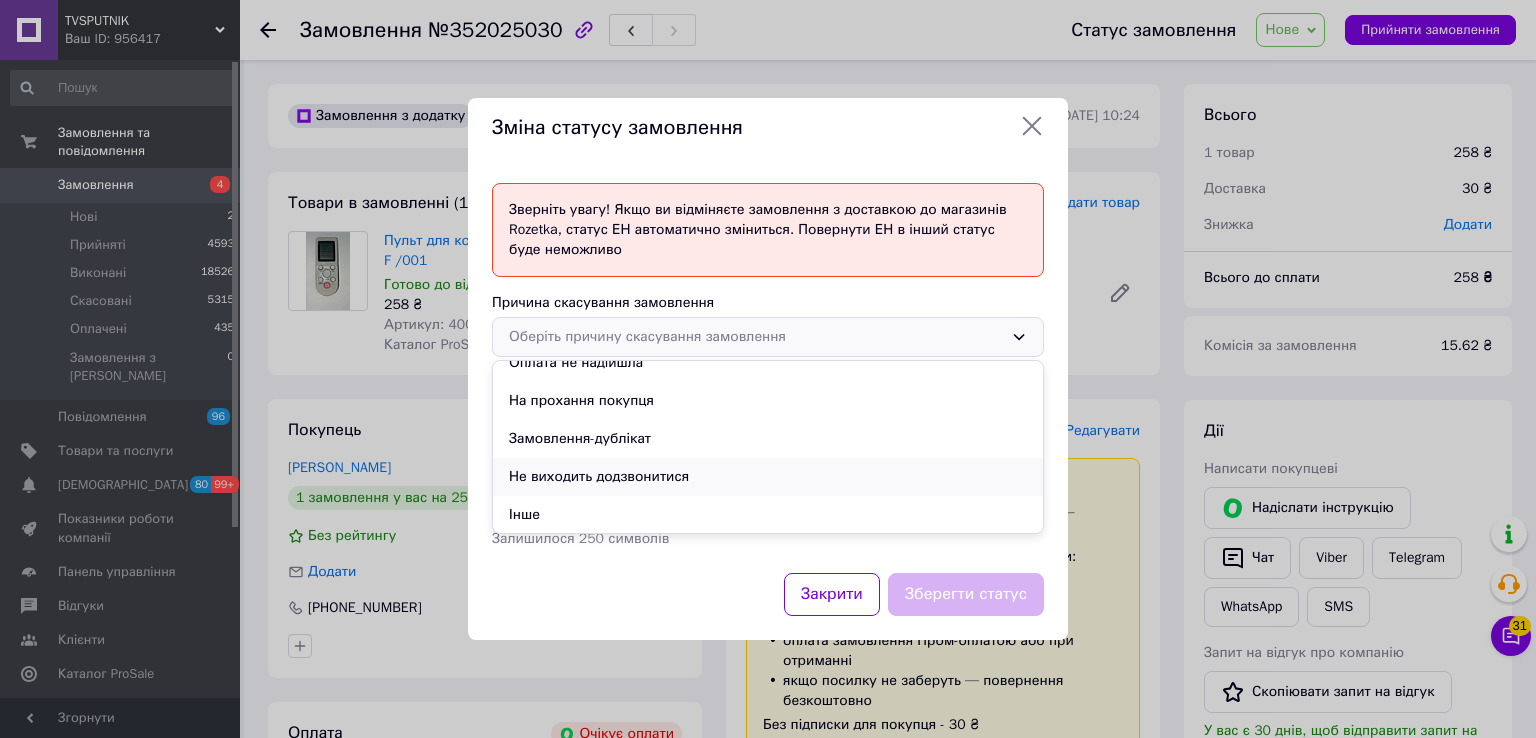 click on "Не виходить додзвонитися" at bounding box center (768, 477) 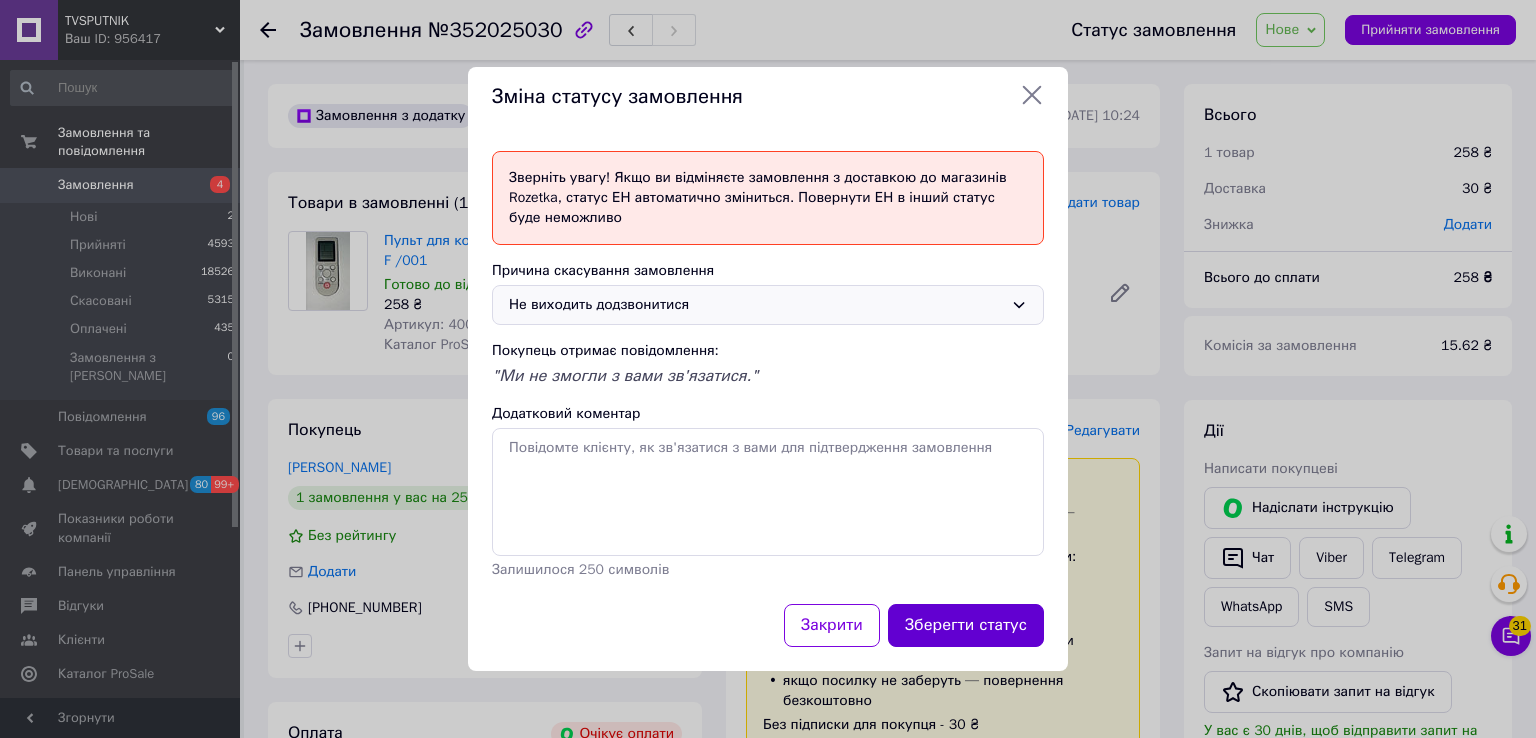 click on "Зберегти статус" at bounding box center [966, 625] 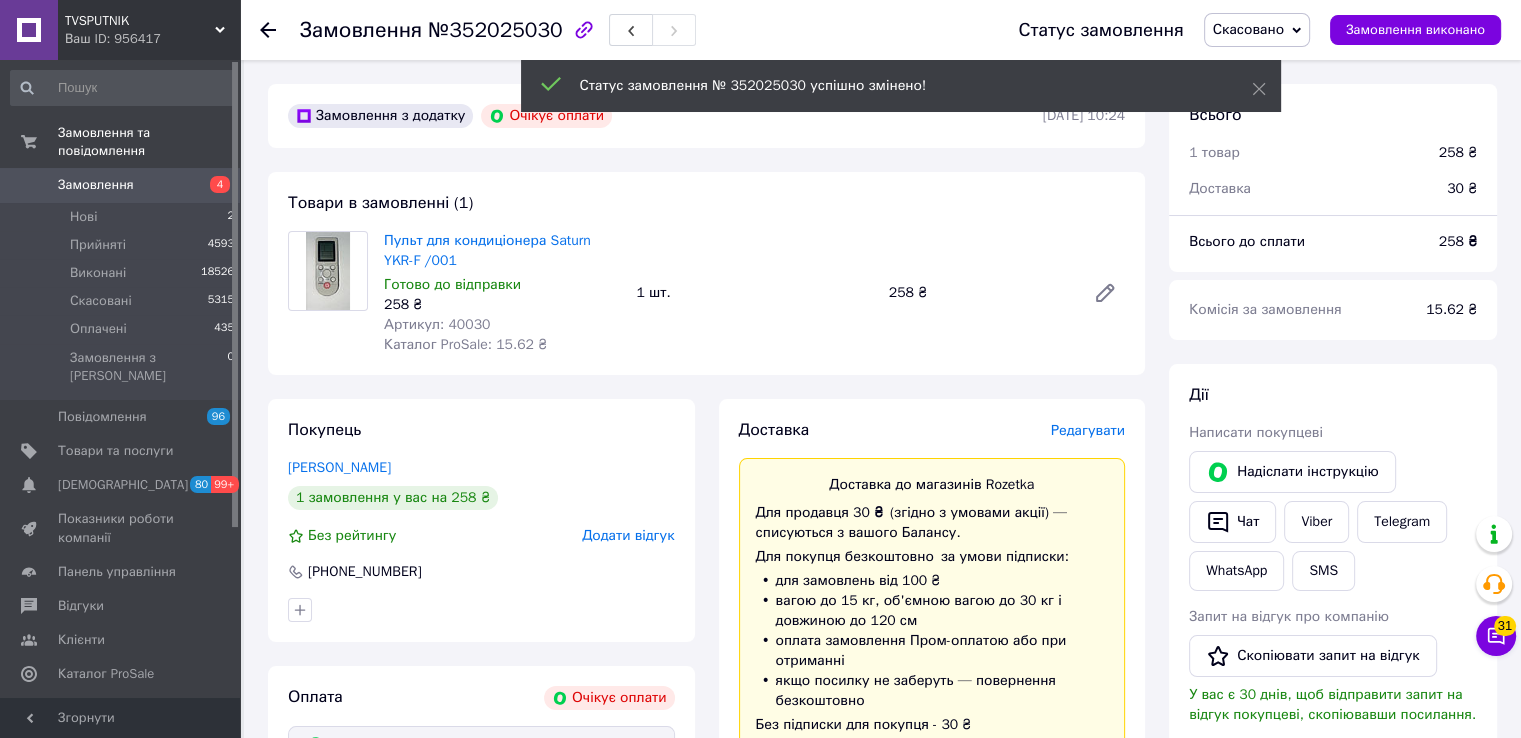 click at bounding box center (280, 30) 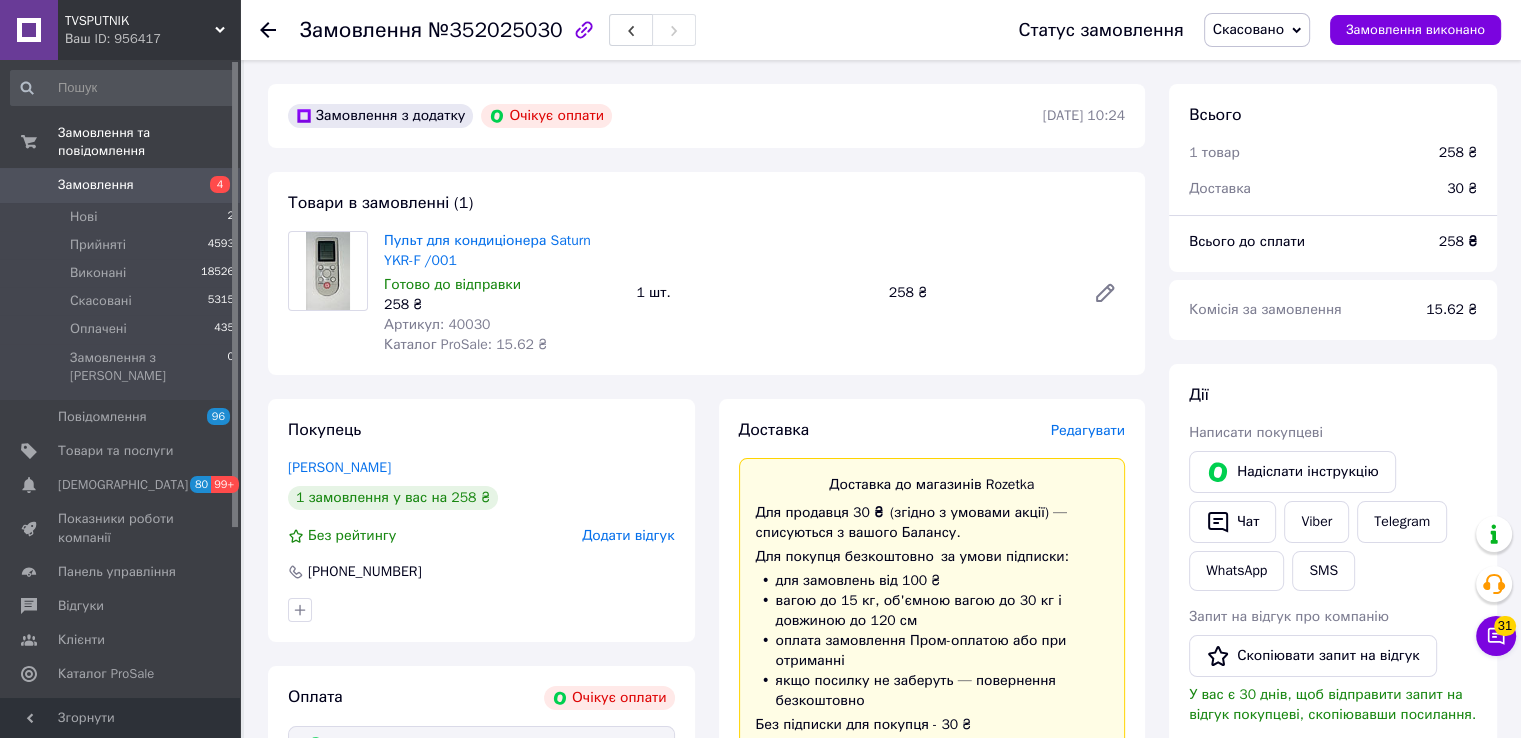 click on "Замовлення №352025030 Статус замовлення Скасовано Прийнято Виконано Оплачено Замовлення виконано" at bounding box center (880, 30) 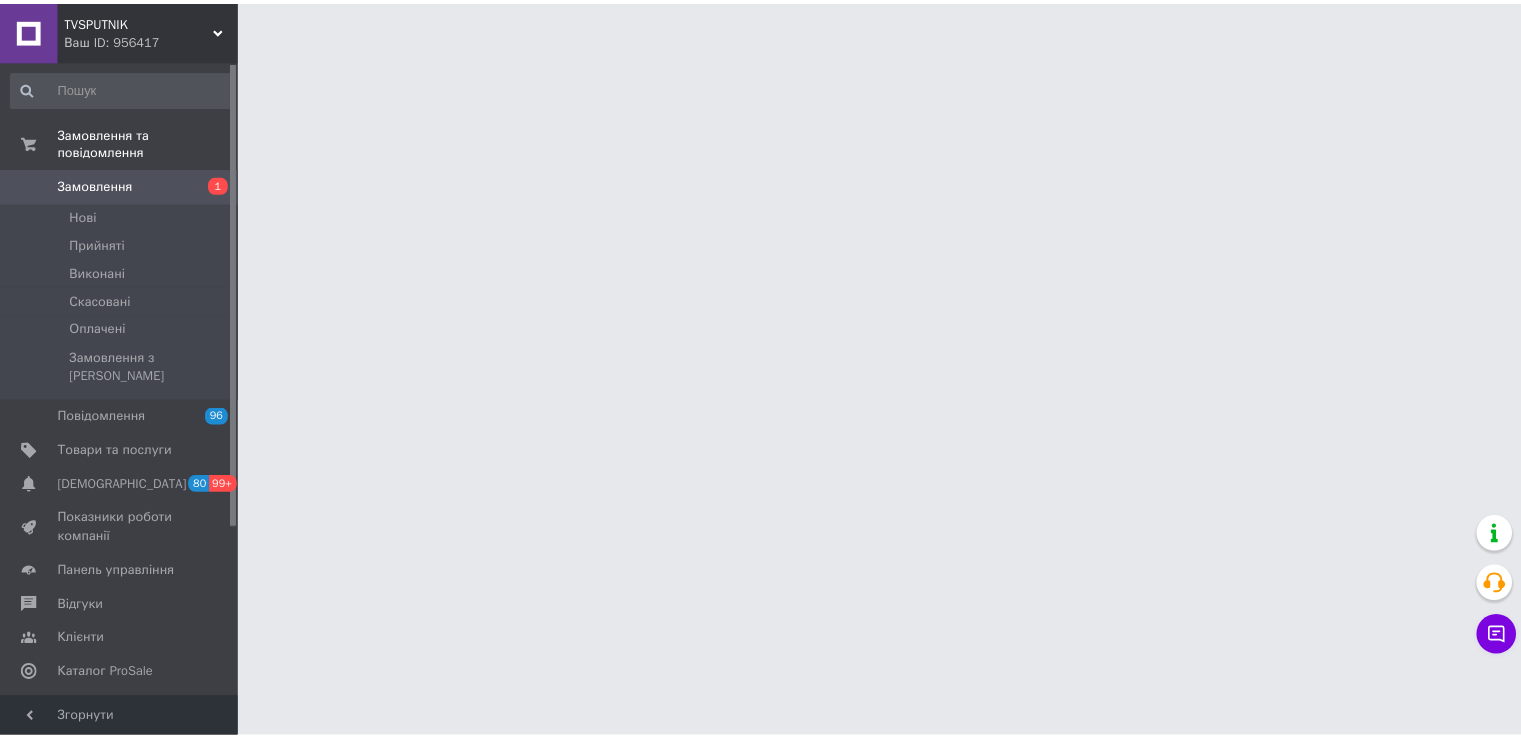 scroll, scrollTop: 0, scrollLeft: 0, axis: both 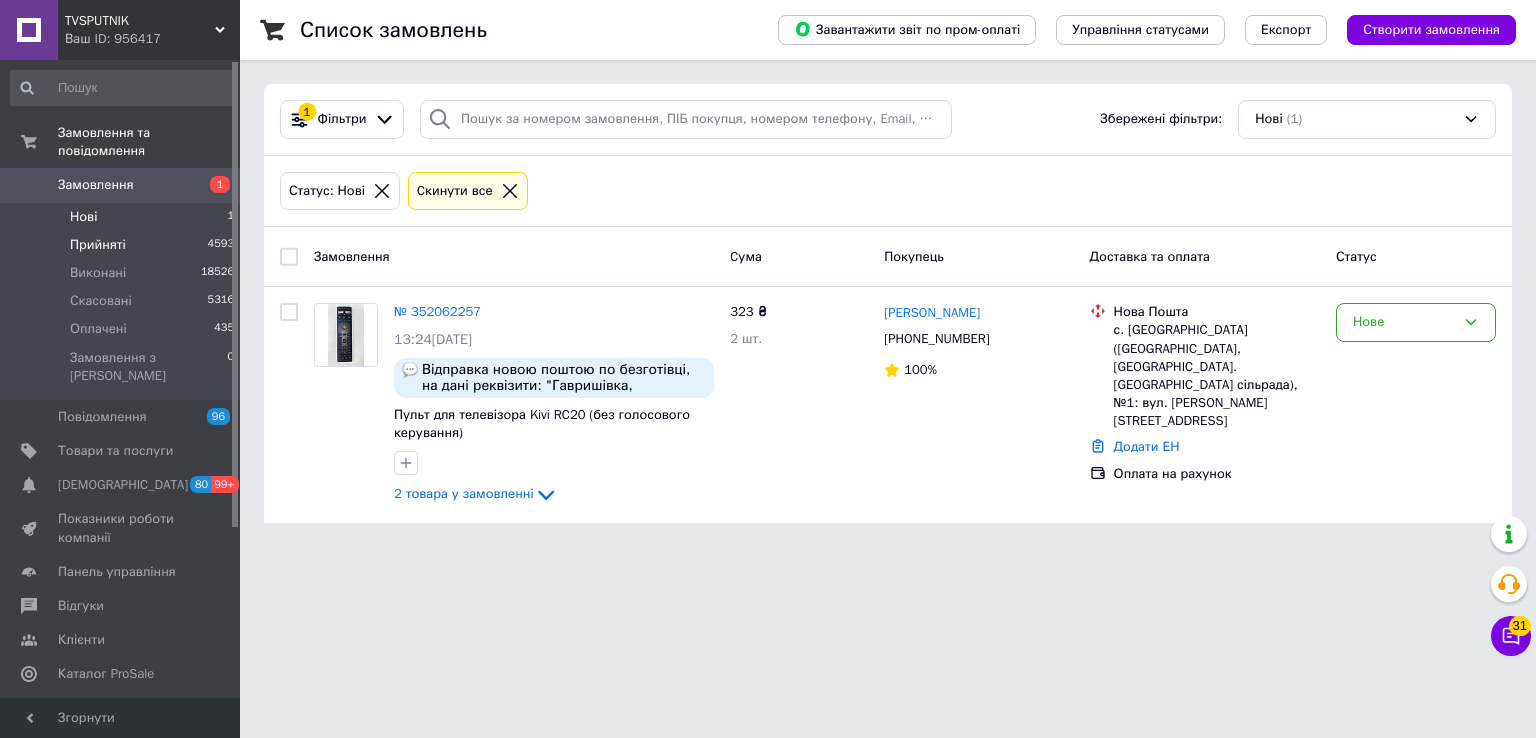 click on "Прийняті 4593" at bounding box center [123, 245] 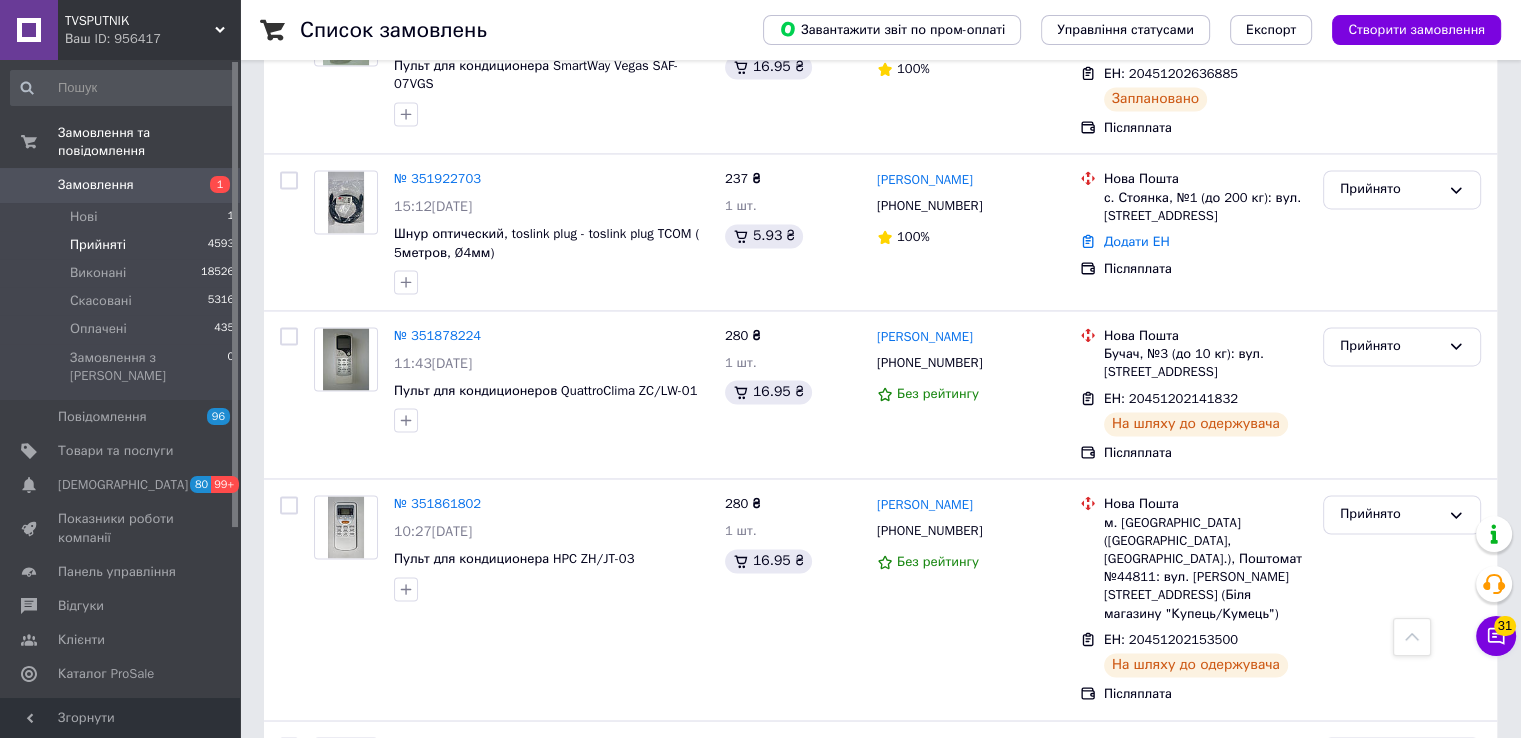 scroll, scrollTop: 3281, scrollLeft: 0, axis: vertical 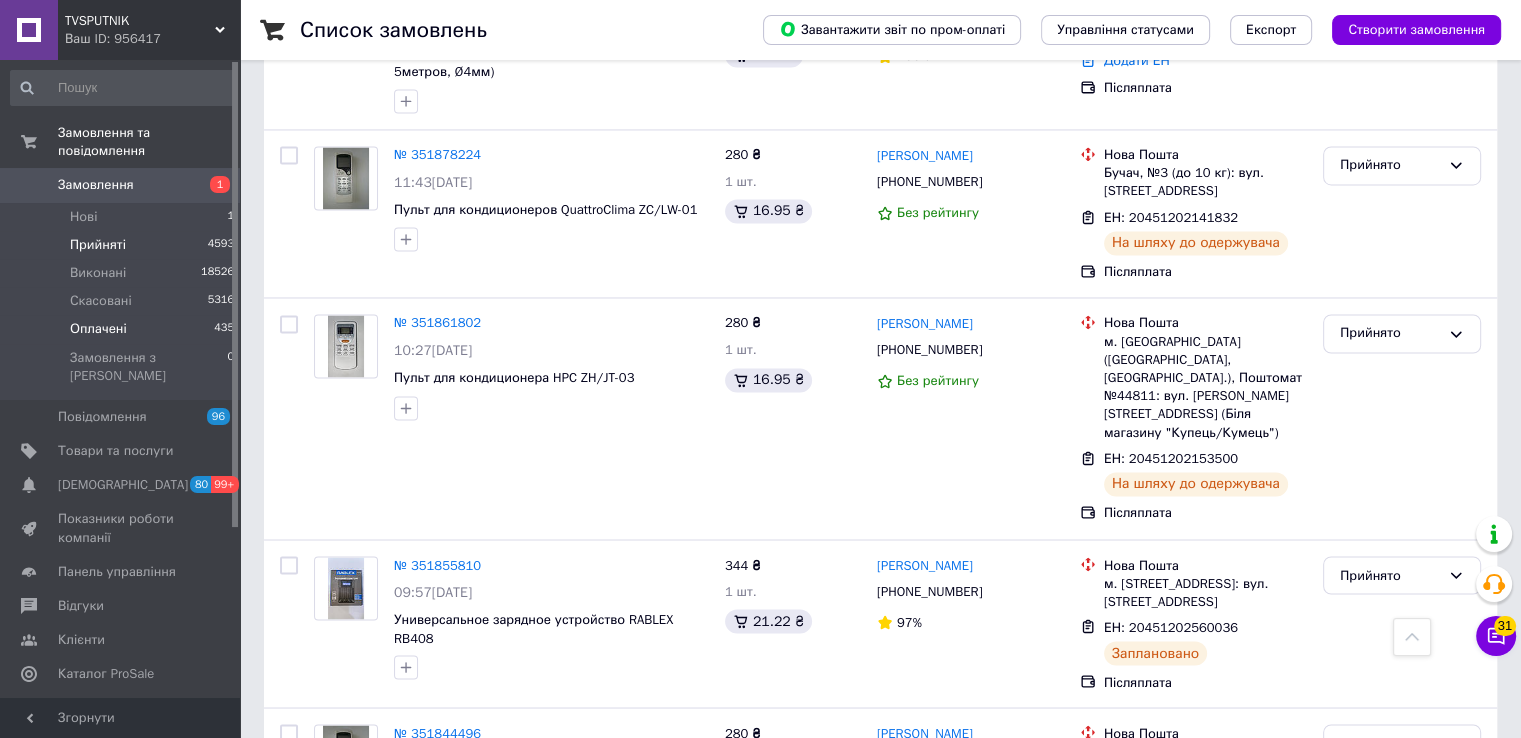 click on "Оплачені 435" at bounding box center (123, 329) 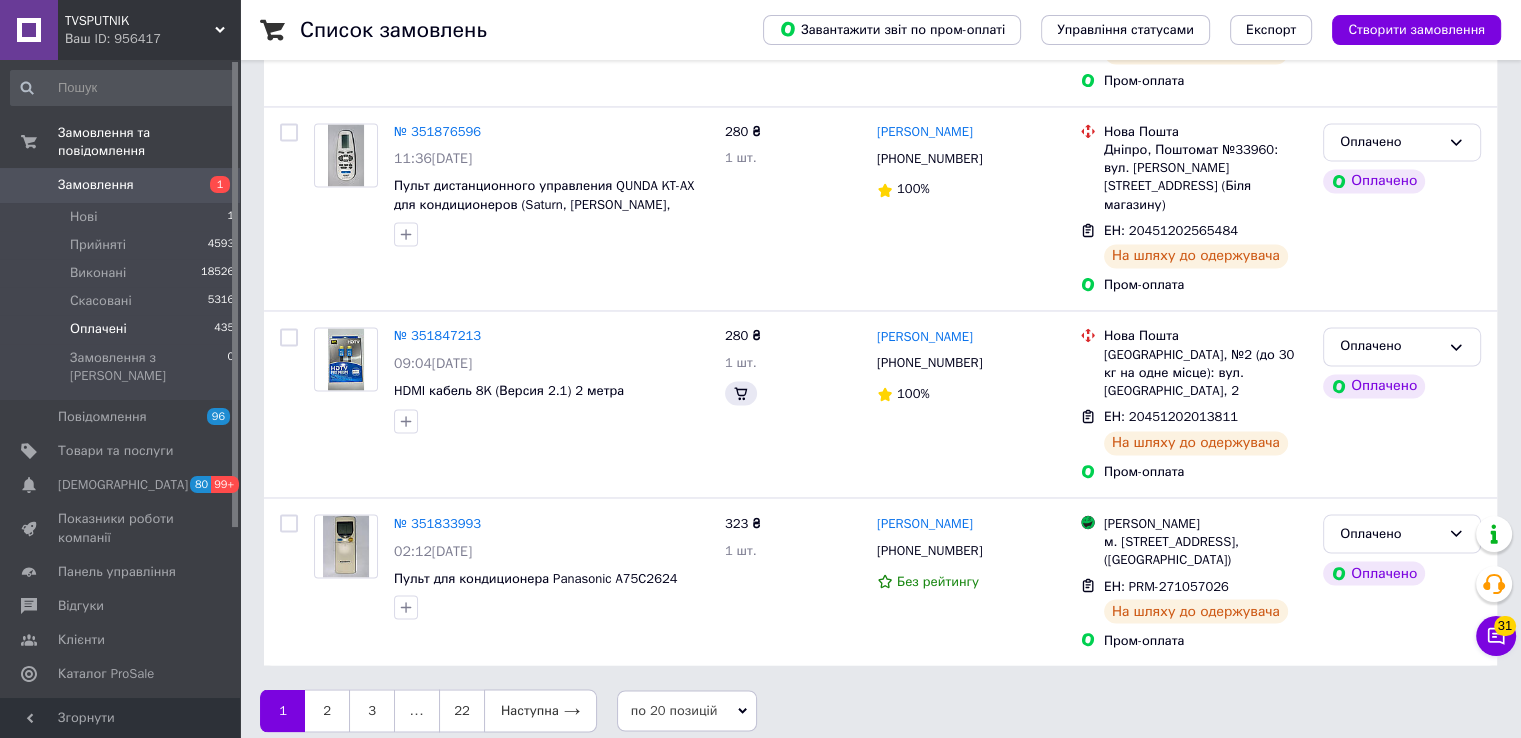 scroll, scrollTop: 0, scrollLeft: 0, axis: both 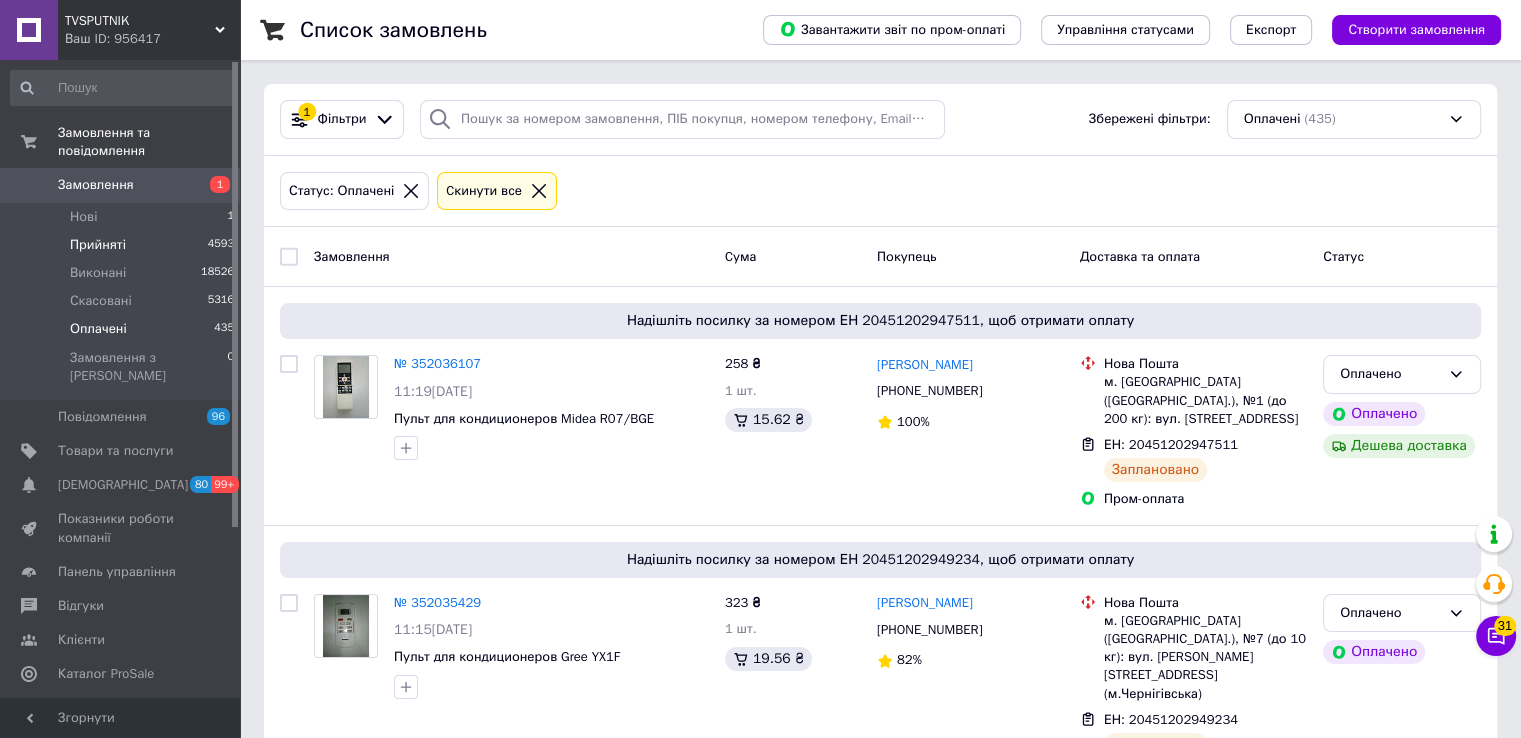 click on "Прийняті 4593" at bounding box center [123, 245] 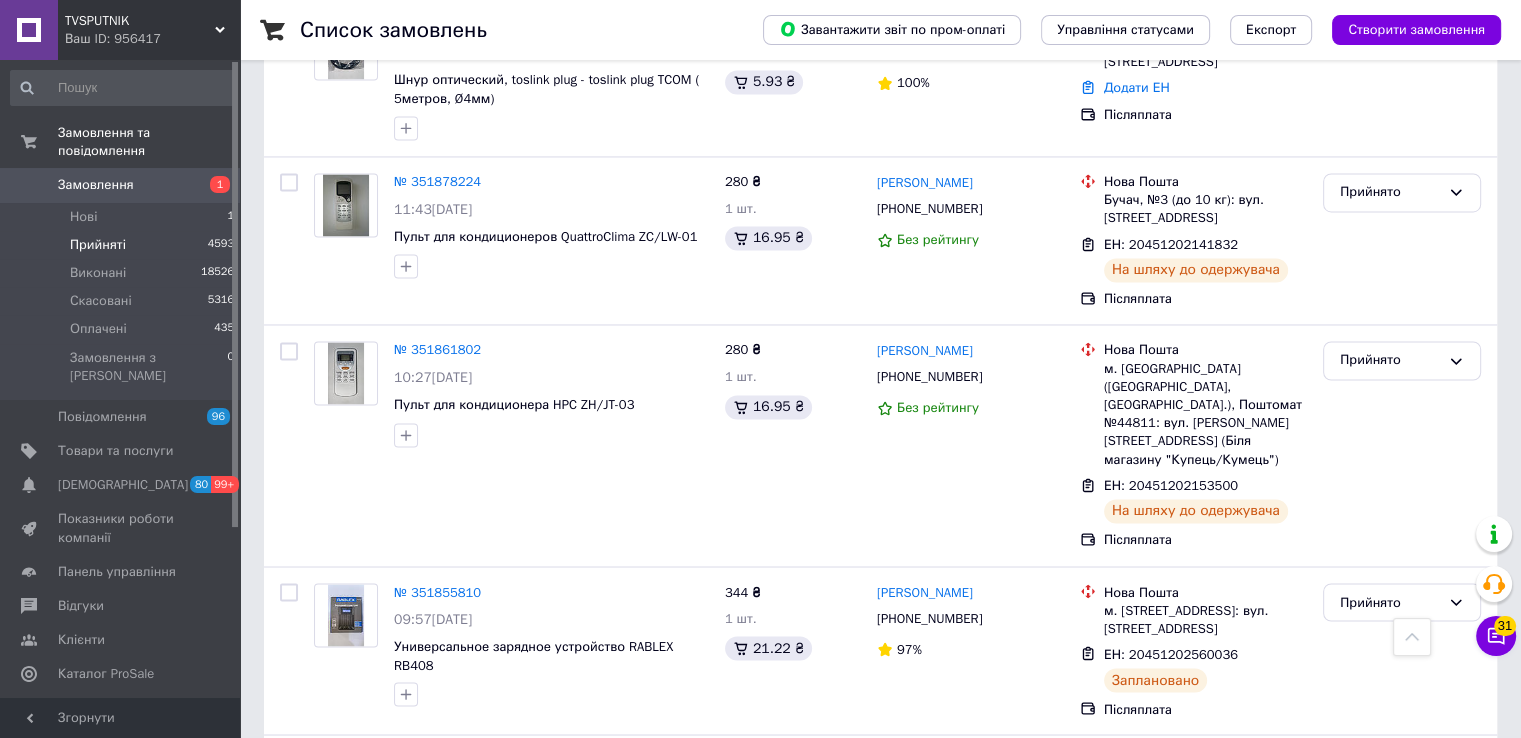 scroll, scrollTop: 3281, scrollLeft: 0, axis: vertical 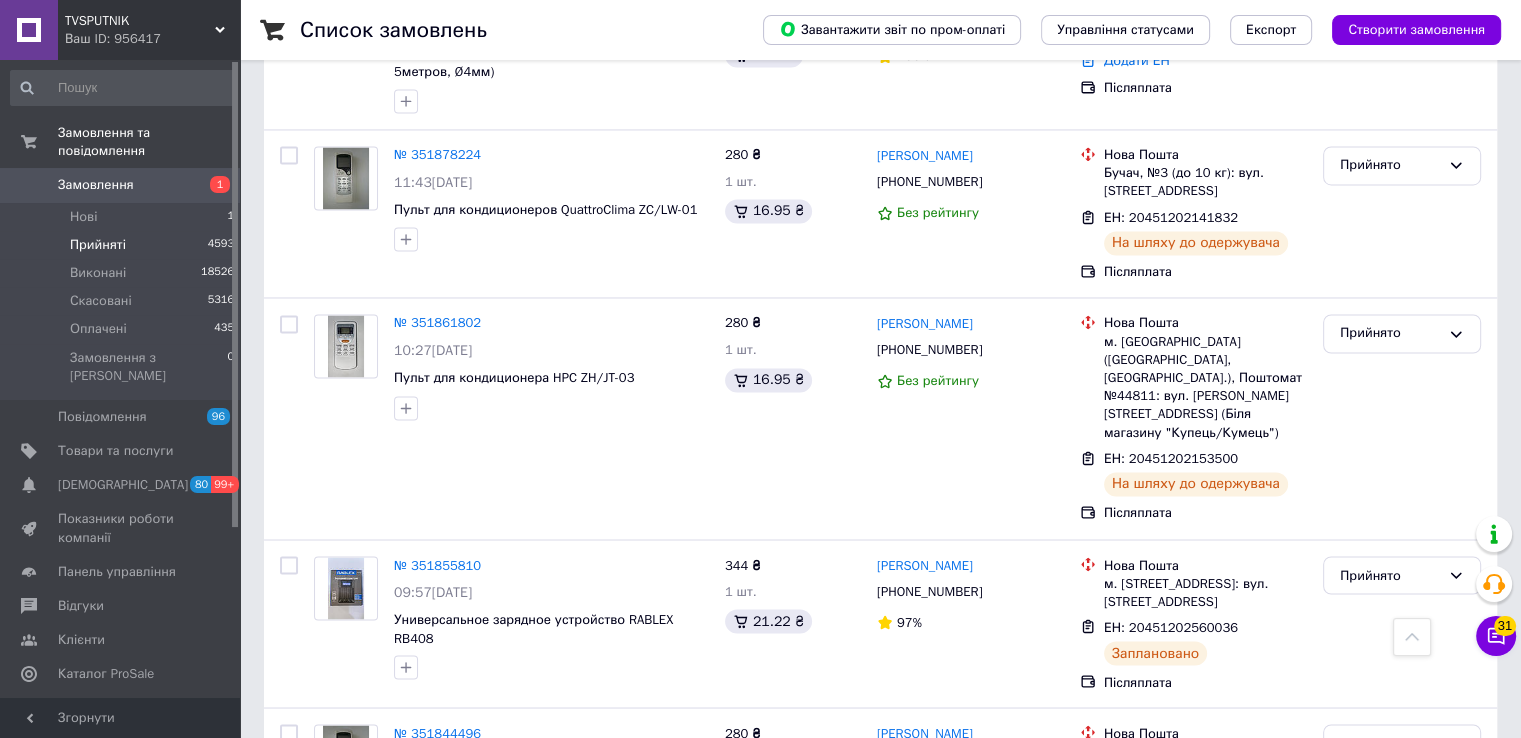 click on "2" at bounding box center [327, 938] 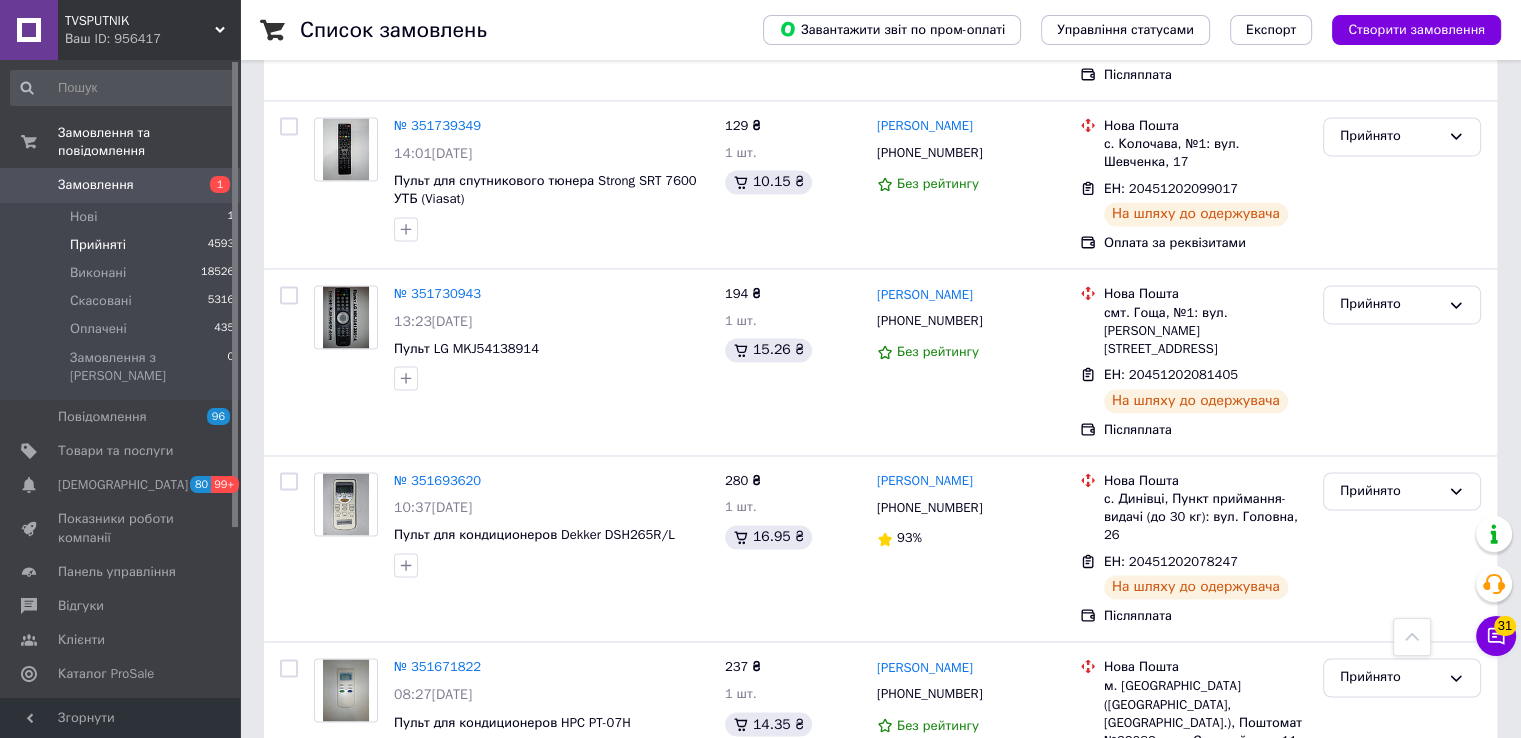 scroll, scrollTop: 3241, scrollLeft: 0, axis: vertical 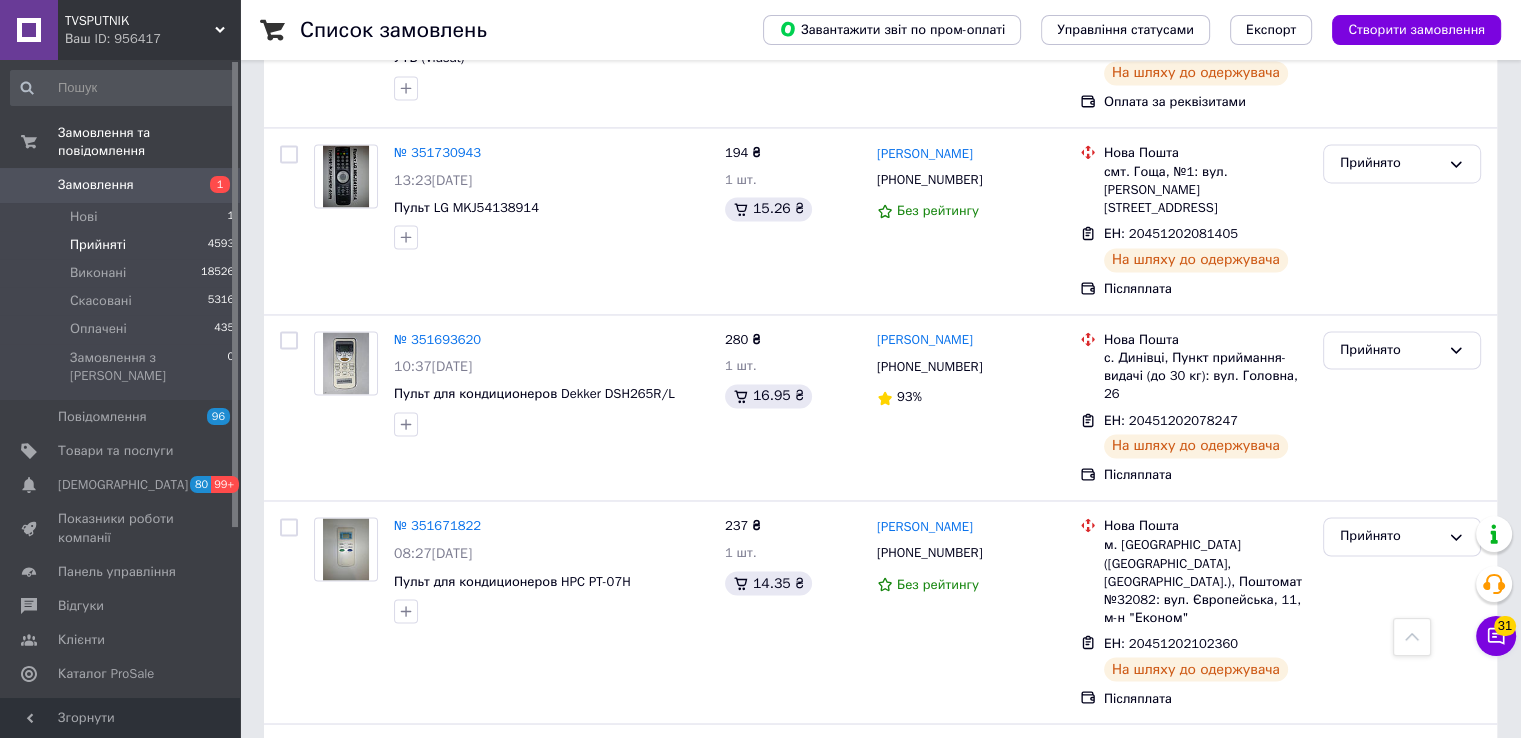 click on "4" at bounding box center [539, 973] 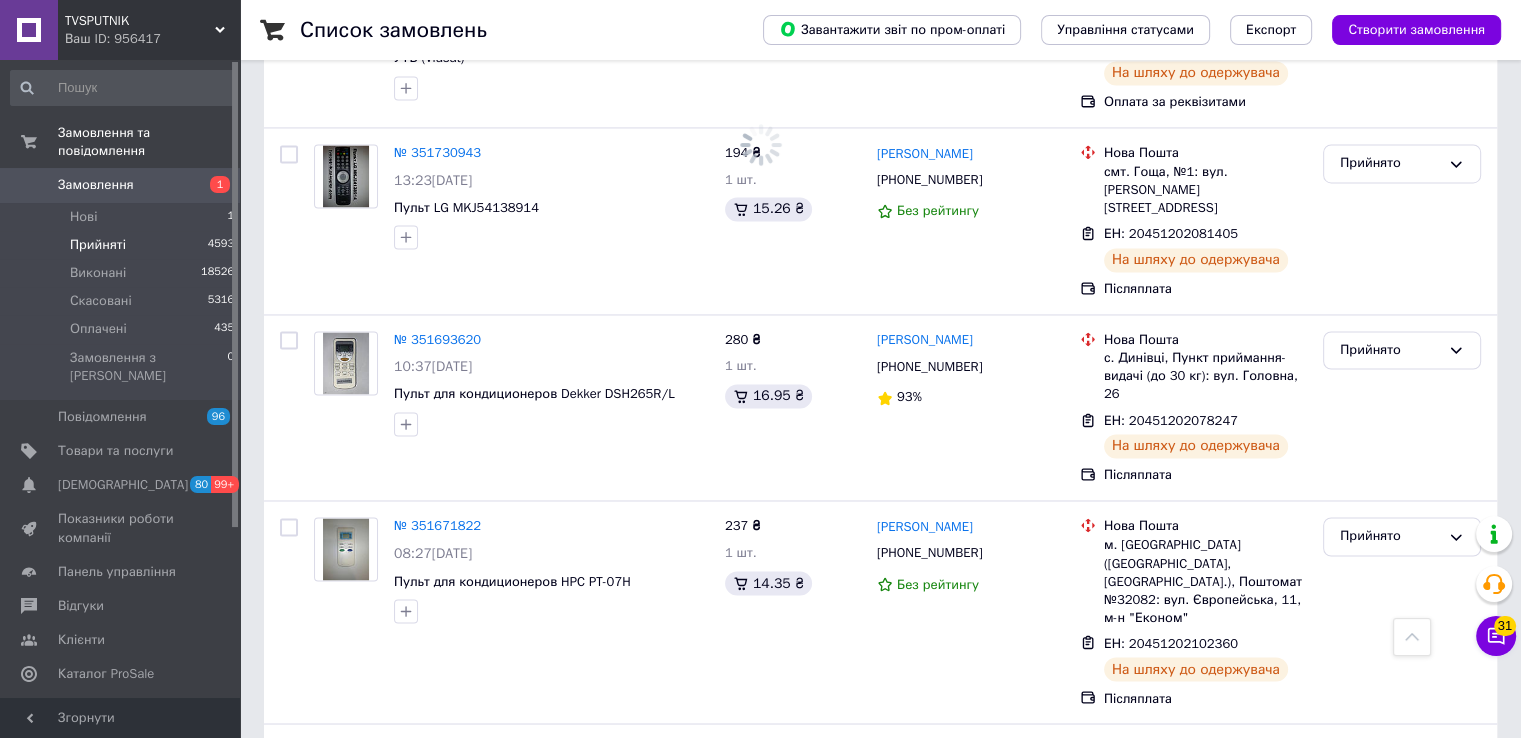 click on "3" at bounding box center [494, 973] 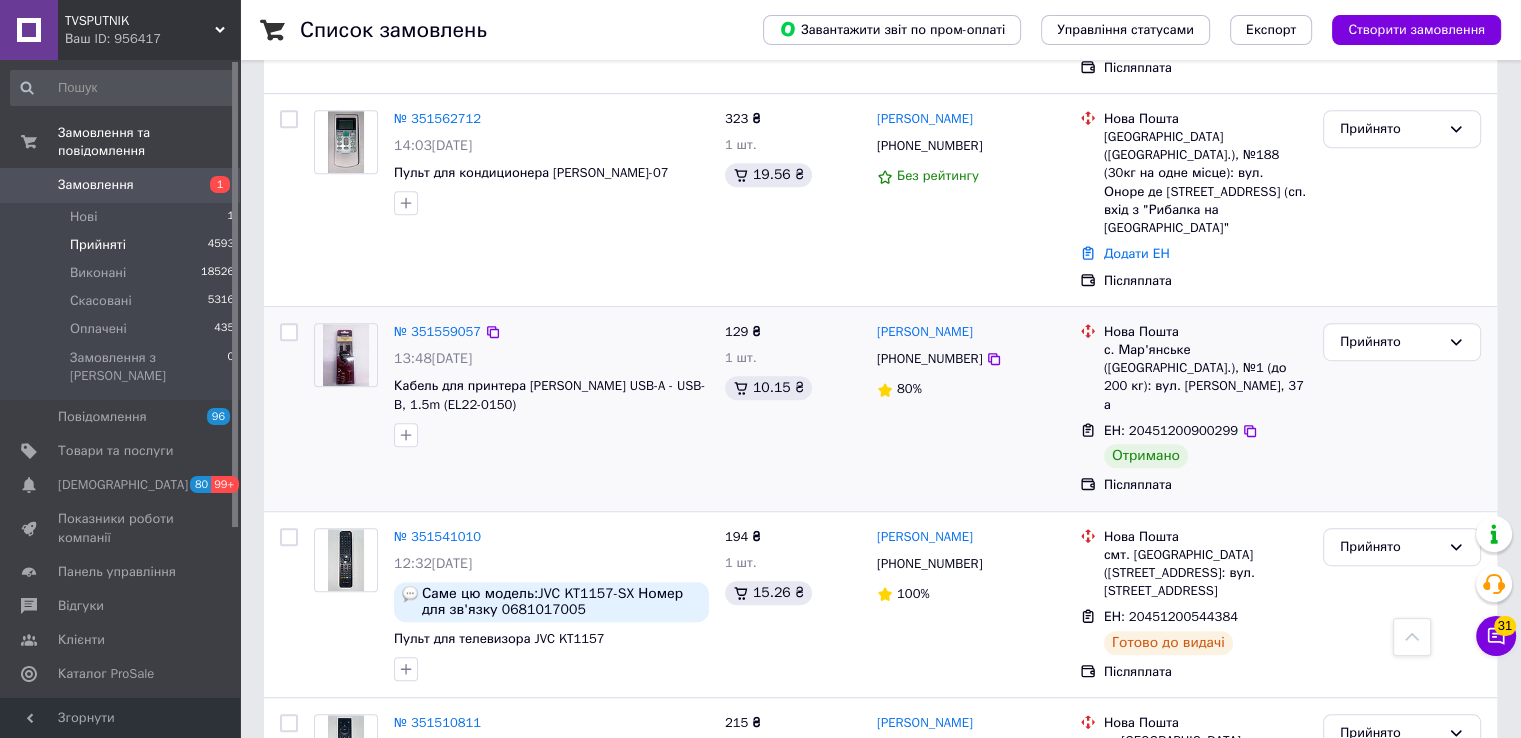 scroll, scrollTop: 800, scrollLeft: 0, axis: vertical 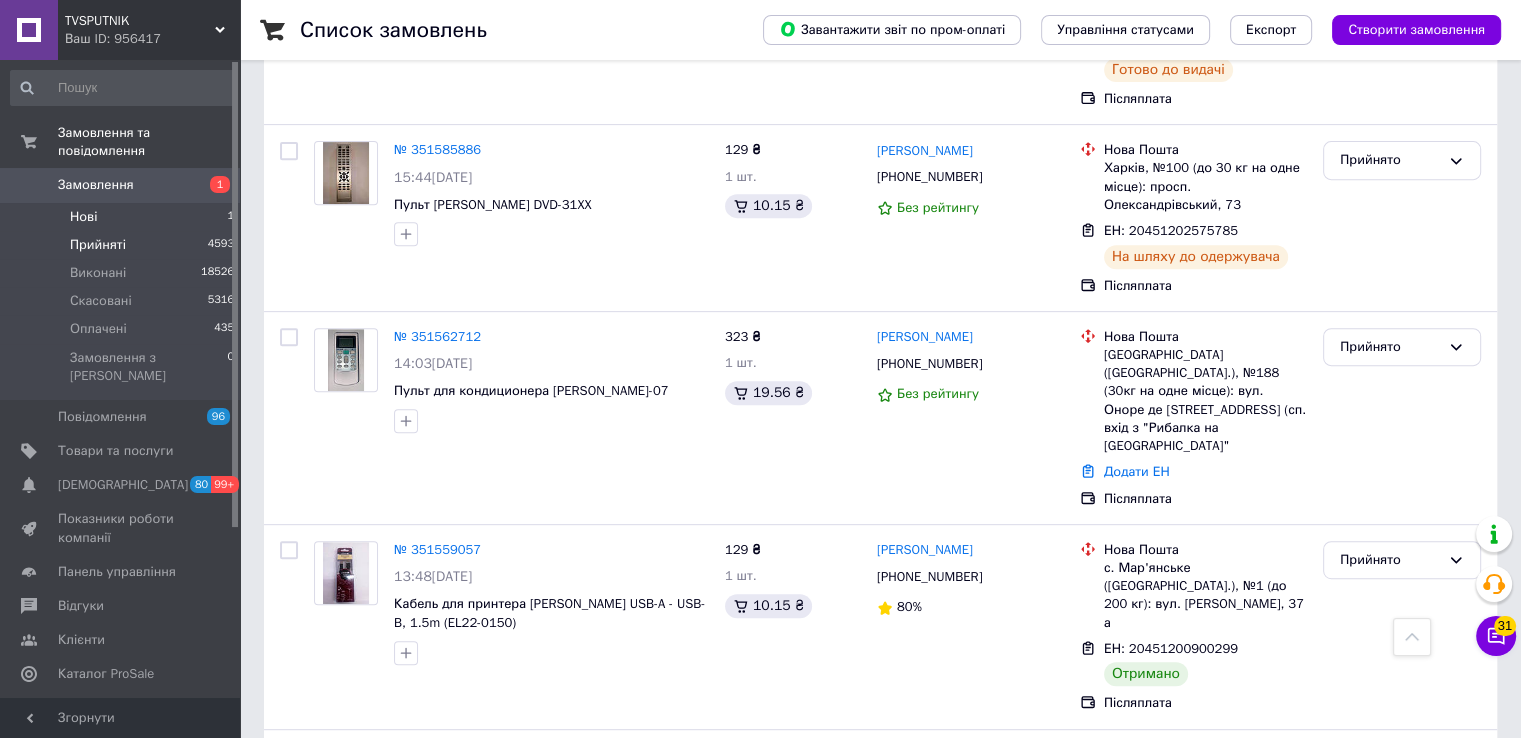 click on "Нові 1" at bounding box center (123, 217) 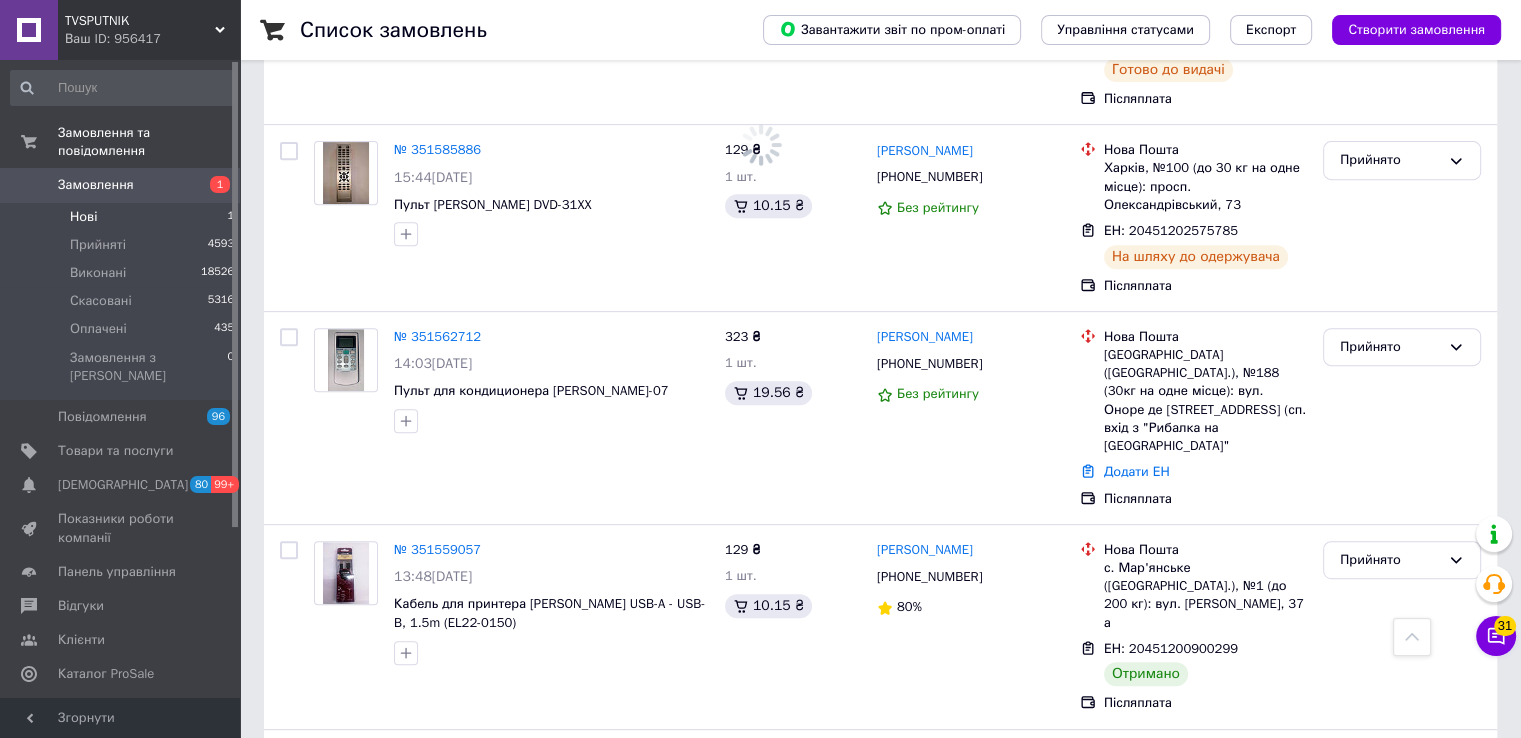 scroll, scrollTop: 0, scrollLeft: 0, axis: both 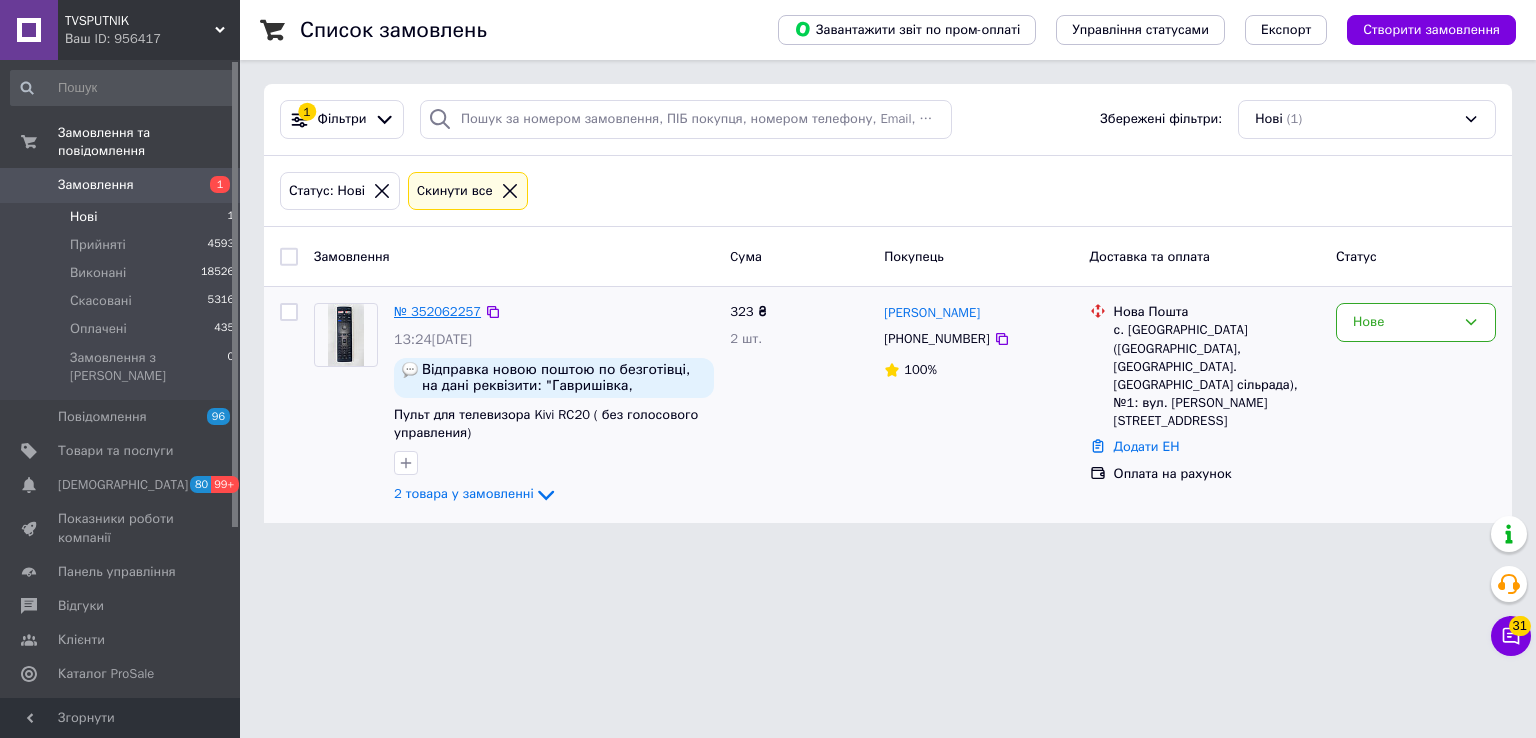 click on "№ 352062257" at bounding box center [437, 311] 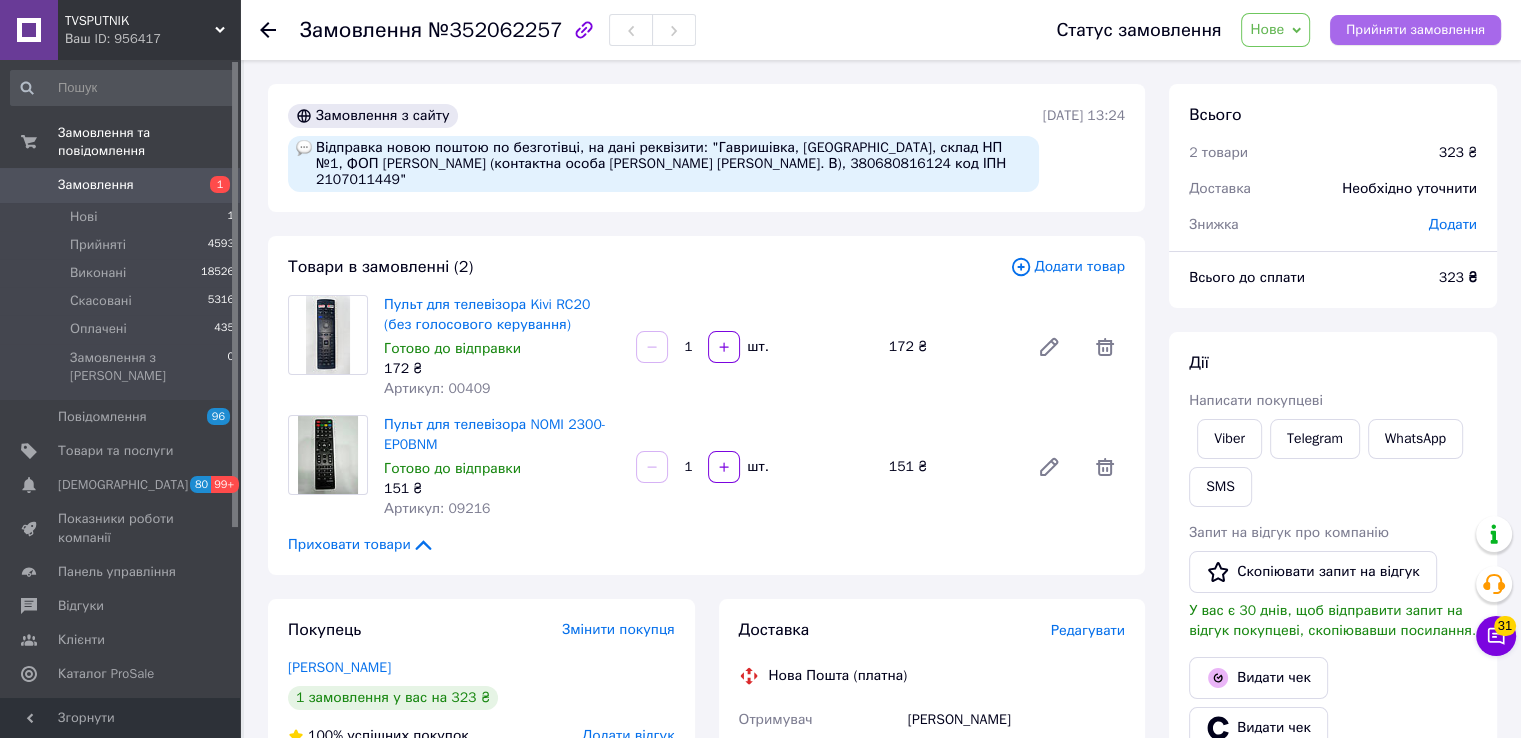 click on "Прийняти замовлення" at bounding box center (1415, 30) 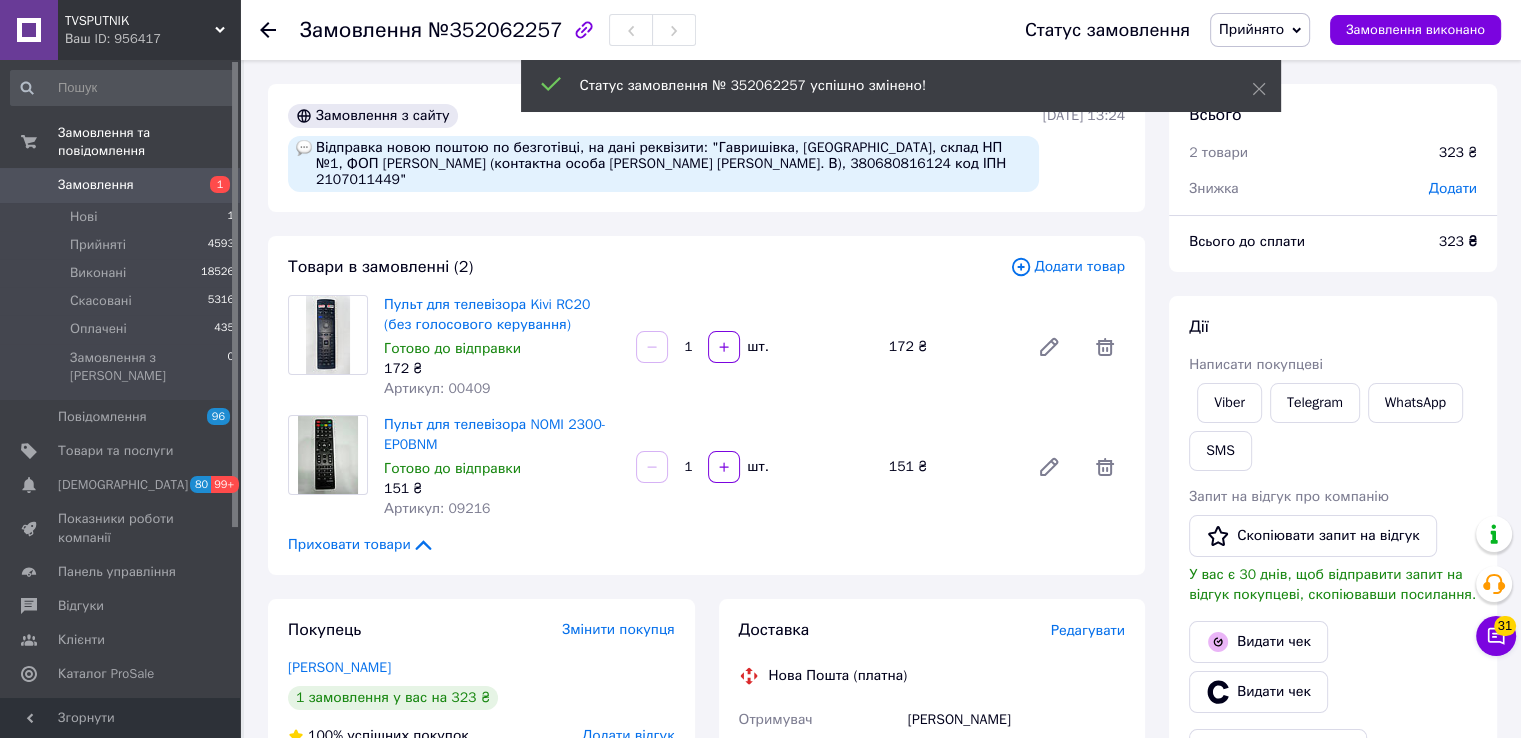 click on "SMS" at bounding box center [1220, 451] 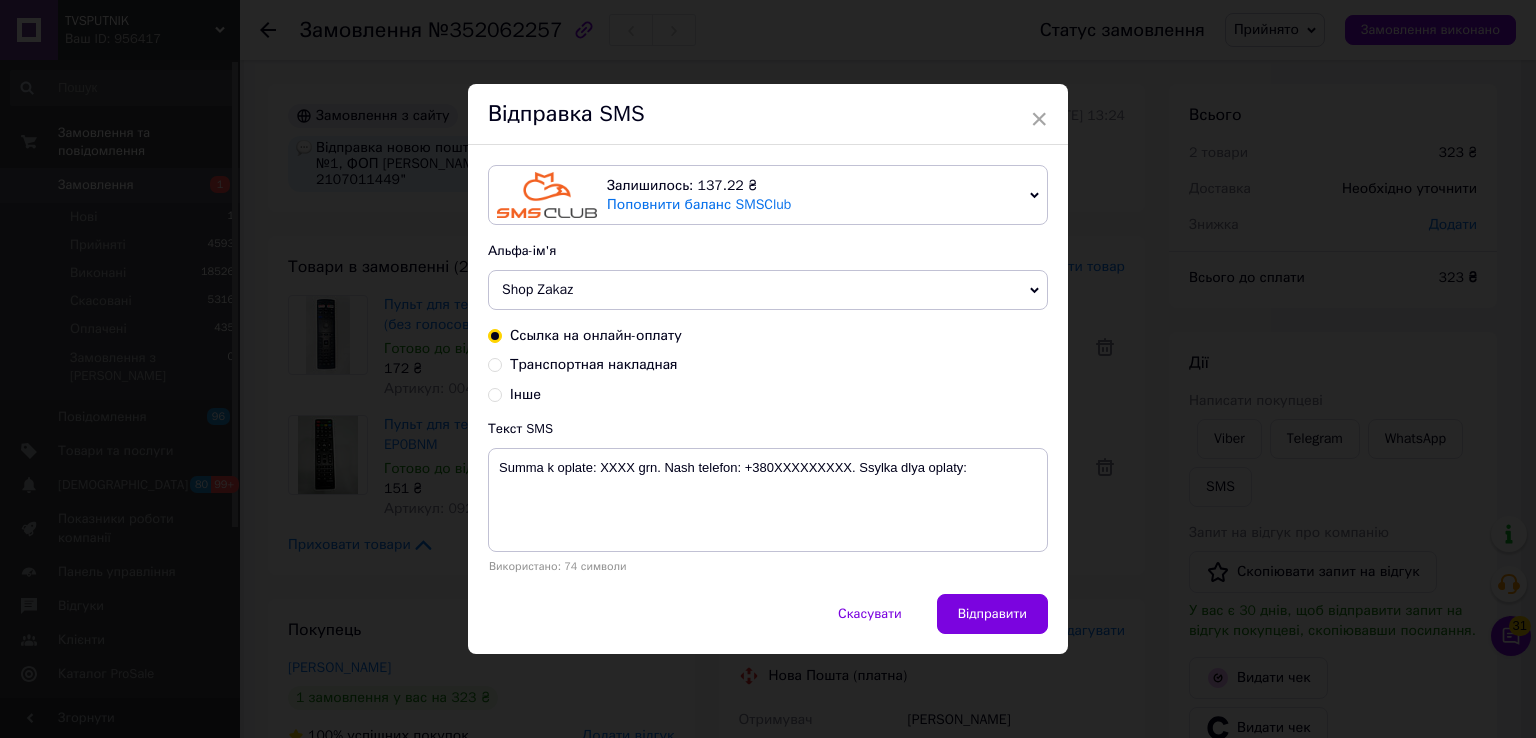 click on "× Відправка SMS Залишилось: 137.22 ₴ Поповнити баланс SMSClub Підключити LetsAds Альфа-ім'я  Shop Zakaz BigSales Оновити список альфа-імен Ссылка на онлайн-оплату Транспортная накладная Інше Текст SMS Summa k oplate: XXXX grn. Nash telefon: +380XXXXXXXXX. Ssylka dlya oplaty: Використано: 74 символи Скасувати   Відправити" at bounding box center [768, 369] 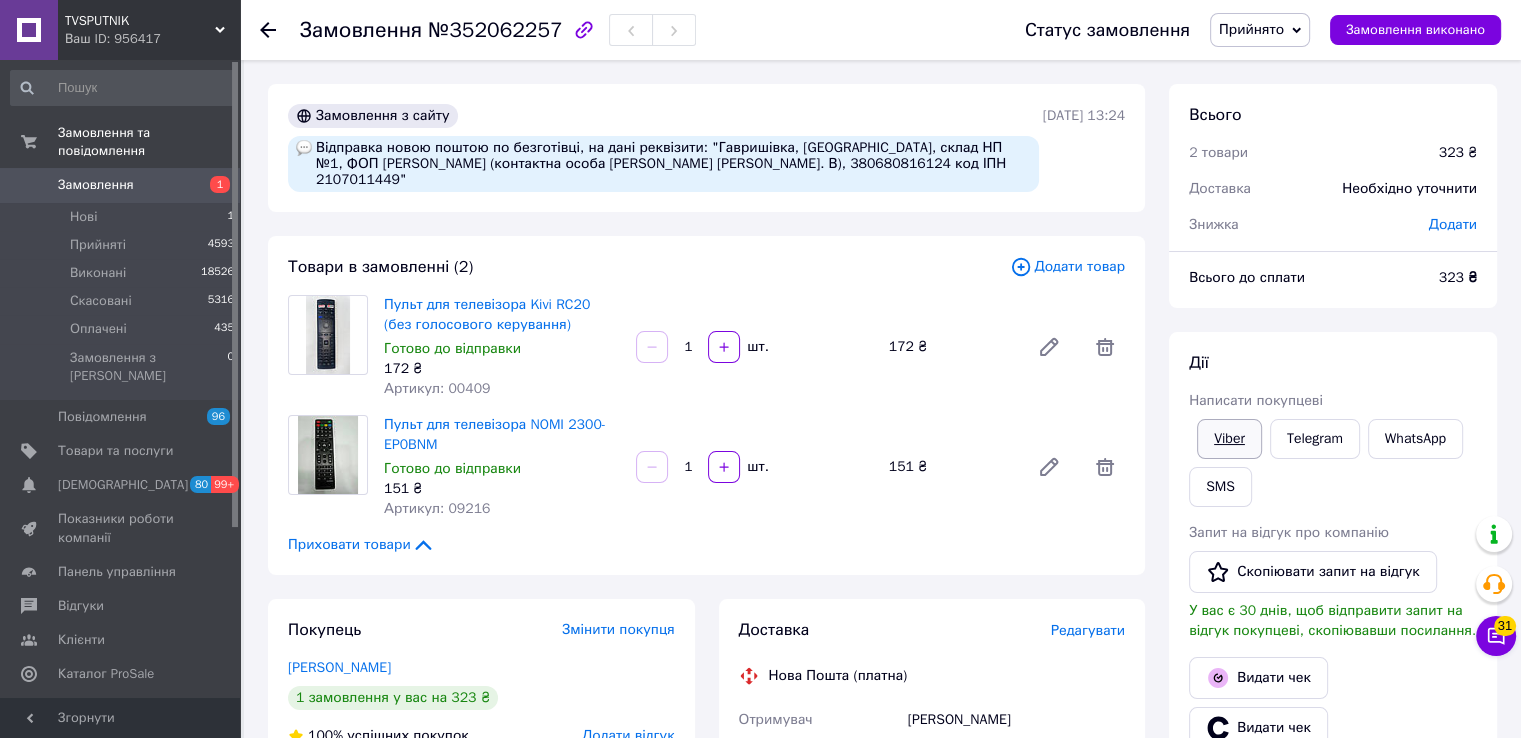 click on "Viber" at bounding box center [1229, 439] 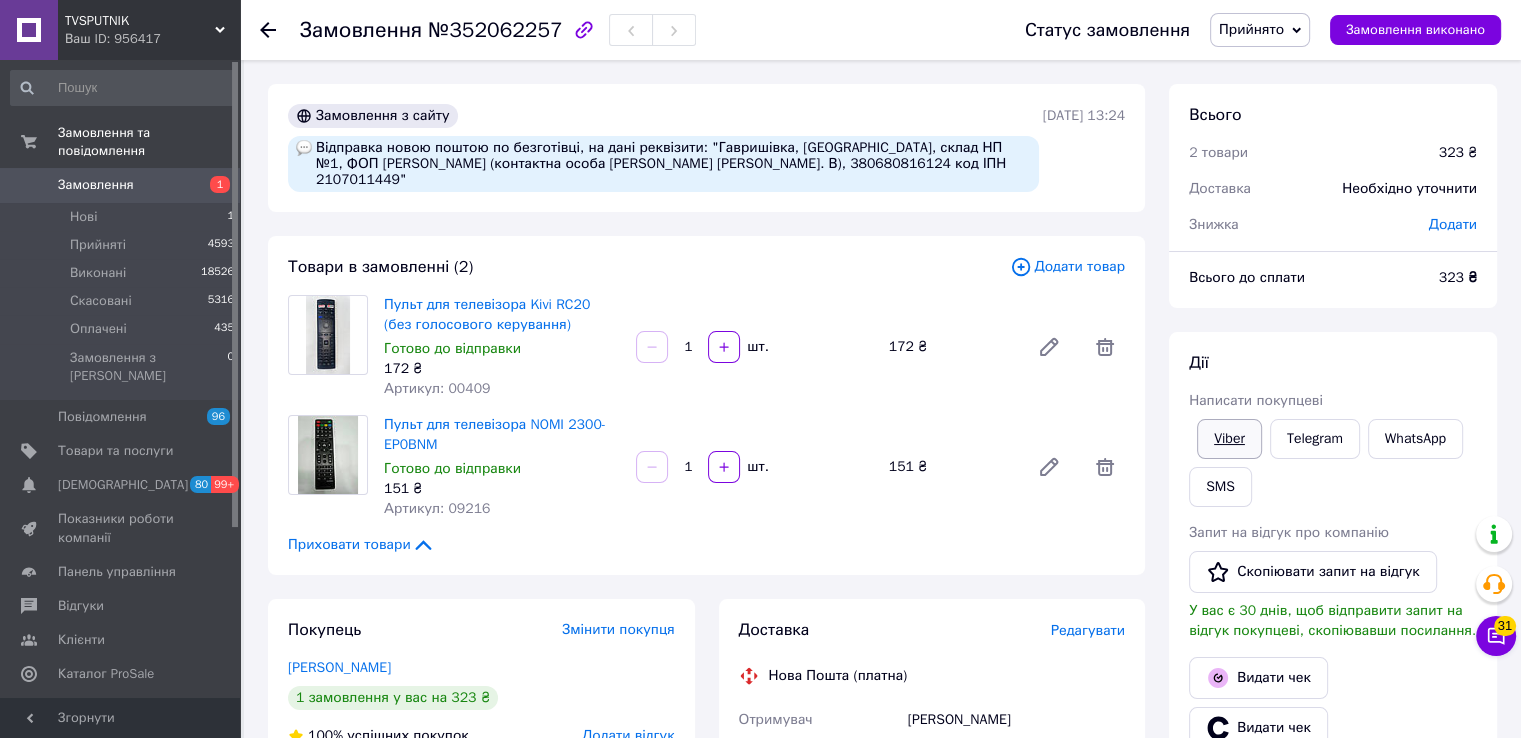 click on "Viber" at bounding box center [1229, 439] 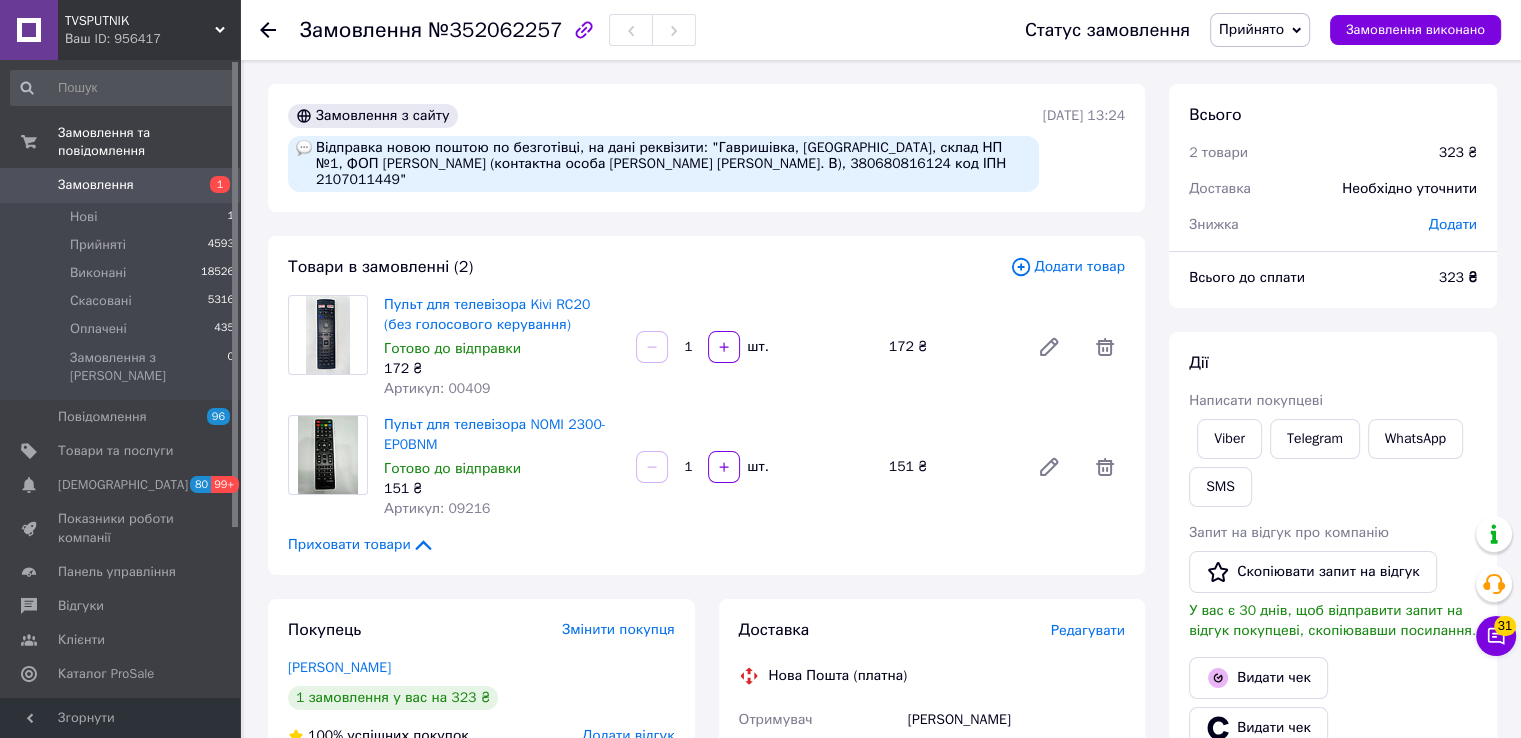 click on "Всього до сплати" at bounding box center (1302, 278) 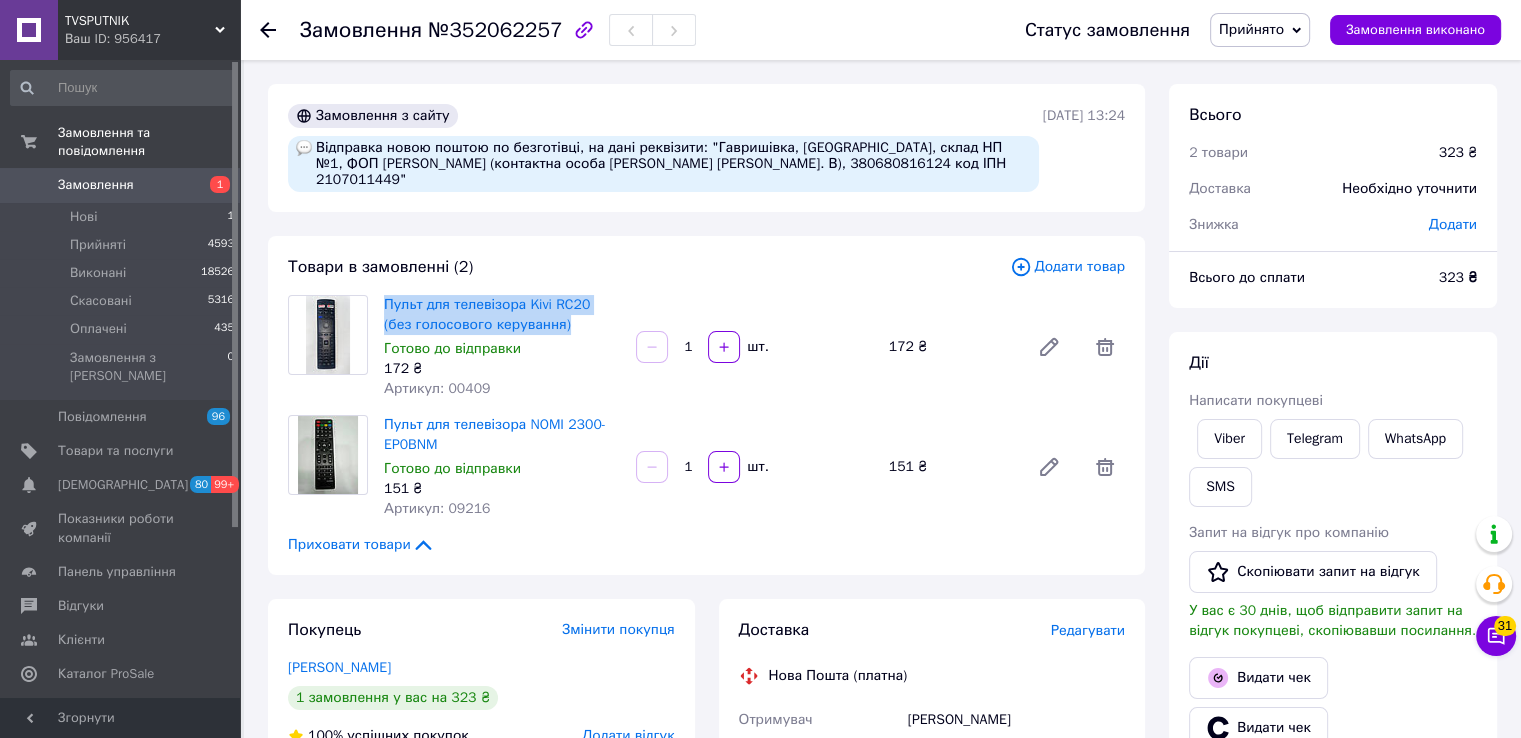 drag, startPoint x: 380, startPoint y: 292, endPoint x: 549, endPoint y: 309, distance: 169.85287 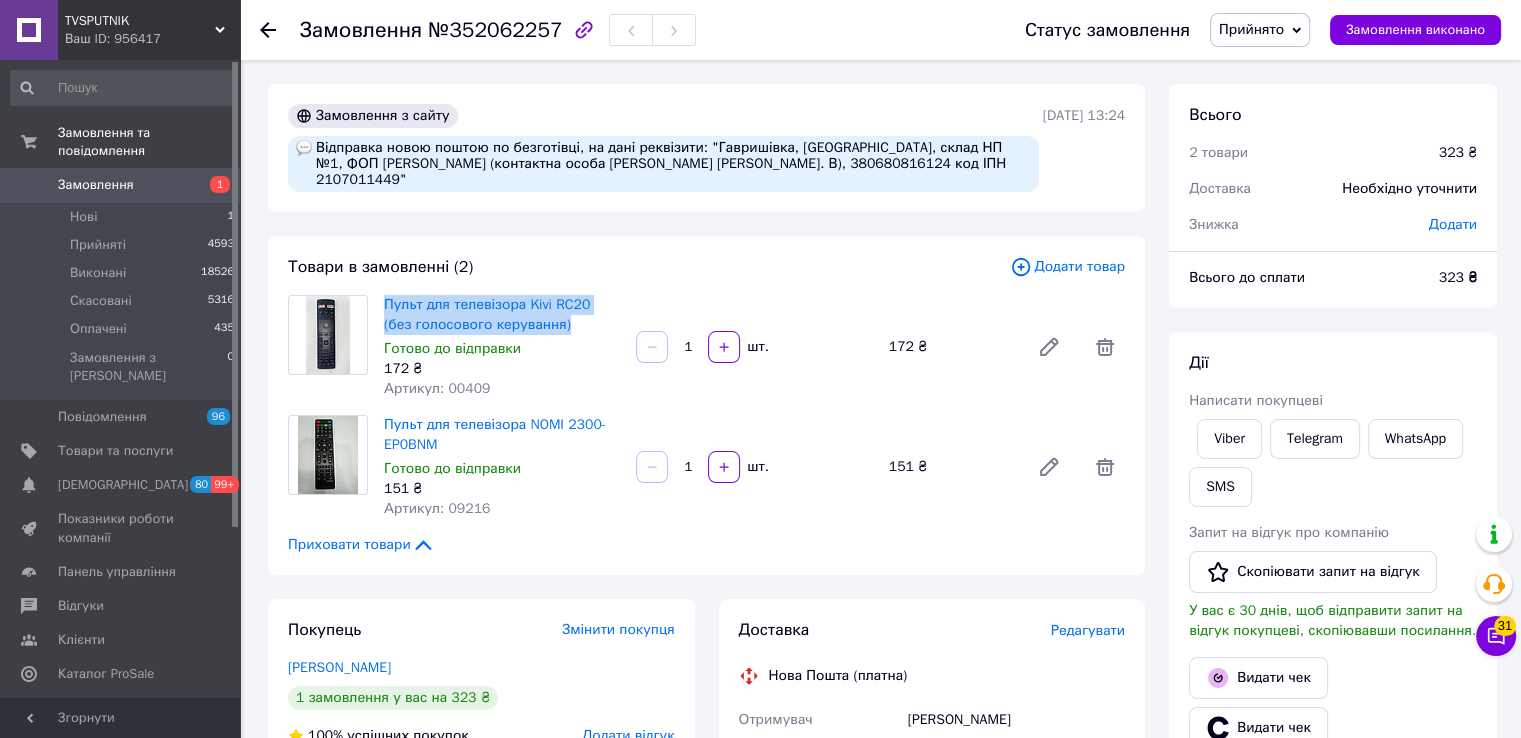 click on "Пульт для телевізора Kivi RC20 (без голосового керування) Готово до відправки 172 ₴ Артикул: 00409" at bounding box center (502, 347) 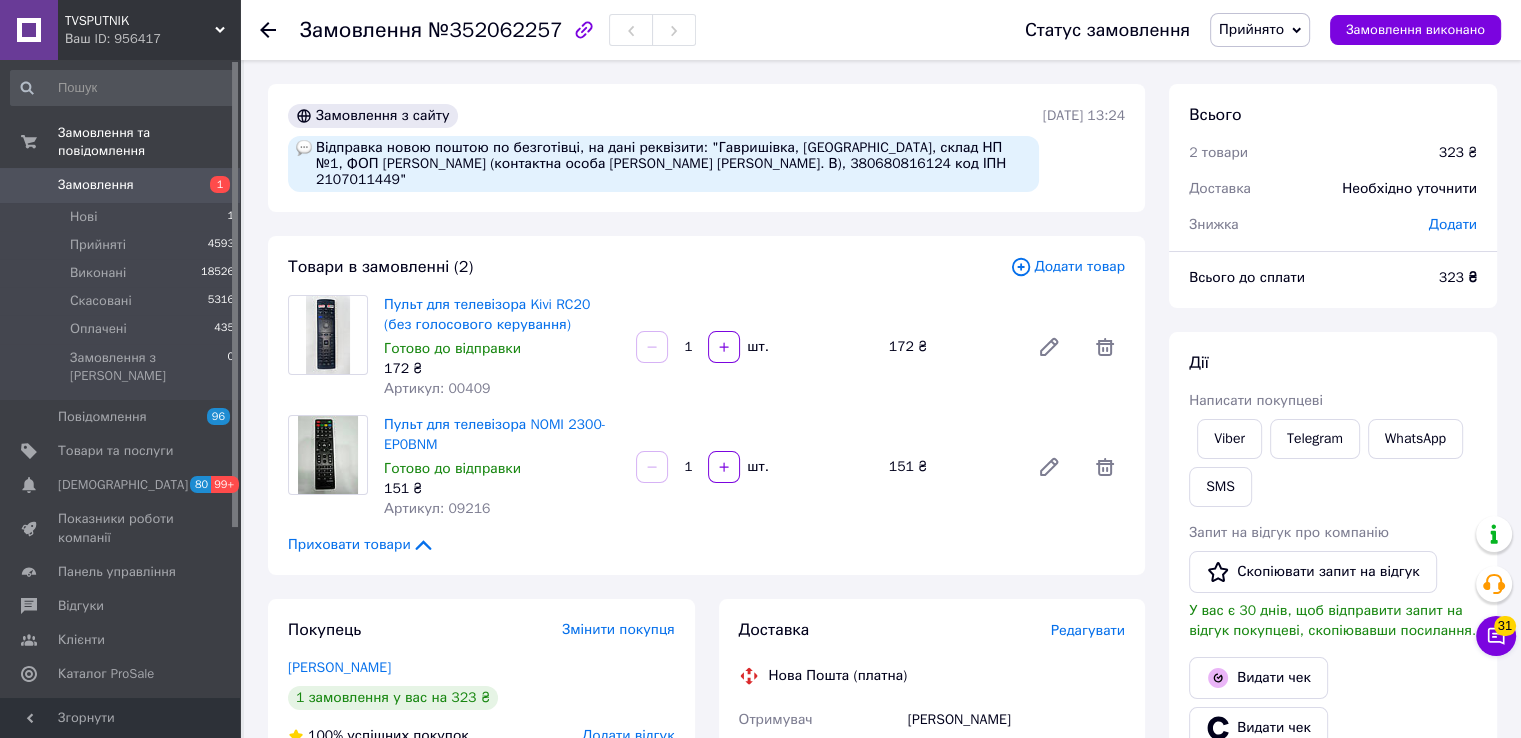 drag, startPoint x: 1360, startPoint y: 361, endPoint x: 1282, endPoint y: 385, distance: 81.608826 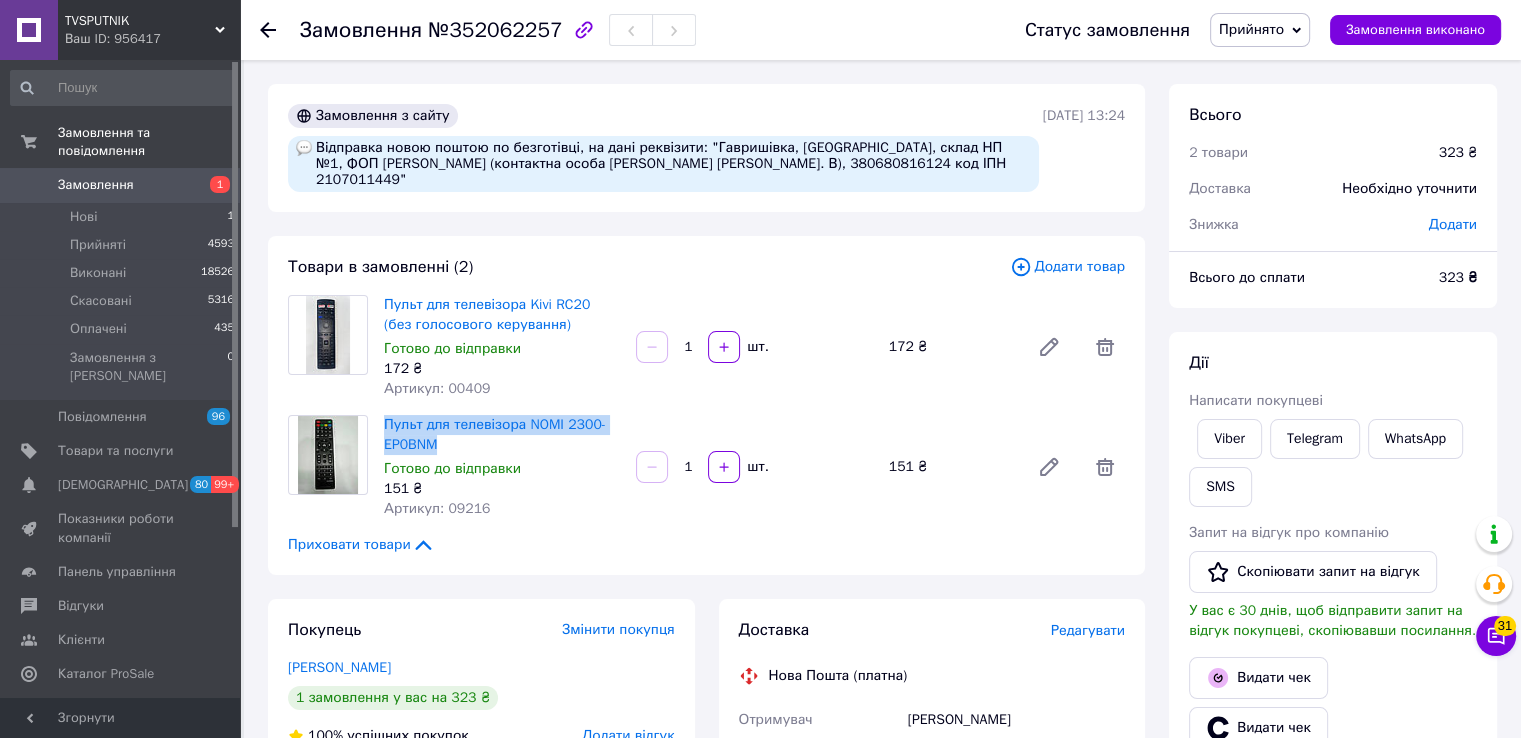 drag, startPoint x: 380, startPoint y: 409, endPoint x: 543, endPoint y: 437, distance: 165.38742 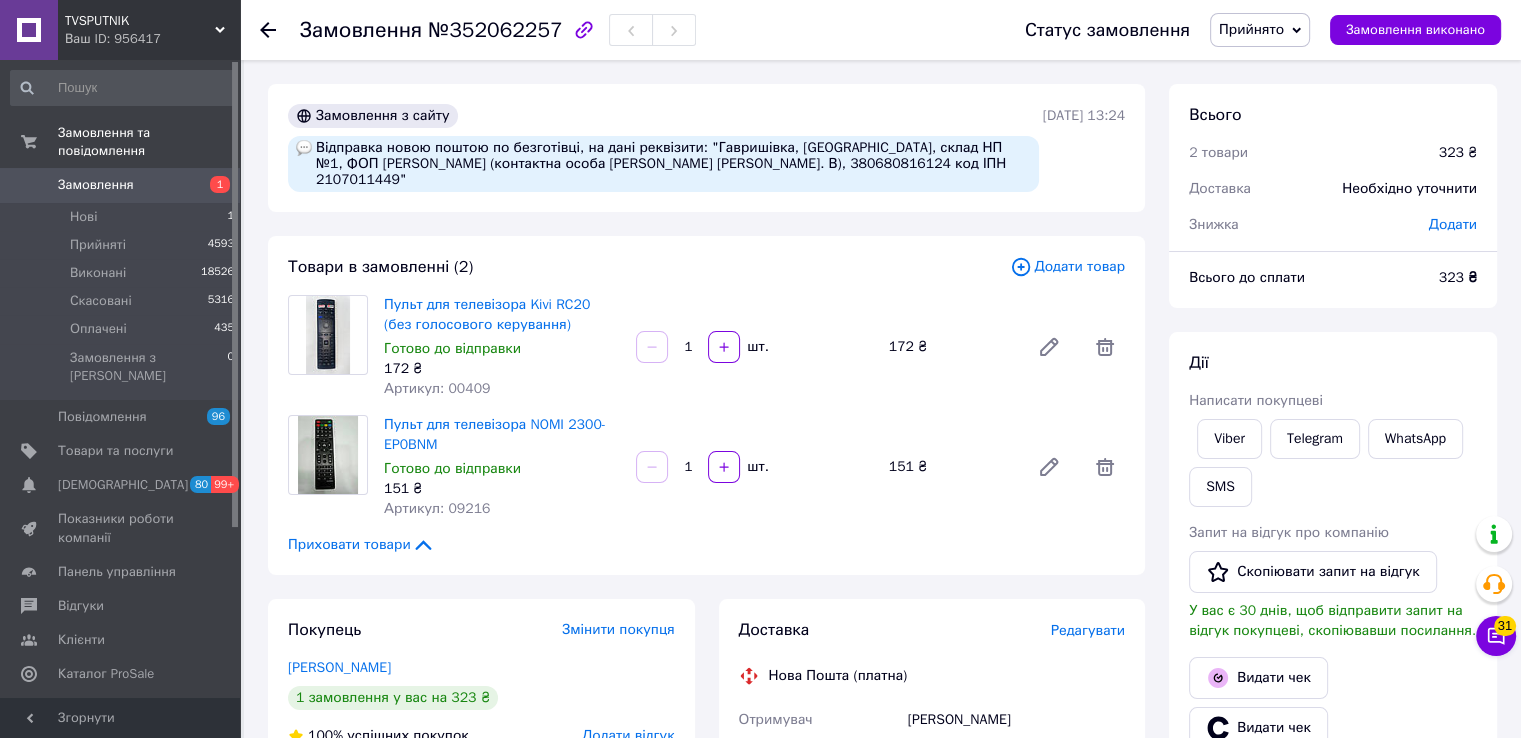 click on "Дії" at bounding box center (1333, 363) 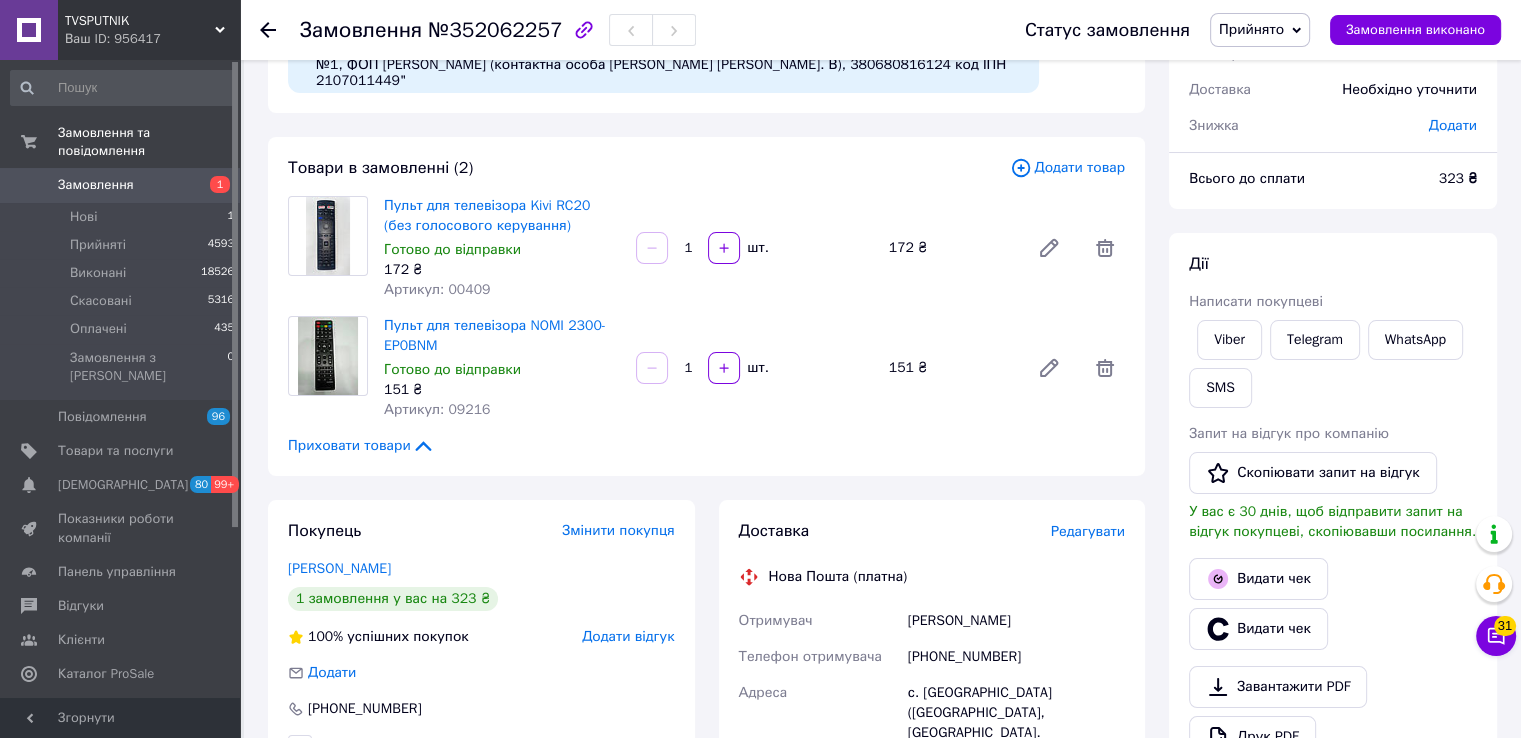 scroll, scrollTop: 0, scrollLeft: 0, axis: both 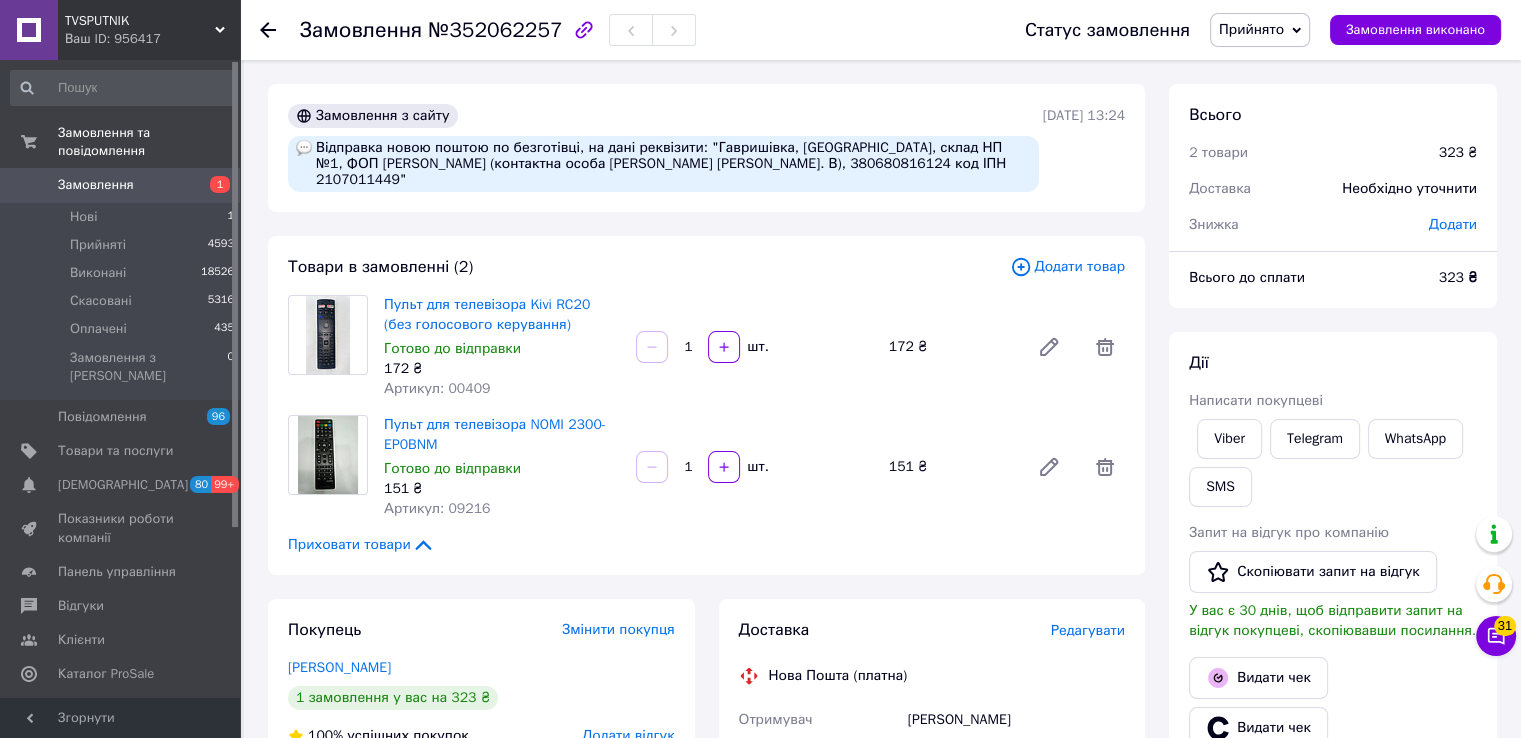 click on "Дії" at bounding box center [1333, 363] 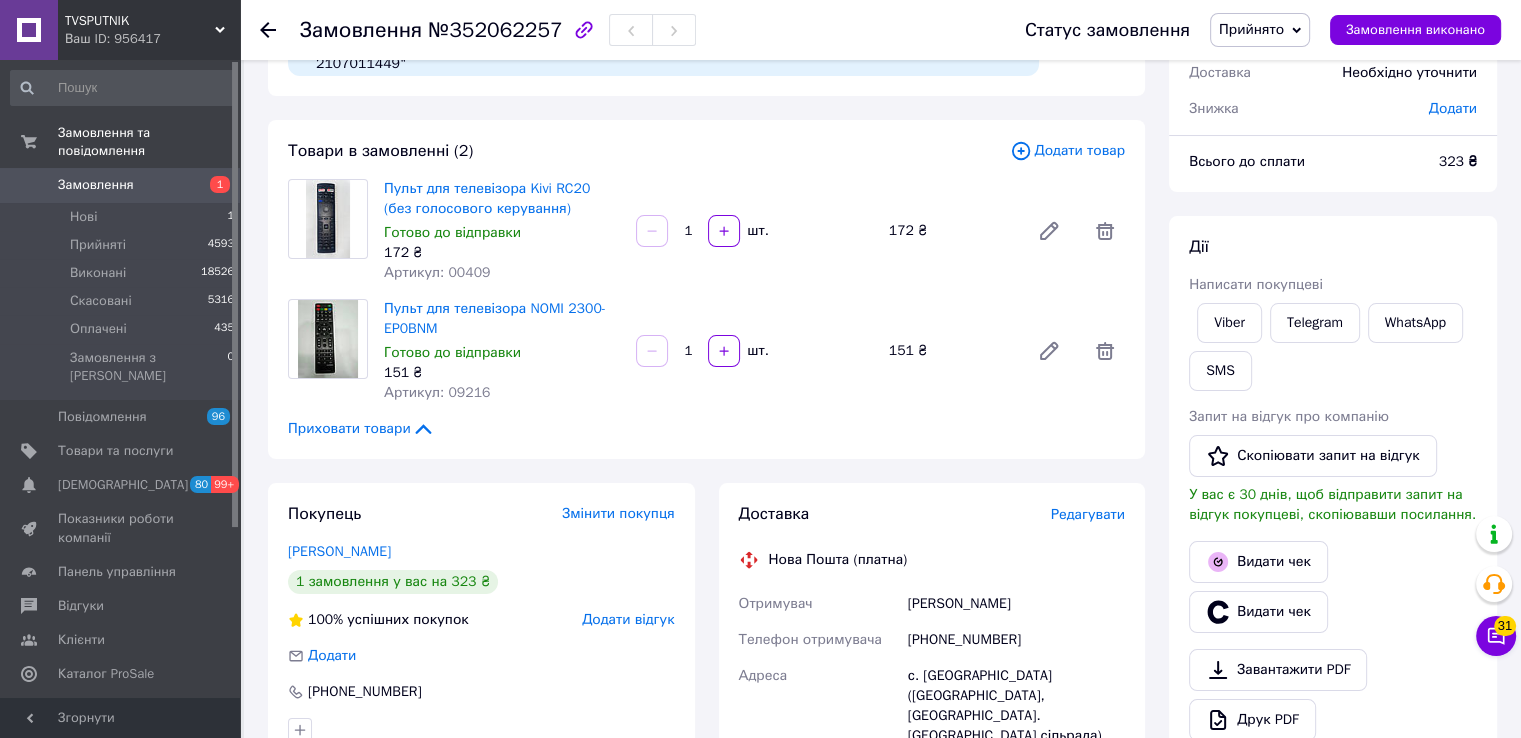 scroll, scrollTop: 0, scrollLeft: 0, axis: both 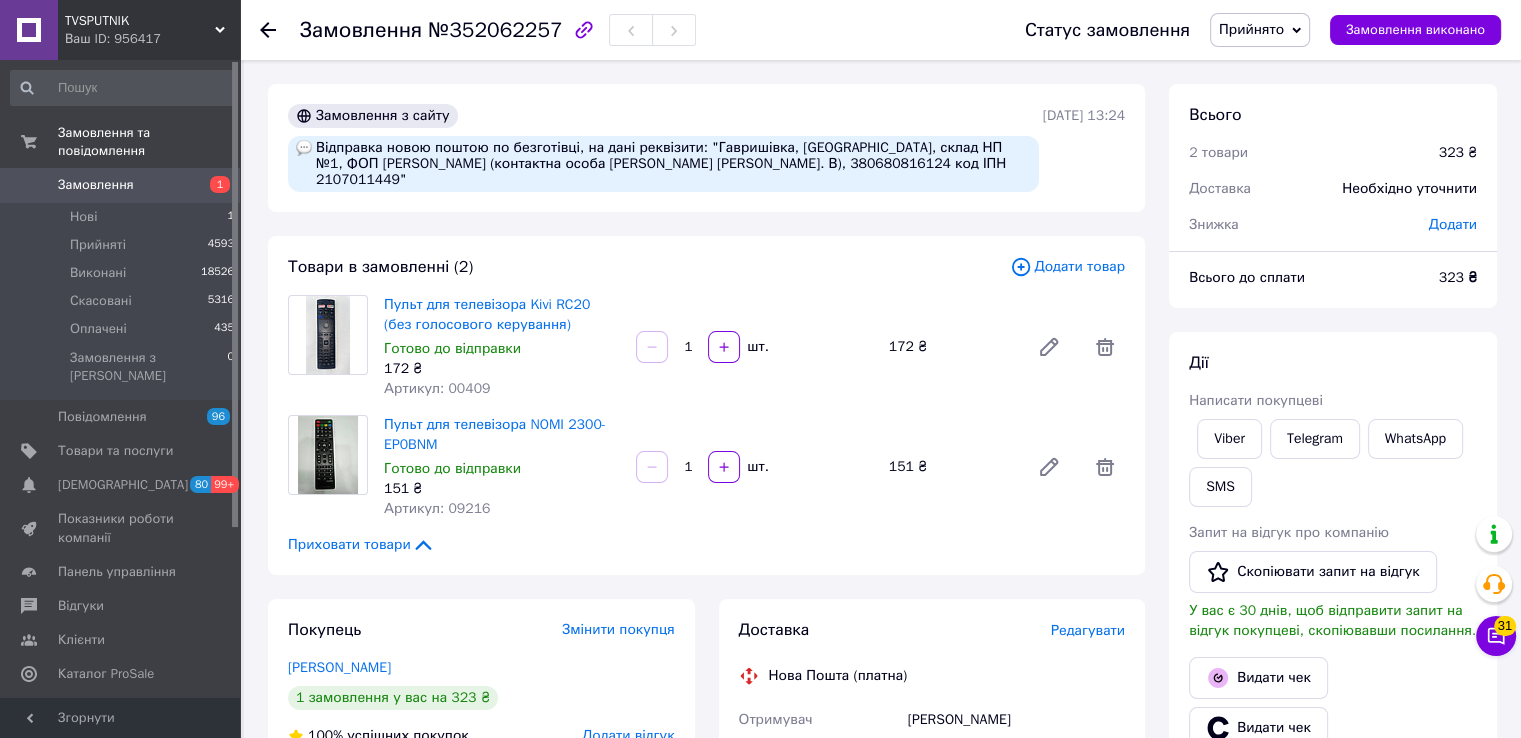 drag, startPoint x: 1483, startPoint y: 373, endPoint x: 1262, endPoint y: 375, distance: 221.00905 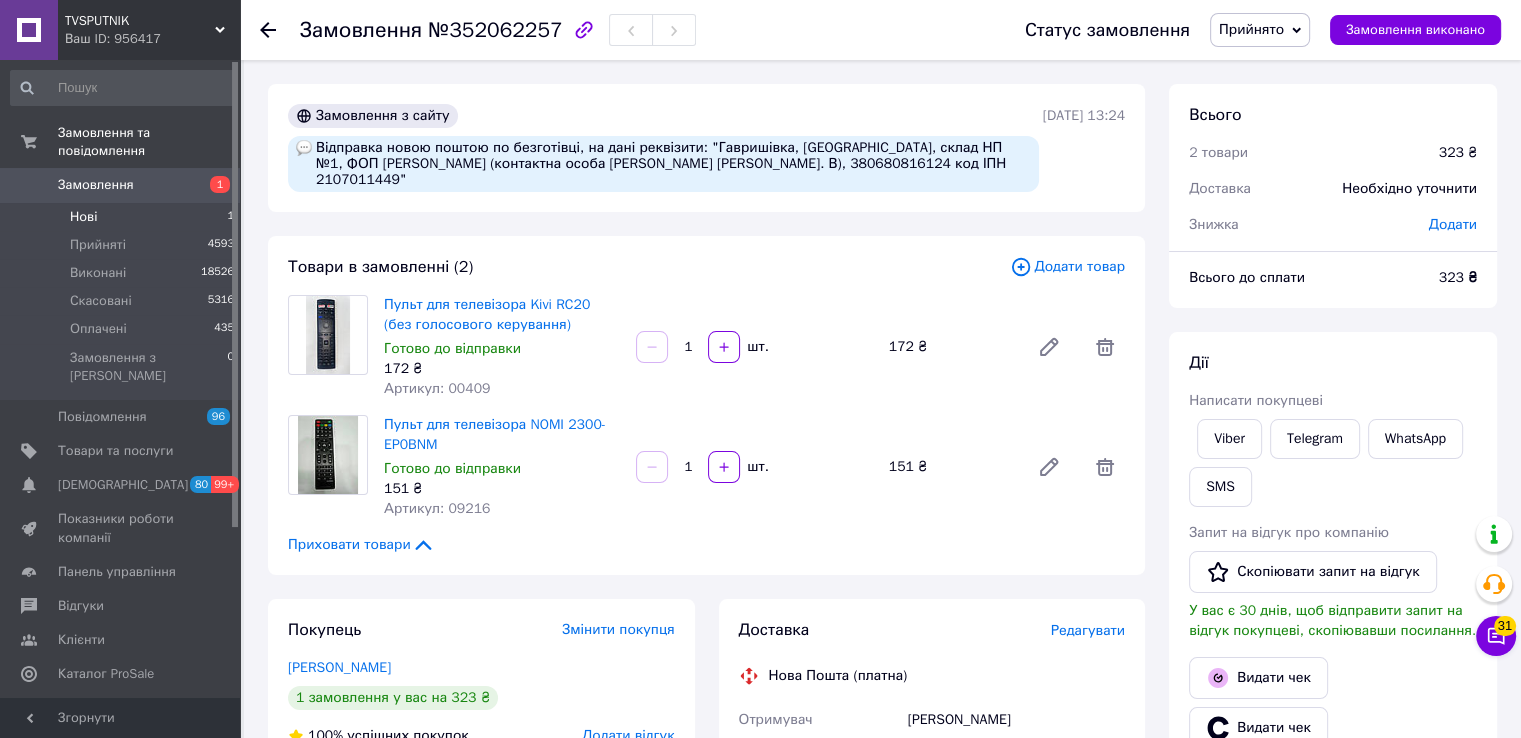 click on "Нові 1" at bounding box center [123, 217] 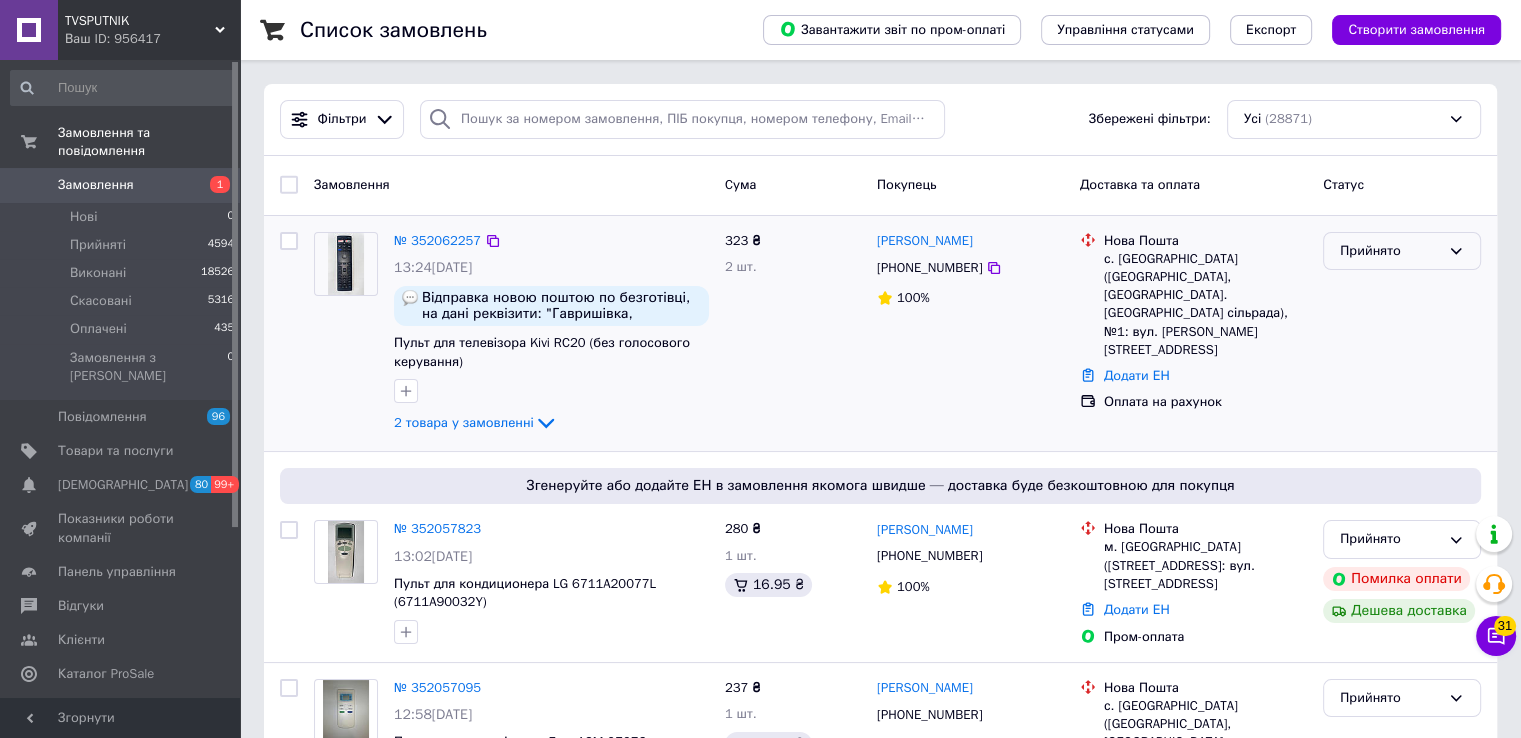 click on "Прийнято" at bounding box center (1390, 251) 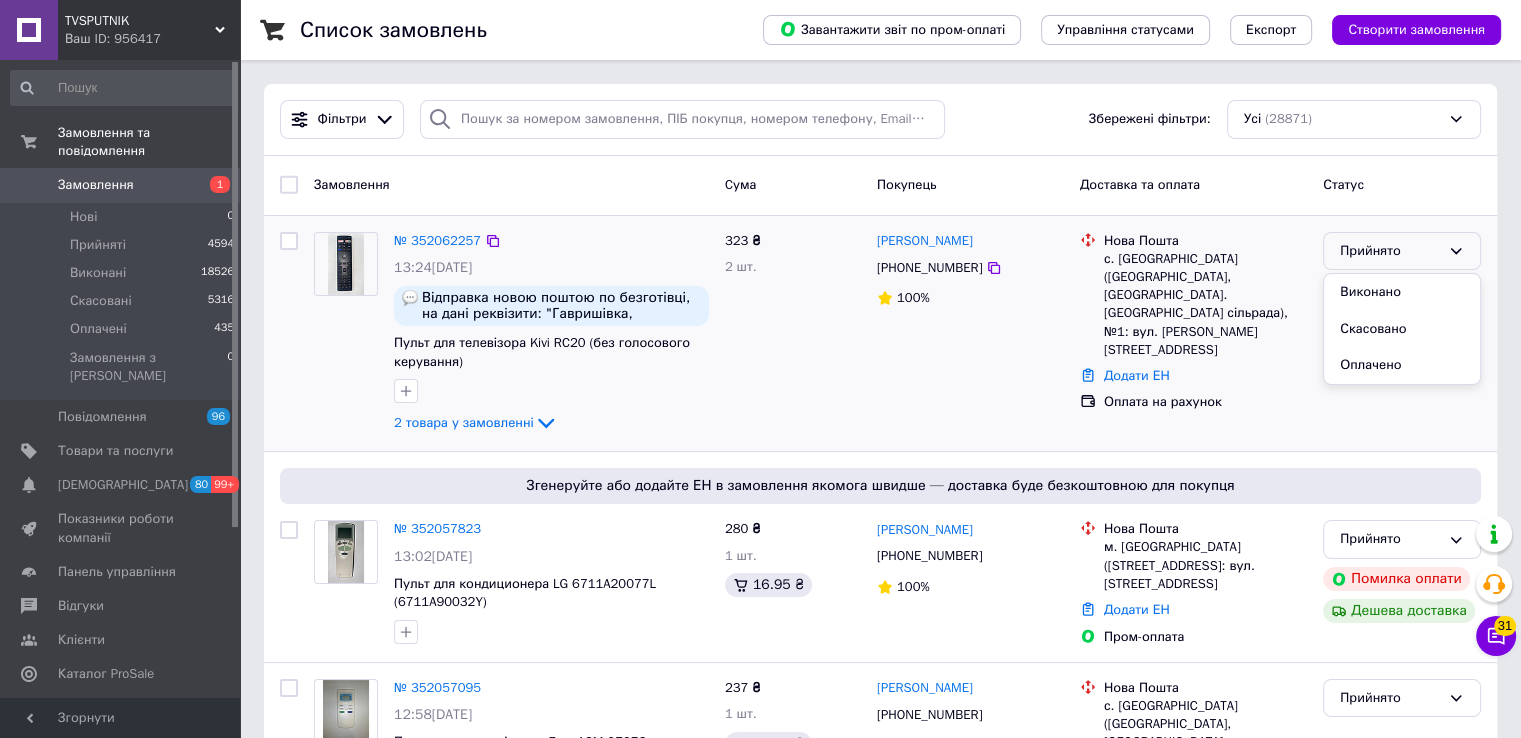 click on "Нова Пошта с. Гавришівка (Вінницька обл., Вінницький р-н. Вінницька сільрада), №1: вул. Гагаріна, 20г Додати ЕН Оплата на рахунок" at bounding box center (1193, 334) 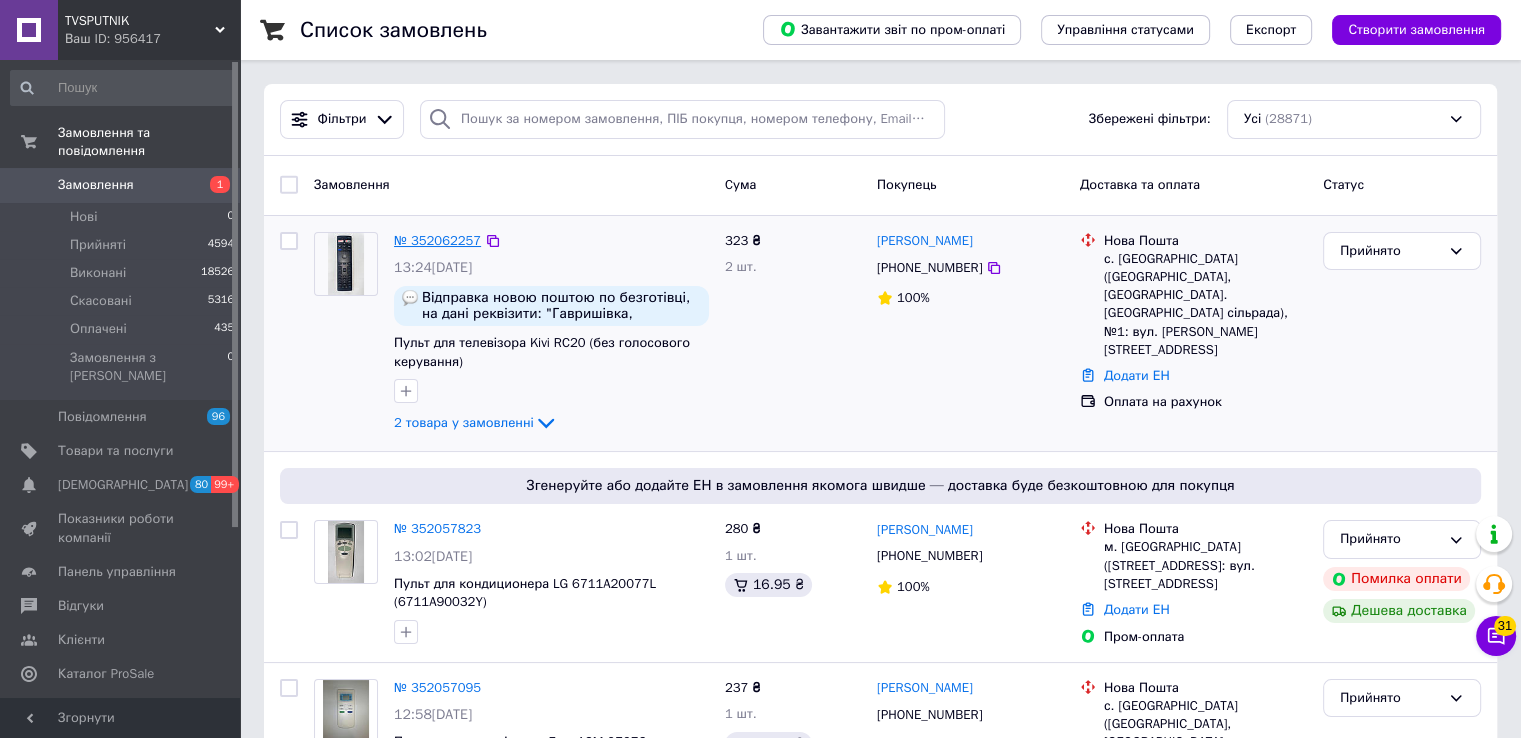 click on "№ 352062257" at bounding box center [437, 240] 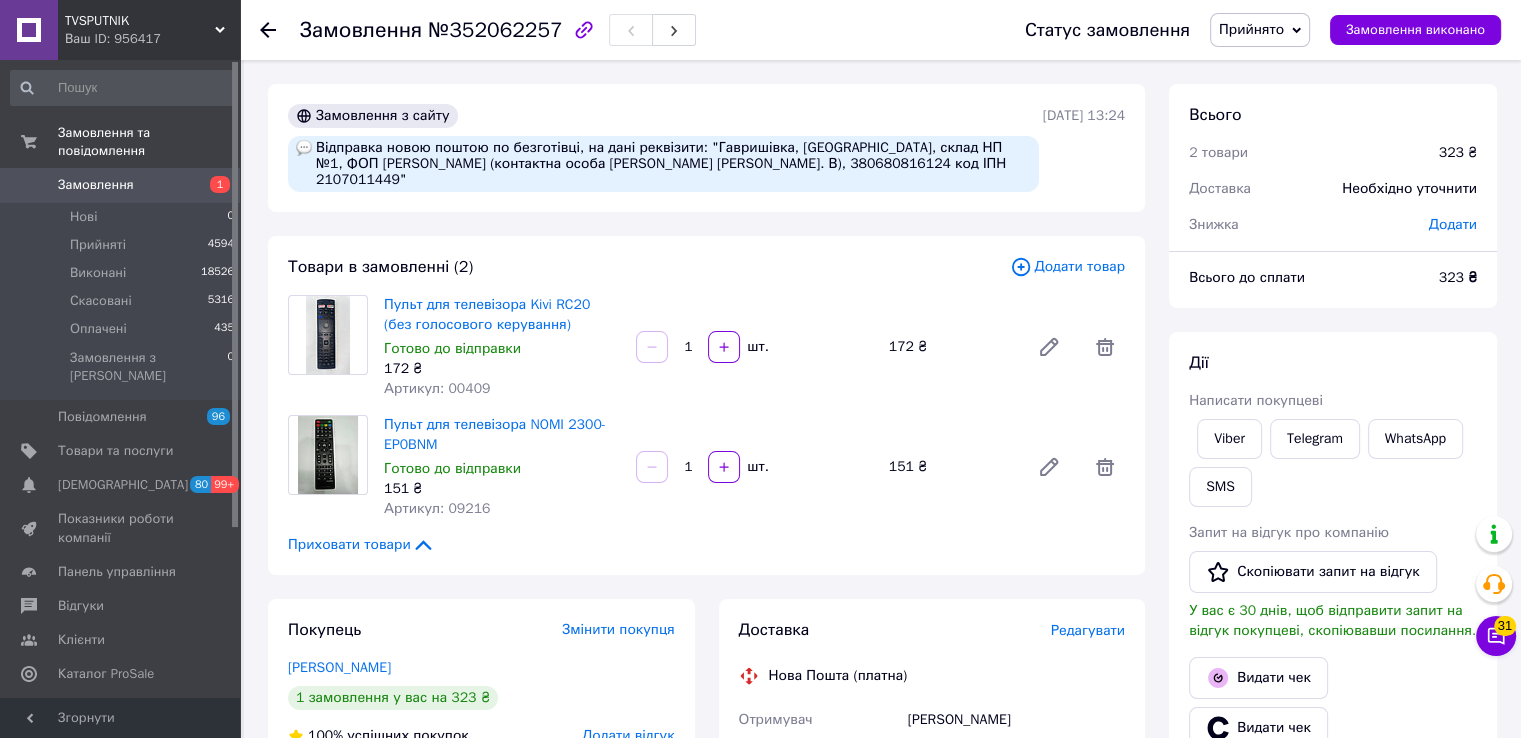 click on "Замовлення №352062257 Статус замовлення Прийнято Виконано Скасовано Оплачено Замовлення виконано" at bounding box center [880, 30] 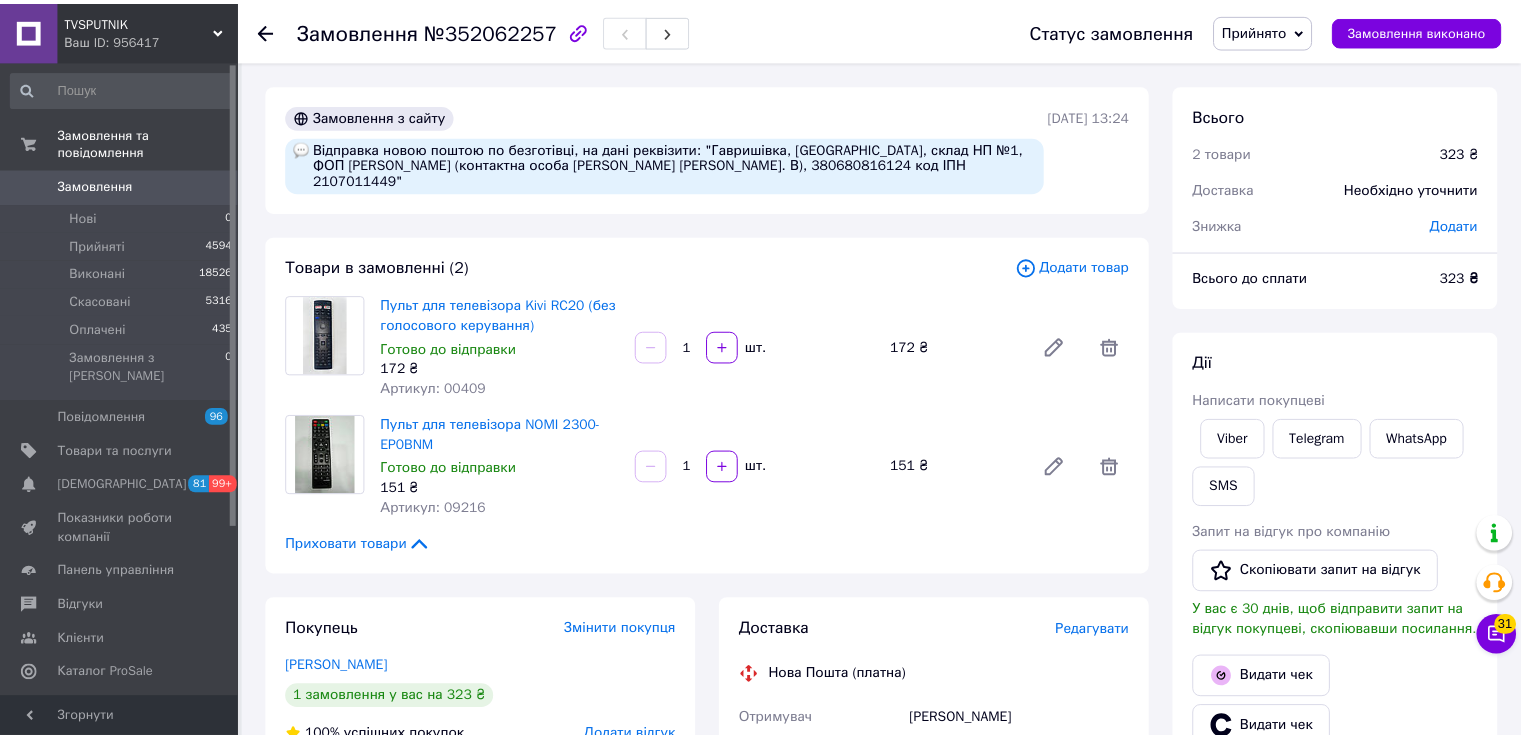 scroll, scrollTop: 0, scrollLeft: 0, axis: both 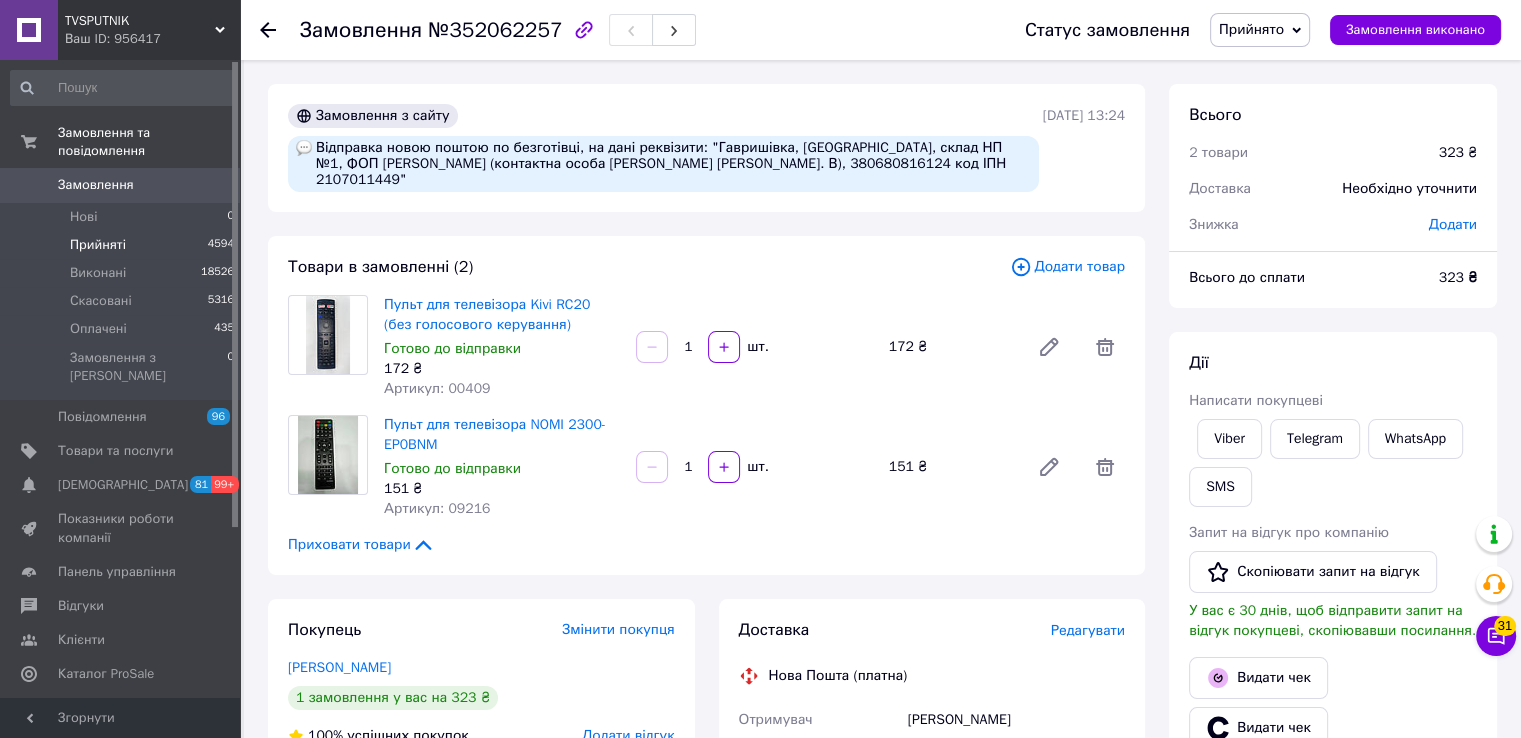 click on "Прийняті 4594" at bounding box center (123, 245) 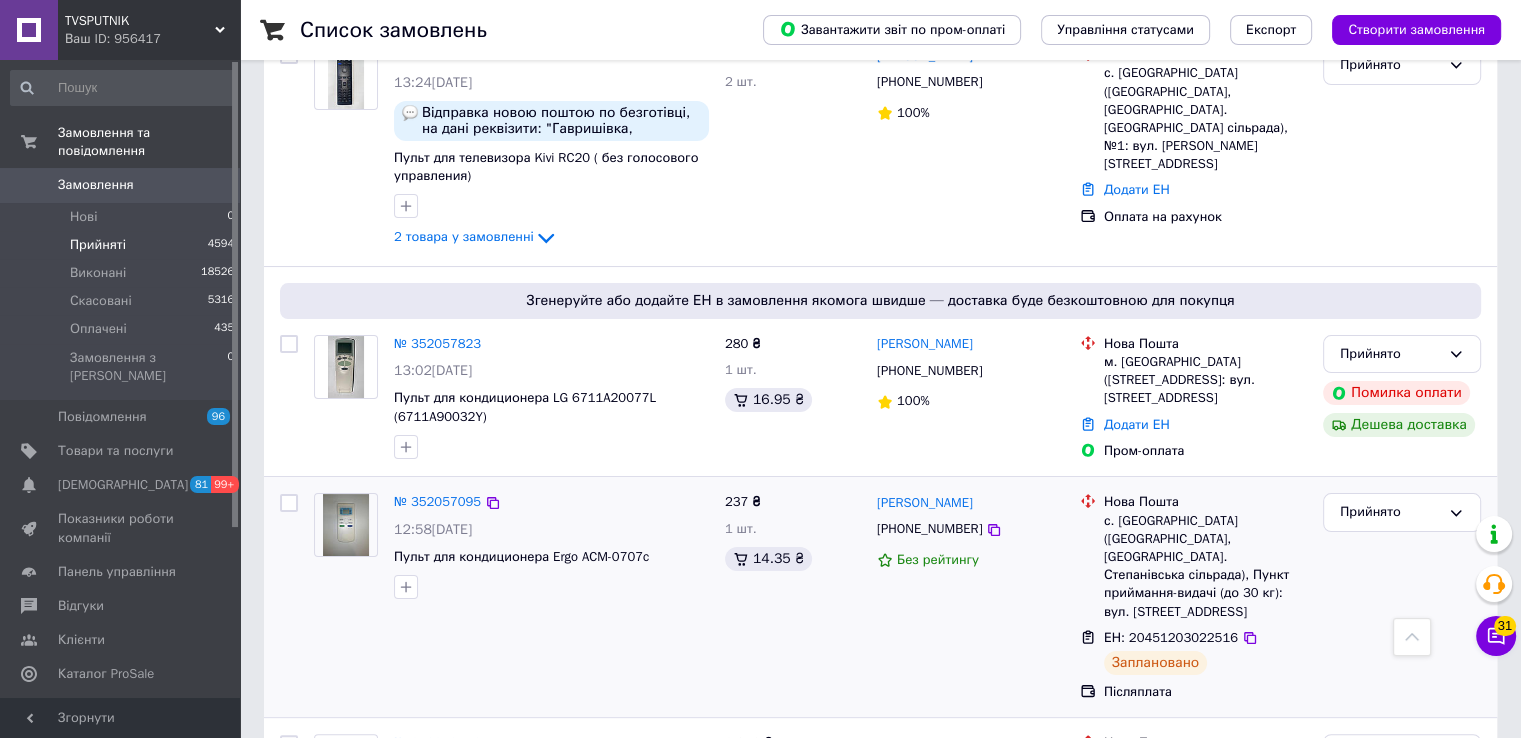 scroll, scrollTop: 0, scrollLeft: 0, axis: both 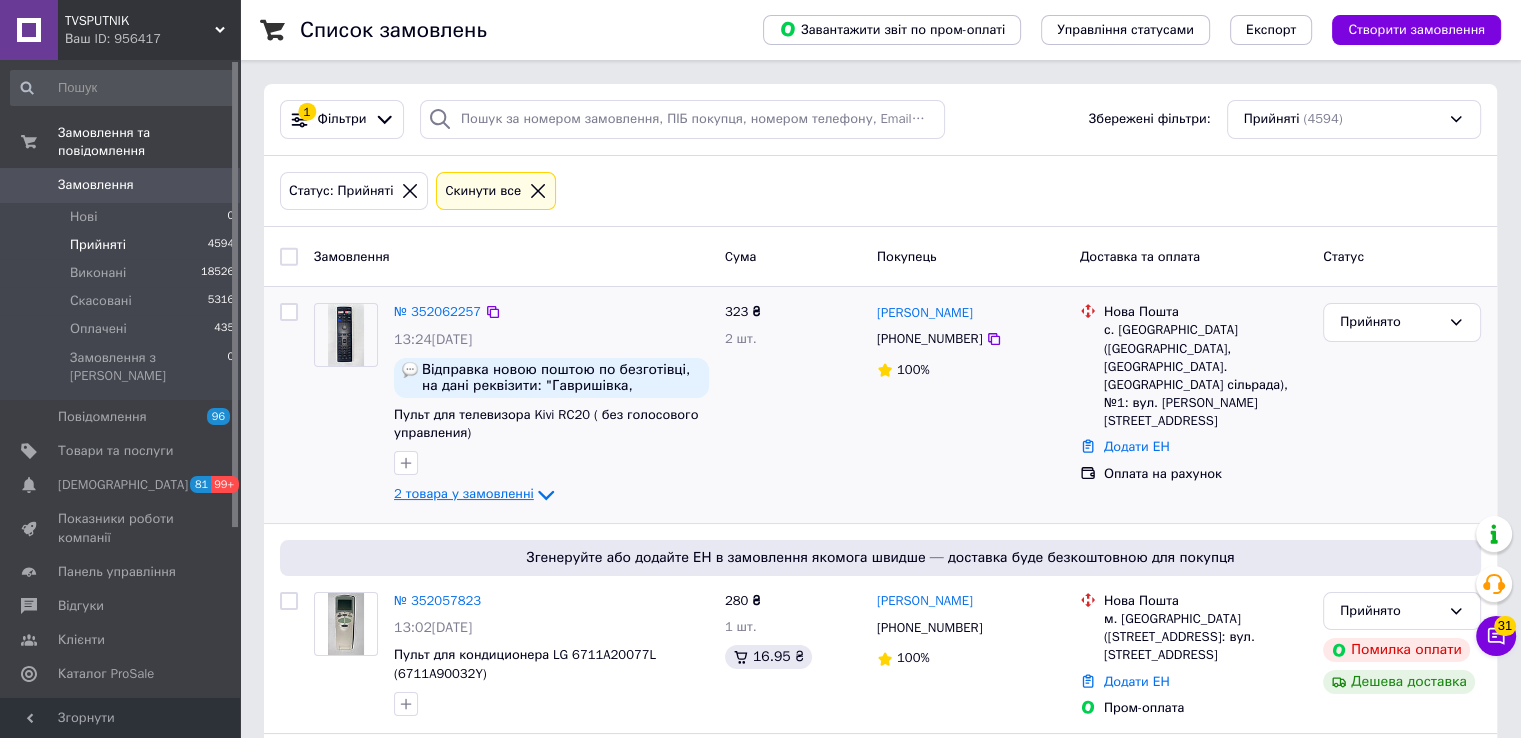 click on "2 товара у замовленні" at bounding box center [464, 494] 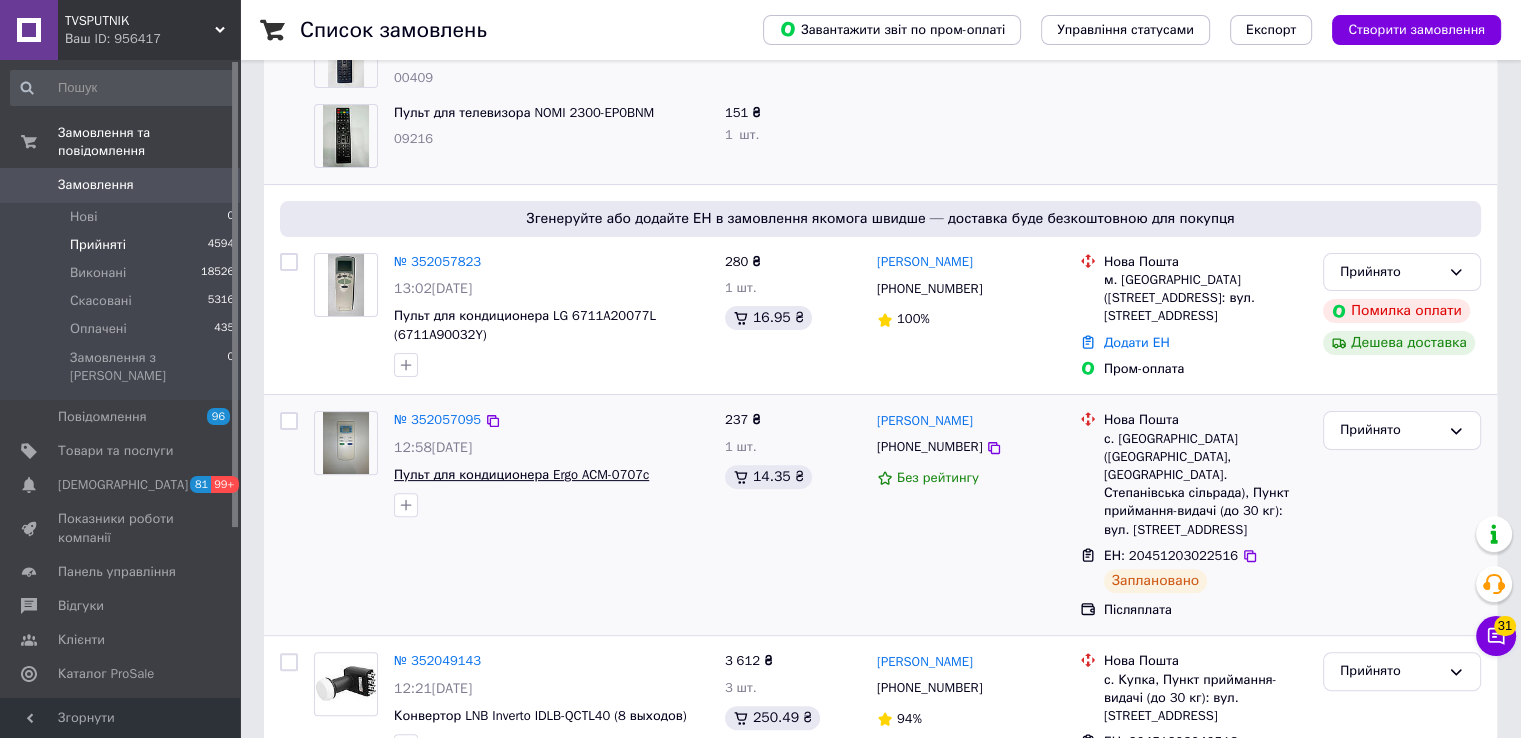 scroll, scrollTop: 500, scrollLeft: 0, axis: vertical 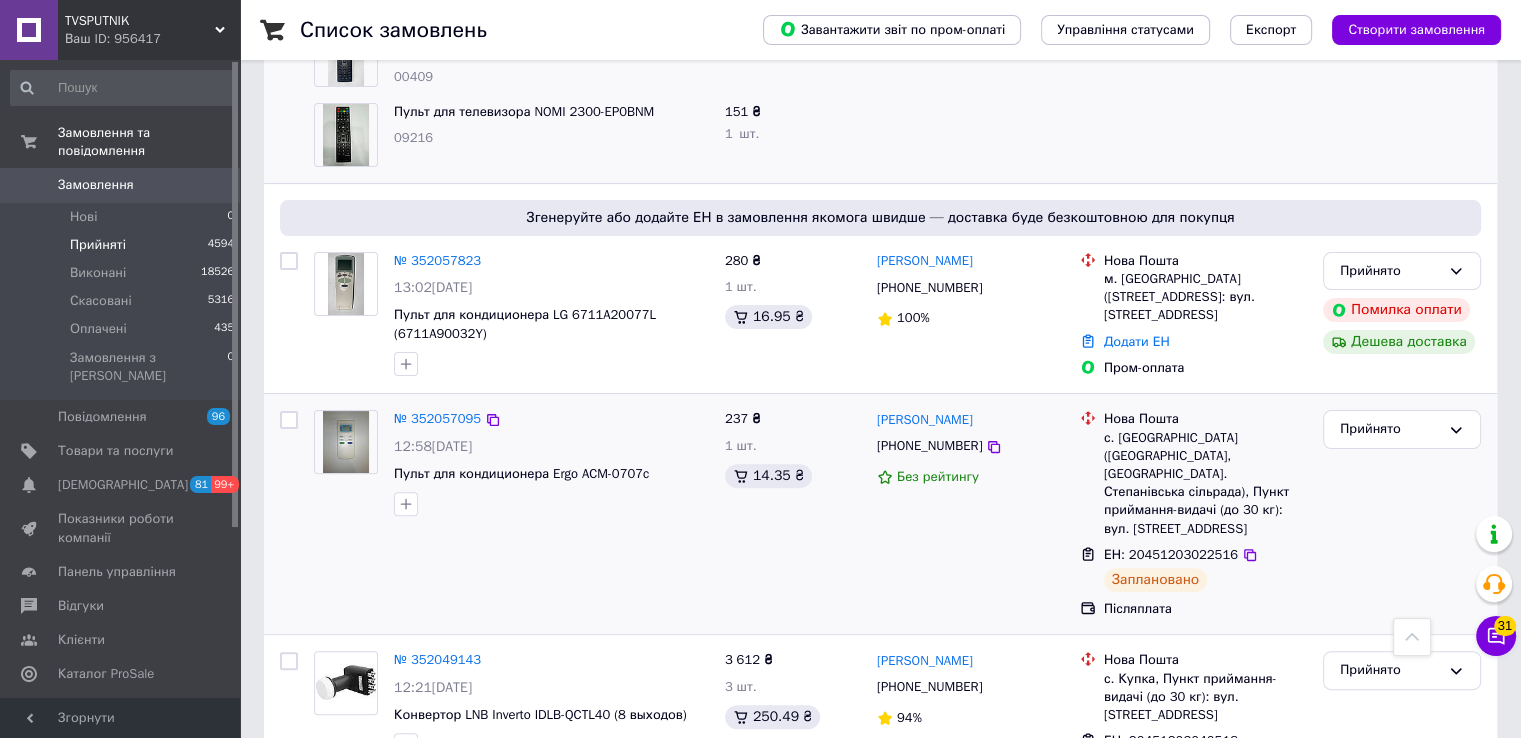 click on "№ 352057095 12:58, 10.07.2025 Пульт для кондиционера Ergo ACM-0707c" at bounding box center [511, 514] 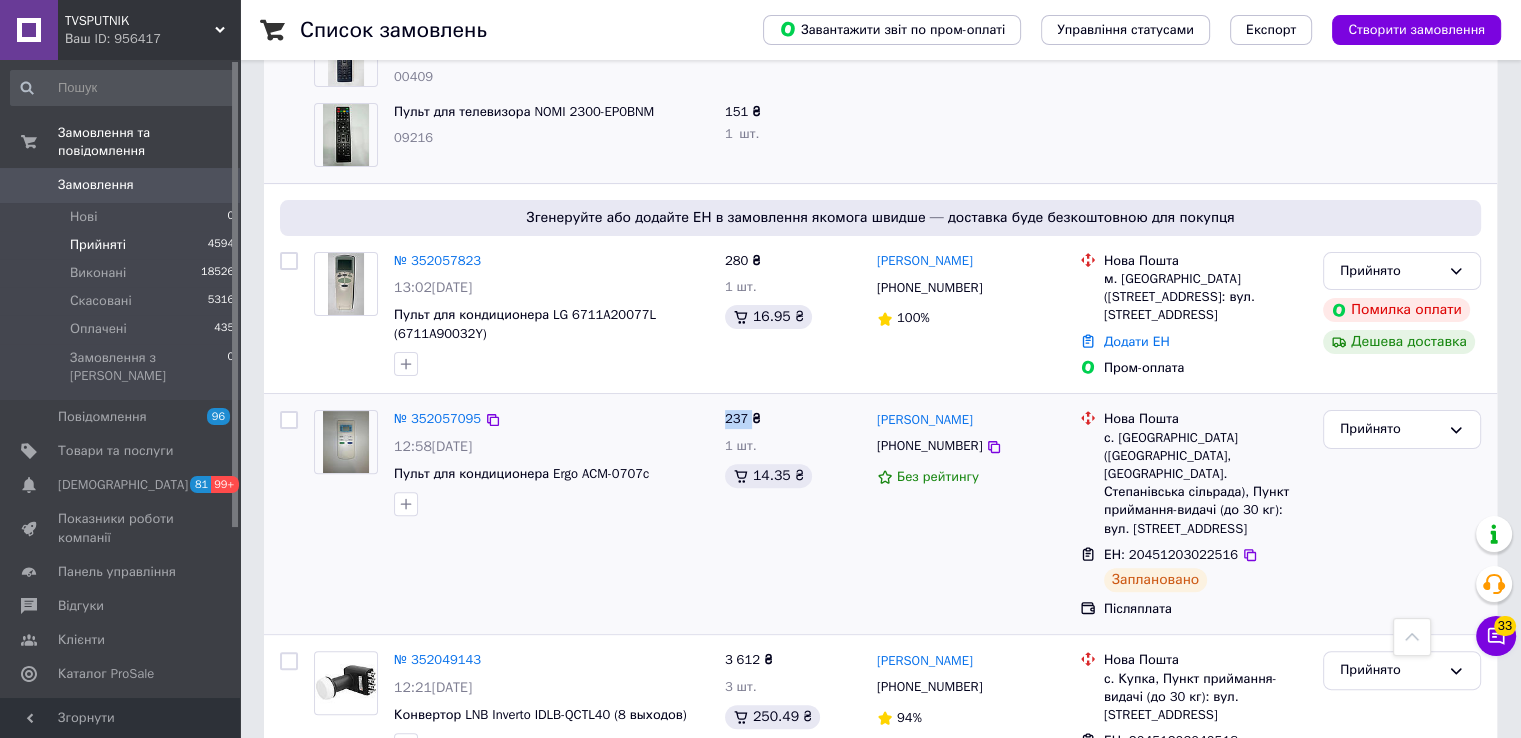 click on "№ 352057095 12:58, 10.07.2025 Пульт для кондиционера Ergo ACM-0707c" at bounding box center [511, 514] 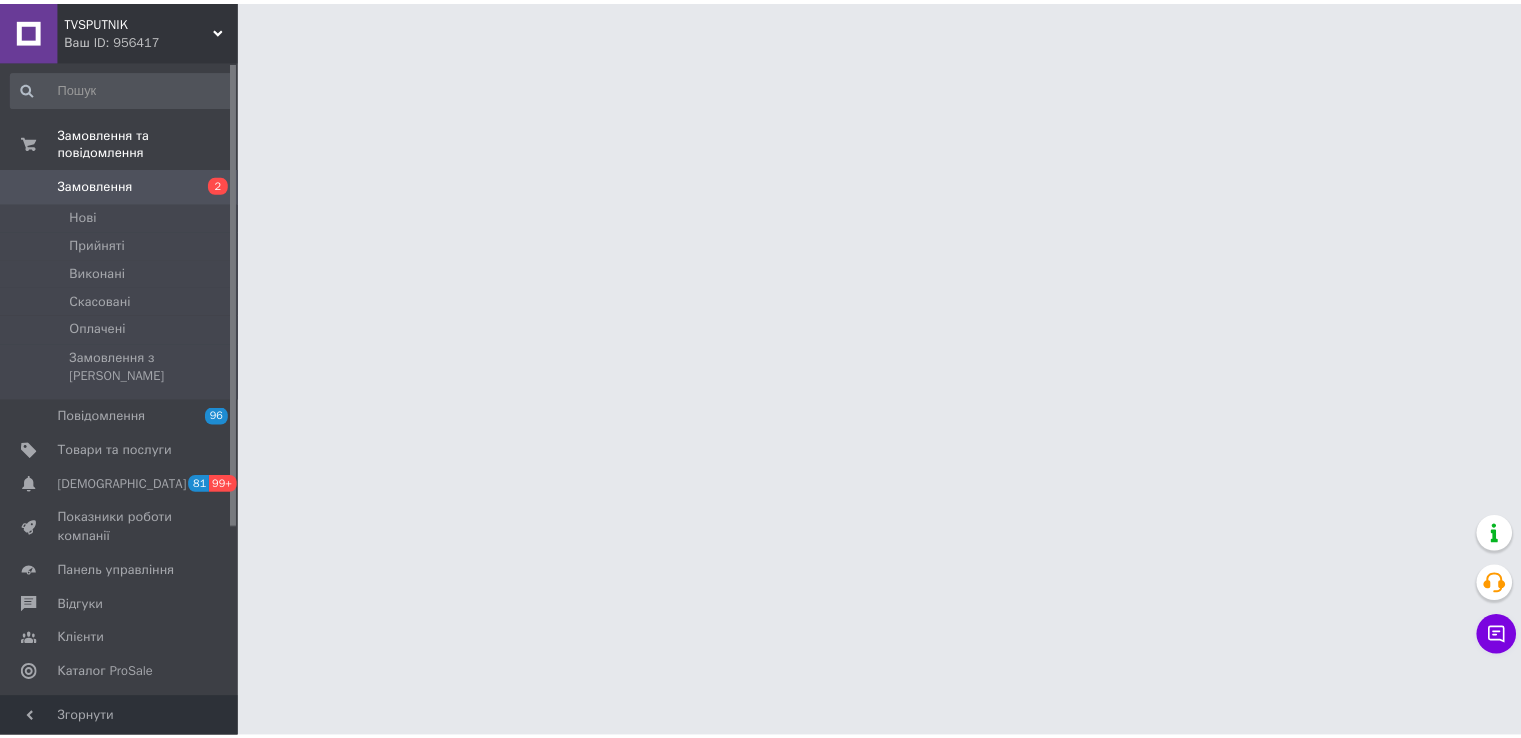 scroll, scrollTop: 0, scrollLeft: 0, axis: both 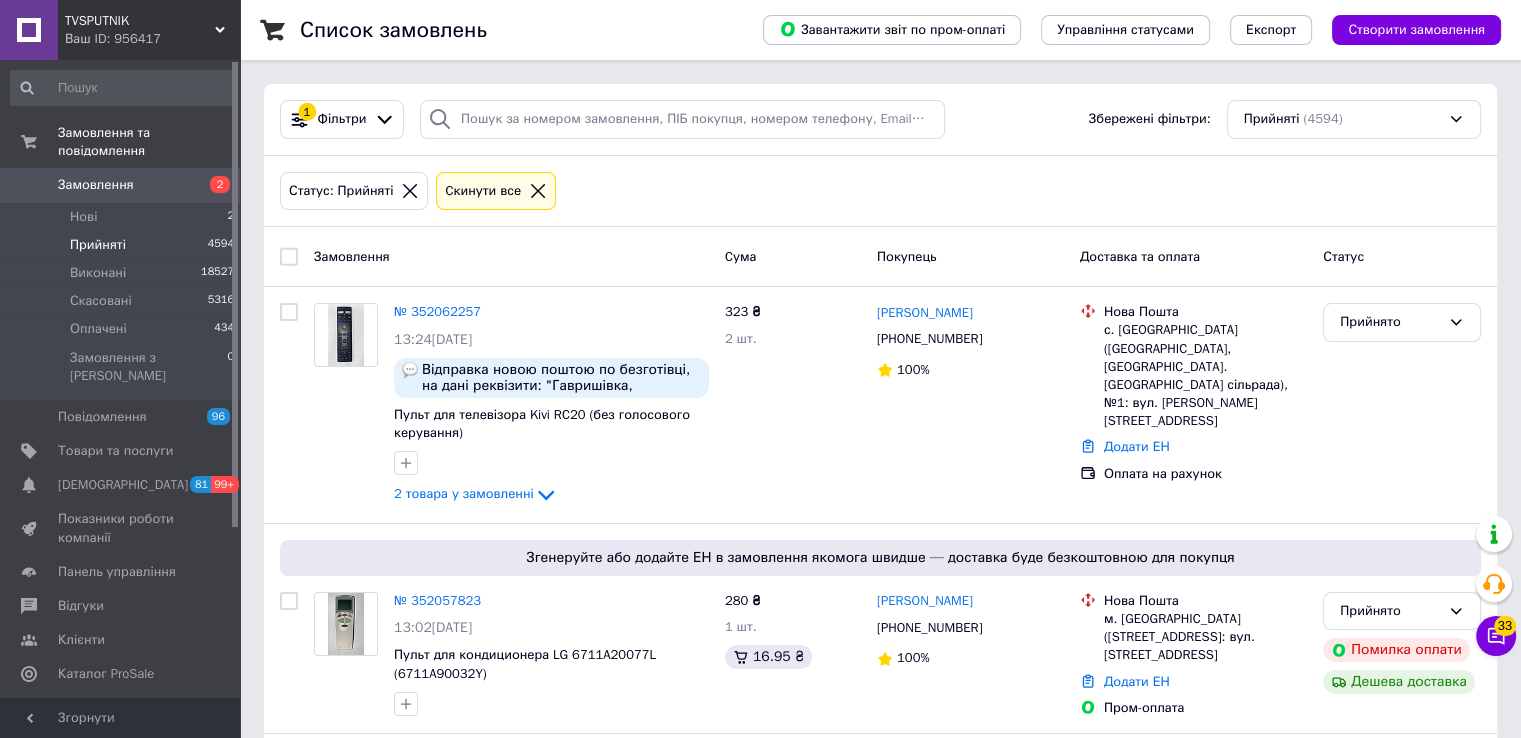 click on "Прийняті 4594" at bounding box center [123, 245] 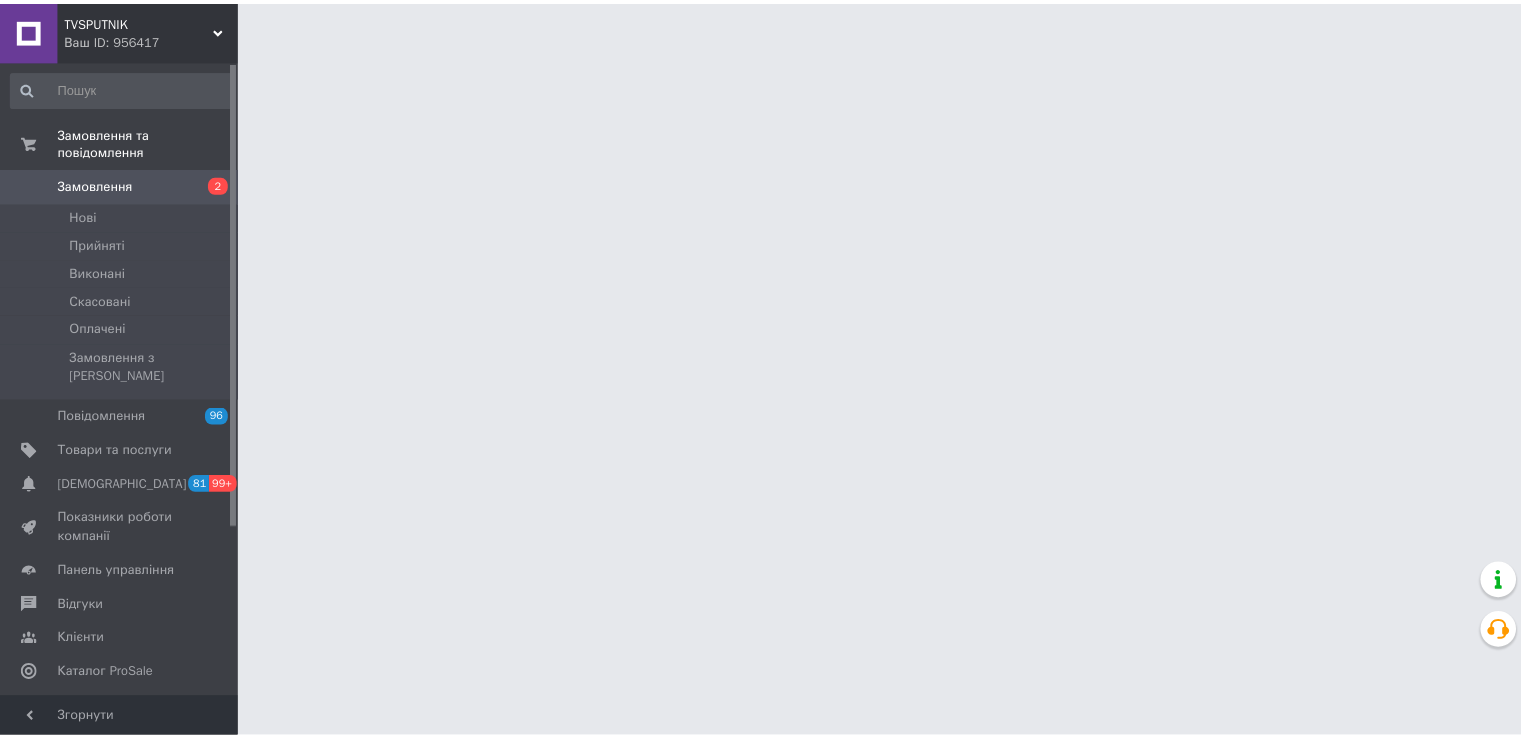 scroll, scrollTop: 0, scrollLeft: 0, axis: both 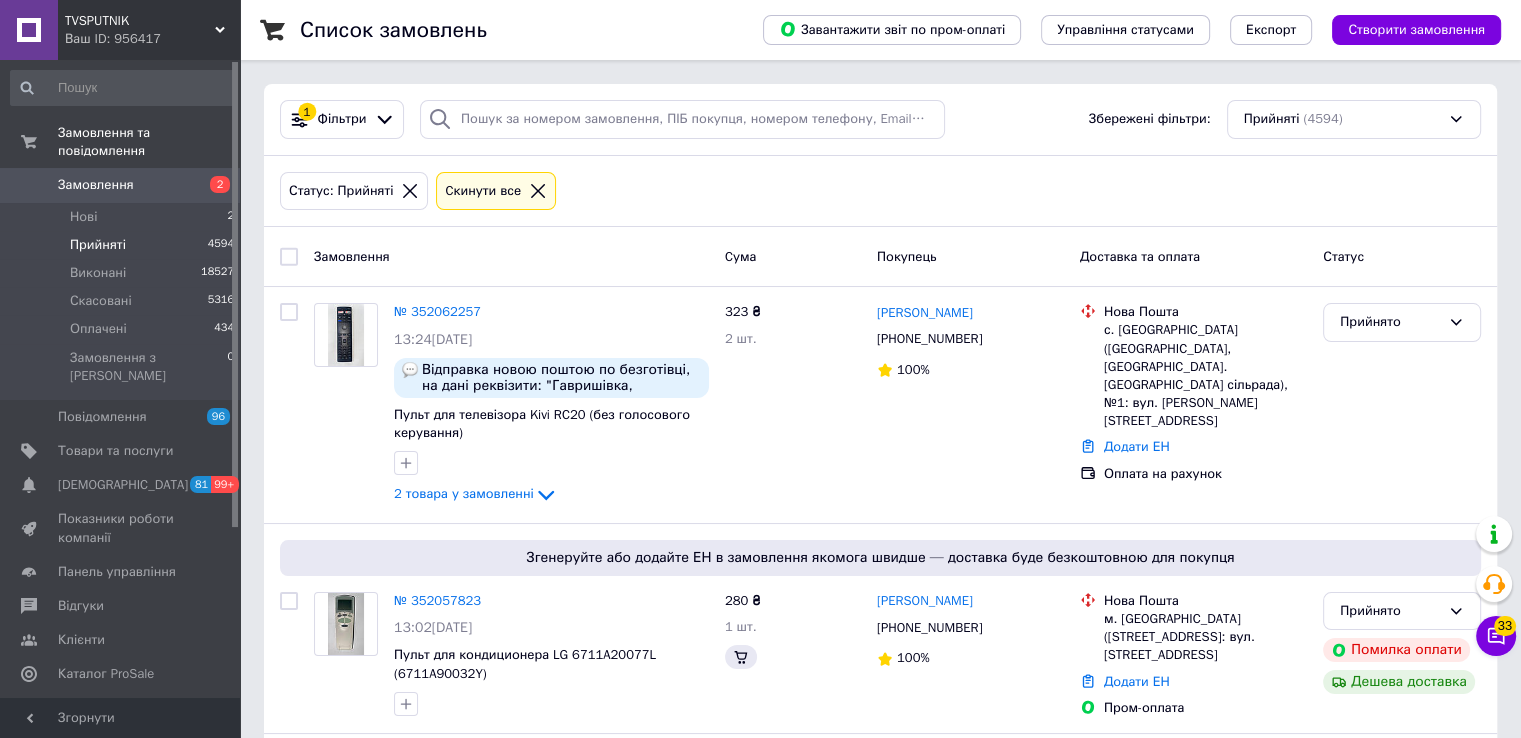 click on "Прийняті 4594" at bounding box center (123, 245) 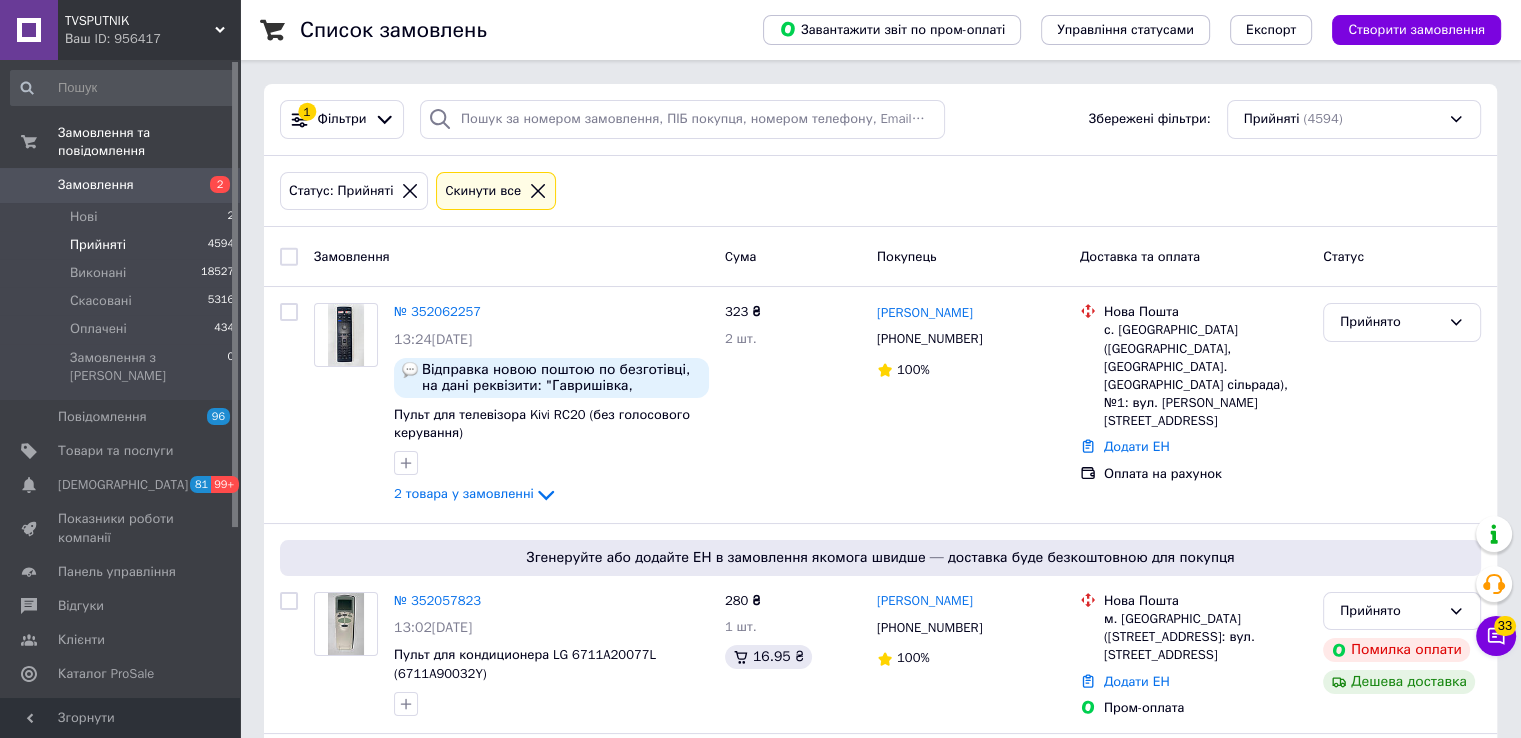 click on "Прийняті 4594" at bounding box center (123, 245) 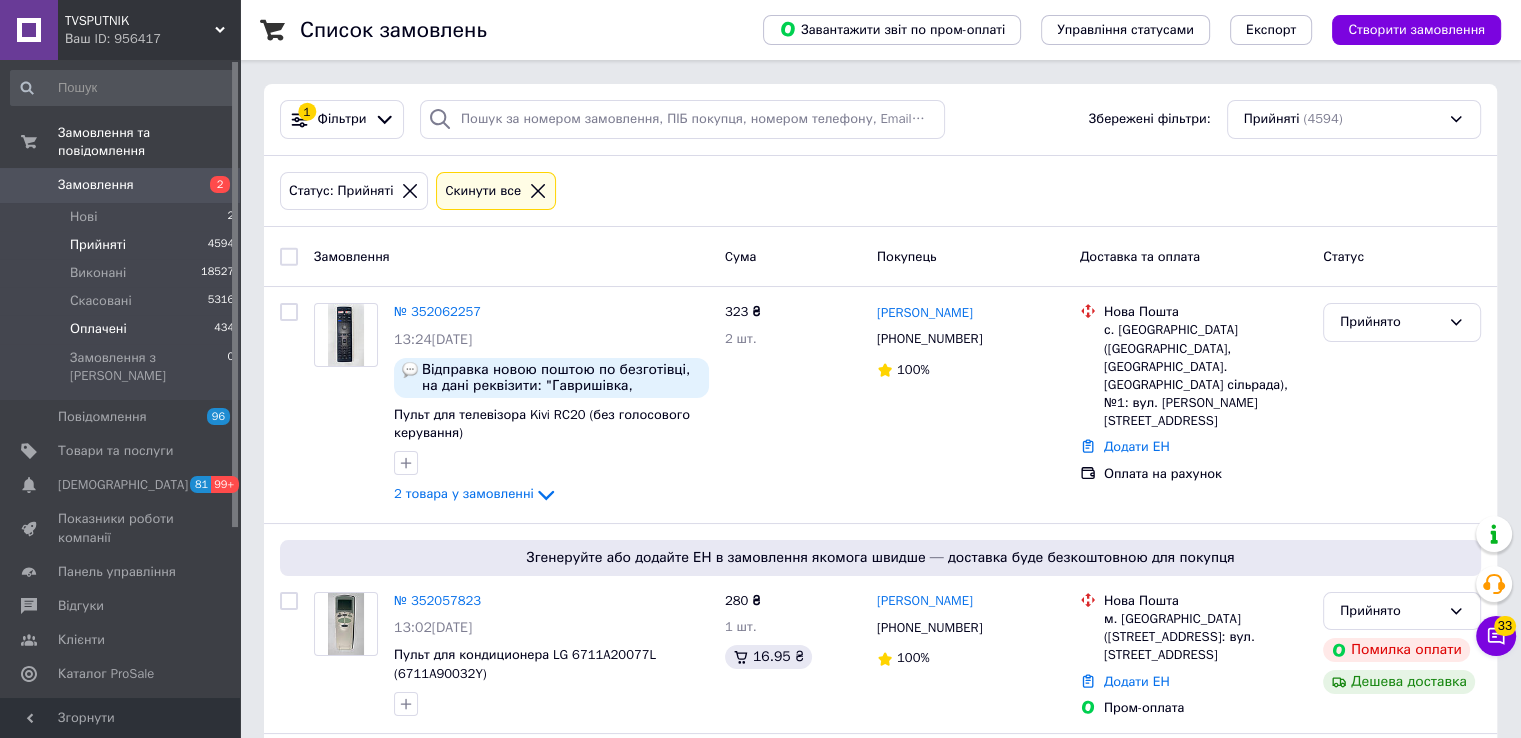 click on "Оплачені 434" at bounding box center (123, 329) 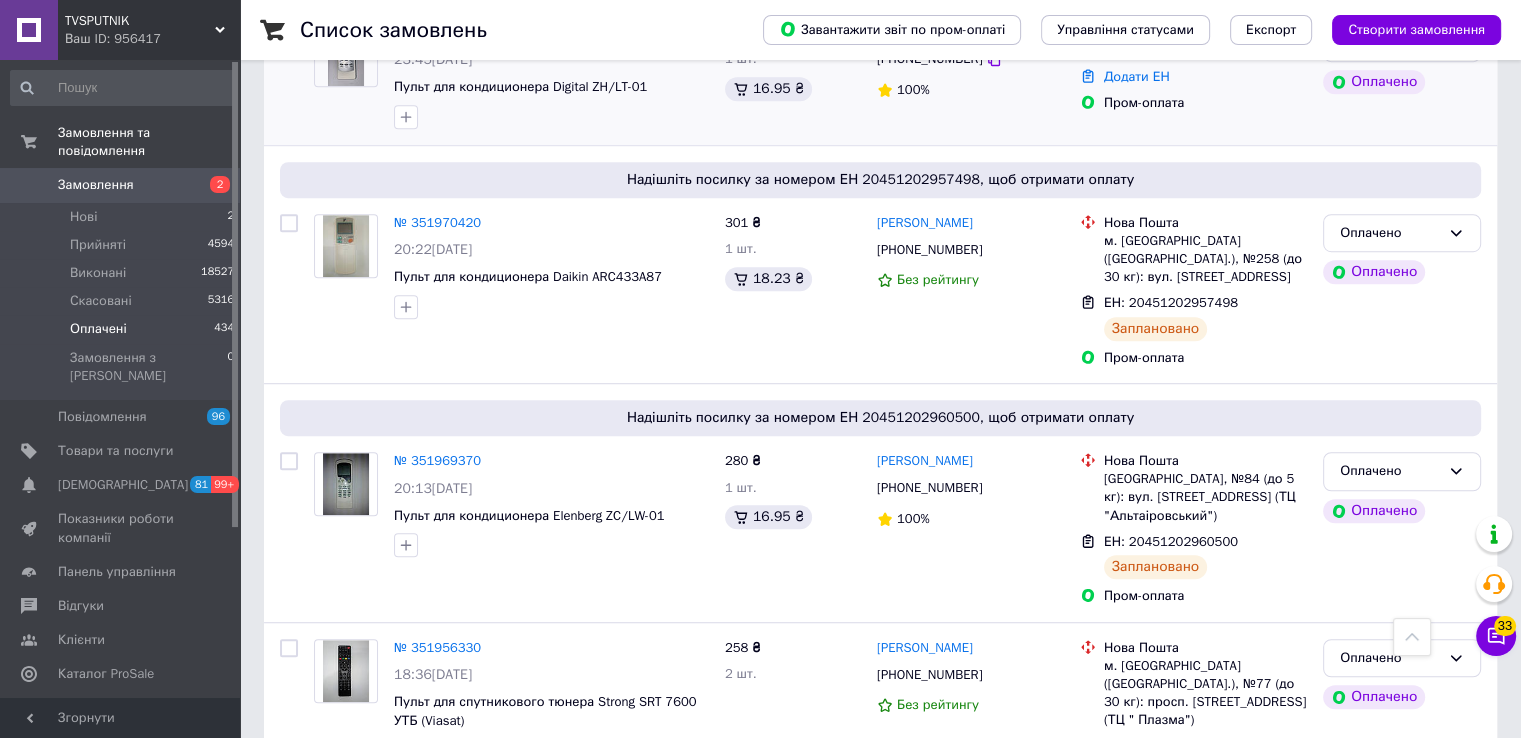 scroll, scrollTop: 1100, scrollLeft: 0, axis: vertical 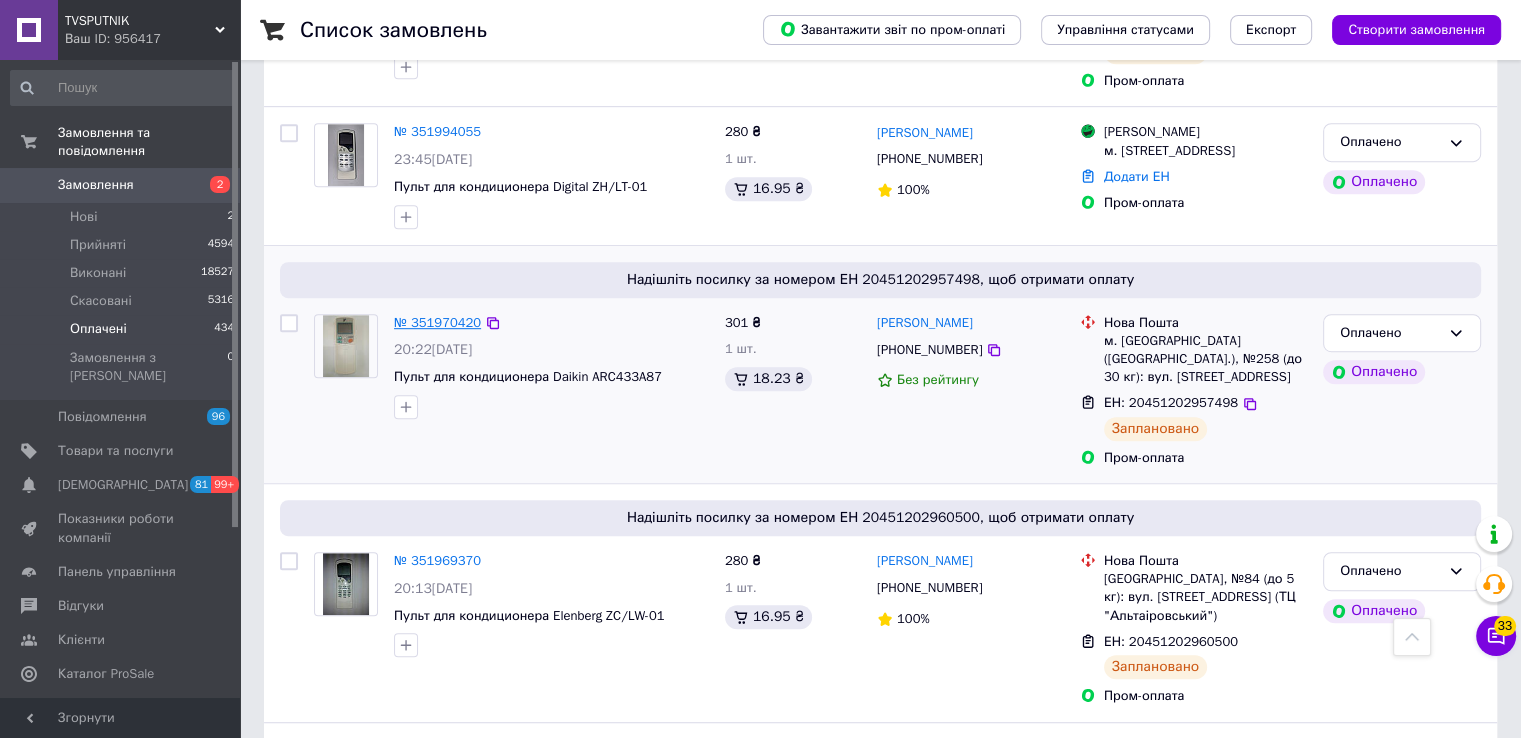 click on "№ 351970420" at bounding box center [437, 322] 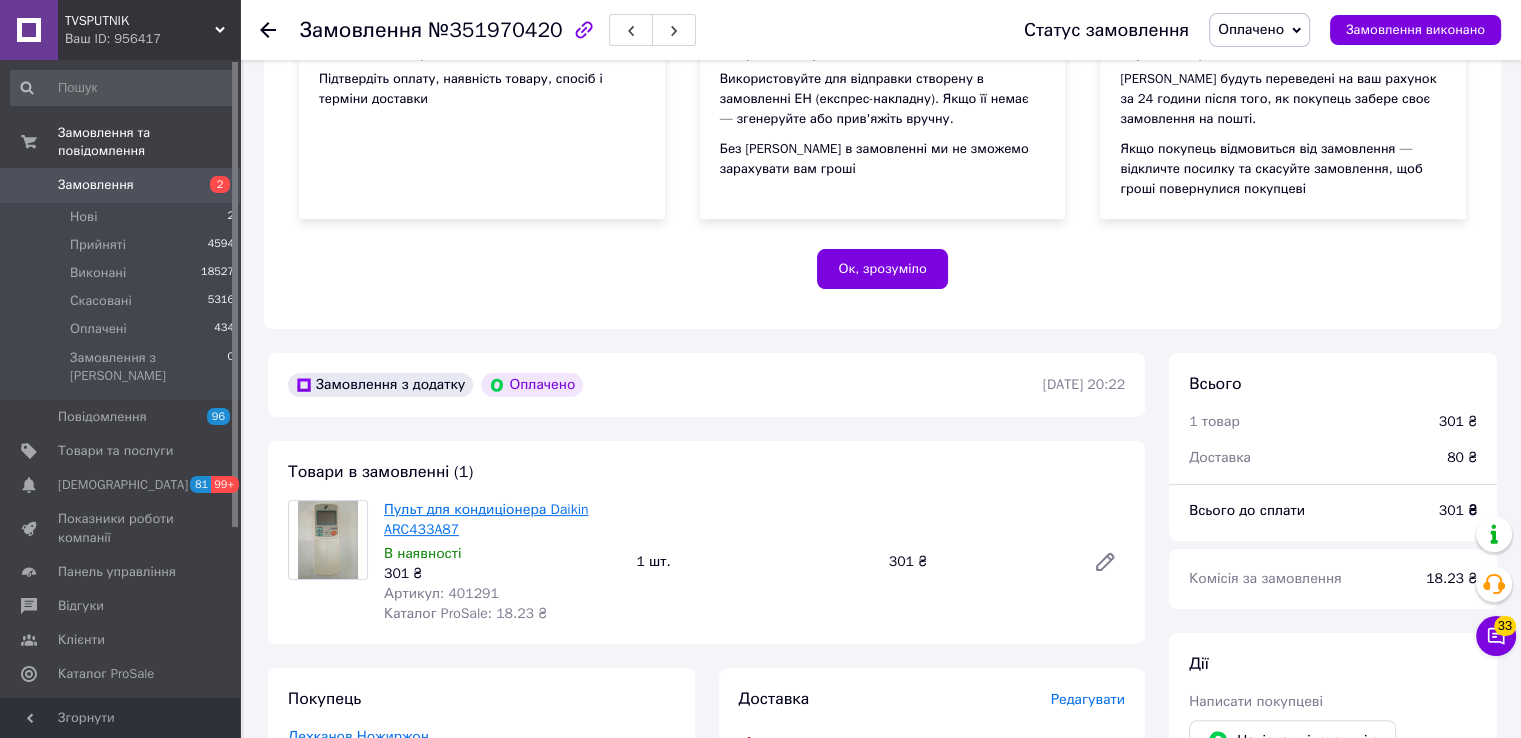 scroll, scrollTop: 400, scrollLeft: 0, axis: vertical 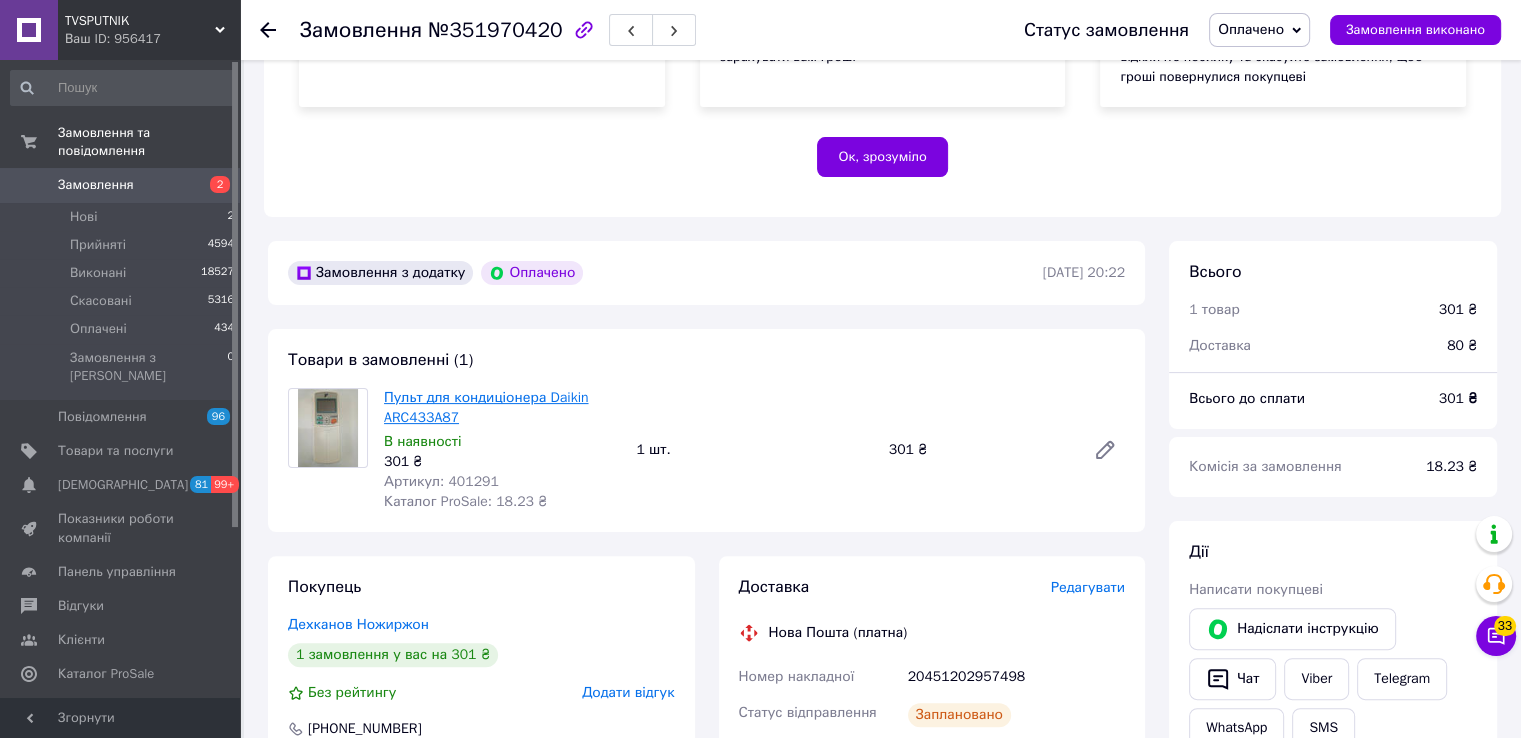 click on "Пульт для кондиціонера Daikin ARC433A87" at bounding box center [486, 407] 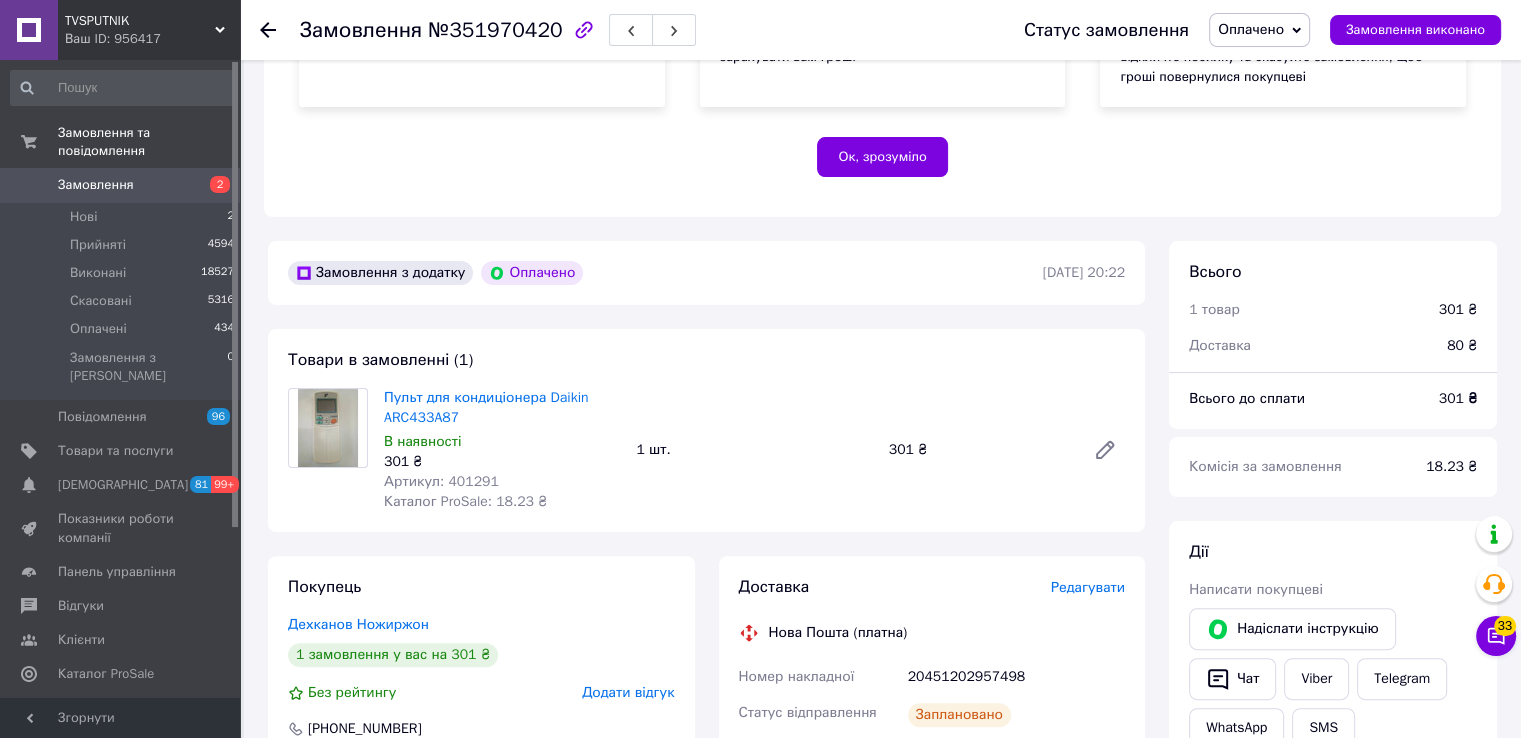 click 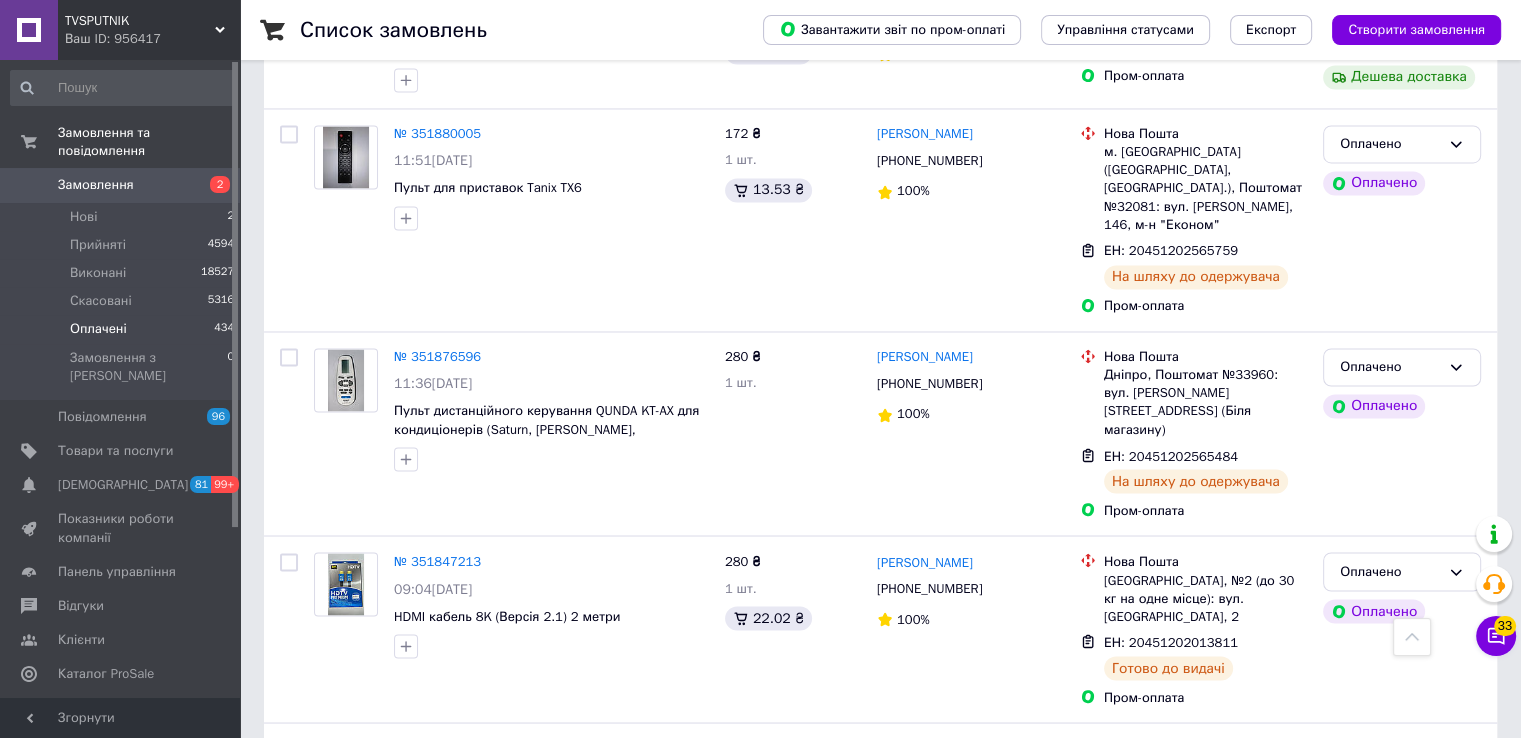 scroll, scrollTop: 3388, scrollLeft: 0, axis: vertical 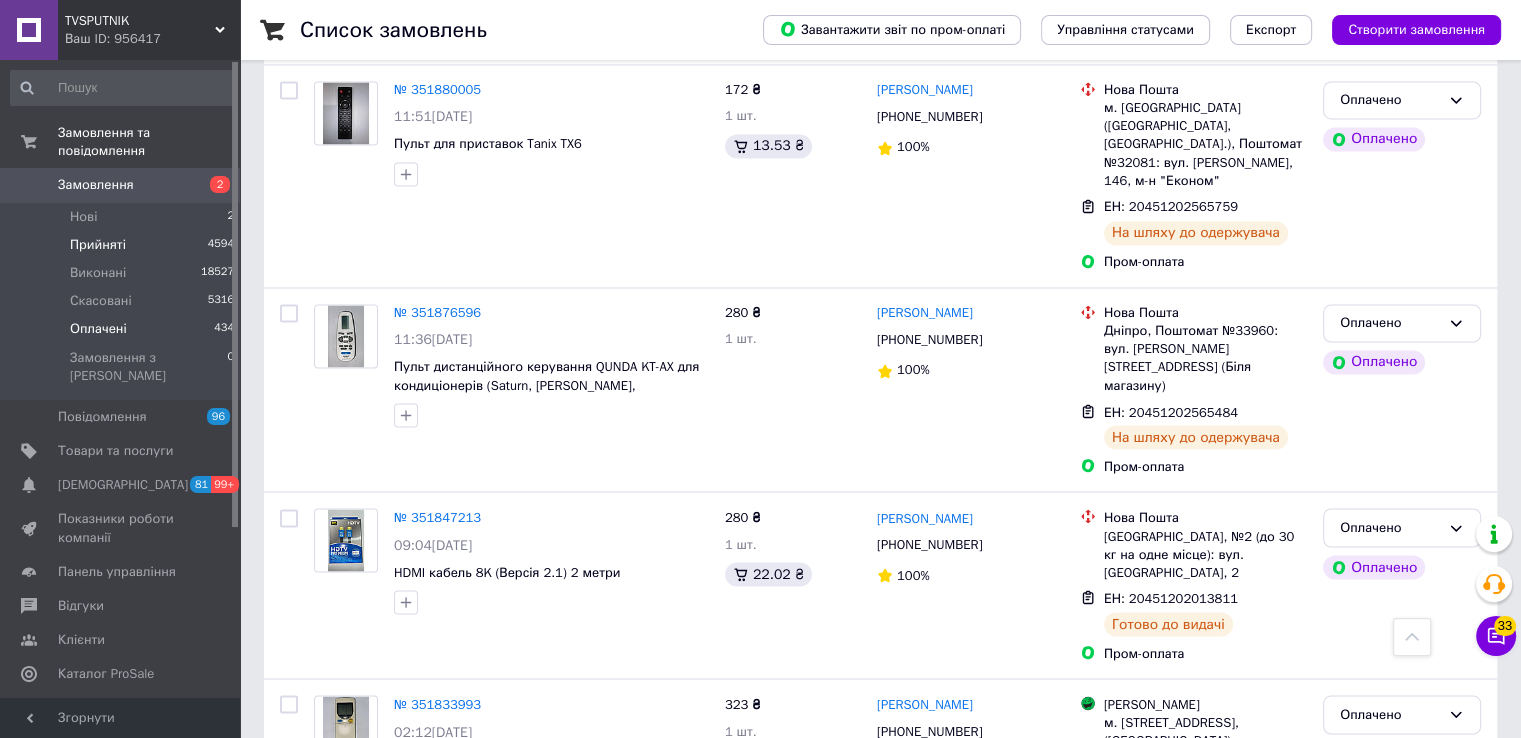 click on "Прийняті 4594" at bounding box center (123, 245) 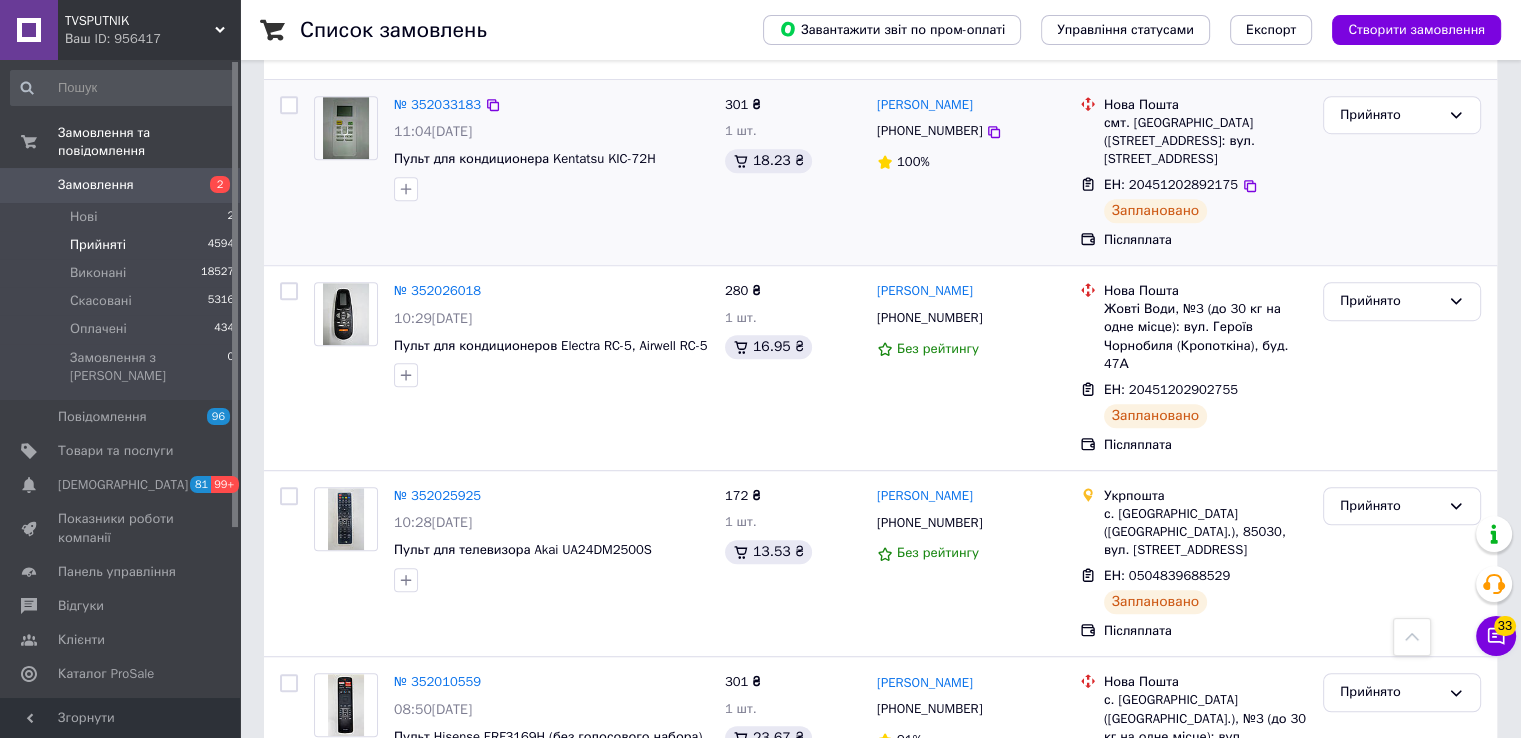 scroll, scrollTop: 1300, scrollLeft: 0, axis: vertical 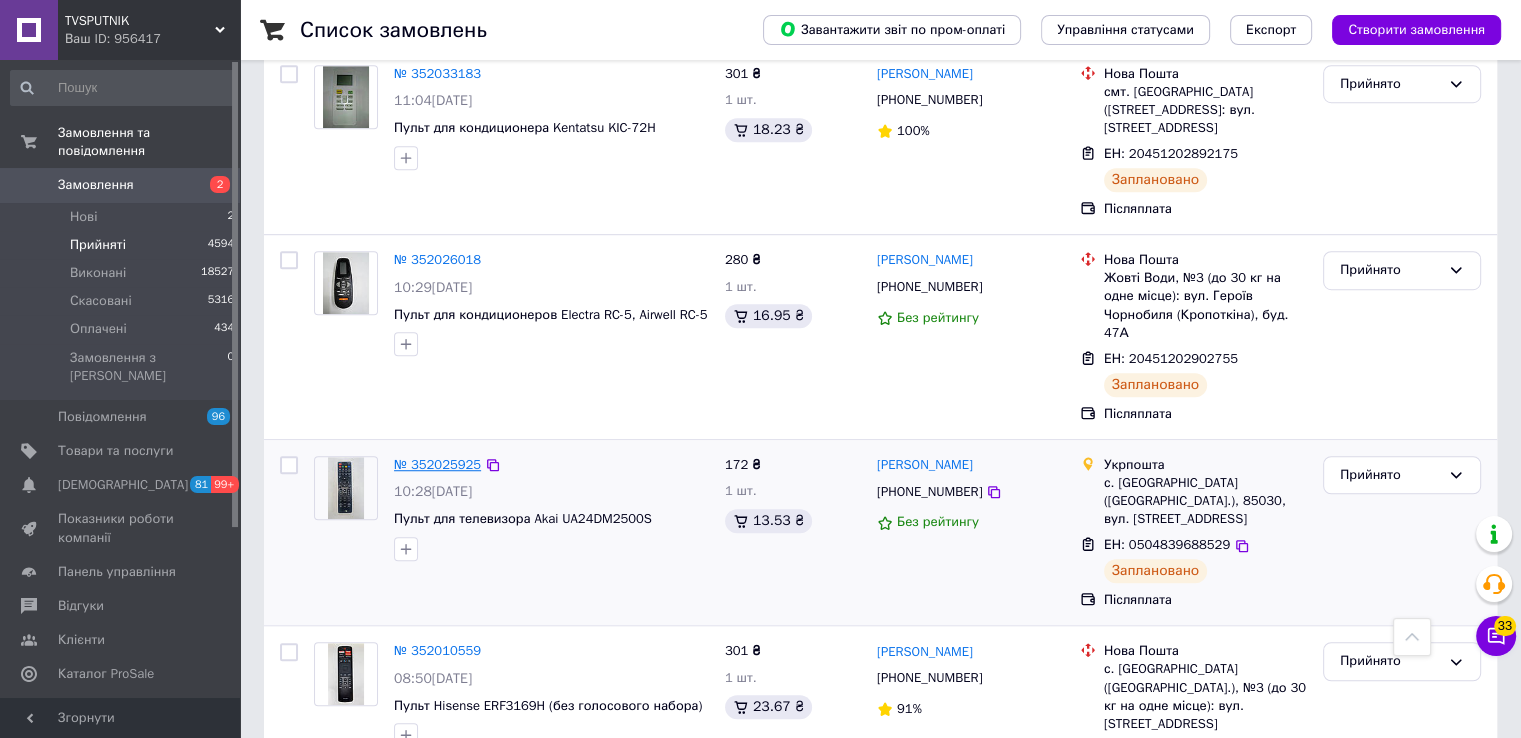 click on "№ 352025925" at bounding box center (437, 464) 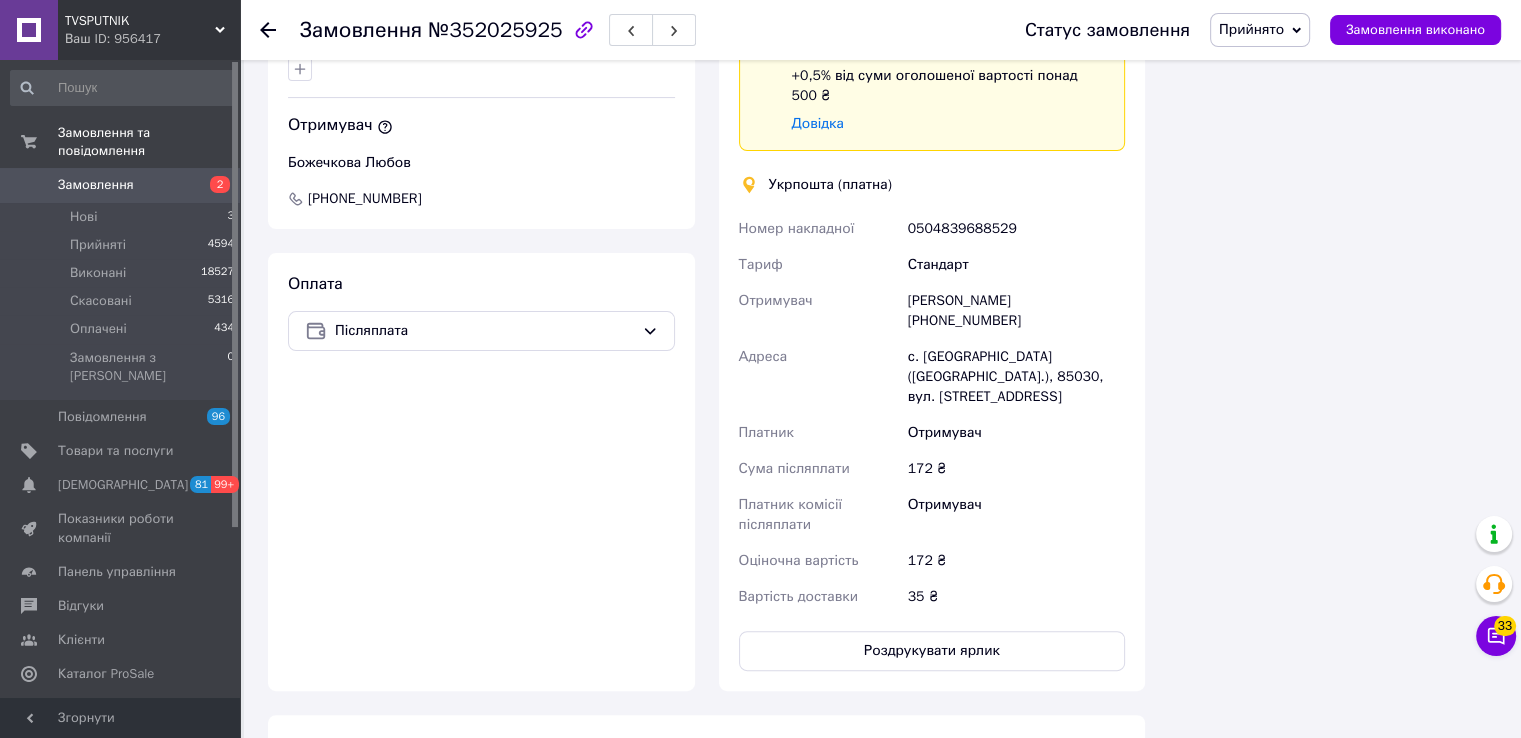 scroll, scrollTop: 923, scrollLeft: 0, axis: vertical 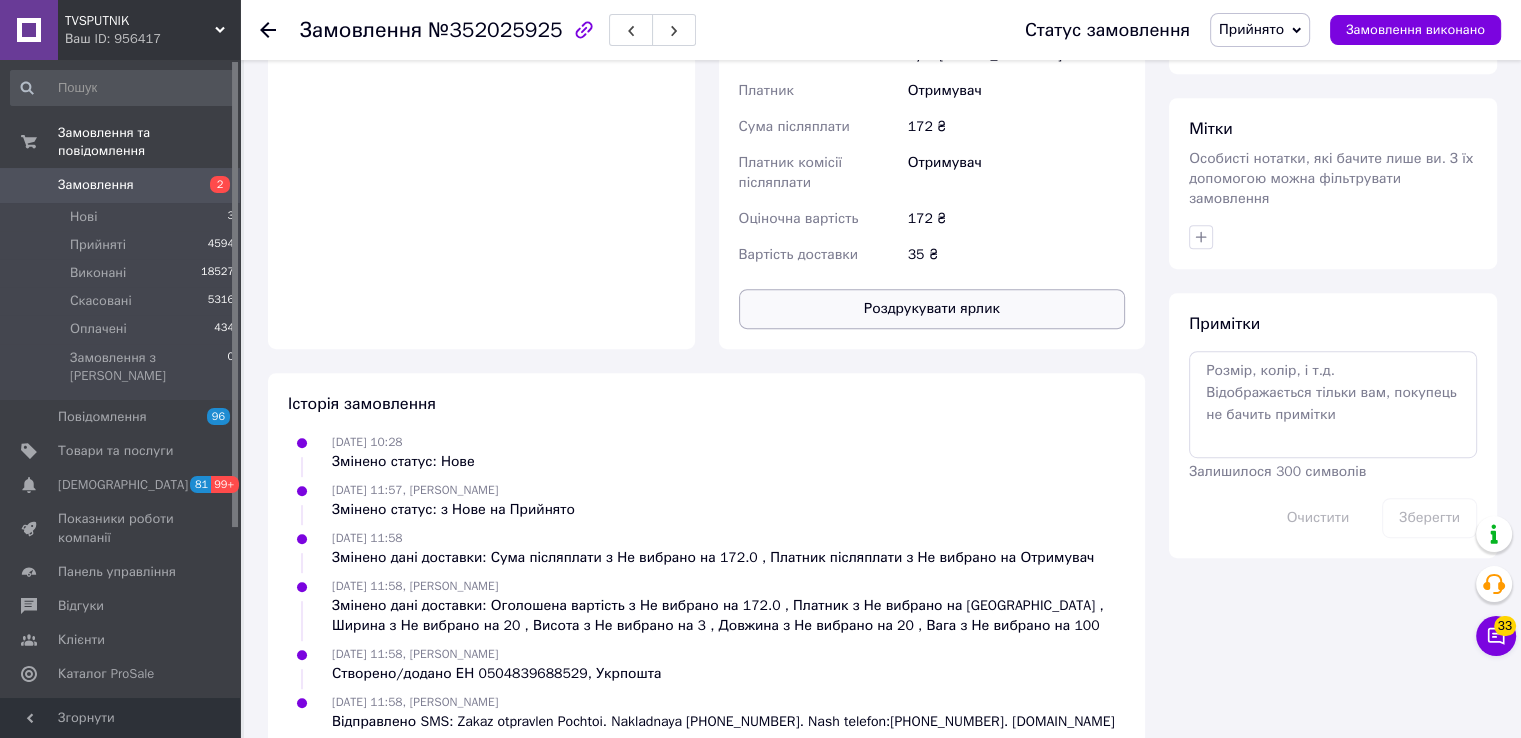 click on "Роздрукувати ярлик" at bounding box center (932, 309) 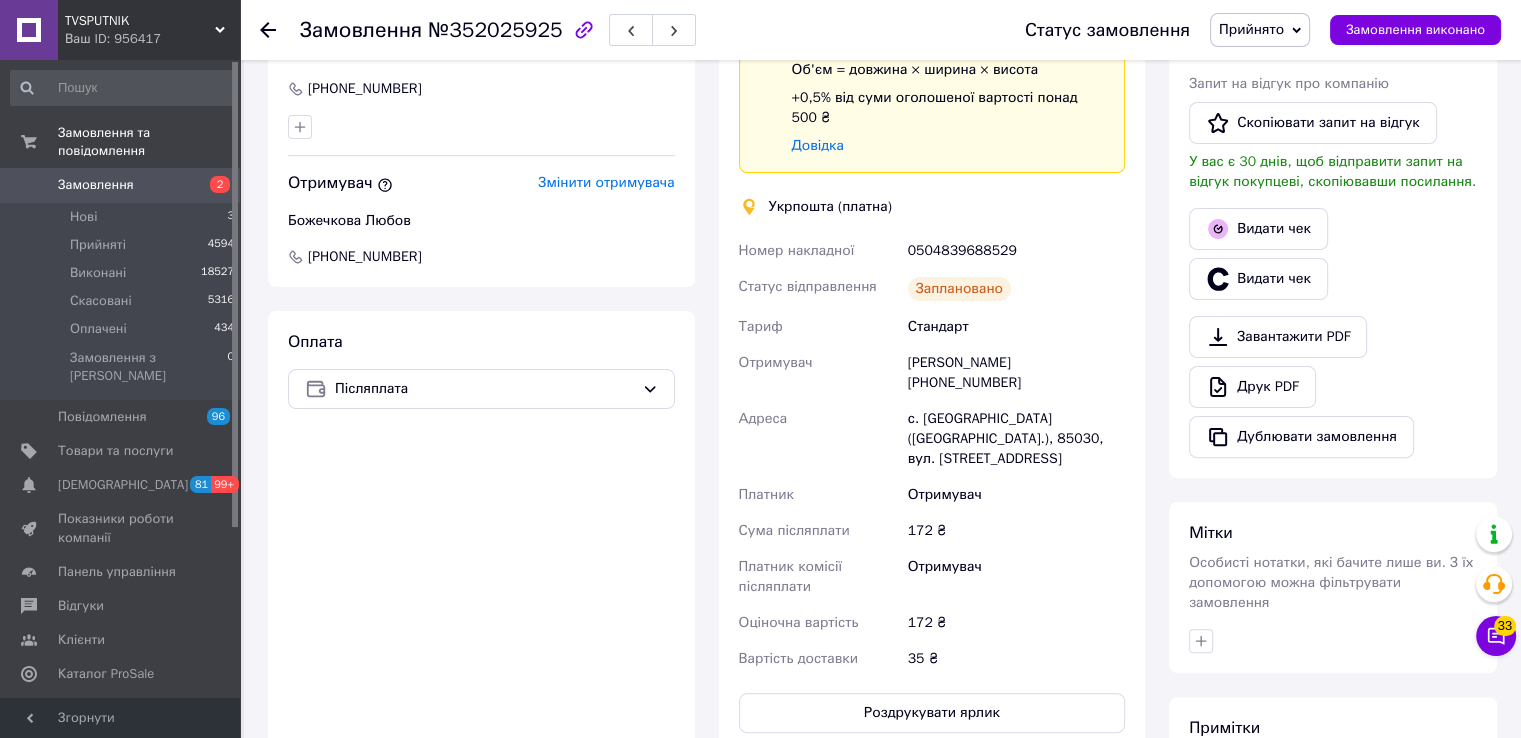 scroll, scrollTop: 423, scrollLeft: 0, axis: vertical 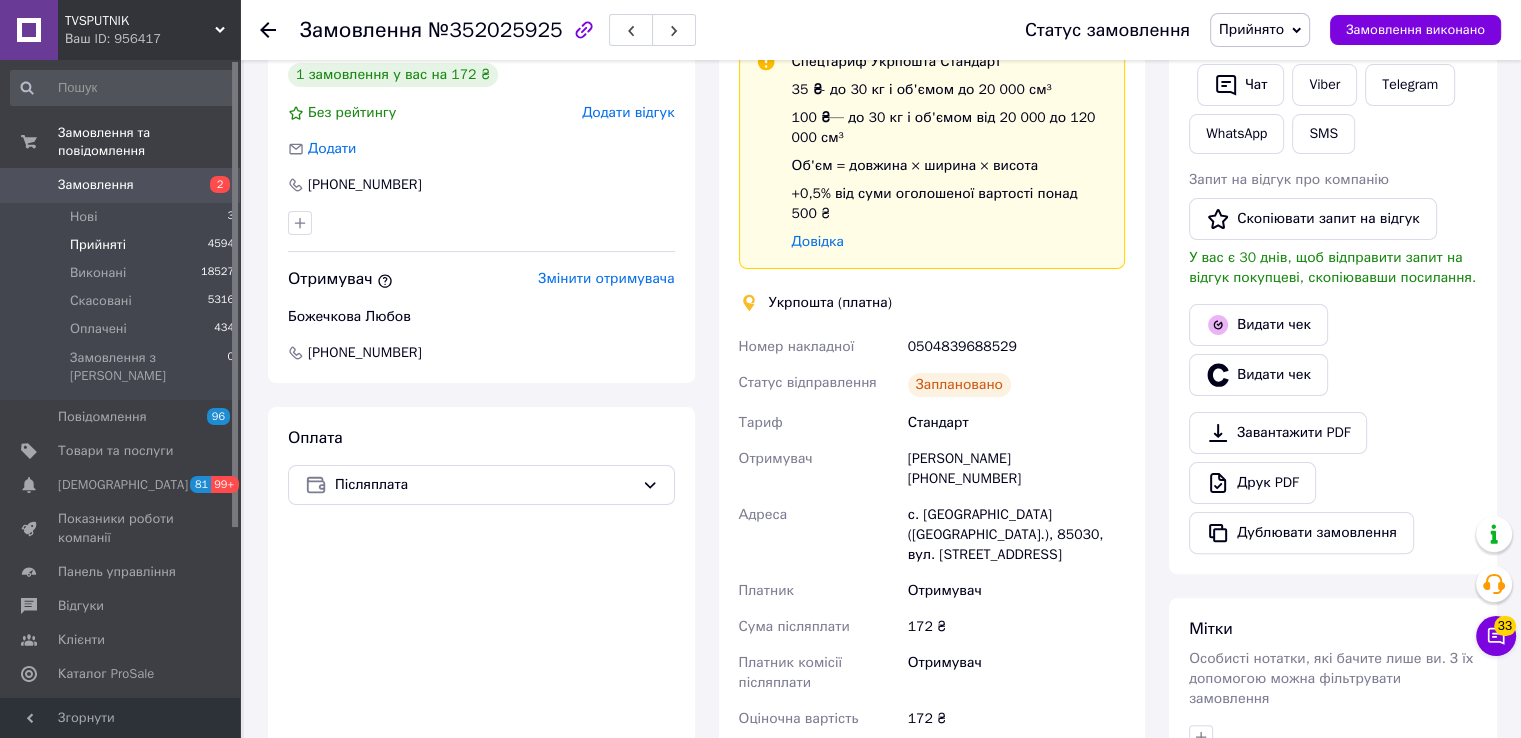 click on "Прийняті 4594" at bounding box center (123, 245) 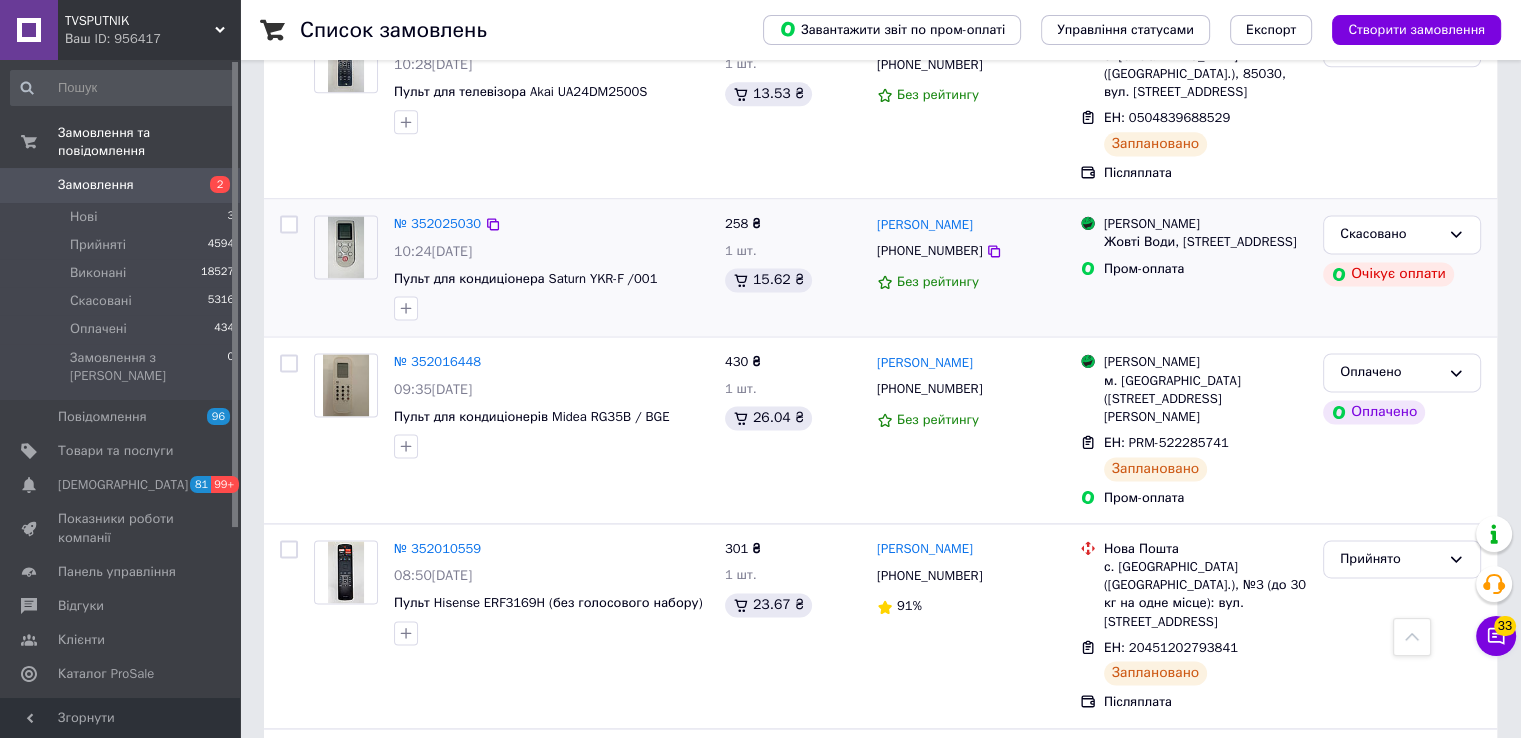 scroll, scrollTop: 2700, scrollLeft: 0, axis: vertical 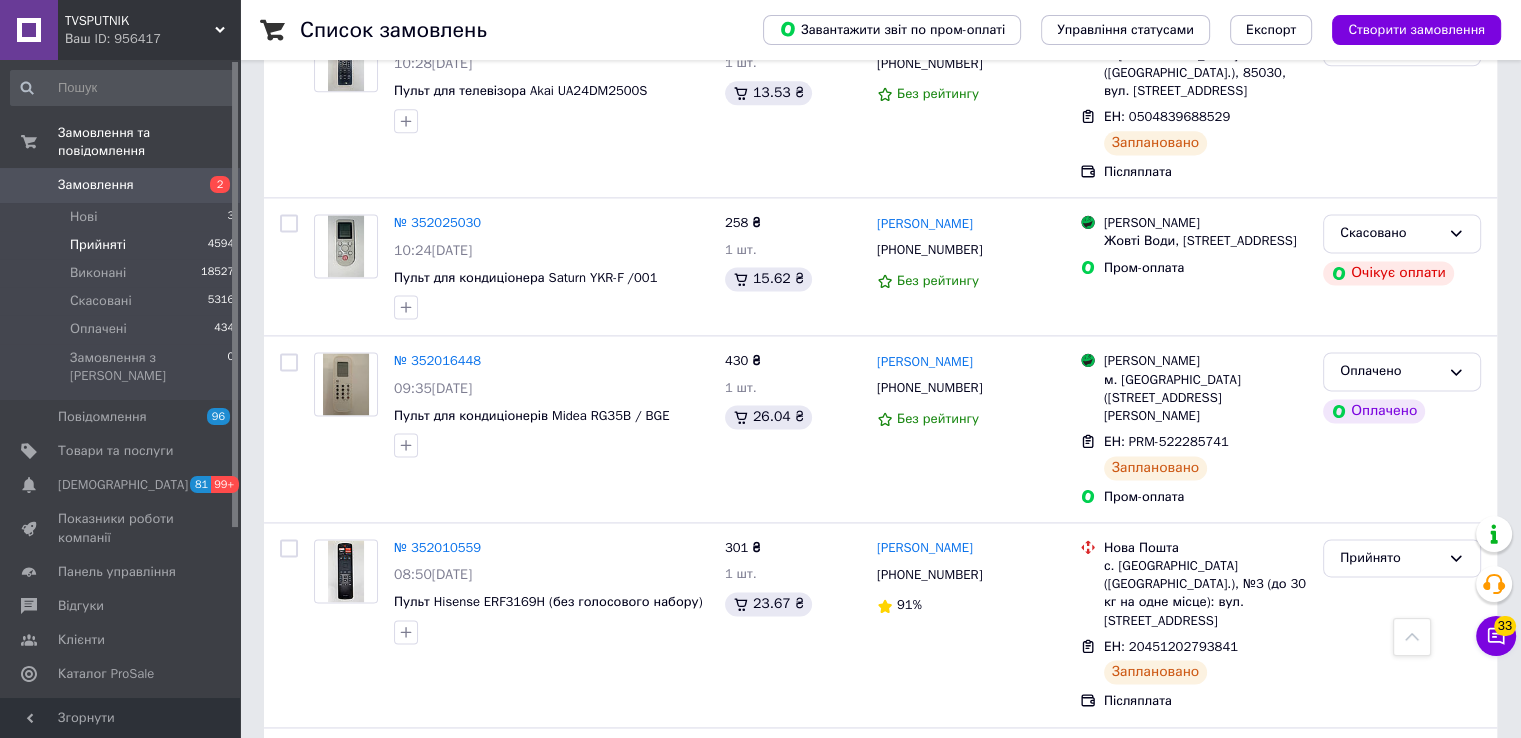 click on "Прийняті" at bounding box center [98, 245] 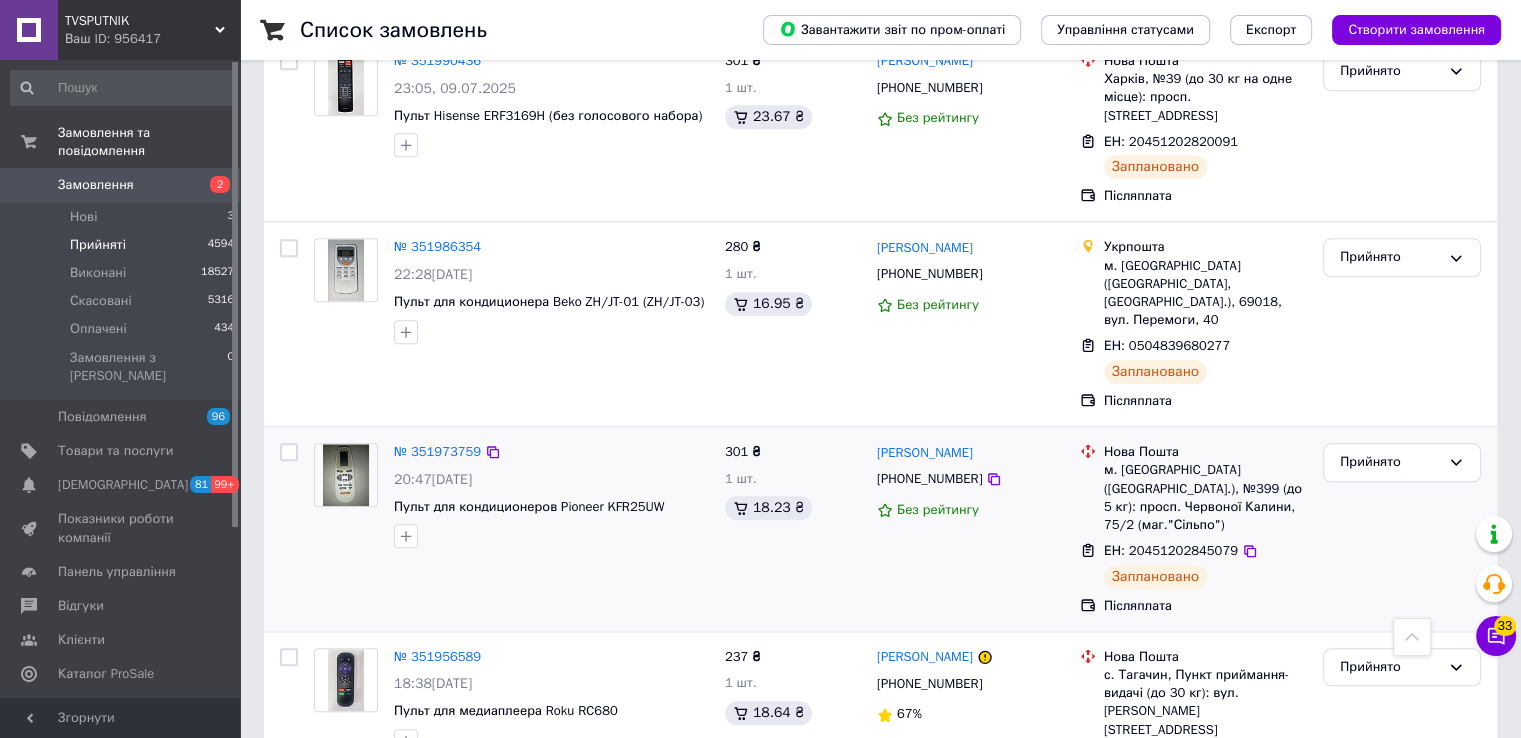 scroll, scrollTop: 2100, scrollLeft: 0, axis: vertical 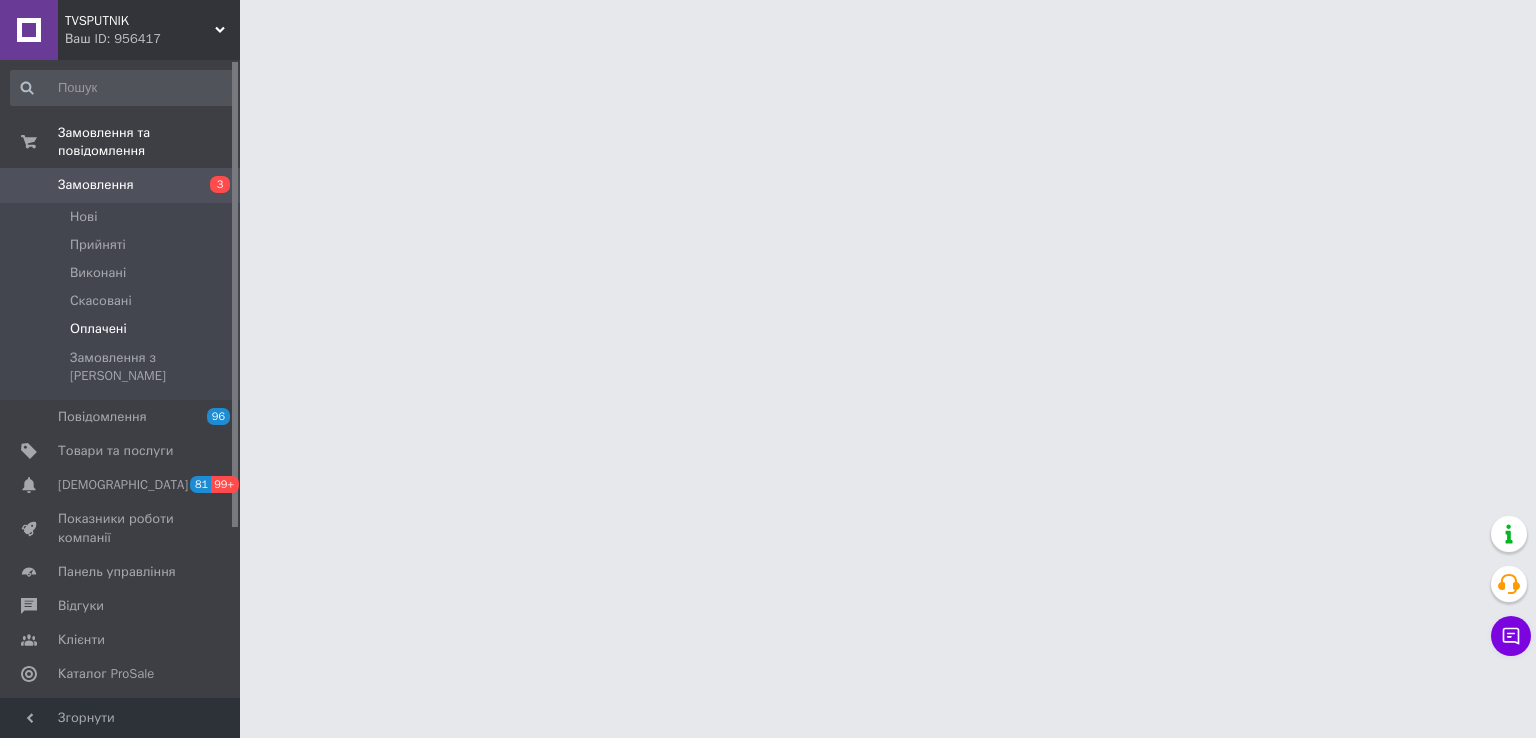 click on "Оплачені" at bounding box center (123, 329) 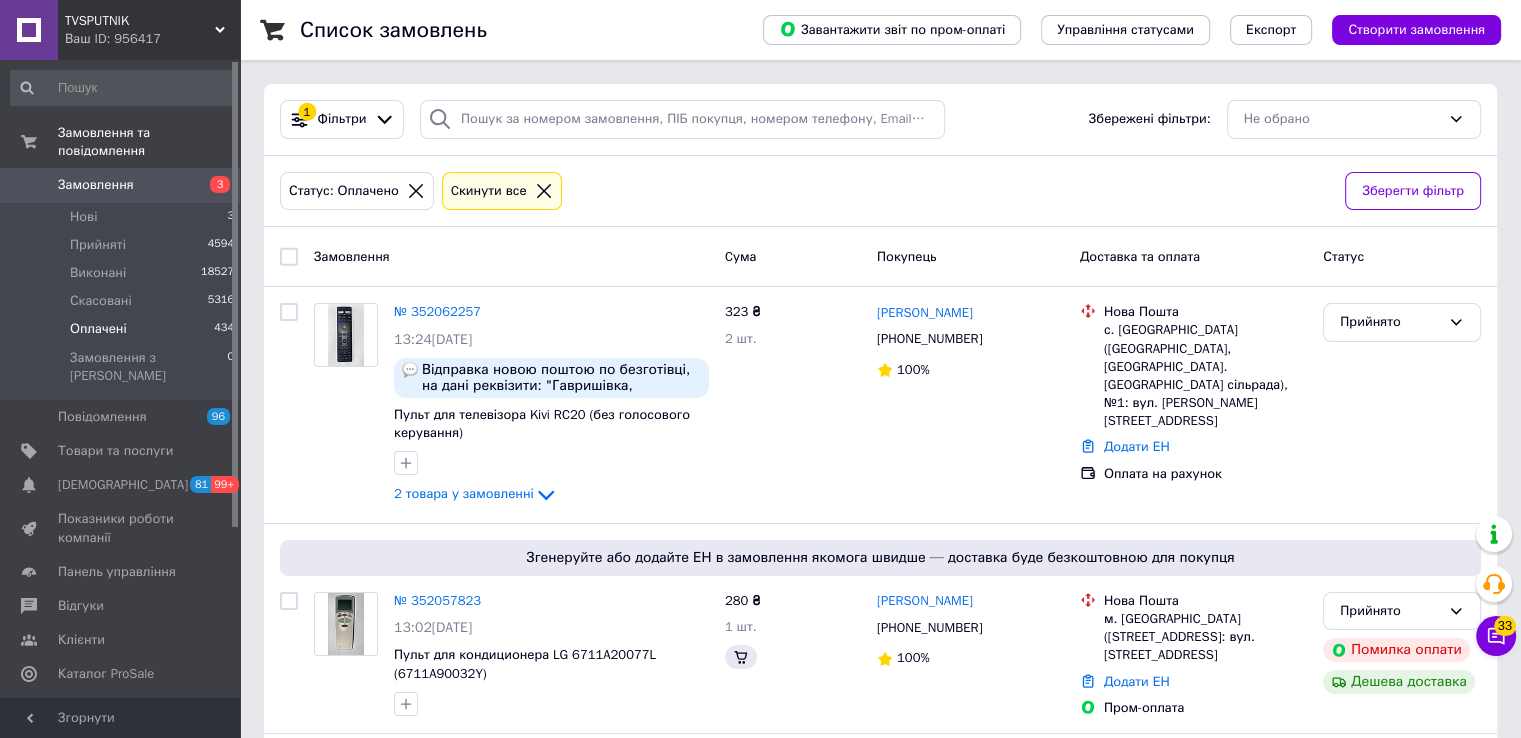 click on "Оплачені 434" at bounding box center [123, 329] 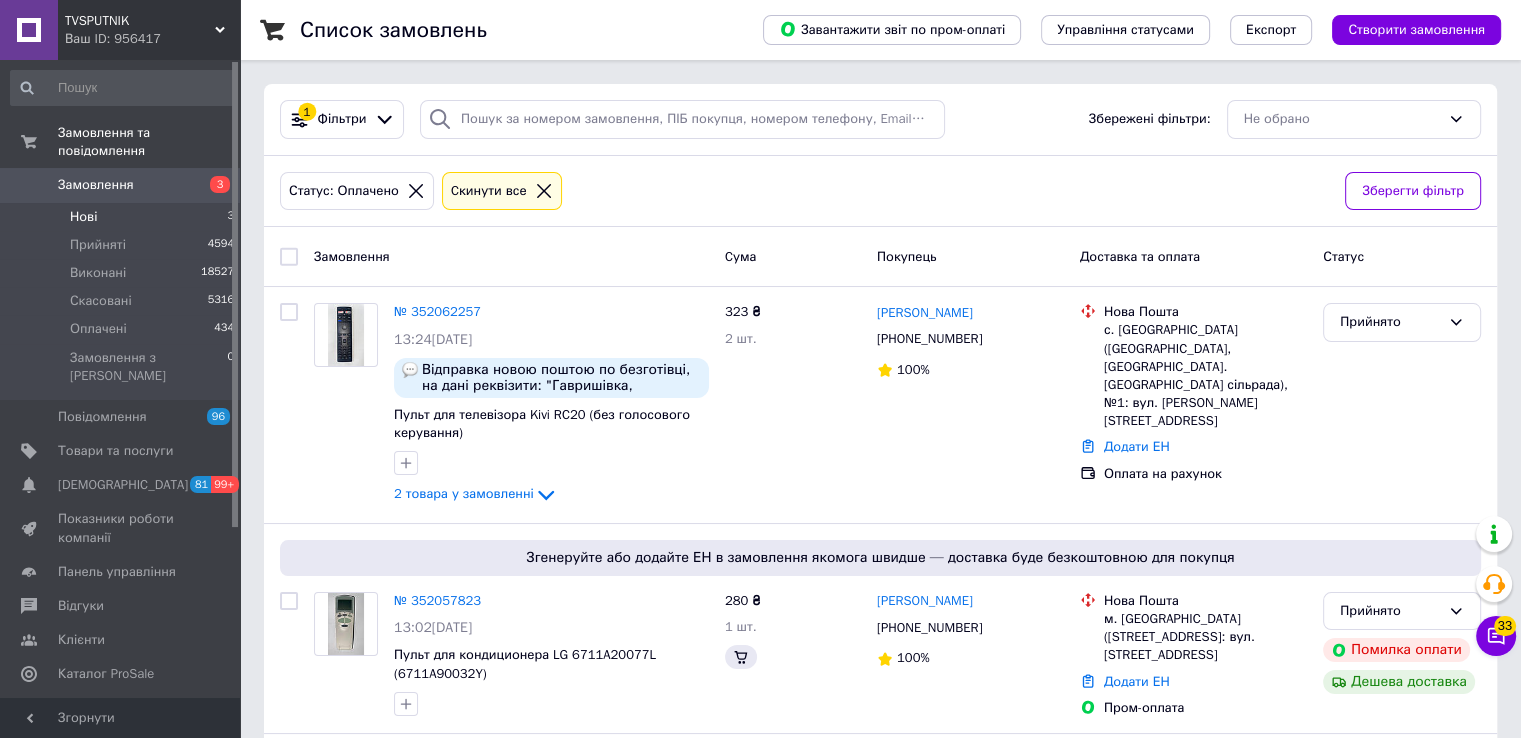click on "Нові 3" at bounding box center (123, 217) 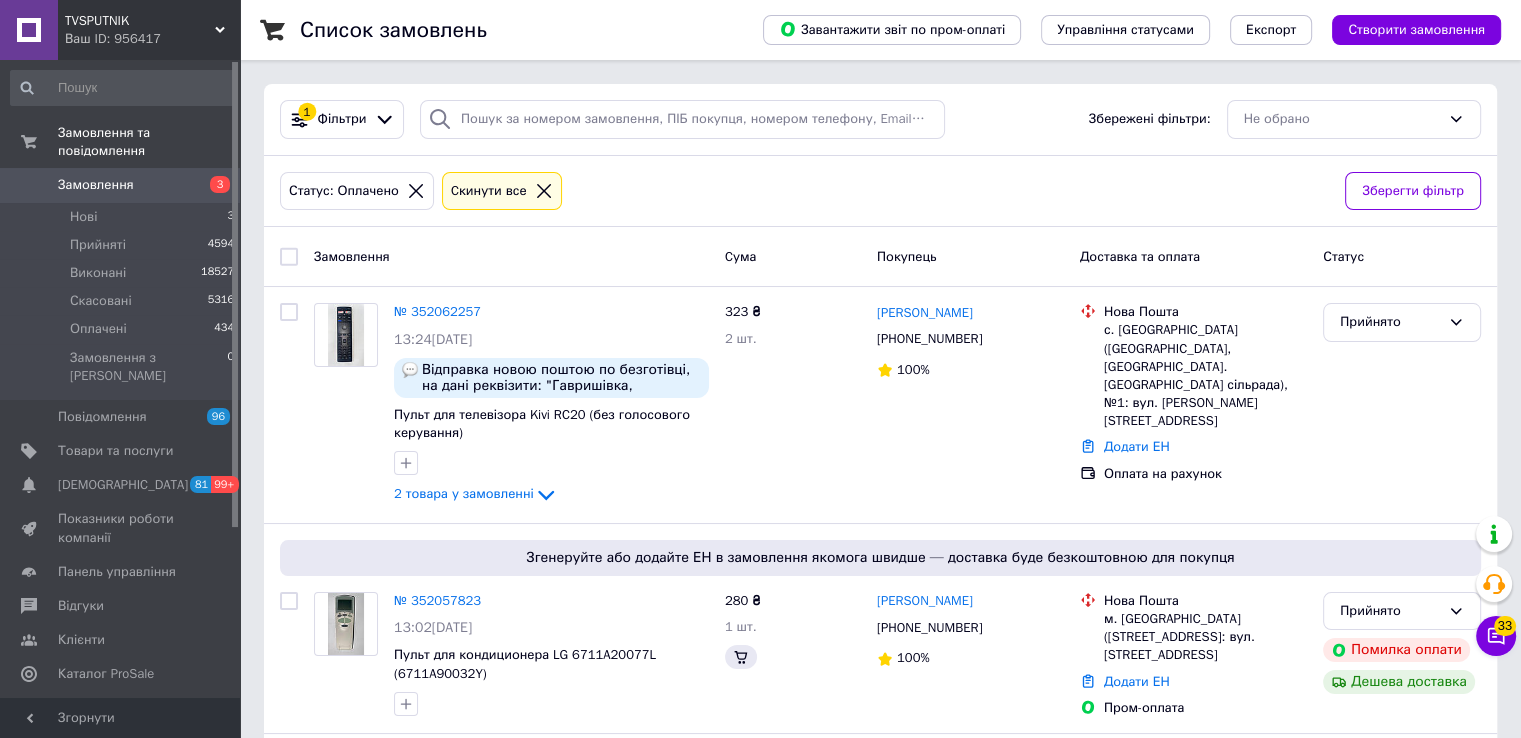 click on "Замовлення" at bounding box center (121, 185) 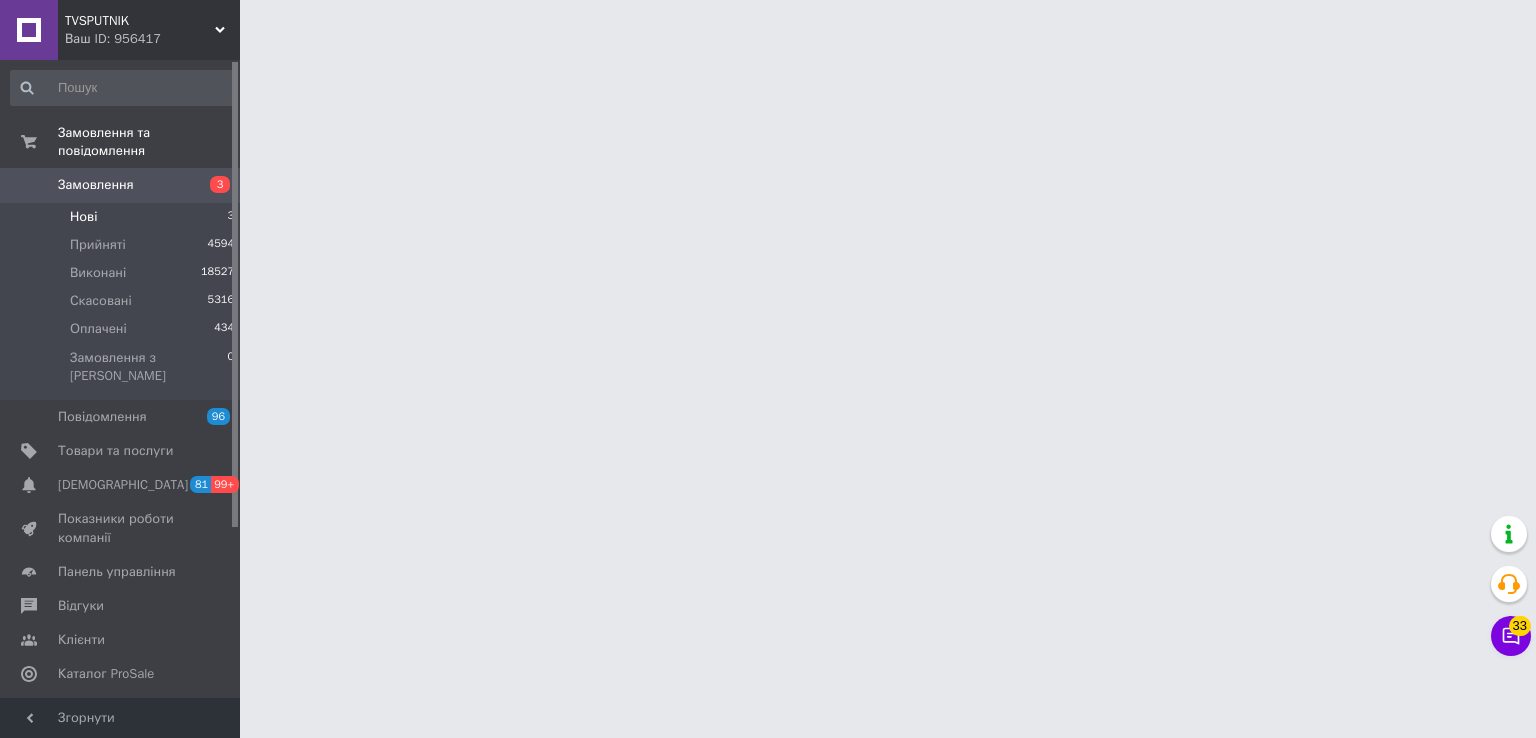 click on "Нові 3" at bounding box center [123, 217] 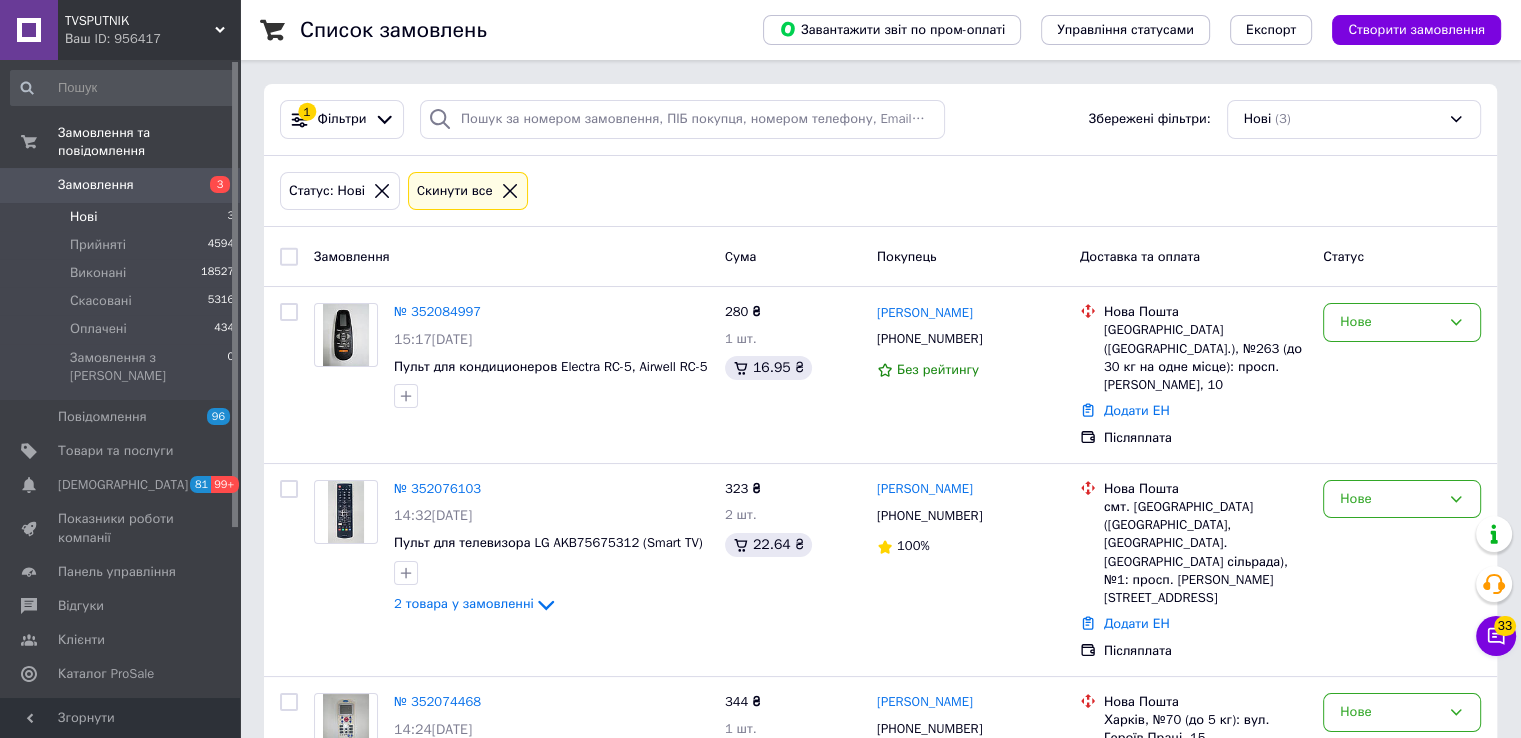 click on "Нові 3" at bounding box center [123, 217] 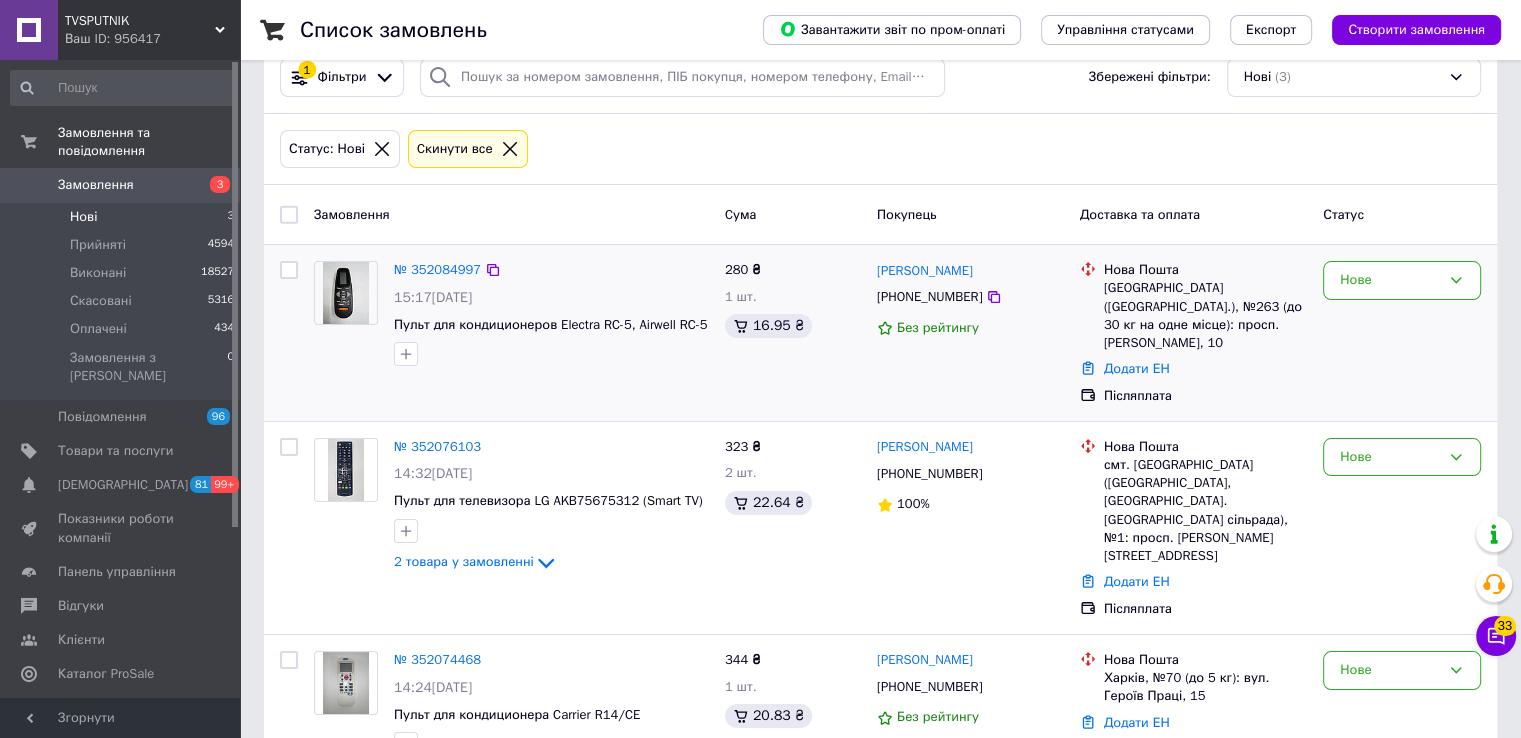 scroll, scrollTop: 64, scrollLeft: 0, axis: vertical 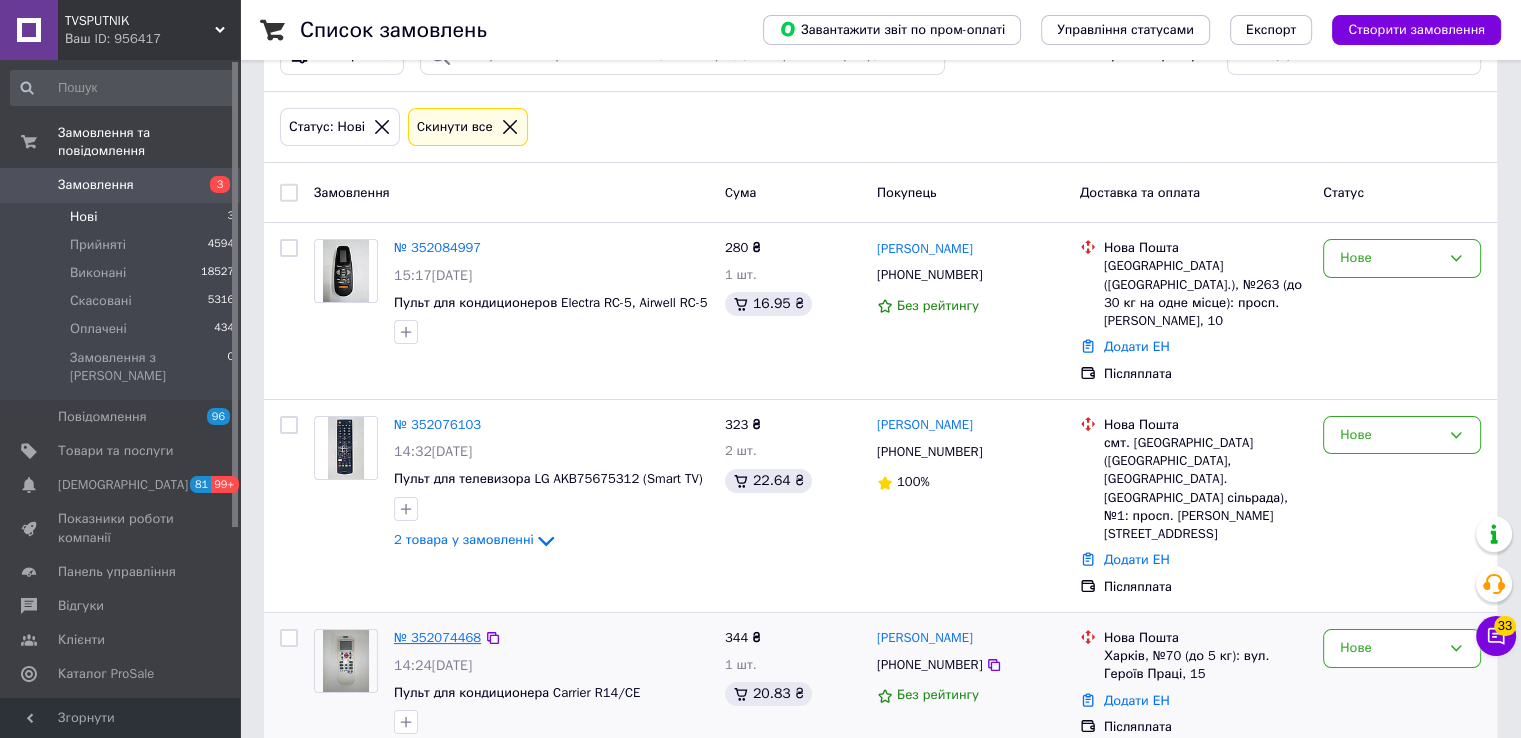 click on "№ 352074468" at bounding box center [437, 637] 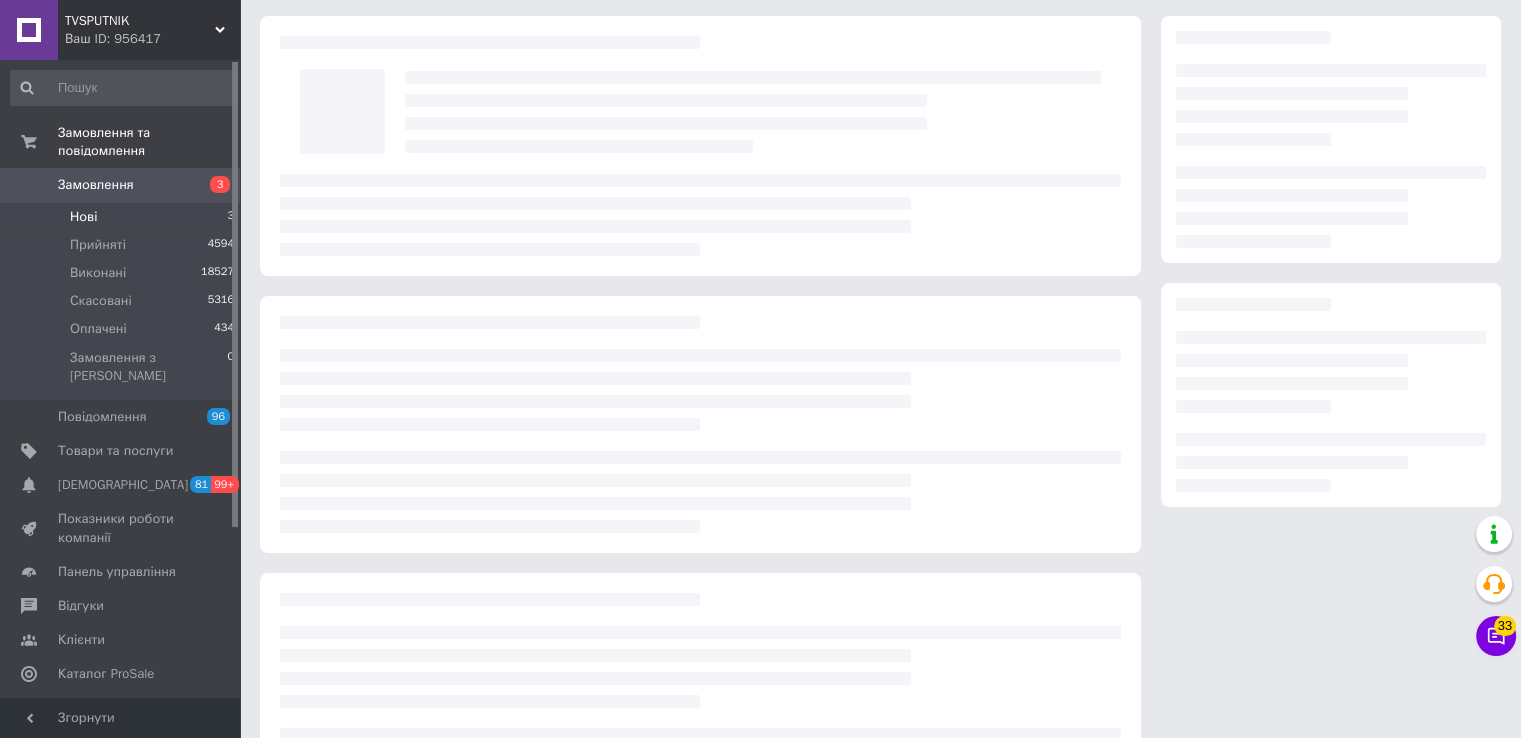 scroll, scrollTop: 0, scrollLeft: 0, axis: both 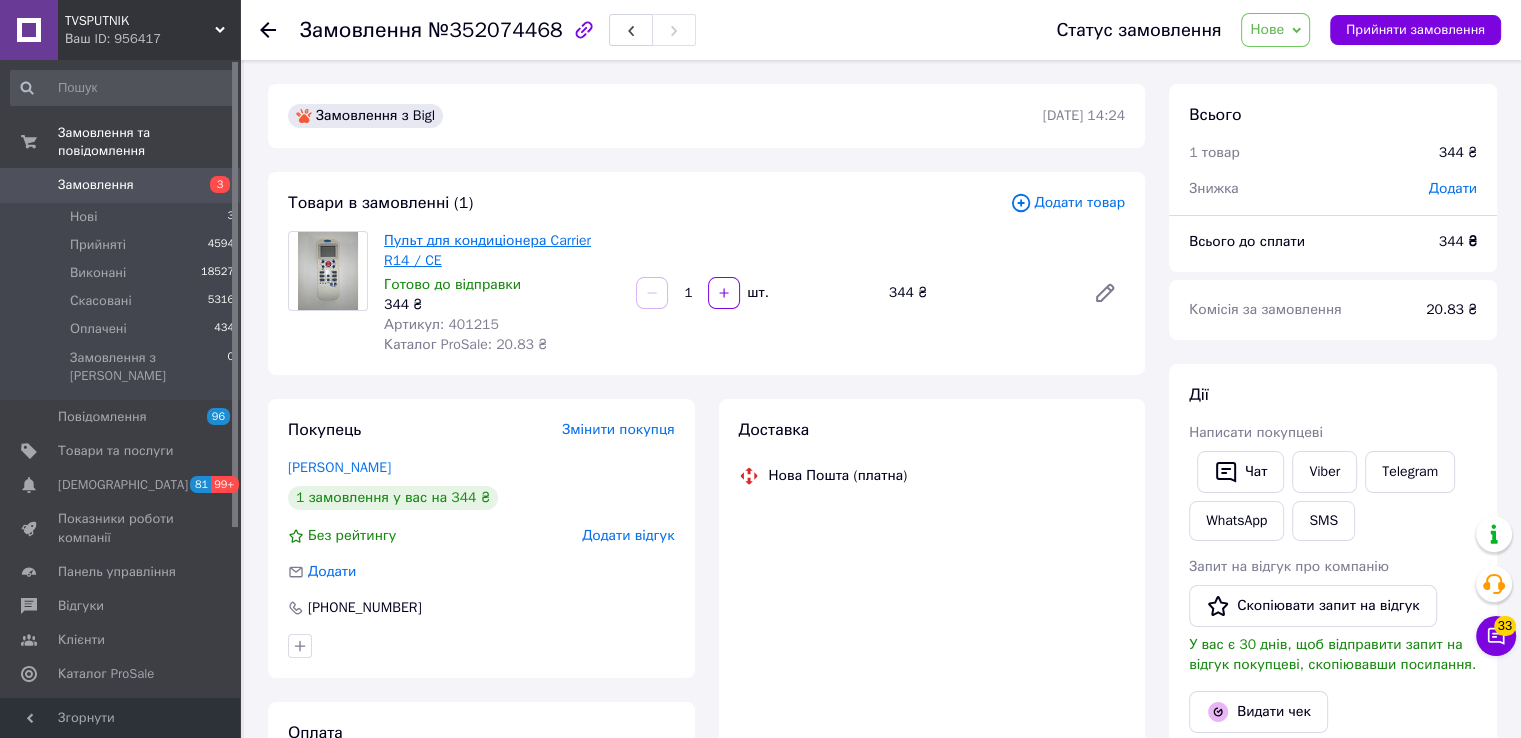 click on "Пульт для кондиціонера Carrier R14 / CE" at bounding box center (487, 250) 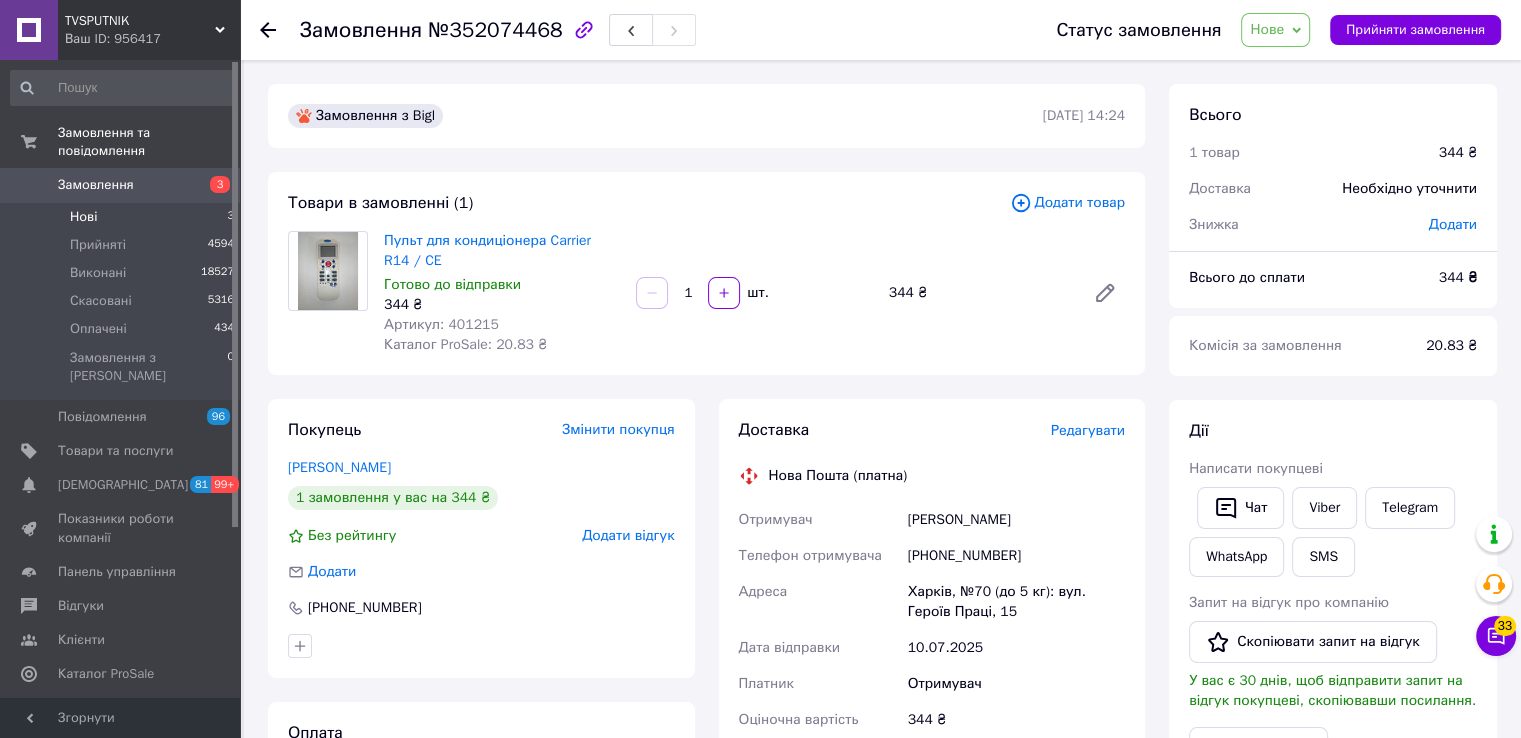 click on "Нові 3" at bounding box center [123, 217] 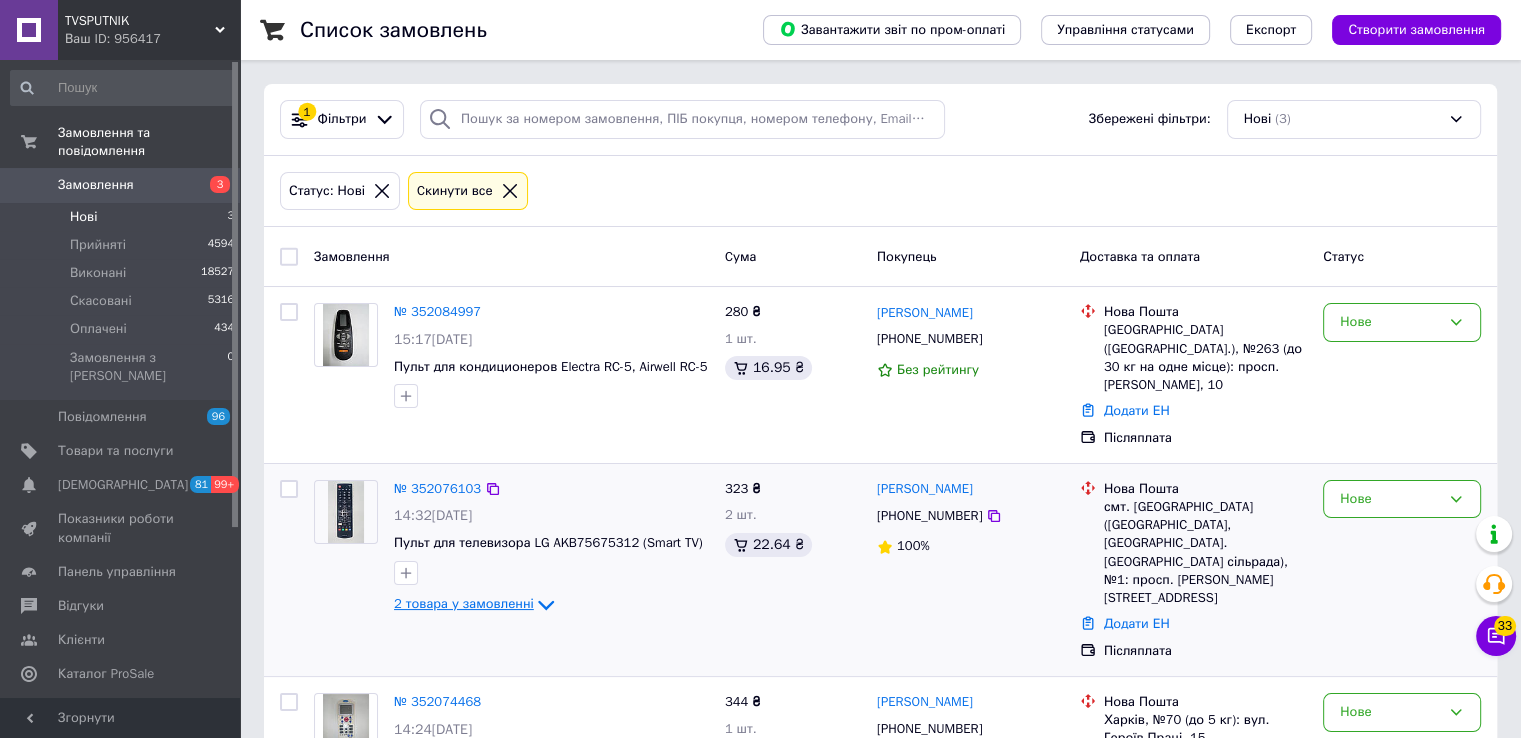 click on "2 товара у замовленні" at bounding box center (464, 604) 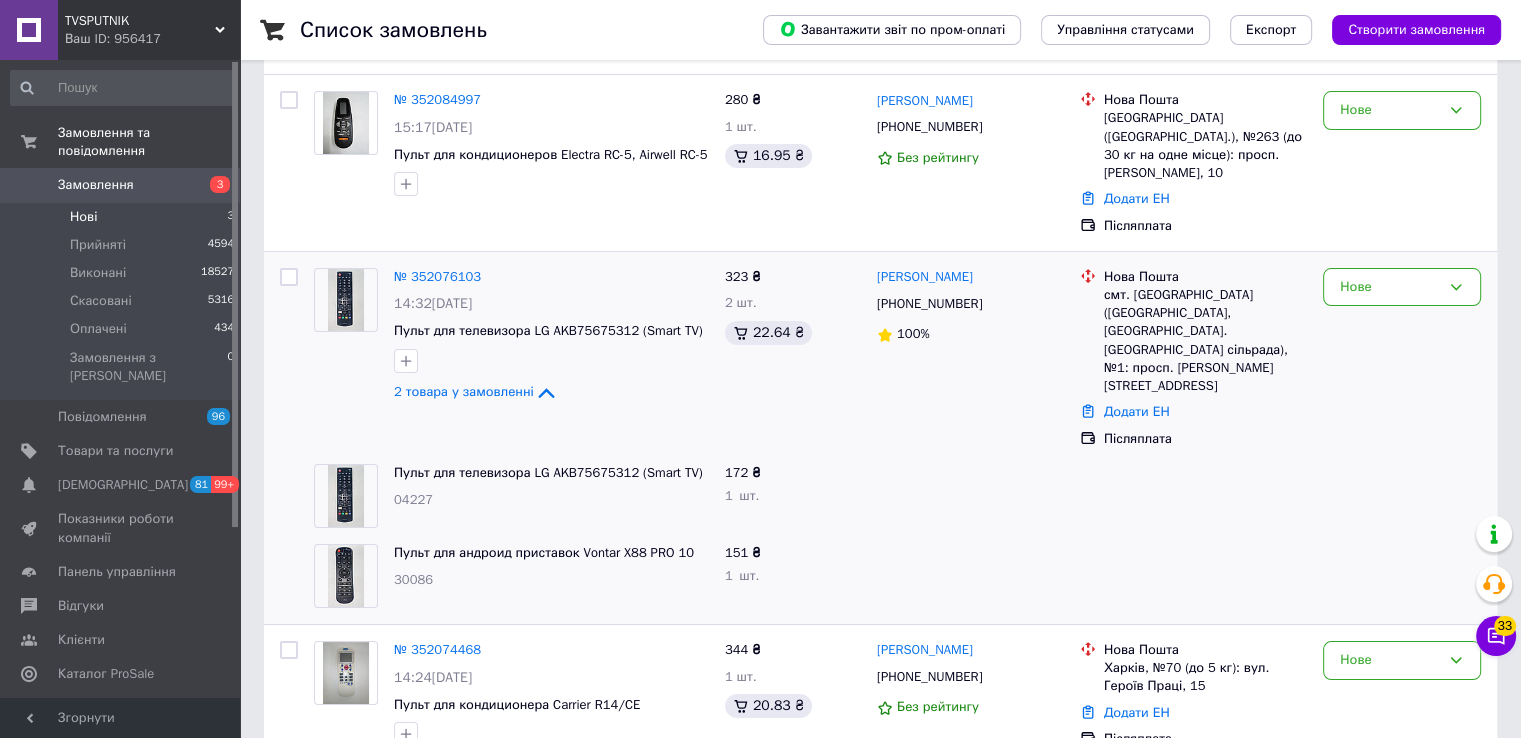 scroll, scrollTop: 224, scrollLeft: 0, axis: vertical 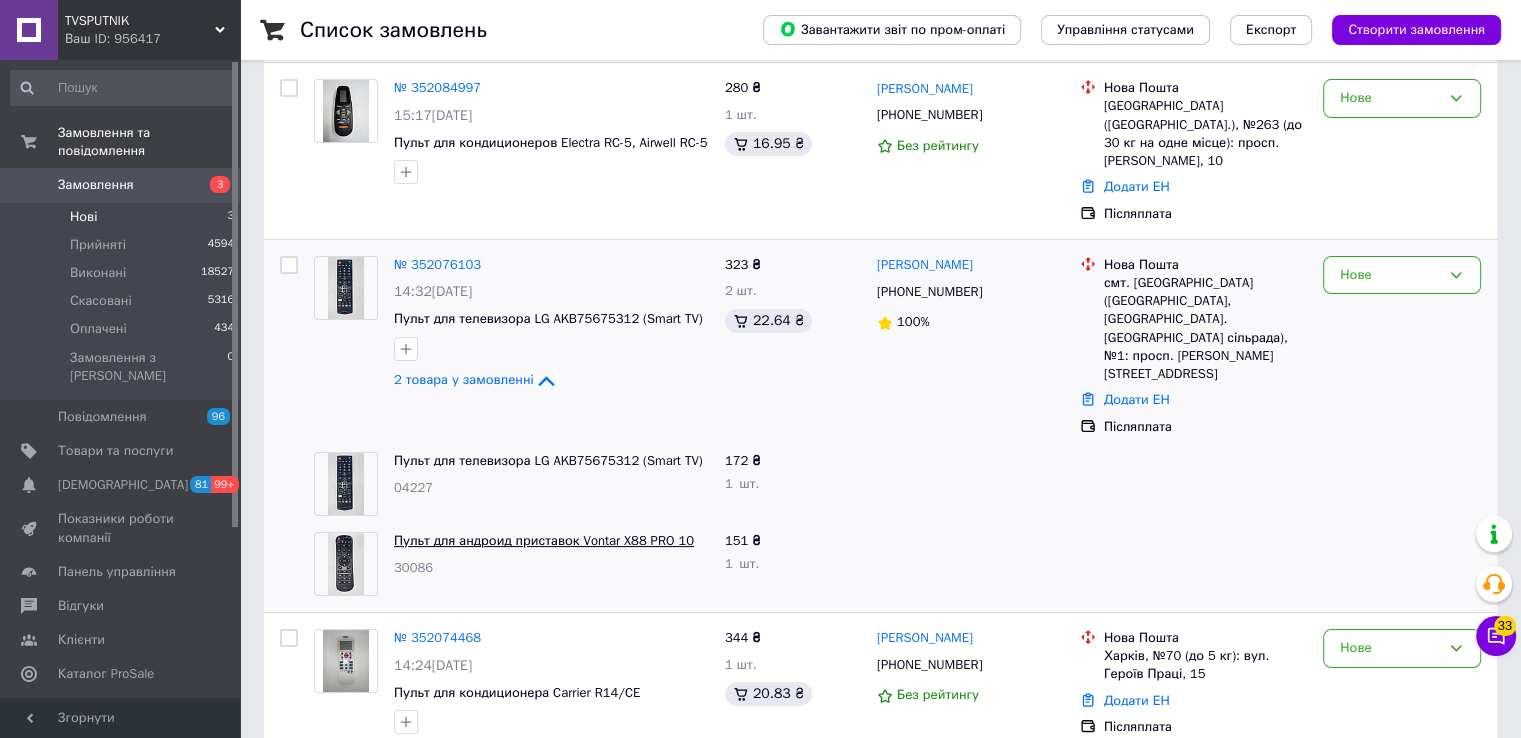 click on "Пульт для андроид приставок Vontar X88 PRO 10" at bounding box center [544, 540] 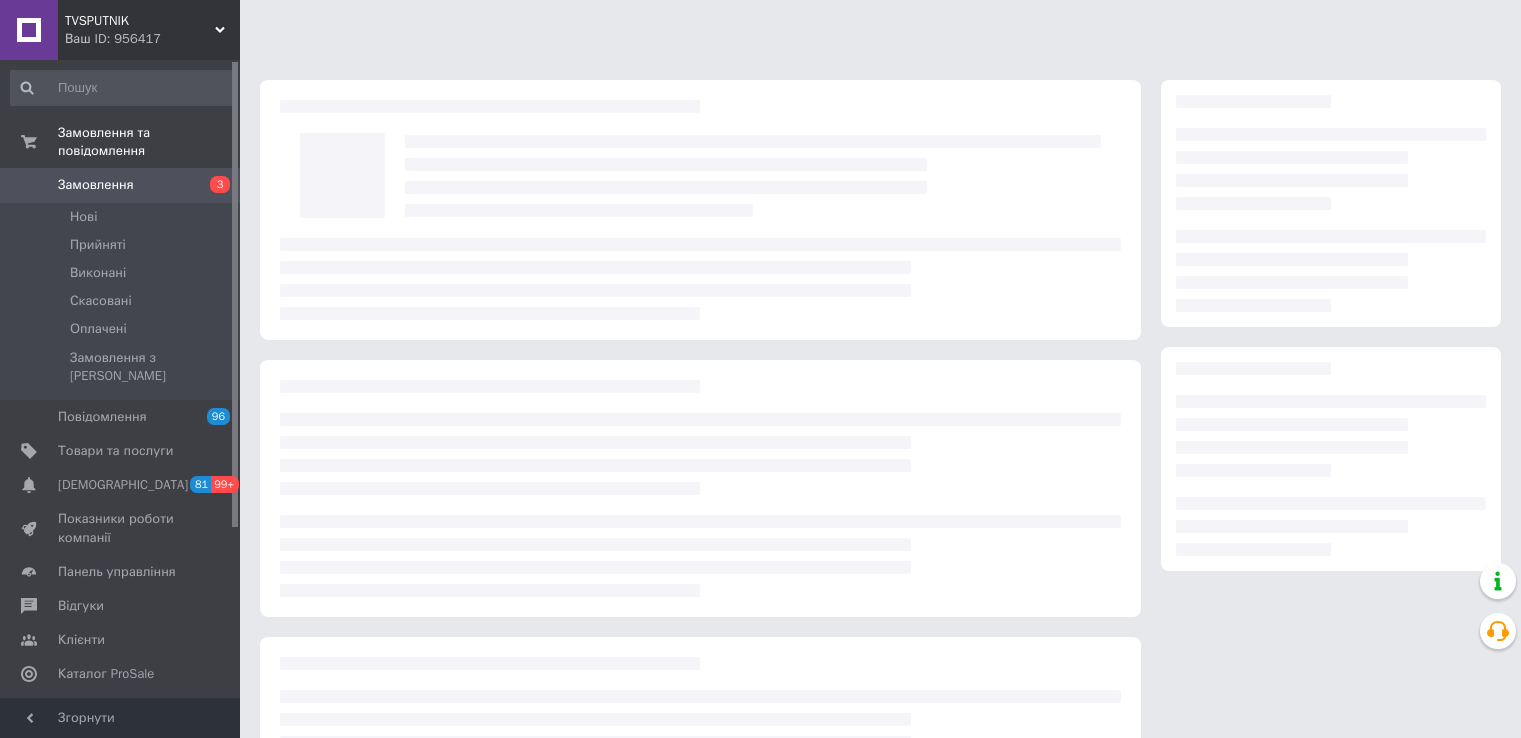 scroll, scrollTop: 0, scrollLeft: 0, axis: both 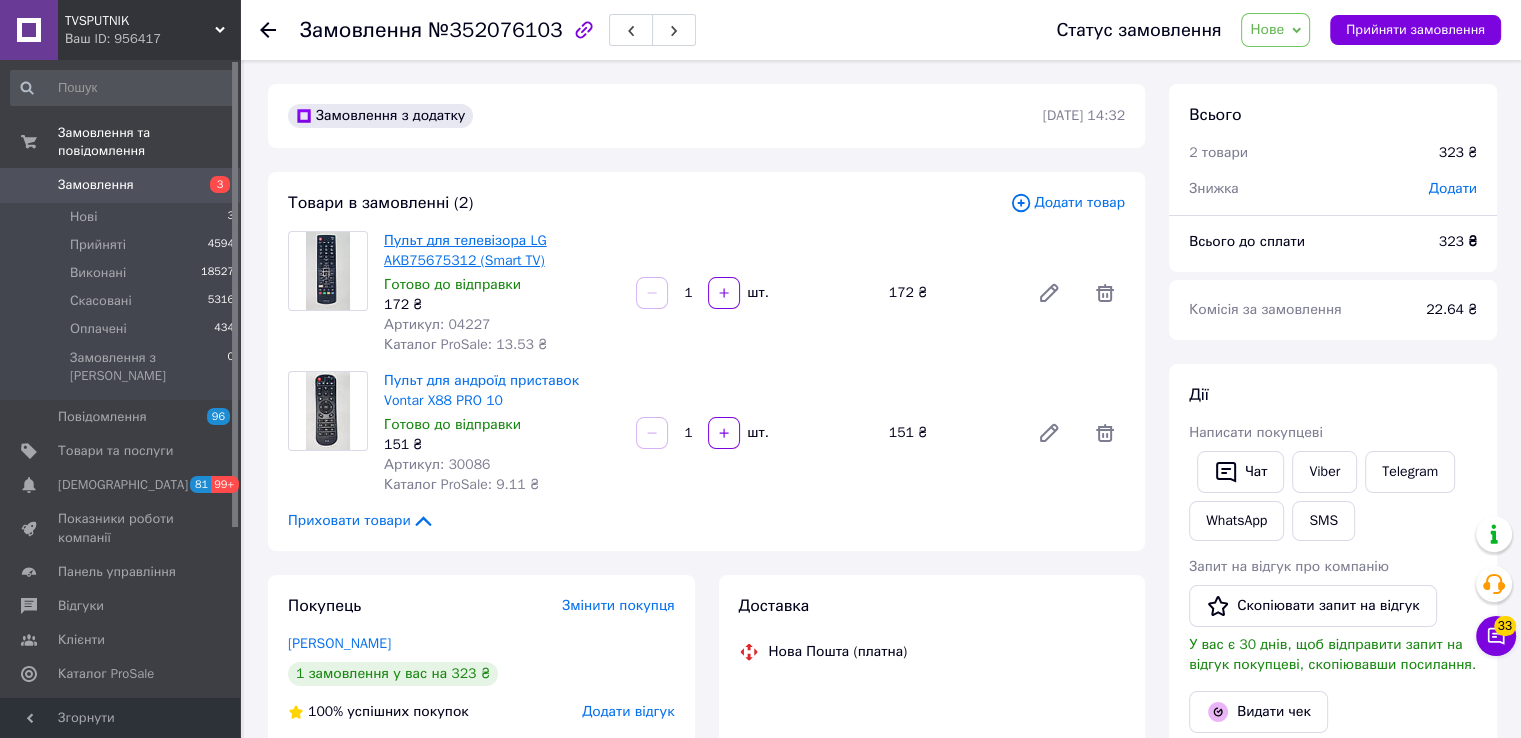 click on "Пульт для телевізора LG AKB75675312 (Smart TV)" at bounding box center [465, 250] 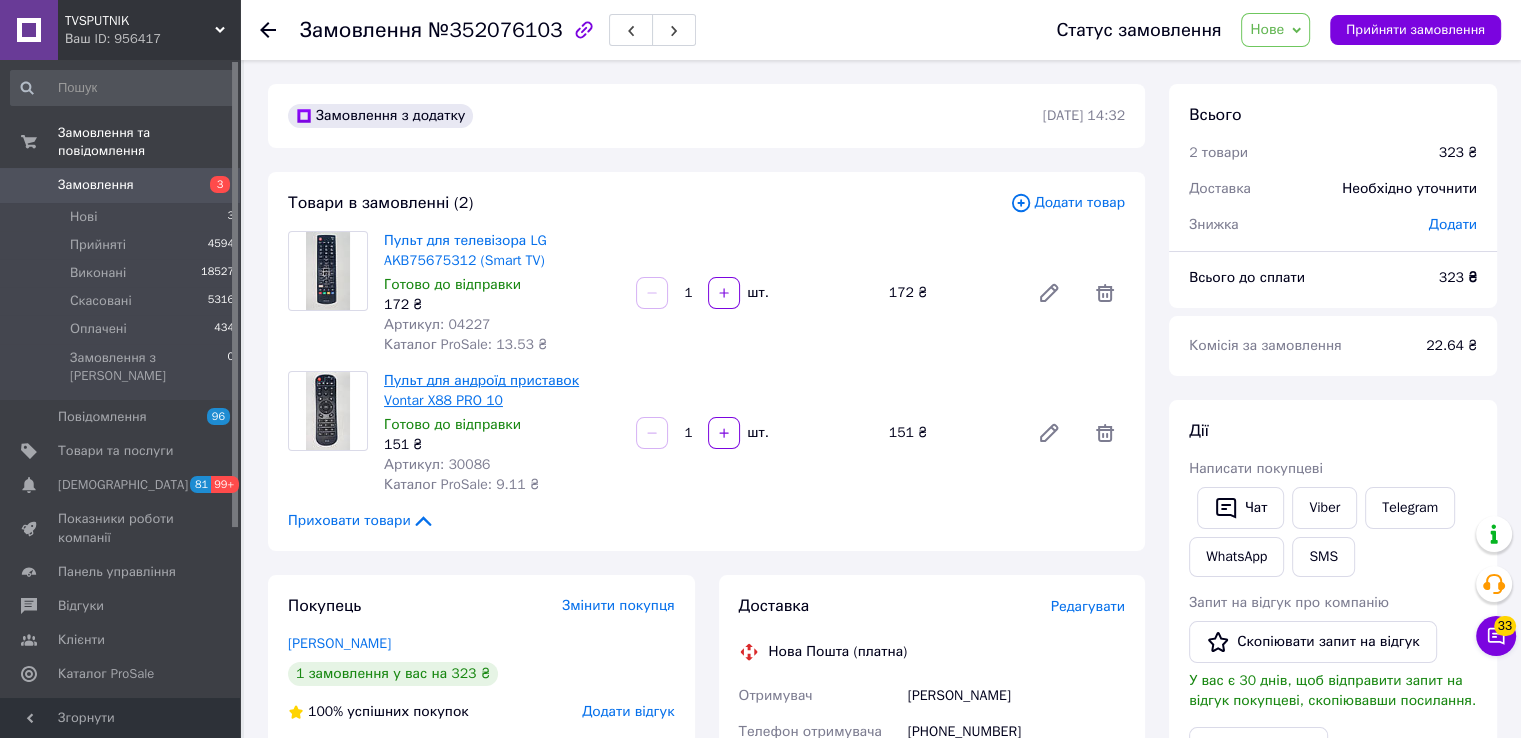 click on "Пульт для андроїд приставок  Vontar X88 PRO 10" at bounding box center [481, 390] 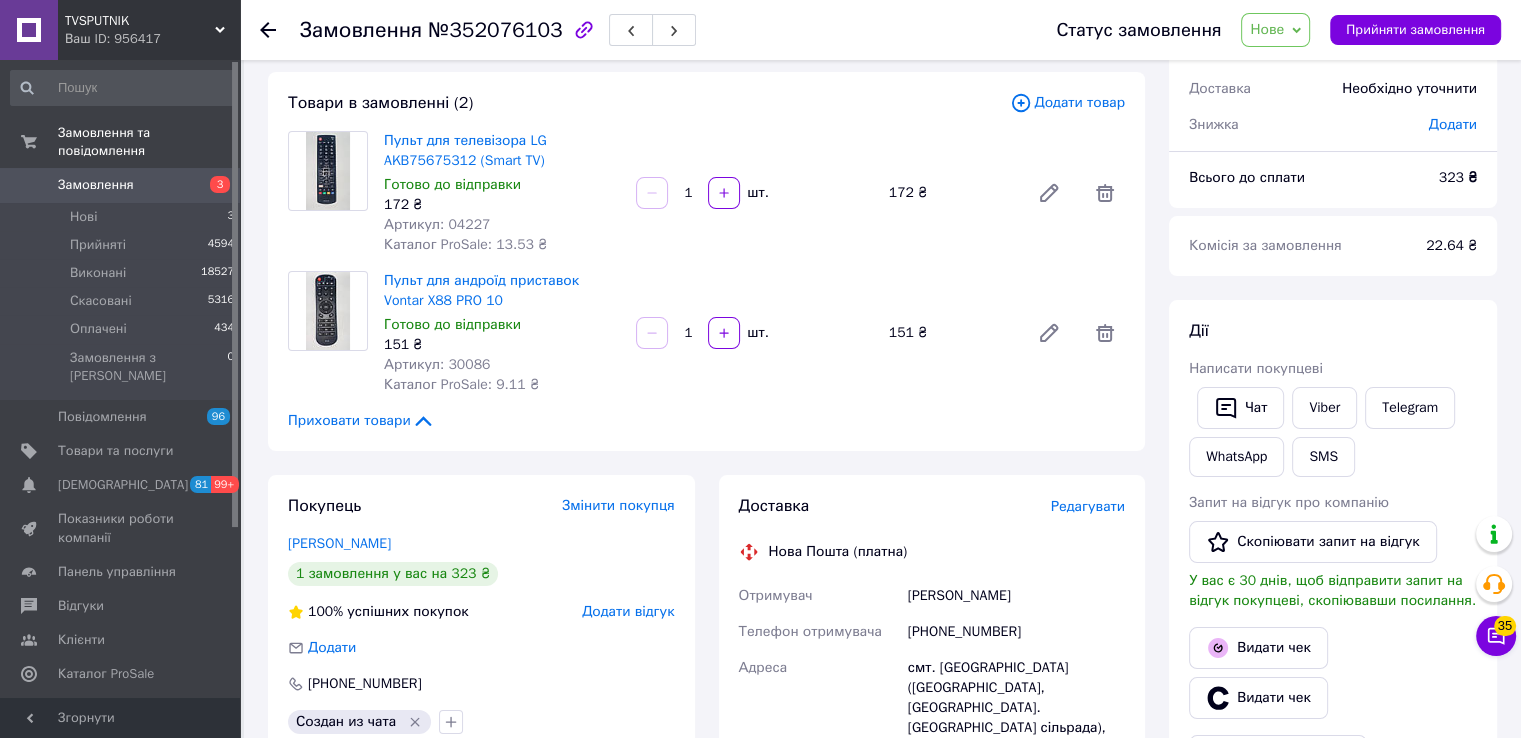 scroll, scrollTop: 300, scrollLeft: 0, axis: vertical 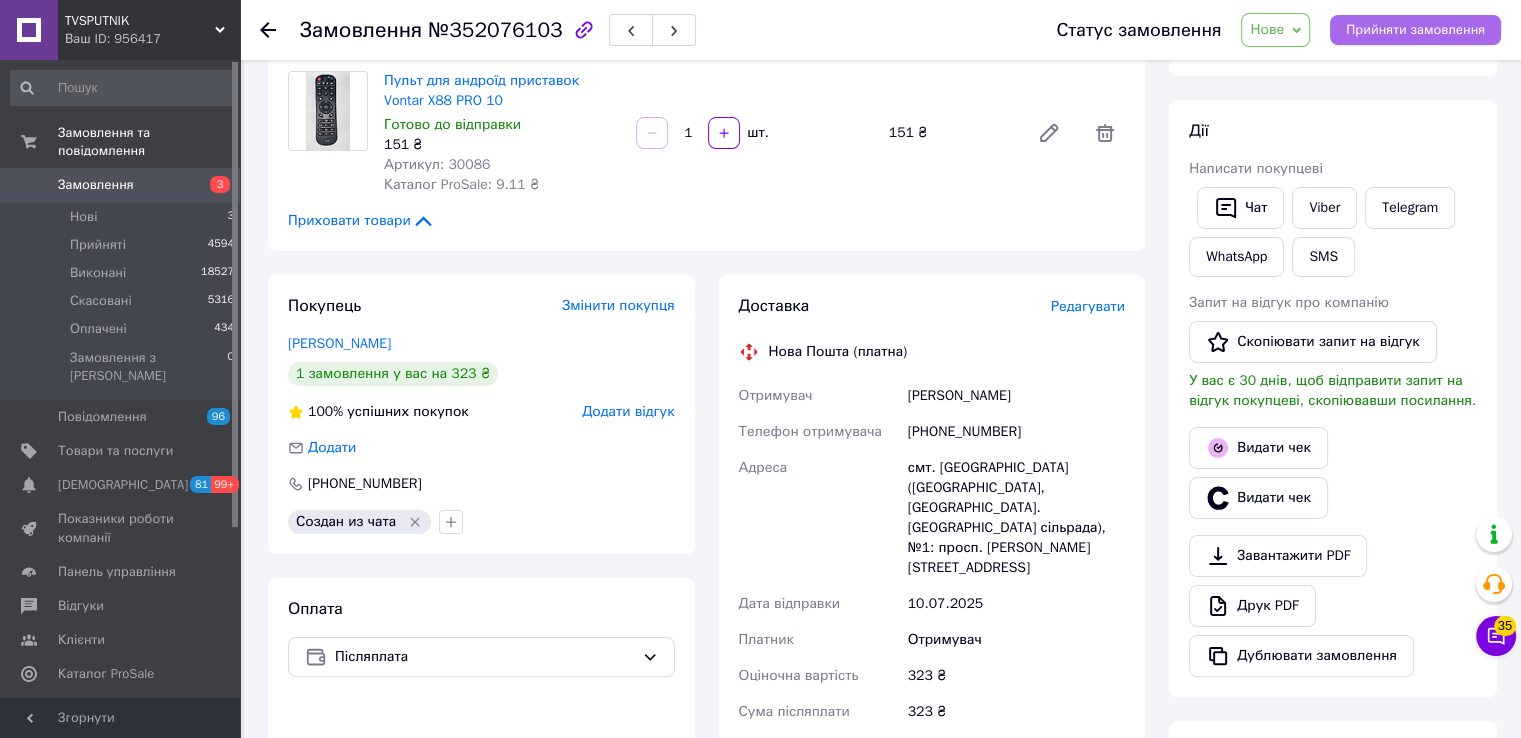 click on "Прийняти замовлення" at bounding box center (1415, 30) 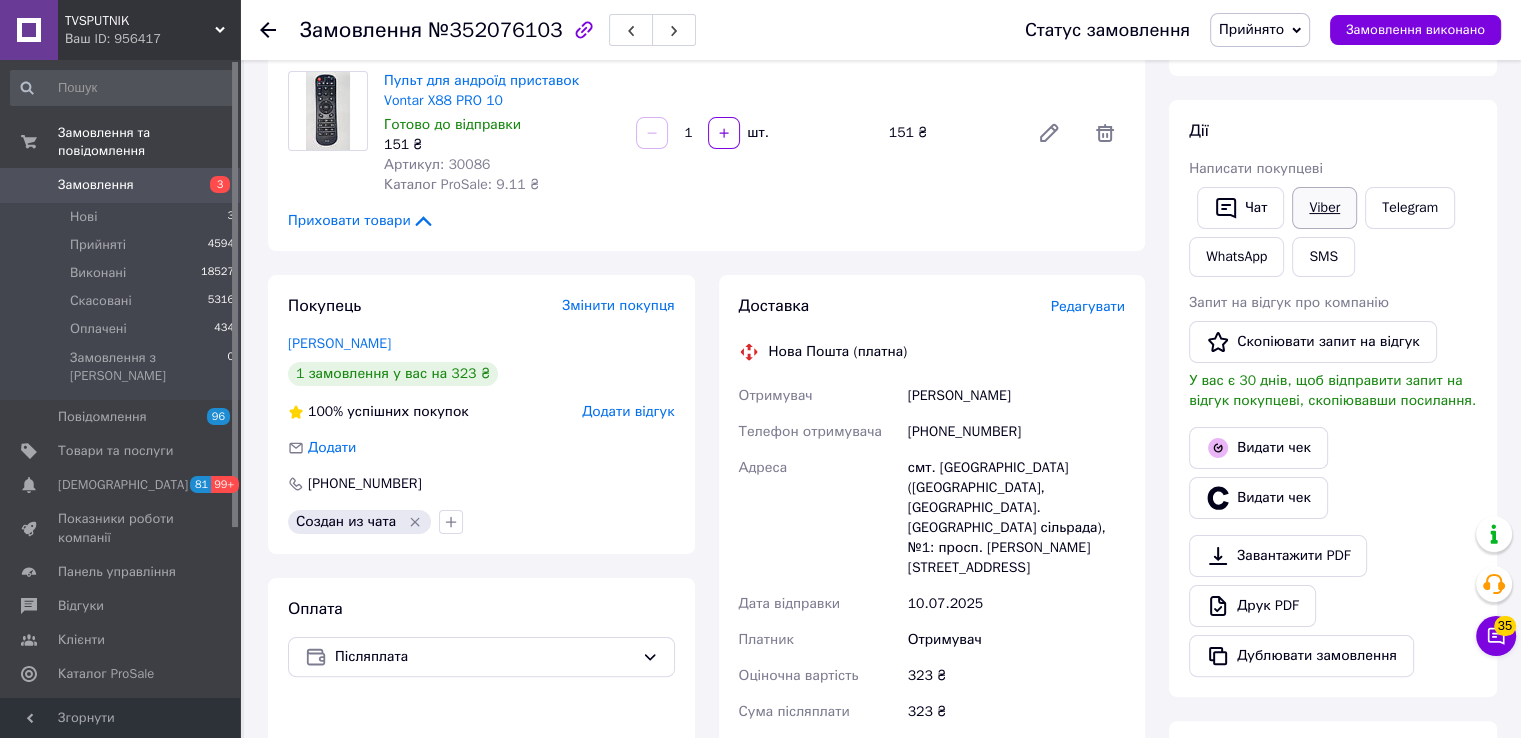 click on "Viber" at bounding box center [1324, 208] 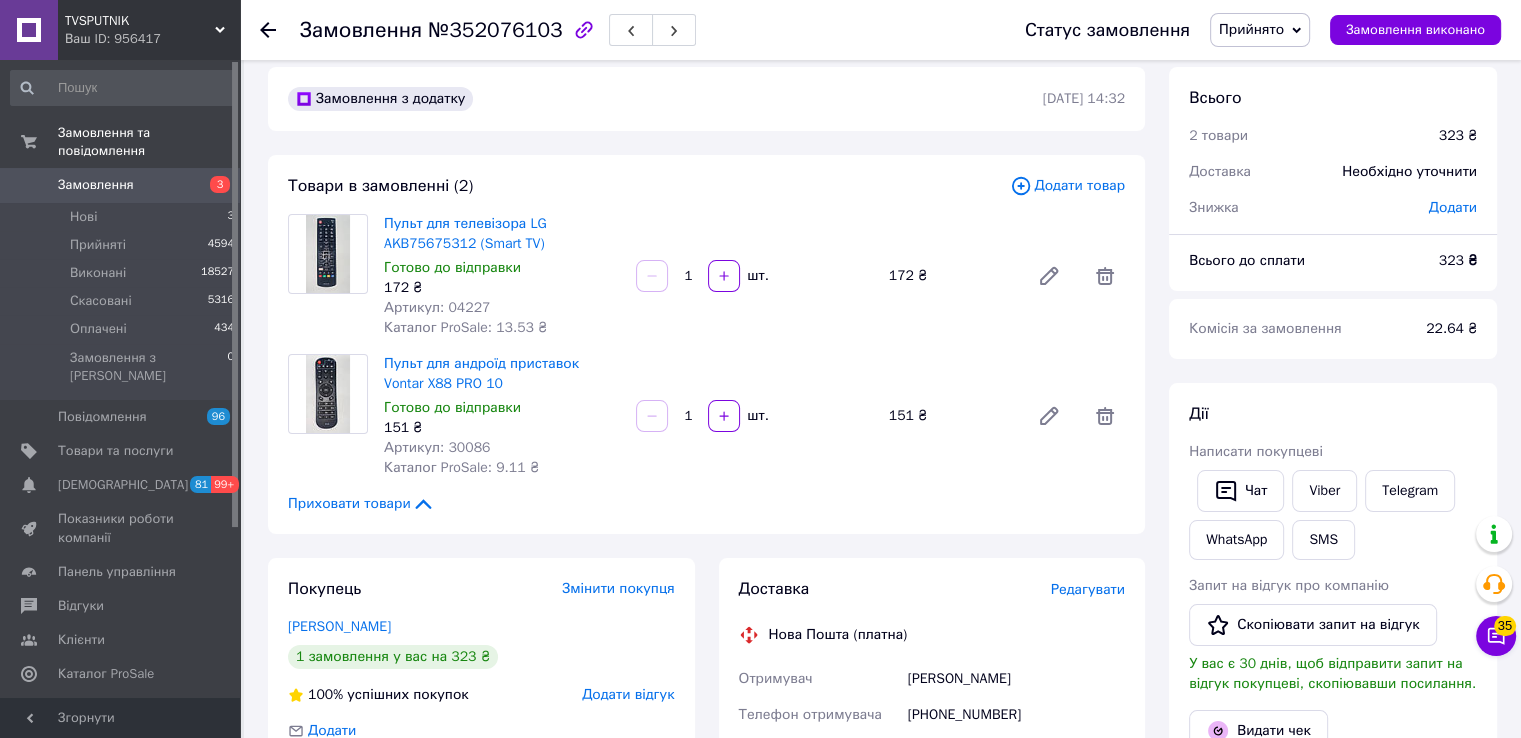 scroll, scrollTop: 0, scrollLeft: 0, axis: both 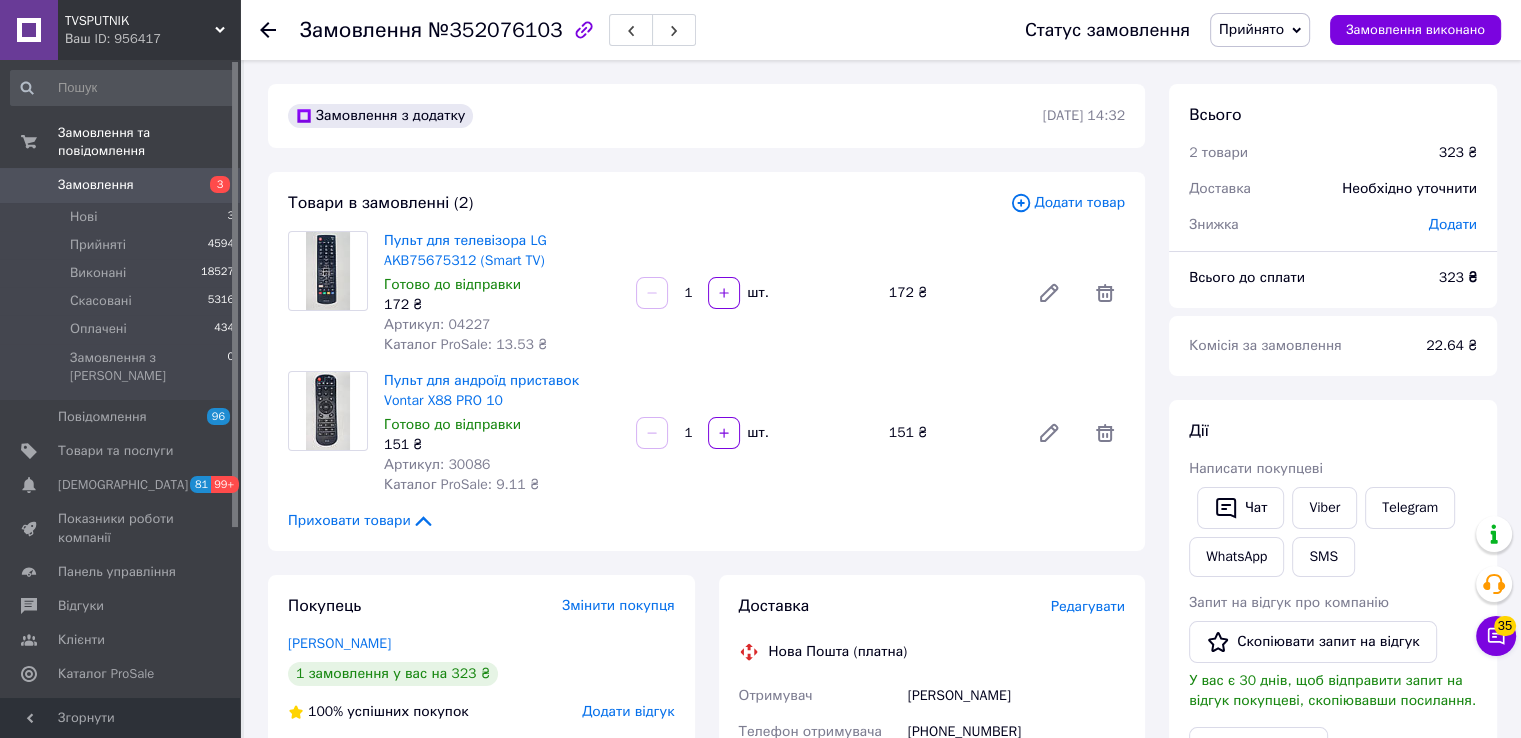 click on "Дії" at bounding box center [1333, 431] 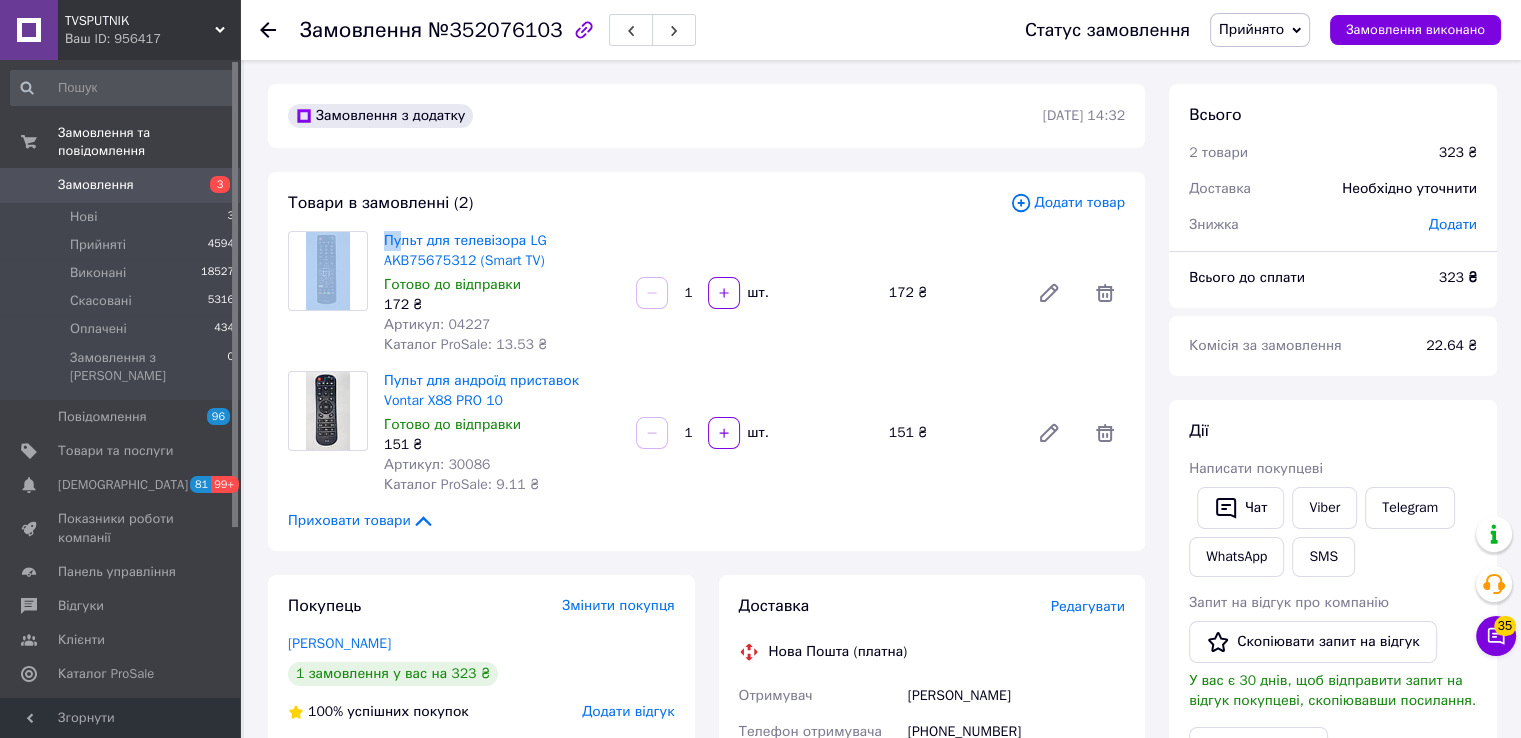 drag, startPoint x: 375, startPoint y: 241, endPoint x: 468, endPoint y: 224, distance: 94.54099 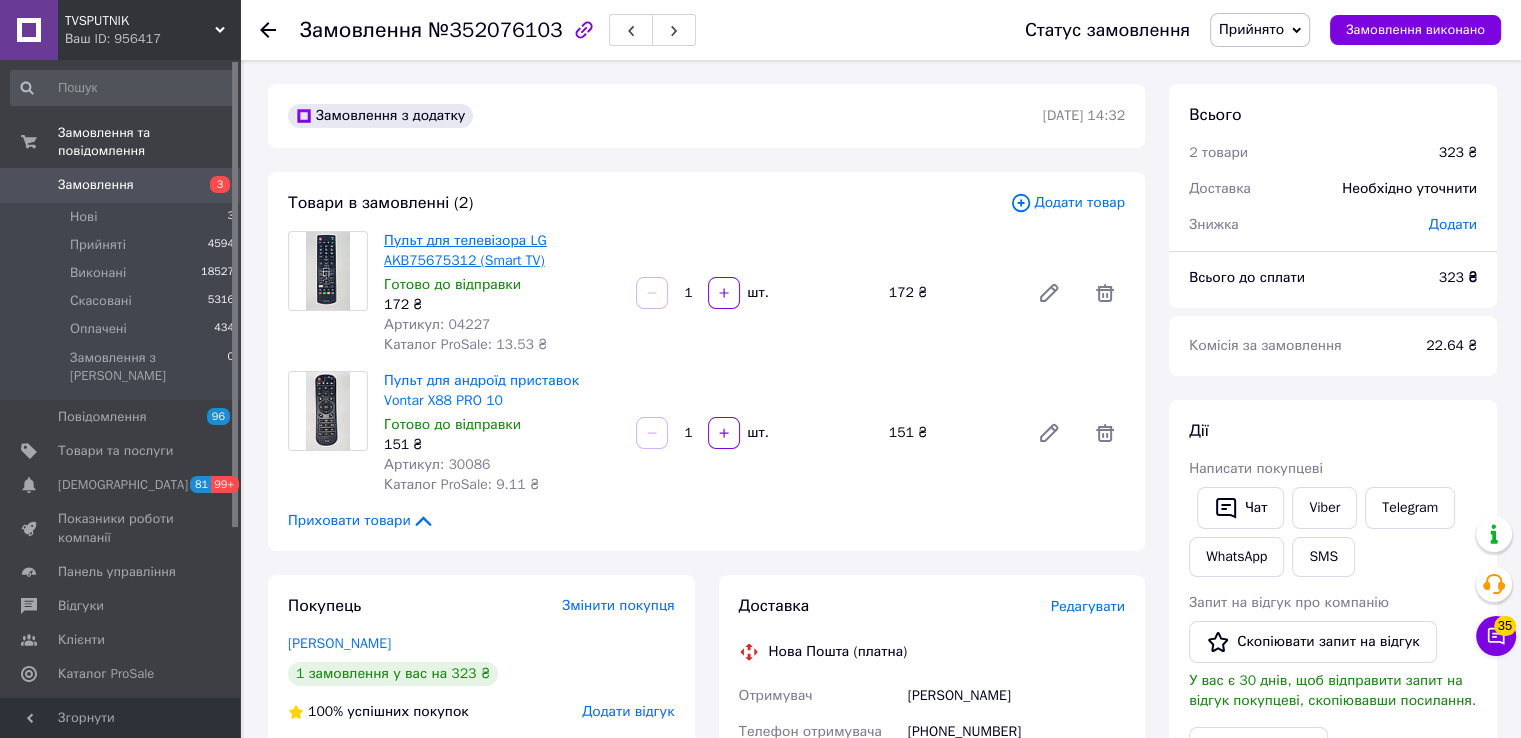 drag, startPoint x: 560, startPoint y: 201, endPoint x: 503, endPoint y: 231, distance: 64.412735 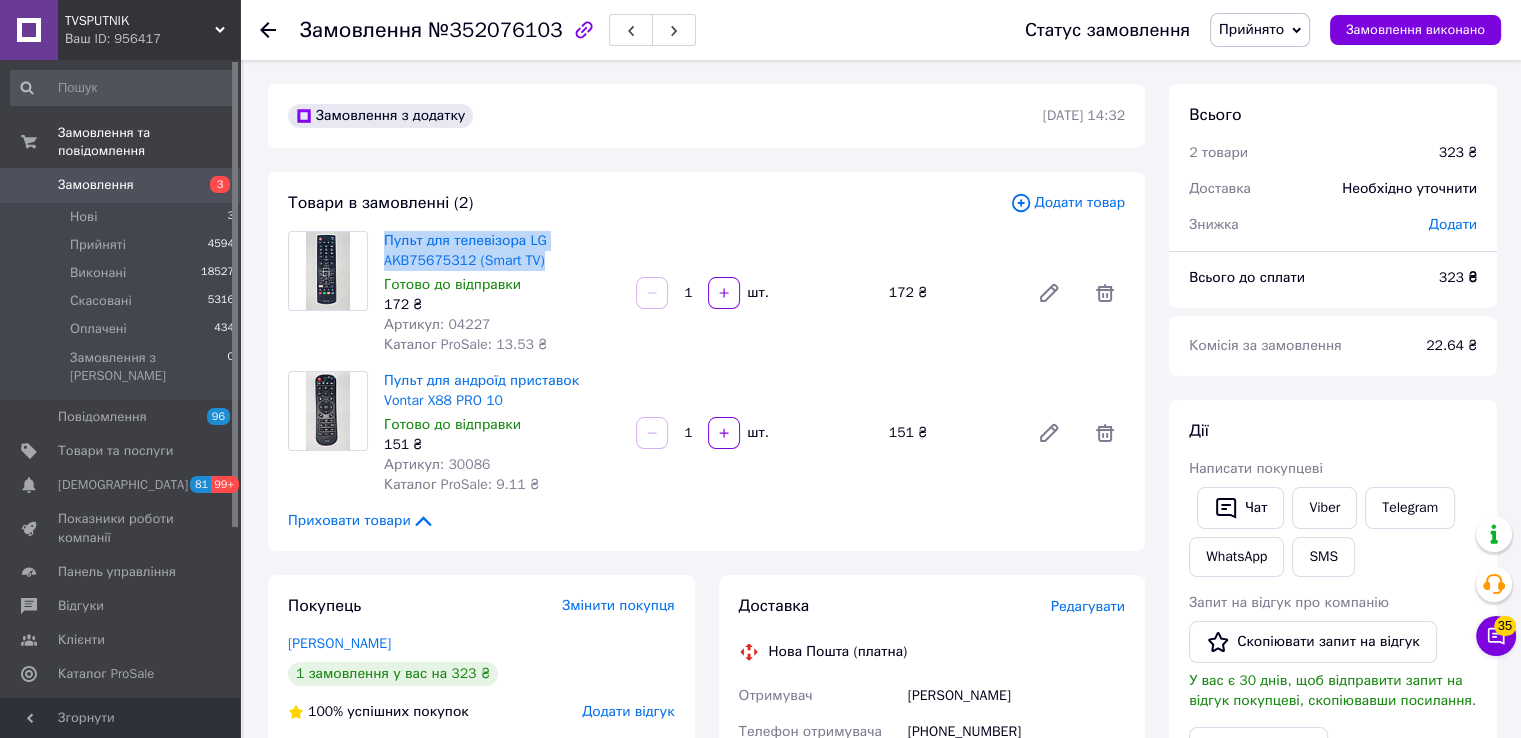 drag, startPoint x: 382, startPoint y: 243, endPoint x: 574, endPoint y: 261, distance: 192.8419 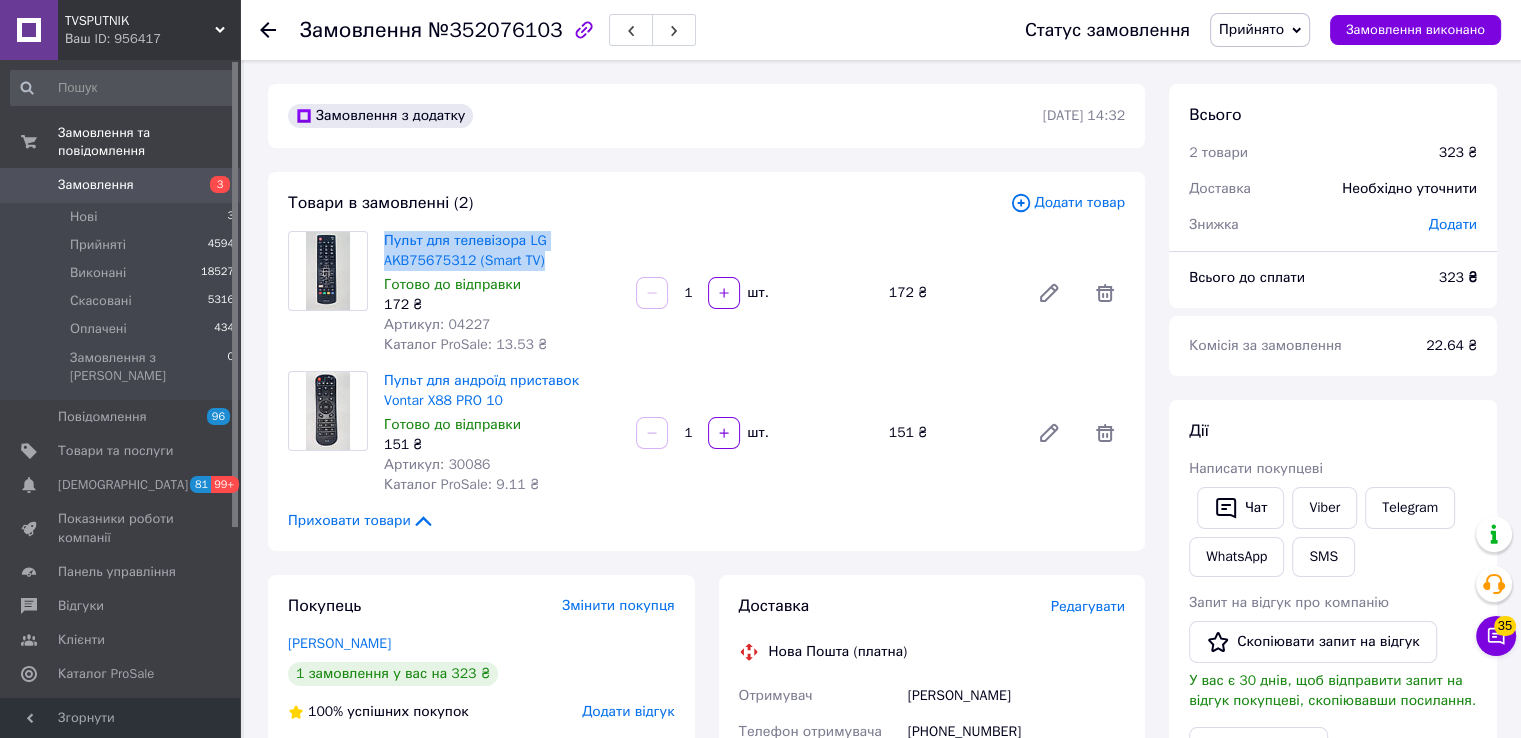 click on "Пульт для телевізора LG AKB75675312 (Smart TV) Готово до відправки 172 ₴ Артикул: 04227 Каталог ProSale: 13.53 ₴" at bounding box center (502, 293) 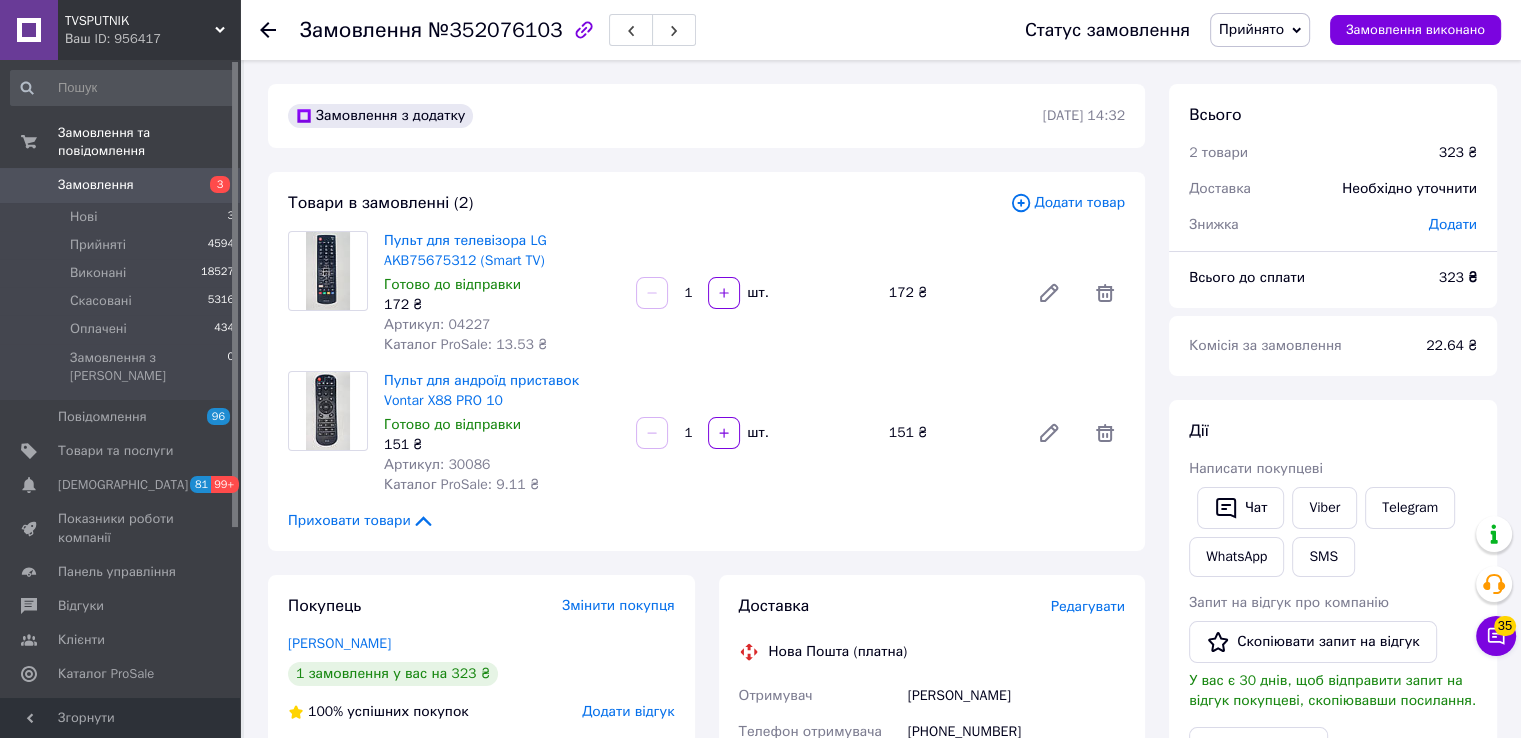 drag, startPoint x: 1413, startPoint y: 409, endPoint x: 1312, endPoint y: 417, distance: 101.31634 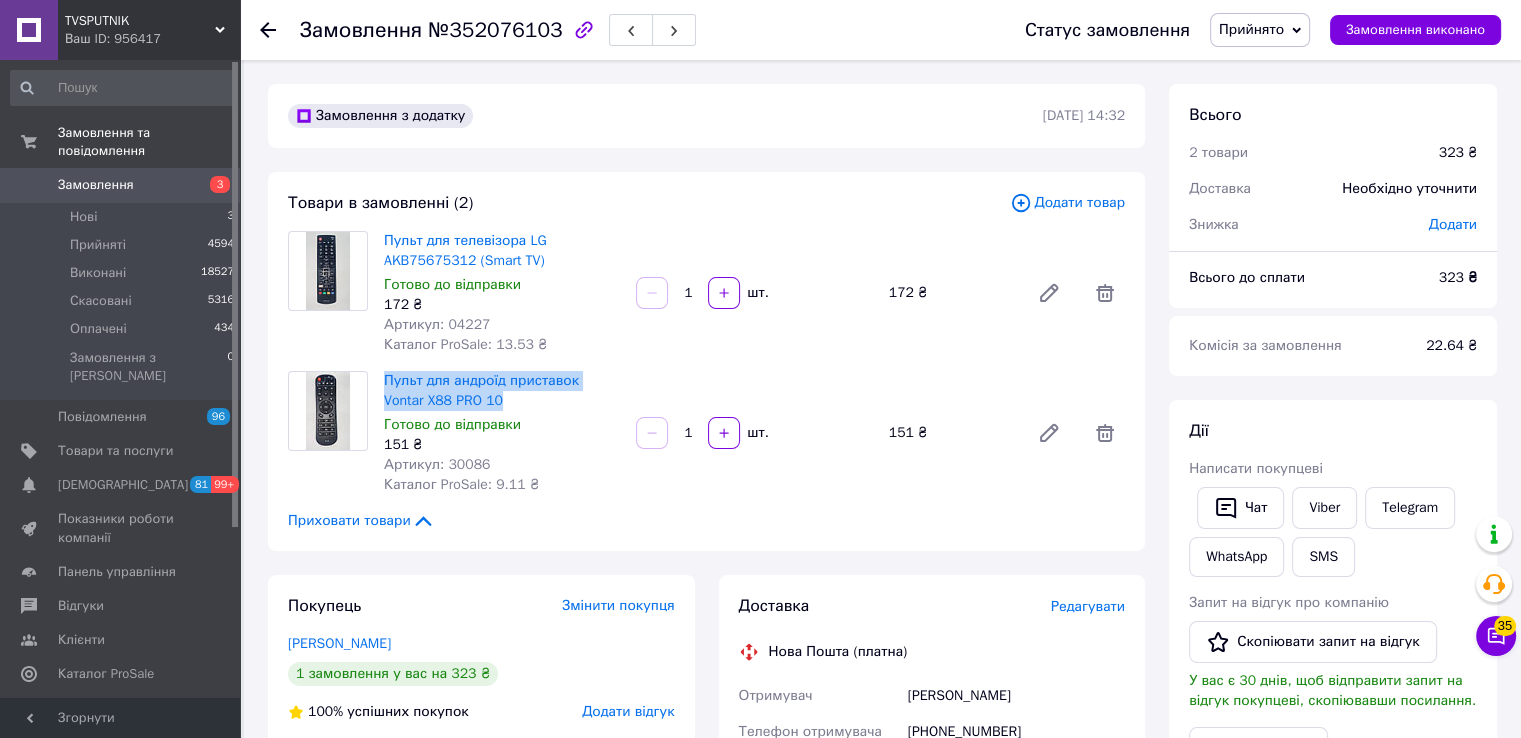 drag, startPoint x: 380, startPoint y: 377, endPoint x: 556, endPoint y: 406, distance: 178.3732 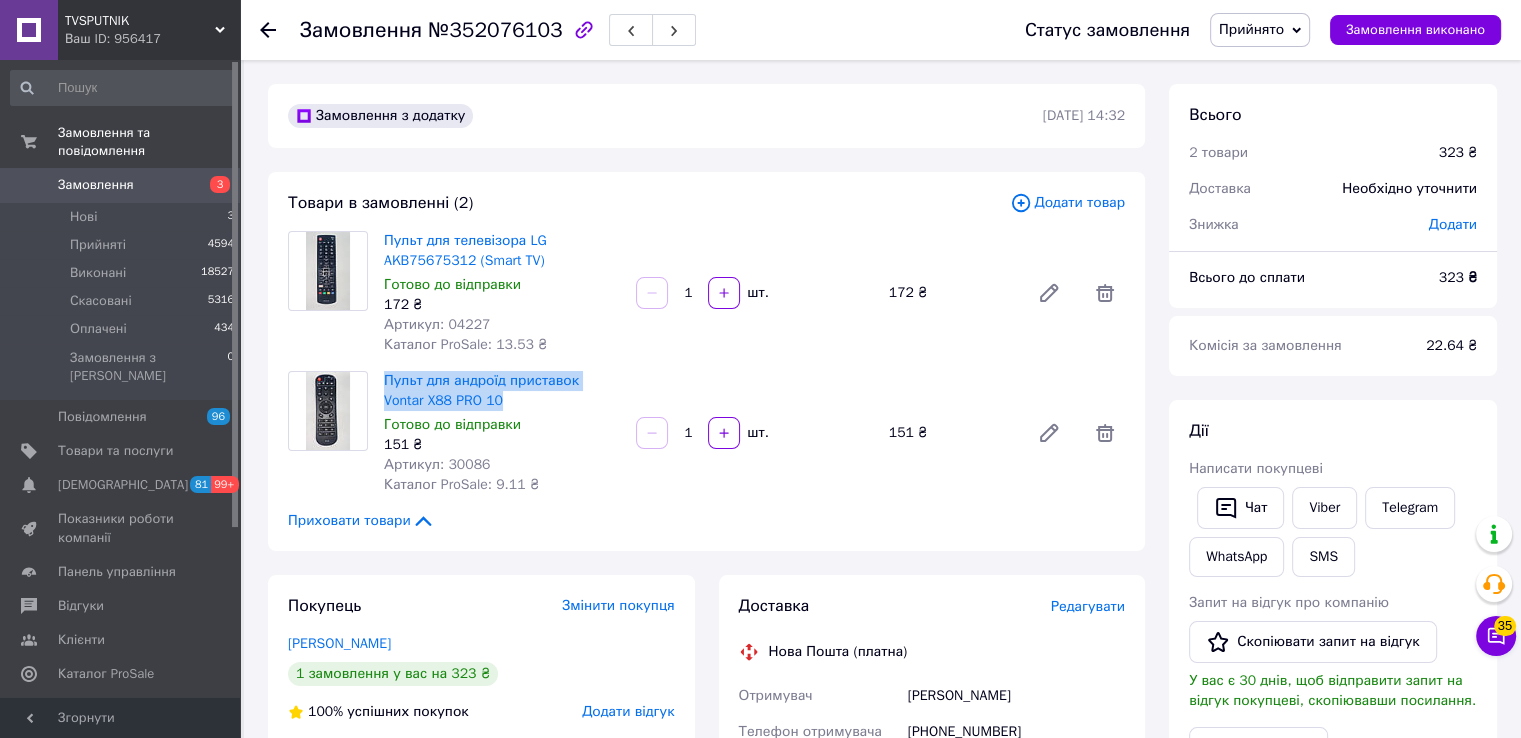 click on "Пульт для андроїд приставок  Vontar X88 PRO 10 Готово до відправки 151 ₴ Артикул: 30086 Каталог ProSale: 9.11 ₴" at bounding box center (502, 433) 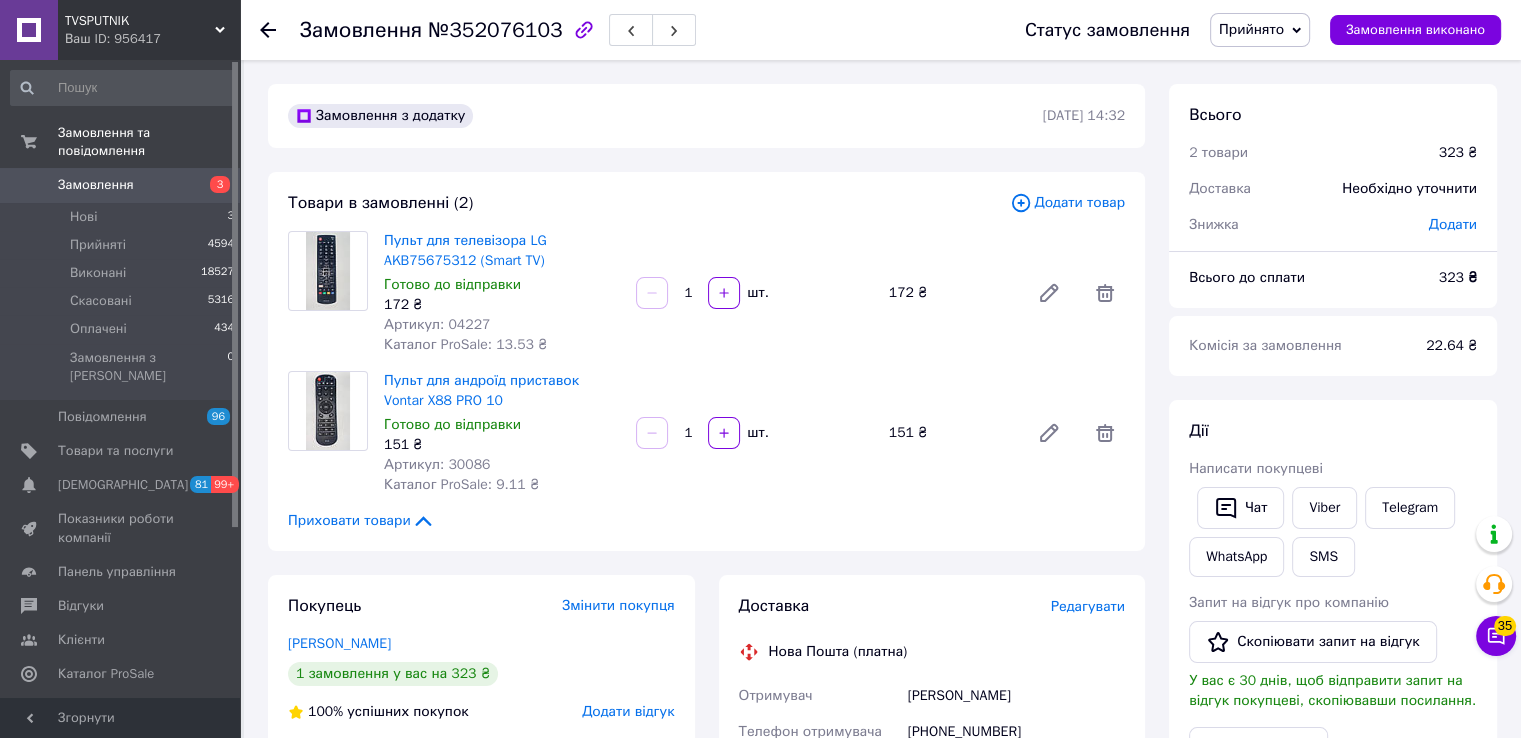 click on "Дії Написати покупцеві   Чат Viber Telegram WhatsApp SMS Запит на відгук про компанію   Скопіювати запит на відгук У вас є 30 днів, щоб відправити запит на відгук покупцеві, скопіювавши посилання.   Видати чек   Видати чек   Завантажити PDF   Друк PDF   Дублювати замовлення" at bounding box center (1333, 698) 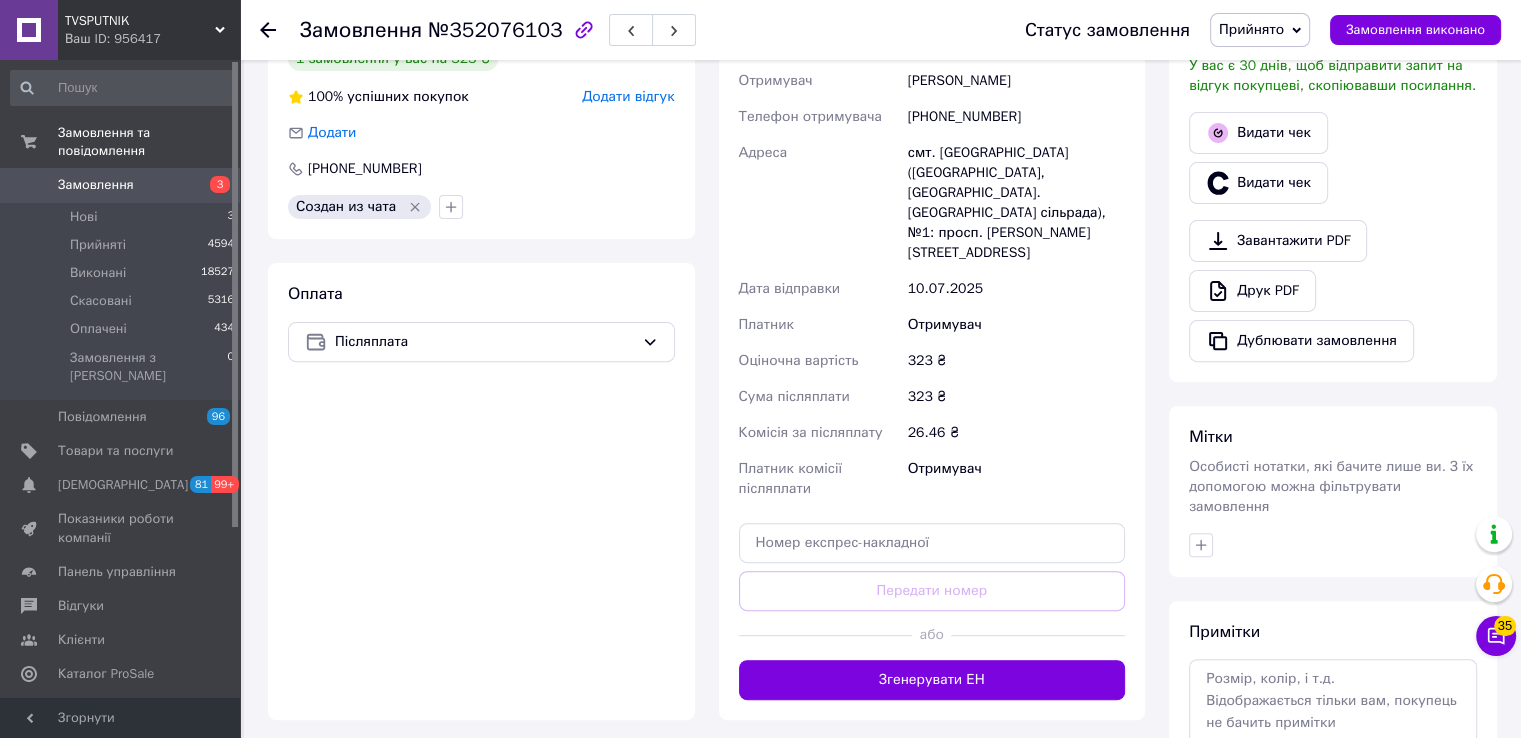 scroll, scrollTop: 392, scrollLeft: 0, axis: vertical 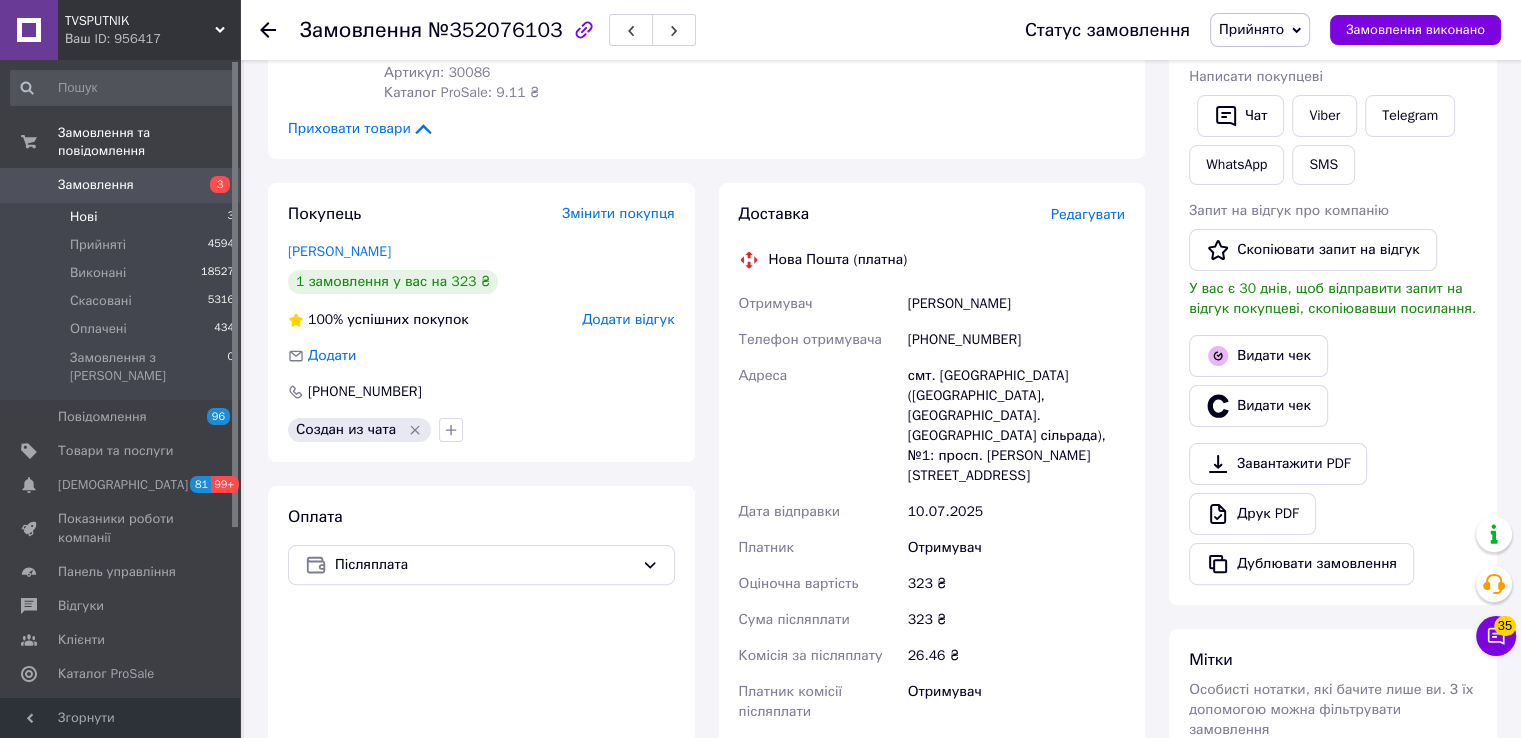 click on "Нові 3" at bounding box center [123, 217] 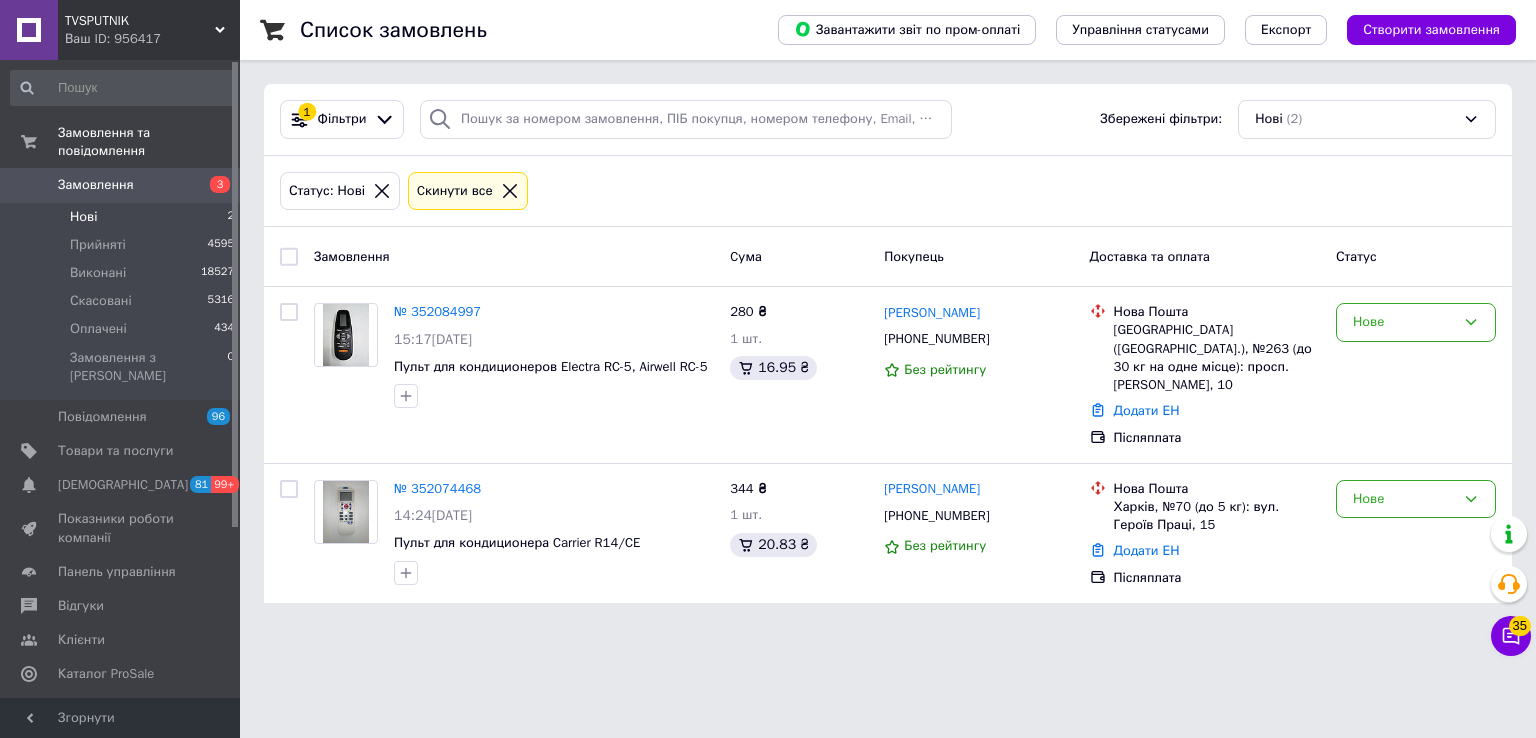 click on "TVSPUTNIK Ваш ID: 956417 Сайт TVSPUTNIK Кабінет покупця Перевірити стан системи Сторінка на порталі Довідка Вийти Замовлення та повідомлення Замовлення 3 Нові 2 Прийняті 4595 Виконані 18527 Скасовані 5316 Оплачені 434 Замовлення з Розетки 0 Повідомлення 96 Товари та послуги Сповіщення 81 99+ Показники роботи компанії Панель управління Відгуки Клієнти Каталог ProSale Аналітика Інструменти веб-майстра та SEO Управління сайтом Гаманець компанії Маркет Налаштування Тарифи та рахунки Prom топ Згорнути
Список замовлень   1 (2) 35" at bounding box center [768, 313] 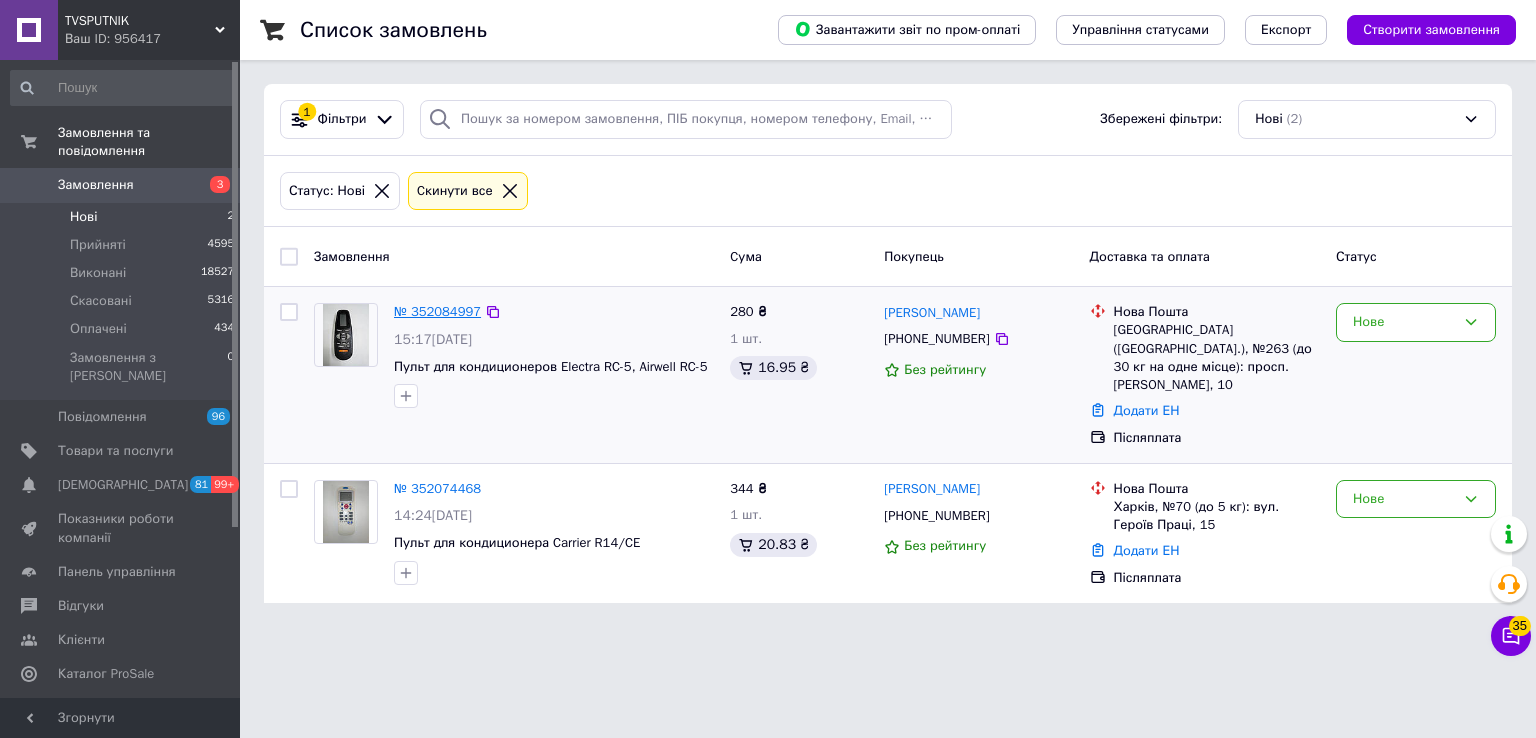 click on "№ 352084997" at bounding box center (437, 311) 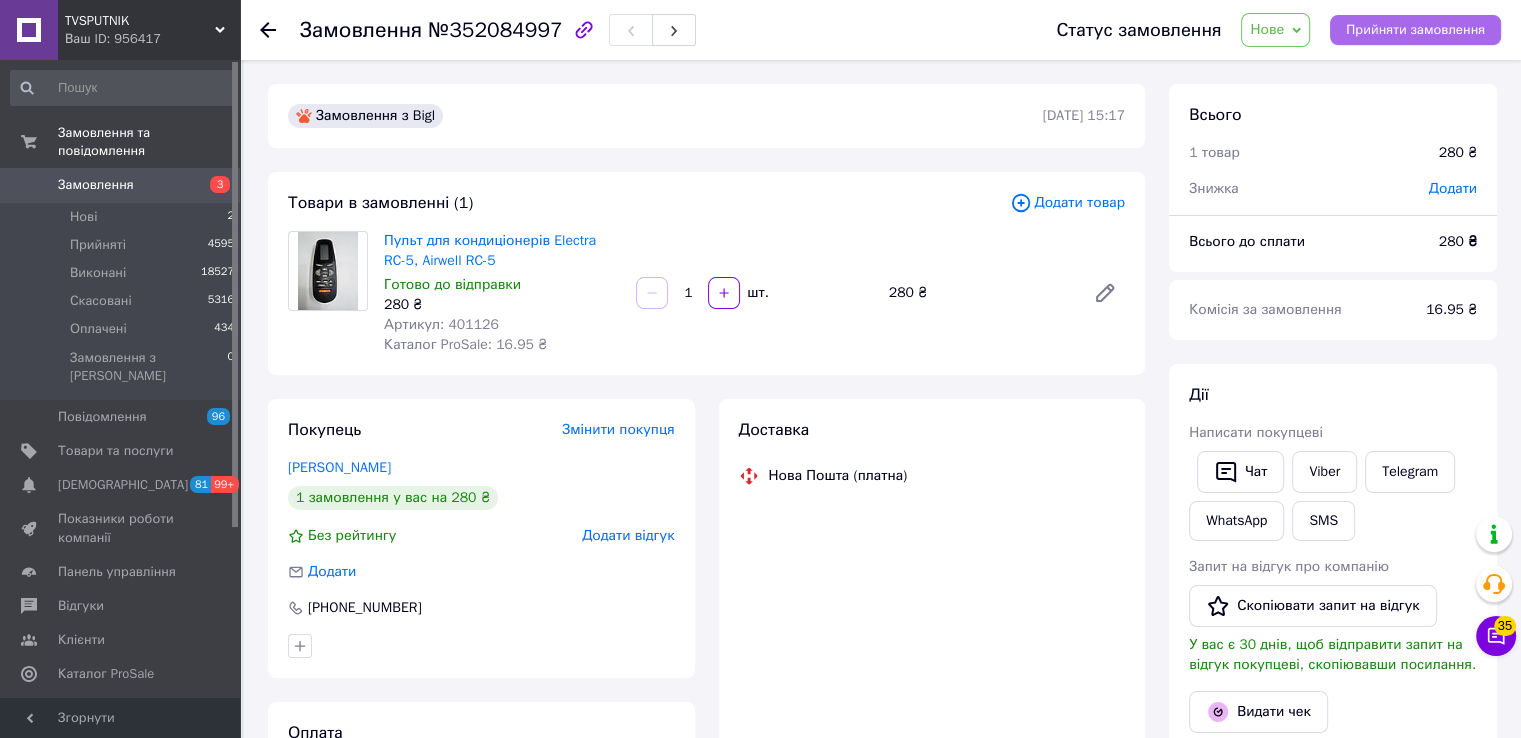 click on "Прийняти замовлення" at bounding box center (1415, 30) 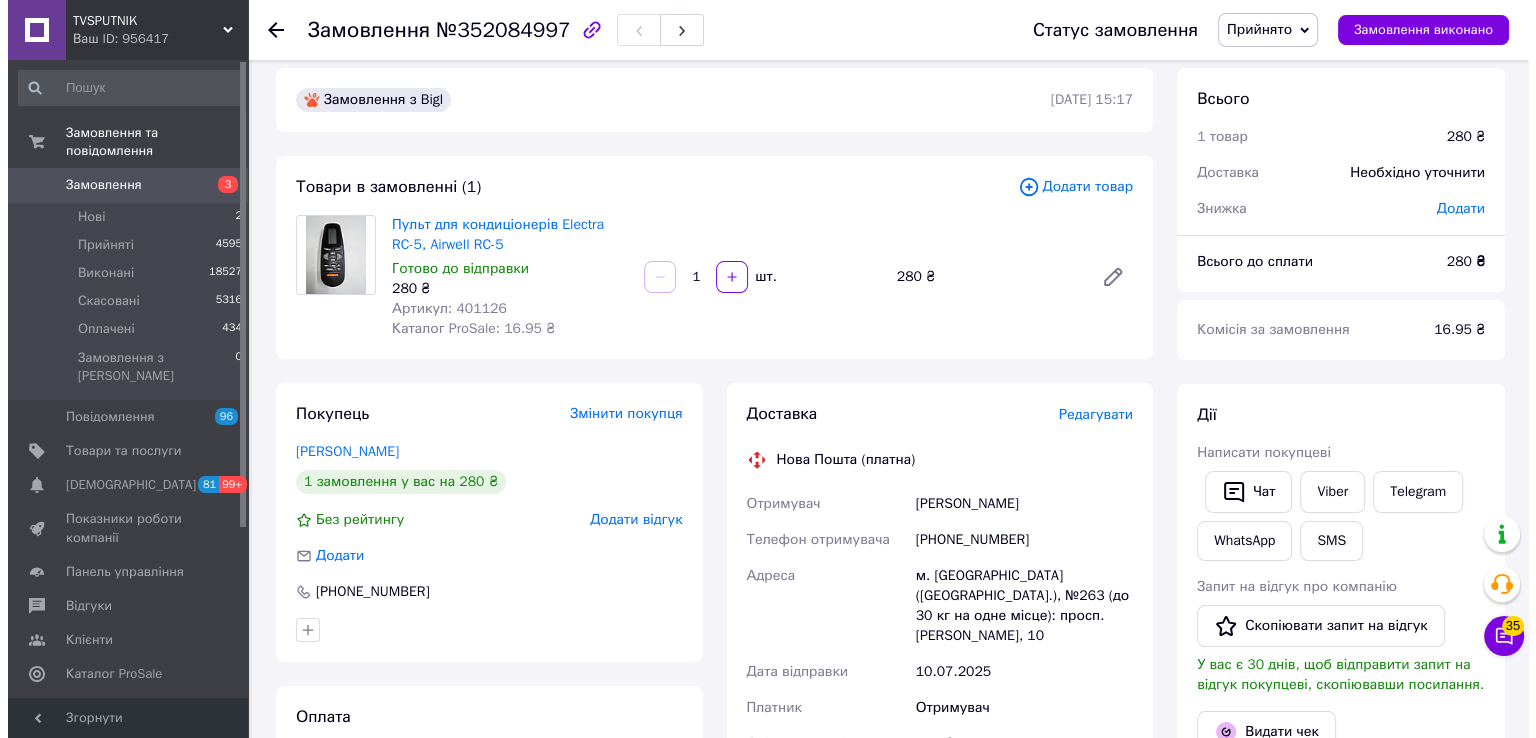 scroll, scrollTop: 0, scrollLeft: 0, axis: both 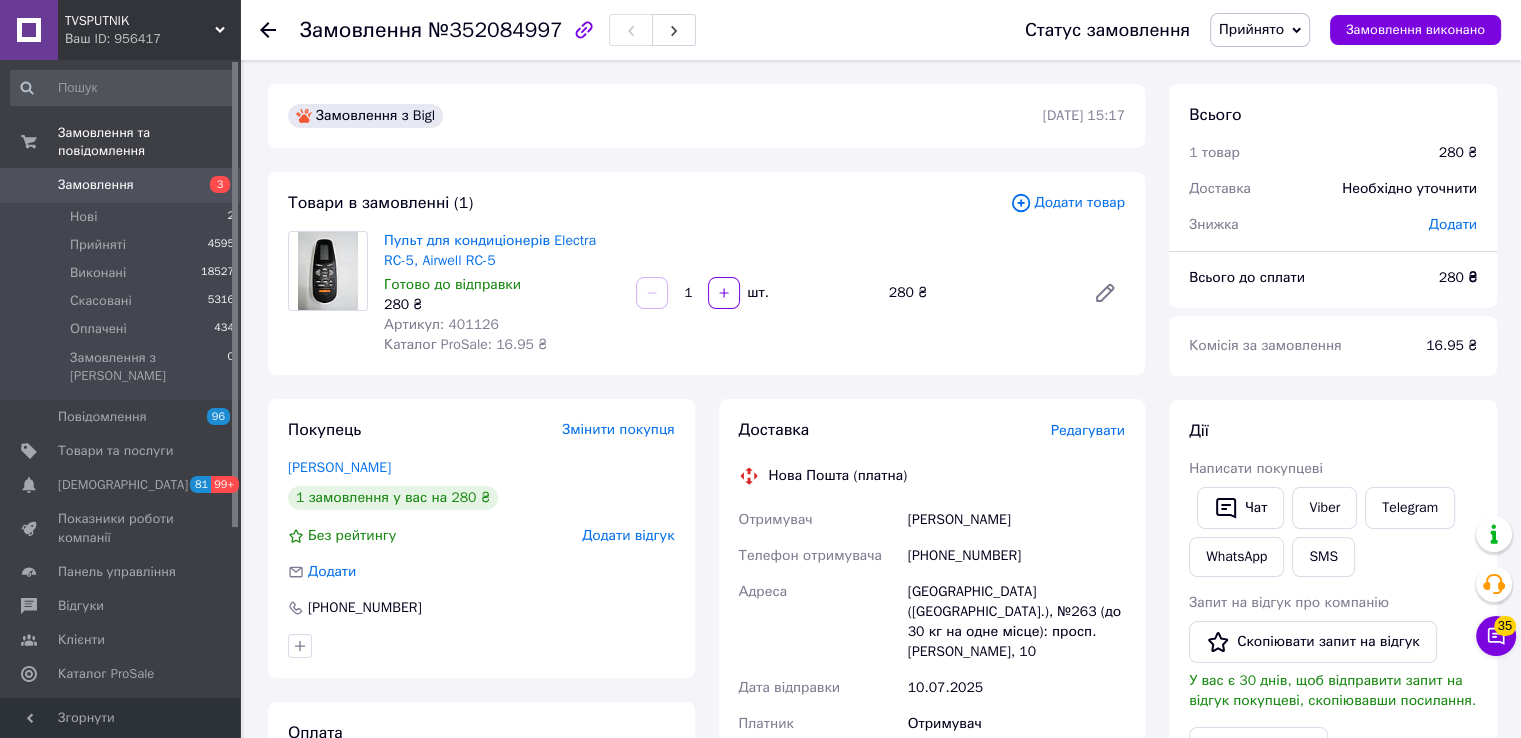 click on "Редагувати" at bounding box center (1088, 430) 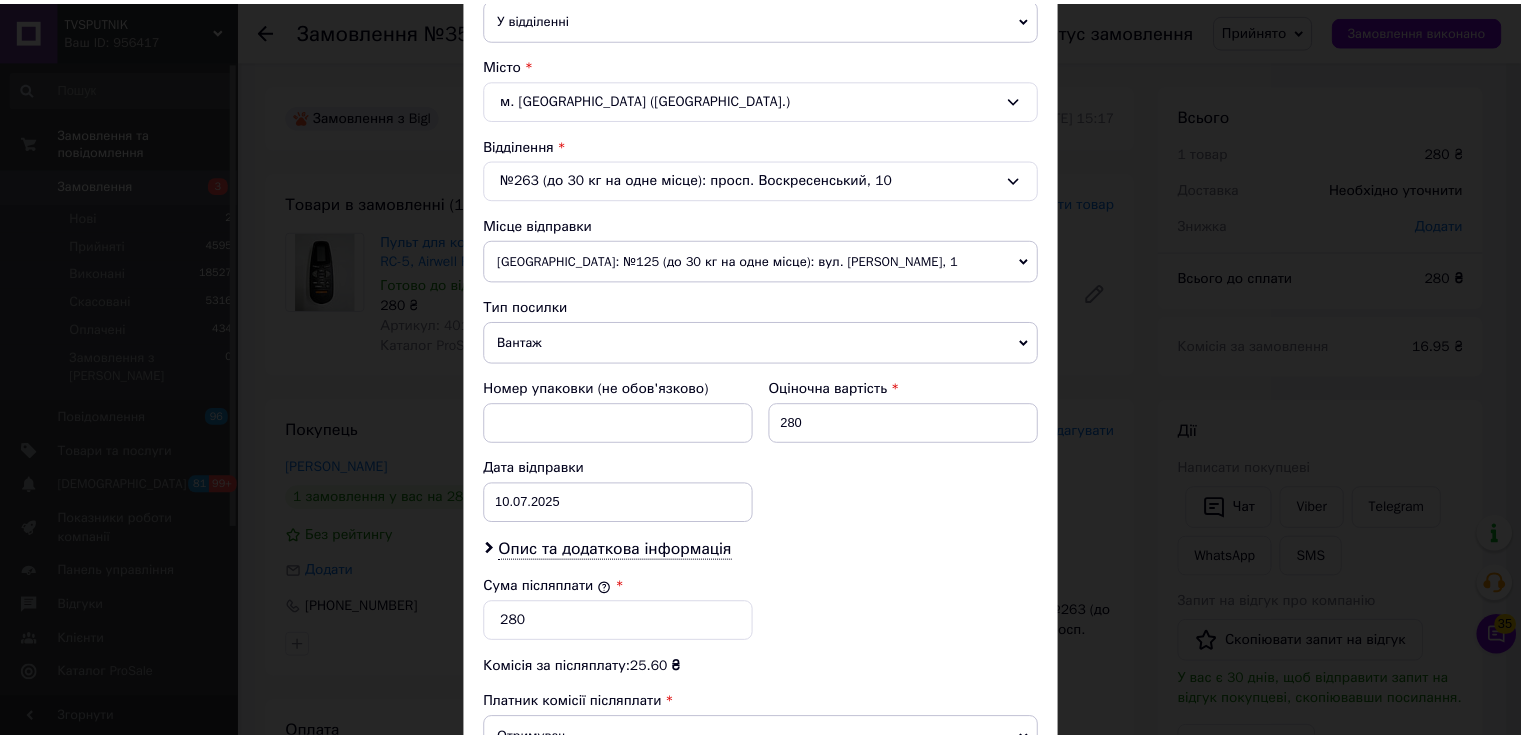 scroll, scrollTop: 782, scrollLeft: 0, axis: vertical 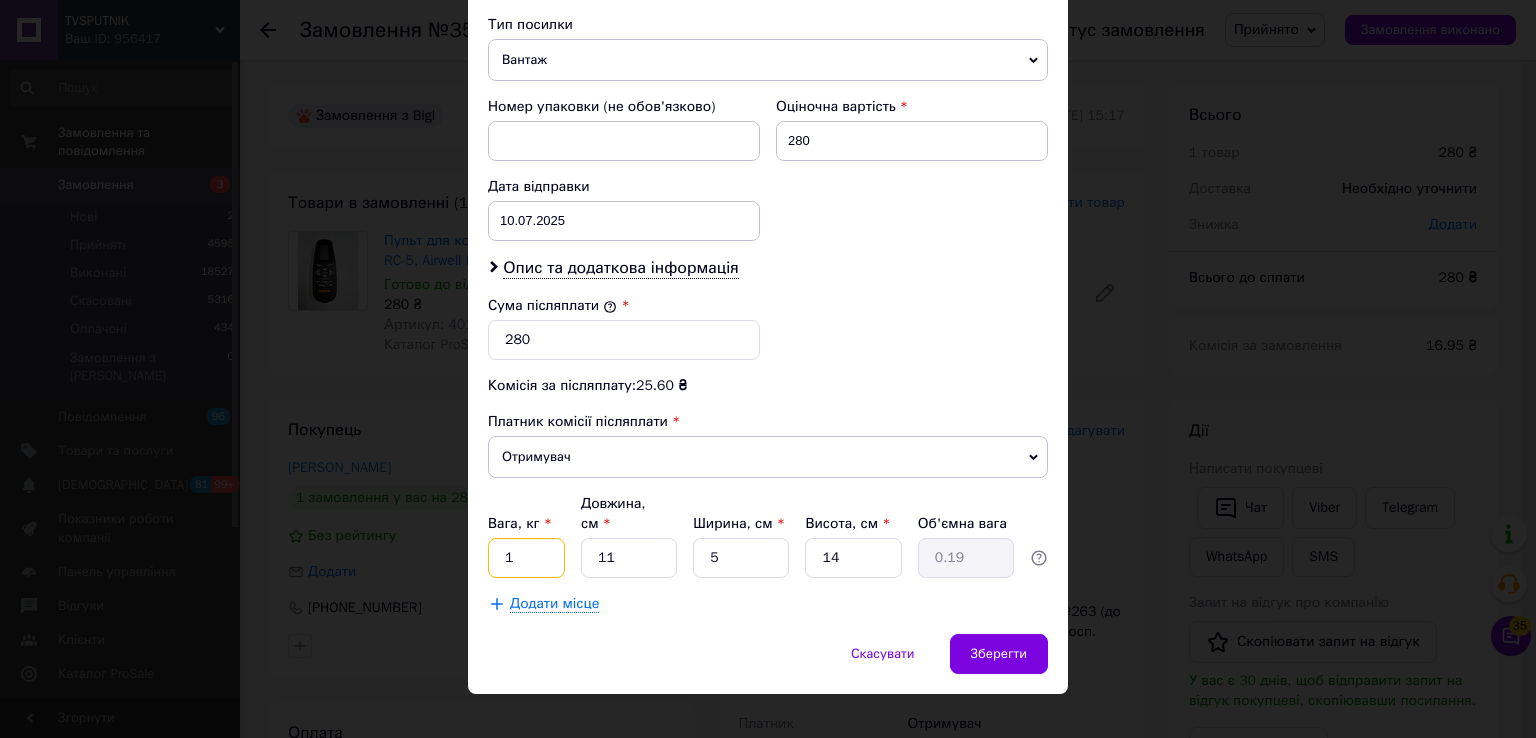 click on "1" at bounding box center (526, 558) 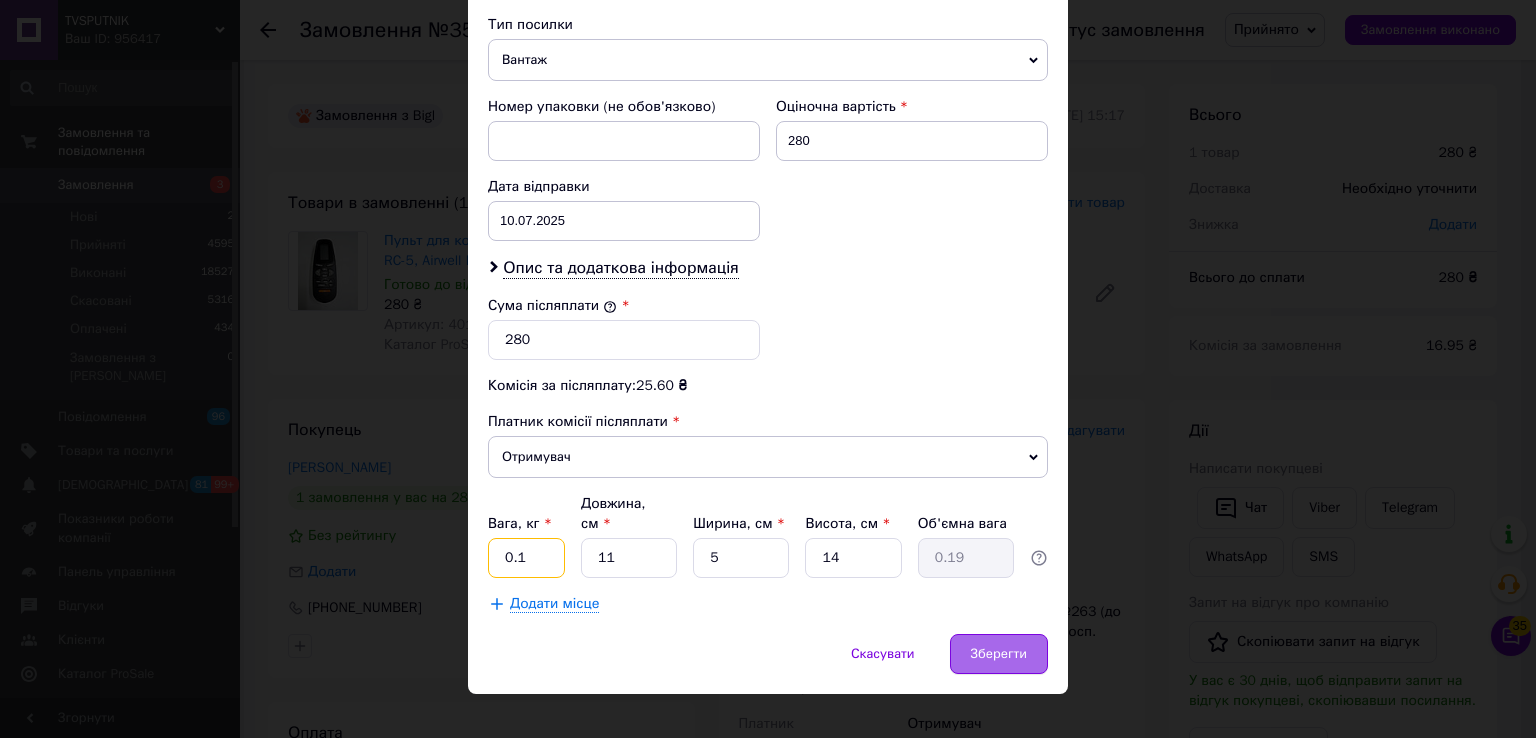 type on "0.1" 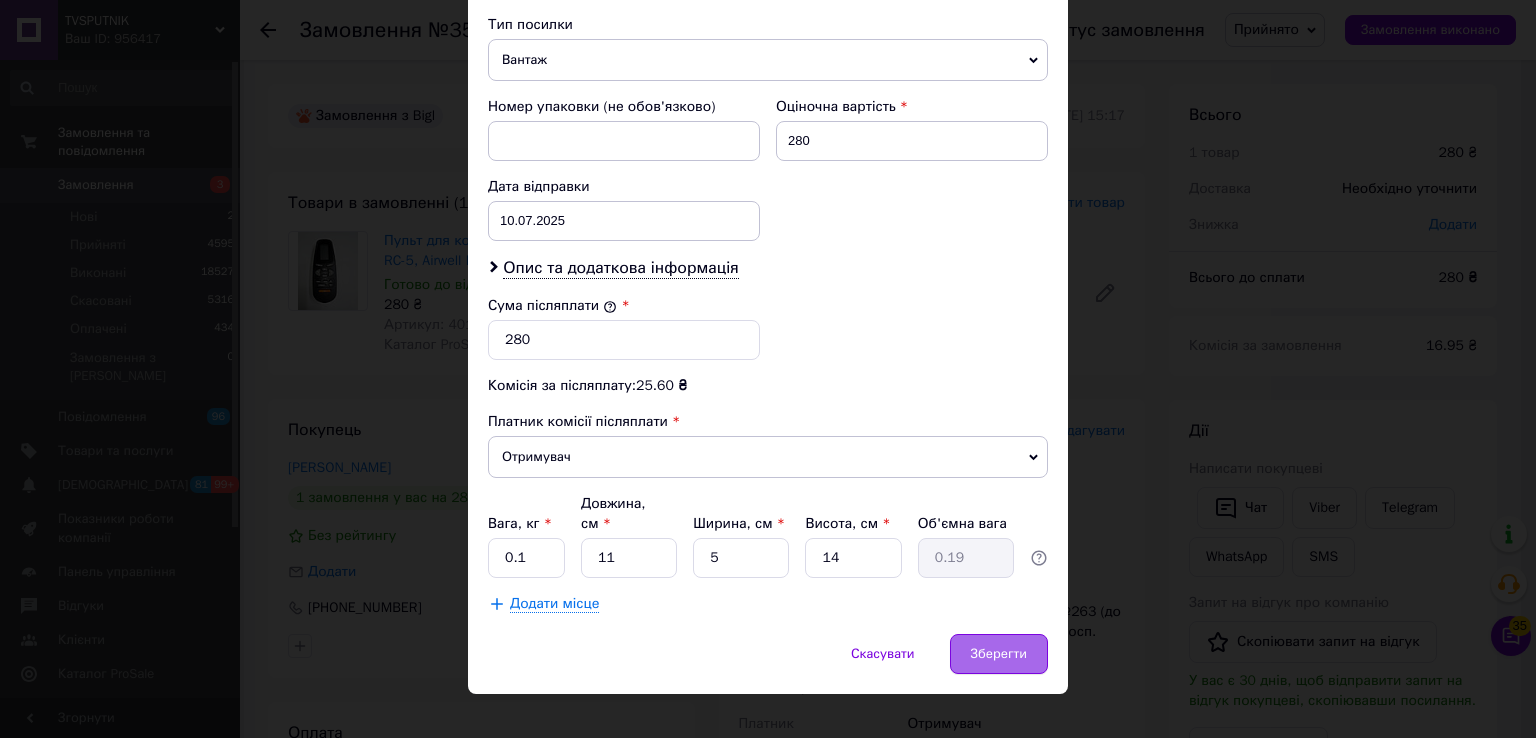 click on "Зберегти" at bounding box center (999, 654) 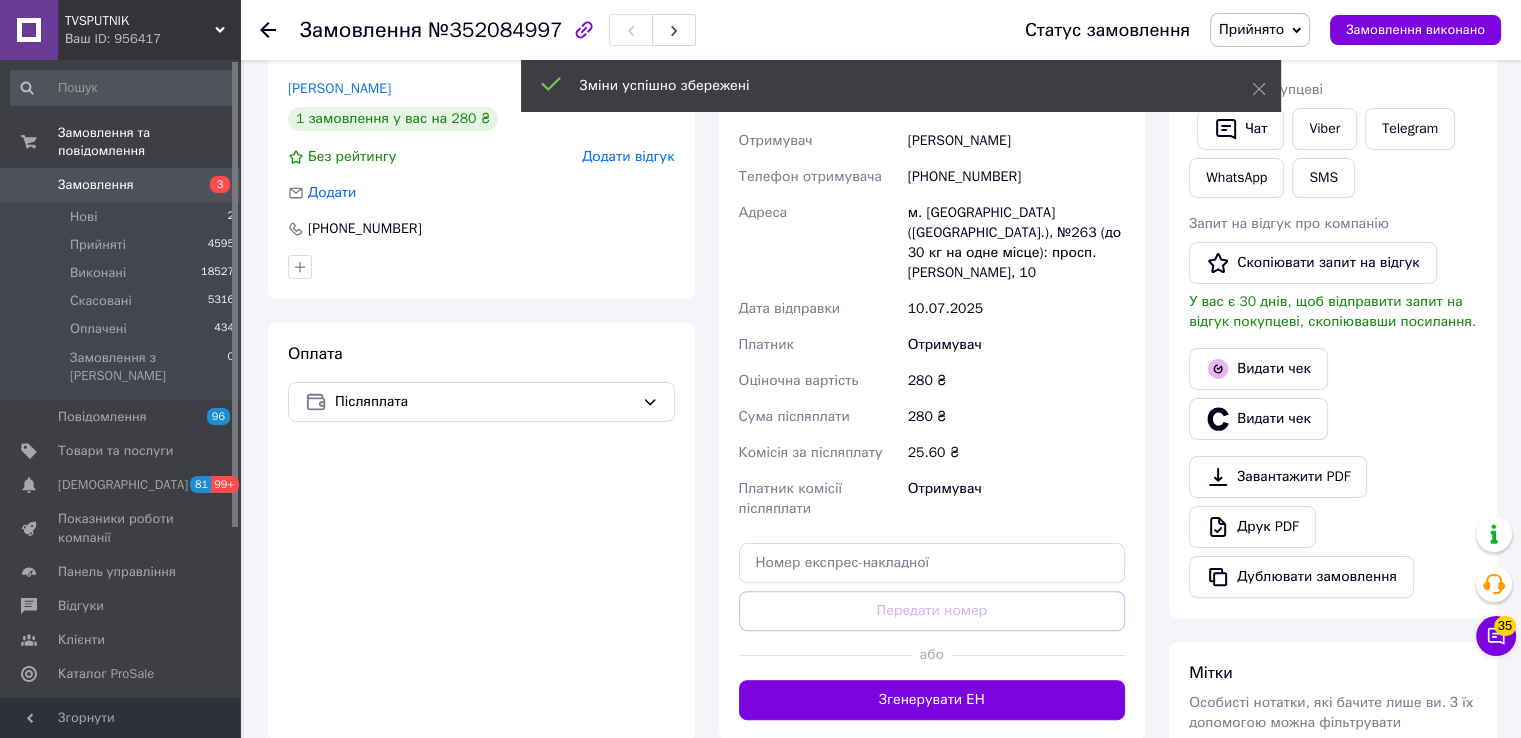 scroll, scrollTop: 400, scrollLeft: 0, axis: vertical 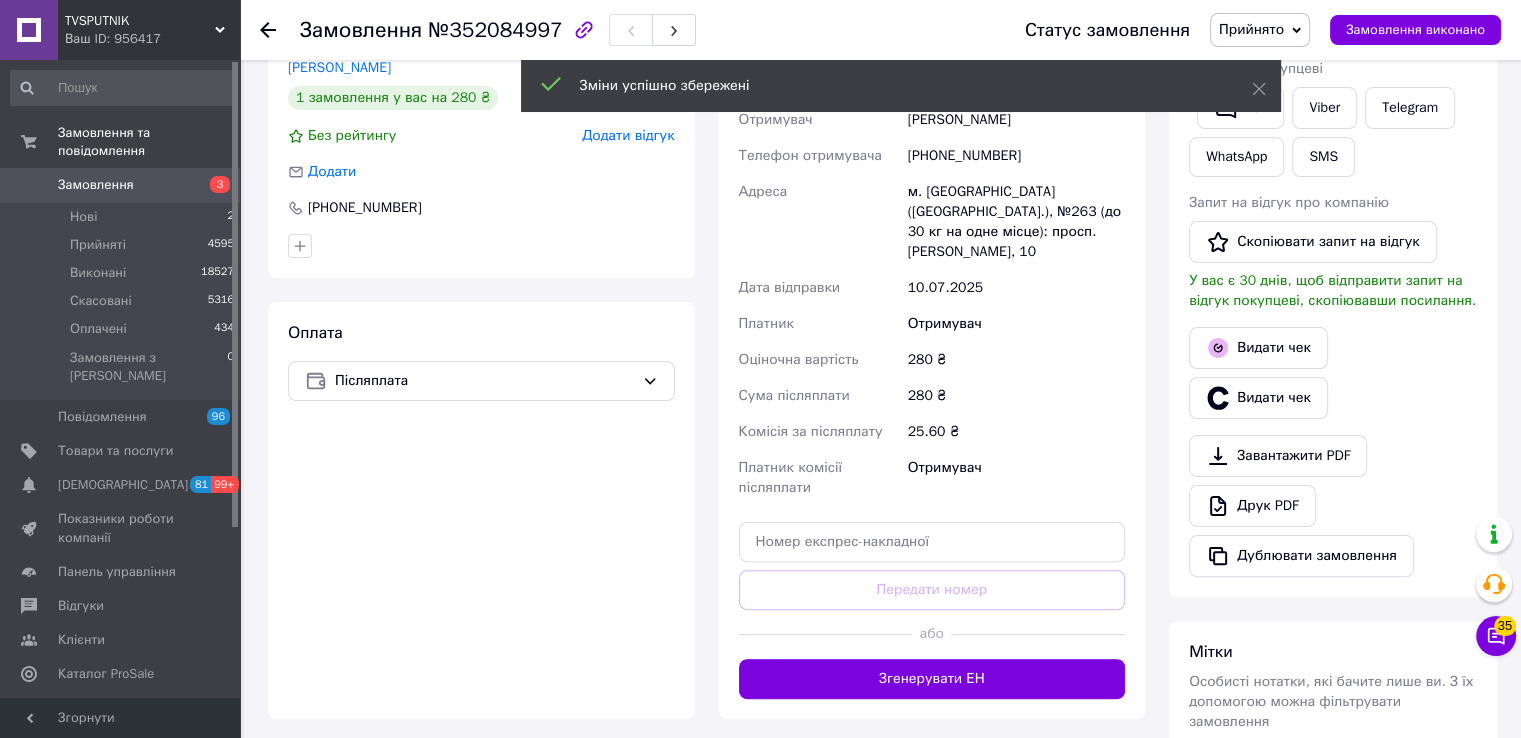 click on "Згенерувати ЕН" at bounding box center (932, 679) 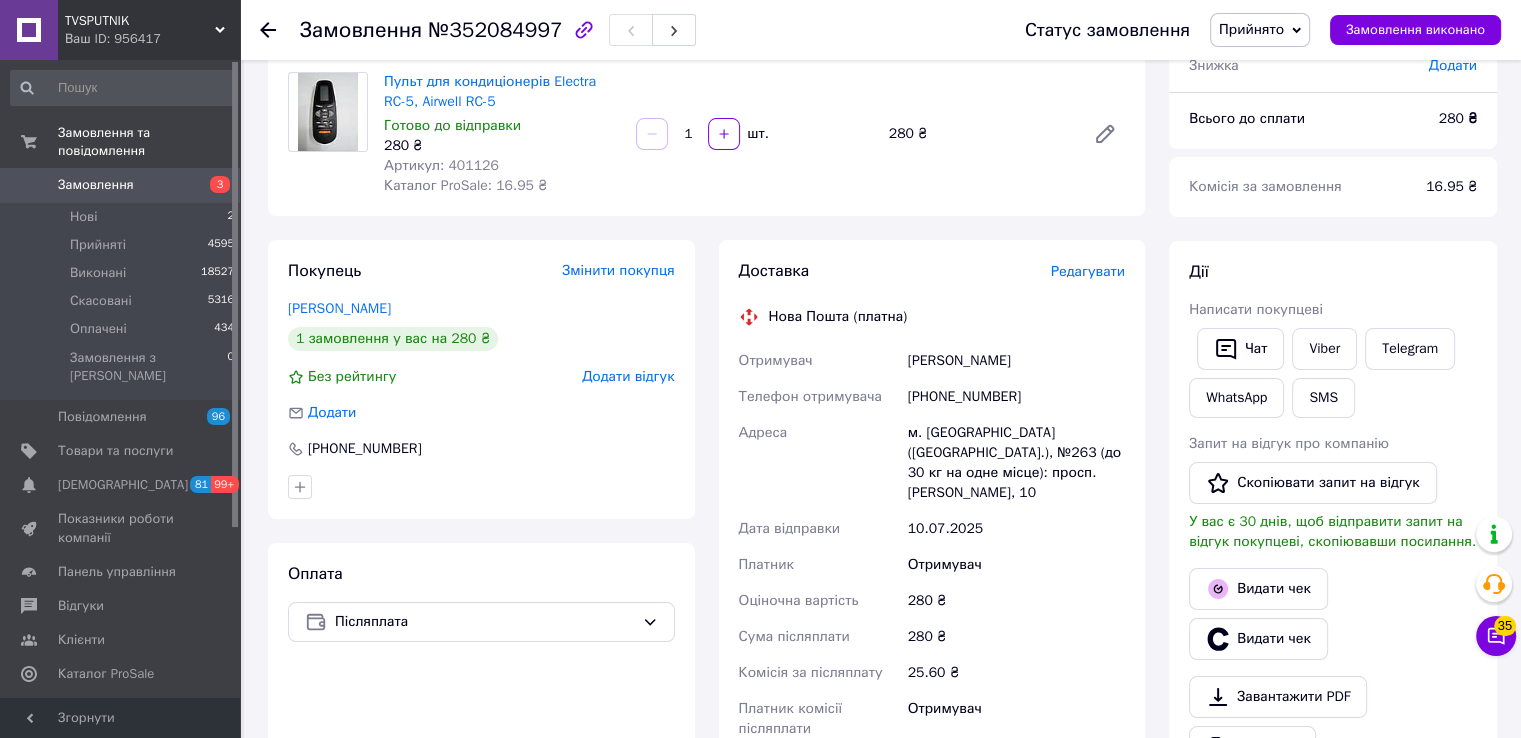 scroll, scrollTop: 100, scrollLeft: 0, axis: vertical 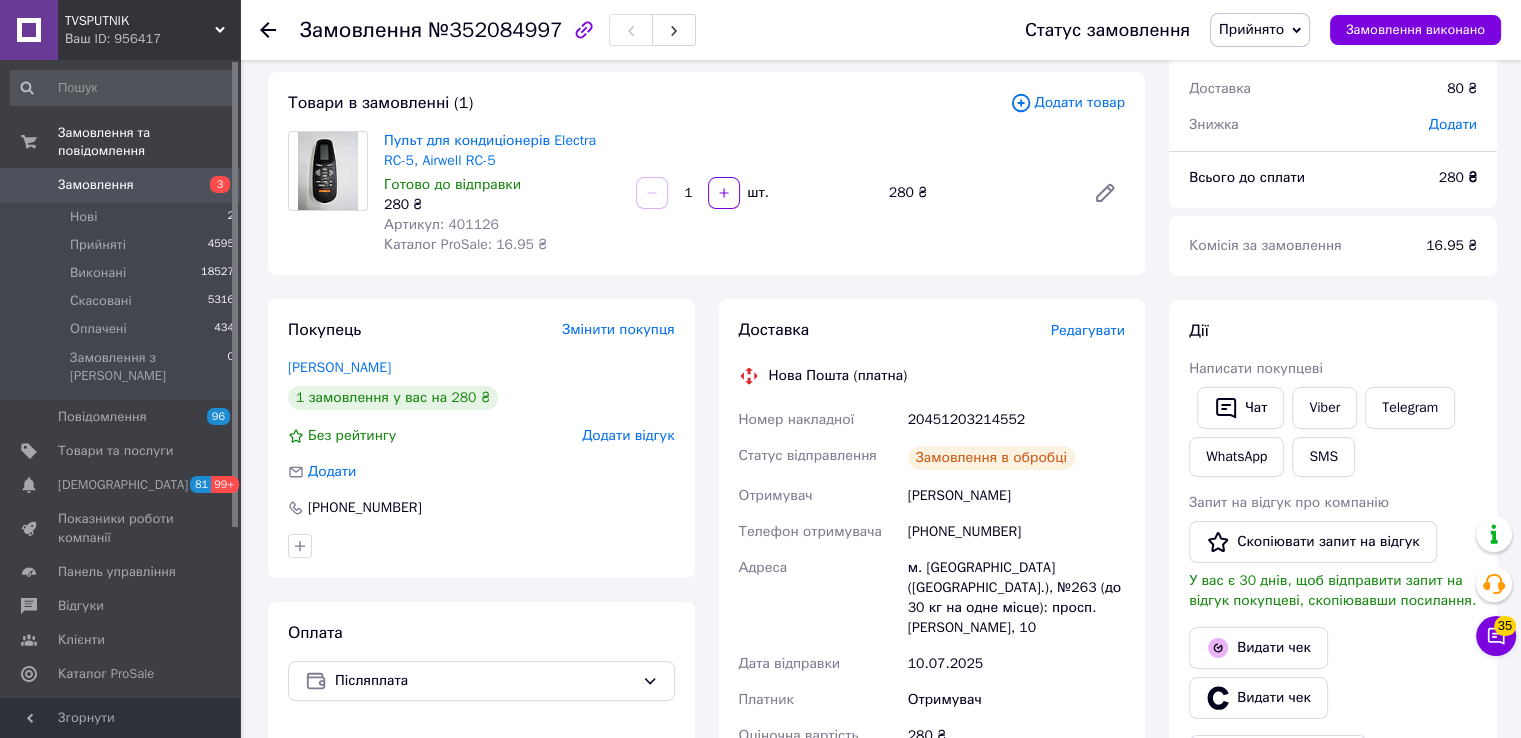click on "20451203214552" at bounding box center (1016, 420) 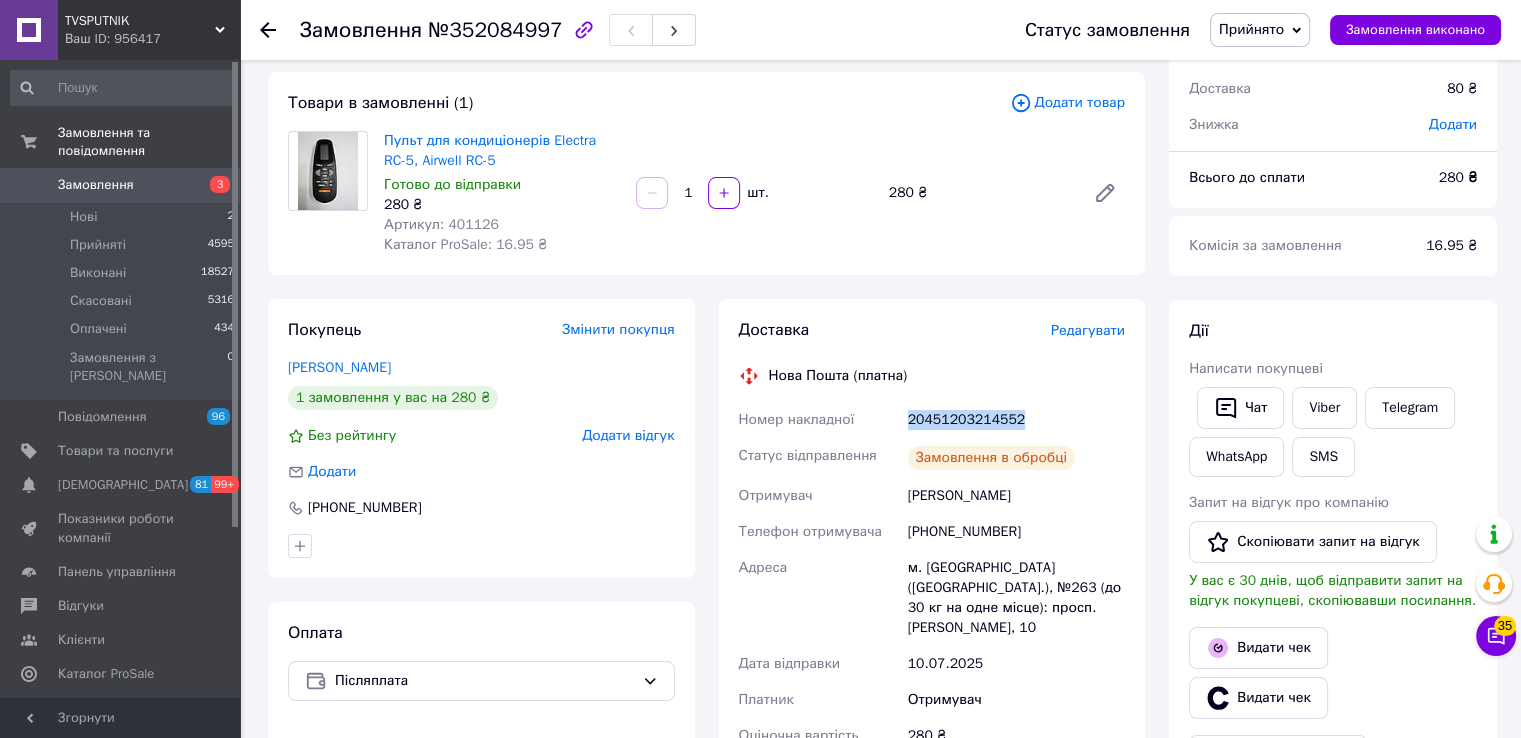 click on "20451203214552" at bounding box center [1016, 420] 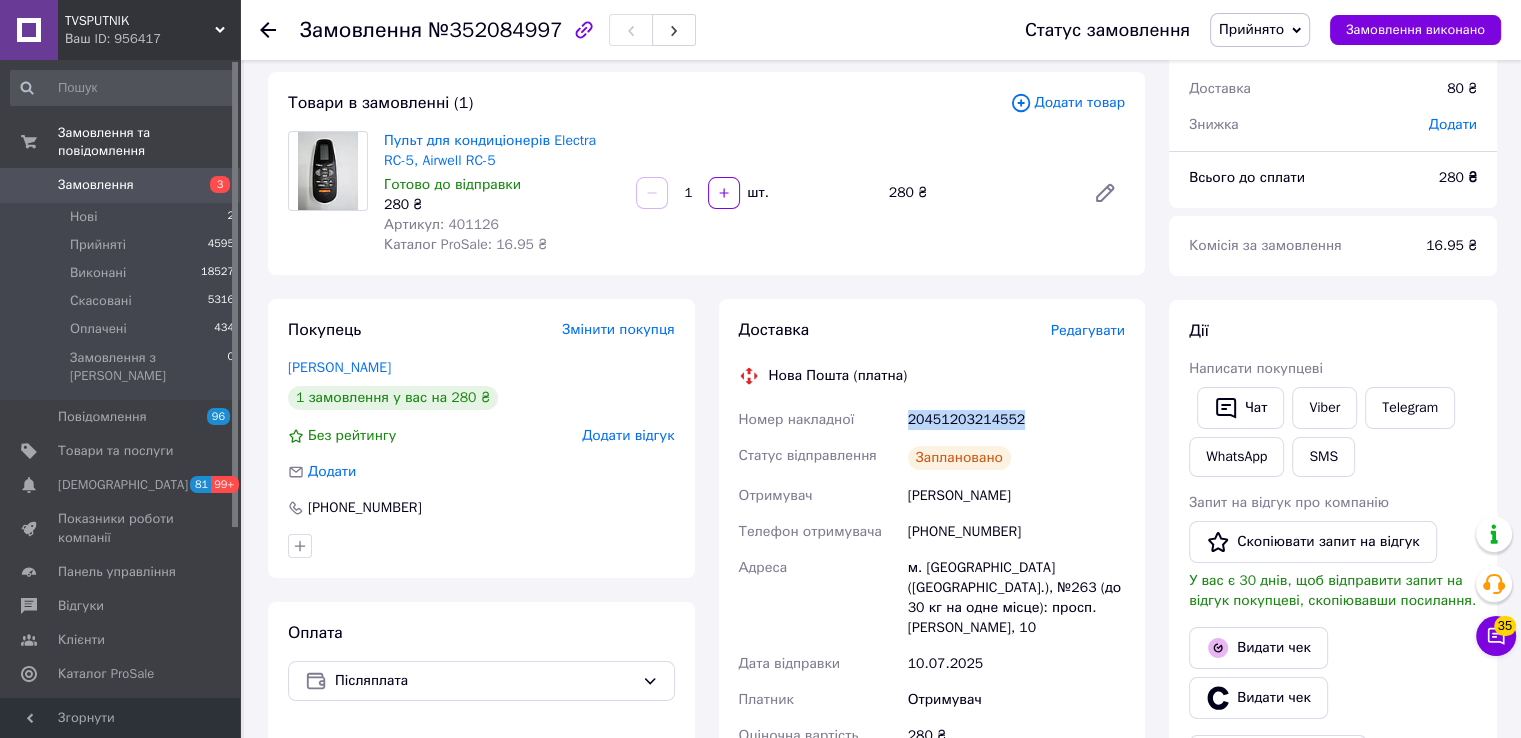 copy on "20451203214552" 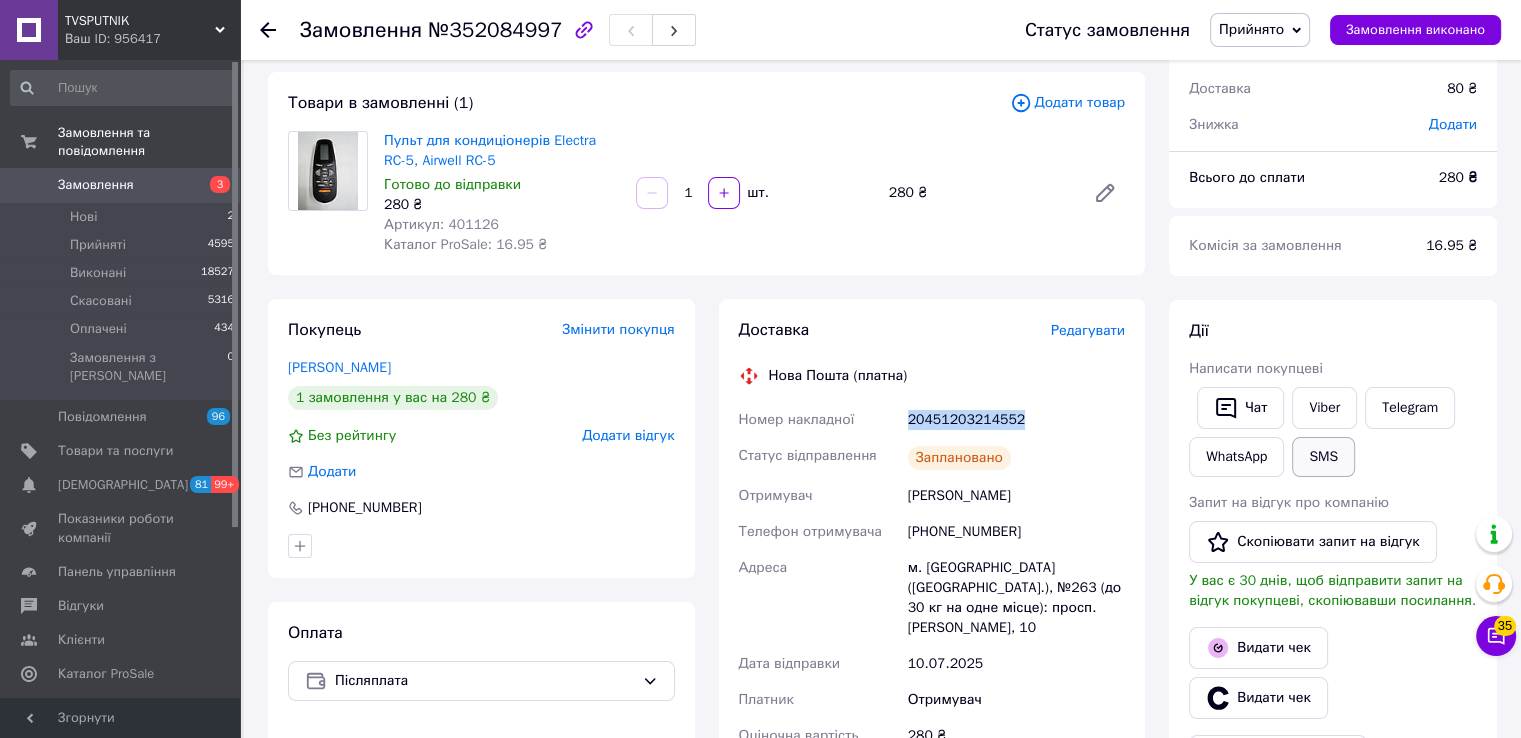 click on "SMS" at bounding box center (1323, 457) 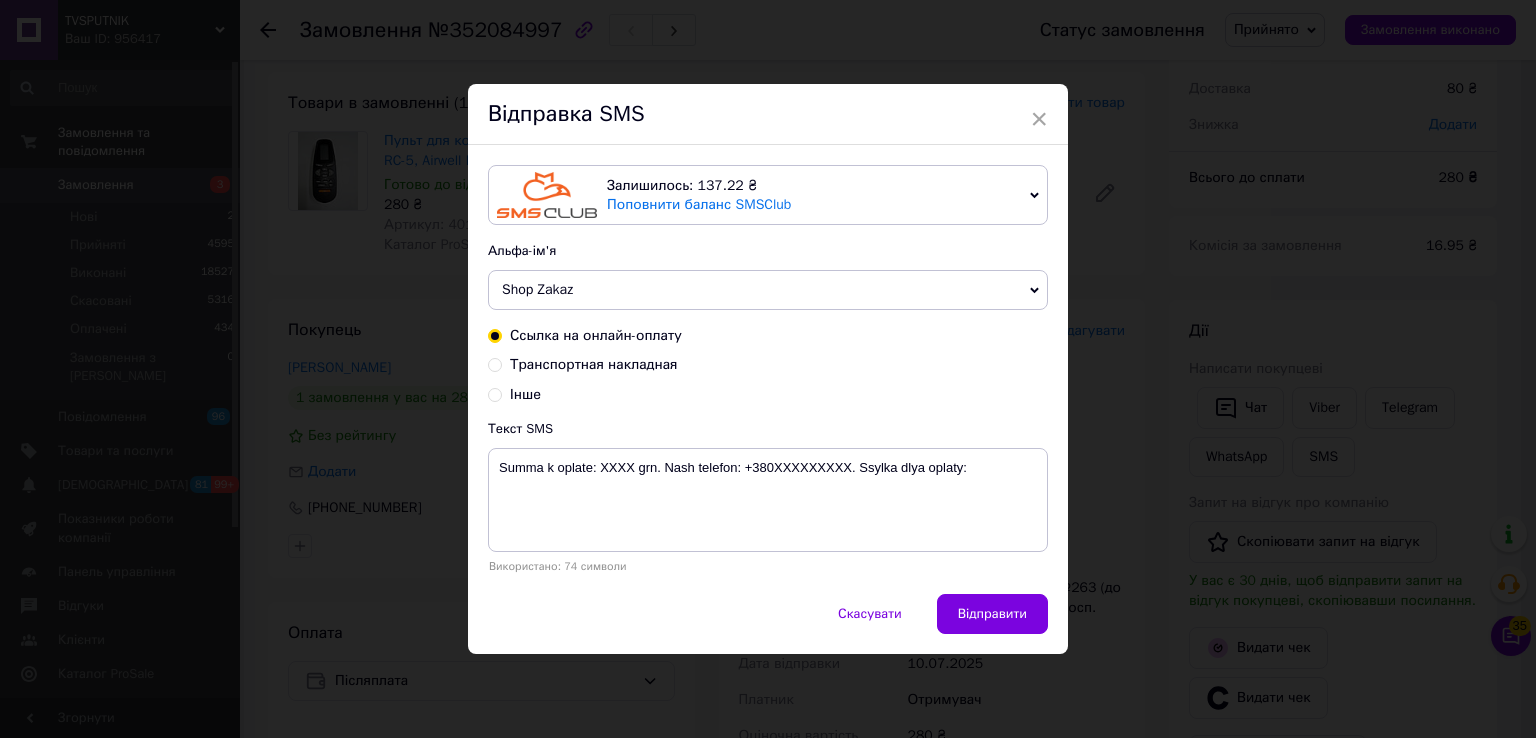 click on "Транспортная накладная" at bounding box center [594, 364] 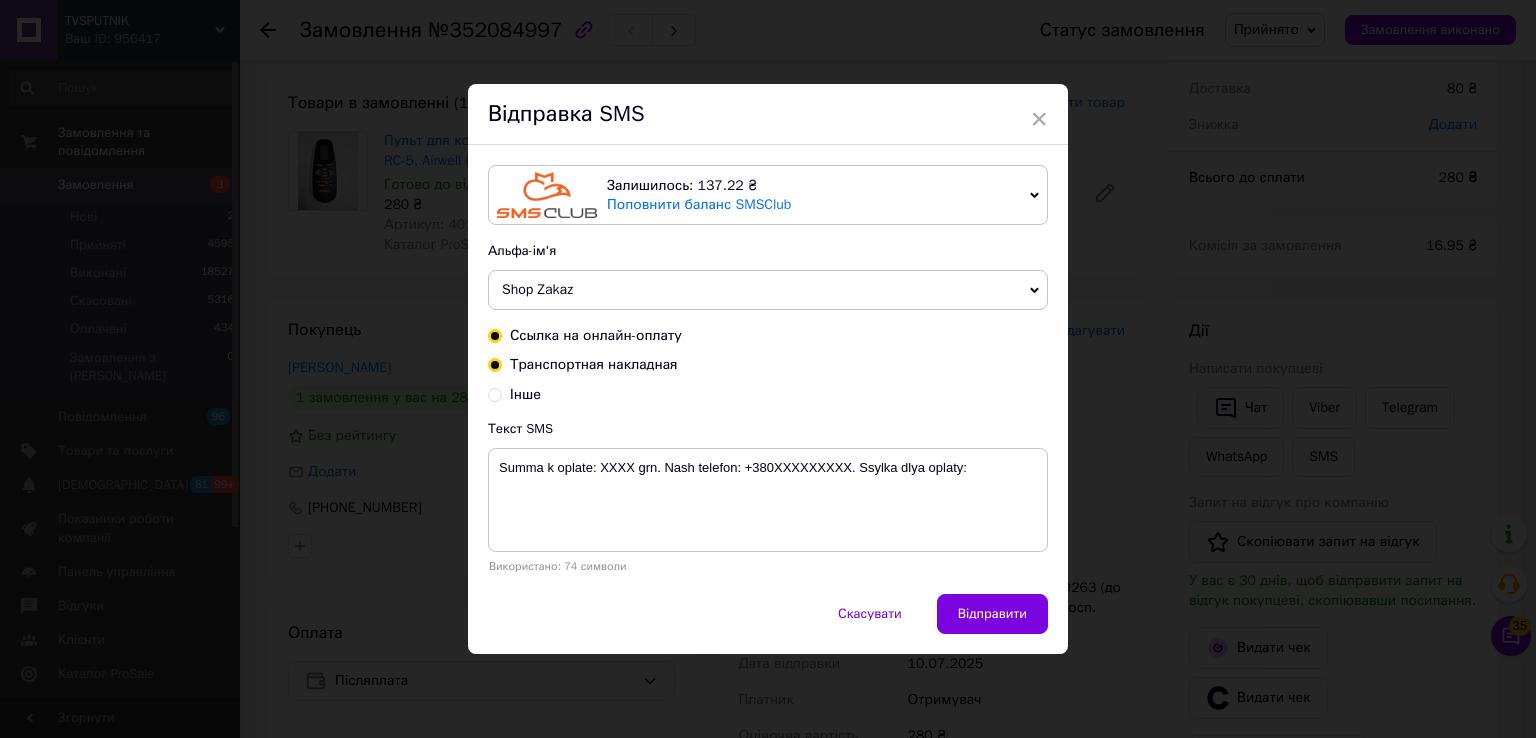 radio on "true" 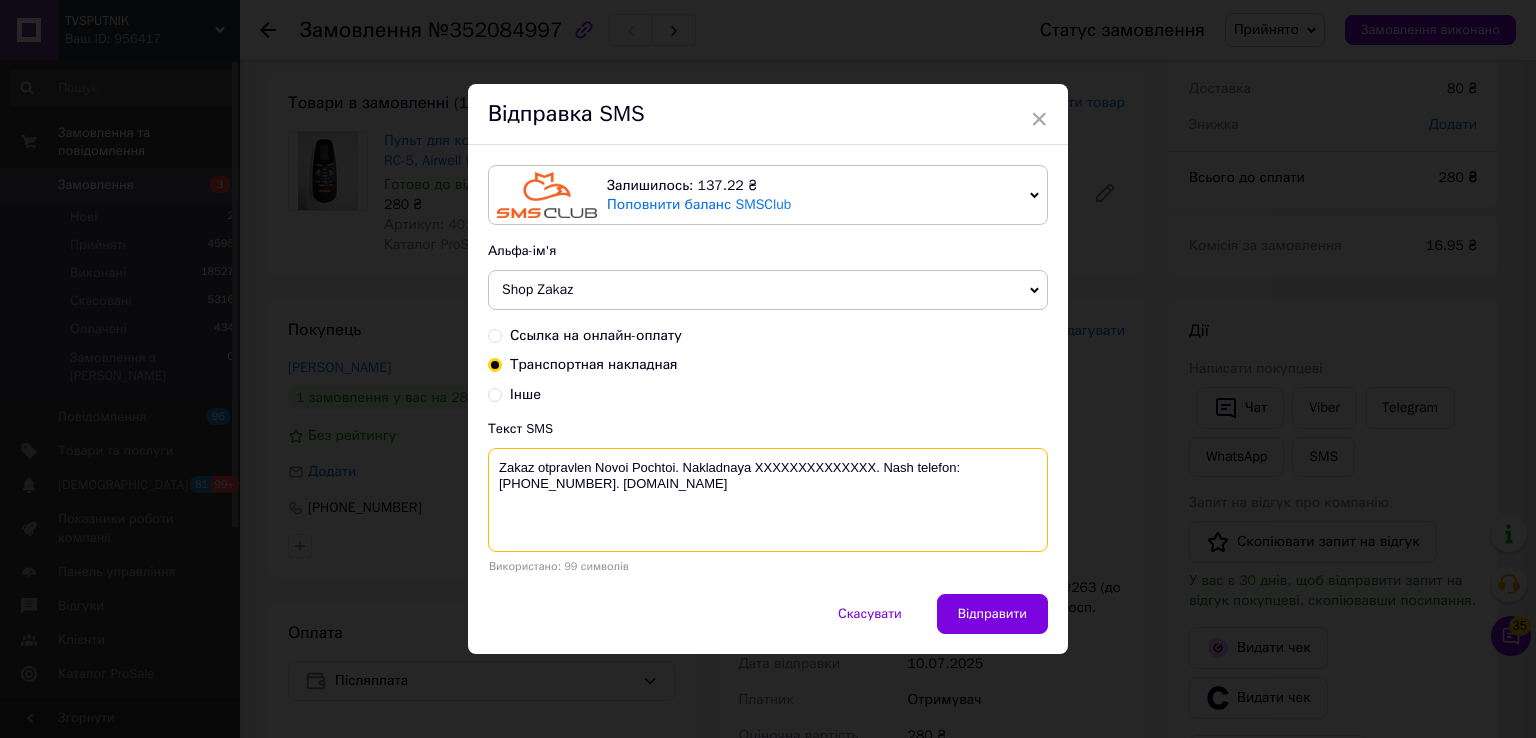 click on "Zakaz otpravlen Novoi Pochtoi. Nakladnaya XXXXXXXXXXXXXX. Nash telefon:+380500194515. Tvsputnik.net" at bounding box center (768, 500) 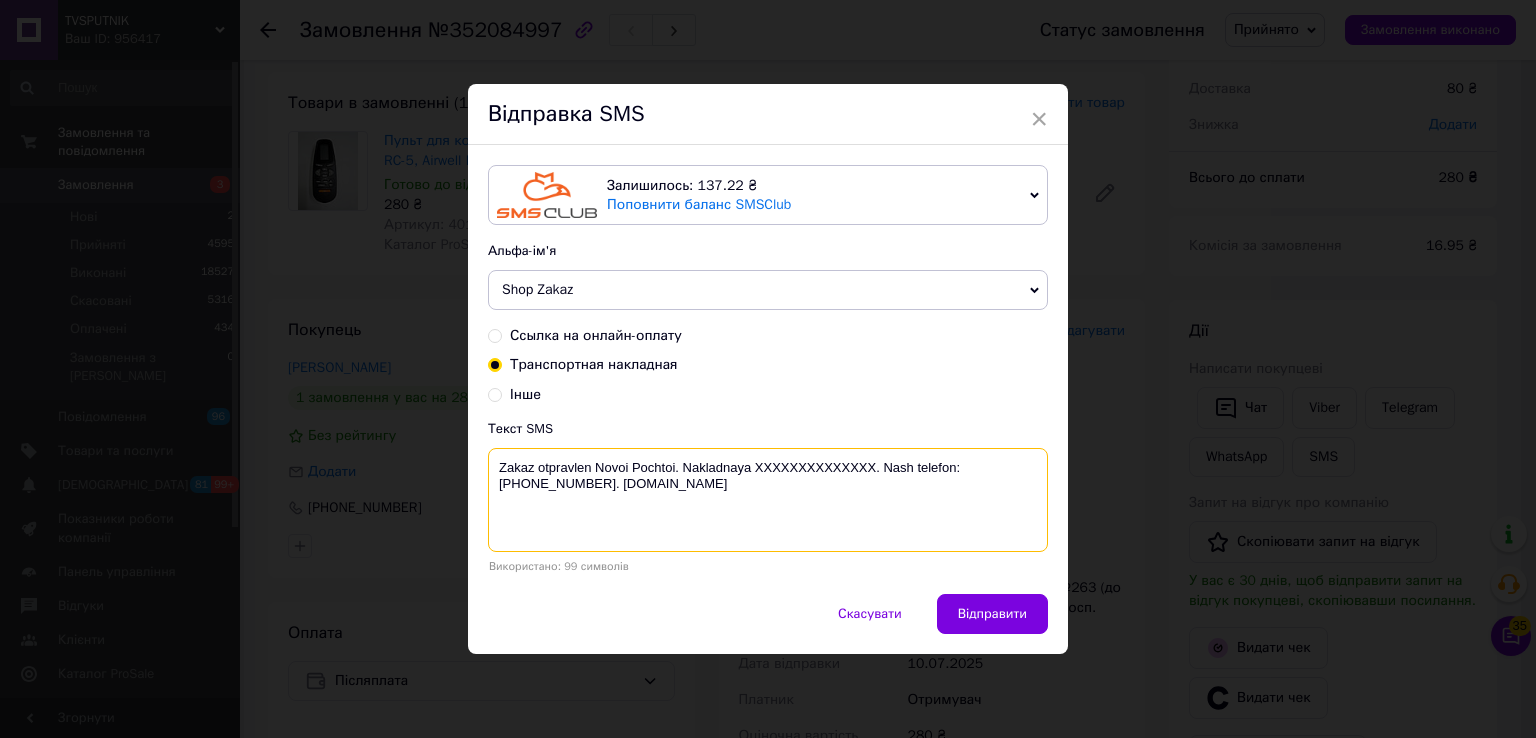 paste on "20451203214552" 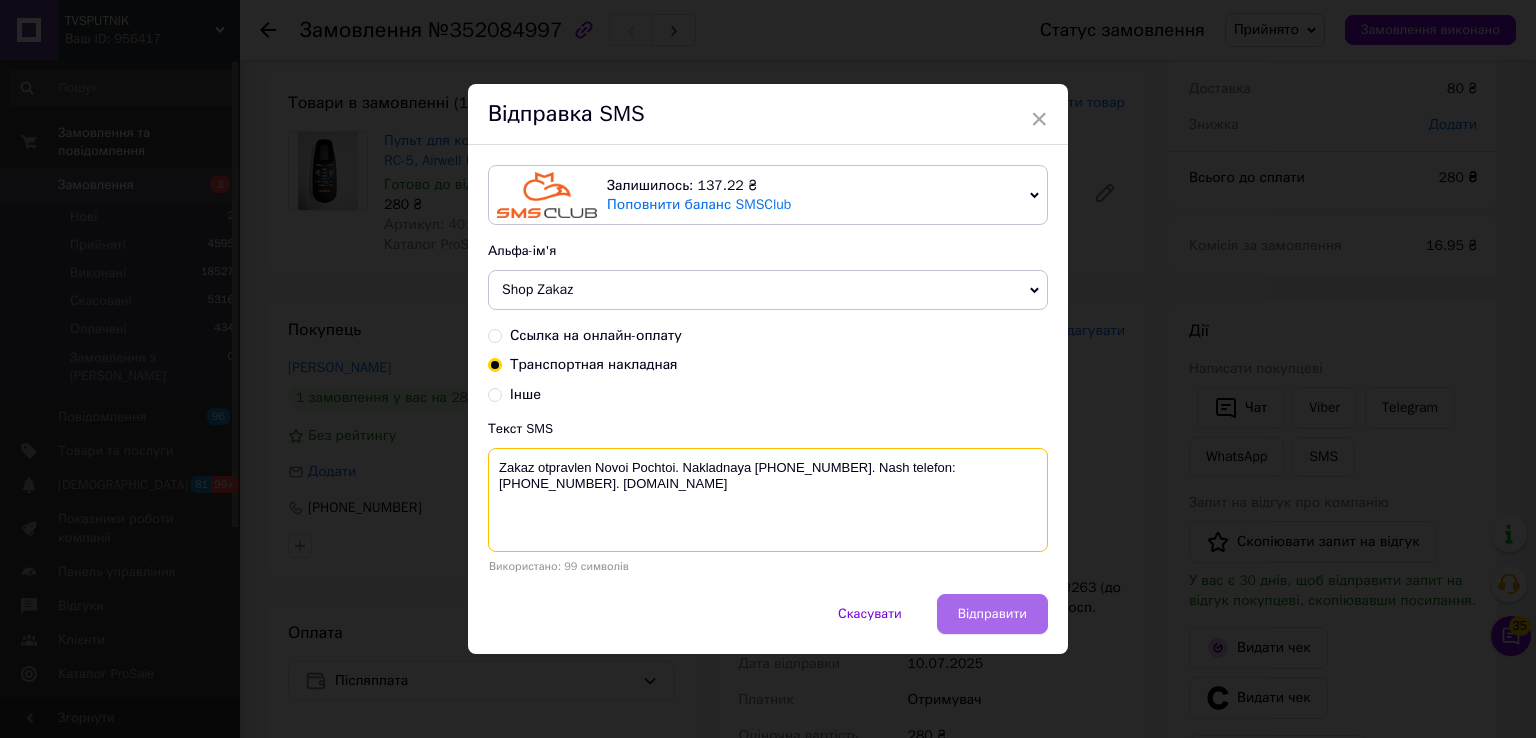 type on "Zakaz otpravlen Novoi Pochtoi. Nakladnaya 20451203214552. Nash telefon:+380500194515. Tvsputnik.net" 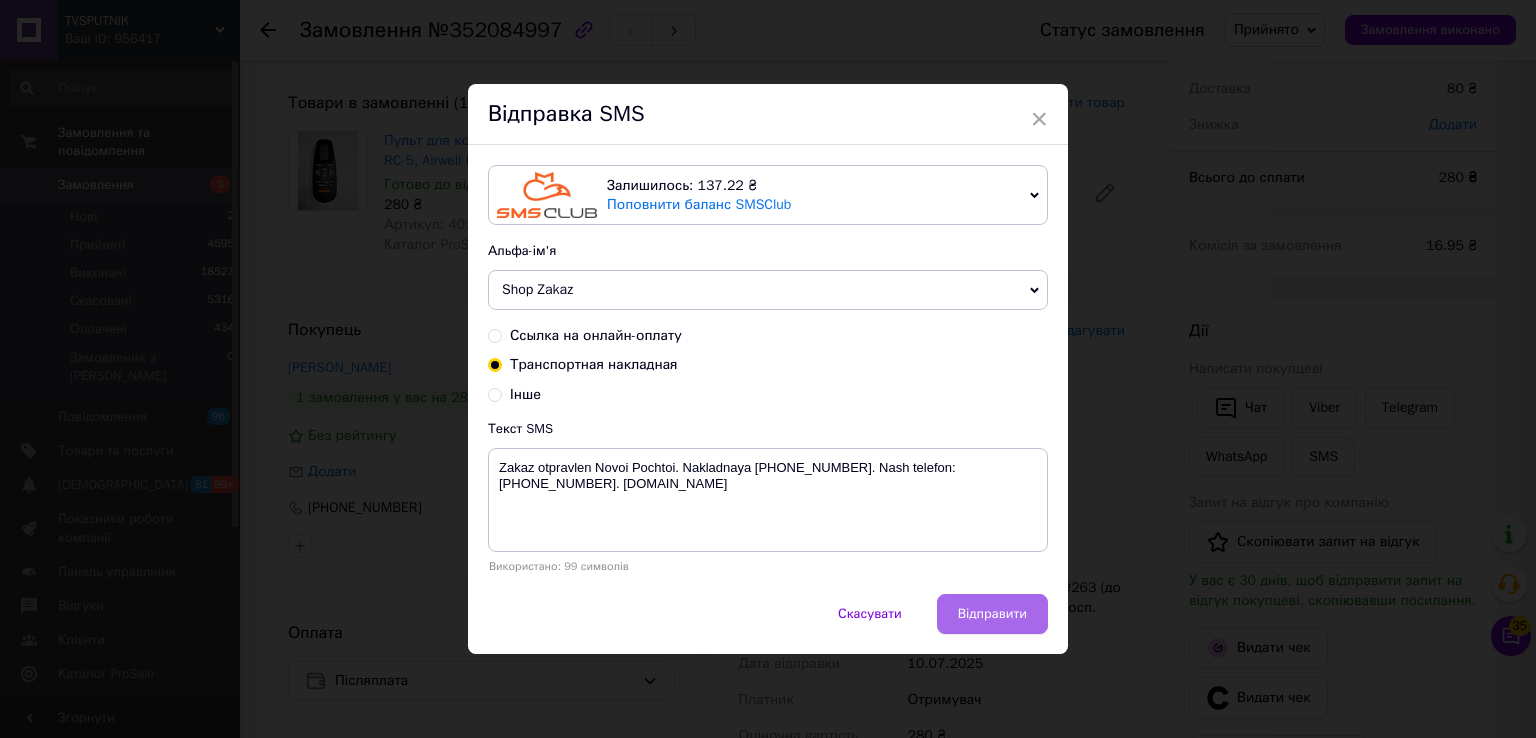 click on "Відправити" at bounding box center [992, 614] 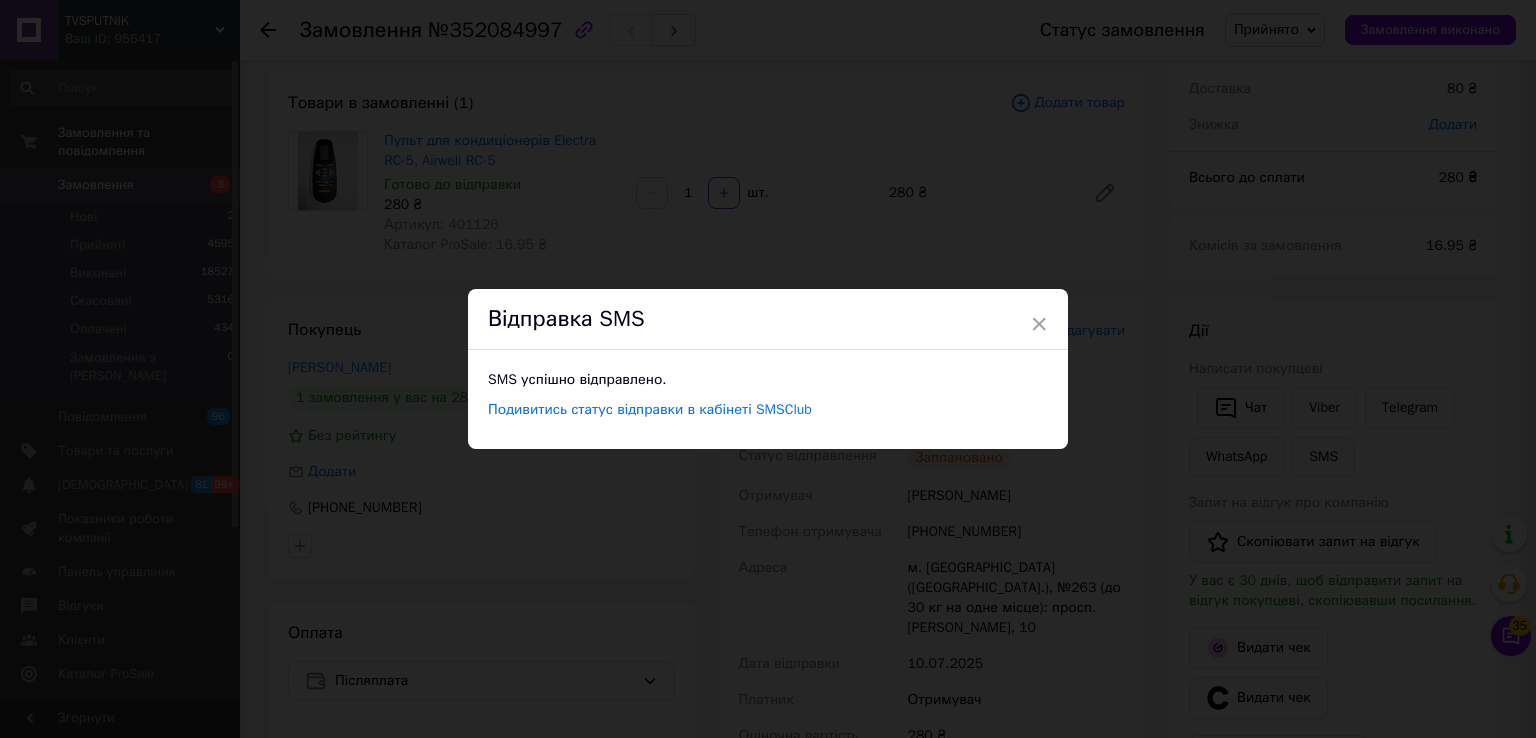 click on "× Відправка SMS SMS успішно відправлено. Подивитись статус відправки в кабінеті SMSClub" at bounding box center [768, 369] 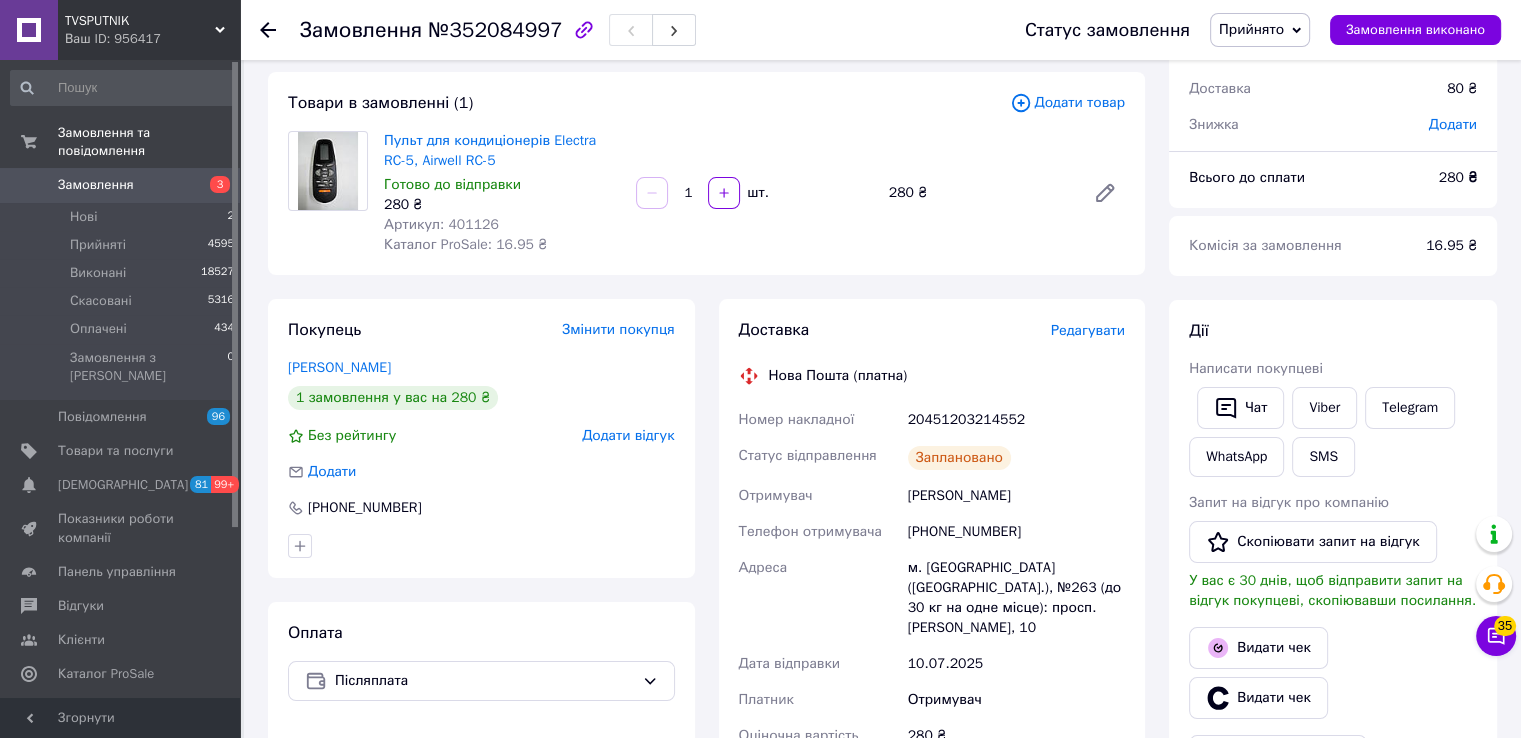 click 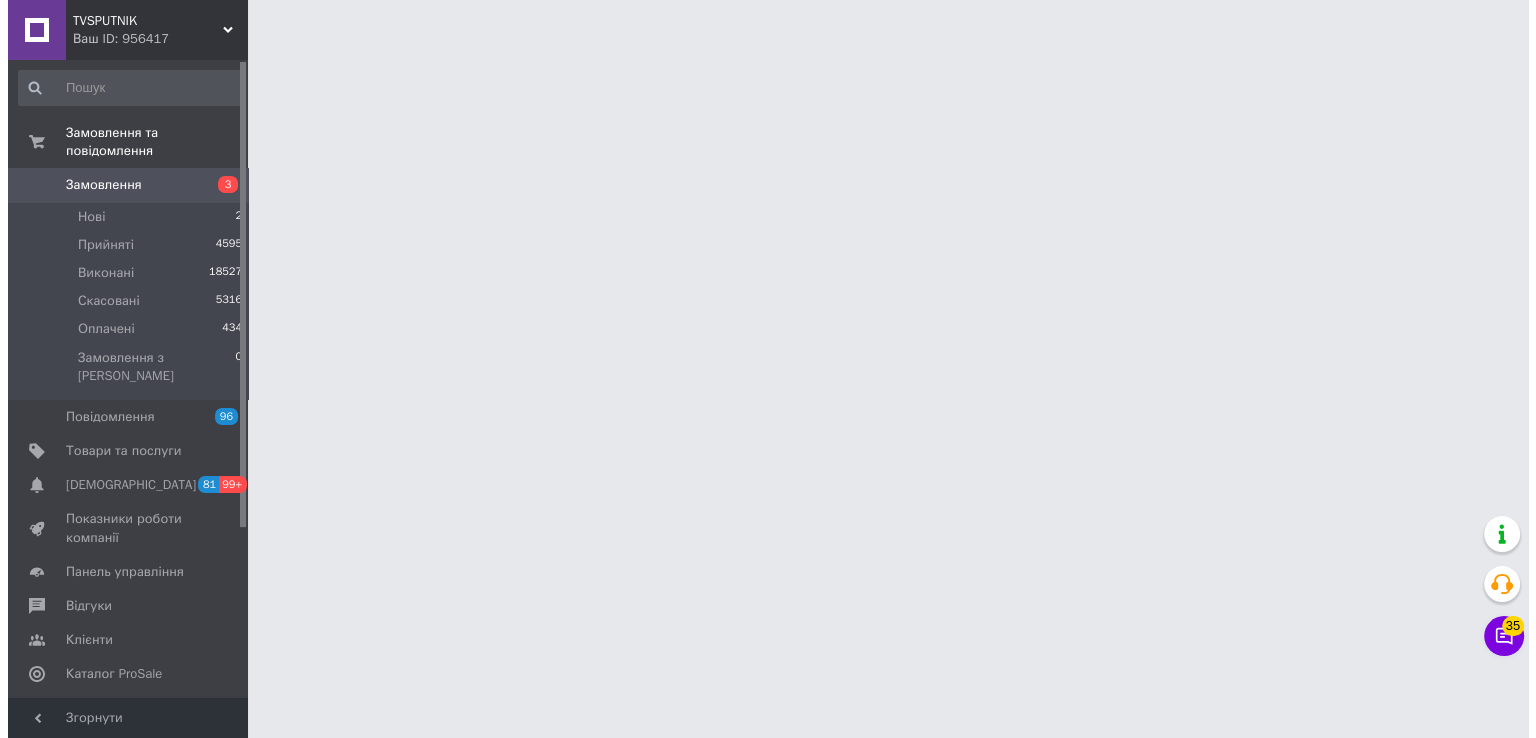 scroll, scrollTop: 0, scrollLeft: 0, axis: both 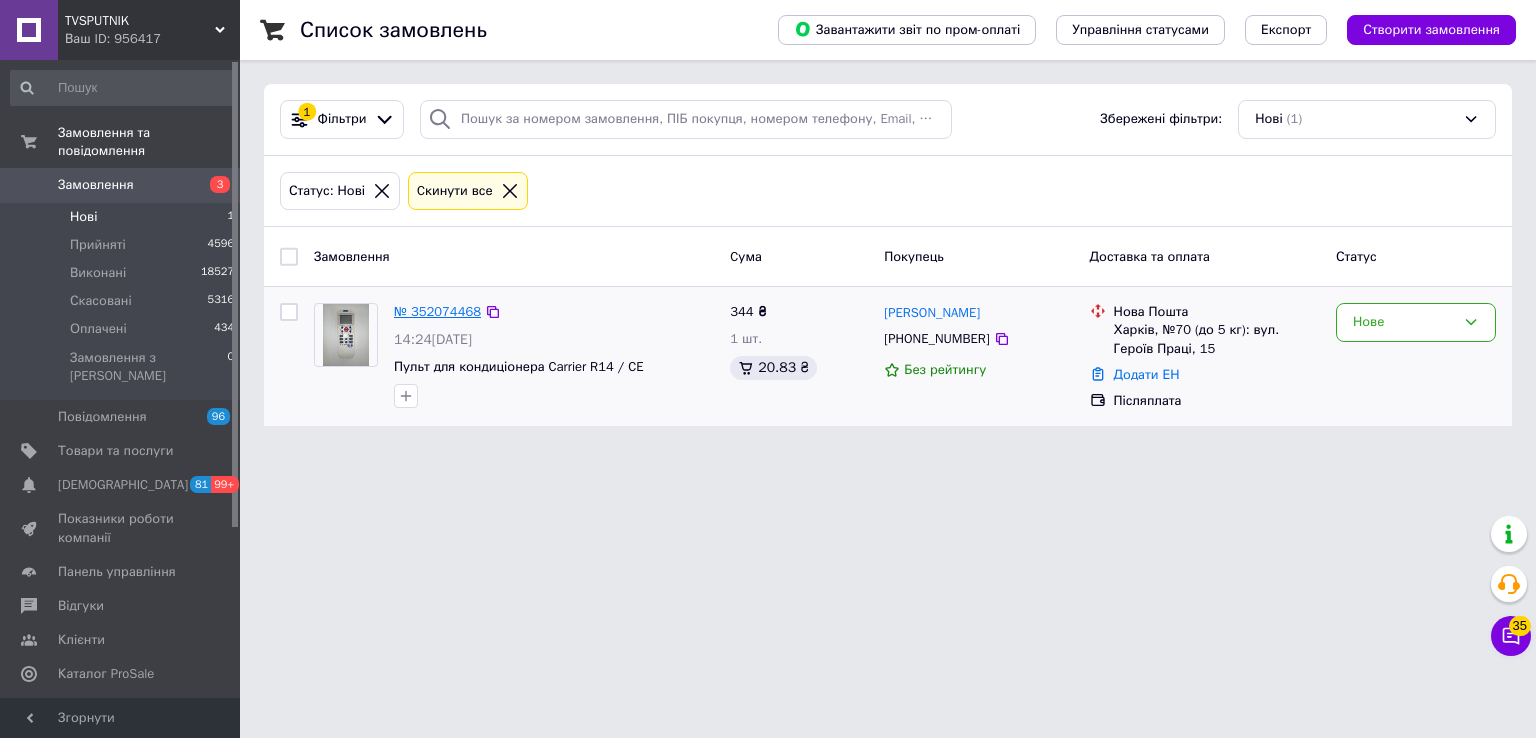 click on "№ 352074468" at bounding box center [437, 311] 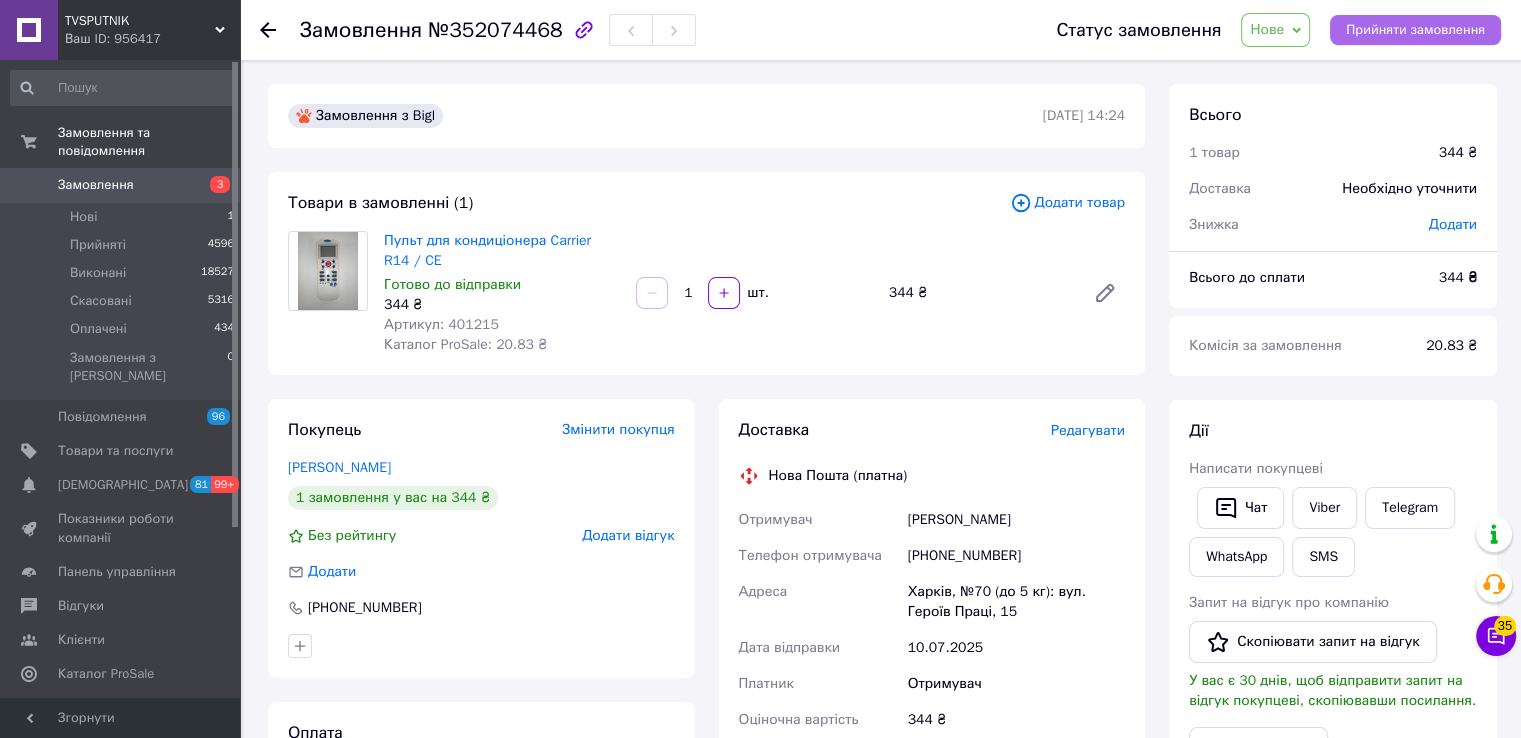 click on "Прийняти замовлення" at bounding box center [1415, 30] 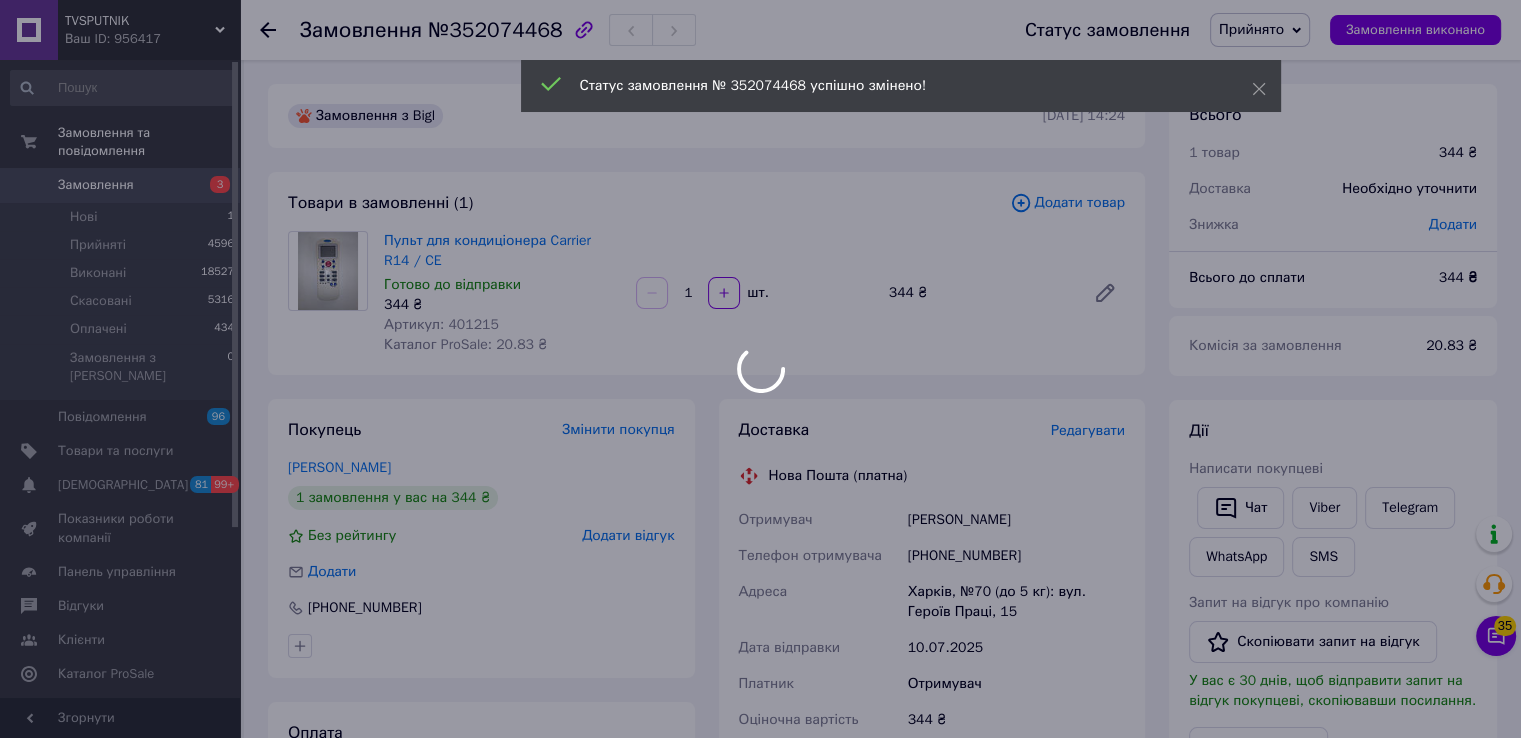 click at bounding box center (760, 369) 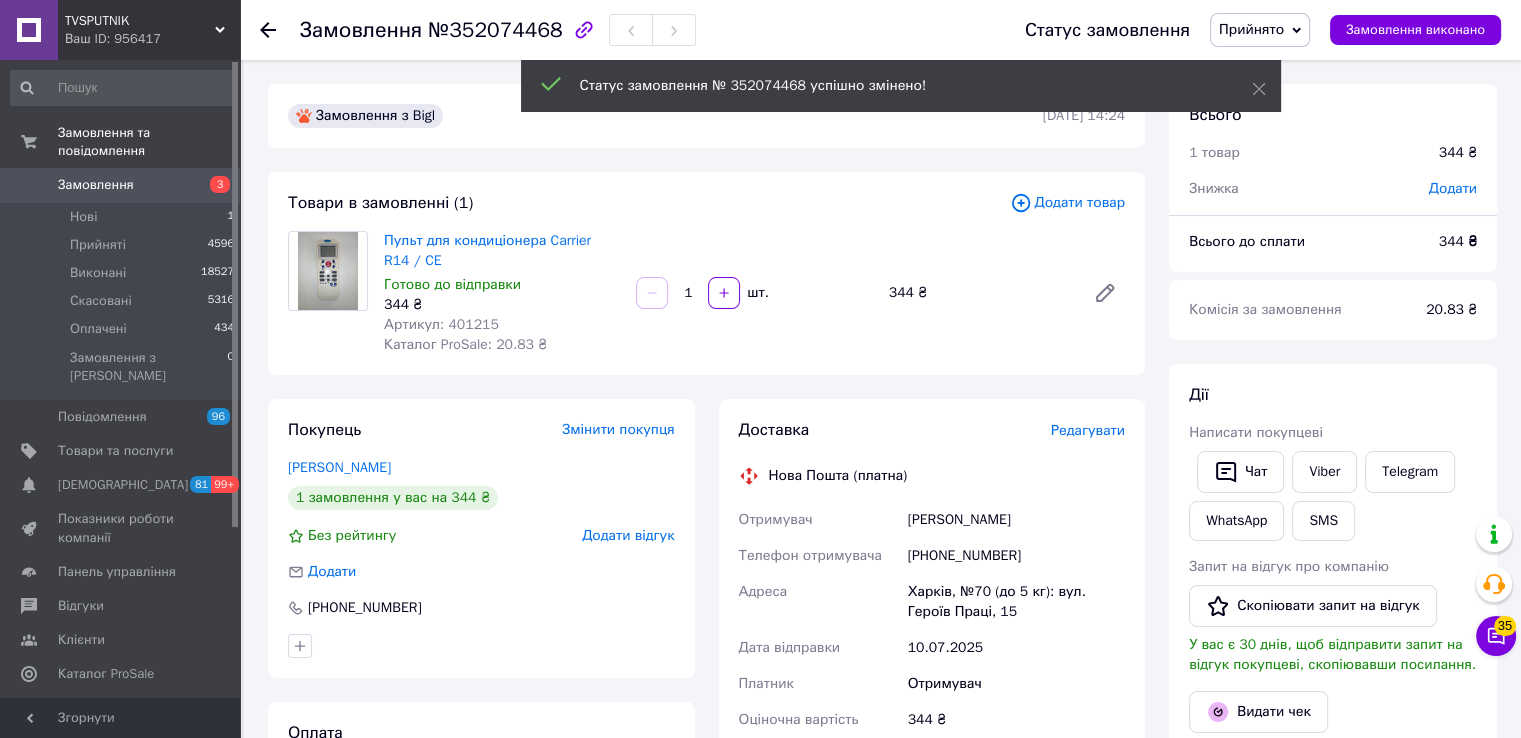 click on "Редагувати" at bounding box center [1088, 430] 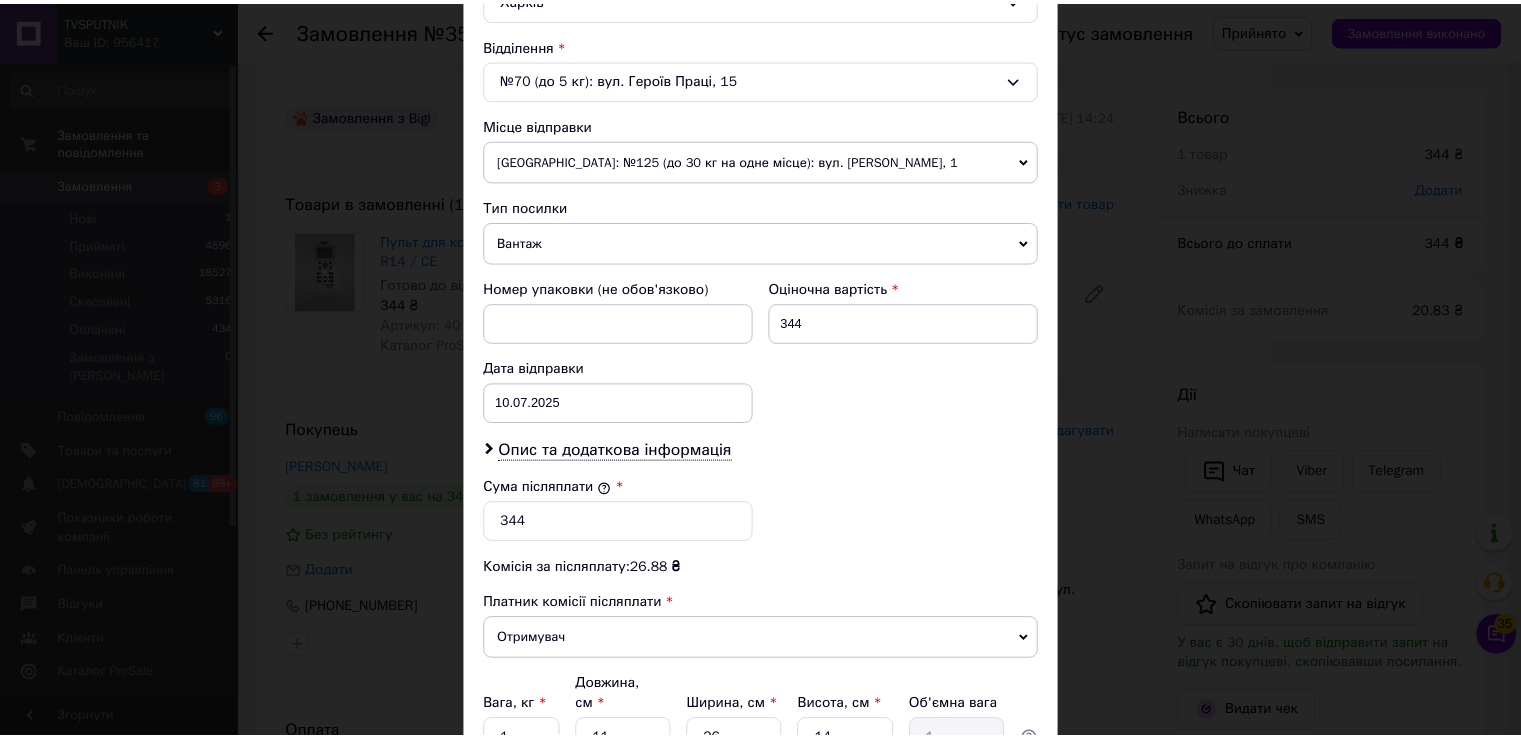 scroll, scrollTop: 782, scrollLeft: 0, axis: vertical 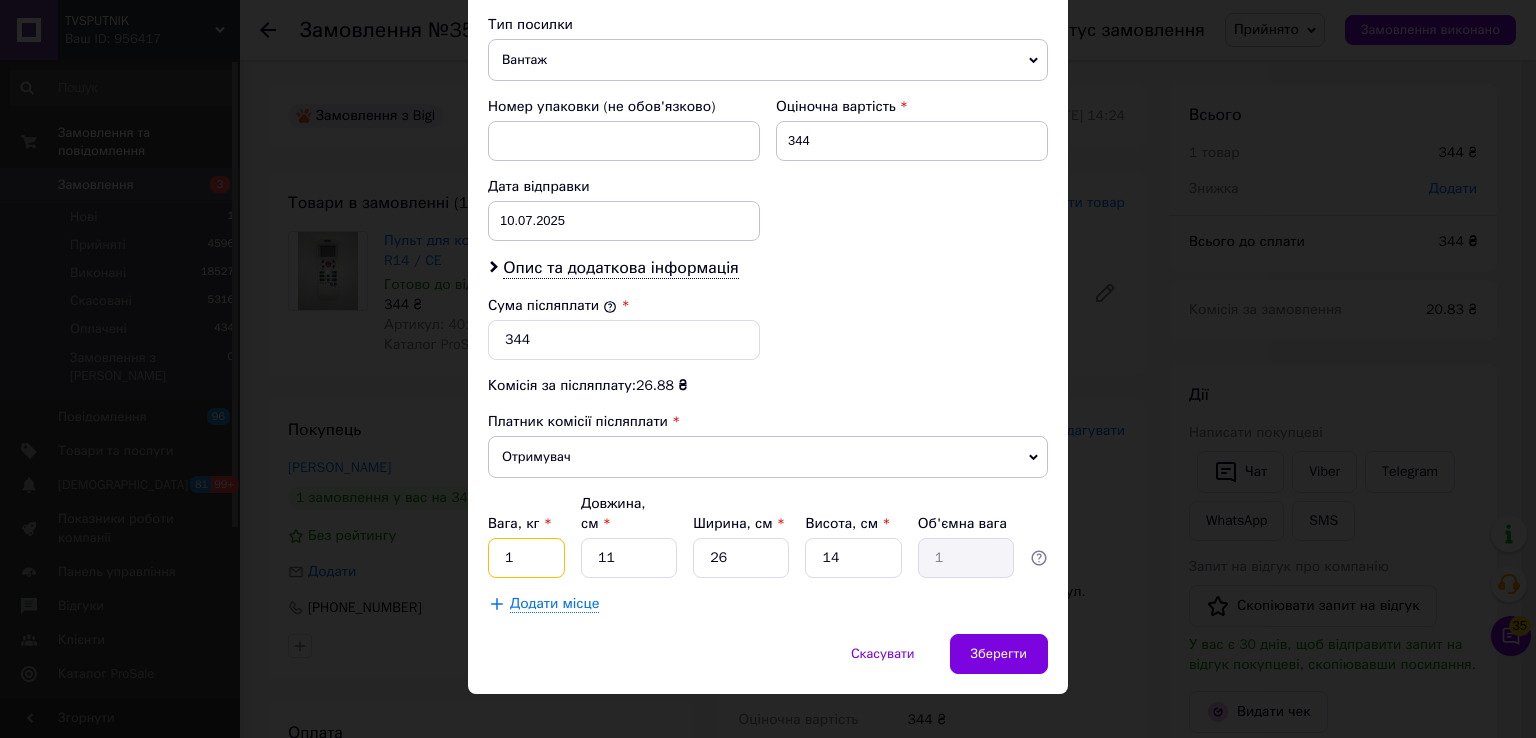 click on "1" at bounding box center (526, 558) 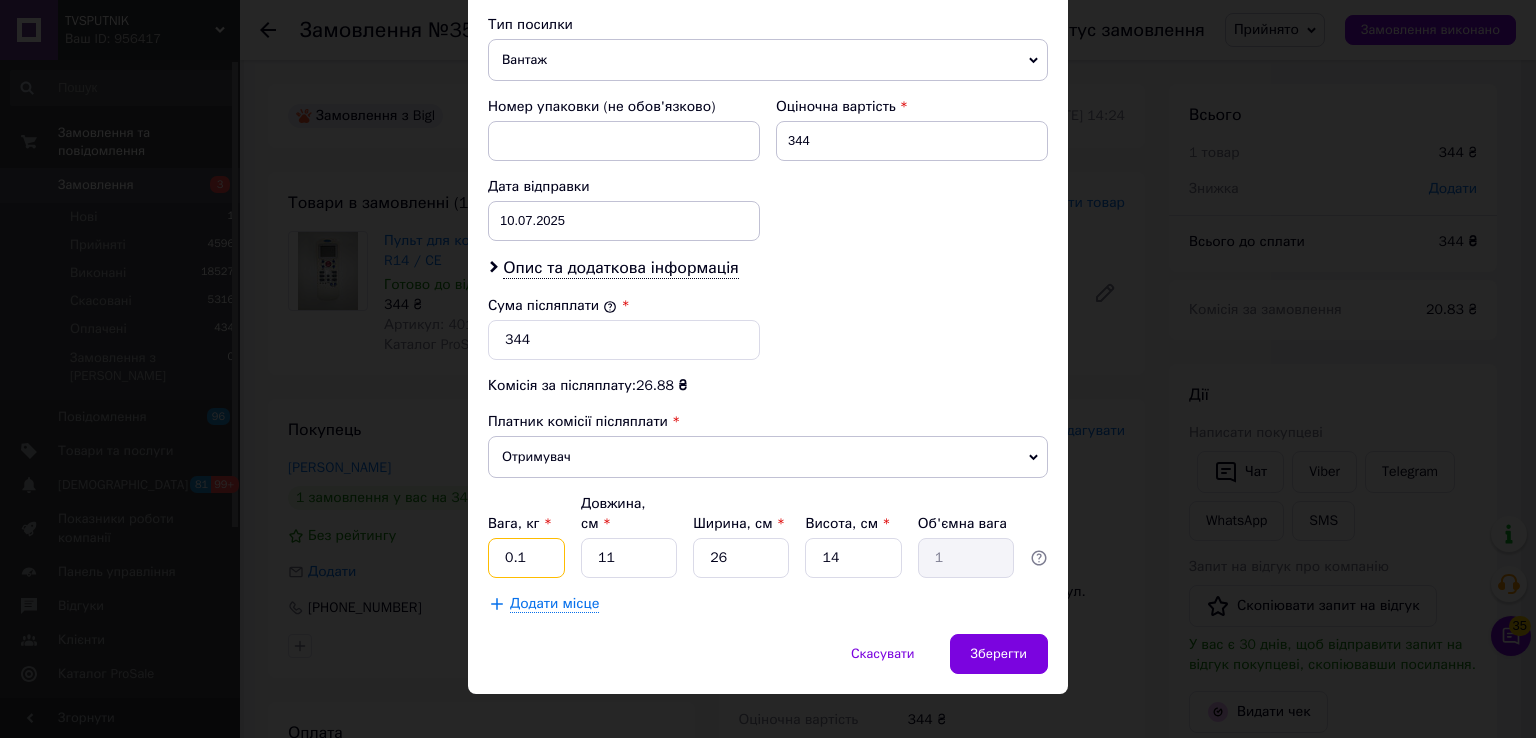 type on "0.1" 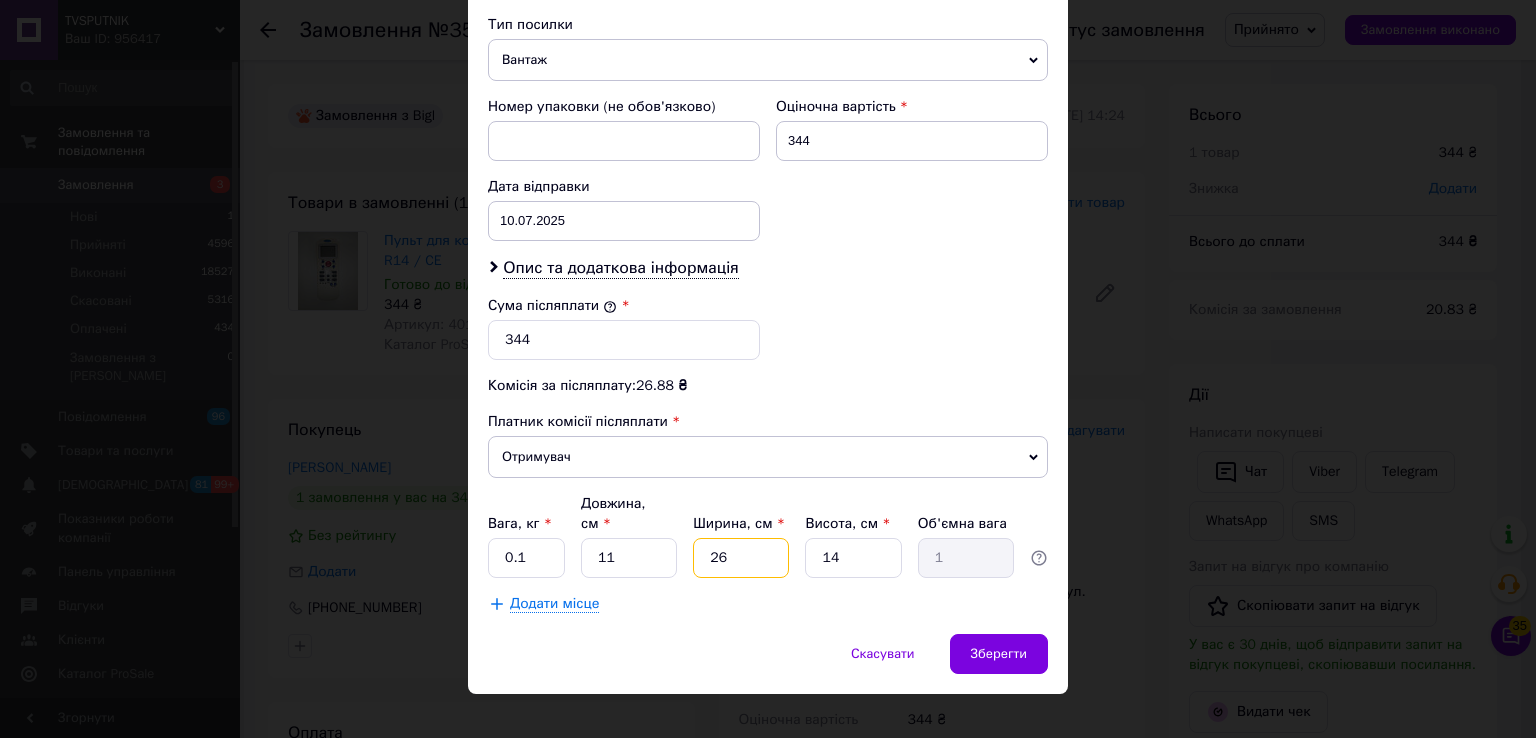 click on "26" at bounding box center [741, 558] 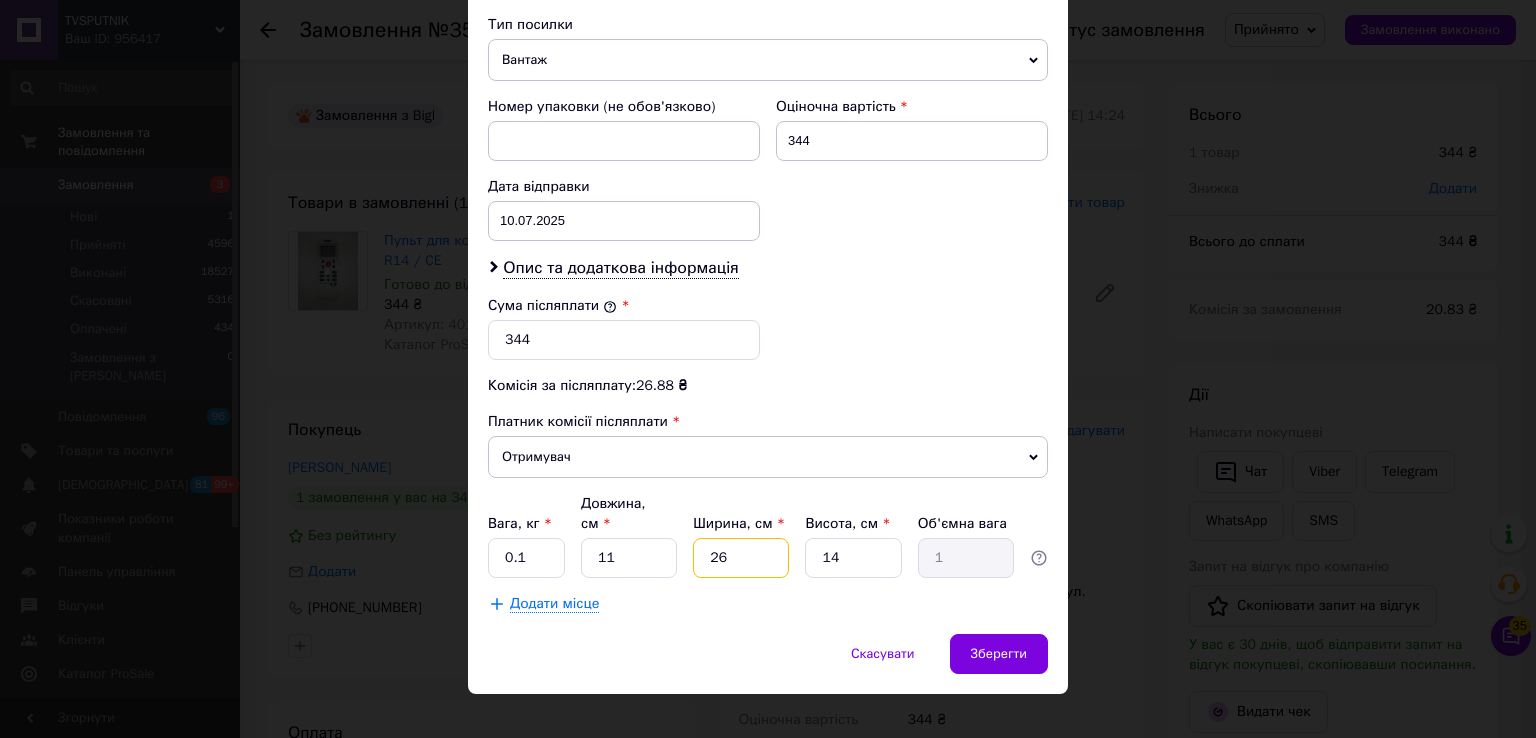 type on "2" 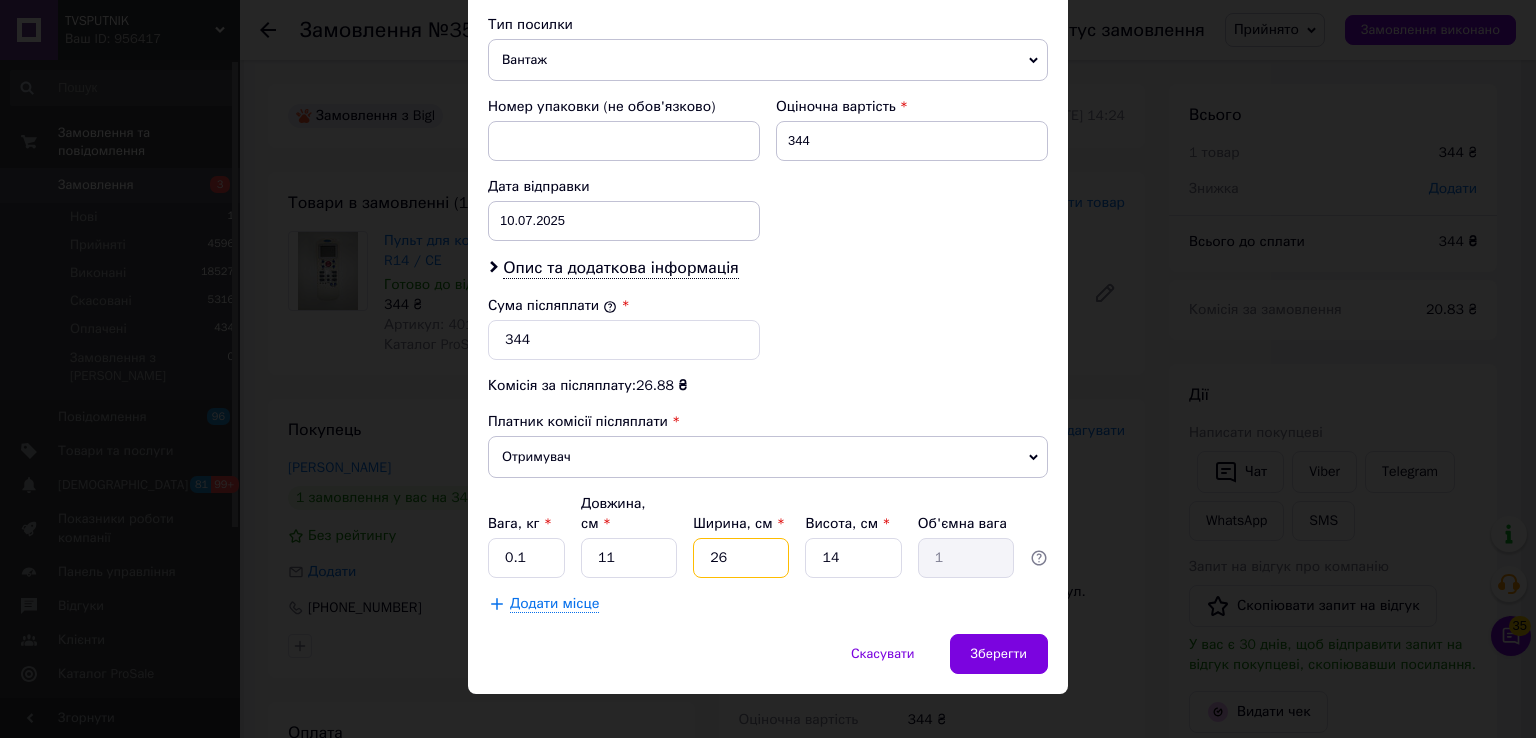 type on "0.1" 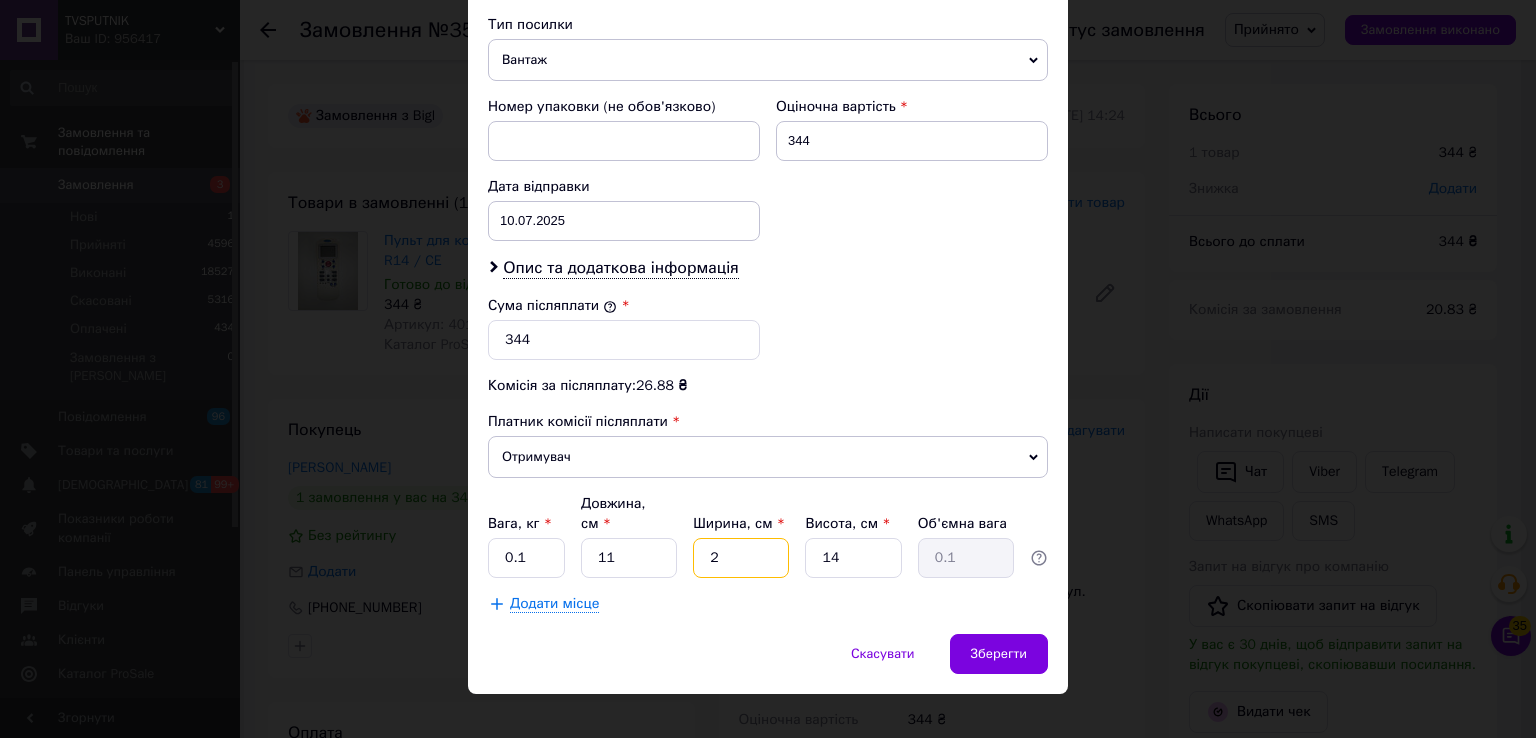 type 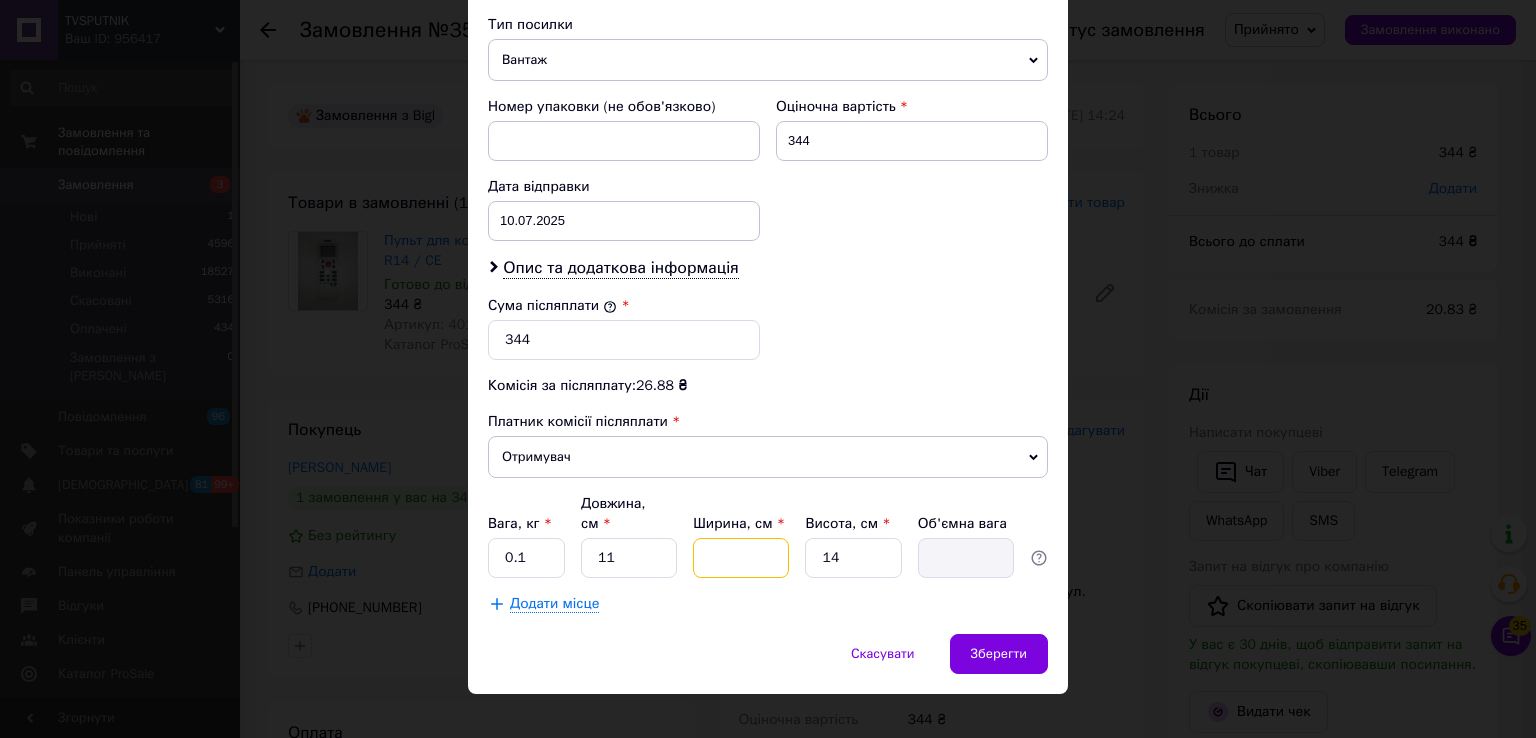 type on "6" 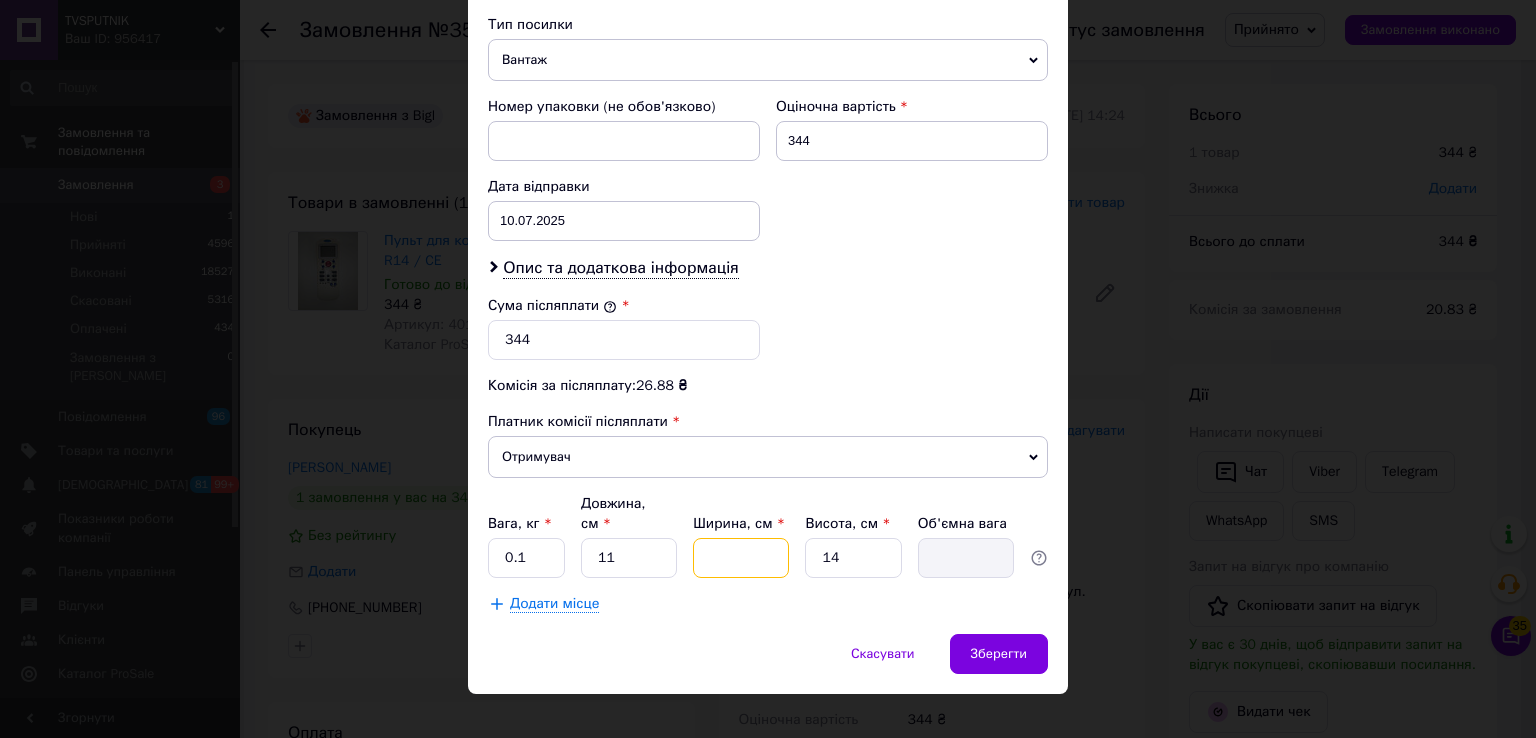 type on "0.23" 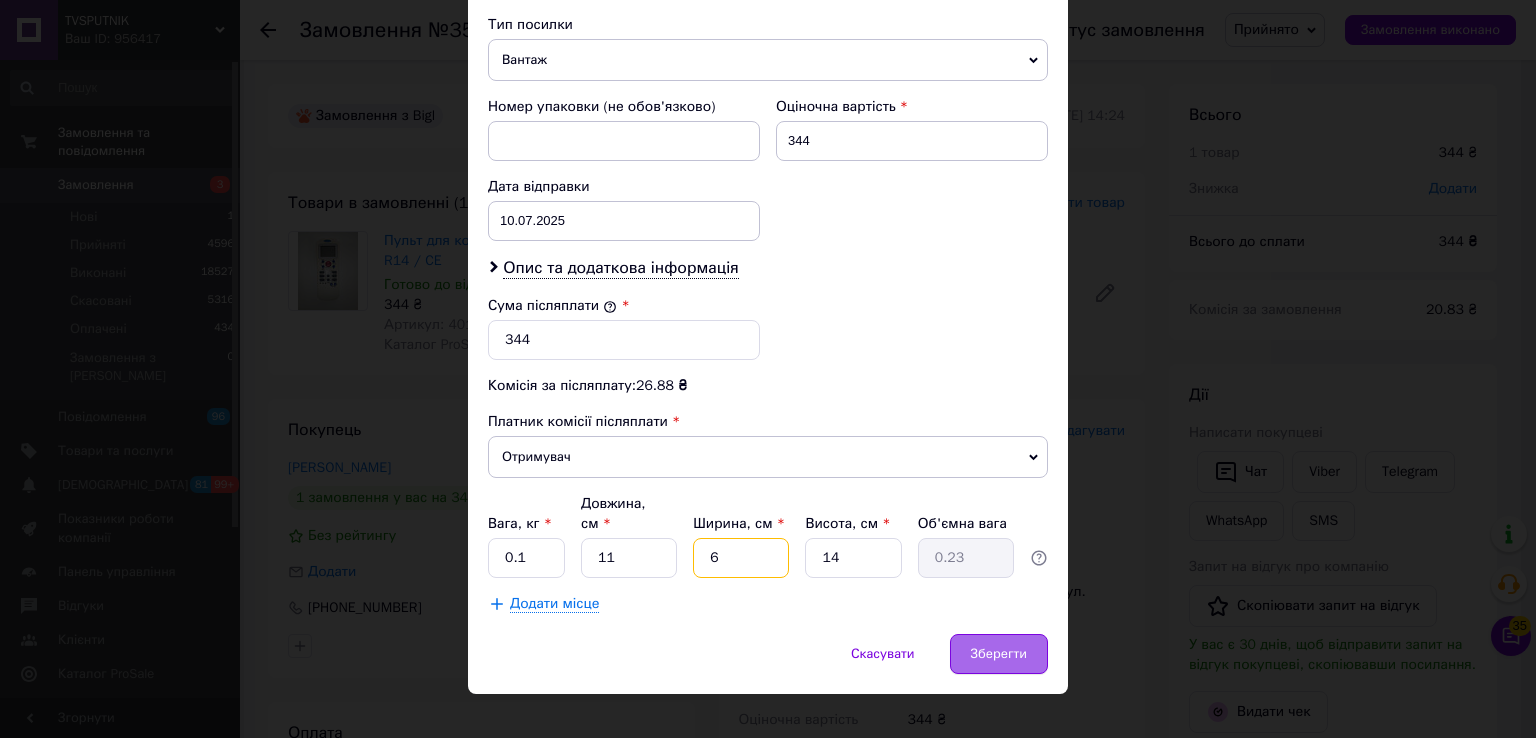 type on "6" 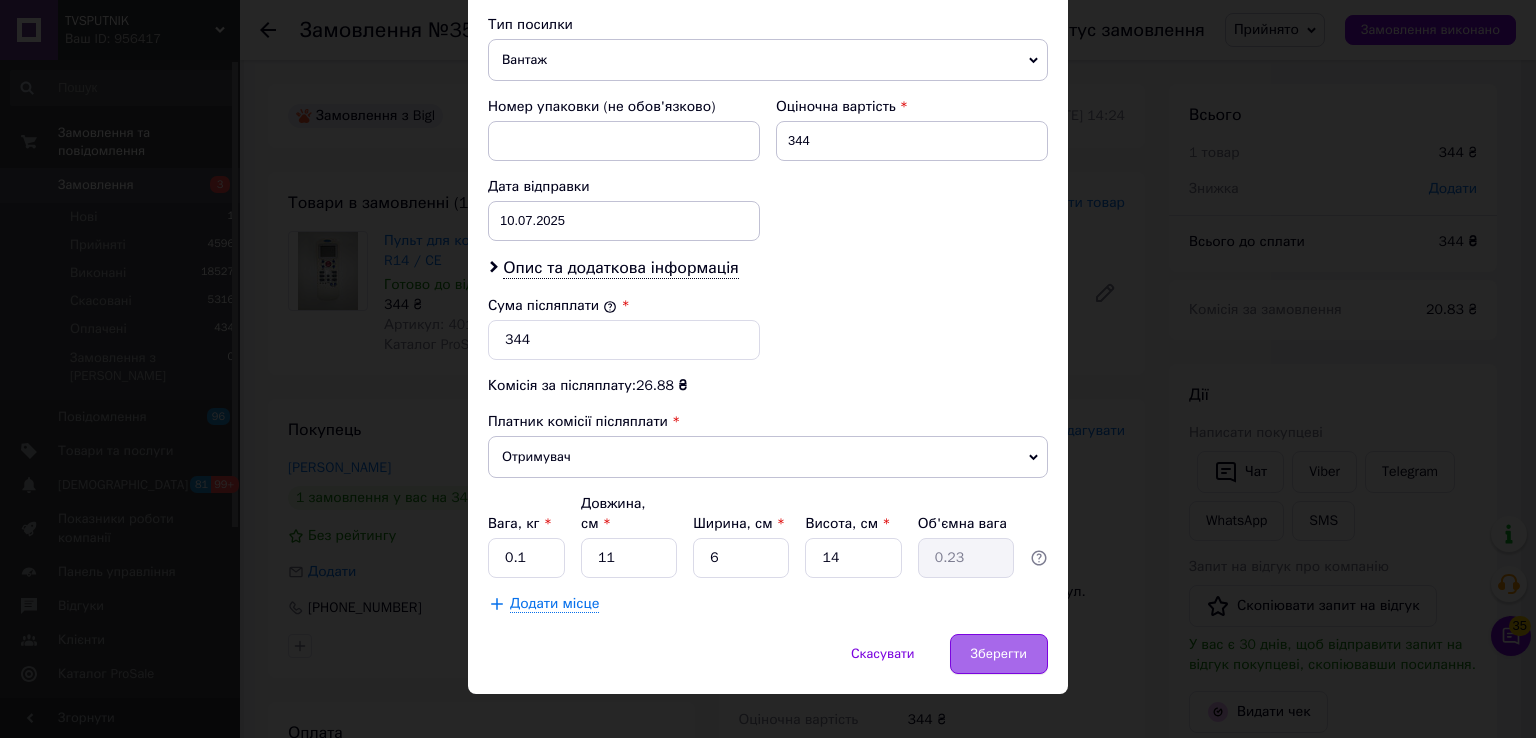 click on "Зберегти" at bounding box center [999, 654] 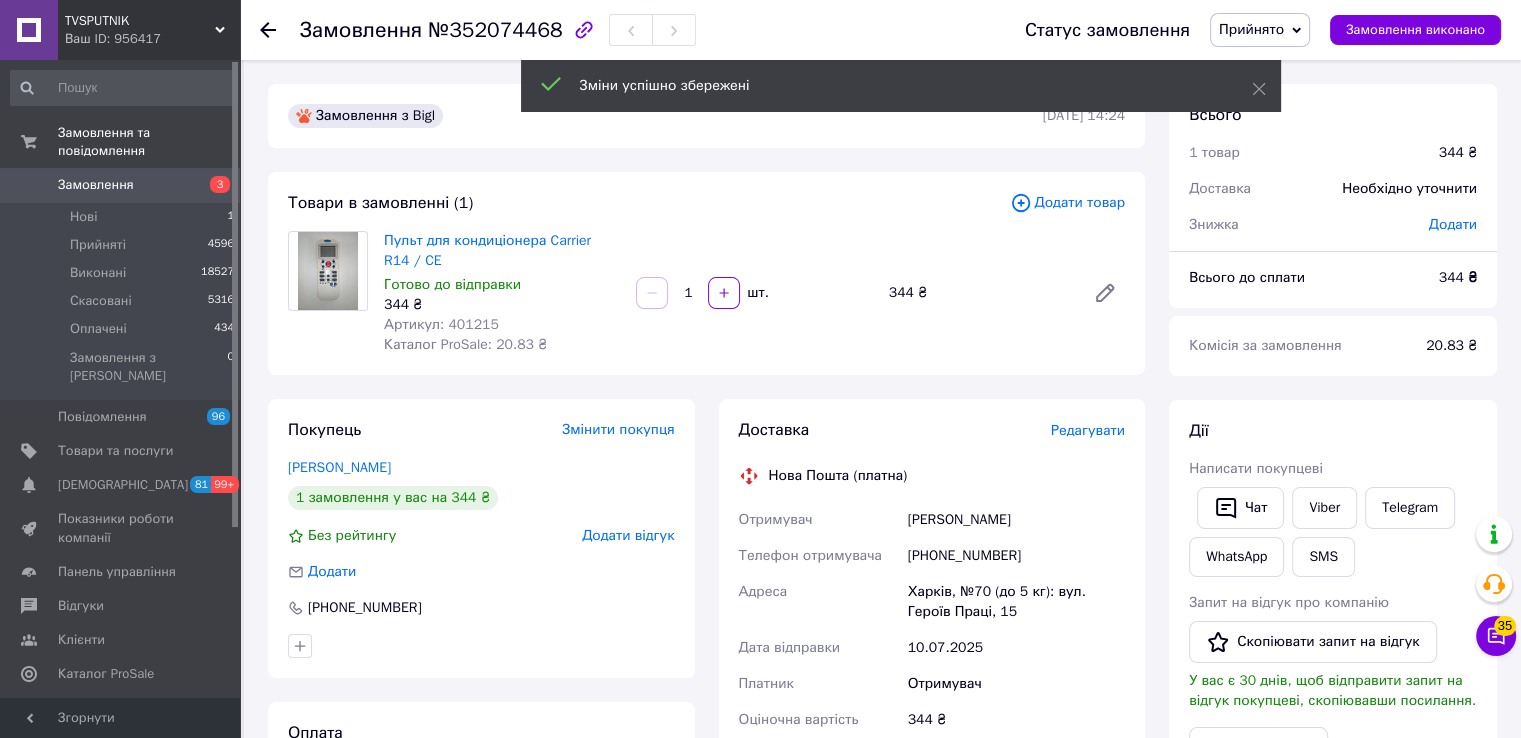 scroll, scrollTop: 300, scrollLeft: 0, axis: vertical 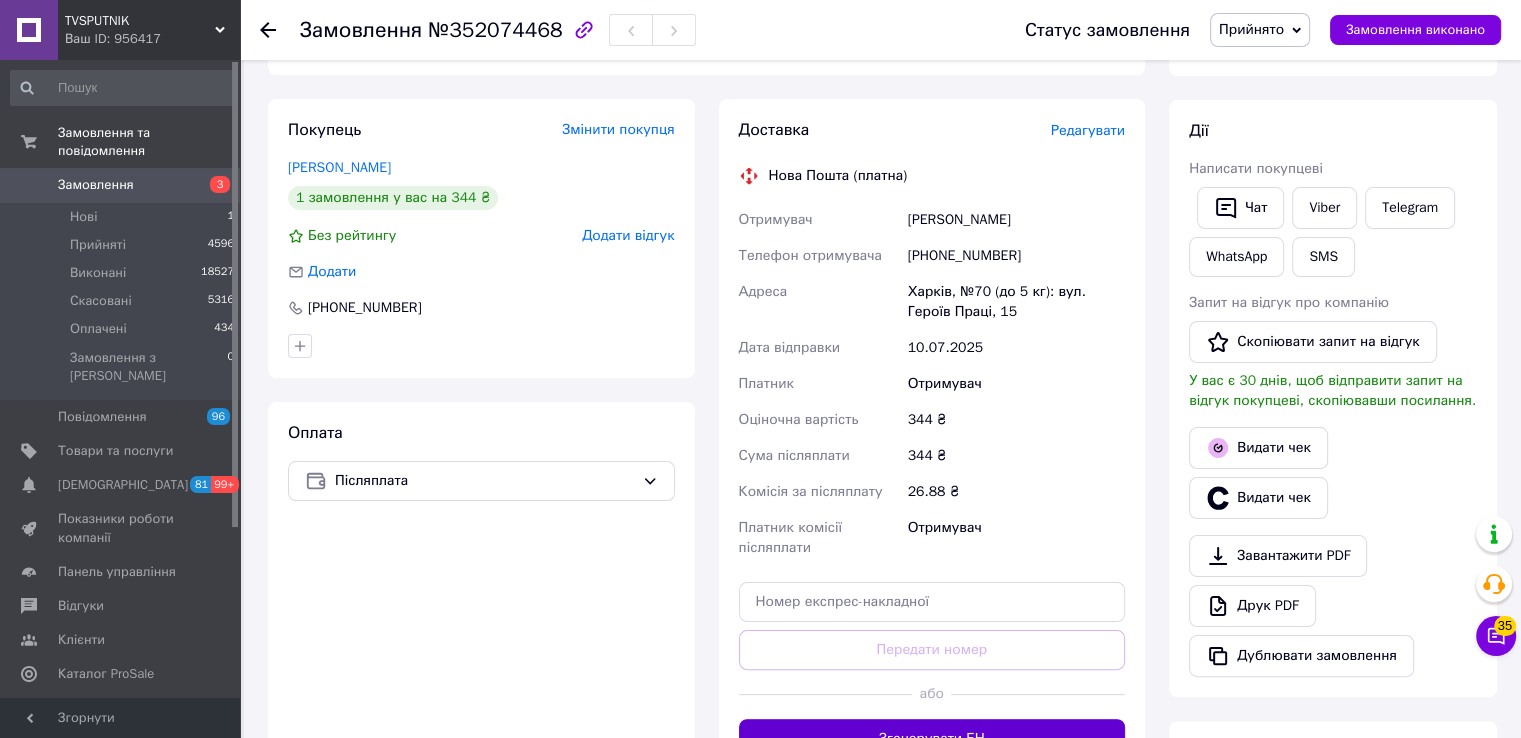 click on "Згенерувати ЕН" at bounding box center [932, 739] 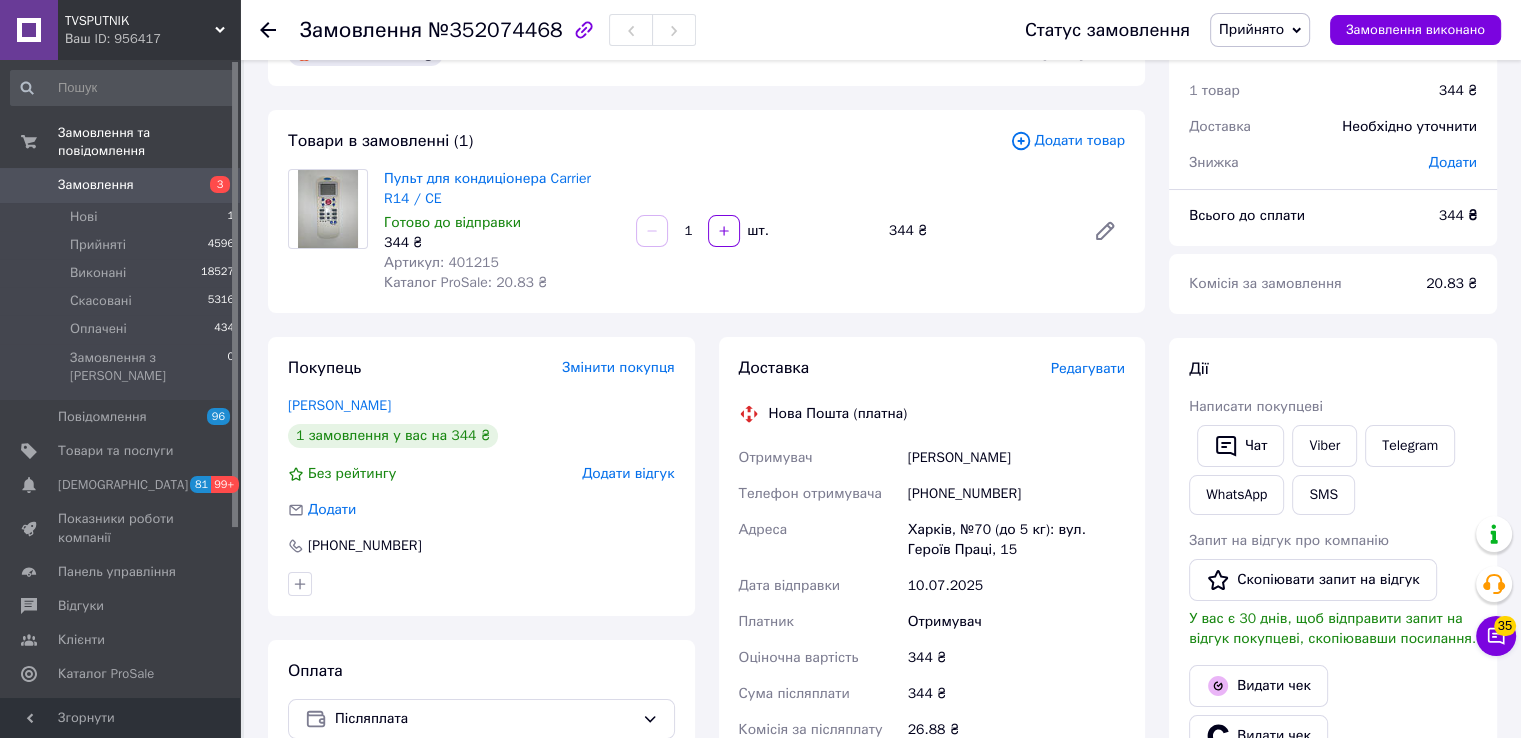 scroll, scrollTop: 0, scrollLeft: 0, axis: both 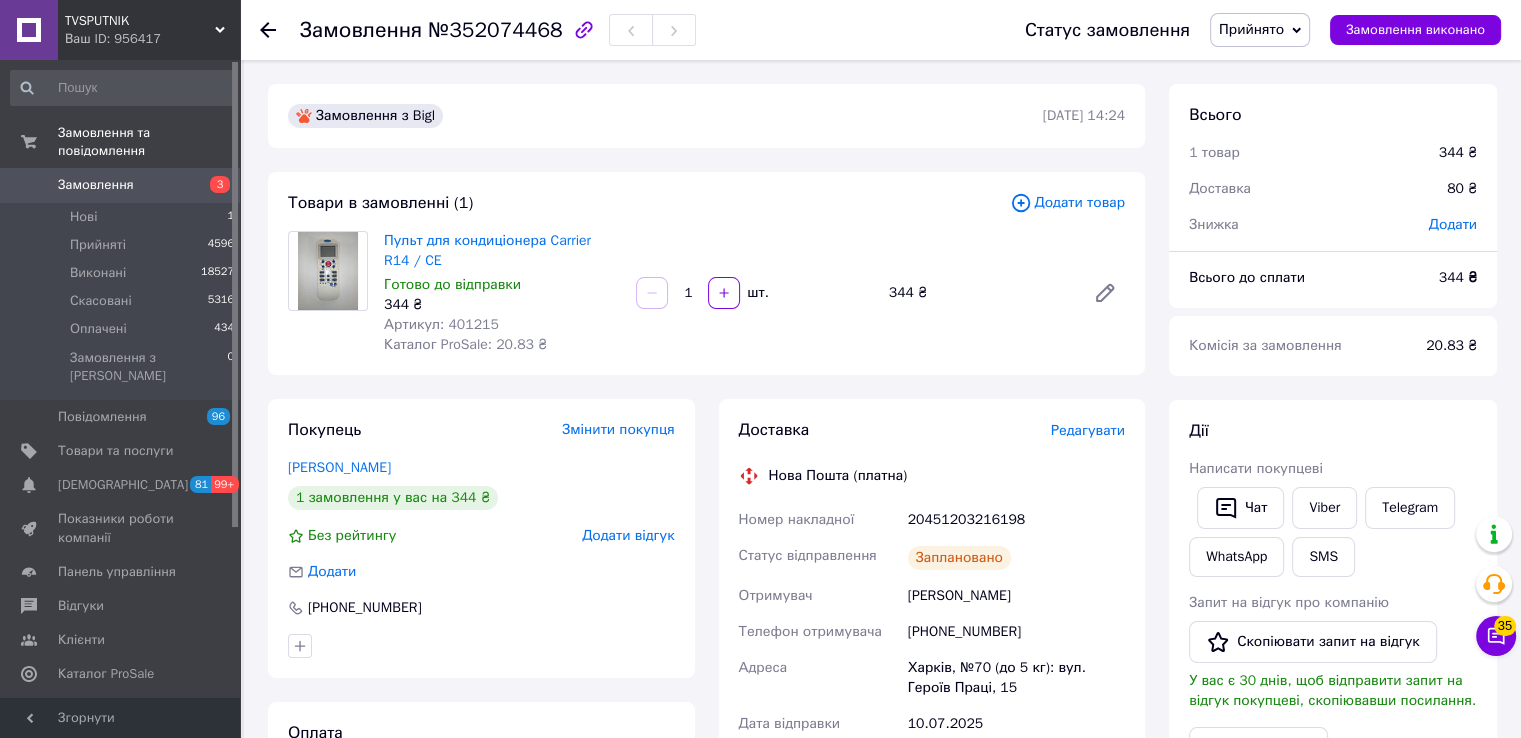 click on "20451203216198" at bounding box center [1016, 520] 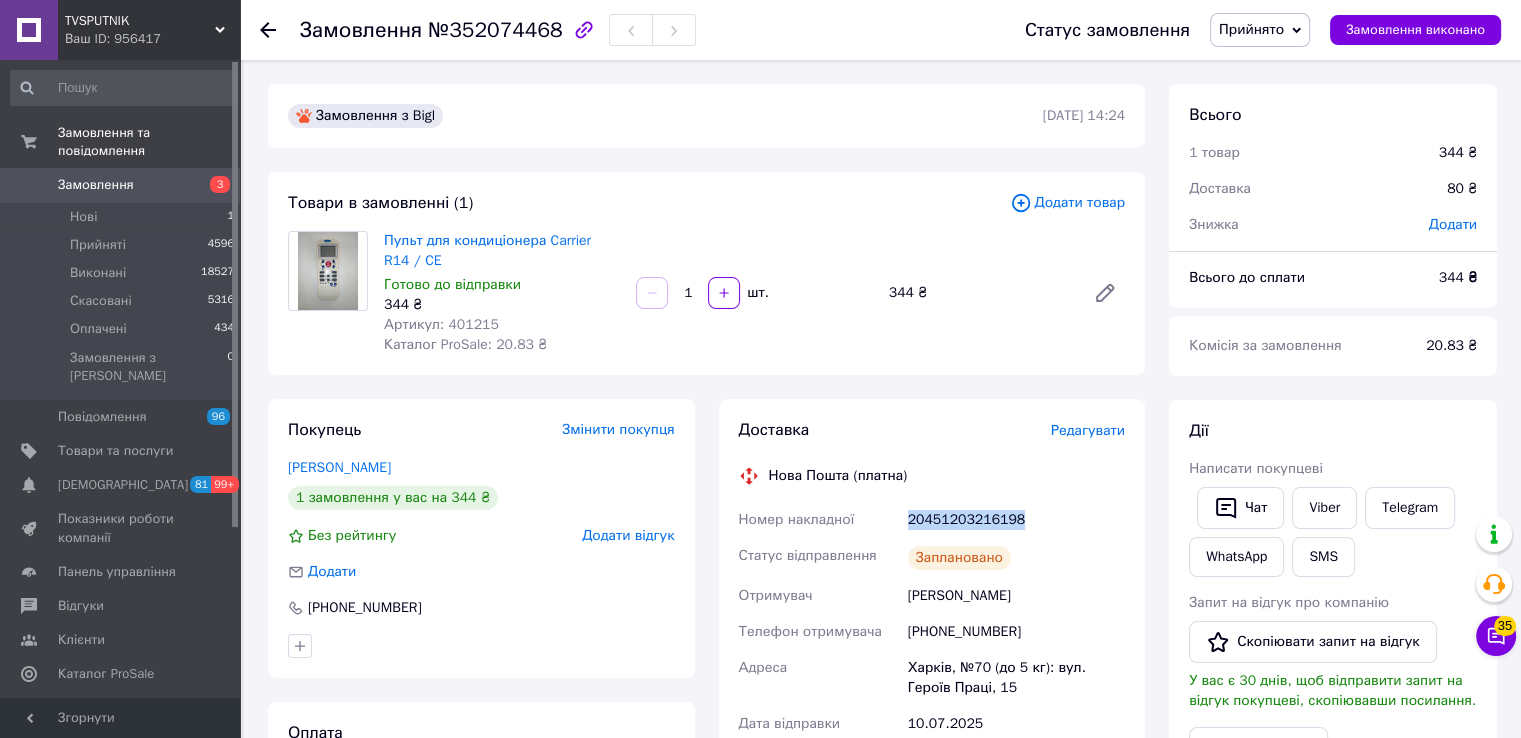 click on "20451203216198" at bounding box center (1016, 520) 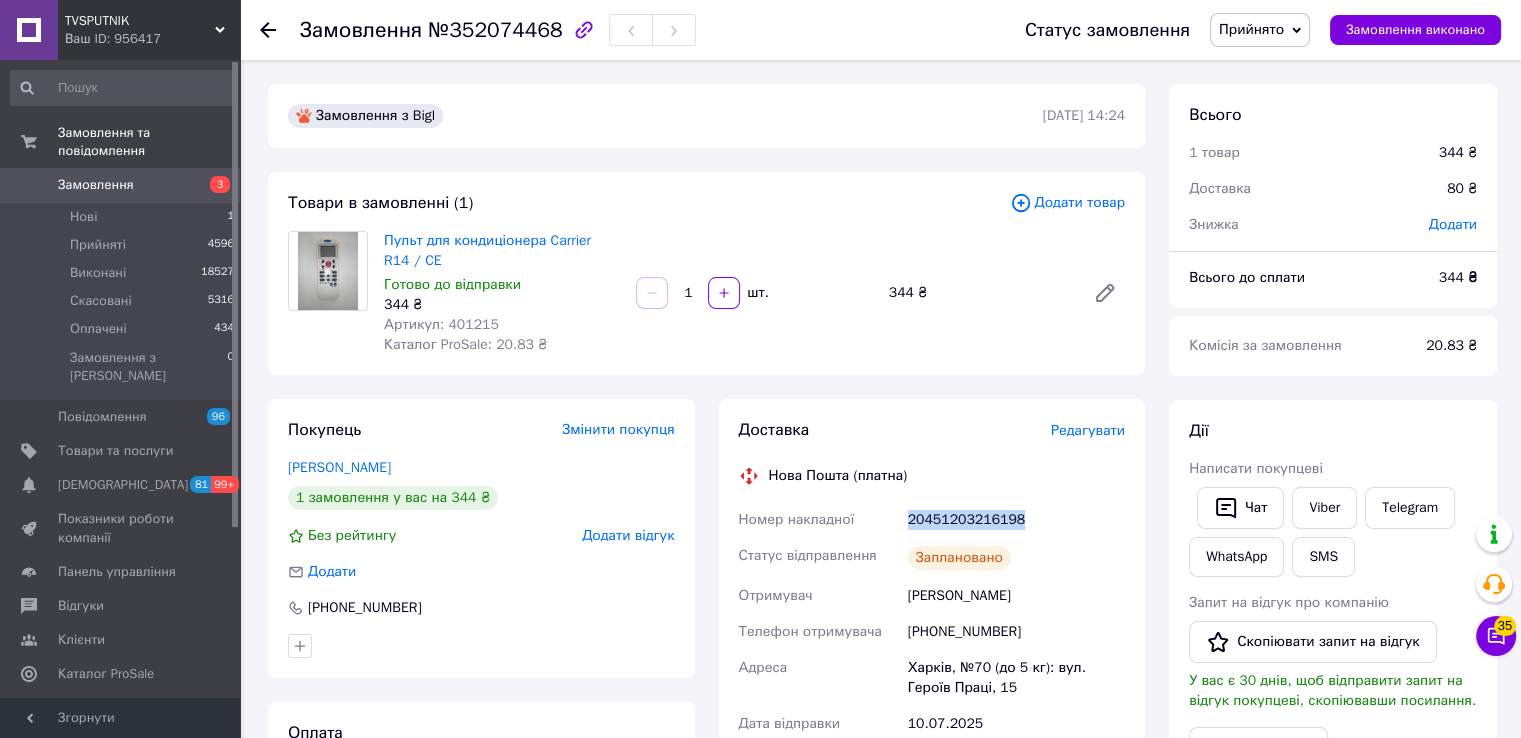 copy on "20451203216198" 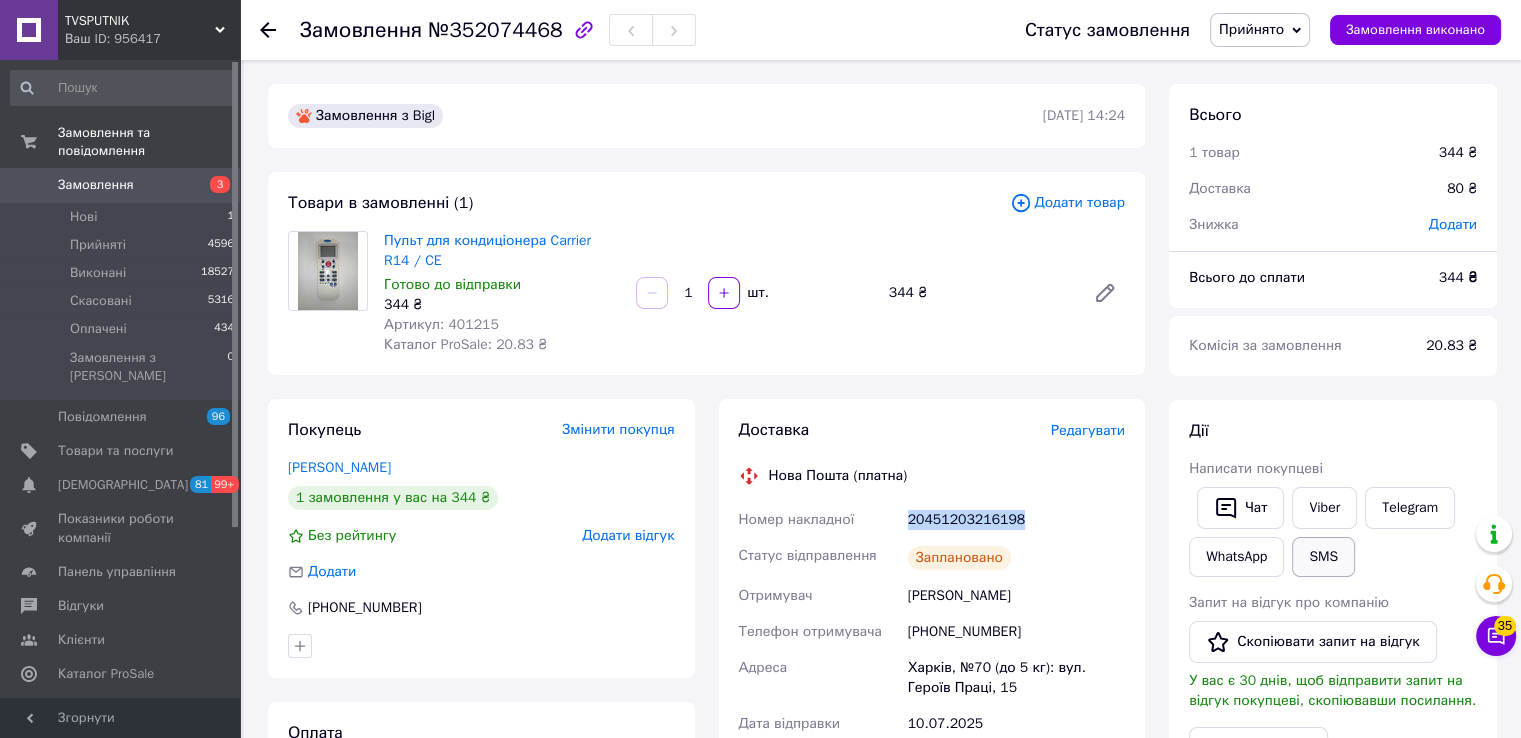 click on "SMS" at bounding box center [1323, 557] 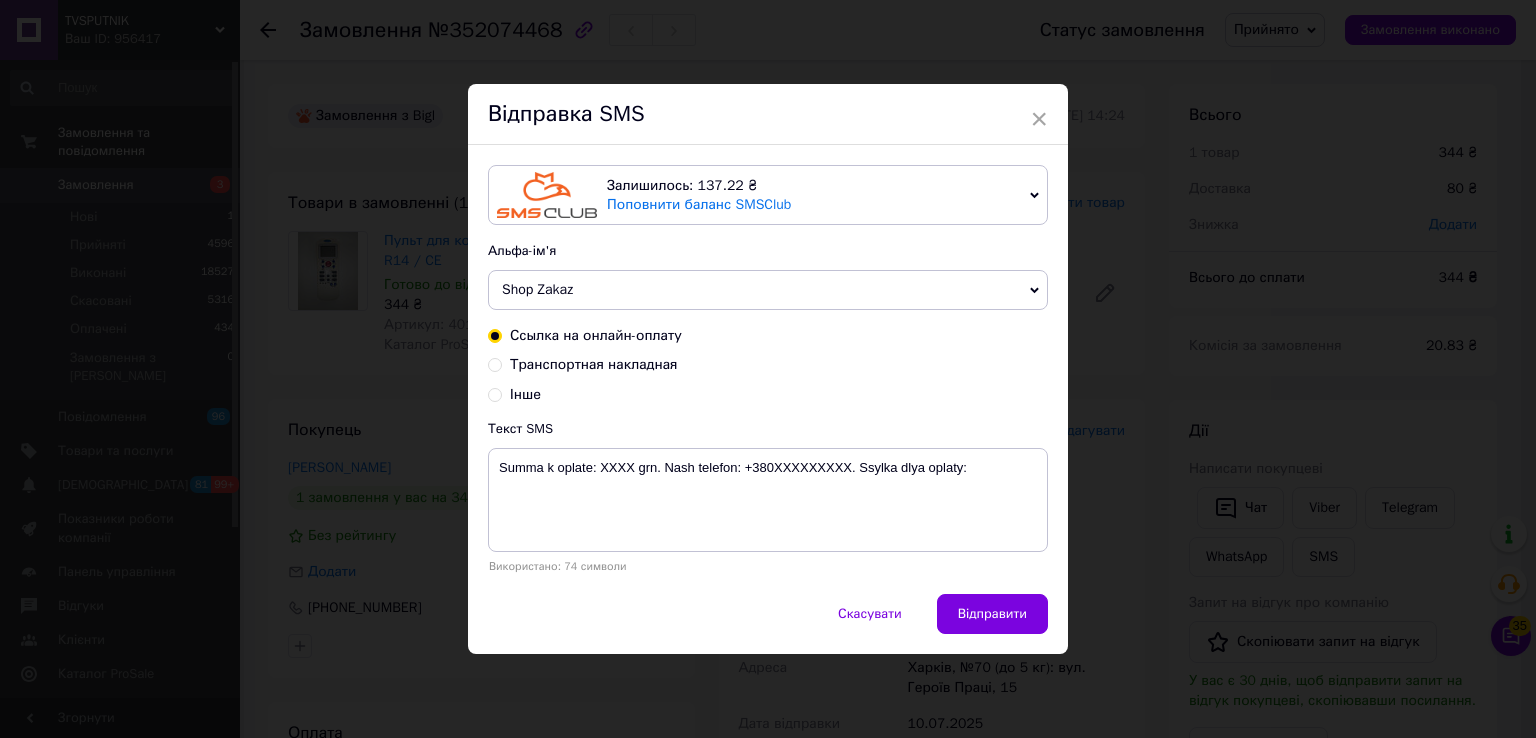 click on "Транспортная накладная" at bounding box center [594, 364] 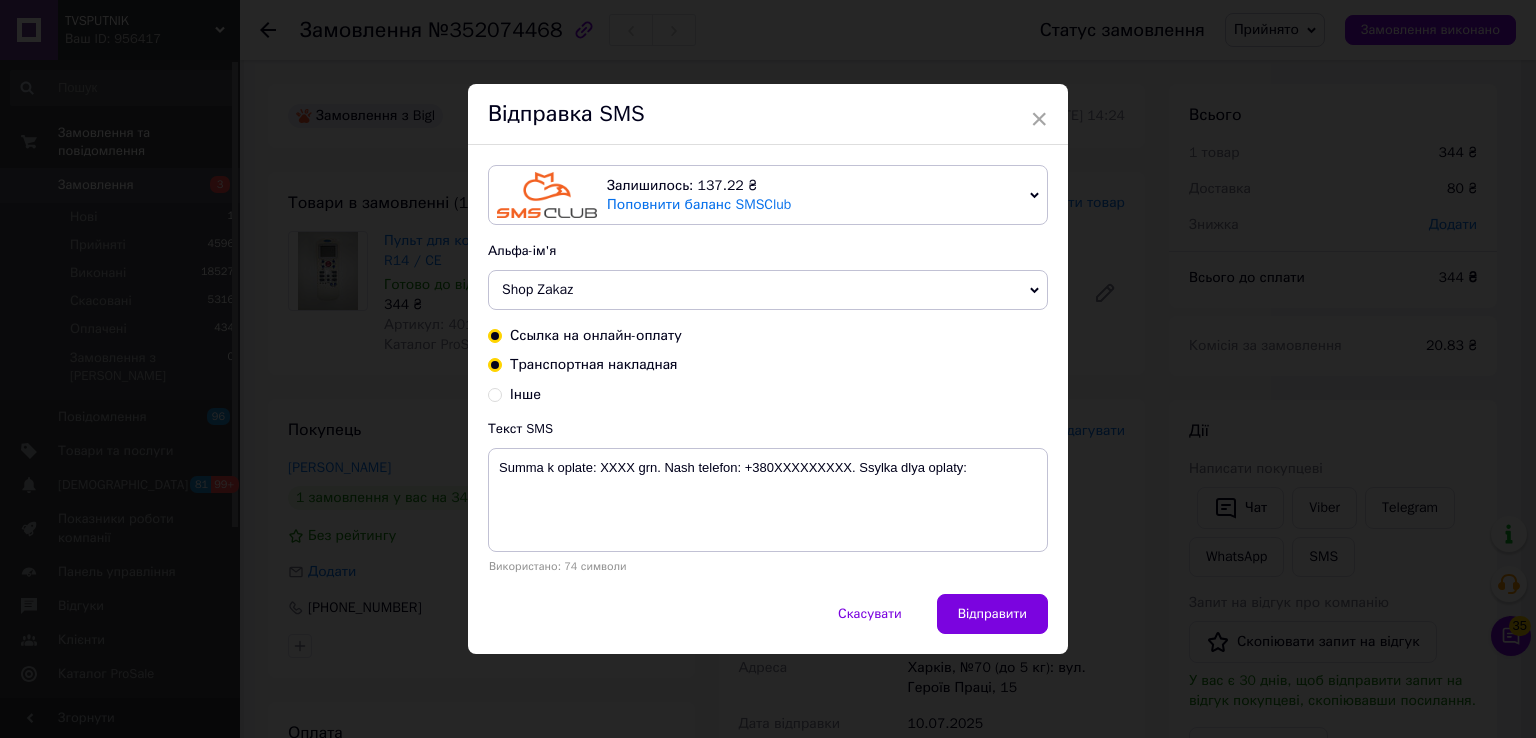 radio on "true" 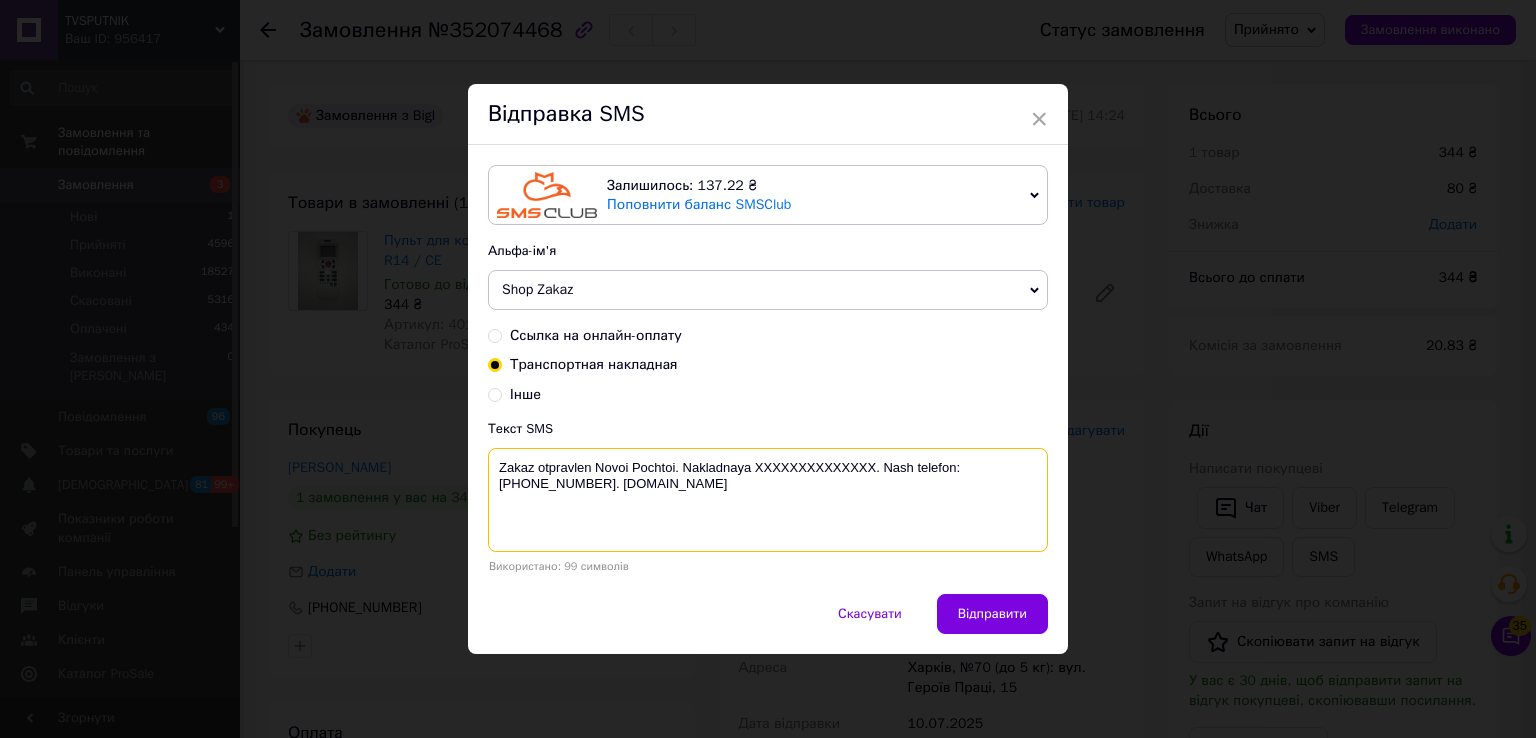 click on "Zakaz otpravlen Novoi Pochtoi. Nakladnaya XXXXXXXXXXXXXX. Nash telefon:+380500194515. Tvsputnik.net" at bounding box center (768, 500) 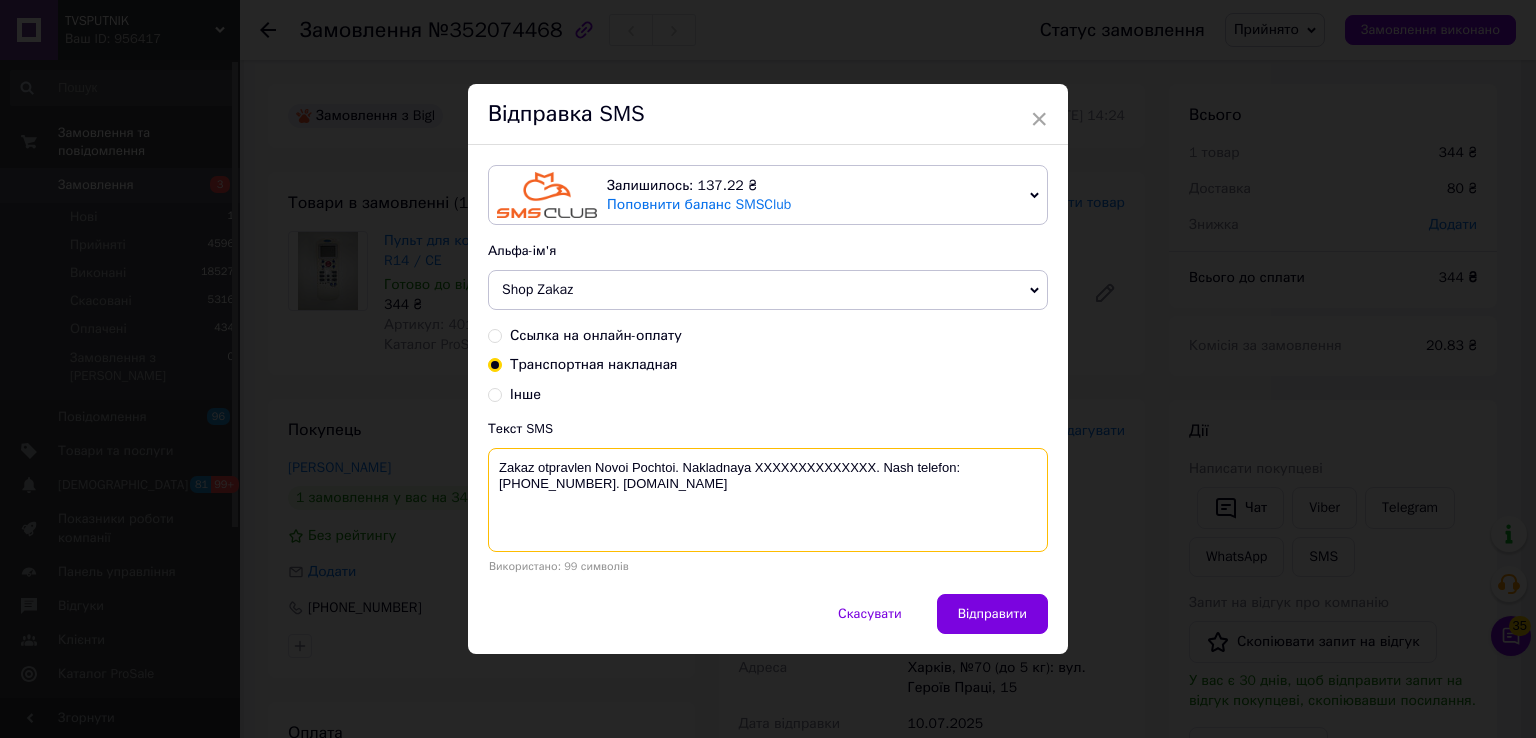 paste on "20451203216198" 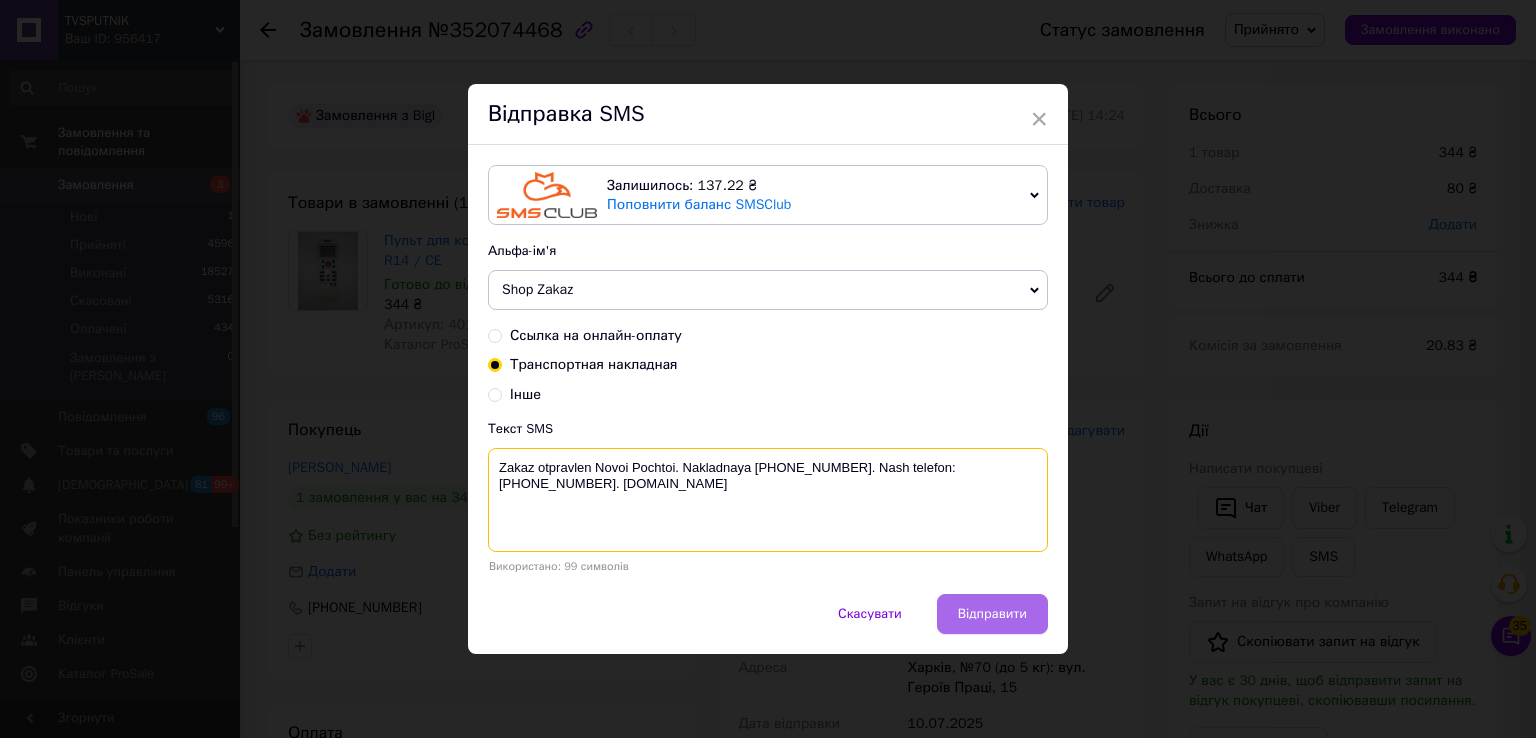 type on "Zakaz otpravlen Novoi Pochtoi. Nakladnaya 20451203216198. Nash telefon:+380500194515. Tvsputnik.net" 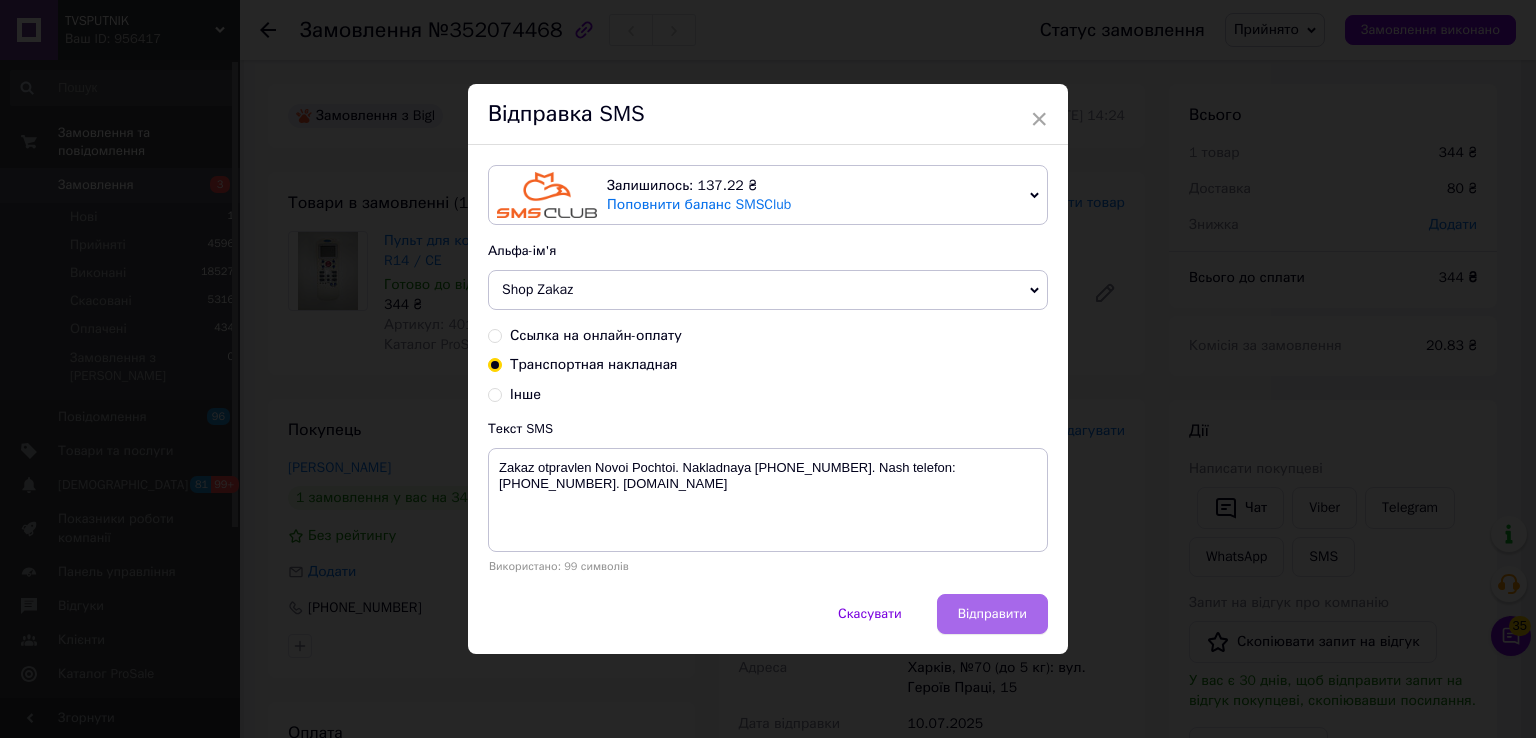 click on "Відправити" at bounding box center [992, 614] 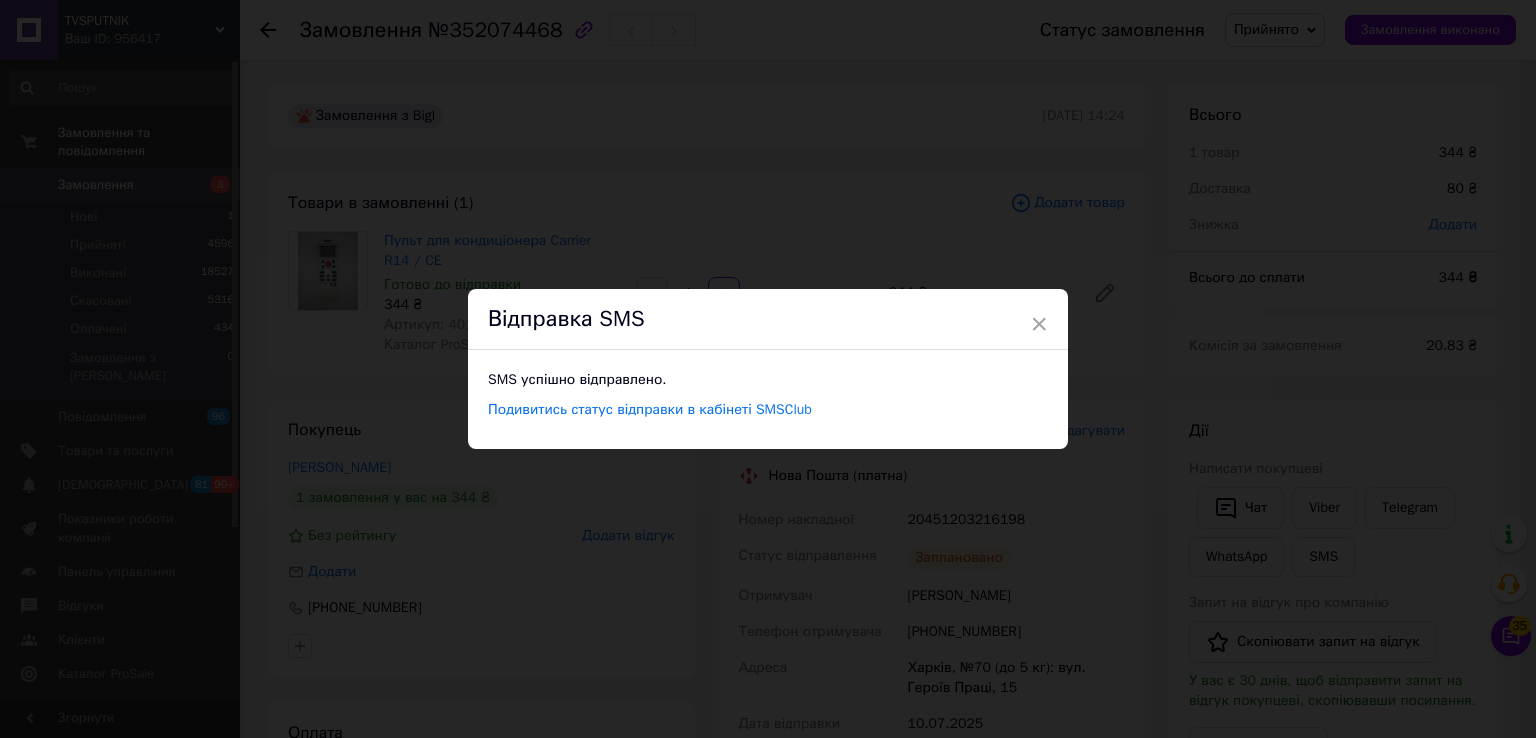click on "× Відправка SMS SMS успішно відправлено. Подивитись статус відправки в кабінеті SMSClub" at bounding box center (768, 369) 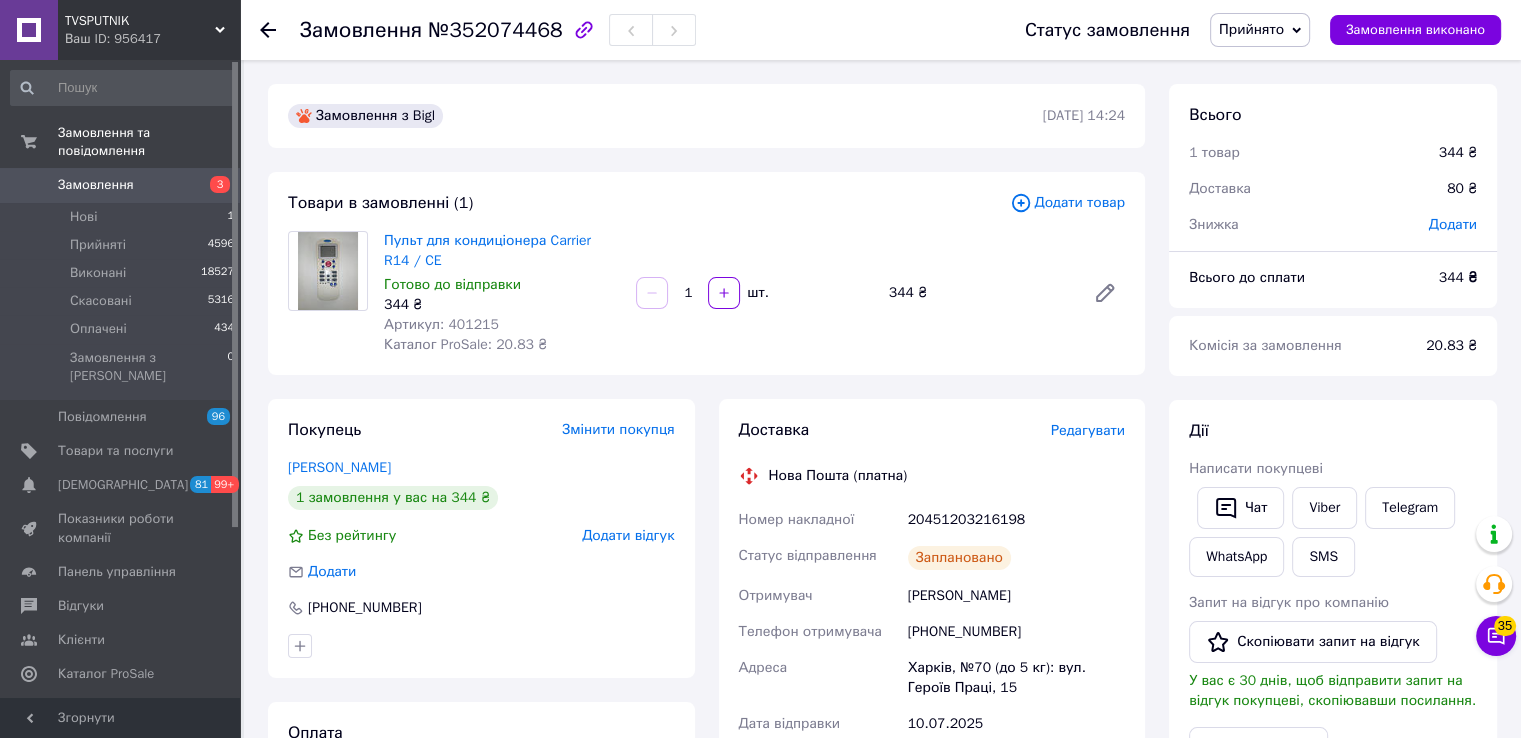 click 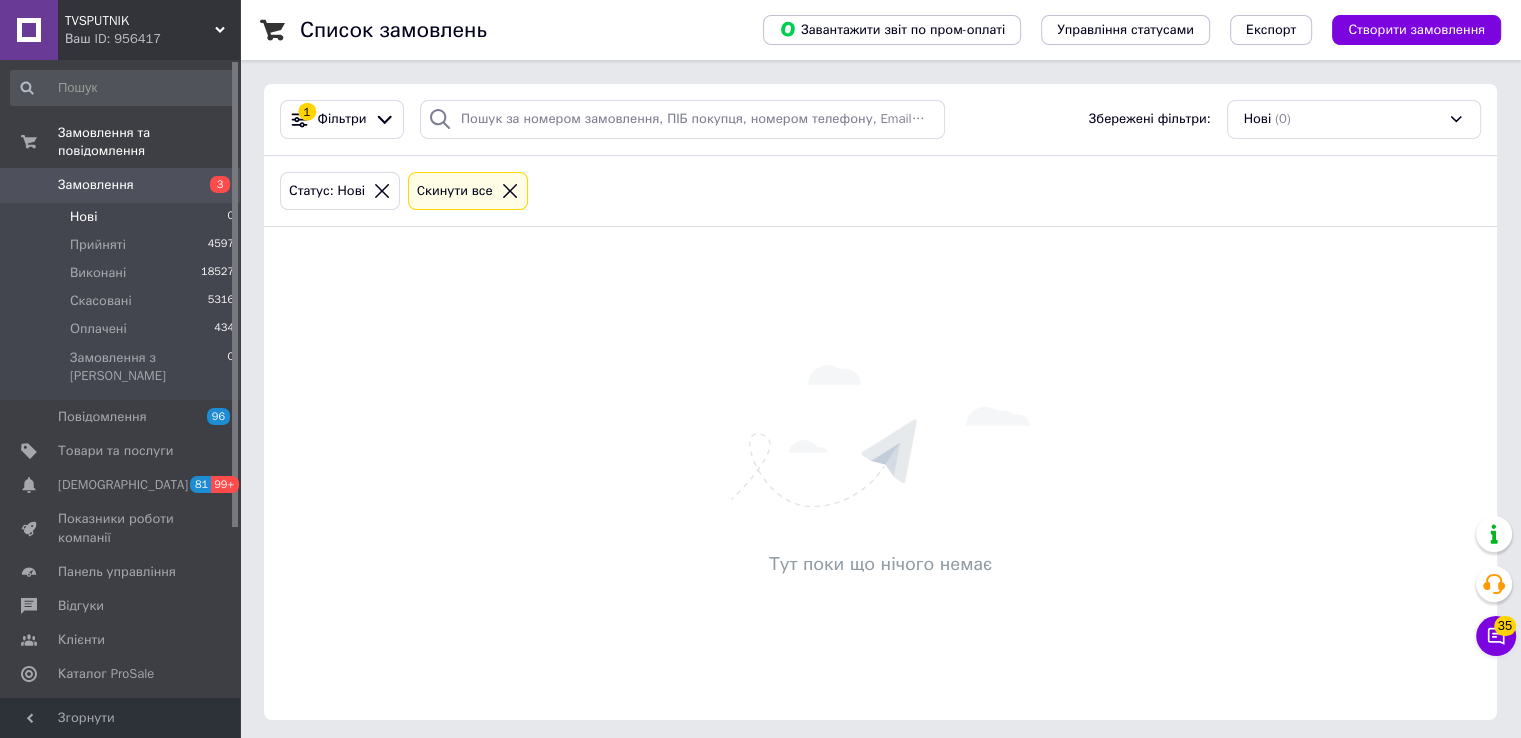 click on "Замовлення 3" at bounding box center [123, 185] 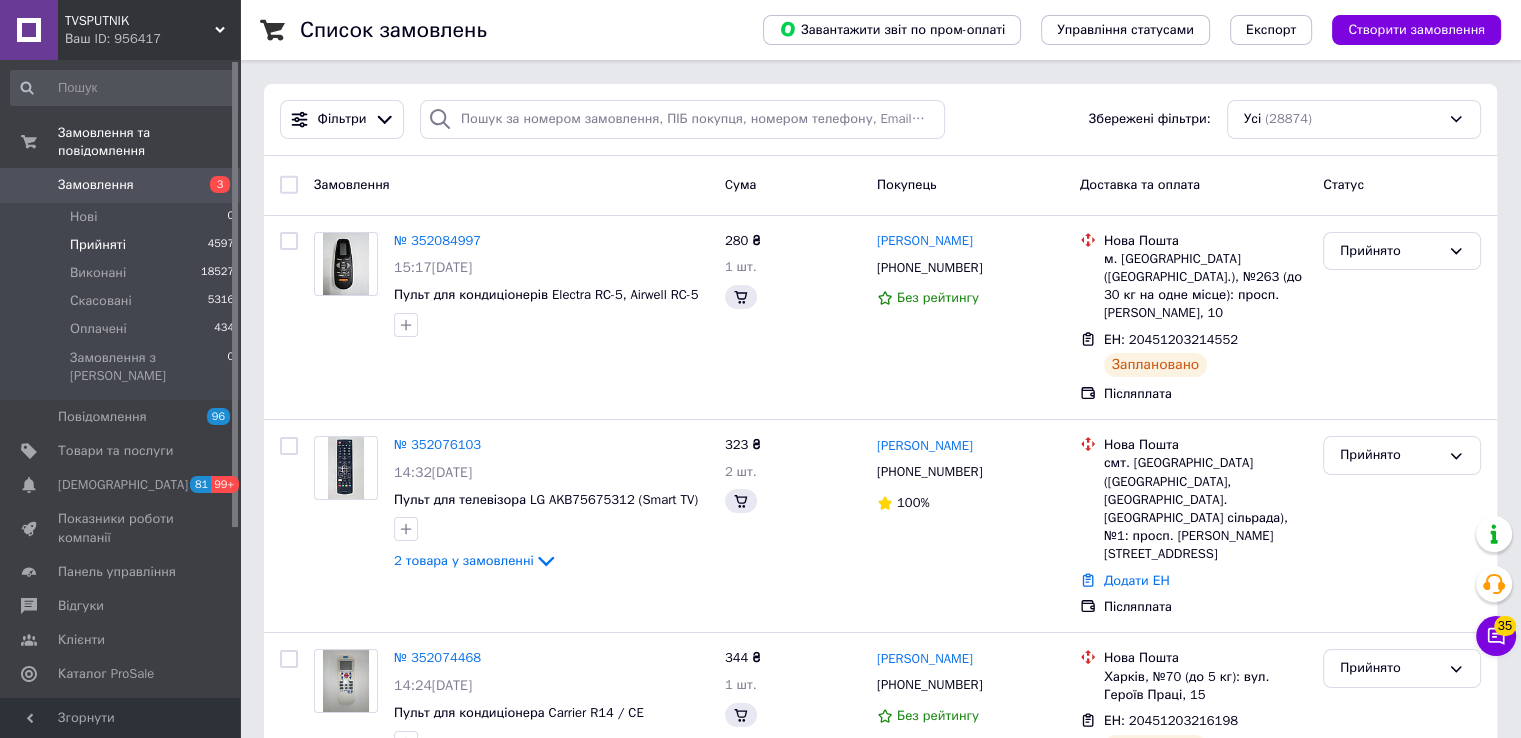 click on "Прийняті 4597" at bounding box center (123, 245) 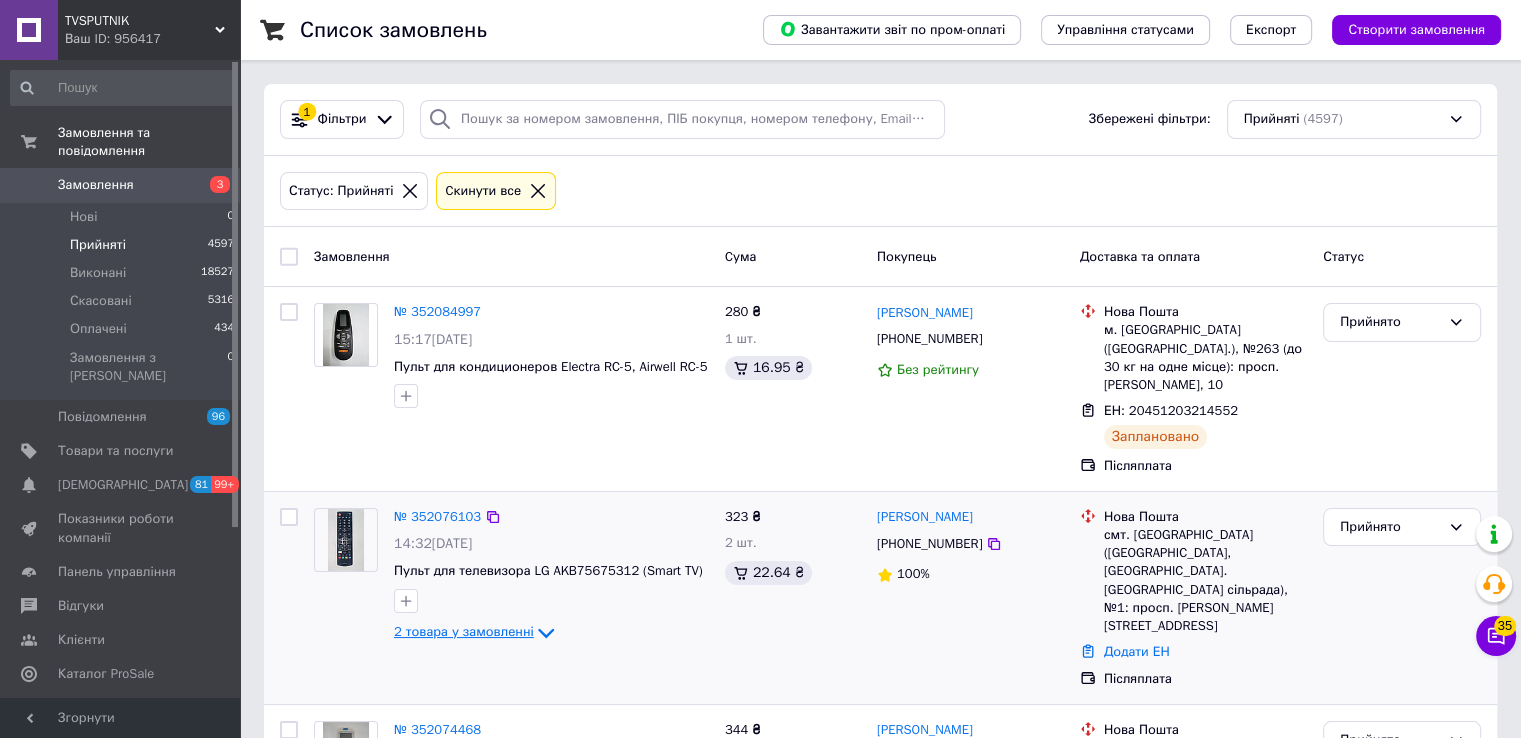 click on "2 товара у замовленні" at bounding box center [464, 632] 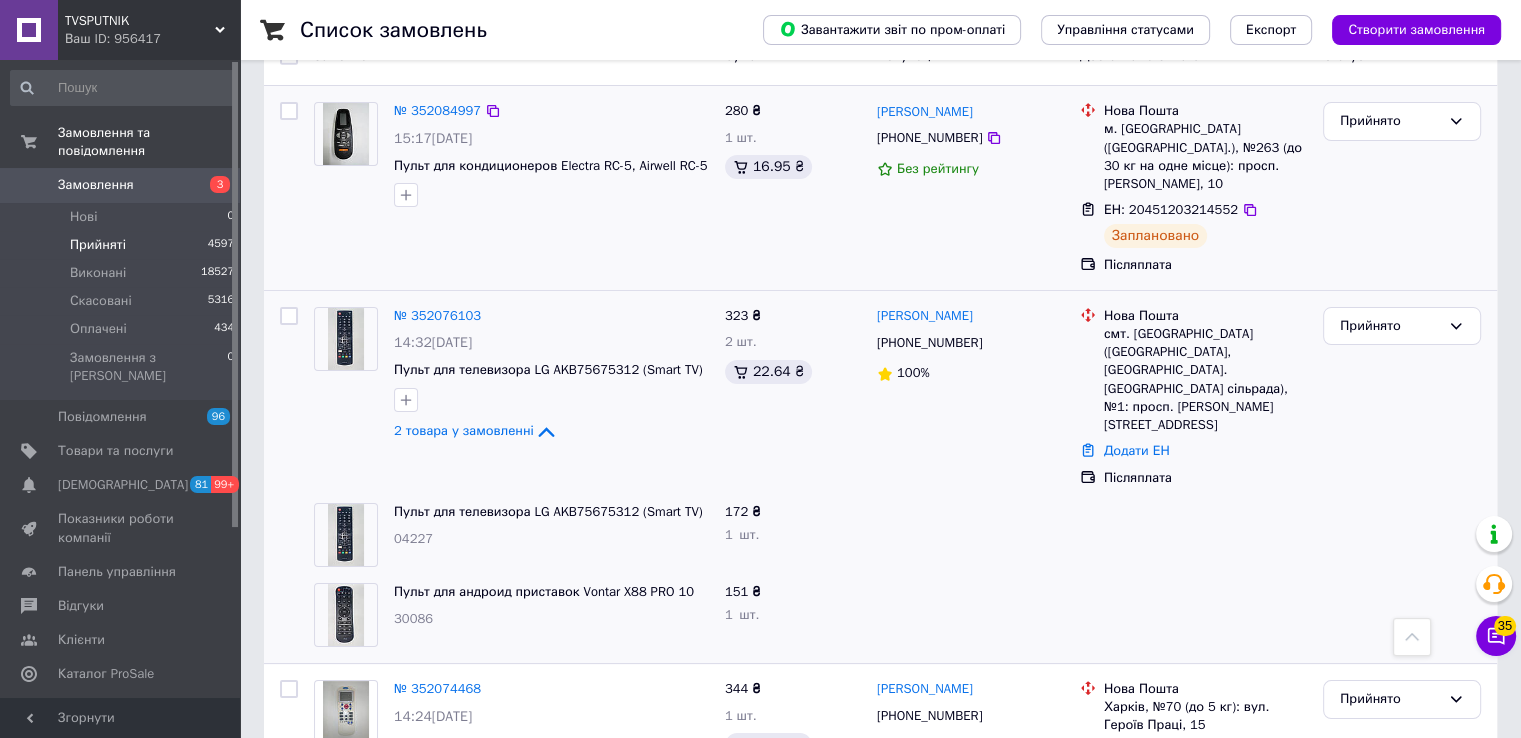 scroll, scrollTop: 200, scrollLeft: 0, axis: vertical 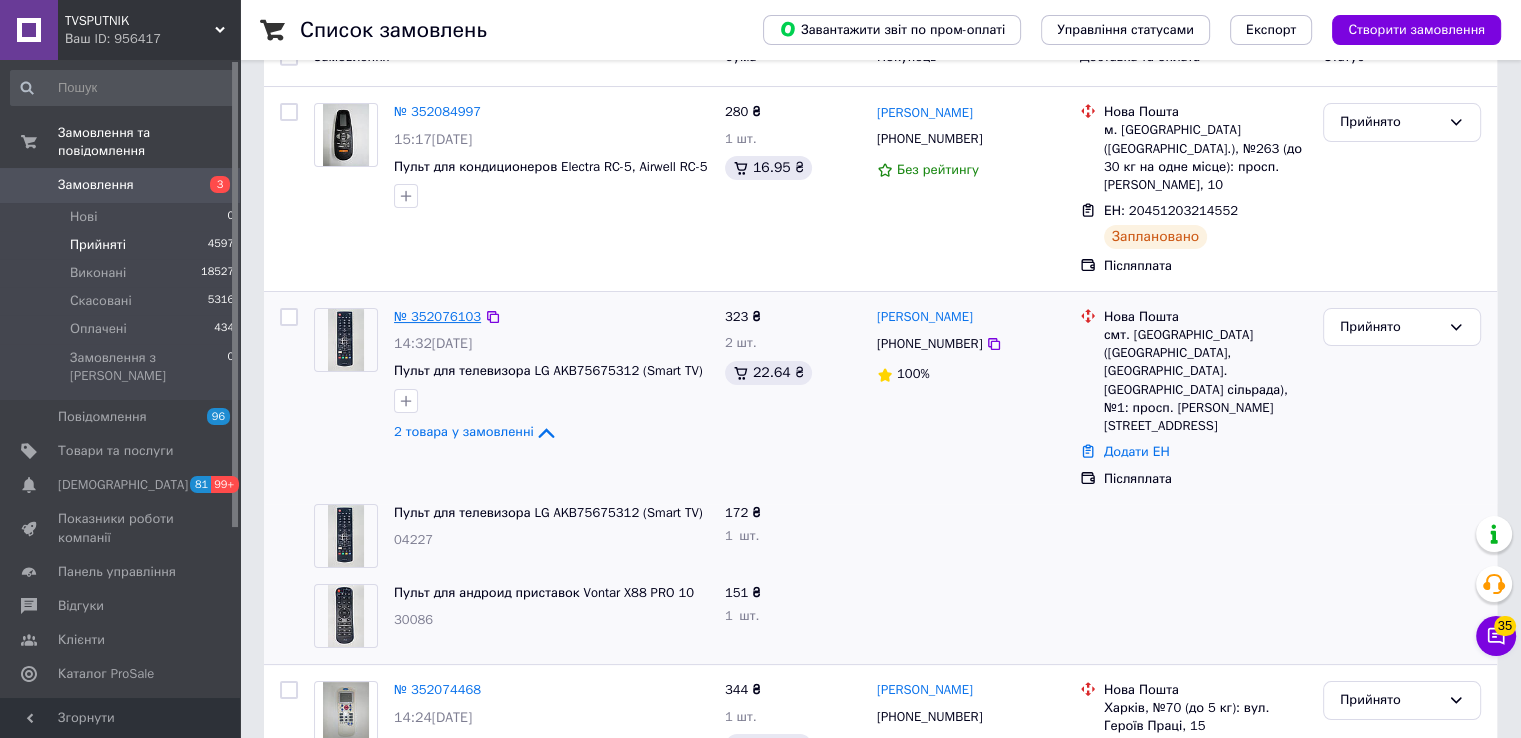 click on "№ 352076103" at bounding box center (437, 316) 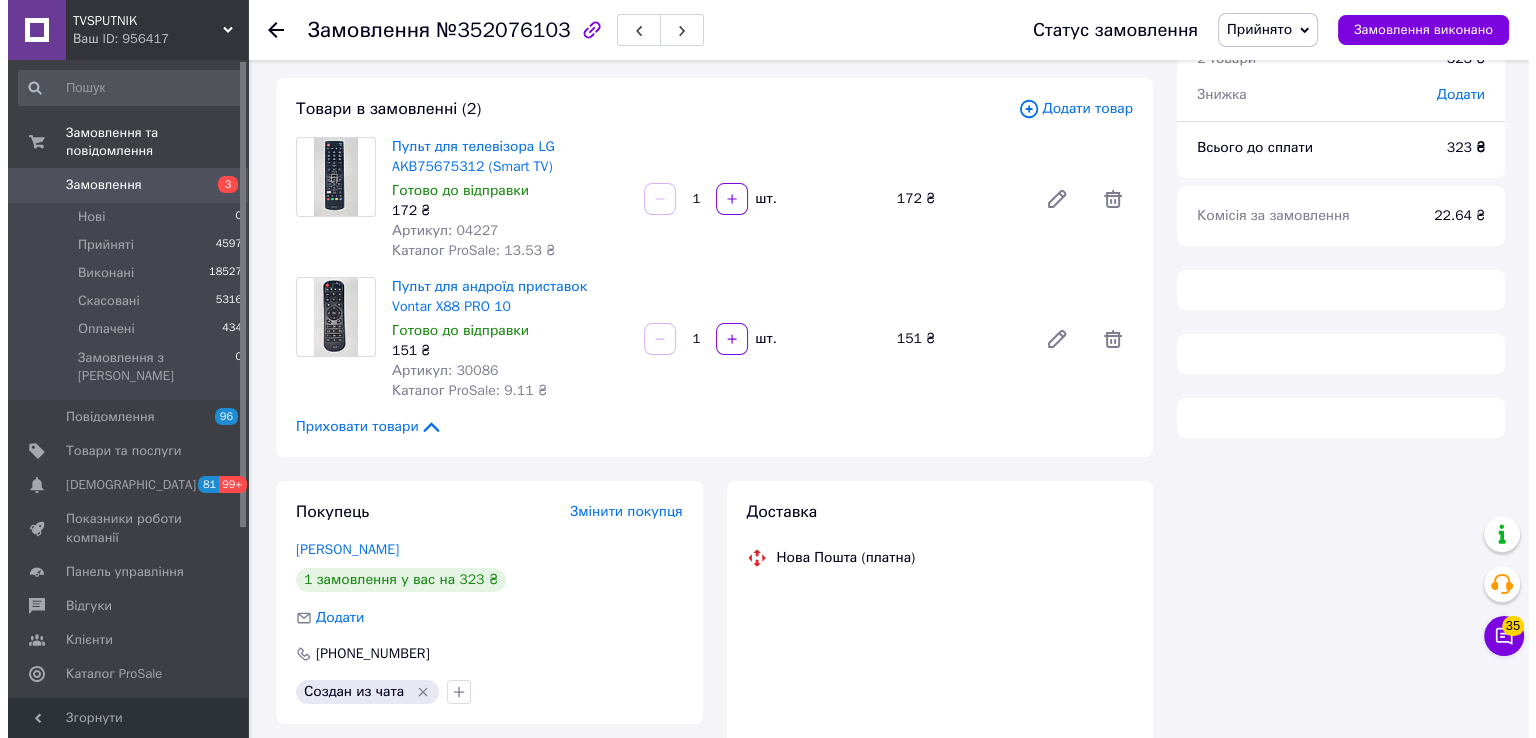 scroll, scrollTop: 0, scrollLeft: 0, axis: both 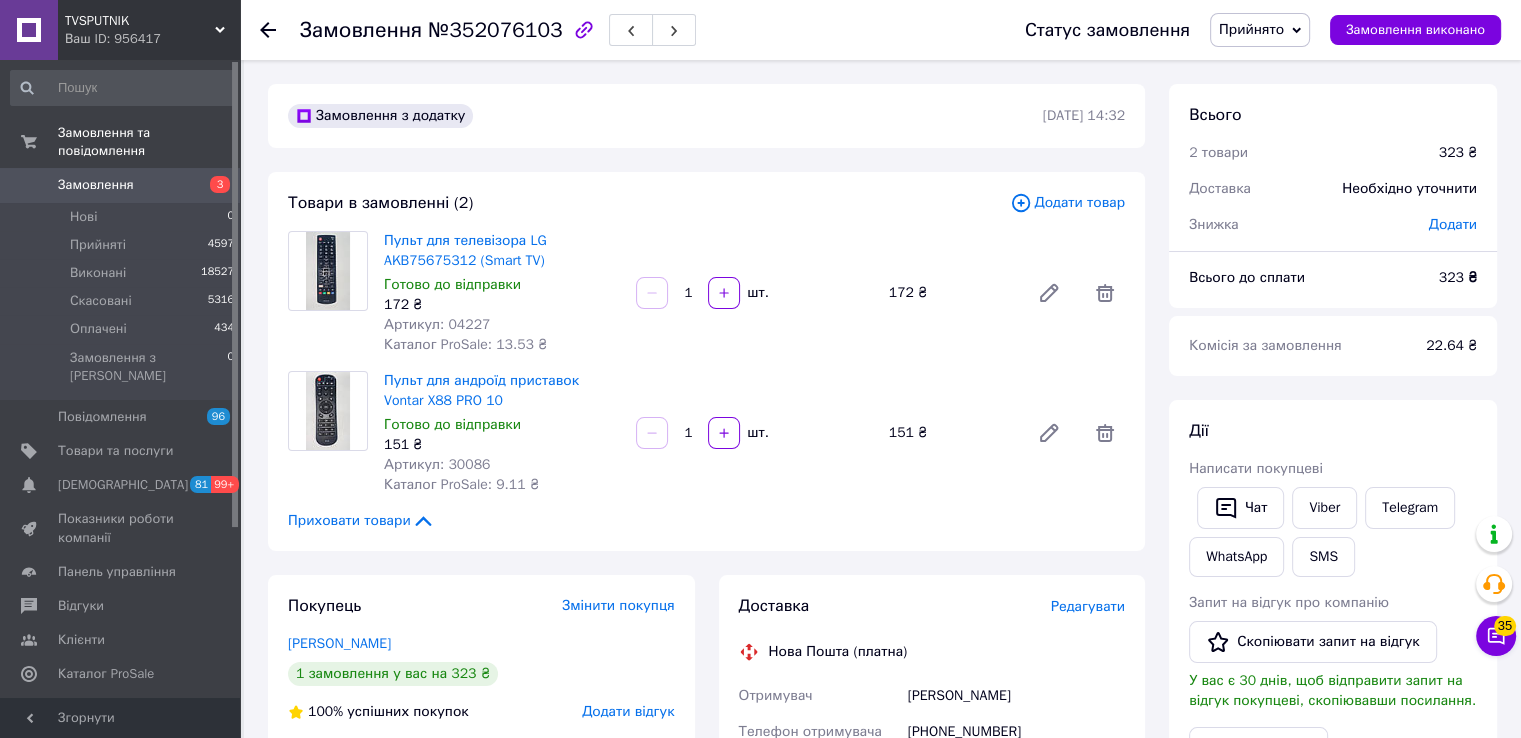 click on "Редагувати" at bounding box center (1088, 606) 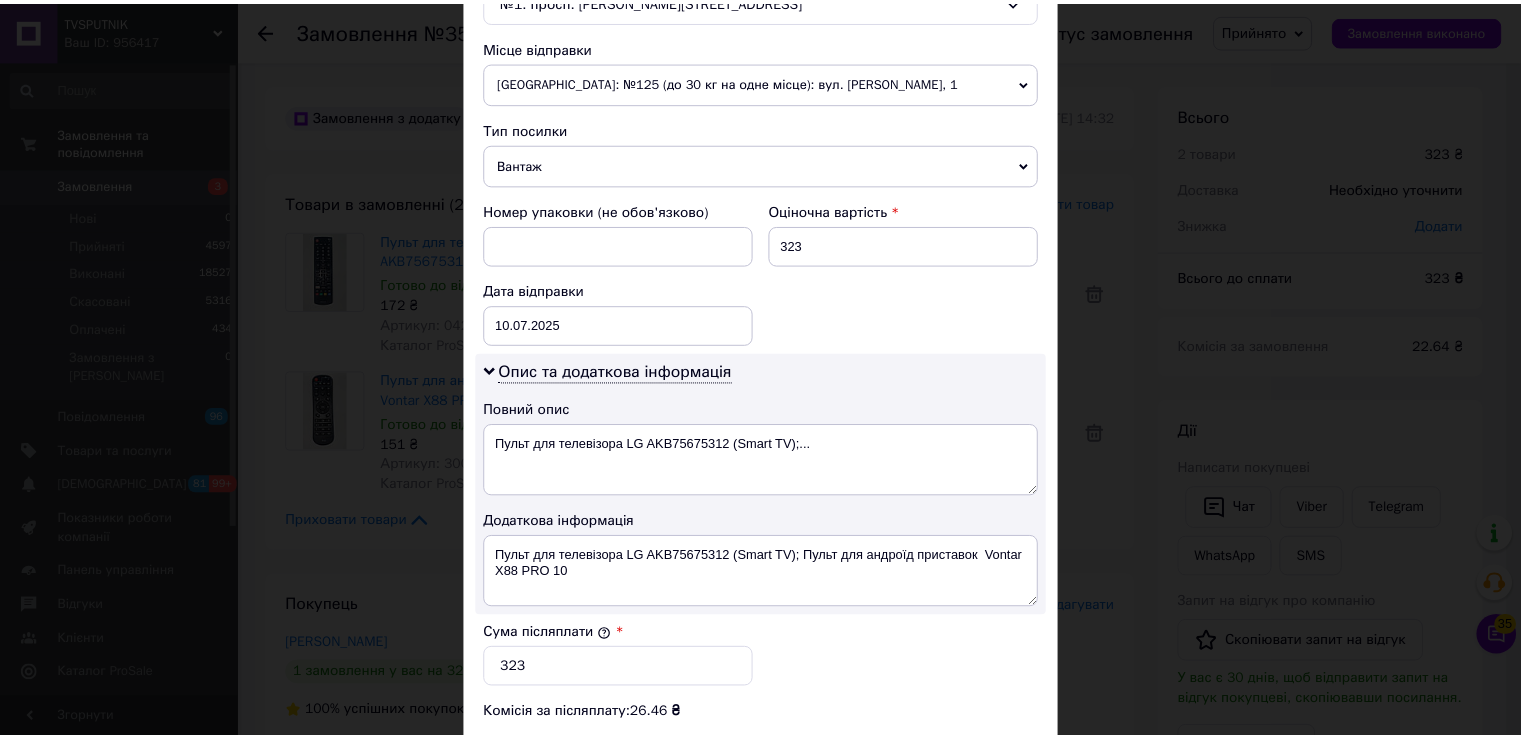 scroll, scrollTop: 1000, scrollLeft: 0, axis: vertical 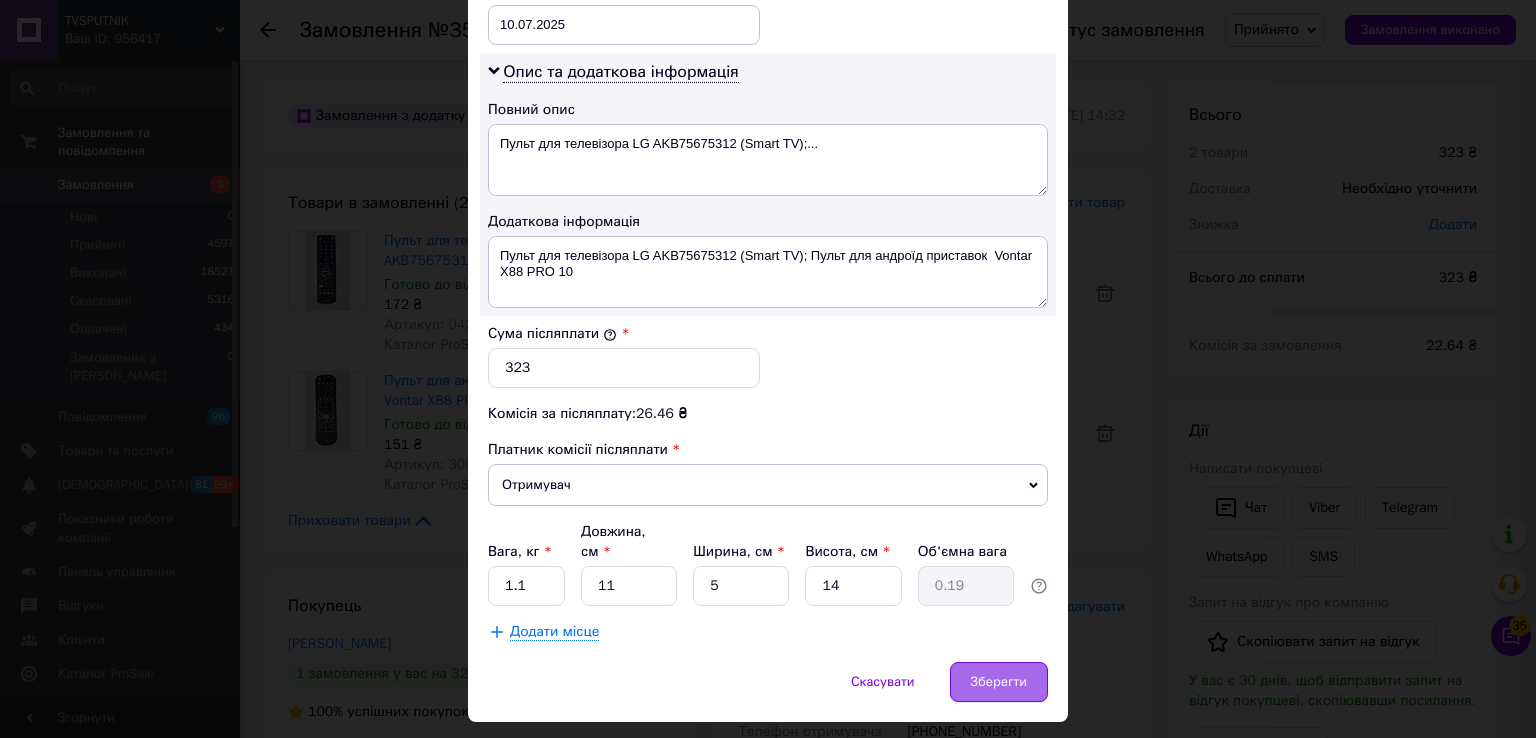 click on "Зберегти" at bounding box center (999, 682) 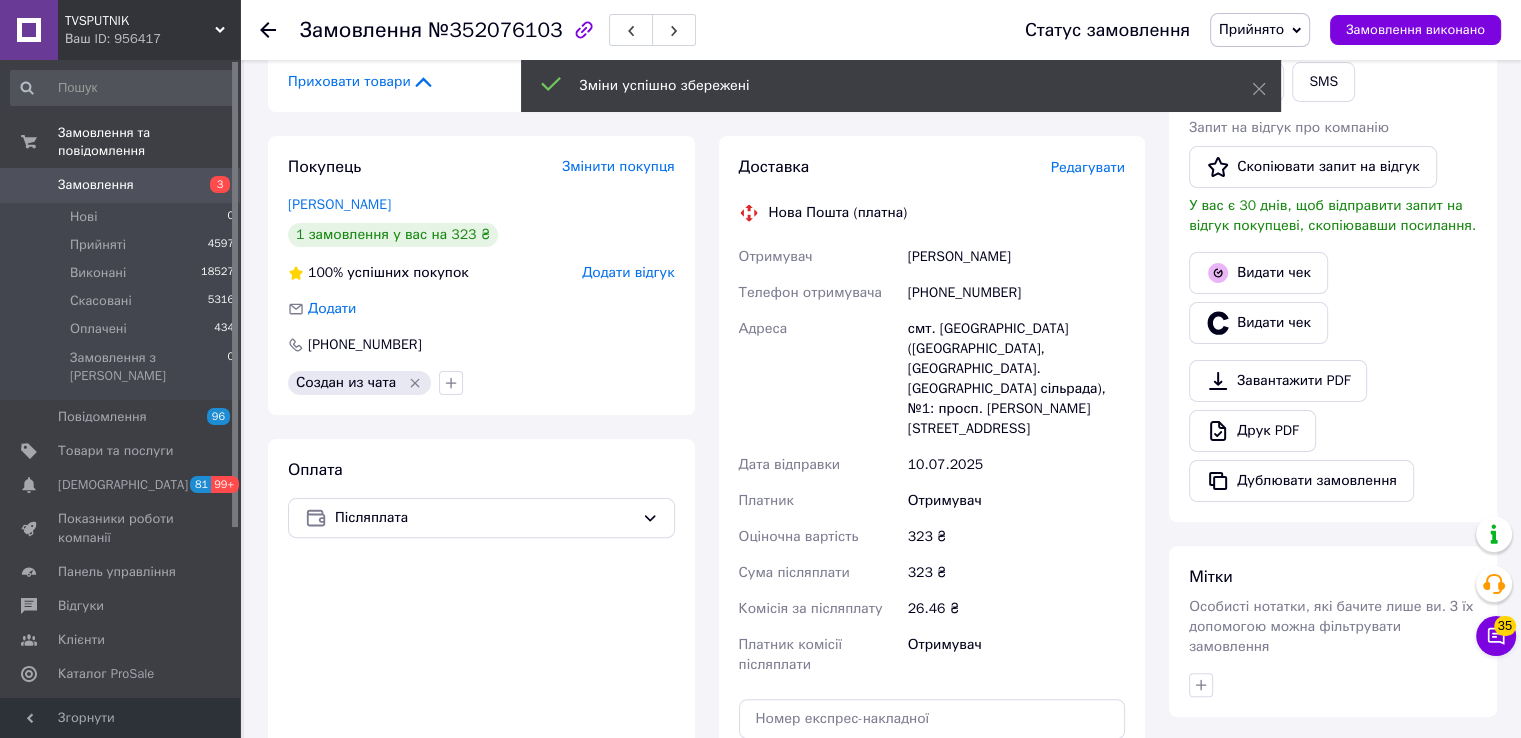 scroll, scrollTop: 600, scrollLeft: 0, axis: vertical 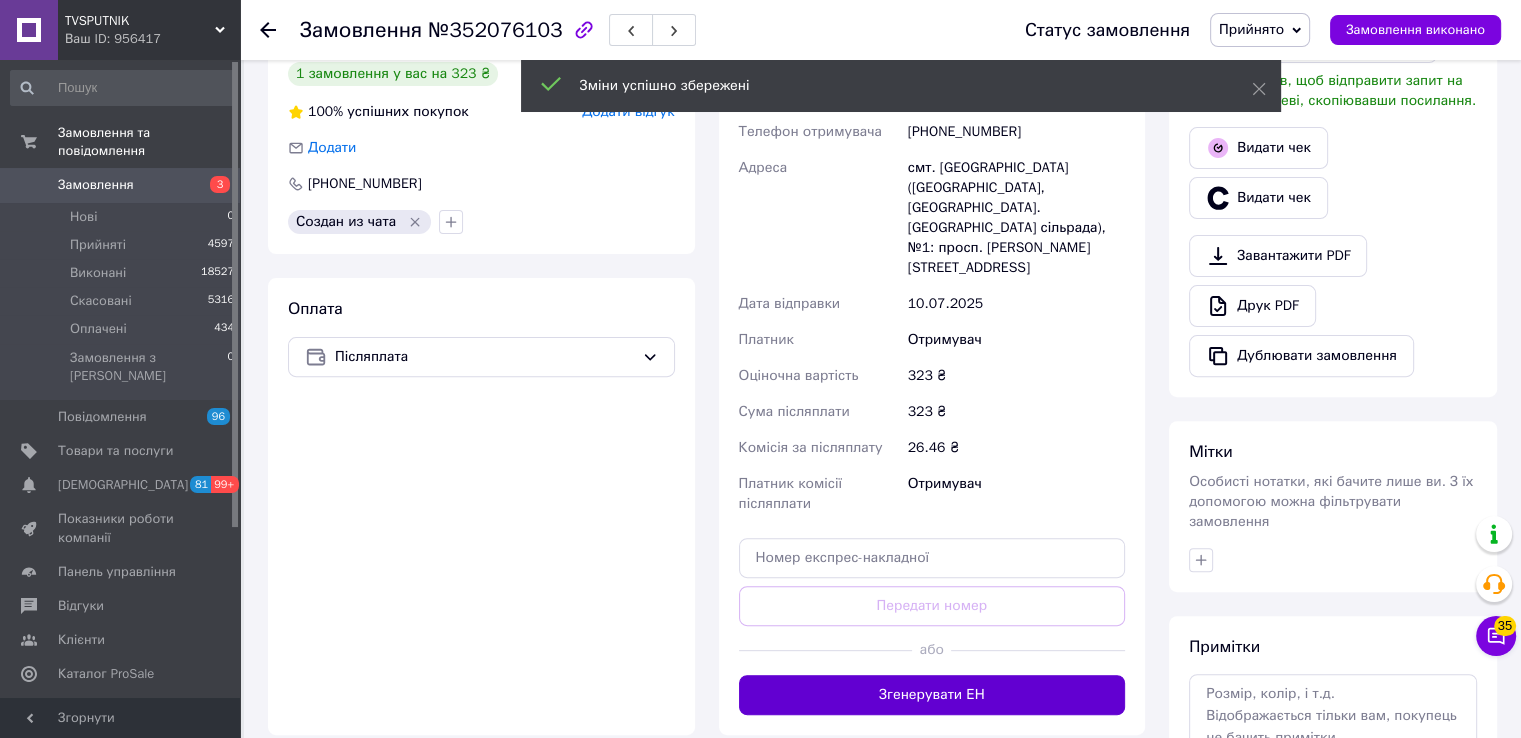 click on "Згенерувати ЕН" at bounding box center [932, 695] 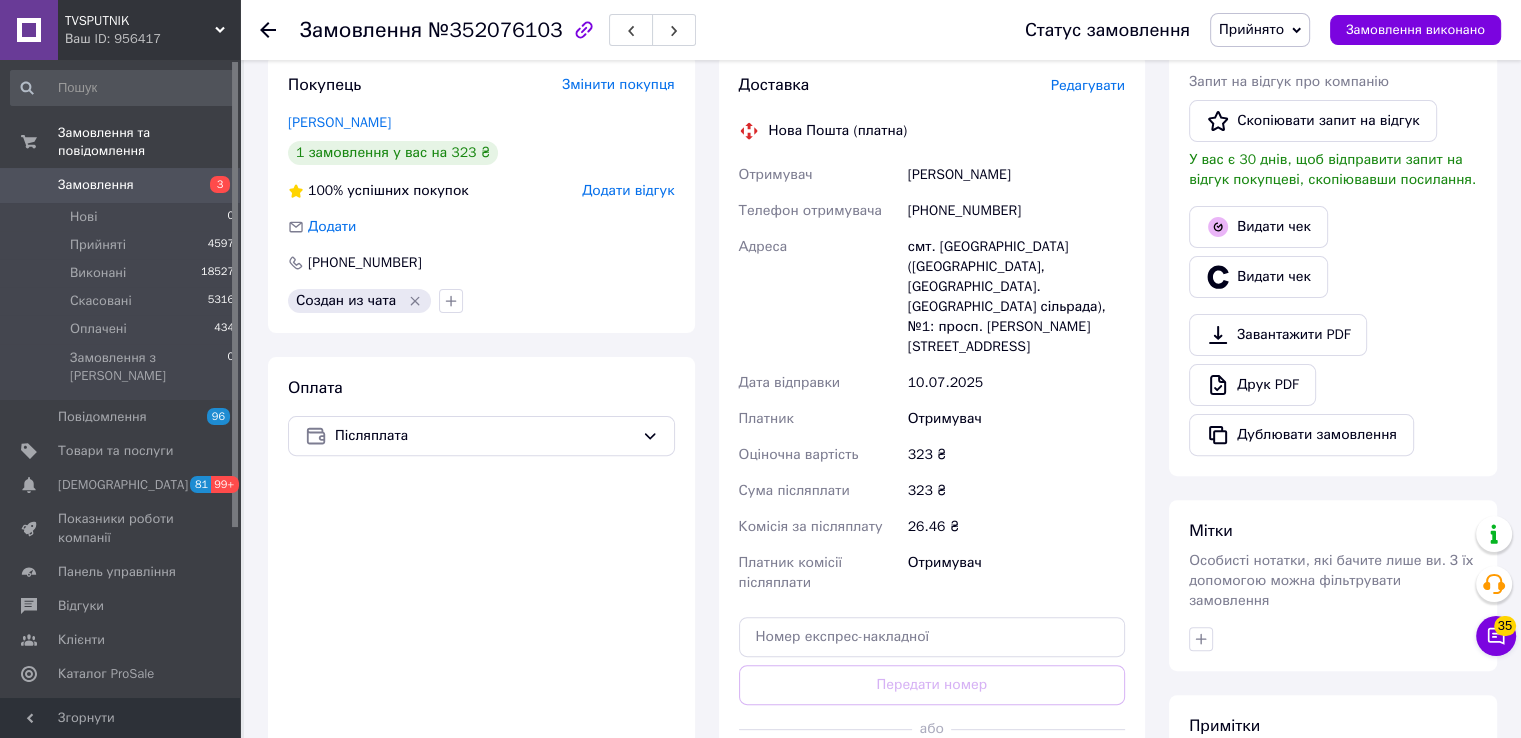scroll, scrollTop: 300, scrollLeft: 0, axis: vertical 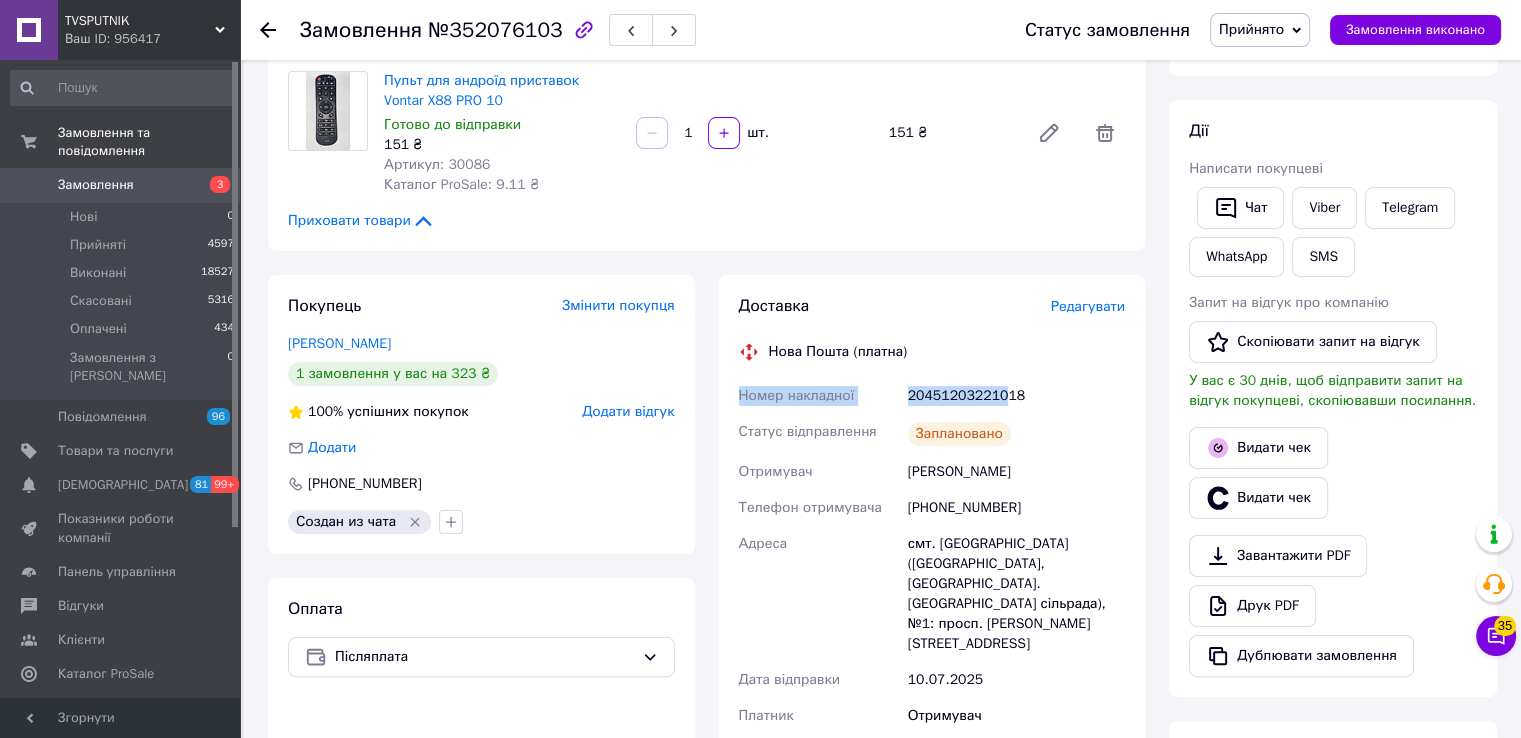 drag, startPoint x: 733, startPoint y: 398, endPoint x: 999, endPoint y: 389, distance: 266.15222 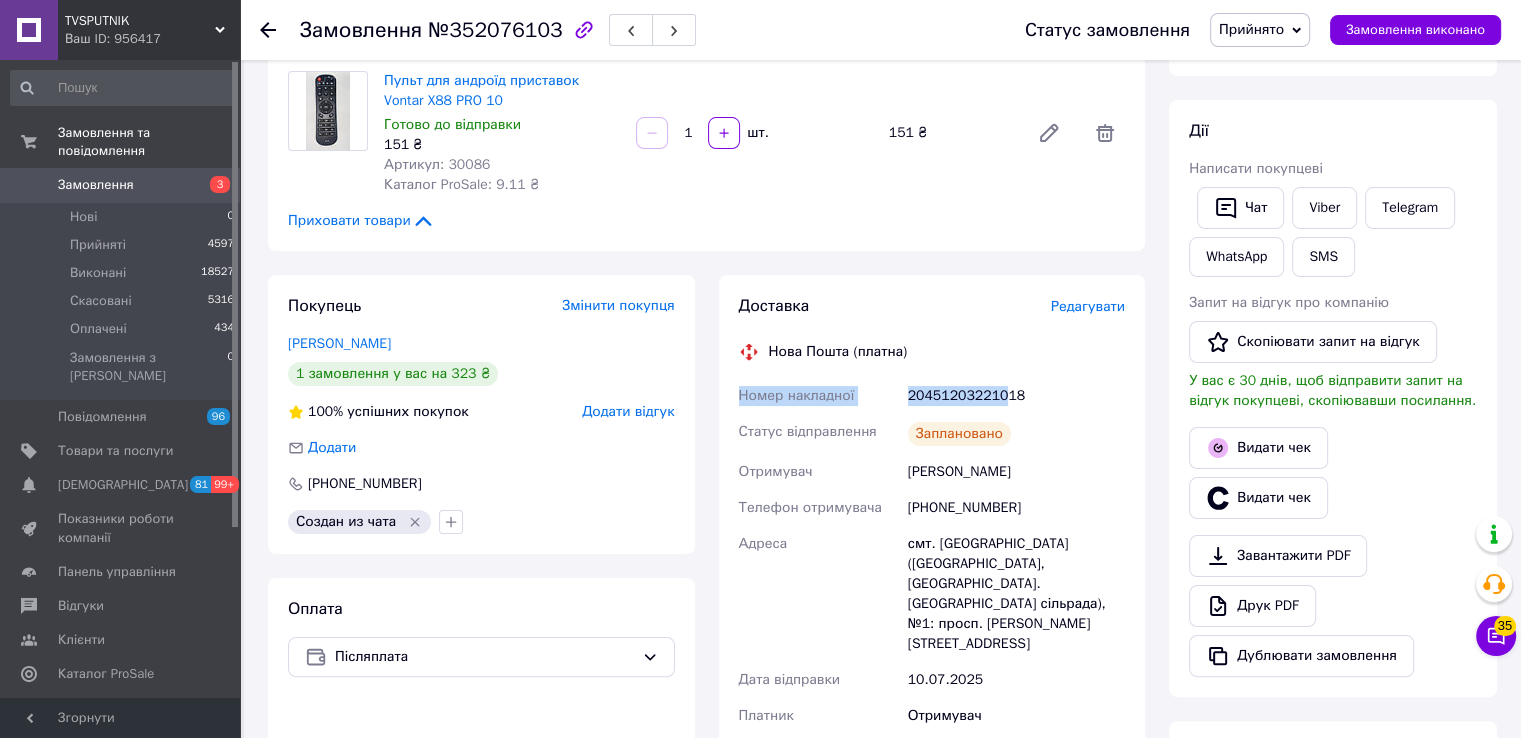 click on "Доставка Редагувати Нова Пошта (платна) Номер накладної 20451203221018 Статус відправлення Заплановано Отримувач Компанець евгений Телефон отримувача +380970033750 Адреса смт. Петриківка (Дніпропетровська обл., Дніпровський р-н. Петриківська сільрада), №1: просп. Калнишевського, 59а Дата відправки 10.07.2025 Платник Отримувач Оціночна вартість 323 ₴ Сума післяплати 323 ₴ Комісія за післяплату 26.46 ₴ Платник комісії післяплати Отримувач Вартість доставки 105 ₴ Роздрукувати ЕН Платник Отримувач Відправник Прізвище отримувача Компанець Ім'я отримувача евгений +380970033750 323 < >" at bounding box center [932, 642] 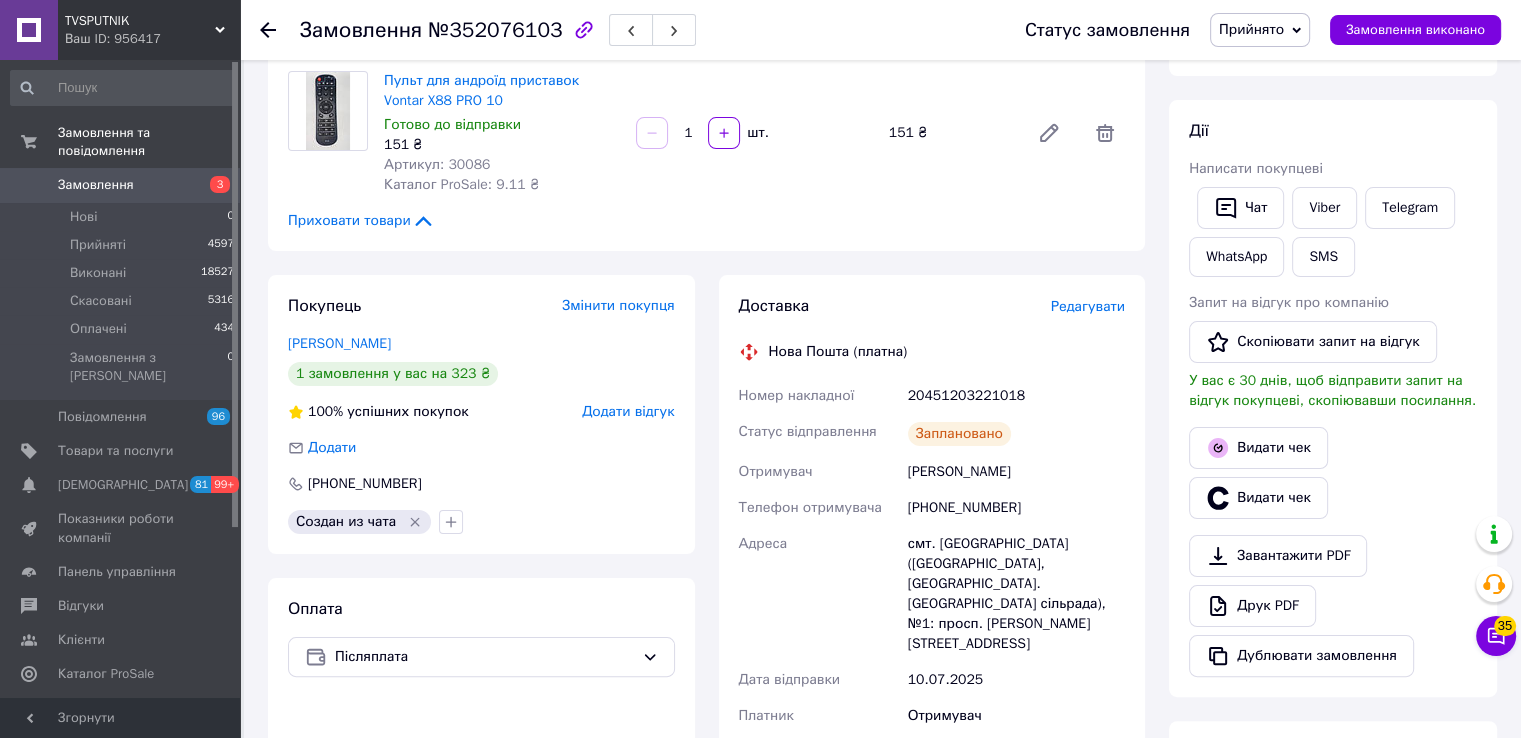 drag, startPoint x: 1016, startPoint y: 400, endPoint x: 1029, endPoint y: 402, distance: 13.152946 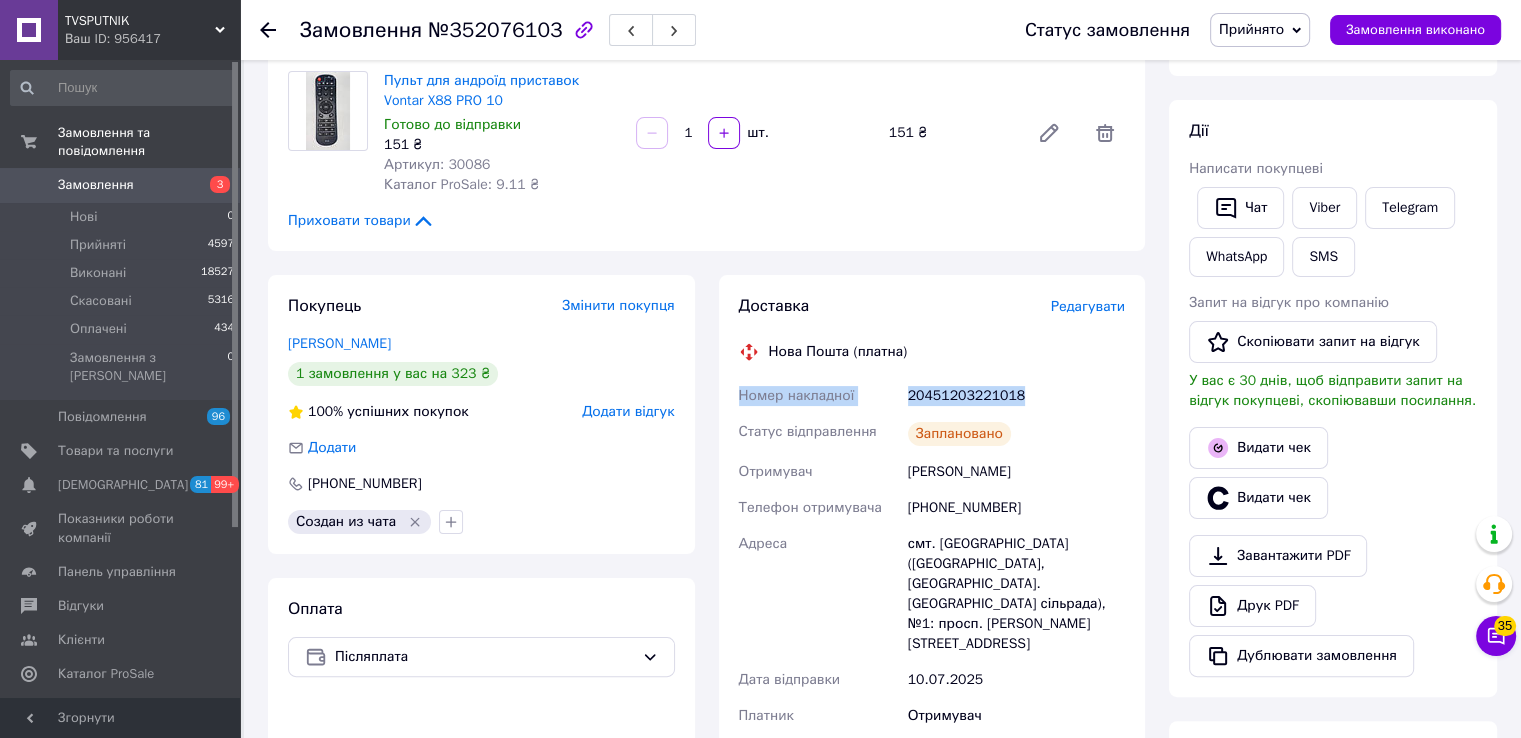 drag, startPoint x: 735, startPoint y: 395, endPoint x: 1018, endPoint y: 371, distance: 284.01584 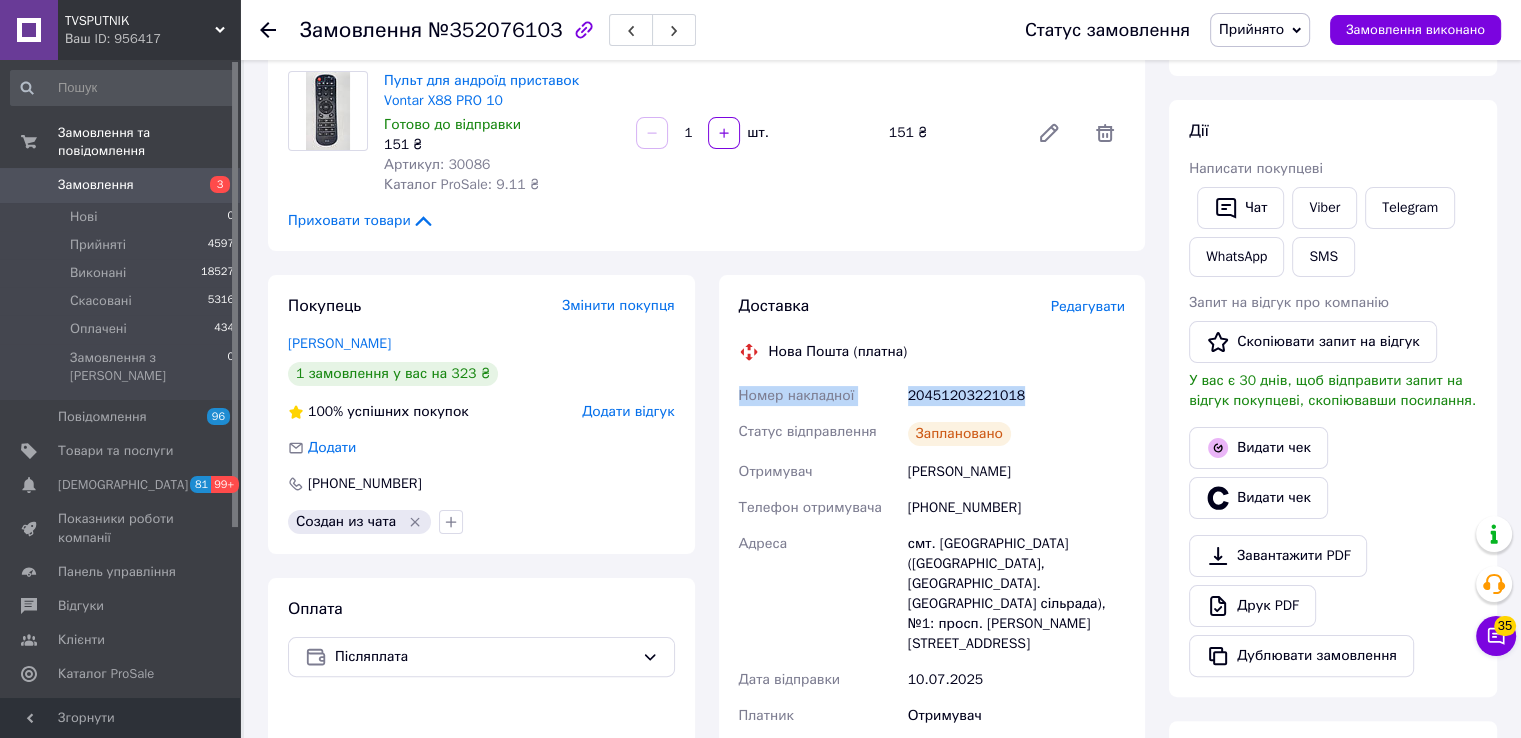 click on "Доставка Редагувати Нова Пошта (платна) Номер накладної 20451203221018 Статус відправлення Заплановано Отримувач Компанець евгений Телефон отримувача +380970033750 Адреса смт. Петриківка (Дніпропетровська обл., Дніпровський р-н. Петриківська сільрада), №1: просп. Калнишевського, 59а Дата відправки 10.07.2025 Платник Отримувач Оціночна вартість 323 ₴ Сума післяплати 323 ₴ Комісія за післяплату 26.46 ₴ Платник комісії післяплати Отримувач Вартість доставки 105 ₴ Роздрукувати ЕН" at bounding box center (932, 642) 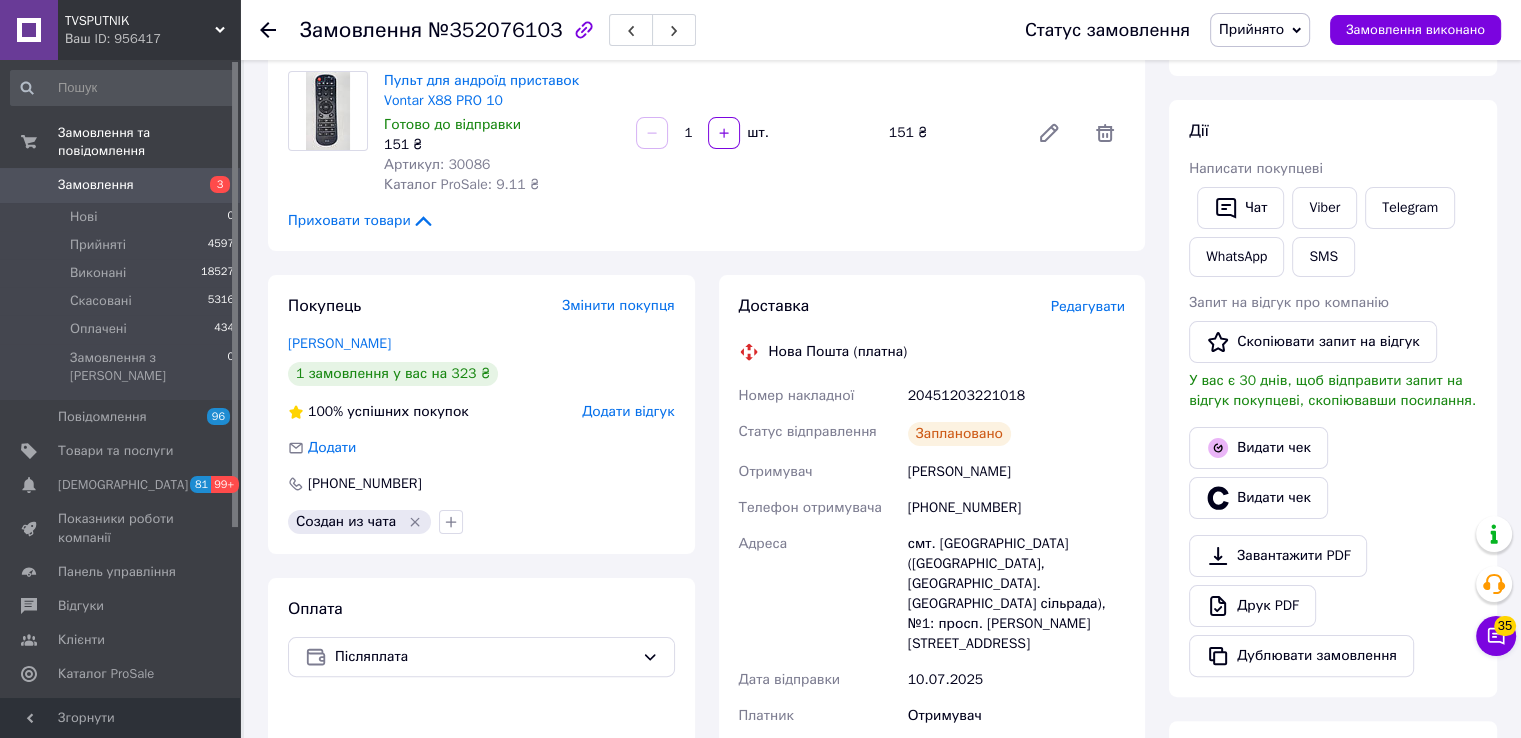 click on "Видати чек" at bounding box center [1333, 448] 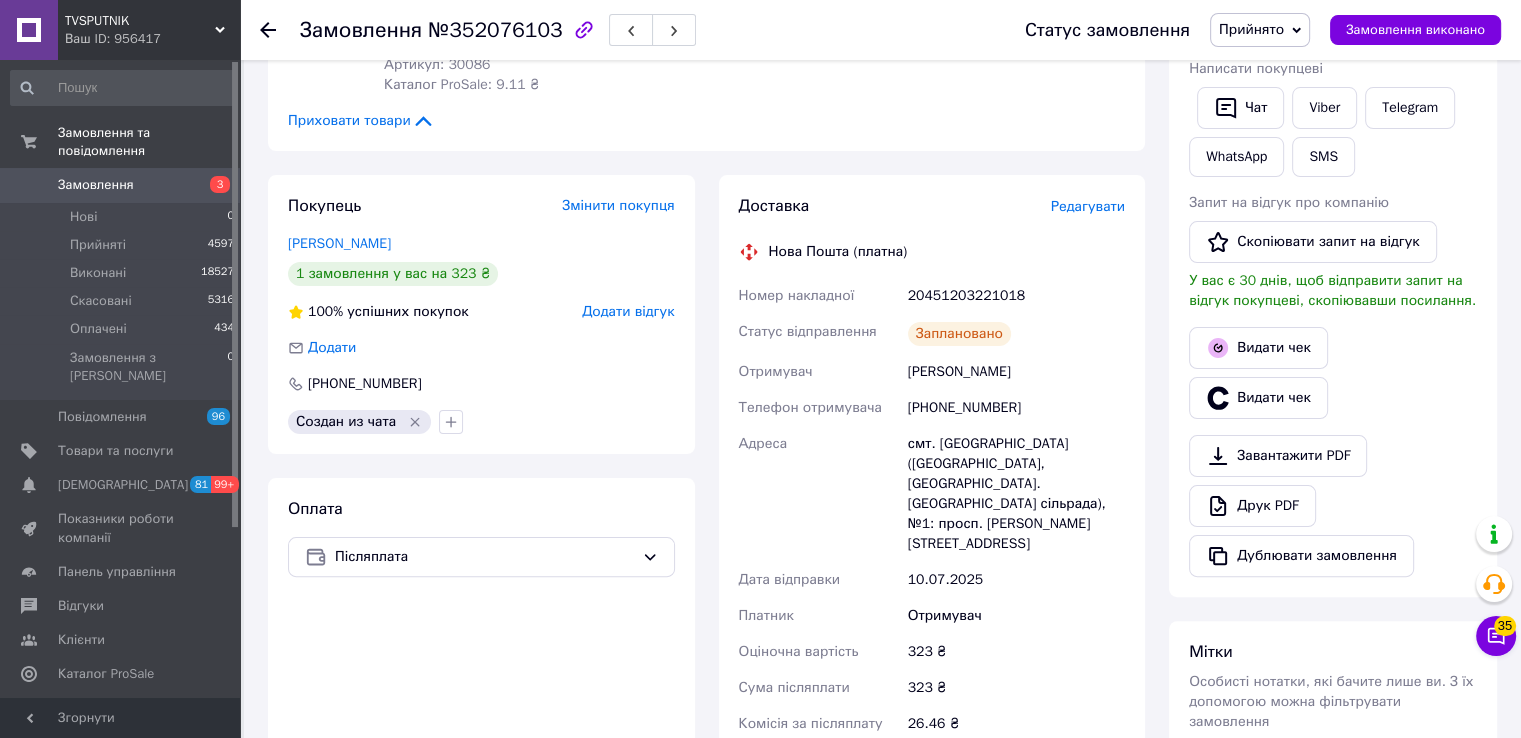 scroll, scrollTop: 0, scrollLeft: 0, axis: both 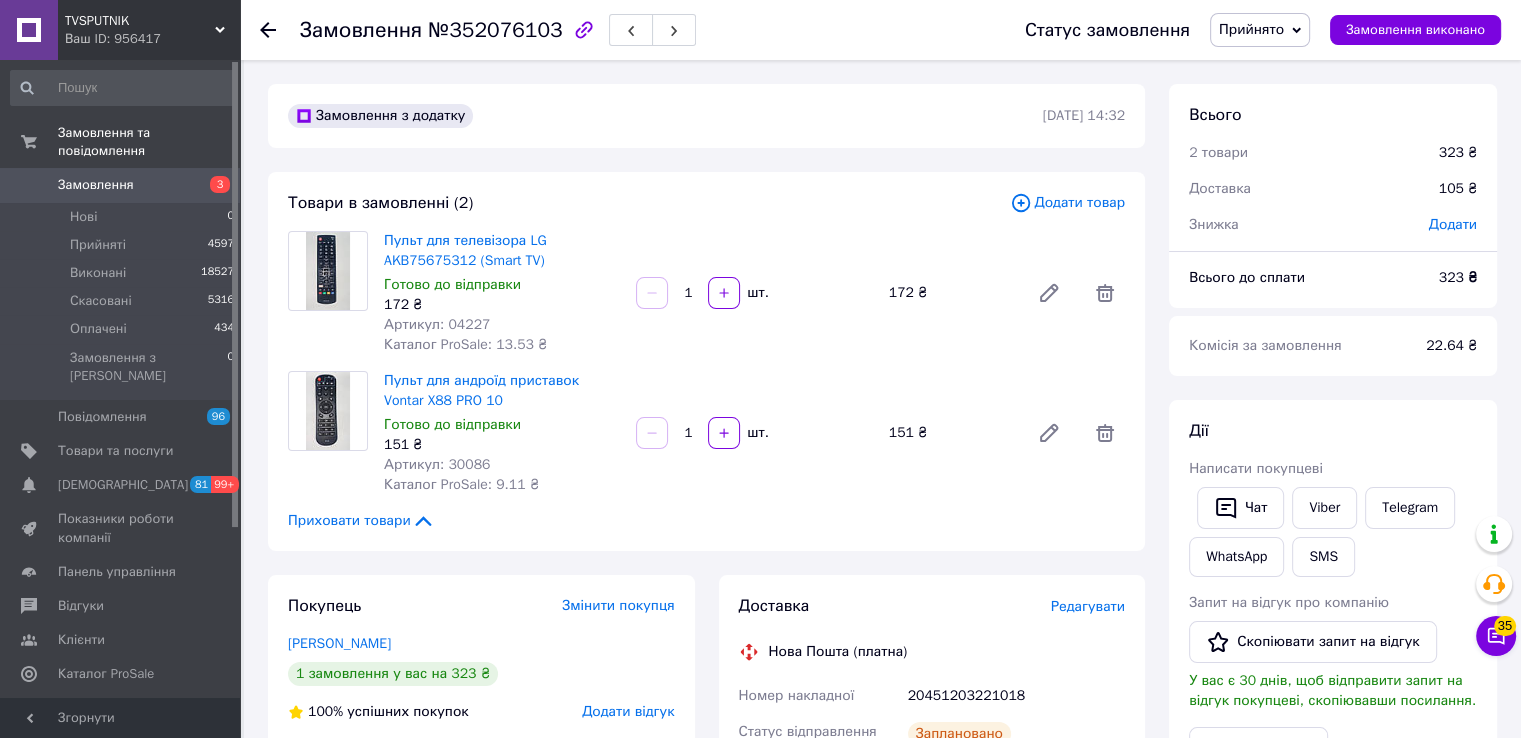 click 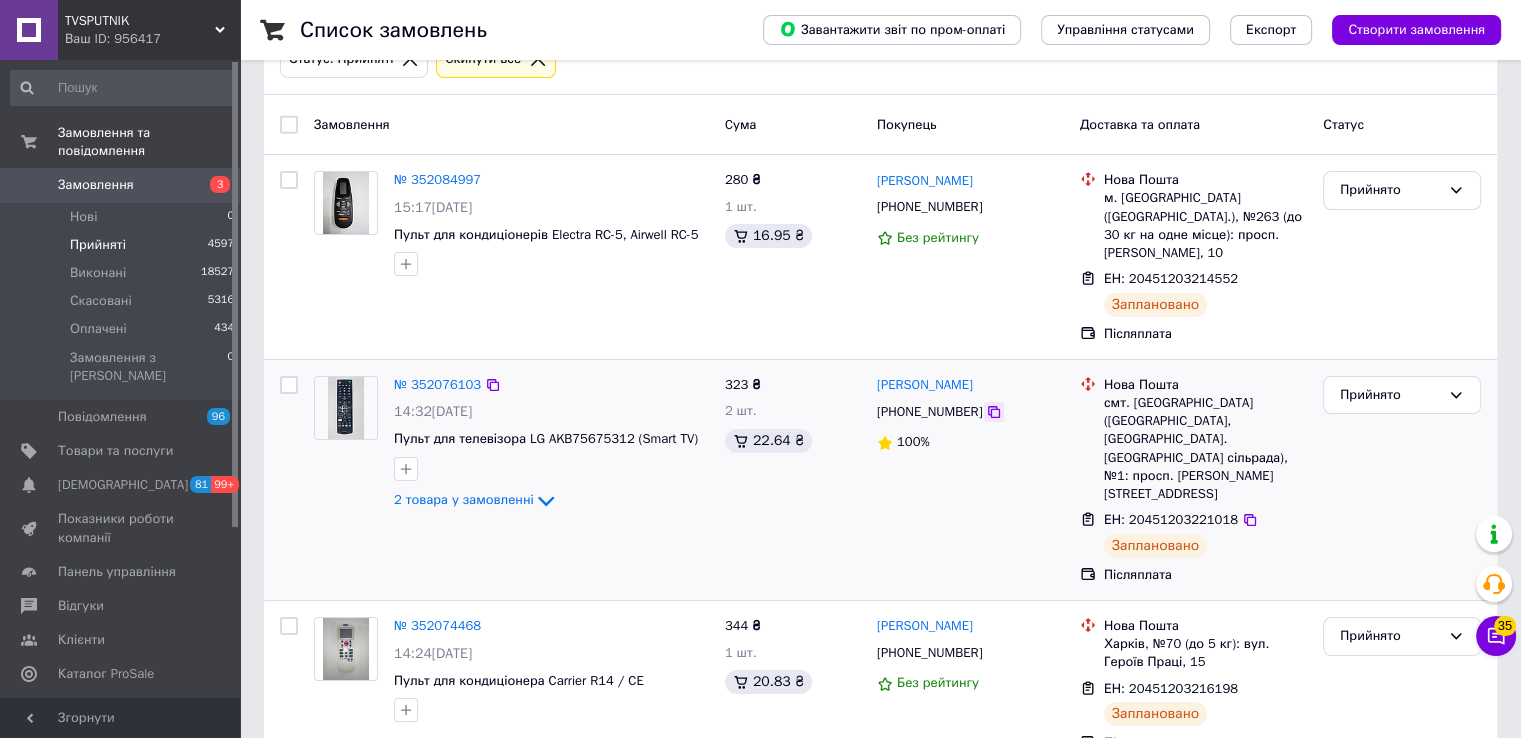 scroll, scrollTop: 0, scrollLeft: 0, axis: both 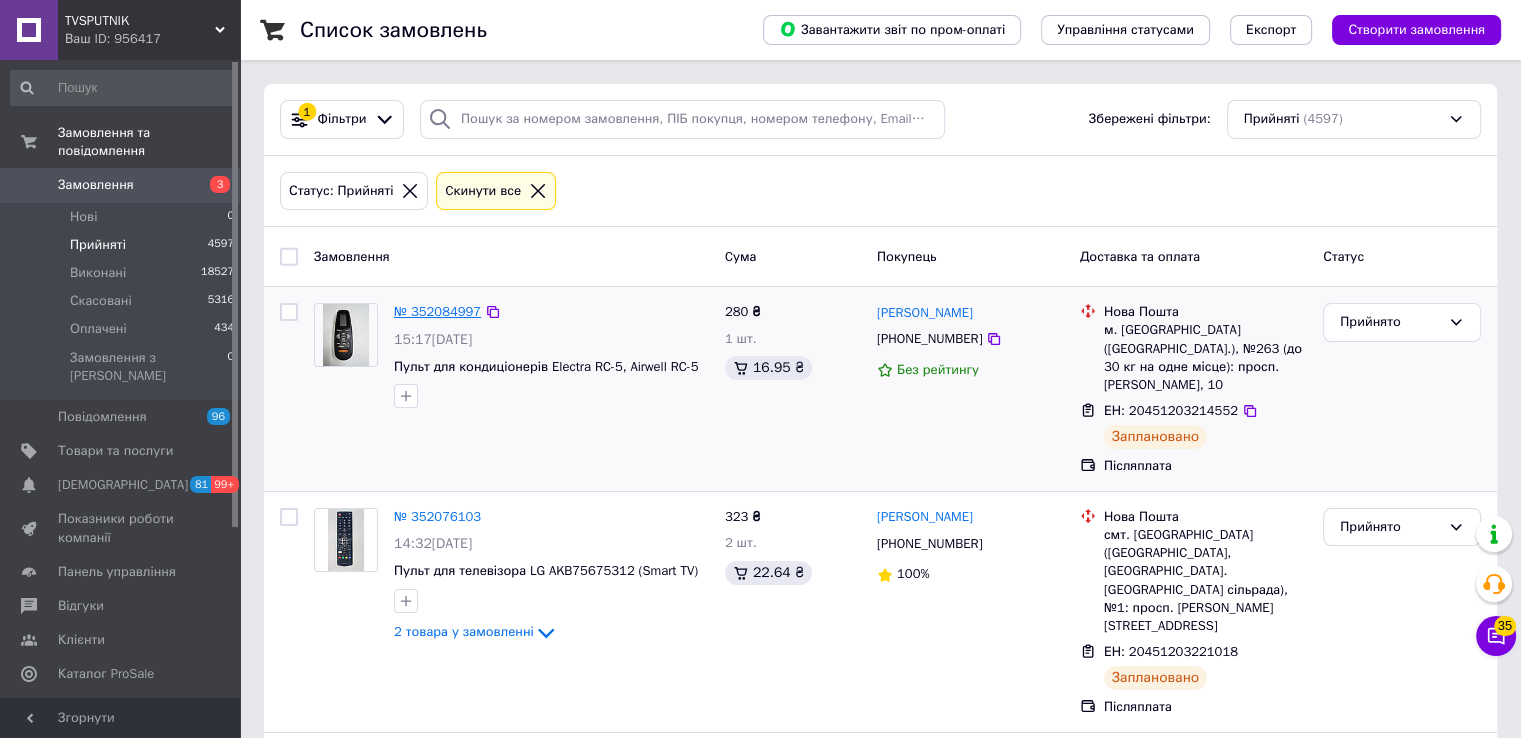 click on "№ 352084997" at bounding box center (437, 311) 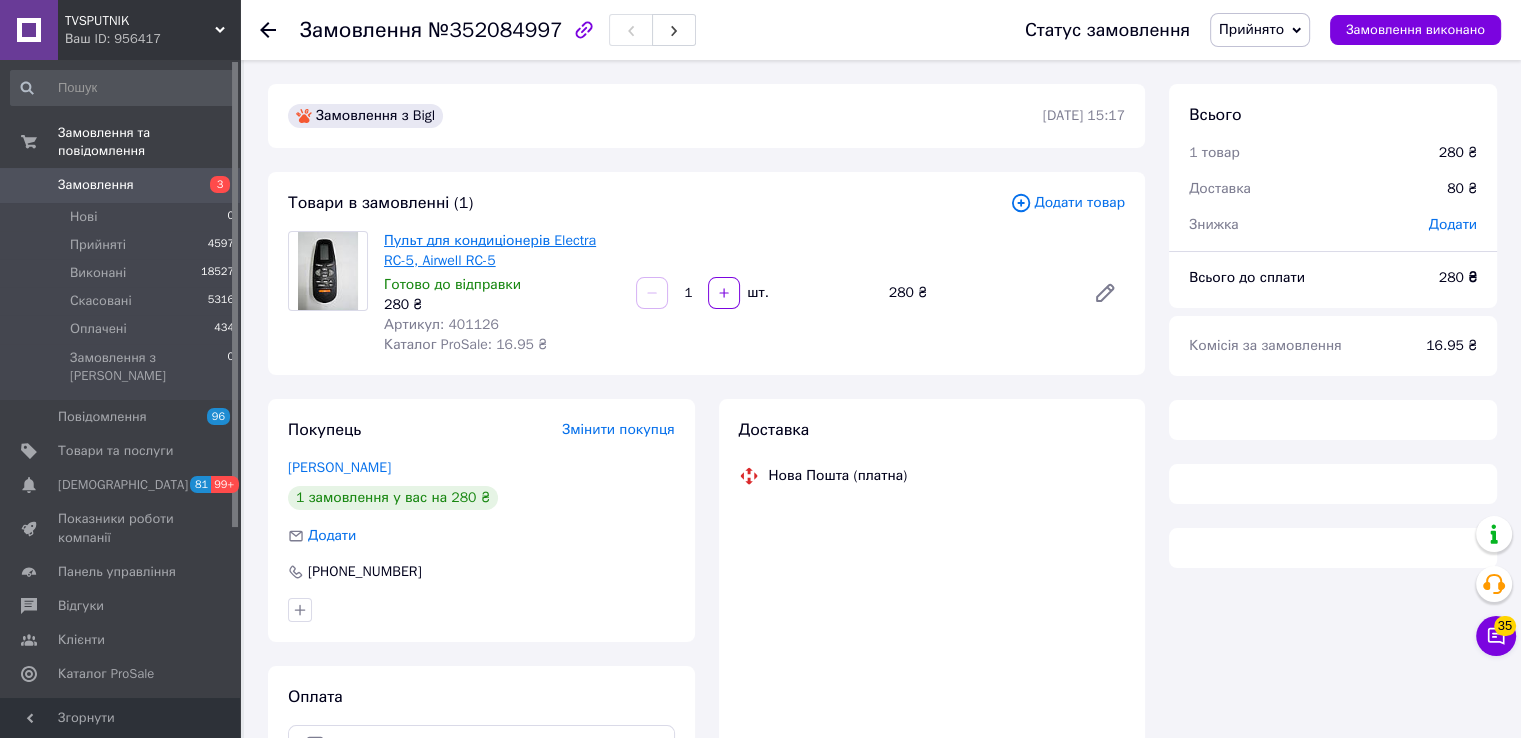 click on "Пульт для кондиціонерів Electra RC-5, Airwell RC-5" at bounding box center [490, 250] 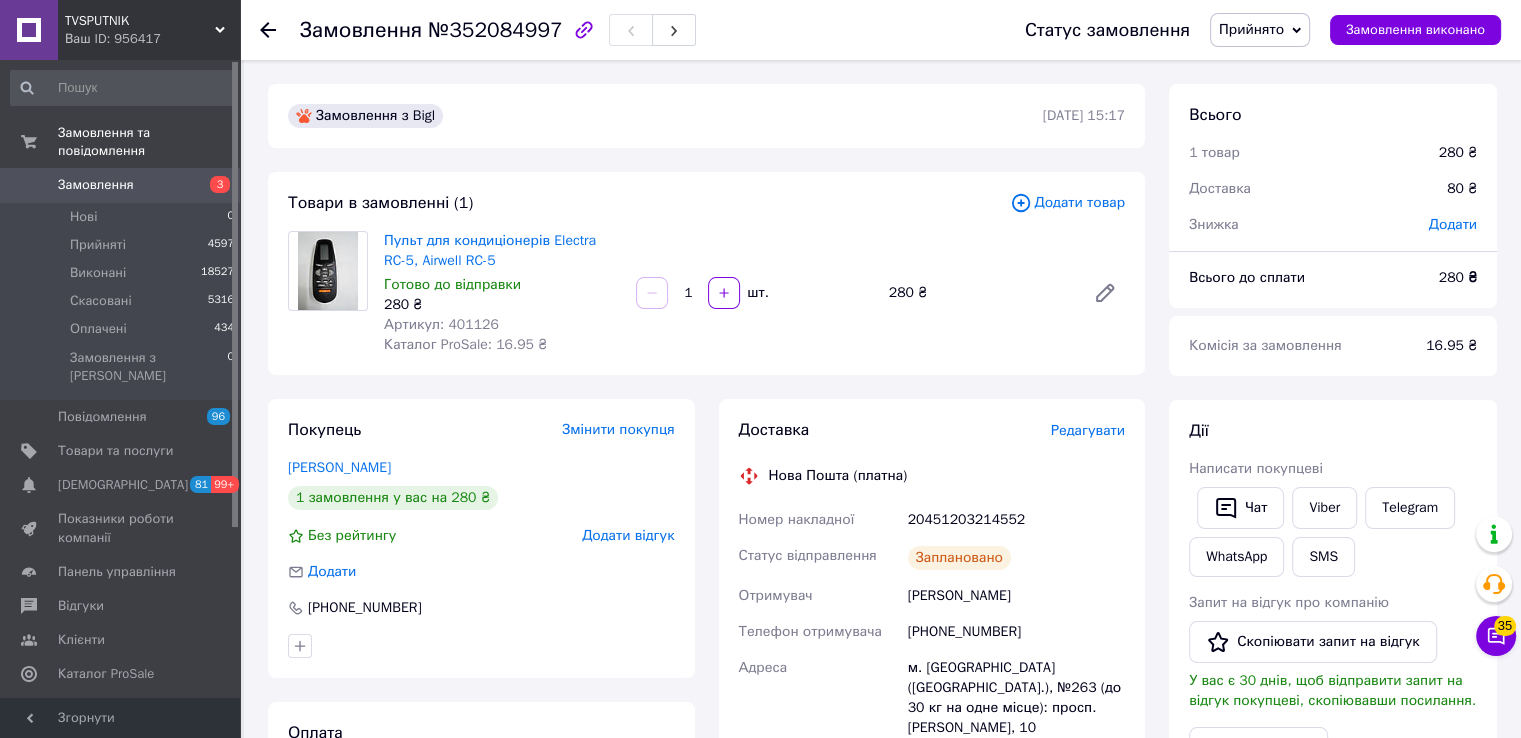 click on "Замовлення №352084997 Статус замовлення Прийнято Виконано Скасовано Оплачено Замовлення виконано" at bounding box center (880, 30) 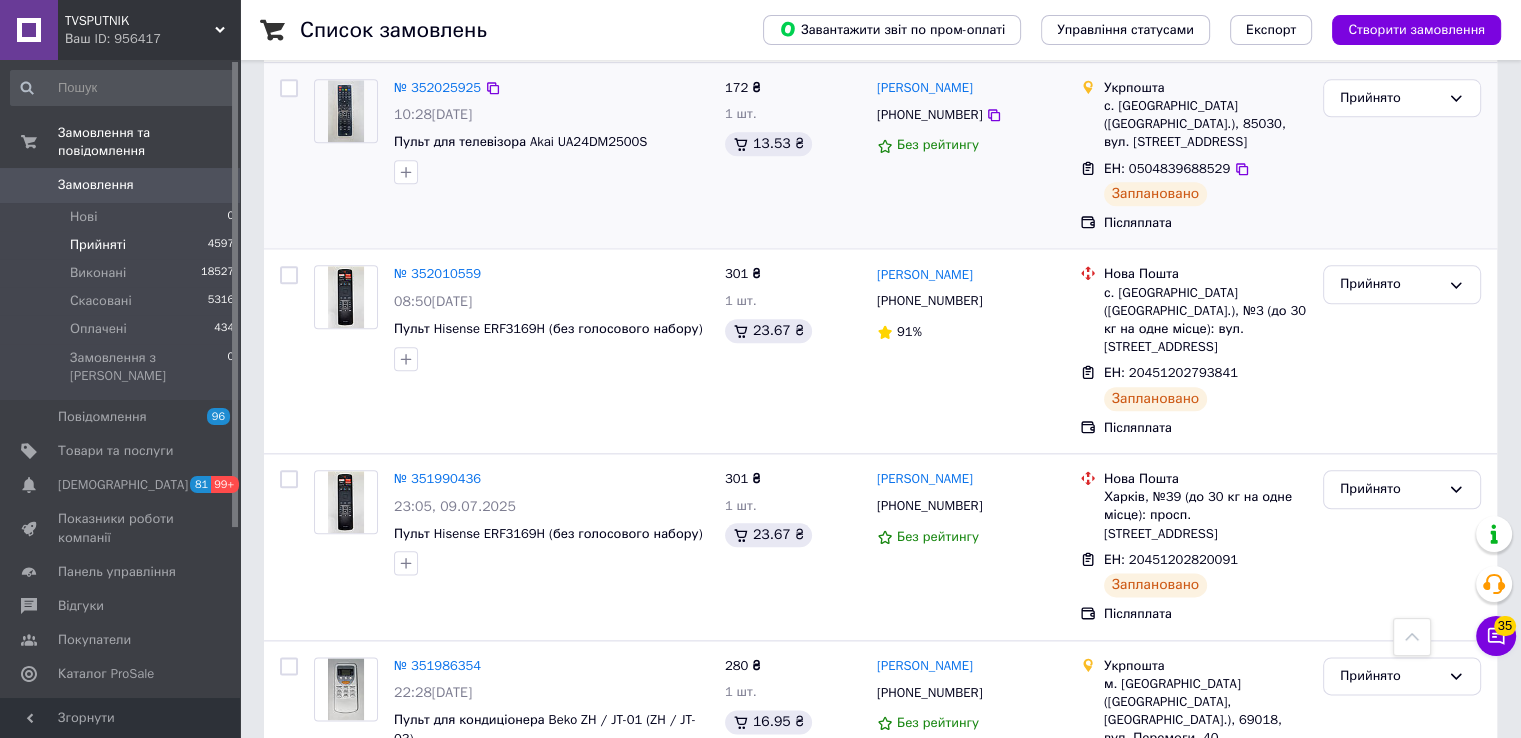 scroll, scrollTop: 2000, scrollLeft: 0, axis: vertical 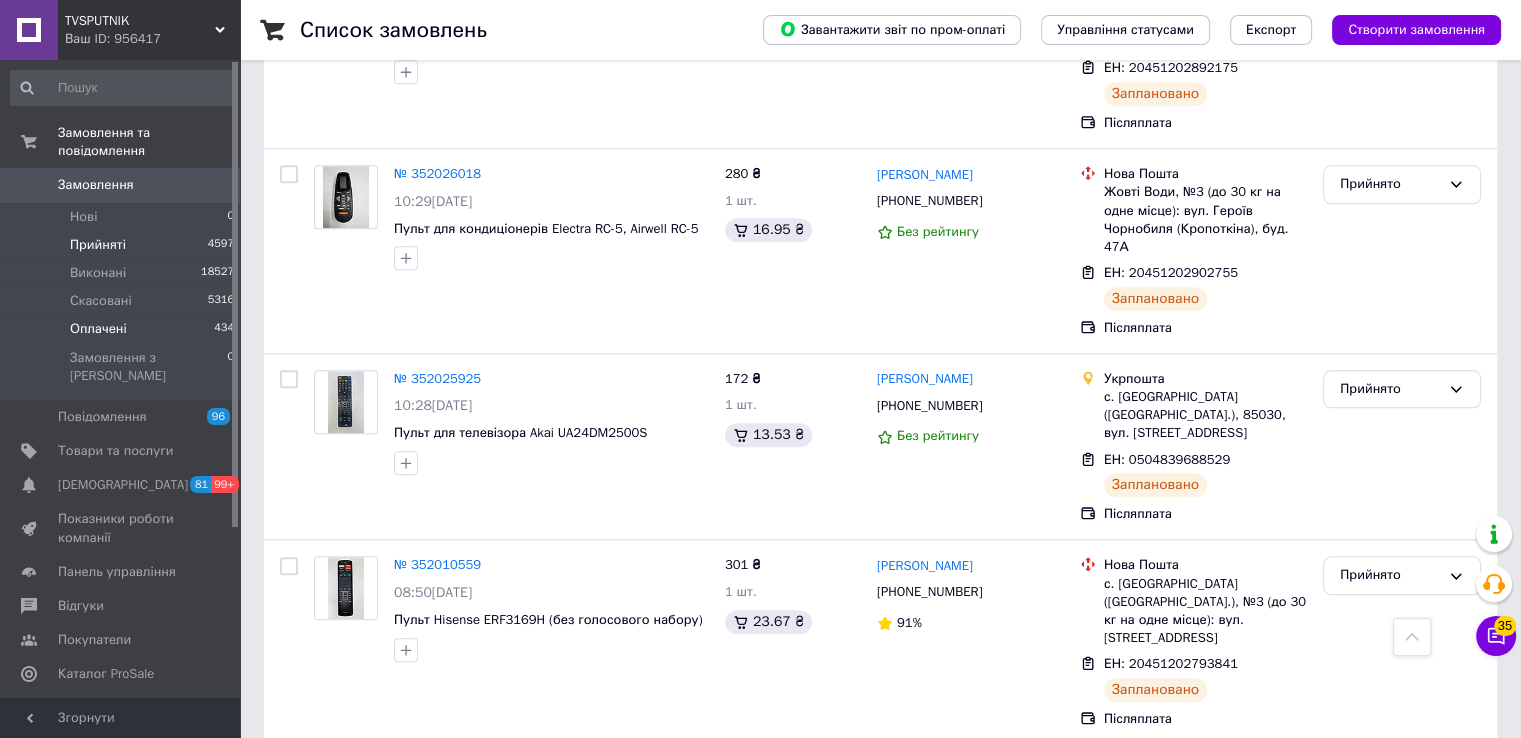 click on "Оплачені 434" at bounding box center [123, 329] 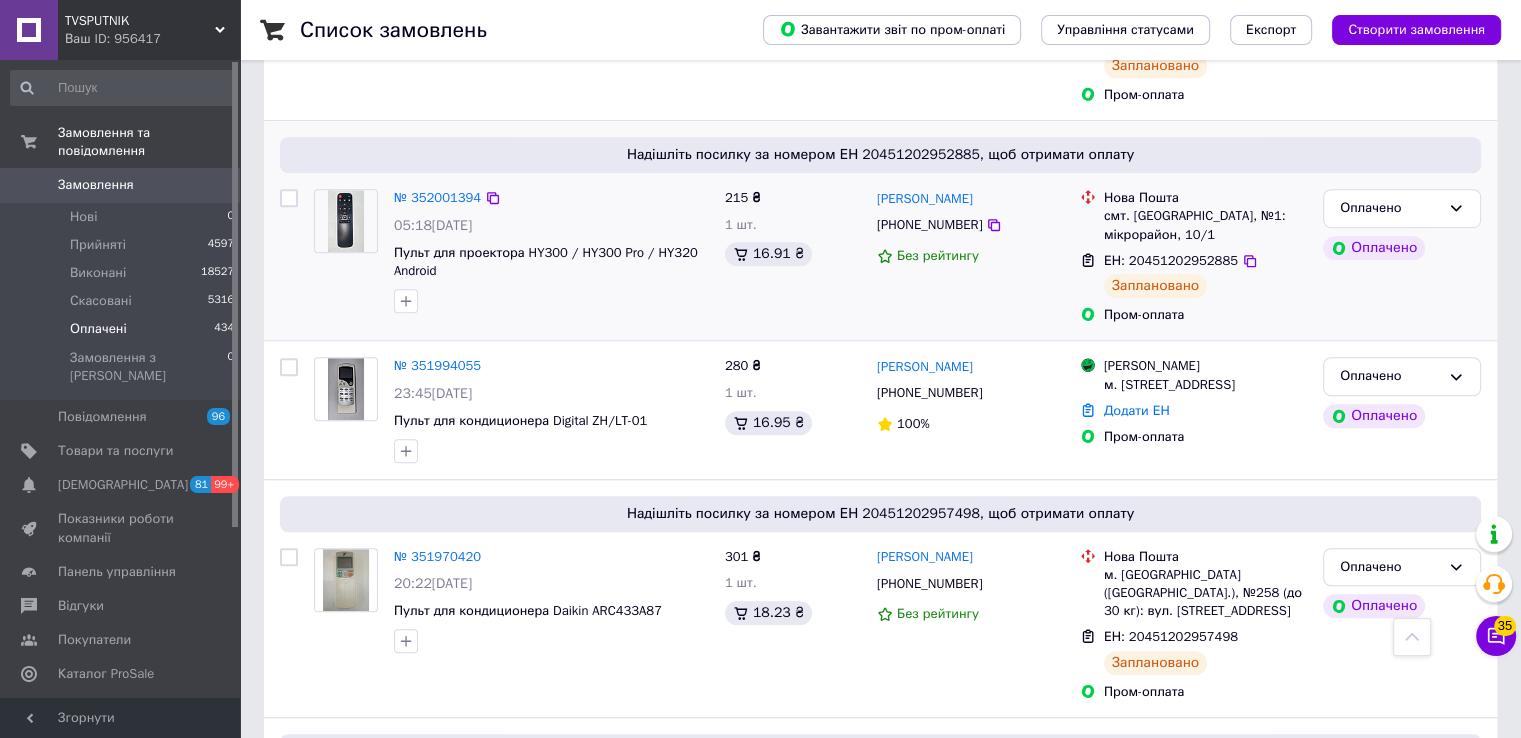 scroll, scrollTop: 1400, scrollLeft: 0, axis: vertical 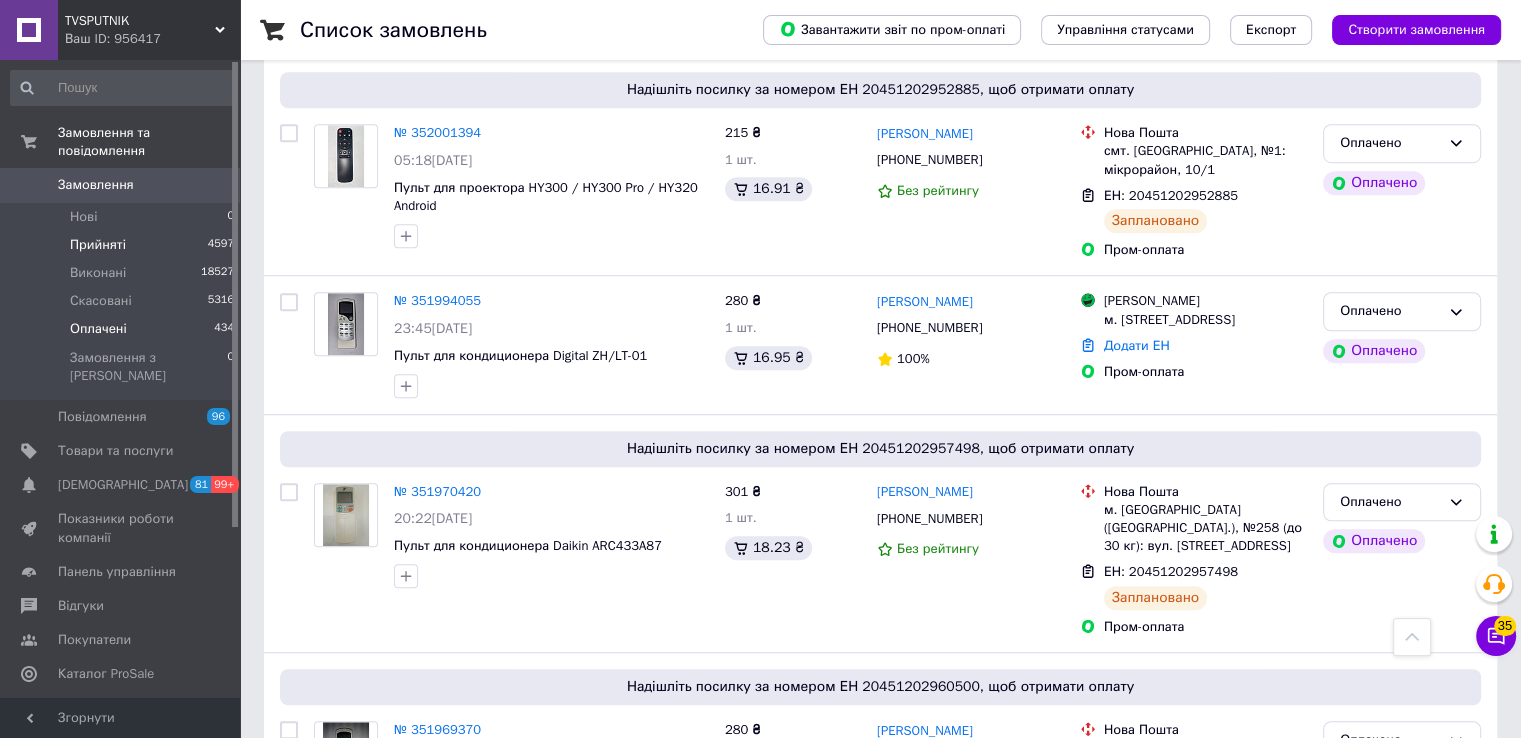 click on "Прийняті 4597" at bounding box center [123, 245] 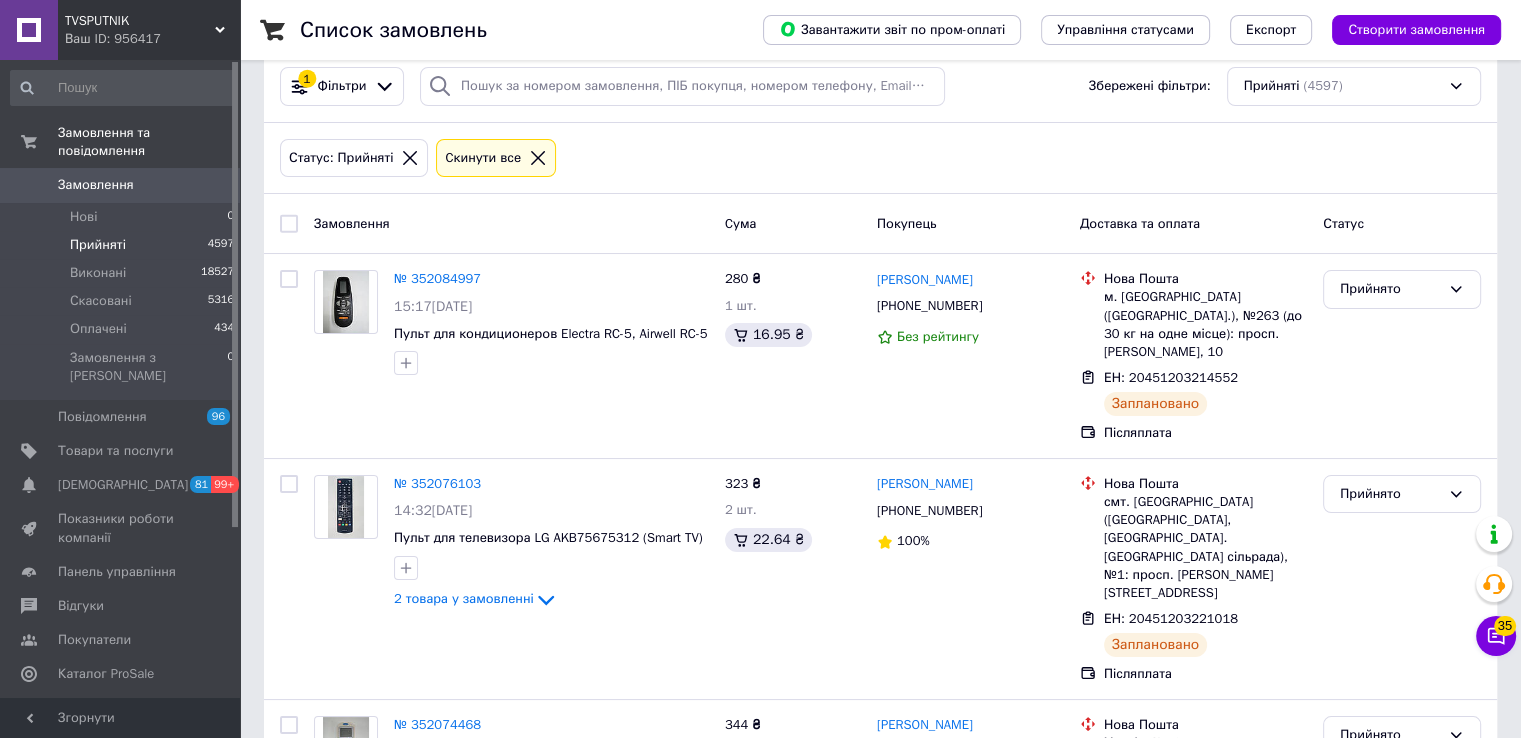 scroll, scrollTop: 0, scrollLeft: 0, axis: both 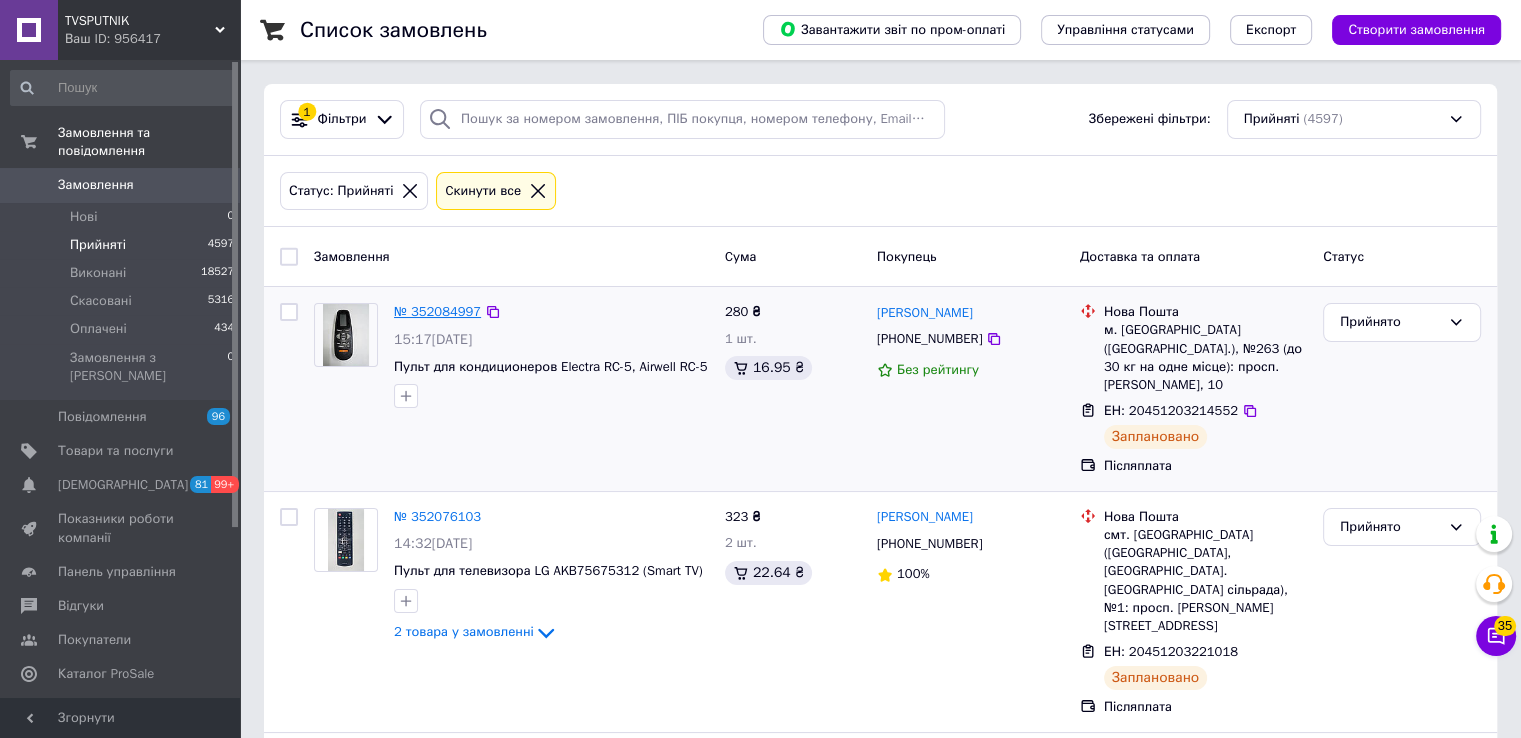 click on "№ 352084997" at bounding box center (437, 311) 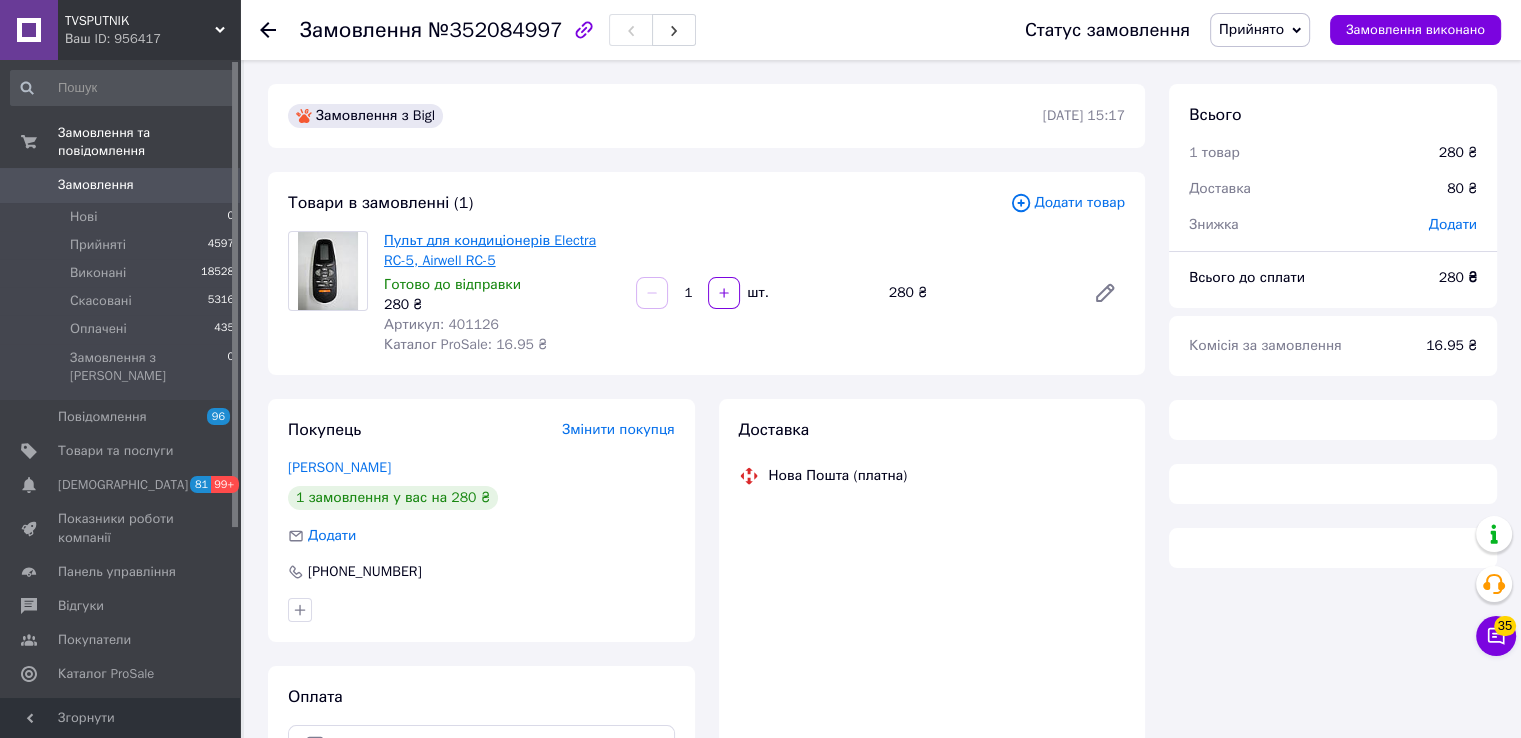 click on "Пульт для кондиціонерів Electra RC-5, Airwell RC-5" at bounding box center (490, 250) 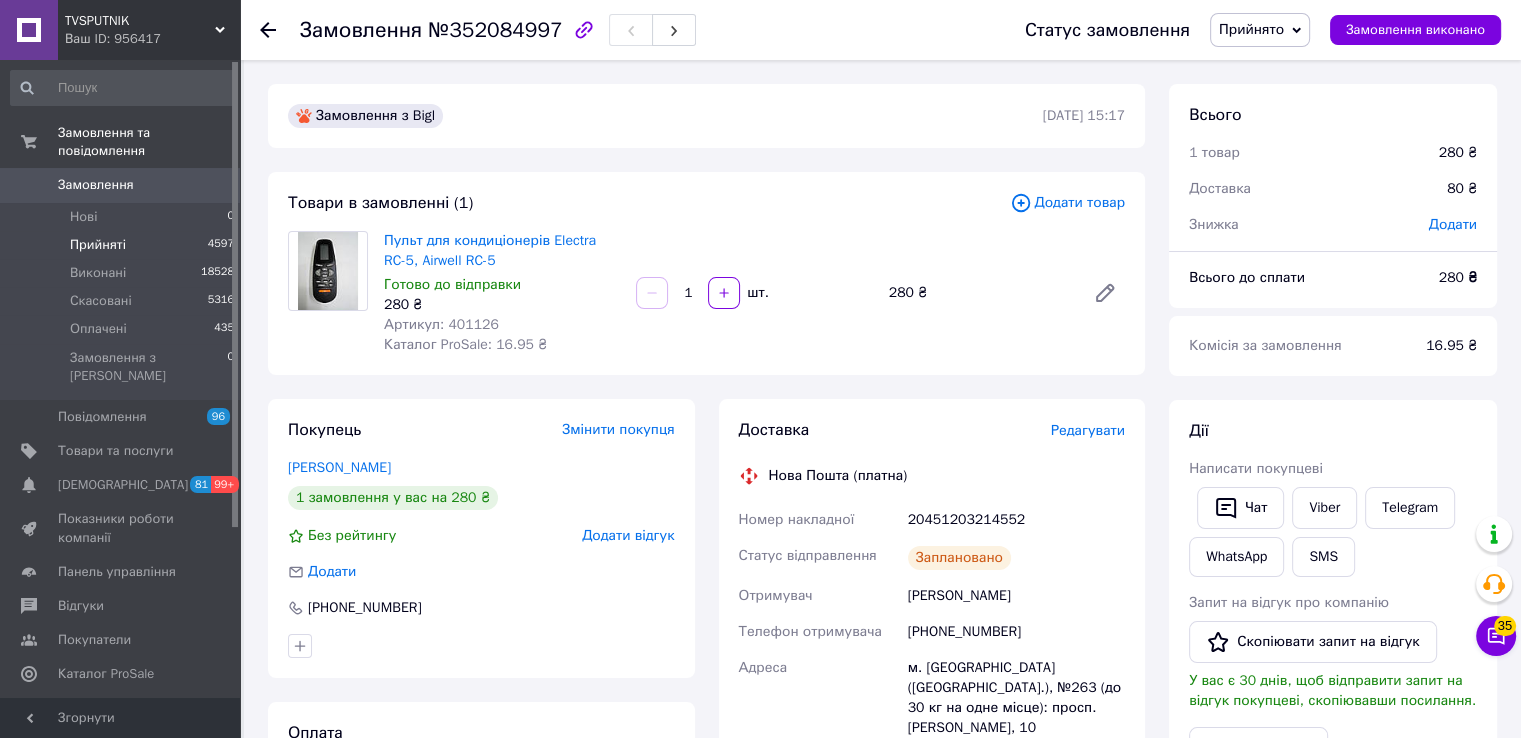 click on "Прийняті 4597" at bounding box center (123, 245) 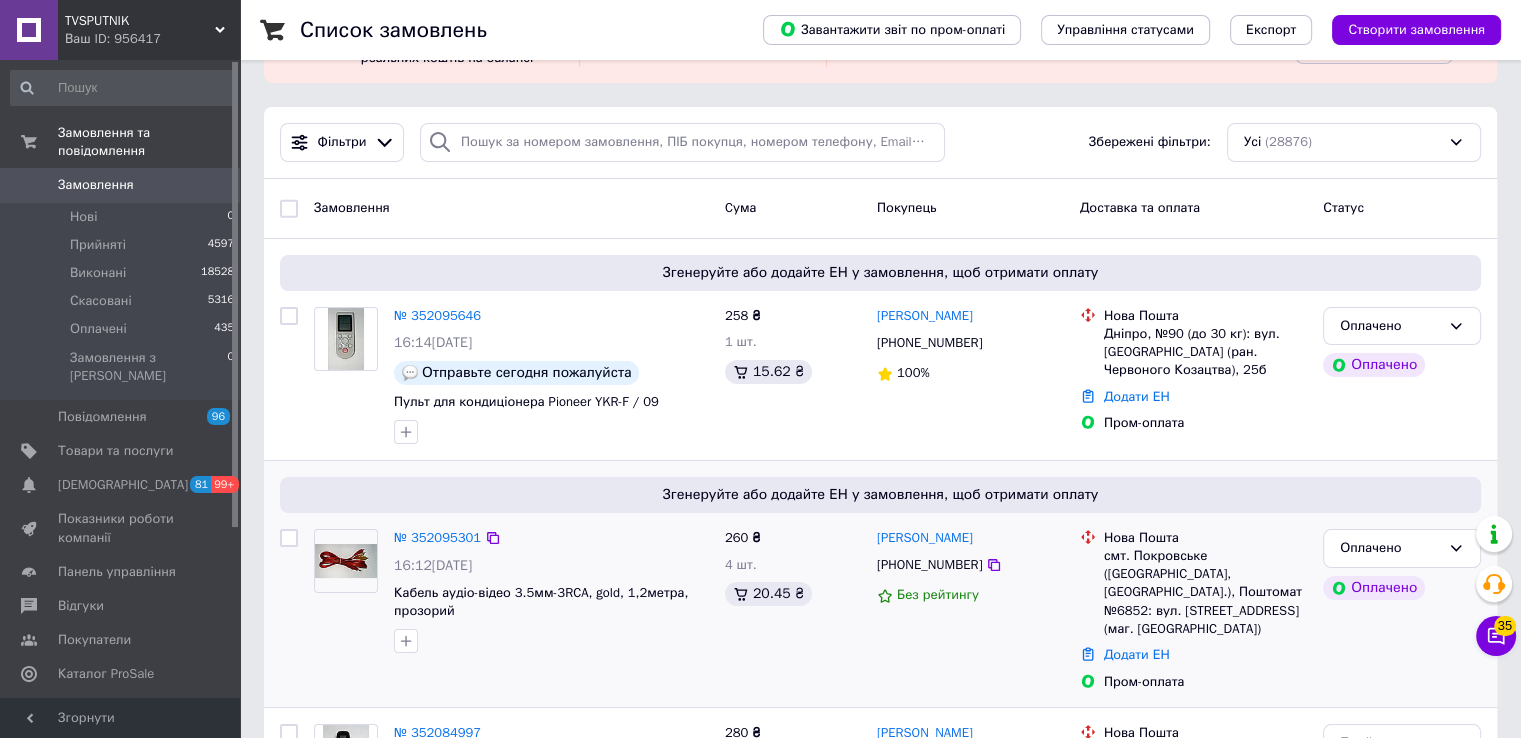 scroll, scrollTop: 200, scrollLeft: 0, axis: vertical 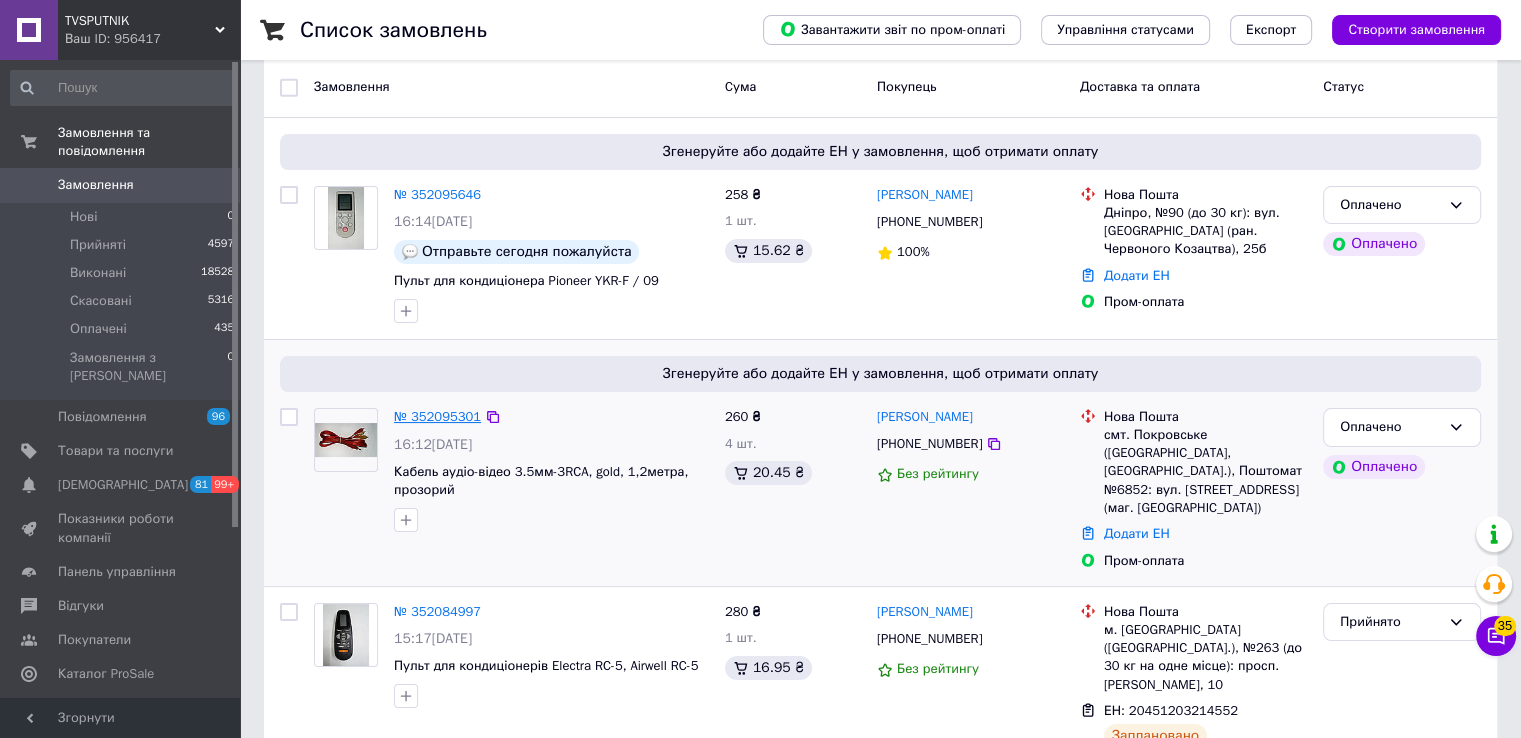 click on "№ 352095301" at bounding box center [437, 416] 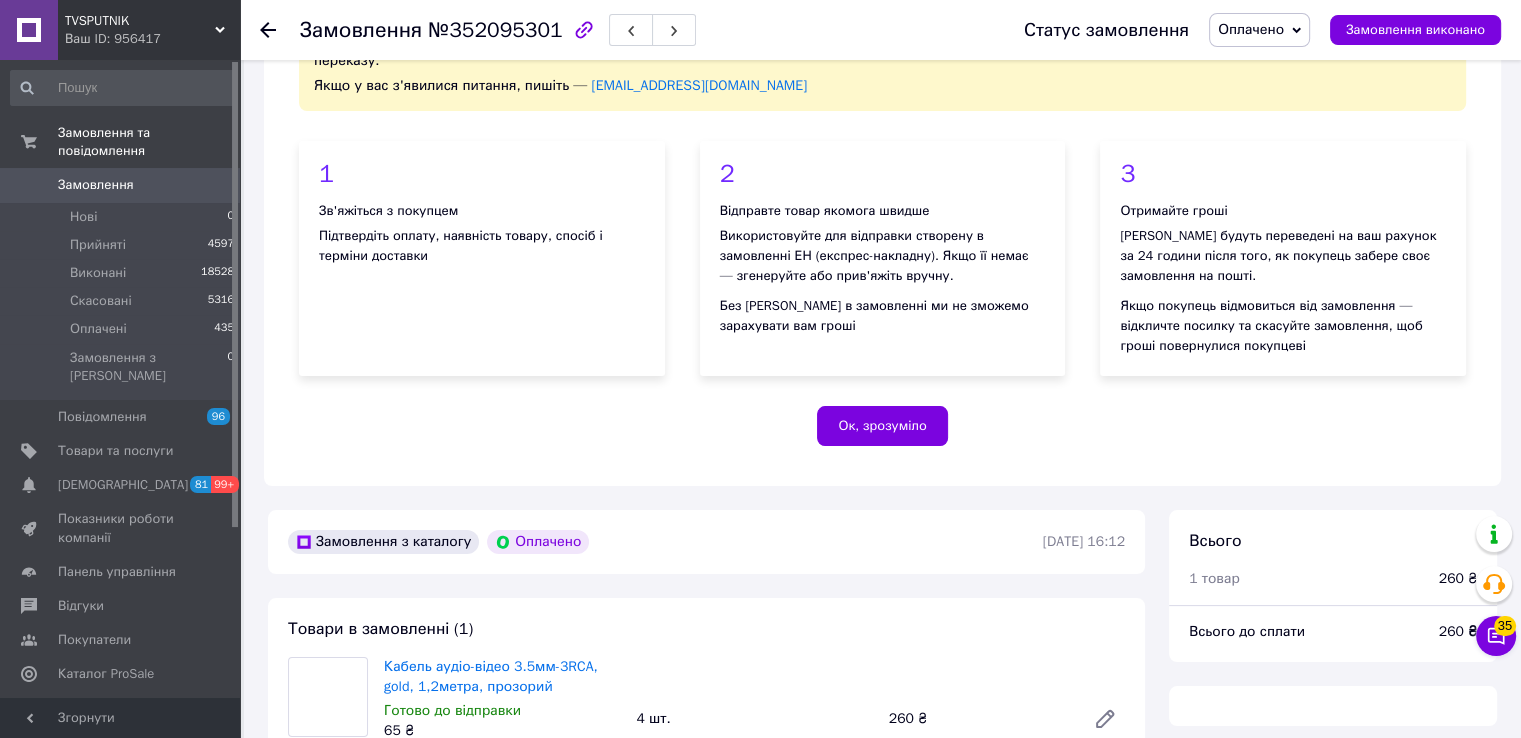scroll, scrollTop: 200, scrollLeft: 0, axis: vertical 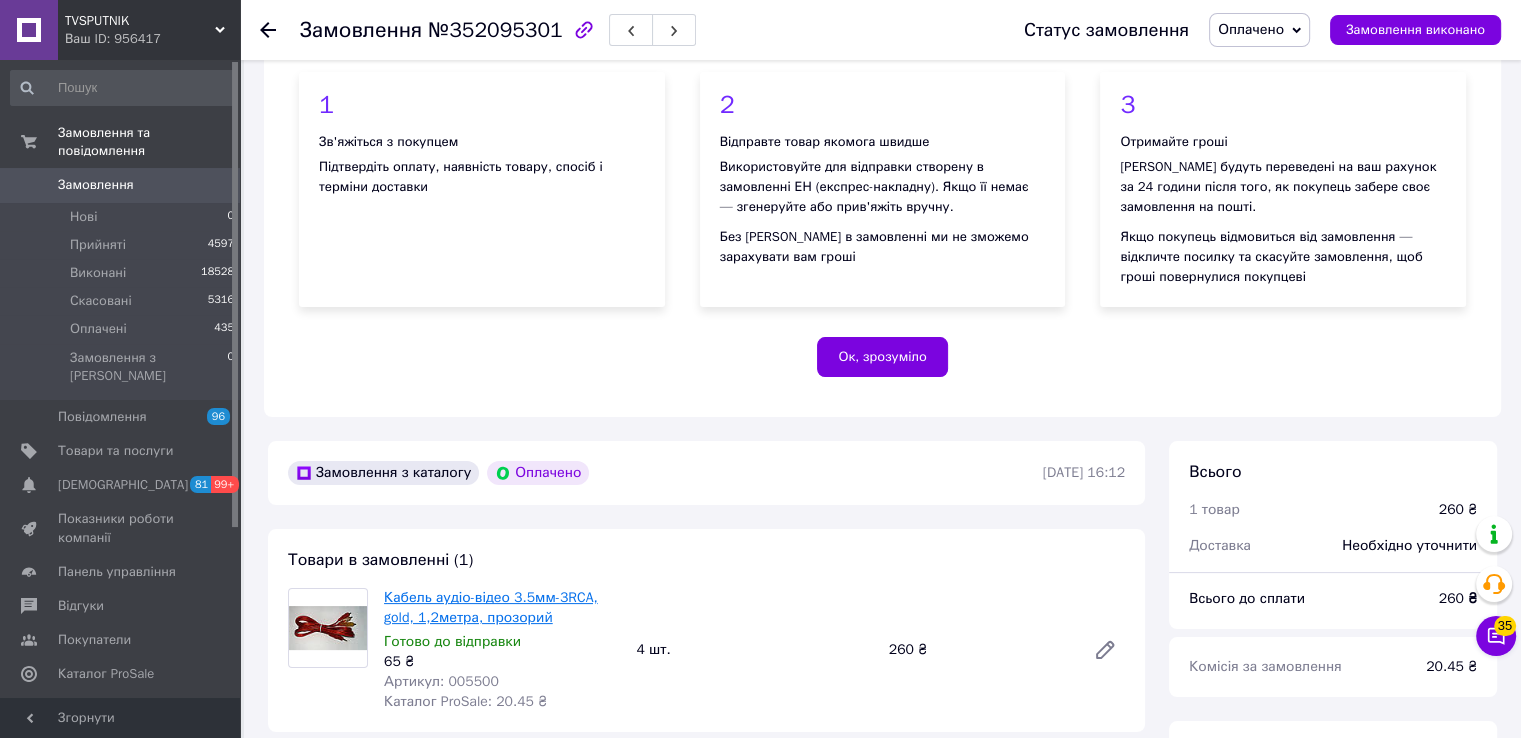 click on "Кабель аудіо-відео 3.5мм-3RCA, gold, 1,2метра, прозорий" at bounding box center [491, 607] 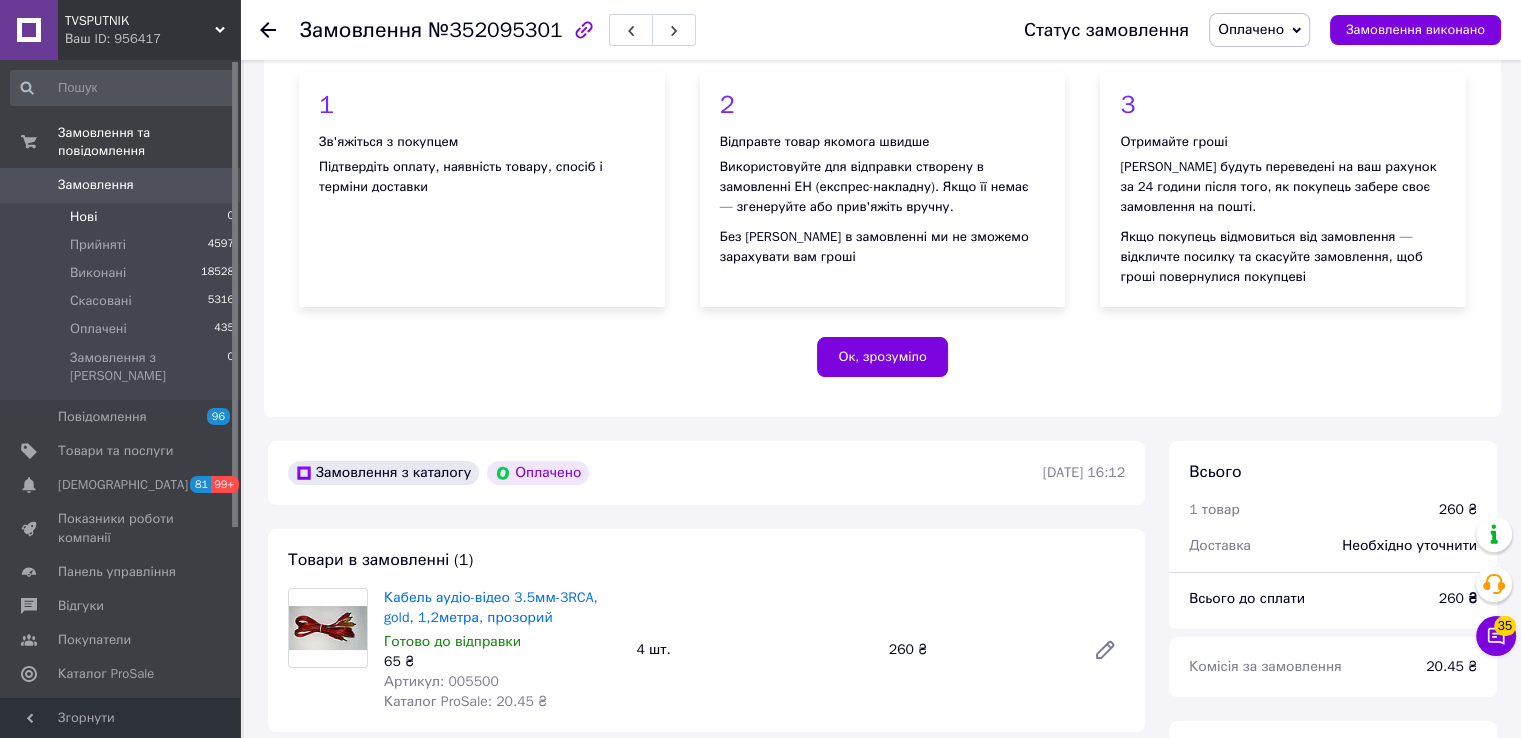 click on "Нові 0" at bounding box center [123, 217] 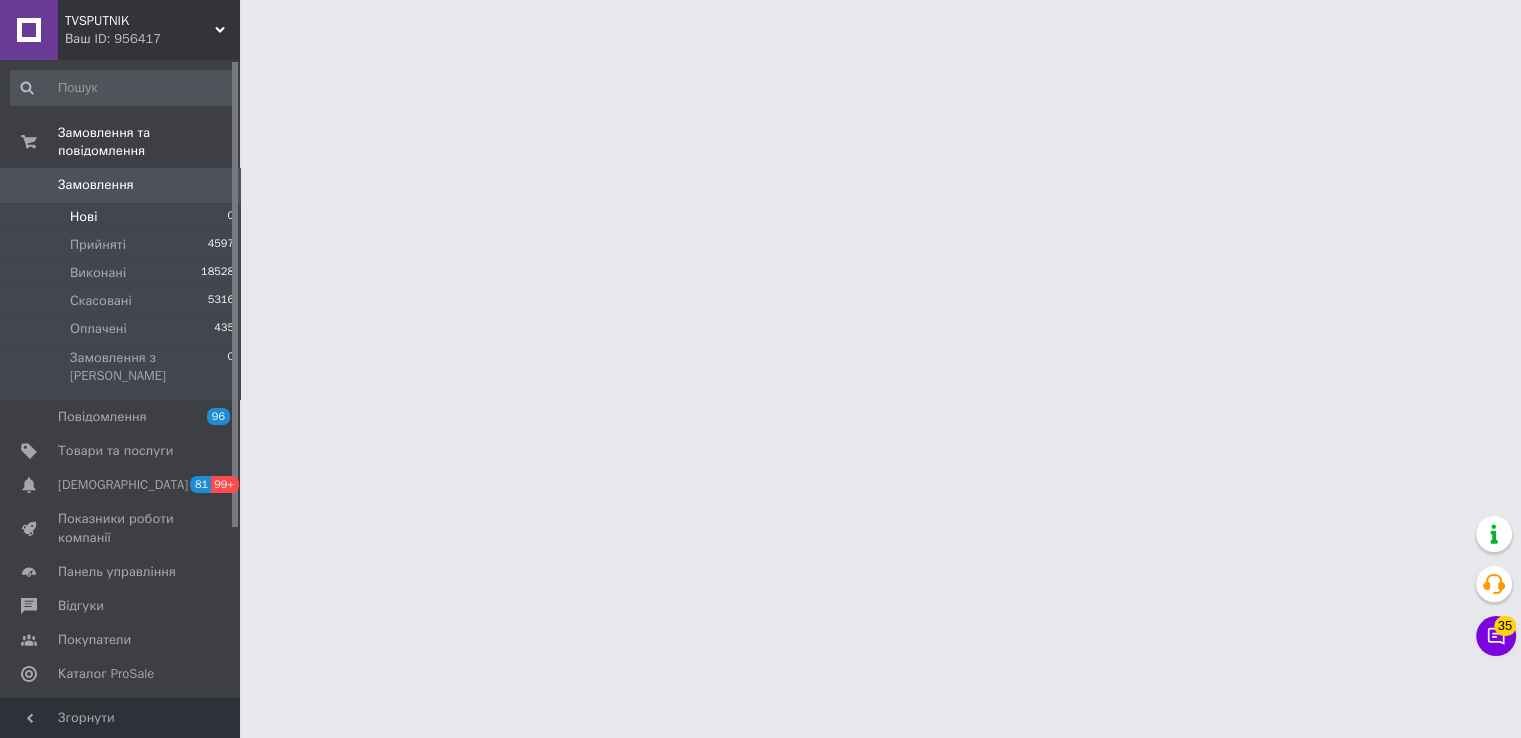 scroll, scrollTop: 0, scrollLeft: 0, axis: both 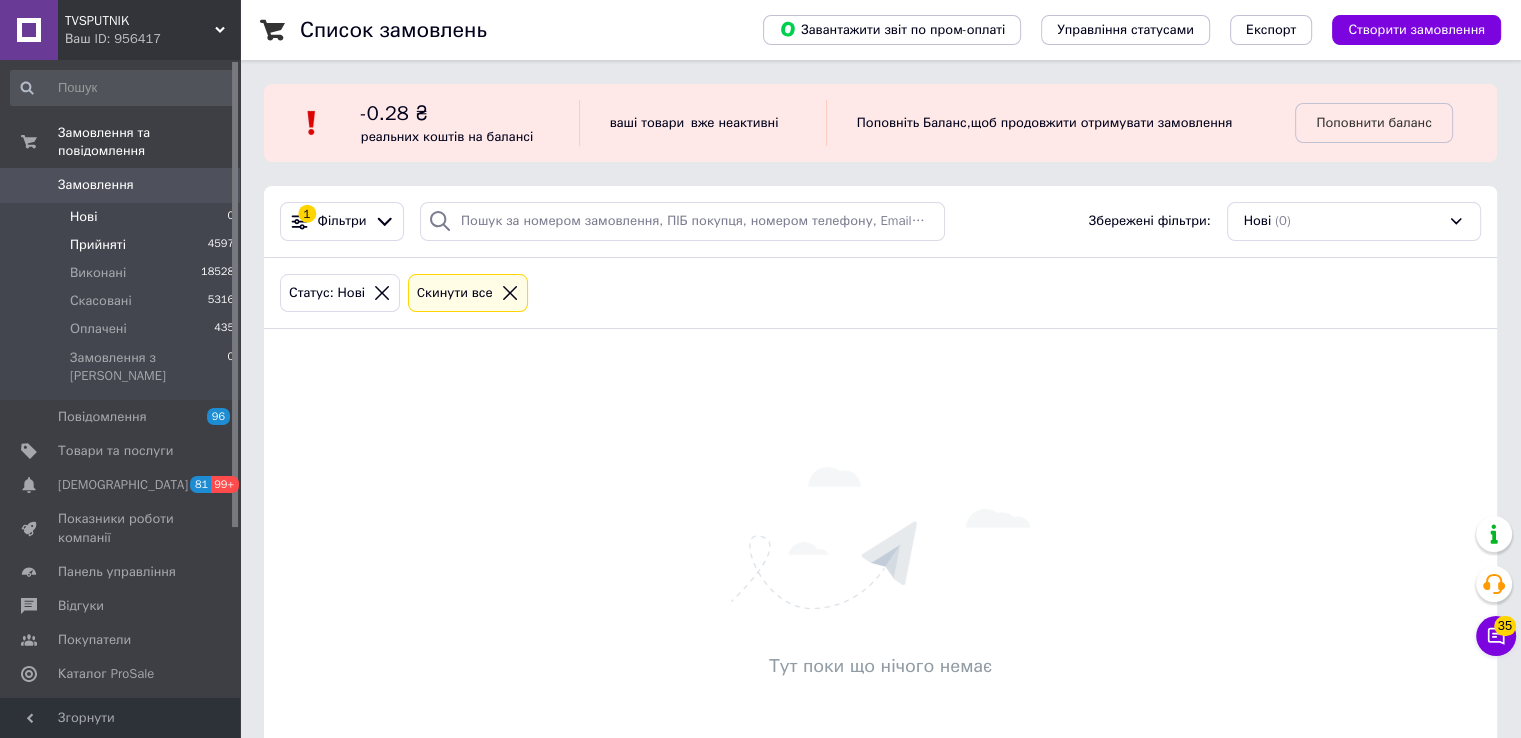 click on "Прийняті 4597" at bounding box center (123, 245) 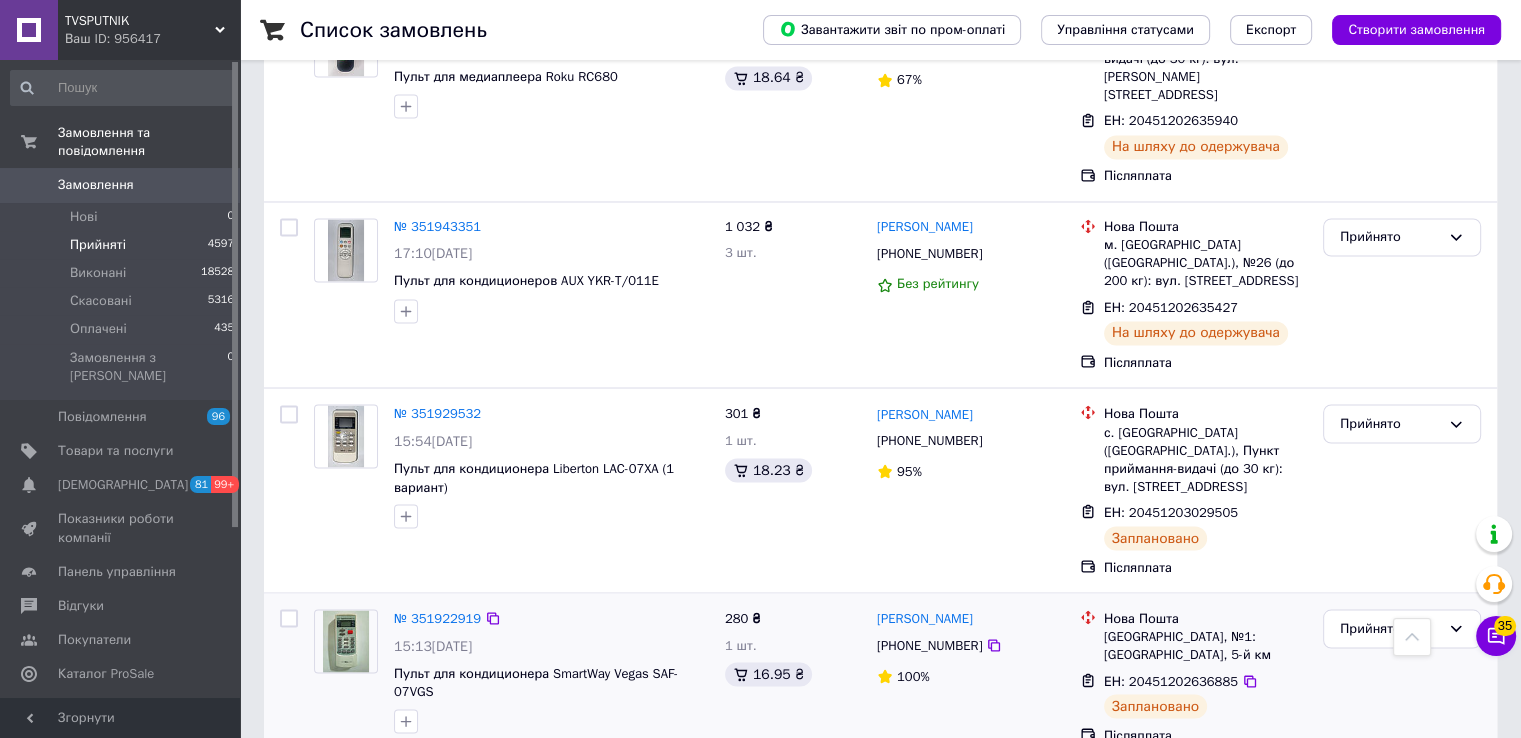 scroll, scrollTop: 3470, scrollLeft: 0, axis: vertical 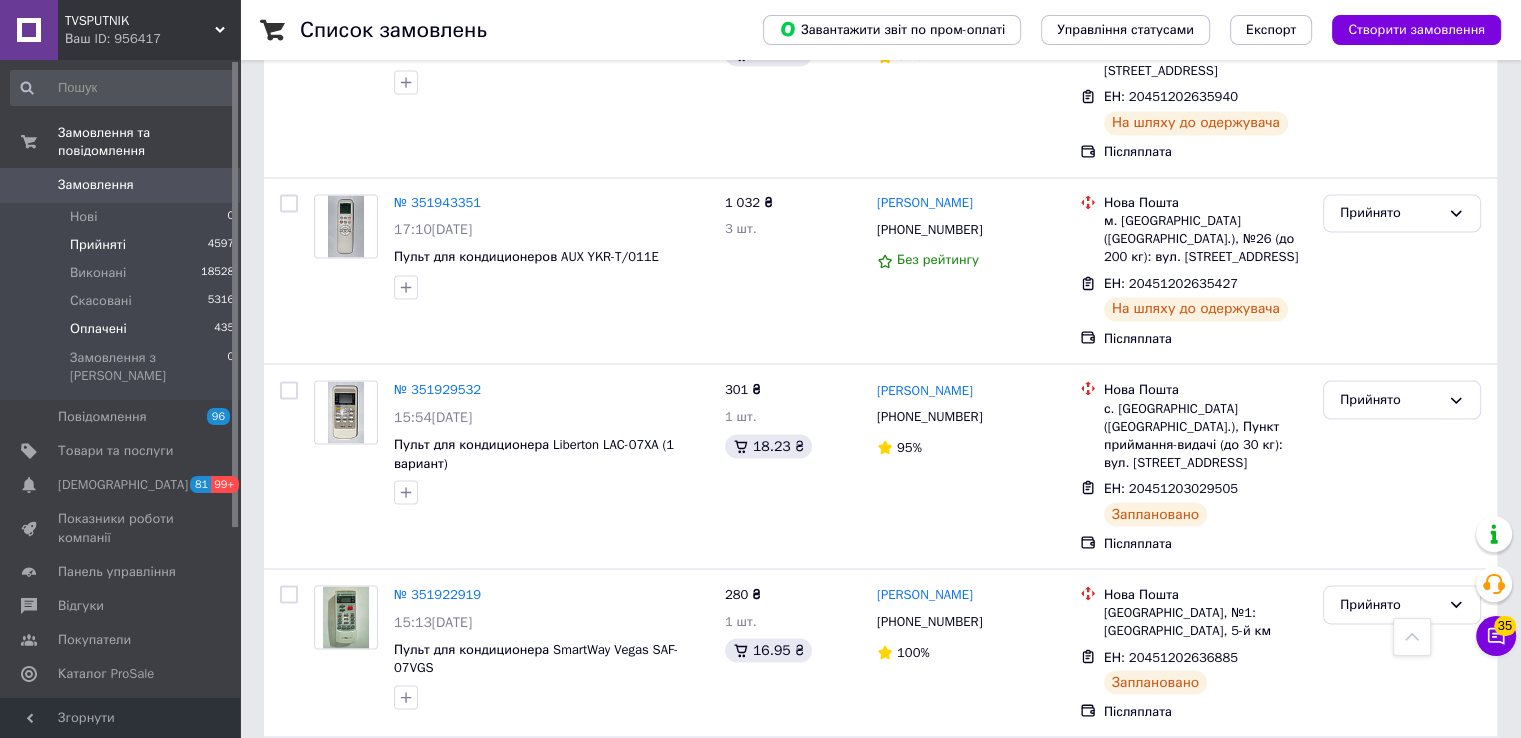 click on "Оплачені 435" at bounding box center [123, 329] 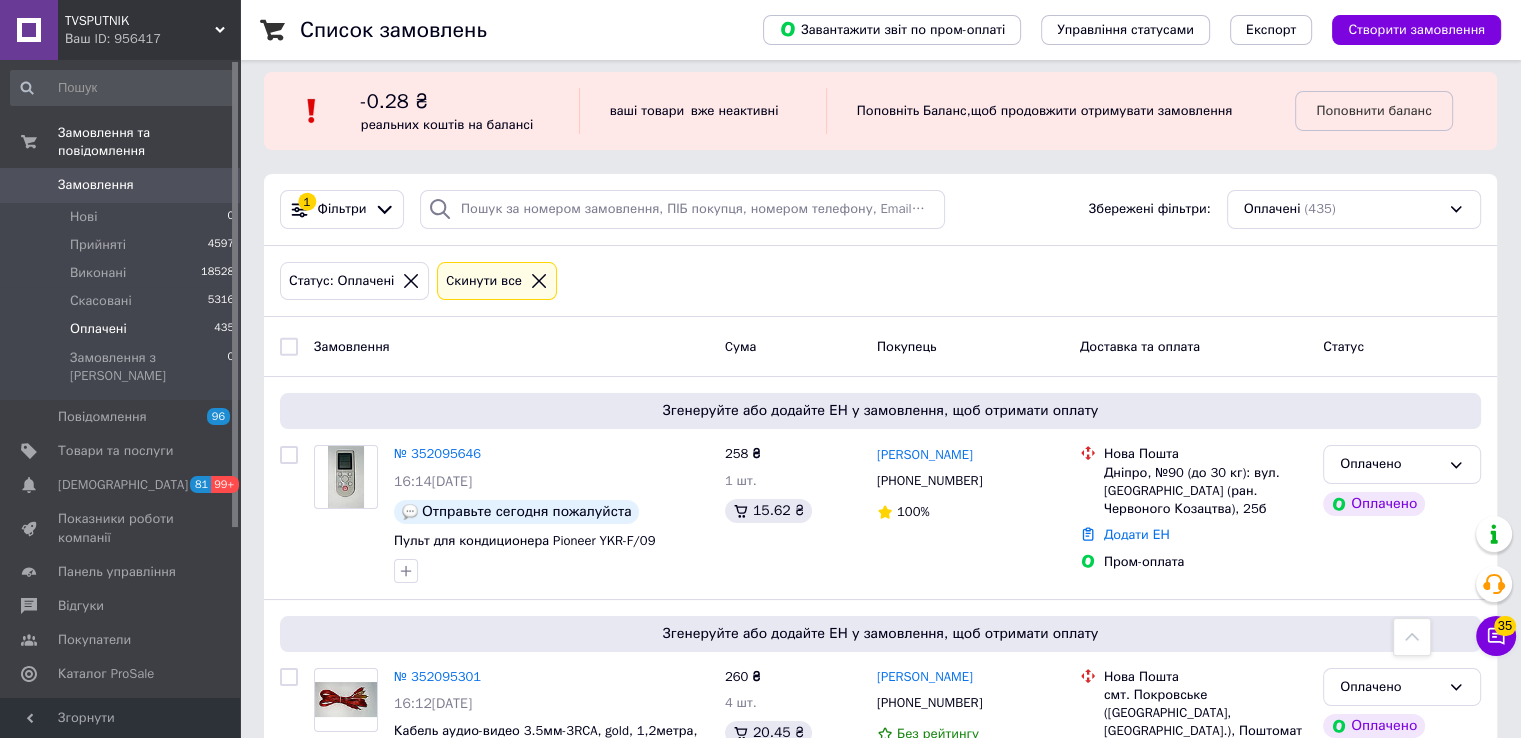 scroll, scrollTop: 0, scrollLeft: 0, axis: both 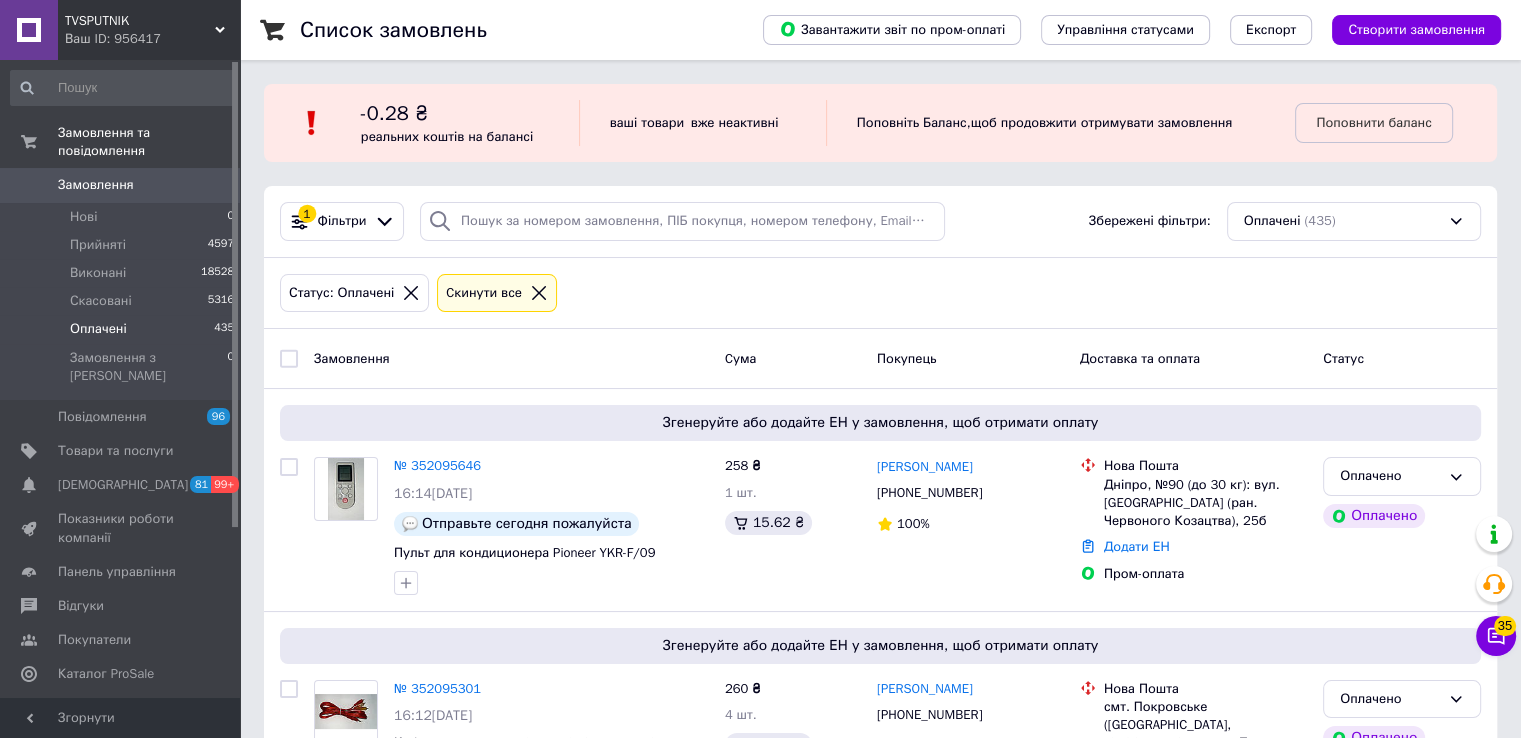 click 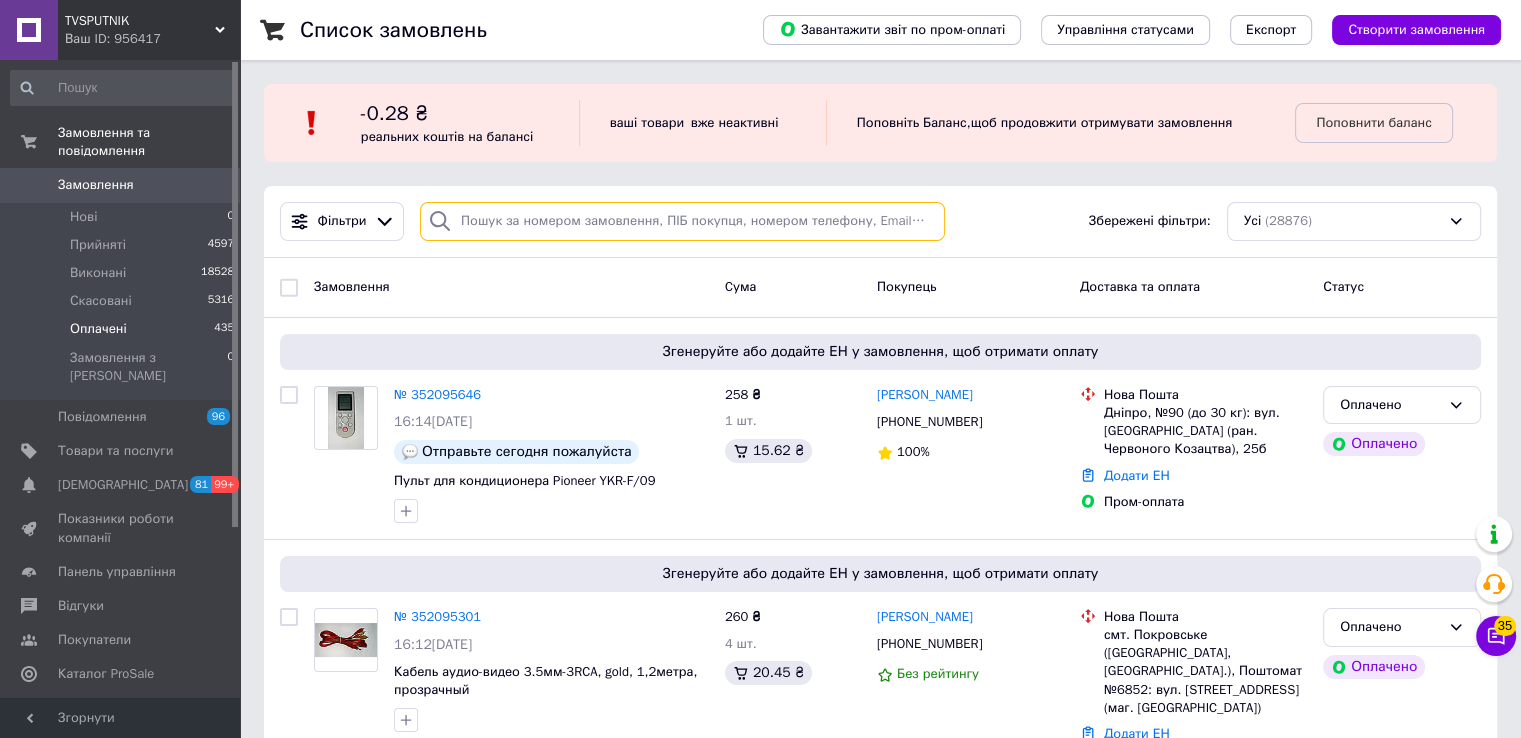 click at bounding box center [682, 221] 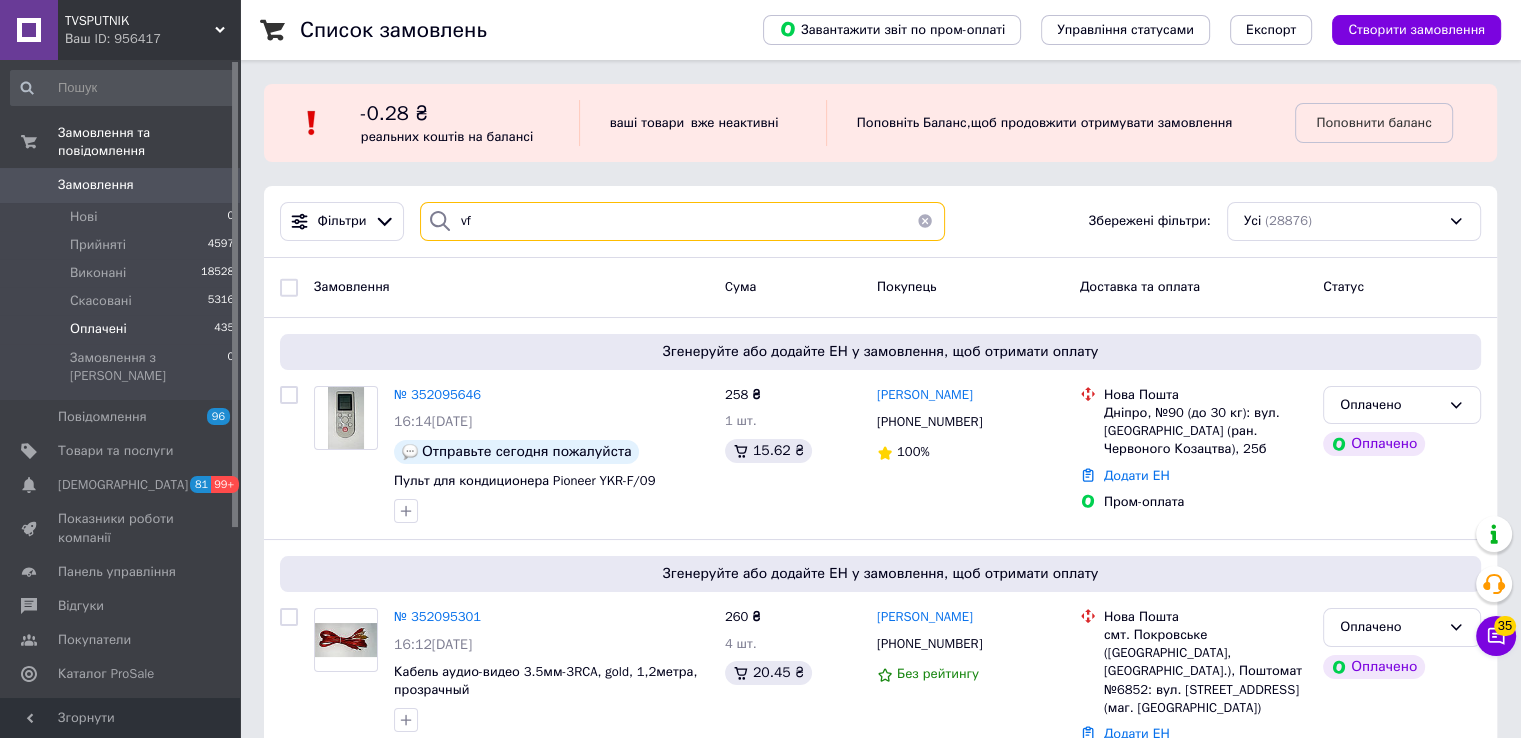 type on "v" 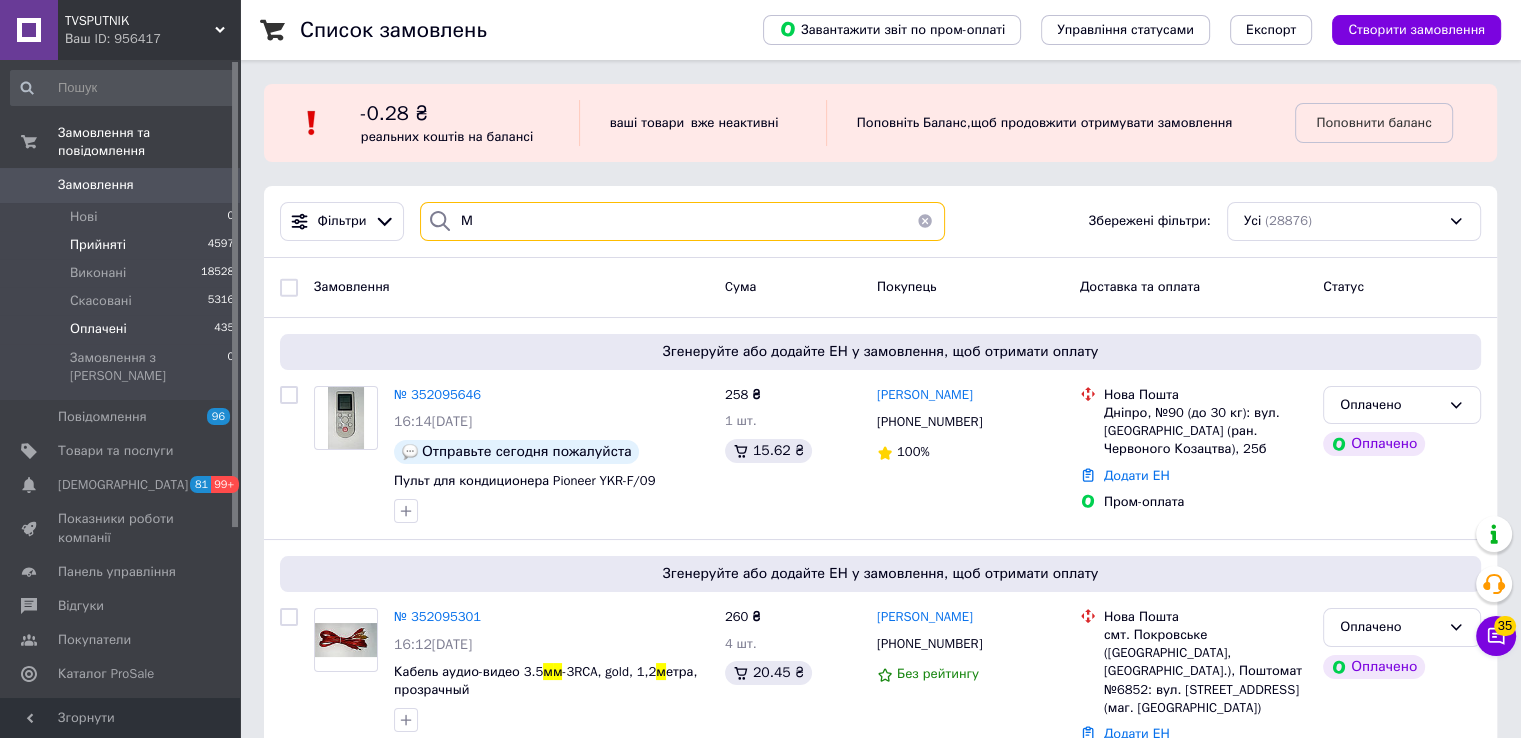type on "М" 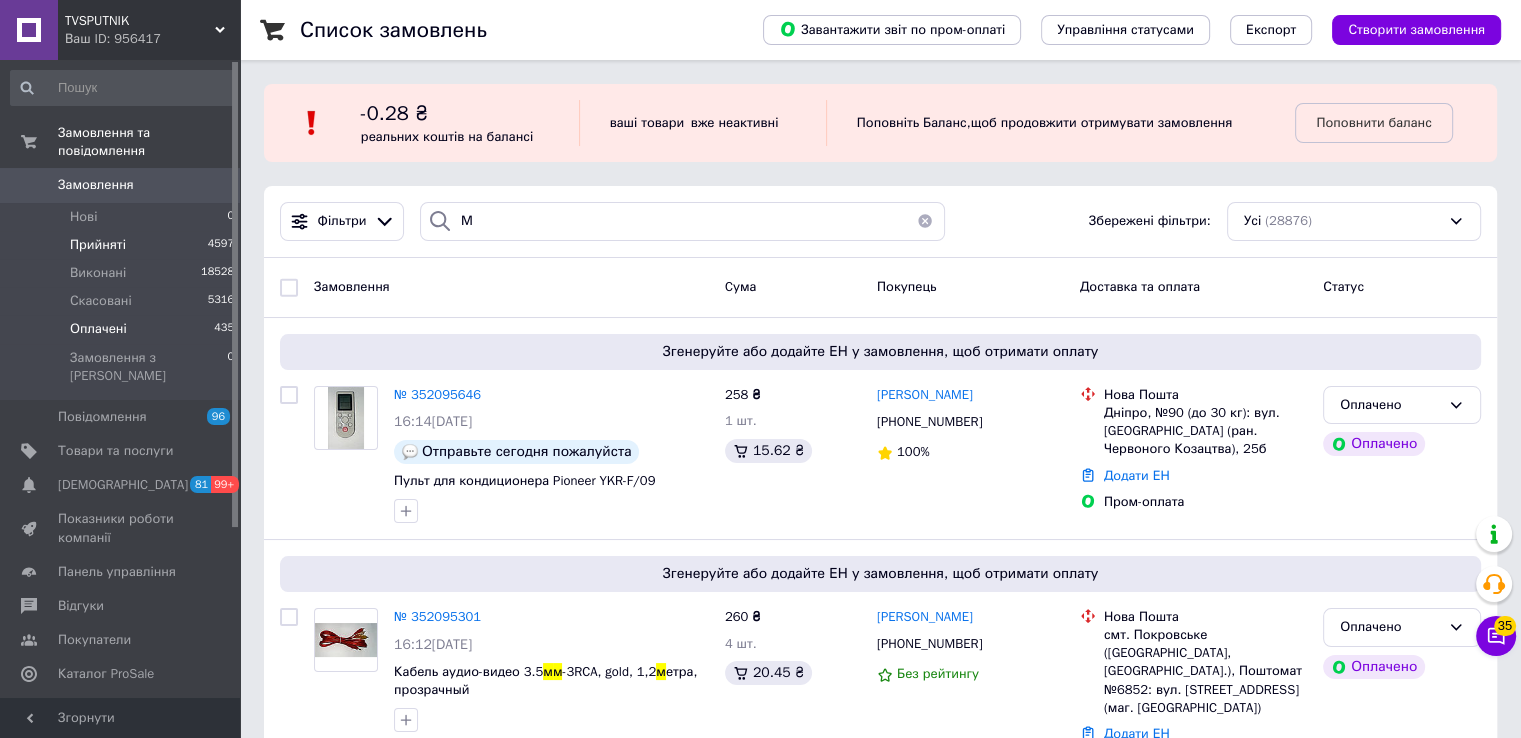 click on "Прийняті 4597" at bounding box center [123, 245] 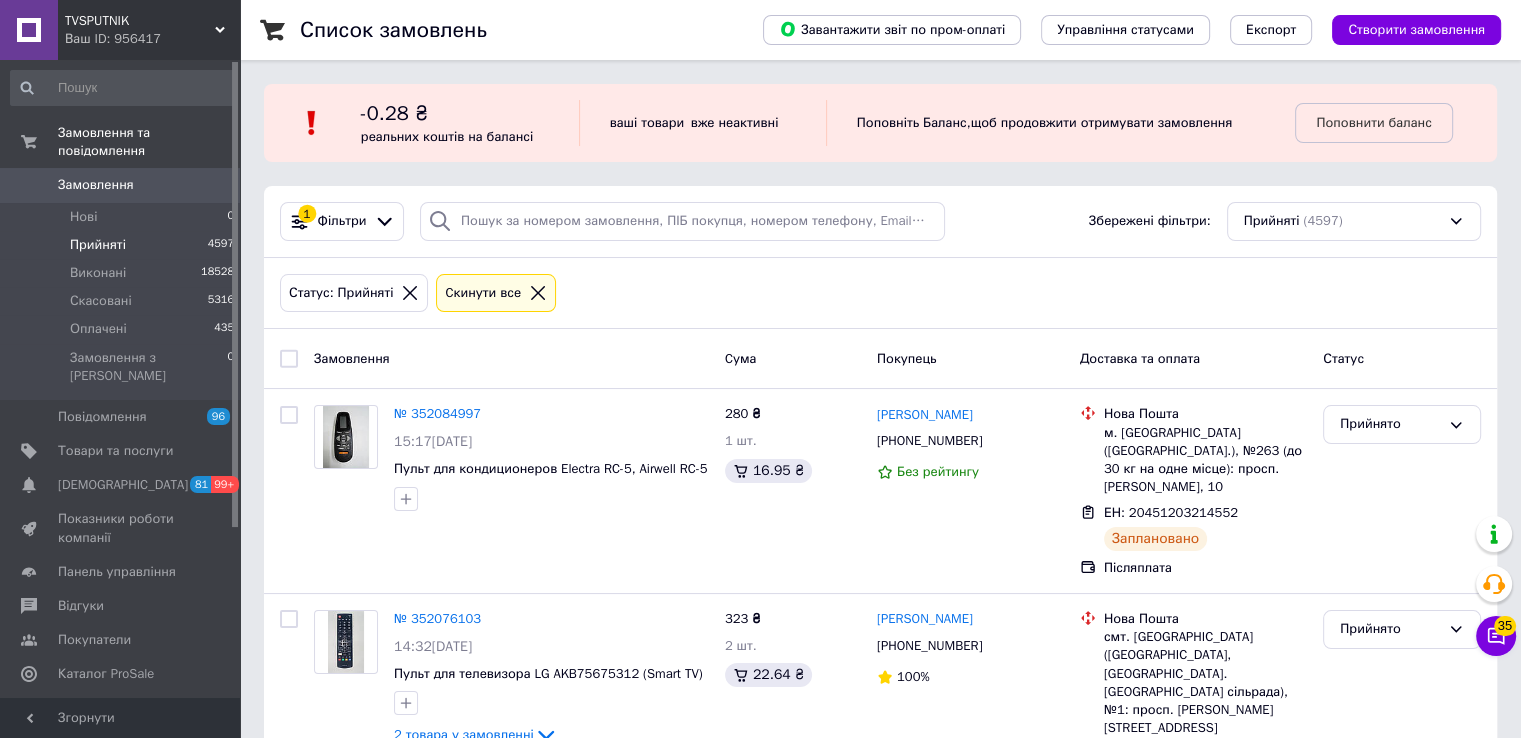 click 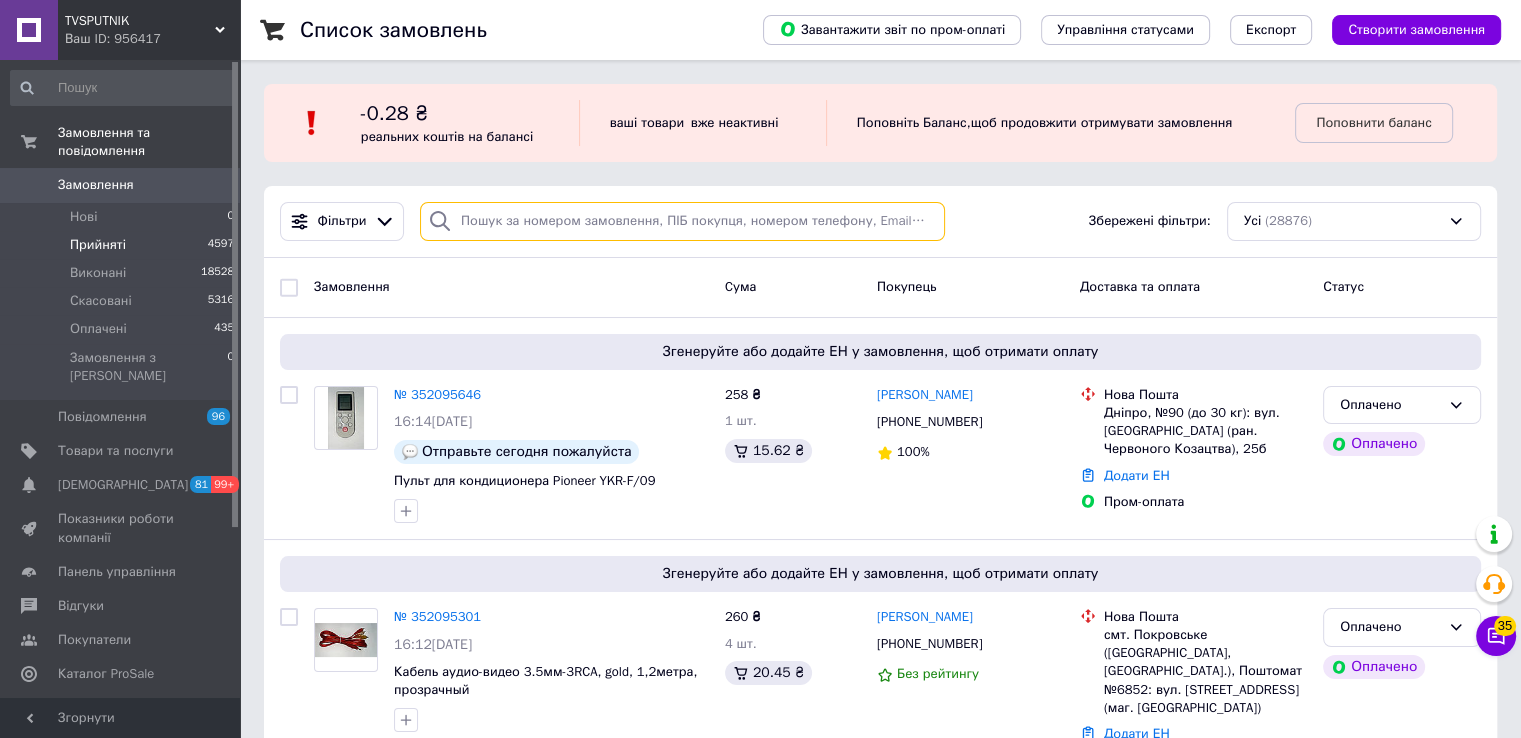 click at bounding box center [682, 221] 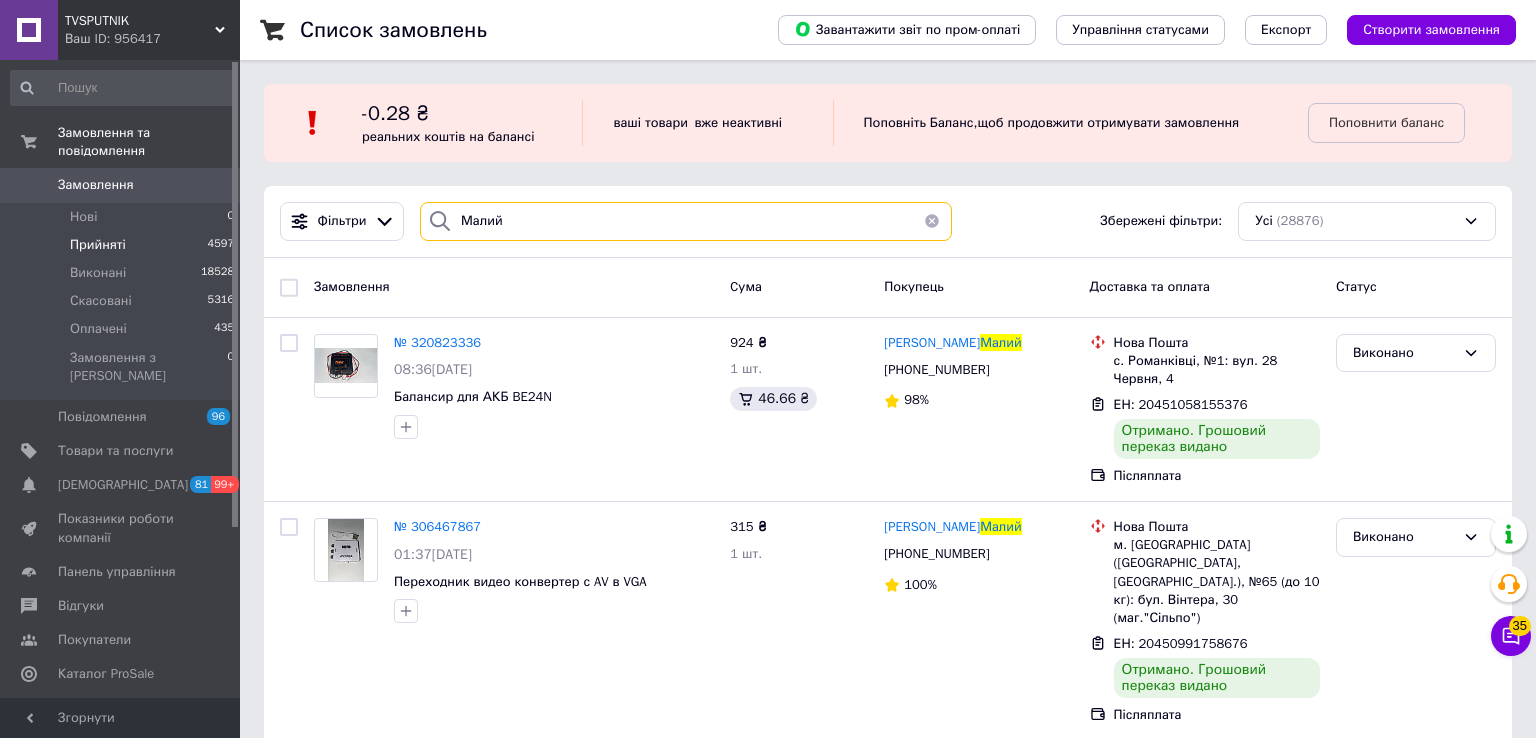 click on "Малий" at bounding box center [686, 221] 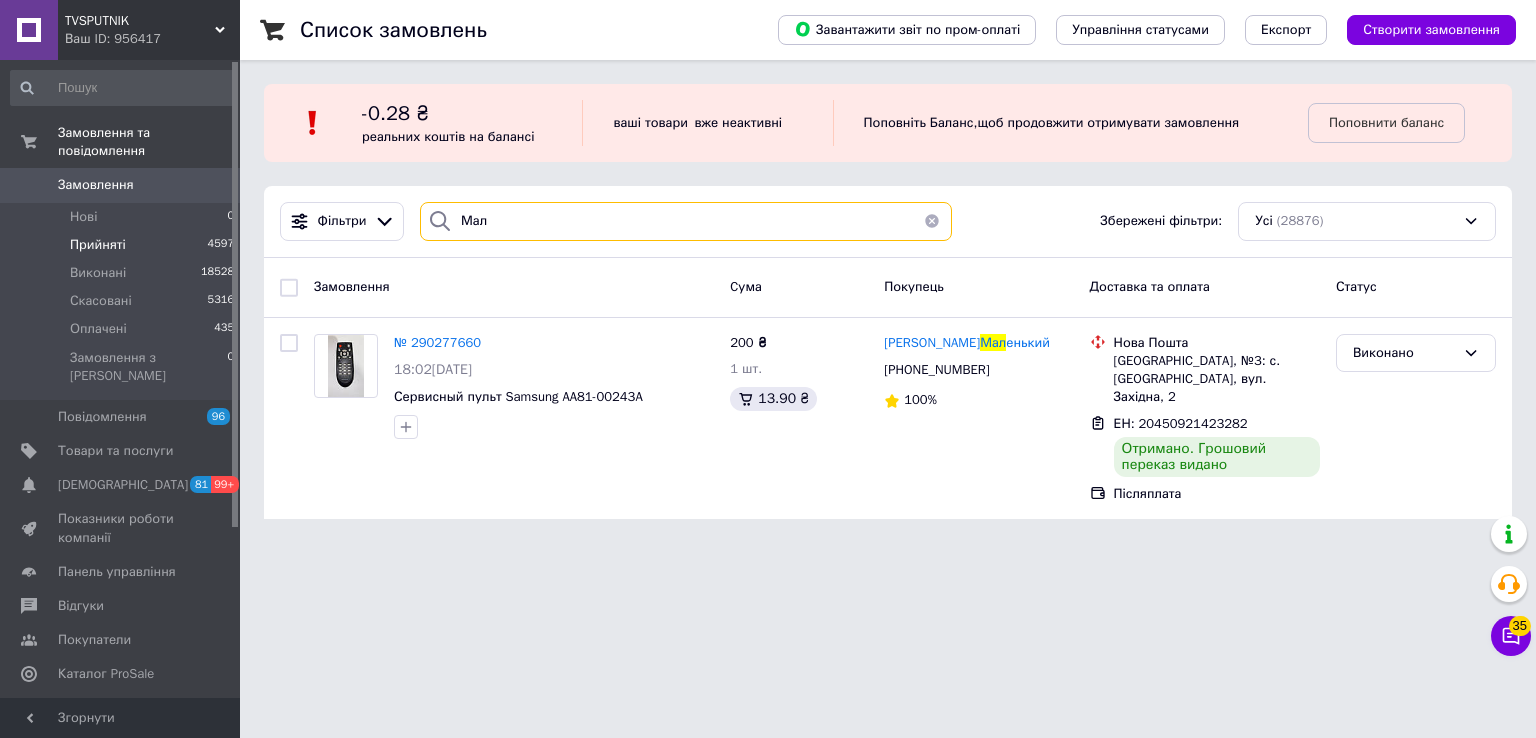 type on "Мал" 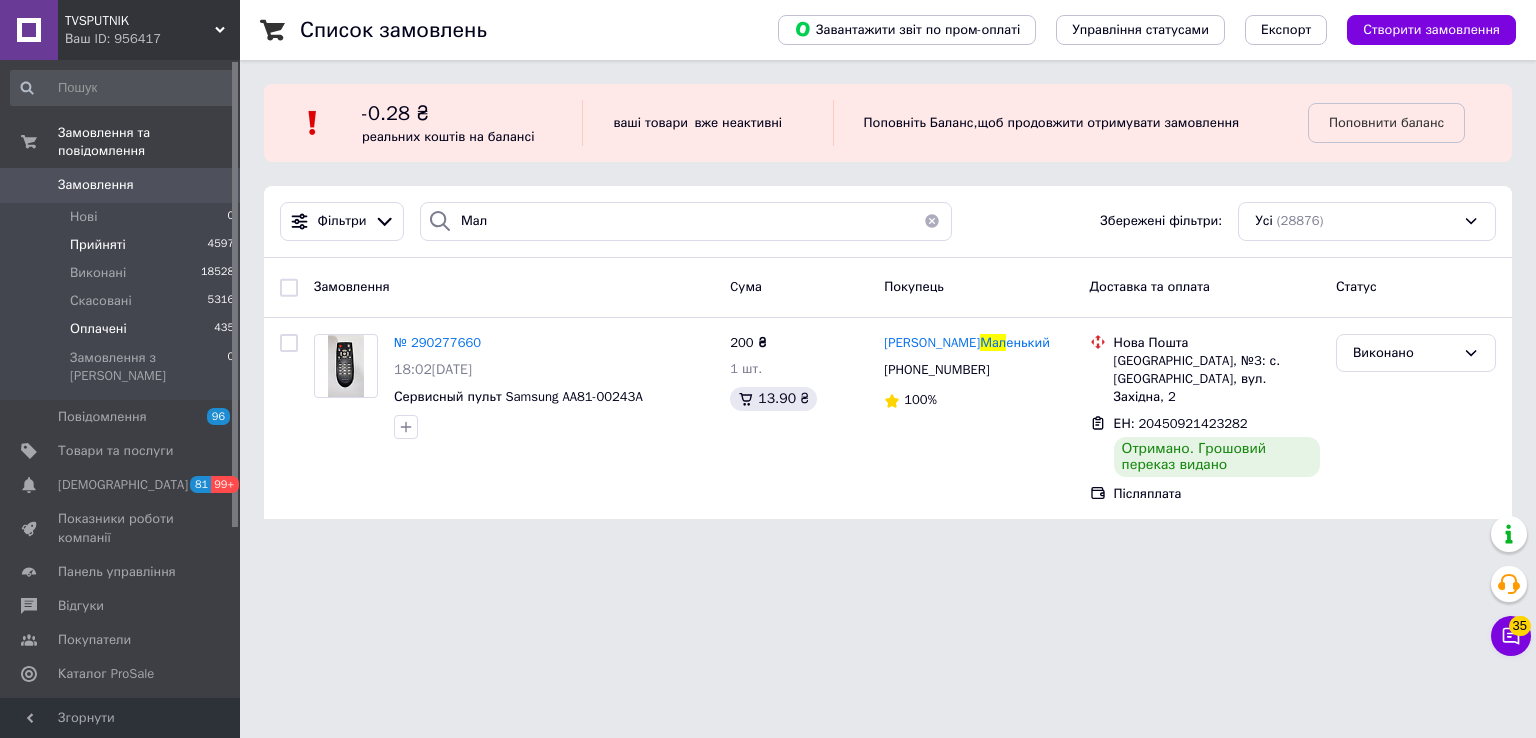 click on "Оплачені" at bounding box center (98, 329) 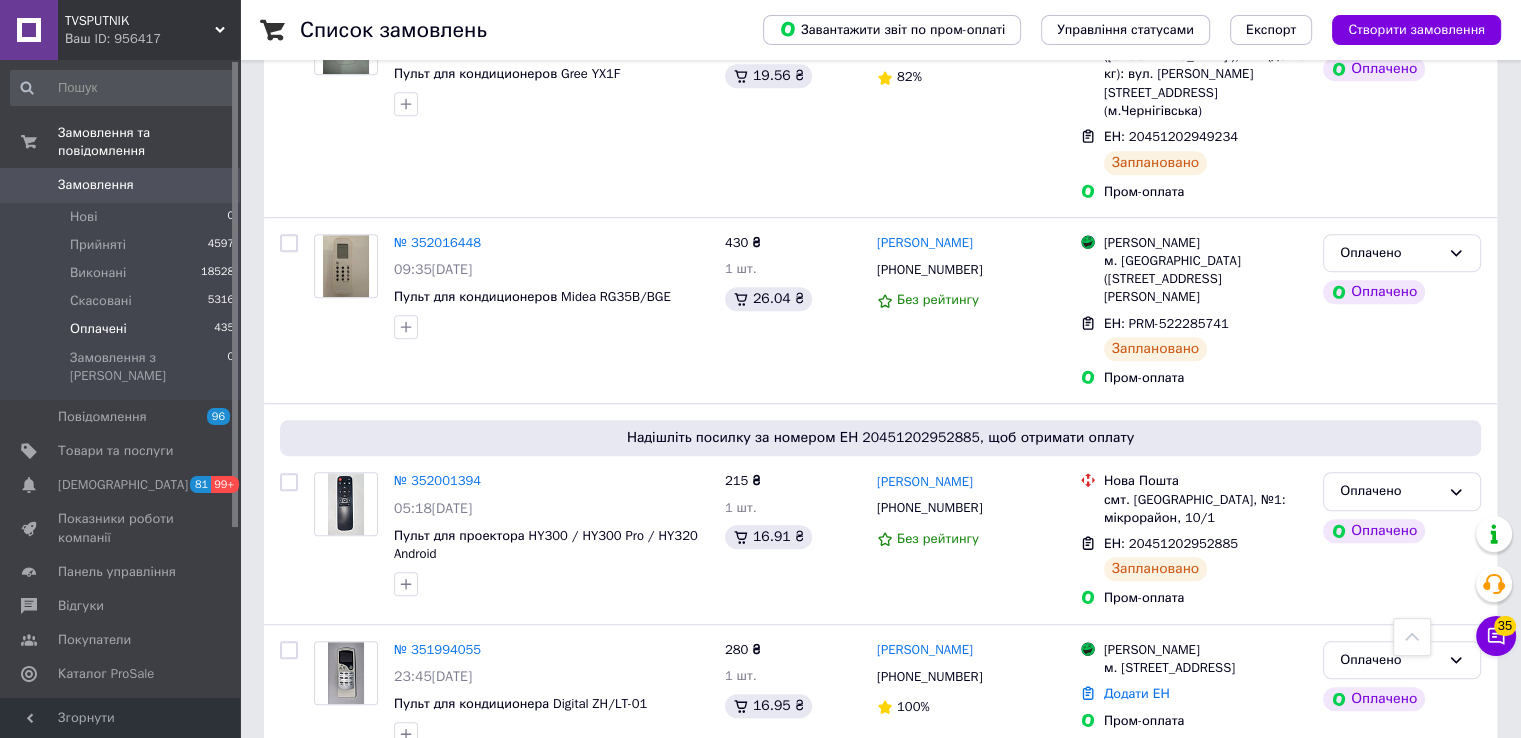 scroll, scrollTop: 1200, scrollLeft: 0, axis: vertical 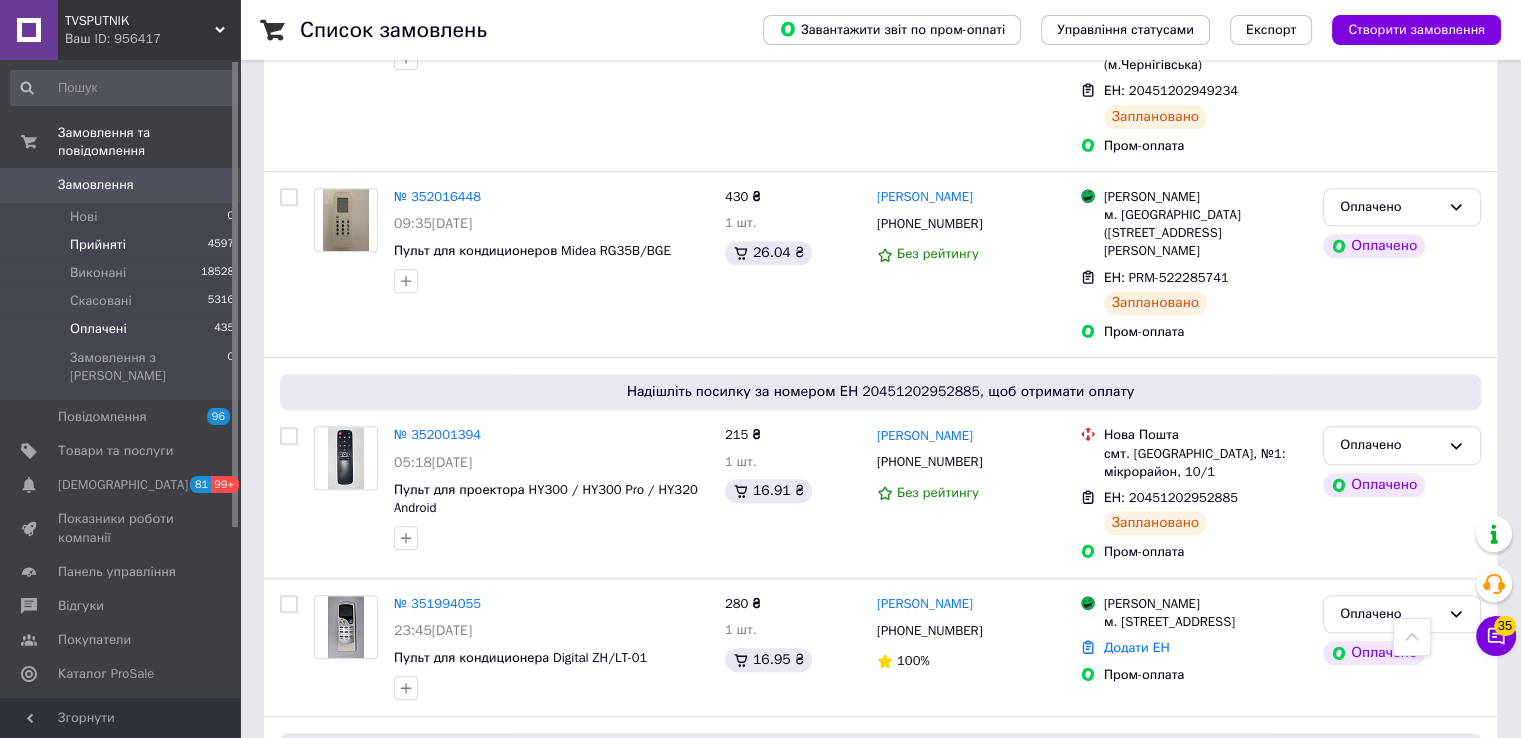 click on "Прийняті" at bounding box center (98, 245) 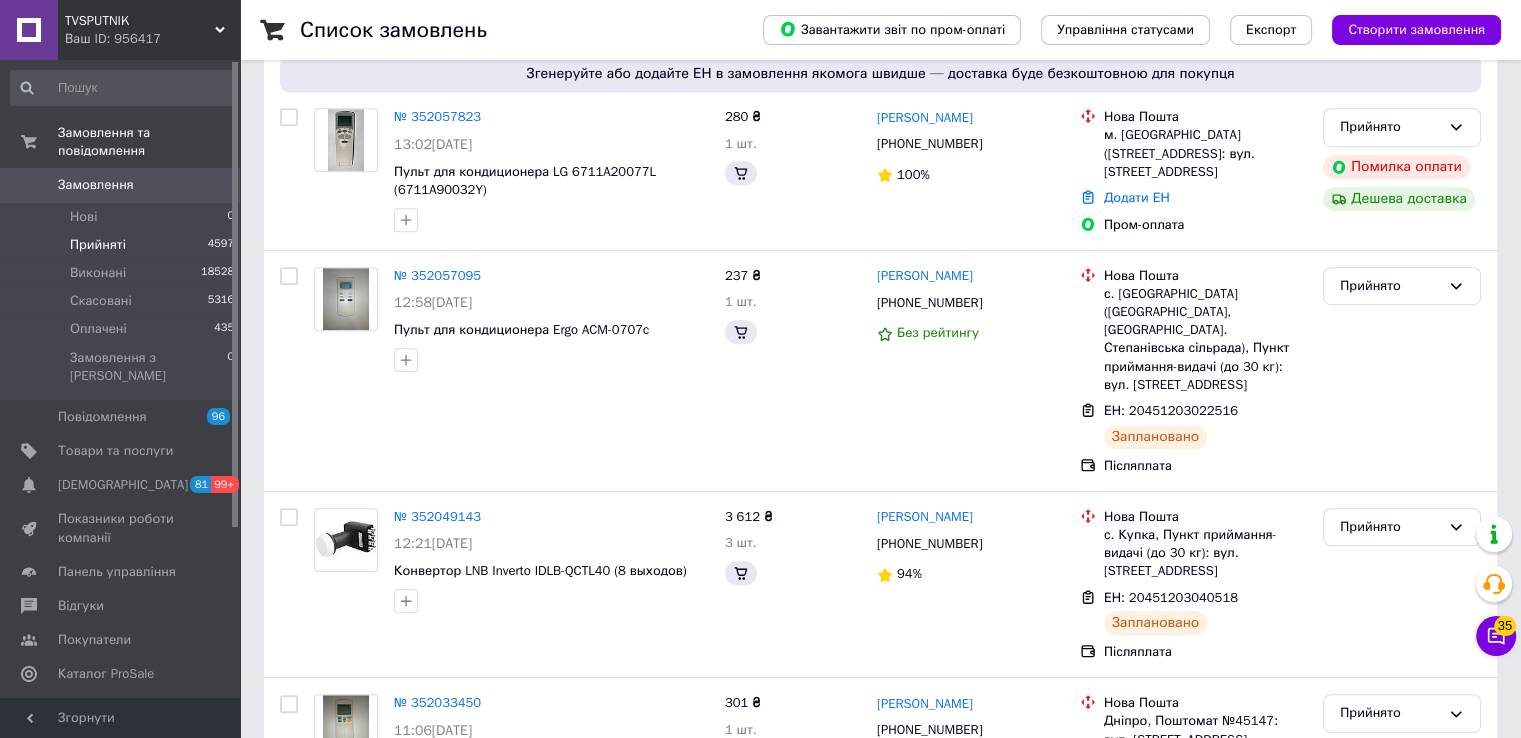 scroll, scrollTop: 0, scrollLeft: 0, axis: both 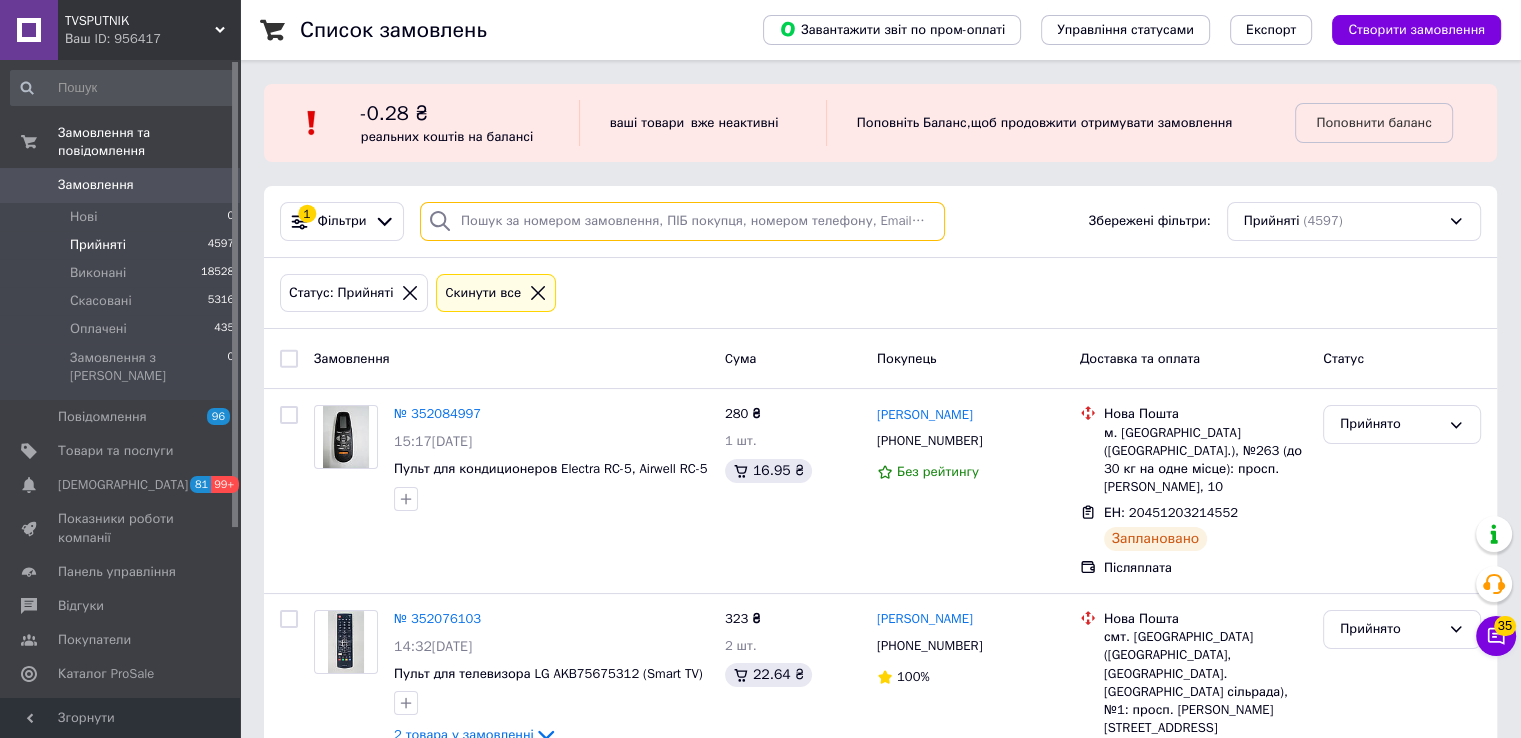click at bounding box center (682, 221) 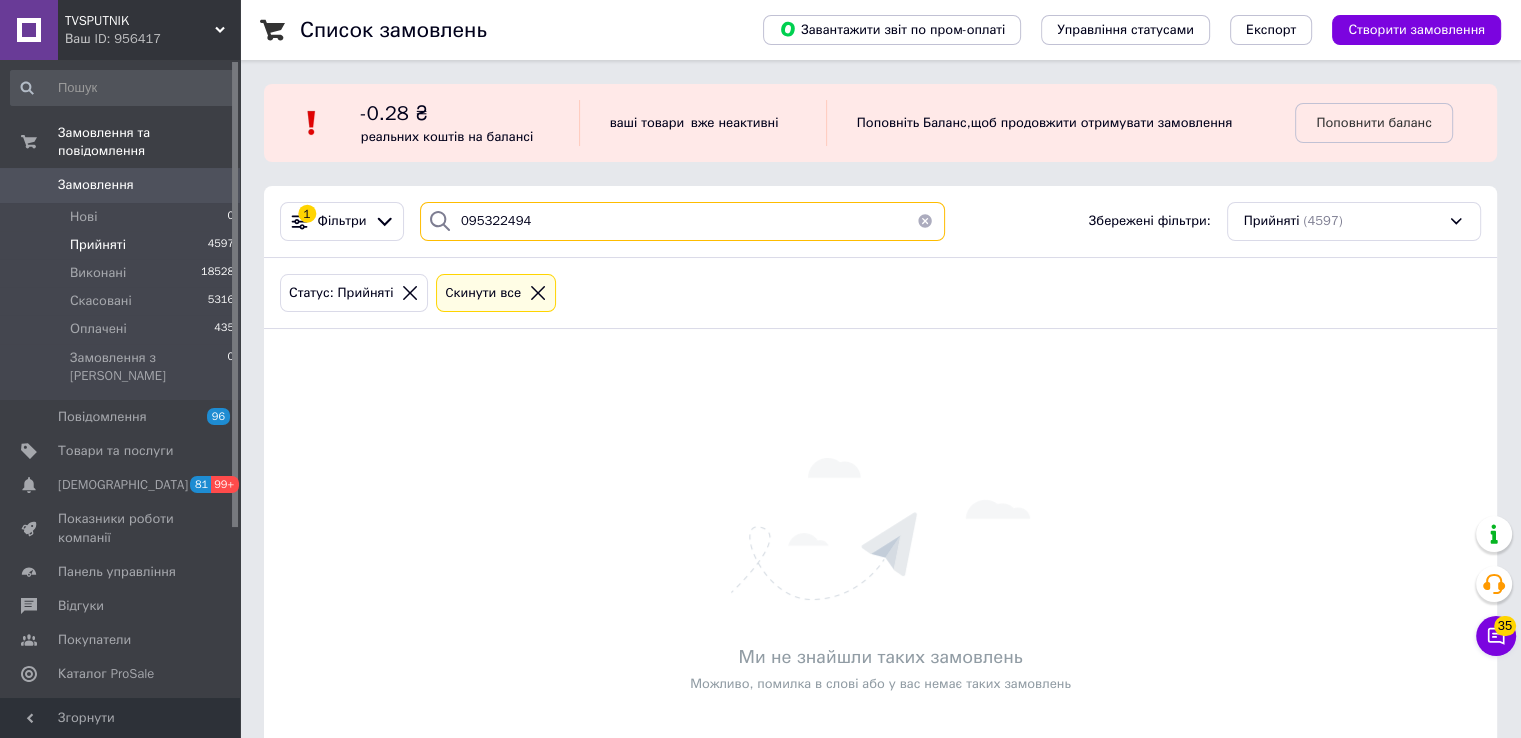 type on "0953224946" 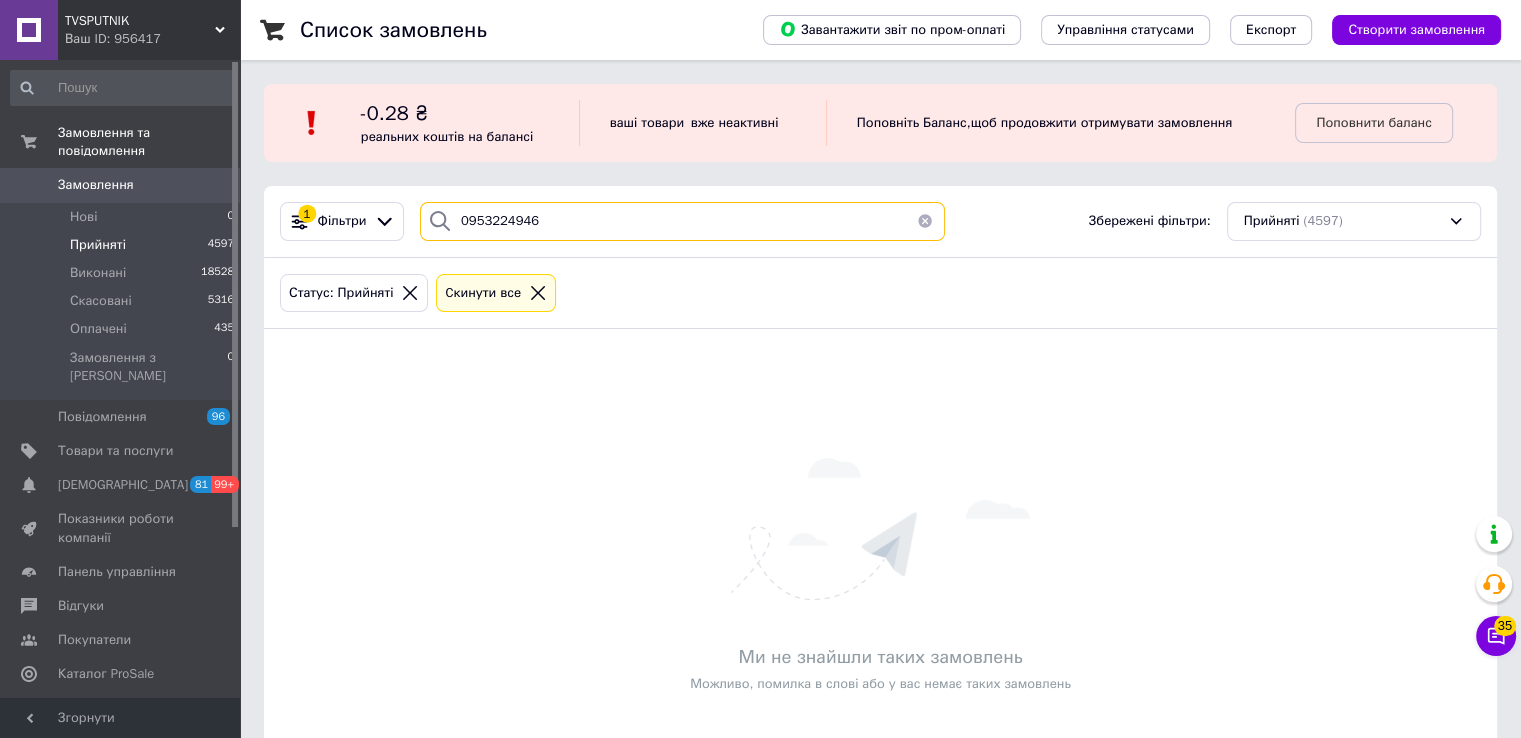 click on "0953224946" at bounding box center (682, 221) 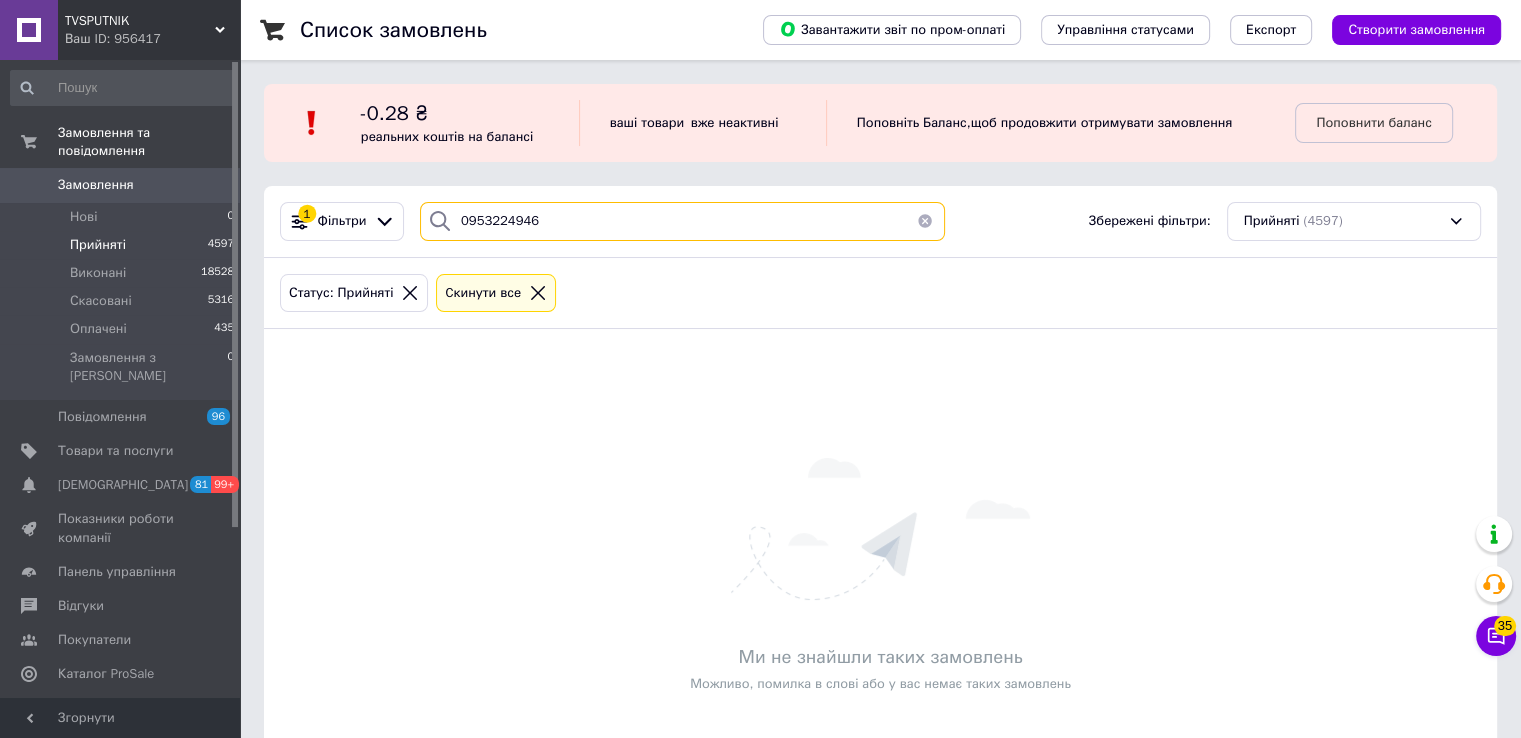 type 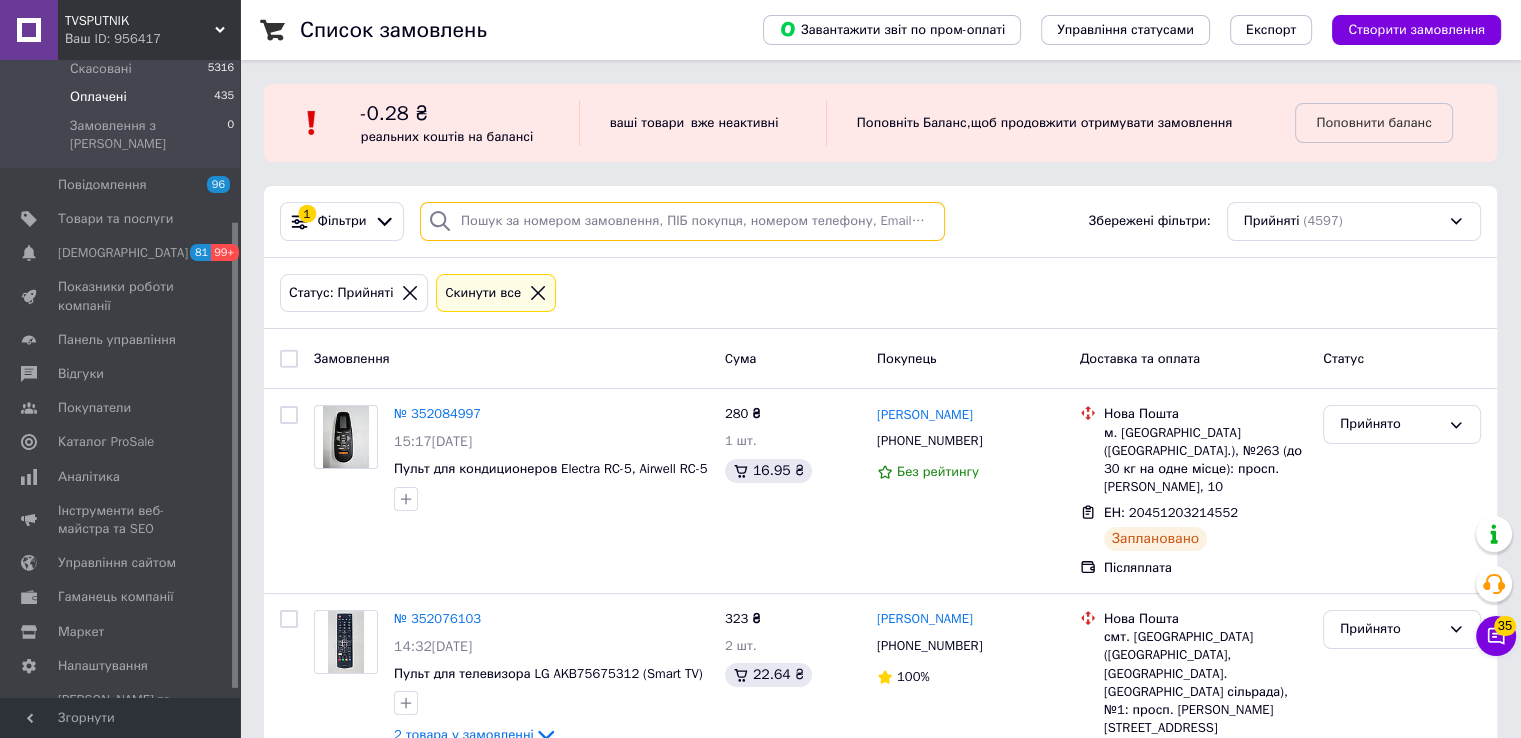 scroll, scrollTop: 232, scrollLeft: 0, axis: vertical 